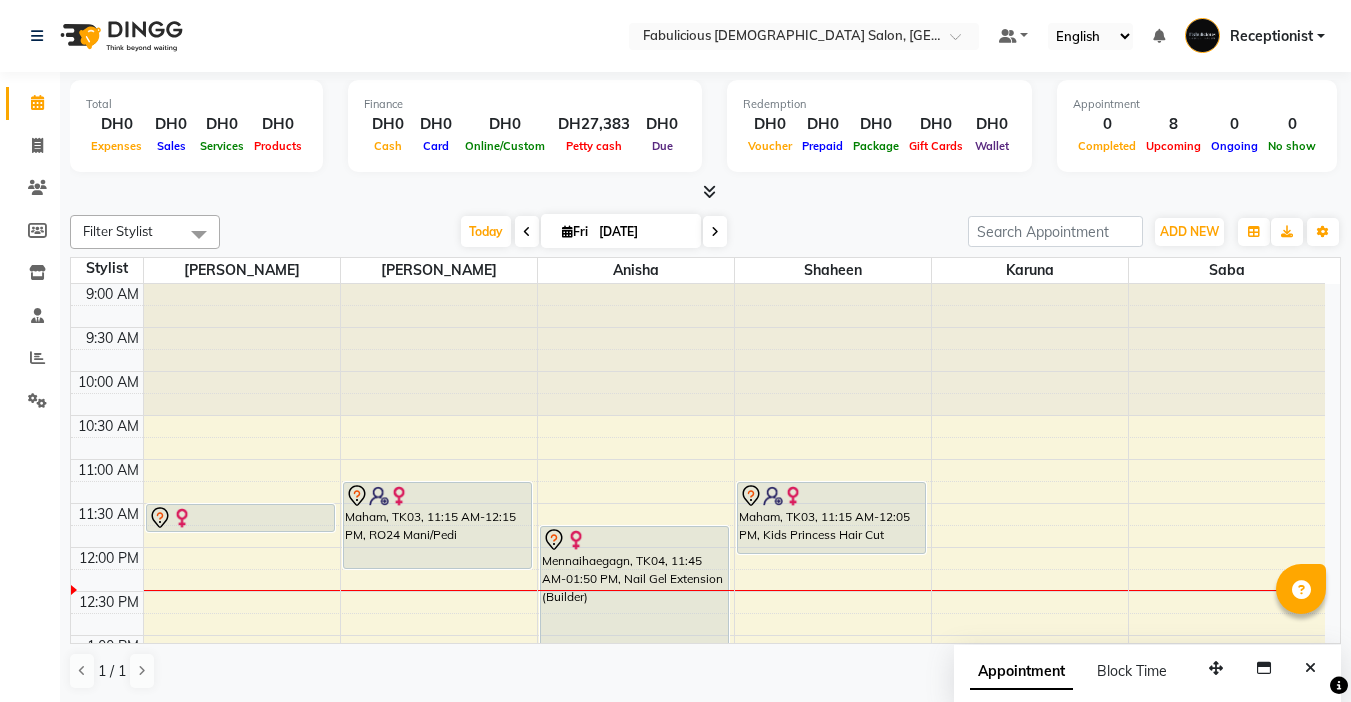 scroll, scrollTop: 0, scrollLeft: 0, axis: both 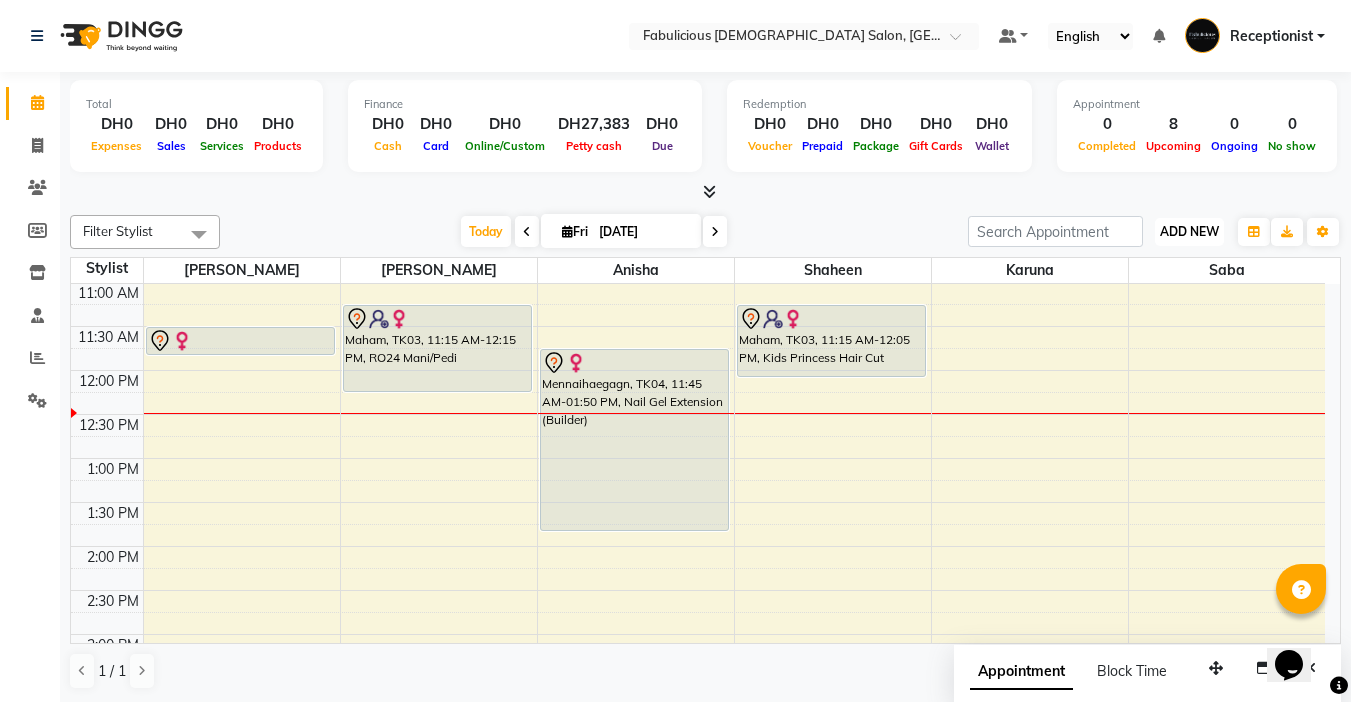 click on "ADD NEW" at bounding box center (1189, 231) 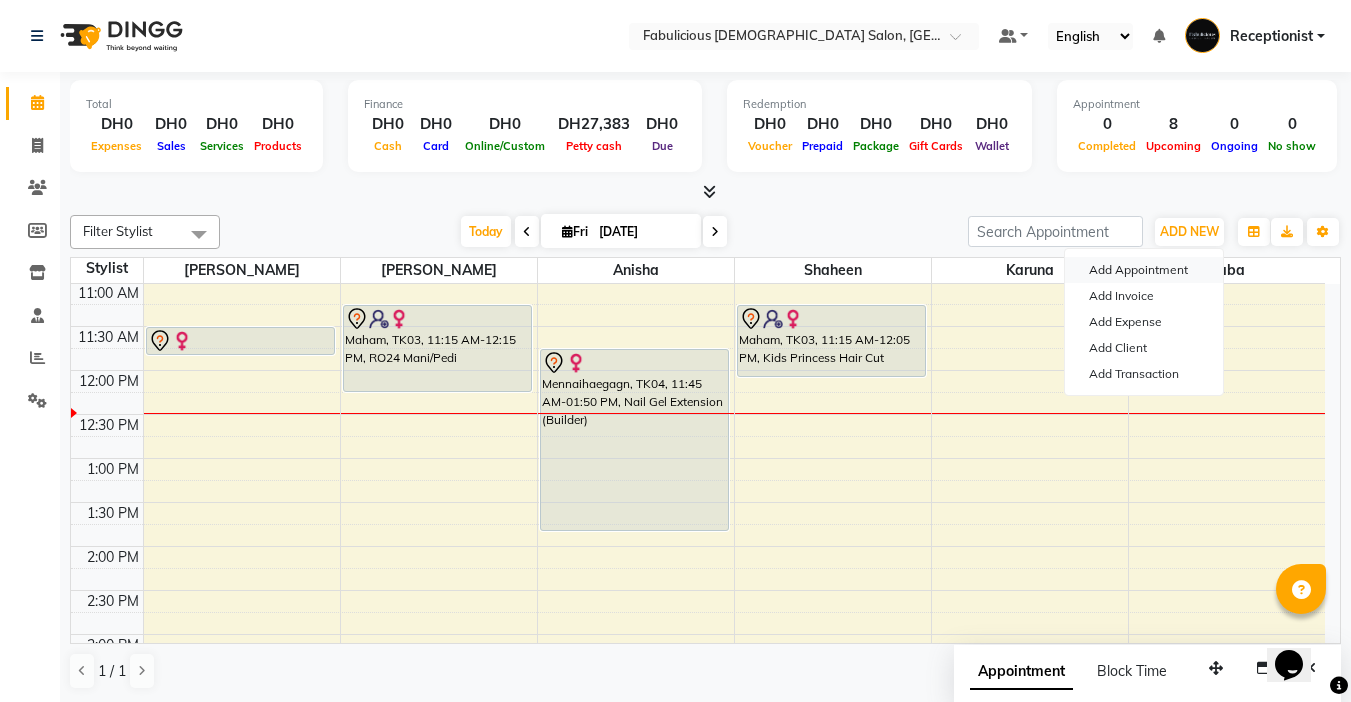 click on "Add Appointment" at bounding box center [1144, 270] 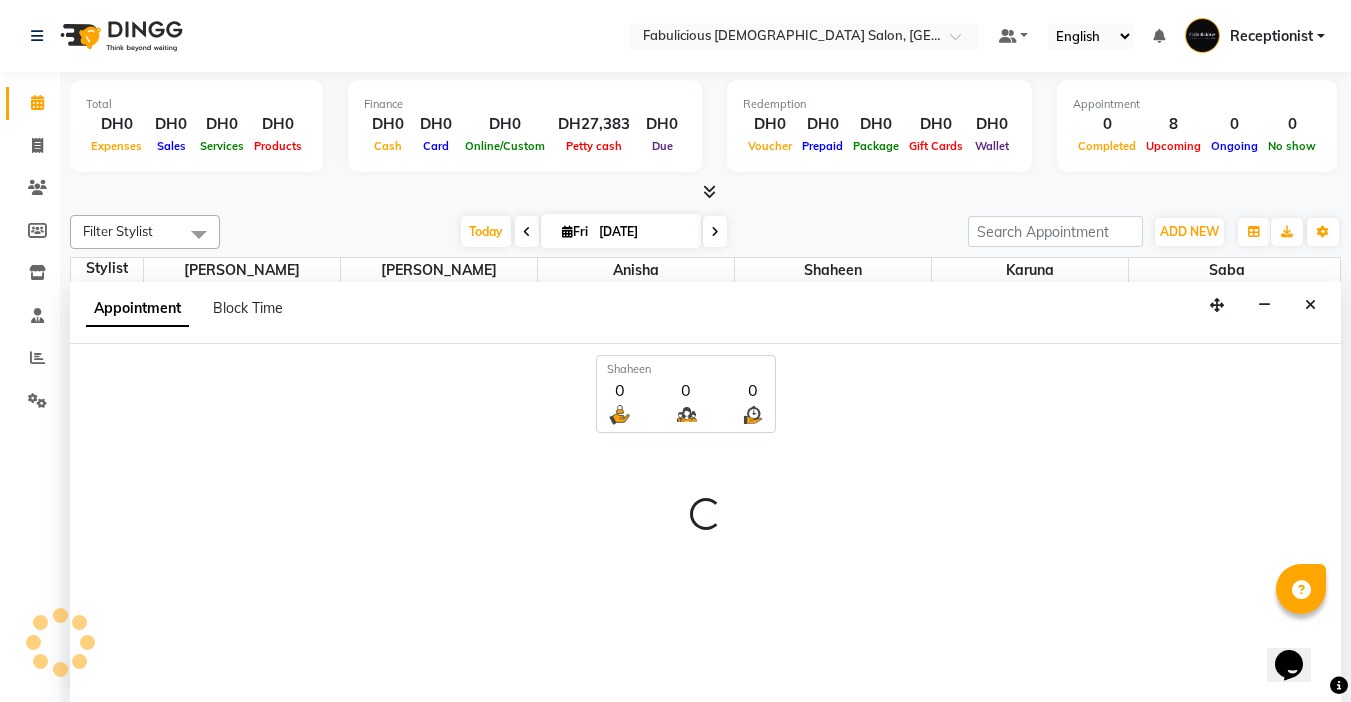 select on "tentative" 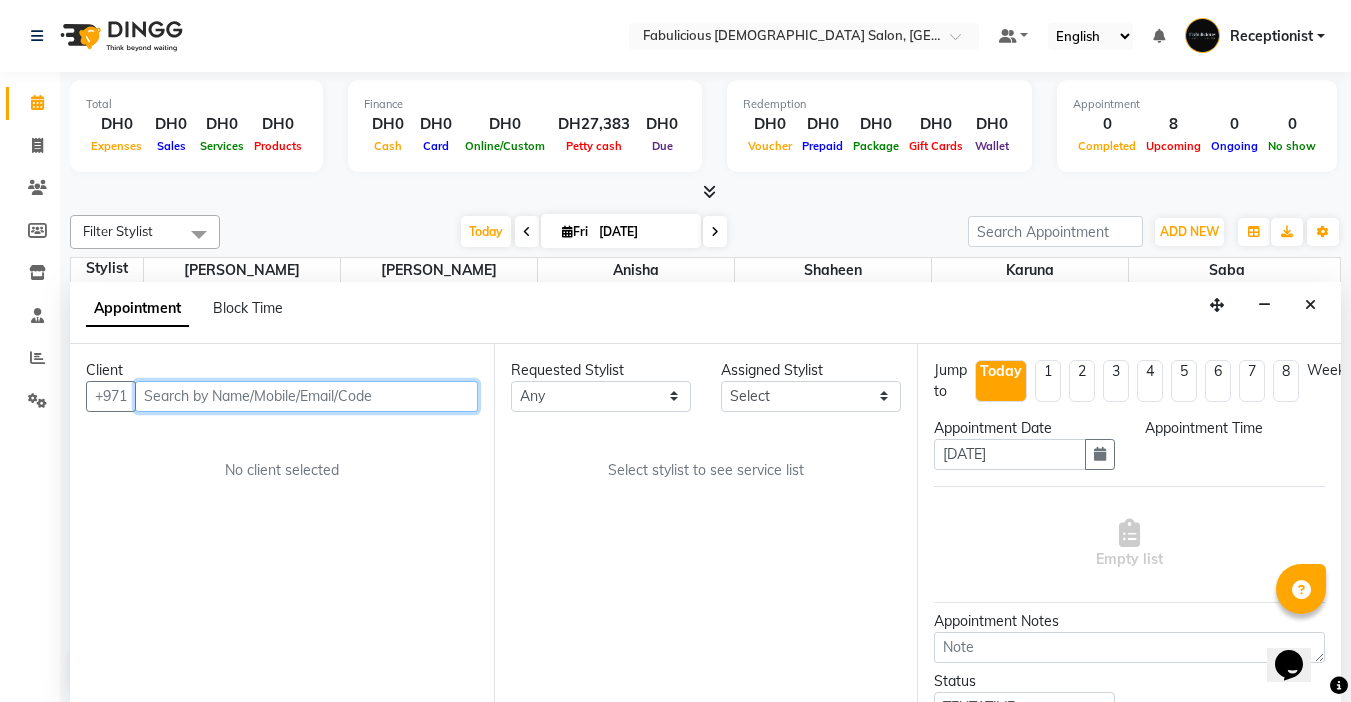 select on "600" 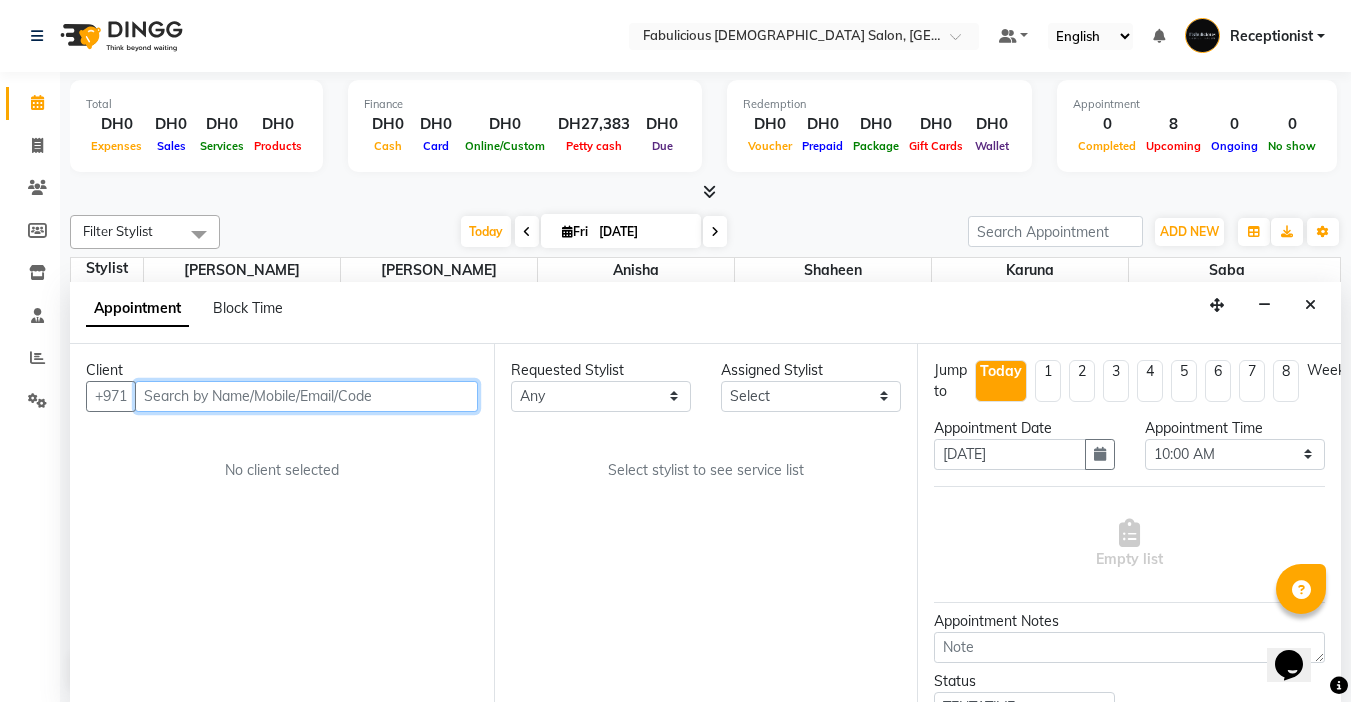 scroll, scrollTop: 1, scrollLeft: 0, axis: vertical 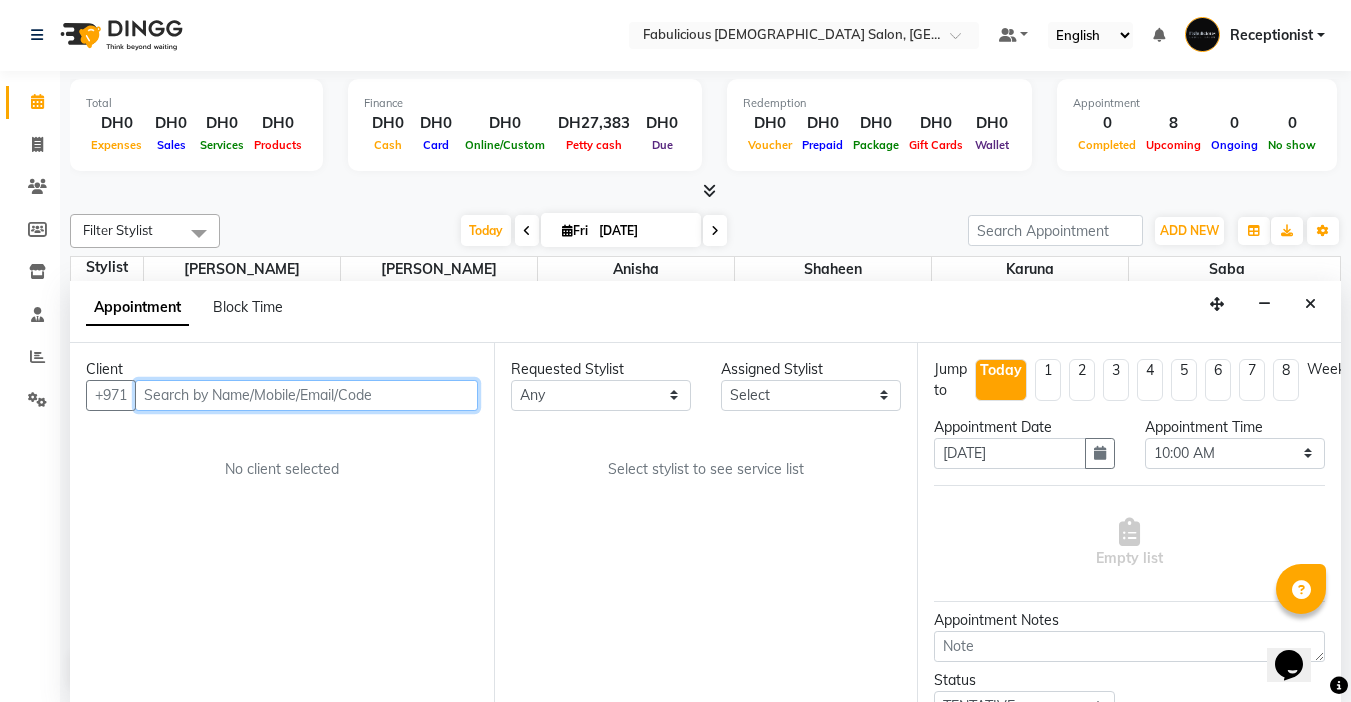 click at bounding box center (306, 395) 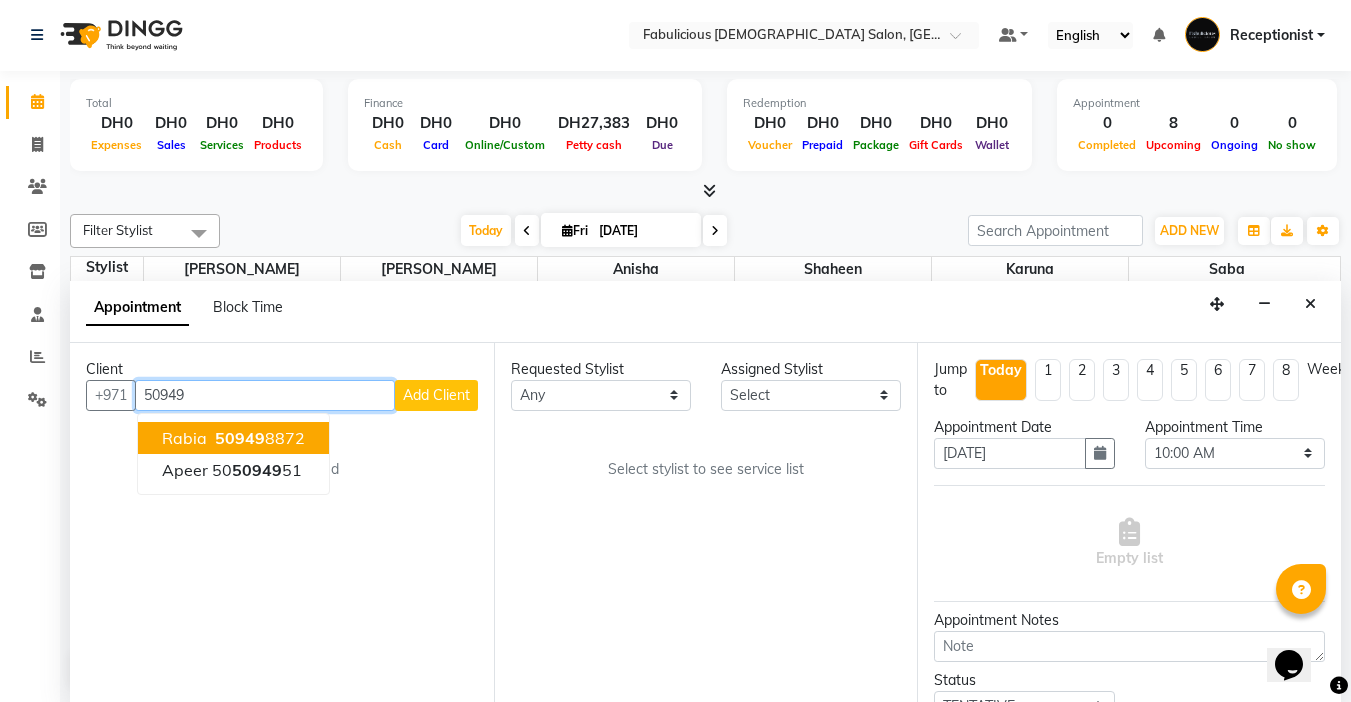 click on "Rabia" at bounding box center (184, 438) 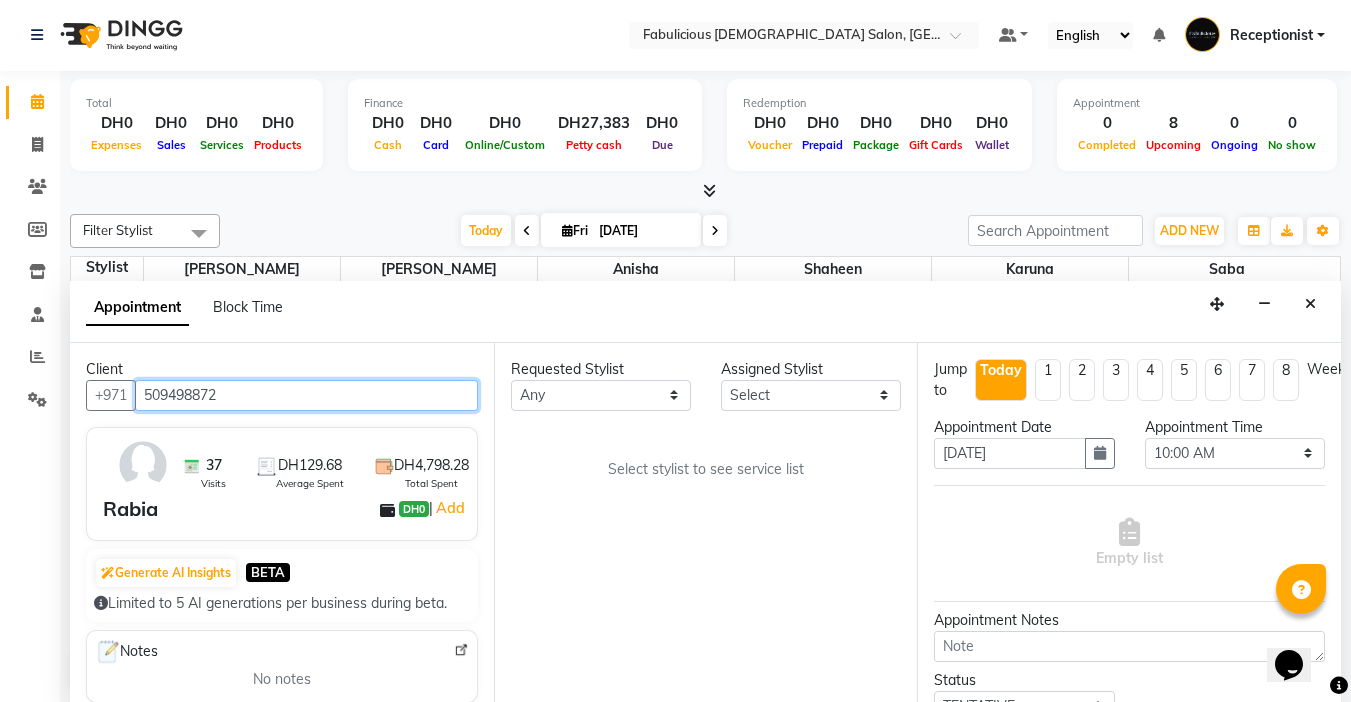 type on "509498872" 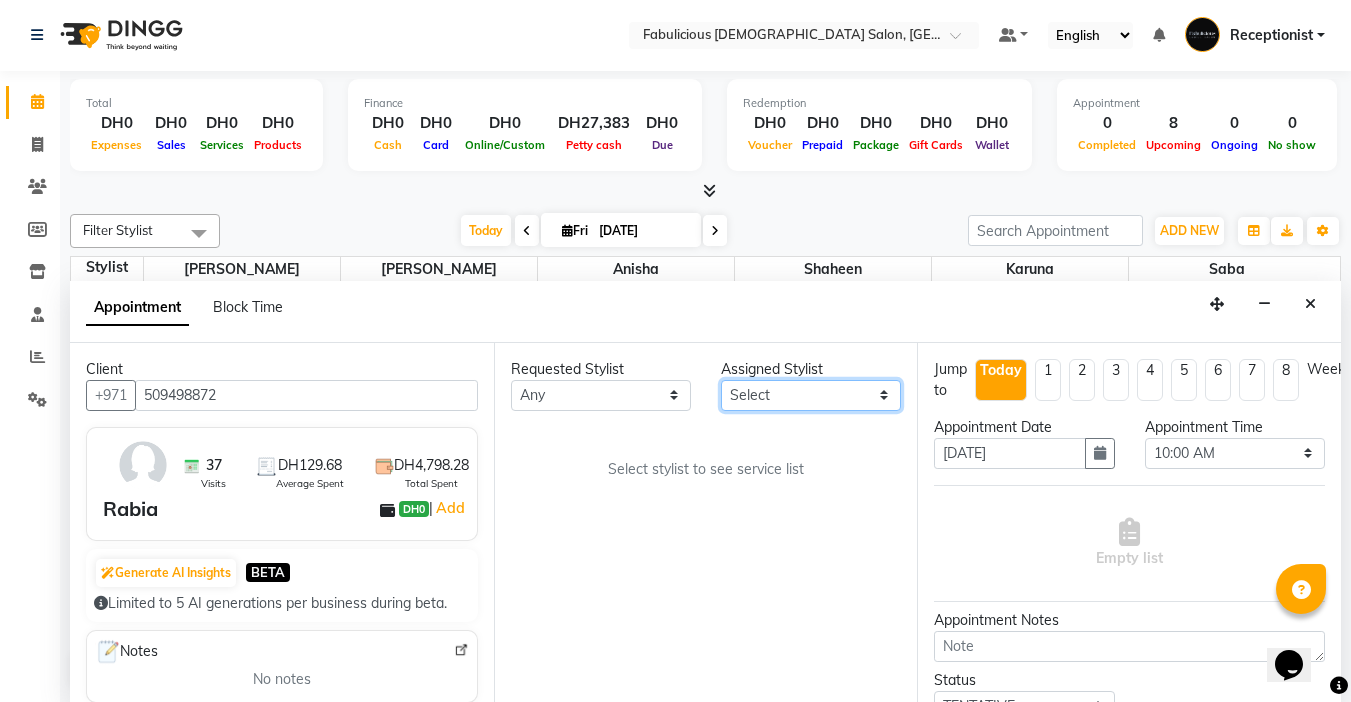 drag, startPoint x: 820, startPoint y: 395, endPoint x: 815, endPoint y: 407, distance: 13 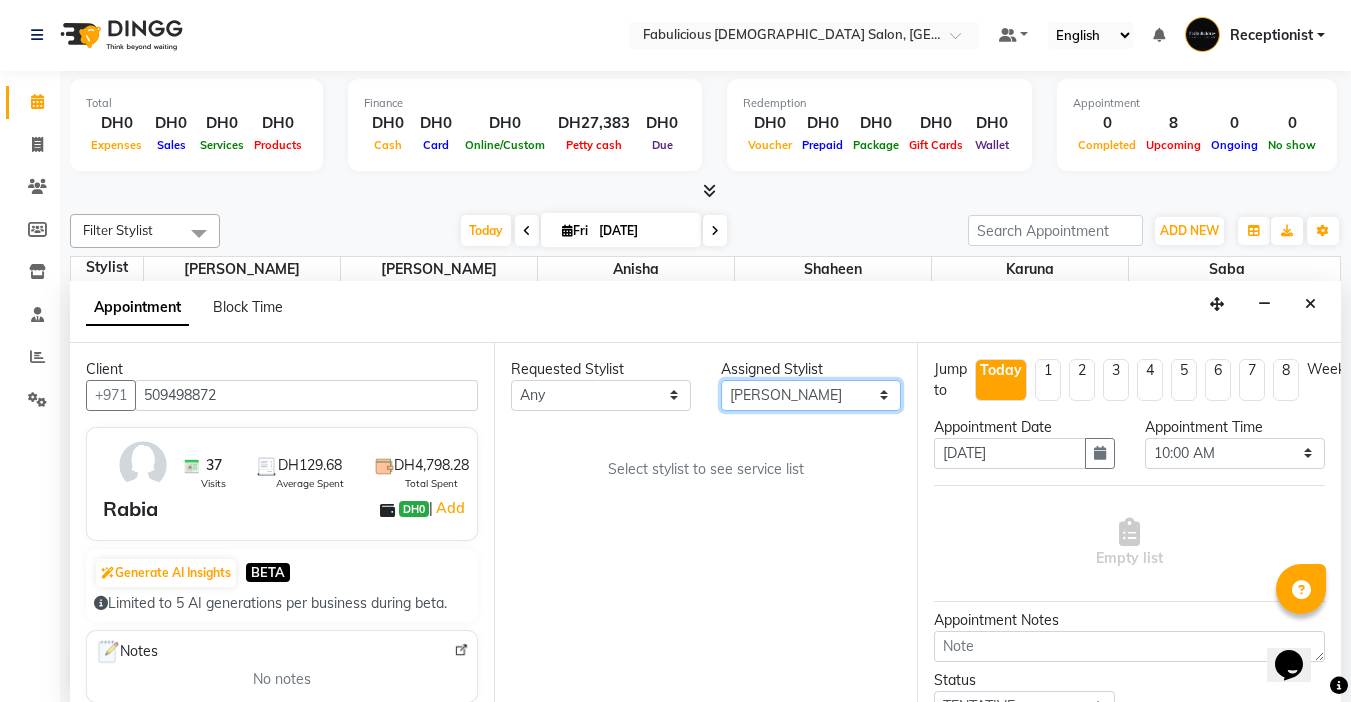 click on "Select [PERSON_NAME] [PERSON_NAME]  [PERSON_NAME] [PERSON_NAME]" at bounding box center [811, 395] 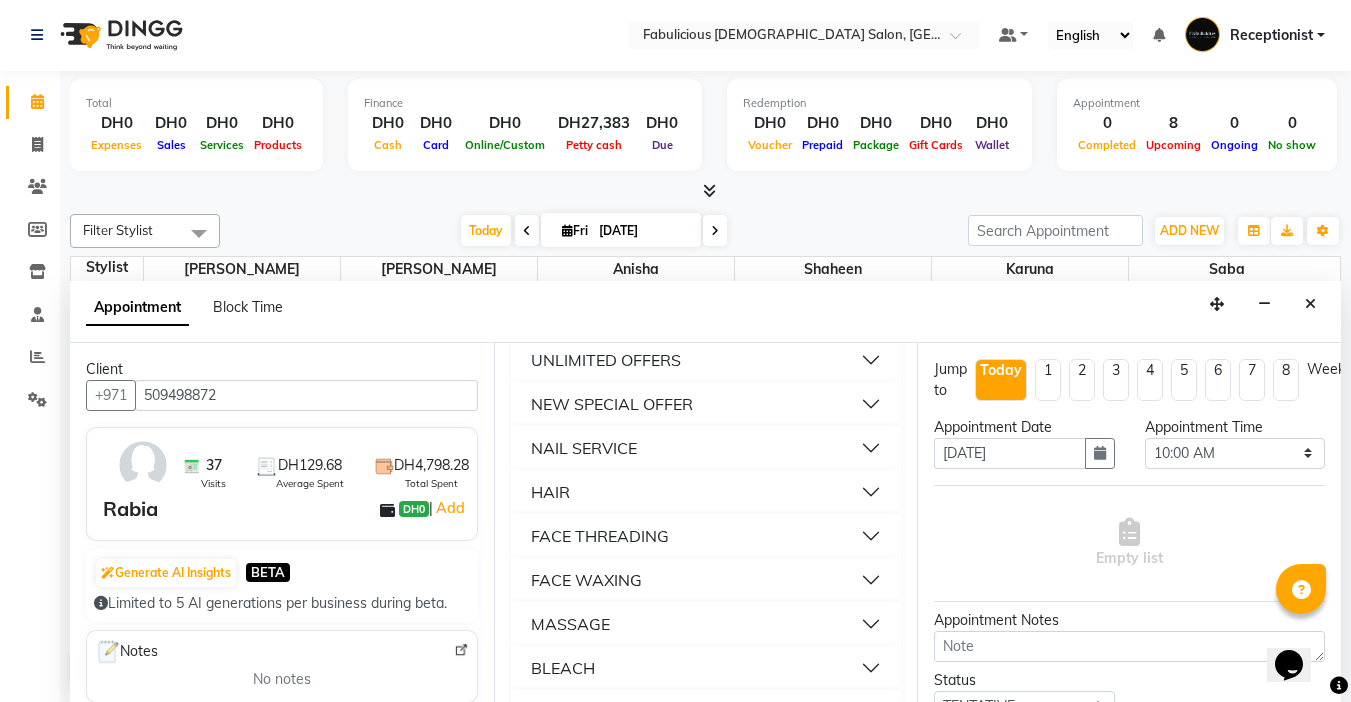 scroll, scrollTop: 1300, scrollLeft: 0, axis: vertical 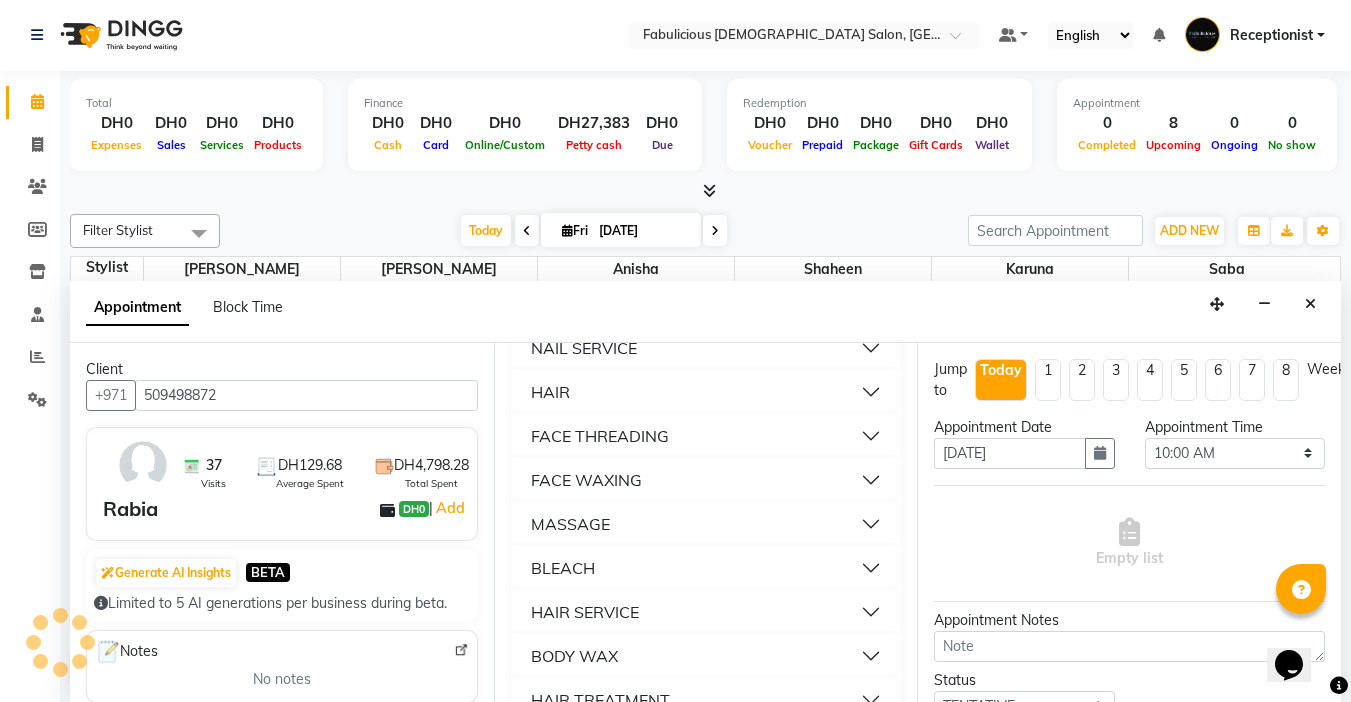 click on "FACE THREADING" at bounding box center [600, 436] 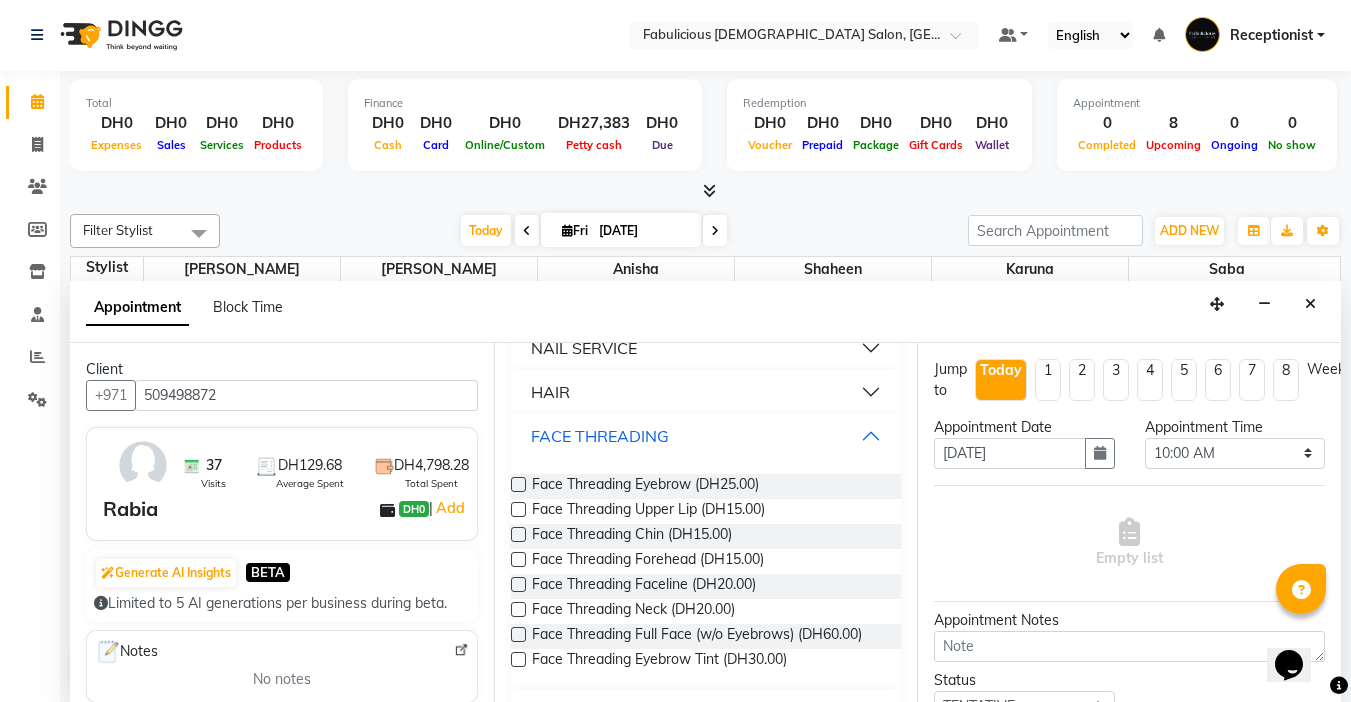 scroll, scrollTop: 1369, scrollLeft: 0, axis: vertical 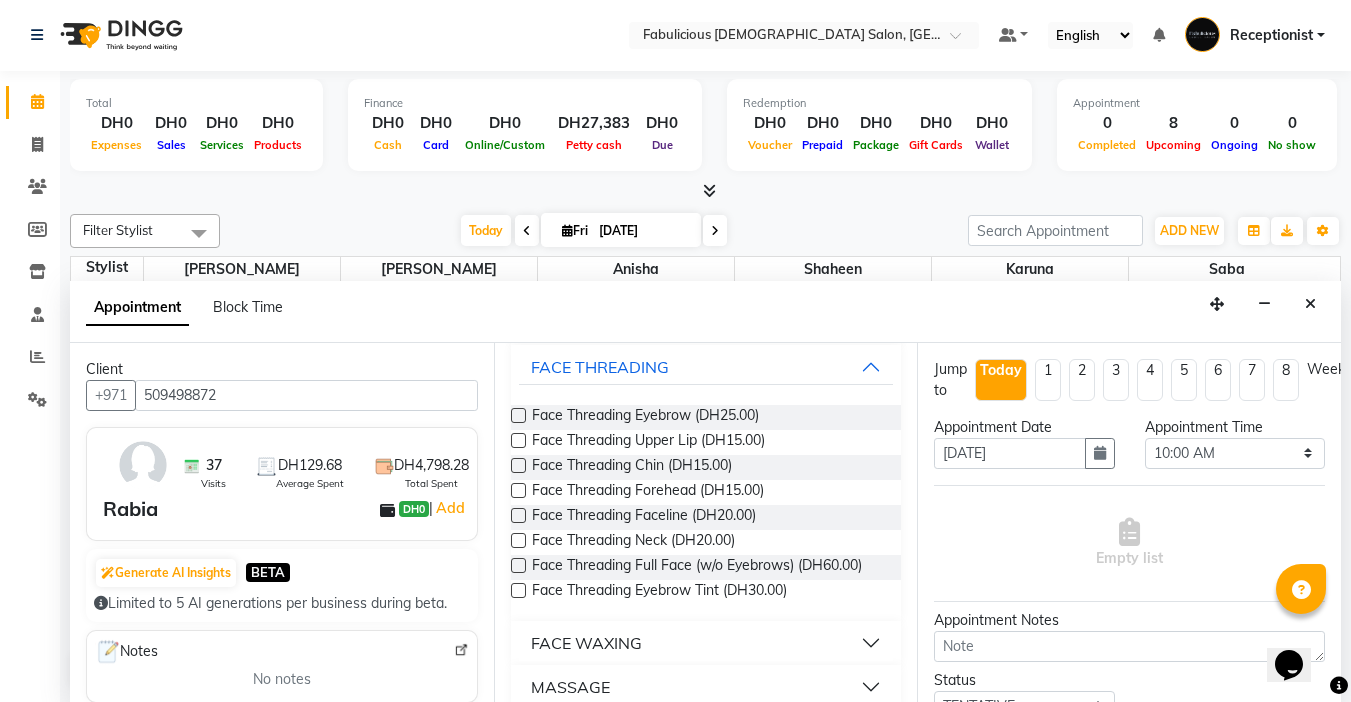click at bounding box center [518, 415] 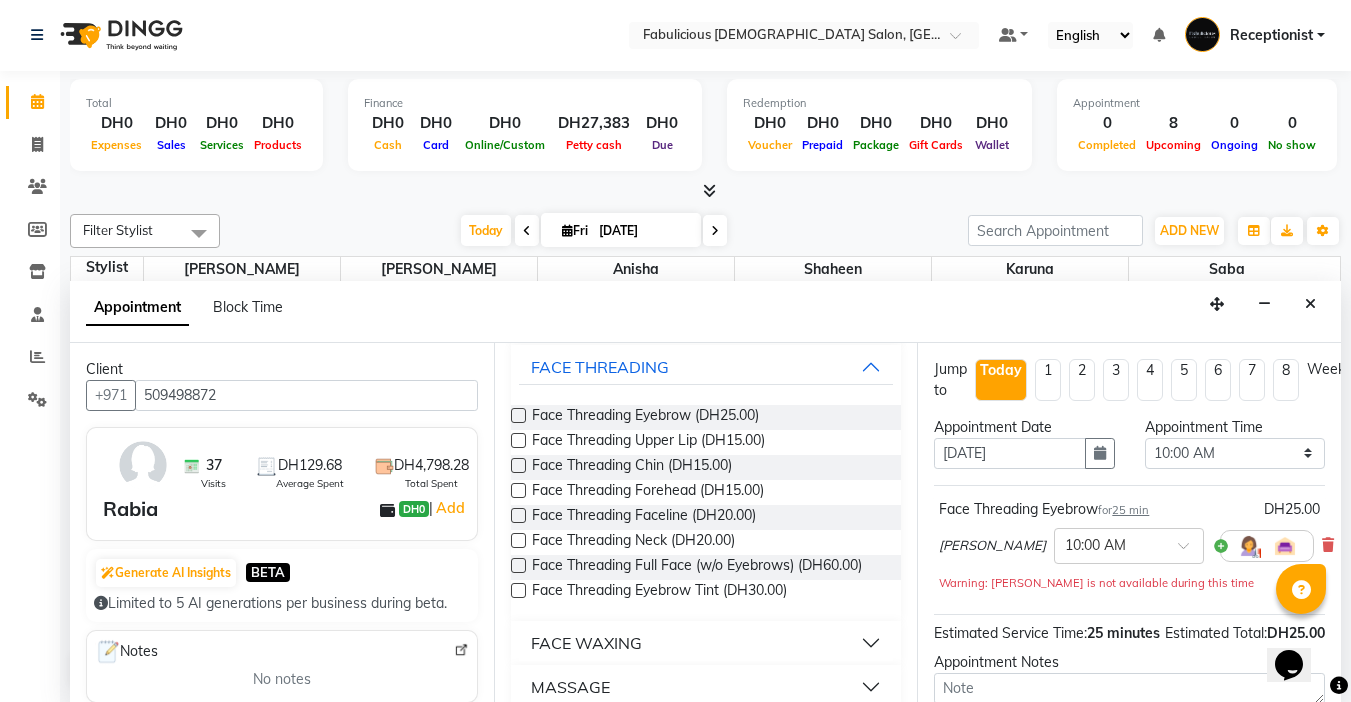 checkbox on "false" 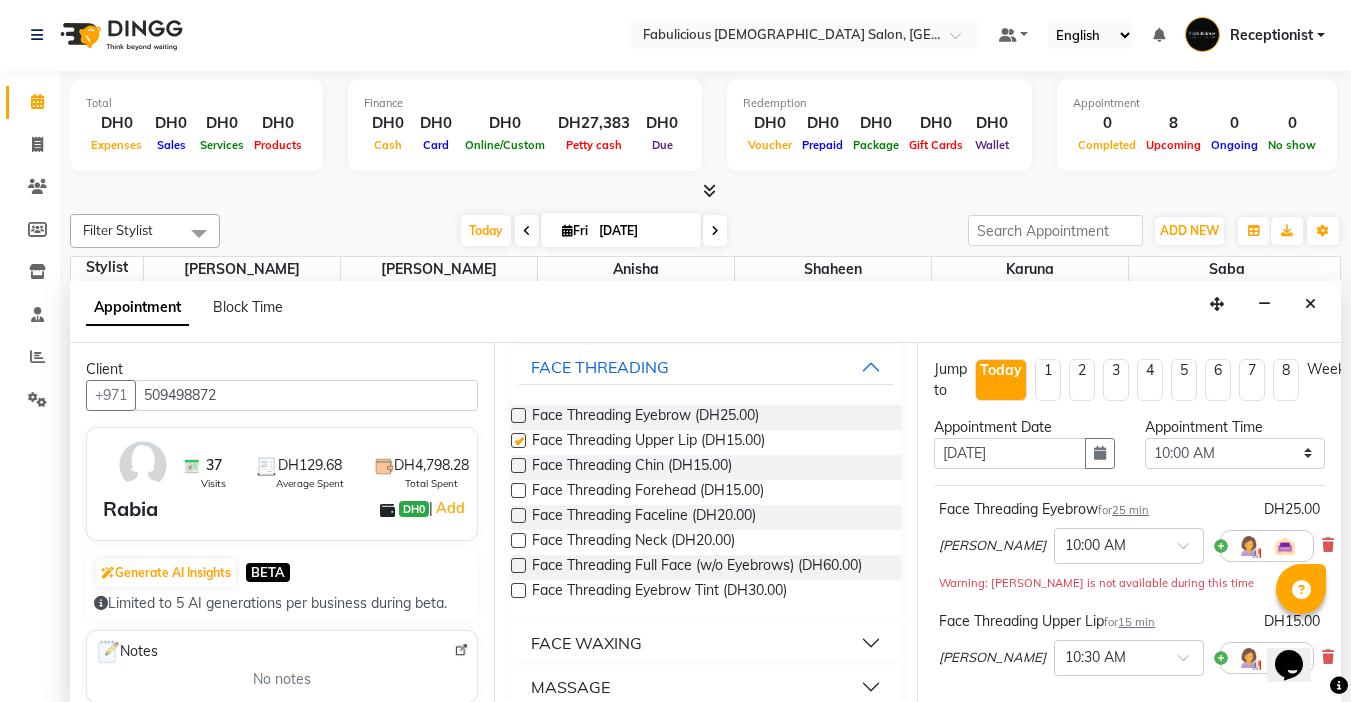 checkbox on "false" 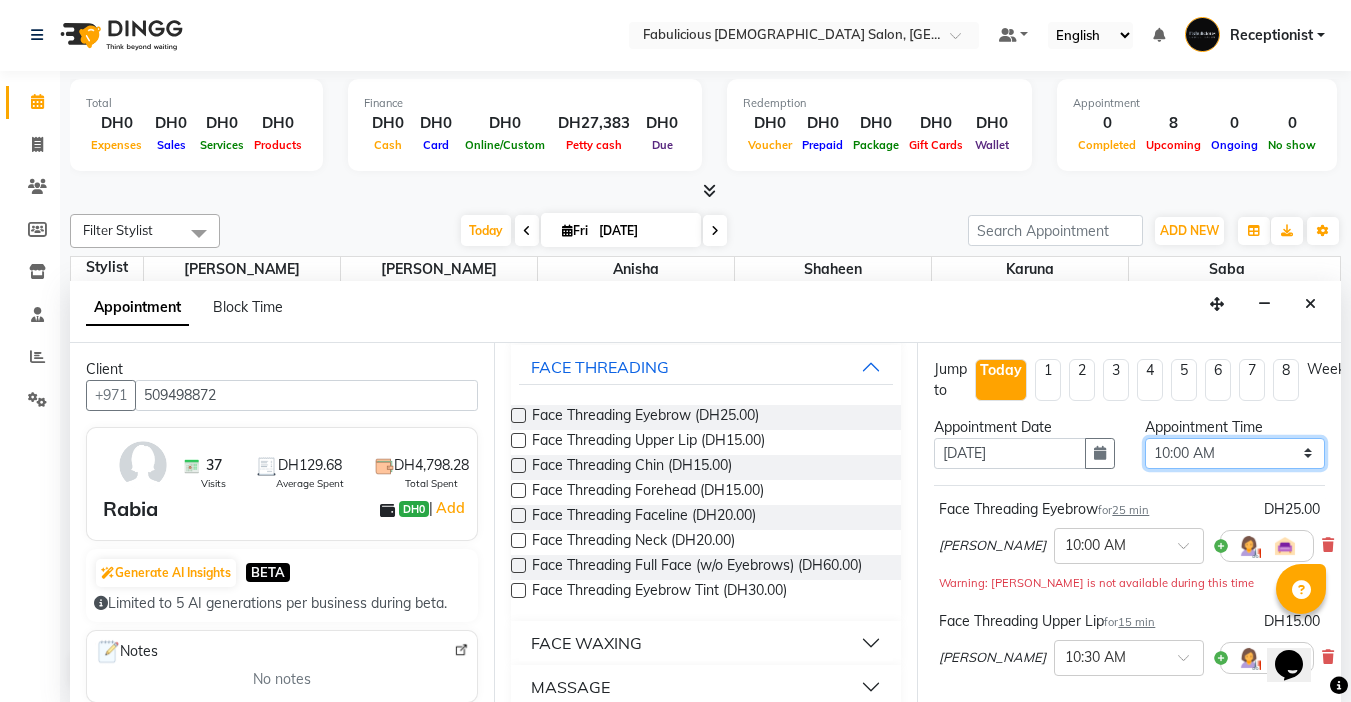 click on "Select 10:00 AM 10:15 AM 10:30 AM 10:45 AM 11:00 AM 11:15 AM 11:30 AM 11:45 AM 12:00 PM 12:15 PM 12:30 PM 12:45 PM 01:00 PM 01:15 PM 01:30 PM 01:45 PM 02:00 PM 02:15 PM 02:30 PM 02:45 PM 03:00 PM 03:15 PM 03:30 PM 03:45 PM 04:00 PM 04:15 PM 04:30 PM 04:45 PM 05:00 PM 05:15 PM 05:30 PM 05:45 PM 06:00 PM 06:15 PM 06:30 PM 06:45 PM 07:00 PM 07:15 PM 07:30 PM 07:45 PM 08:00 PM 08:15 PM 08:30 PM 08:45 PM 09:00 PM 09:15 PM 09:30 PM 09:45 PM 10:00 PM 10:15 PM 10:30 PM 10:45 PM 11:00 PM 11:15 PM 11:30 PM 11:45 PM" at bounding box center [1235, 453] 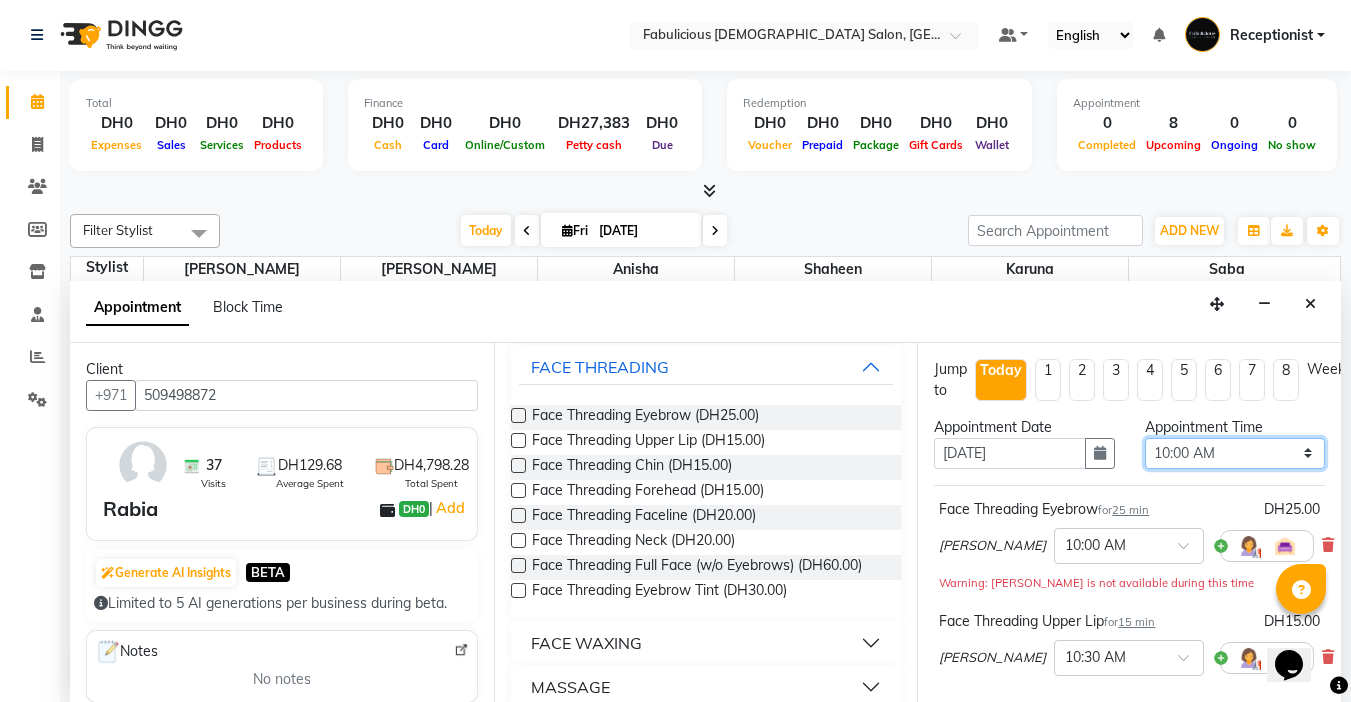 select on "735" 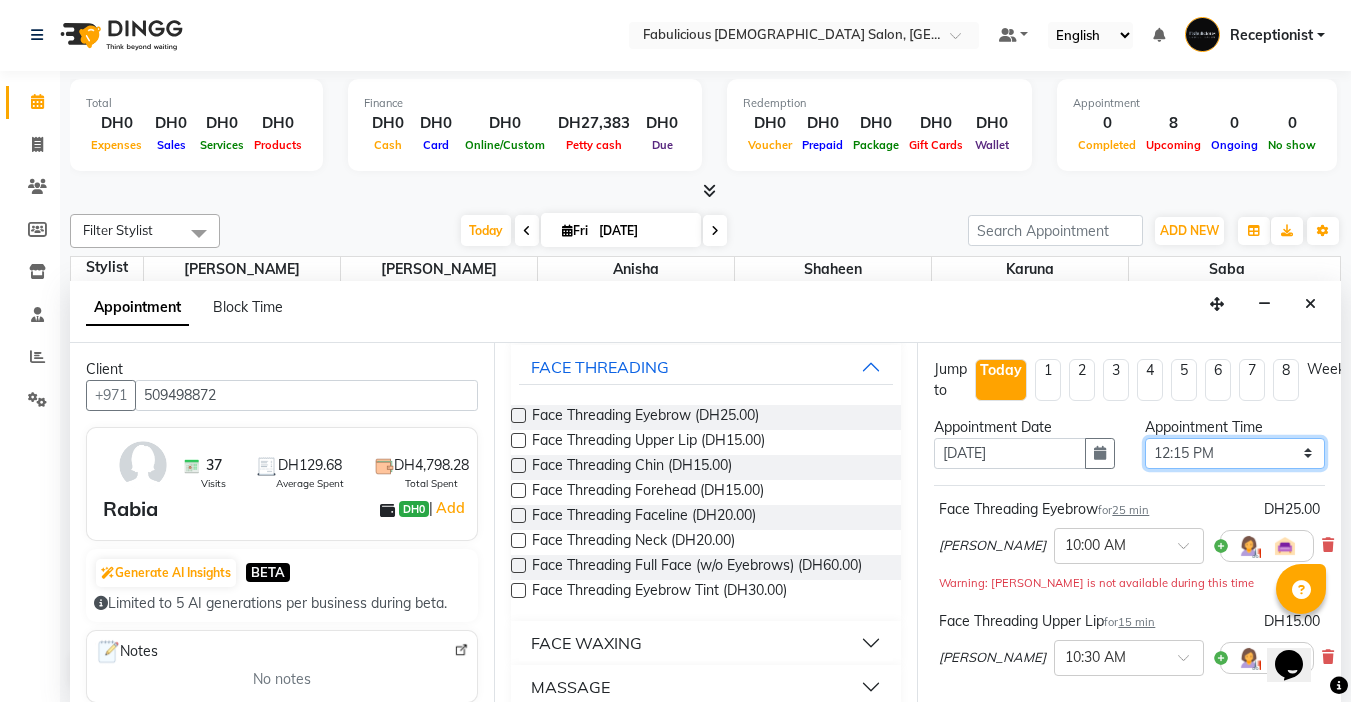 click on "Select 10:00 AM 10:15 AM 10:30 AM 10:45 AM 11:00 AM 11:15 AM 11:30 AM 11:45 AM 12:00 PM 12:15 PM 12:30 PM 12:45 PM 01:00 PM 01:15 PM 01:30 PM 01:45 PM 02:00 PM 02:15 PM 02:30 PM 02:45 PM 03:00 PM 03:15 PM 03:30 PM 03:45 PM 04:00 PM 04:15 PM 04:30 PM 04:45 PM 05:00 PM 05:15 PM 05:30 PM 05:45 PM 06:00 PM 06:15 PM 06:30 PM 06:45 PM 07:00 PM 07:15 PM 07:30 PM 07:45 PM 08:00 PM 08:15 PM 08:30 PM 08:45 PM 09:00 PM 09:15 PM 09:30 PM 09:45 PM 10:00 PM 10:15 PM 10:30 PM 10:45 PM 11:00 PM 11:15 PM 11:30 PM 11:45 PM" at bounding box center (1235, 453) 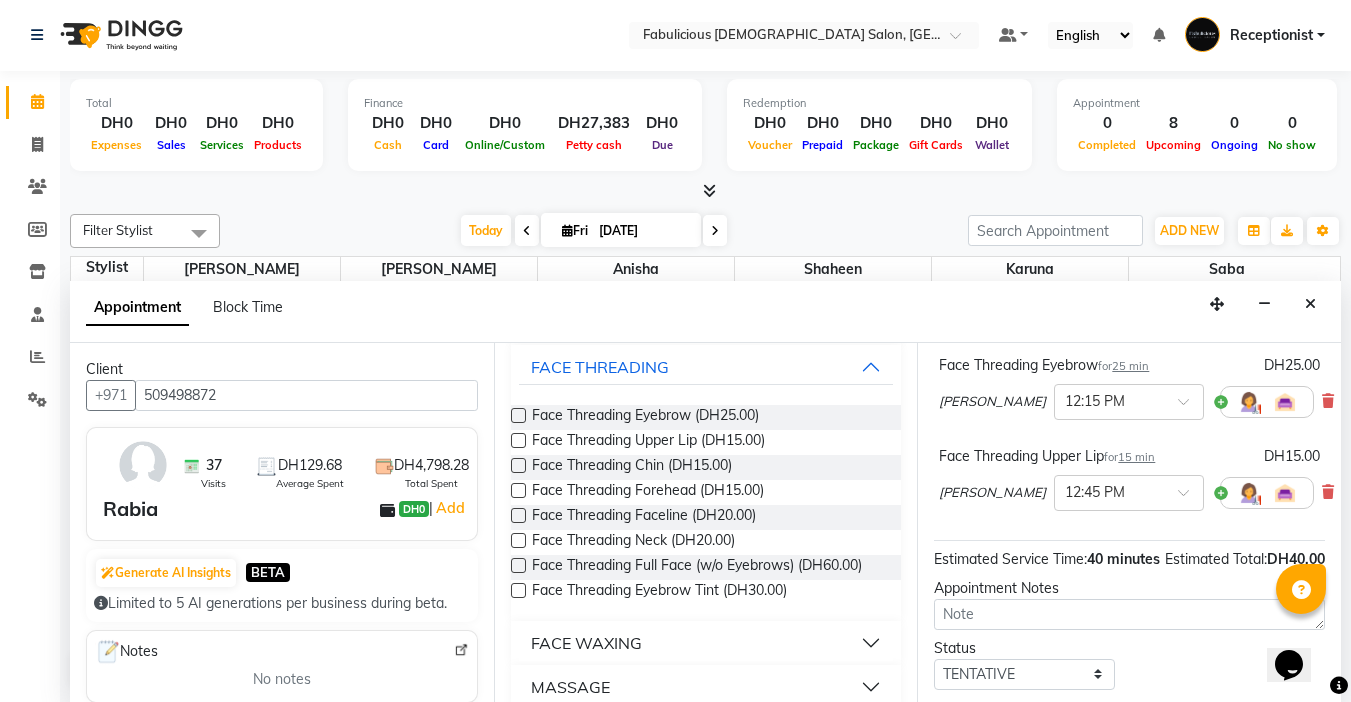 scroll, scrollTop: 294, scrollLeft: 0, axis: vertical 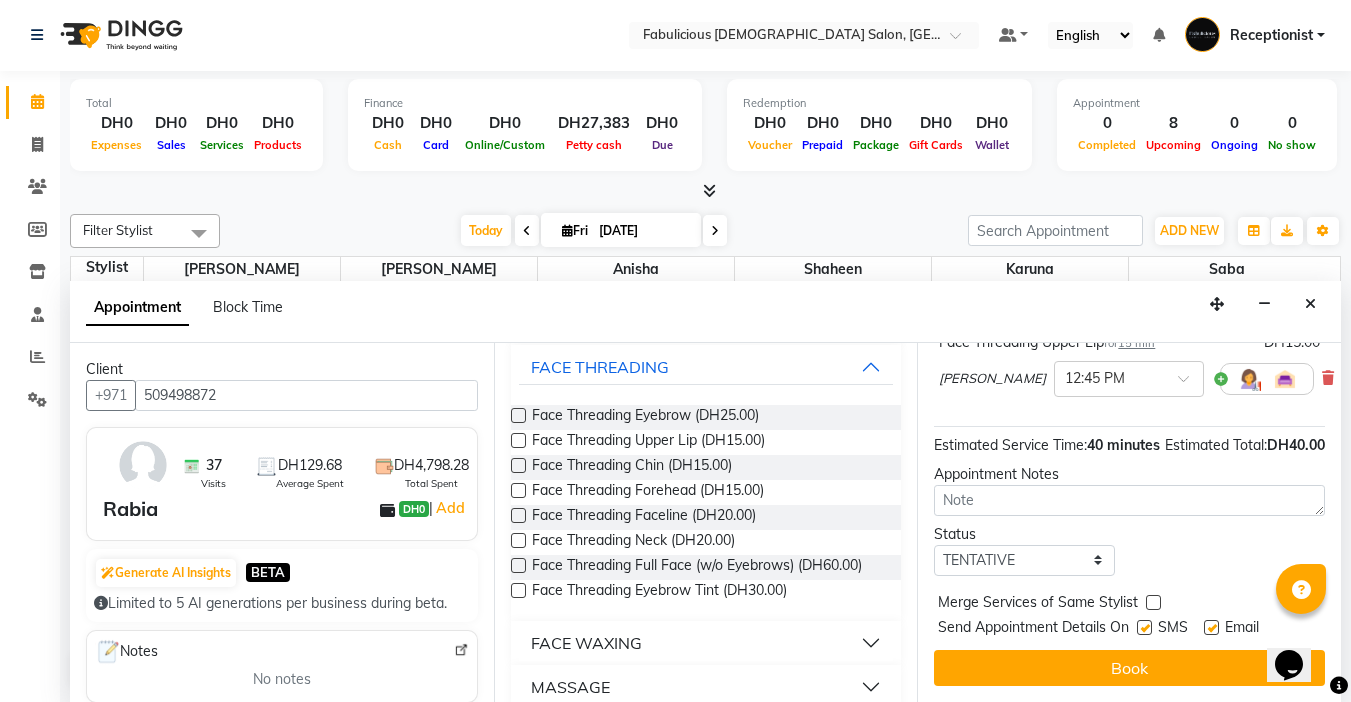 click at bounding box center [1153, 602] 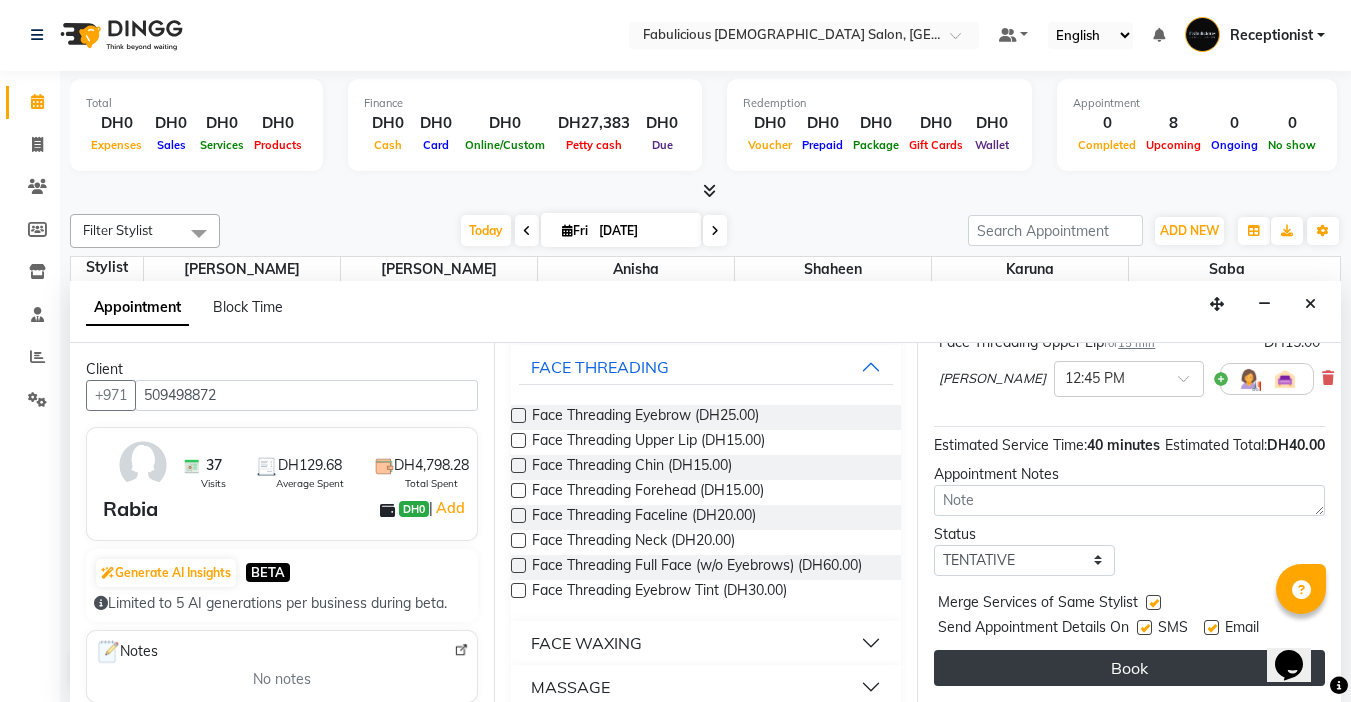 click on "Book" at bounding box center [1129, 668] 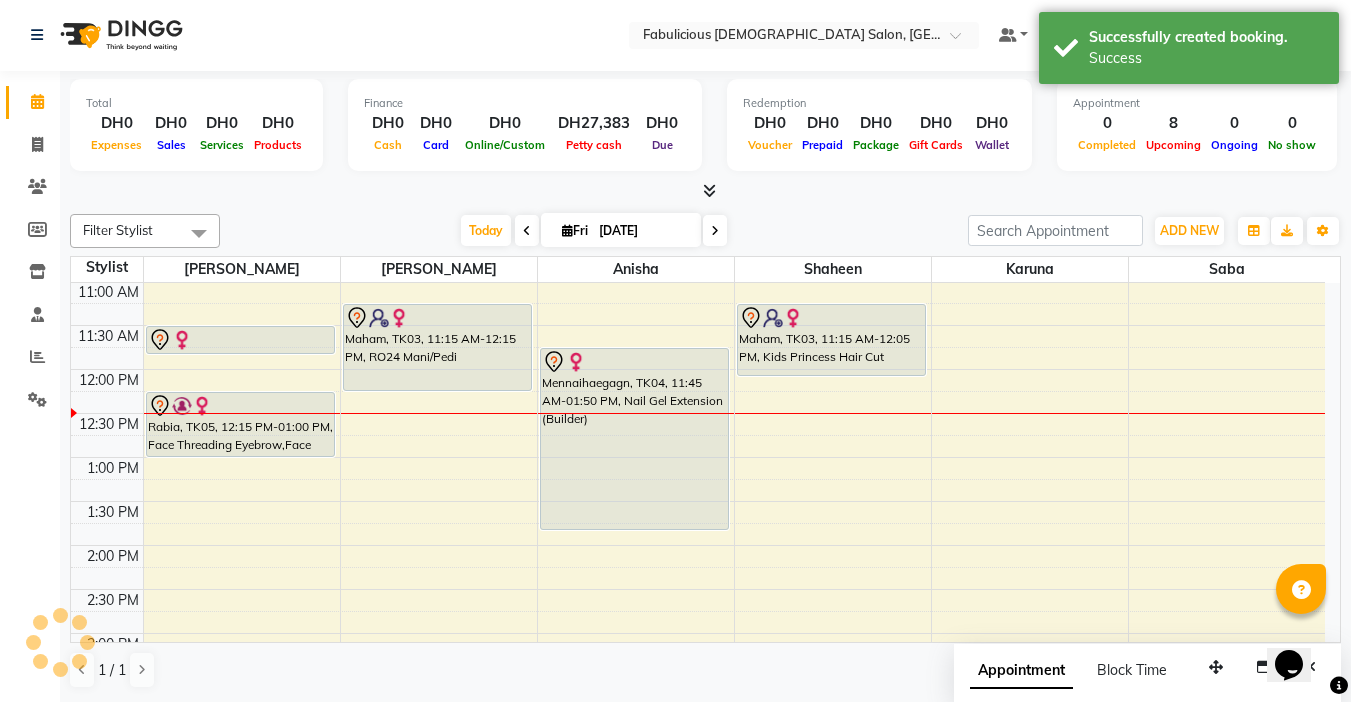 scroll, scrollTop: 0, scrollLeft: 0, axis: both 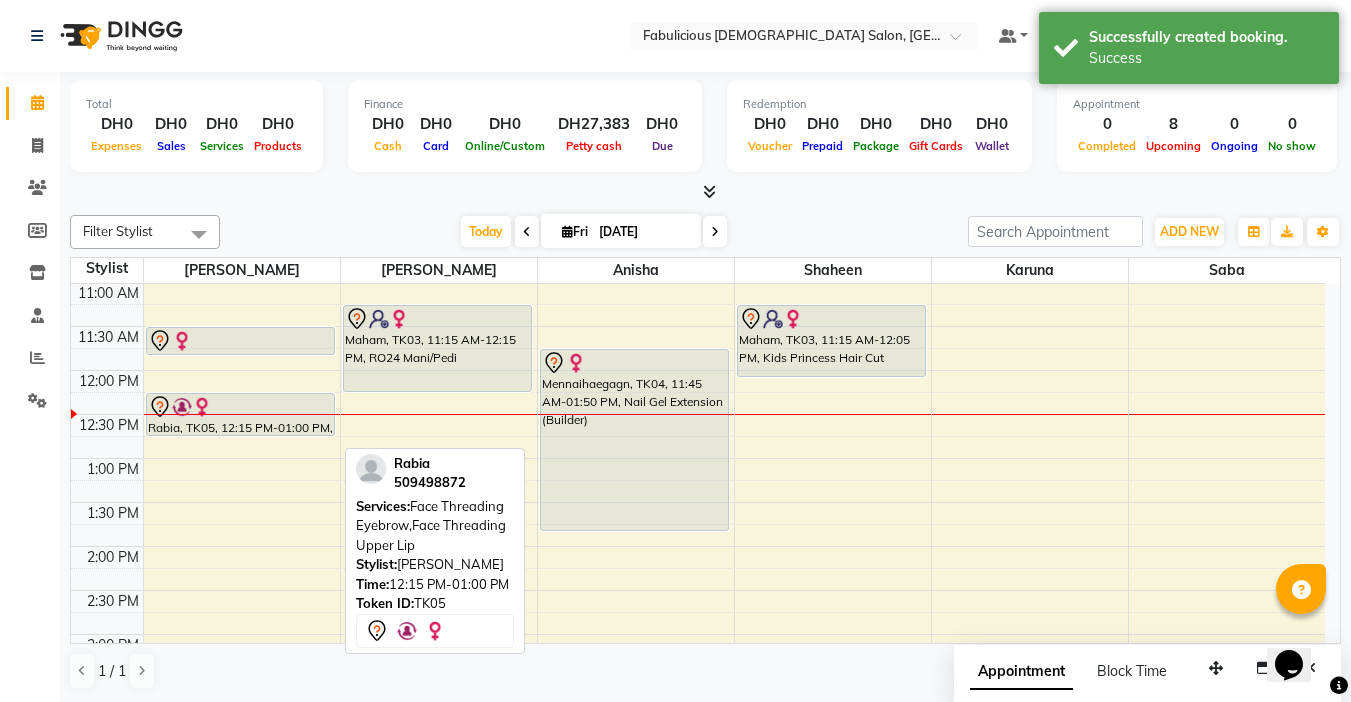 drag, startPoint x: 193, startPoint y: 454, endPoint x: 195, endPoint y: 427, distance: 27.073973 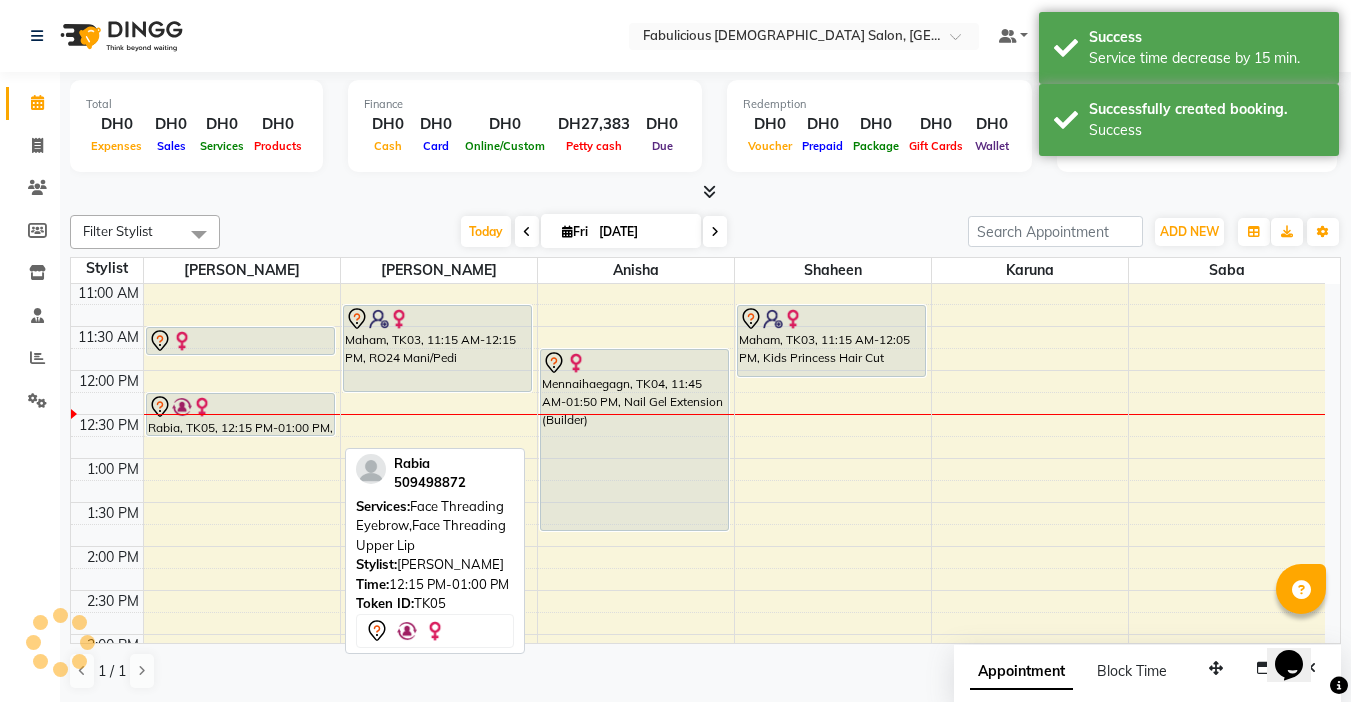 click on "Rabia, TK05, 12:15 PM-01:00 PM, Face Threading Eyebrow,Face Threading Upper Lip" at bounding box center [240, 414] 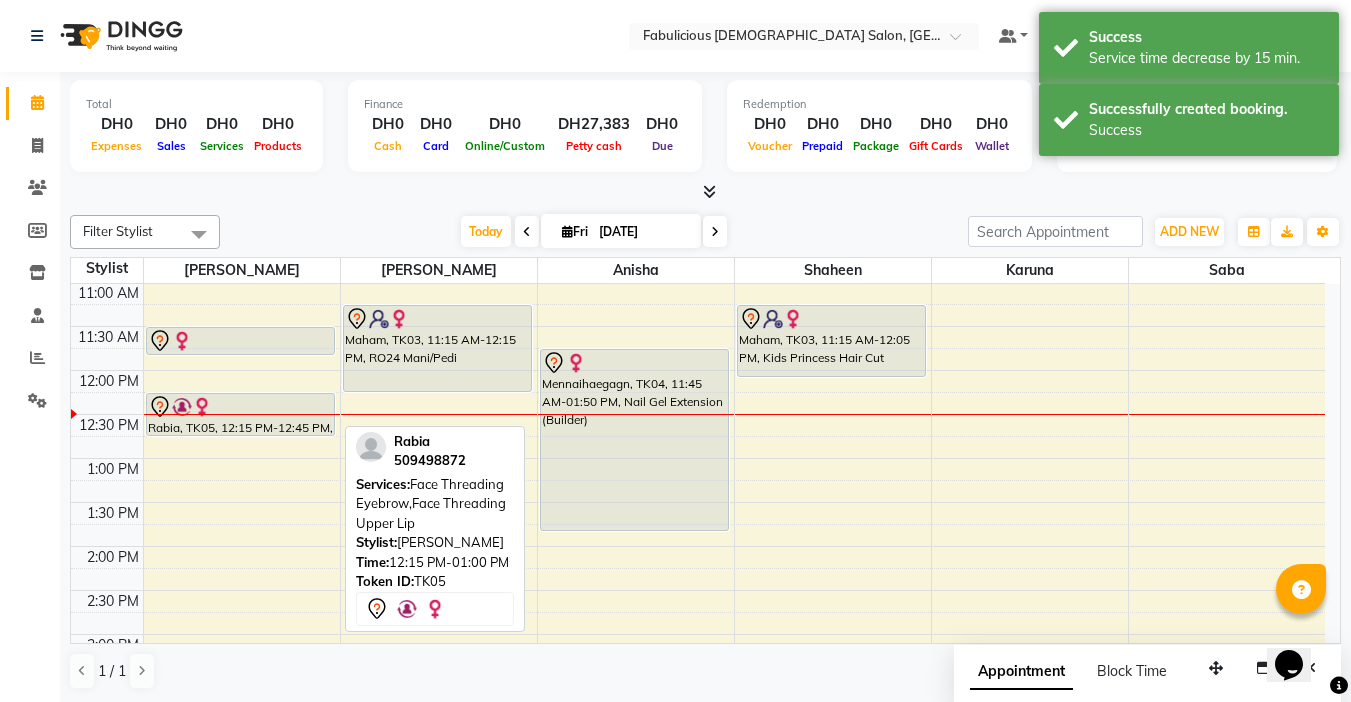 click at bounding box center [240, 407] 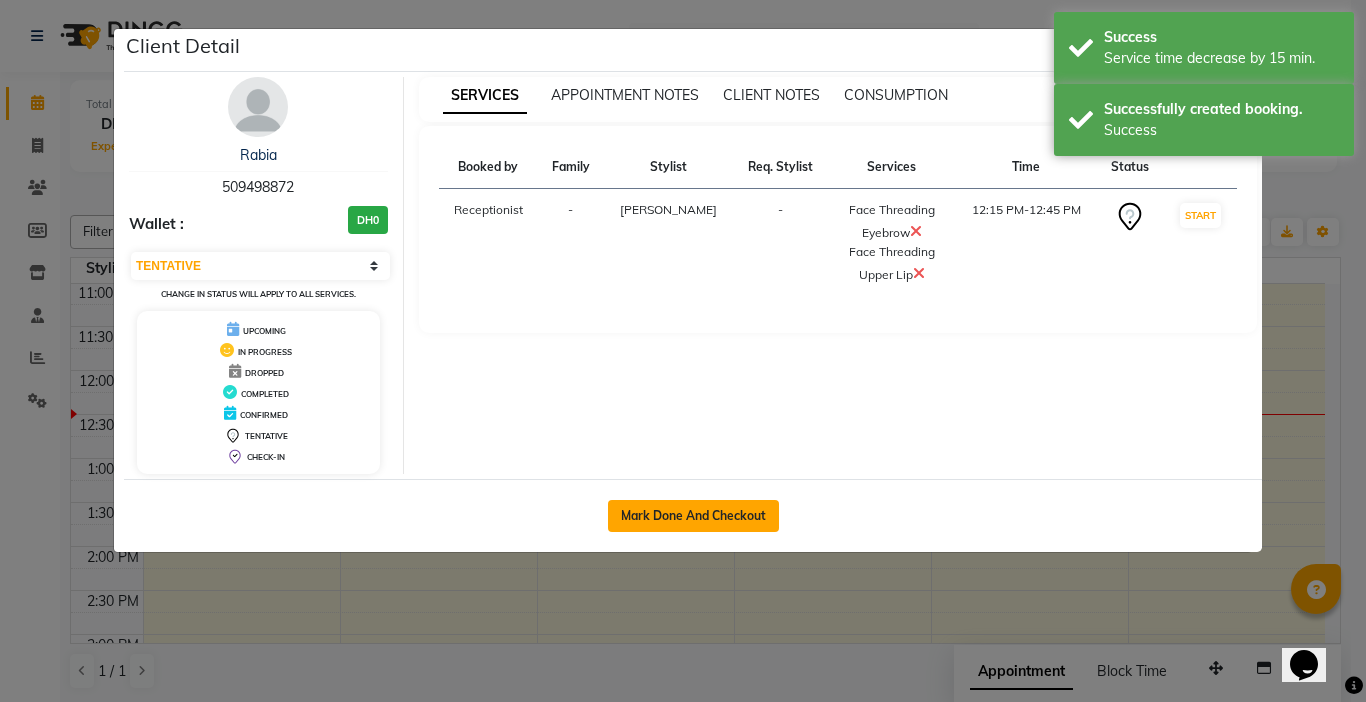 click on "Mark Done And Checkout" 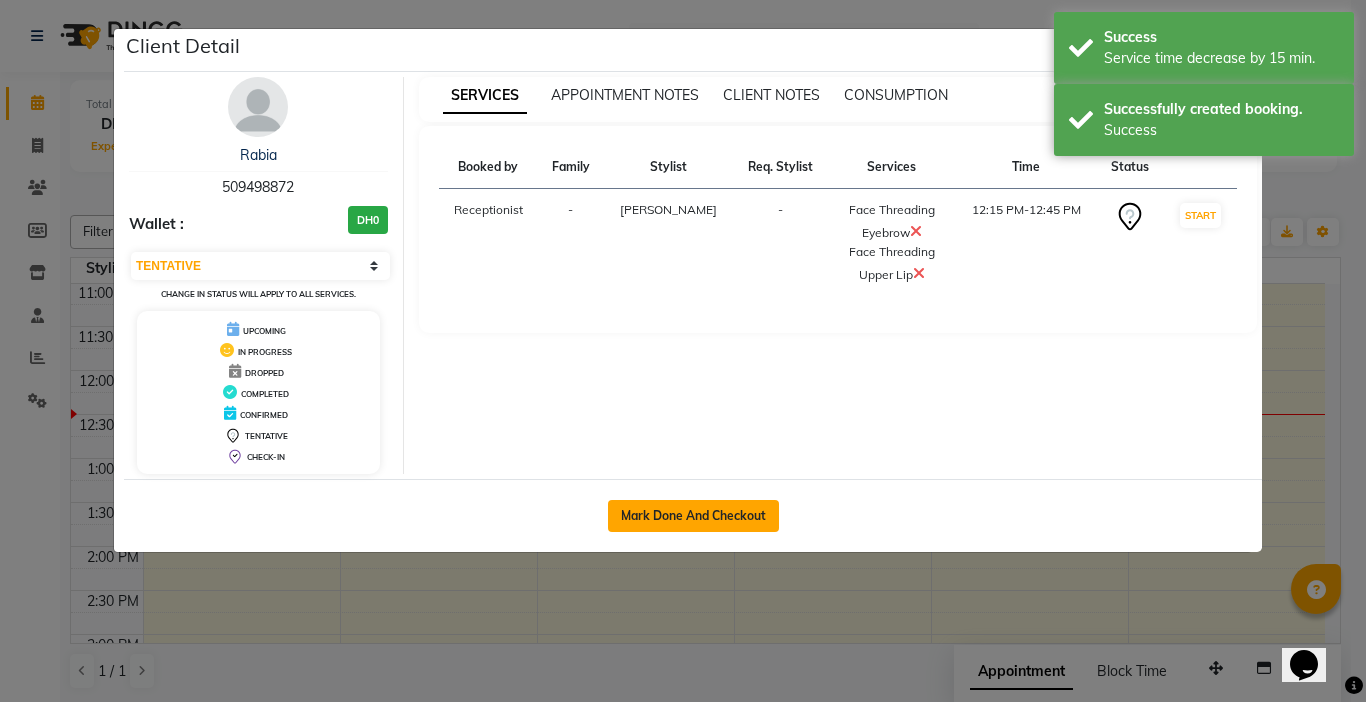 select on "service" 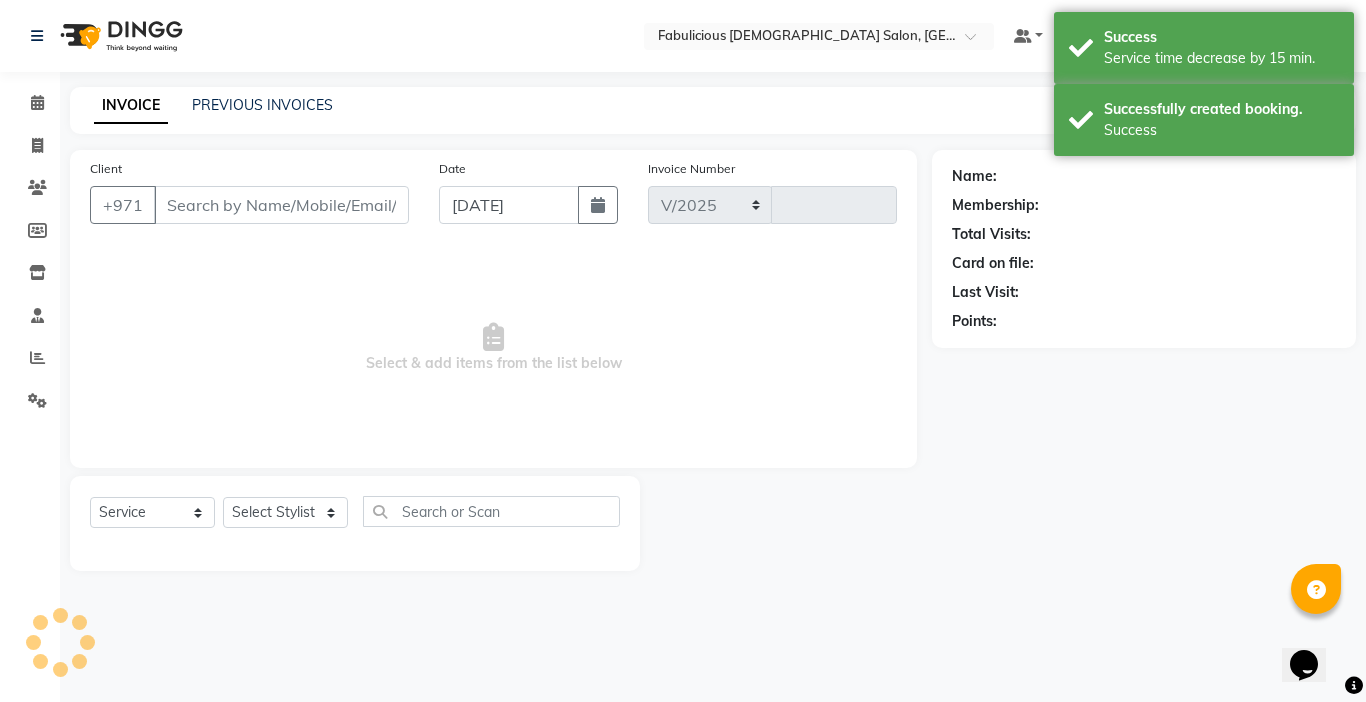 select on "738" 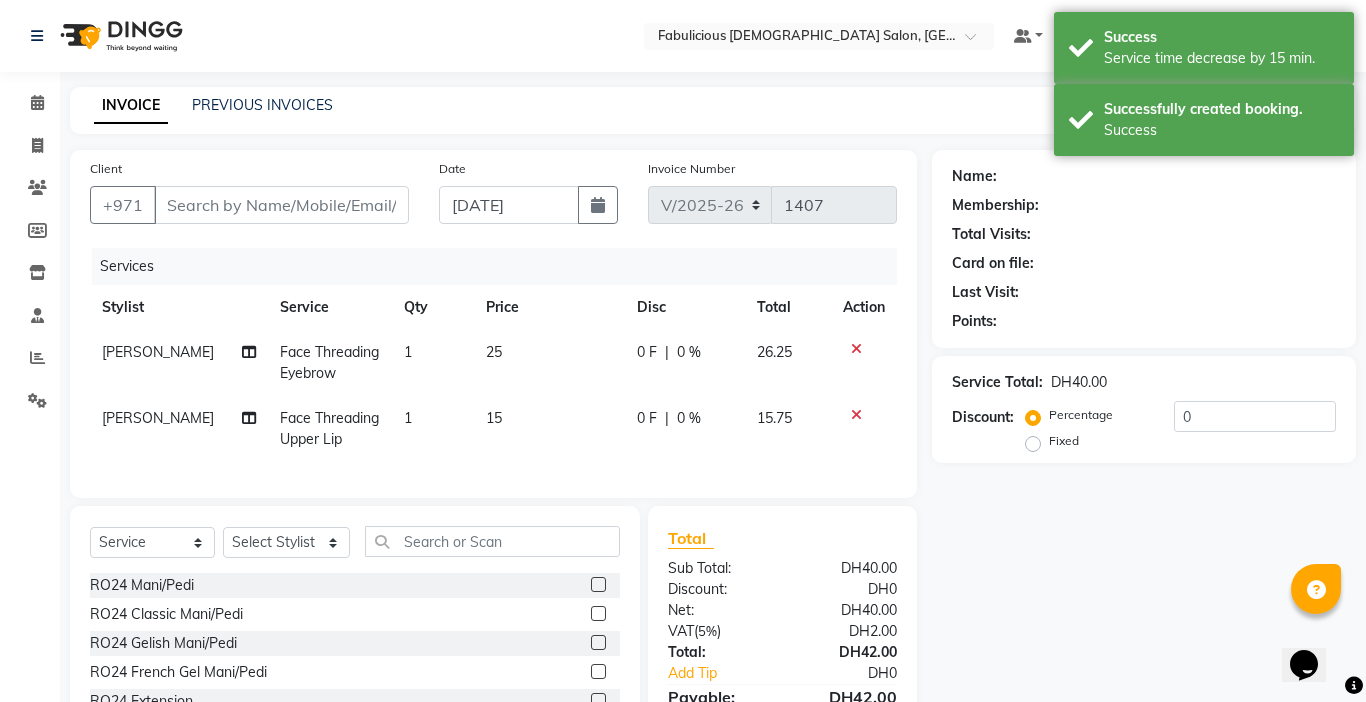 type on "509498872" 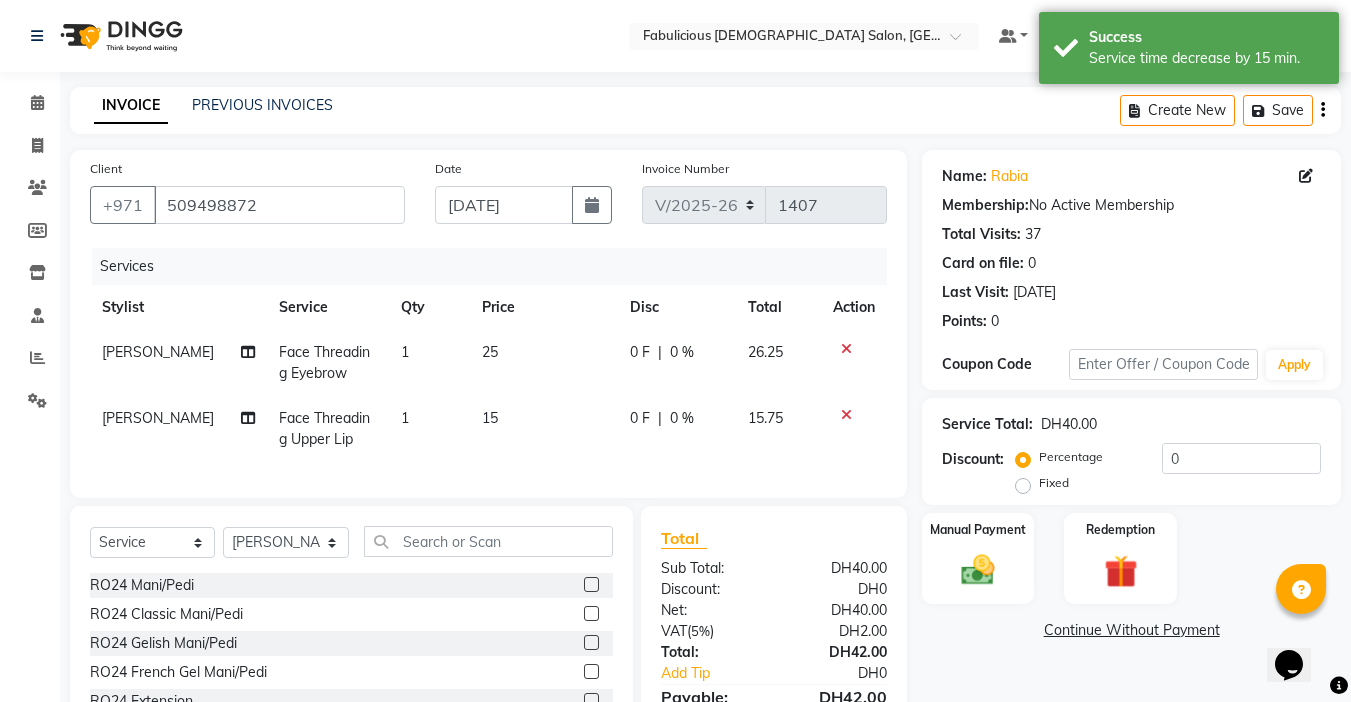 click 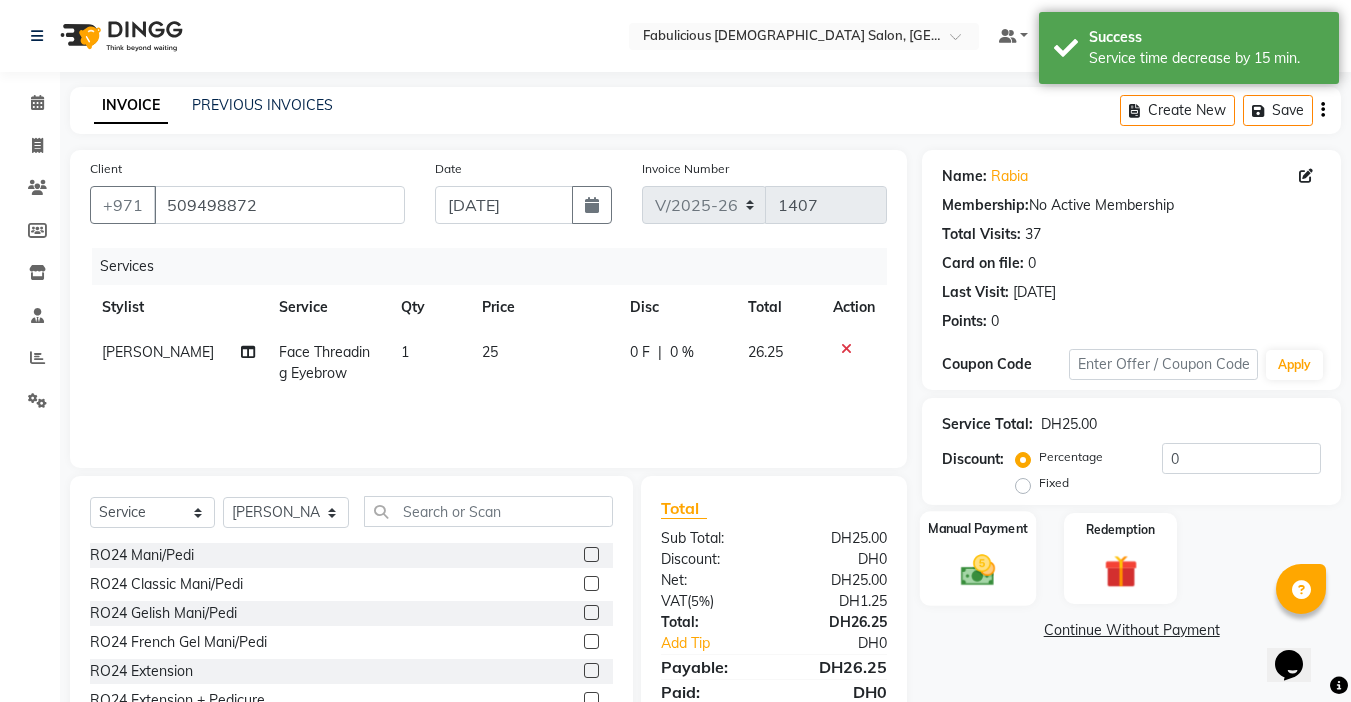 click 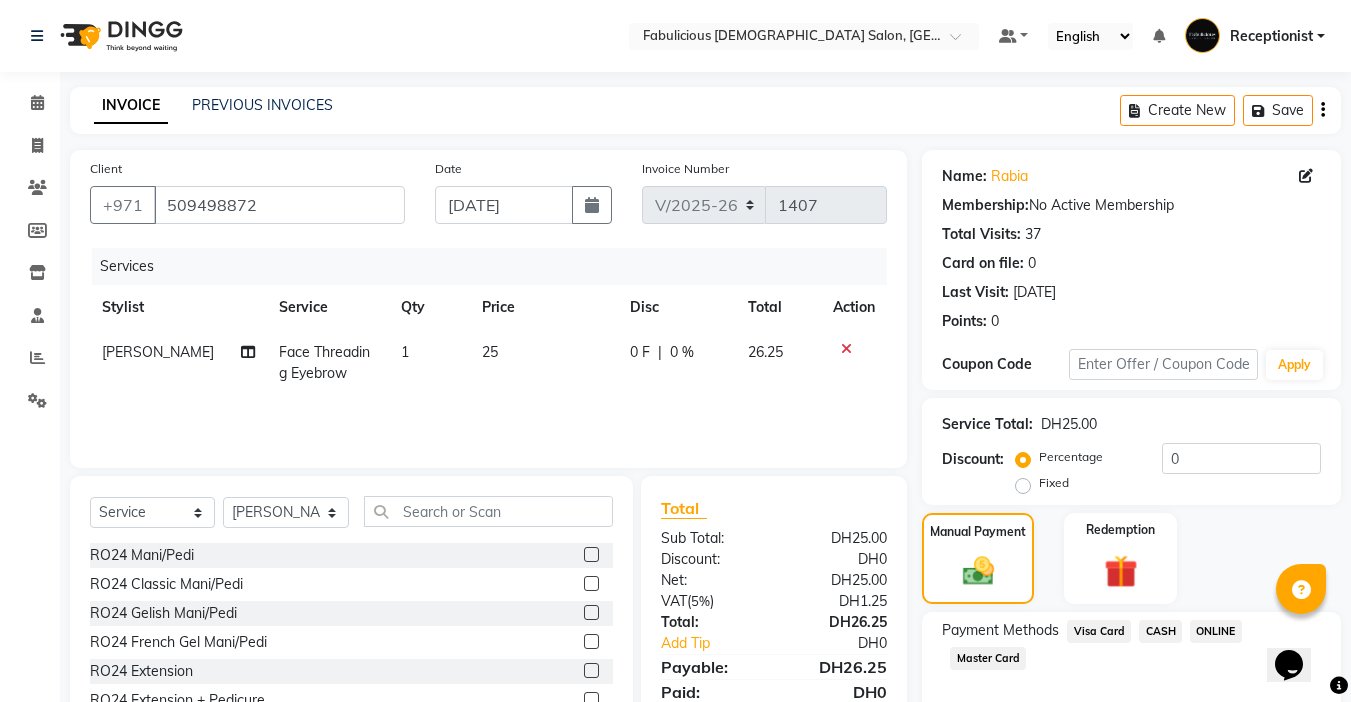 click on "Visa Card" 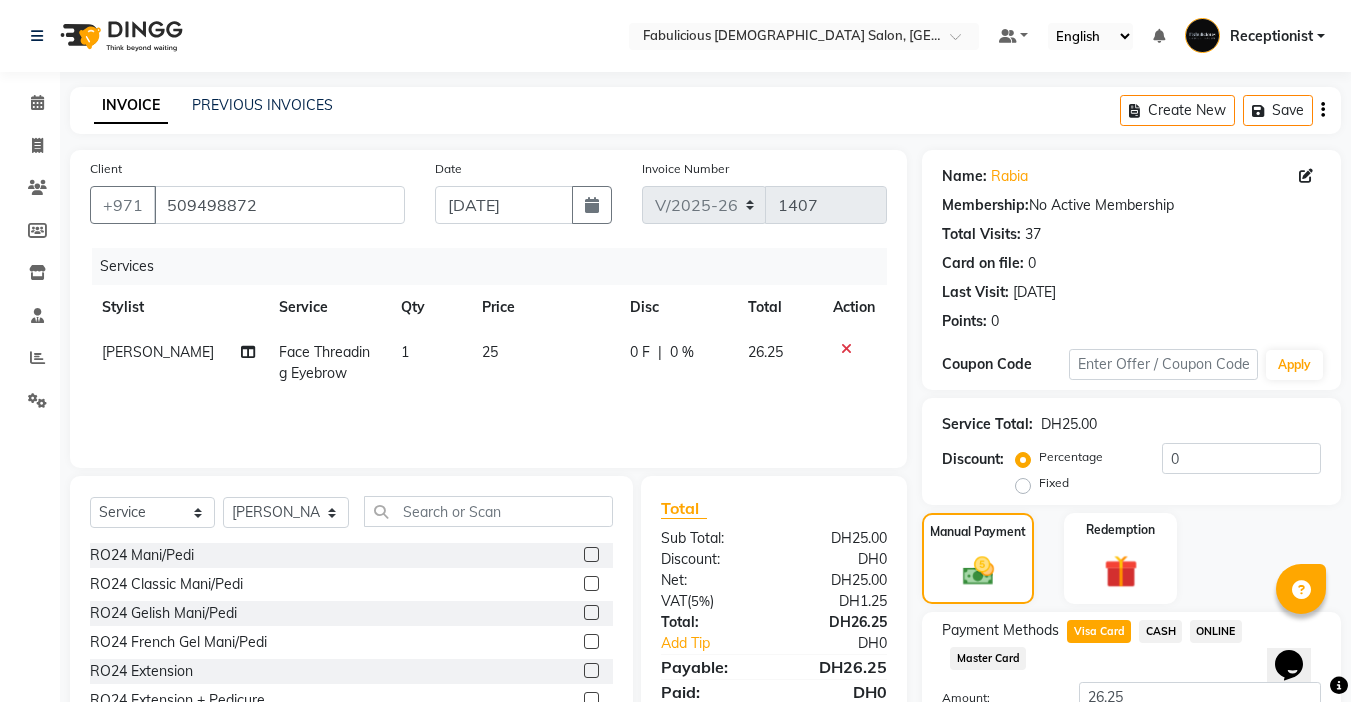scroll, scrollTop: 157, scrollLeft: 0, axis: vertical 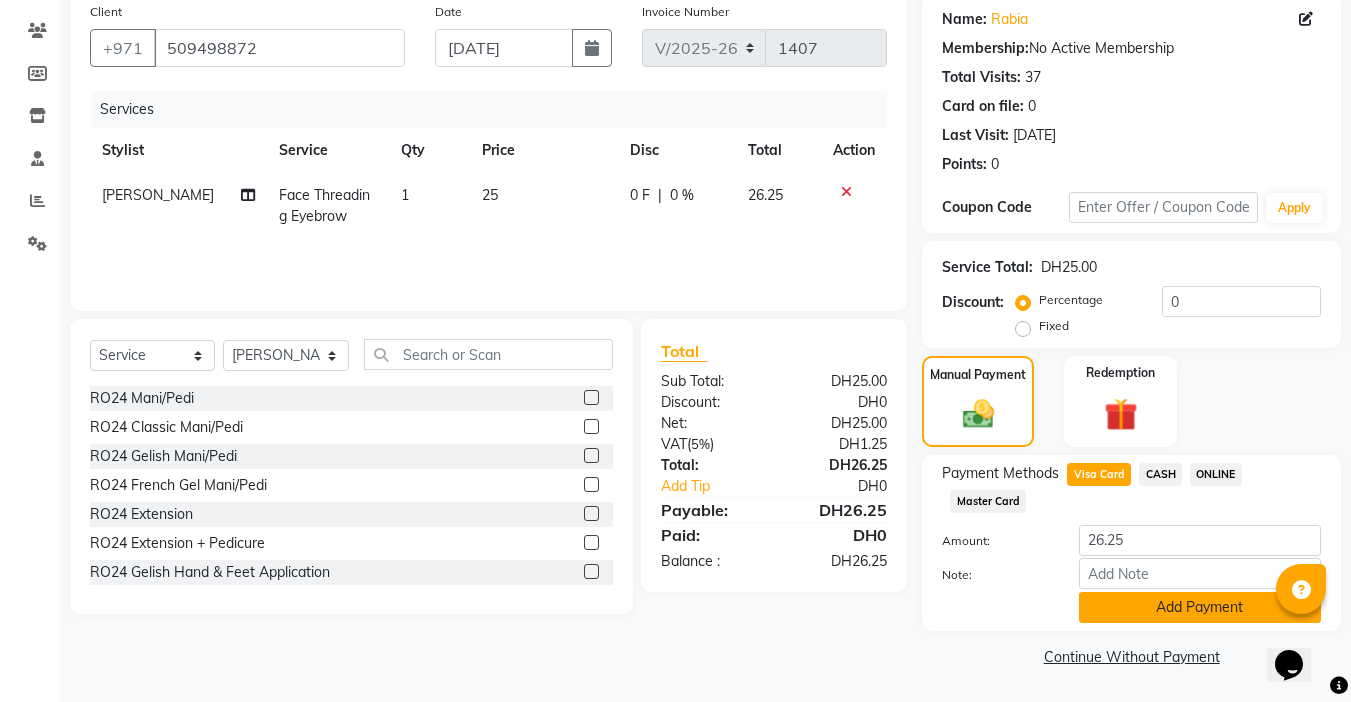 click on "Add Payment" 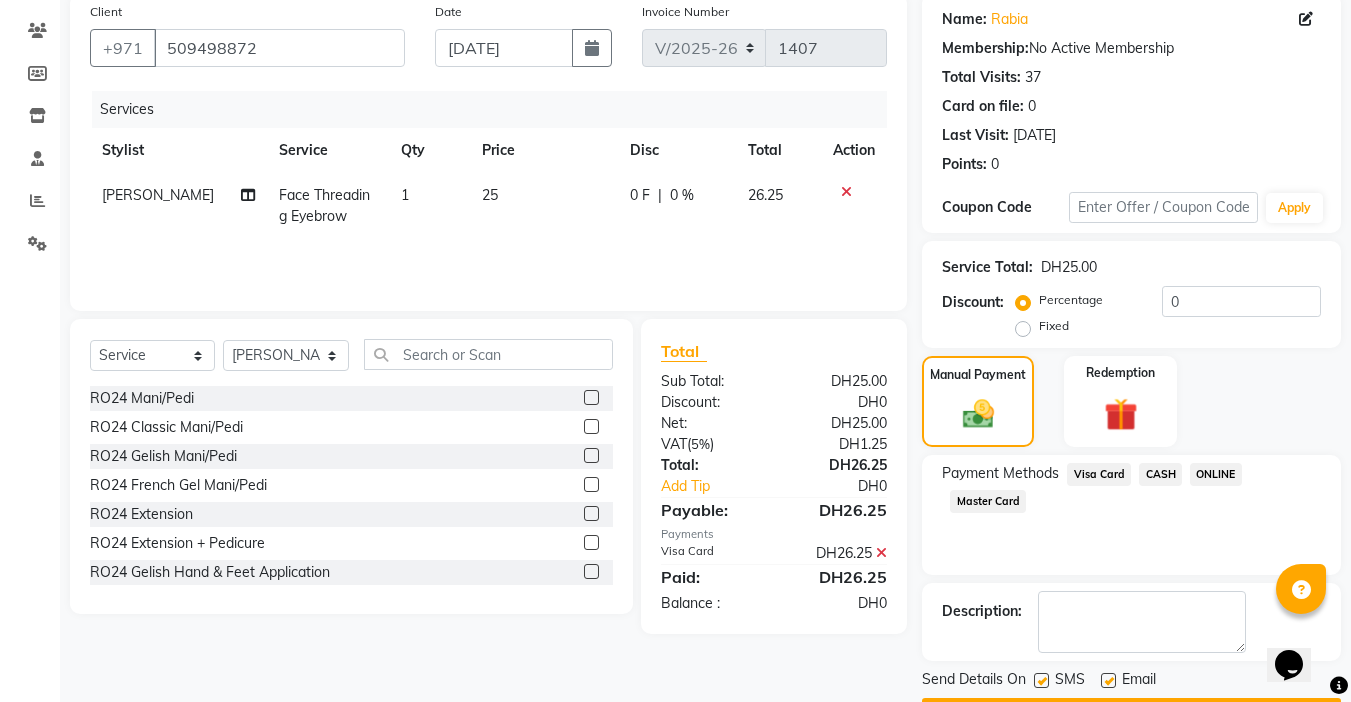 scroll, scrollTop: 214, scrollLeft: 0, axis: vertical 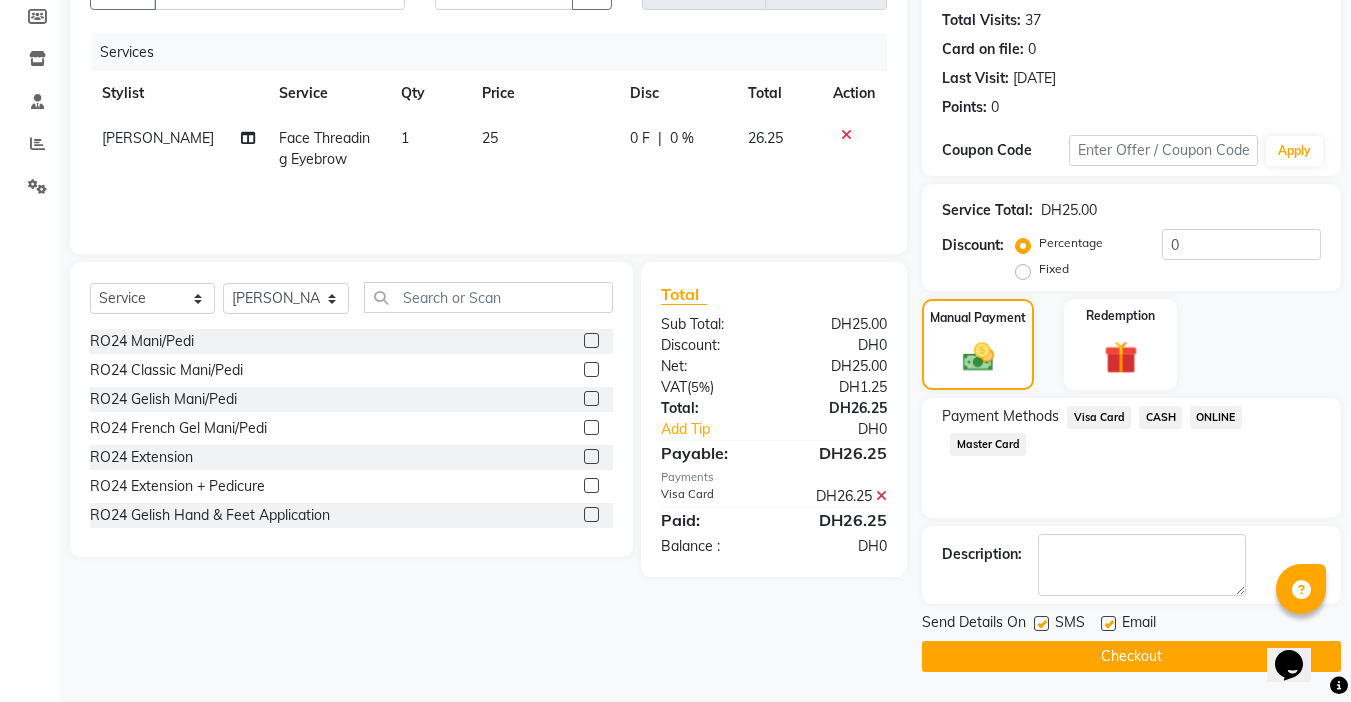 click on "Checkout" 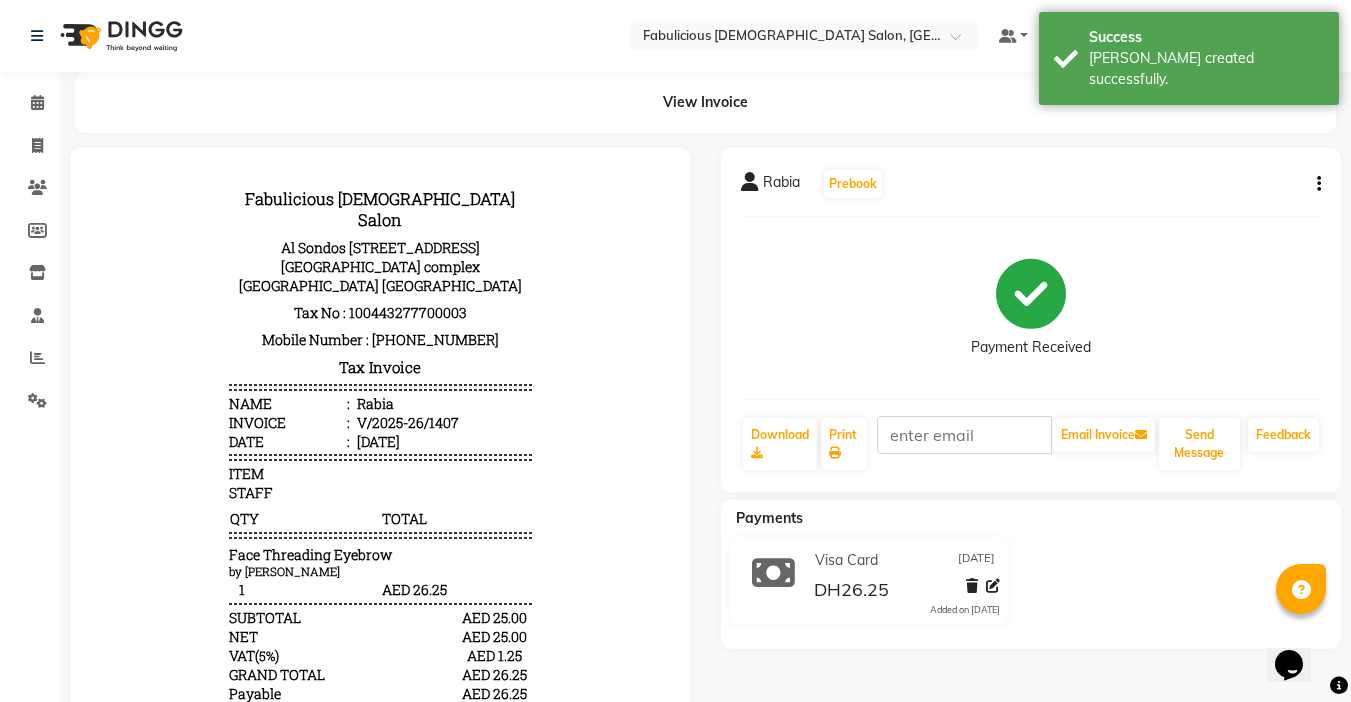 scroll, scrollTop: 0, scrollLeft: 0, axis: both 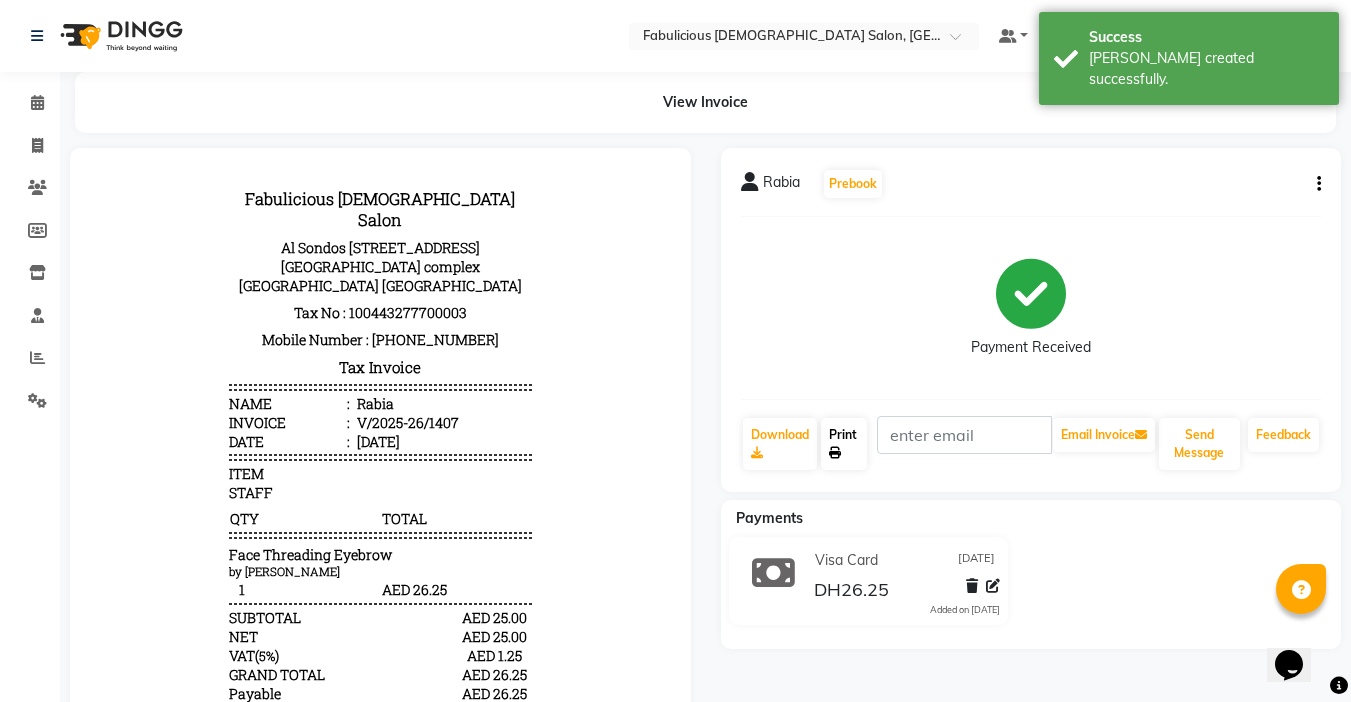 click on "Print" 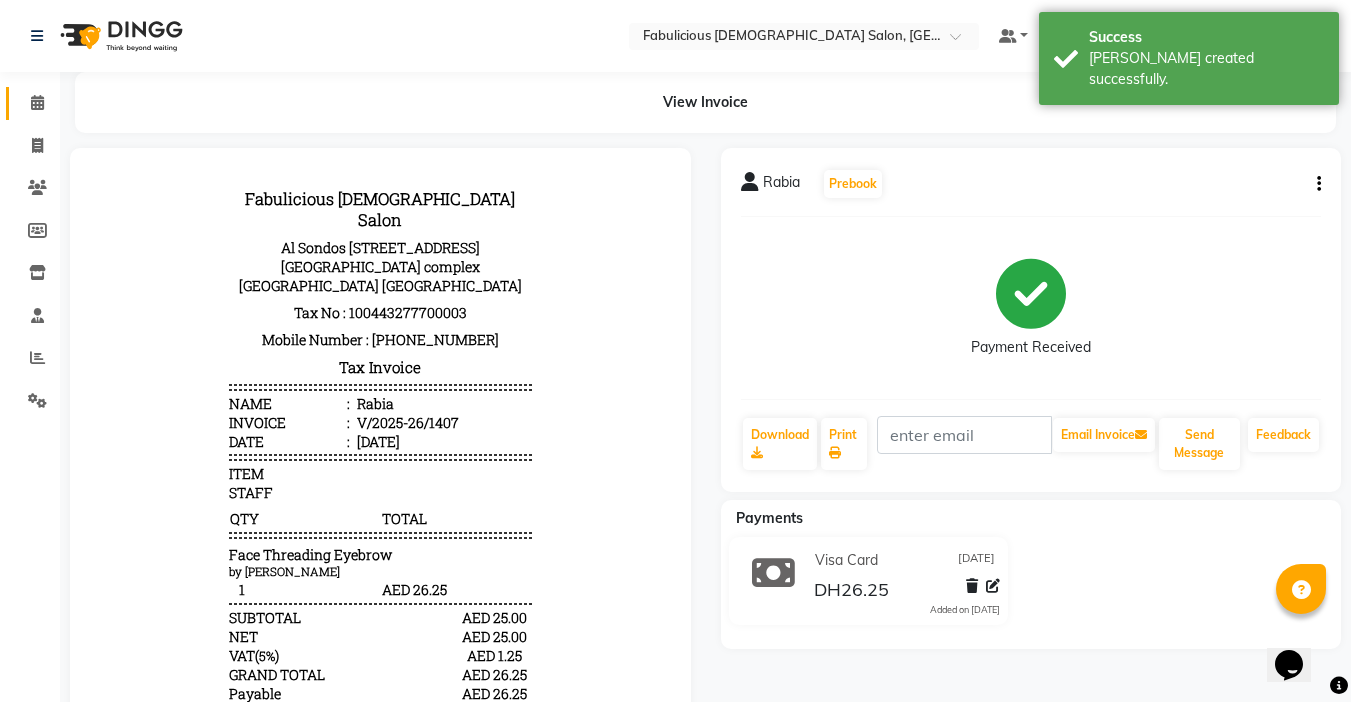 click 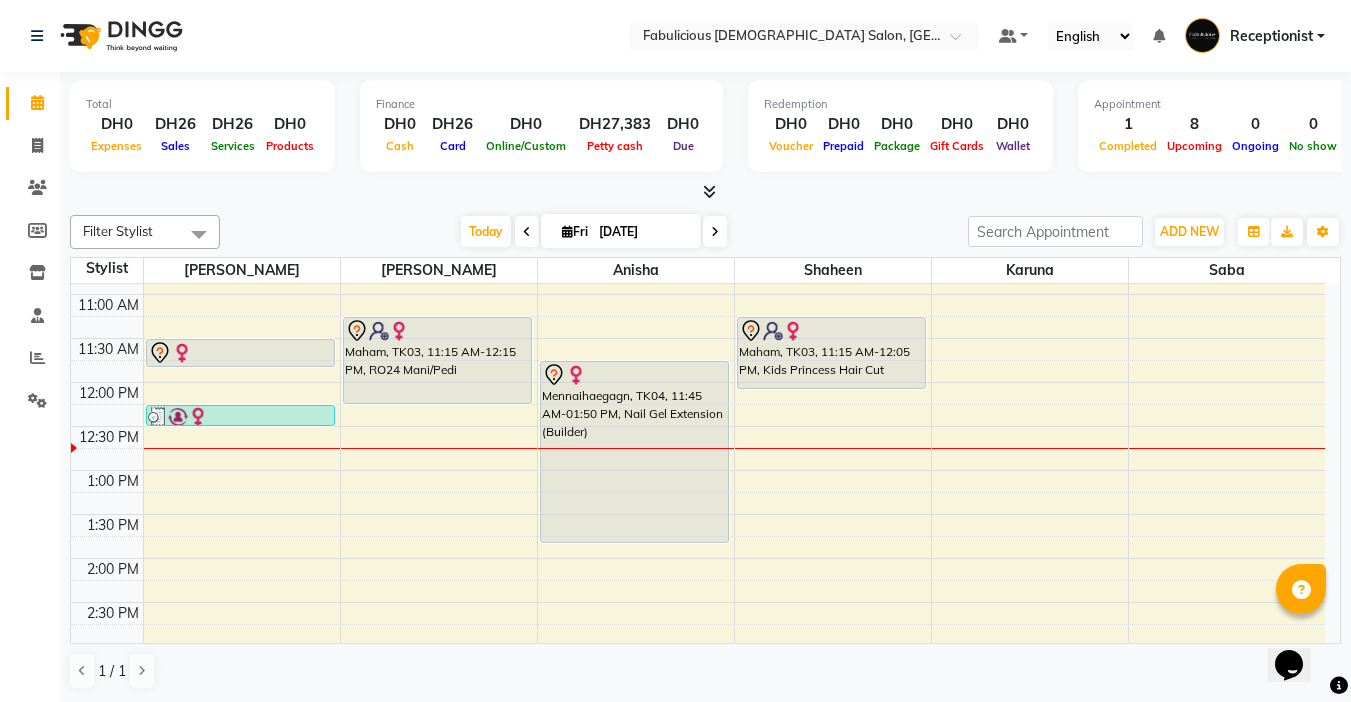 scroll, scrollTop: 200, scrollLeft: 0, axis: vertical 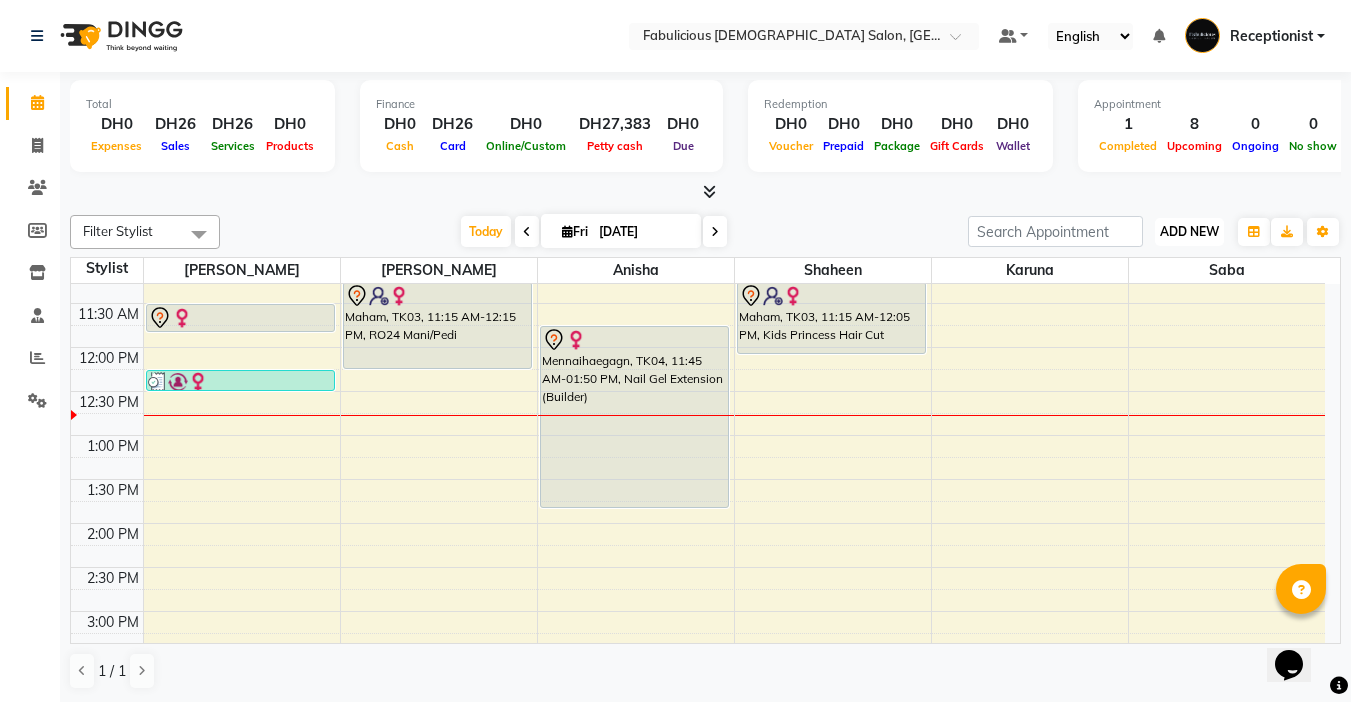 click on "ADD NEW" at bounding box center (1189, 231) 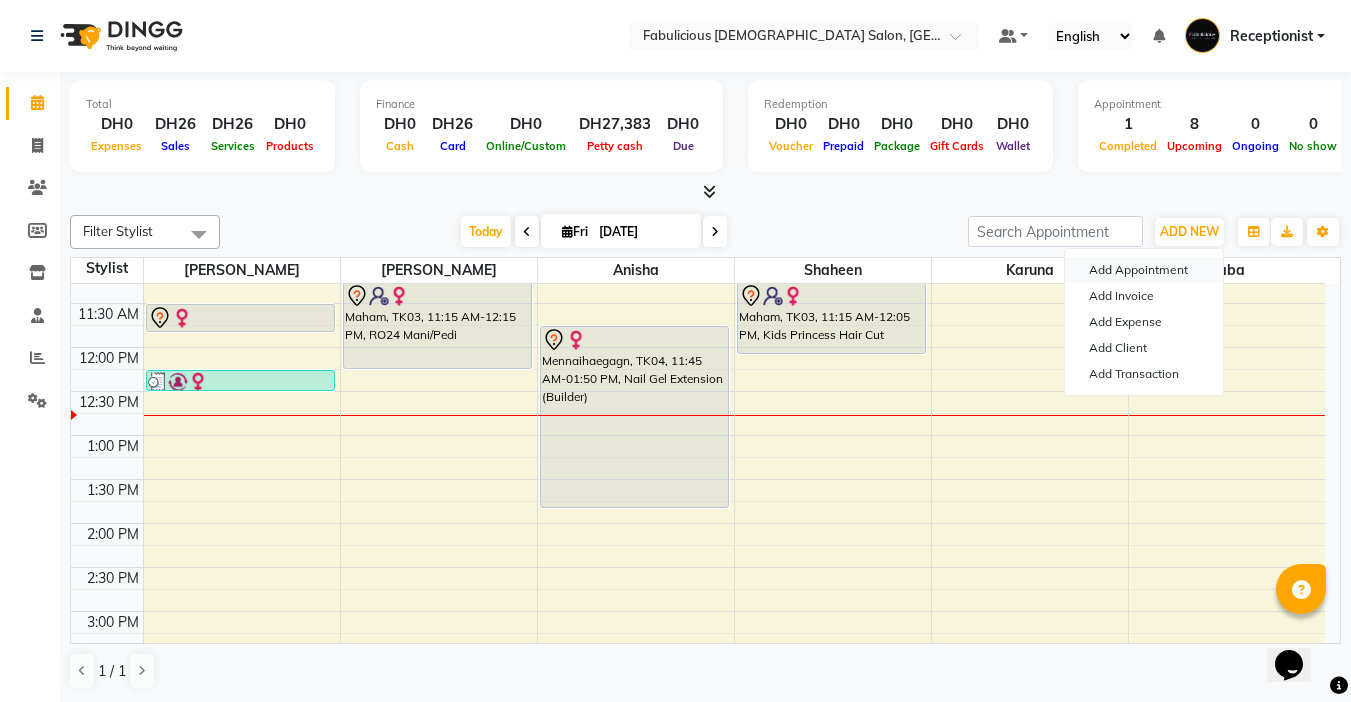 drag, startPoint x: 1102, startPoint y: 269, endPoint x: 1055, endPoint y: 276, distance: 47.518417 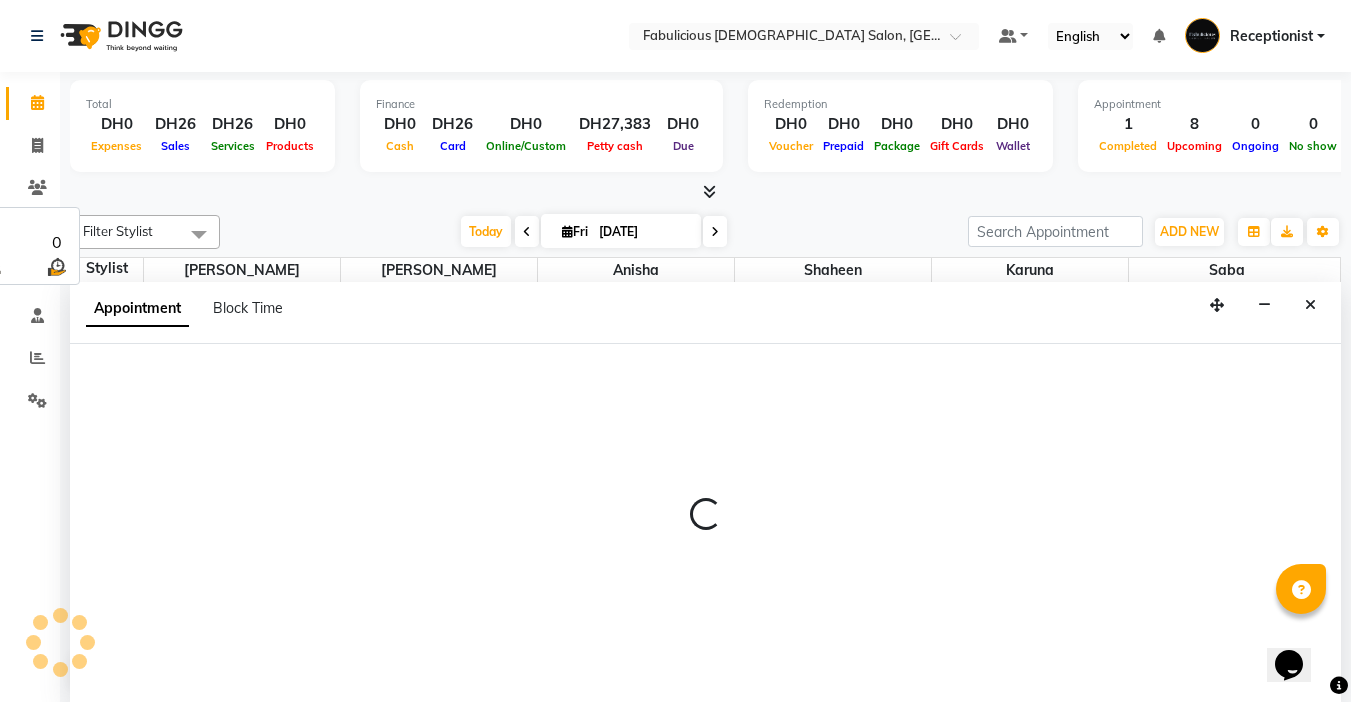 select on "tentative" 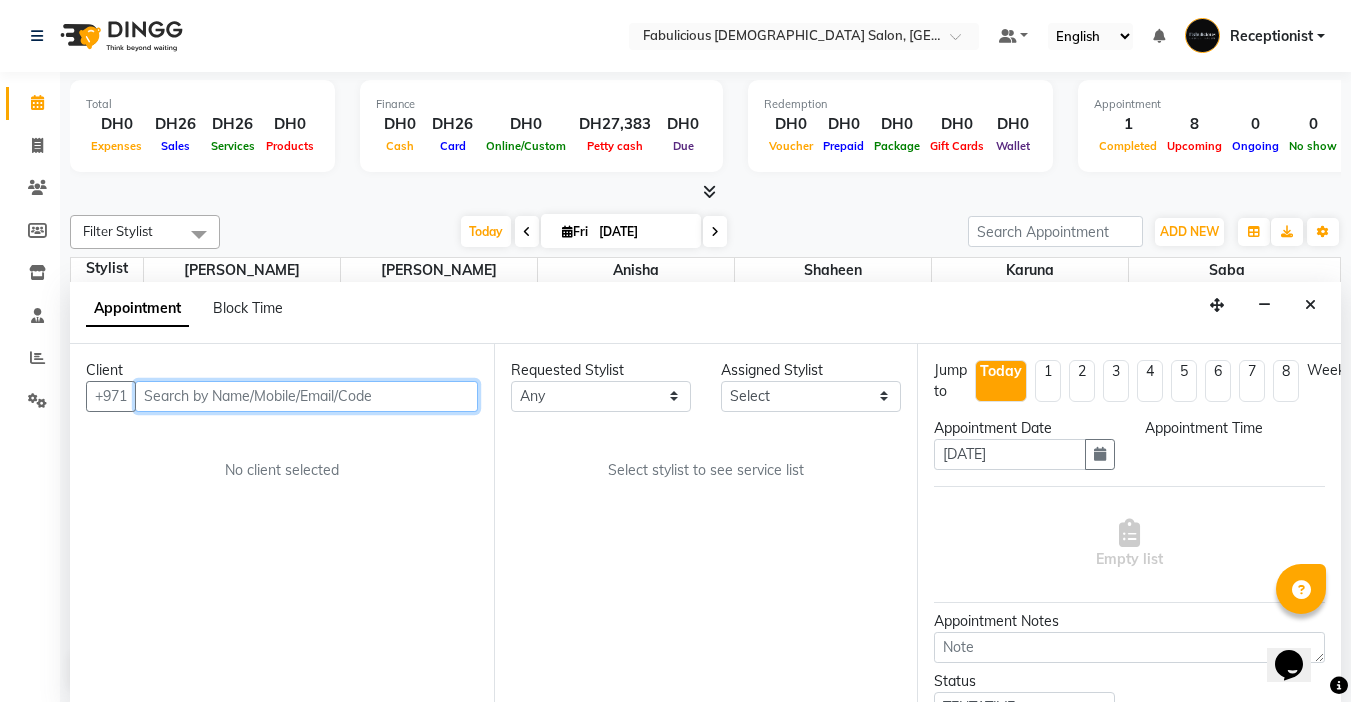 select on "600" 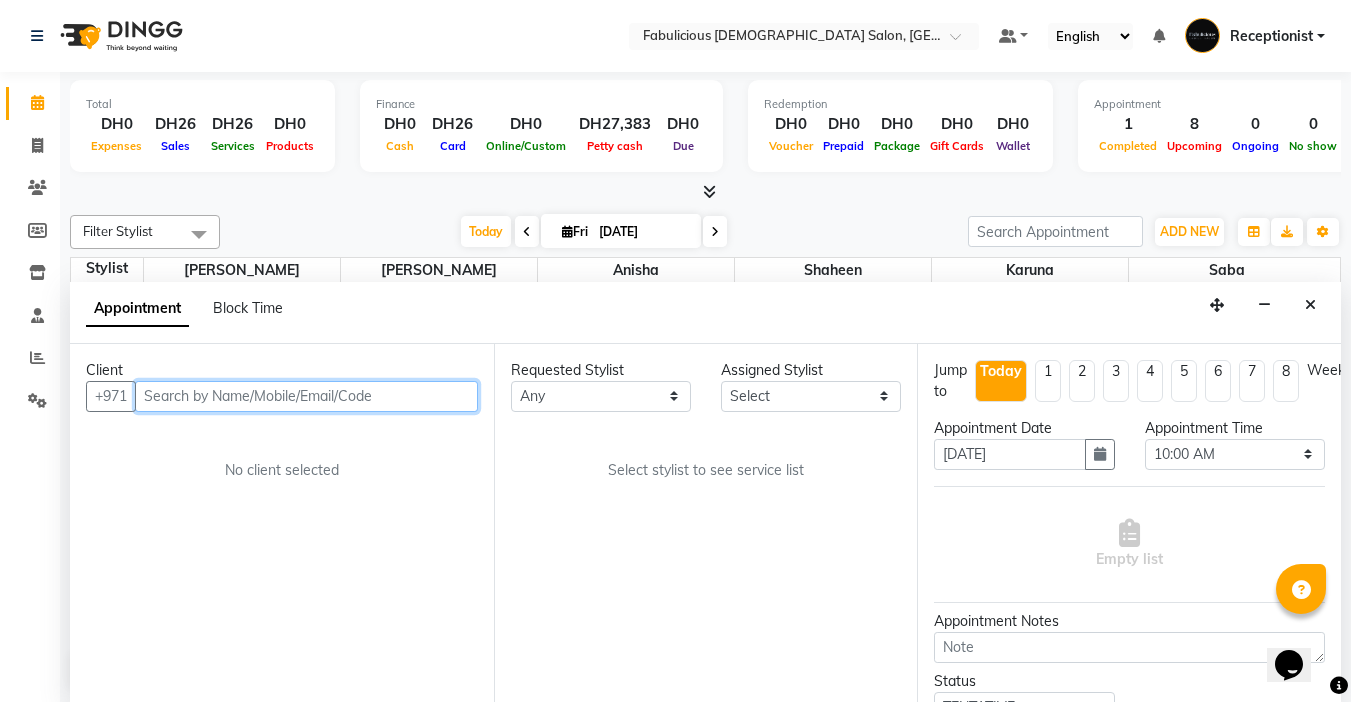 scroll, scrollTop: 1, scrollLeft: 0, axis: vertical 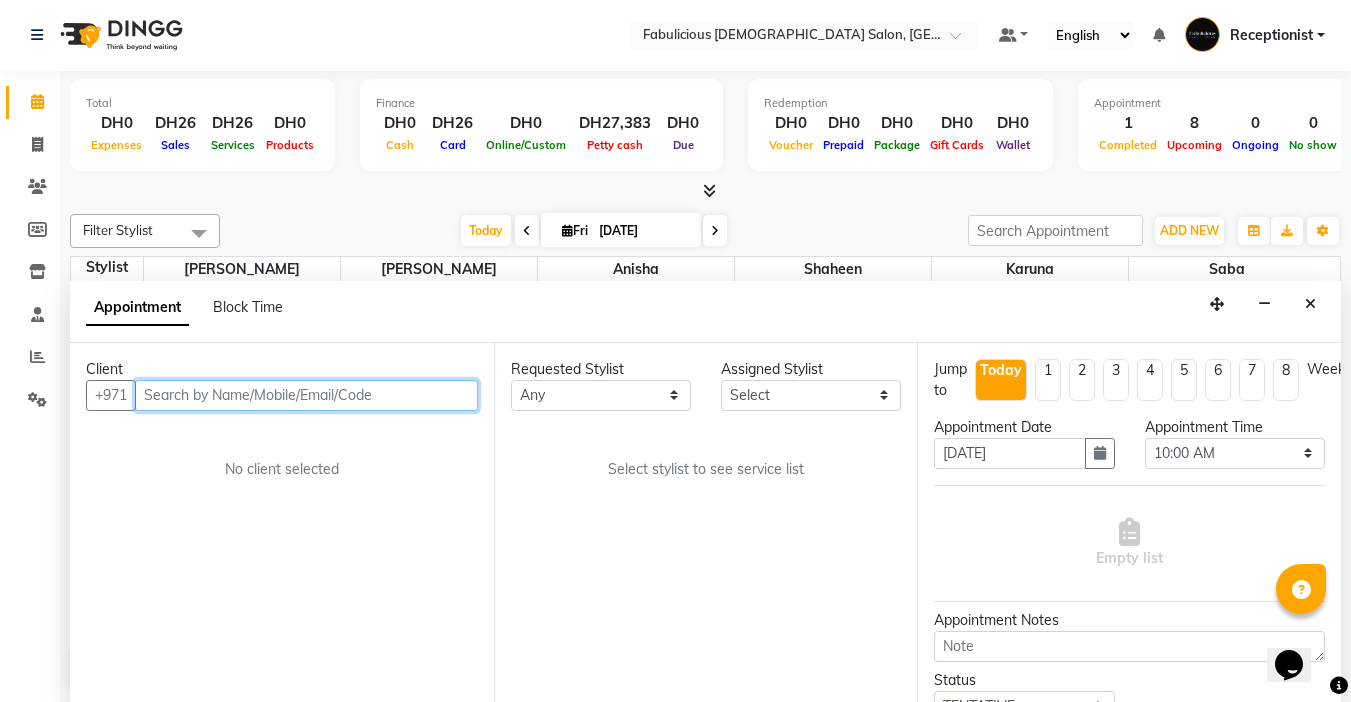 click at bounding box center [306, 395] 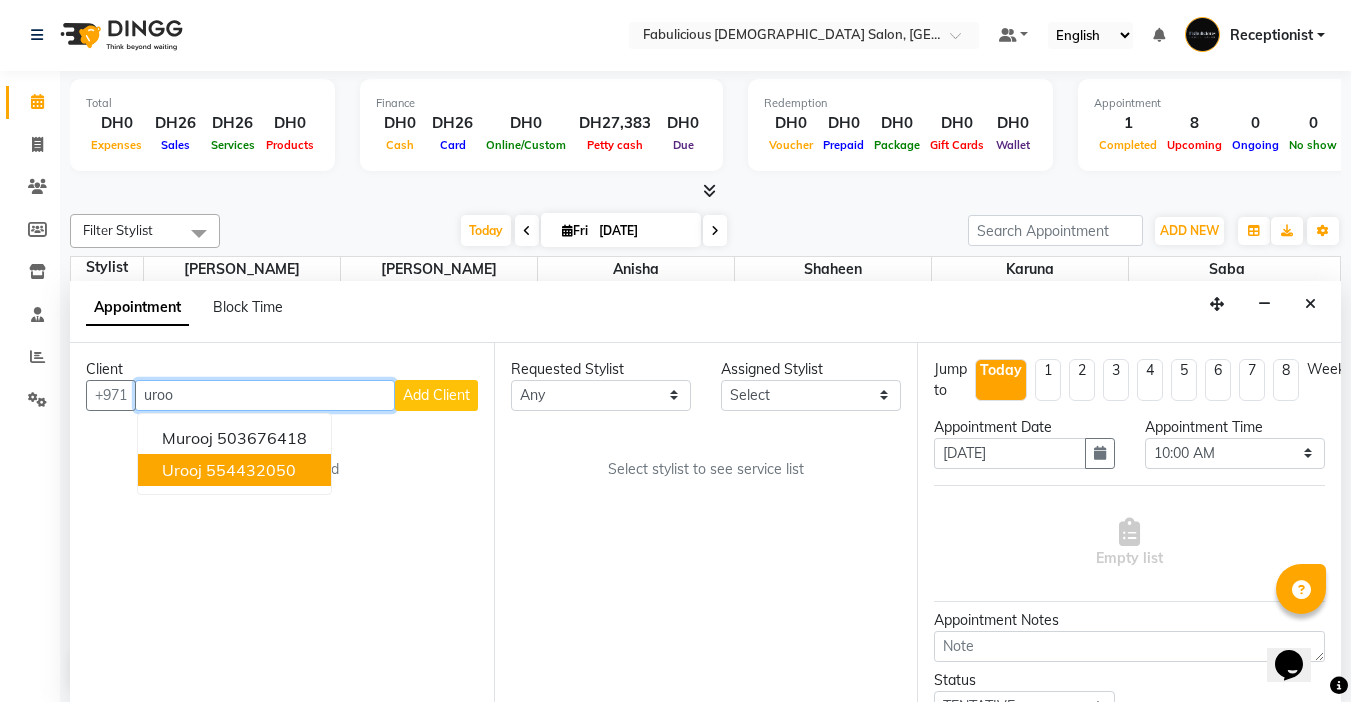 click on "Urooj" at bounding box center [182, 470] 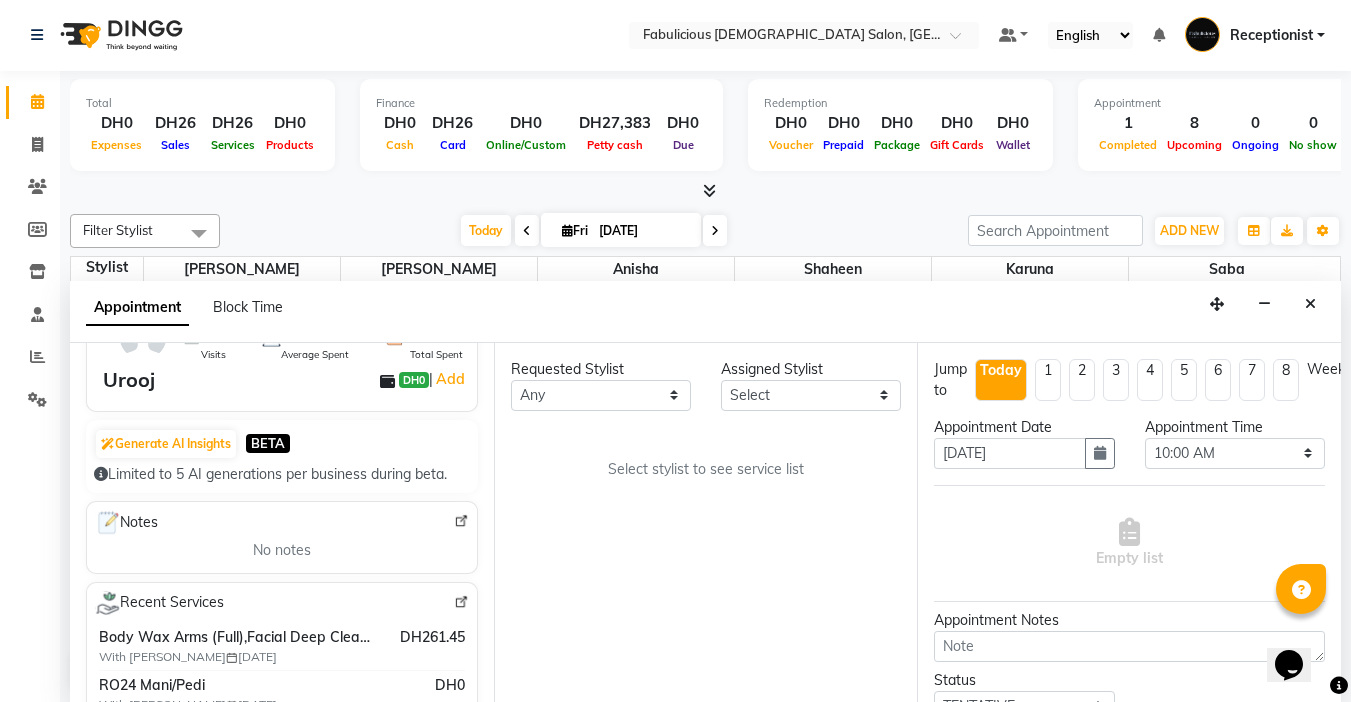 scroll, scrollTop: 200, scrollLeft: 0, axis: vertical 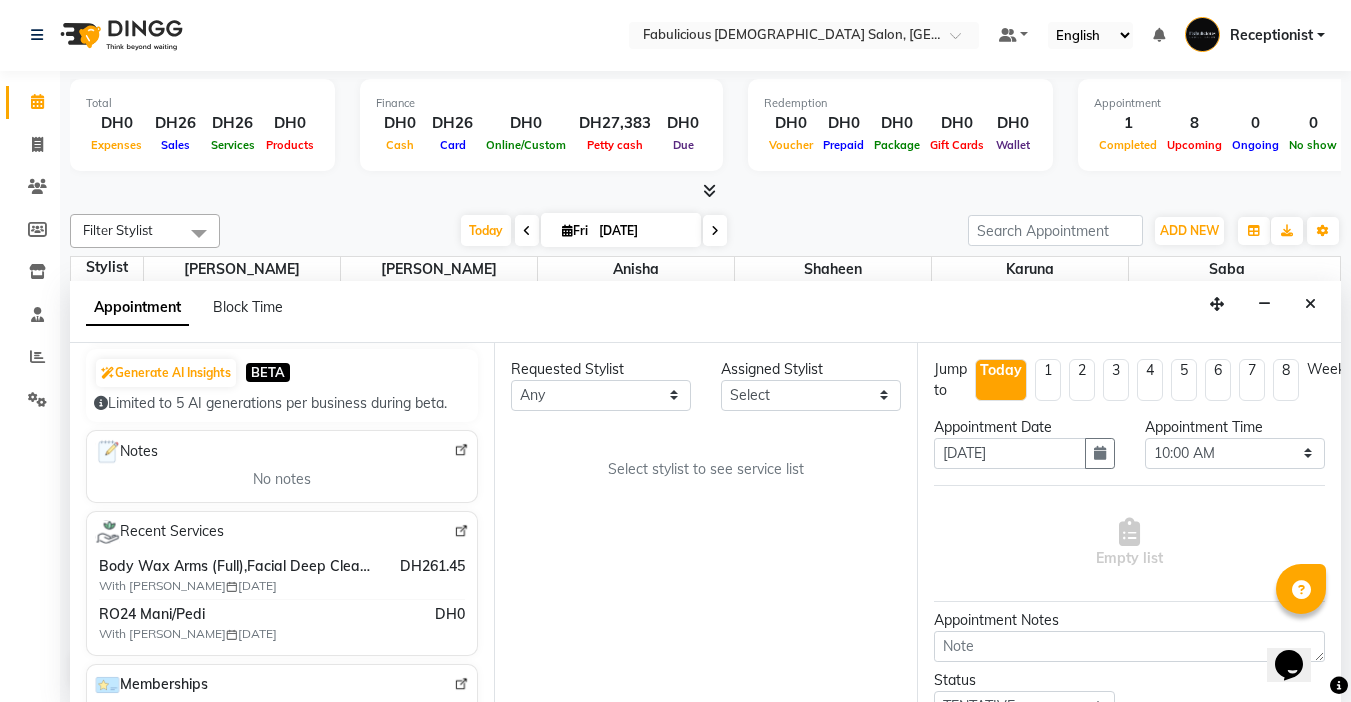 type on "554432050" 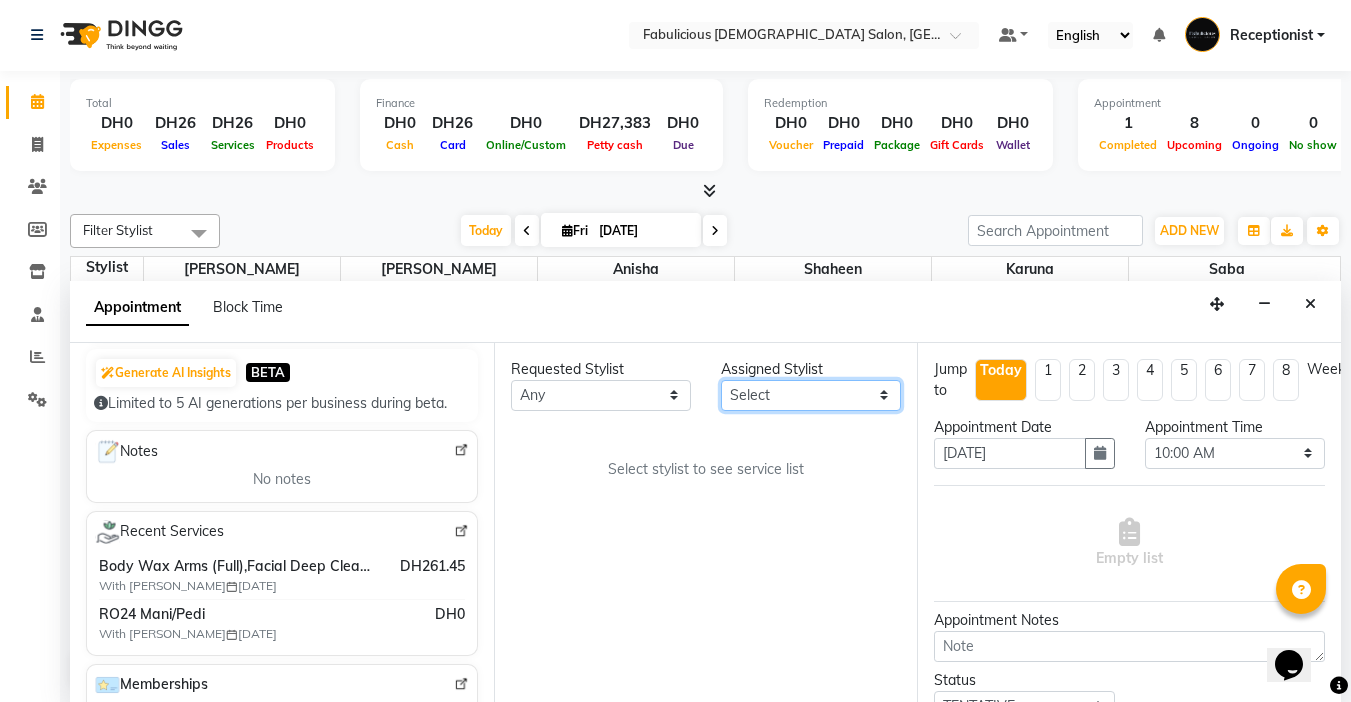 click on "Select [PERSON_NAME] [PERSON_NAME]  [PERSON_NAME] [PERSON_NAME]" at bounding box center [811, 395] 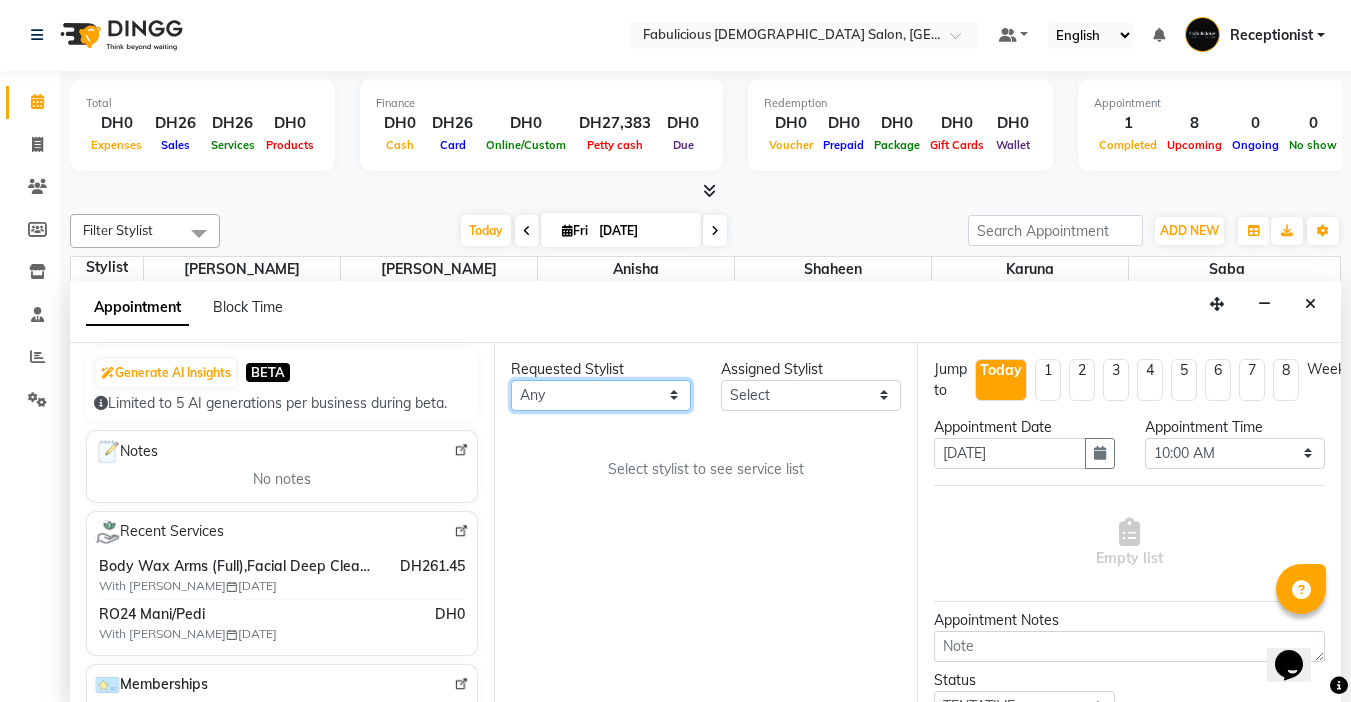 click on "Any [PERSON_NAME] [PERSON_NAME]  [PERSON_NAME] [PERSON_NAME]" at bounding box center [601, 395] 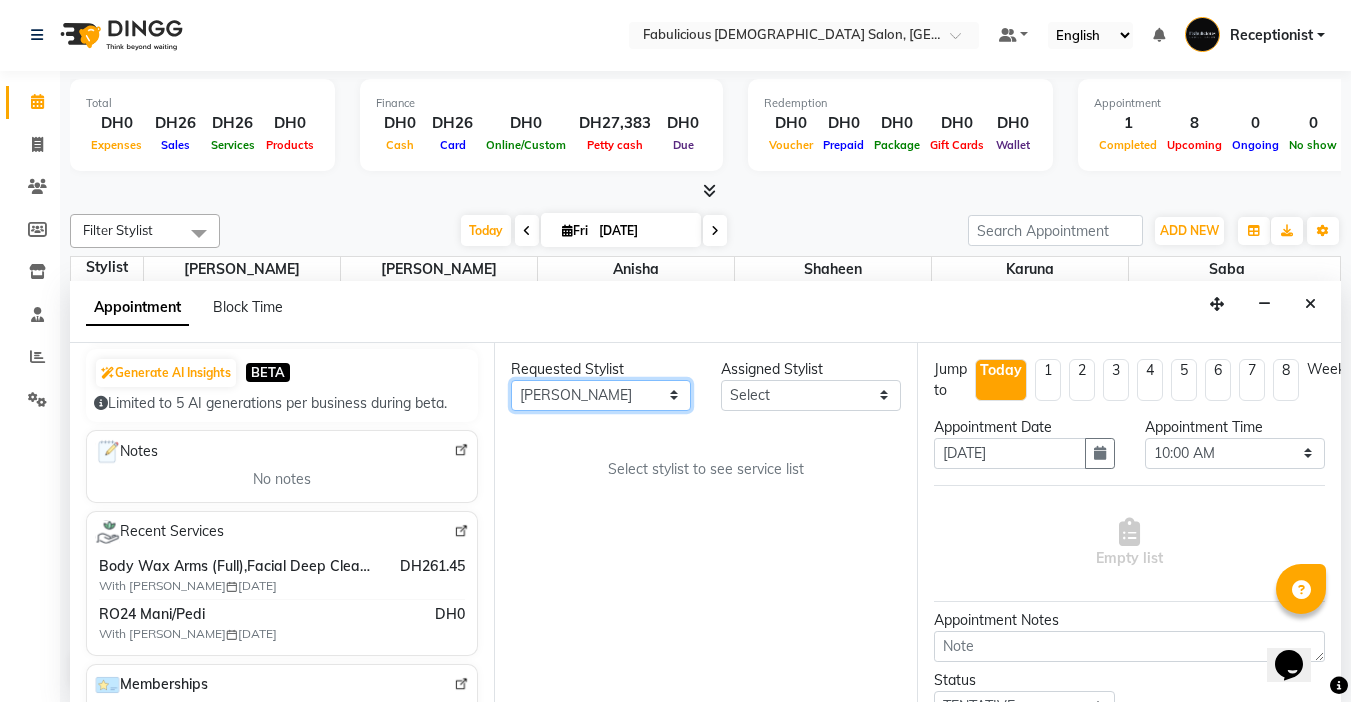 click on "Any [PERSON_NAME] [PERSON_NAME]  [PERSON_NAME] [PERSON_NAME]" at bounding box center (601, 395) 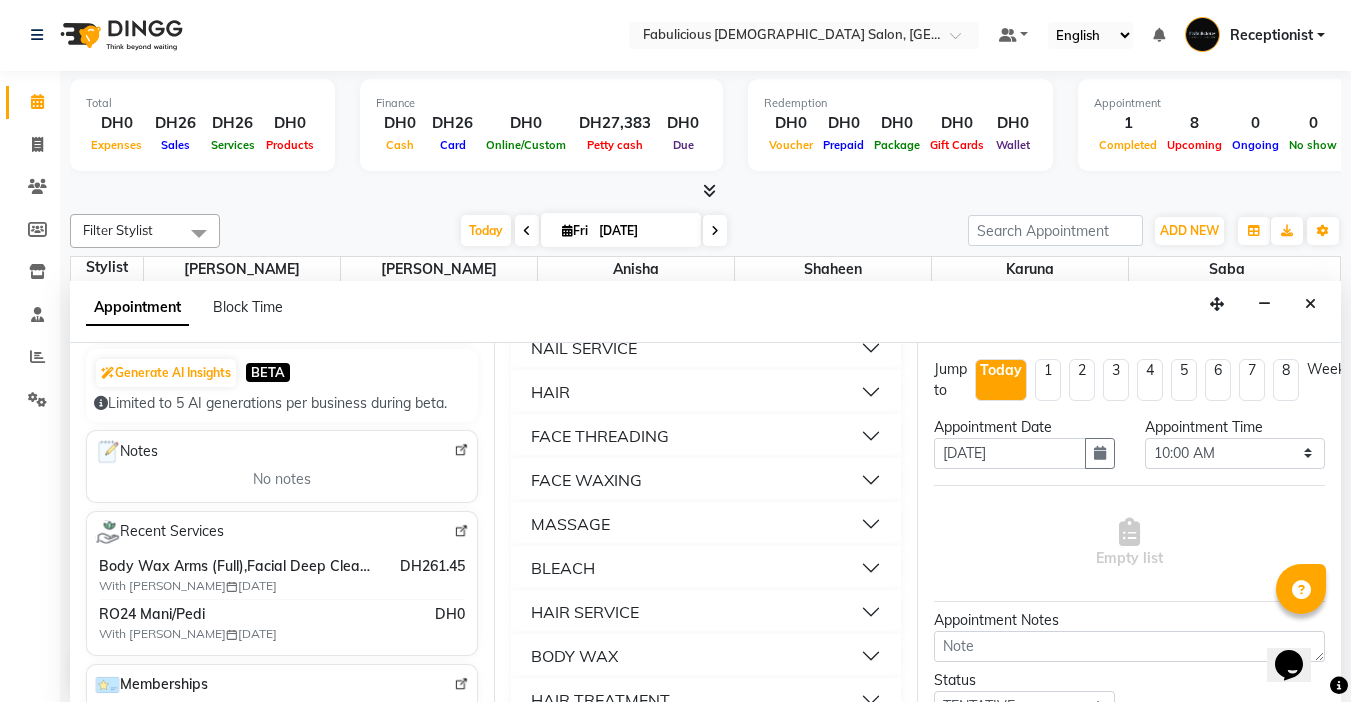 scroll, scrollTop: 1400, scrollLeft: 0, axis: vertical 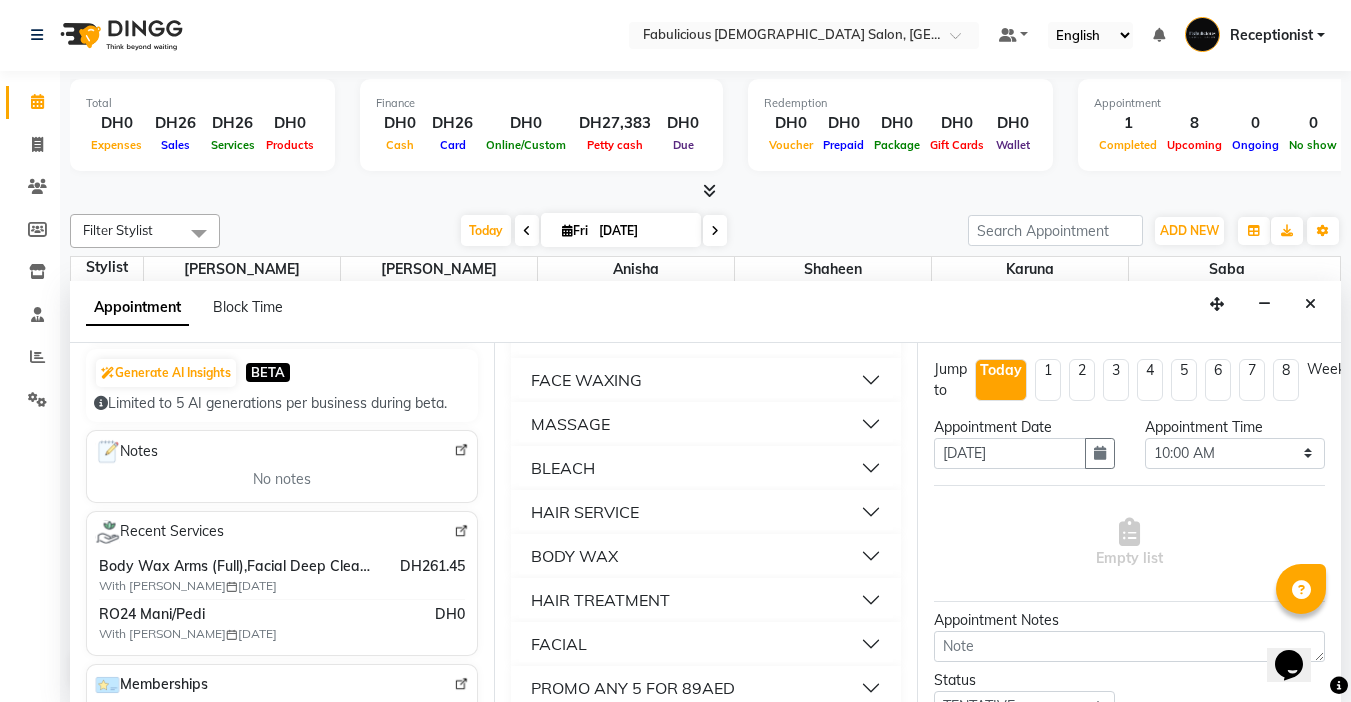 click on "FACE WAXING" at bounding box center [586, 380] 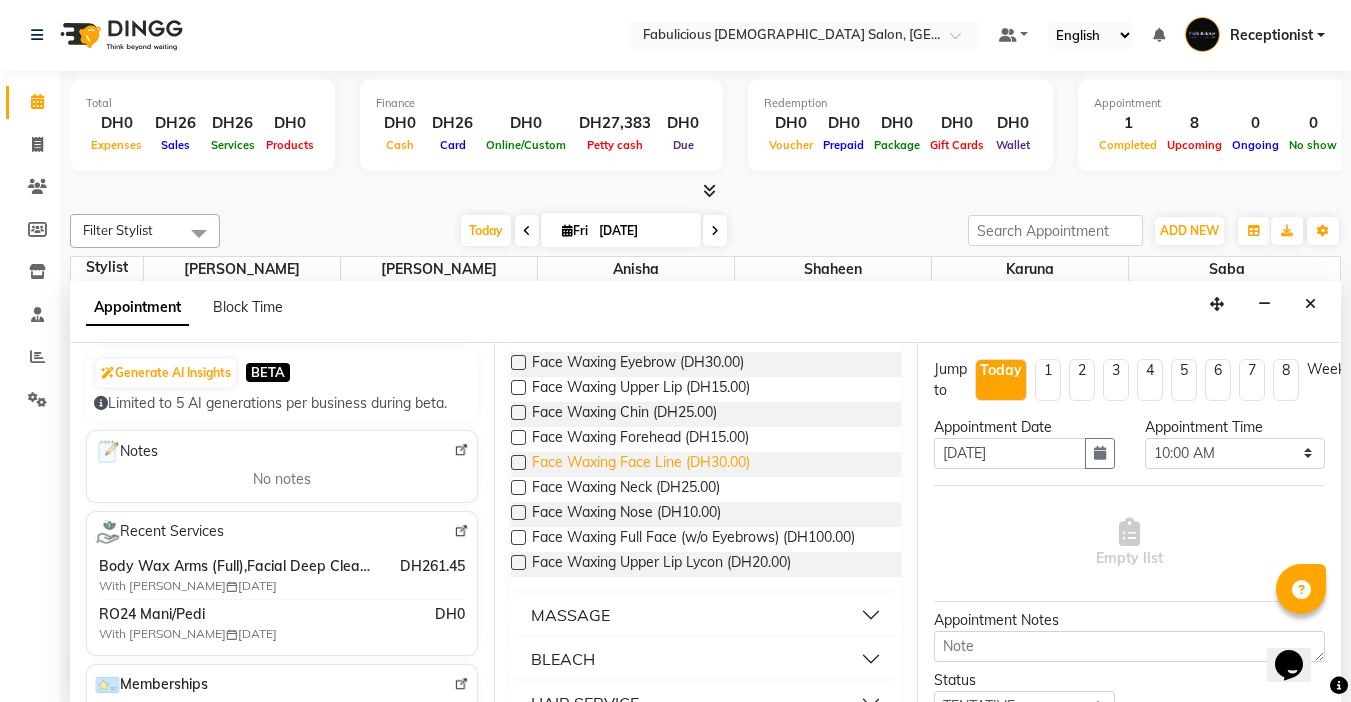 scroll, scrollTop: 1500, scrollLeft: 0, axis: vertical 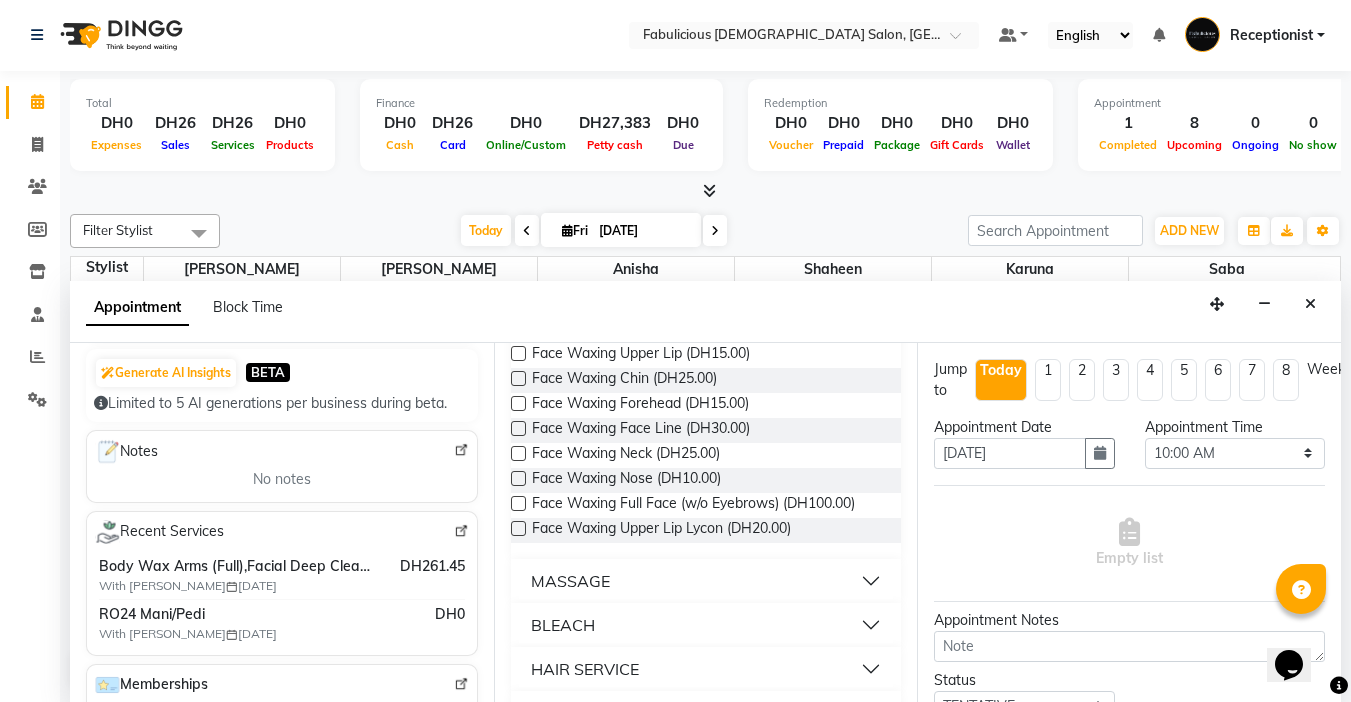 click at bounding box center [518, 503] 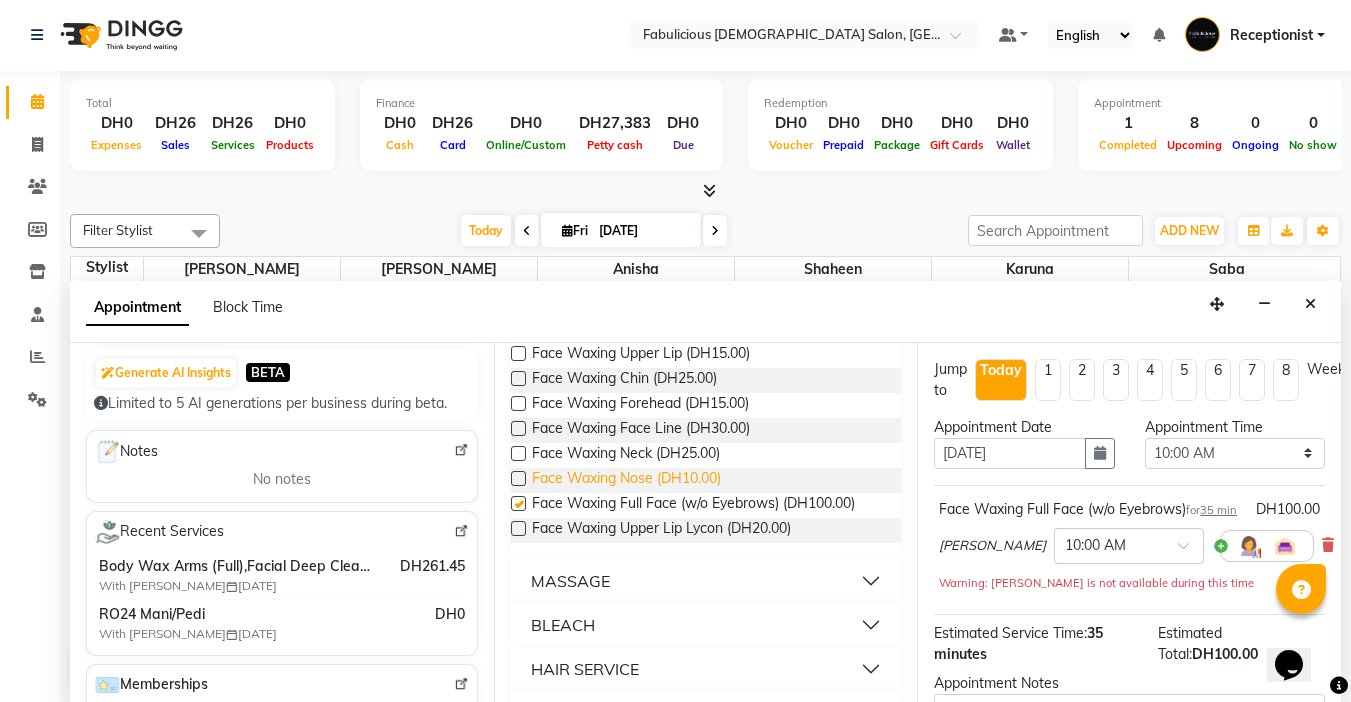 checkbox on "false" 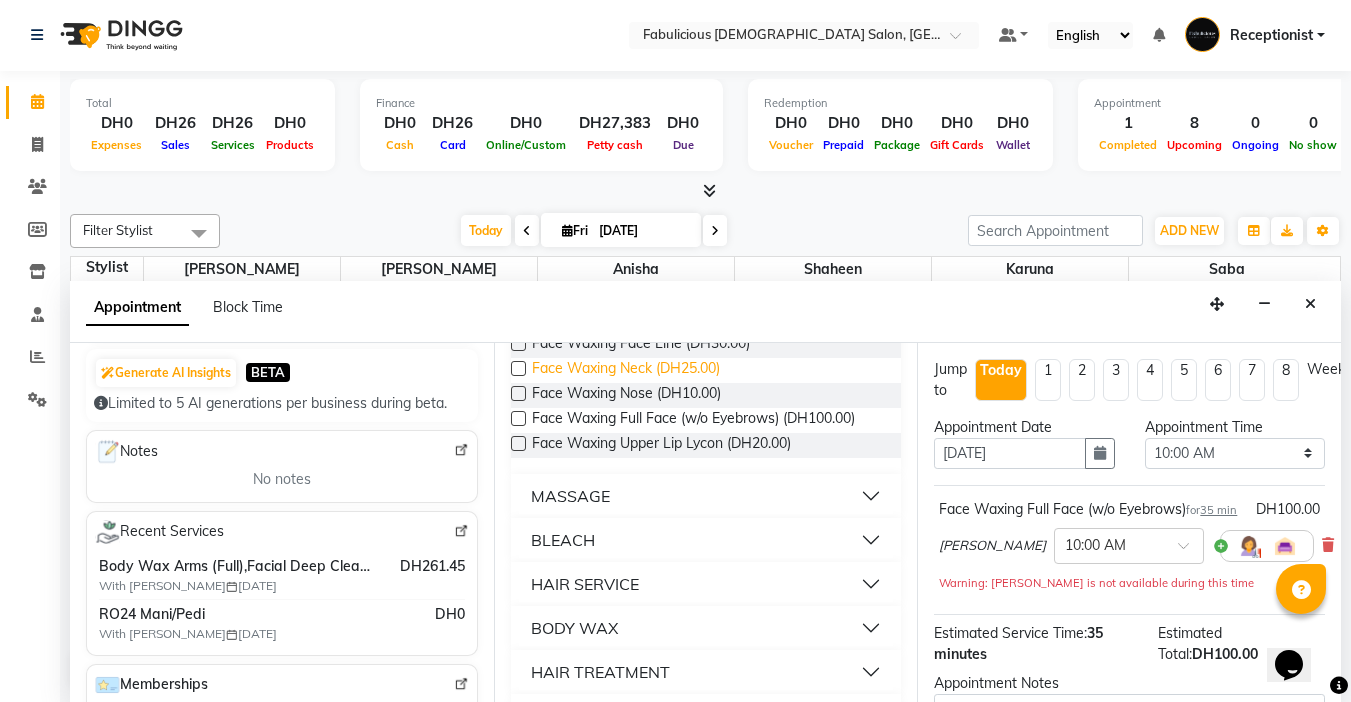 scroll, scrollTop: 1700, scrollLeft: 0, axis: vertical 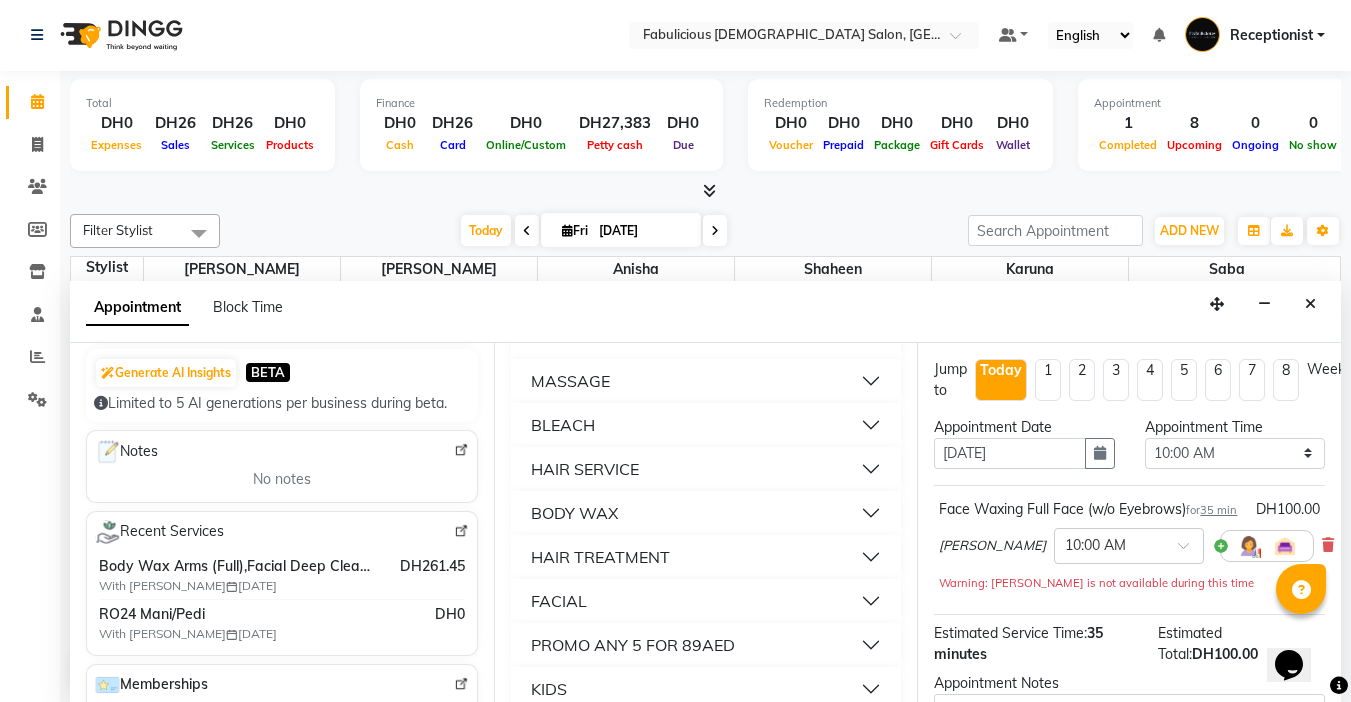 click on "BODY WAX" at bounding box center (574, 513) 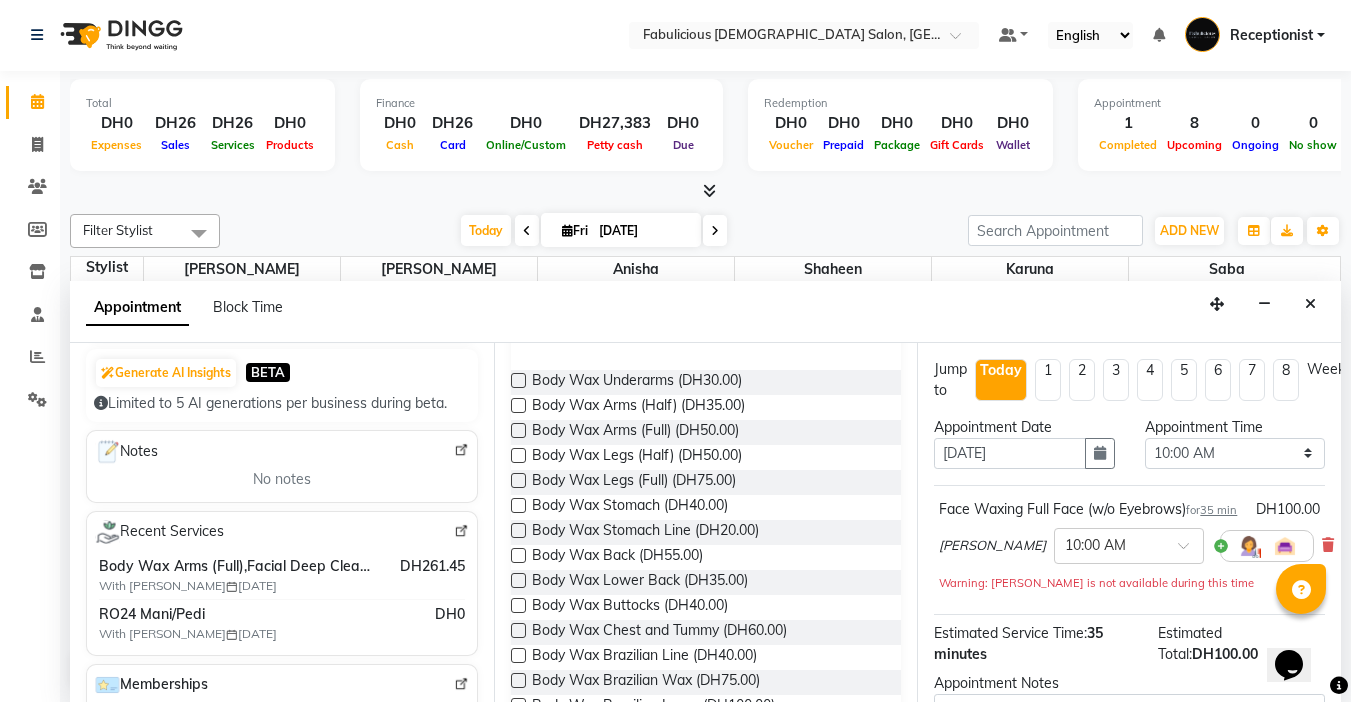 scroll, scrollTop: 1900, scrollLeft: 0, axis: vertical 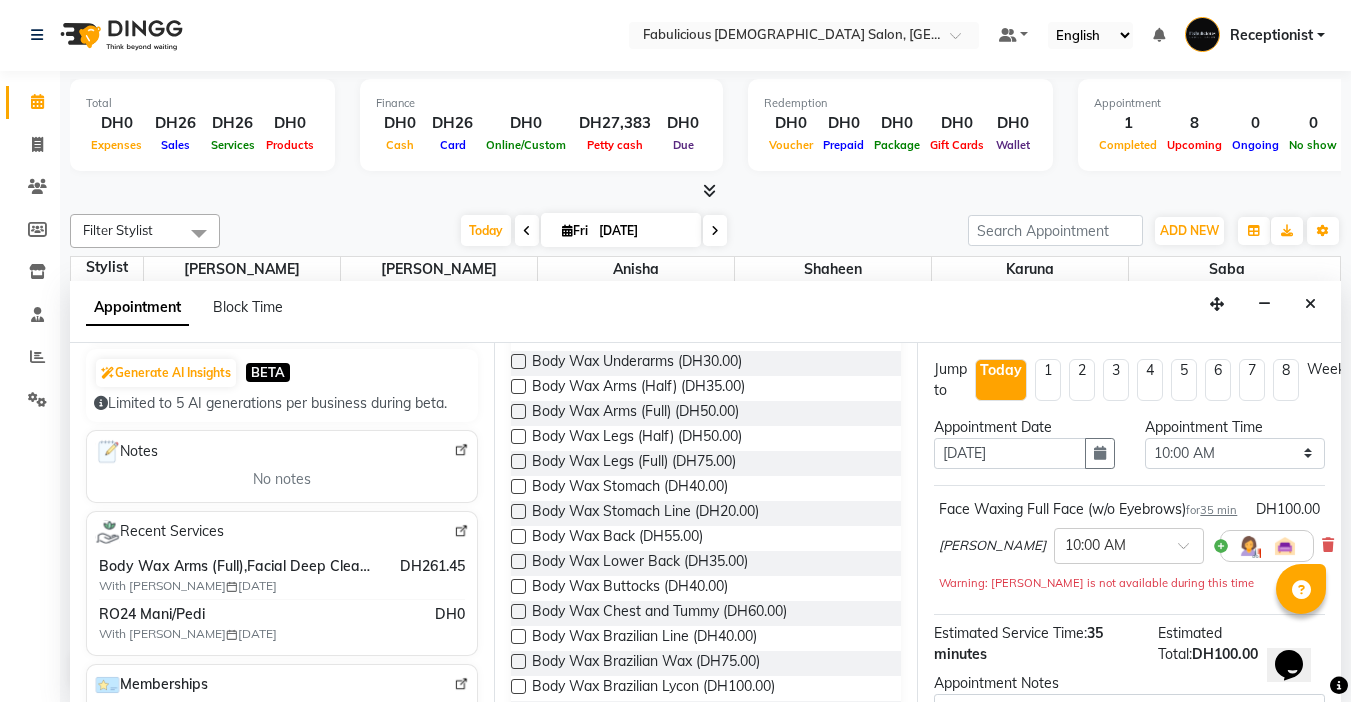 click at bounding box center (518, 411) 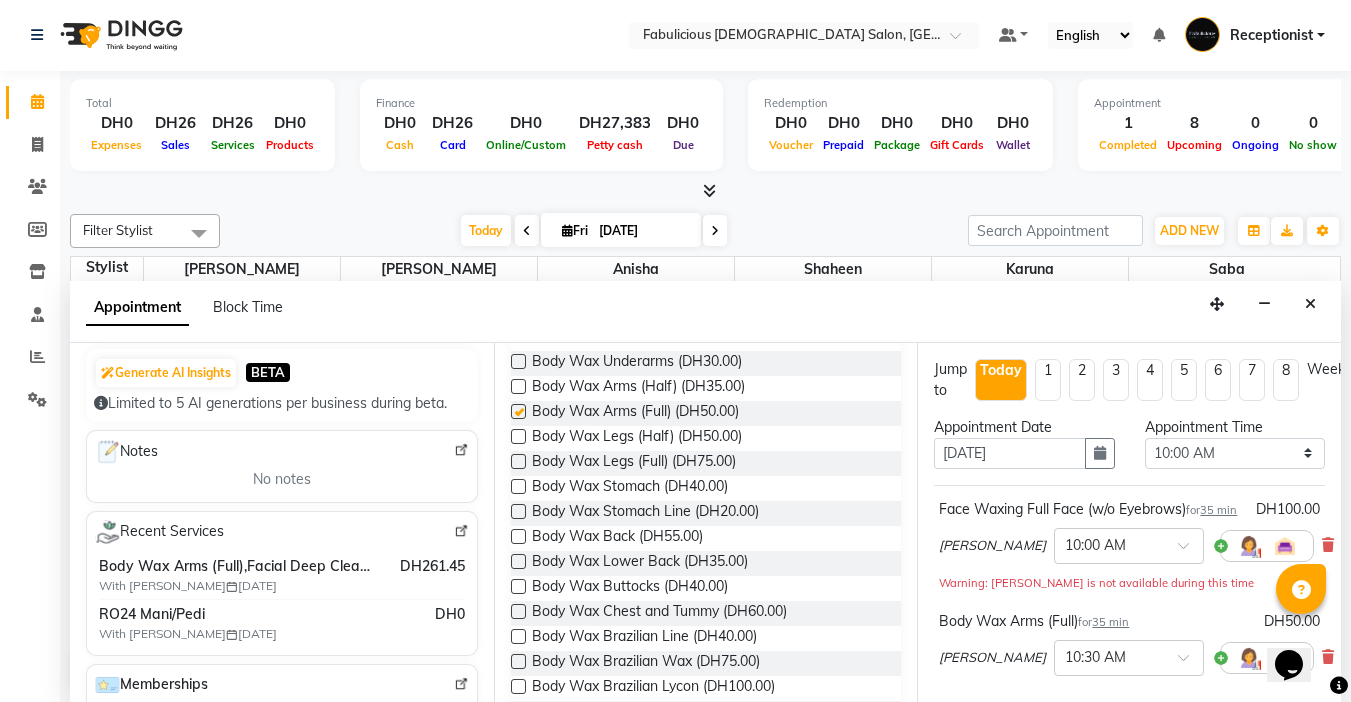 checkbox on "false" 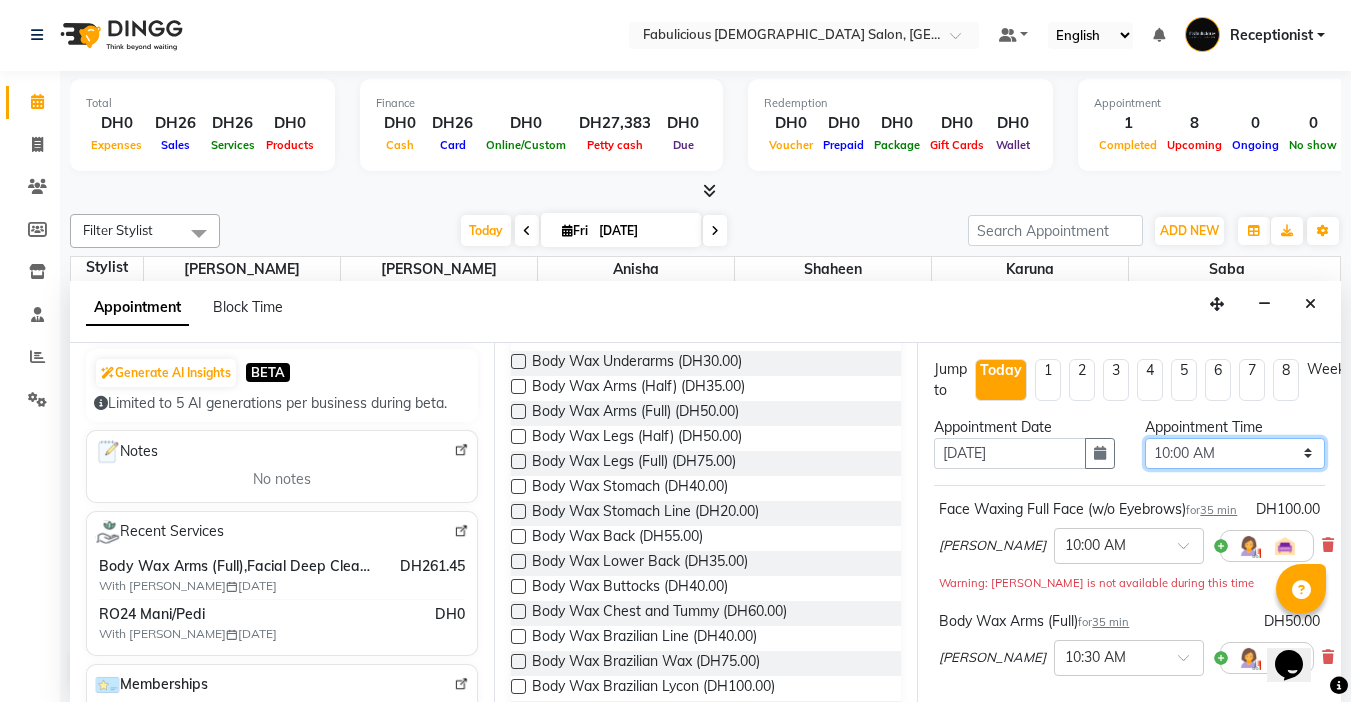 click on "Select 10:00 AM 10:15 AM 10:30 AM 10:45 AM 11:00 AM 11:15 AM 11:30 AM 11:45 AM 12:00 PM 12:15 PM 12:30 PM 12:45 PM 01:00 PM 01:15 PM 01:30 PM 01:45 PM 02:00 PM 02:15 PM 02:30 PM 02:45 PM 03:00 PM 03:15 PM 03:30 PM 03:45 PM 04:00 PM 04:15 PM 04:30 PM 04:45 PM 05:00 PM 05:15 PM 05:30 PM 05:45 PM 06:00 PM 06:15 PM 06:30 PM 06:45 PM 07:00 PM 07:15 PM 07:30 PM 07:45 PM 08:00 PM 08:15 PM 08:30 PM 08:45 PM 09:00 PM 09:15 PM 09:30 PM 09:45 PM 10:00 PM 10:15 PM 10:30 PM 10:45 PM 11:00 PM 11:15 PM 11:30 PM 11:45 PM" at bounding box center (1235, 453) 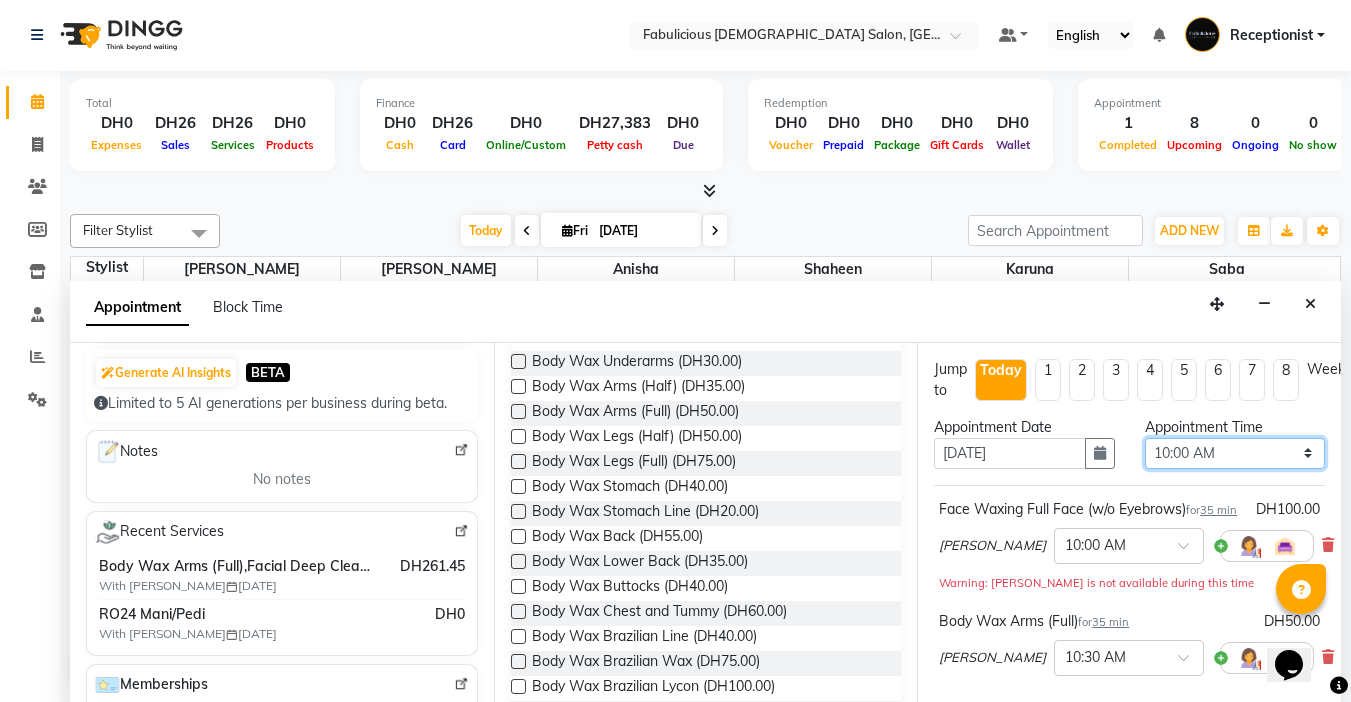 select on "930" 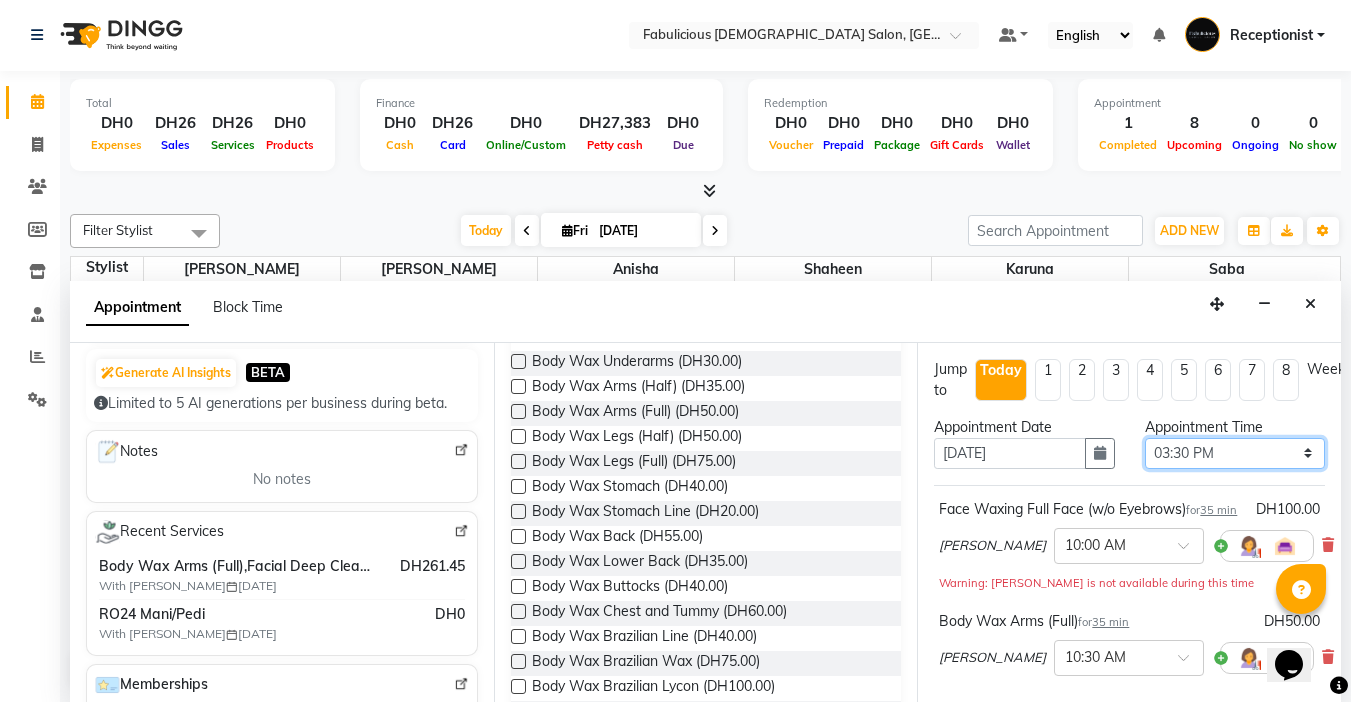 click on "Select 10:00 AM 10:15 AM 10:30 AM 10:45 AM 11:00 AM 11:15 AM 11:30 AM 11:45 AM 12:00 PM 12:15 PM 12:30 PM 12:45 PM 01:00 PM 01:15 PM 01:30 PM 01:45 PM 02:00 PM 02:15 PM 02:30 PM 02:45 PM 03:00 PM 03:15 PM 03:30 PM 03:45 PM 04:00 PM 04:15 PM 04:30 PM 04:45 PM 05:00 PM 05:15 PM 05:30 PM 05:45 PM 06:00 PM 06:15 PM 06:30 PM 06:45 PM 07:00 PM 07:15 PM 07:30 PM 07:45 PM 08:00 PM 08:15 PM 08:30 PM 08:45 PM 09:00 PM 09:15 PM 09:30 PM 09:45 PM 10:00 PM 10:15 PM 10:30 PM 10:45 PM 11:00 PM 11:15 PM 11:30 PM 11:45 PM" at bounding box center [1235, 453] 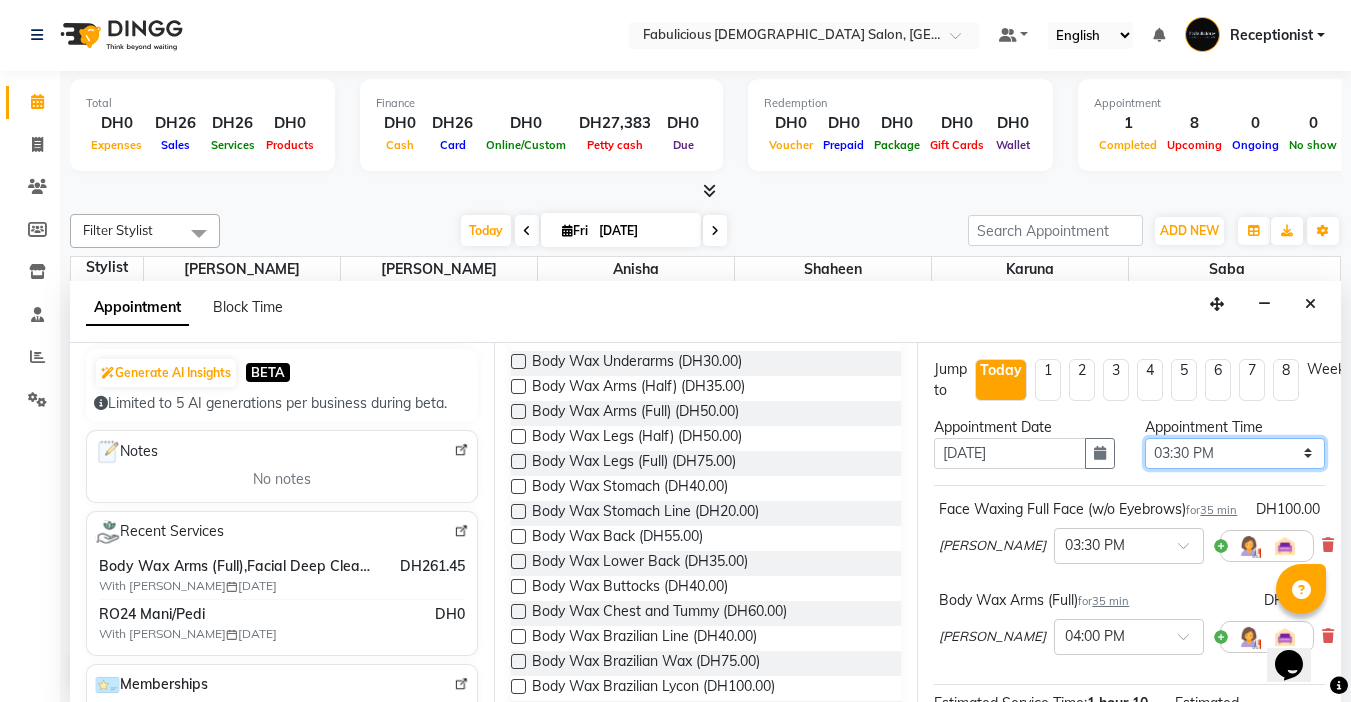 scroll, scrollTop: 315, scrollLeft: 0, axis: vertical 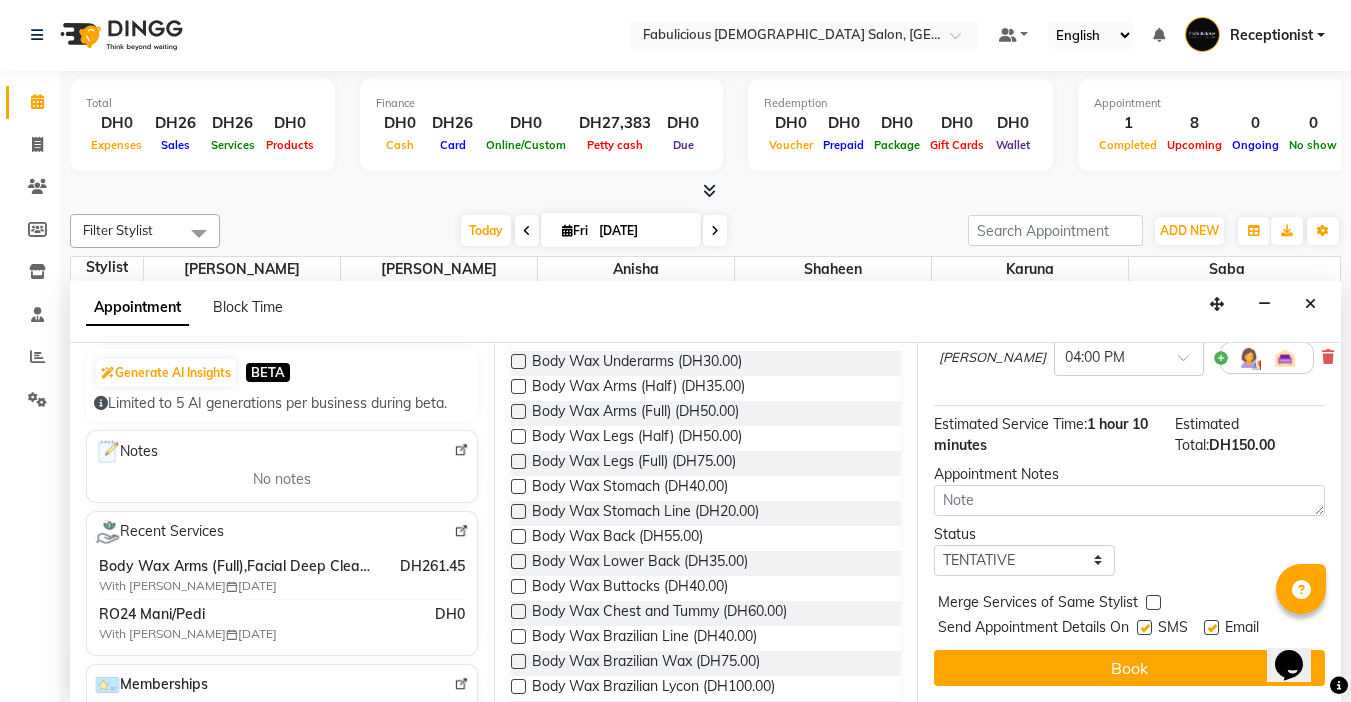 click at bounding box center [1153, 602] 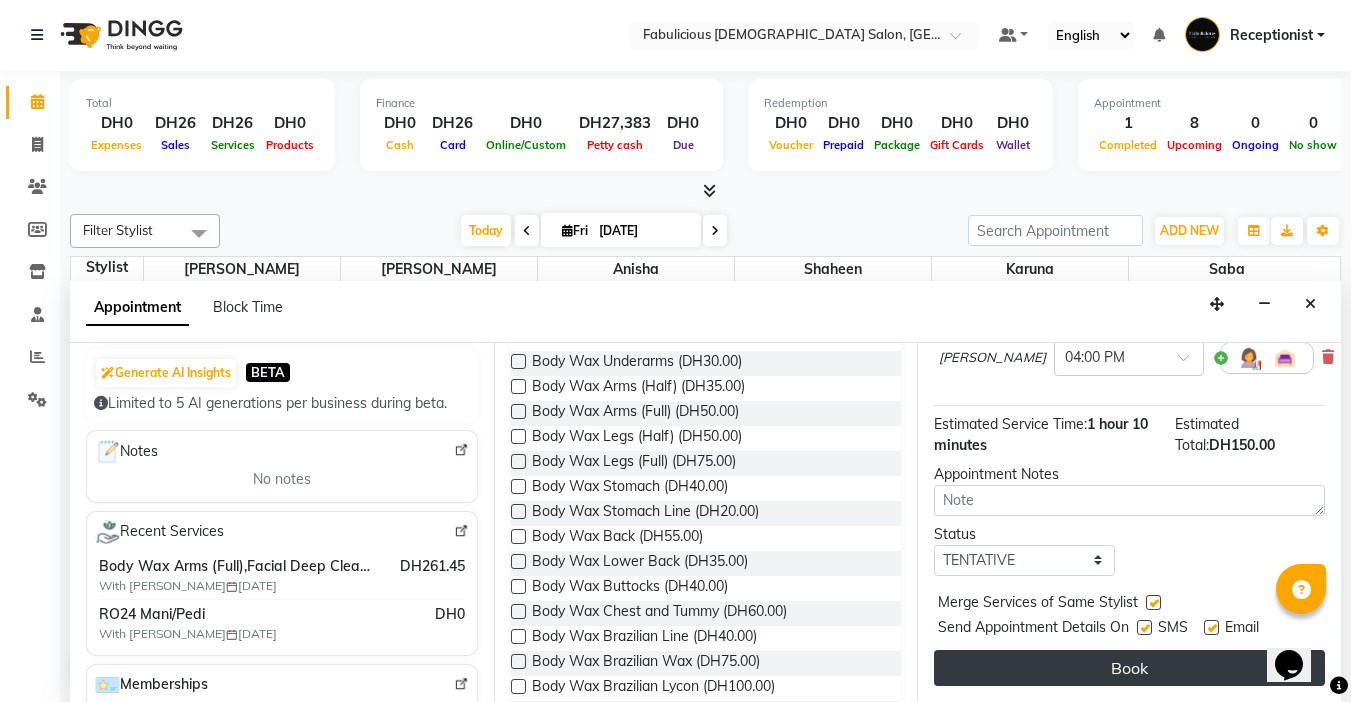 click on "Book" at bounding box center (1129, 668) 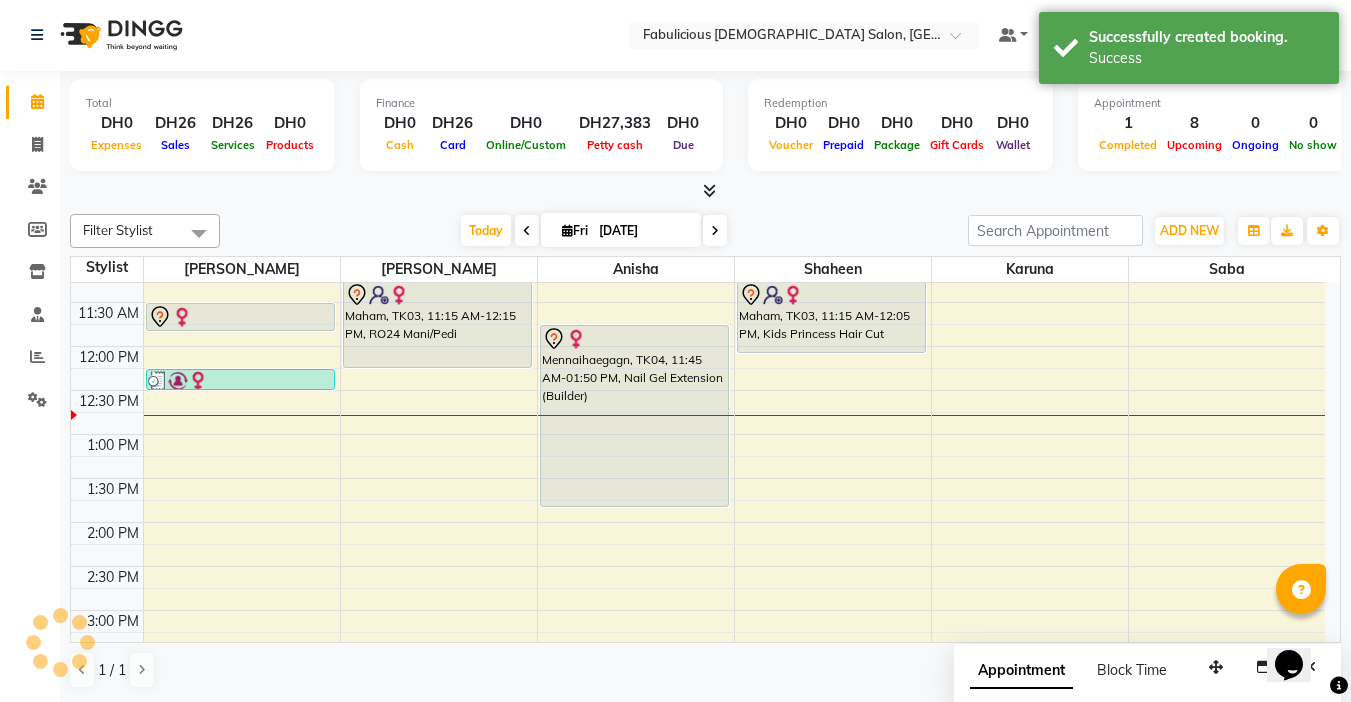 scroll, scrollTop: 0, scrollLeft: 0, axis: both 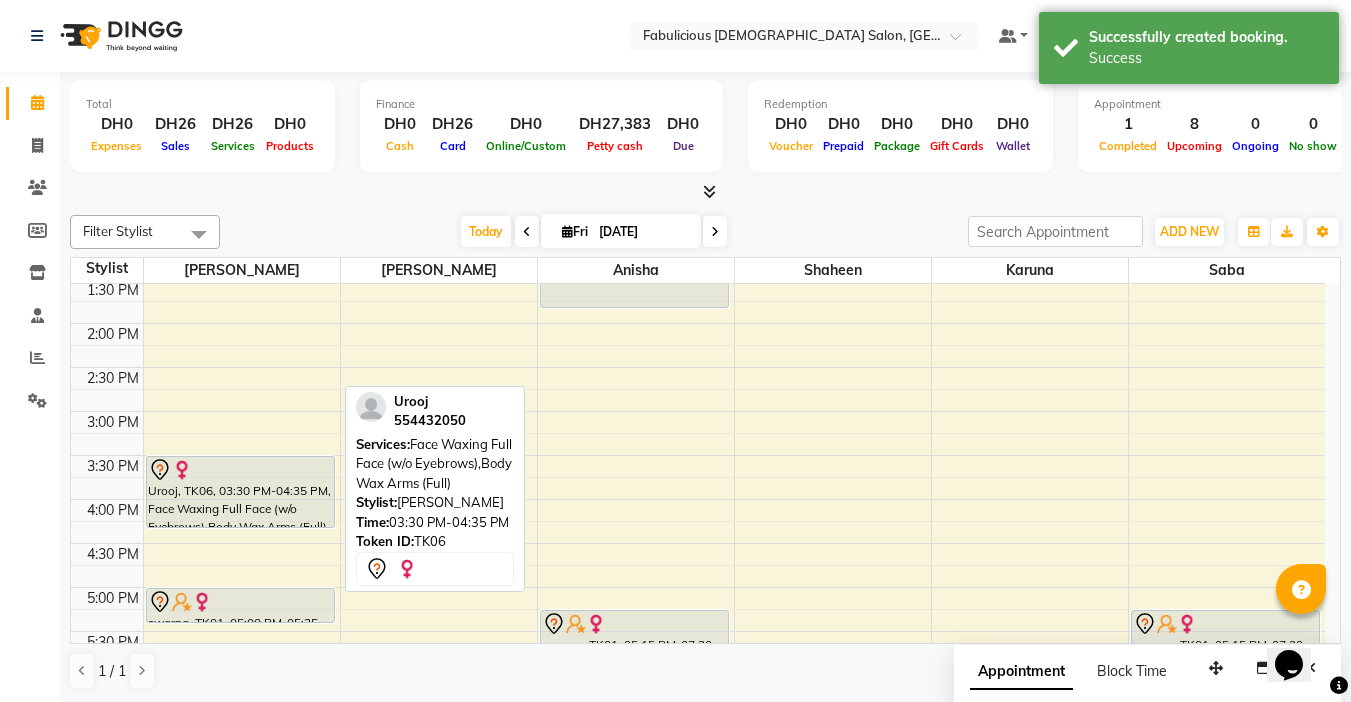 drag, startPoint x: 187, startPoint y: 547, endPoint x: 206, endPoint y: 528, distance: 26.870058 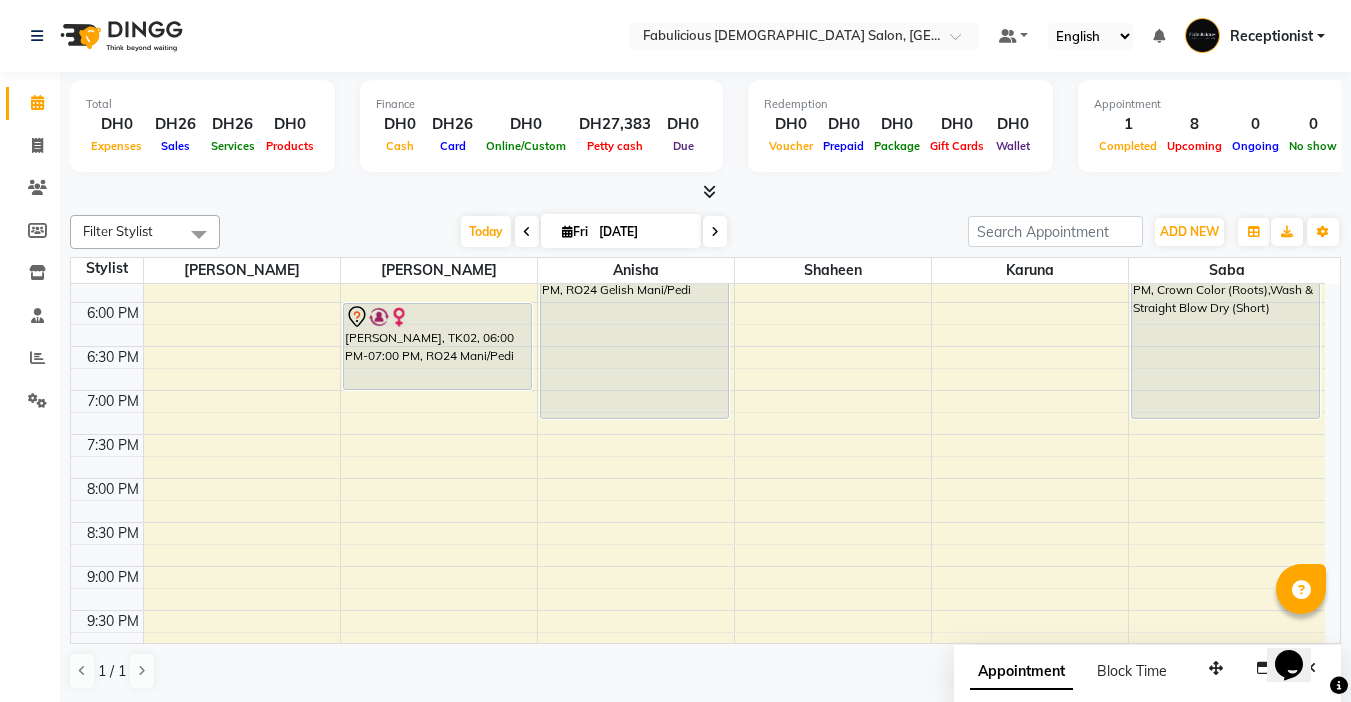 scroll, scrollTop: 800, scrollLeft: 0, axis: vertical 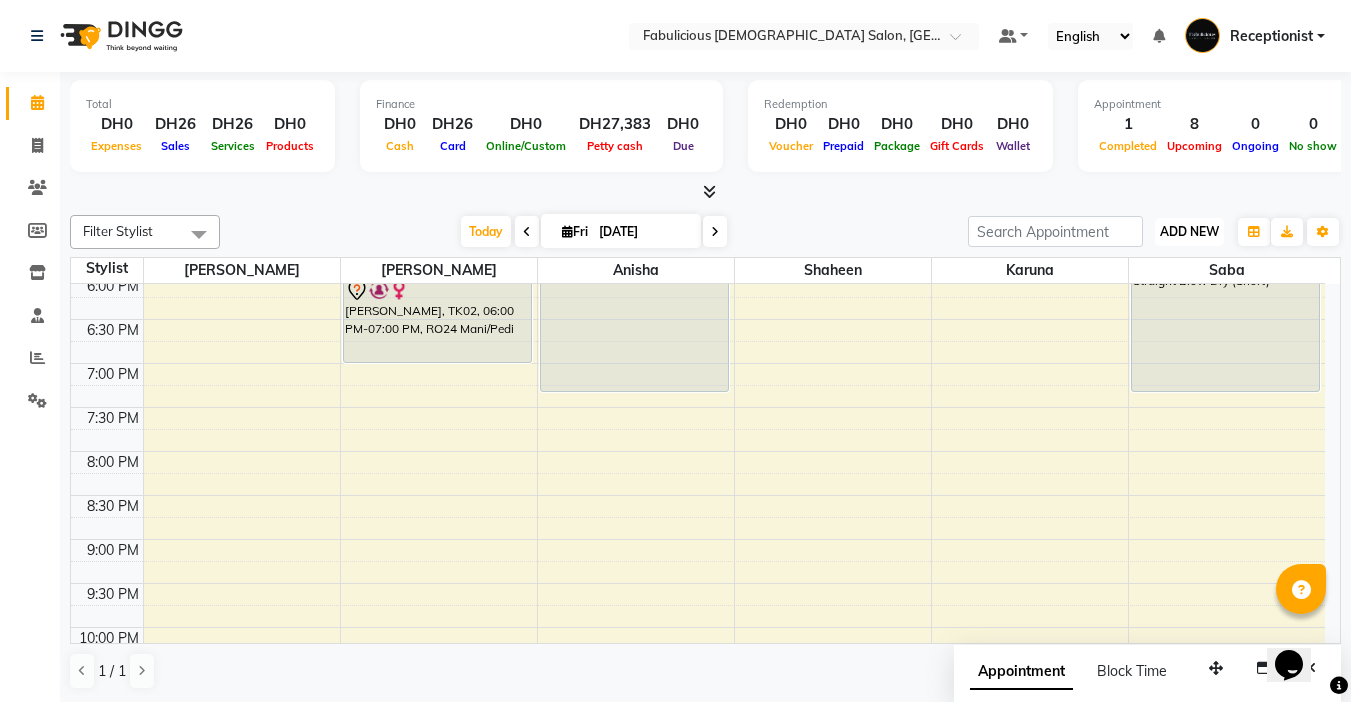 click on "ADD NEW" at bounding box center [1189, 231] 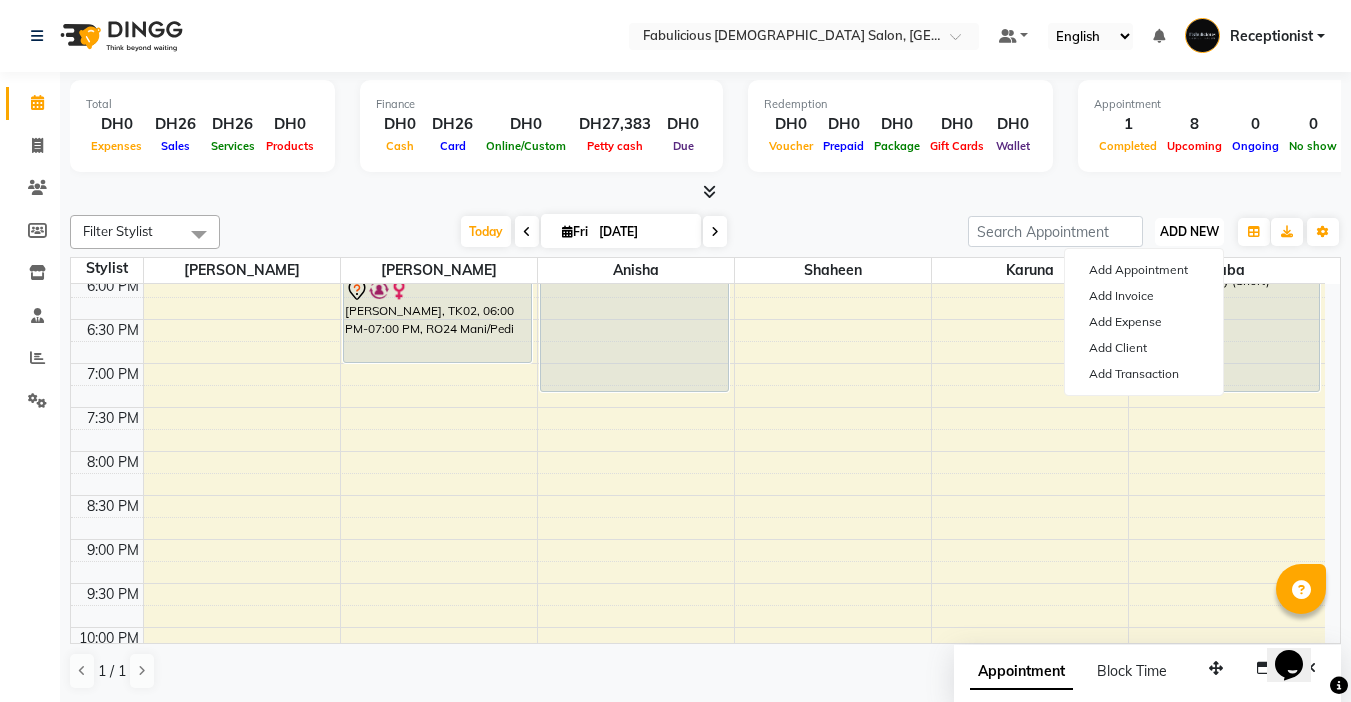 click on "ADD NEW" at bounding box center (1189, 231) 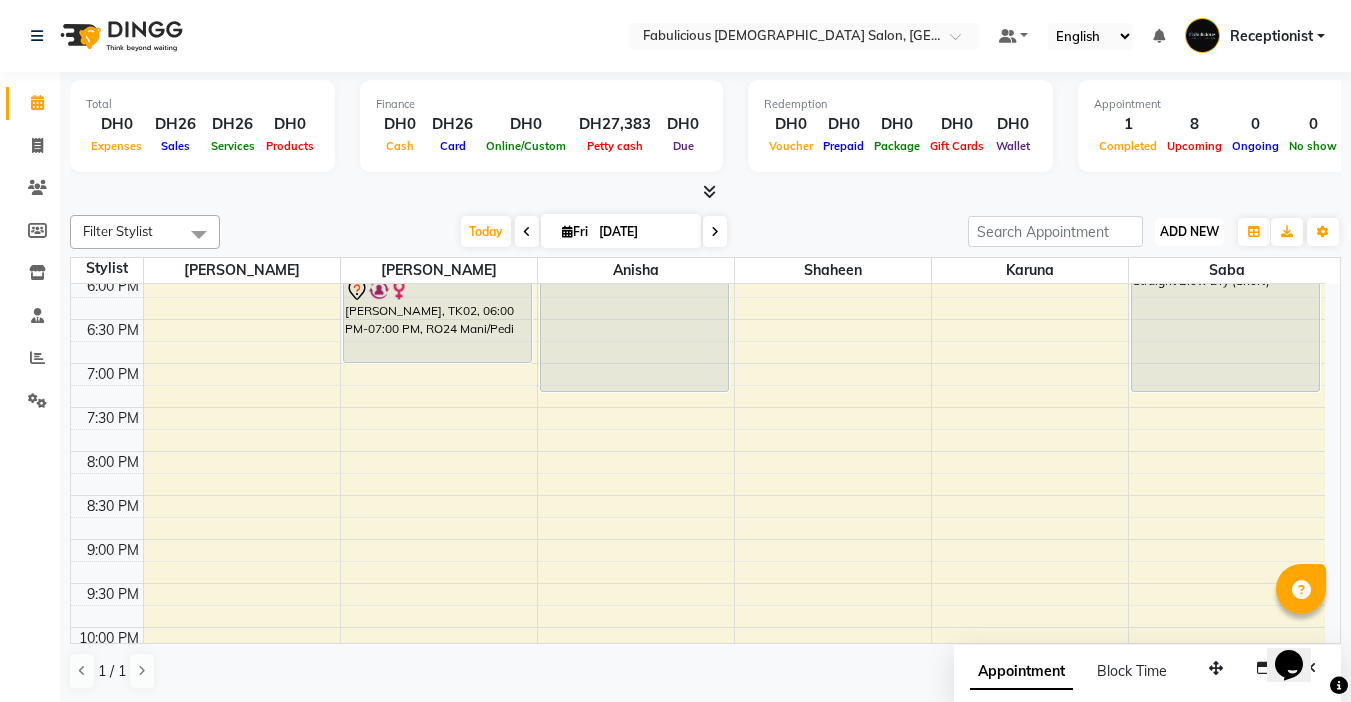 click on "ADD NEW" at bounding box center [1189, 231] 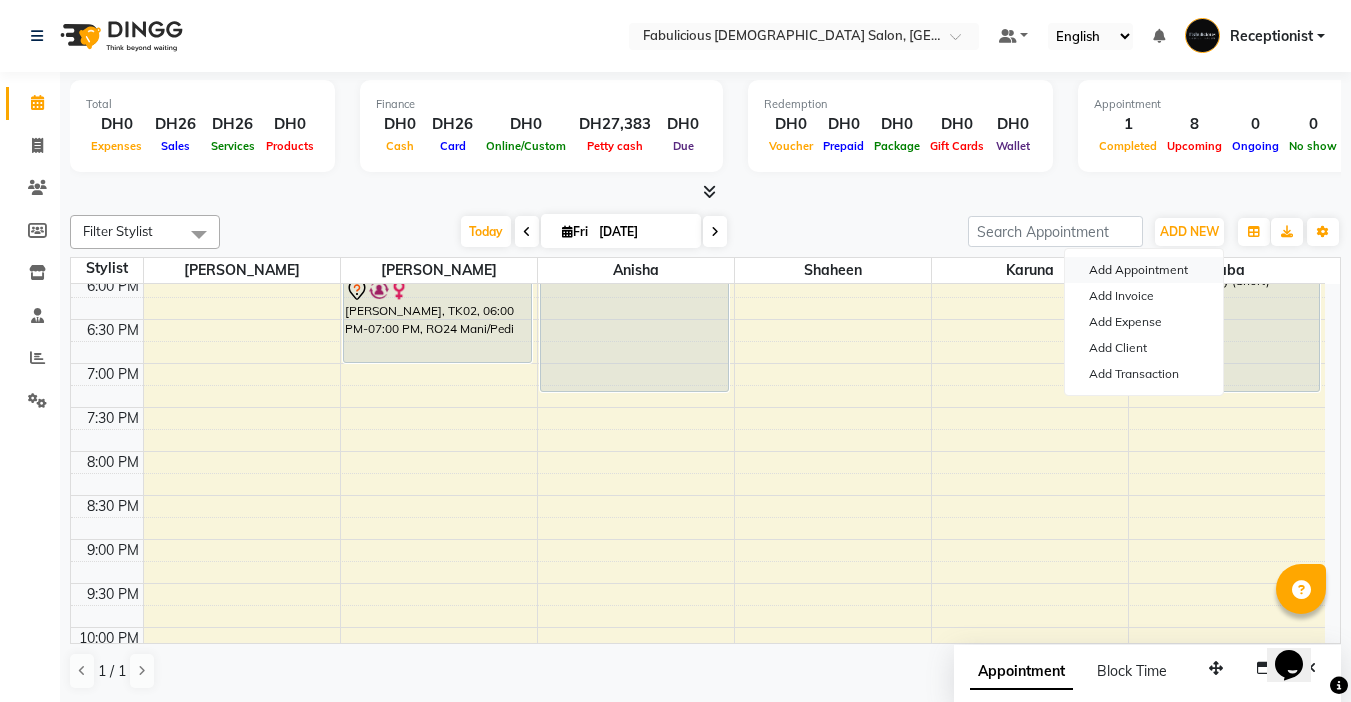 click on "Add Appointment" at bounding box center (1144, 270) 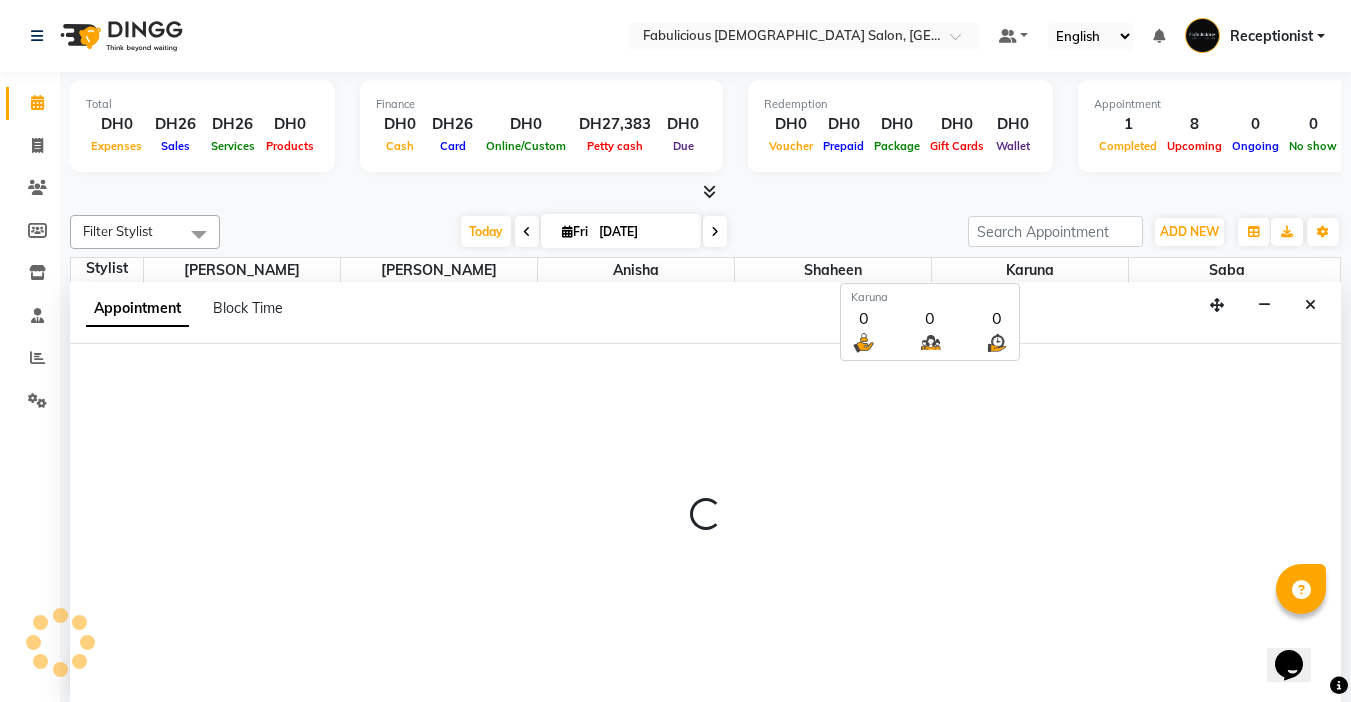 select on "tentative" 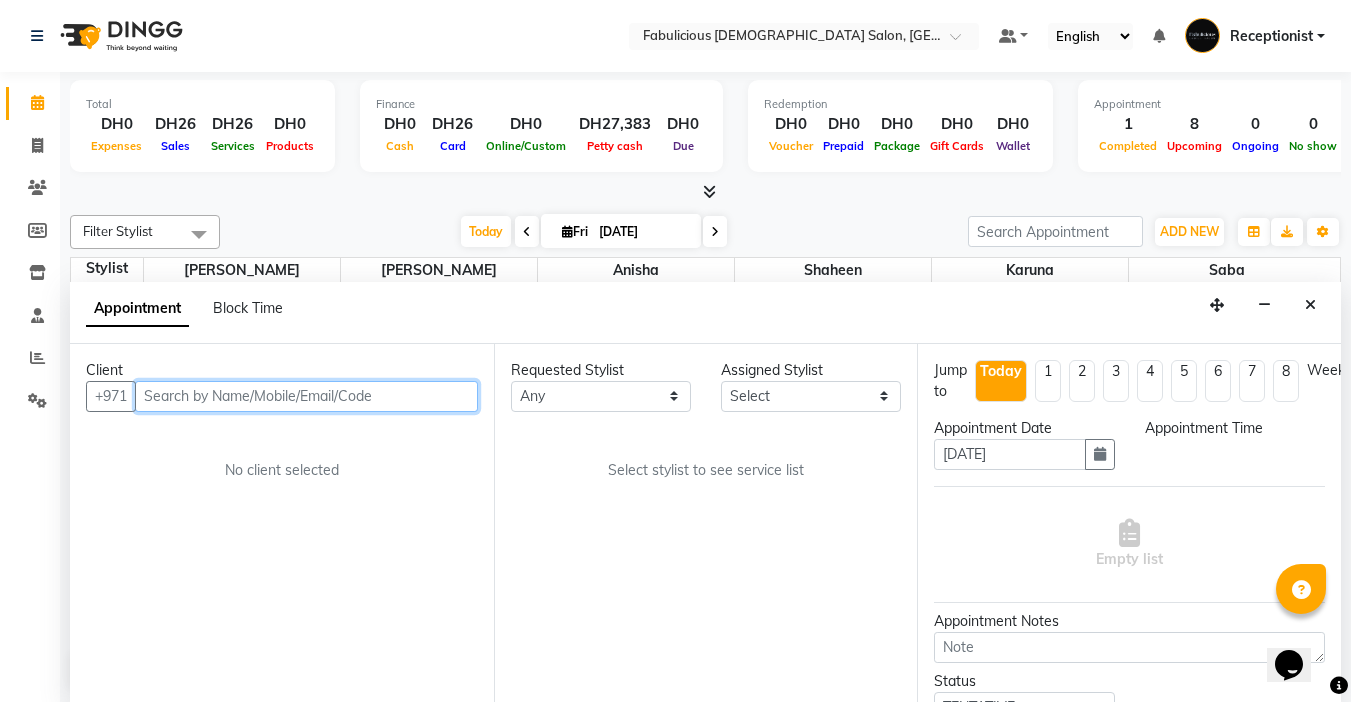 select on "600" 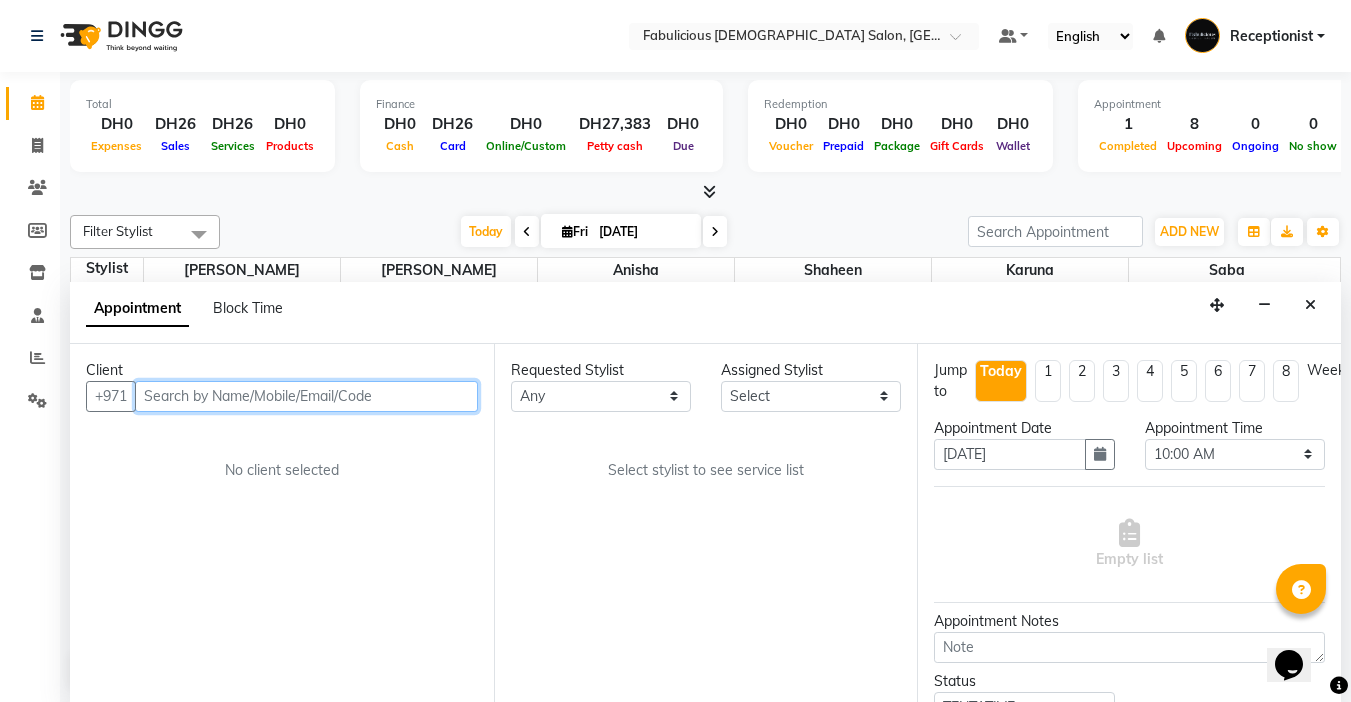 scroll, scrollTop: 1, scrollLeft: 0, axis: vertical 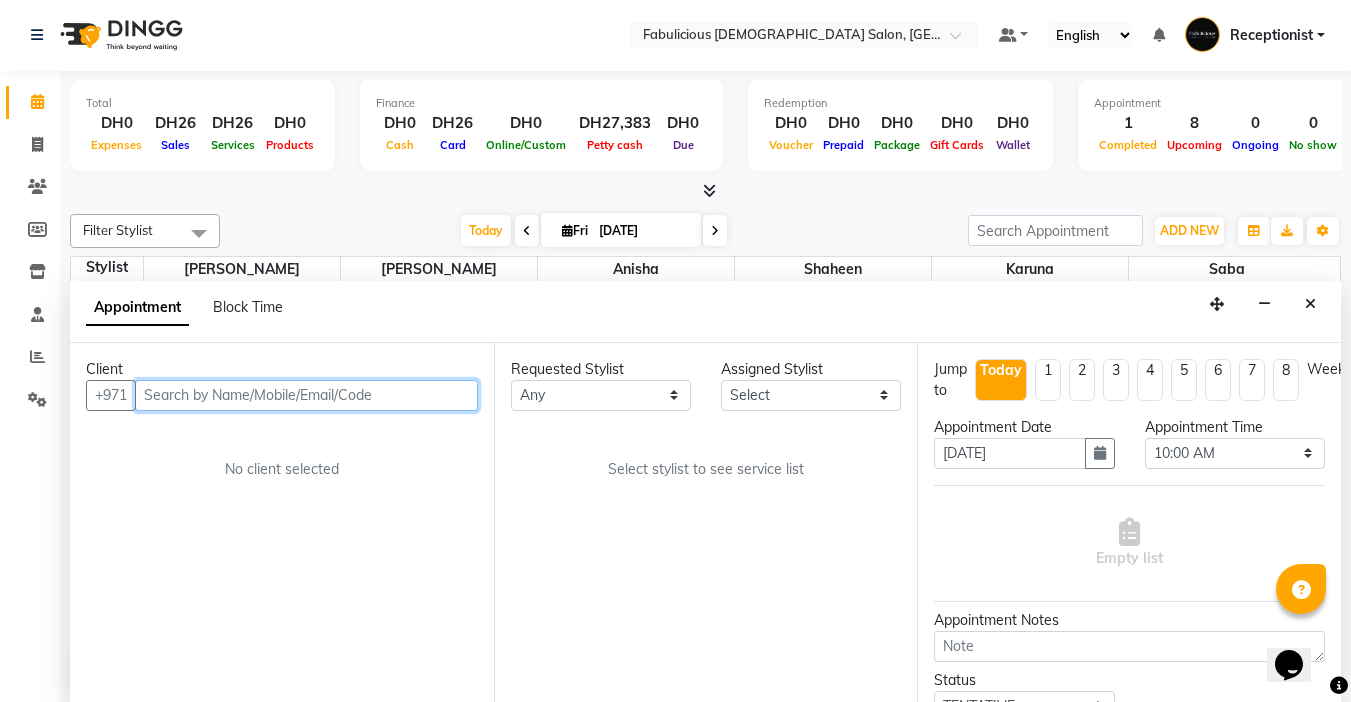 click at bounding box center [306, 395] 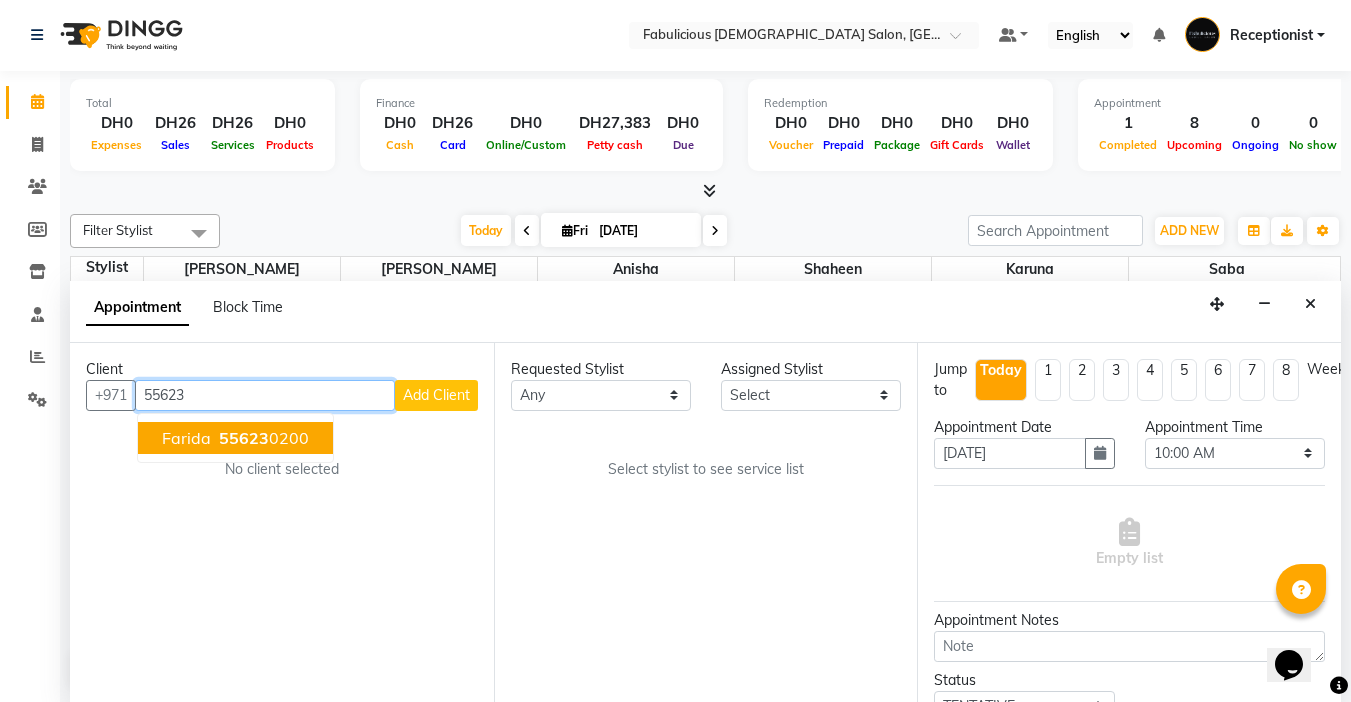 click on "55623" at bounding box center [244, 438] 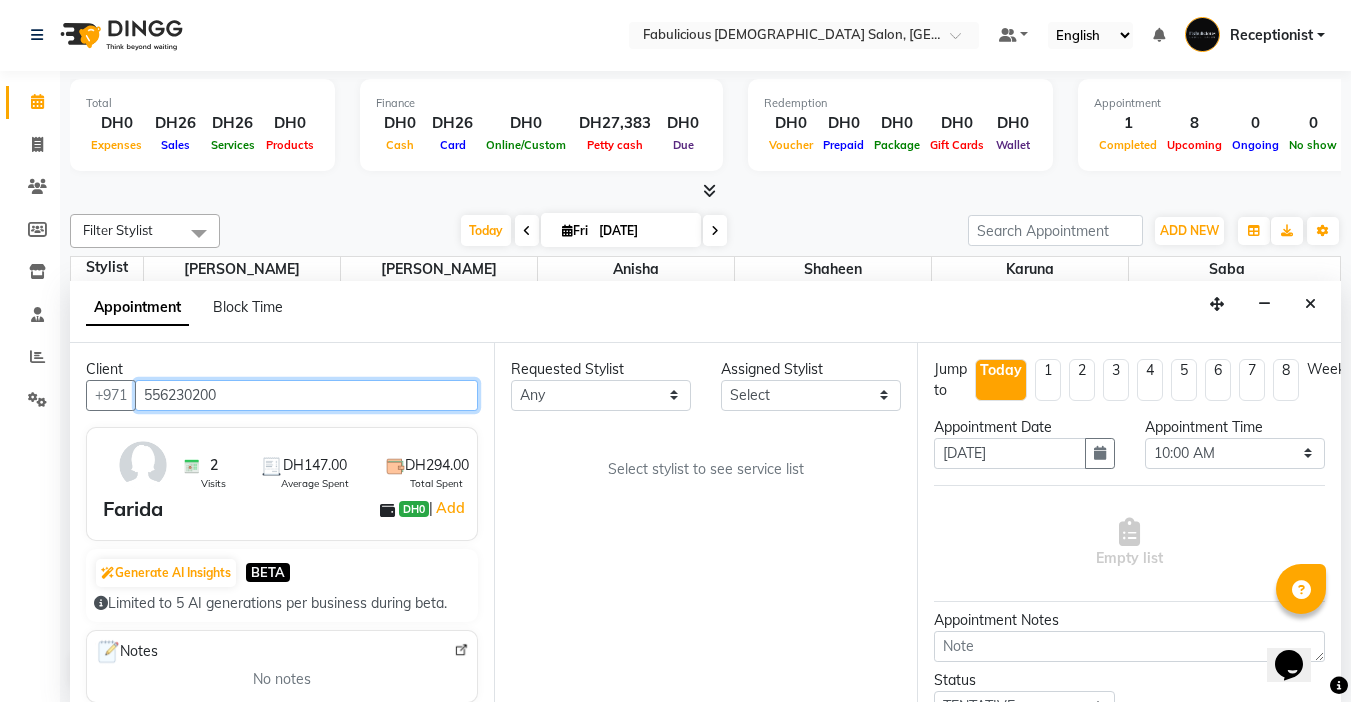 type on "556230200" 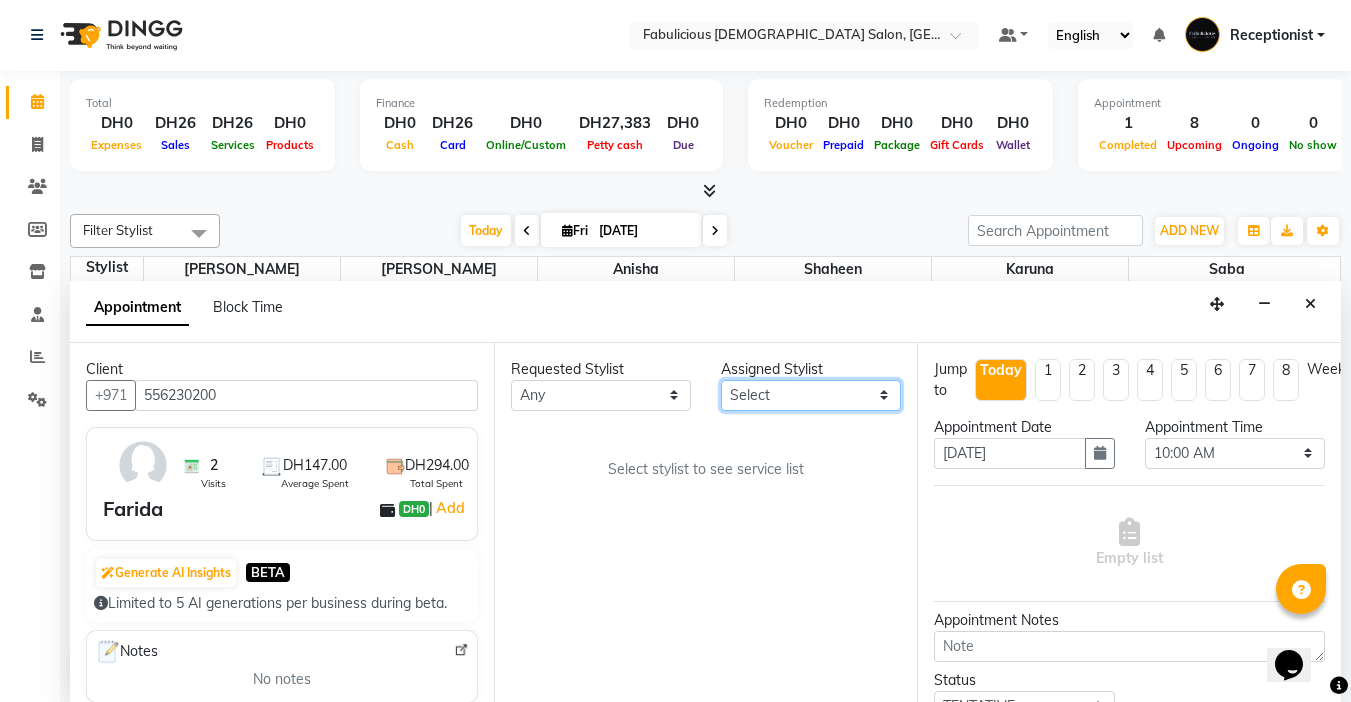 click on "Select [PERSON_NAME] [PERSON_NAME]  [PERSON_NAME] [PERSON_NAME]" at bounding box center [811, 395] 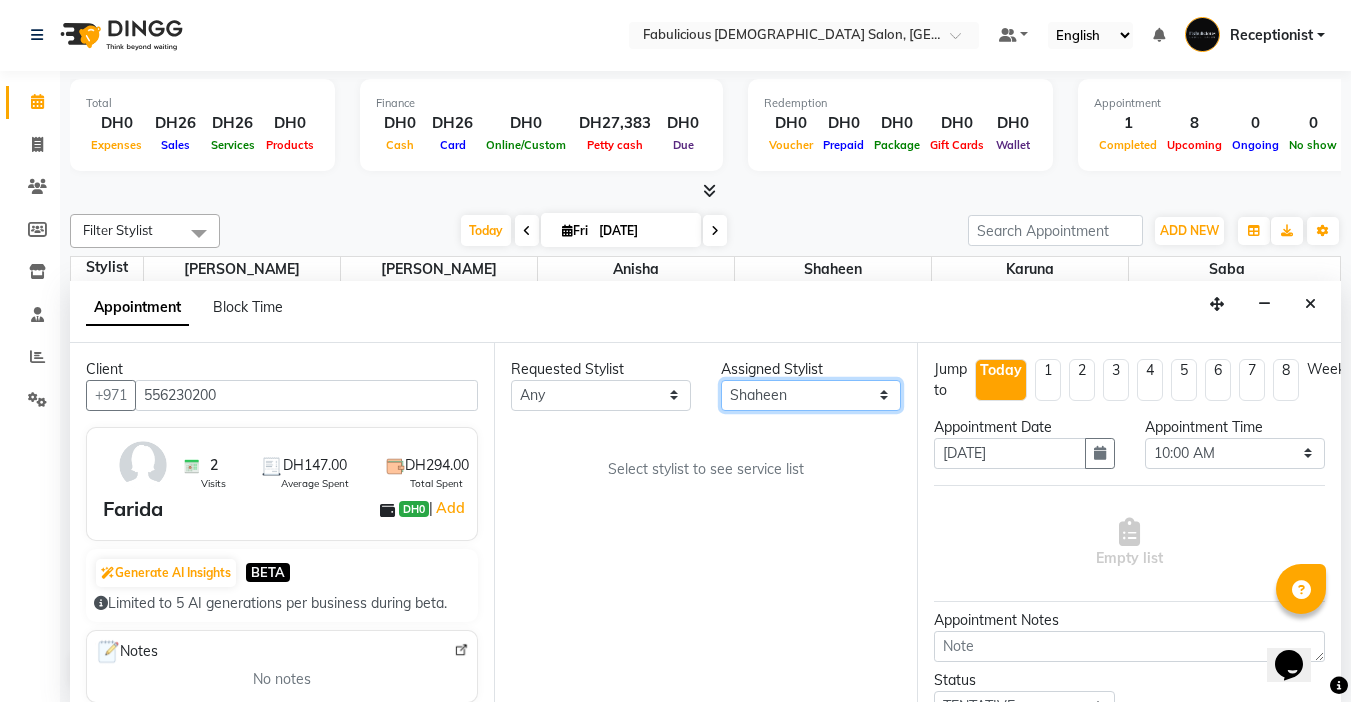 click on "Select [PERSON_NAME] [PERSON_NAME]  [PERSON_NAME] [PERSON_NAME]" at bounding box center (811, 395) 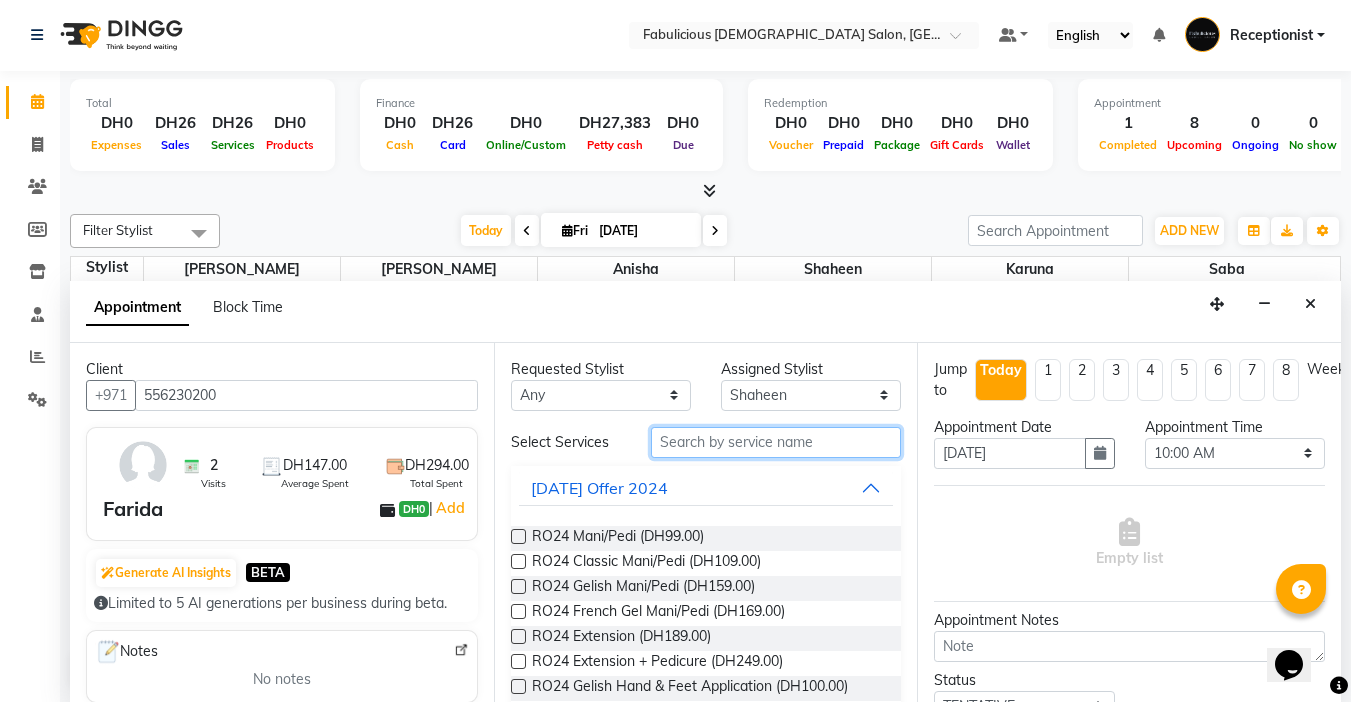 click at bounding box center (776, 442) 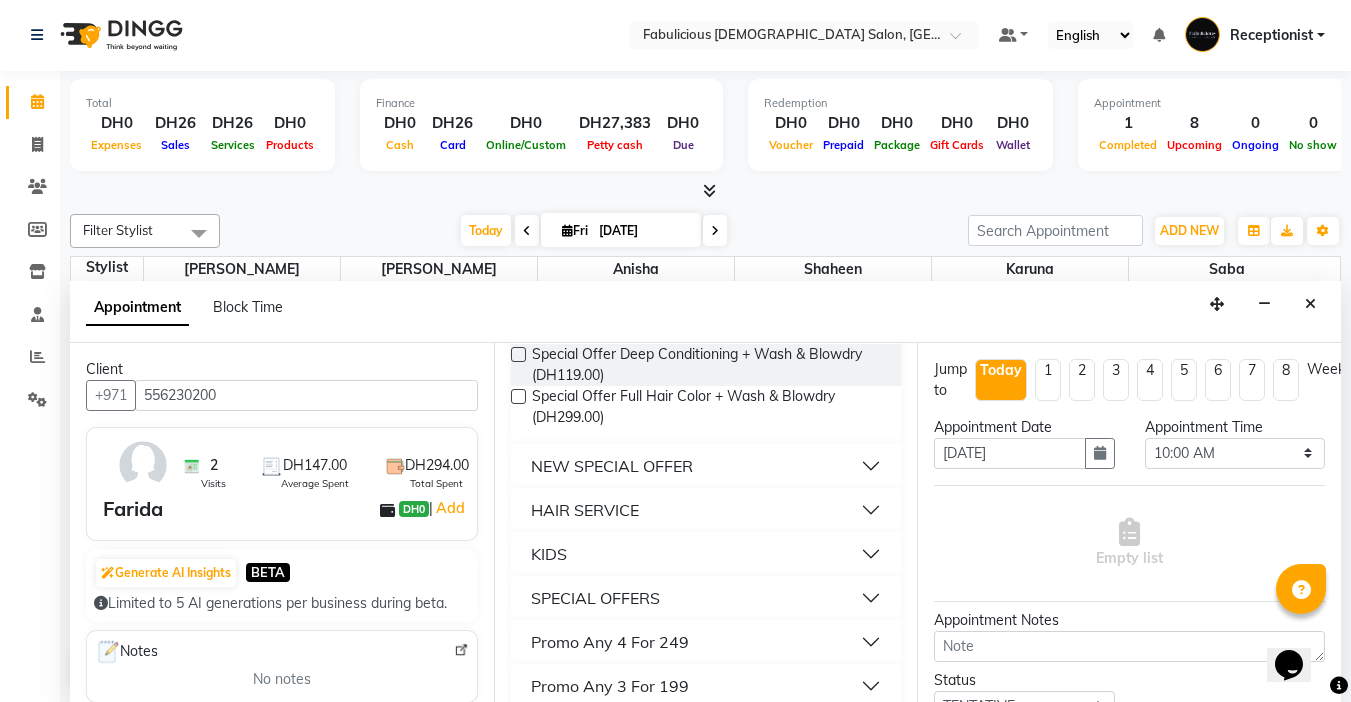 scroll, scrollTop: 400, scrollLeft: 0, axis: vertical 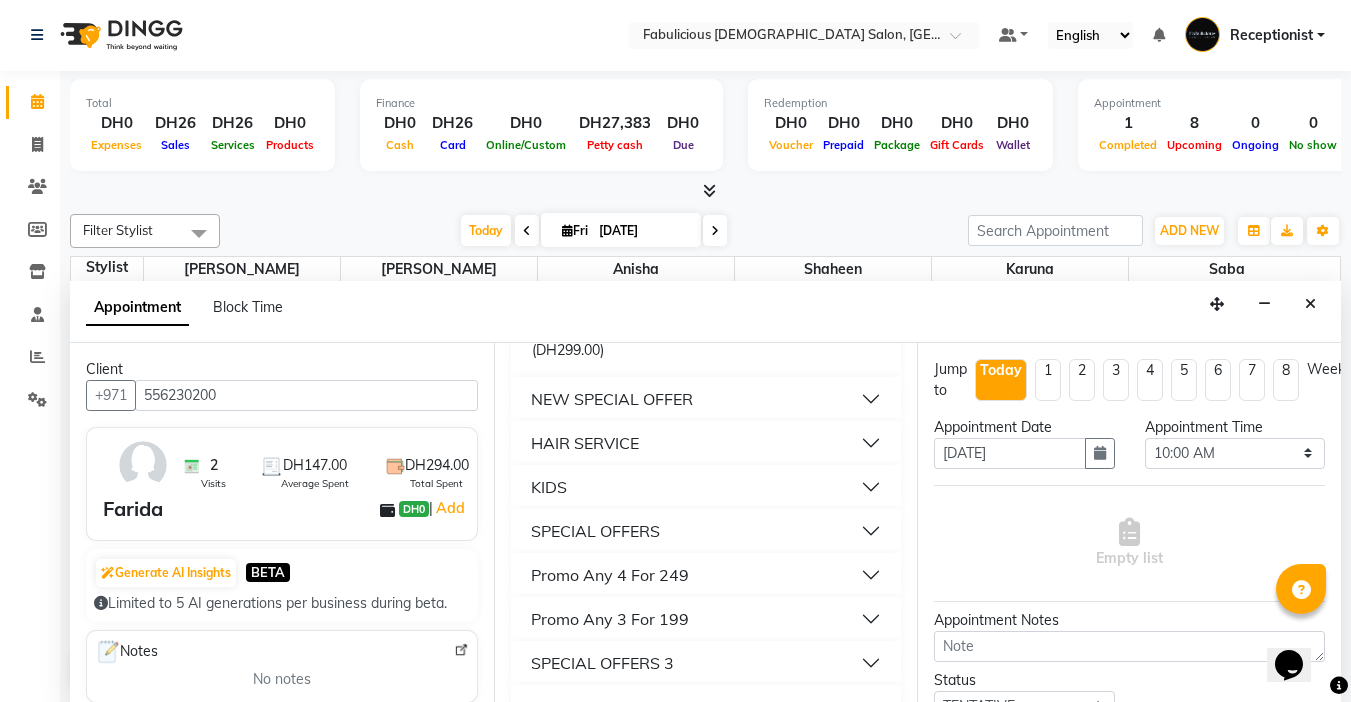 type on "blo" 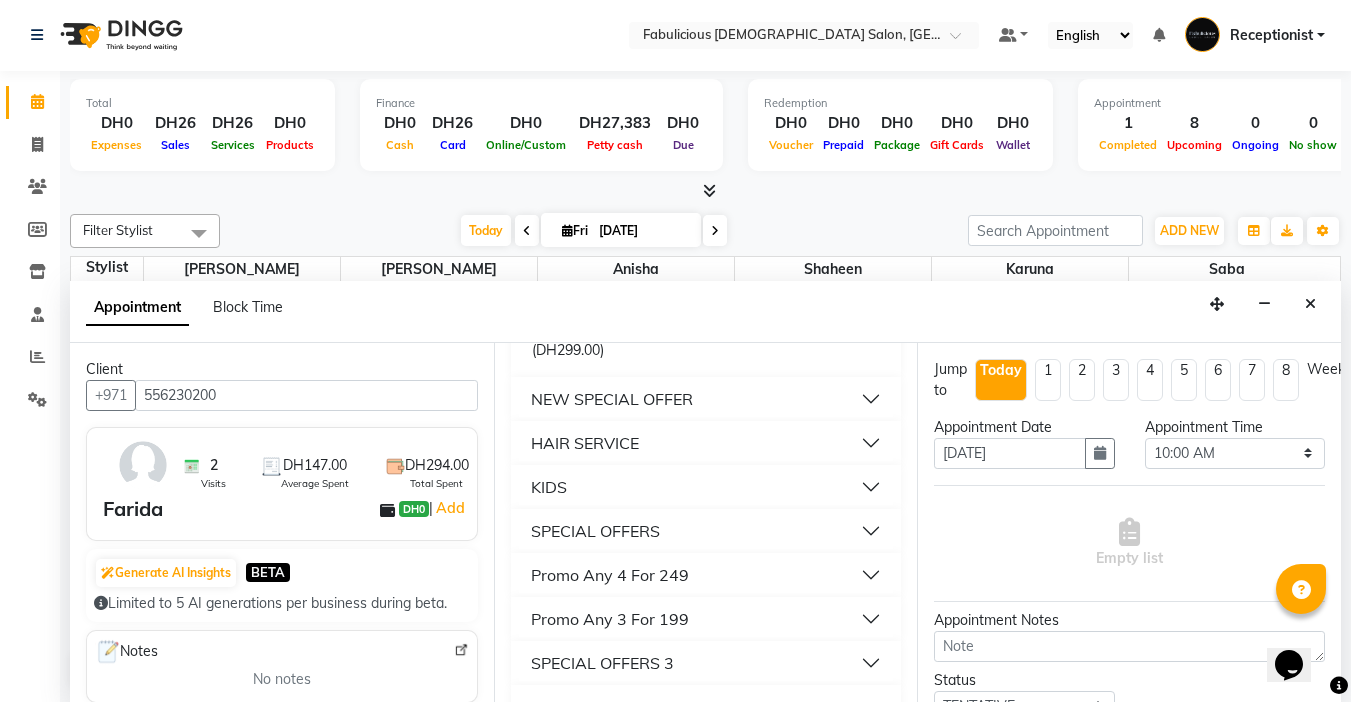 click on "SPECIAL OFFERS" at bounding box center [595, 531] 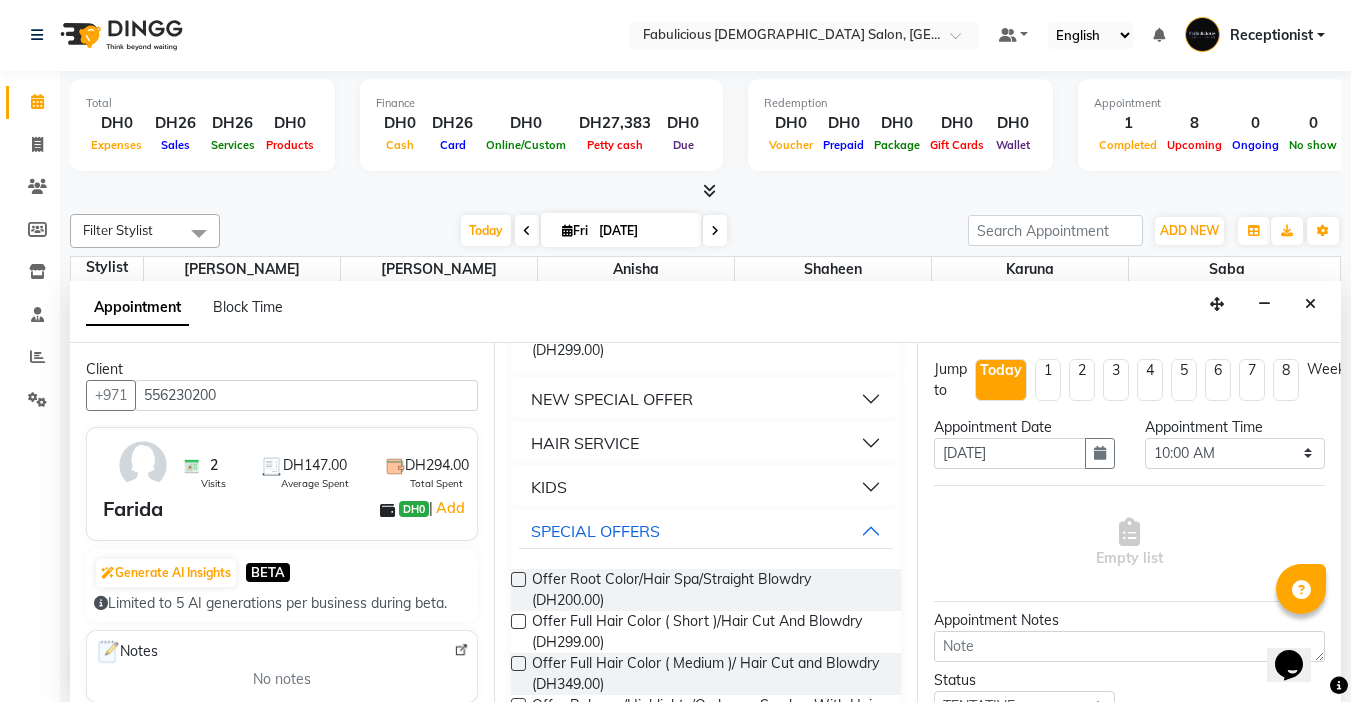 click on "HAIR SERVICE" at bounding box center [585, 443] 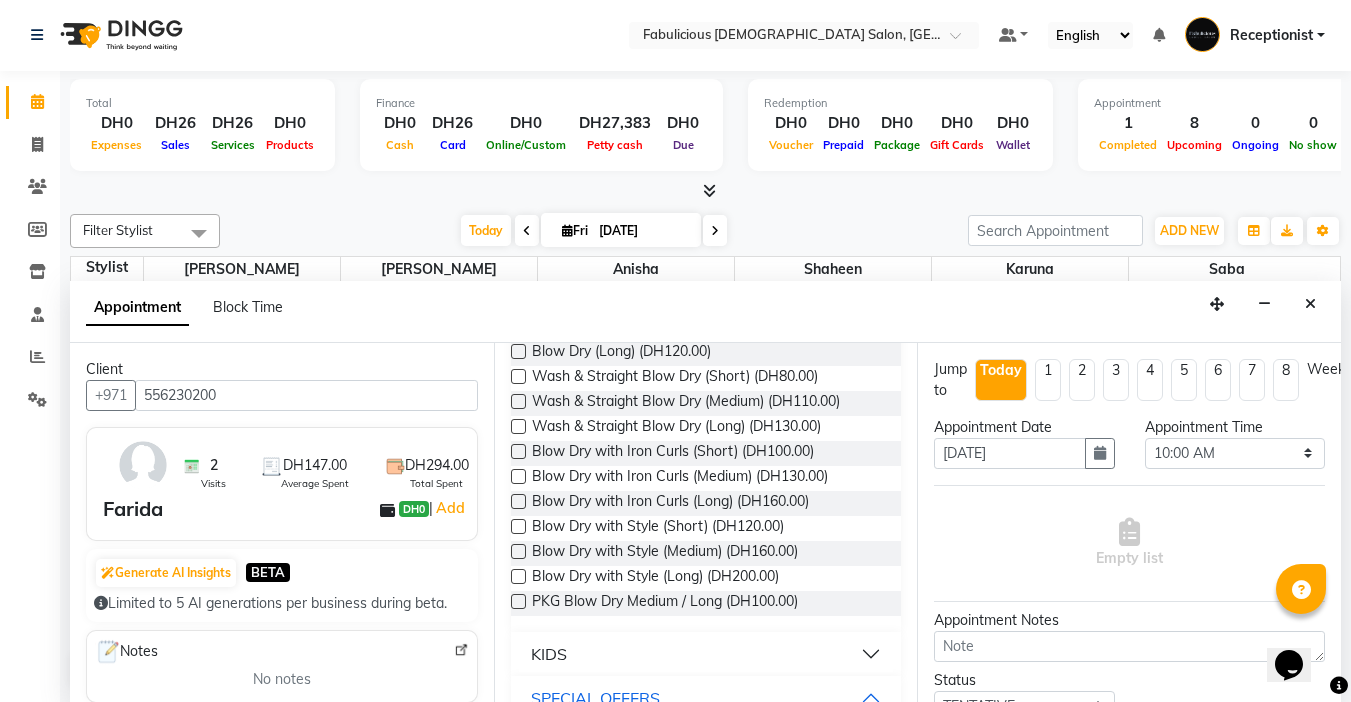 scroll, scrollTop: 600, scrollLeft: 0, axis: vertical 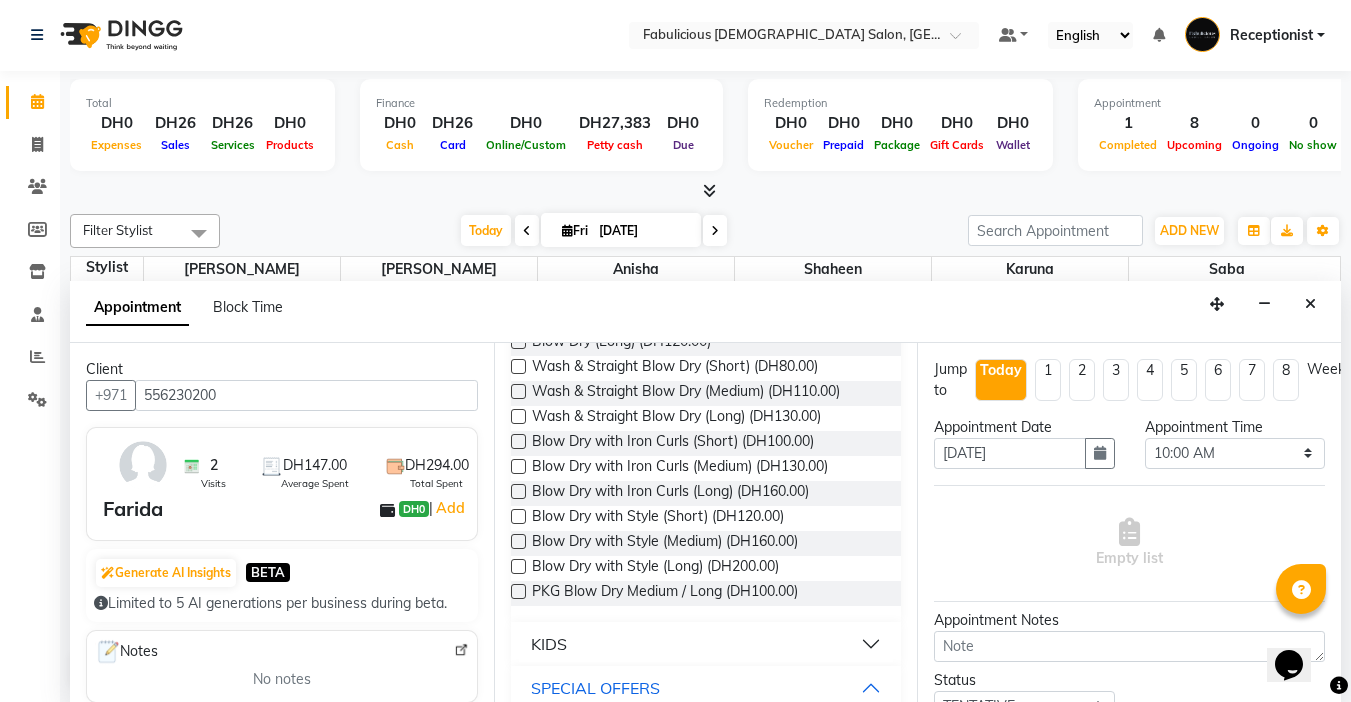 click at bounding box center [518, 391] 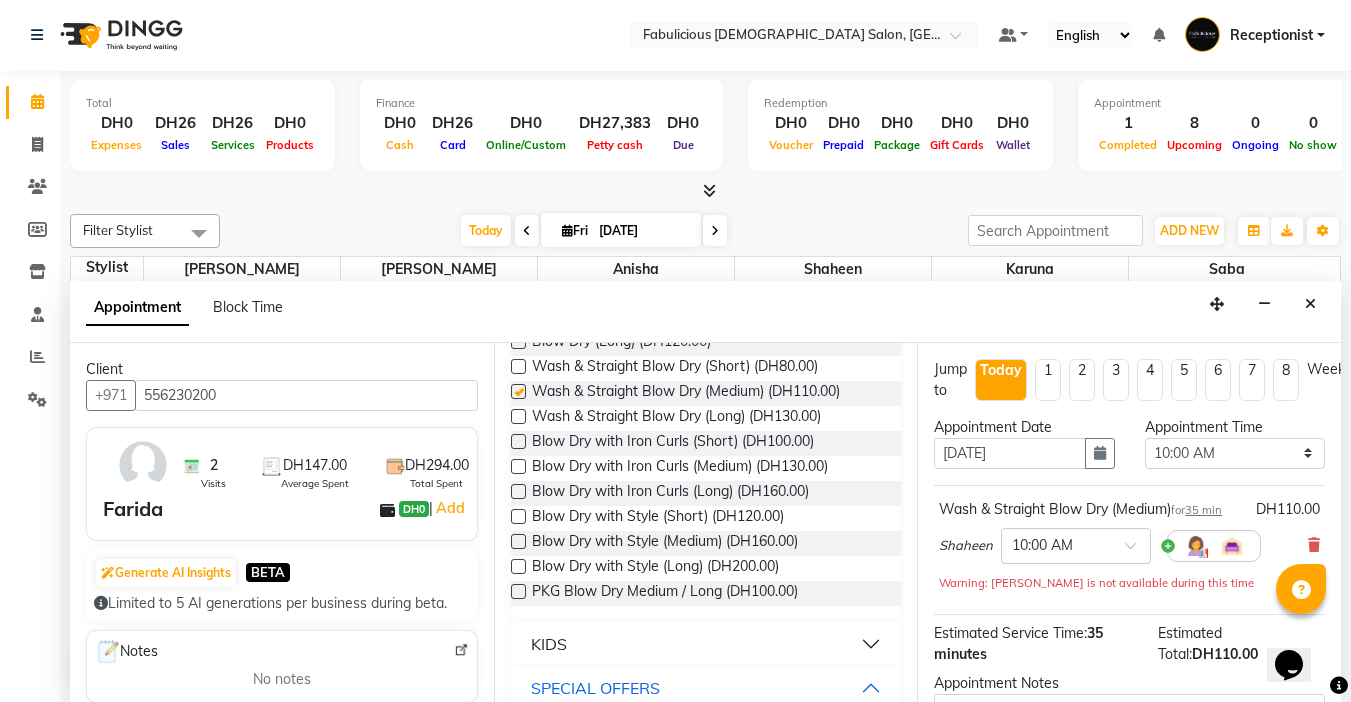 checkbox on "false" 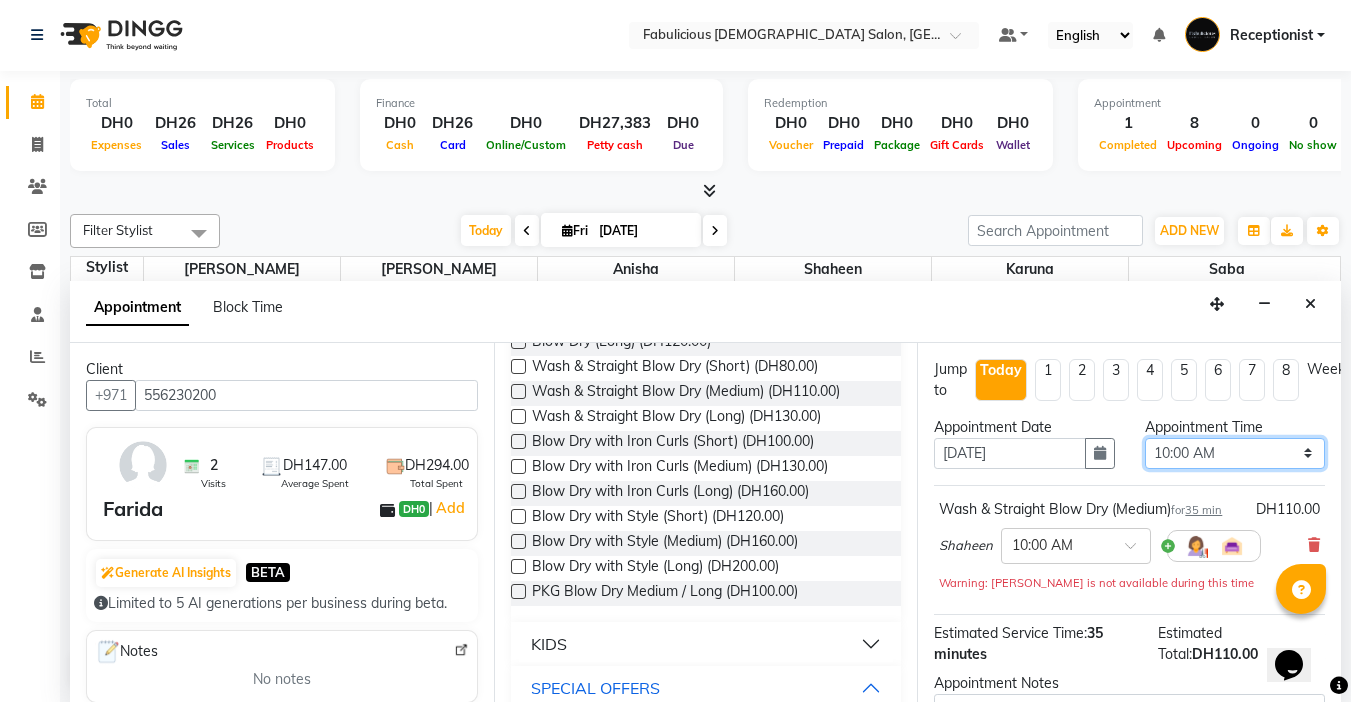 click on "Select 10:00 AM 10:15 AM 10:30 AM 10:45 AM 11:00 AM 11:15 AM 11:30 AM 11:45 AM 12:00 PM 12:15 PM 12:30 PM 12:45 PM 01:00 PM 01:15 PM 01:30 PM 01:45 PM 02:00 PM 02:15 PM 02:30 PM 02:45 PM 03:00 PM 03:15 PM 03:30 PM 03:45 PM 04:00 PM 04:15 PM 04:30 PM 04:45 PM 05:00 PM 05:15 PM 05:30 PM 05:45 PM 06:00 PM 06:15 PM 06:30 PM 06:45 PM 07:00 PM 07:15 PM 07:30 PM 07:45 PM 08:00 PM 08:15 PM 08:30 PM 08:45 PM 09:00 PM 09:15 PM 09:30 PM 09:45 PM 10:00 PM 10:15 PM 10:30 PM 10:45 PM 11:00 PM 11:15 PM 11:30 PM 11:45 PM" at bounding box center [1235, 453] 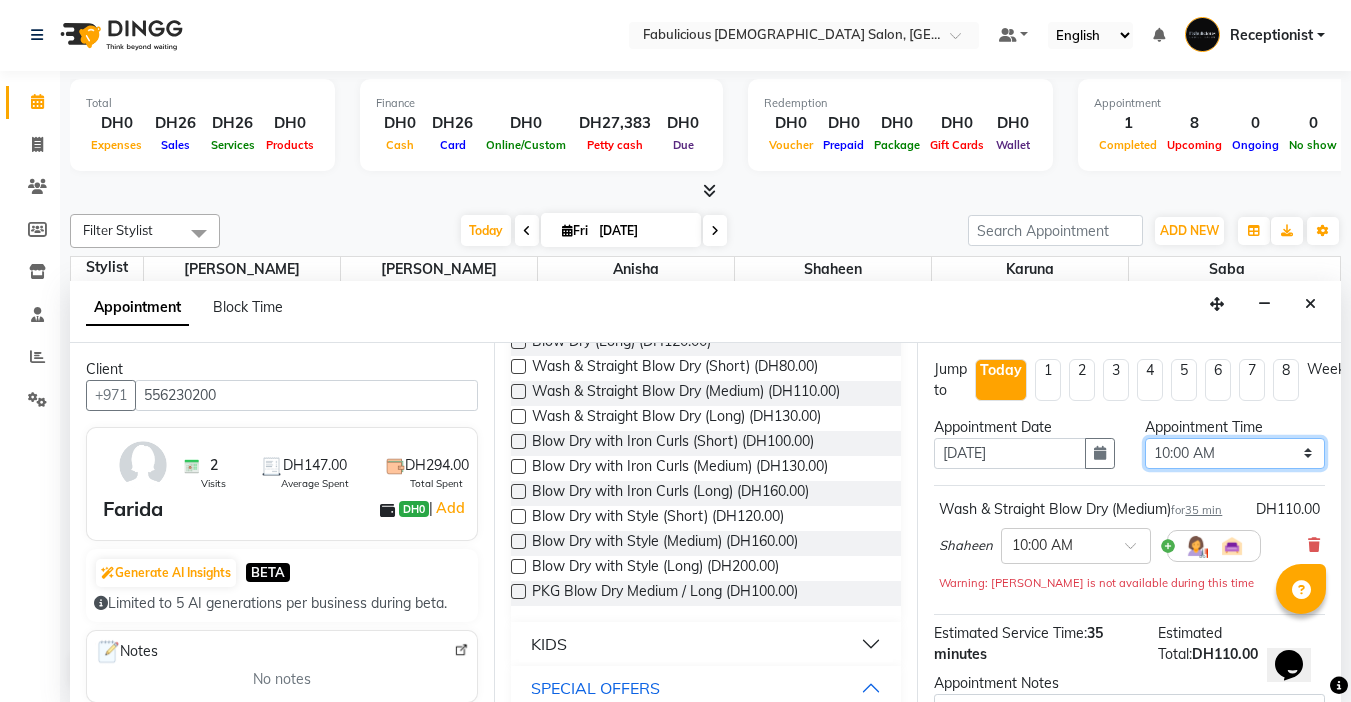 select on "1170" 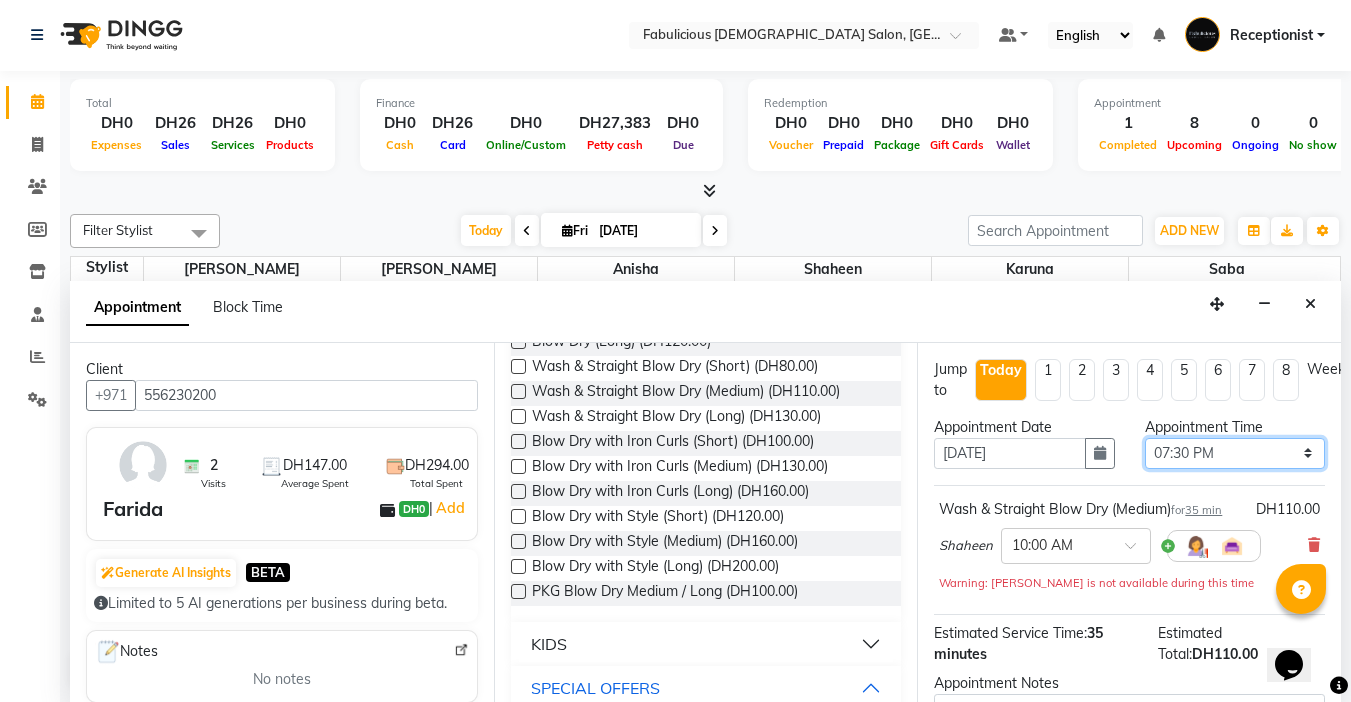 click on "Select 10:00 AM 10:15 AM 10:30 AM 10:45 AM 11:00 AM 11:15 AM 11:30 AM 11:45 AM 12:00 PM 12:15 PM 12:30 PM 12:45 PM 01:00 PM 01:15 PM 01:30 PM 01:45 PM 02:00 PM 02:15 PM 02:30 PM 02:45 PM 03:00 PM 03:15 PM 03:30 PM 03:45 PM 04:00 PM 04:15 PM 04:30 PM 04:45 PM 05:00 PM 05:15 PM 05:30 PM 05:45 PM 06:00 PM 06:15 PM 06:30 PM 06:45 PM 07:00 PM 07:15 PM 07:30 PM 07:45 PM 08:00 PM 08:15 PM 08:30 PM 08:45 PM 09:00 PM 09:15 PM 09:30 PM 09:45 PM 10:00 PM 10:15 PM 10:30 PM 10:45 PM 11:00 PM 11:15 PM 11:30 PM 11:45 PM" at bounding box center (1235, 453) 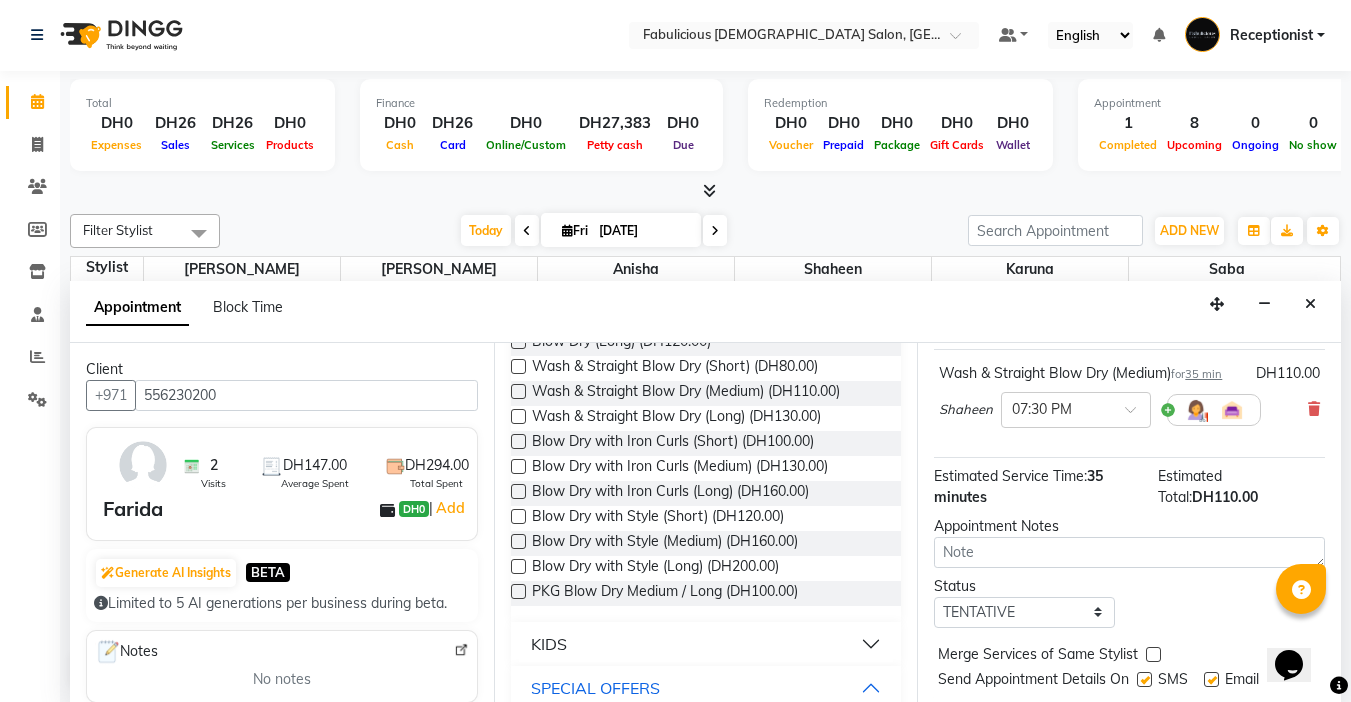 scroll, scrollTop: 203, scrollLeft: 0, axis: vertical 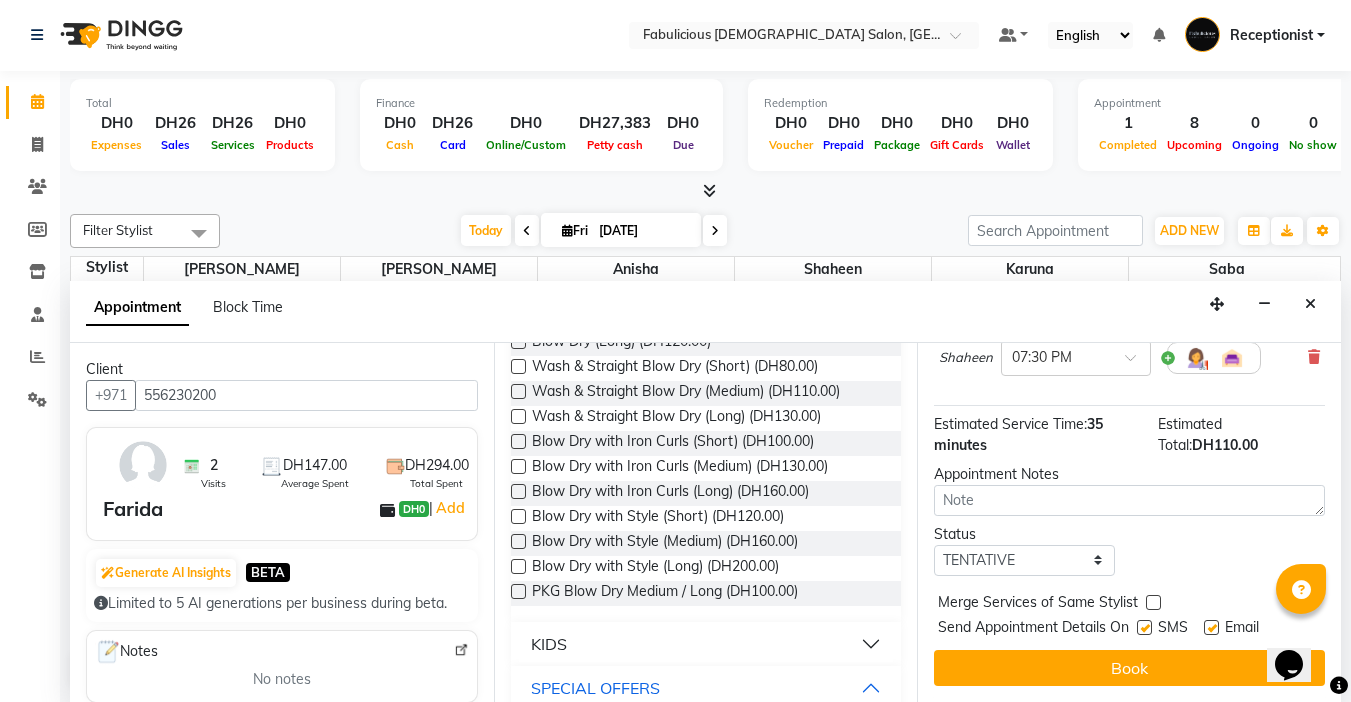 click at bounding box center [1153, 602] 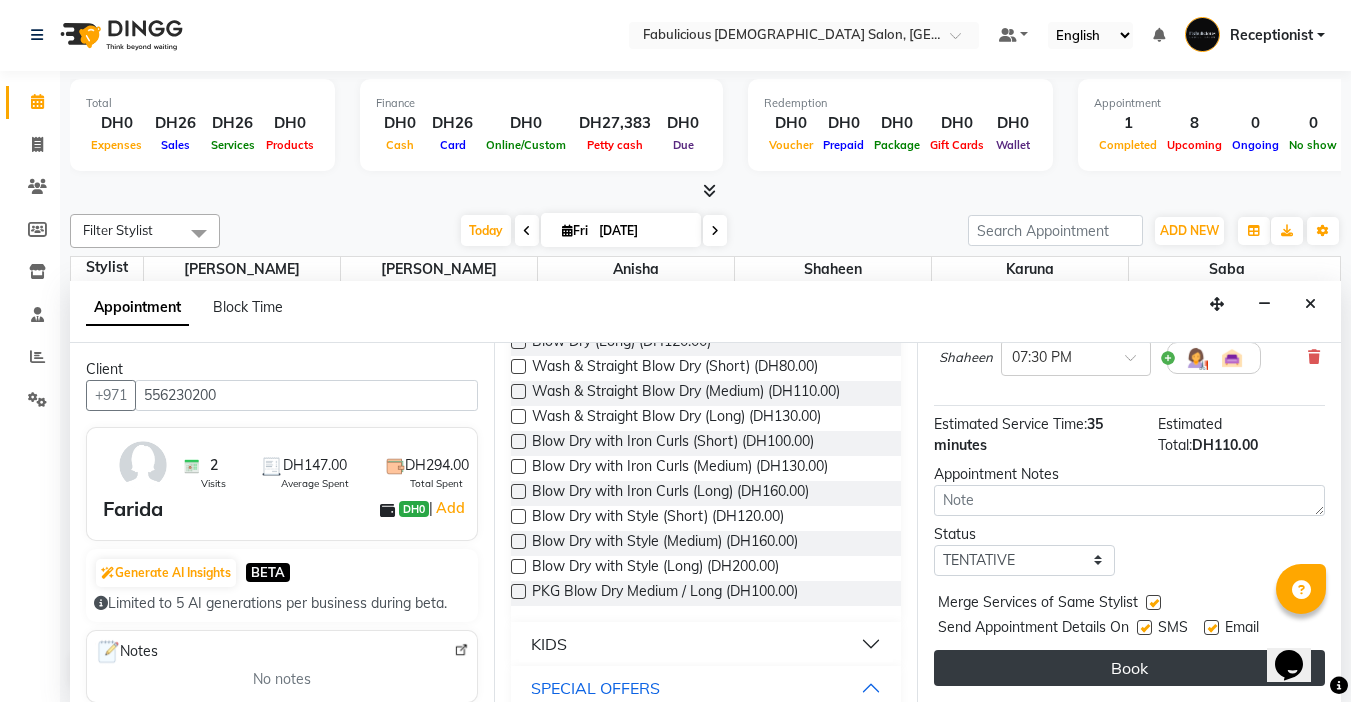 click on "Book" at bounding box center (1129, 668) 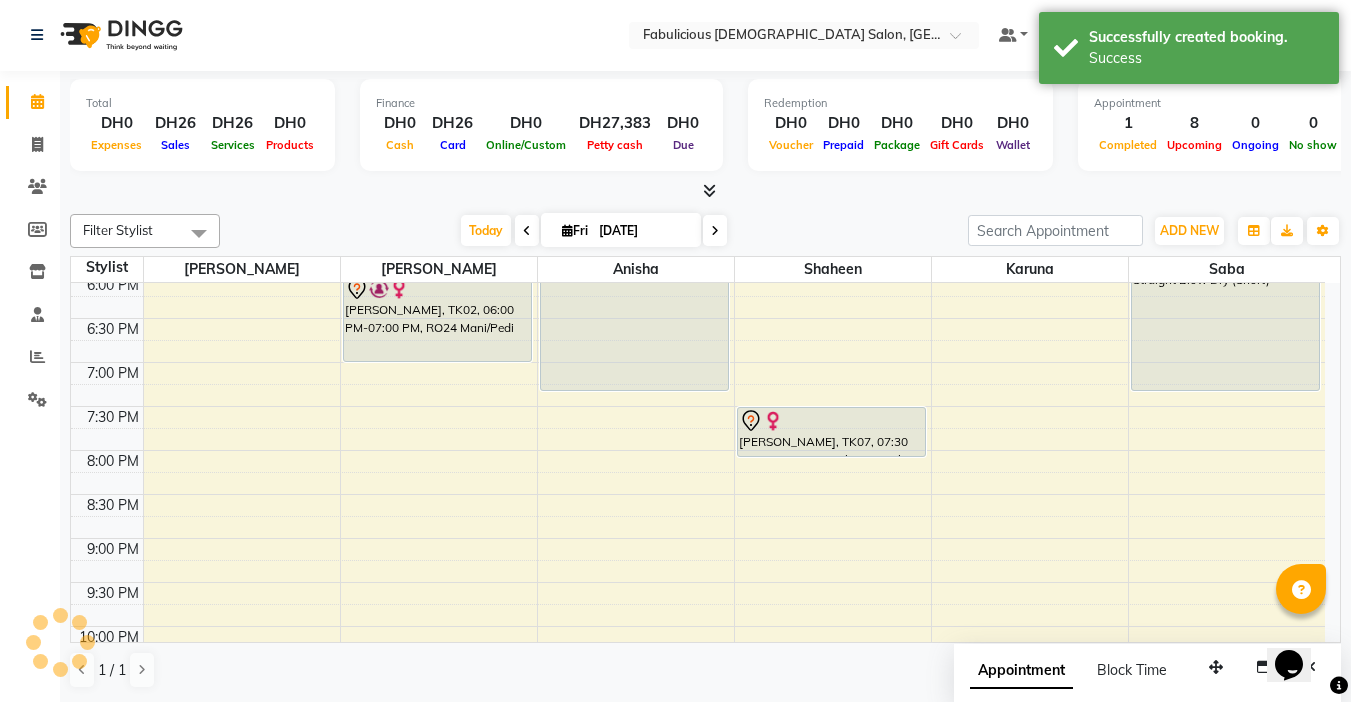 scroll, scrollTop: 0, scrollLeft: 0, axis: both 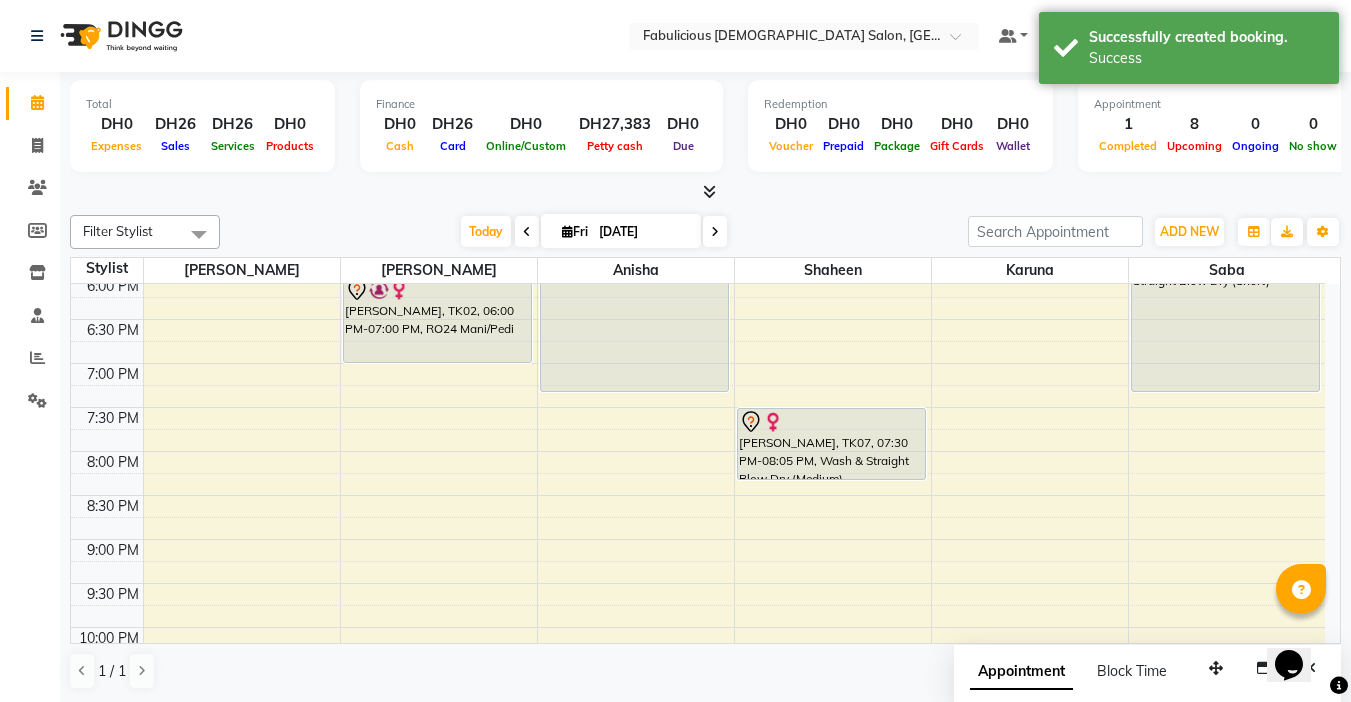 drag, startPoint x: 843, startPoint y: 457, endPoint x: 843, endPoint y: 484, distance: 27 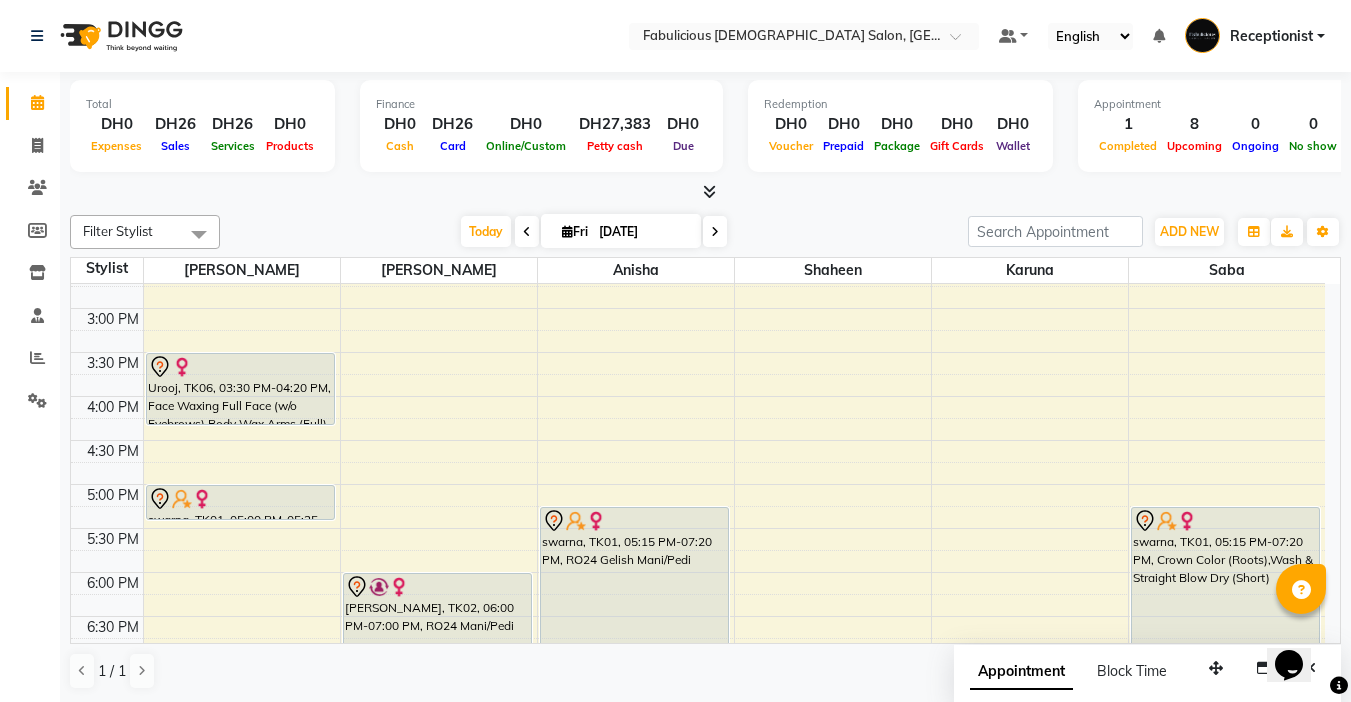 scroll, scrollTop: 500, scrollLeft: 0, axis: vertical 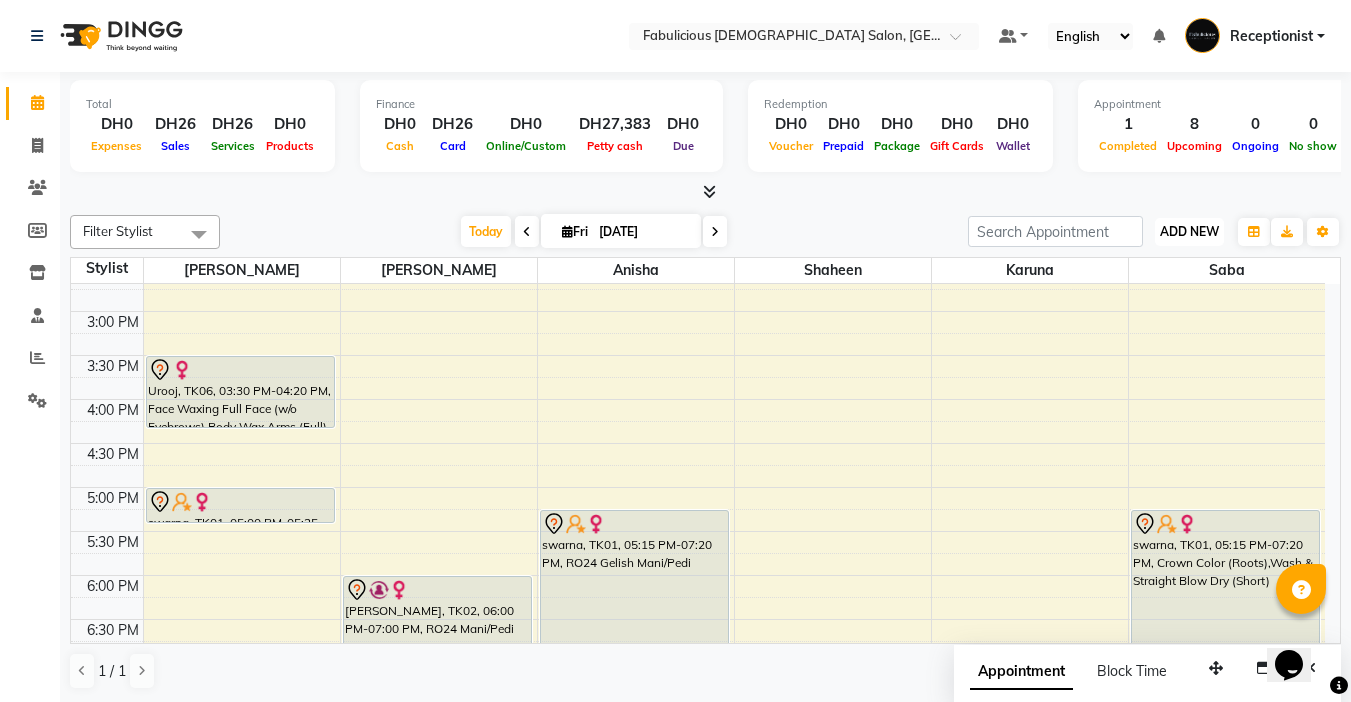 click on "ADD NEW Toggle Dropdown" at bounding box center (1189, 232) 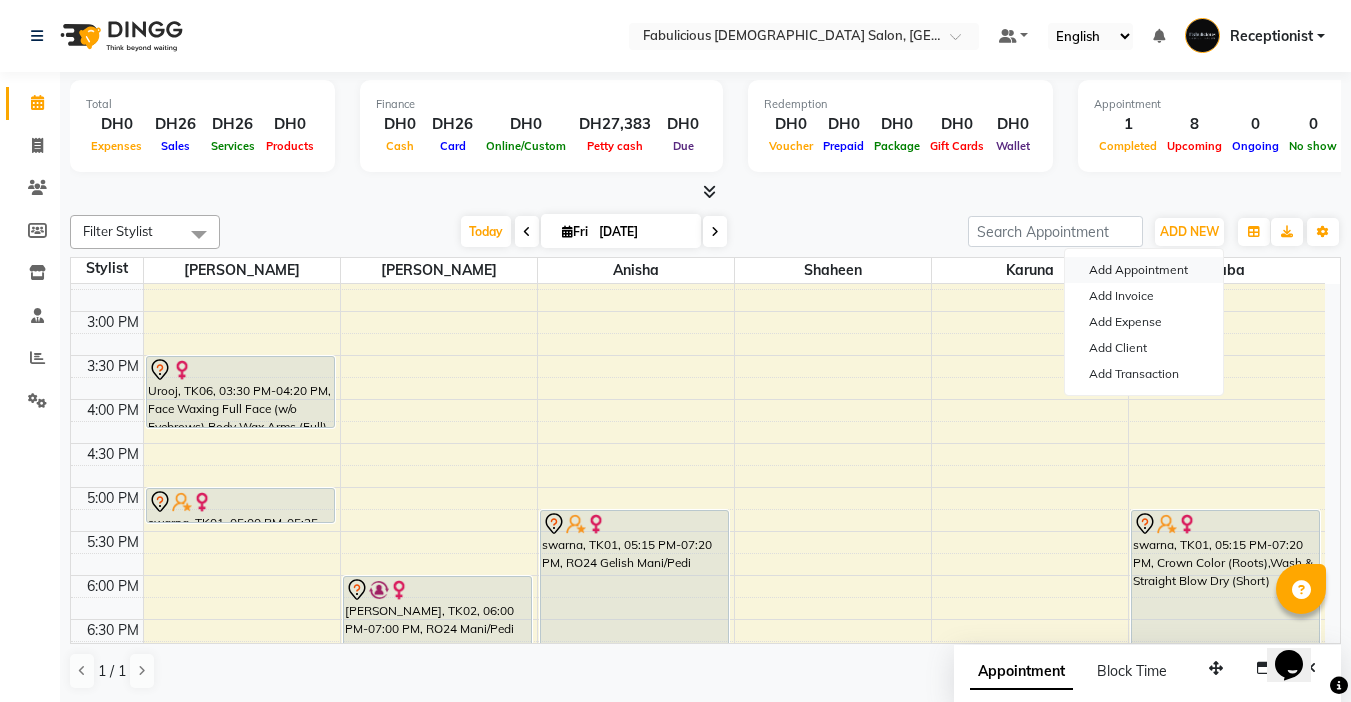 click on "Add Appointment" at bounding box center [1144, 270] 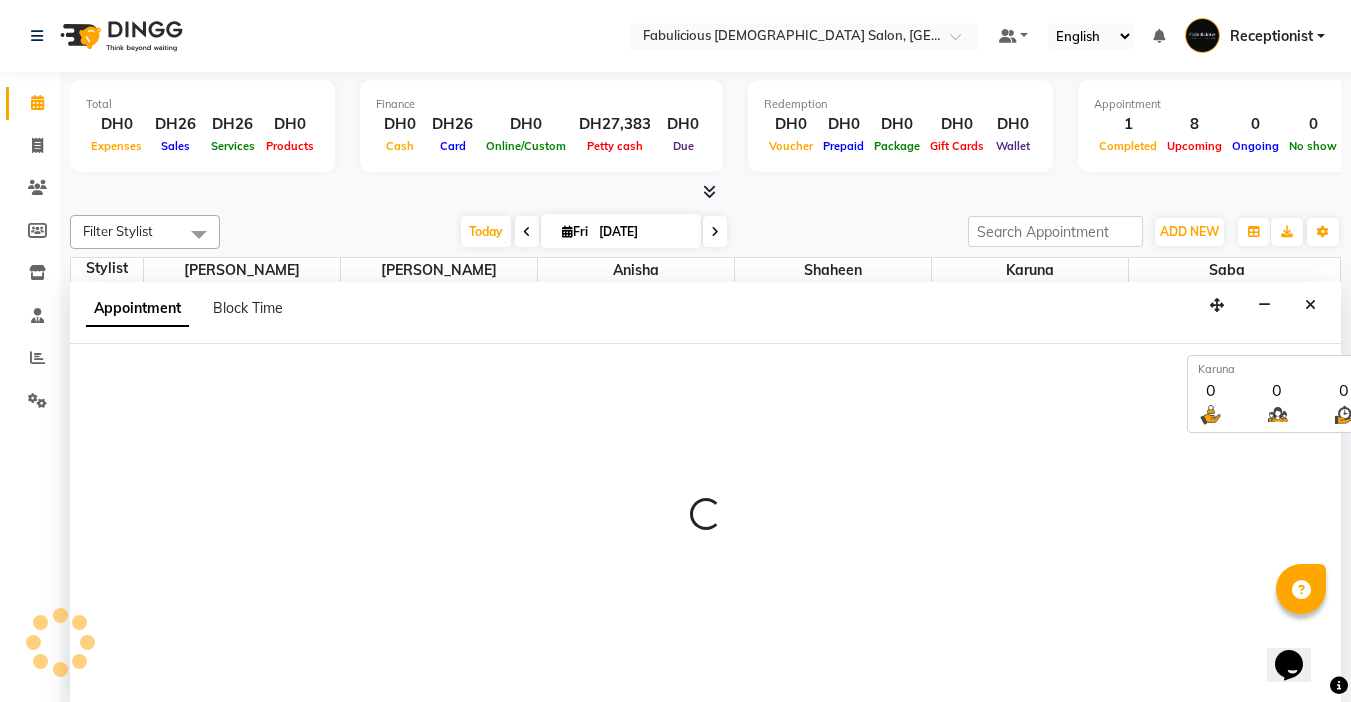 select on "tentative" 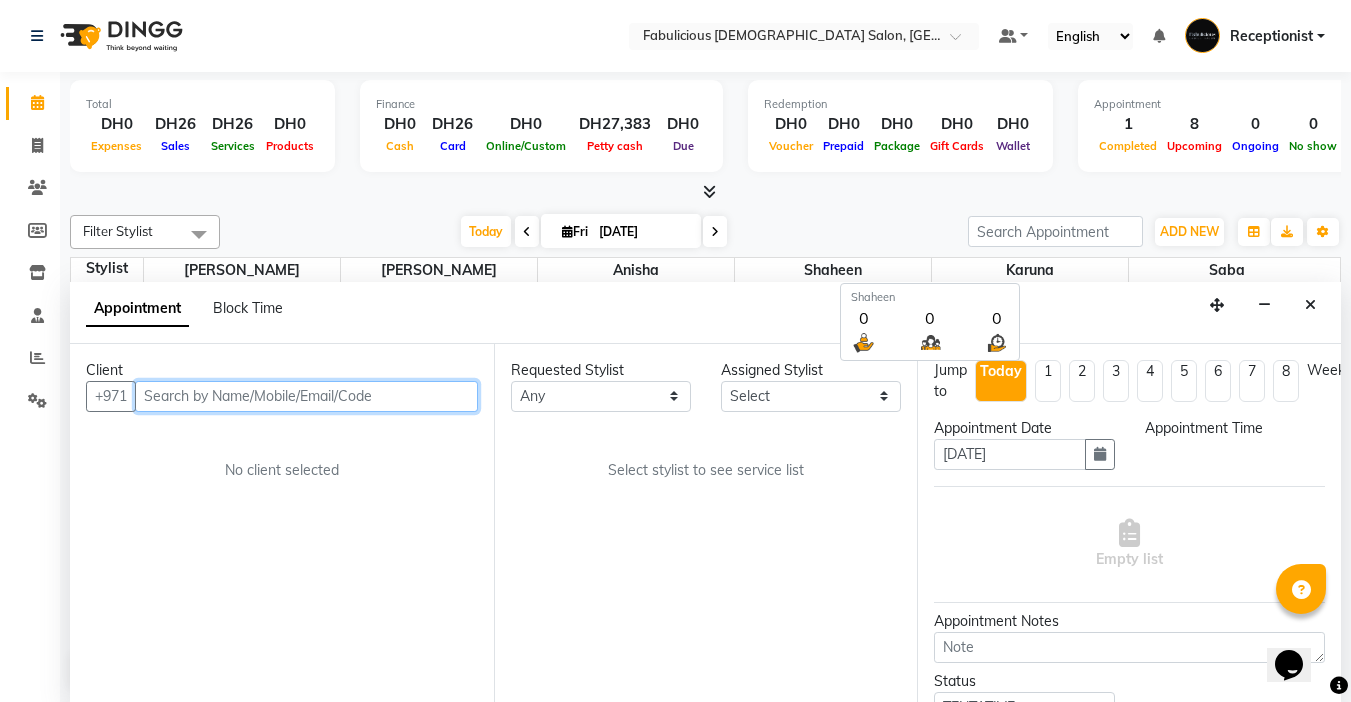 select on "600" 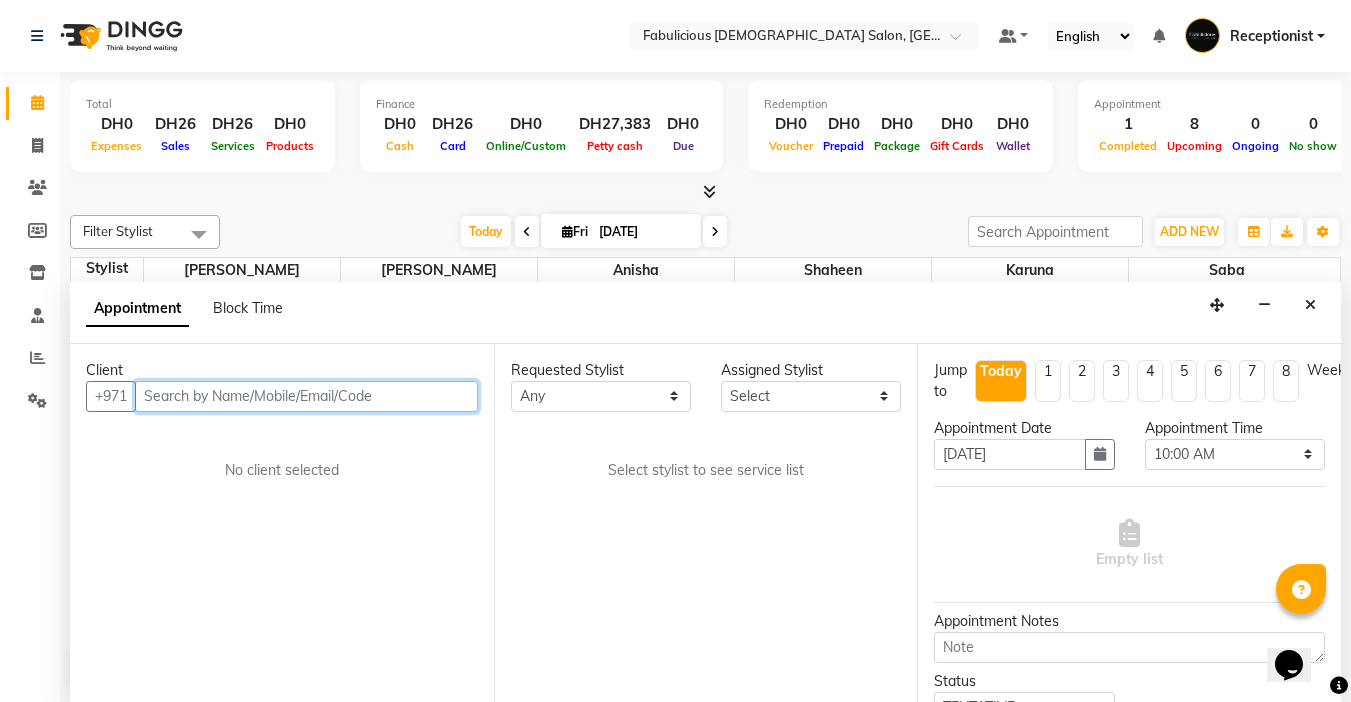 scroll, scrollTop: 1, scrollLeft: 0, axis: vertical 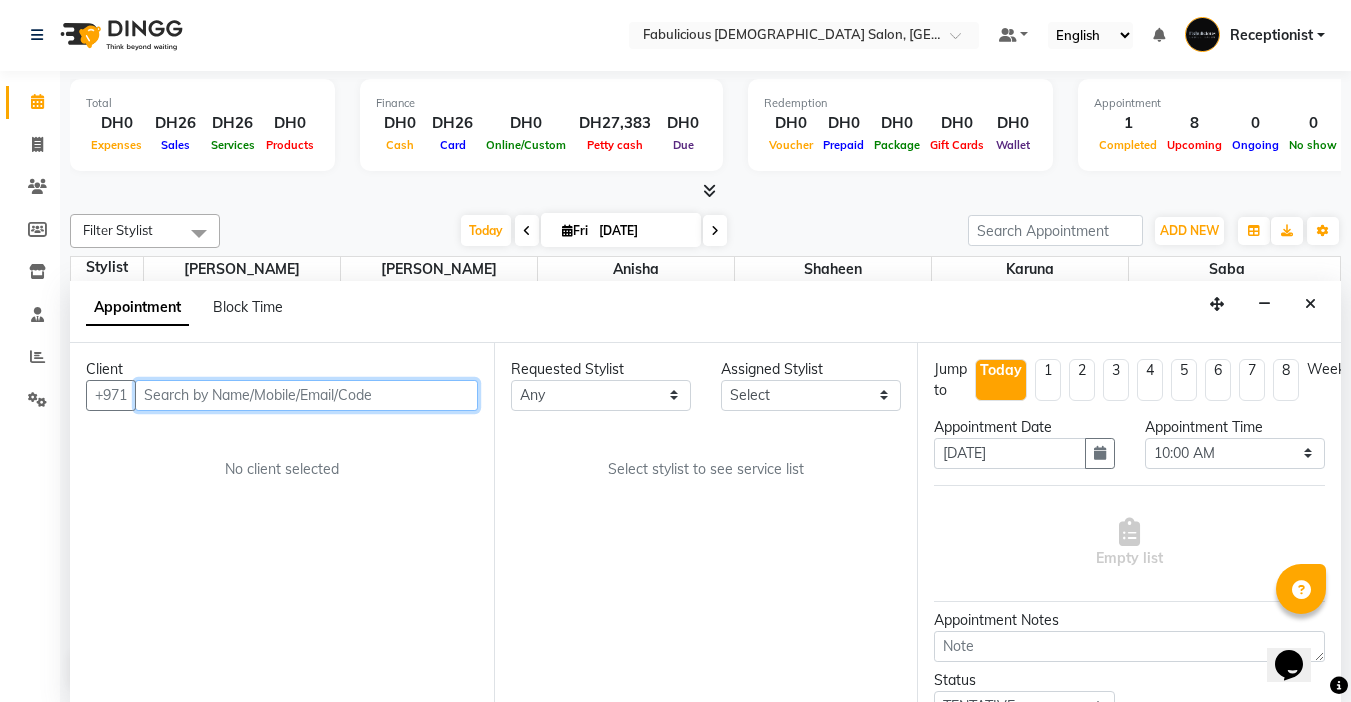 click at bounding box center (306, 395) 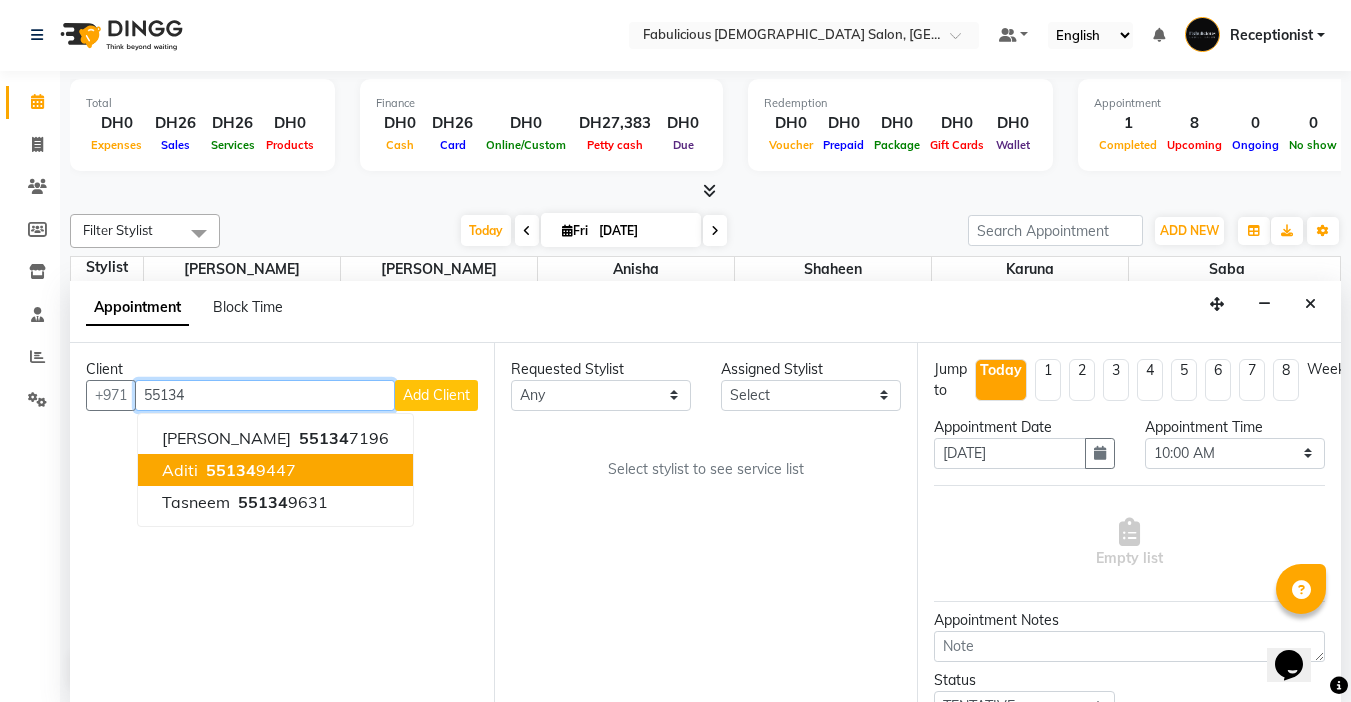 click on "Aditi" at bounding box center (180, 470) 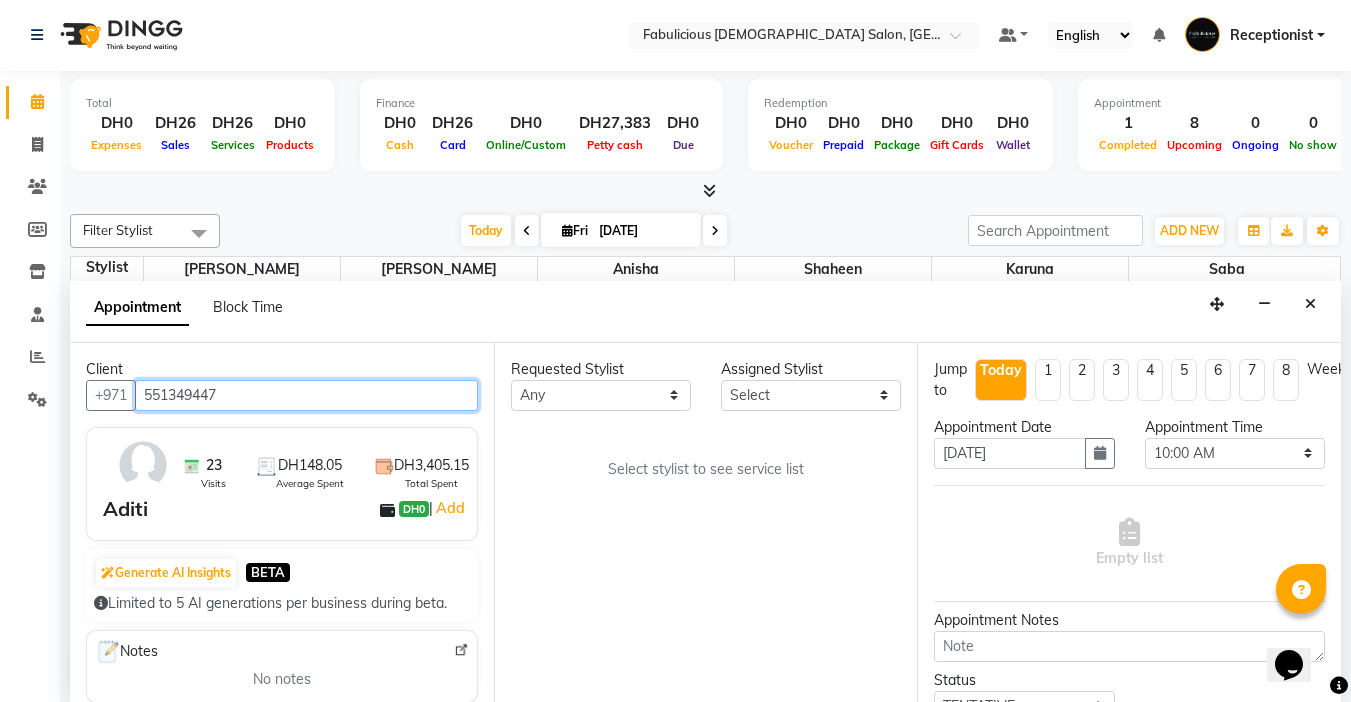 type on "551349447" 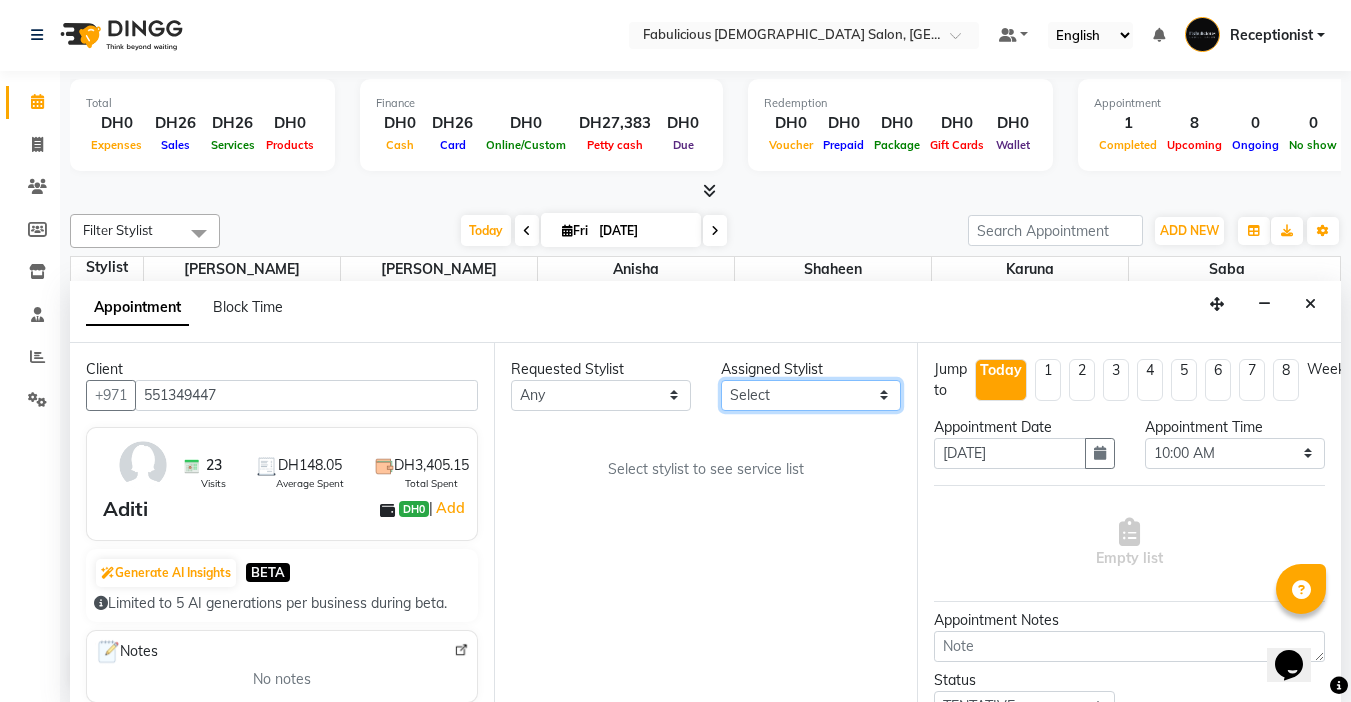click on "Select [PERSON_NAME] [PERSON_NAME]  [PERSON_NAME] [PERSON_NAME]" at bounding box center (811, 395) 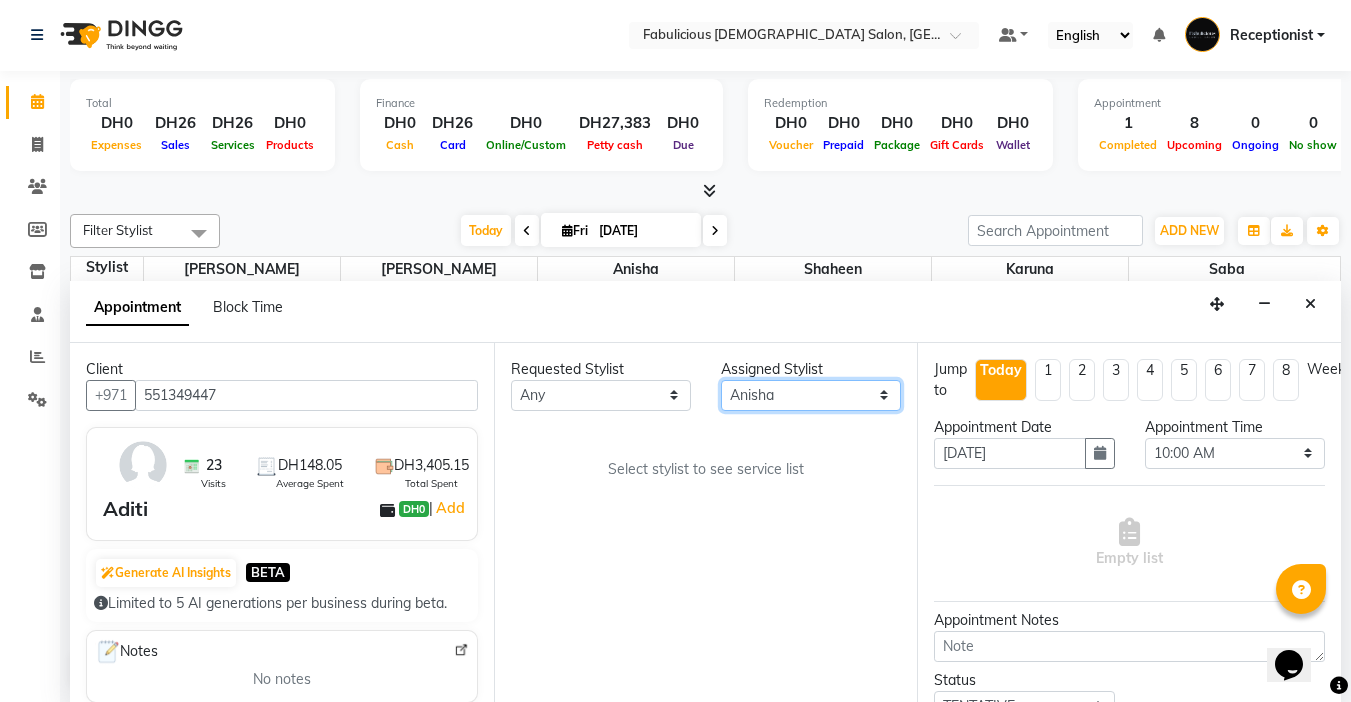 click on "Select [PERSON_NAME] [PERSON_NAME]  [PERSON_NAME] [PERSON_NAME]" at bounding box center (811, 395) 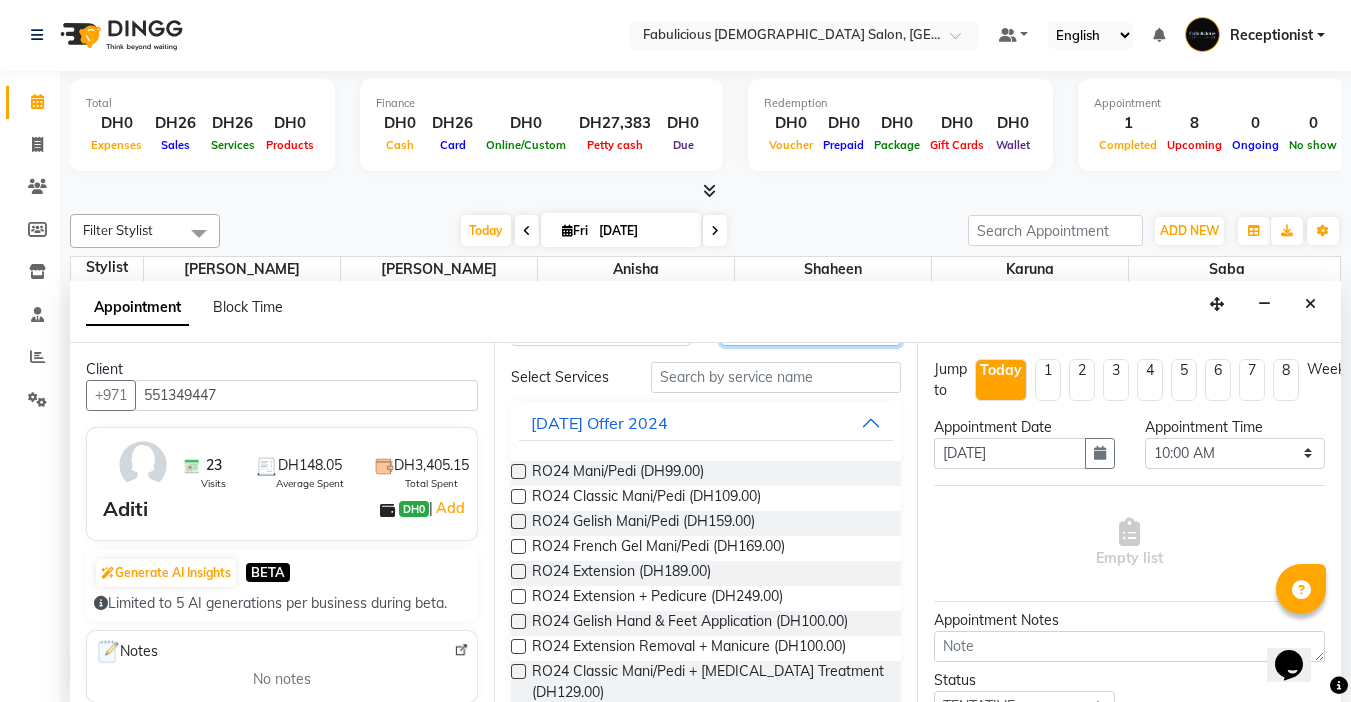 scroll, scrollTop: 100, scrollLeft: 0, axis: vertical 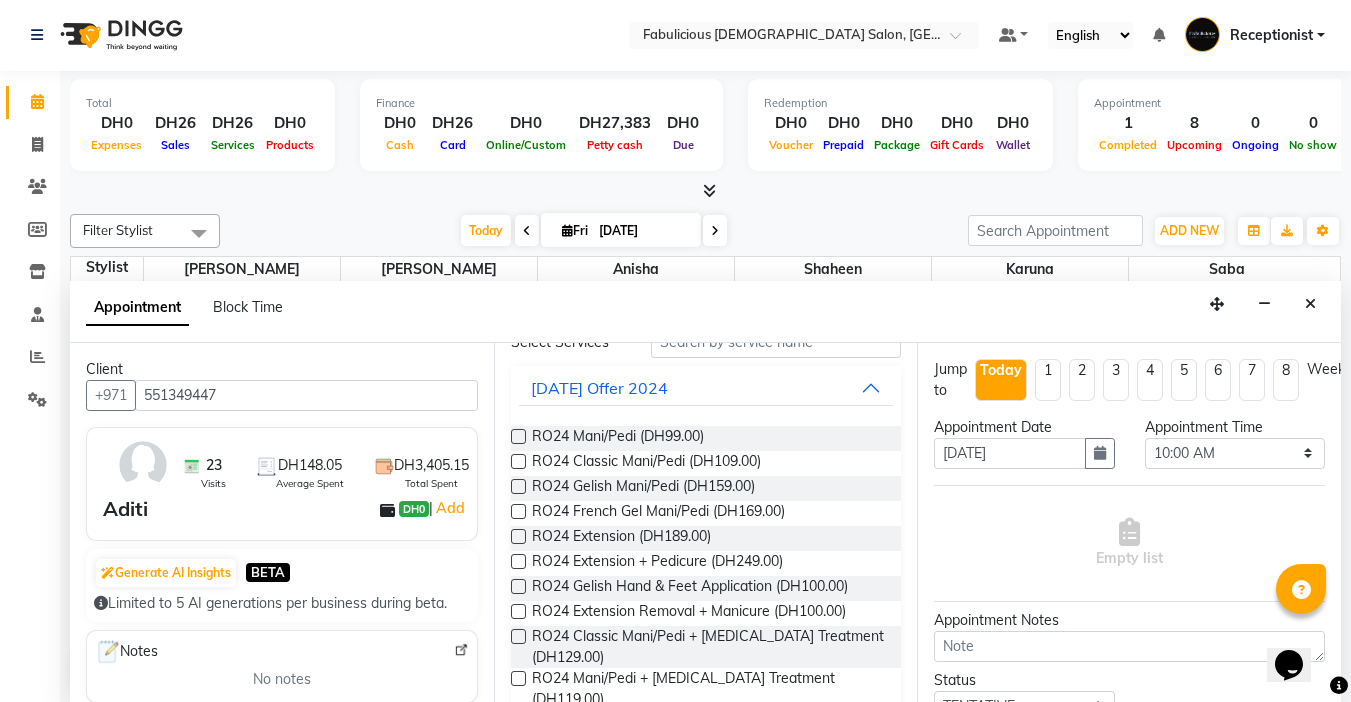 click at bounding box center (518, 461) 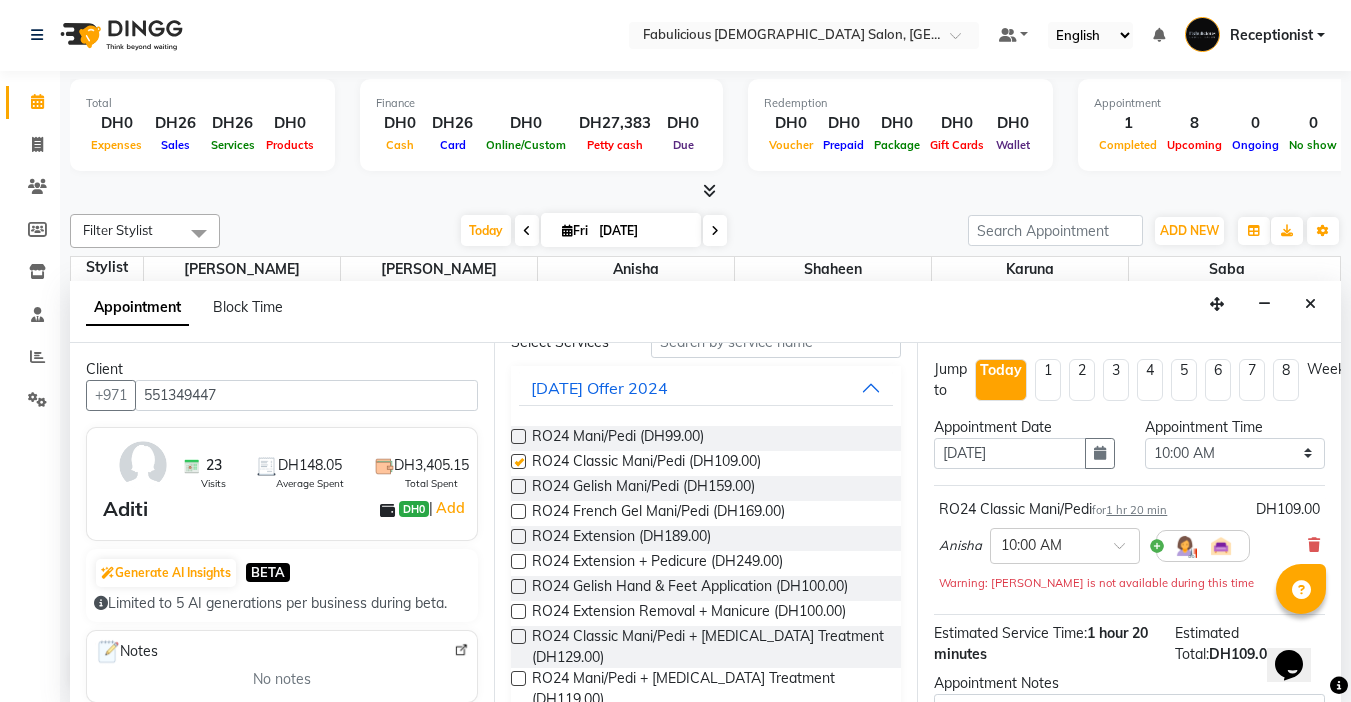 checkbox on "false" 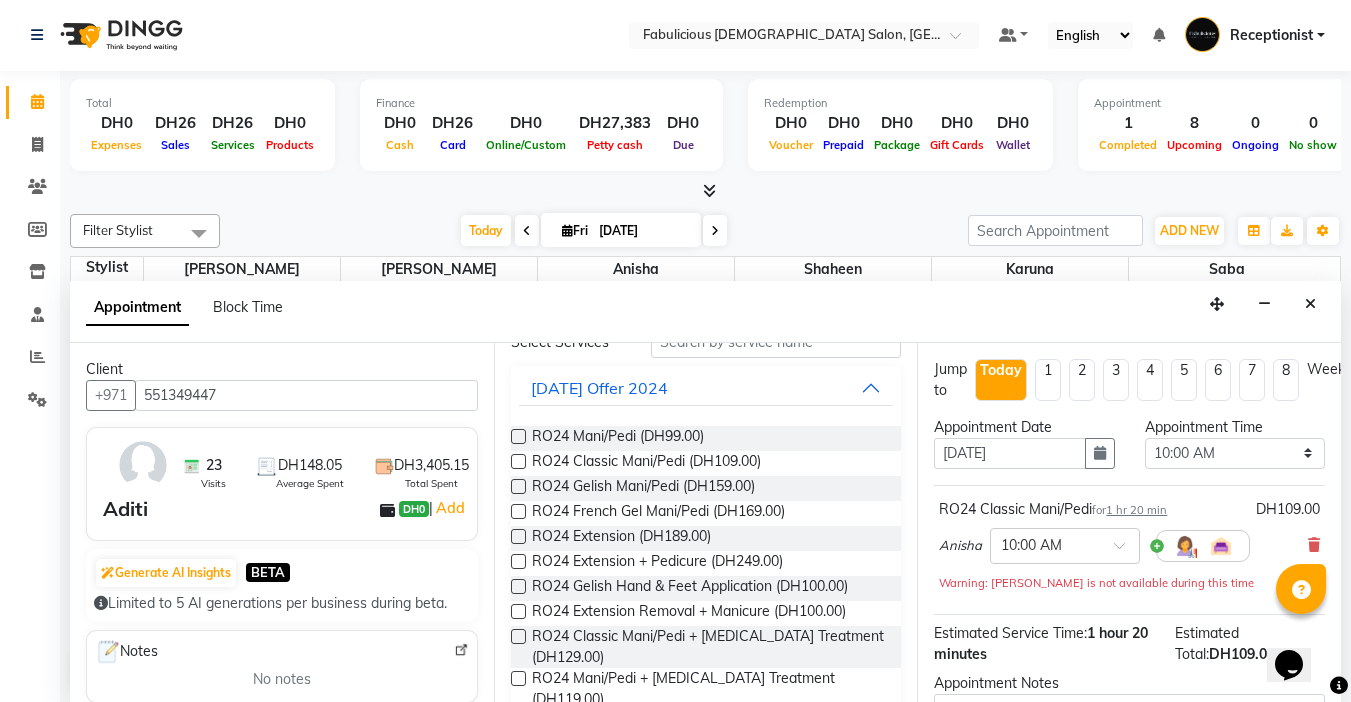 scroll, scrollTop: 0, scrollLeft: 0, axis: both 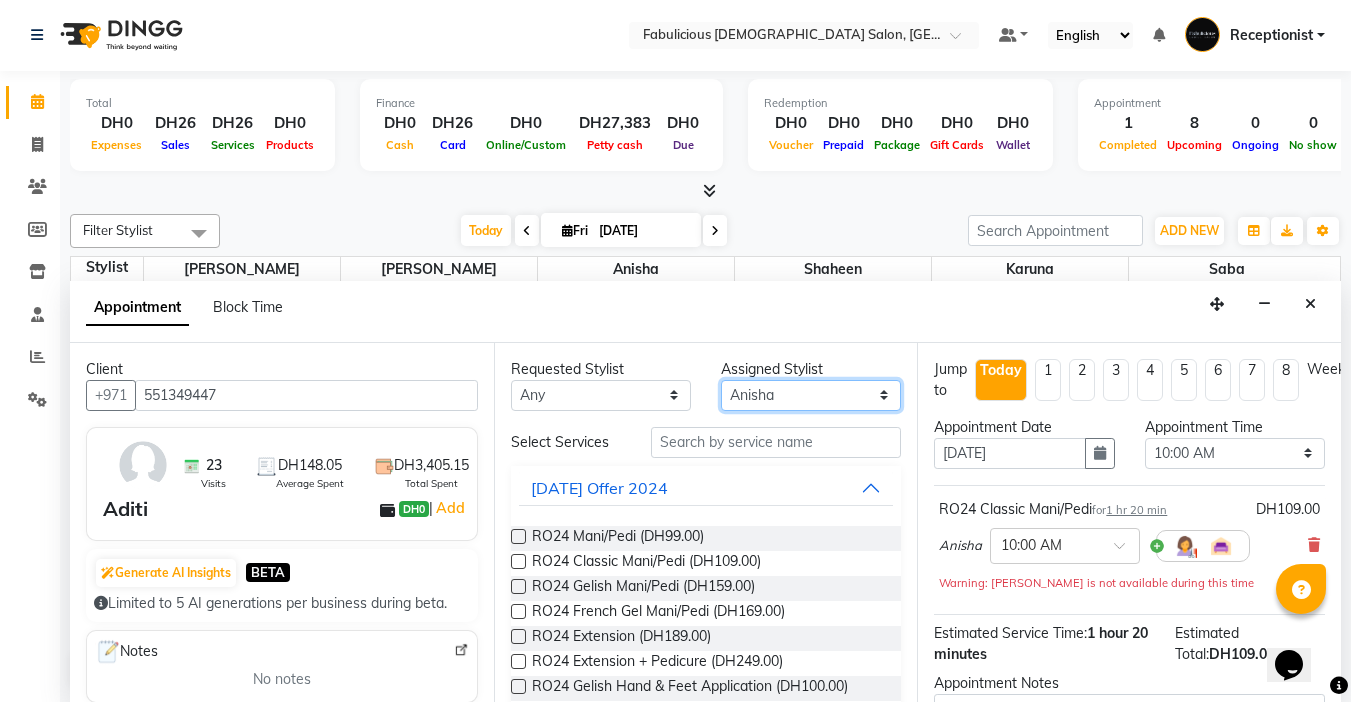click on "Select [PERSON_NAME] [PERSON_NAME]  [PERSON_NAME] [PERSON_NAME]" at bounding box center (811, 395) 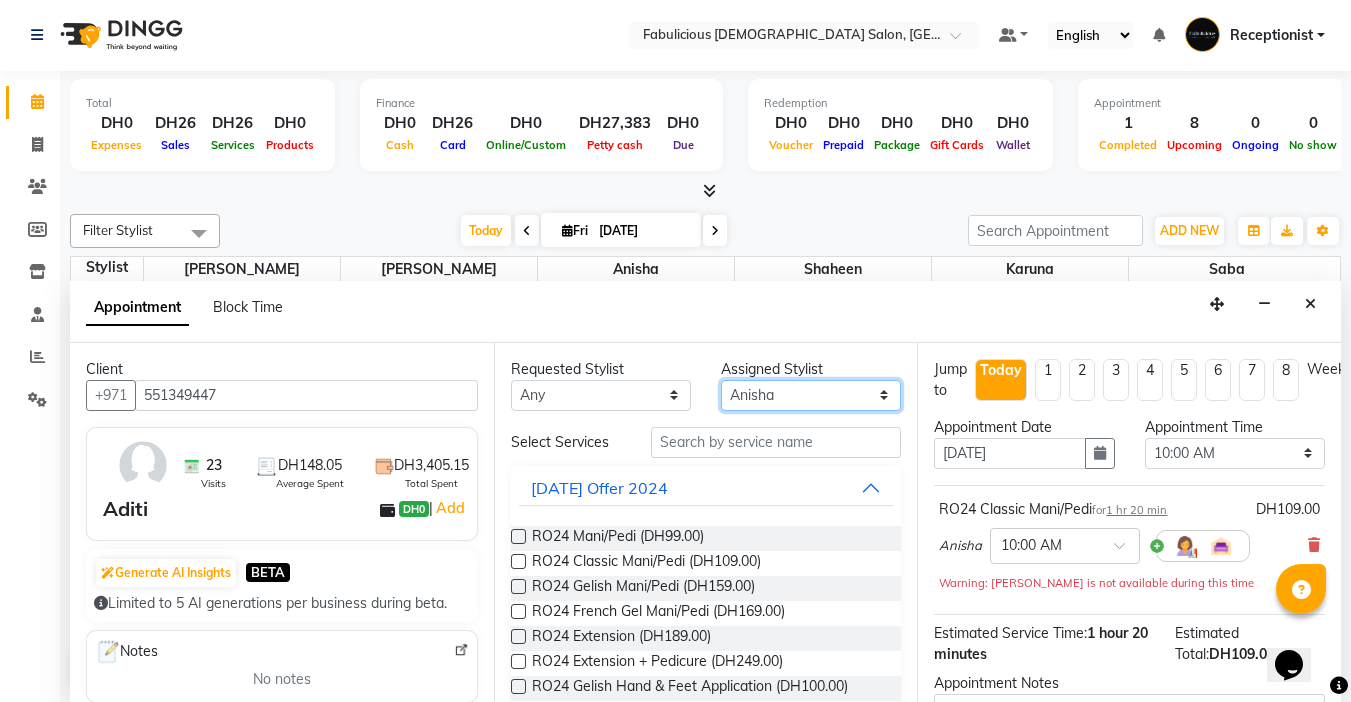 select on "33271" 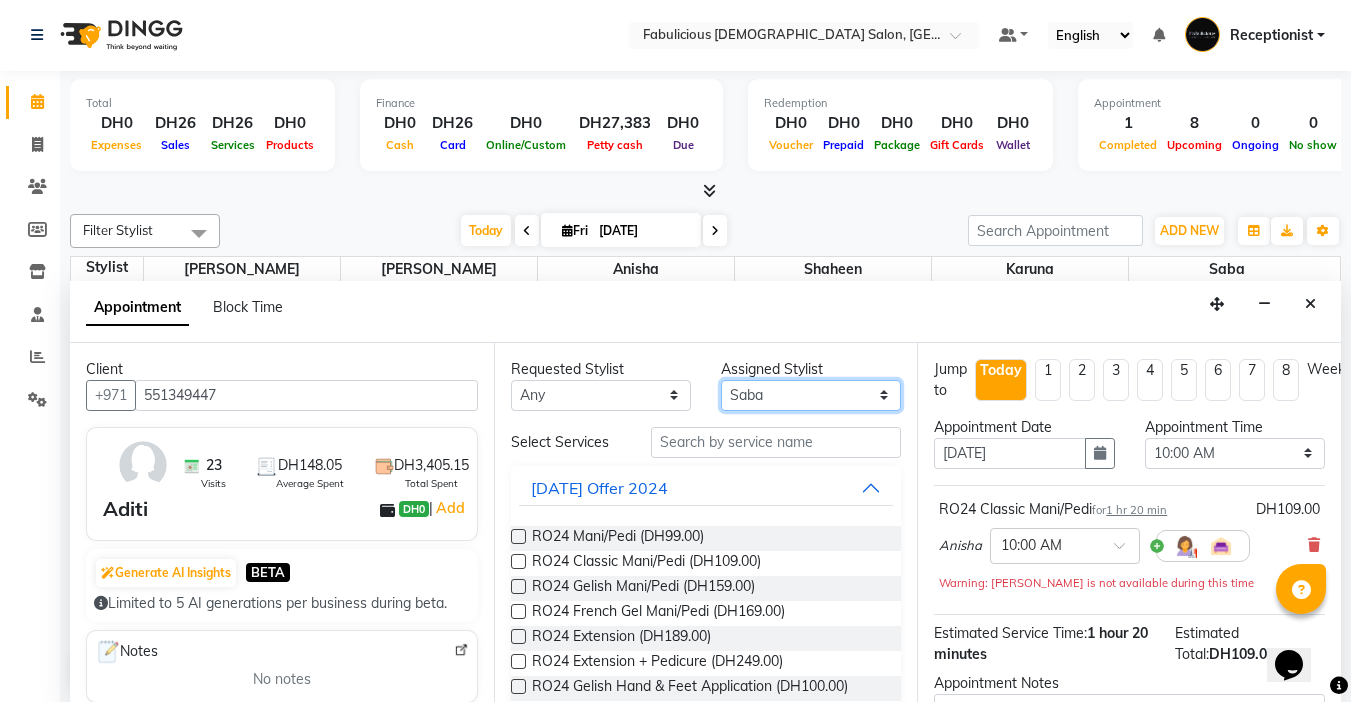 click on "Select [PERSON_NAME] [PERSON_NAME]  [PERSON_NAME] [PERSON_NAME]" at bounding box center (811, 395) 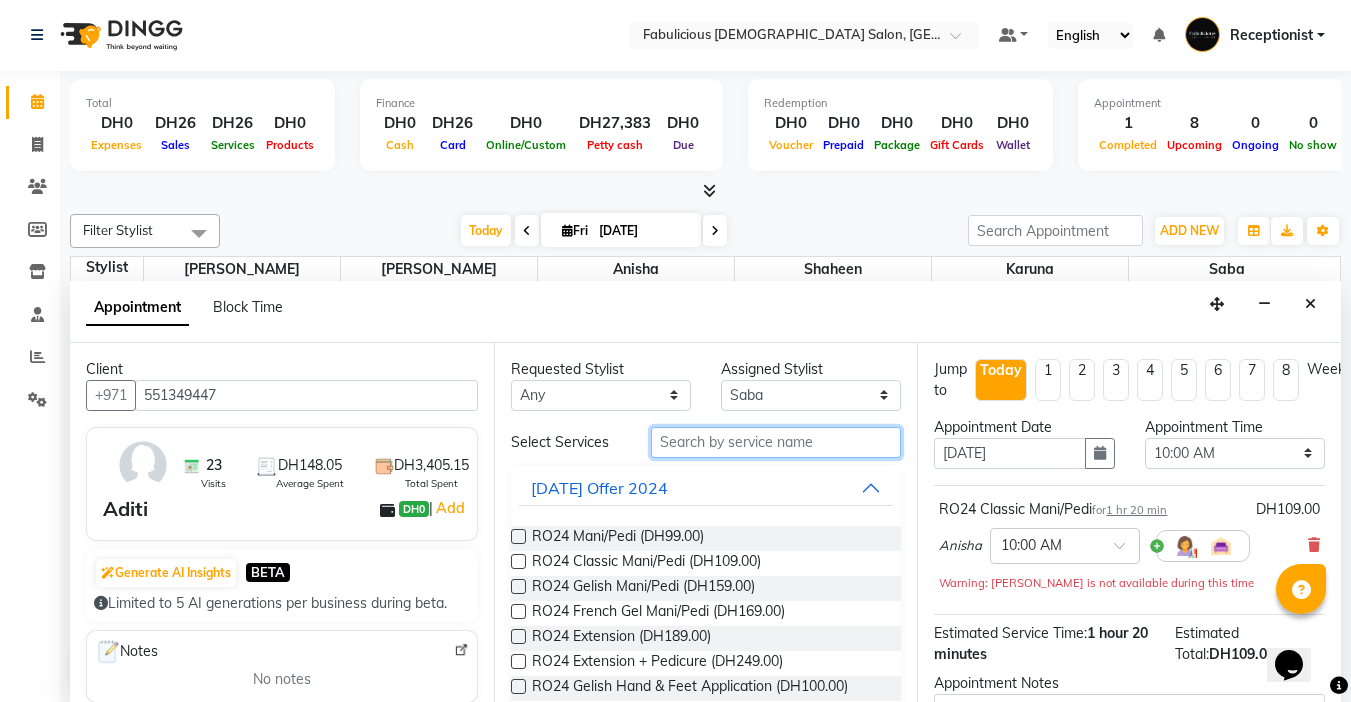 click at bounding box center (776, 442) 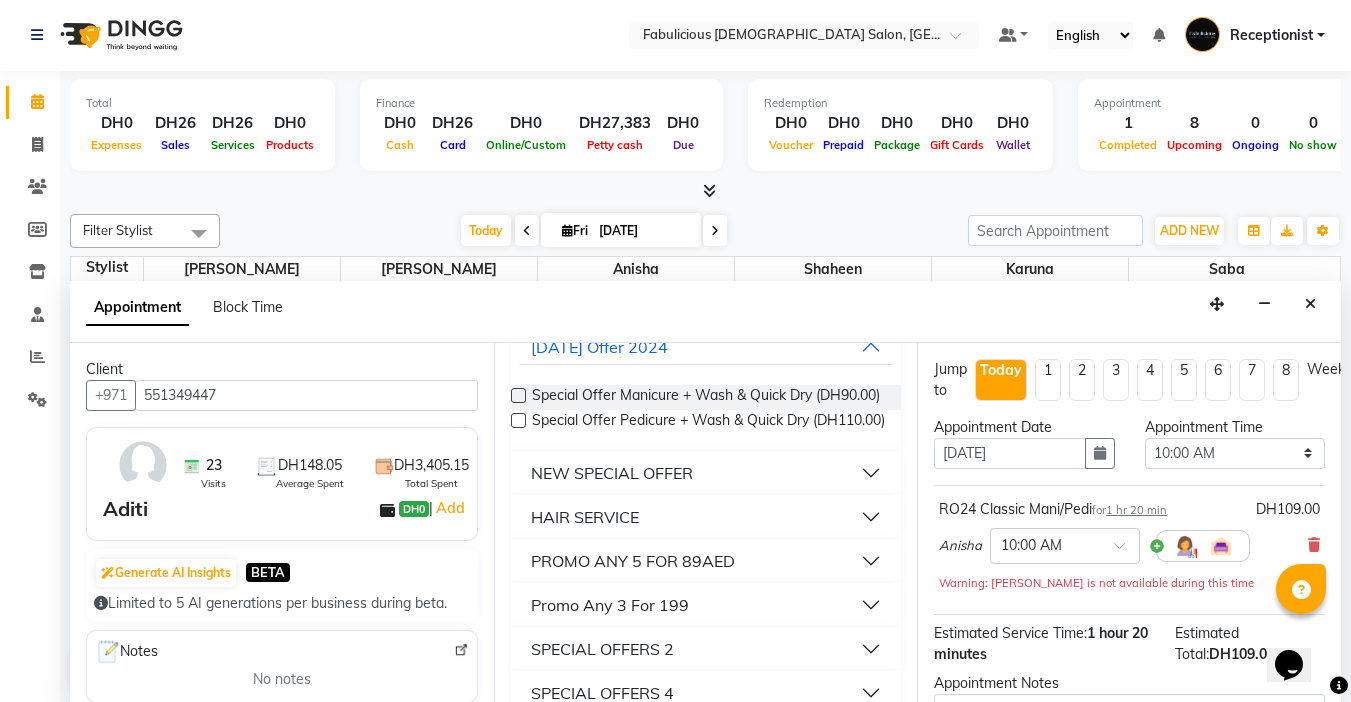 scroll, scrollTop: 200, scrollLeft: 0, axis: vertical 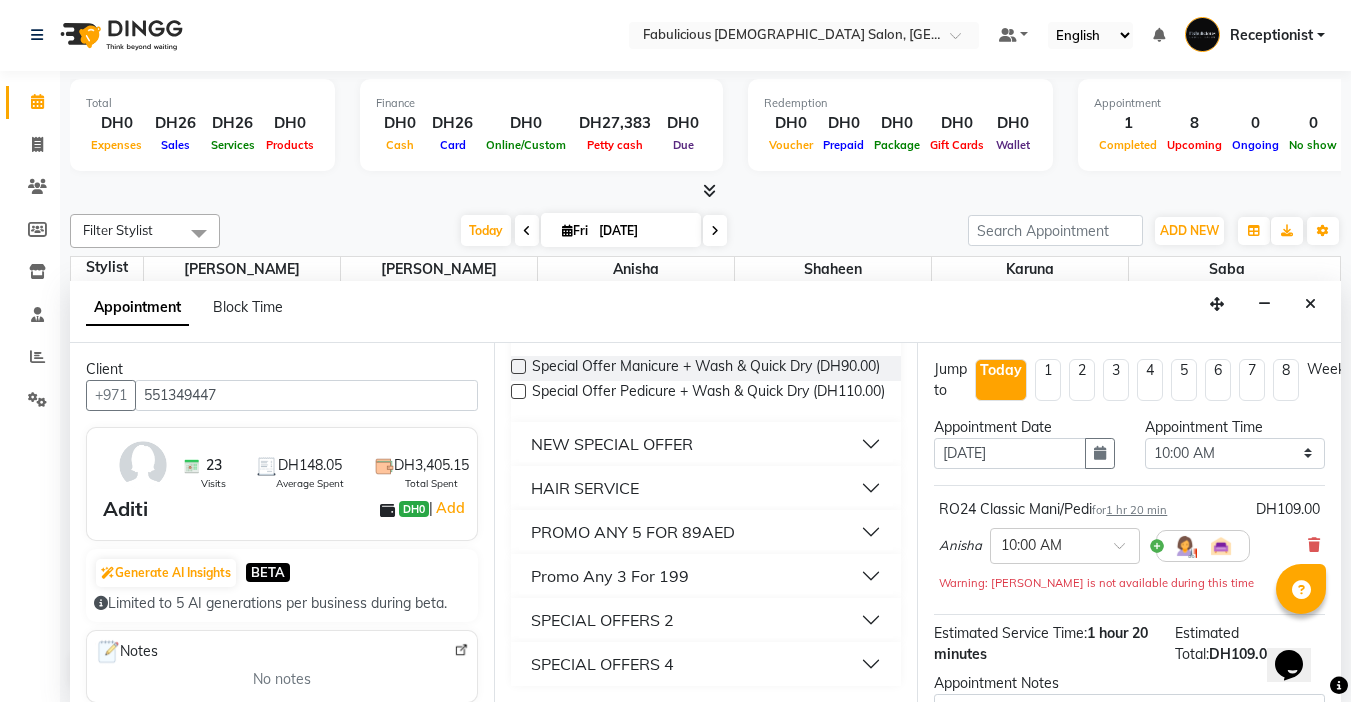type on "q" 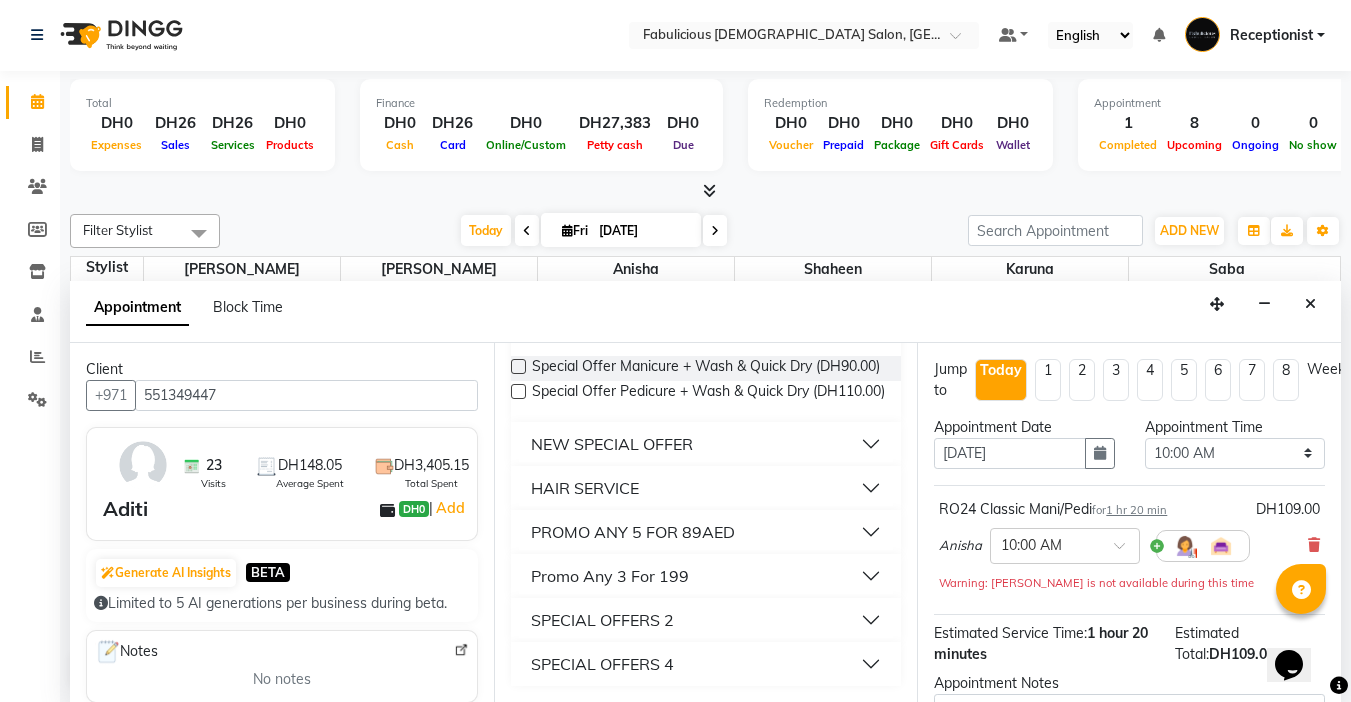 click on "HAIR SERVICE" at bounding box center [585, 488] 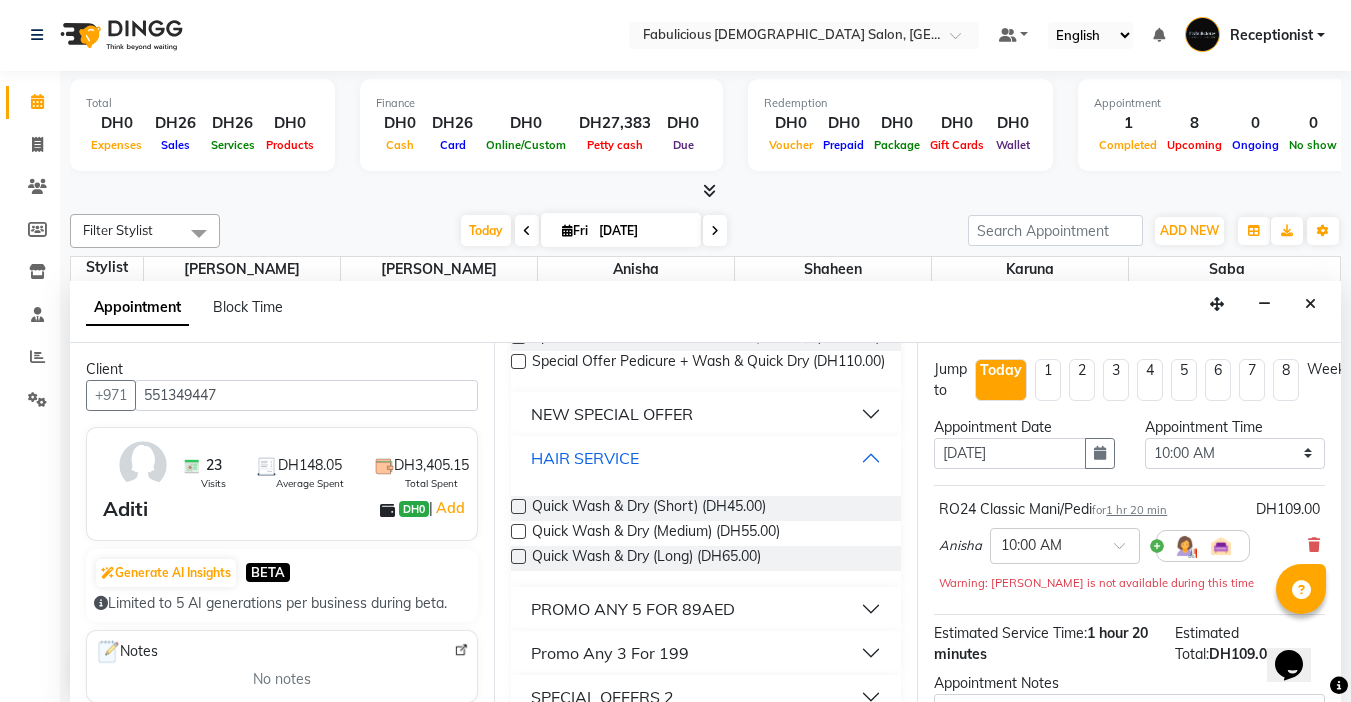 scroll, scrollTop: 300, scrollLeft: 0, axis: vertical 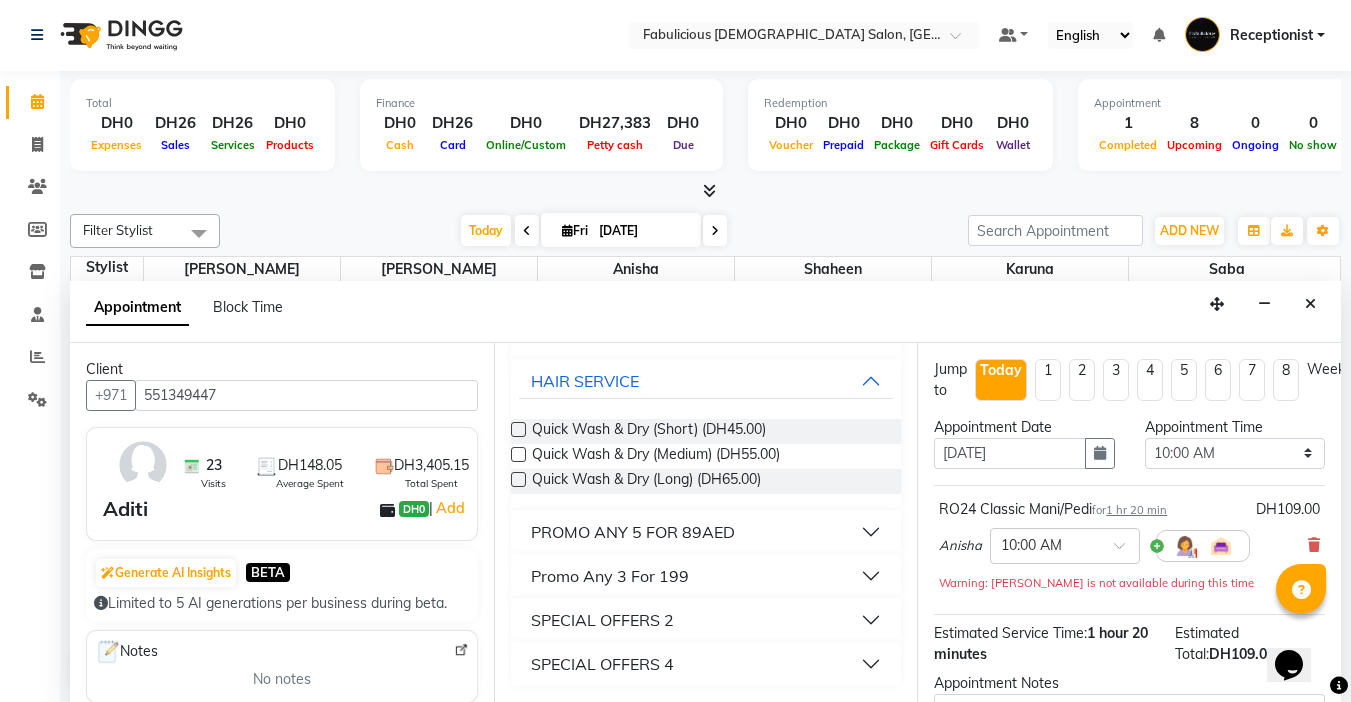 click at bounding box center [518, 454] 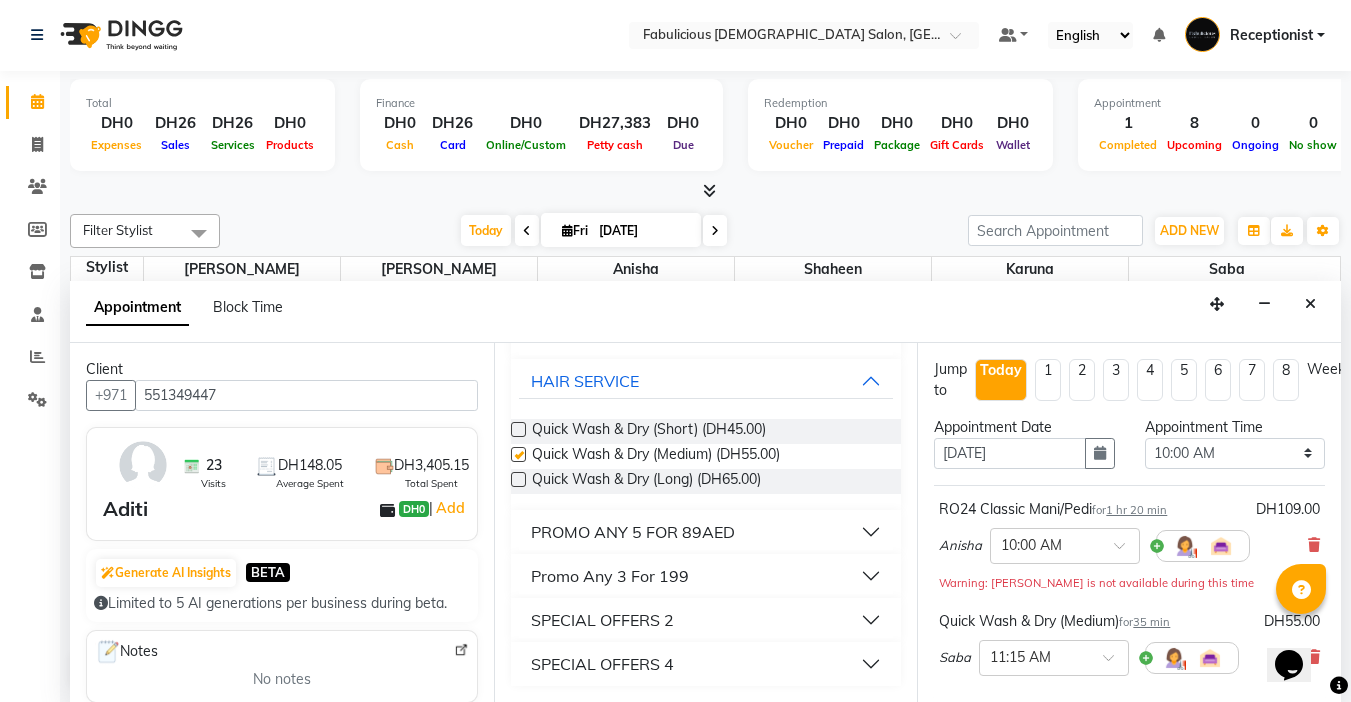 checkbox on "false" 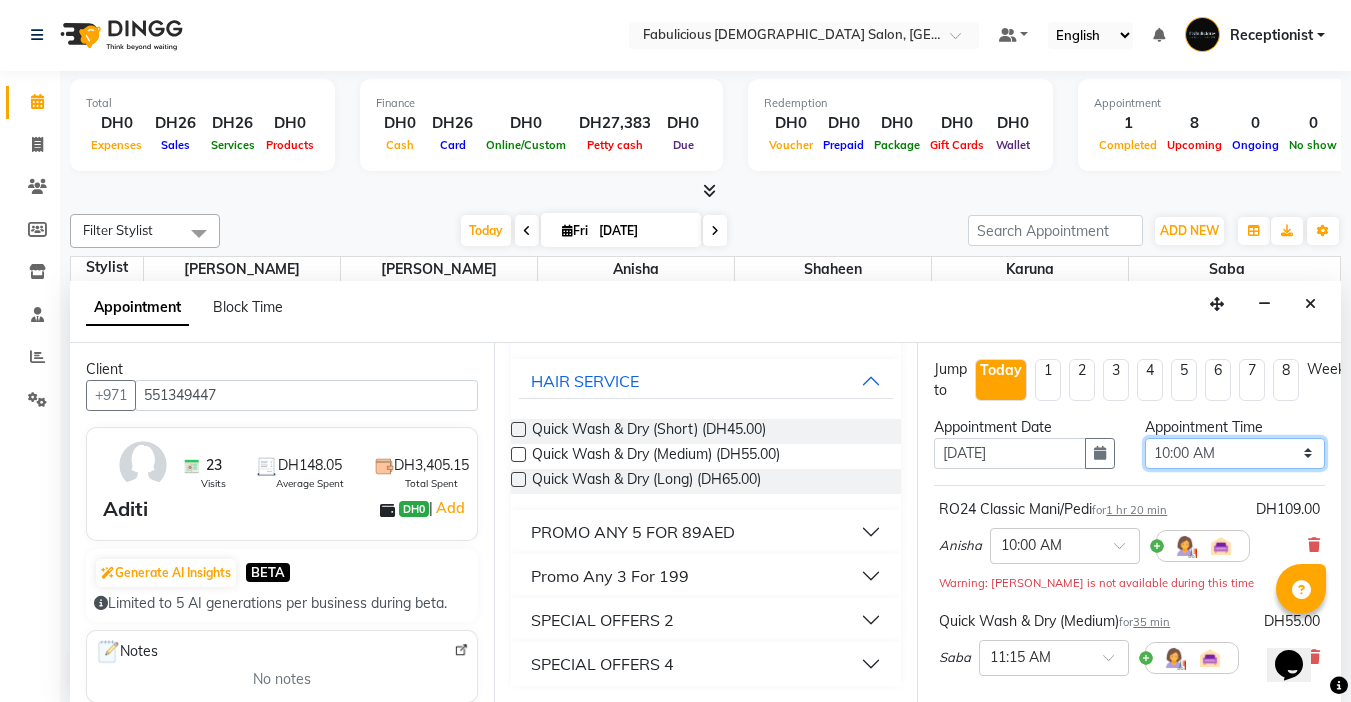 click on "Select 10:00 AM 10:15 AM 10:30 AM 10:45 AM 11:00 AM 11:15 AM 11:30 AM 11:45 AM 12:00 PM 12:15 PM 12:30 PM 12:45 PM 01:00 PM 01:15 PM 01:30 PM 01:45 PM 02:00 PM 02:15 PM 02:30 PM 02:45 PM 03:00 PM 03:15 PM 03:30 PM 03:45 PM 04:00 PM 04:15 PM 04:30 PM 04:45 PM 05:00 PM 05:15 PM 05:30 PM 05:45 PM 06:00 PM 06:15 PM 06:30 PM 06:45 PM 07:00 PM 07:15 PM 07:30 PM 07:45 PM 08:00 PM 08:15 PM 08:30 PM 08:45 PM 09:00 PM 09:15 PM 09:30 PM 09:45 PM 10:00 PM 10:15 PM 10:30 PM 10:45 PM 11:00 PM 11:15 PM 11:30 PM 11:45 PM" at bounding box center (1235, 453) 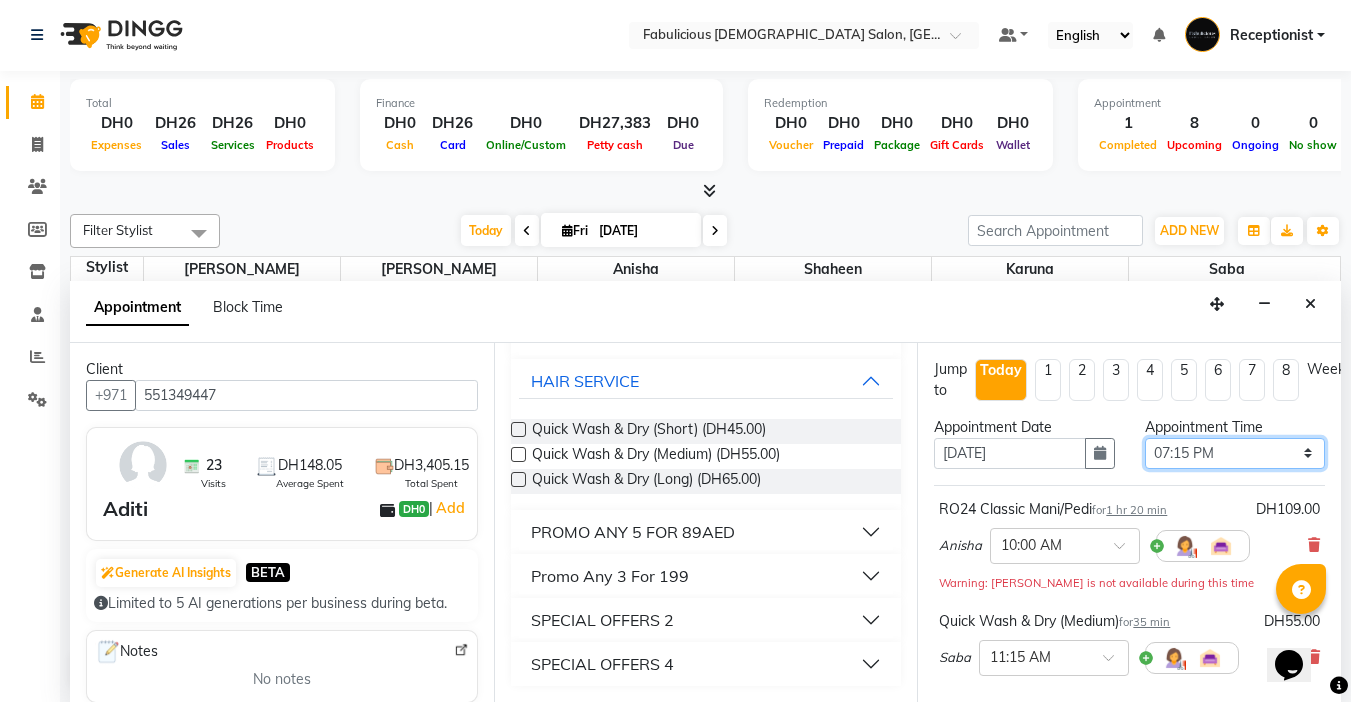 click on "Select 10:00 AM 10:15 AM 10:30 AM 10:45 AM 11:00 AM 11:15 AM 11:30 AM 11:45 AM 12:00 PM 12:15 PM 12:30 PM 12:45 PM 01:00 PM 01:15 PM 01:30 PM 01:45 PM 02:00 PM 02:15 PM 02:30 PM 02:45 PM 03:00 PM 03:15 PM 03:30 PM 03:45 PM 04:00 PM 04:15 PM 04:30 PM 04:45 PM 05:00 PM 05:15 PM 05:30 PM 05:45 PM 06:00 PM 06:15 PM 06:30 PM 06:45 PM 07:00 PM 07:15 PM 07:30 PM 07:45 PM 08:00 PM 08:15 PM 08:30 PM 08:45 PM 09:00 PM 09:15 PM 09:30 PM 09:45 PM 10:00 PM 10:15 PM 10:30 PM 10:45 PM 11:00 PM 11:15 PM 11:30 PM 11:45 PM" at bounding box center [1235, 453] 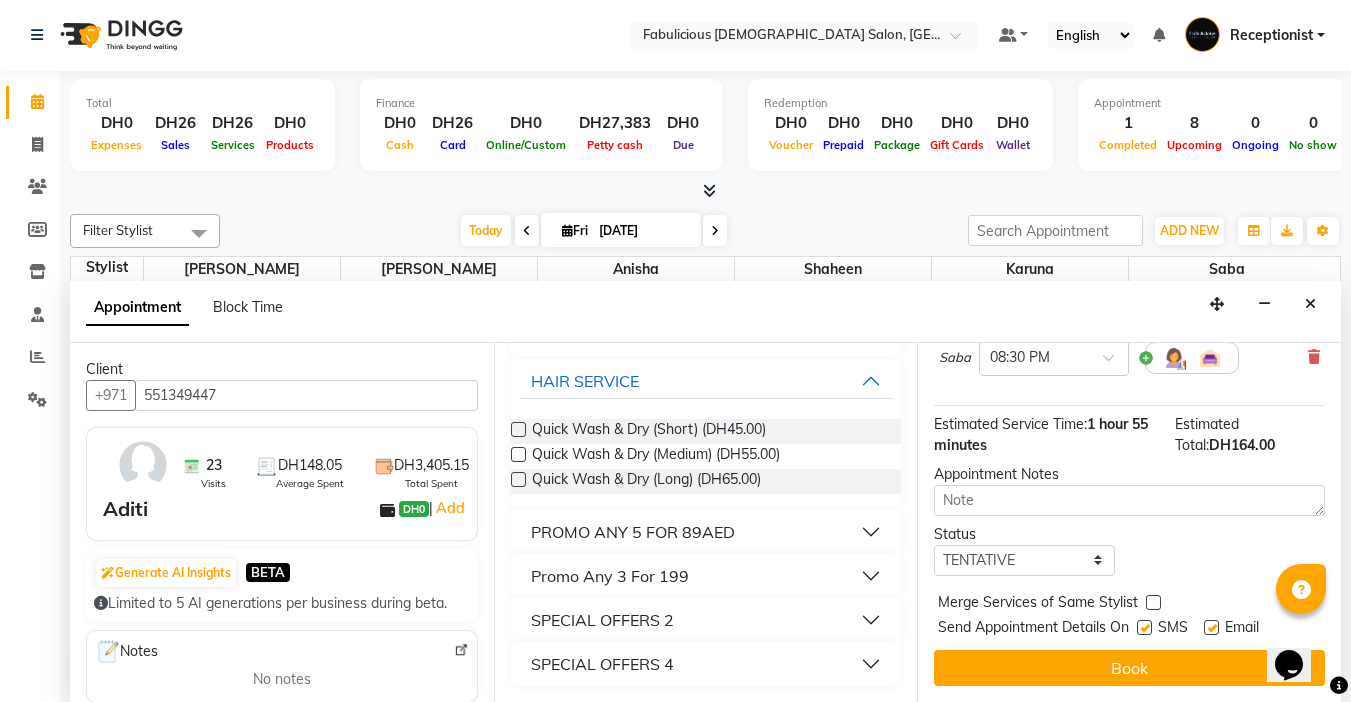 scroll, scrollTop: 315, scrollLeft: 0, axis: vertical 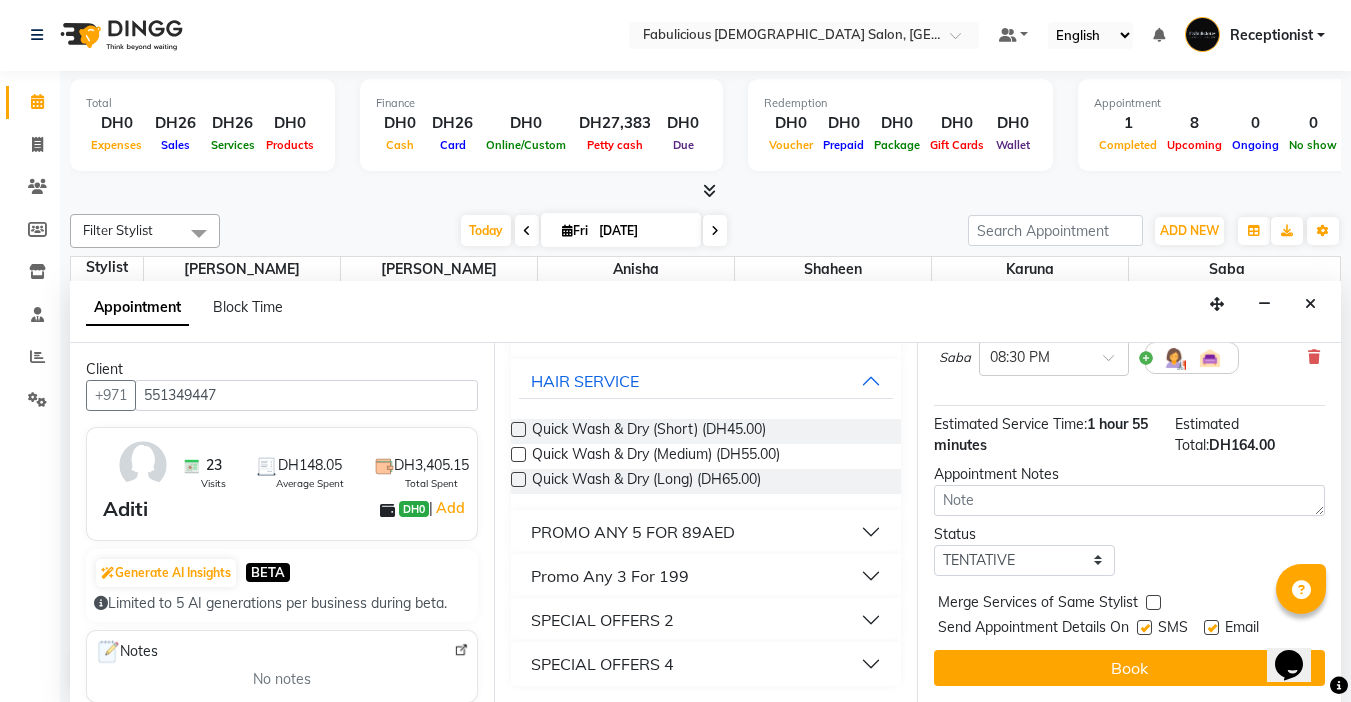 click at bounding box center (1153, 602) 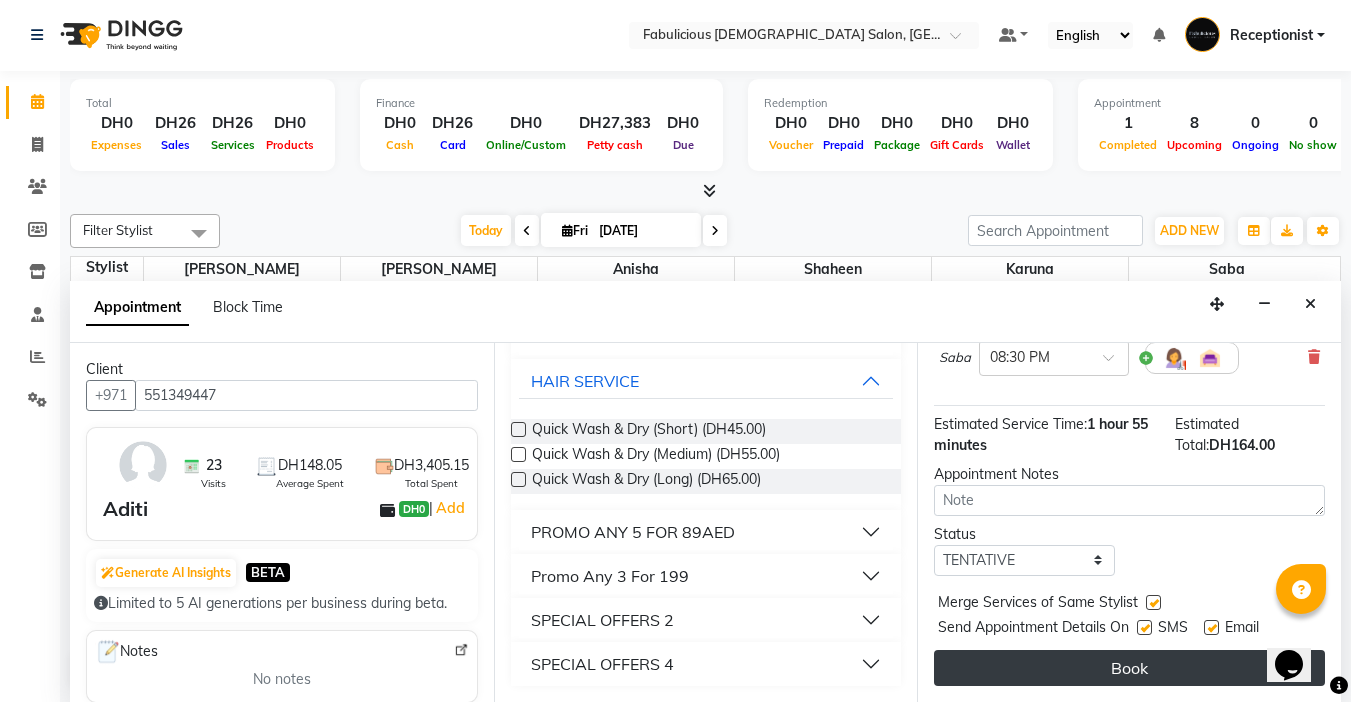 click on "Book" at bounding box center (1129, 668) 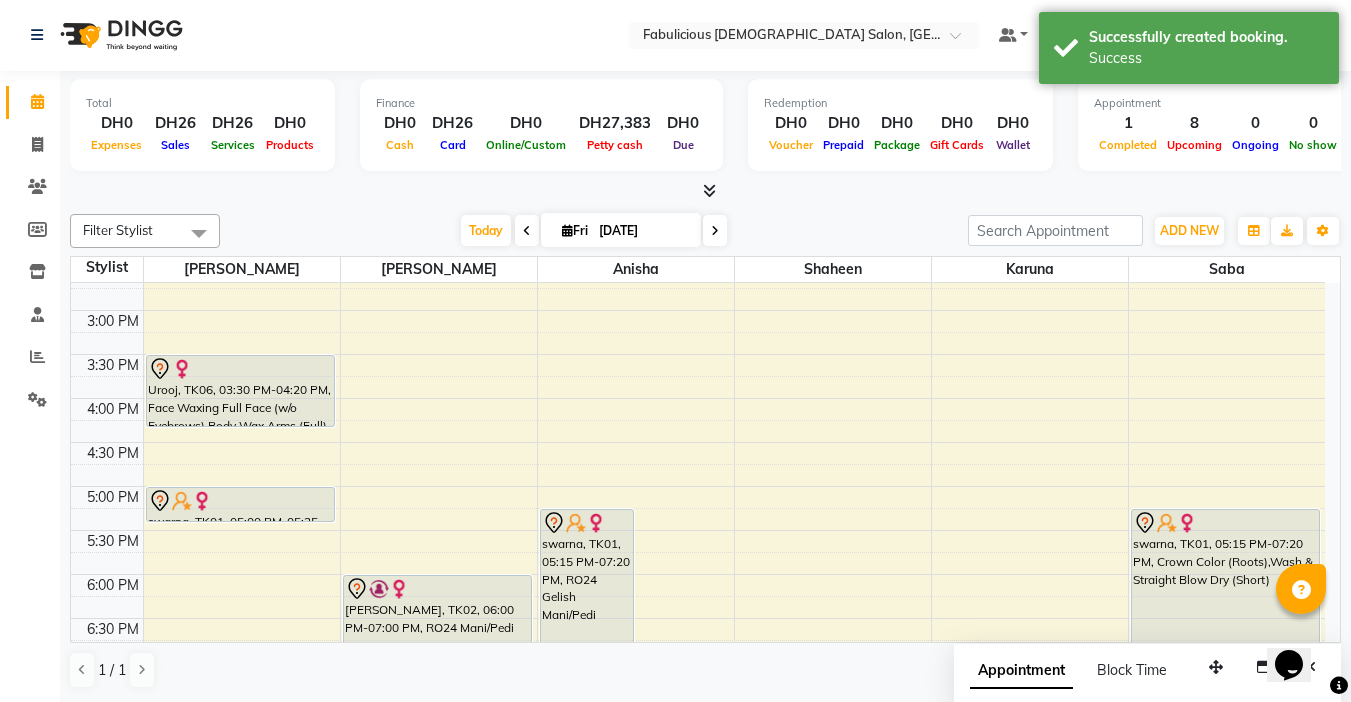 scroll, scrollTop: 0, scrollLeft: 0, axis: both 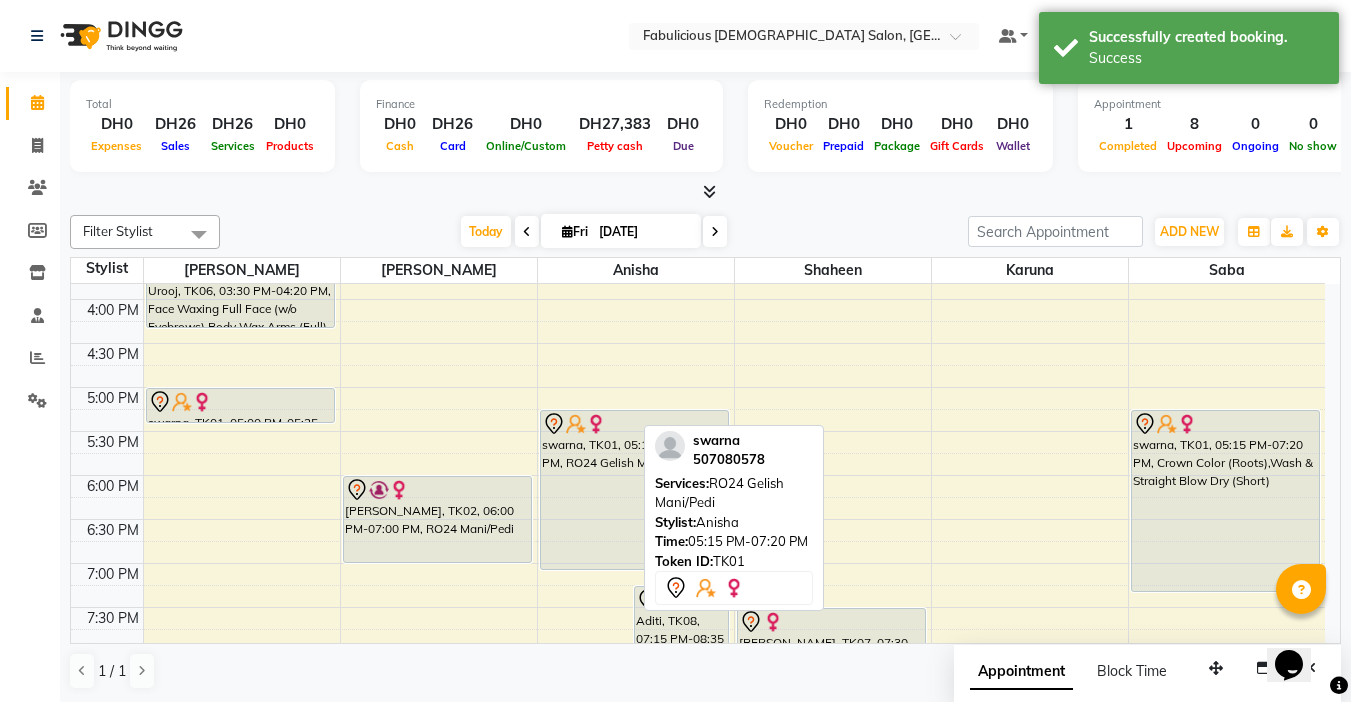 drag, startPoint x: 598, startPoint y: 592, endPoint x: 604, endPoint y: 574, distance: 18.973665 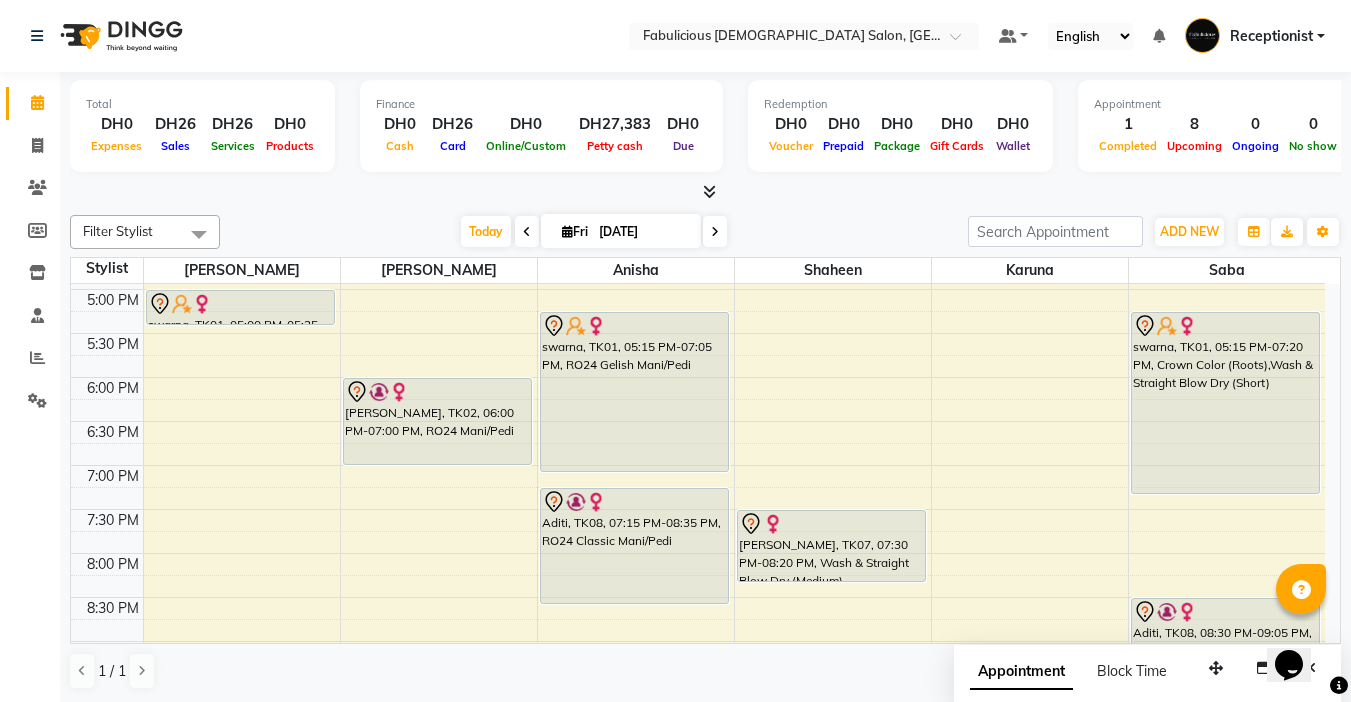 scroll, scrollTop: 700, scrollLeft: 0, axis: vertical 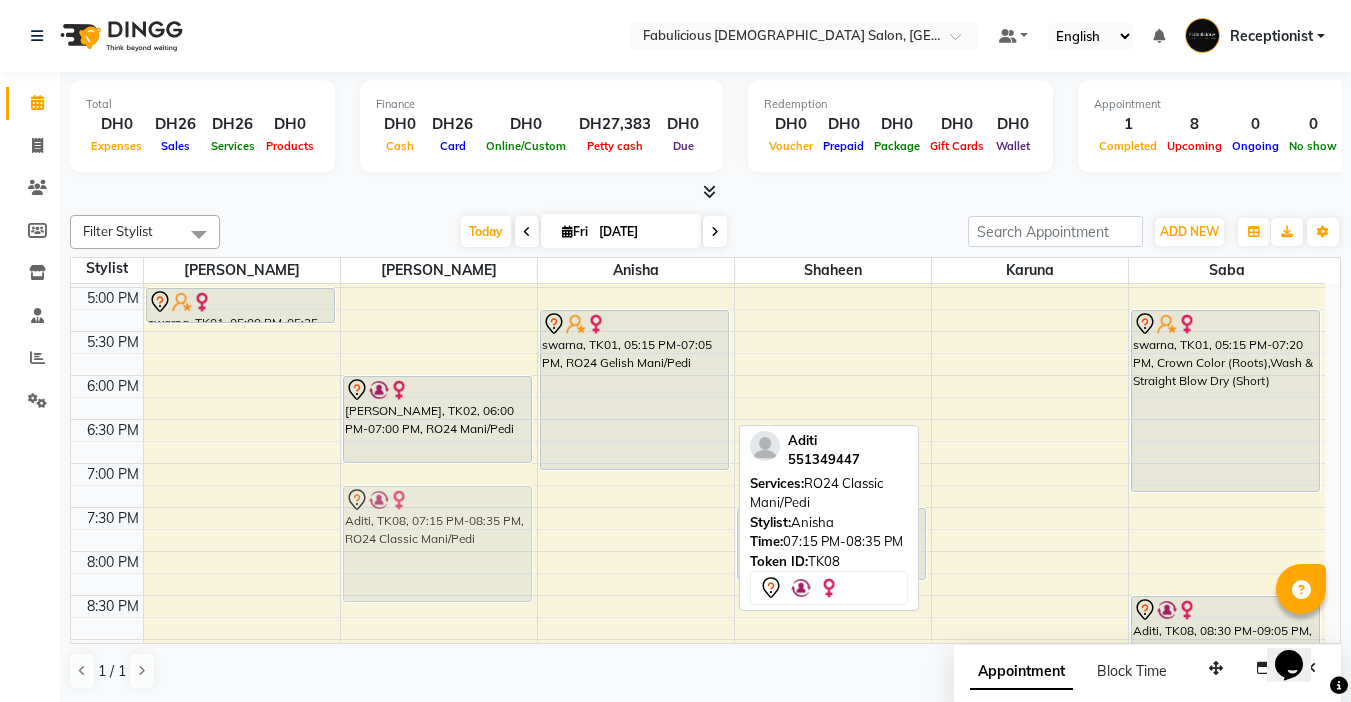 drag, startPoint x: 641, startPoint y: 497, endPoint x: 538, endPoint y: 496, distance: 103.00485 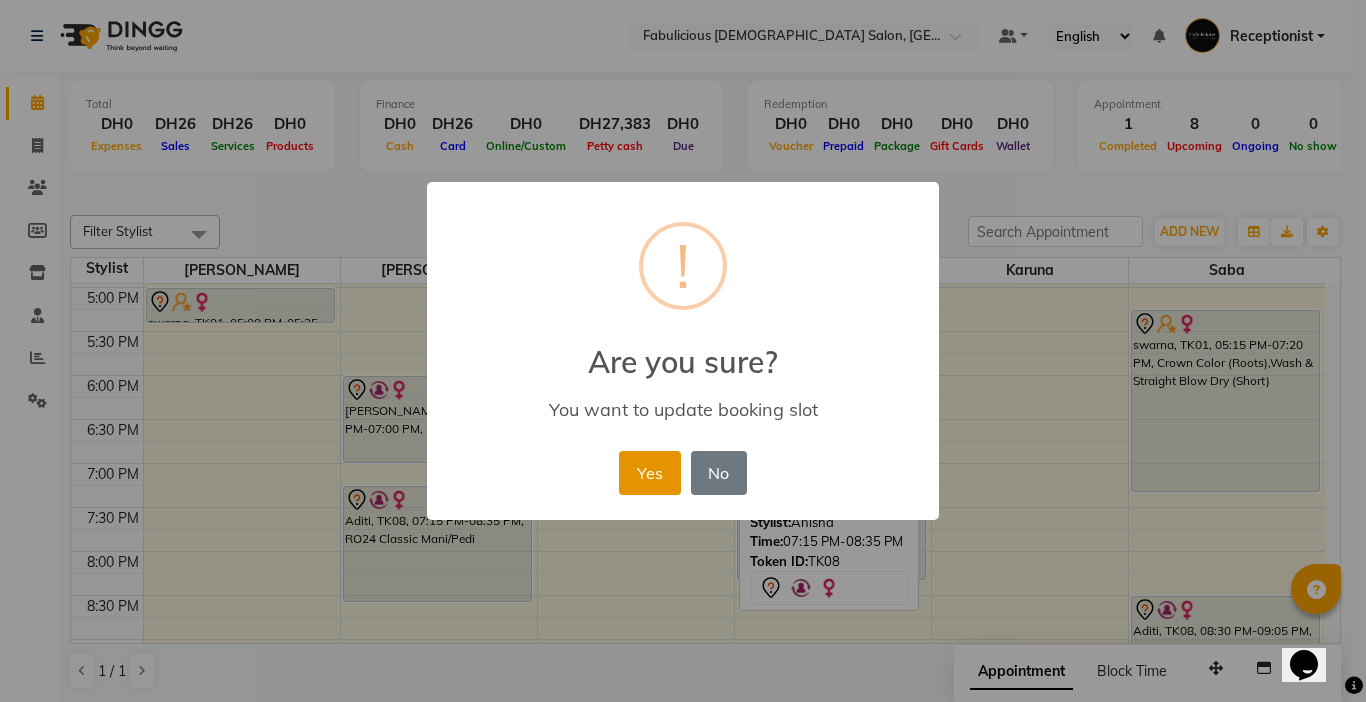 click on "Yes" at bounding box center (649, 473) 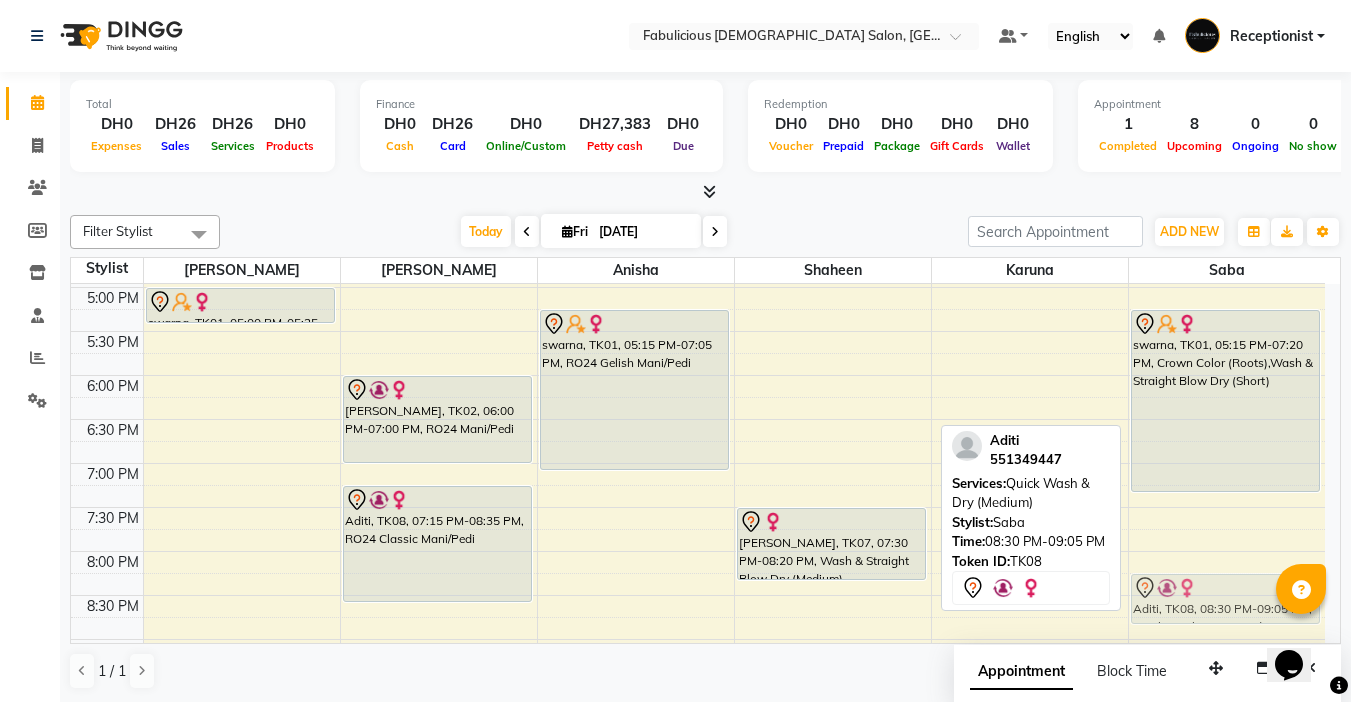drag, startPoint x: 1210, startPoint y: 606, endPoint x: 1212, endPoint y: 584, distance: 22.090721 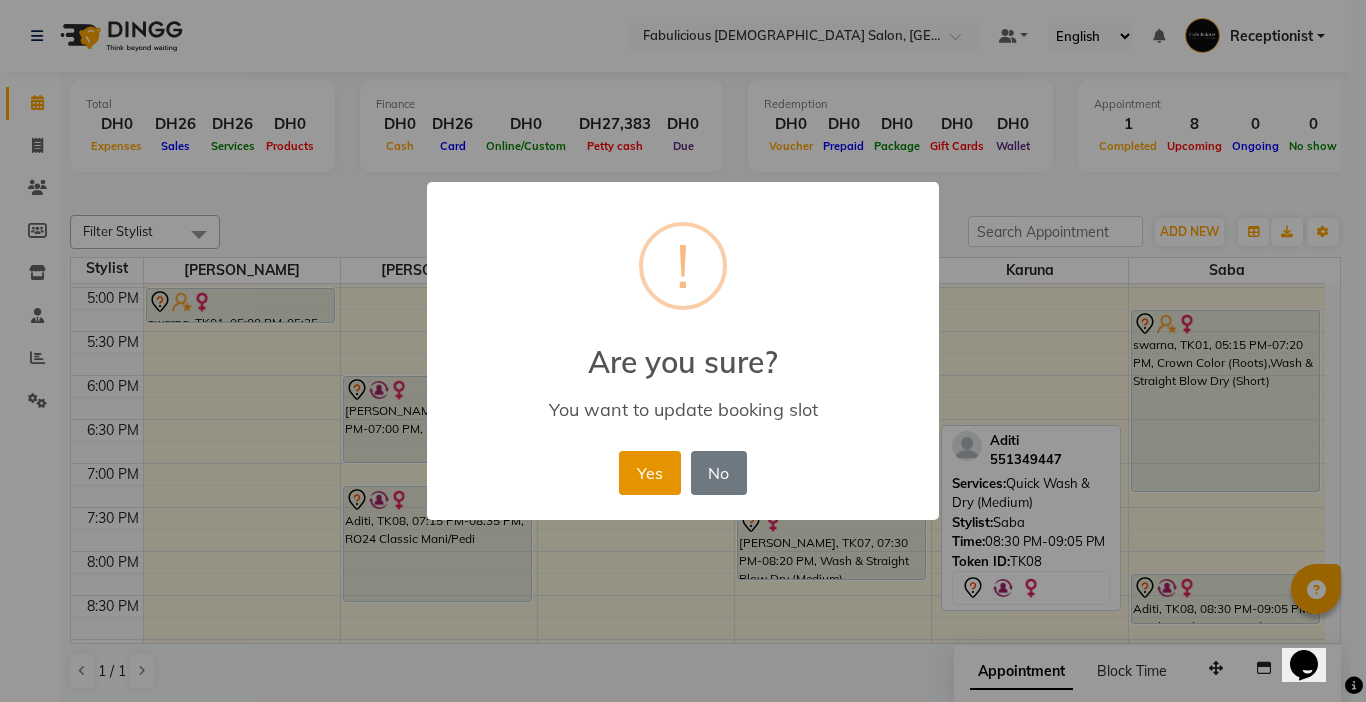 click on "Yes" at bounding box center (649, 473) 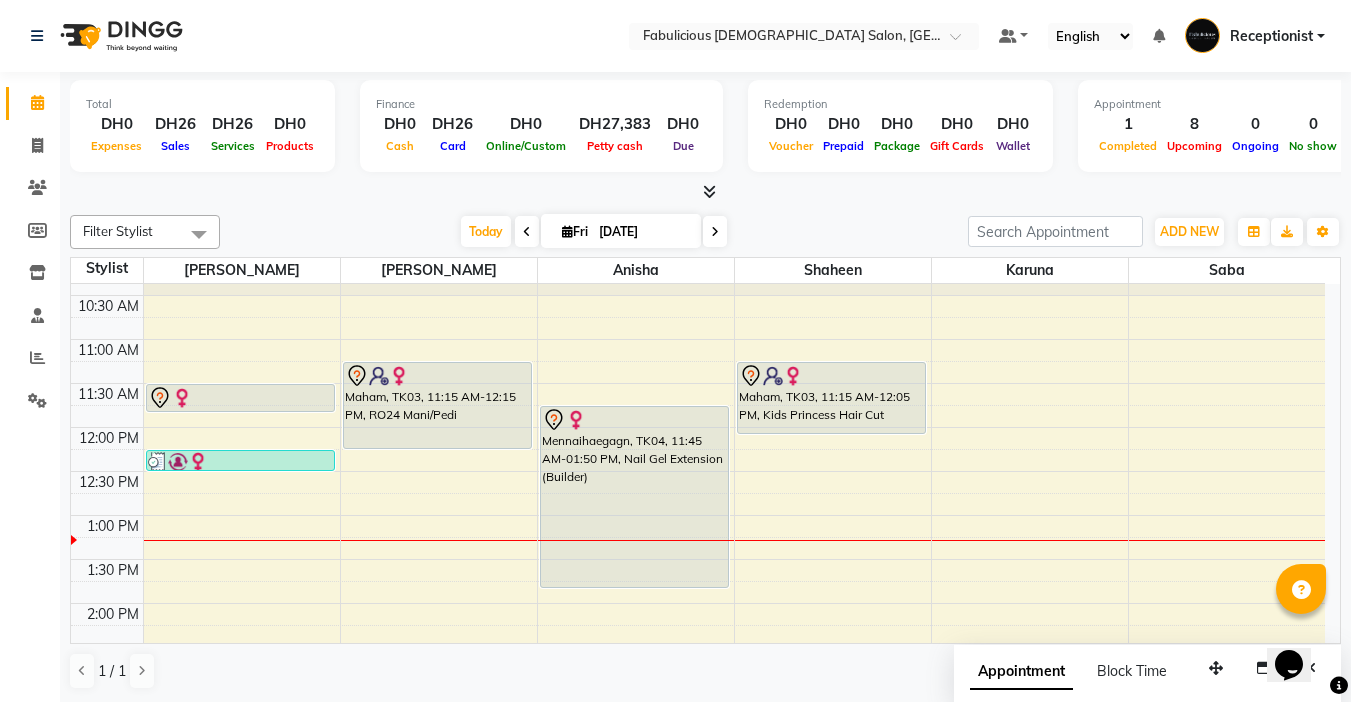 scroll, scrollTop: 100, scrollLeft: 0, axis: vertical 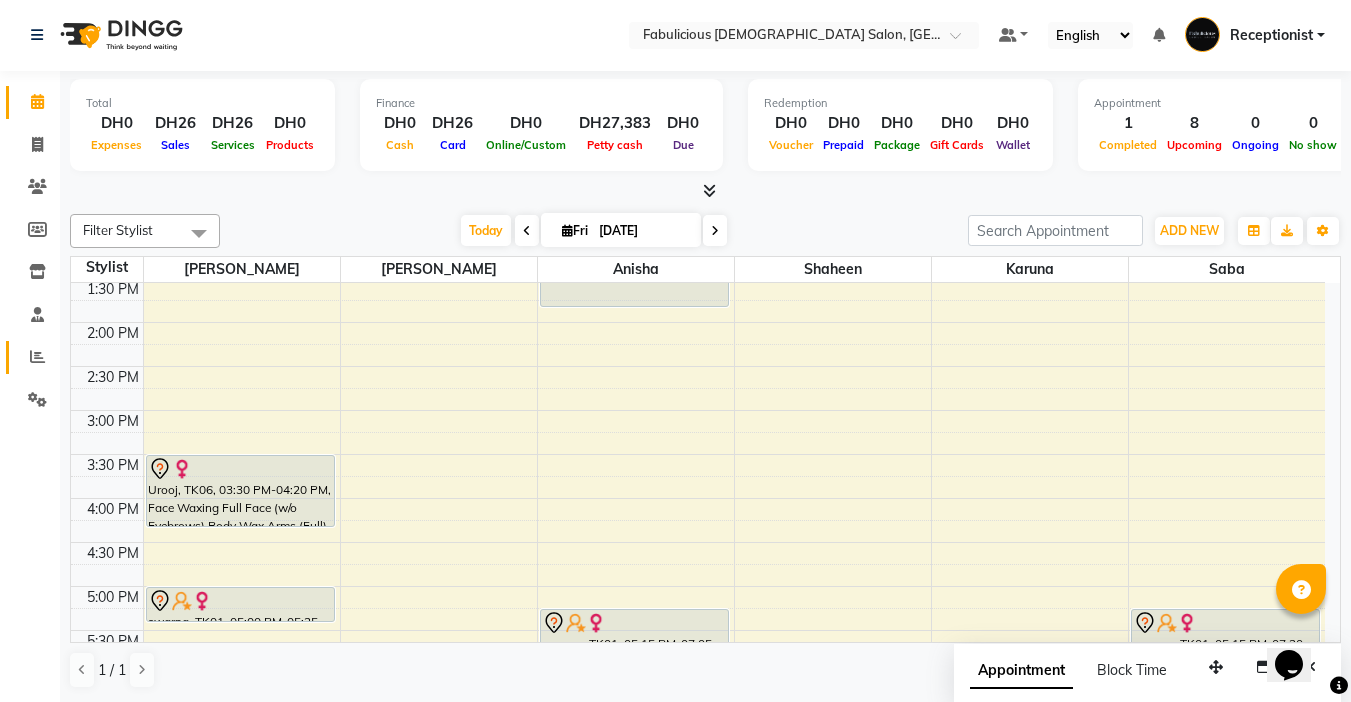 click 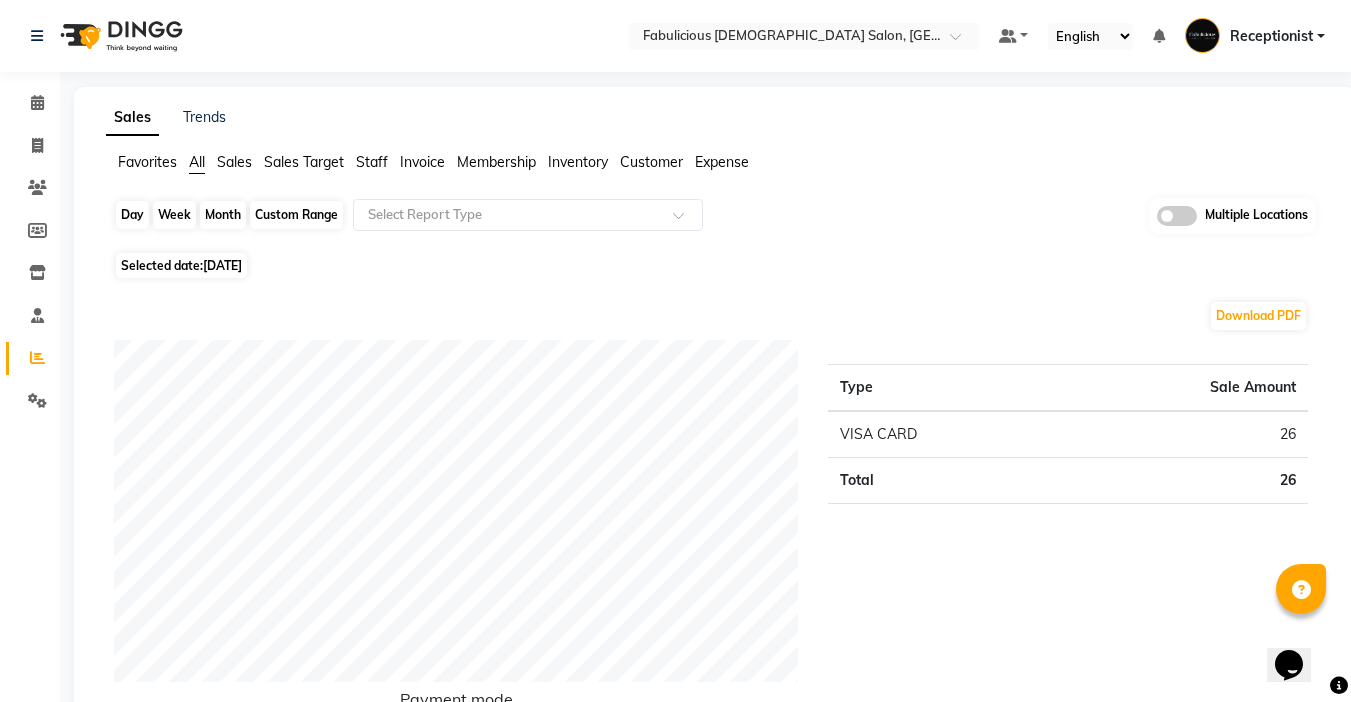 click on "Day" 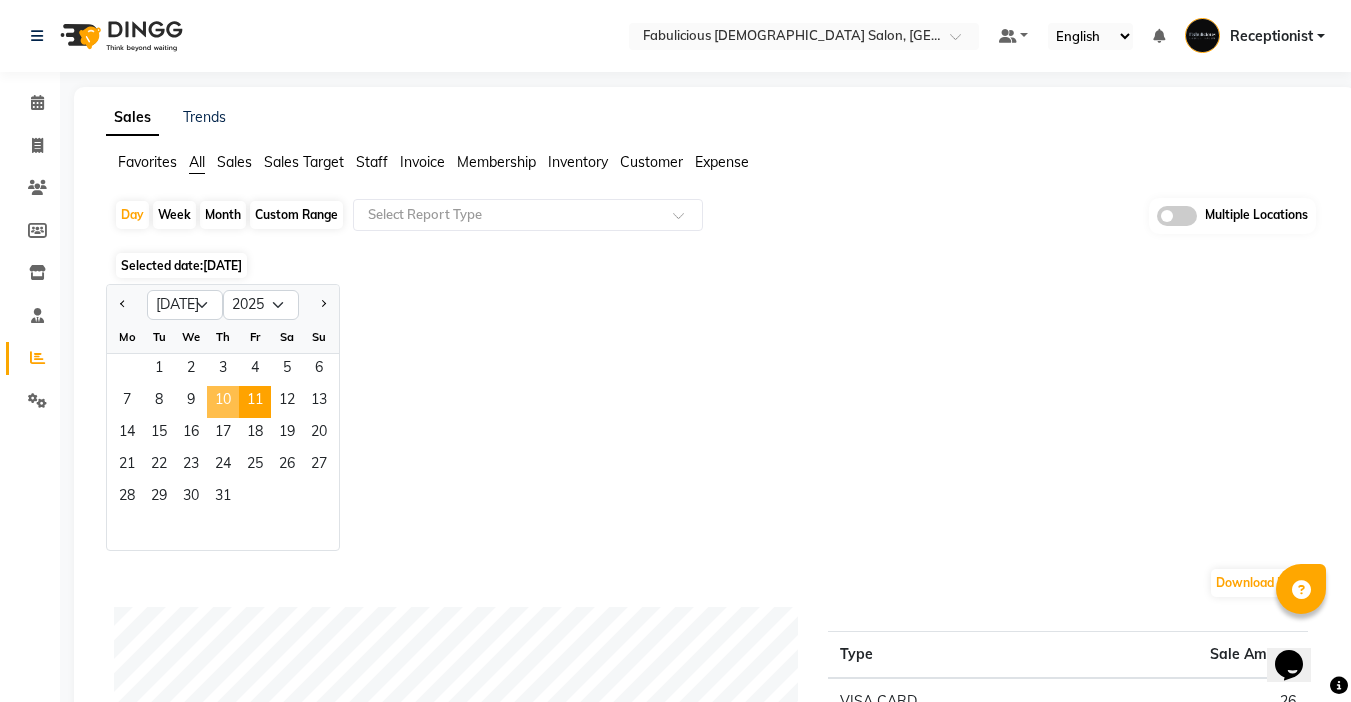 click on "10" 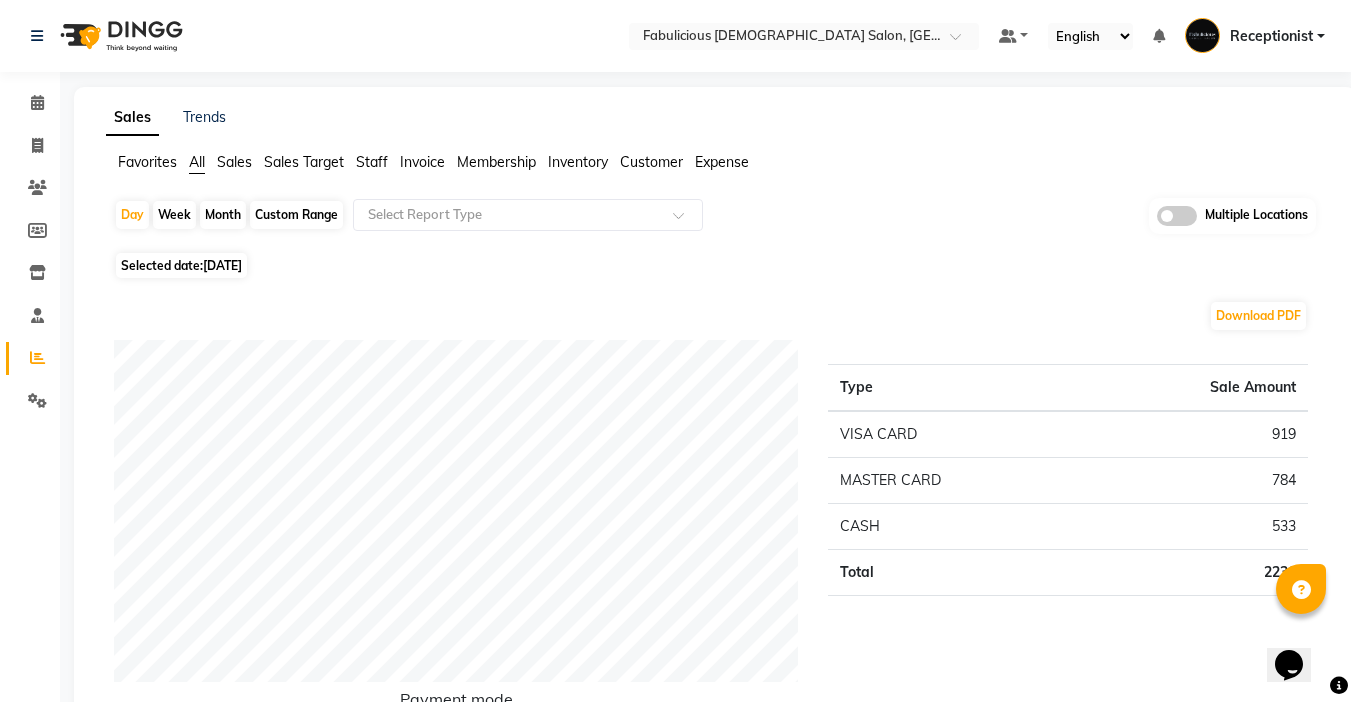 scroll, scrollTop: 200, scrollLeft: 0, axis: vertical 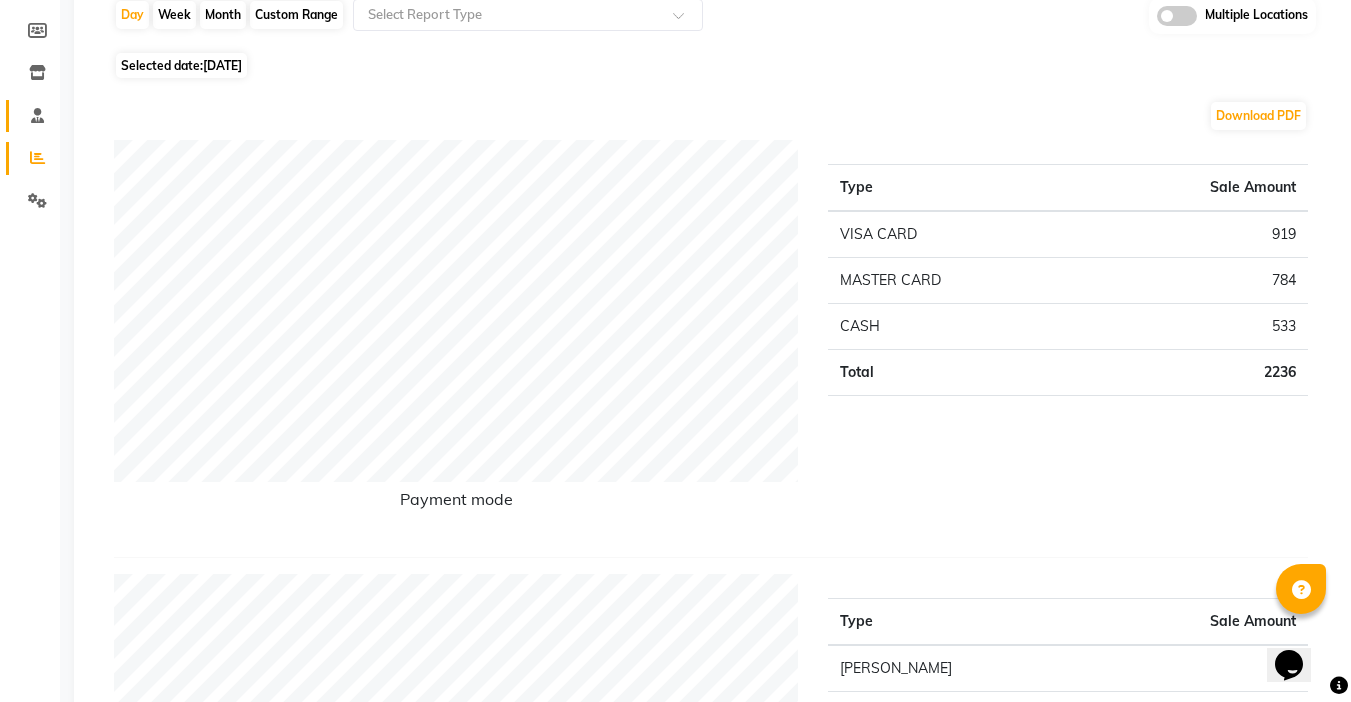 click on "Staff" 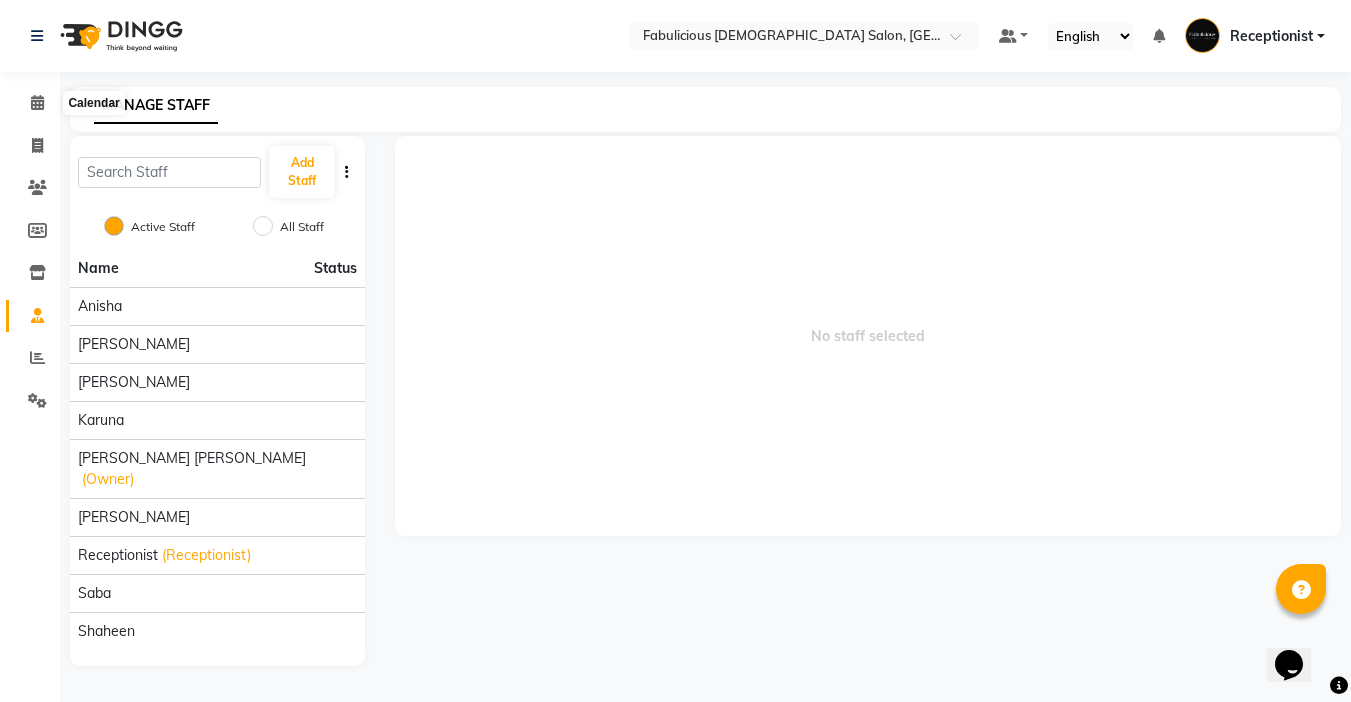 scroll, scrollTop: 0, scrollLeft: 0, axis: both 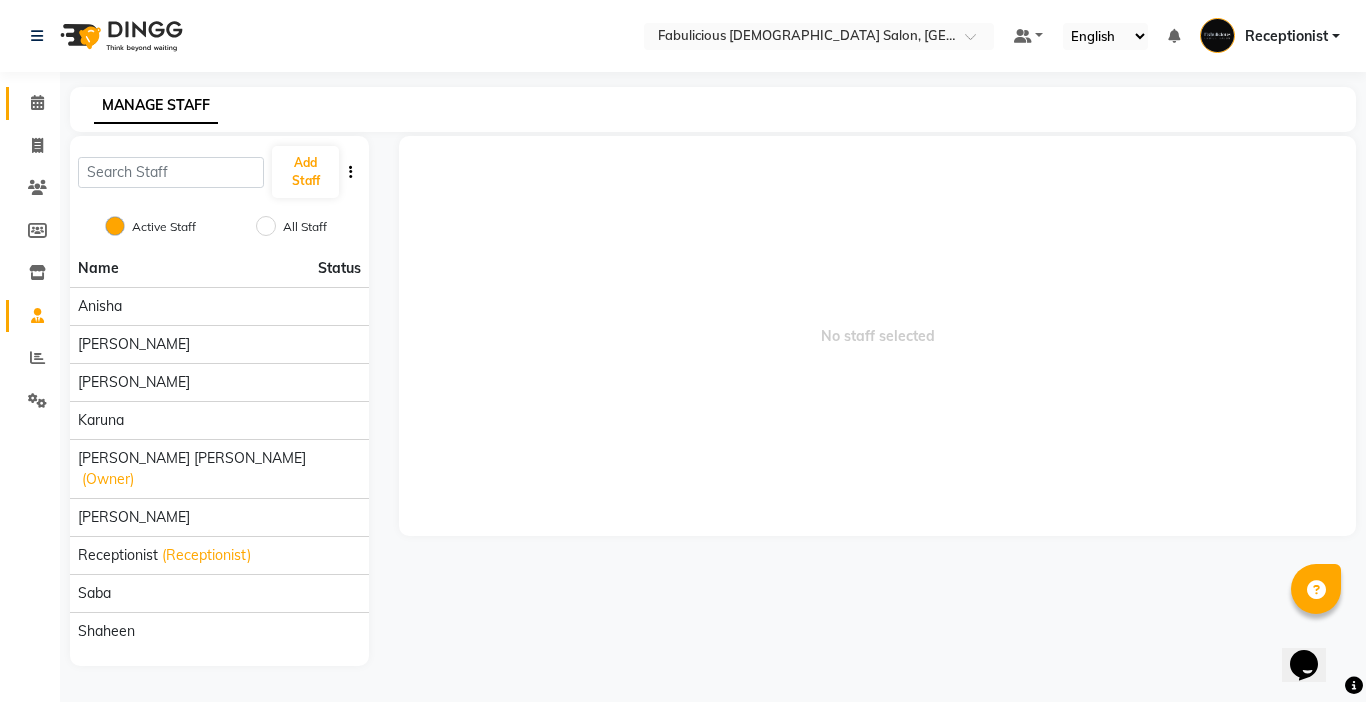 click 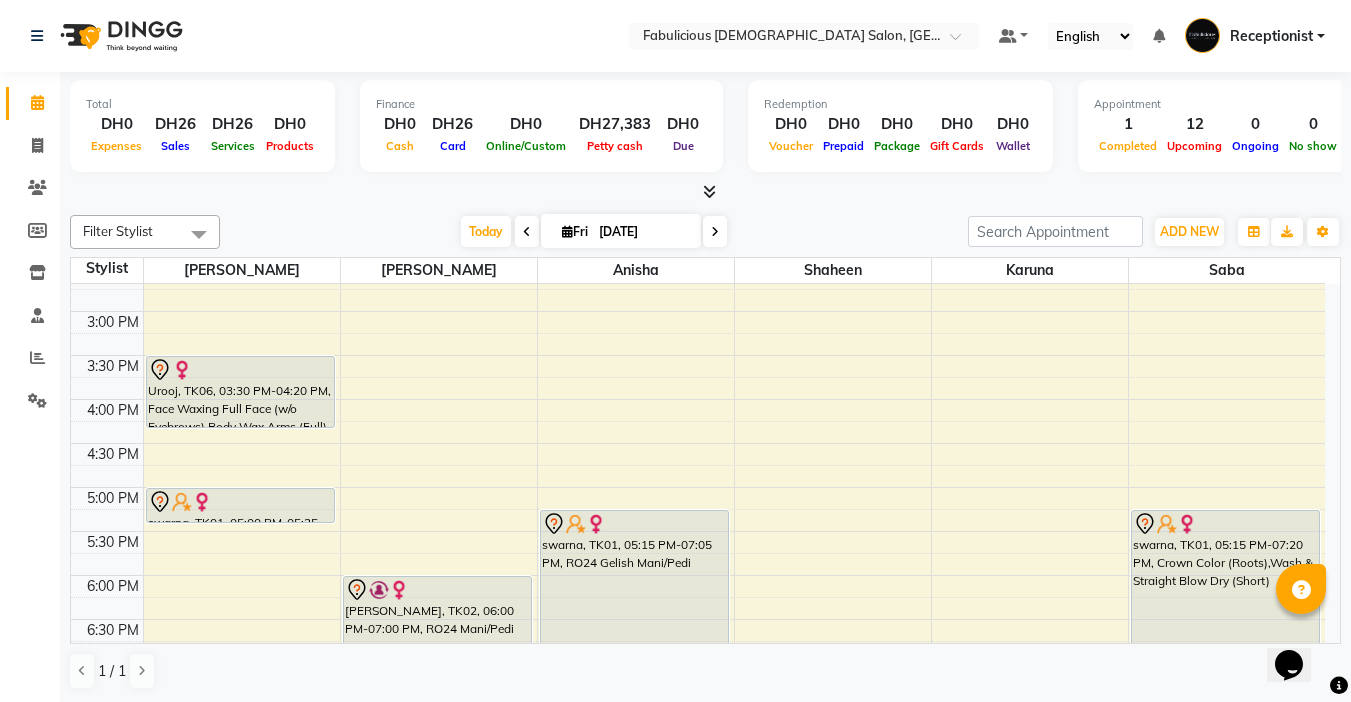 scroll, scrollTop: 400, scrollLeft: 0, axis: vertical 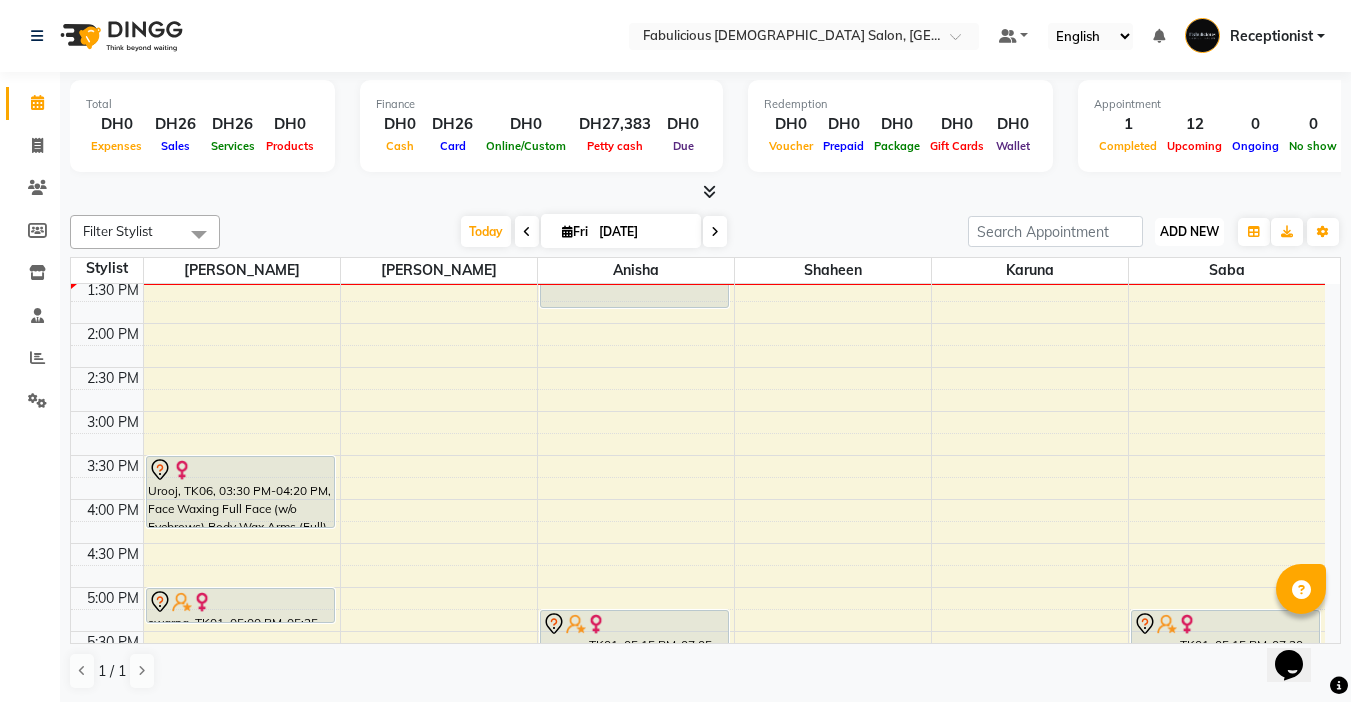 click on "ADD NEW" at bounding box center (1189, 231) 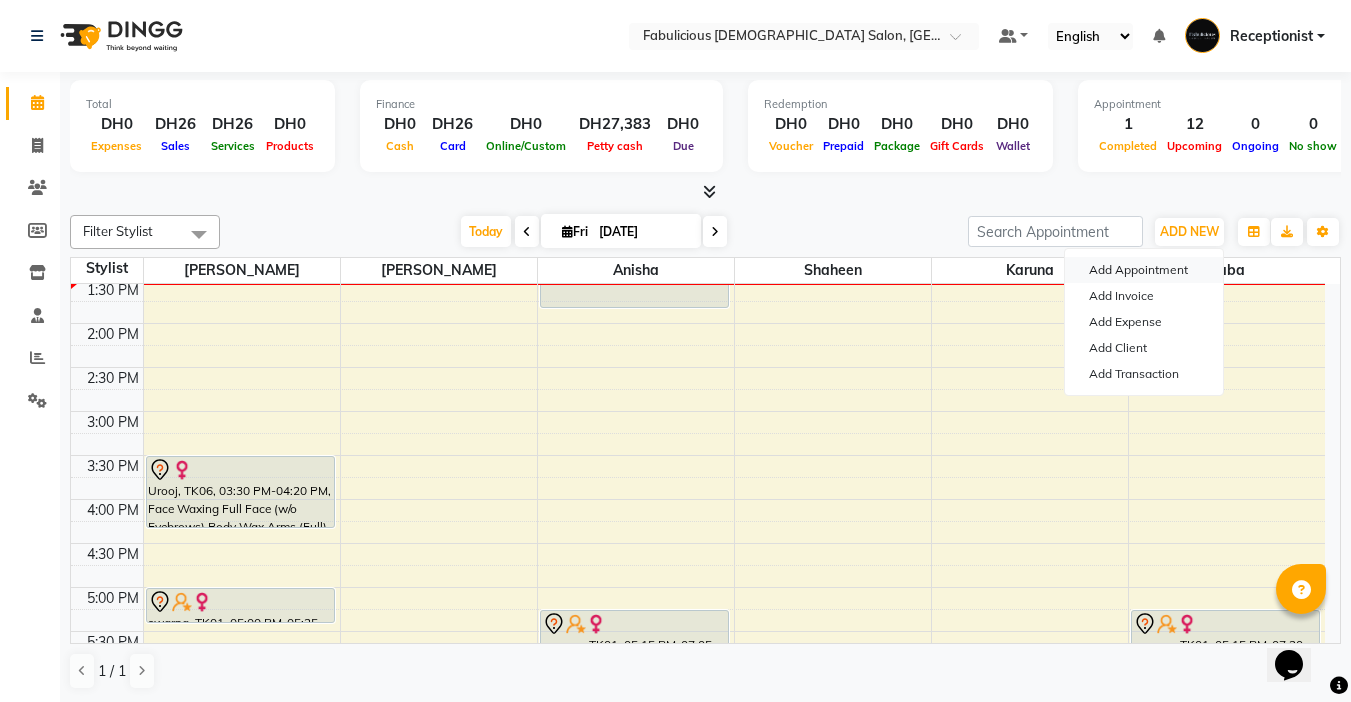 drag, startPoint x: 1096, startPoint y: 271, endPoint x: 1053, endPoint y: 275, distance: 43.185646 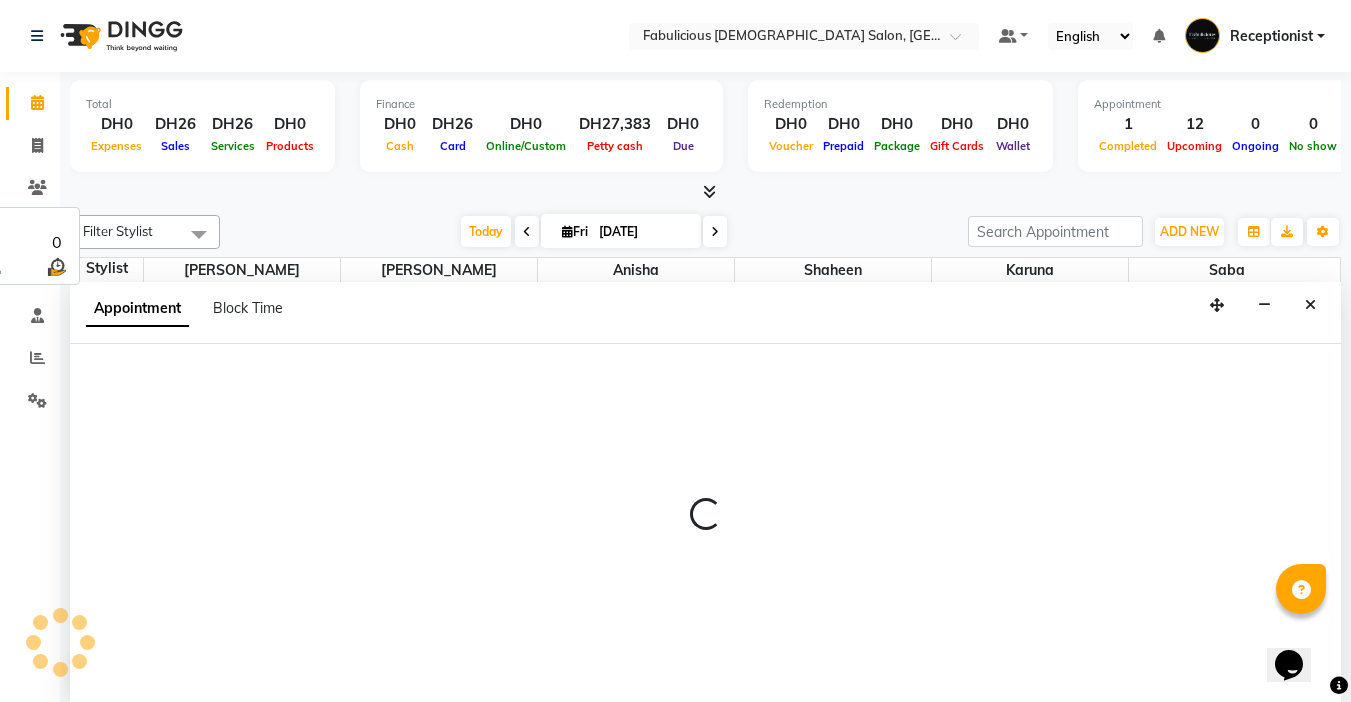 select on "tentative" 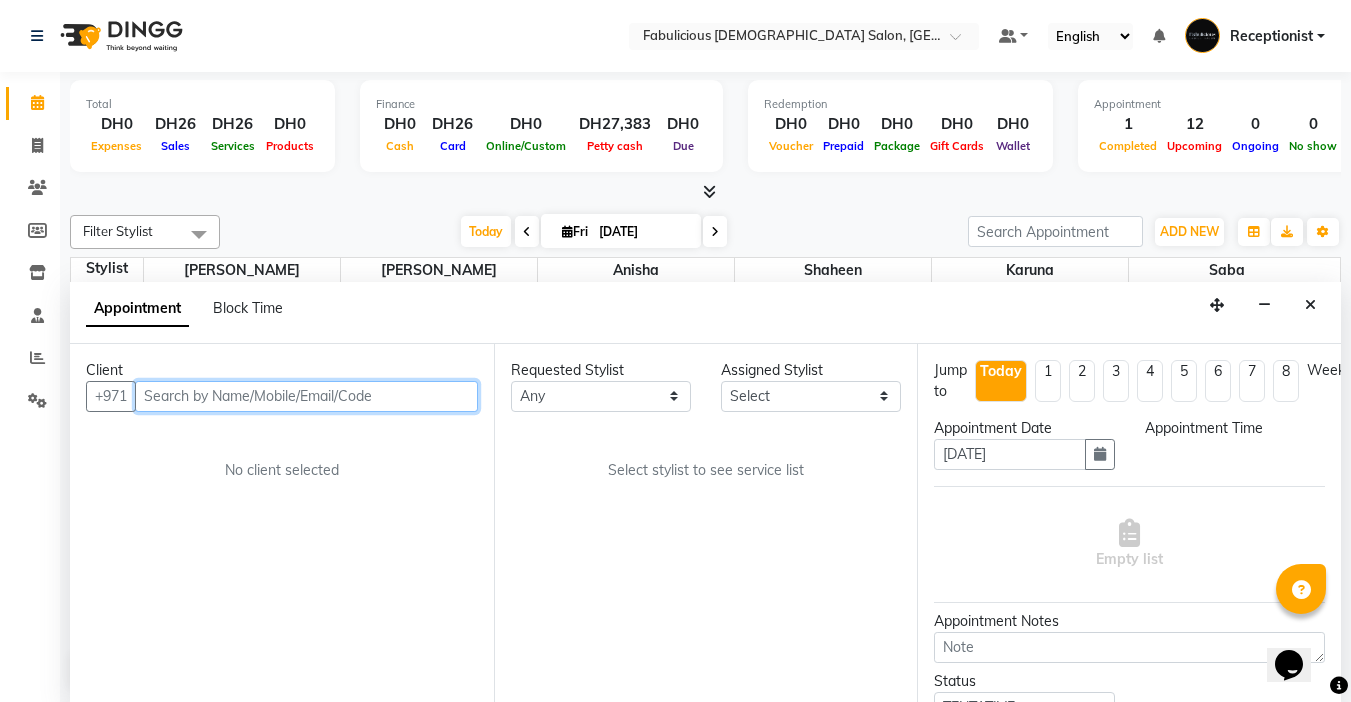 select on "600" 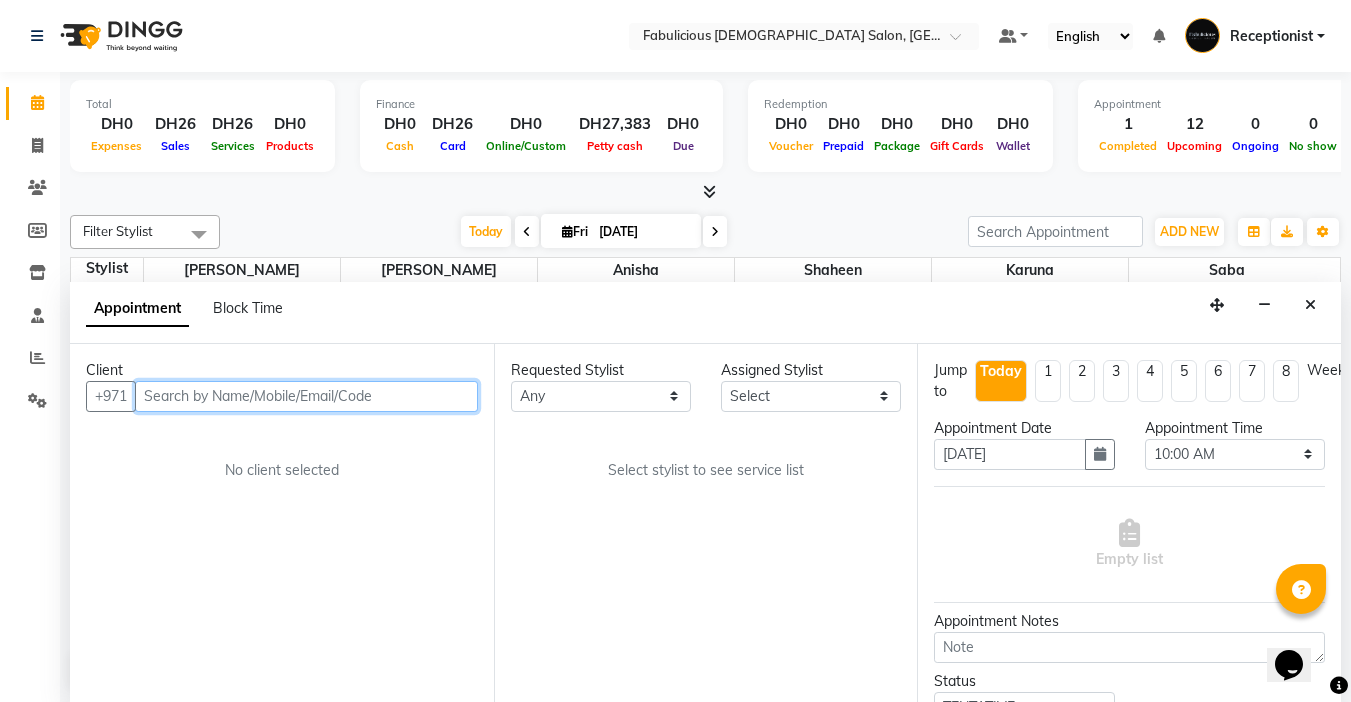 scroll, scrollTop: 1, scrollLeft: 0, axis: vertical 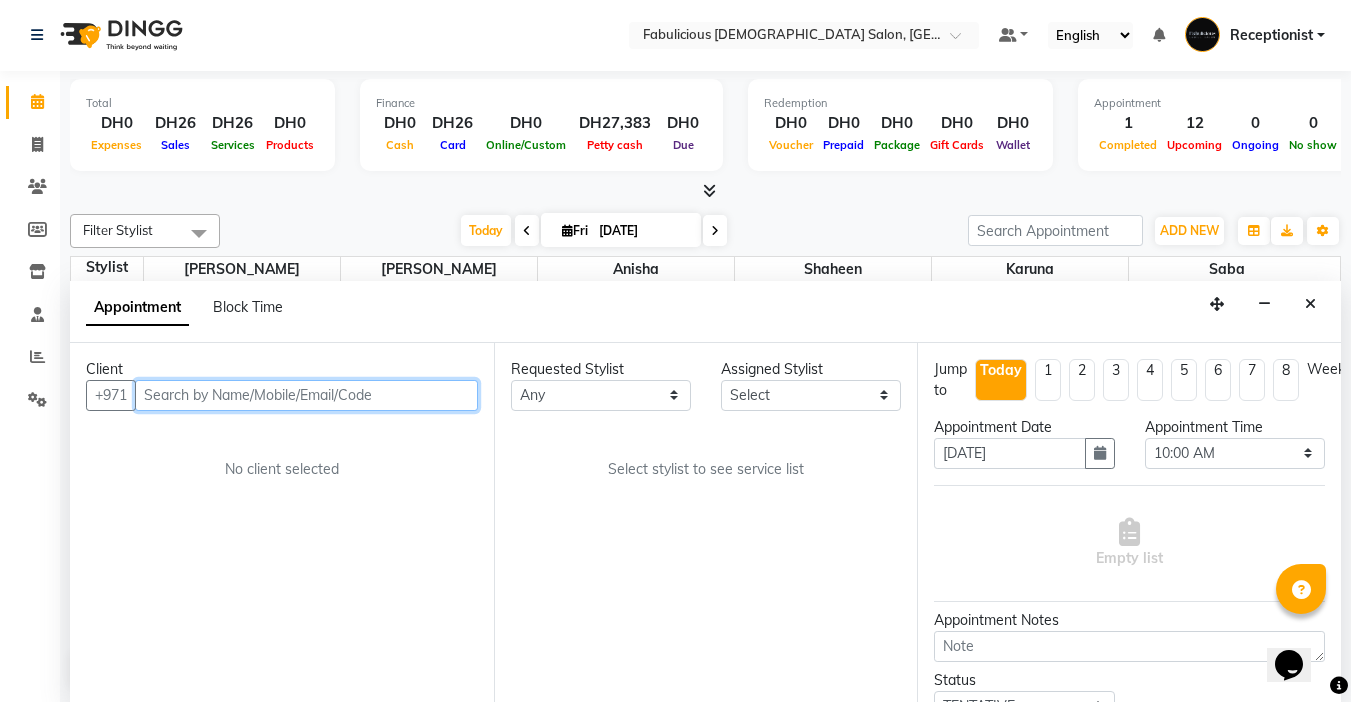 click at bounding box center (306, 395) 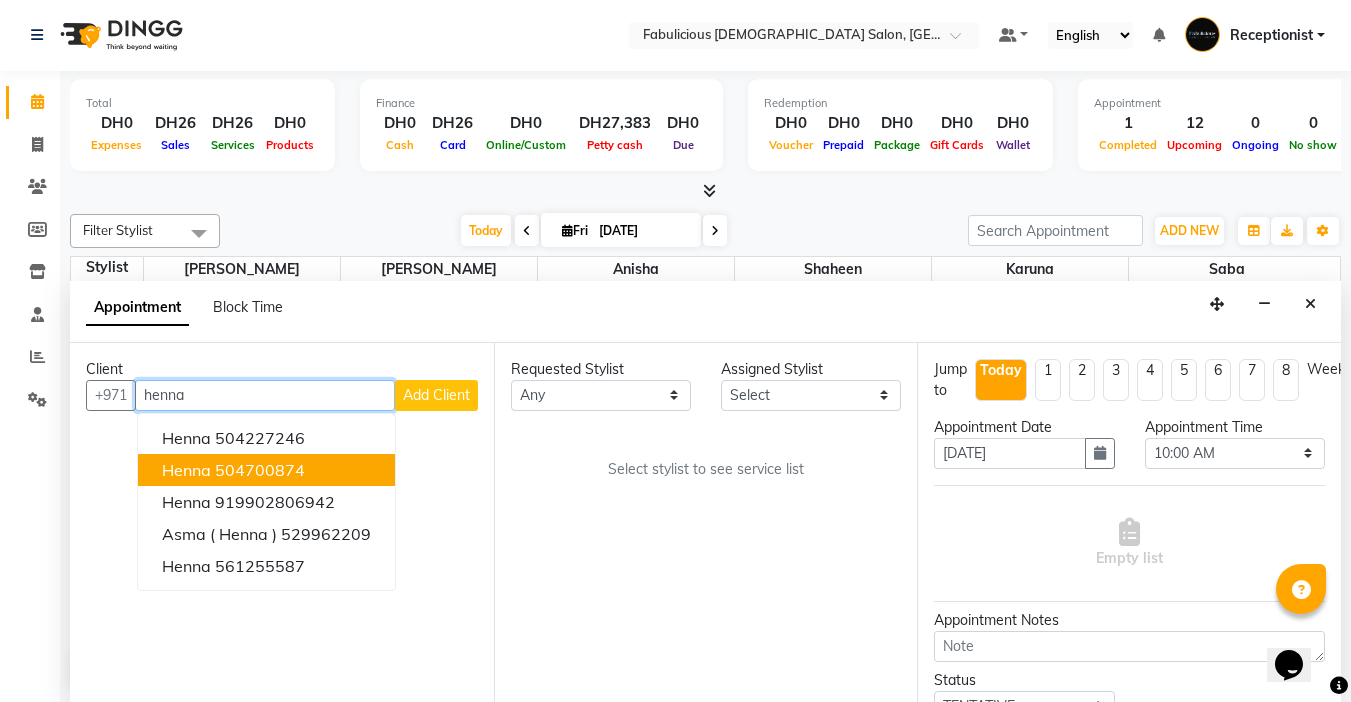 click on "Henna" at bounding box center [186, 470] 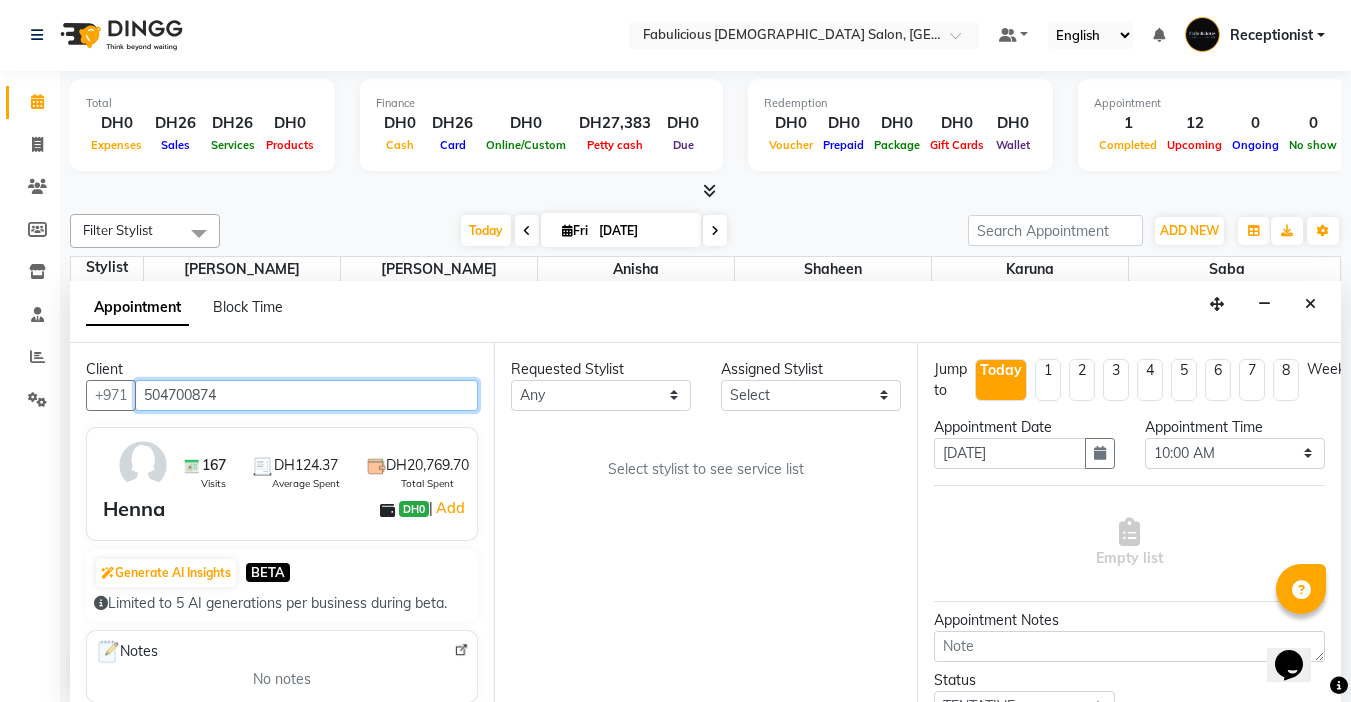 type on "504700874" 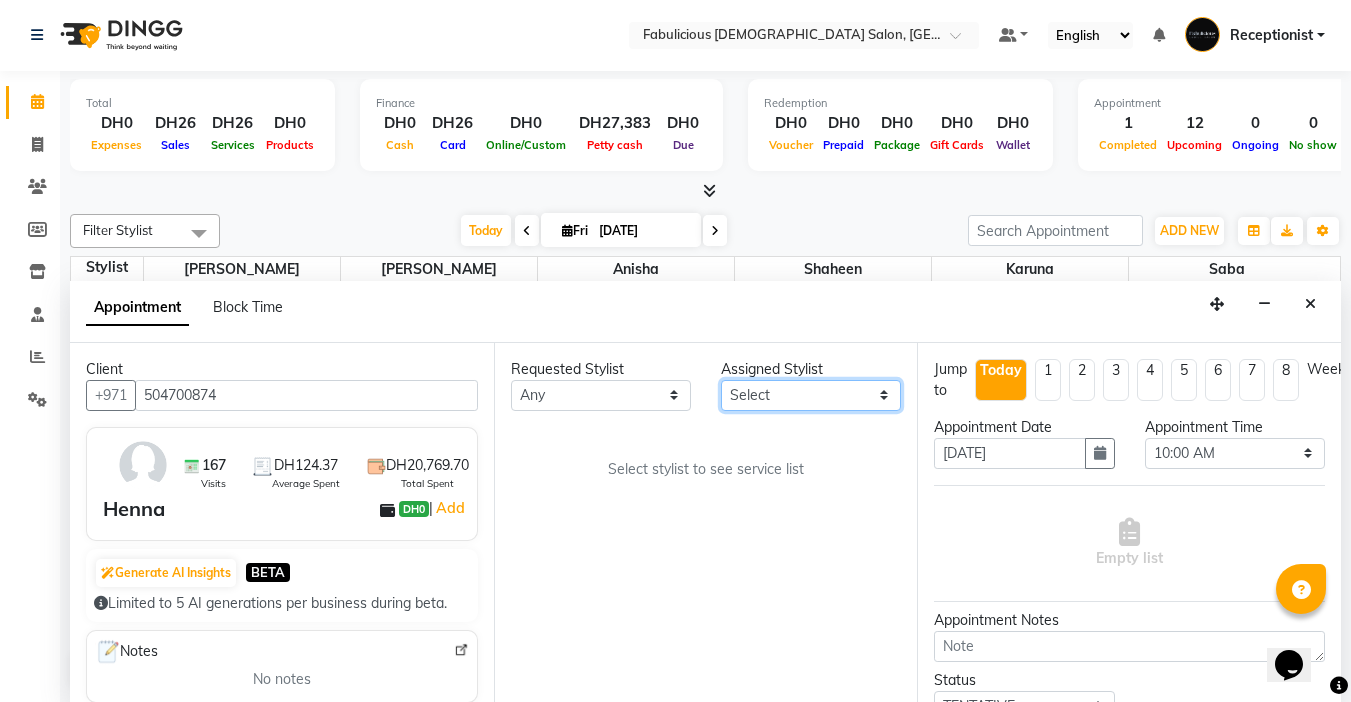 click on "Select [PERSON_NAME] [PERSON_NAME]  [PERSON_NAME] [PERSON_NAME]" at bounding box center (811, 395) 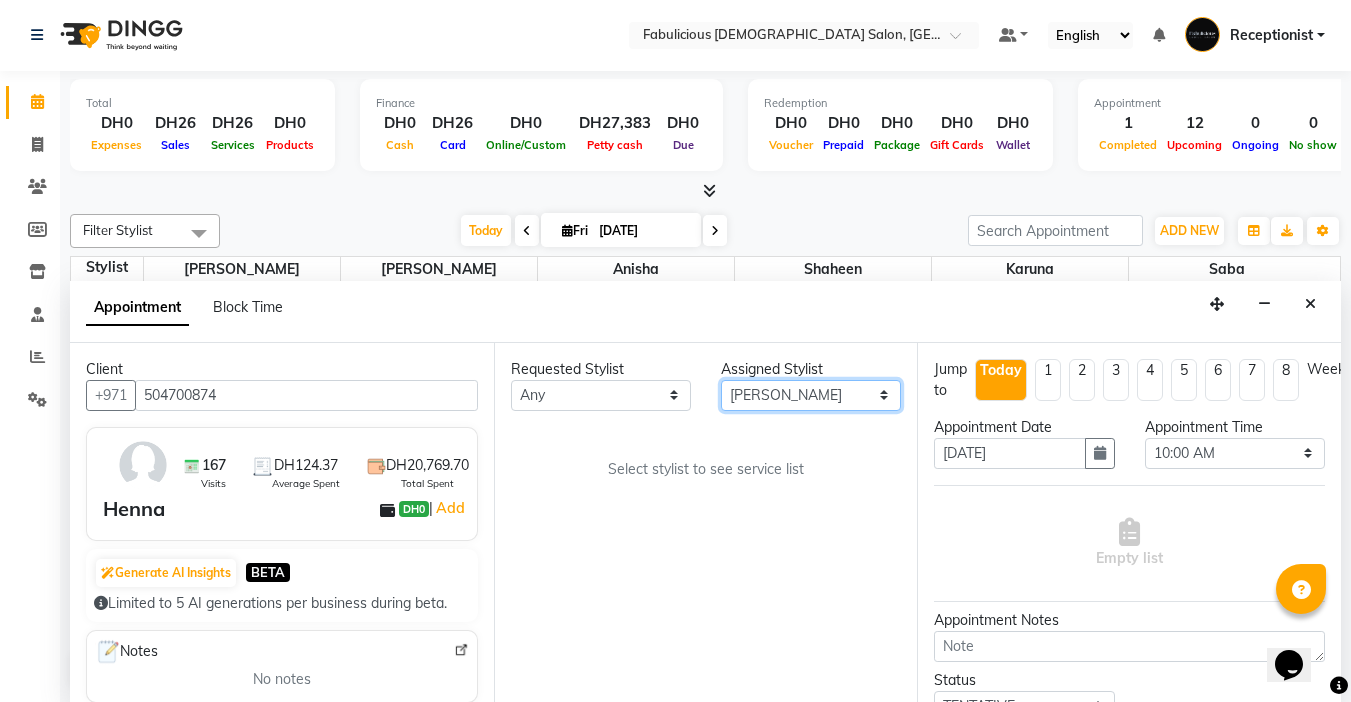 click on "Select [PERSON_NAME] [PERSON_NAME]  [PERSON_NAME] [PERSON_NAME]" at bounding box center [811, 395] 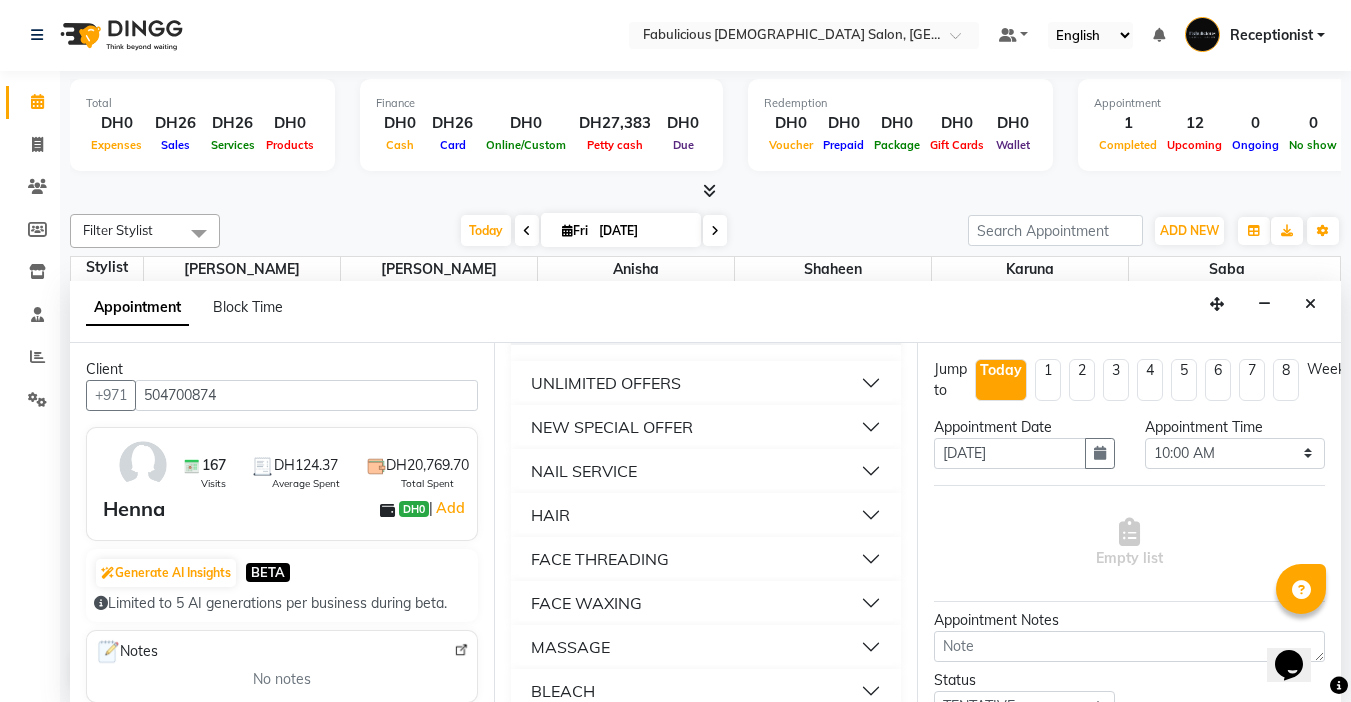 scroll, scrollTop: 1300, scrollLeft: 0, axis: vertical 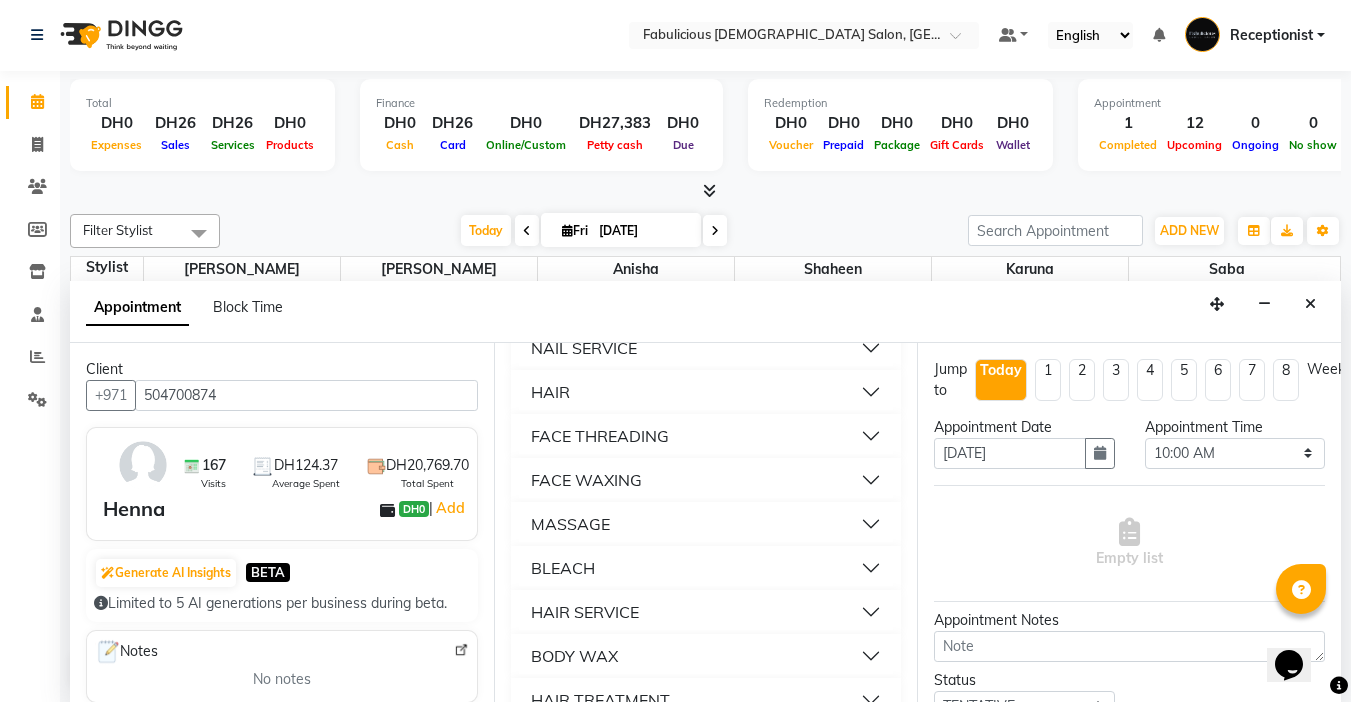 click on "FACE THREADING" at bounding box center [600, 436] 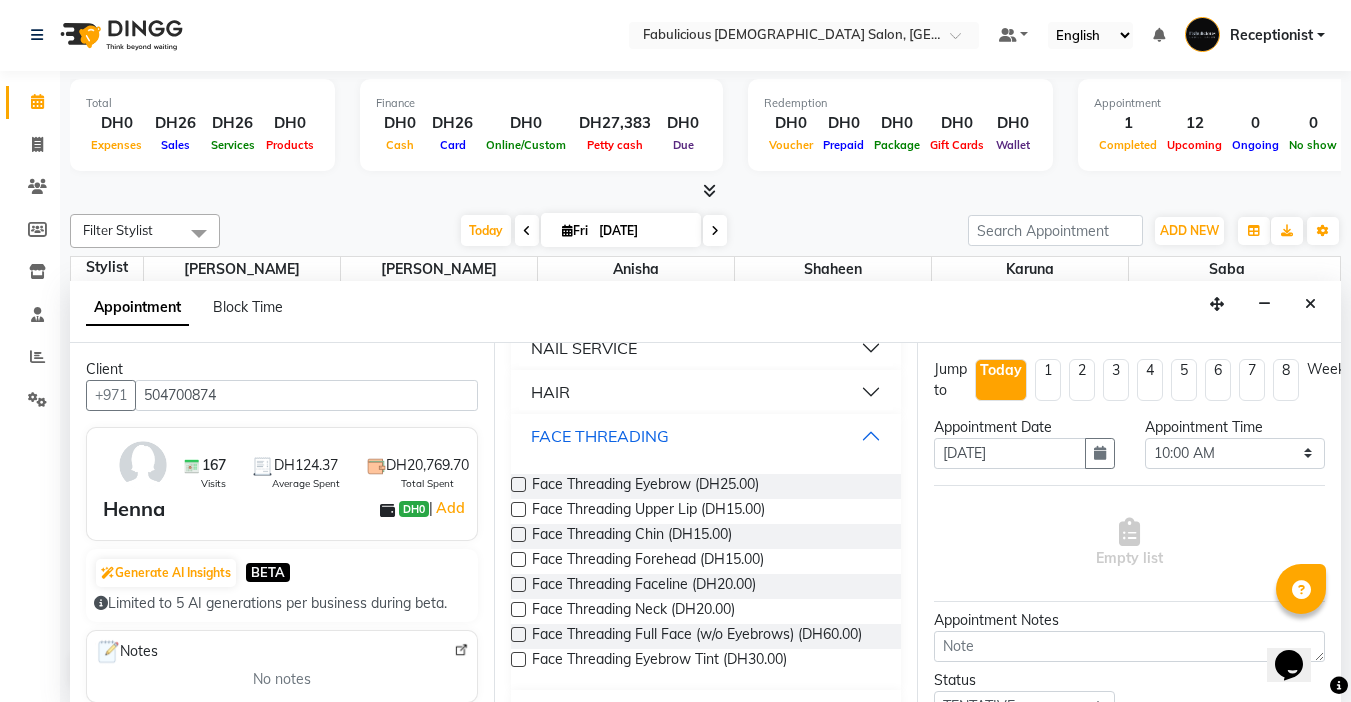 scroll, scrollTop: 1400, scrollLeft: 0, axis: vertical 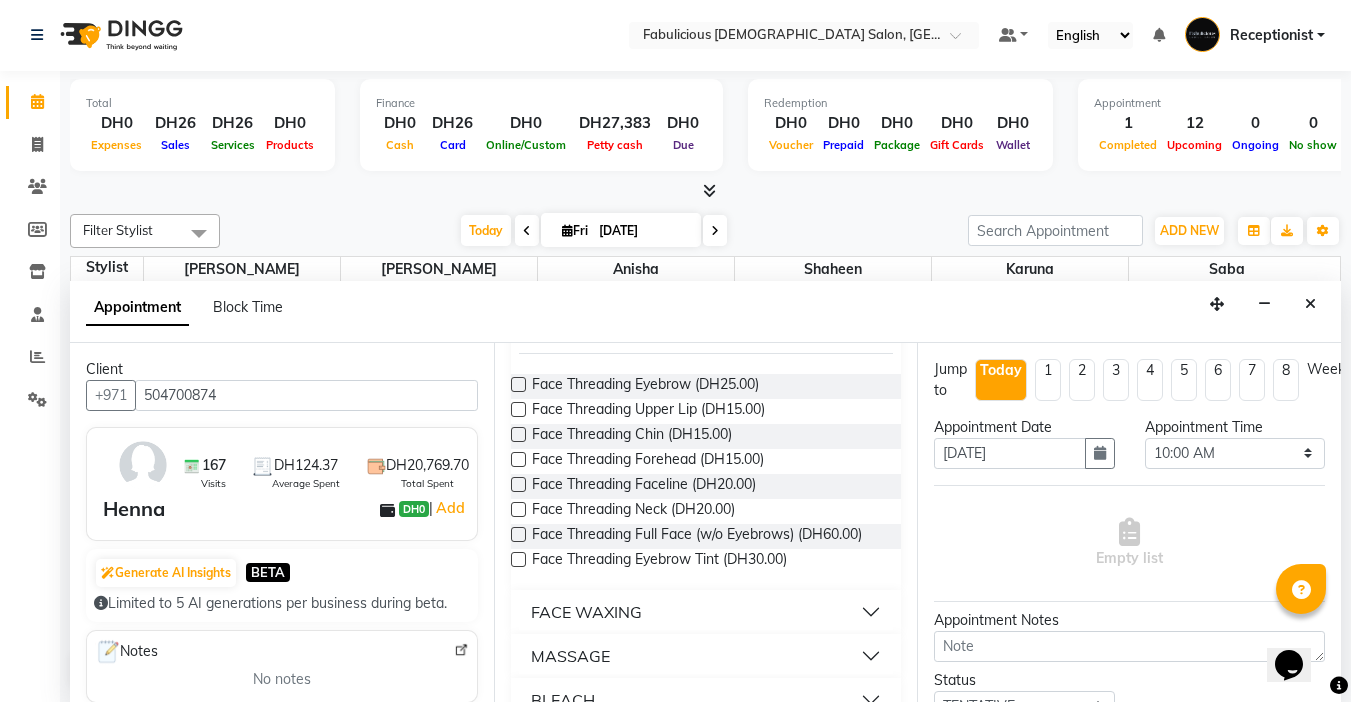 click at bounding box center [518, 409] 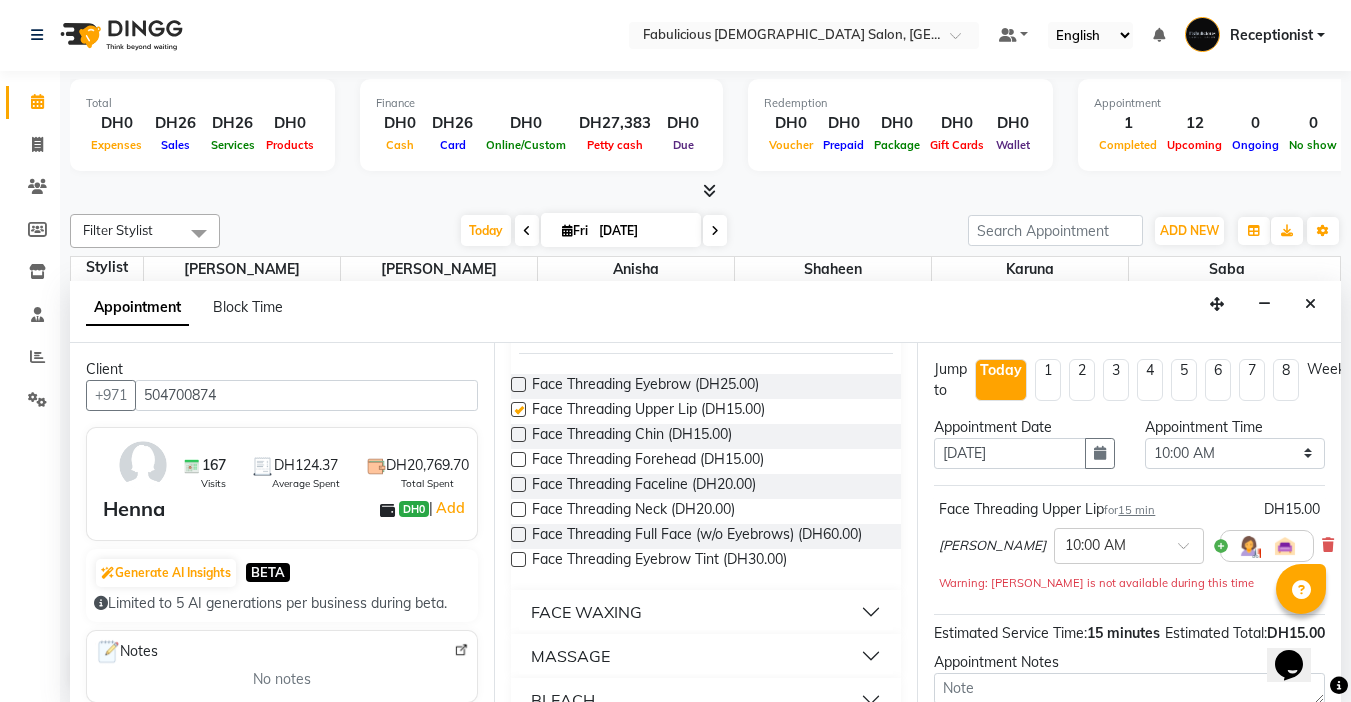 checkbox on "false" 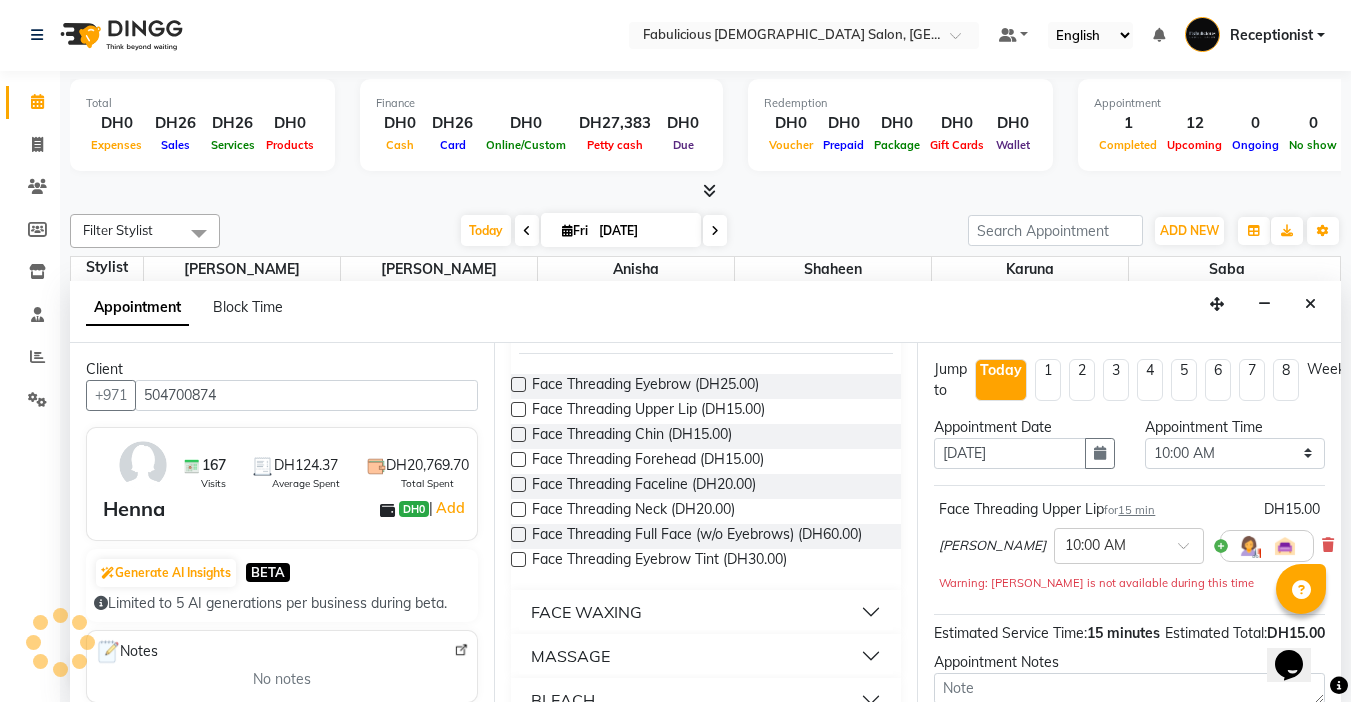 click at bounding box center [518, 434] 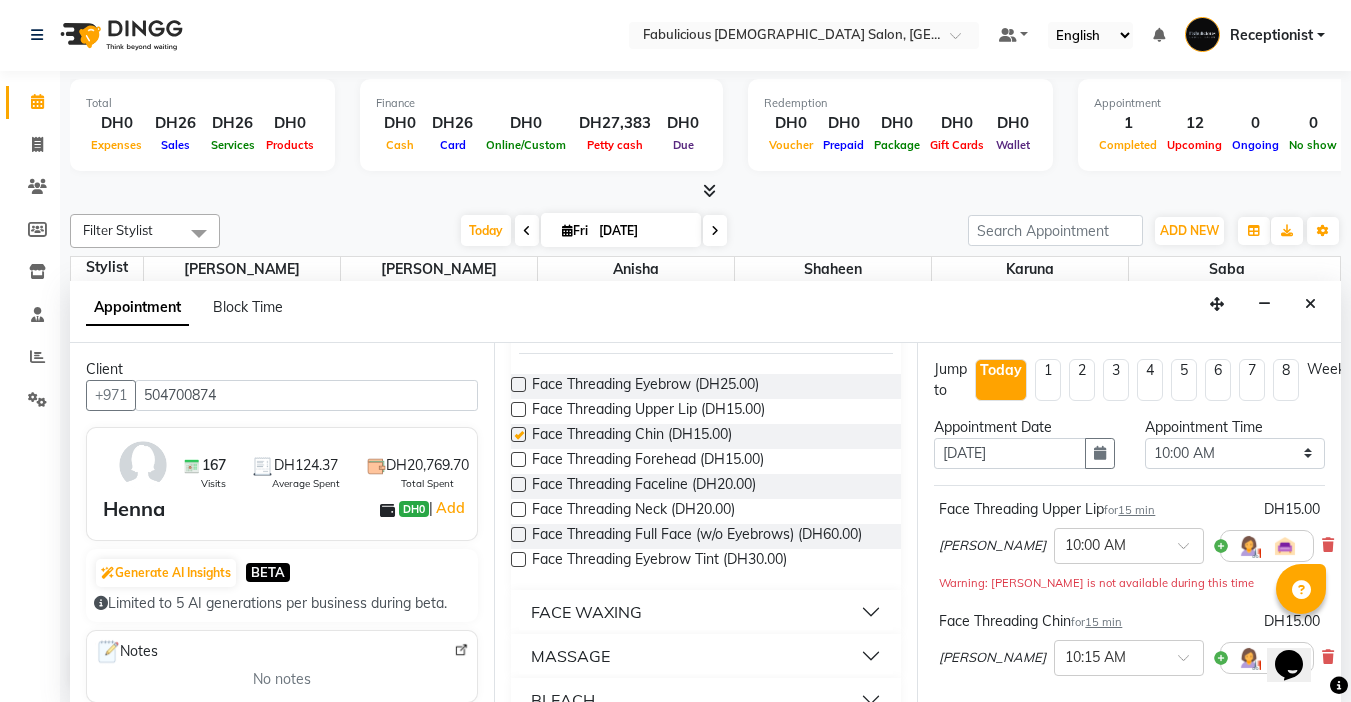 checkbox on "false" 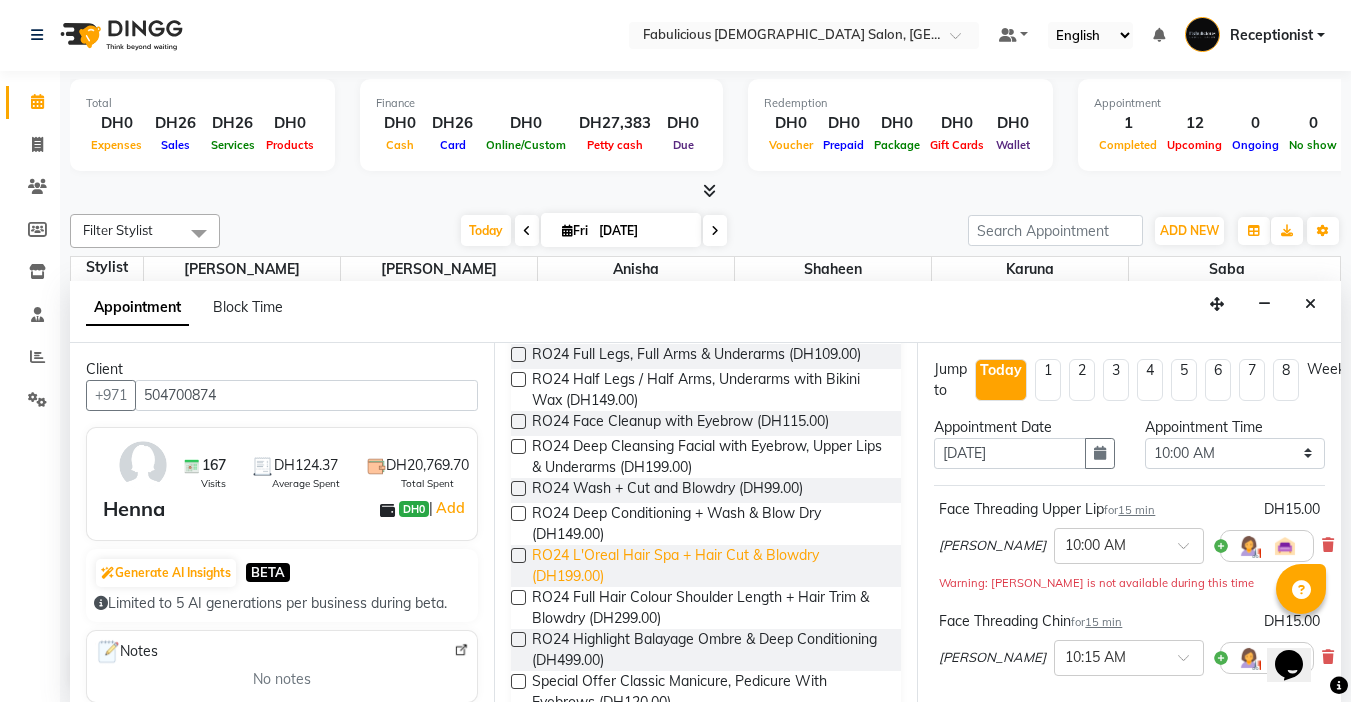 scroll, scrollTop: 0, scrollLeft: 0, axis: both 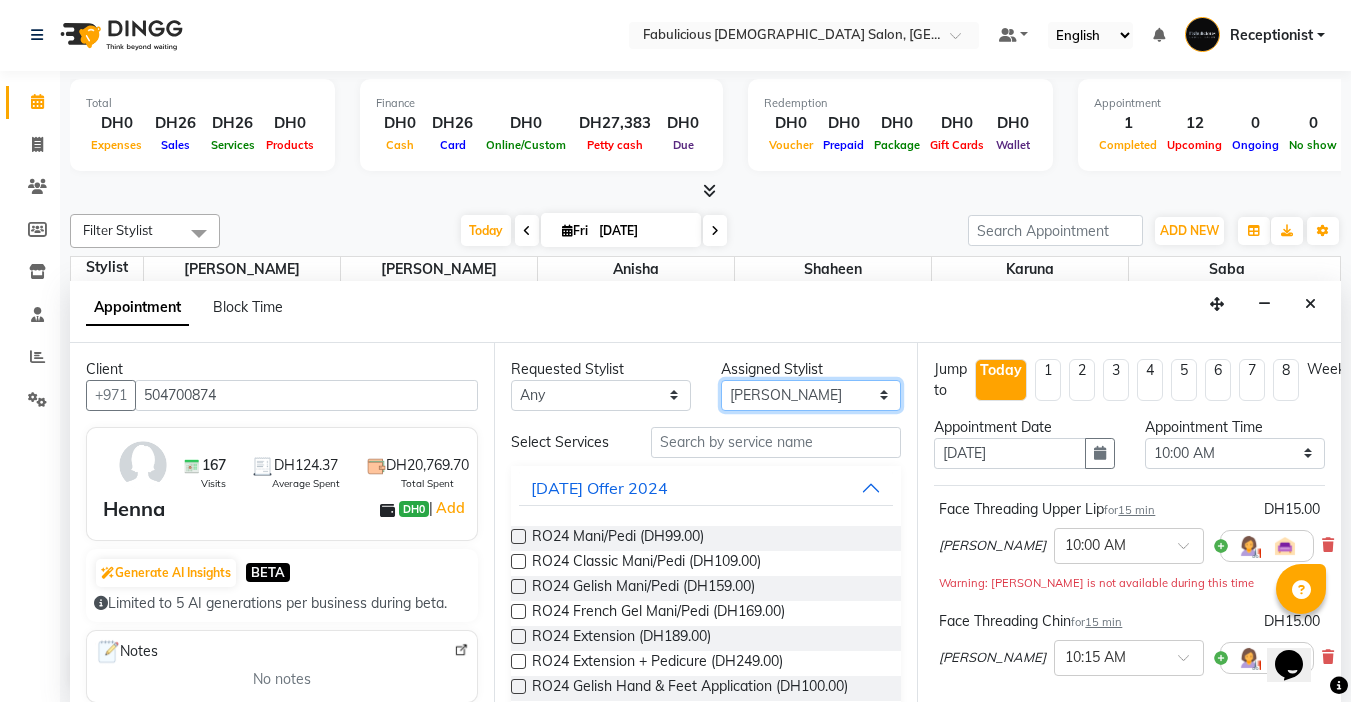click on "Select [PERSON_NAME] [PERSON_NAME]  [PERSON_NAME] [PERSON_NAME]" at bounding box center [811, 395] 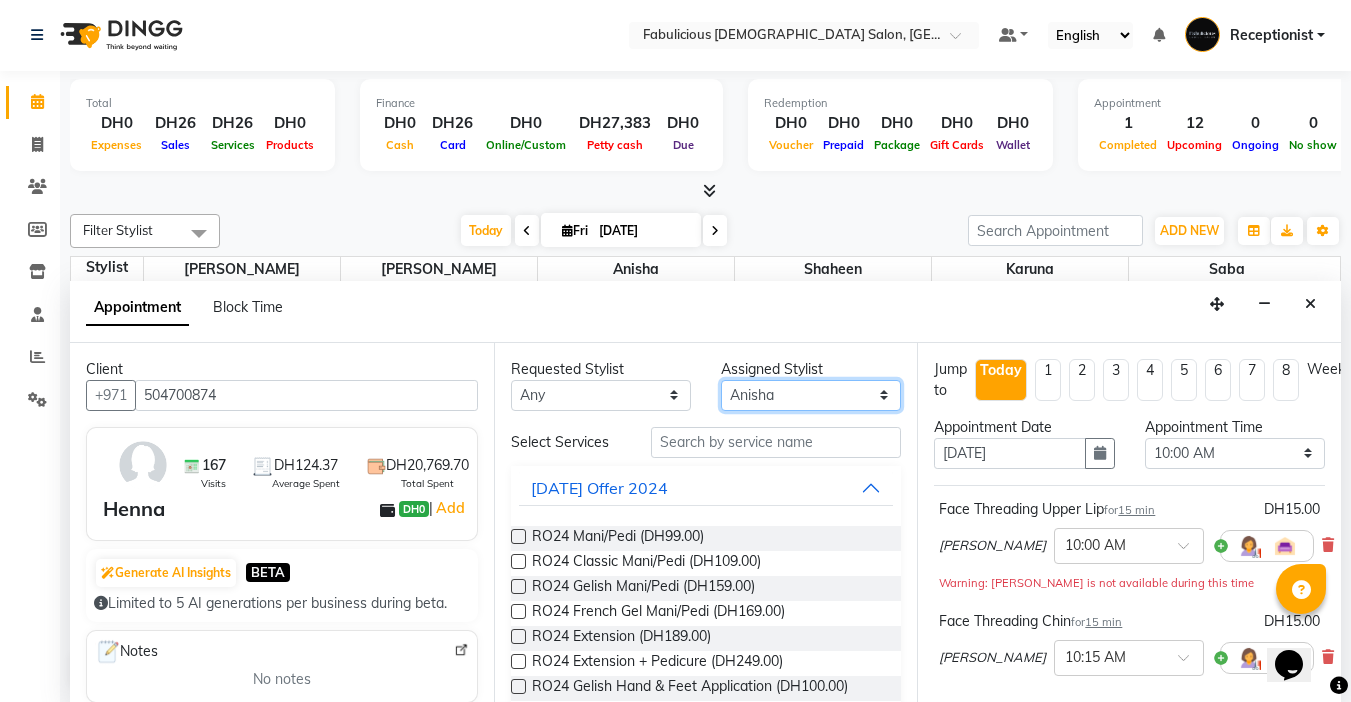 click on "Select [PERSON_NAME] [PERSON_NAME]  [PERSON_NAME] [PERSON_NAME]" at bounding box center [811, 395] 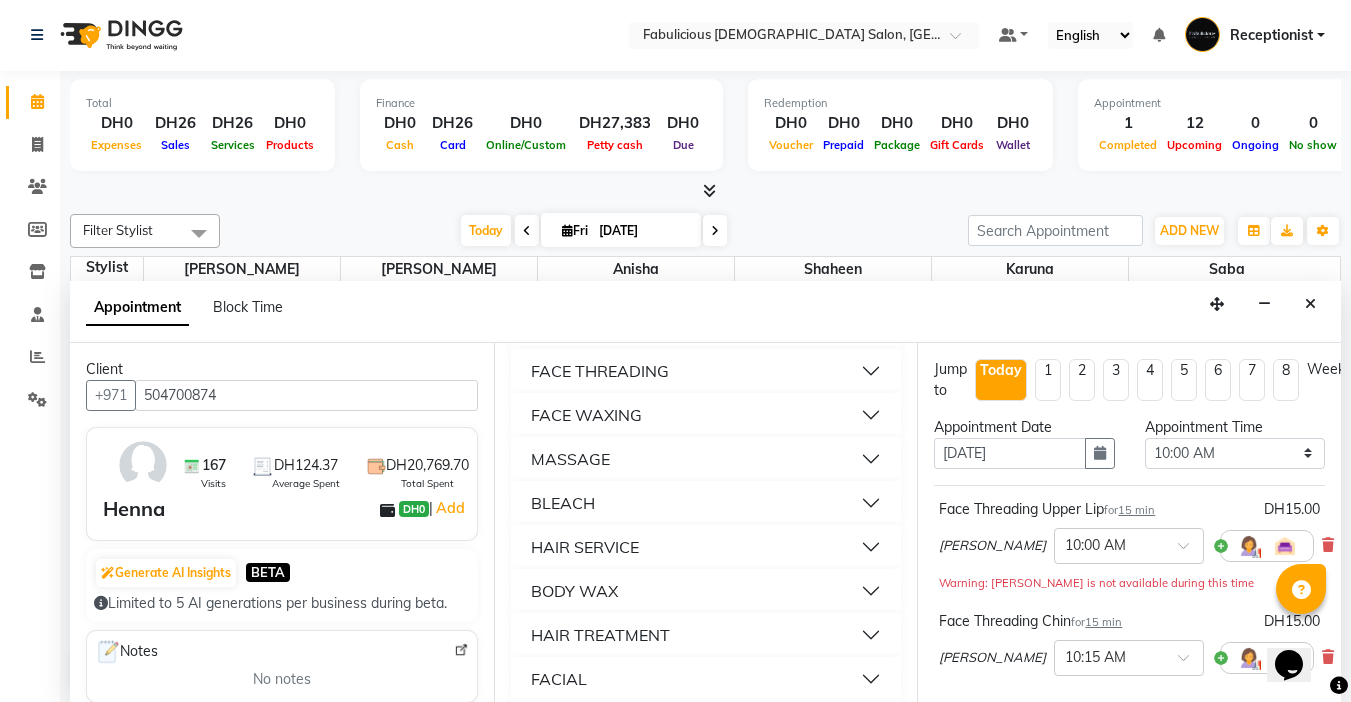 scroll, scrollTop: 1400, scrollLeft: 0, axis: vertical 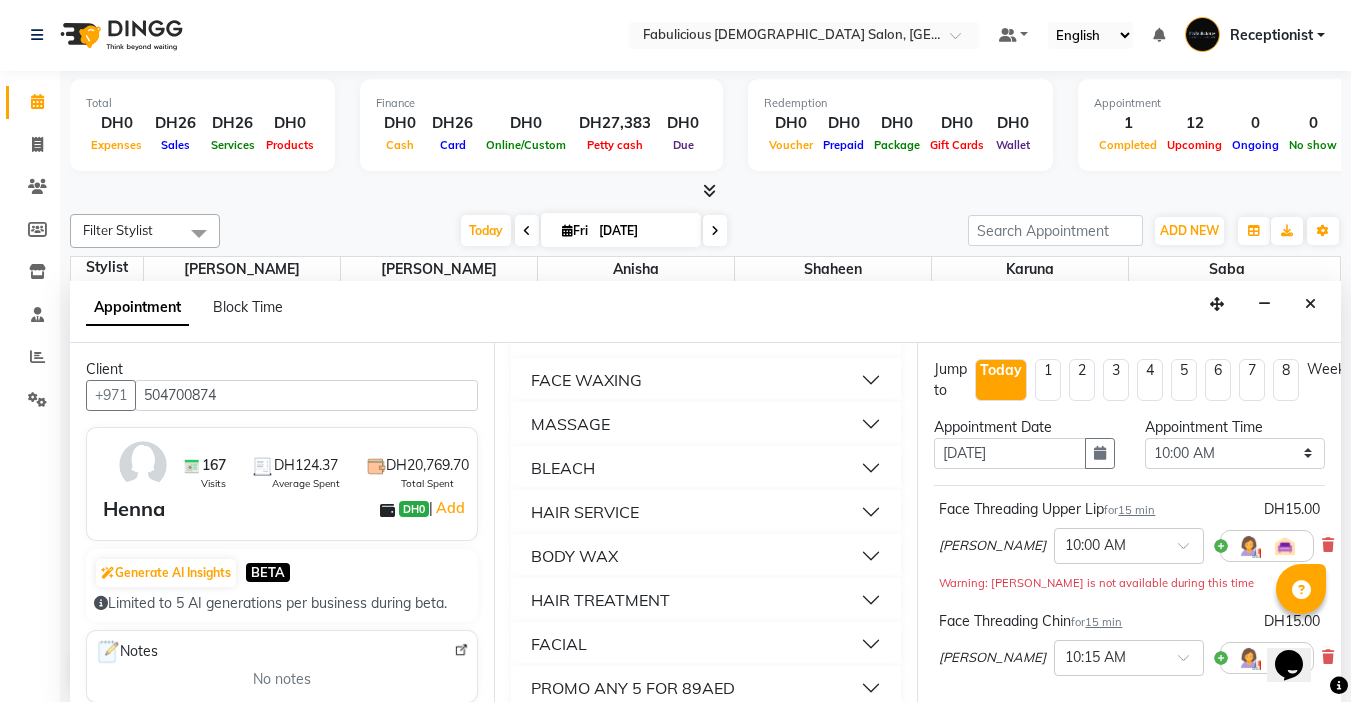 click on "MASSAGE" at bounding box center (706, 424) 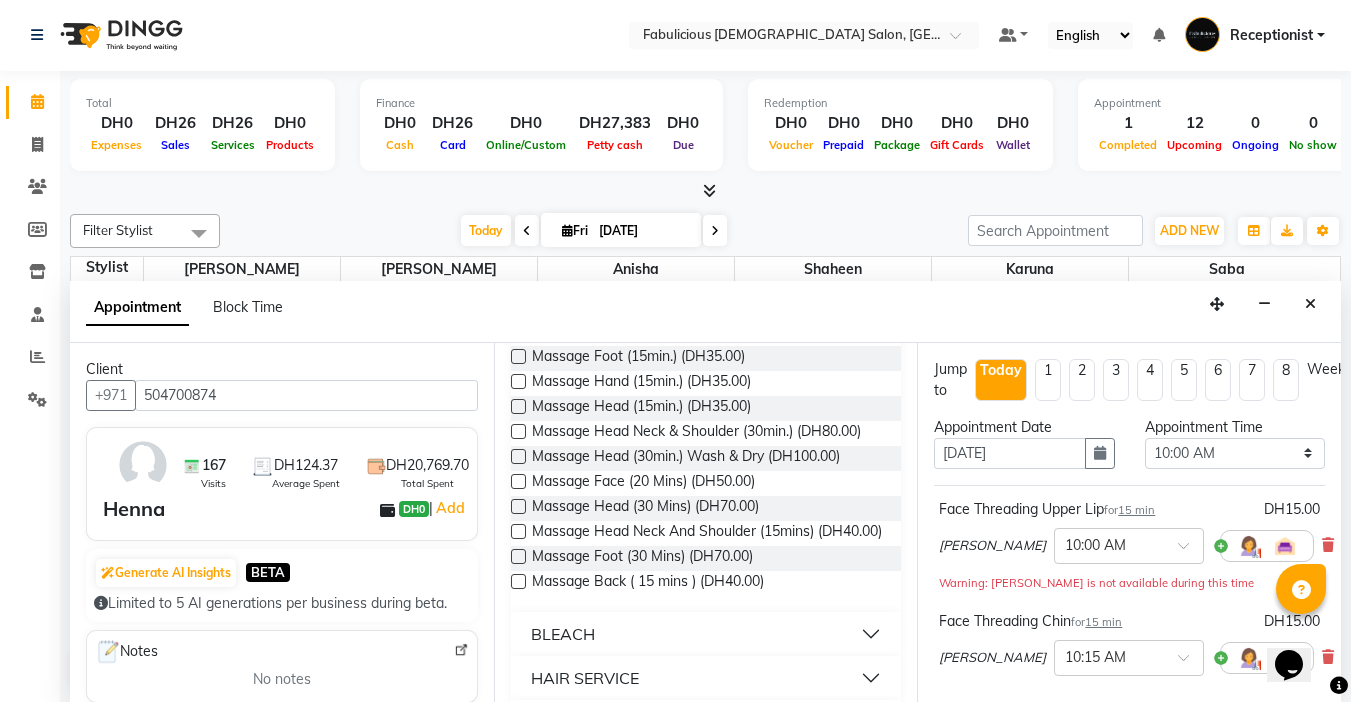 scroll, scrollTop: 1600, scrollLeft: 0, axis: vertical 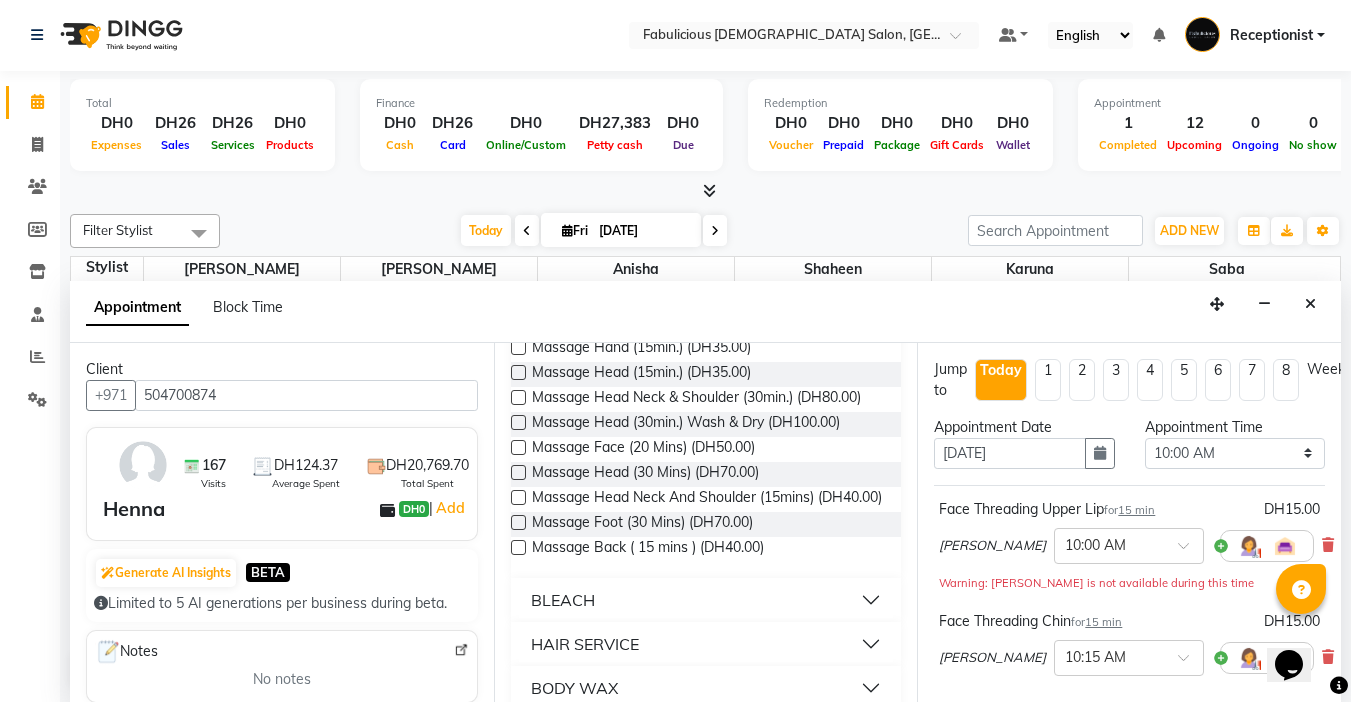 click at bounding box center (518, 547) 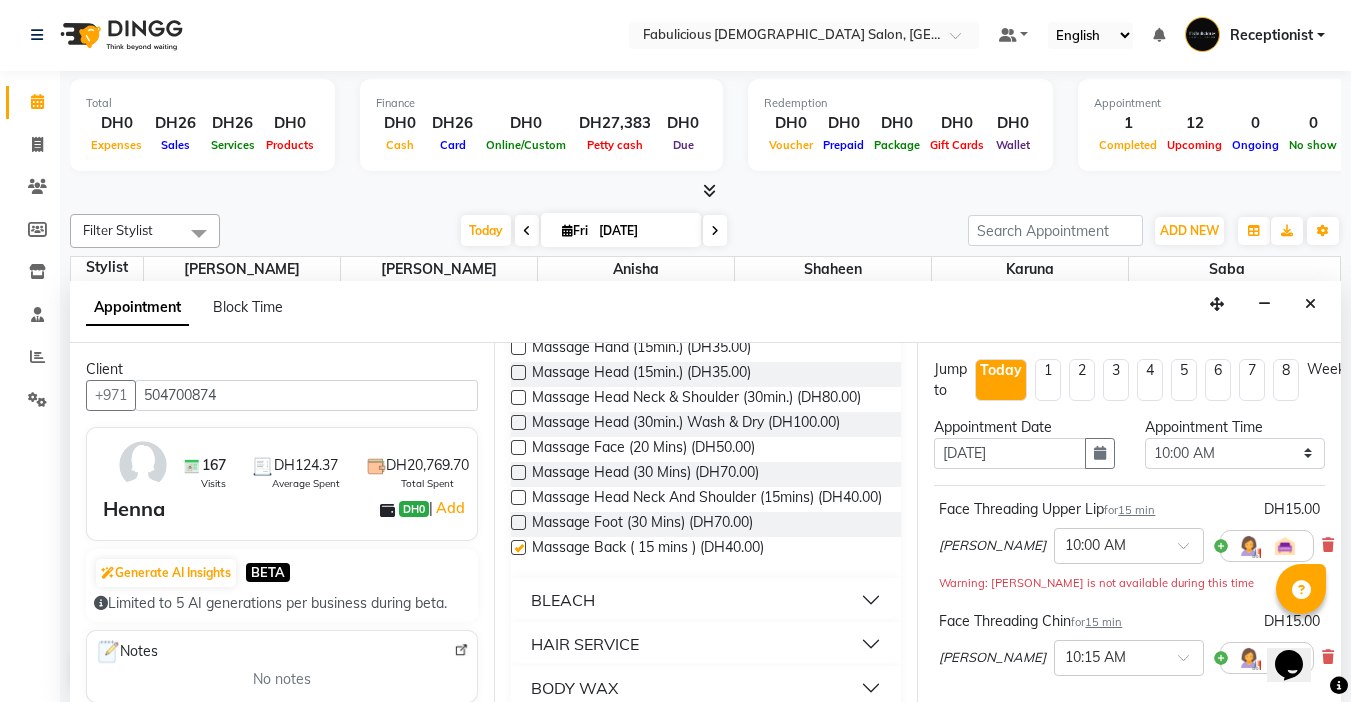 checkbox on "false" 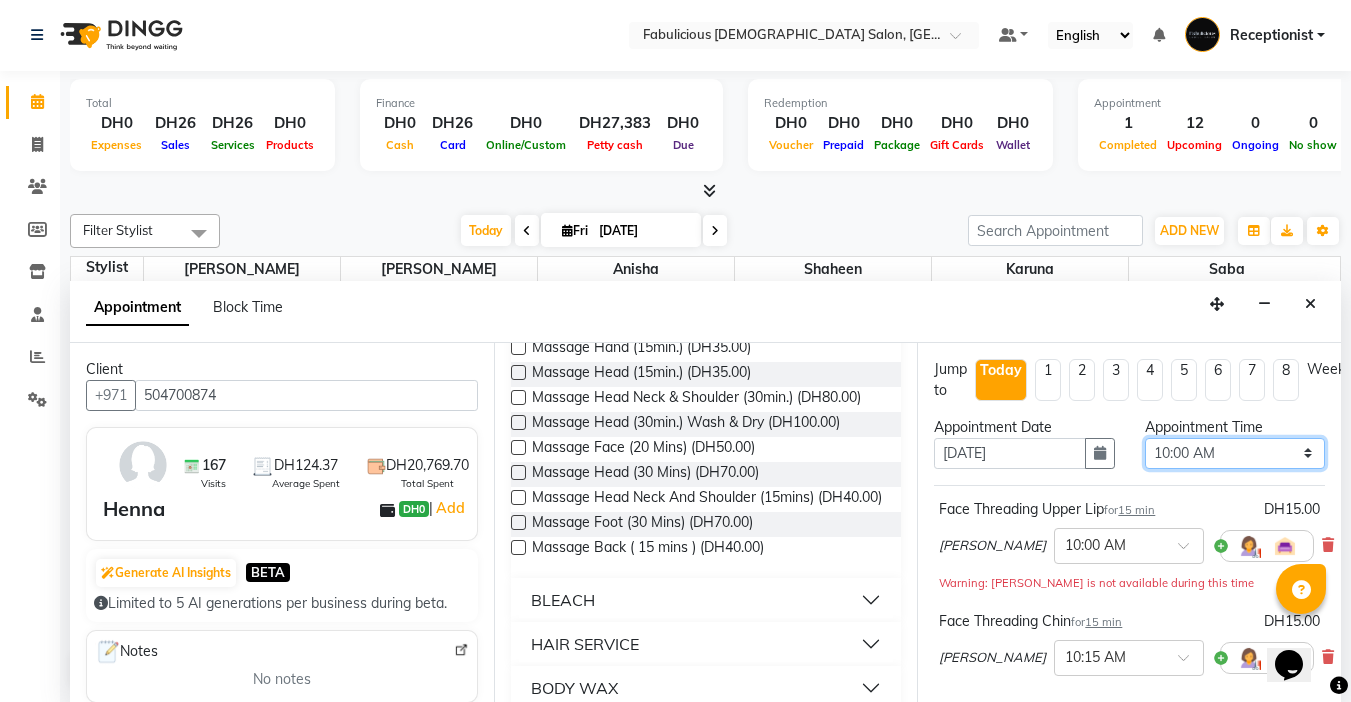 click on "Select 10:00 AM 10:15 AM 10:30 AM 10:45 AM 11:00 AM 11:15 AM 11:30 AM 11:45 AM 12:00 PM 12:15 PM 12:30 PM 12:45 PM 01:00 PM 01:15 PM 01:30 PM 01:45 PM 02:00 PM 02:15 PM 02:30 PM 02:45 PM 03:00 PM 03:15 PM 03:30 PM 03:45 PM 04:00 PM 04:15 PM 04:30 PM 04:45 PM 05:00 PM 05:15 PM 05:30 PM 05:45 PM 06:00 PM 06:15 PM 06:30 PM 06:45 PM 07:00 PM 07:15 PM 07:30 PM 07:45 PM 08:00 PM 08:15 PM 08:30 PM 08:45 PM 09:00 PM 09:15 PM 09:30 PM 09:45 PM 10:00 PM 10:15 PM 10:30 PM 10:45 PM 11:00 PM 11:15 PM 11:30 PM 11:45 PM" at bounding box center [1235, 453] 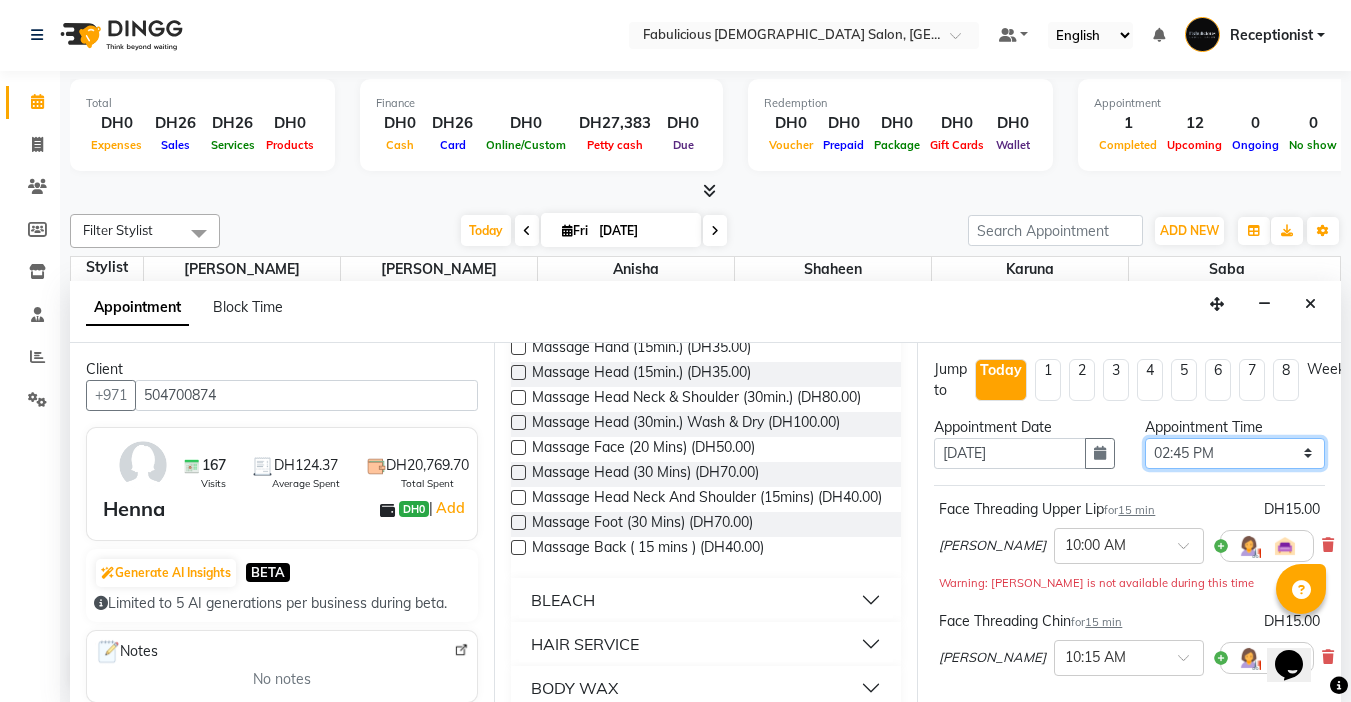 click on "Select 10:00 AM 10:15 AM 10:30 AM 10:45 AM 11:00 AM 11:15 AM 11:30 AM 11:45 AM 12:00 PM 12:15 PM 12:30 PM 12:45 PM 01:00 PM 01:15 PM 01:30 PM 01:45 PM 02:00 PM 02:15 PM 02:30 PM 02:45 PM 03:00 PM 03:15 PM 03:30 PM 03:45 PM 04:00 PM 04:15 PM 04:30 PM 04:45 PM 05:00 PM 05:15 PM 05:30 PM 05:45 PM 06:00 PM 06:15 PM 06:30 PM 06:45 PM 07:00 PM 07:15 PM 07:30 PM 07:45 PM 08:00 PM 08:15 PM 08:30 PM 08:45 PM 09:00 PM 09:15 PM 09:30 PM 09:45 PM 10:00 PM 10:15 PM 10:30 PM 10:45 PM 11:00 PM 11:15 PM 11:30 PM 11:45 PM" at bounding box center [1235, 453] 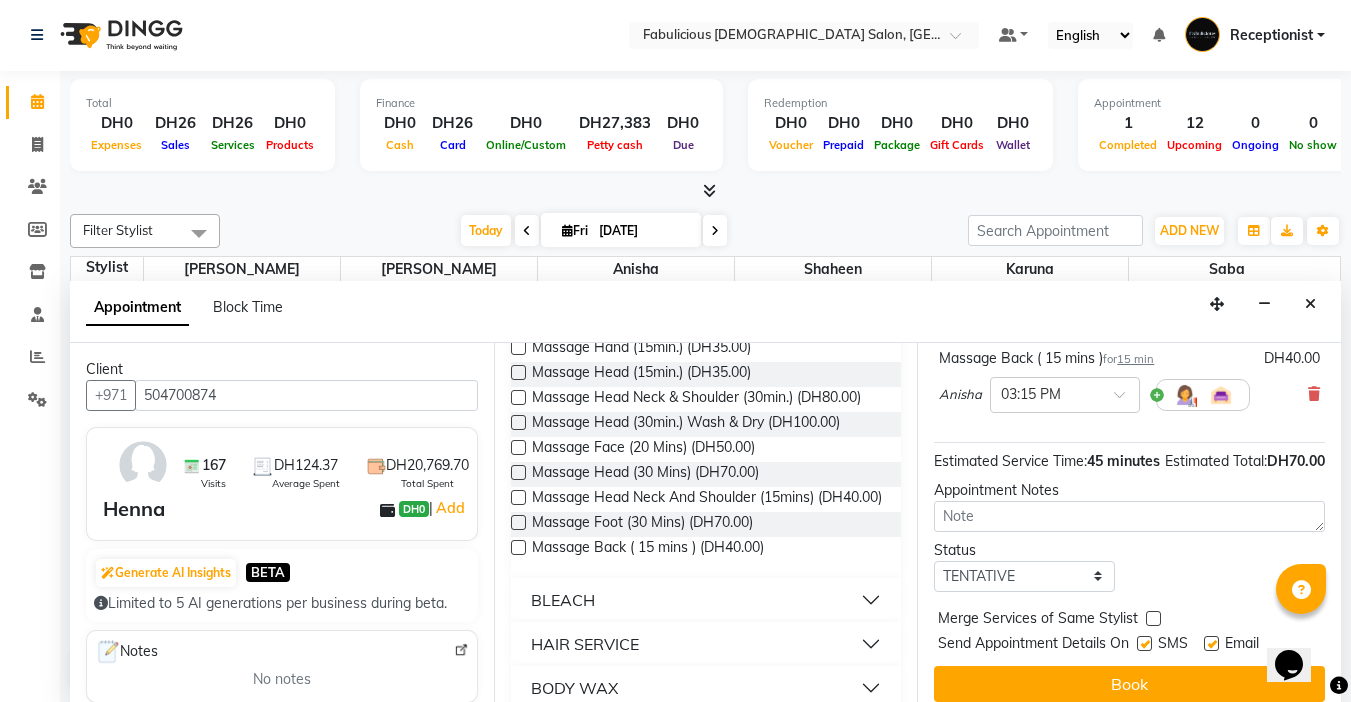 scroll, scrollTop: 385, scrollLeft: 0, axis: vertical 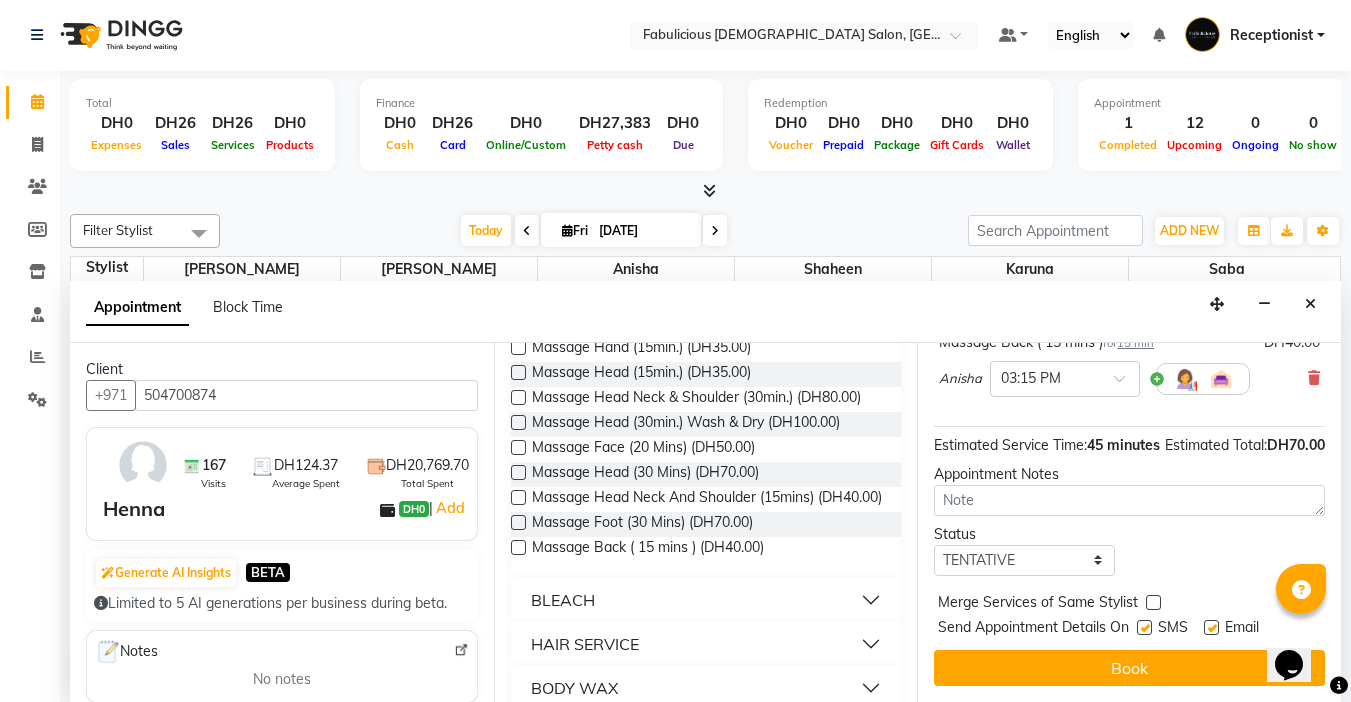 click at bounding box center (1153, 602) 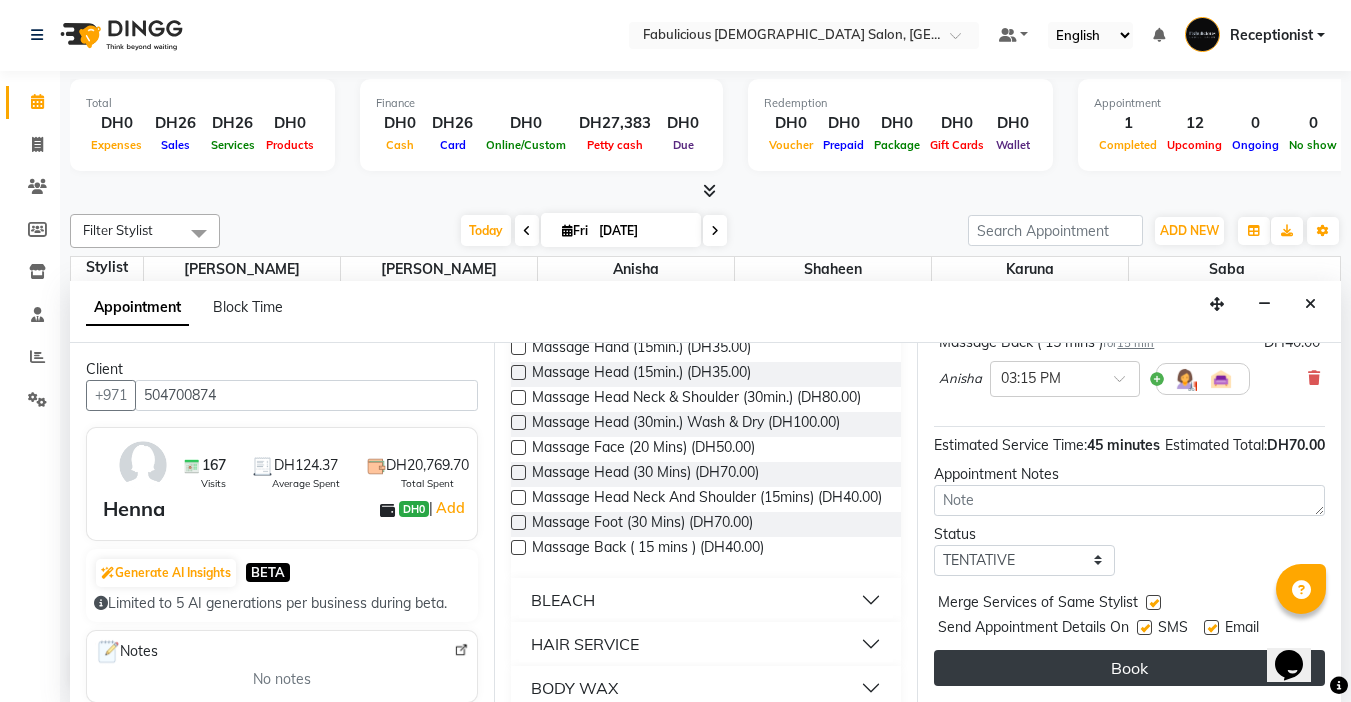 click on "Book" at bounding box center [1129, 668] 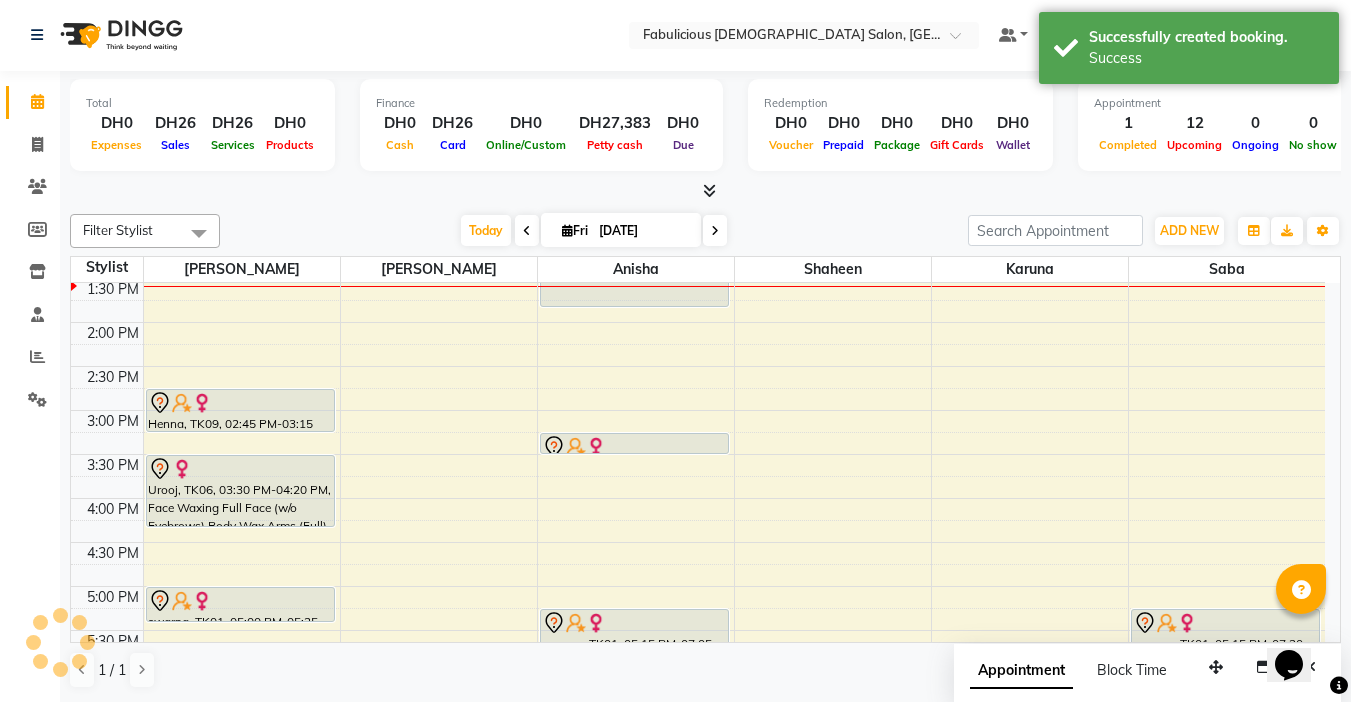 scroll, scrollTop: 0, scrollLeft: 0, axis: both 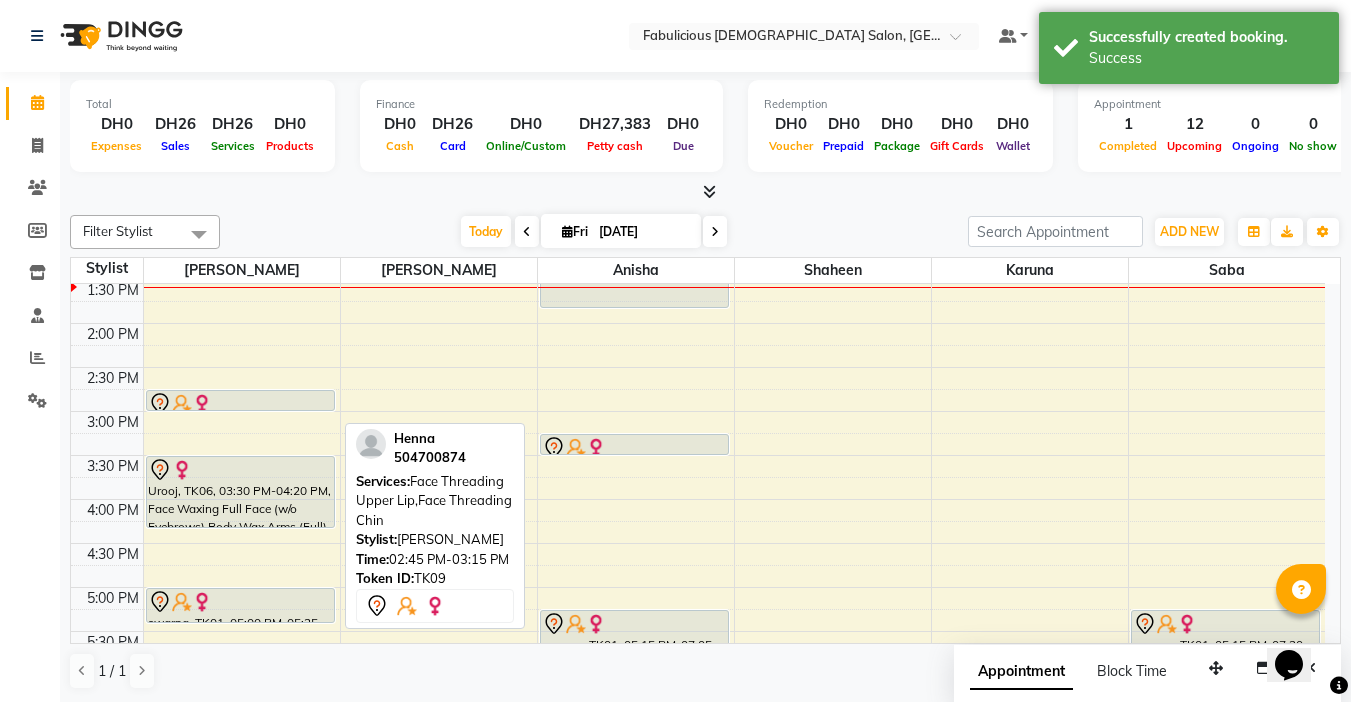 drag, startPoint x: 223, startPoint y: 433, endPoint x: 231, endPoint y: 409, distance: 25.298222 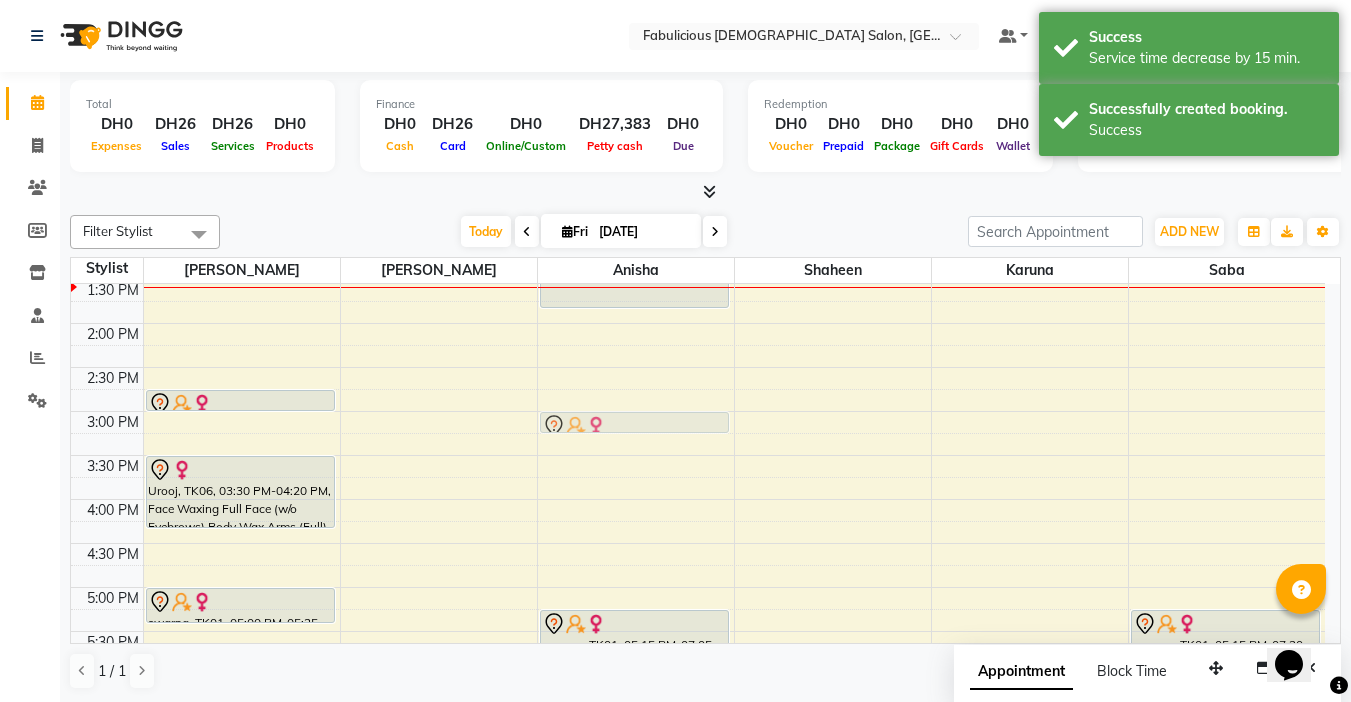 drag, startPoint x: 669, startPoint y: 438, endPoint x: 669, endPoint y: 425, distance: 13 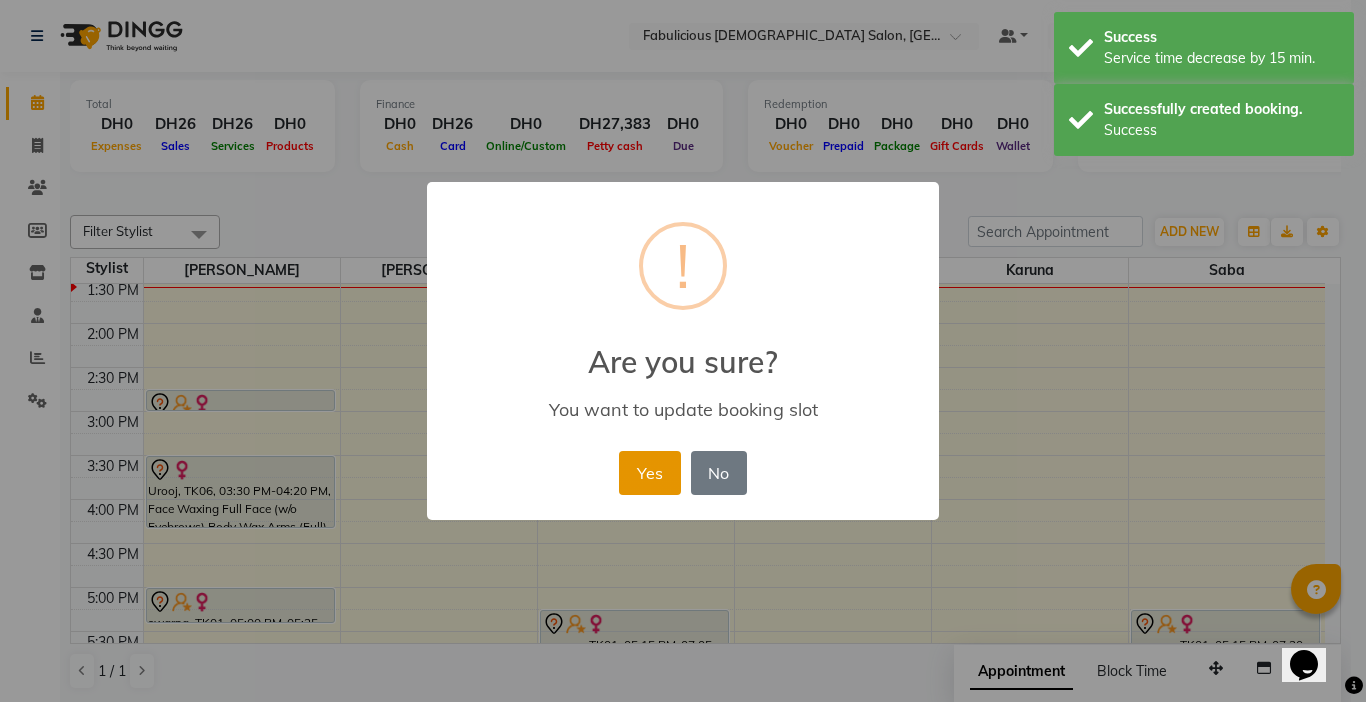 click on "Yes" at bounding box center (649, 473) 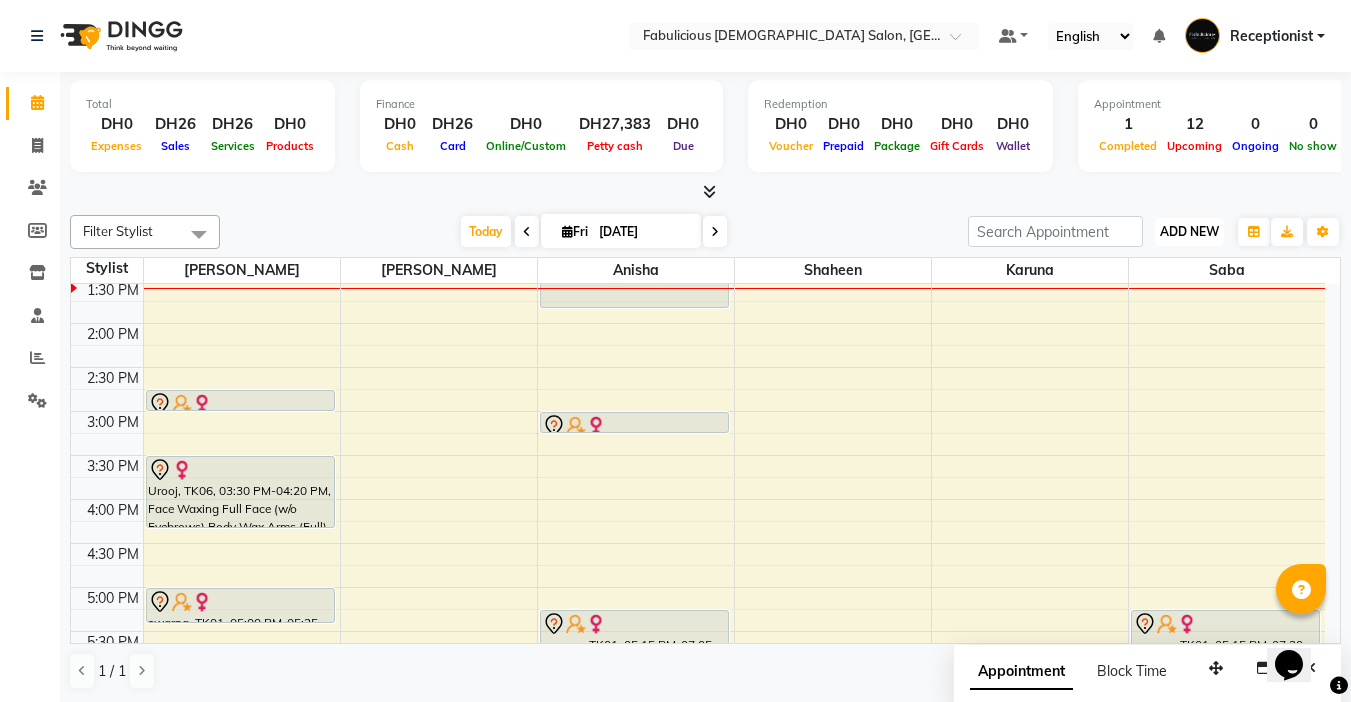 click on "ADD NEW" at bounding box center [1189, 231] 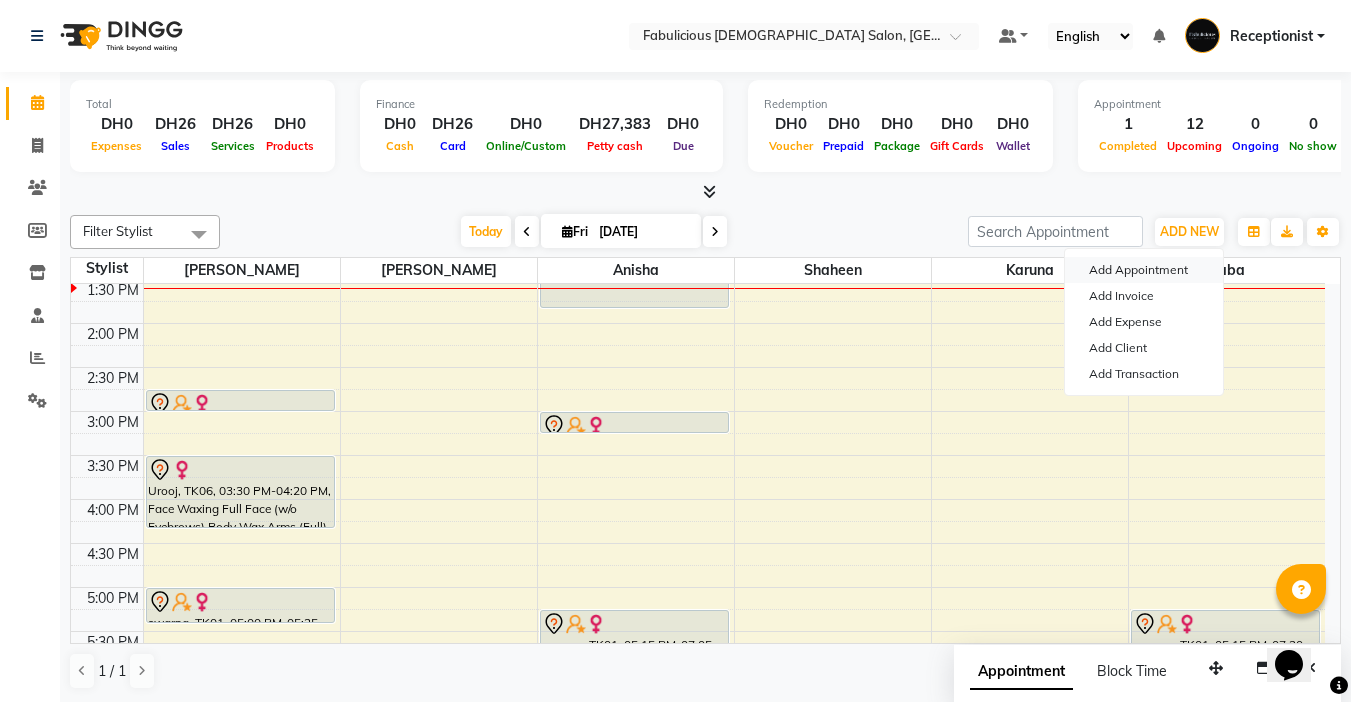 click on "Add Appointment" at bounding box center (1144, 270) 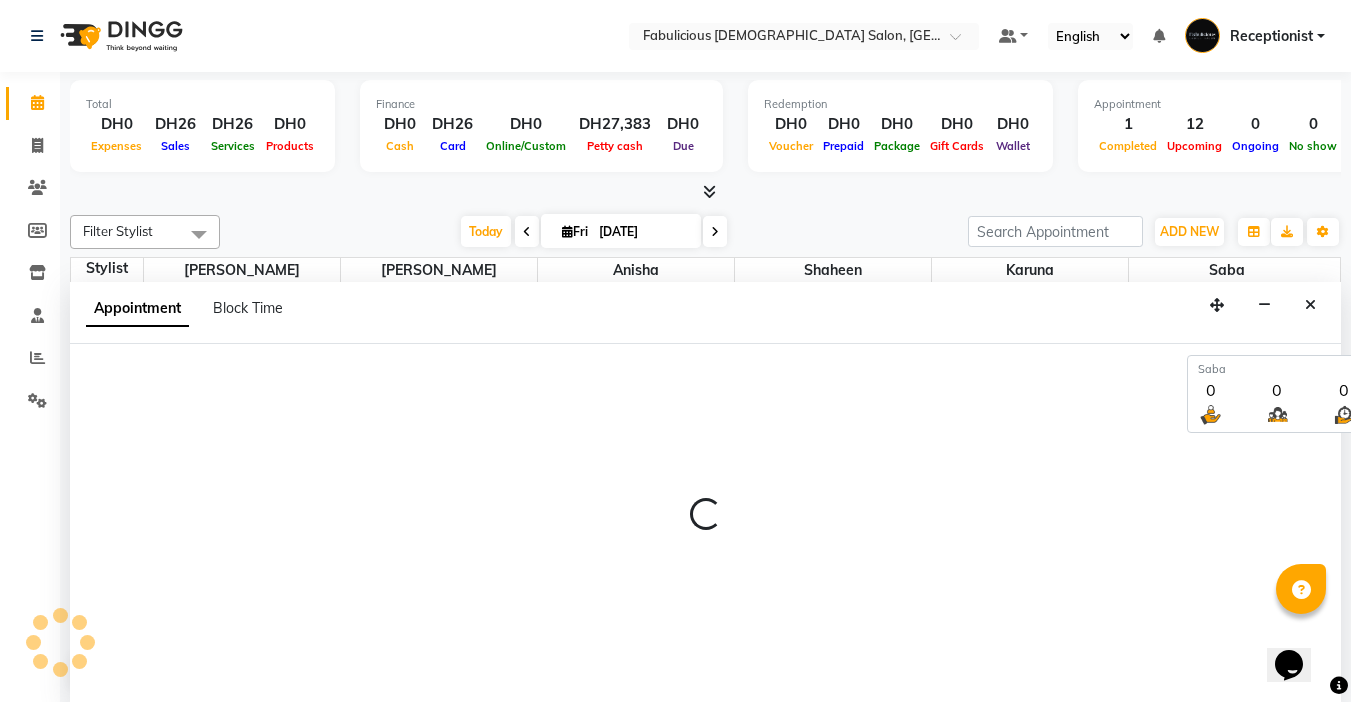 select on "tentative" 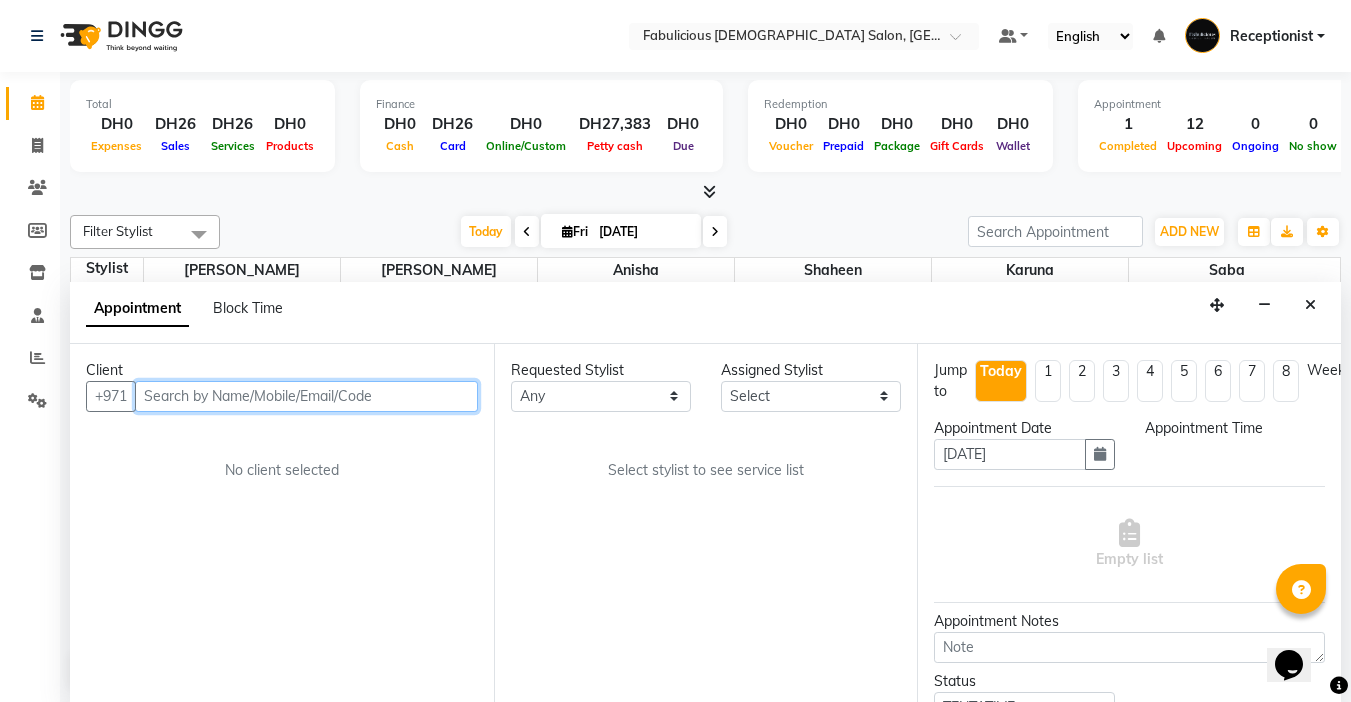 select on "600" 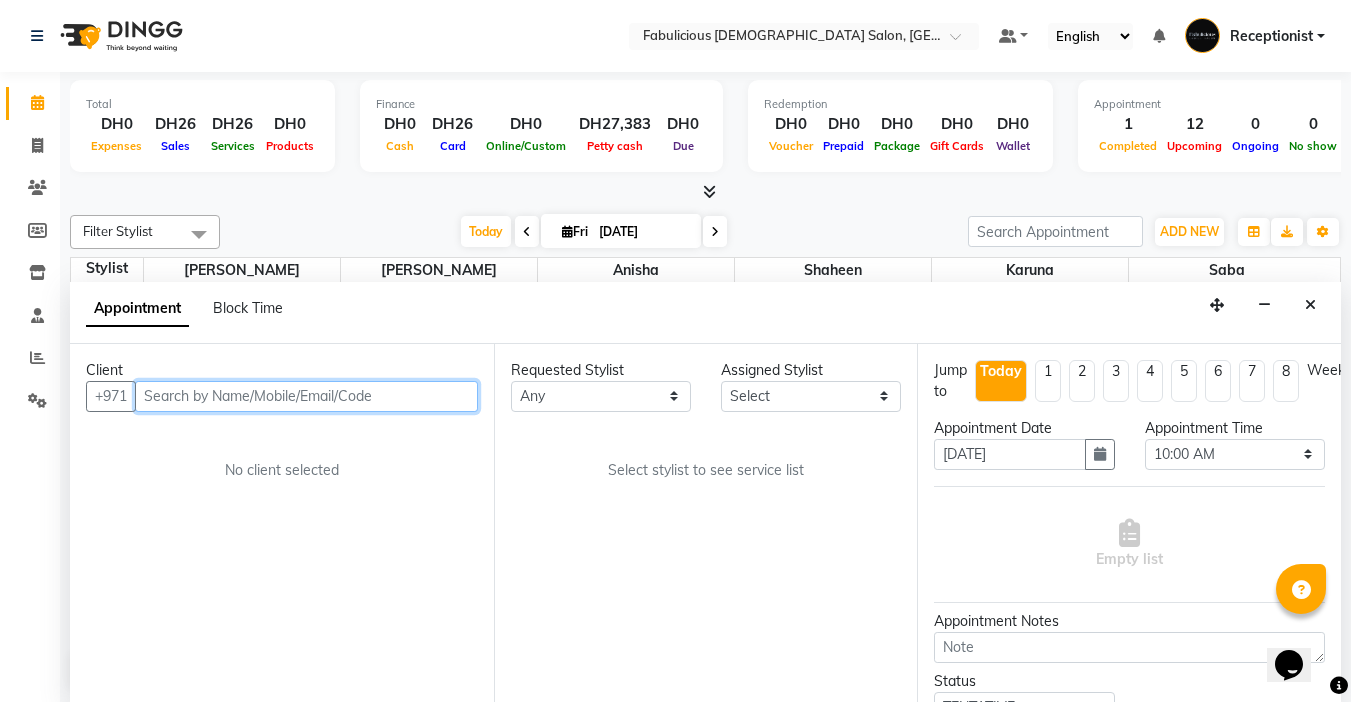 scroll, scrollTop: 1, scrollLeft: 0, axis: vertical 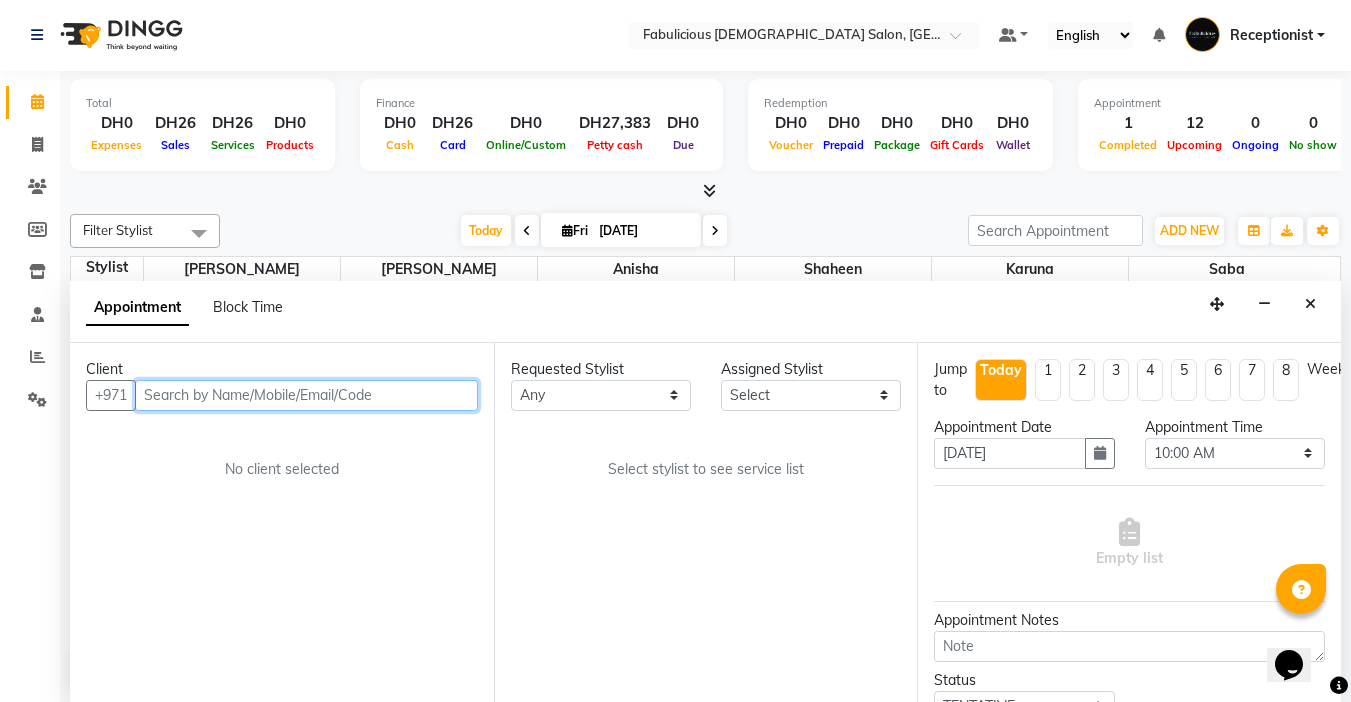 click at bounding box center [306, 395] 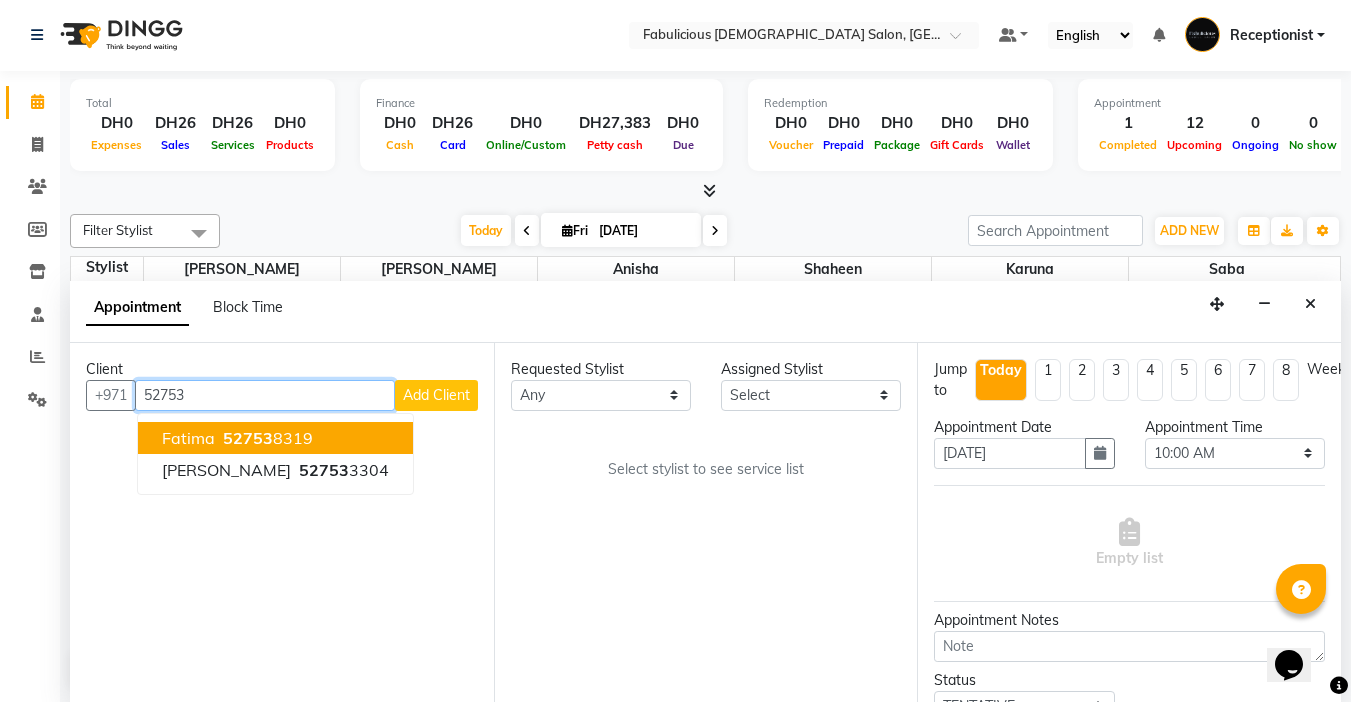 click on "Fatima   52753 8319" at bounding box center (275, 438) 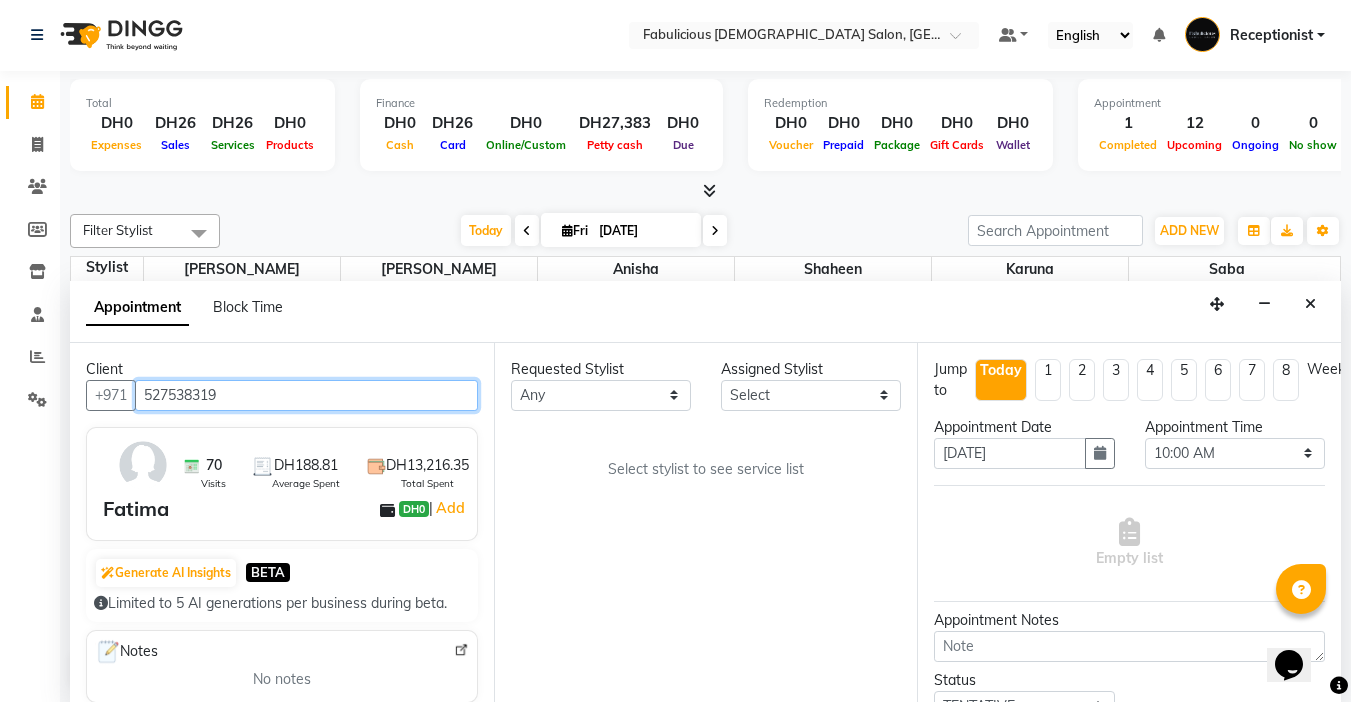 type on "527538319" 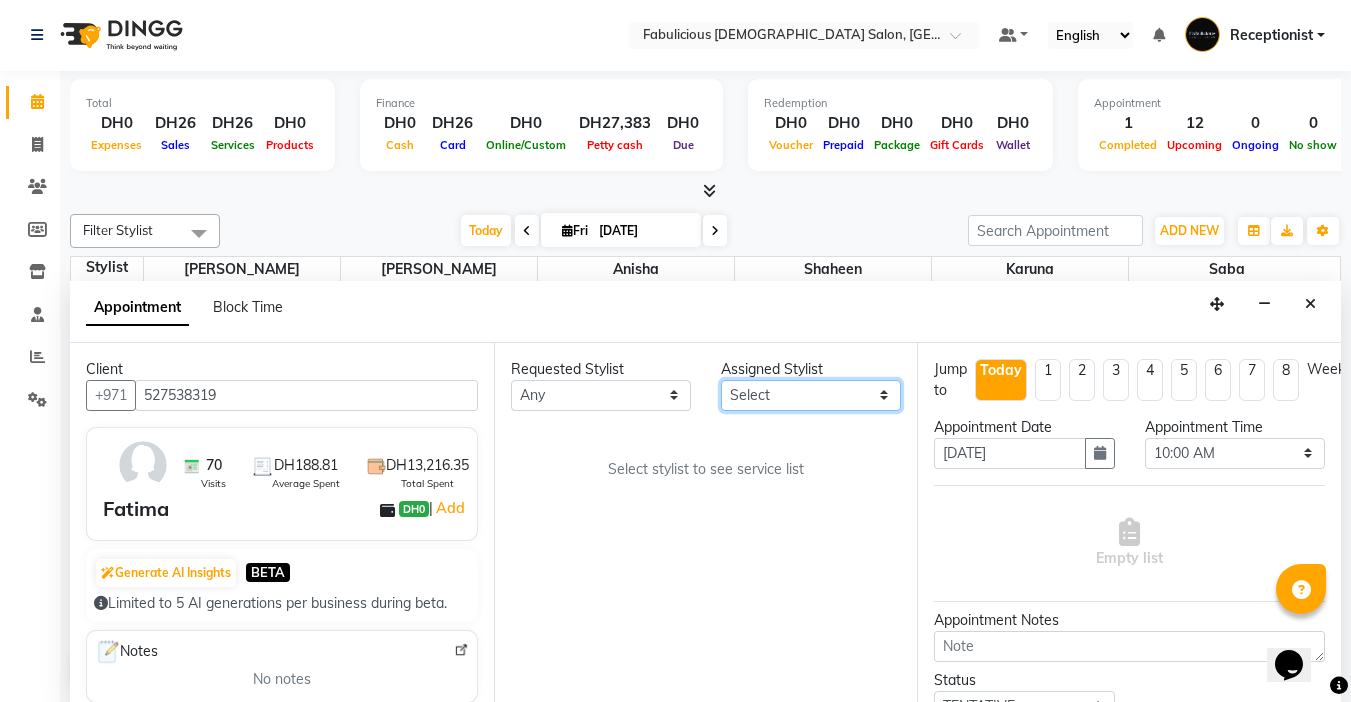 click on "Select [PERSON_NAME] [PERSON_NAME]  [PERSON_NAME] [PERSON_NAME]" at bounding box center [811, 395] 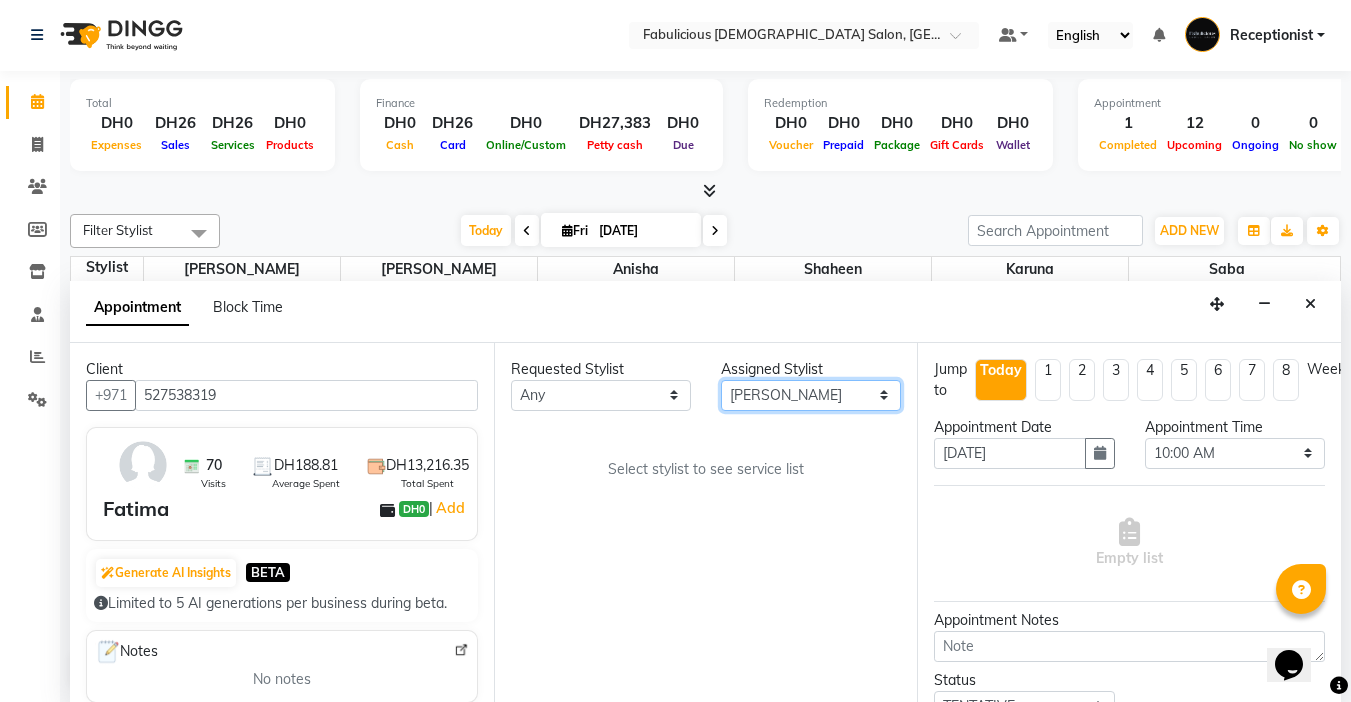 click on "Select [PERSON_NAME] [PERSON_NAME]  [PERSON_NAME] [PERSON_NAME]" at bounding box center [811, 395] 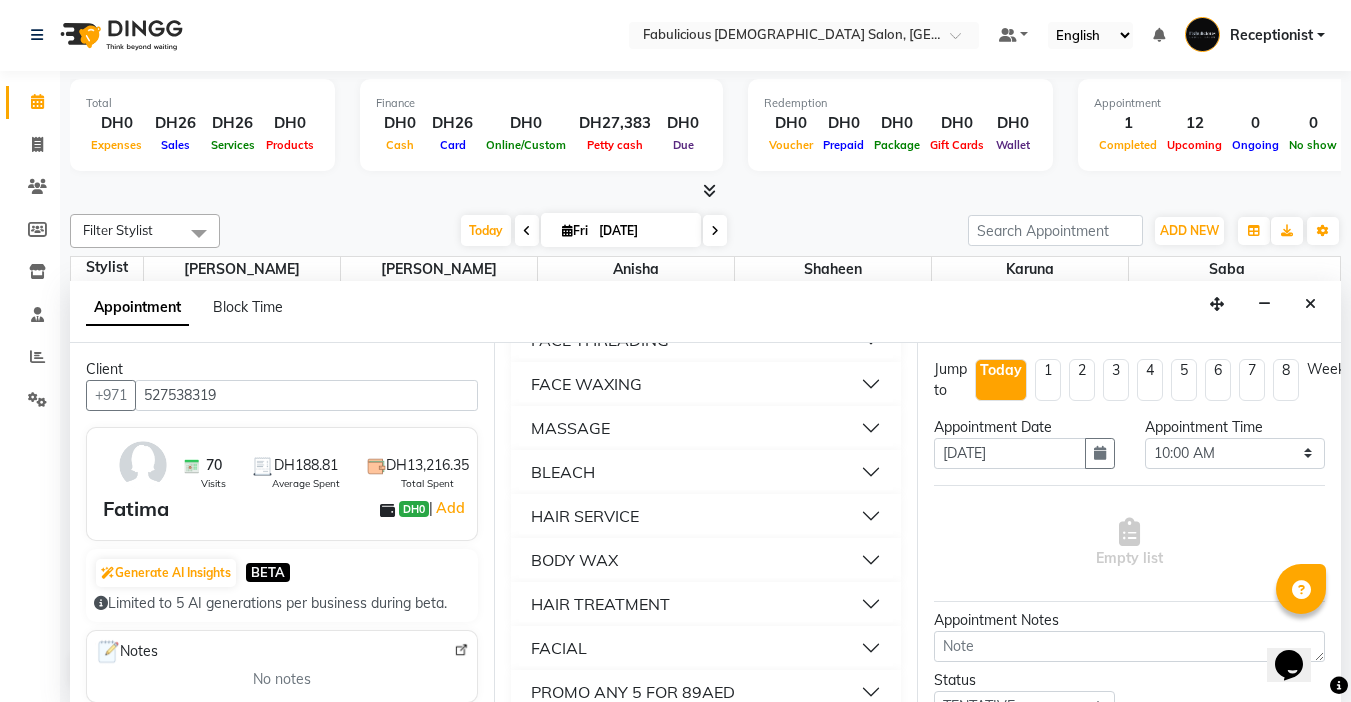 scroll, scrollTop: 1400, scrollLeft: 0, axis: vertical 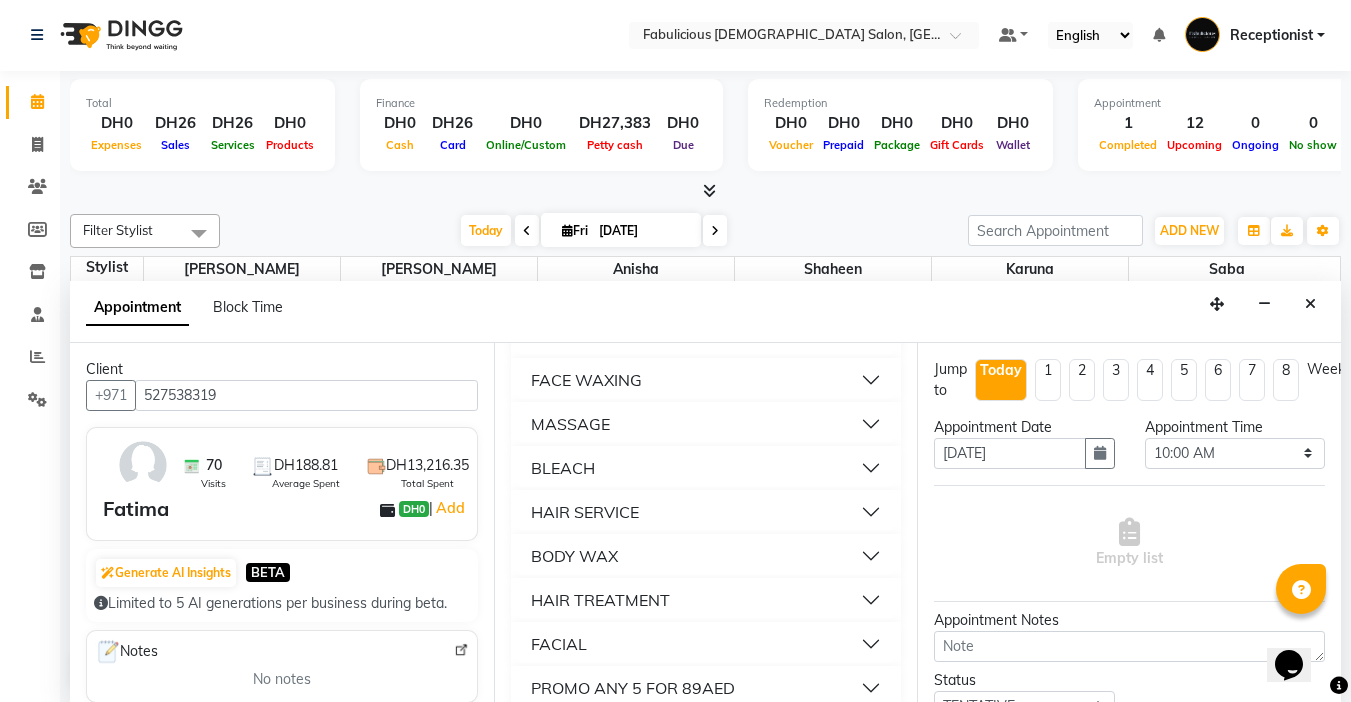 click on "FACE THREADING" at bounding box center (600, 336) 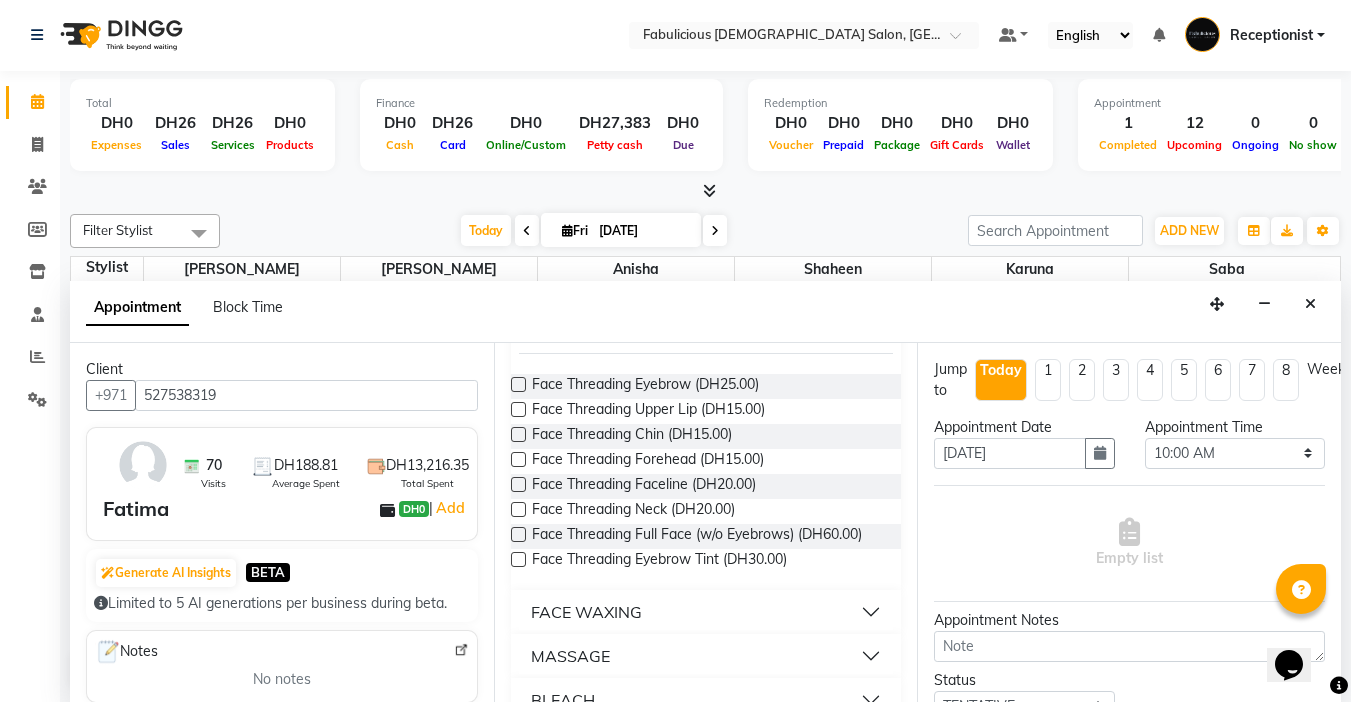 click at bounding box center (518, 384) 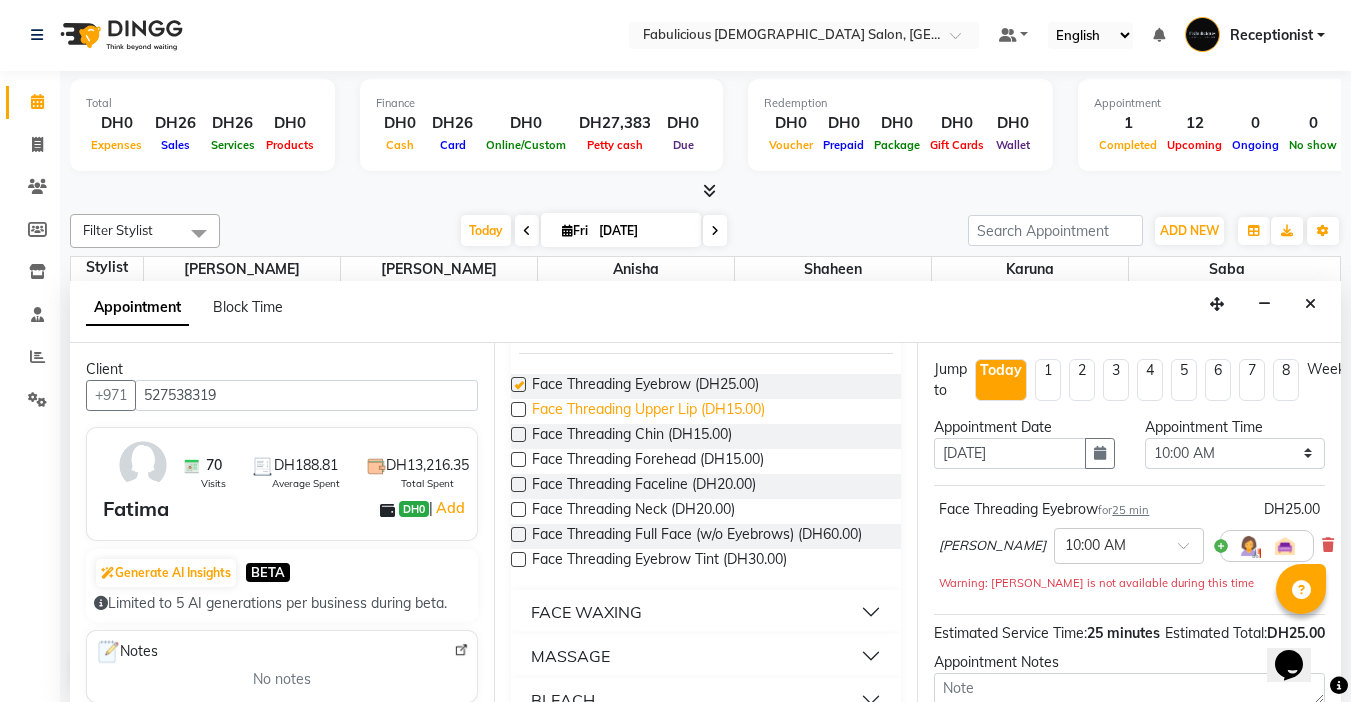 checkbox on "false" 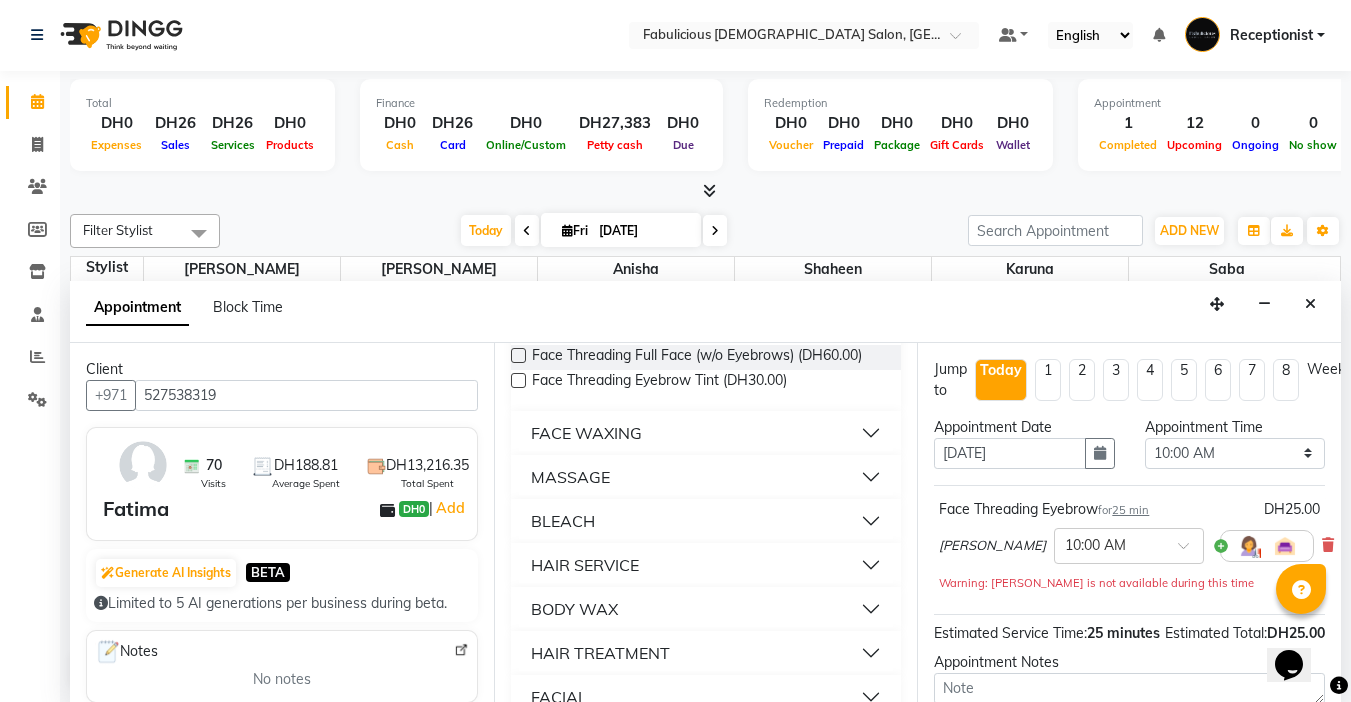 scroll, scrollTop: 1600, scrollLeft: 0, axis: vertical 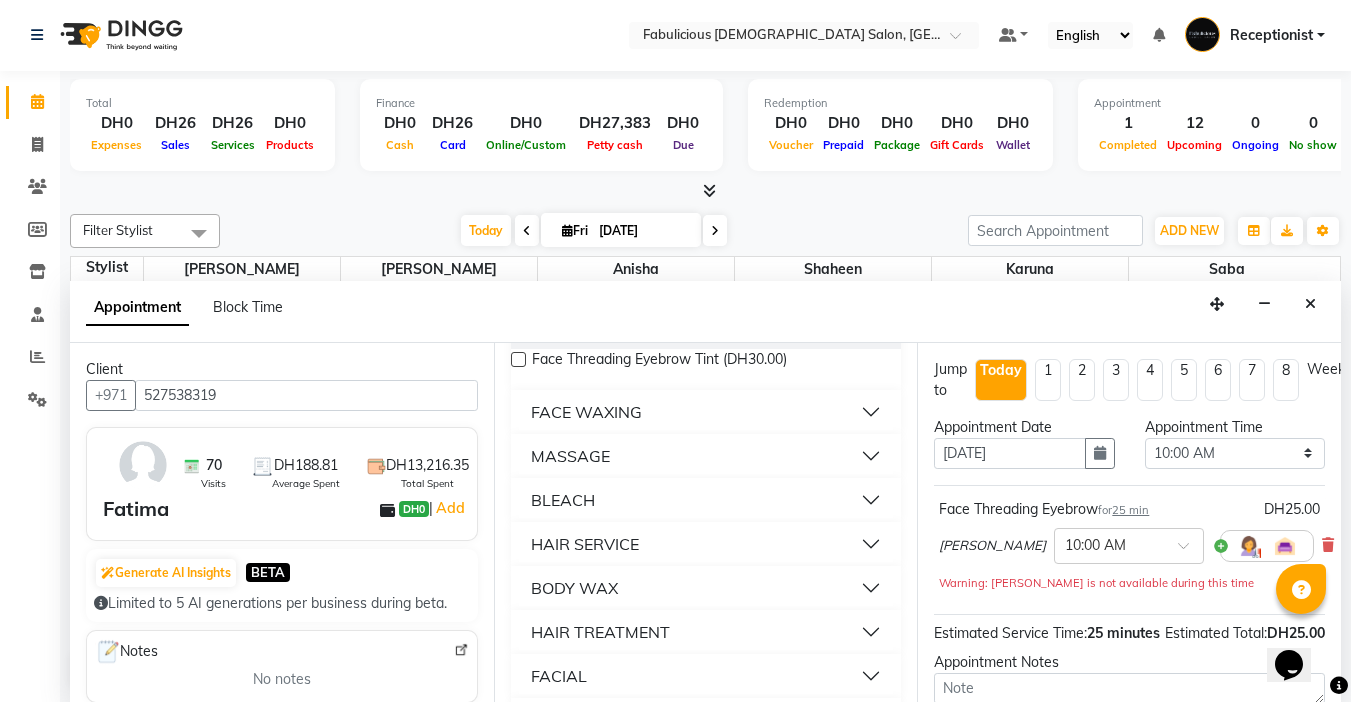 click on "FACE WAXING" at bounding box center [586, 412] 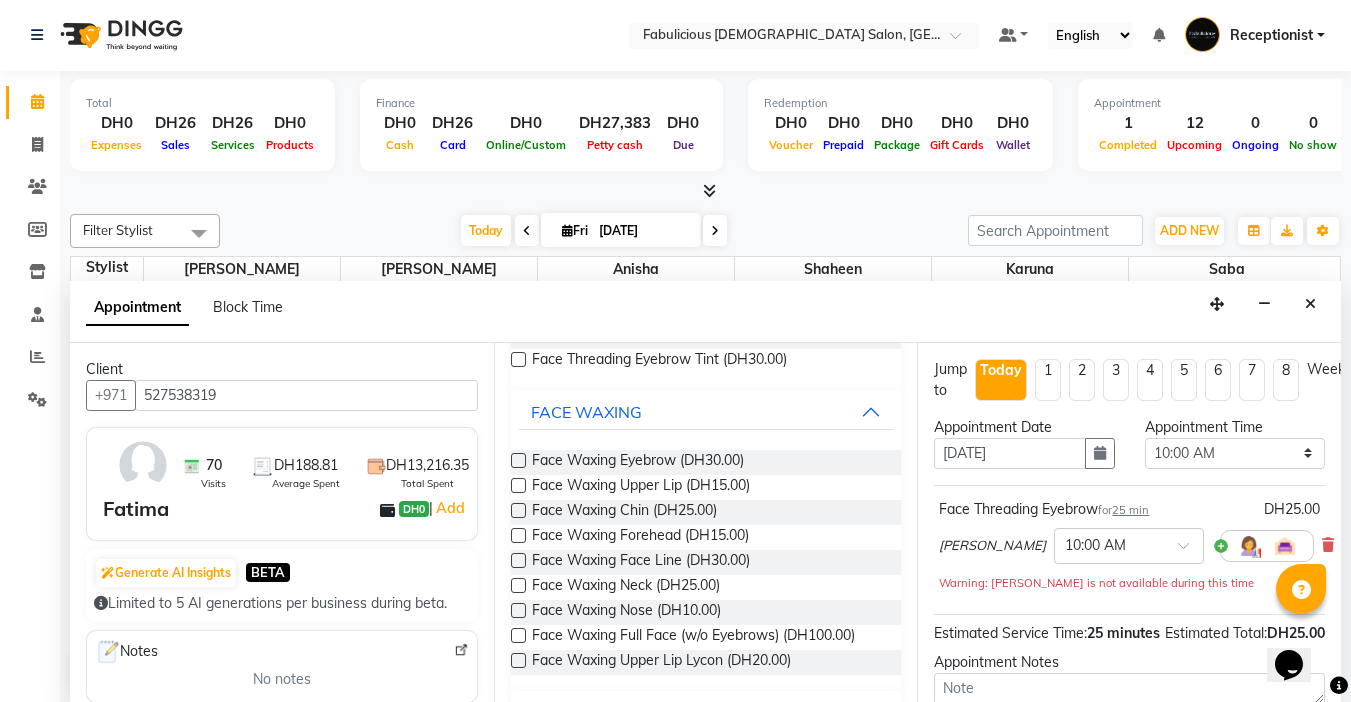 click at bounding box center [518, 485] 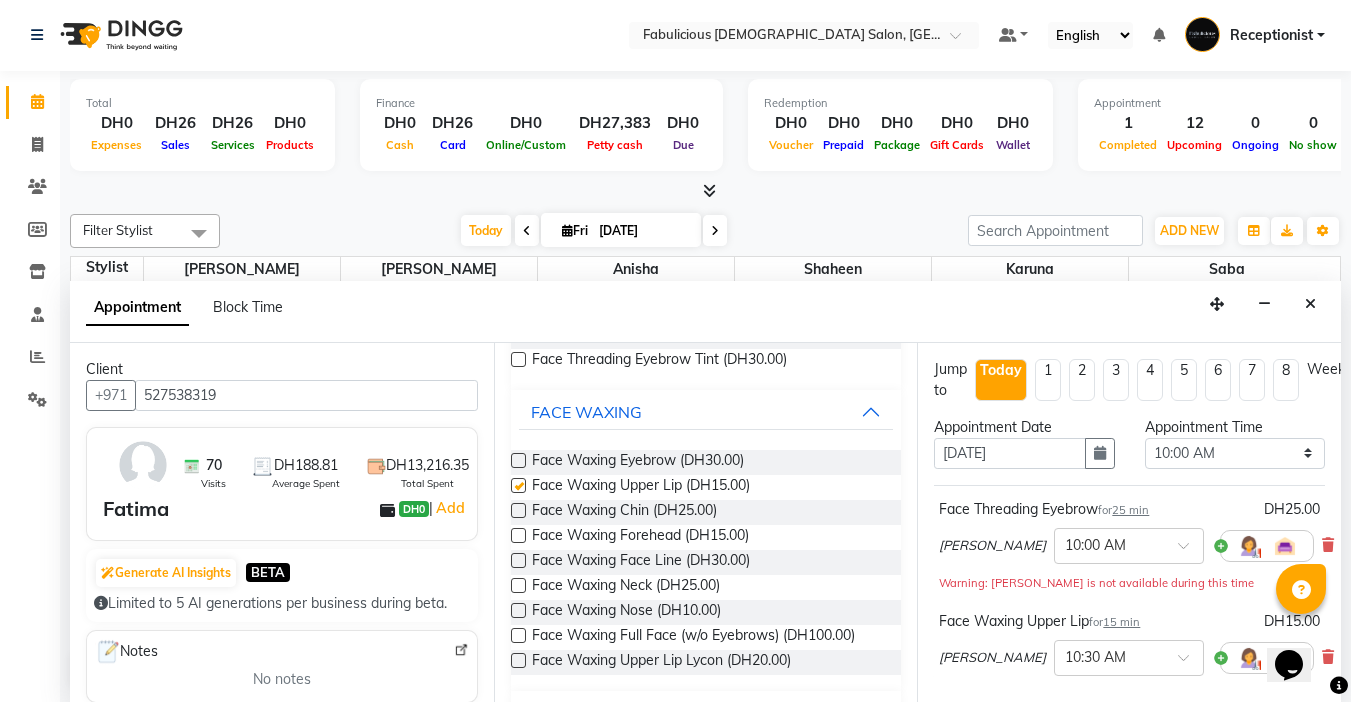 checkbox on "false" 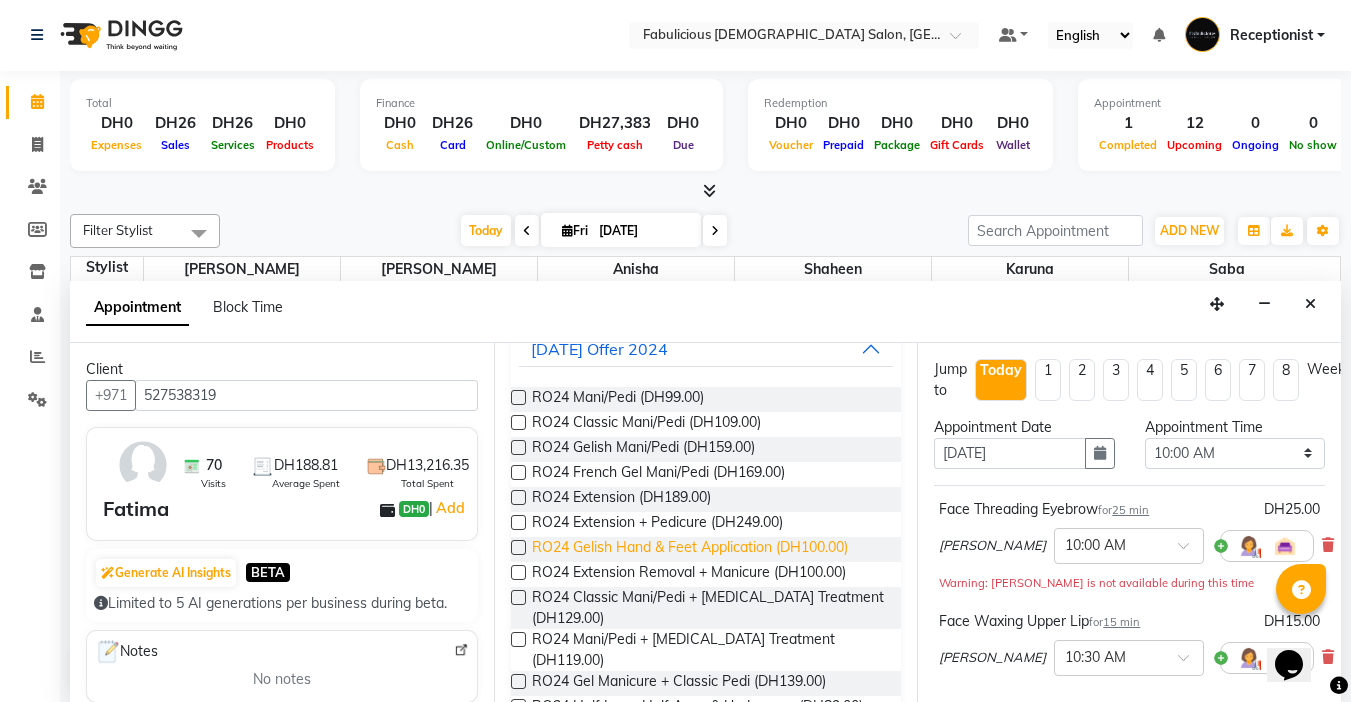 scroll, scrollTop: 0, scrollLeft: 0, axis: both 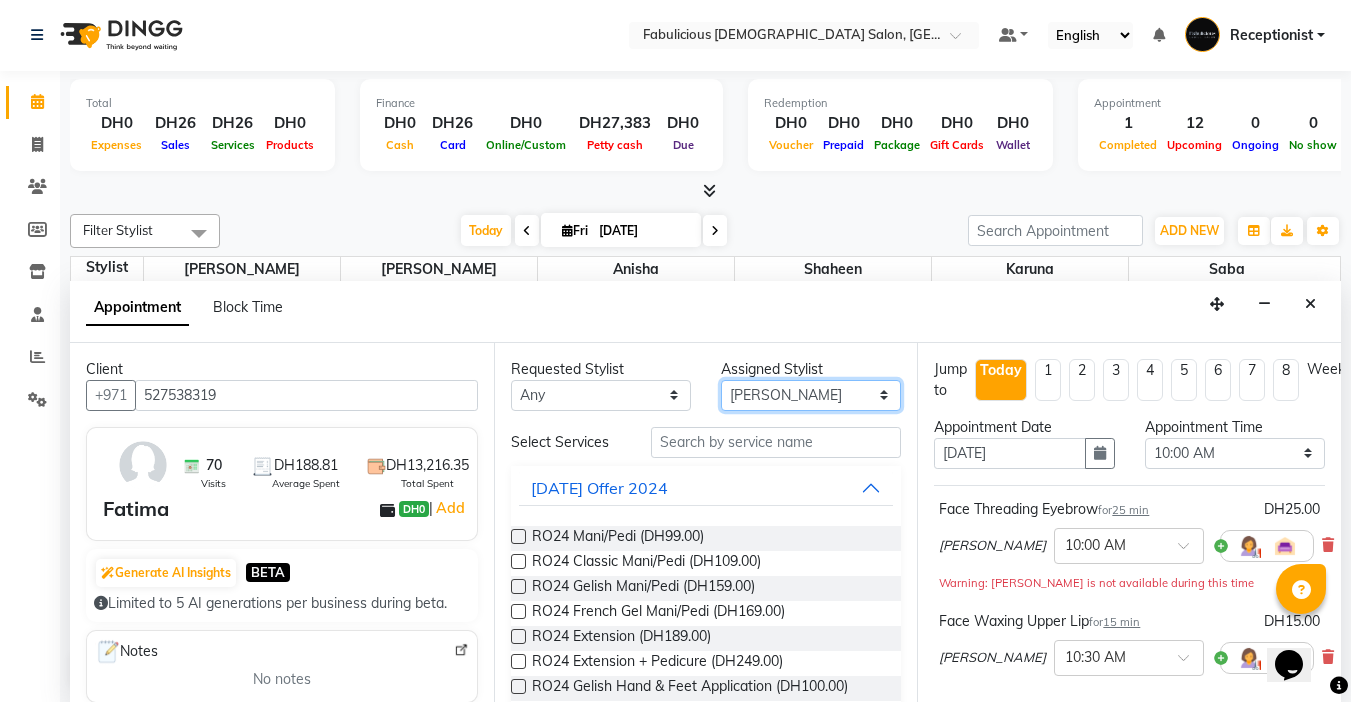 click on "Select [PERSON_NAME] [PERSON_NAME]  [PERSON_NAME] [PERSON_NAME]" at bounding box center (811, 395) 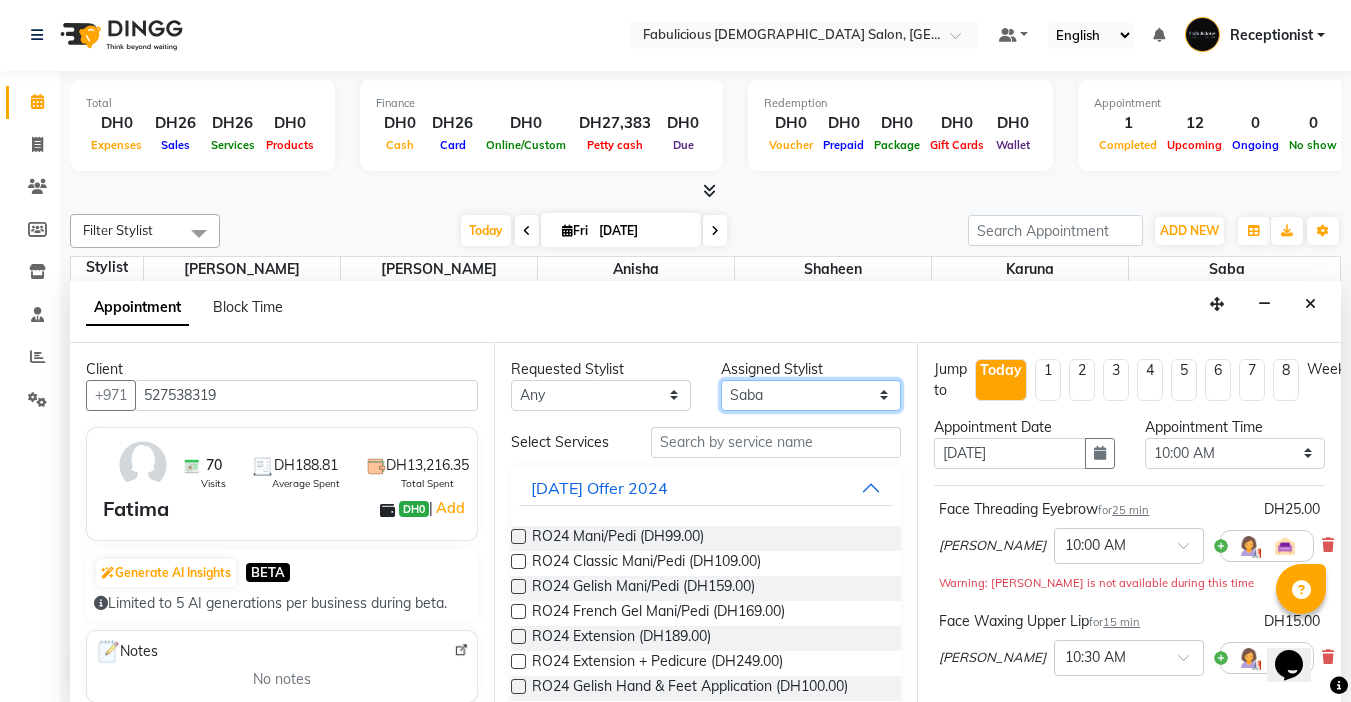 click on "Select [PERSON_NAME] [PERSON_NAME]  [PERSON_NAME] [PERSON_NAME]" at bounding box center (811, 395) 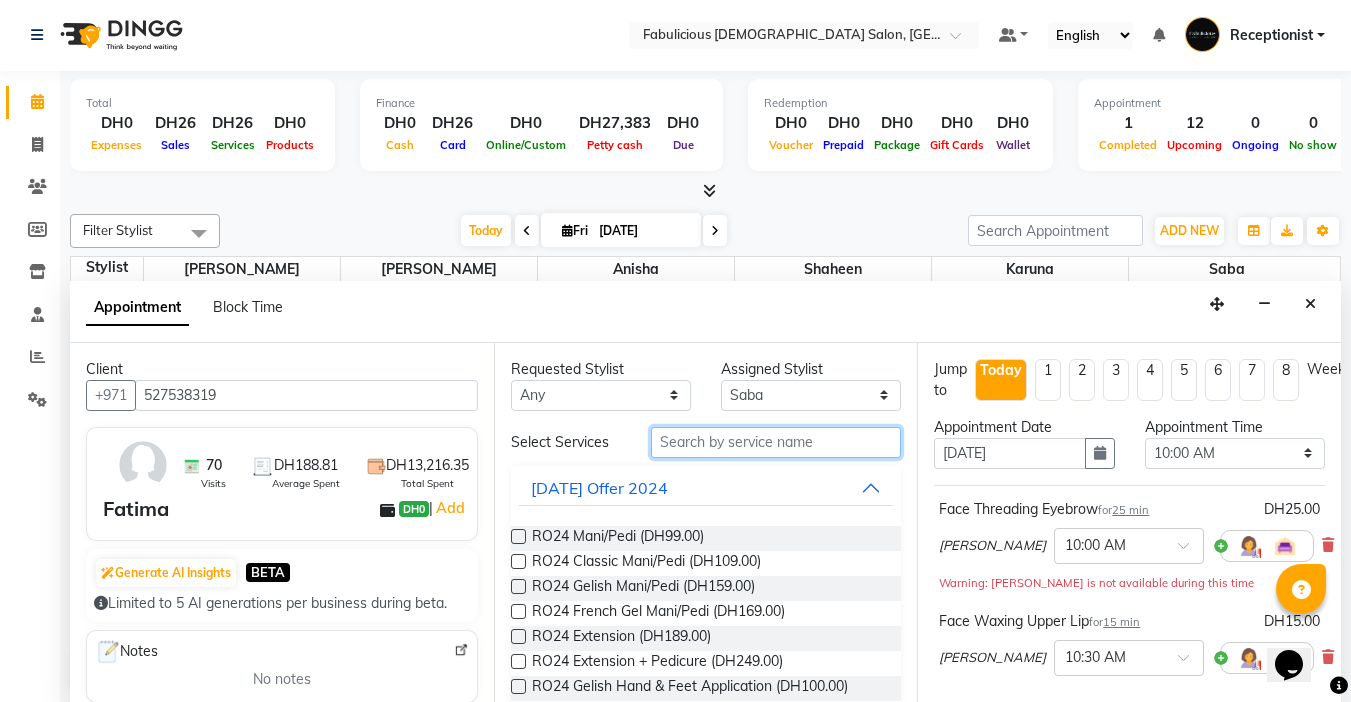 click at bounding box center (776, 442) 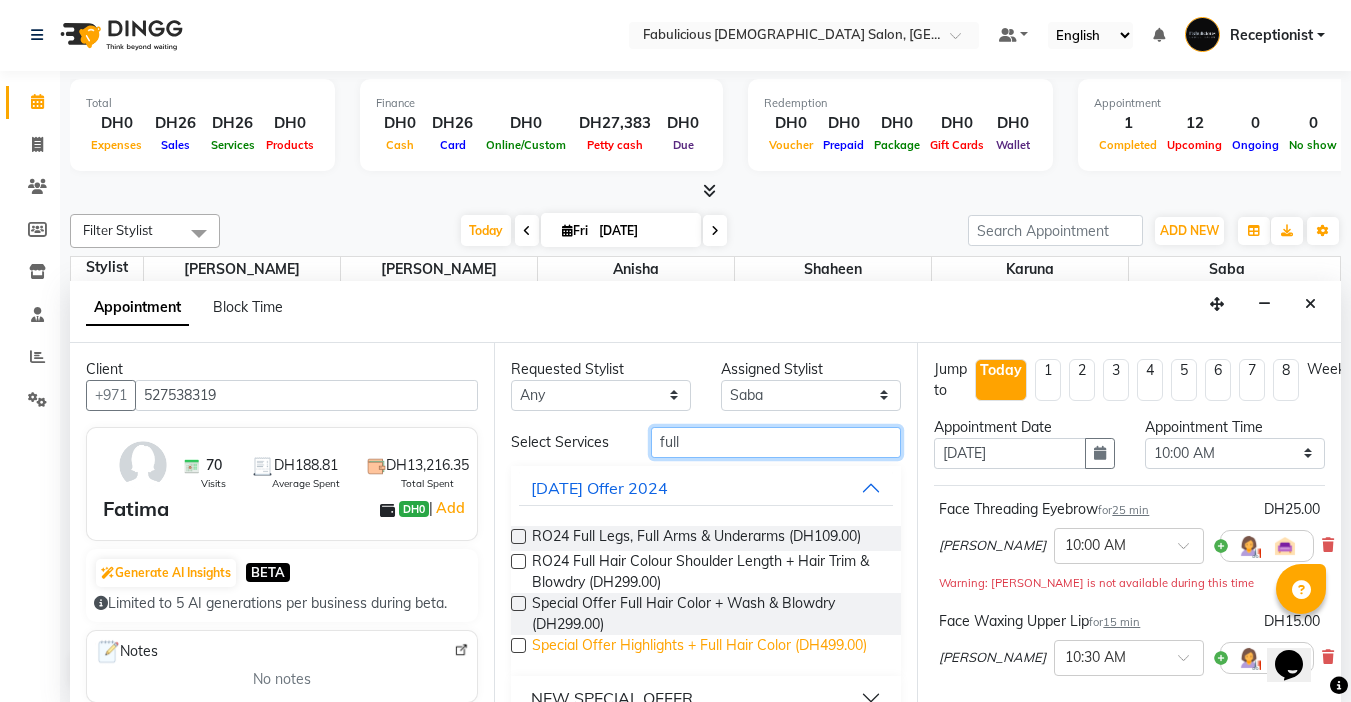 scroll, scrollTop: 100, scrollLeft: 0, axis: vertical 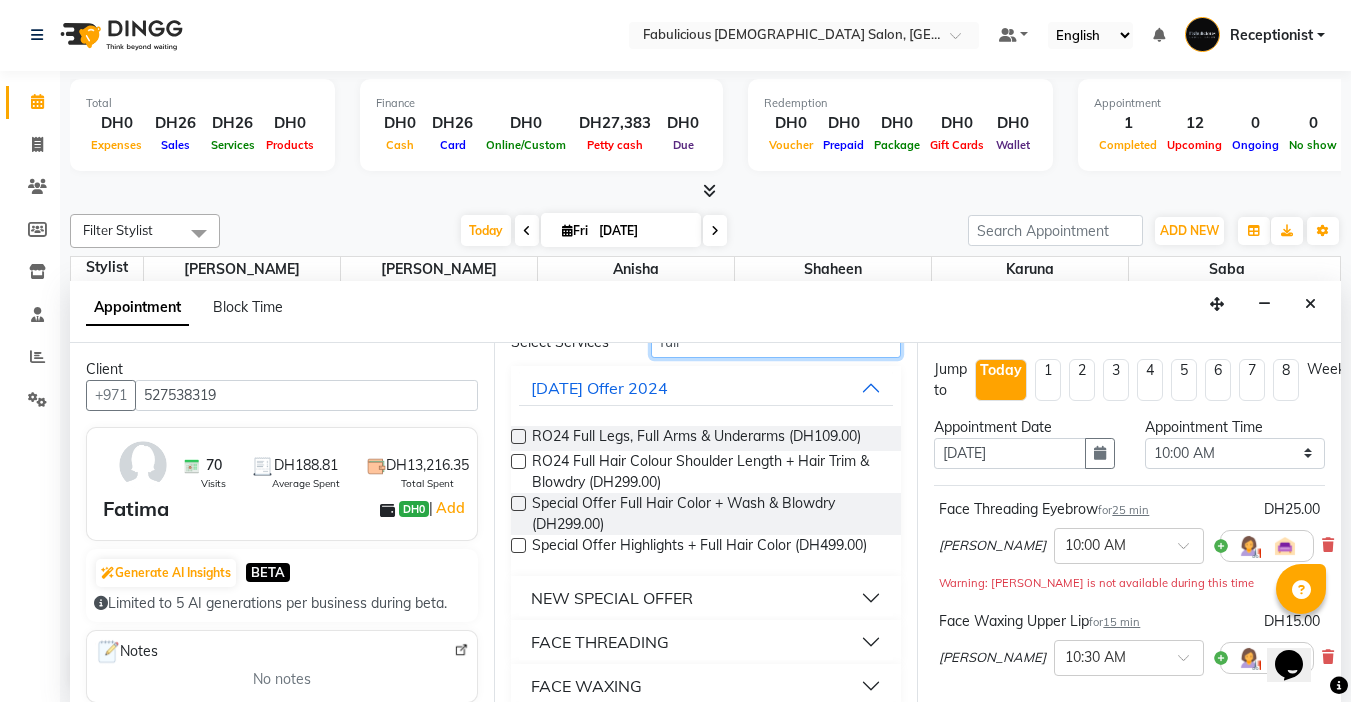 type on "full" 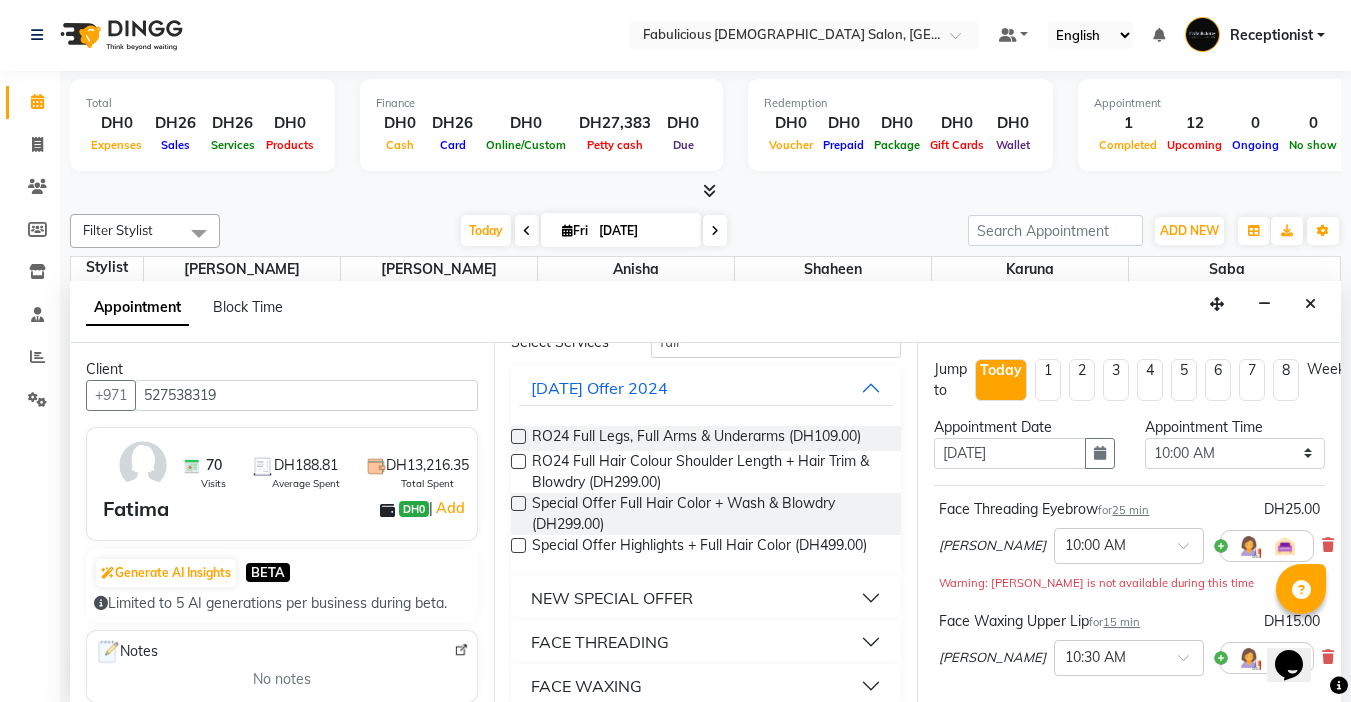 click on "NEW SPECIAL OFFER" at bounding box center (612, 598) 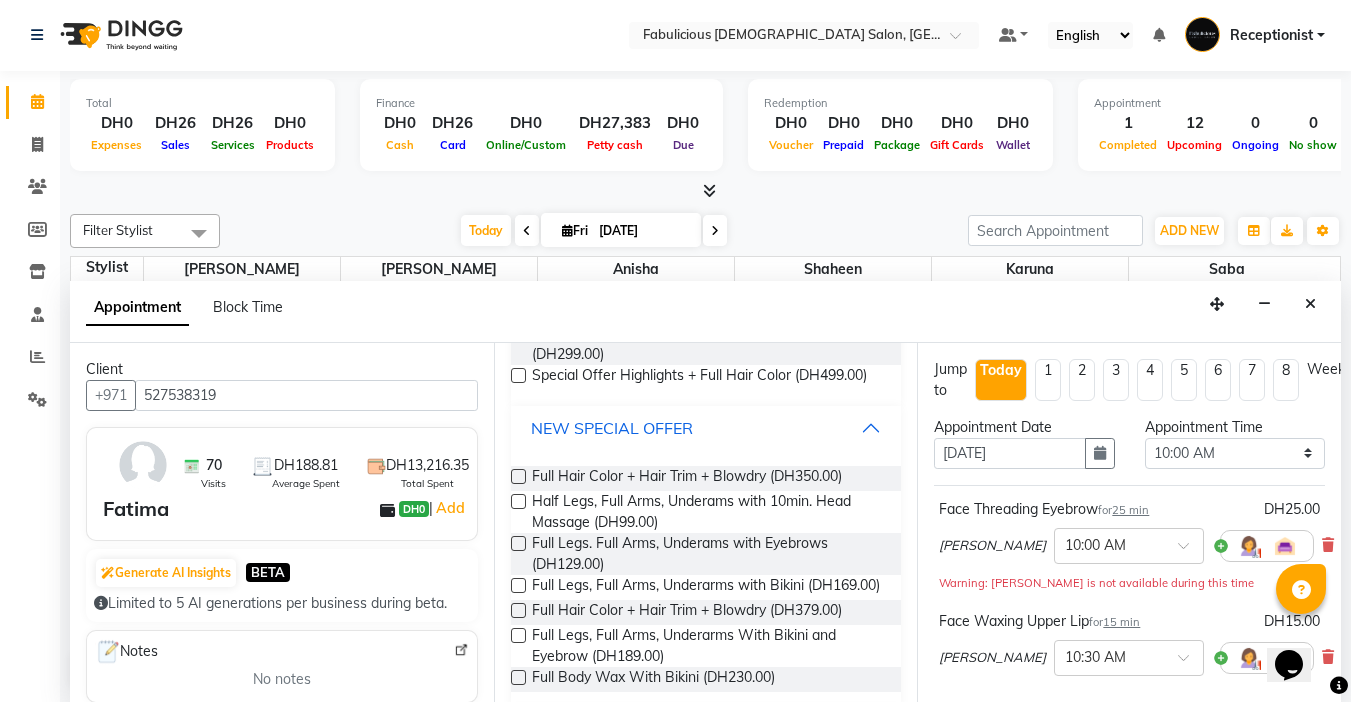 scroll, scrollTop: 300, scrollLeft: 0, axis: vertical 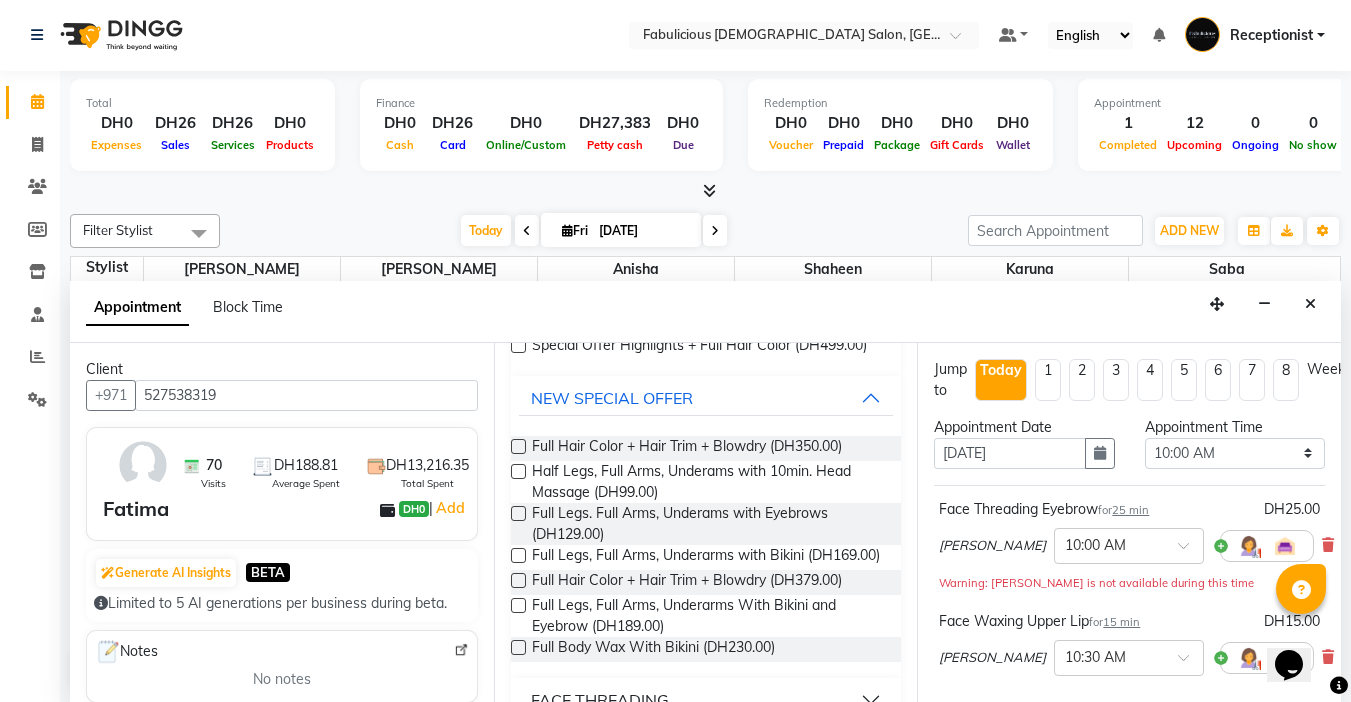 click at bounding box center [518, 446] 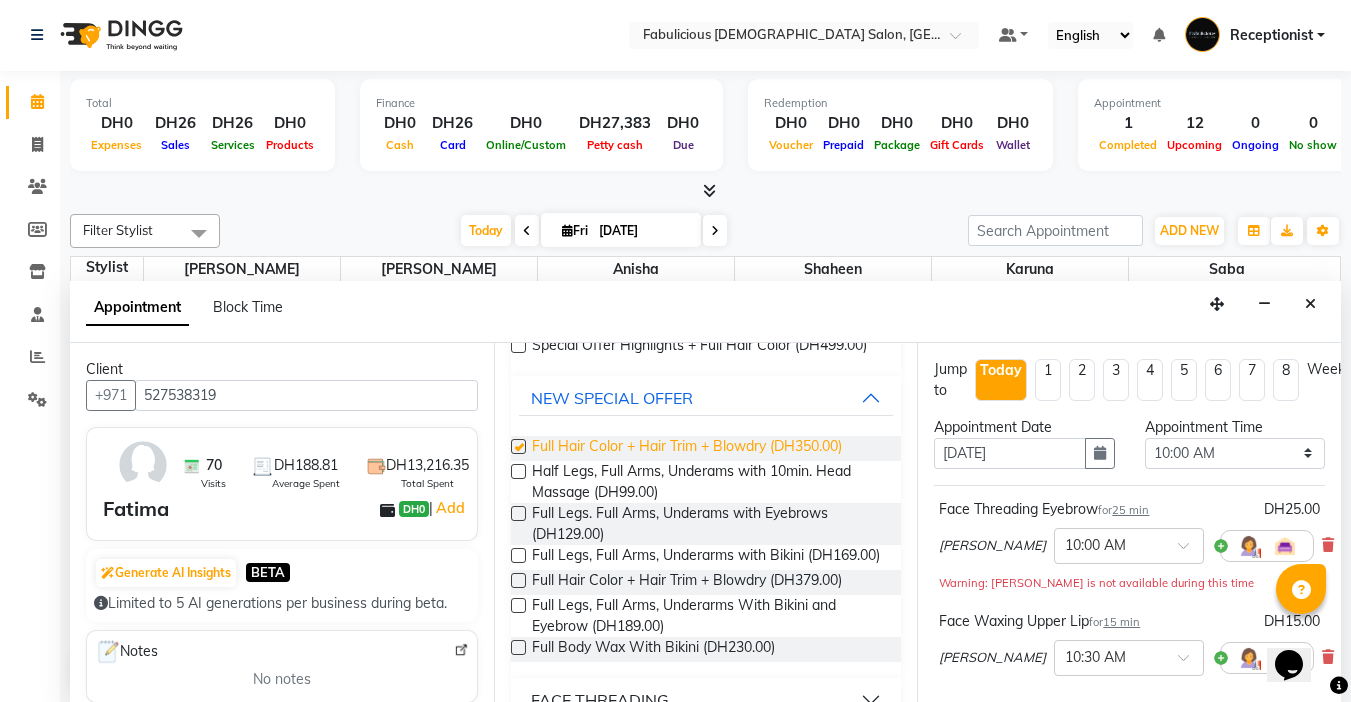 checkbox on "false" 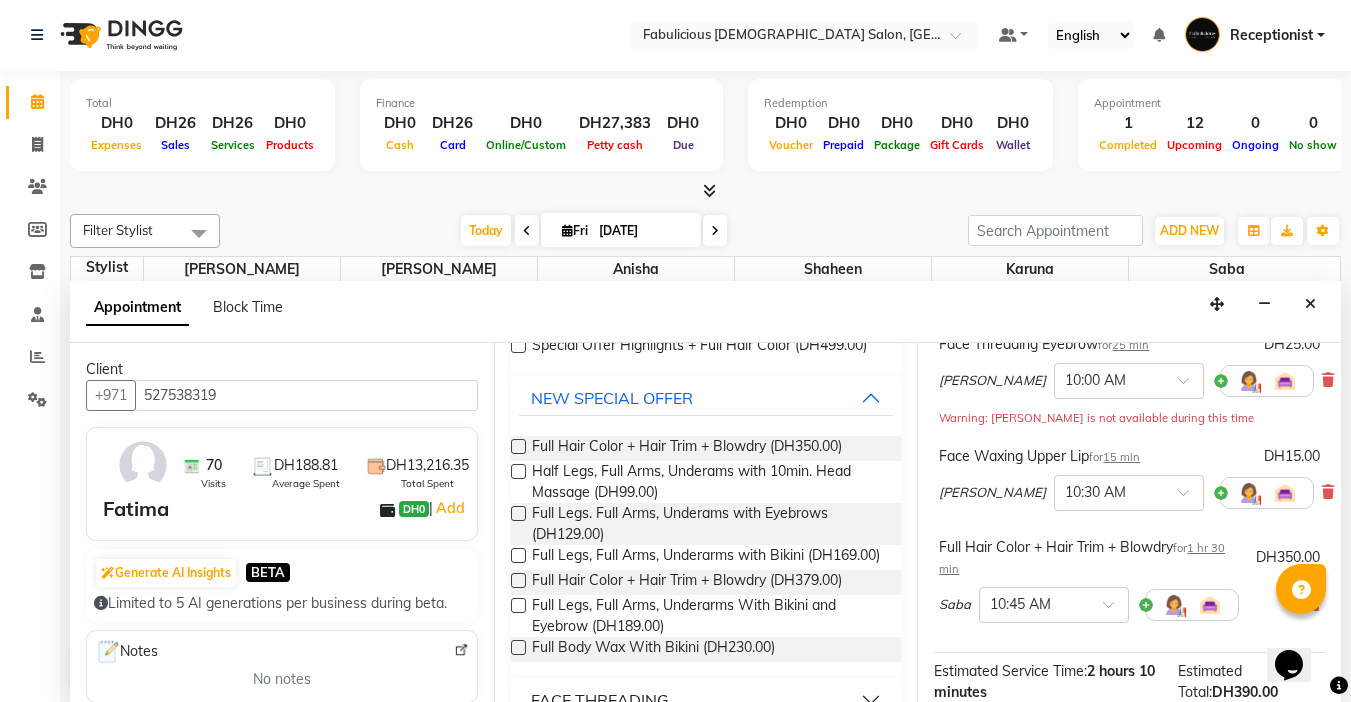 scroll, scrollTop: 2, scrollLeft: 0, axis: vertical 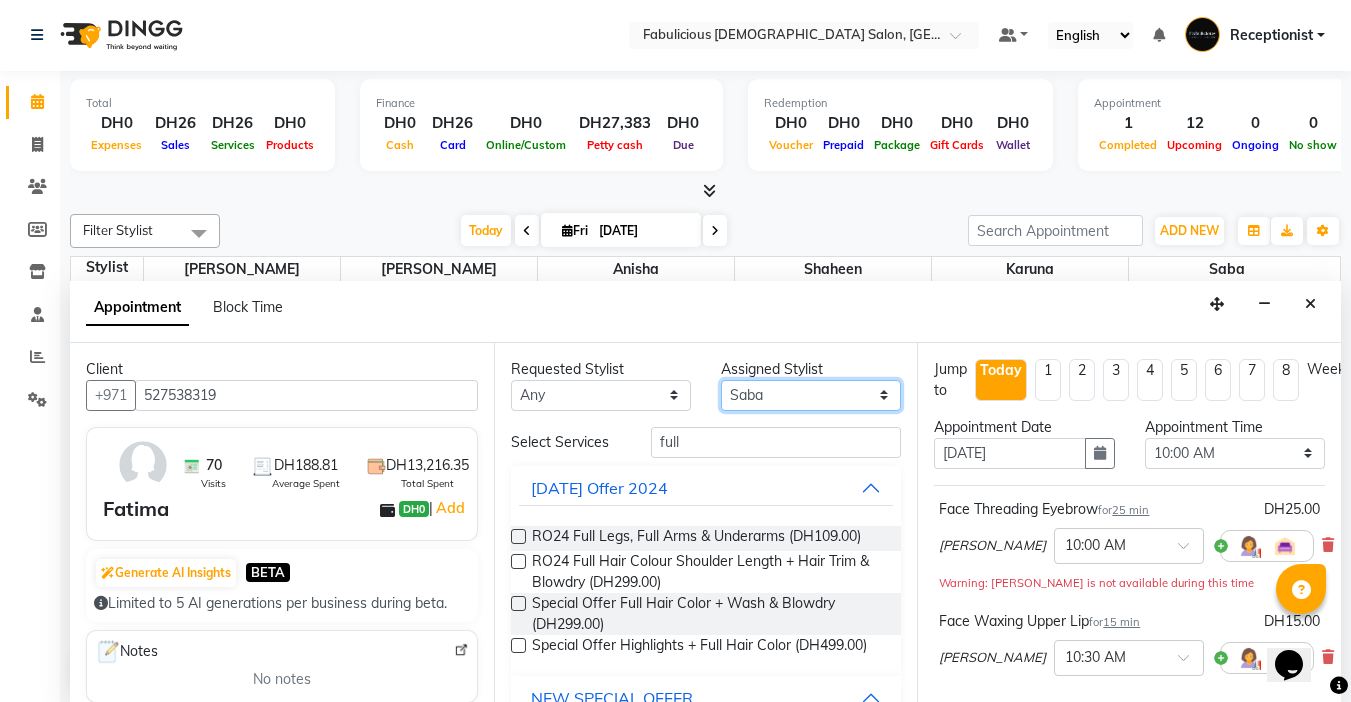 click on "Select [PERSON_NAME] [PERSON_NAME]  [PERSON_NAME] [PERSON_NAME]" at bounding box center [811, 395] 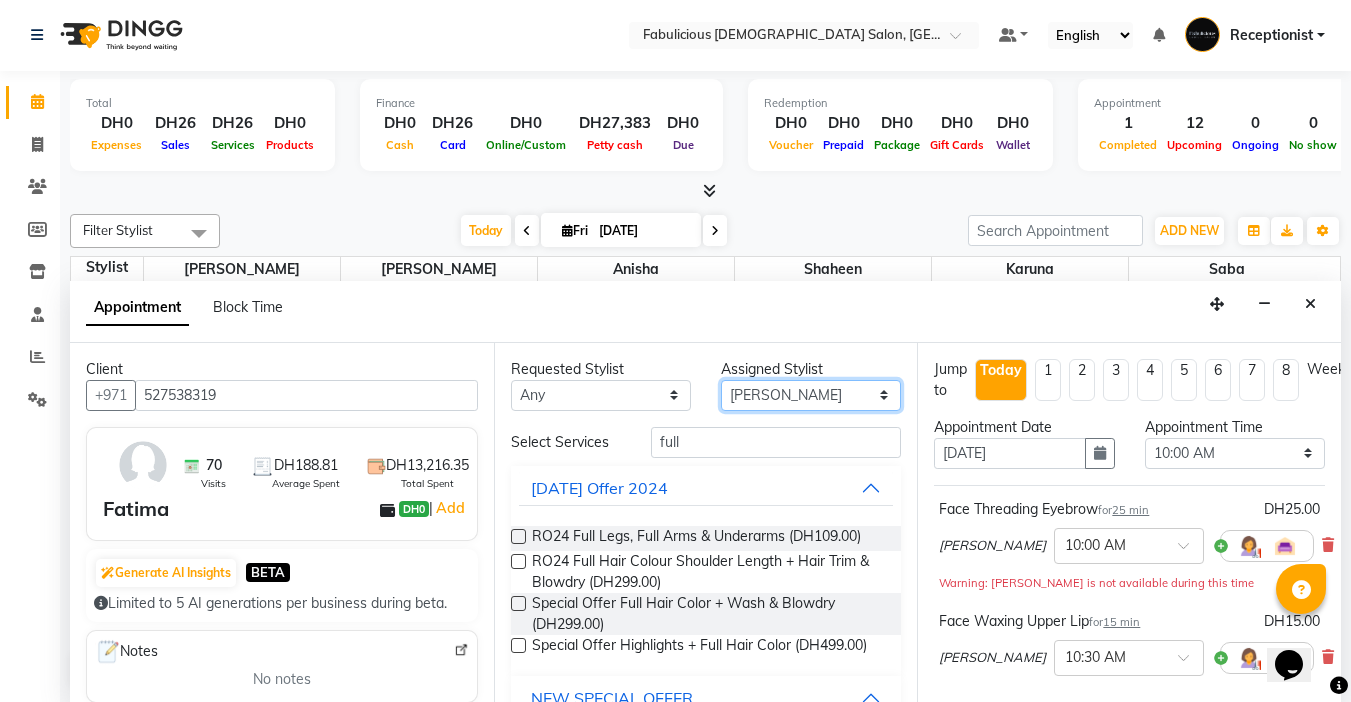 click on "Select [PERSON_NAME] [PERSON_NAME]  [PERSON_NAME] [PERSON_NAME]" at bounding box center (811, 395) 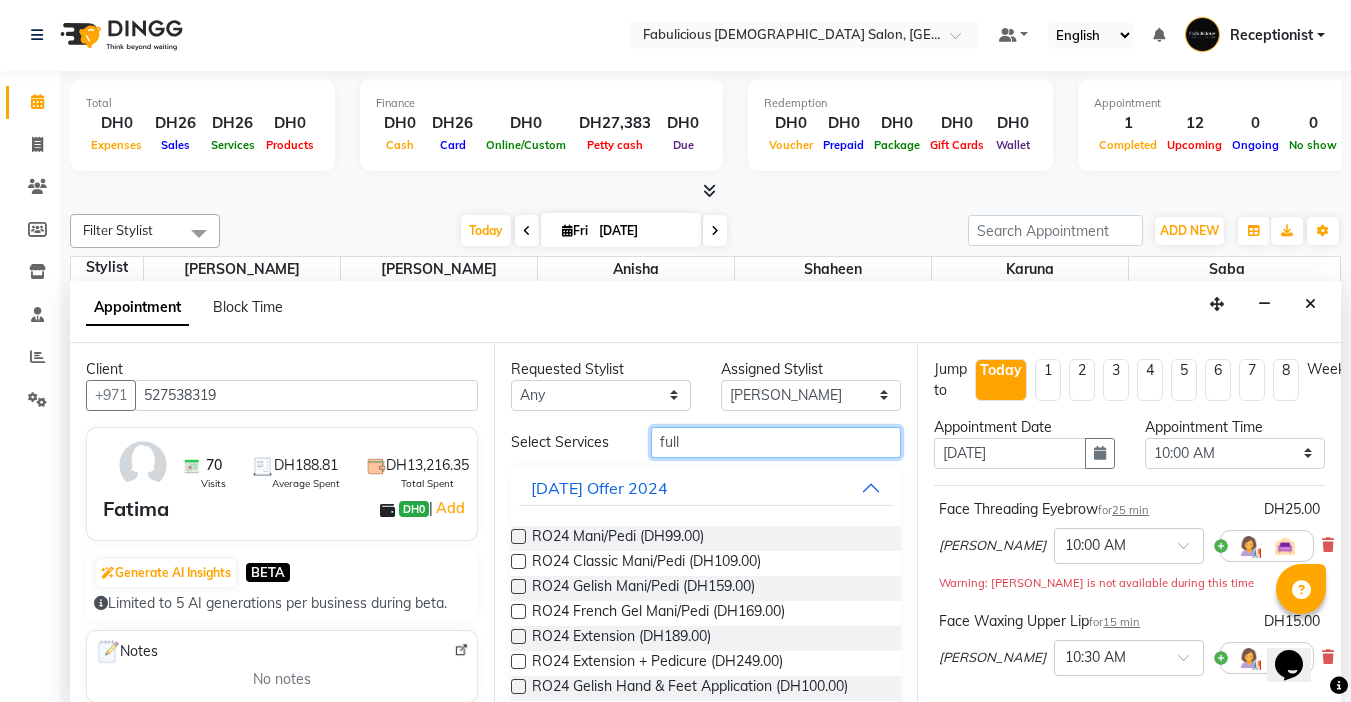 click on "full" at bounding box center [776, 442] 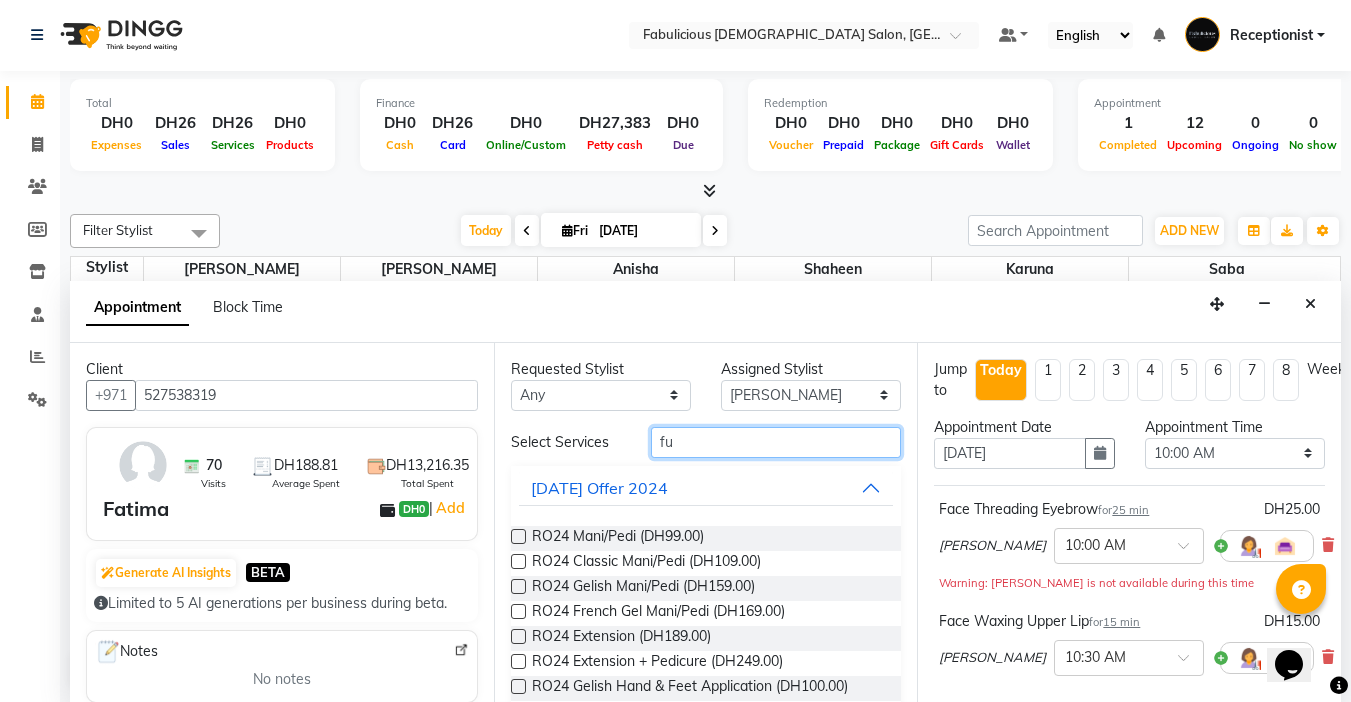 type on "f" 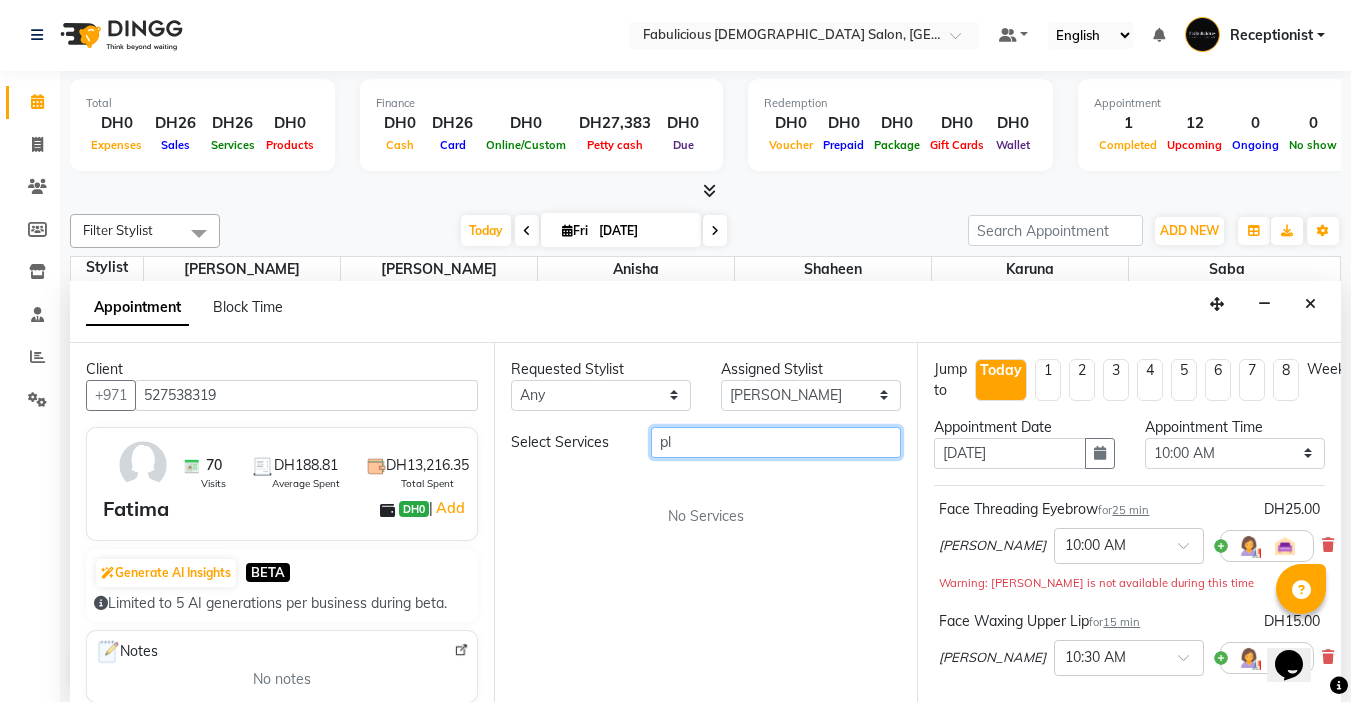 type on "p" 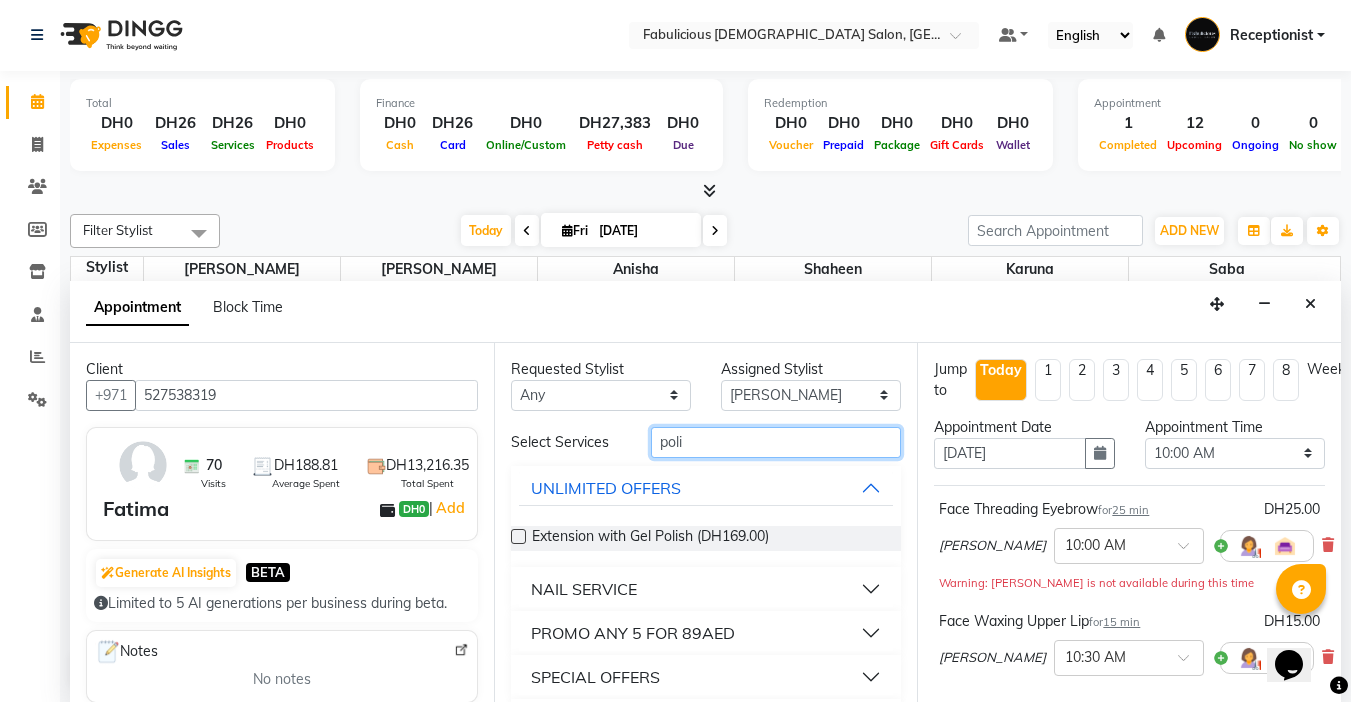 type on "poli" 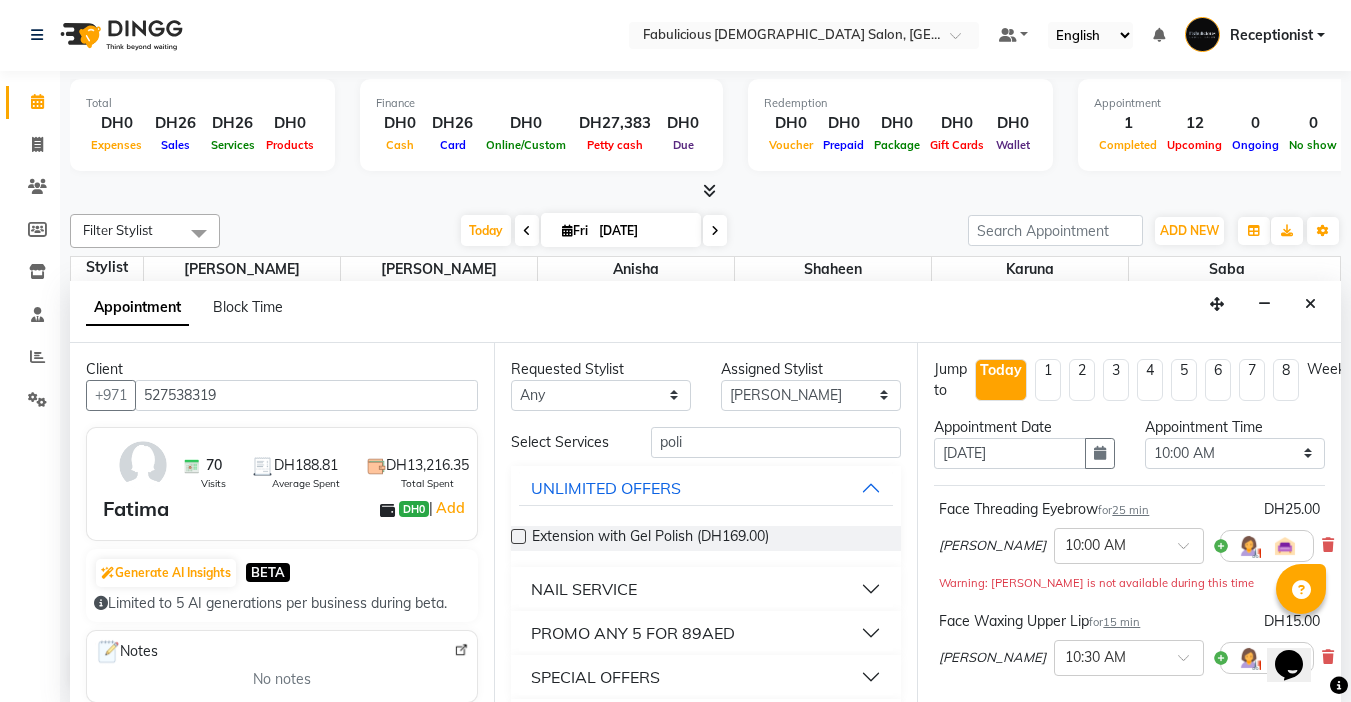 click on "NAIL SERVICE" at bounding box center (584, 589) 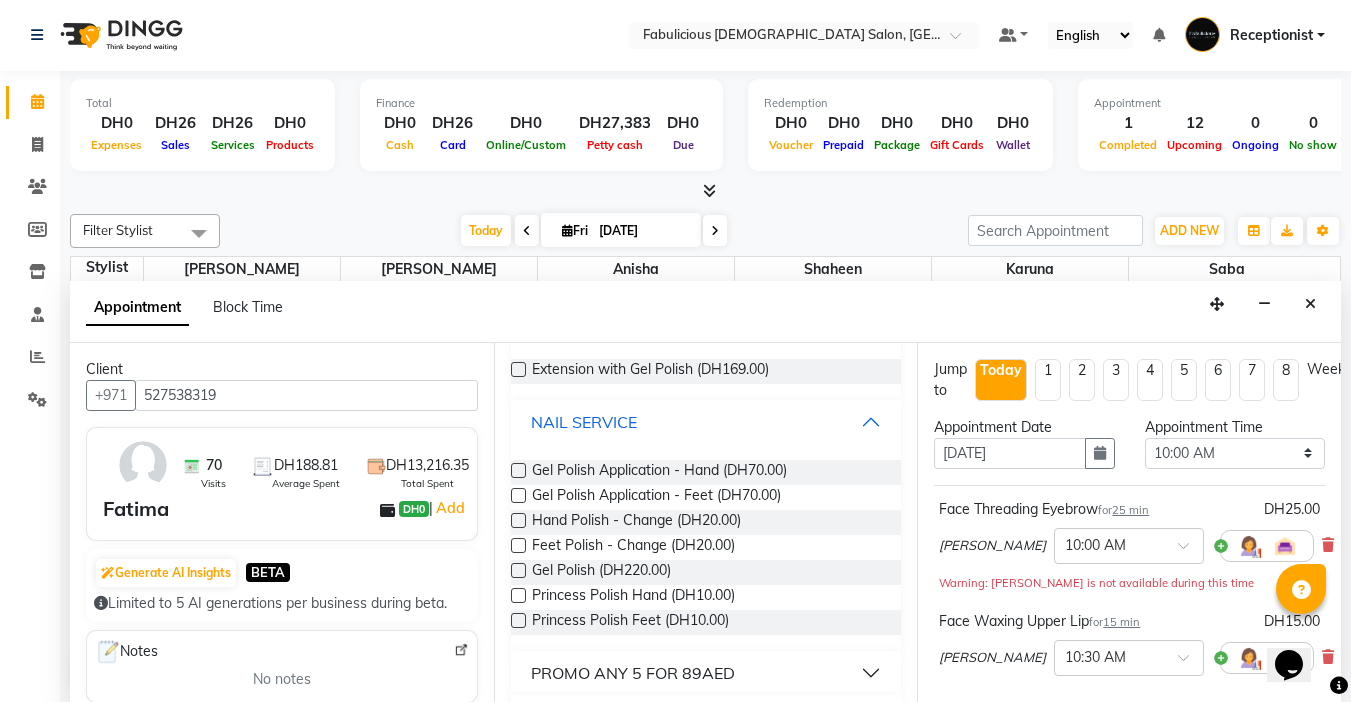 scroll, scrollTop: 200, scrollLeft: 0, axis: vertical 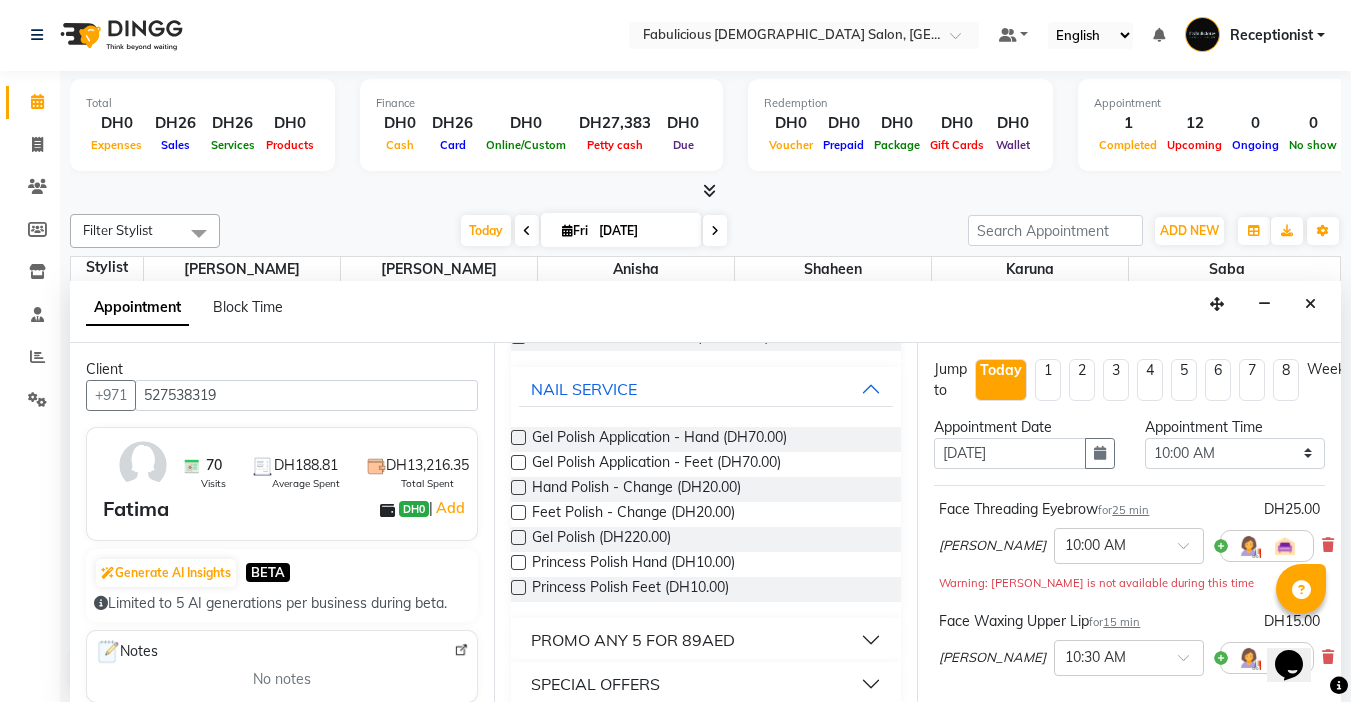 click at bounding box center (518, 487) 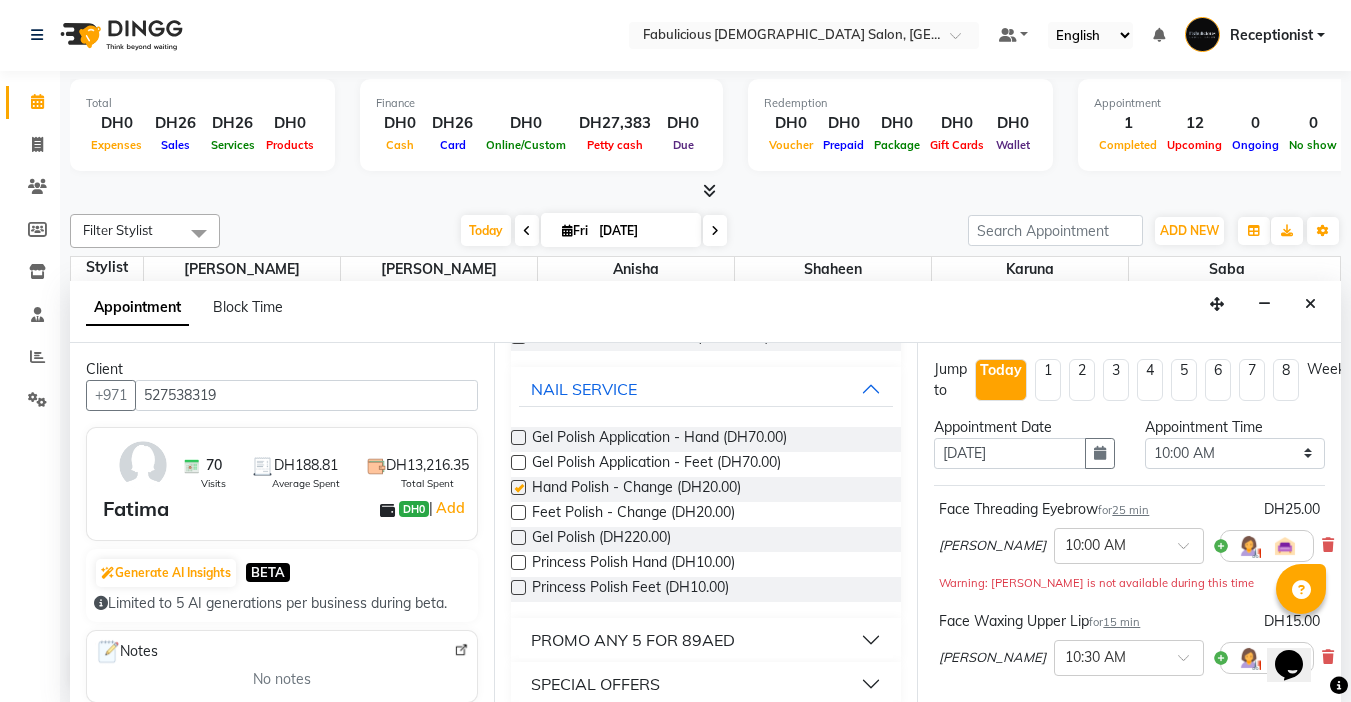 checkbox on "false" 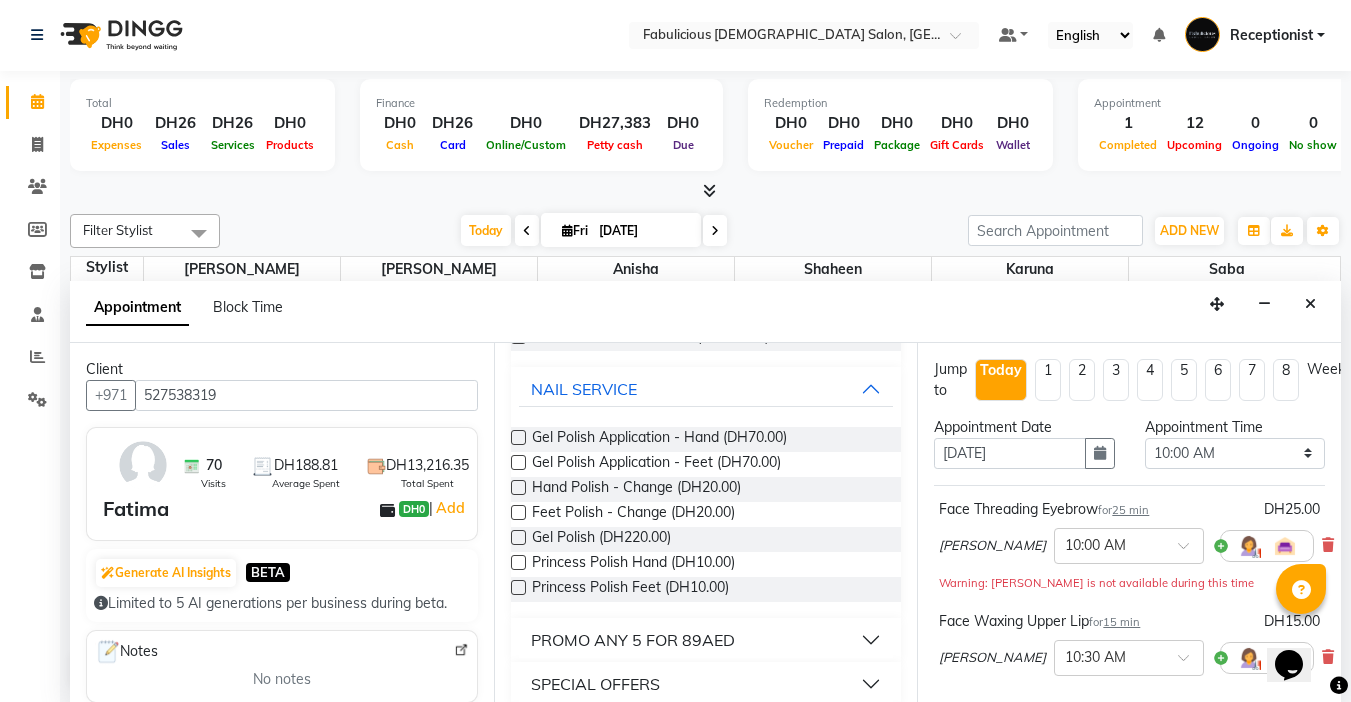 click at bounding box center (518, 512) 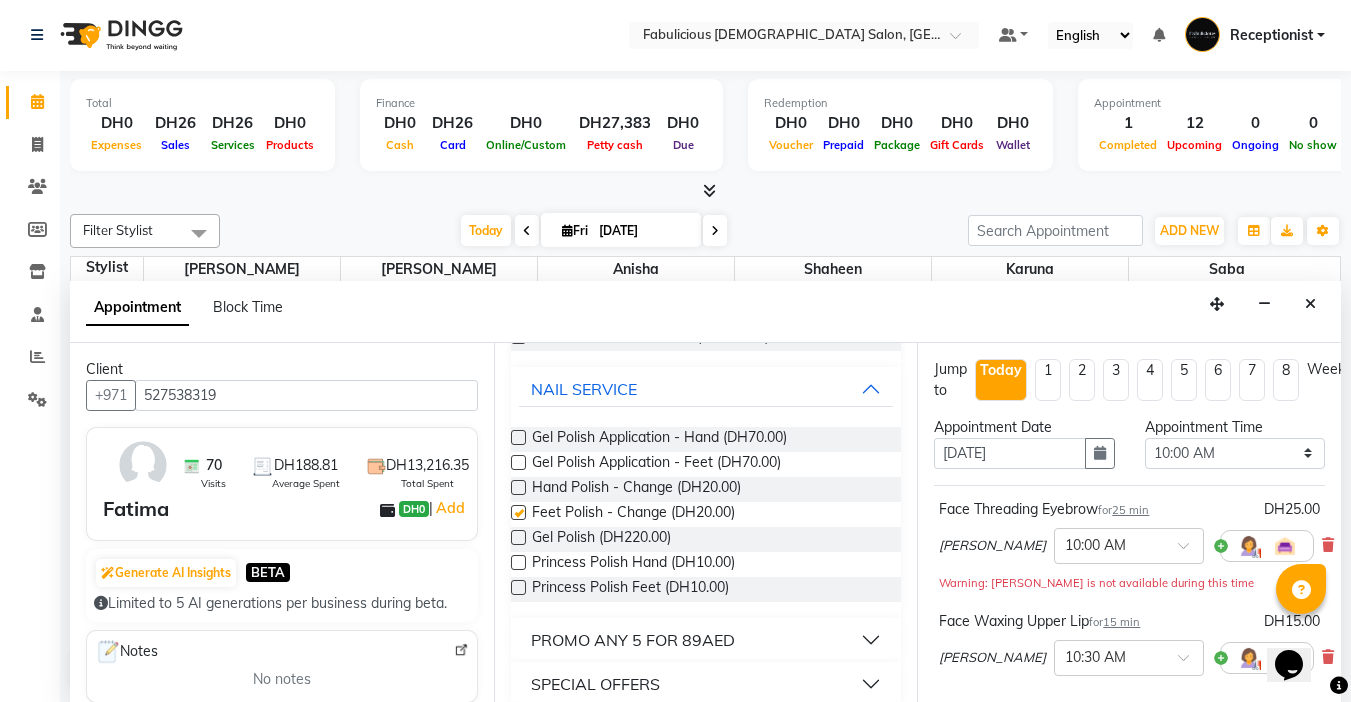 checkbox on "false" 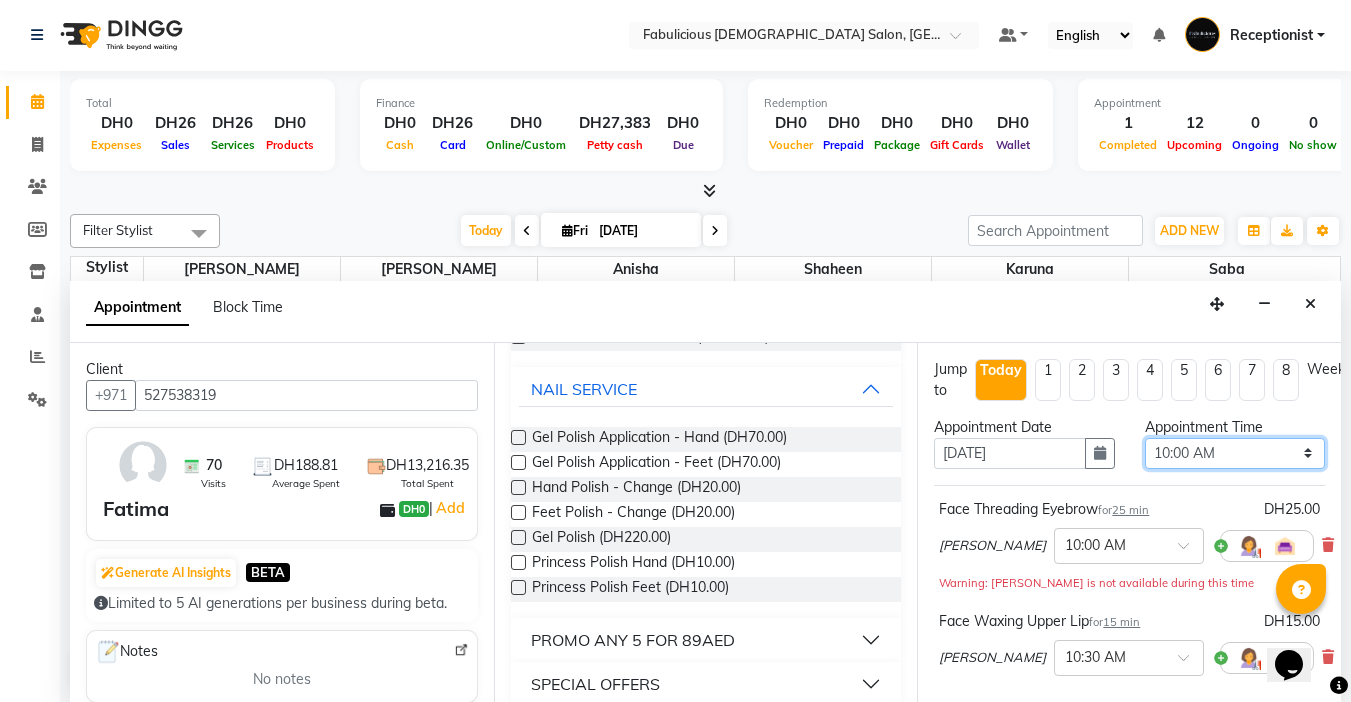 click on "Select 10:00 AM 10:15 AM 10:30 AM 10:45 AM 11:00 AM 11:15 AM 11:30 AM 11:45 AM 12:00 PM 12:15 PM 12:30 PM 12:45 PM 01:00 PM 01:15 PM 01:30 PM 01:45 PM 02:00 PM 02:15 PM 02:30 PM 02:45 PM 03:00 PM 03:15 PM 03:30 PM 03:45 PM 04:00 PM 04:15 PM 04:30 PM 04:45 PM 05:00 PM 05:15 PM 05:30 PM 05:45 PM 06:00 PM 06:15 PM 06:30 PM 06:45 PM 07:00 PM 07:15 PM 07:30 PM 07:45 PM 08:00 PM 08:15 PM 08:30 PM 08:45 PM 09:00 PM 09:15 PM 09:30 PM 09:45 PM 10:00 PM 10:15 PM 10:30 PM 10:45 PM 11:00 PM 11:15 PM 11:30 PM 11:45 PM" at bounding box center (1235, 453) 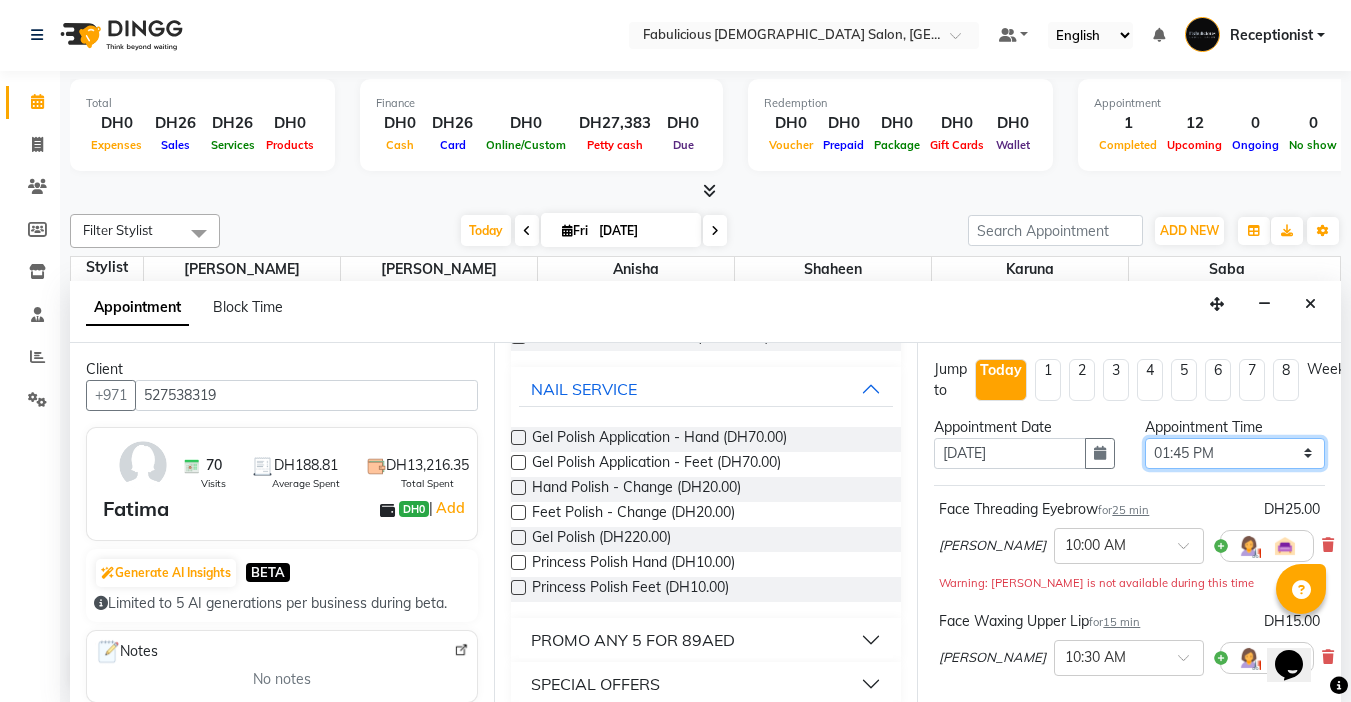 click on "Select 10:00 AM 10:15 AM 10:30 AM 10:45 AM 11:00 AM 11:15 AM 11:30 AM 11:45 AM 12:00 PM 12:15 PM 12:30 PM 12:45 PM 01:00 PM 01:15 PM 01:30 PM 01:45 PM 02:00 PM 02:15 PM 02:30 PM 02:45 PM 03:00 PM 03:15 PM 03:30 PM 03:45 PM 04:00 PM 04:15 PM 04:30 PM 04:45 PM 05:00 PM 05:15 PM 05:30 PM 05:45 PM 06:00 PM 06:15 PM 06:30 PM 06:45 PM 07:00 PM 07:15 PM 07:30 PM 07:45 PM 08:00 PM 08:15 PM 08:30 PM 08:45 PM 09:00 PM 09:15 PM 09:30 PM 09:45 PM 10:00 PM 10:15 PM 10:30 PM 10:45 PM 11:00 PM 11:15 PM 11:30 PM 11:45 PM" at bounding box center [1235, 453] 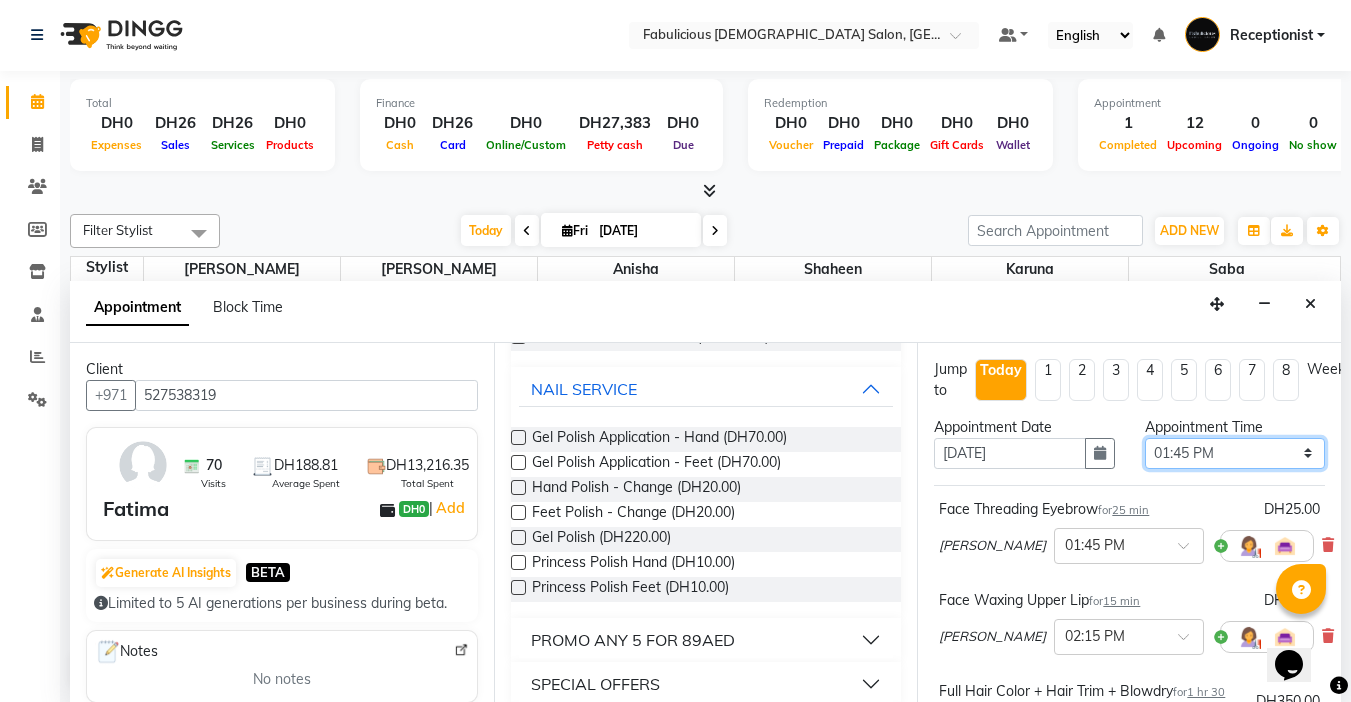 scroll, scrollTop: 588, scrollLeft: 0, axis: vertical 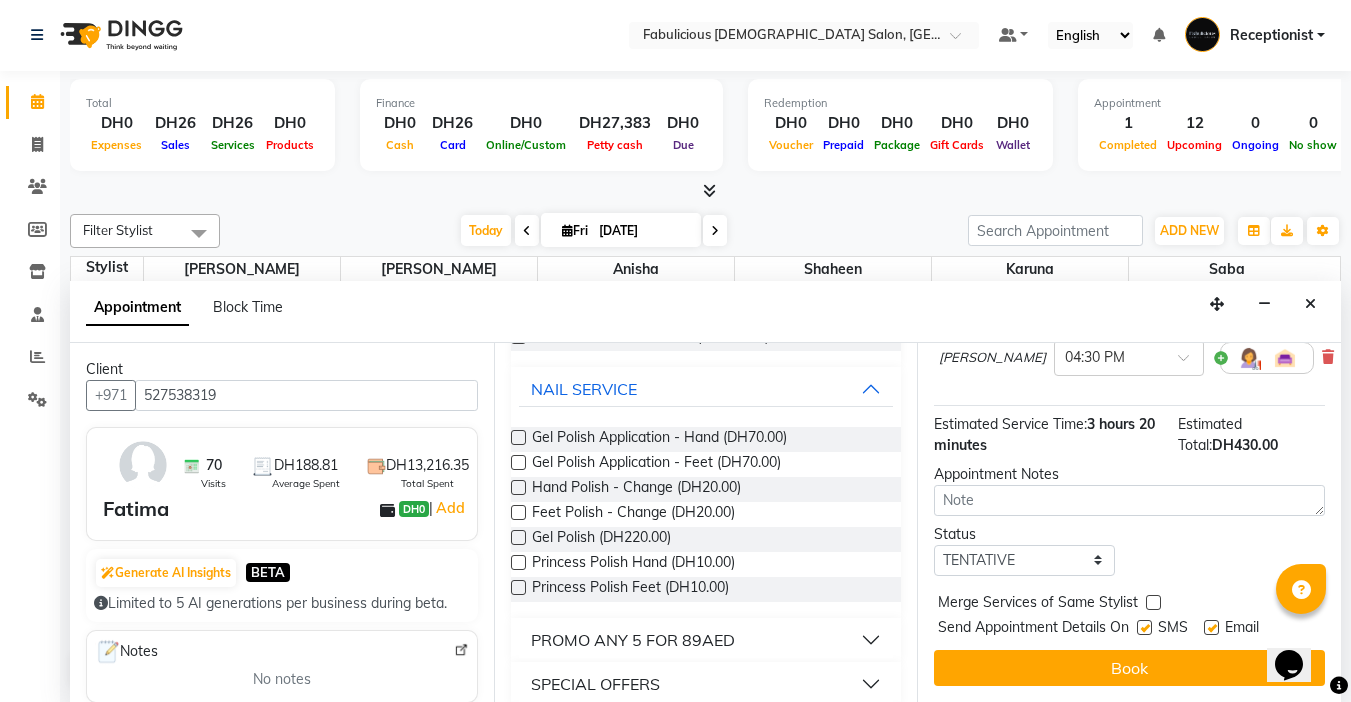 click at bounding box center [1153, 602] 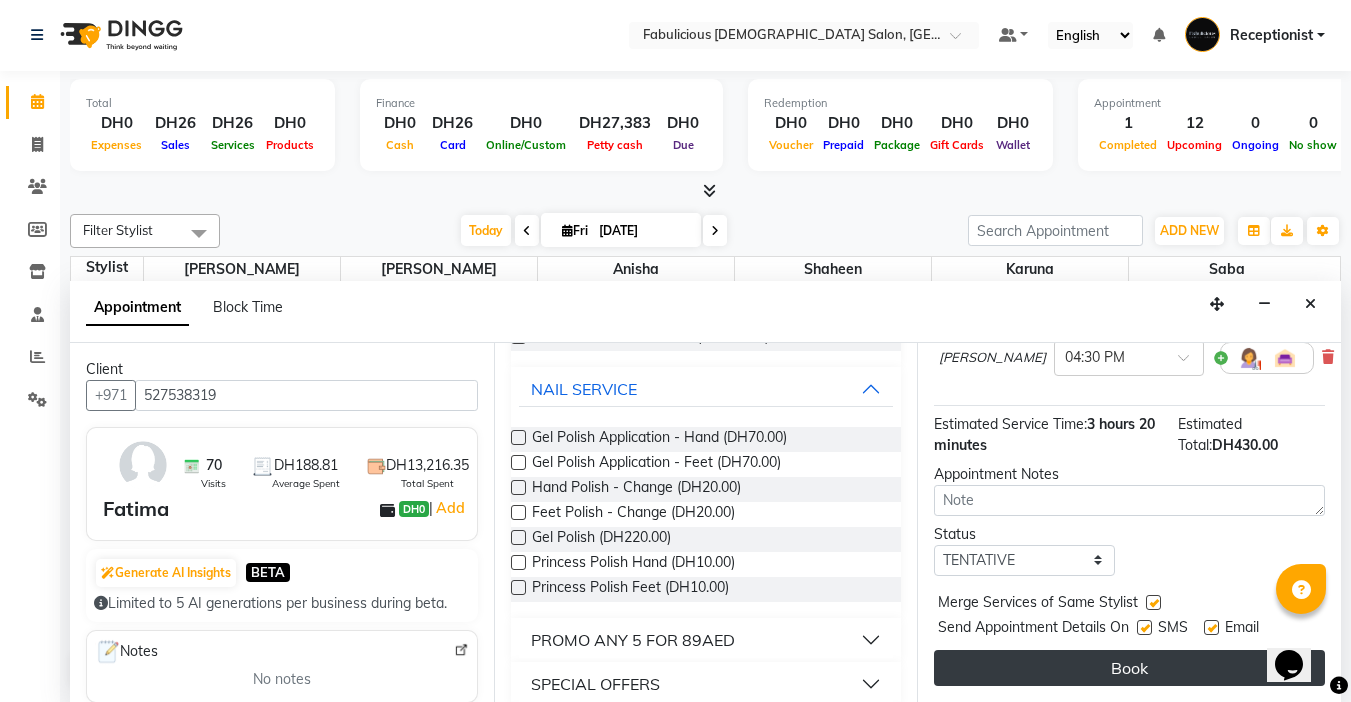 click on "Book" at bounding box center (1129, 668) 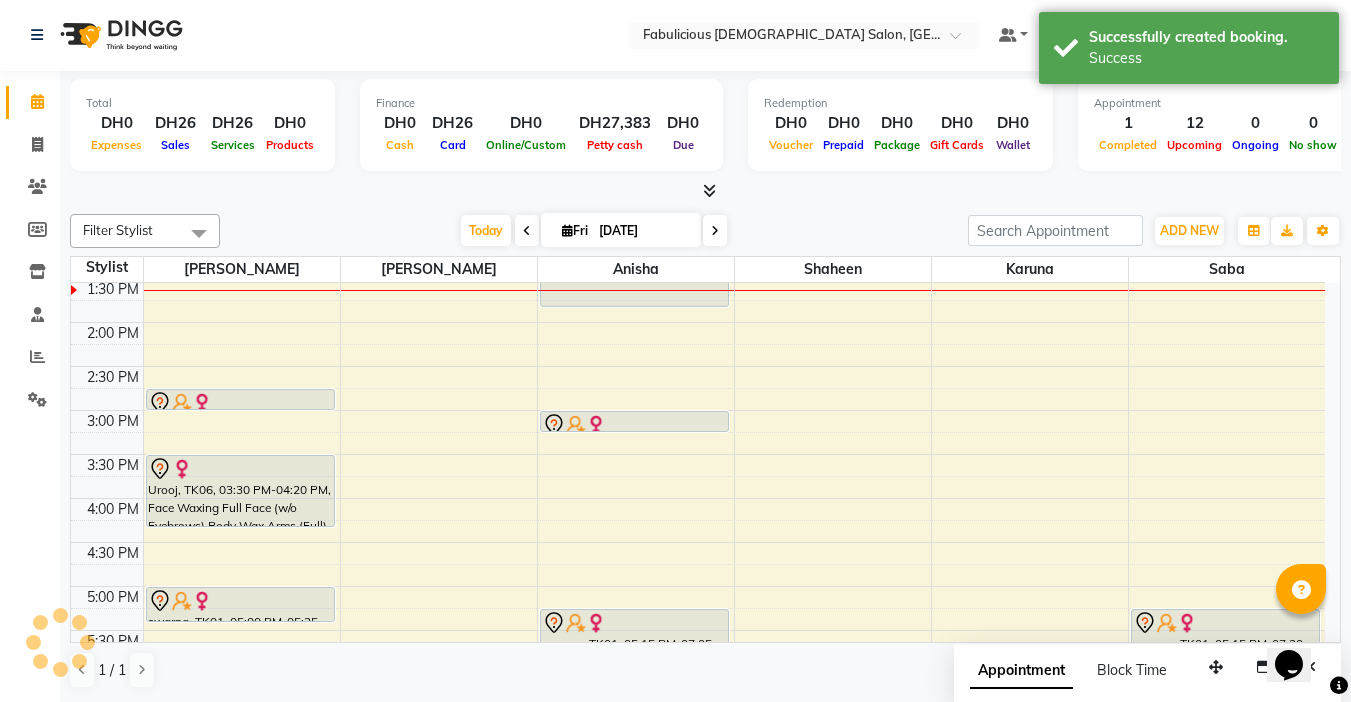 scroll, scrollTop: 0, scrollLeft: 0, axis: both 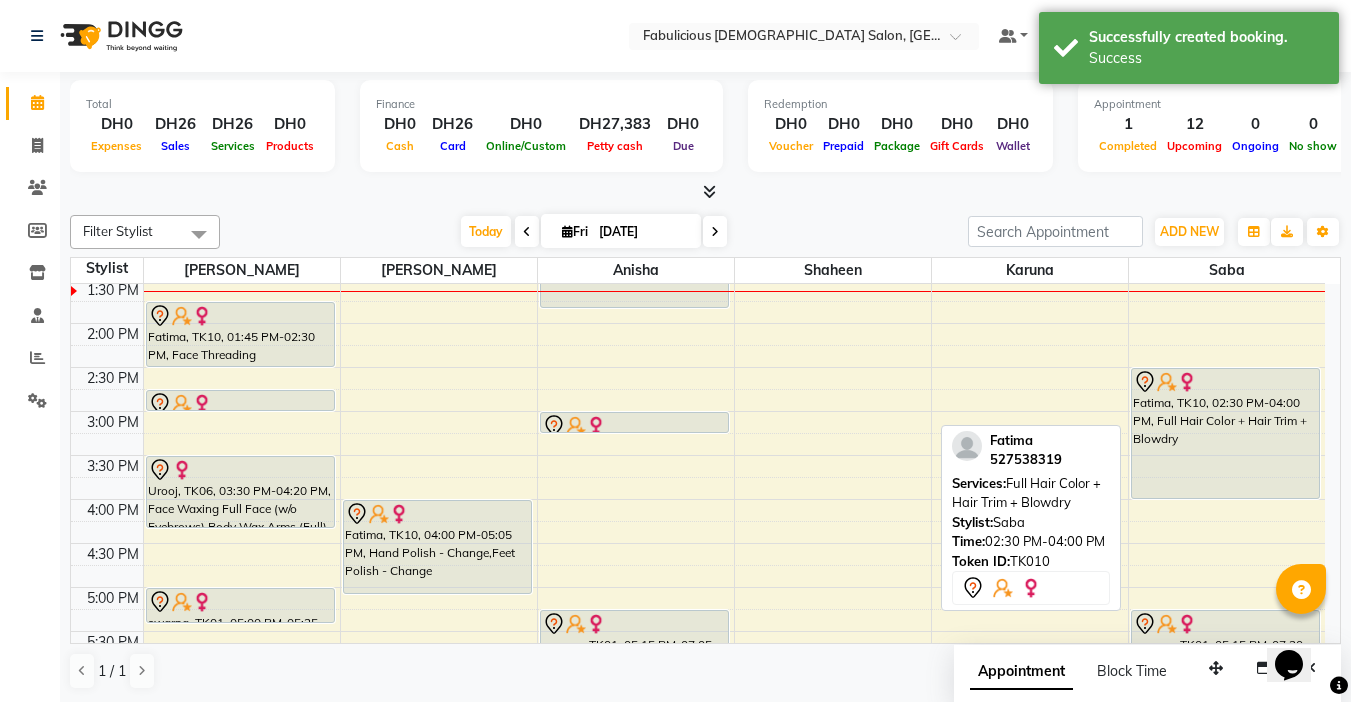 click on "Fatima, TK10, 02:30 PM-04:00 PM, Full Hair Color + Hair Trim + Blowdry             swarna, TK01, 05:15 PM-07:20 PM, Crown Color (Roots),Wash & Straight Blow Dry (Short)             Aditi, TK08, 08:15 PM-08:50 PM, Quick Wash & Dry (Medium)" at bounding box center (1227, 543) 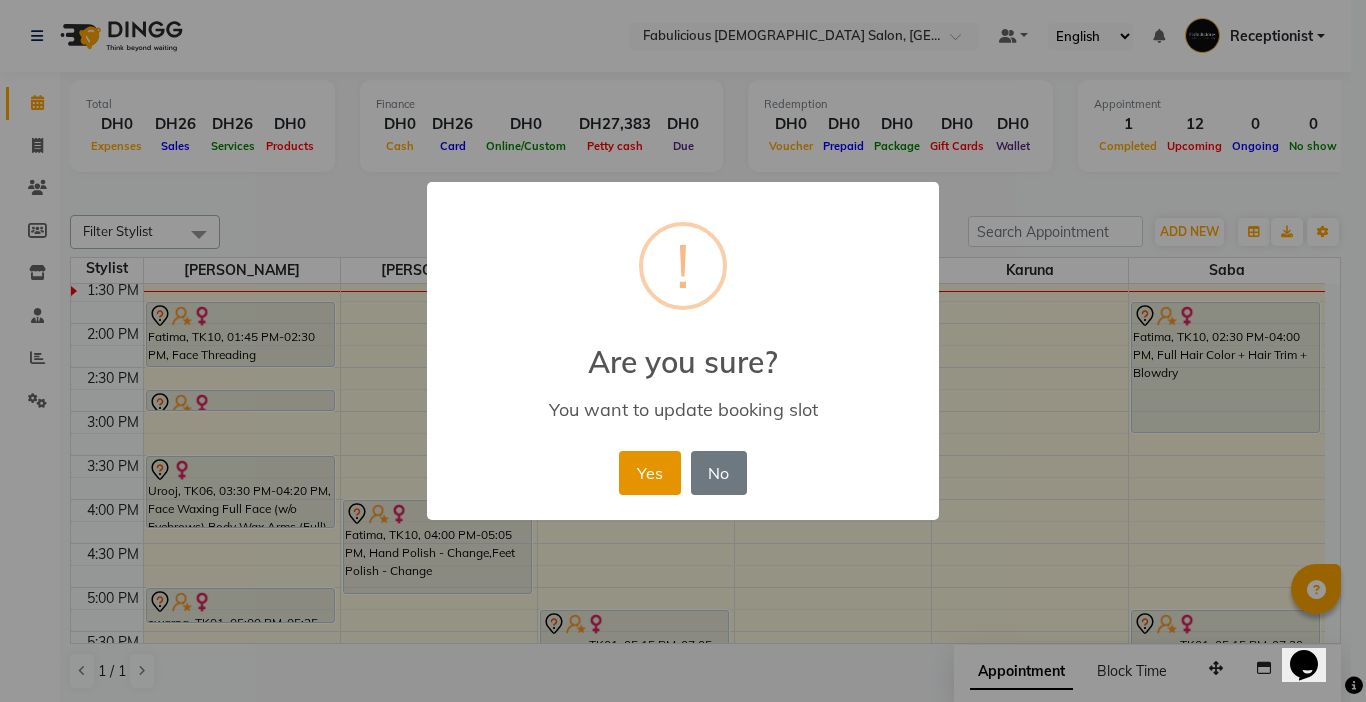 click on "Yes" at bounding box center [649, 473] 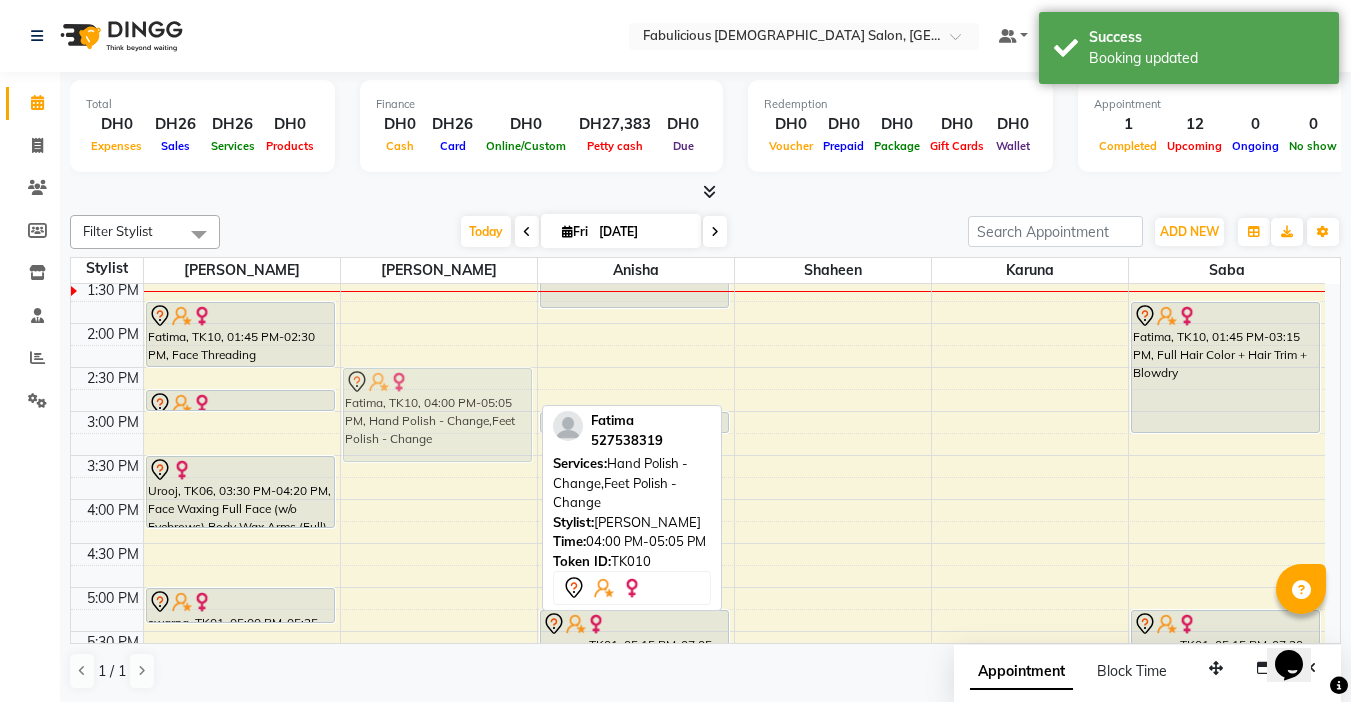 drag, startPoint x: 451, startPoint y: 524, endPoint x: 462, endPoint y: 399, distance: 125.48307 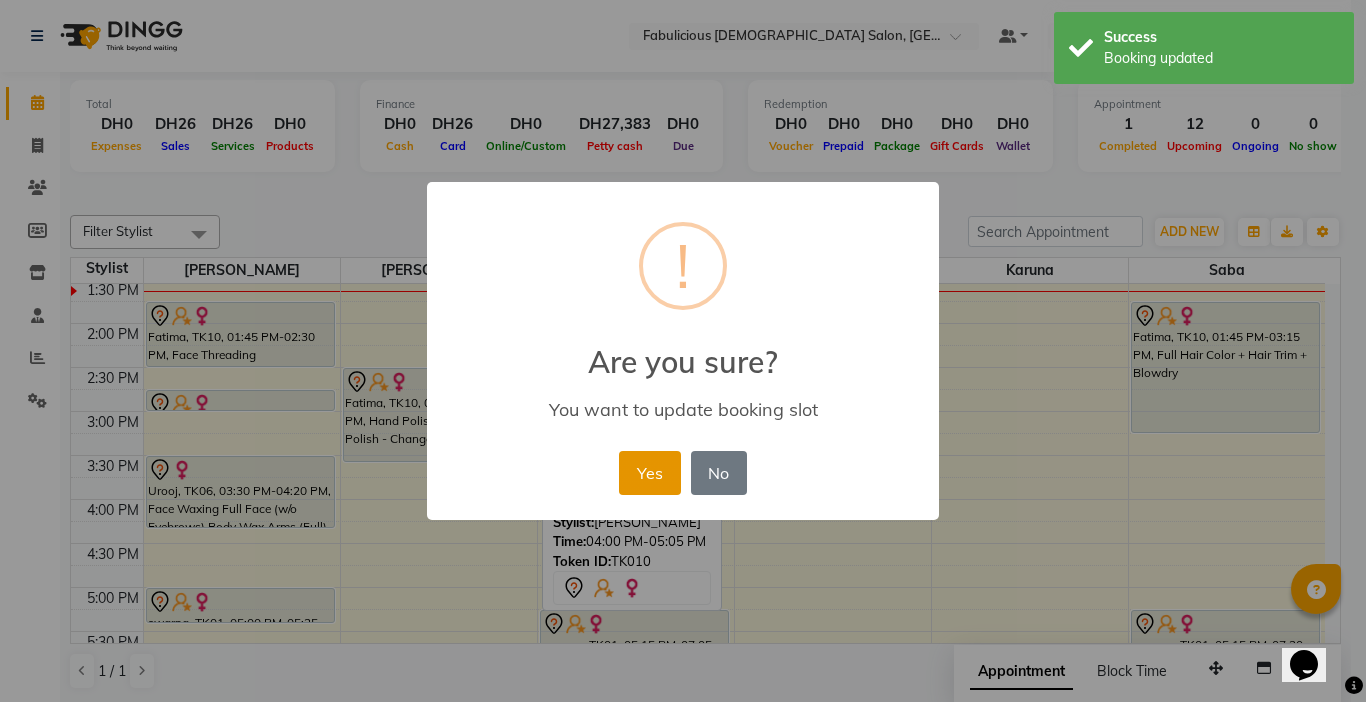 click on "Yes" at bounding box center [649, 473] 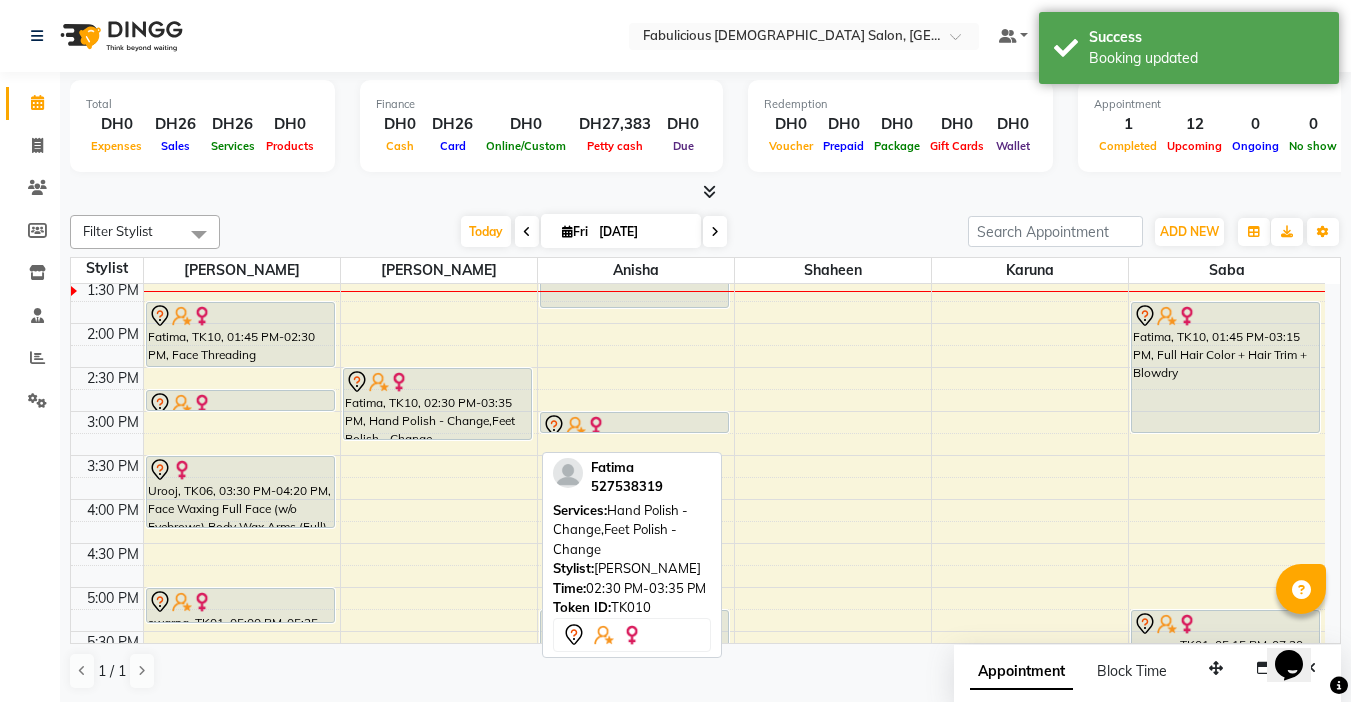 click on "9:00 AM 9:30 AM 10:00 AM 10:30 AM 11:00 AM 11:30 AM 12:00 PM 12:30 PM 1:00 PM 1:30 PM 2:00 PM 2:30 PM 3:00 PM 3:30 PM 4:00 PM 4:30 PM 5:00 PM 5:30 PM 6:00 PM 6:30 PM 7:00 PM 7:30 PM 8:00 PM 8:30 PM 9:00 PM 9:30 PM 10:00 PM 10:30 PM 11:00 PM 11:30 PM             Mennaihaegagn, TK04, 11:30 AM-11:50 AM, Face Threading Eyebrow,Body Wax Underarms     Rabia, TK05, 12:15 PM-12:30 PM, Face Threading Eyebrow             Fatima, TK10, 01:45 PM-02:30 PM, Face Threading Eyebrow,Face Waxing Upper Lip             Henna, TK09, 02:45 PM-03:00 PM, Face Threading Upper Lip,Face Threading Chin             Urooj, TK06, 03:30 PM-04:20 PM, Face Waxing Full Face (w/o Eyebrows),Body Wax Arms (Full)             swarna, TK01, 05:00 PM-05:25 PM, Face Threading Eyebrow             Maham, TK03, 11:15 AM-12:15 PM, RO24 Mani/Pedi             Fatima, TK10, 02:30 PM-03:35 PM, Hand Polish - Change,Feet Polish - Change             Kenuri Ratnayake, TK02, 06:00 PM-07:00 PM, RO24 Mani/Pedi" at bounding box center [698, 543] 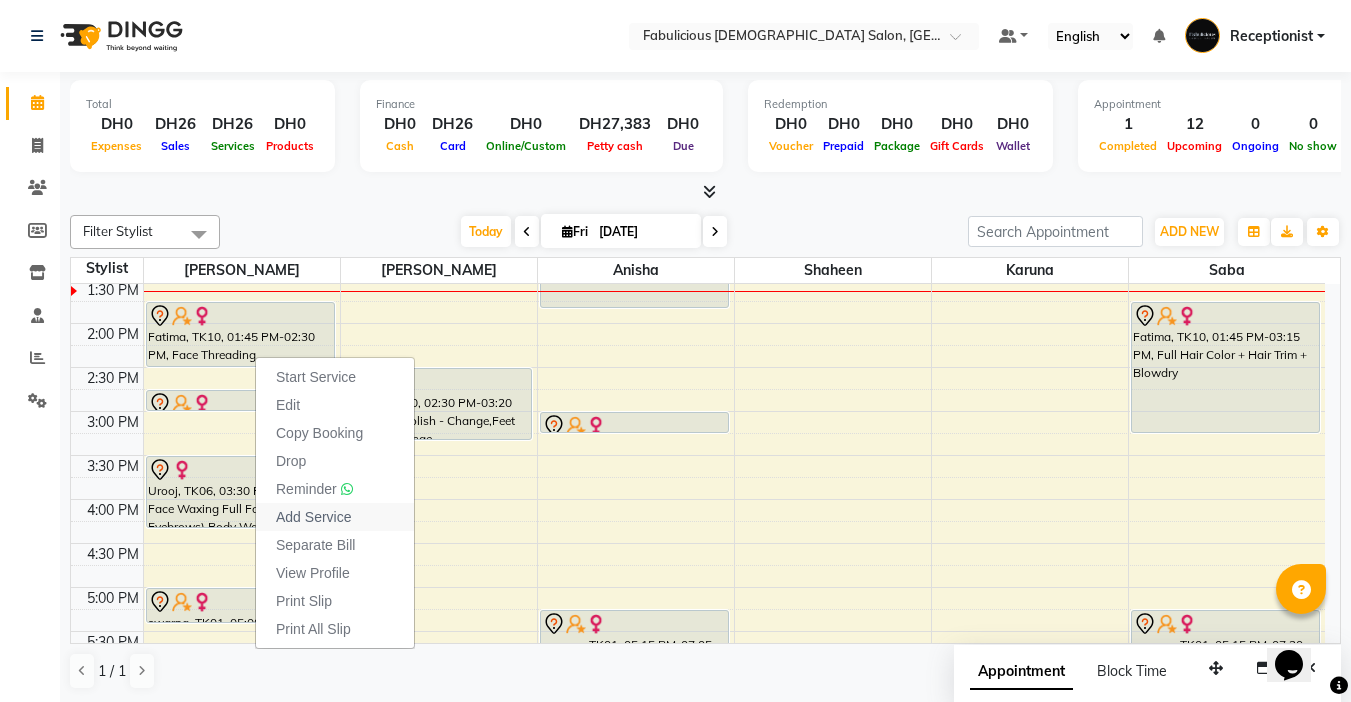 click on "Add Service" at bounding box center (313, 517) 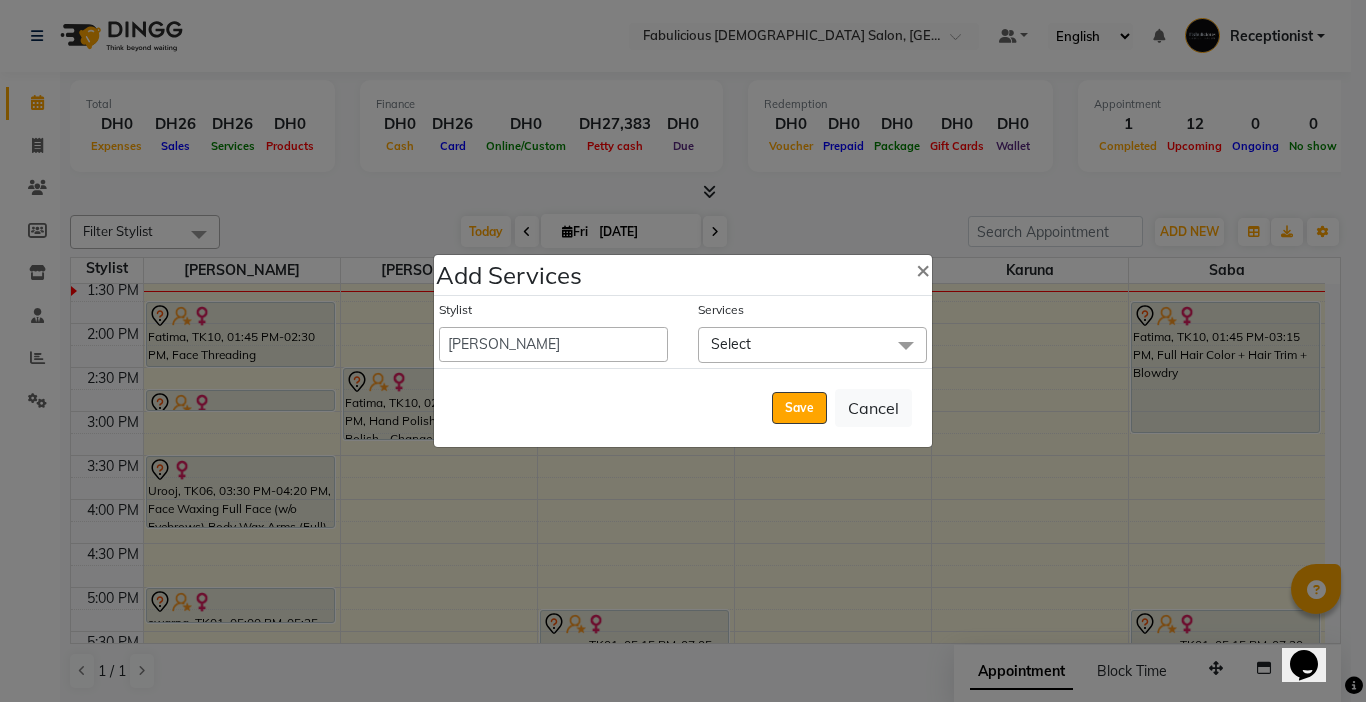 click on "Select" 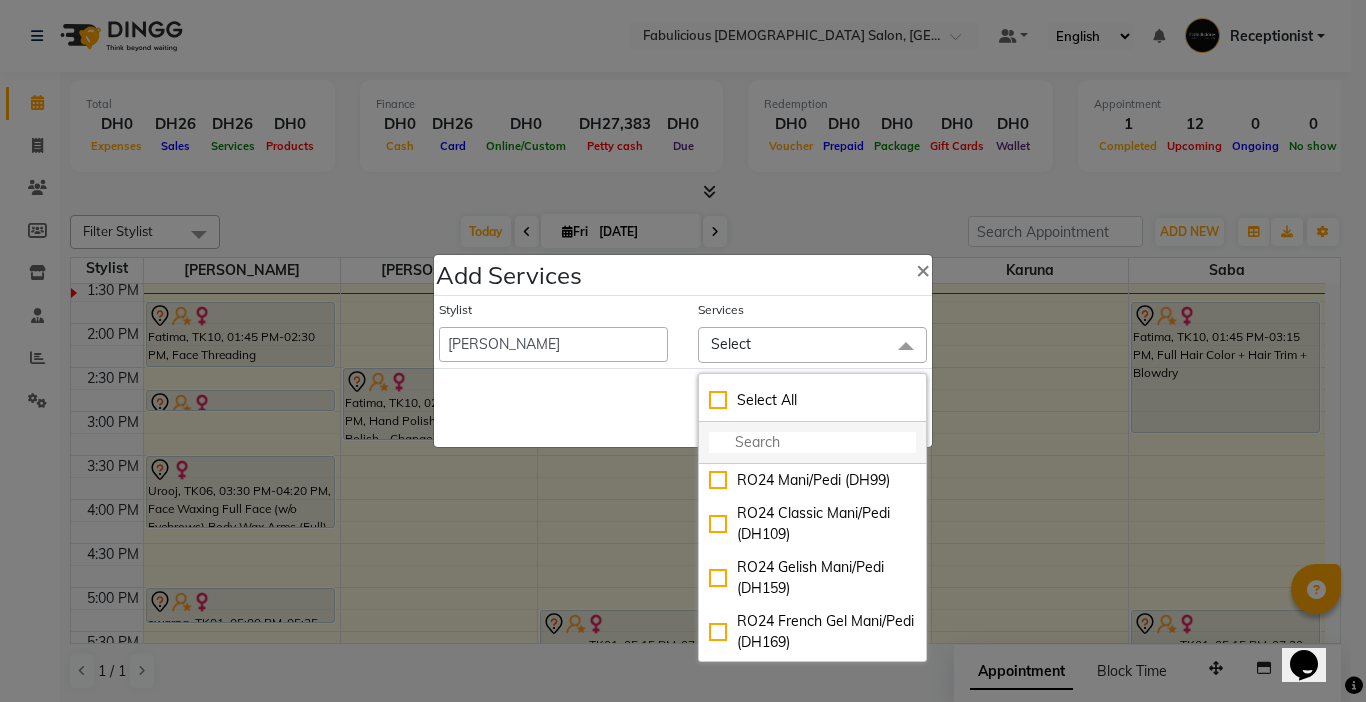 click 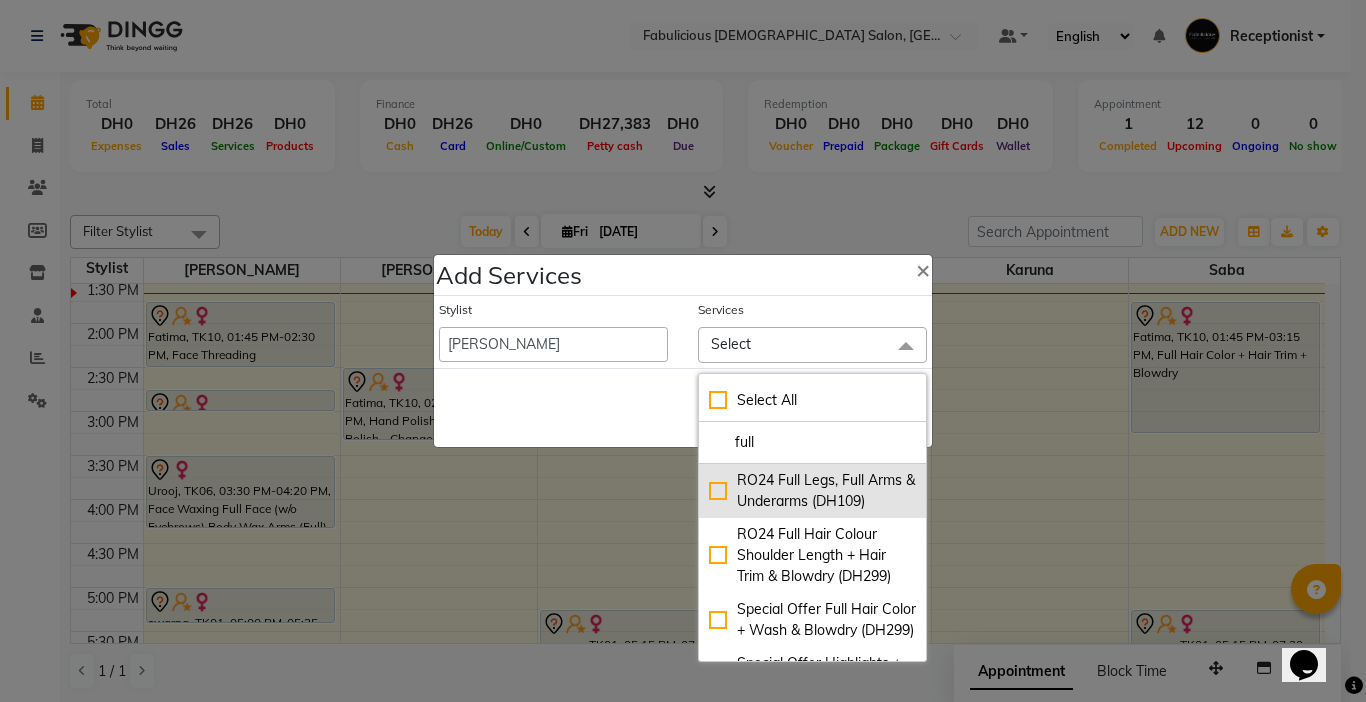 type on "full" 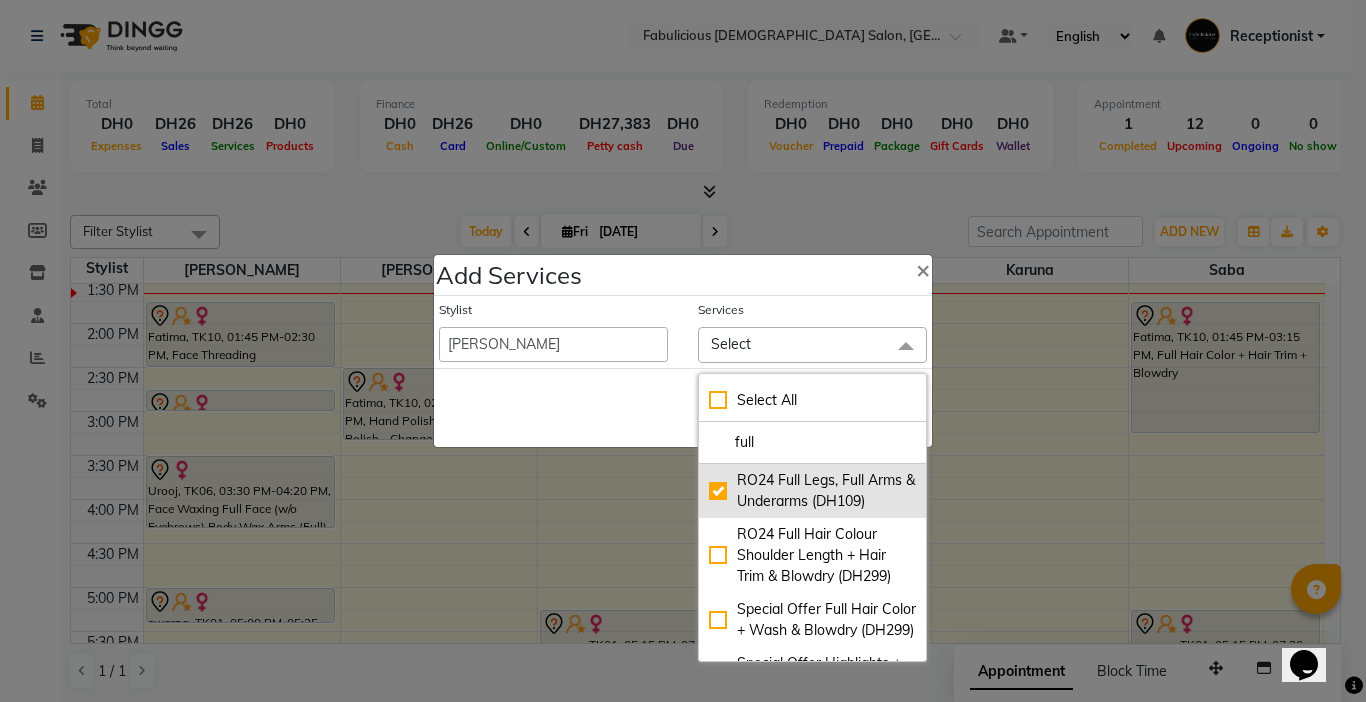 checkbox on "true" 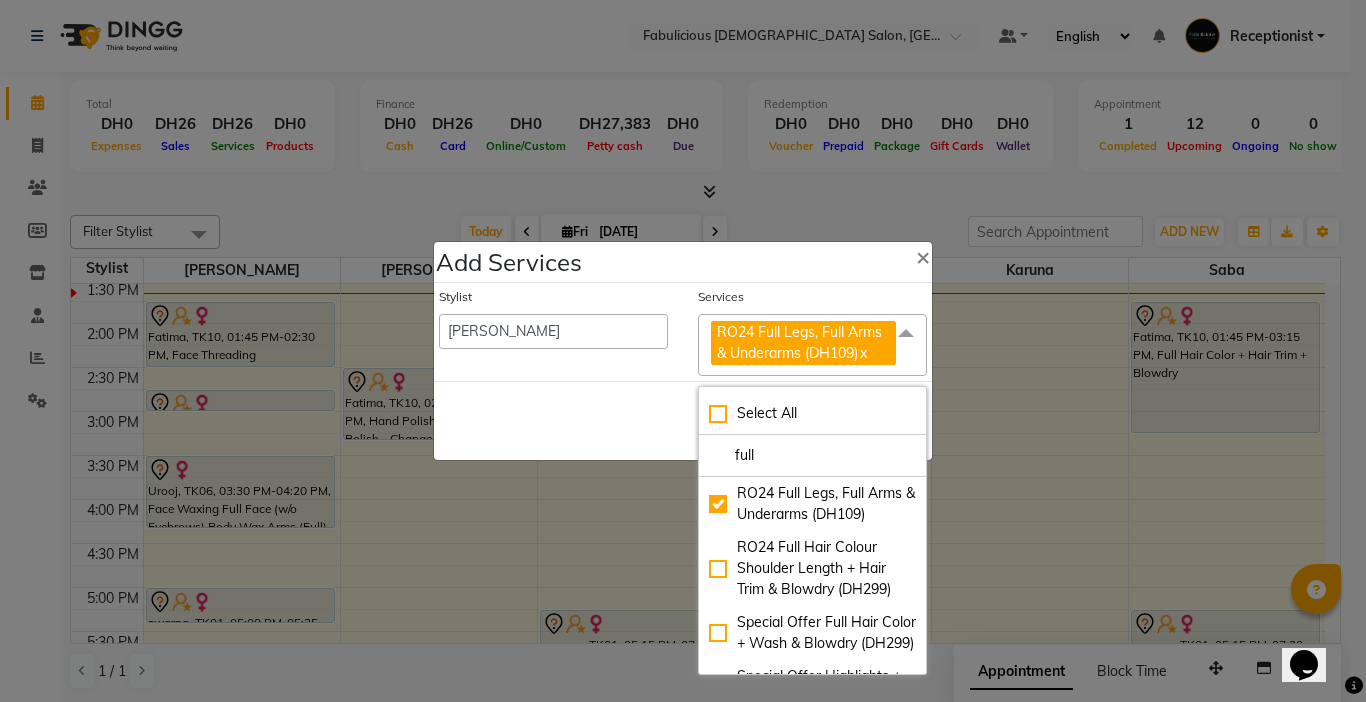 click on "Save   Cancel" 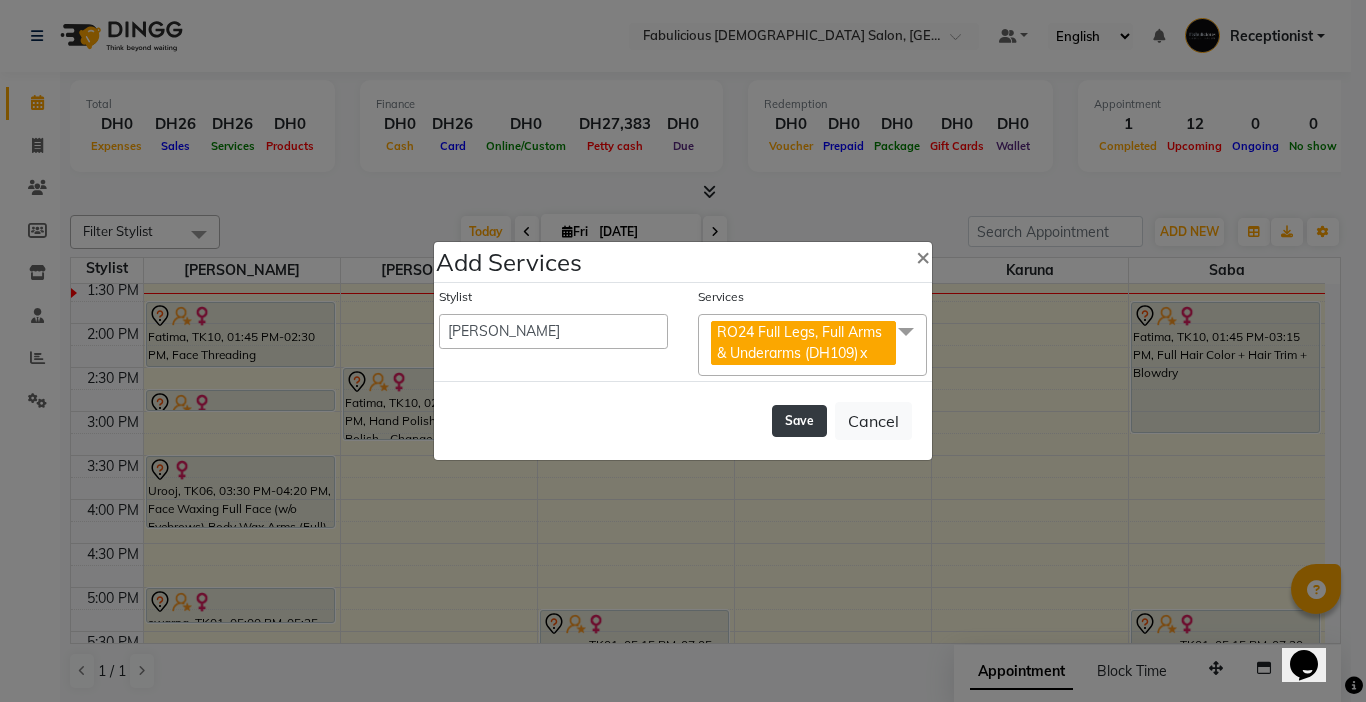 click on "Save" 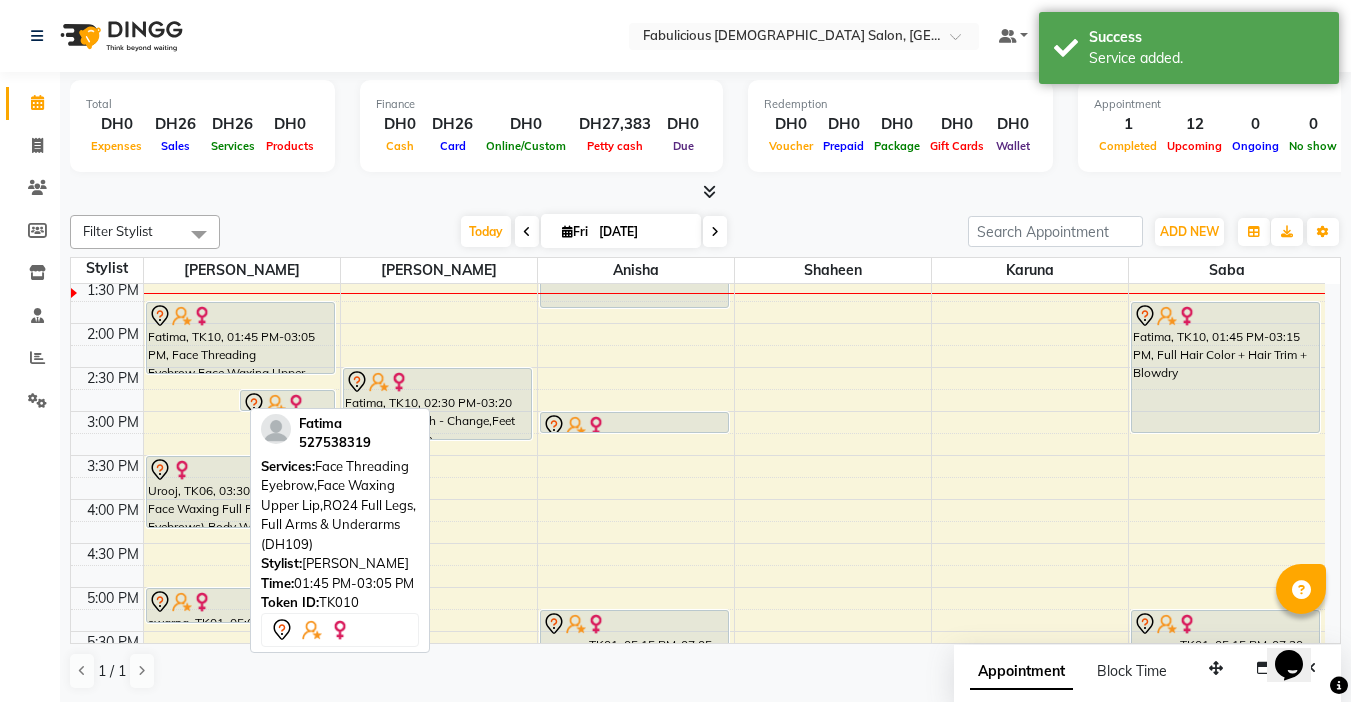 drag, startPoint x: 197, startPoint y: 420, endPoint x: 204, endPoint y: 383, distance: 37.65634 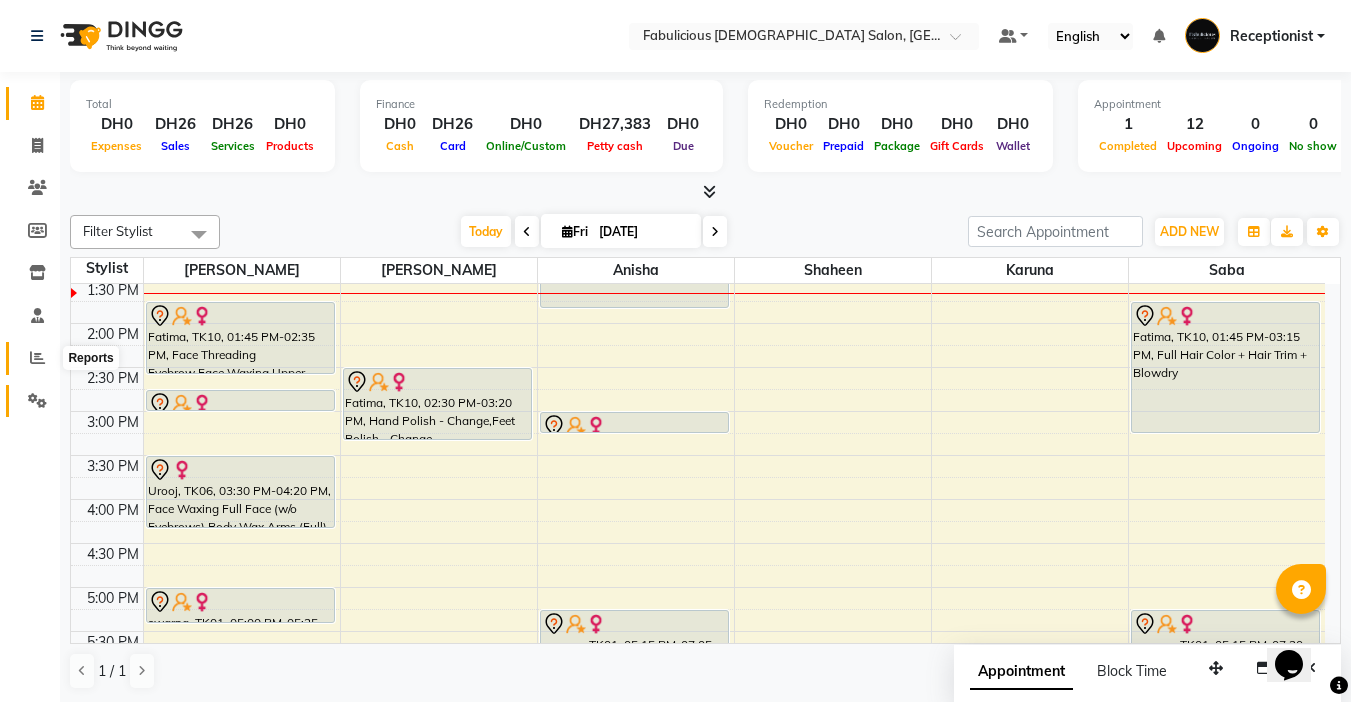 drag, startPoint x: 30, startPoint y: 358, endPoint x: 33, endPoint y: 393, distance: 35.128338 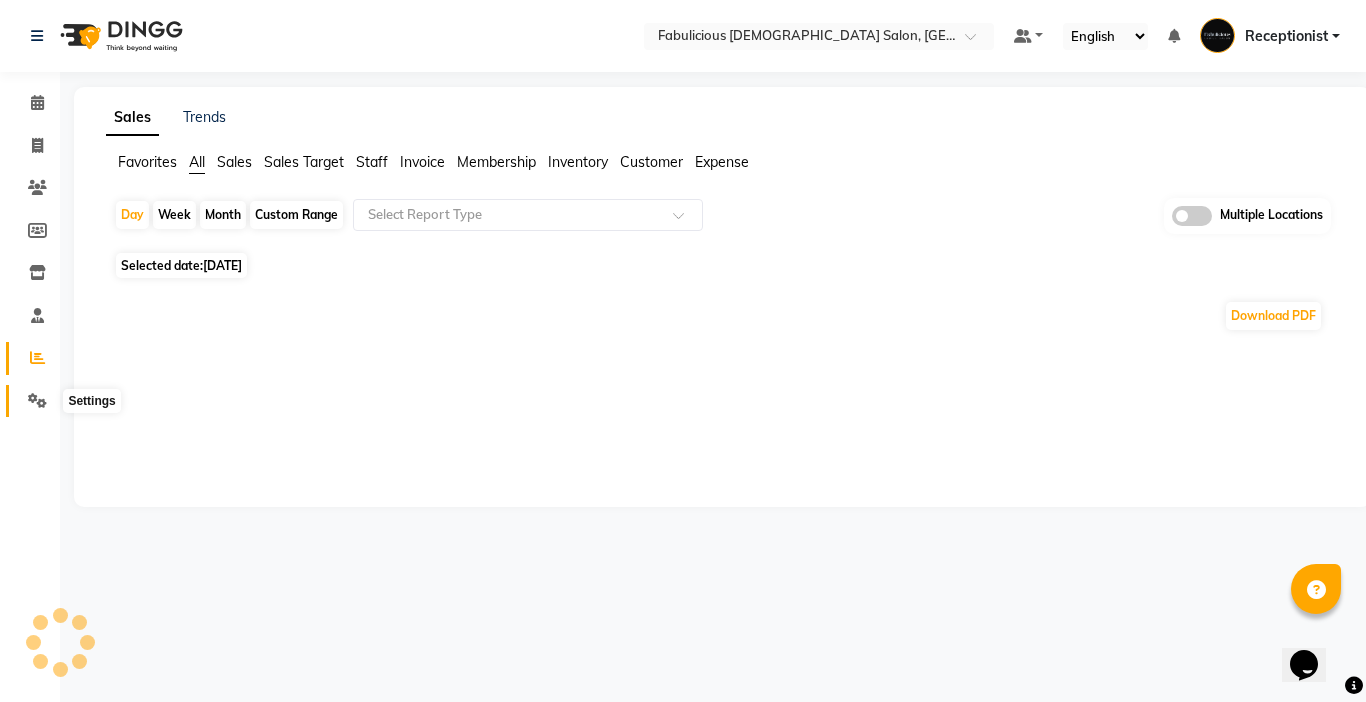 click 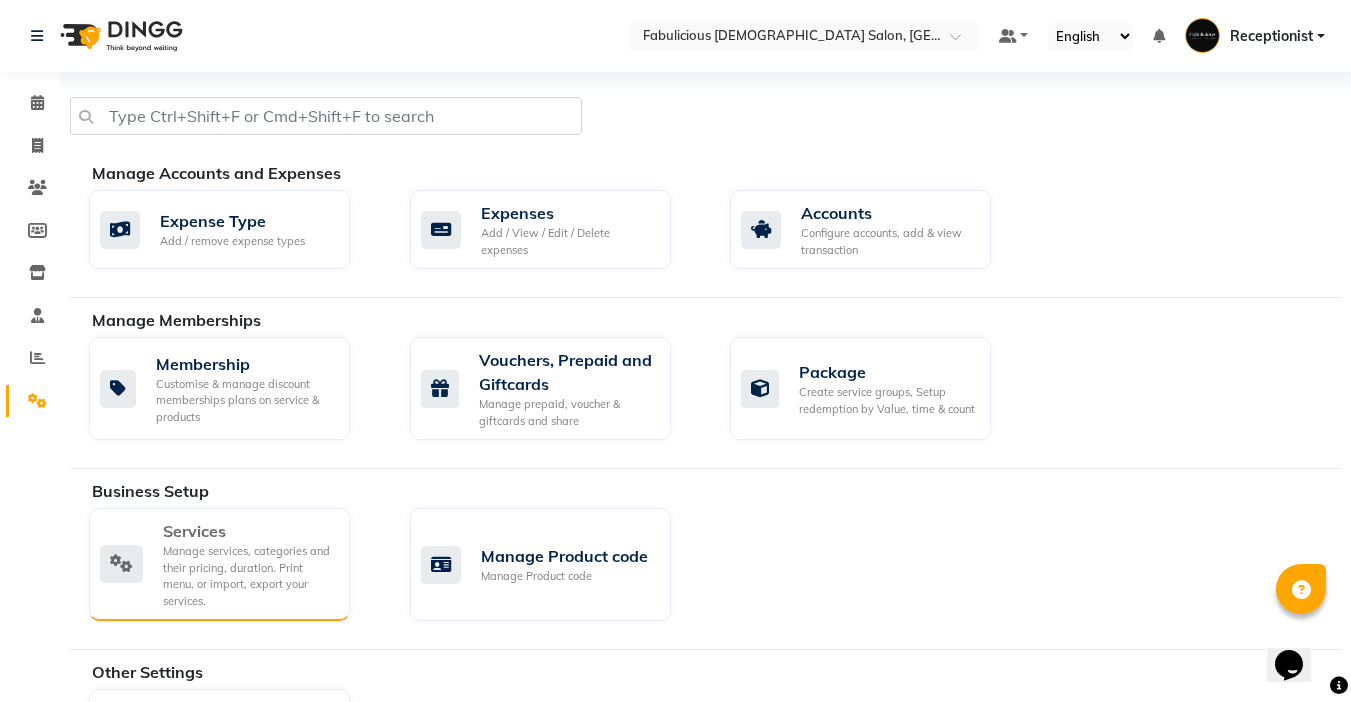 click on "Manage services, categories and their pricing, duration. Print menu, or import, export your services." 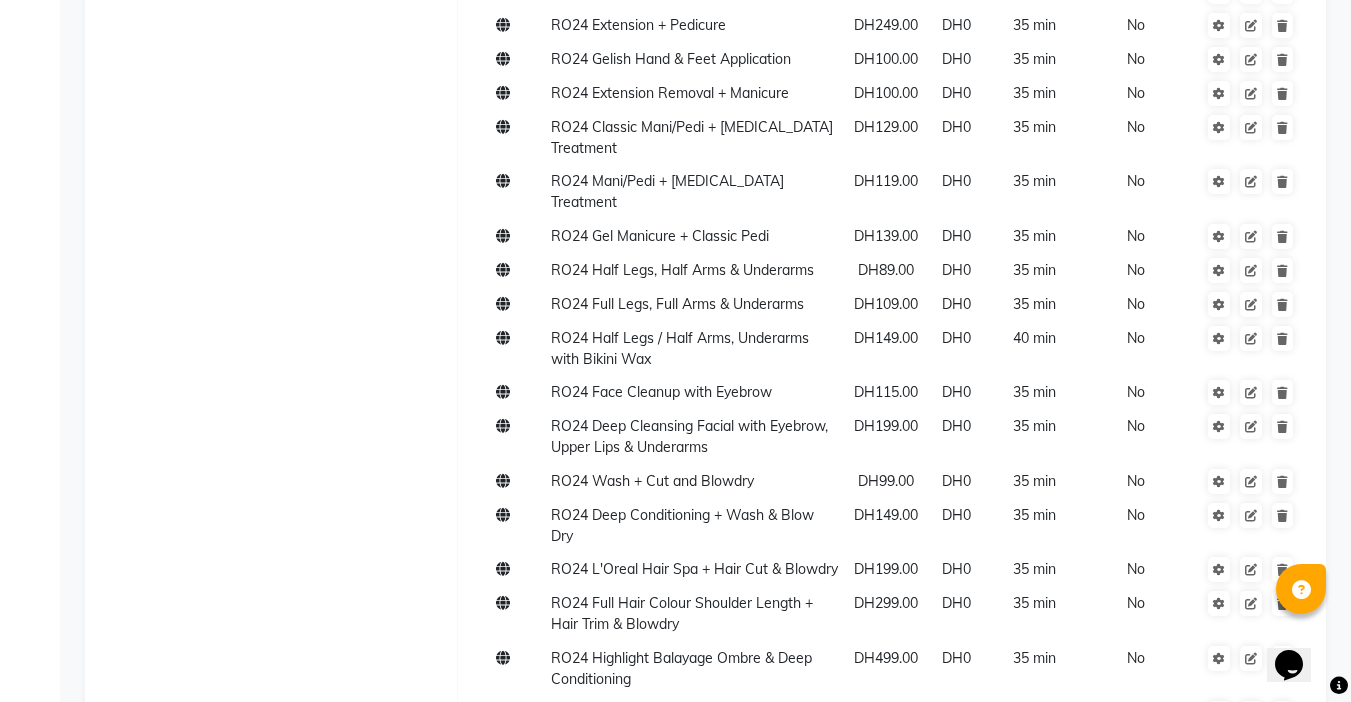 scroll, scrollTop: 1000, scrollLeft: 0, axis: vertical 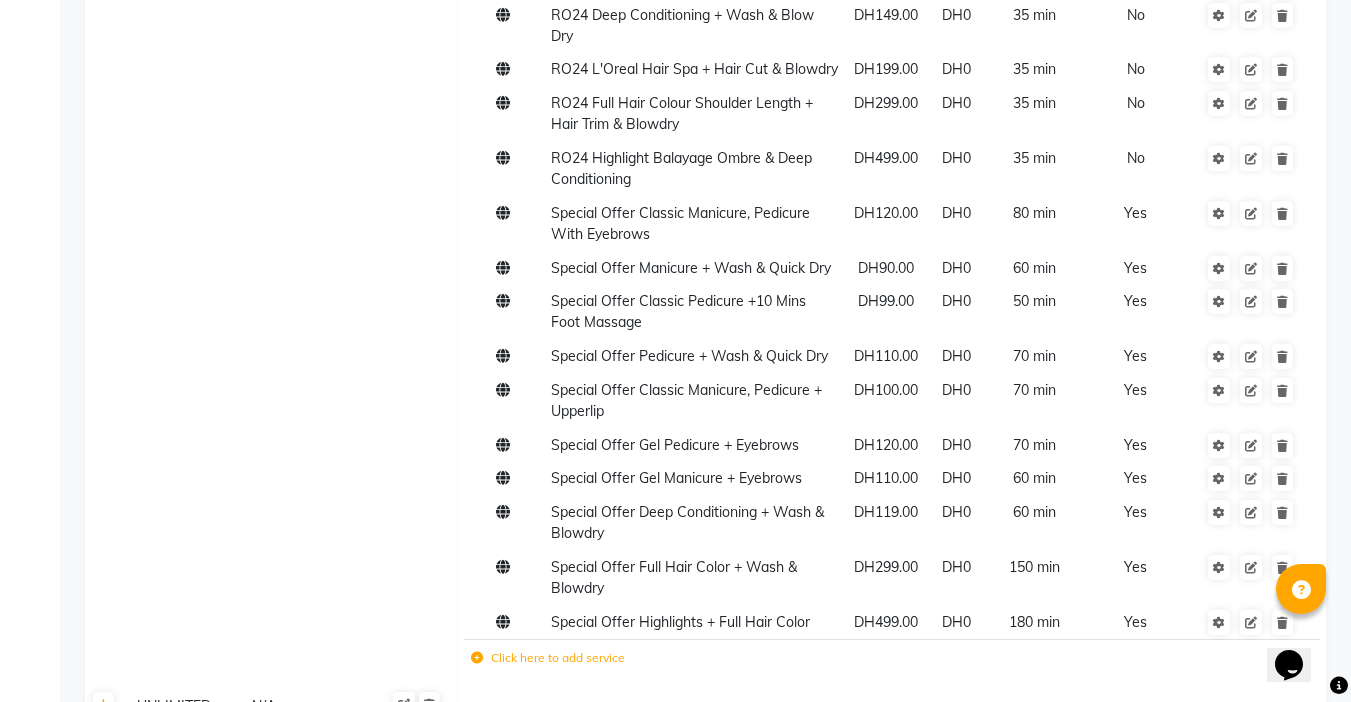 click on "Click here to add service" 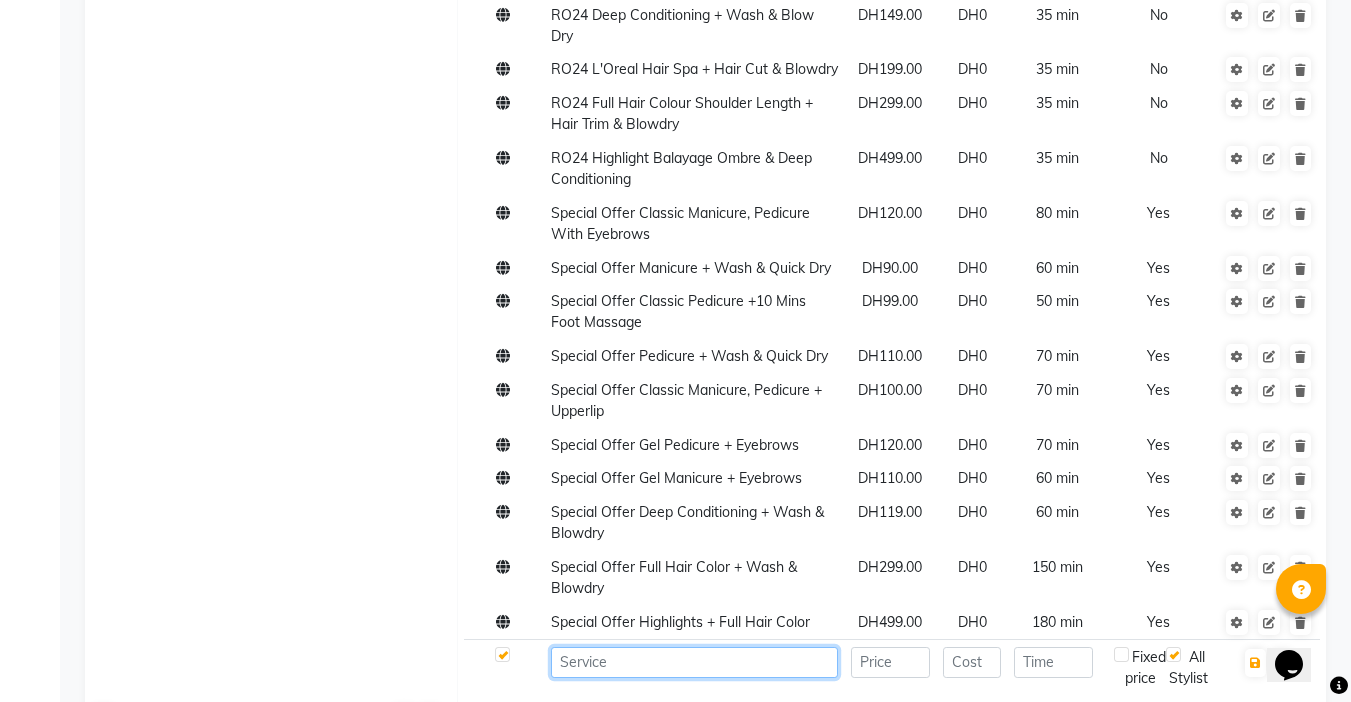 click 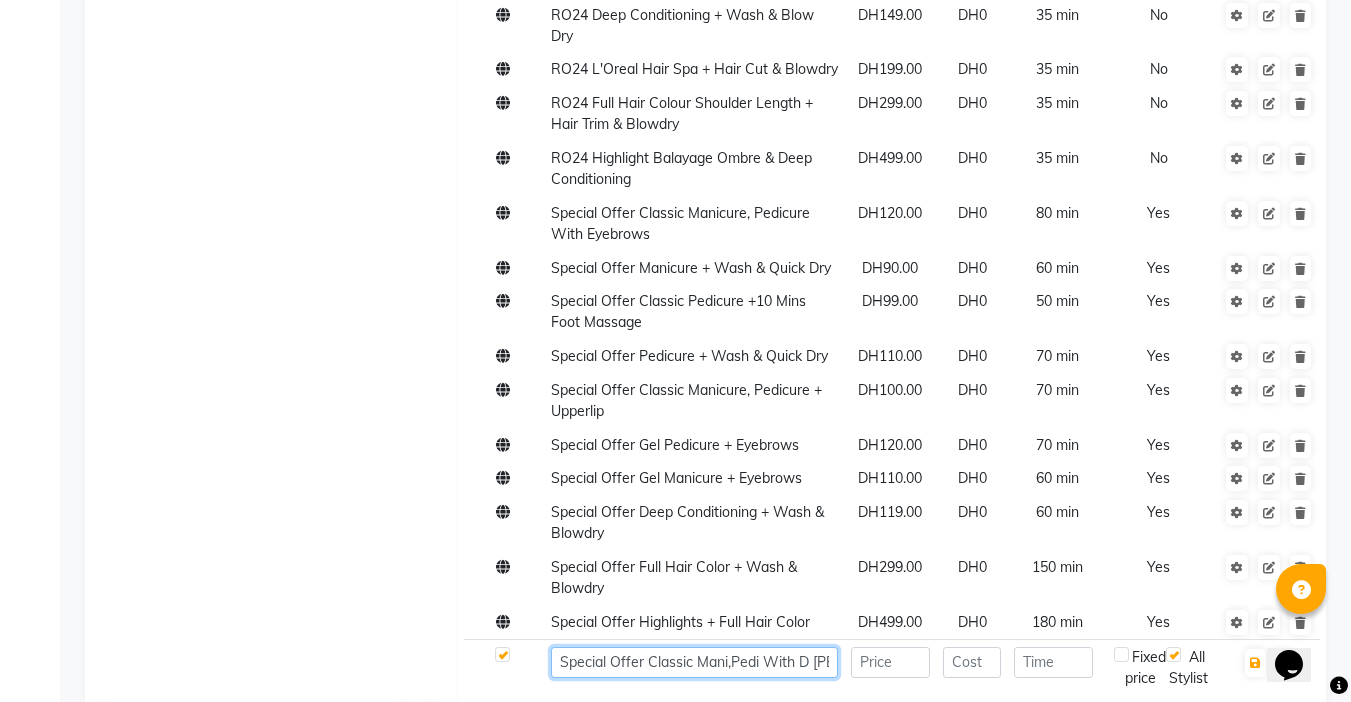 scroll, scrollTop: 0, scrollLeft: 7, axis: horizontal 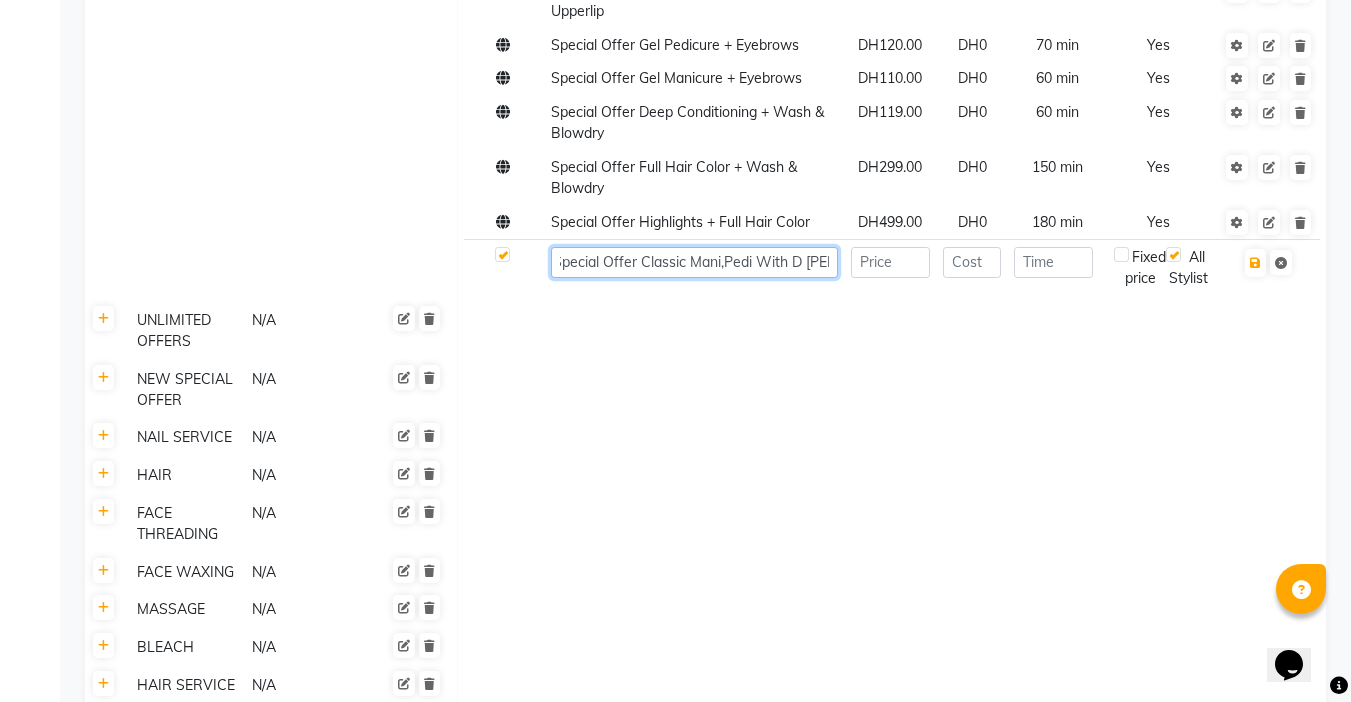 type on "Special Offer Classic Mani,Pedi With D [PERSON_NAME]" 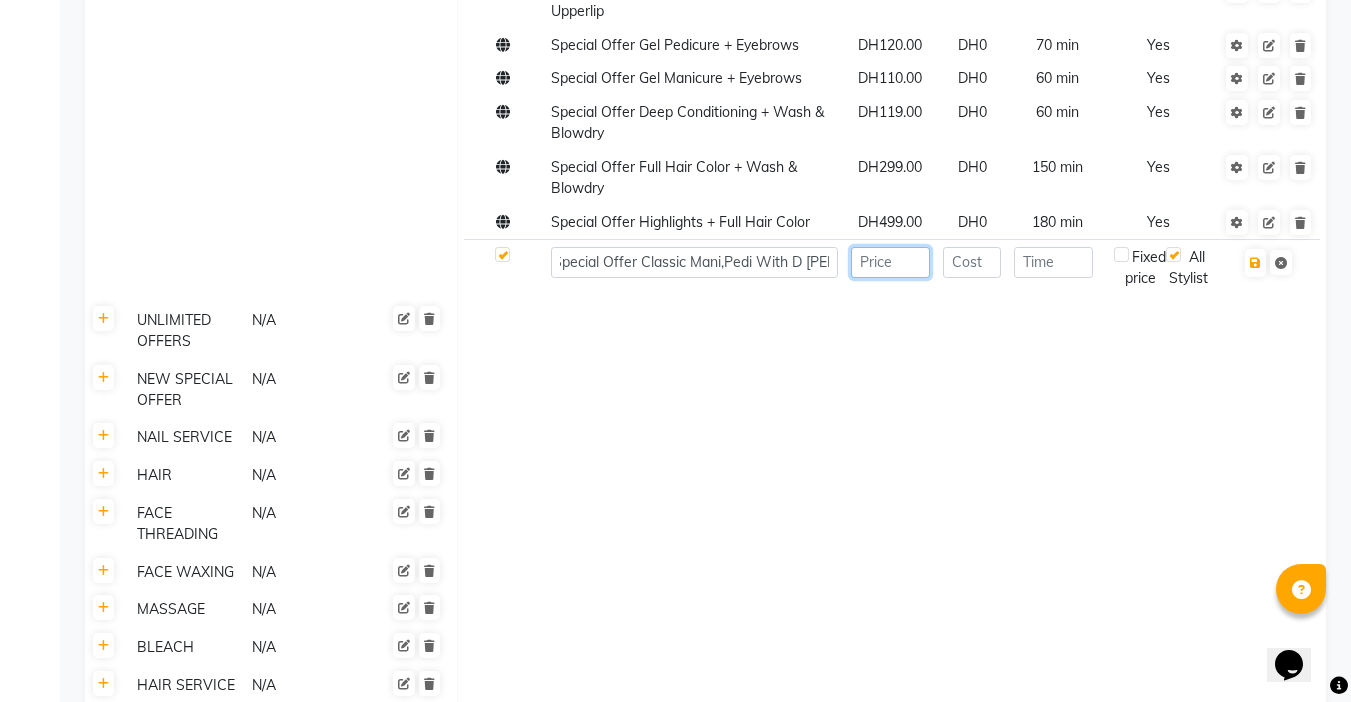 scroll, scrollTop: 0, scrollLeft: 0, axis: both 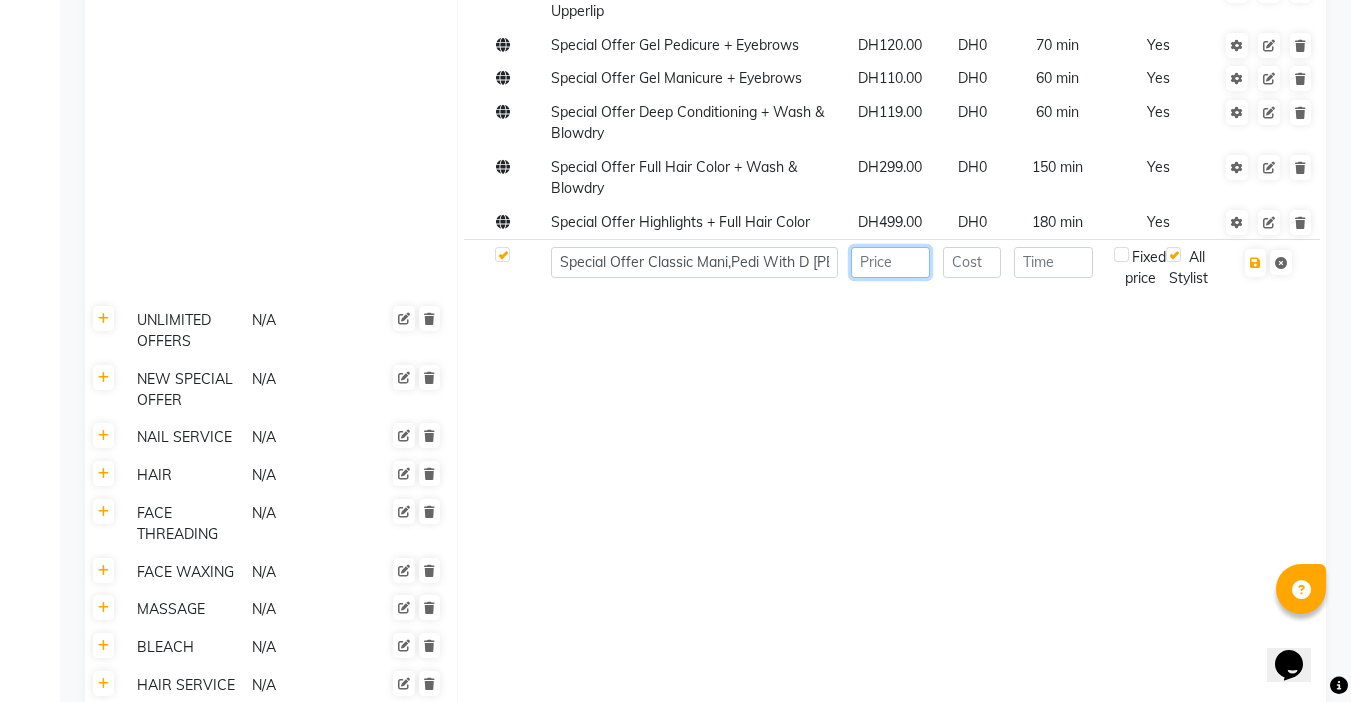 click 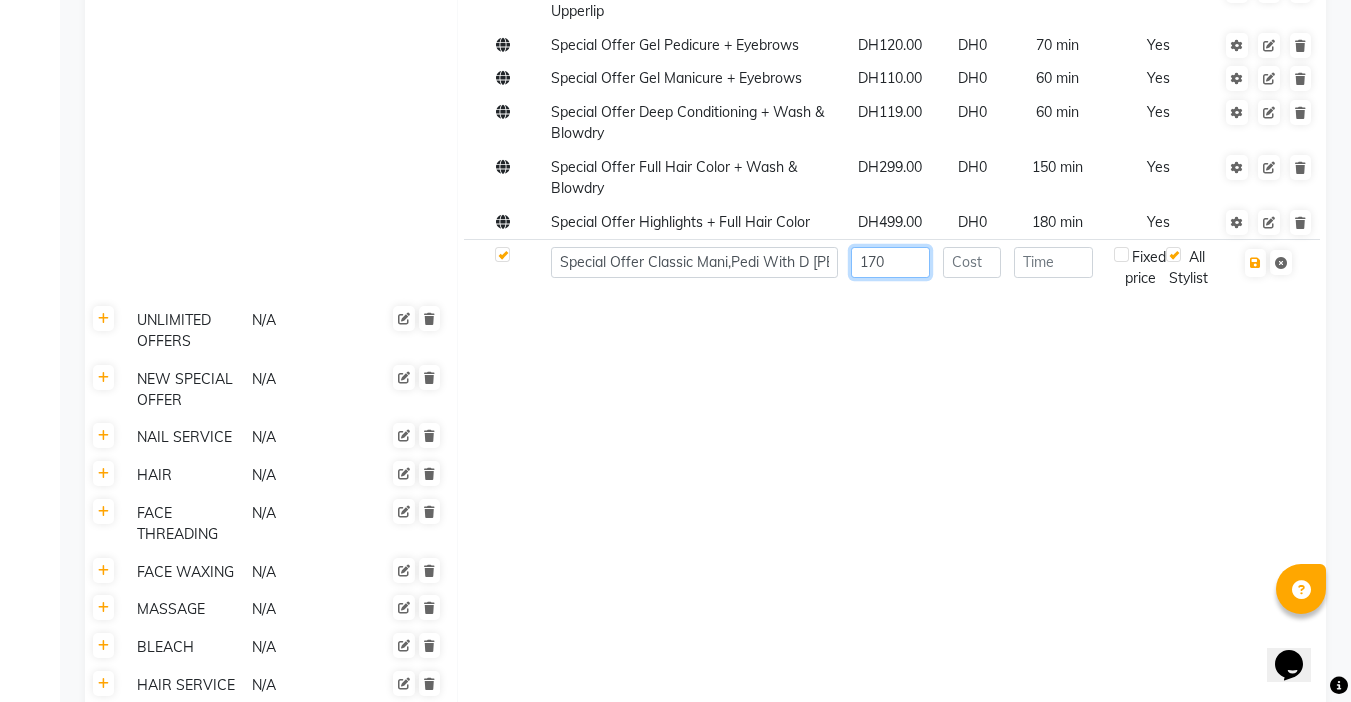type on "170" 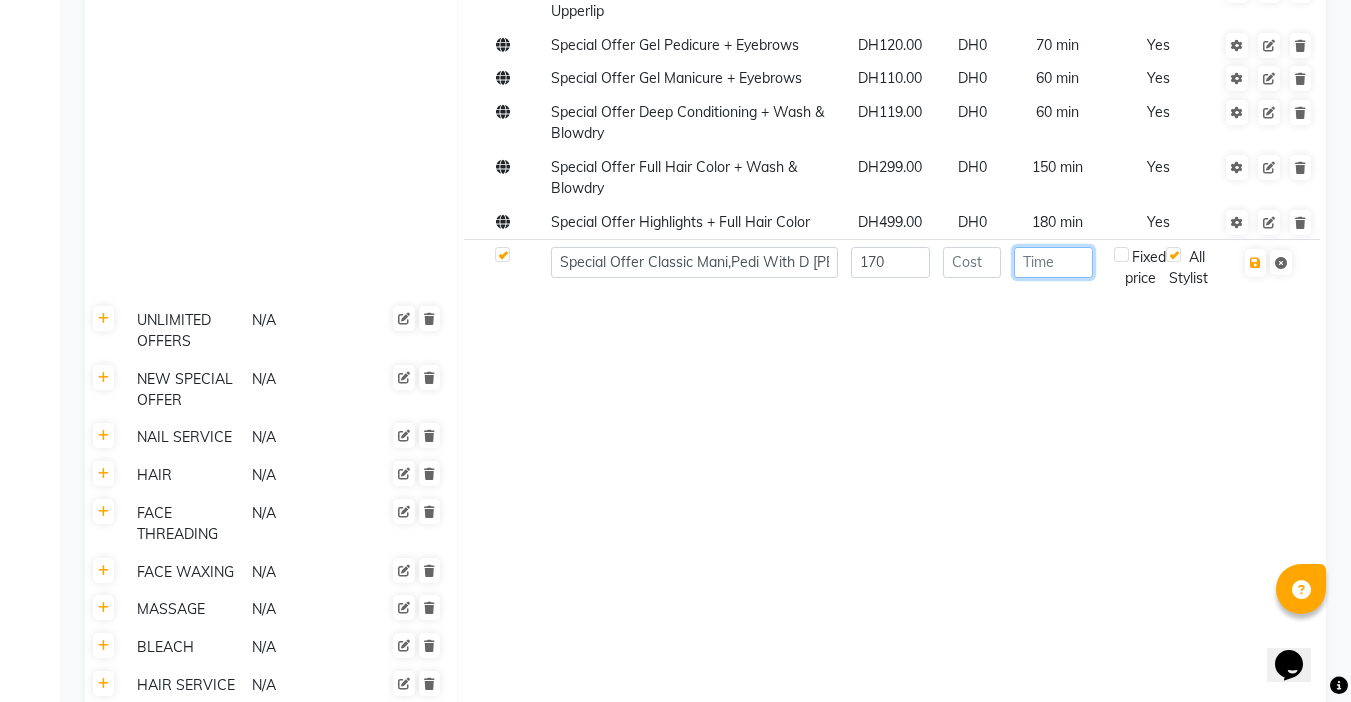 click 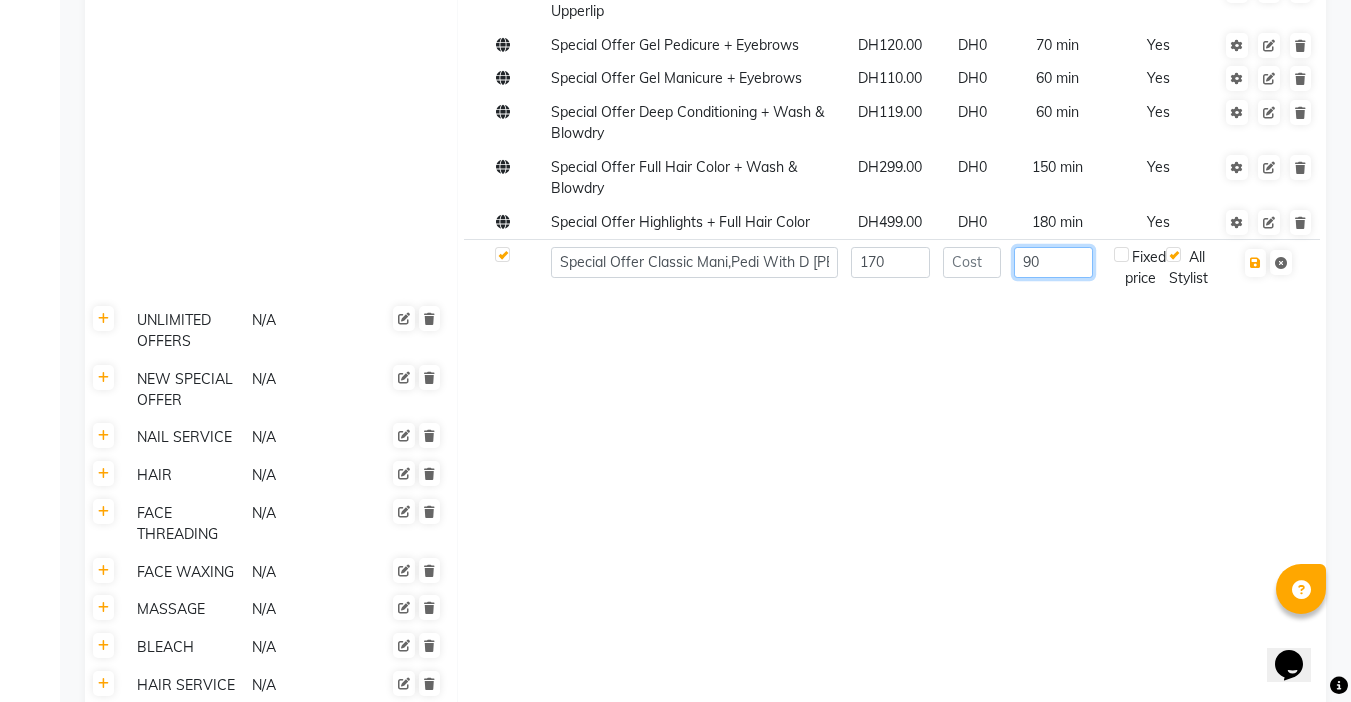 type on "90" 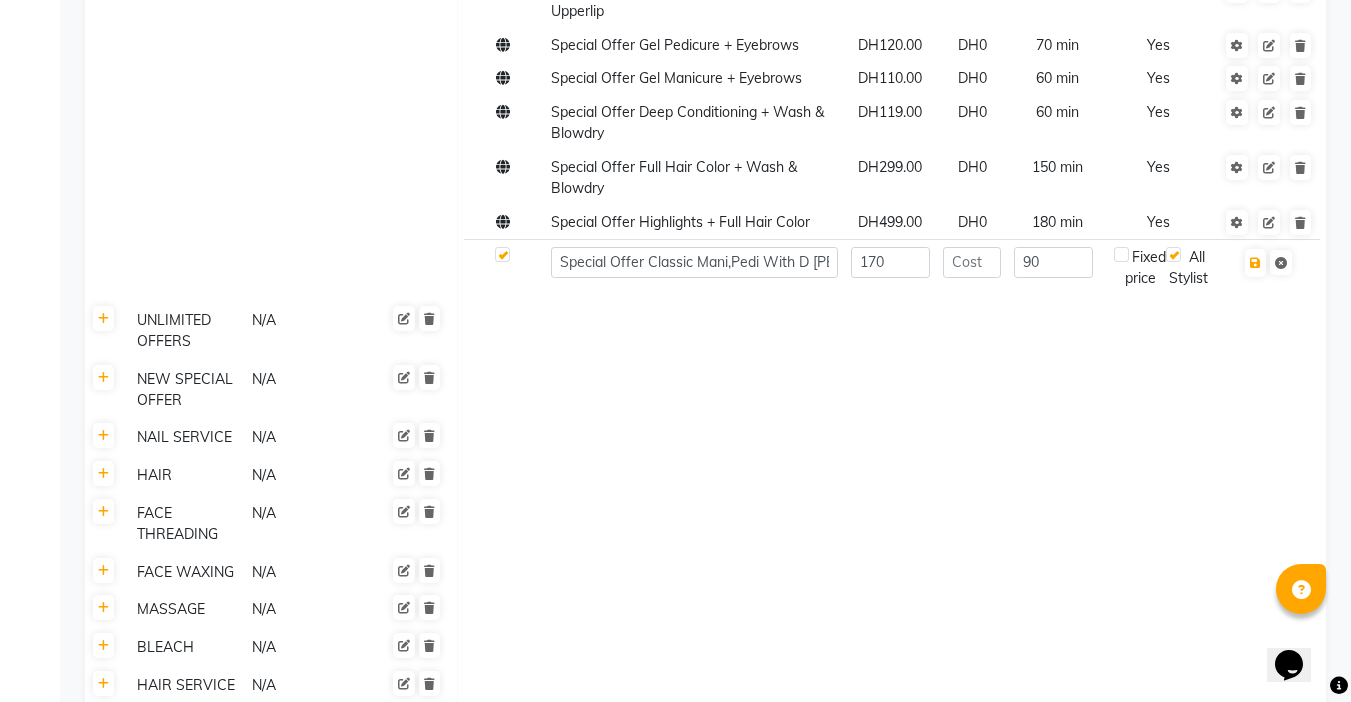 click 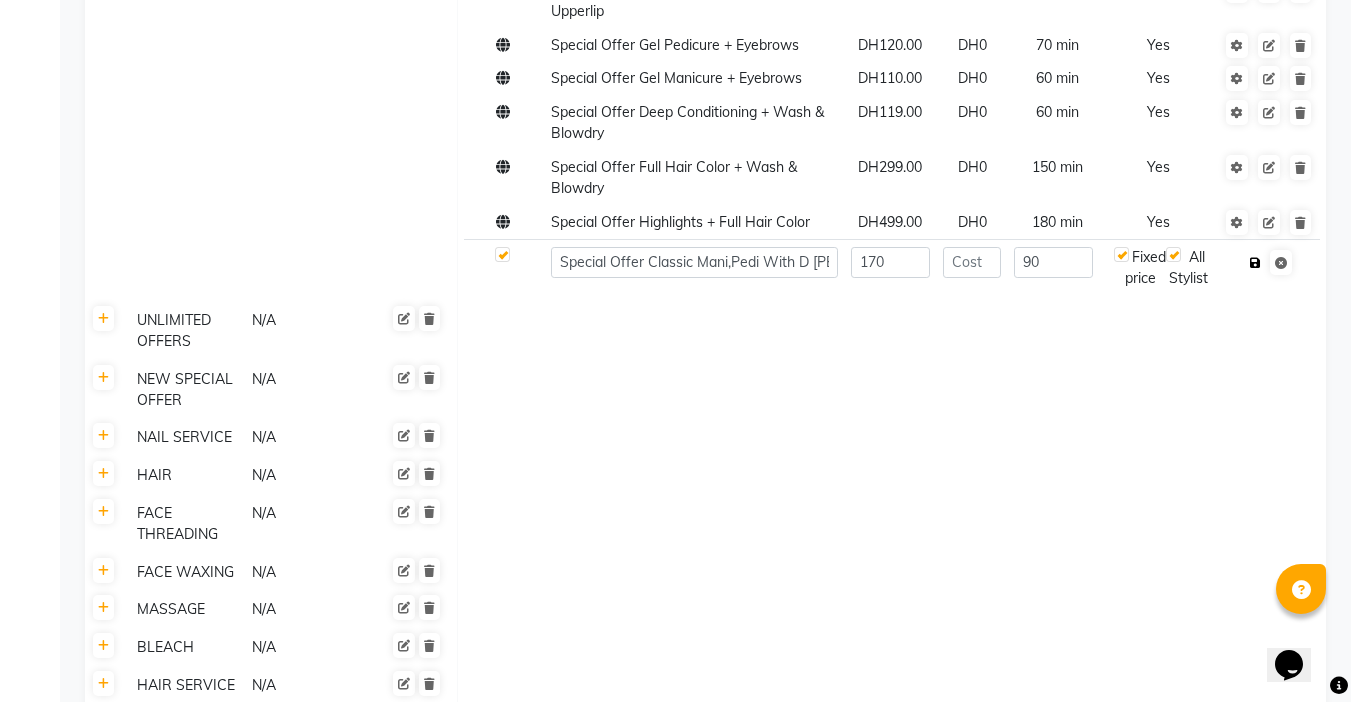 click at bounding box center (1255, 263) 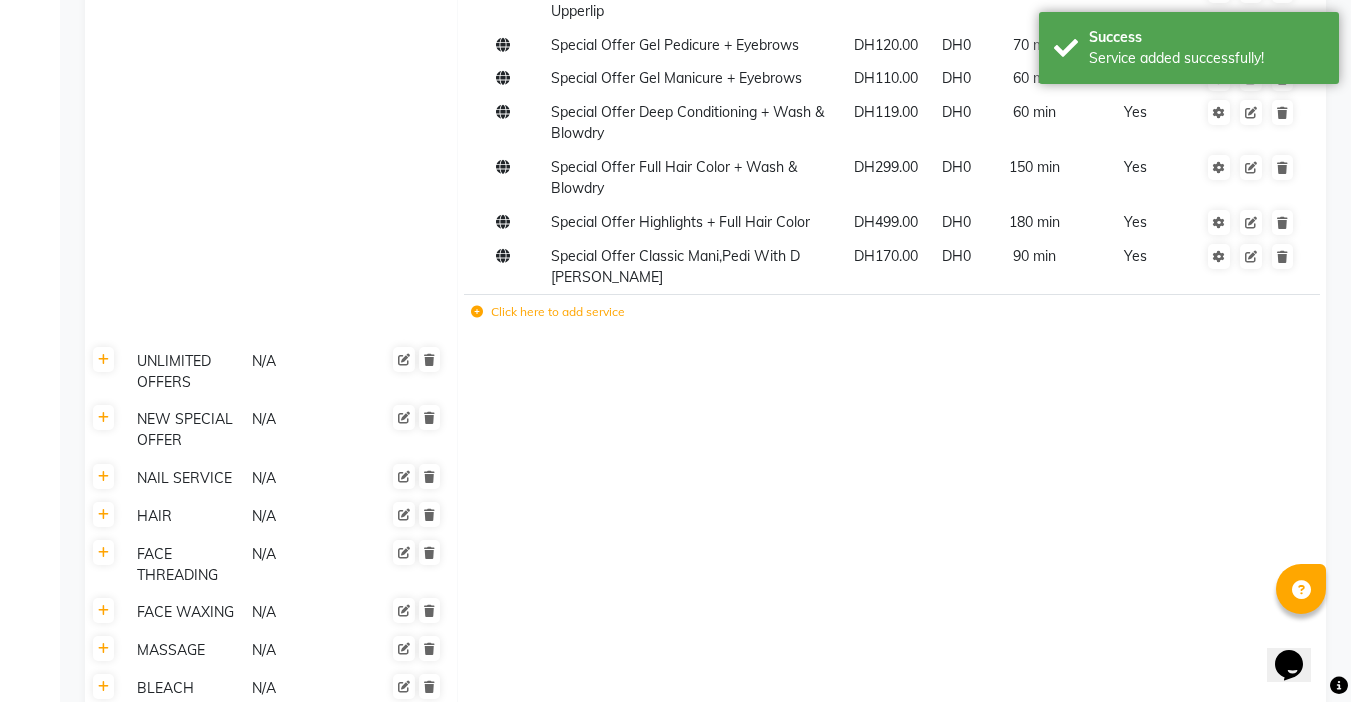 scroll, scrollTop: 2271, scrollLeft: 0, axis: vertical 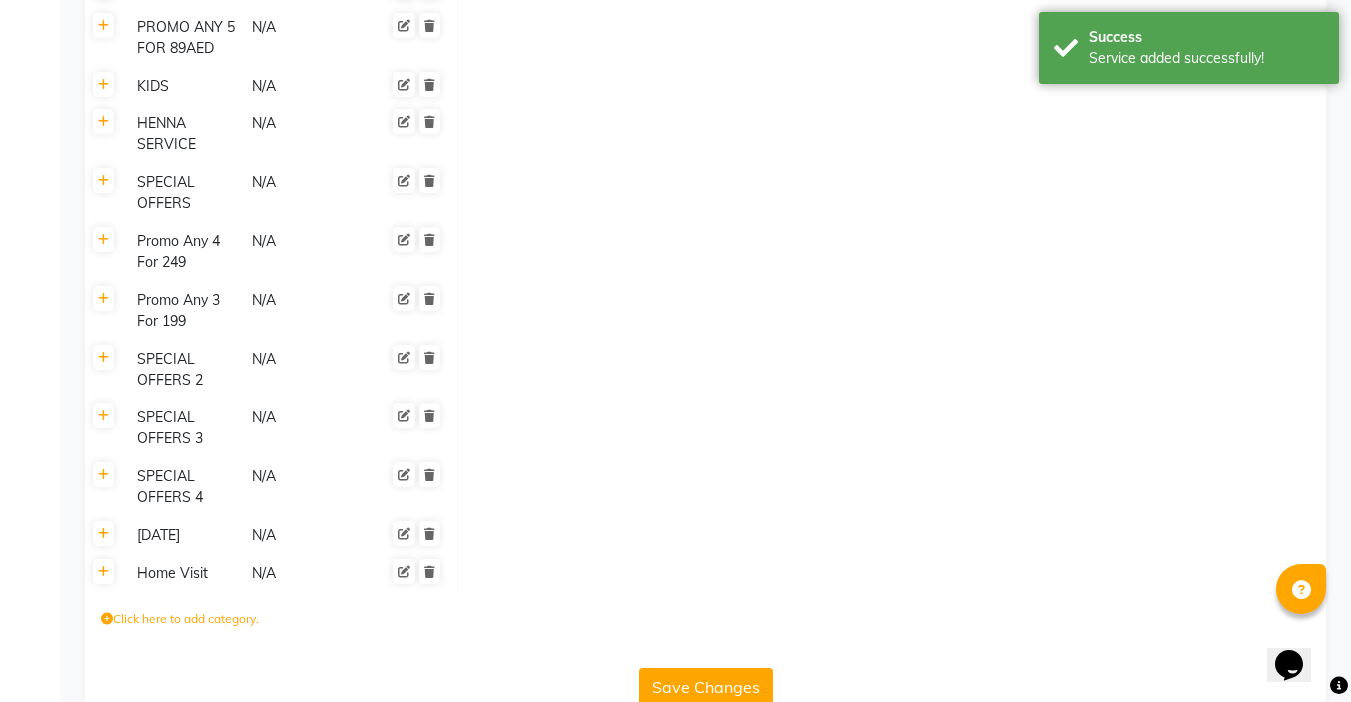 click on "Save Changes" 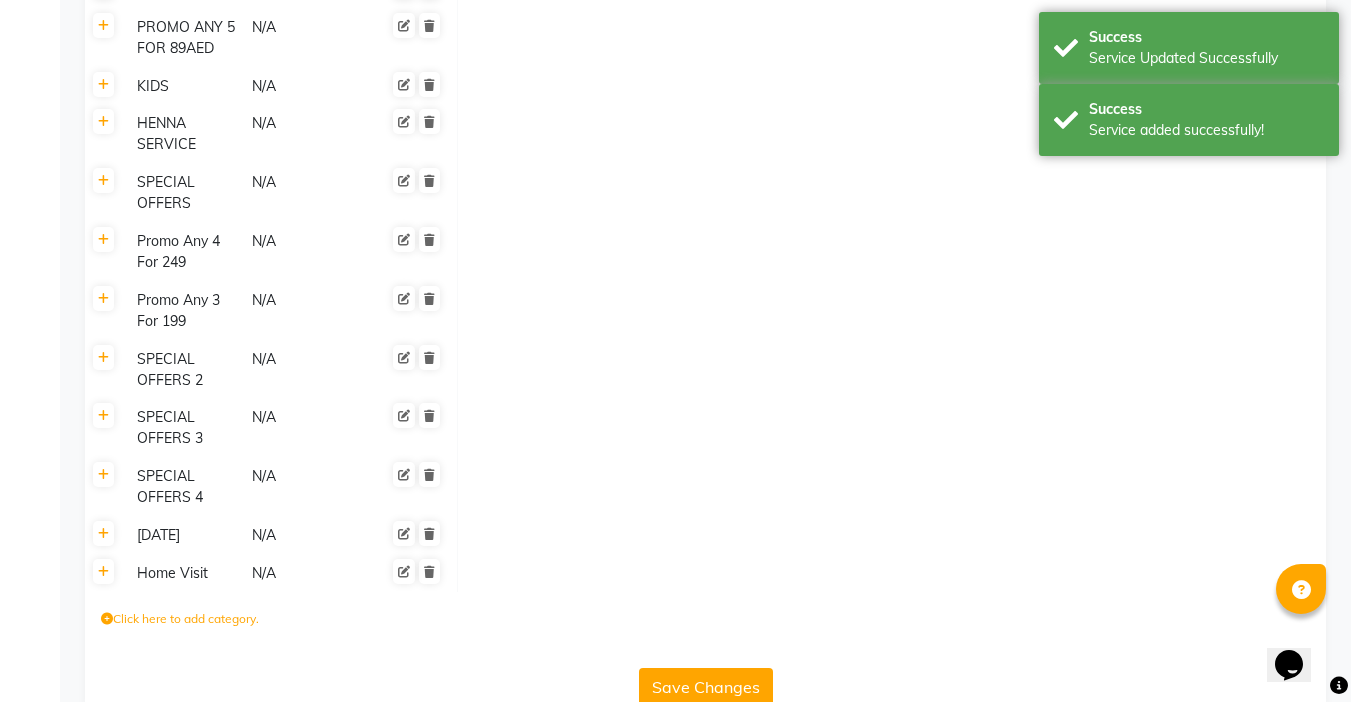 scroll, scrollTop: 0, scrollLeft: 0, axis: both 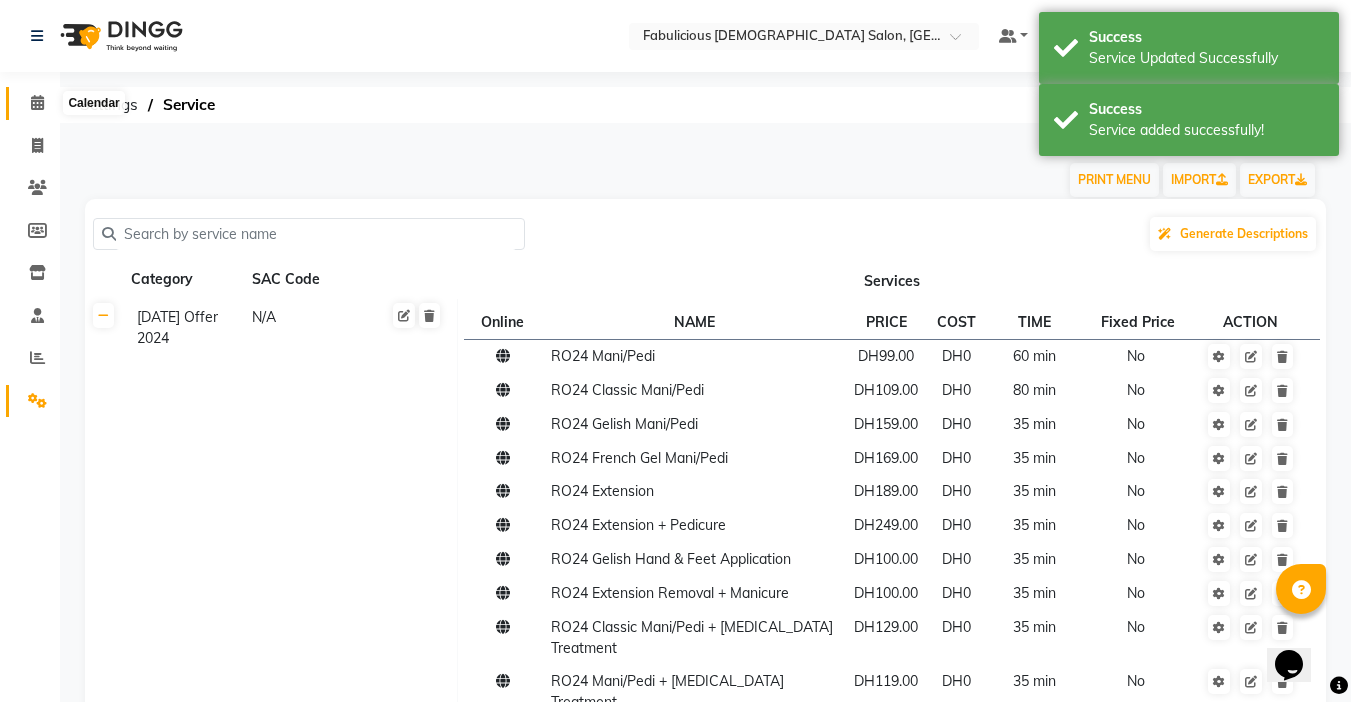 click 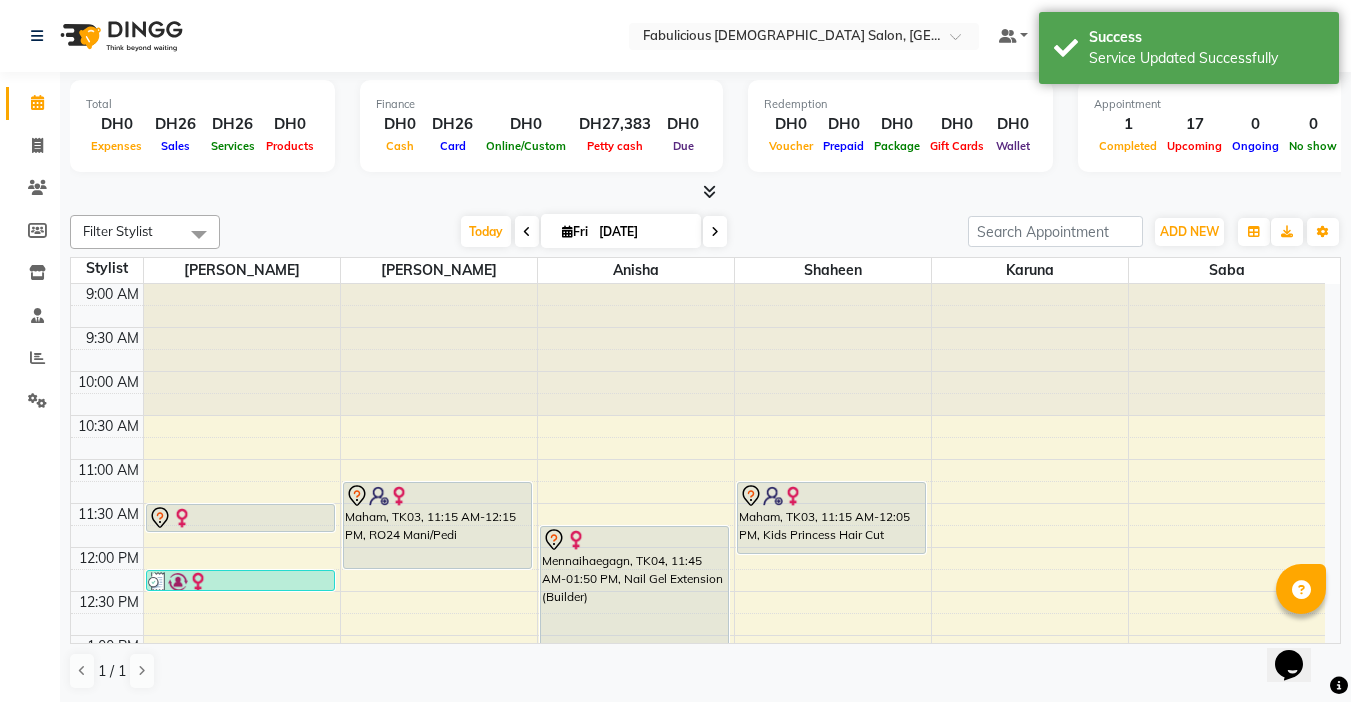 scroll, scrollTop: 100, scrollLeft: 0, axis: vertical 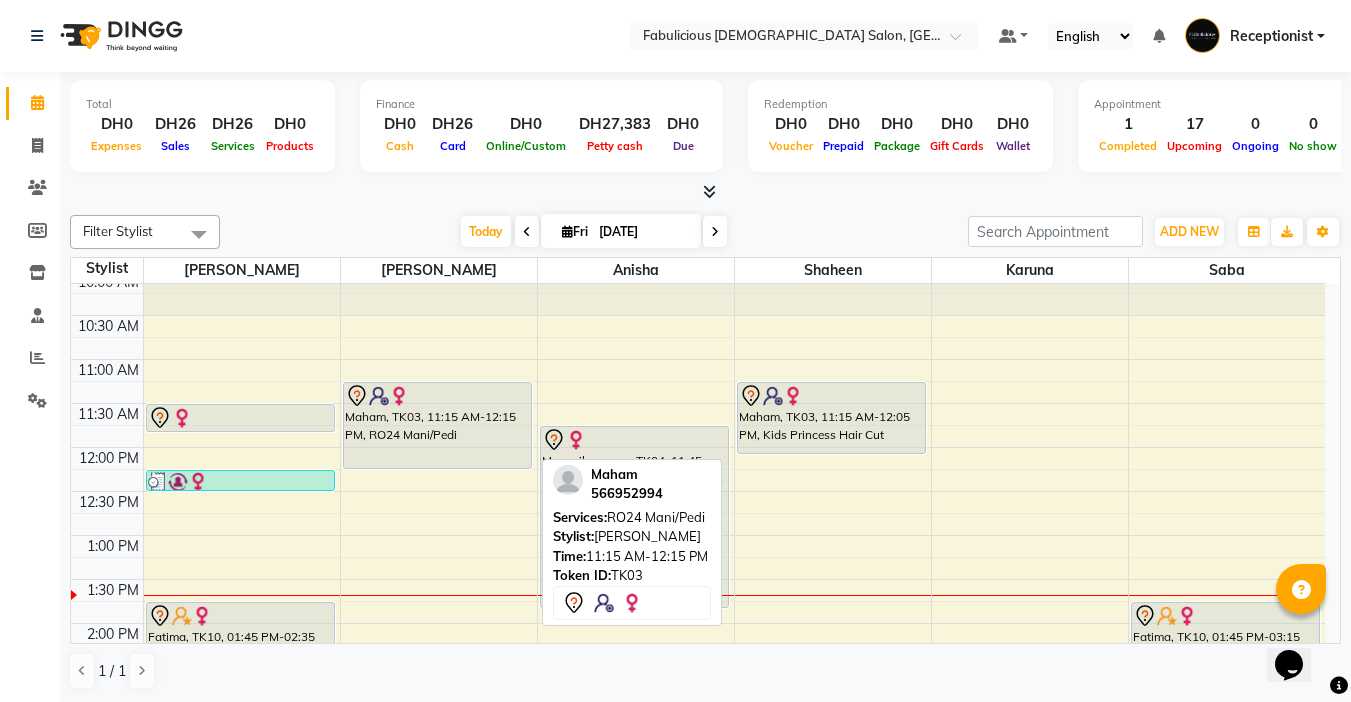 click on "Maham, TK03, 11:15 AM-12:15 PM, RO24 Mani/Pedi" at bounding box center (437, 425) 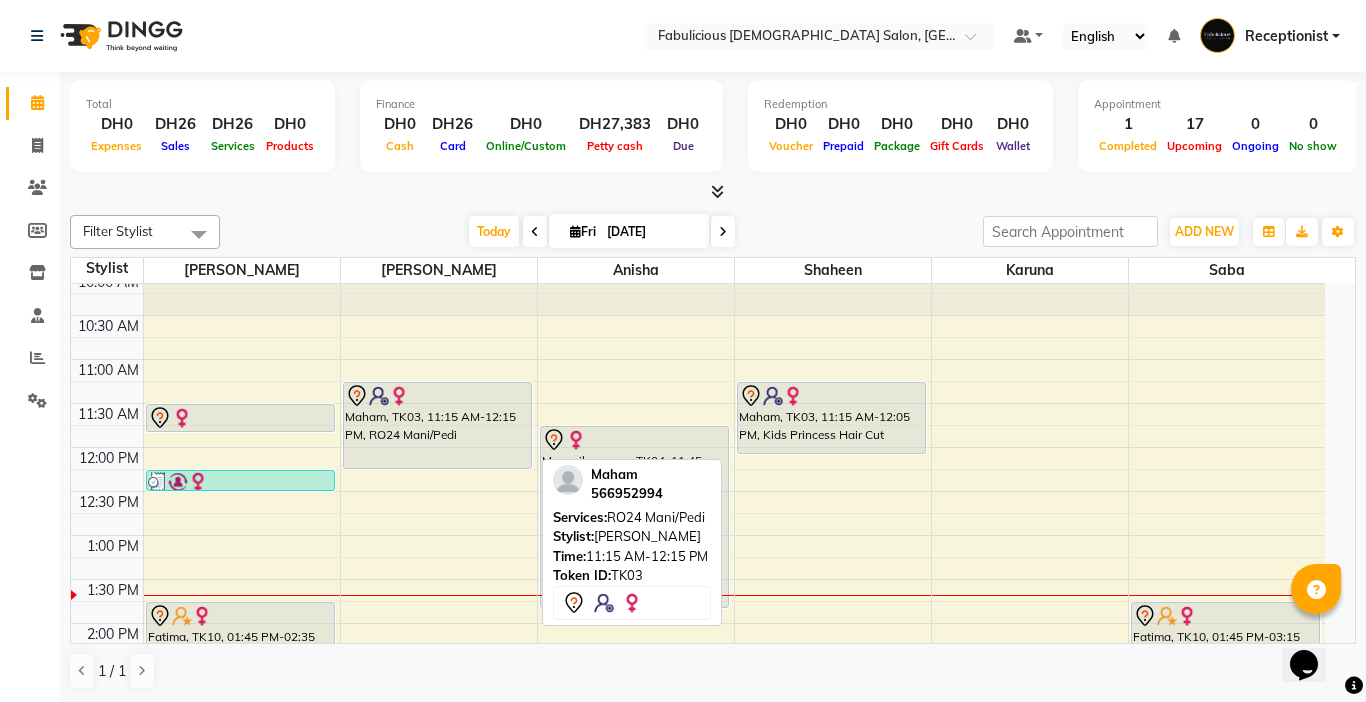 select on "7" 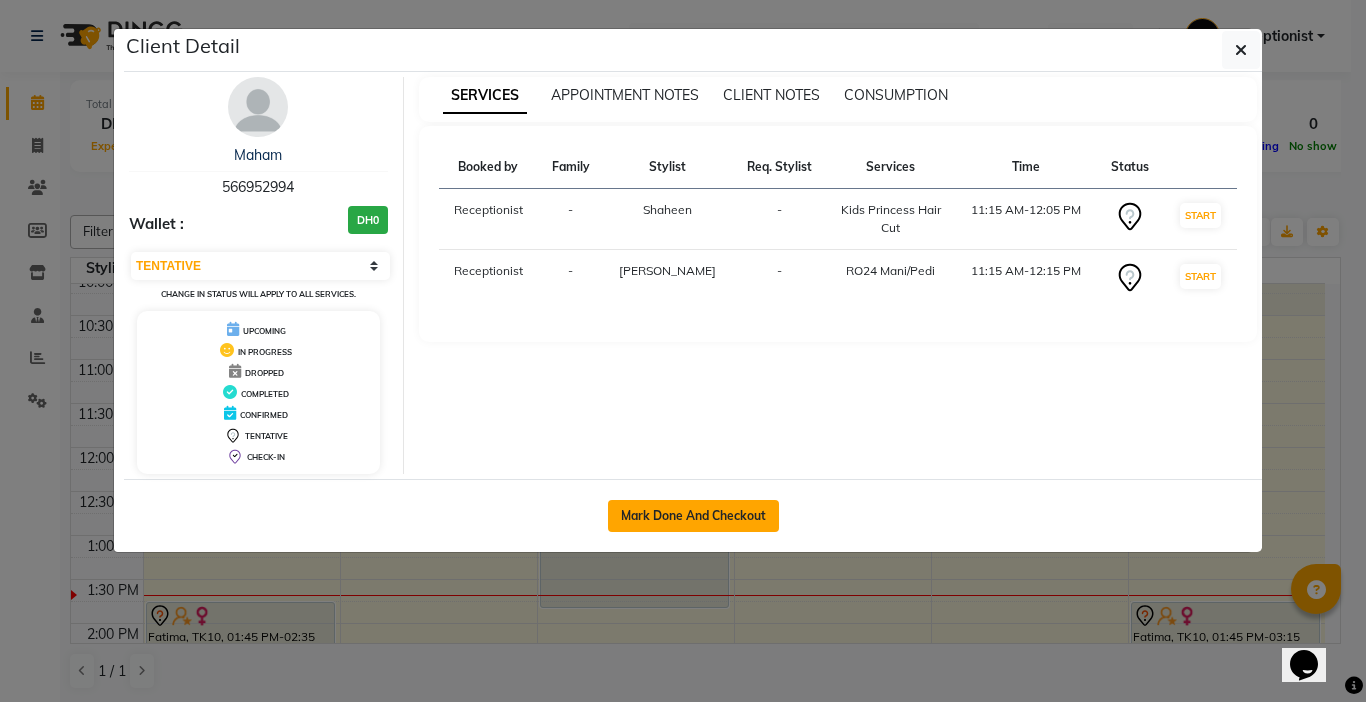 click on "Mark Done And Checkout" 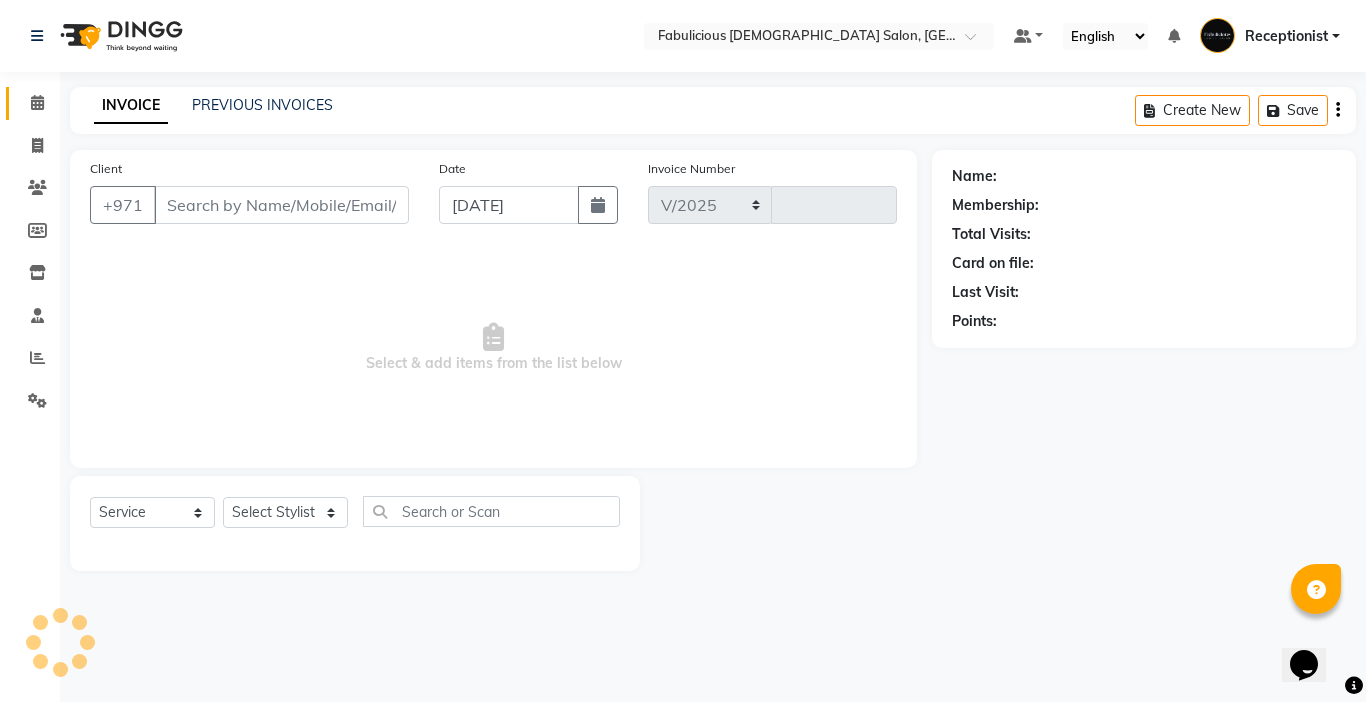 select on "738" 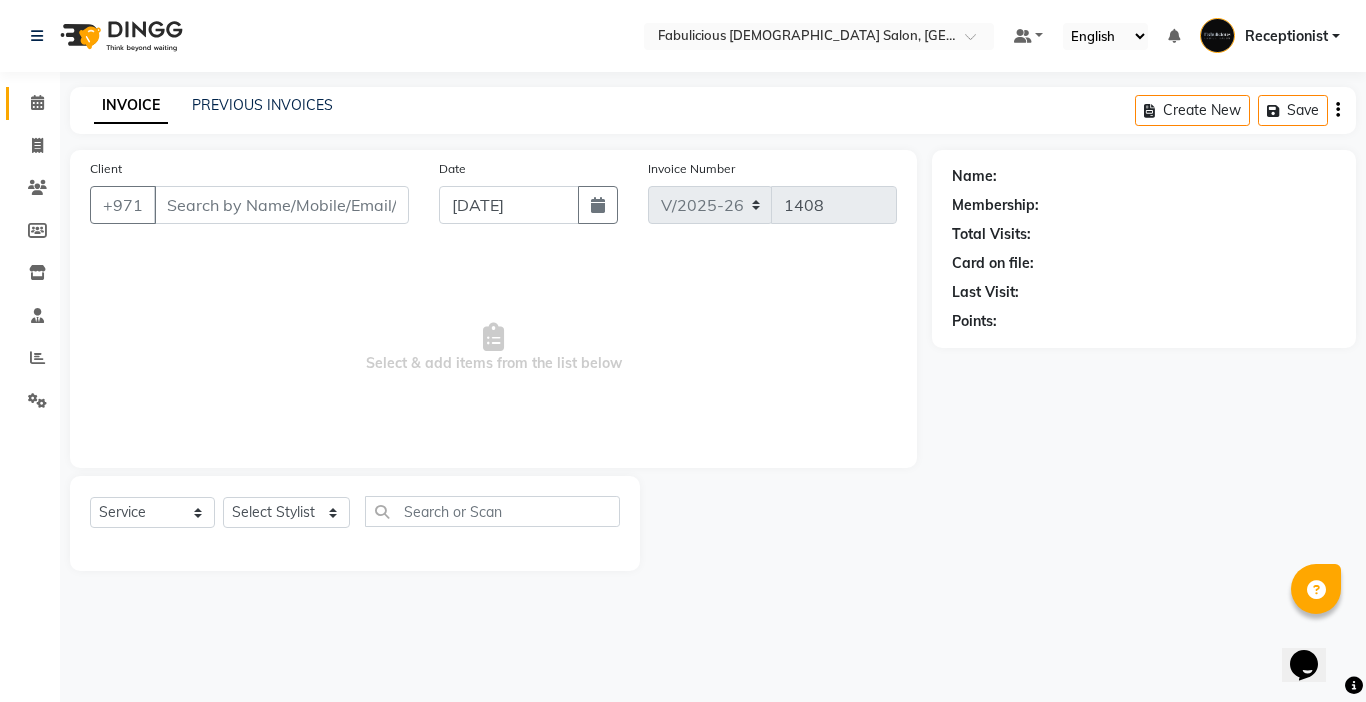 type on "566952994" 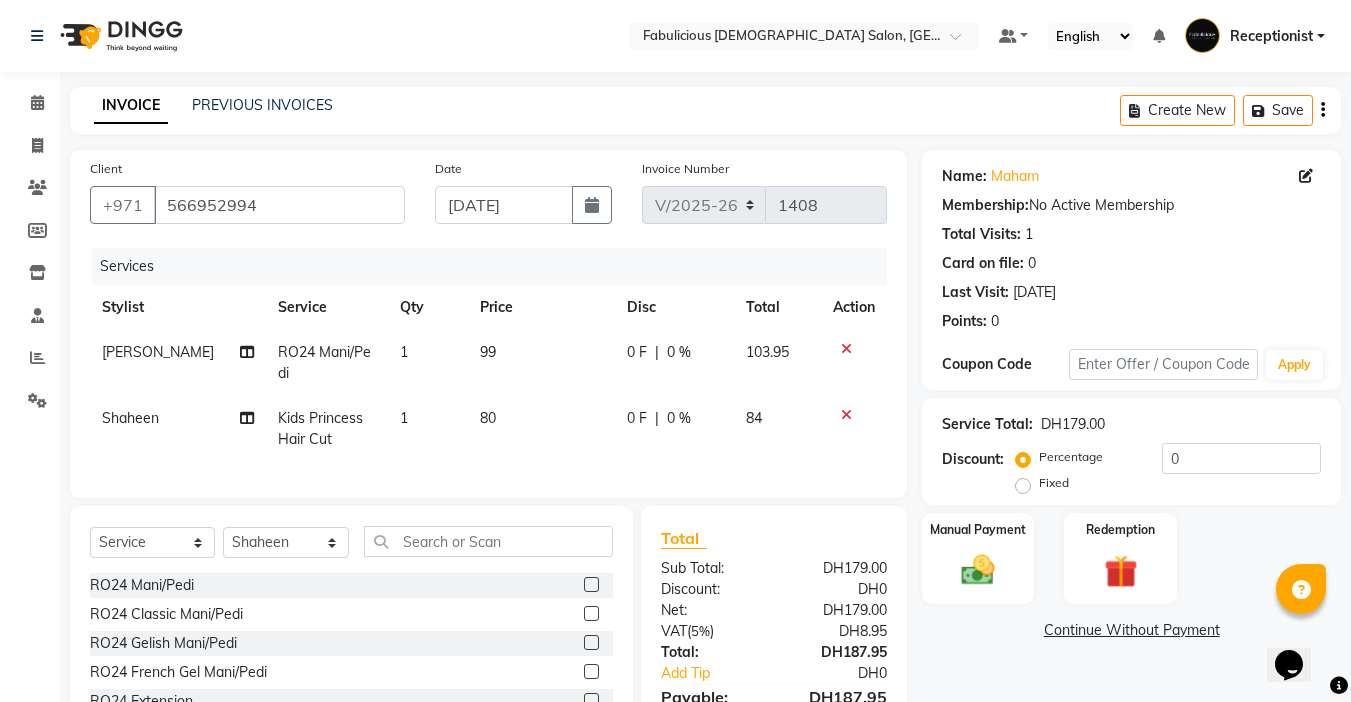 click on "RO24 Mani/Pedi" 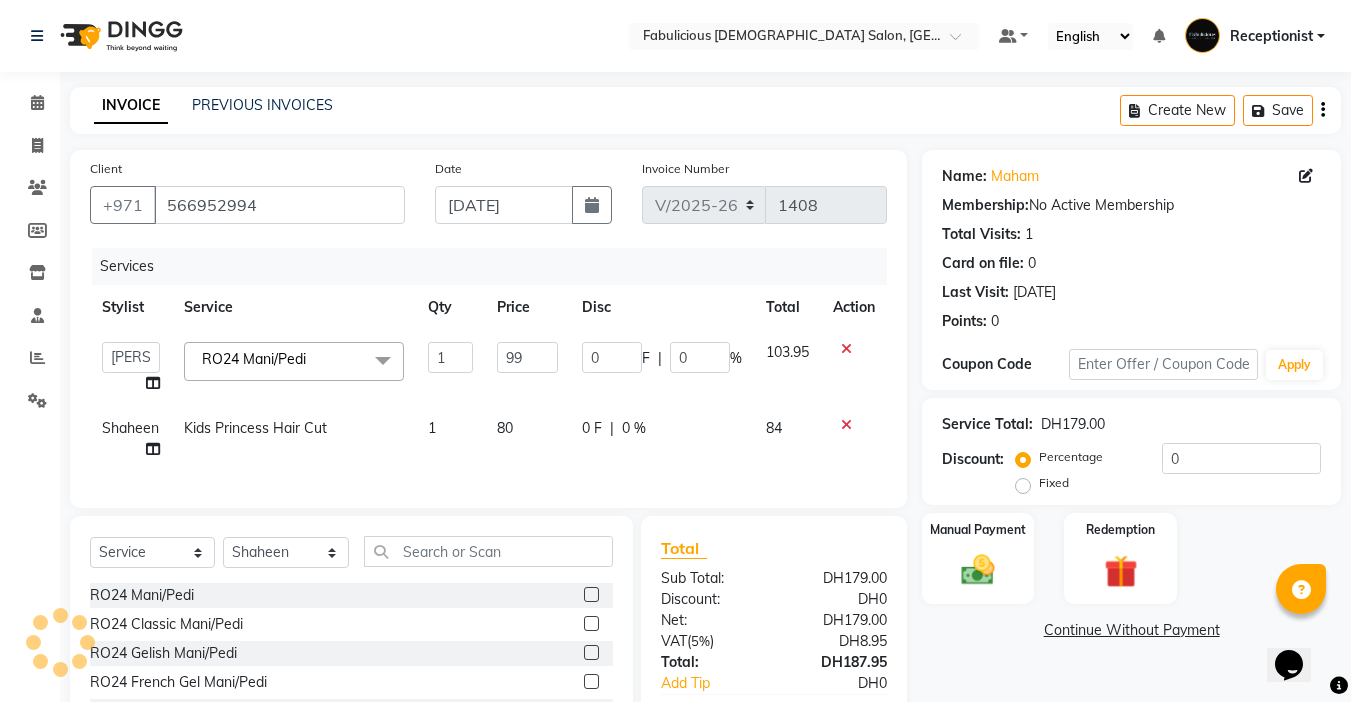click on "x" 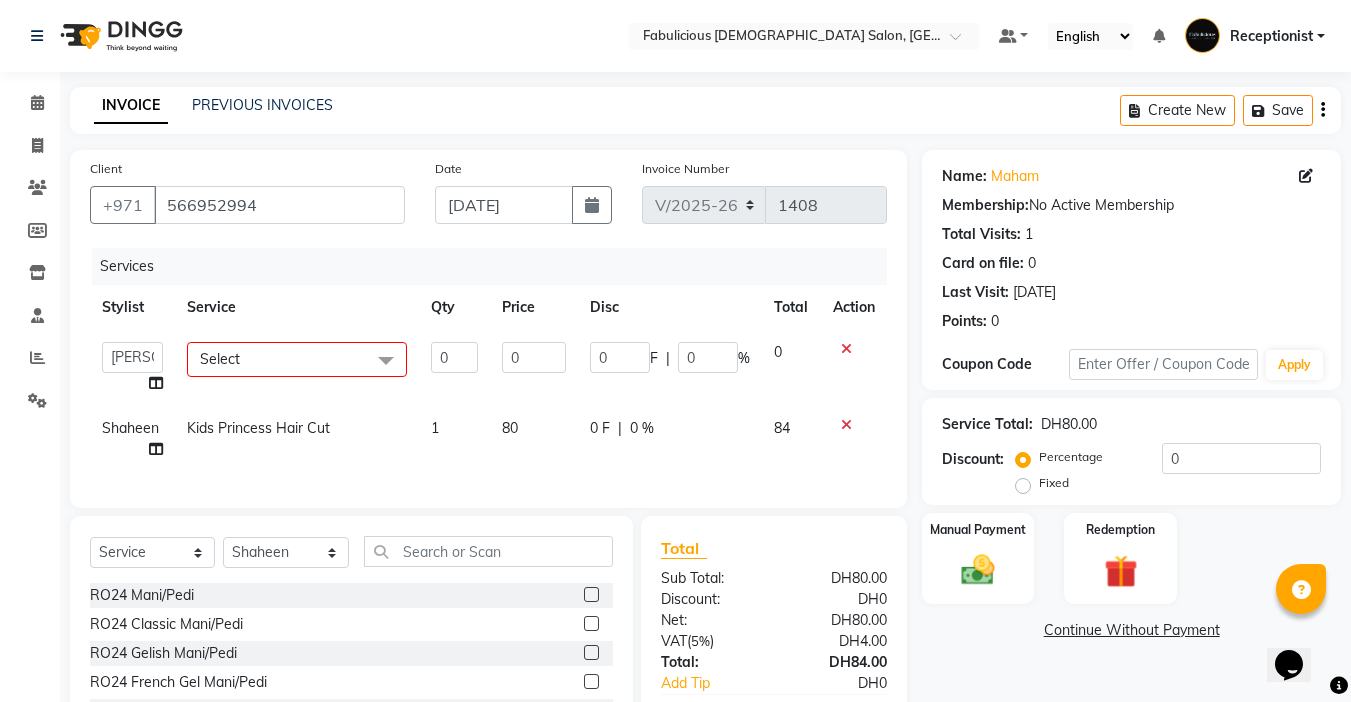 click on "Select" 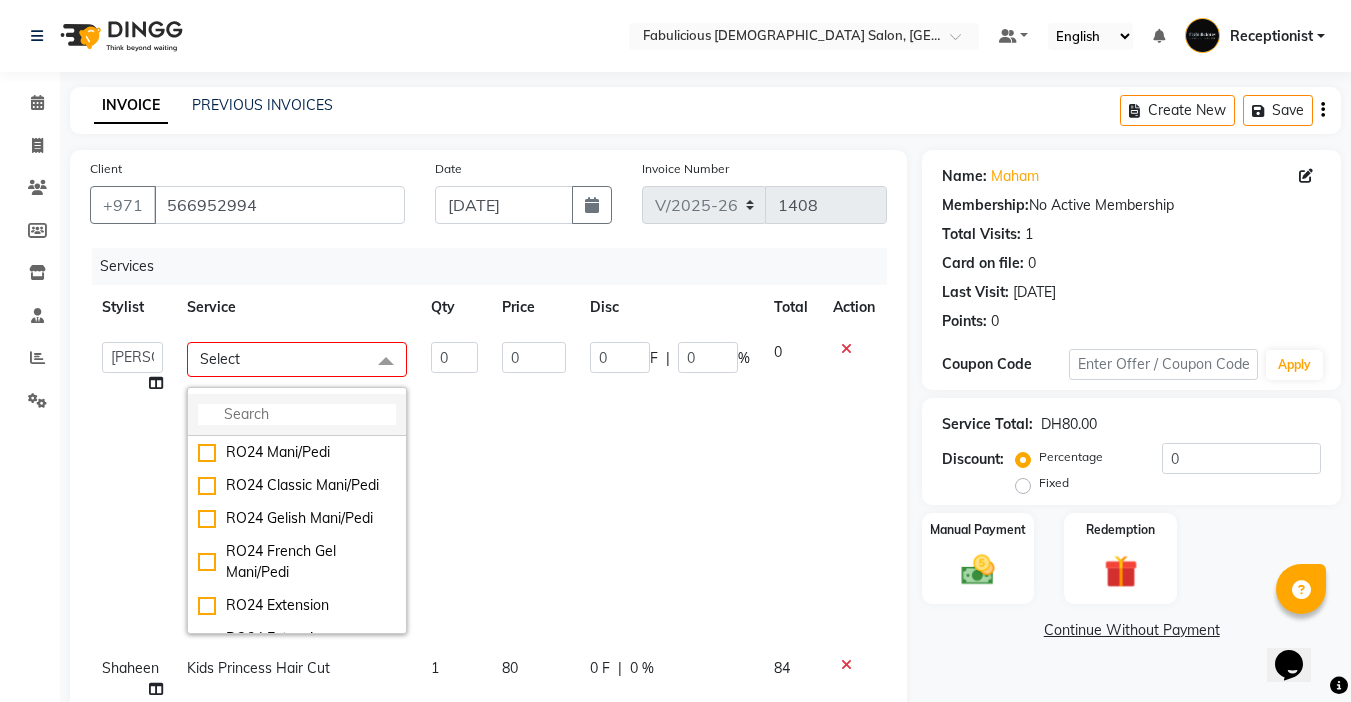click 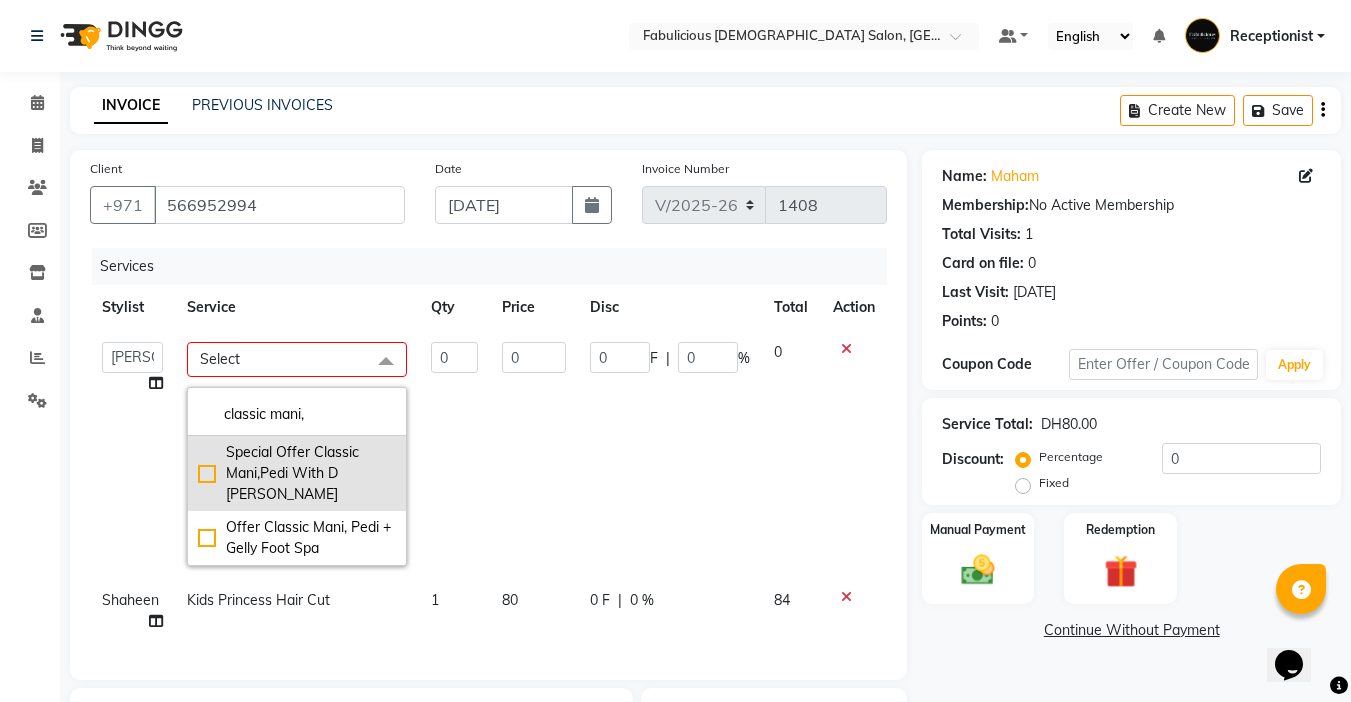 type on "classic mani," 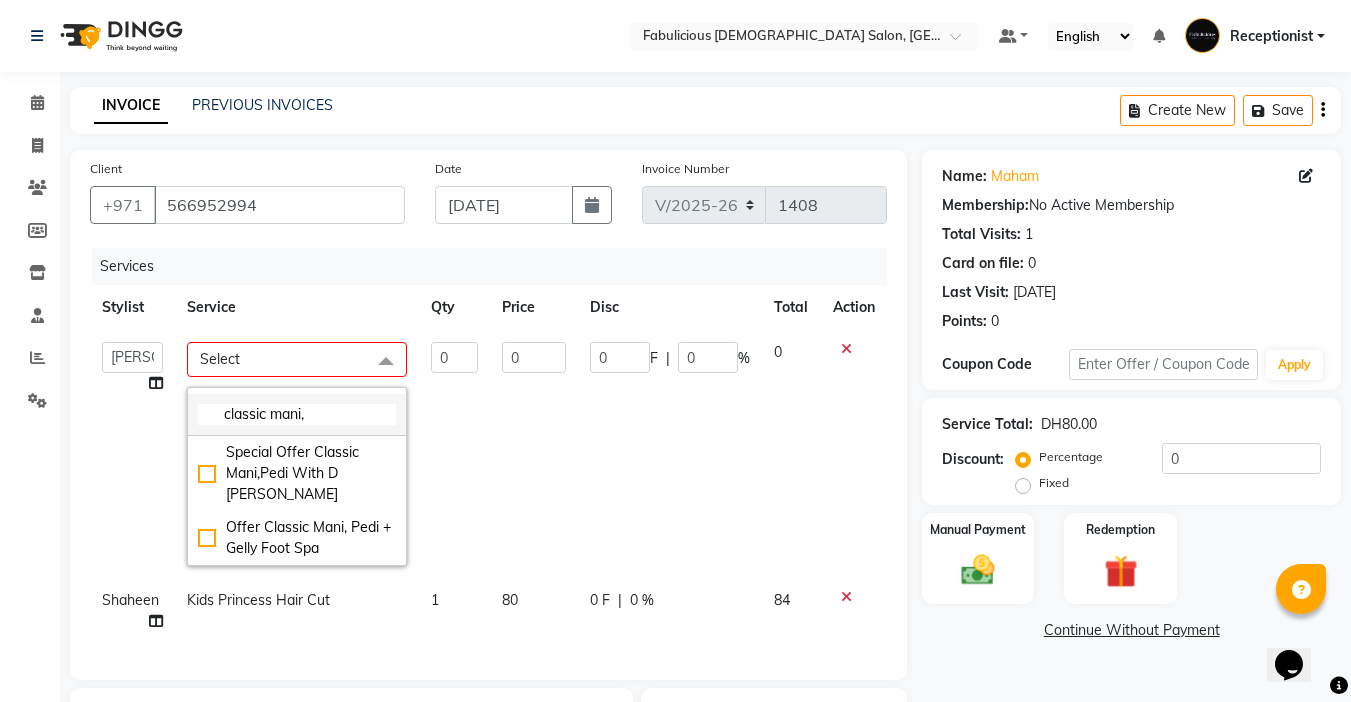 click on "Special Offer Classic Mani,Pedi With D [PERSON_NAME]" 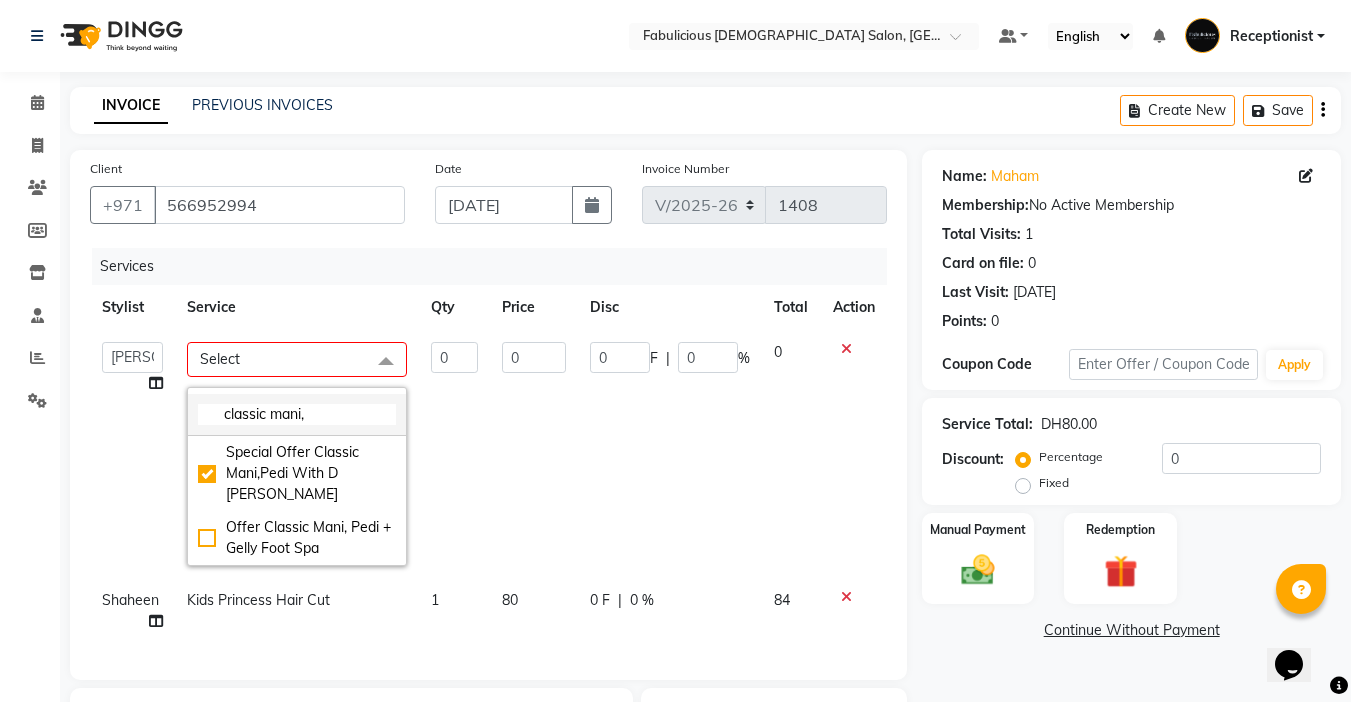 type on "1" 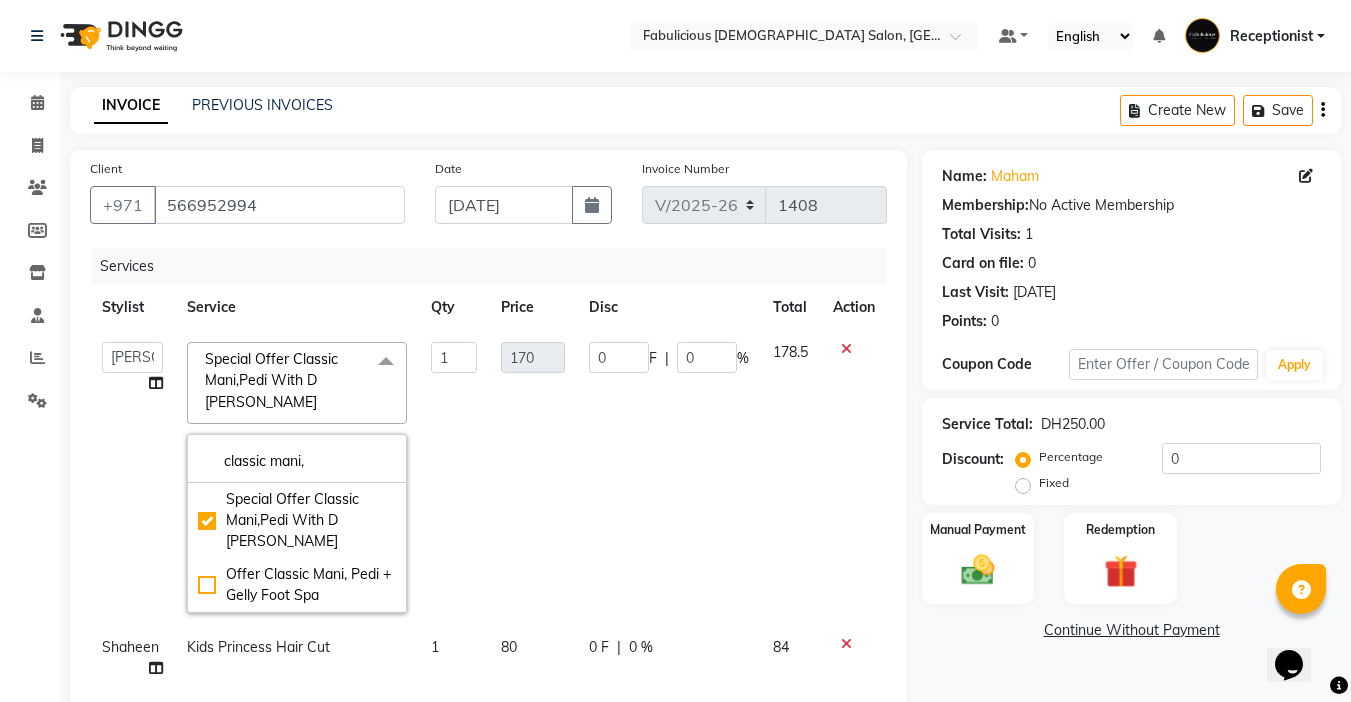 click on "0 F | 0 %" 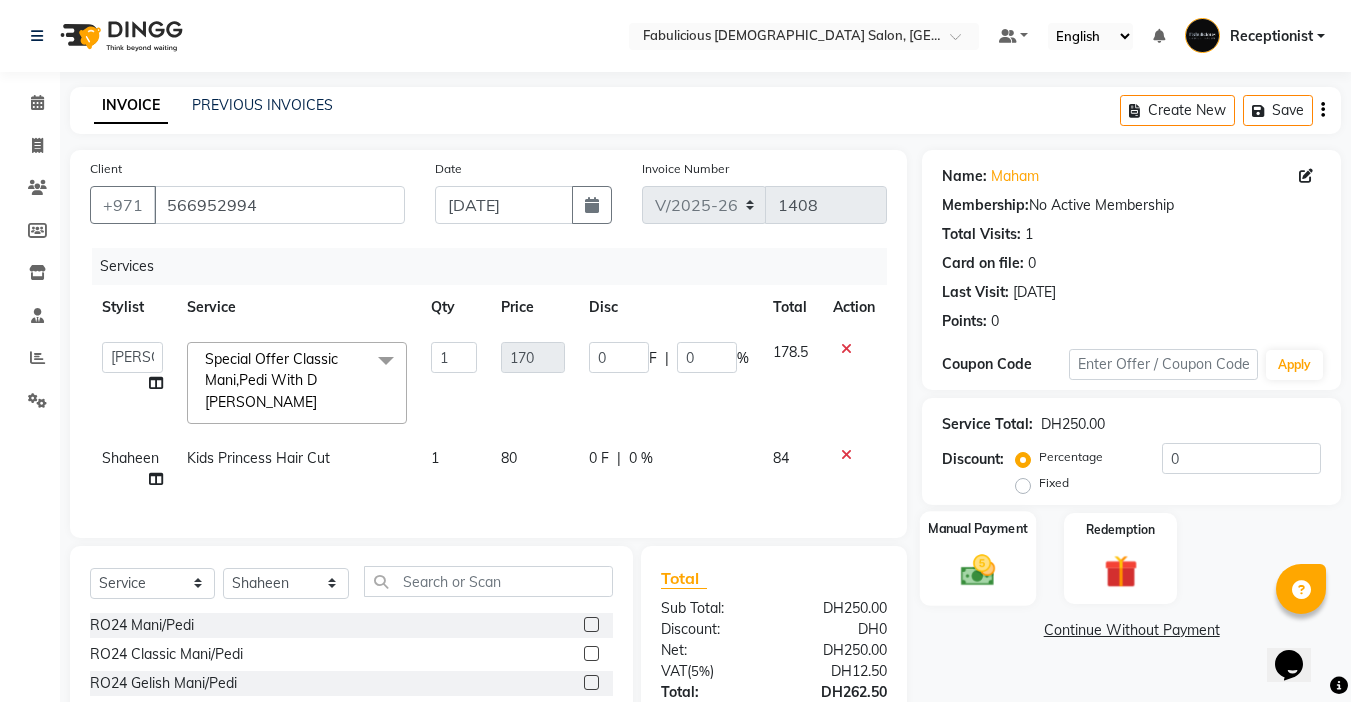 scroll, scrollTop: 163, scrollLeft: 0, axis: vertical 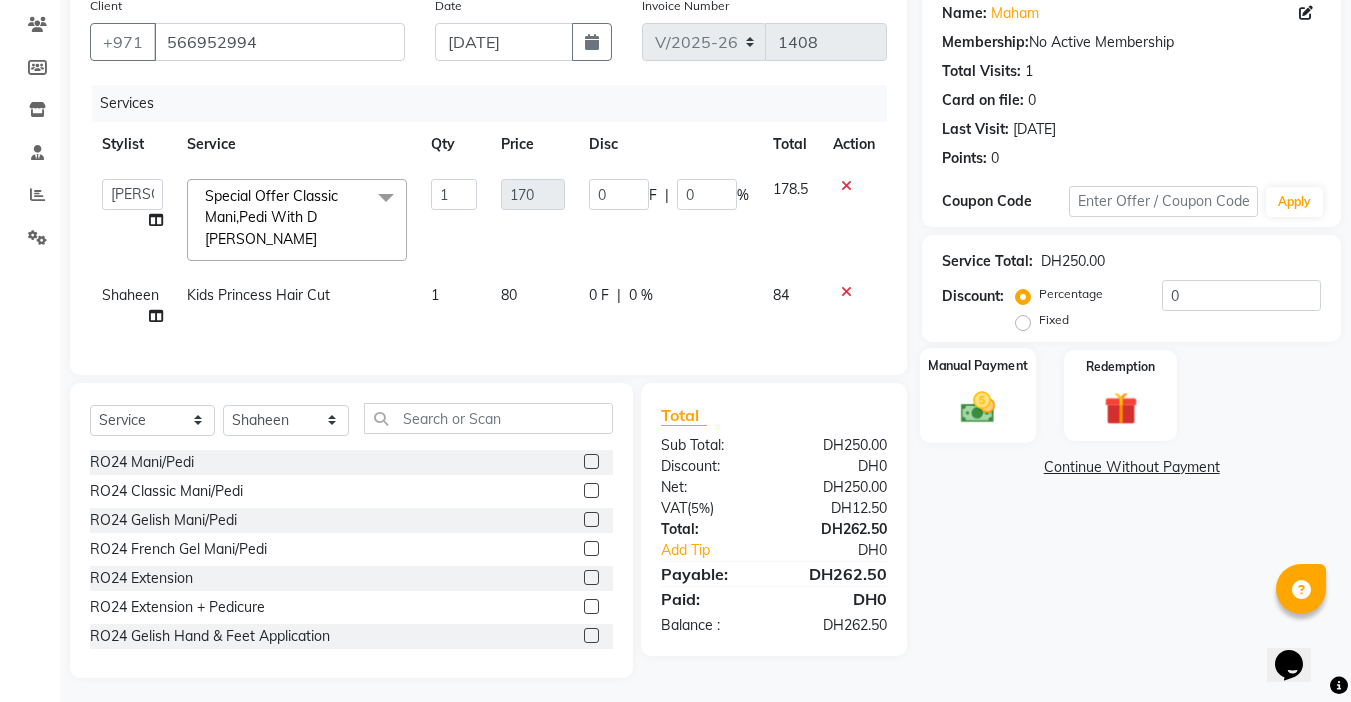 click 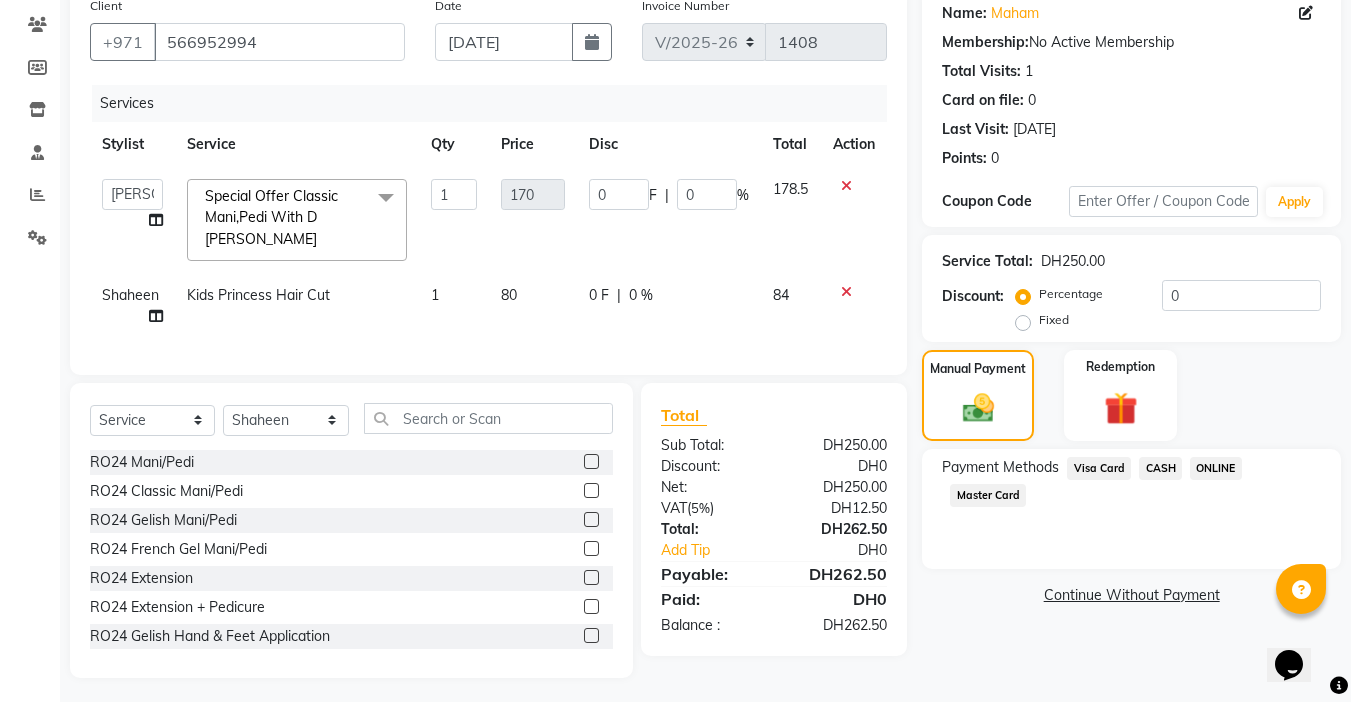 click on "Visa Card" 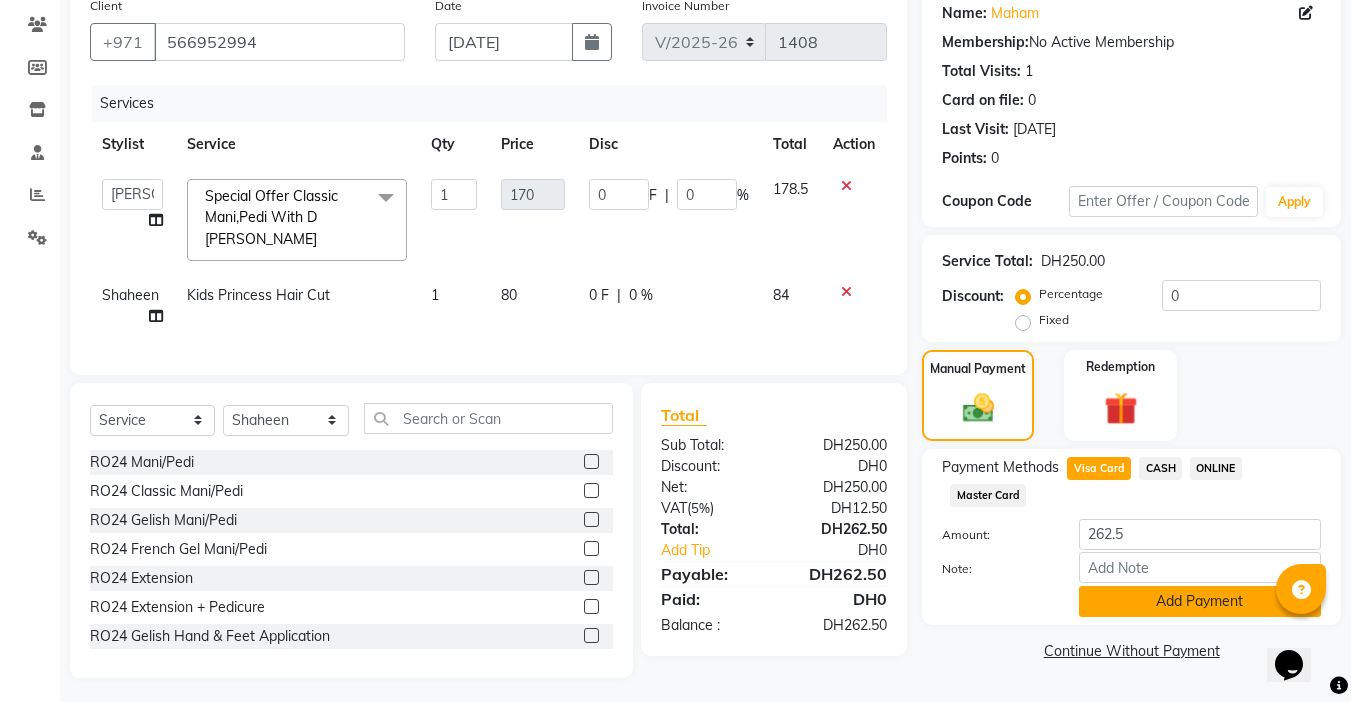 click on "Add Payment" 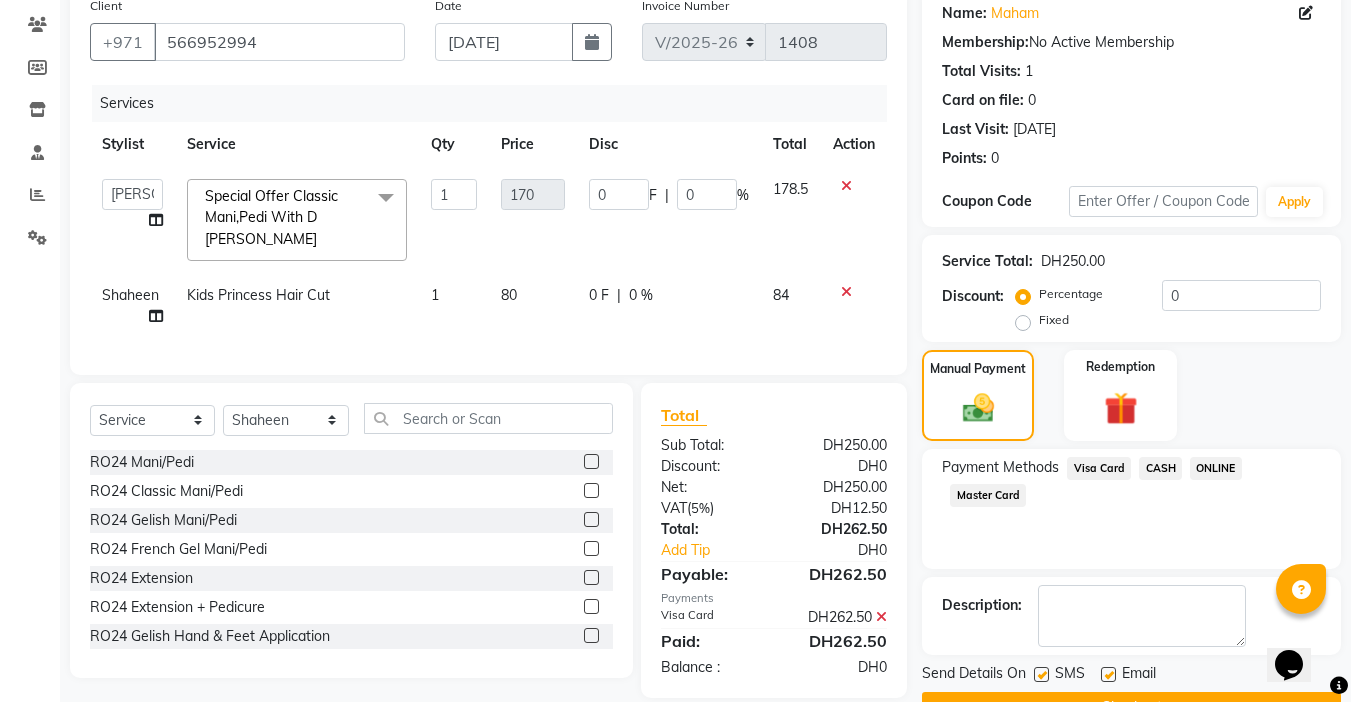 click on "Checkout" 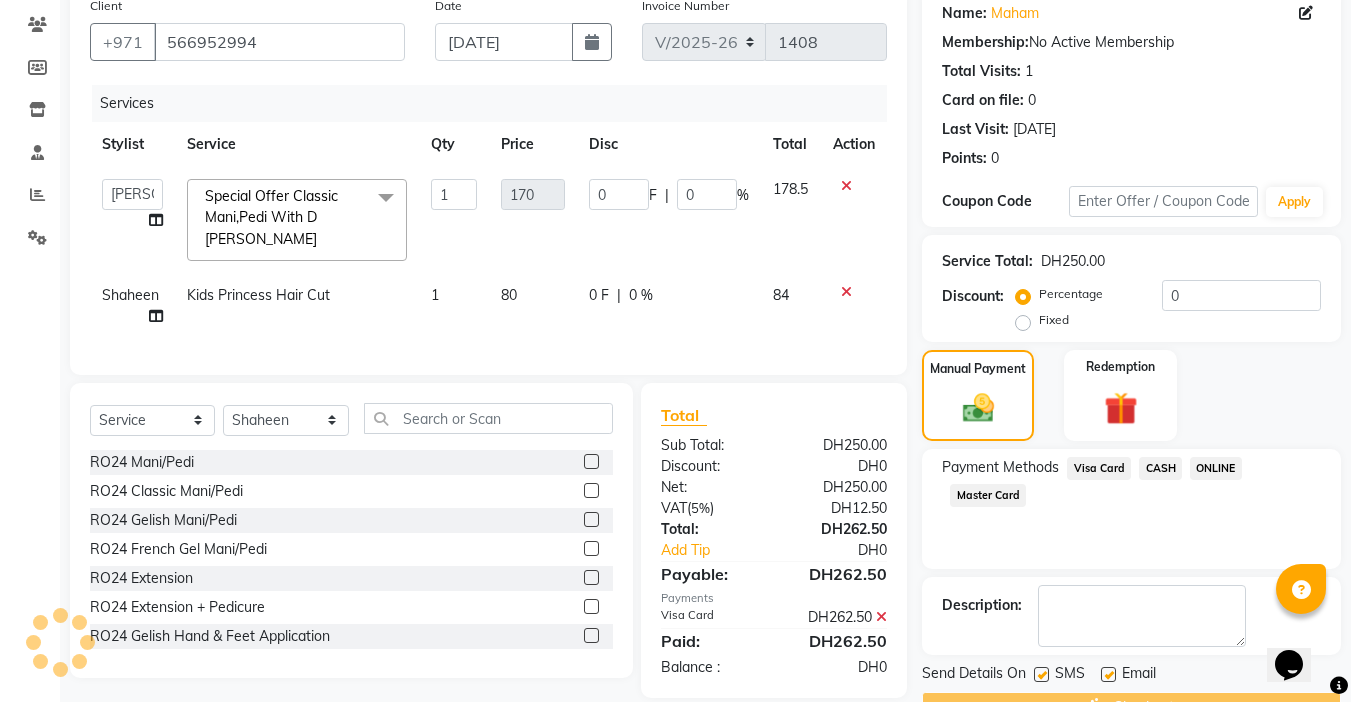 scroll, scrollTop: 214, scrollLeft: 0, axis: vertical 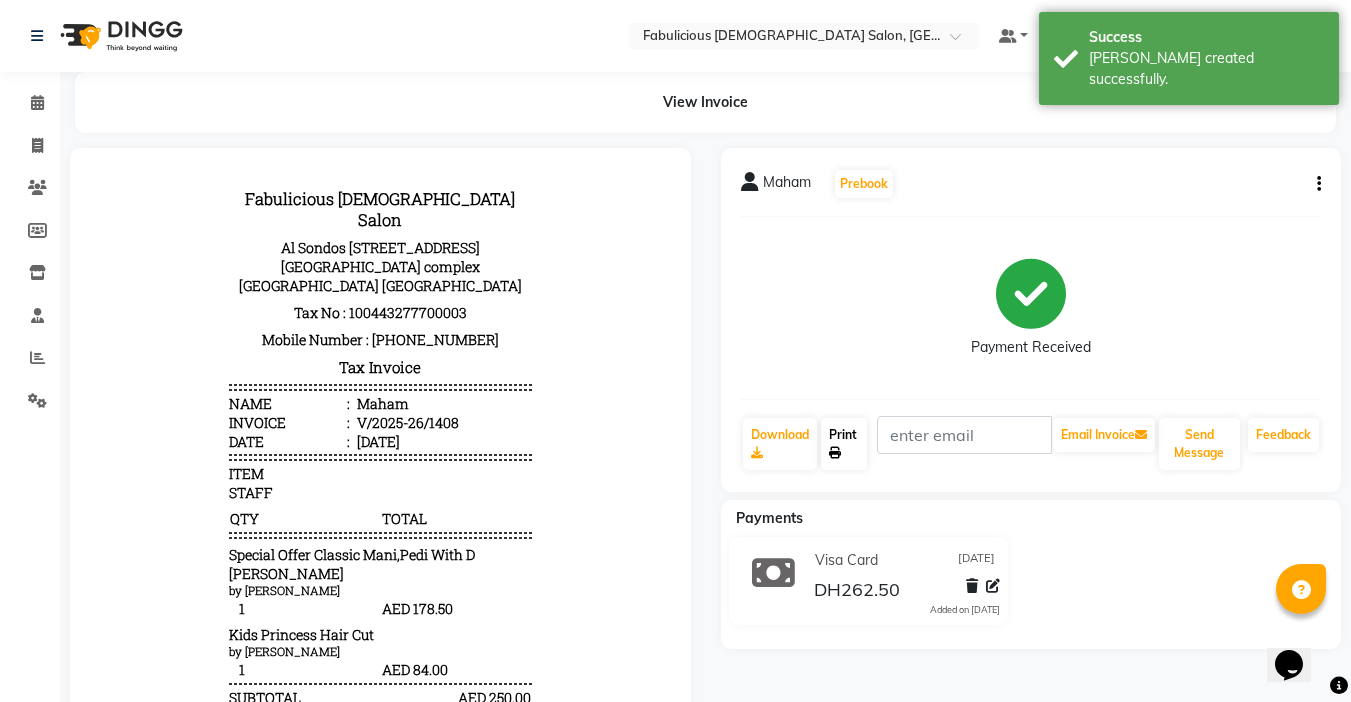 click on "Print" 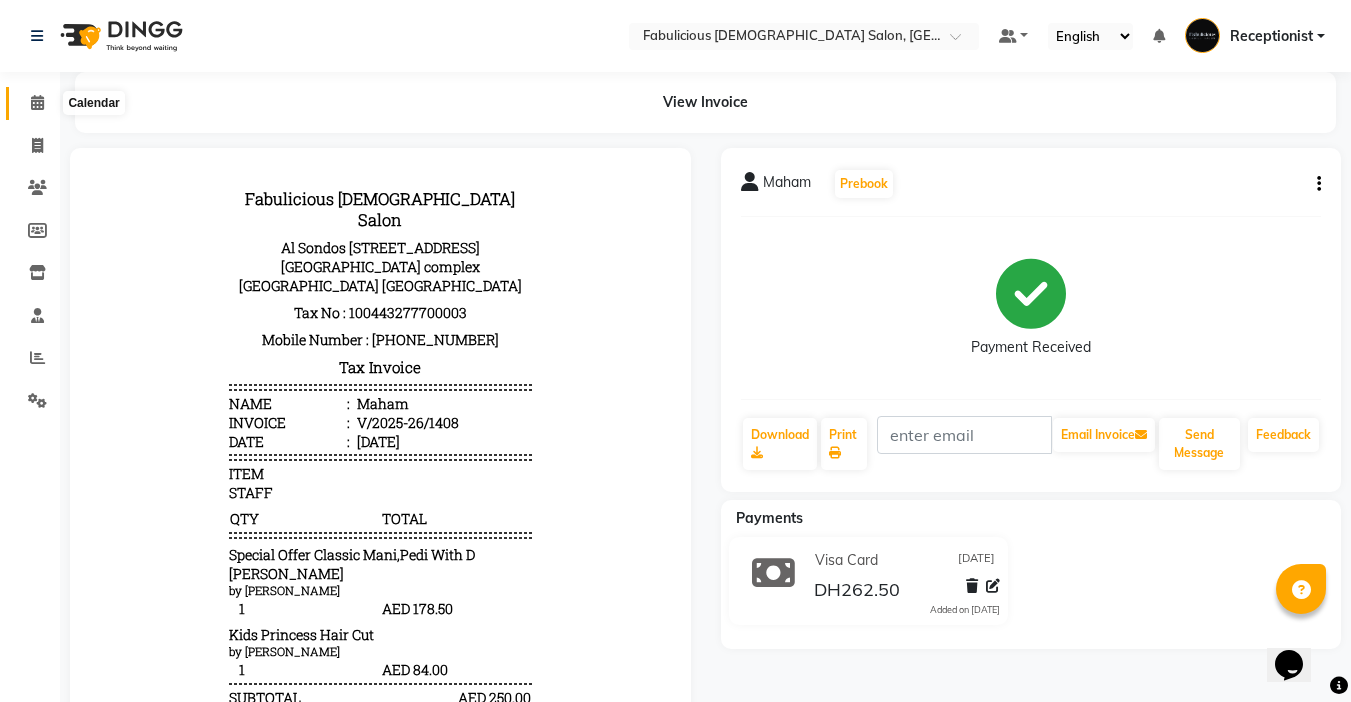click 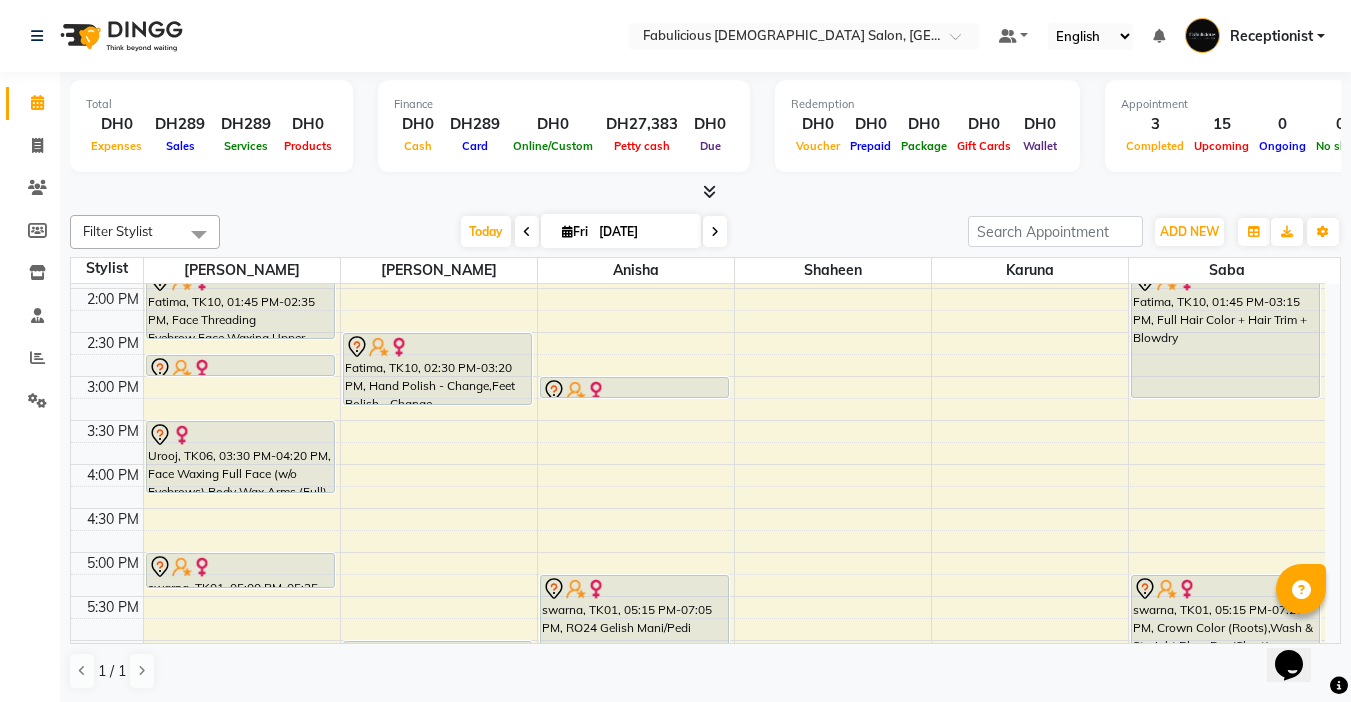 scroll, scrollTop: 400, scrollLeft: 0, axis: vertical 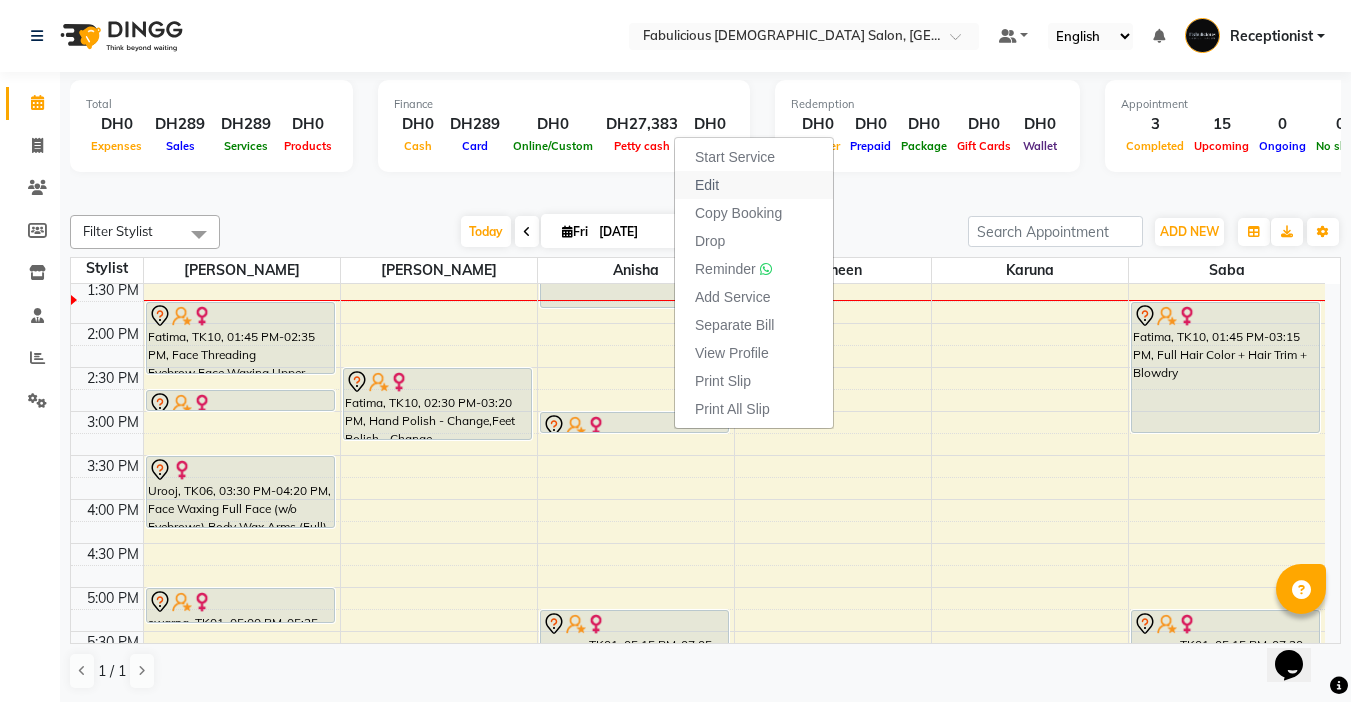 click on "Edit" at bounding box center [754, 185] 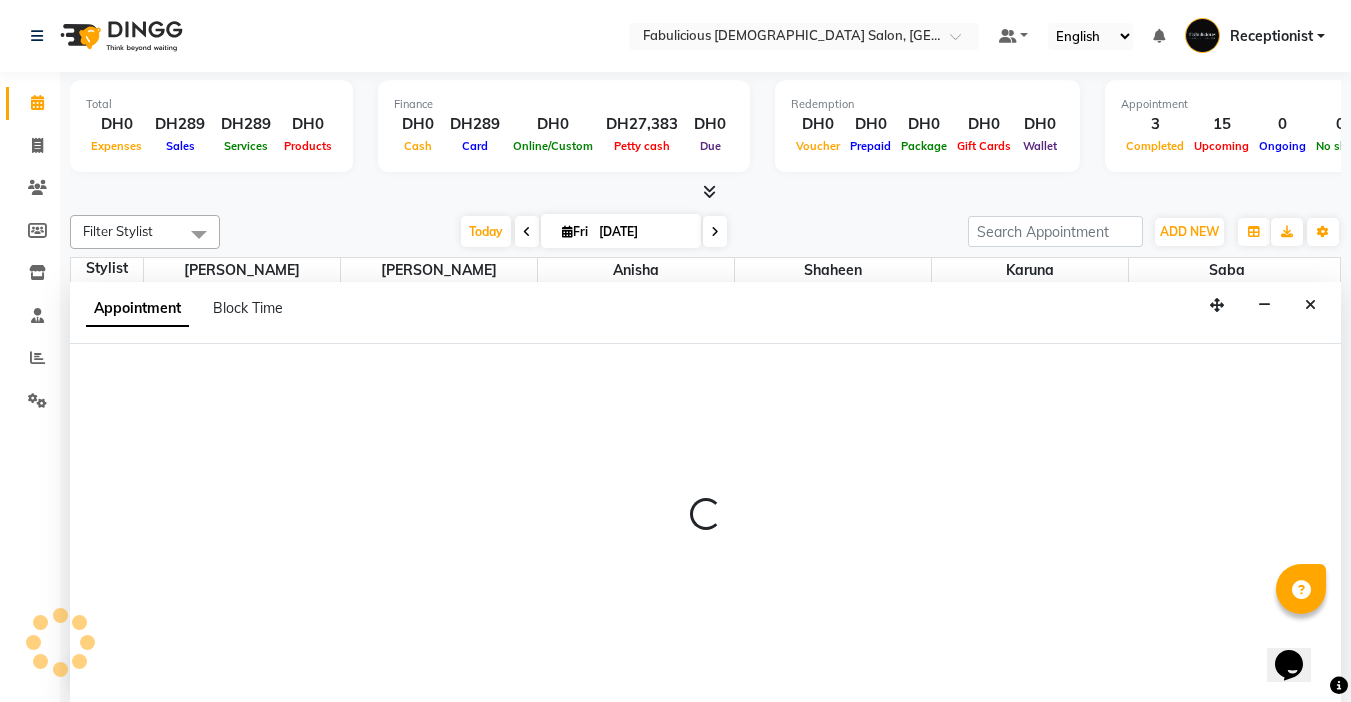 select on "tentative" 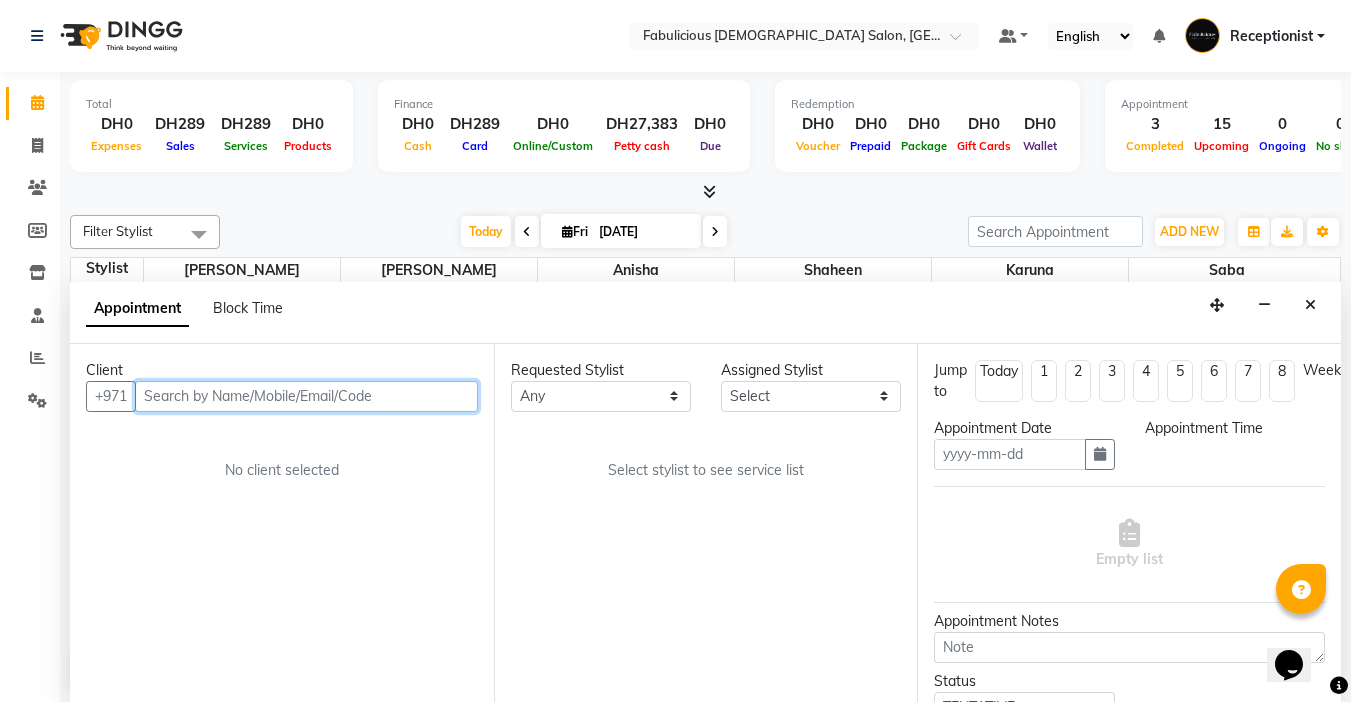 type on "[DATE]" 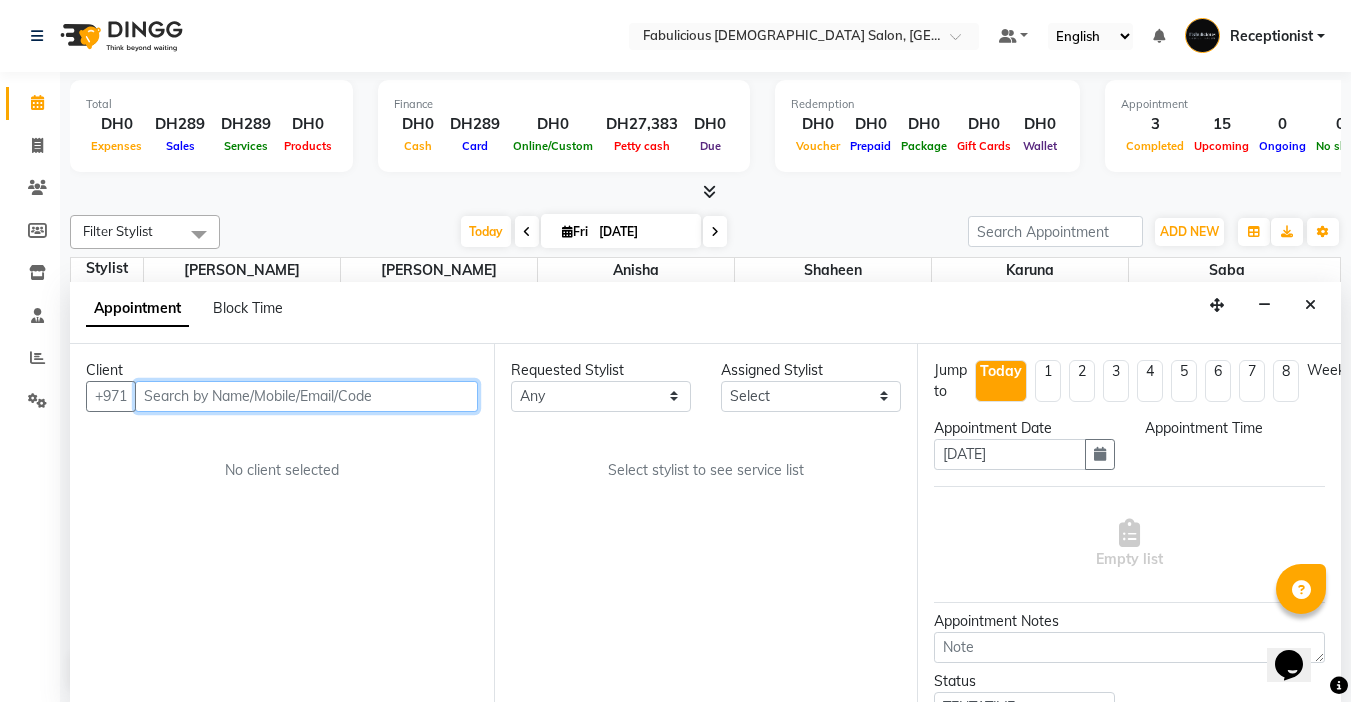 scroll, scrollTop: 1, scrollLeft: 0, axis: vertical 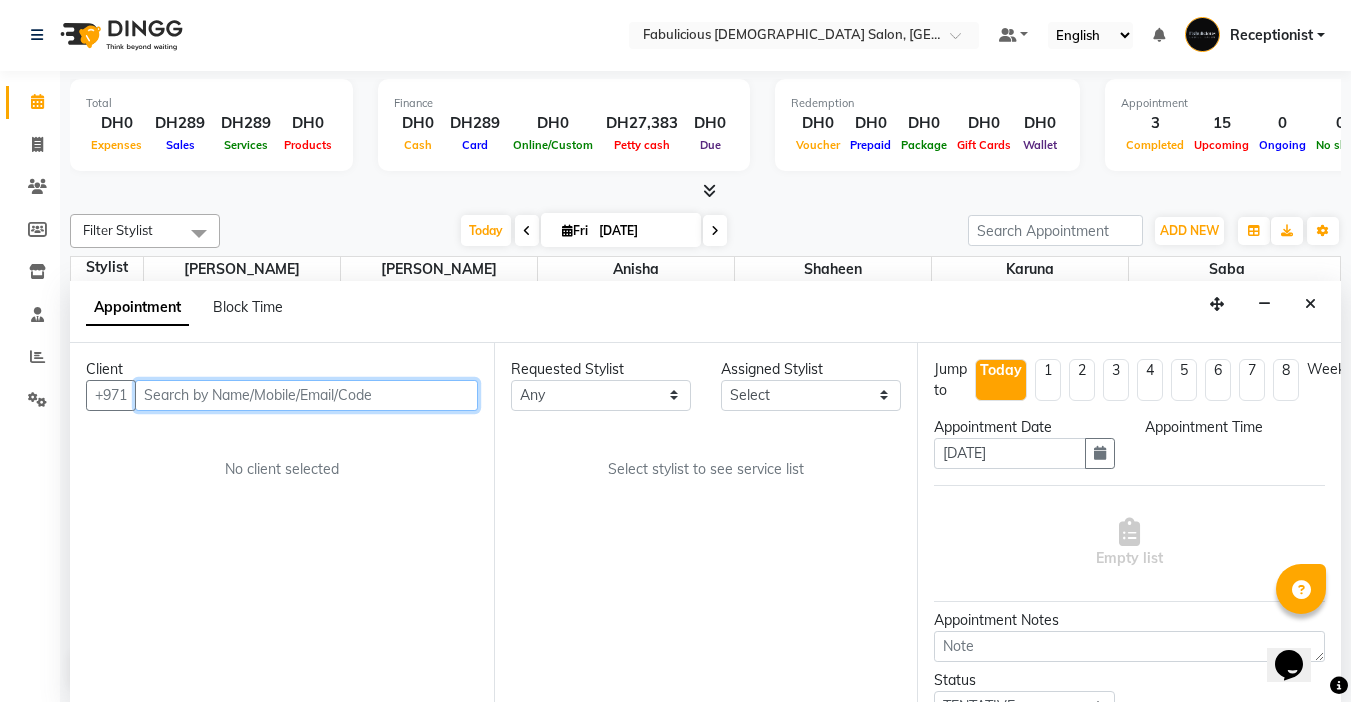 select on "885" 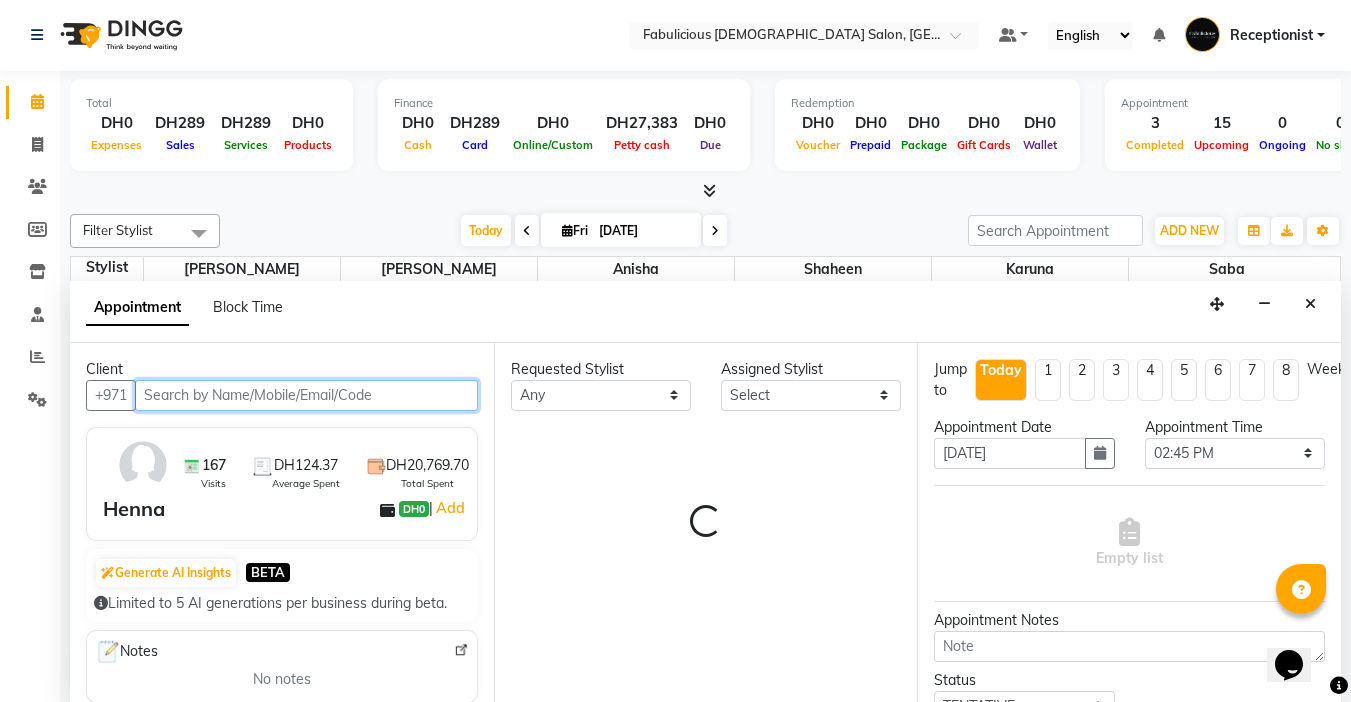 select on "11630" 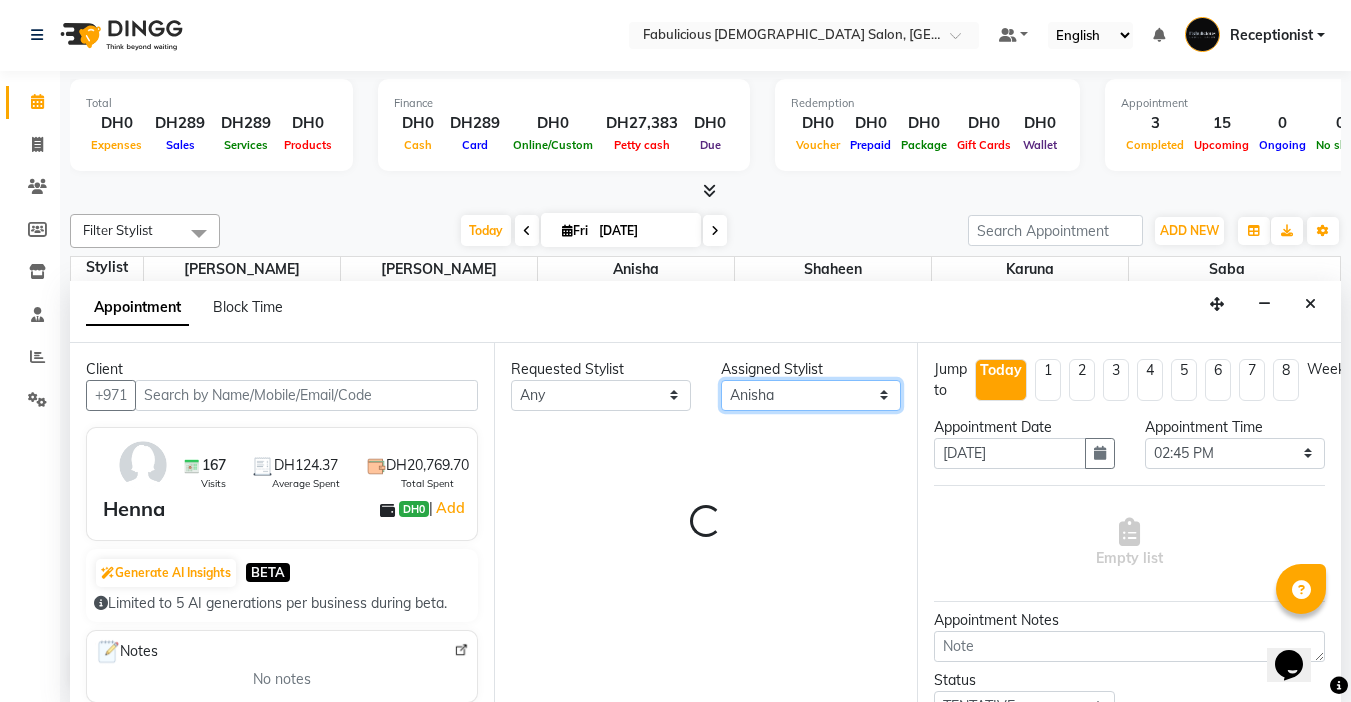 drag, startPoint x: 820, startPoint y: 396, endPoint x: 818, endPoint y: 409, distance: 13.152946 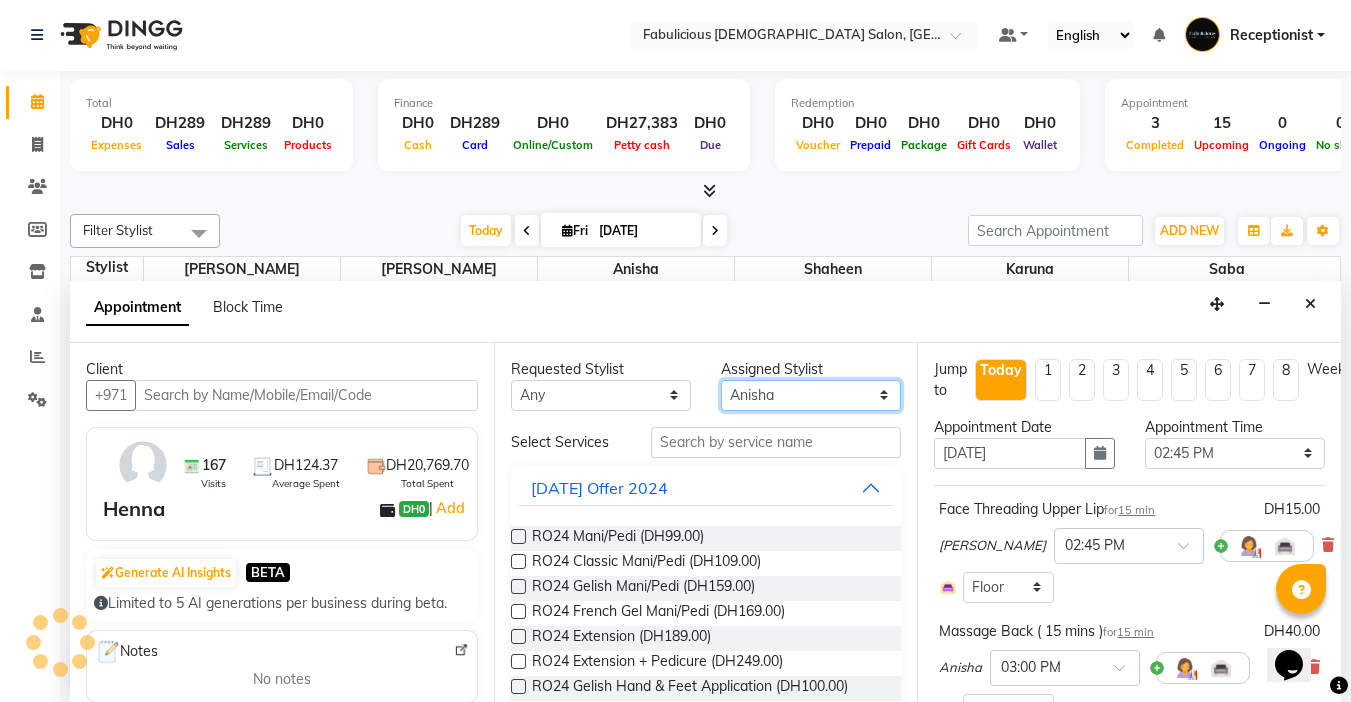 select on "1134" 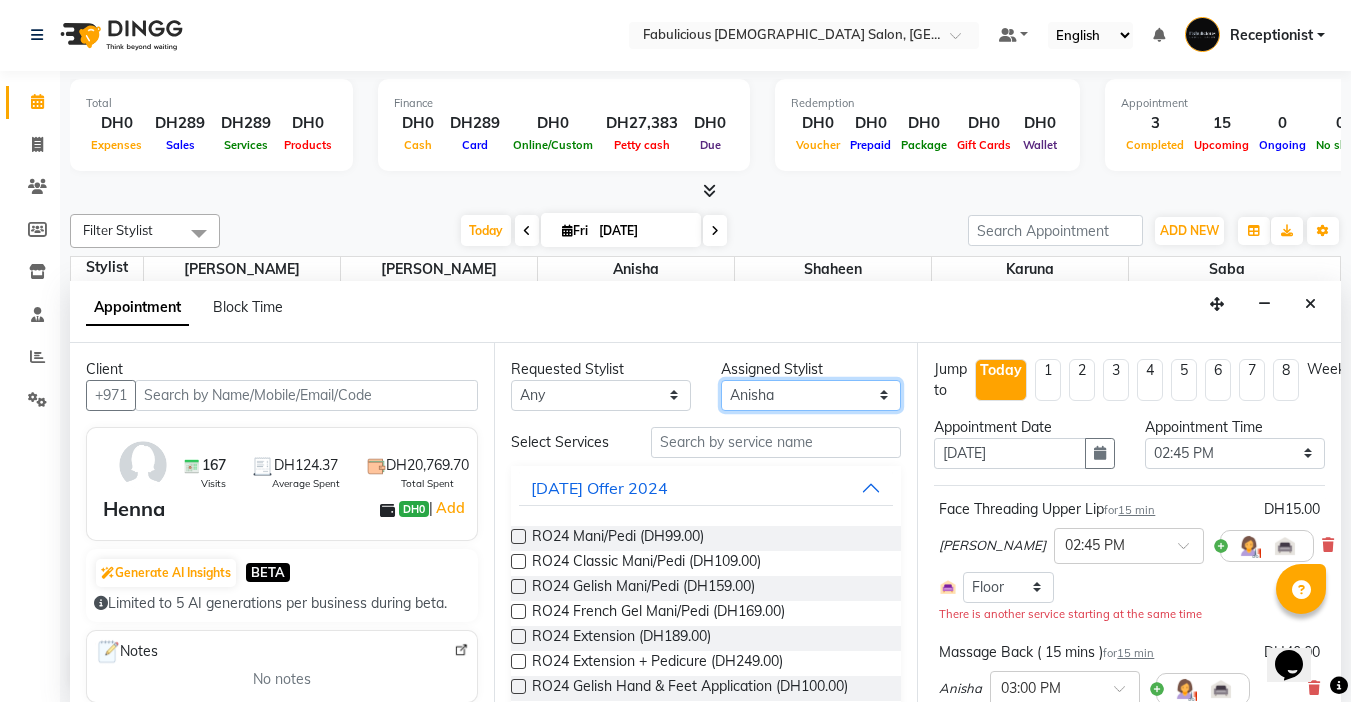 scroll, scrollTop: 353, scrollLeft: 0, axis: vertical 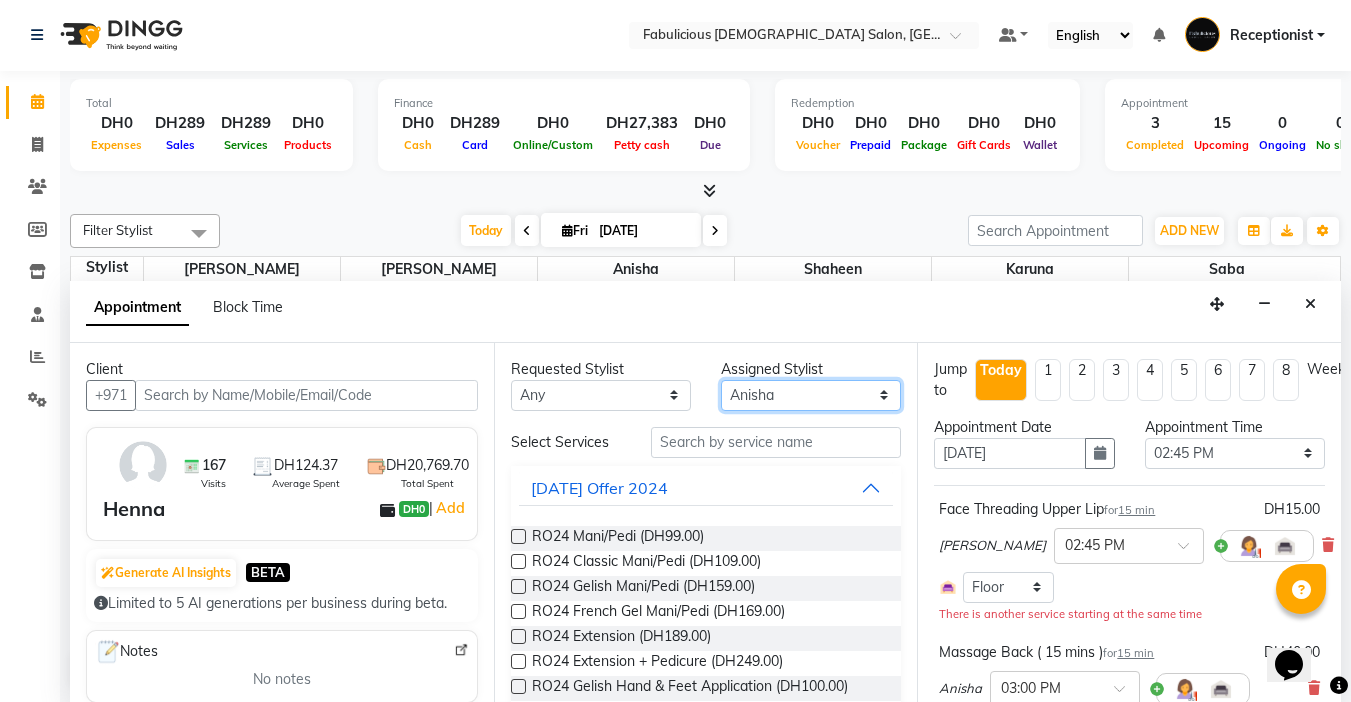 select on "11631" 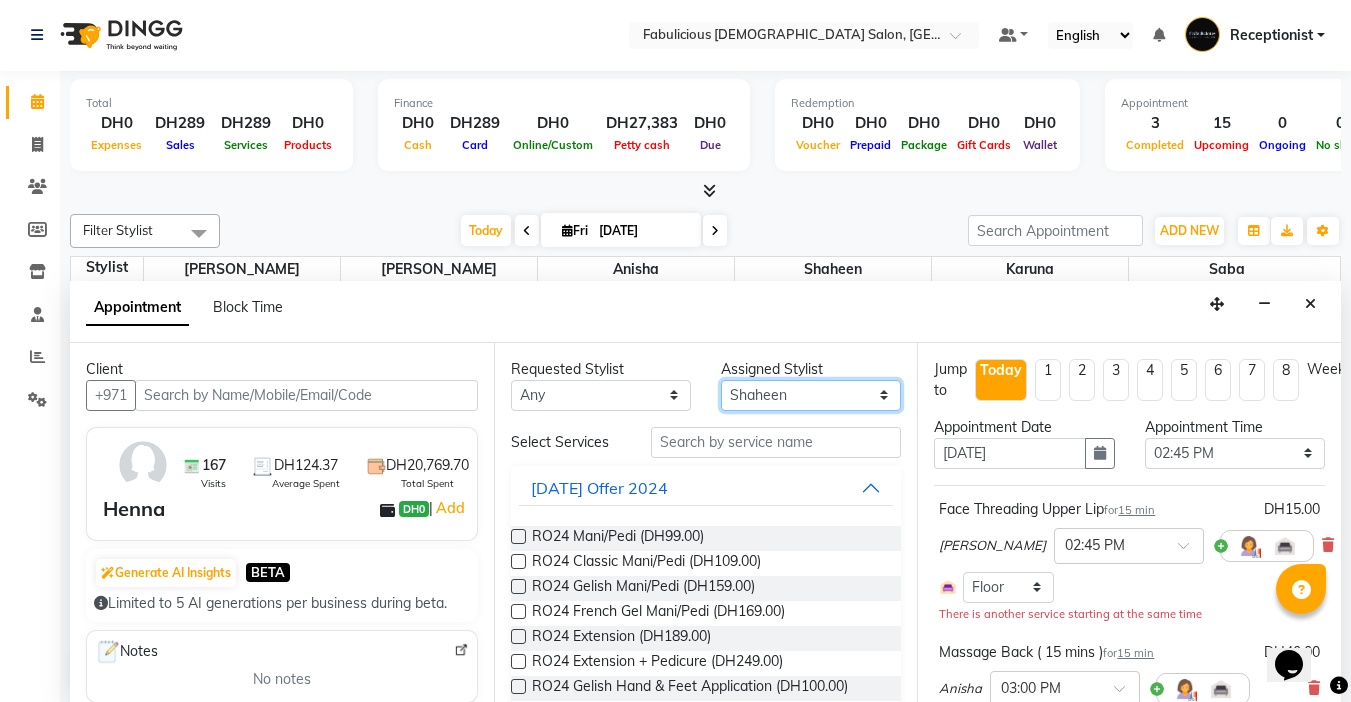 click on "Select [PERSON_NAME] [PERSON_NAME]  [PERSON_NAME] [PERSON_NAME]" at bounding box center [811, 395] 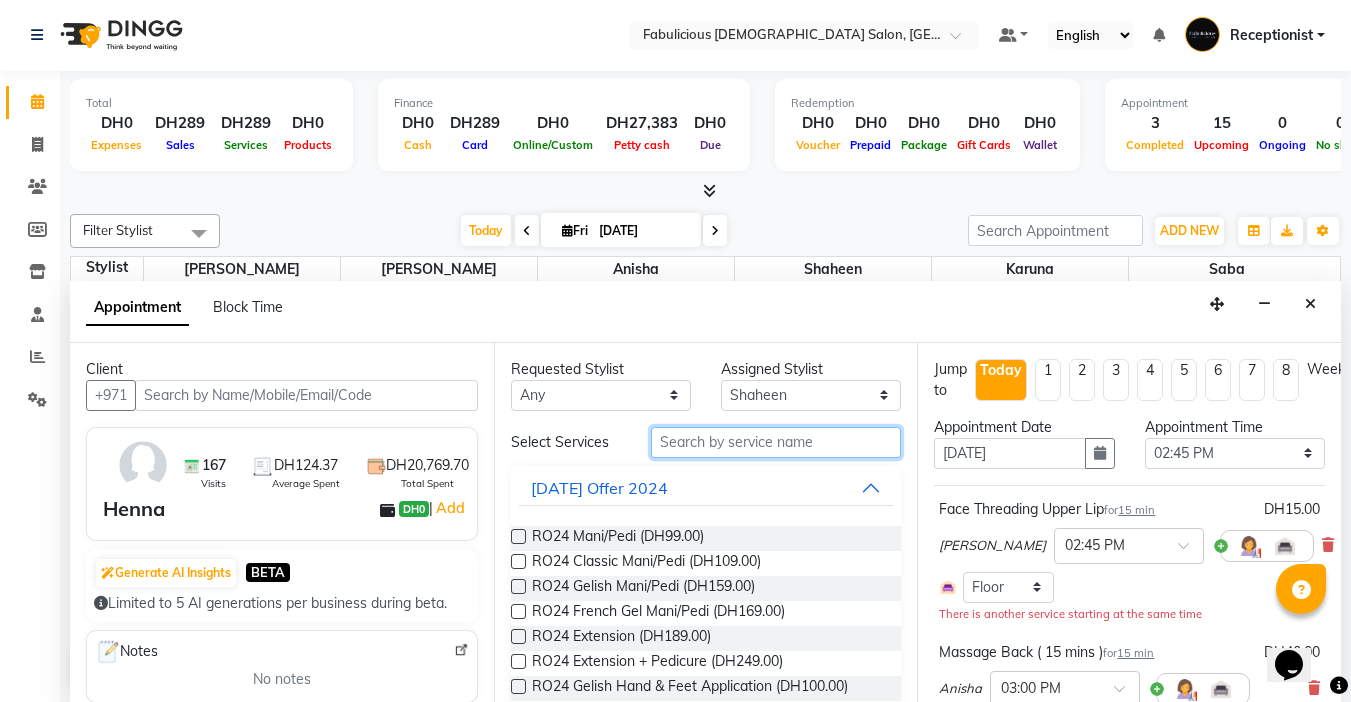 click at bounding box center (776, 442) 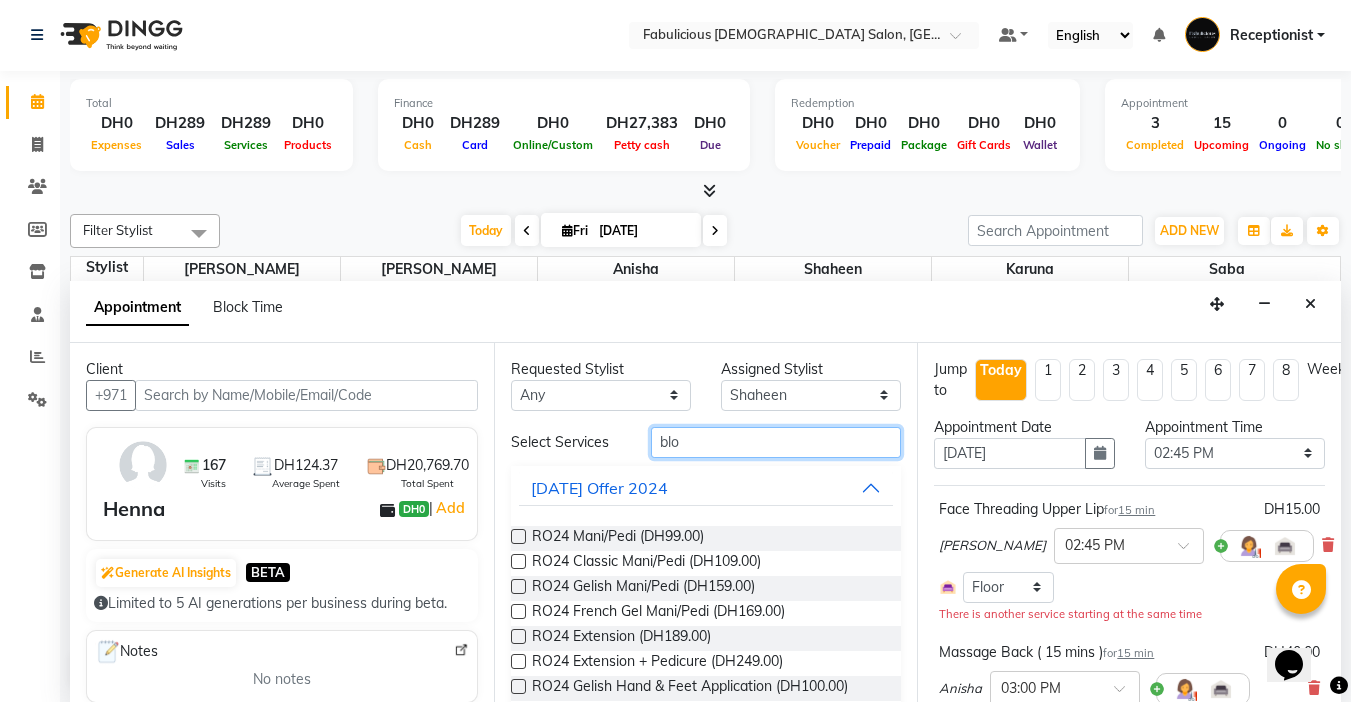 click on "blo" at bounding box center [776, 442] 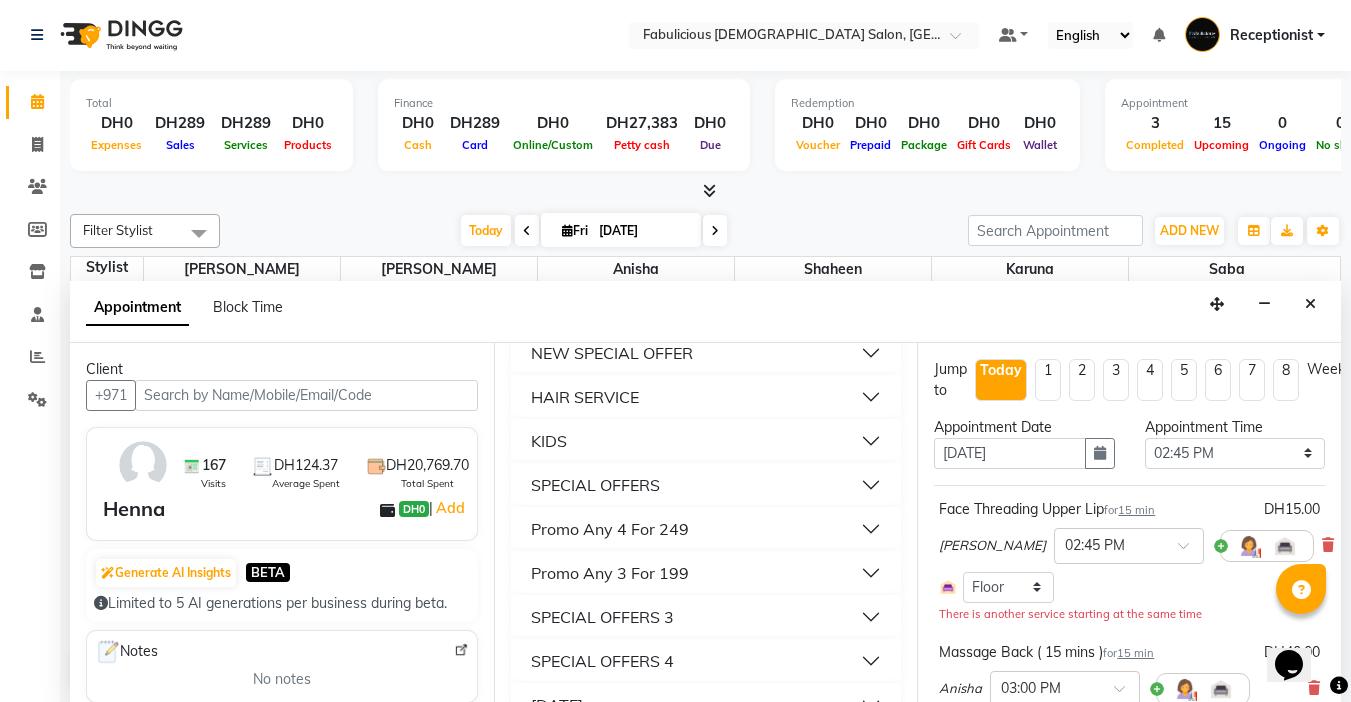 scroll, scrollTop: 487, scrollLeft: 0, axis: vertical 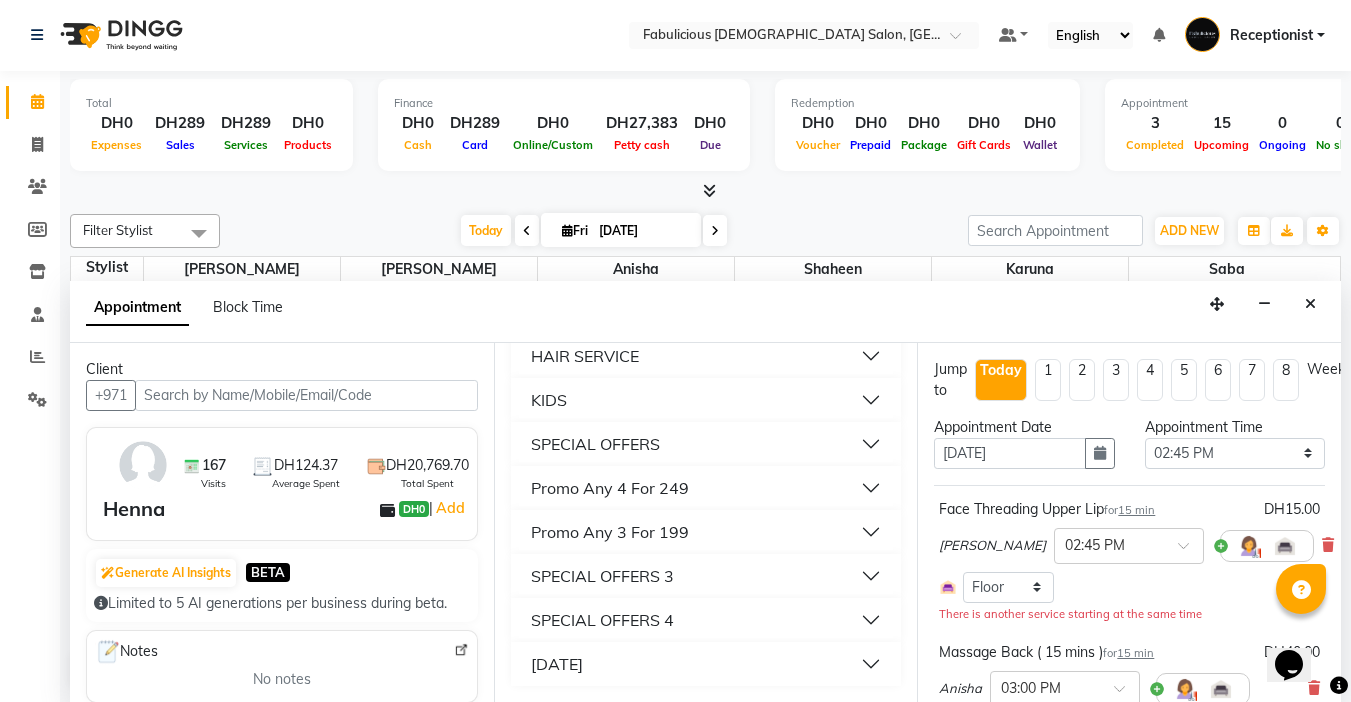 type on "blo" 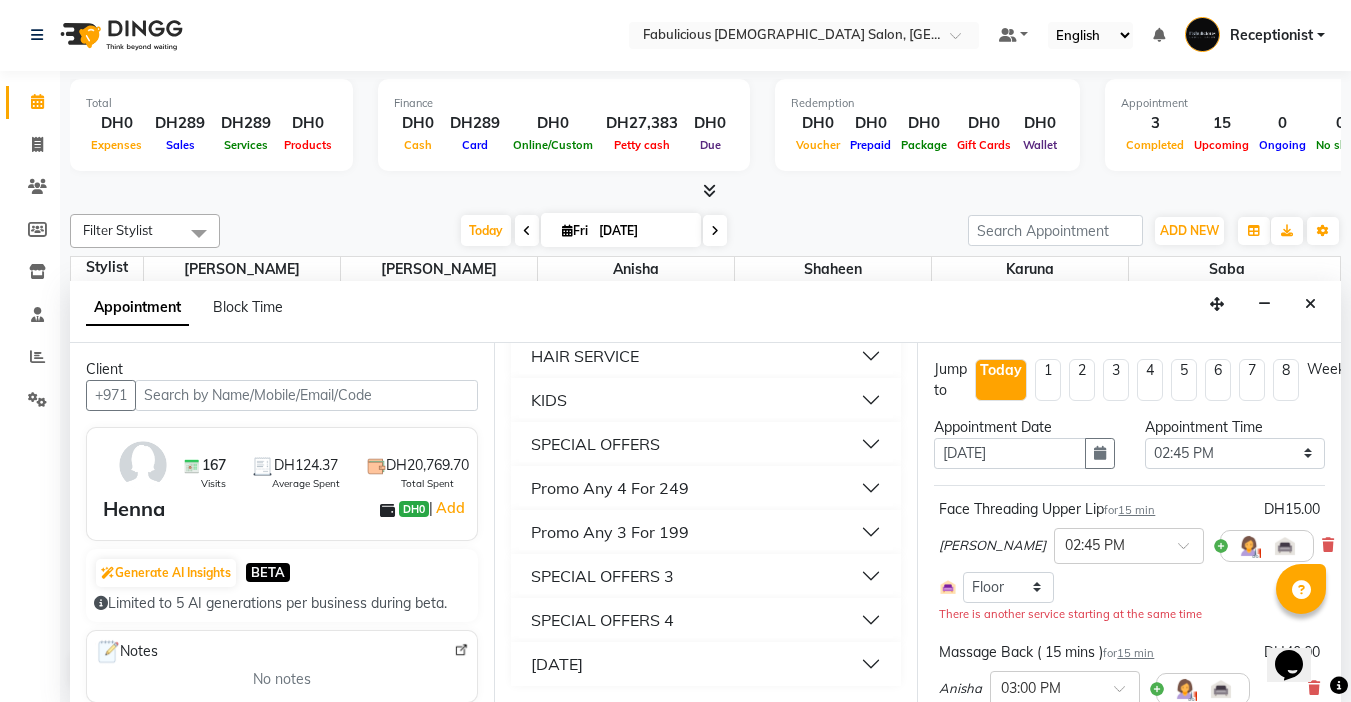 click on "HAIR SERVICE" at bounding box center [585, 356] 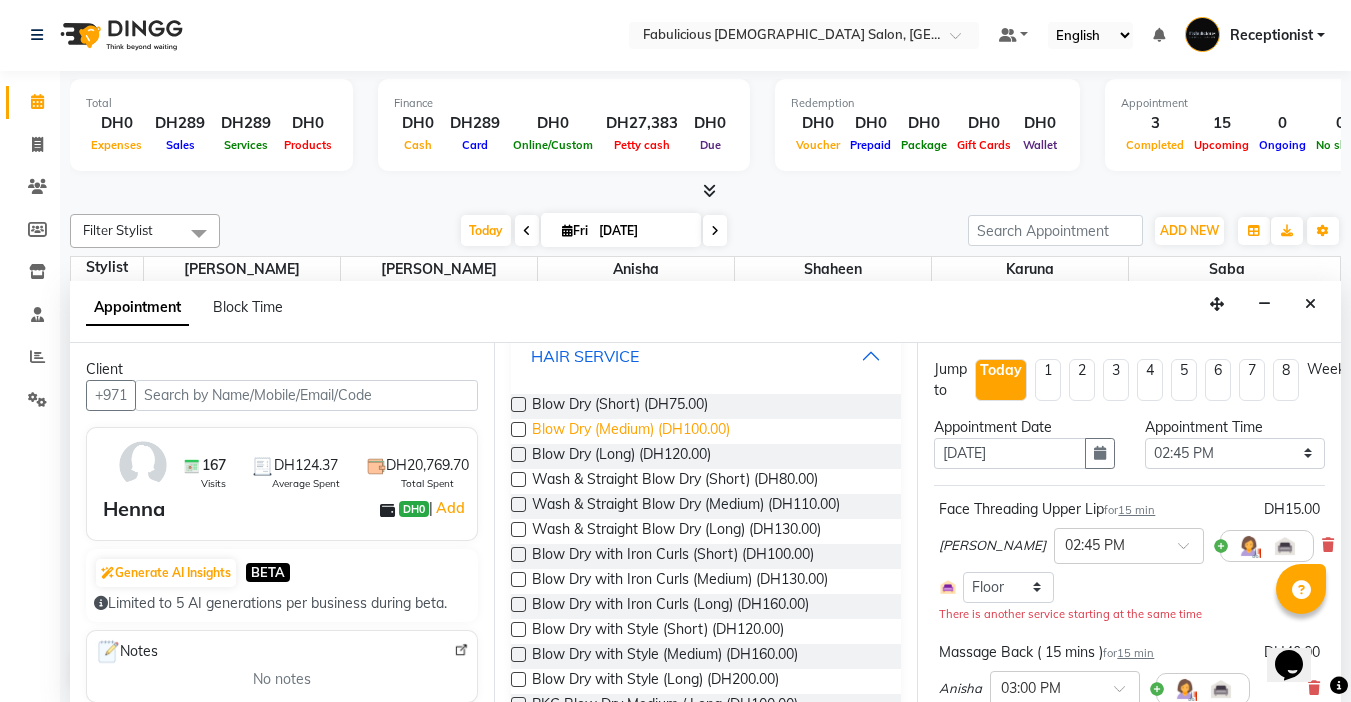 scroll, scrollTop: 587, scrollLeft: 0, axis: vertical 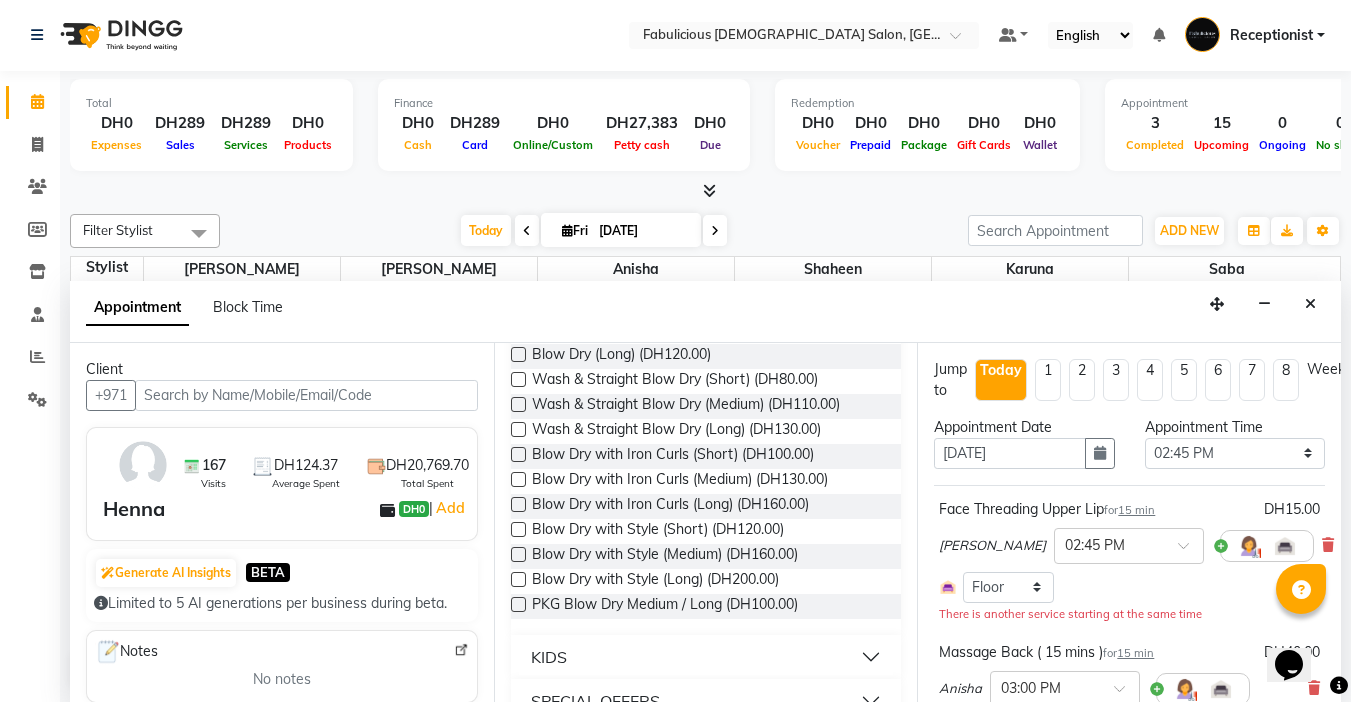 click at bounding box center (518, 404) 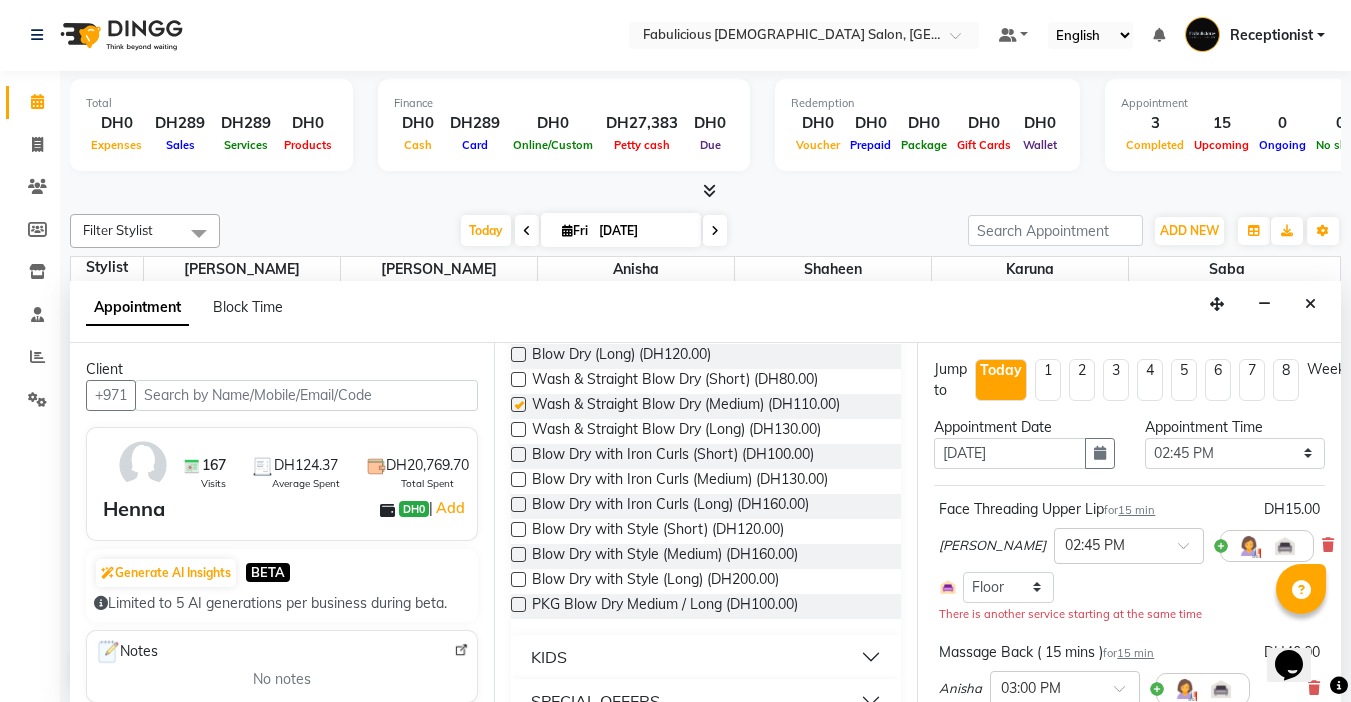 checkbox on "false" 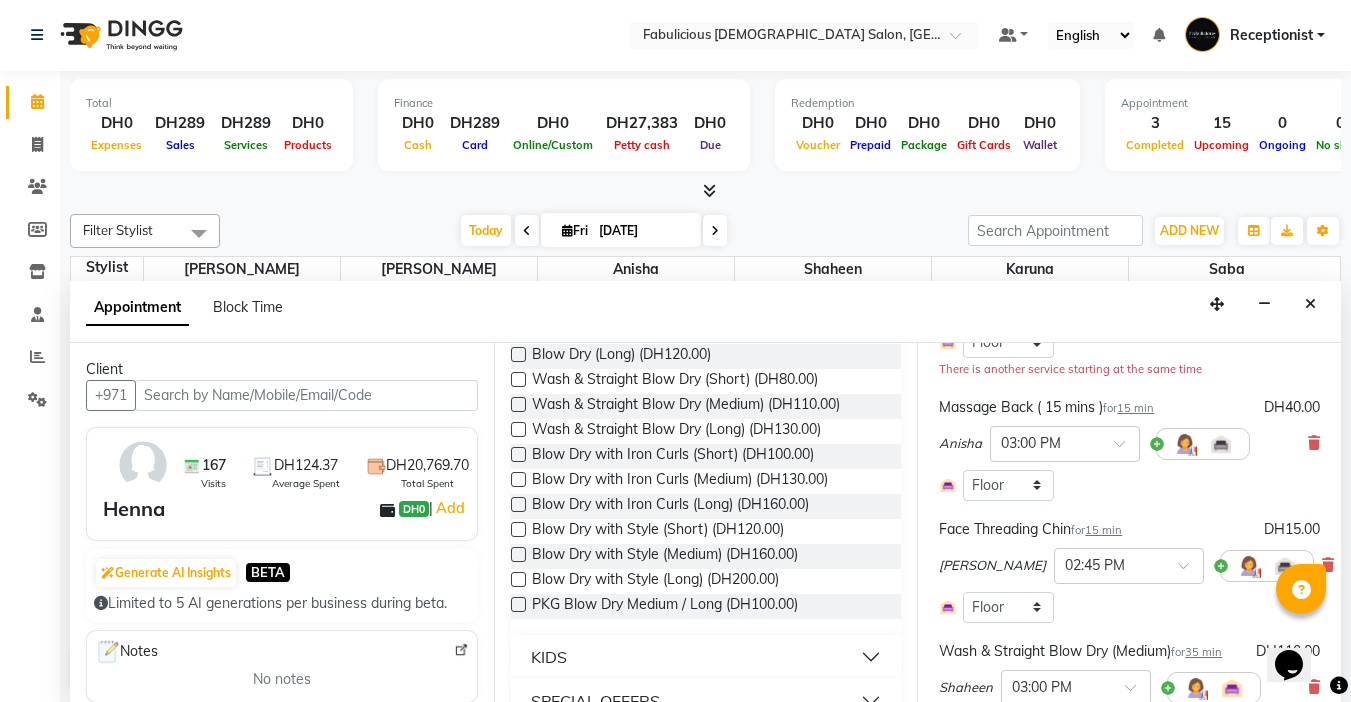 scroll, scrollTop: 532, scrollLeft: 0, axis: vertical 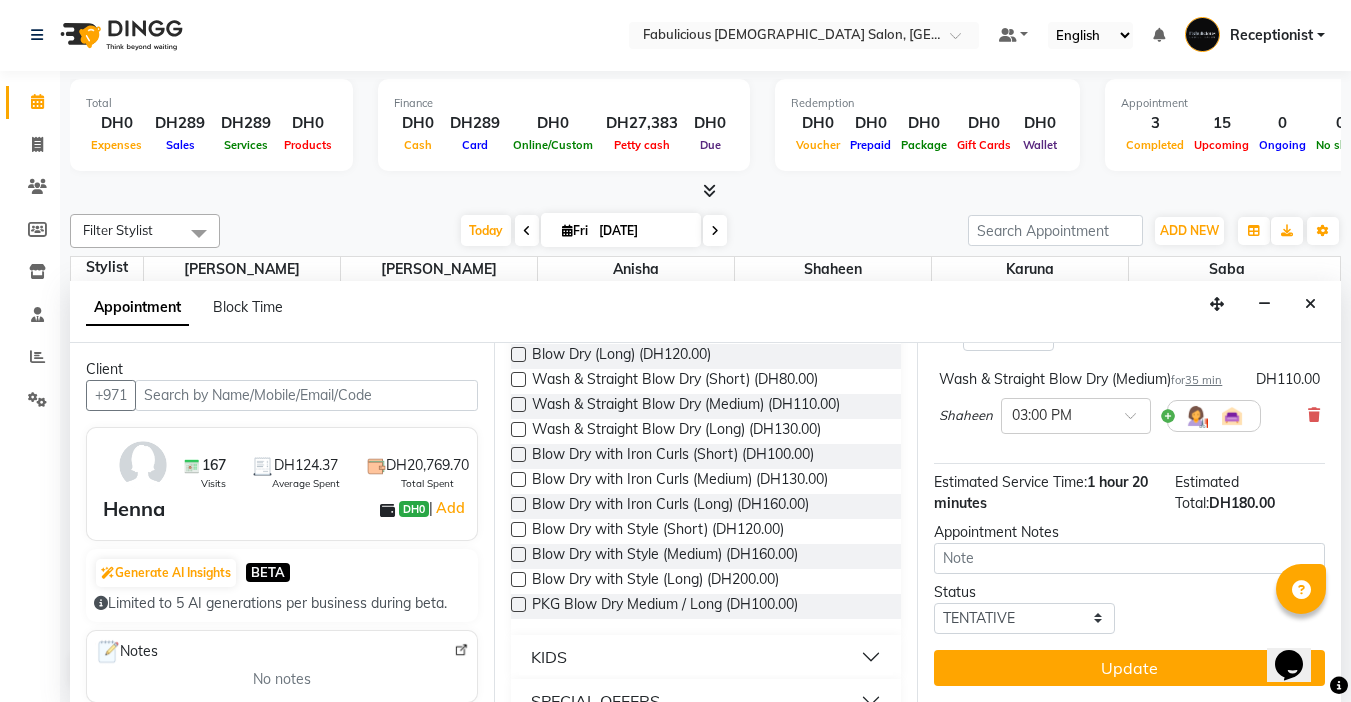 drag, startPoint x: 1127, startPoint y: 657, endPoint x: 1145, endPoint y: 644, distance: 22.203604 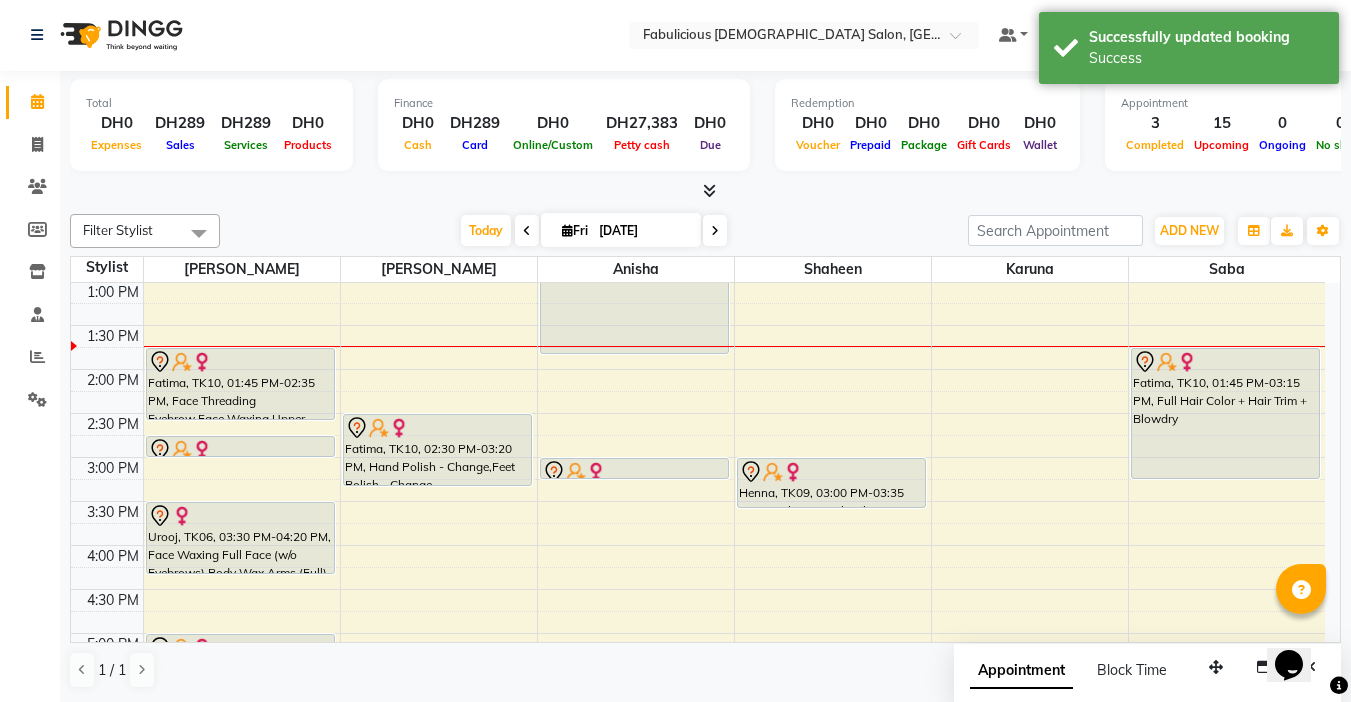 scroll, scrollTop: 0, scrollLeft: 0, axis: both 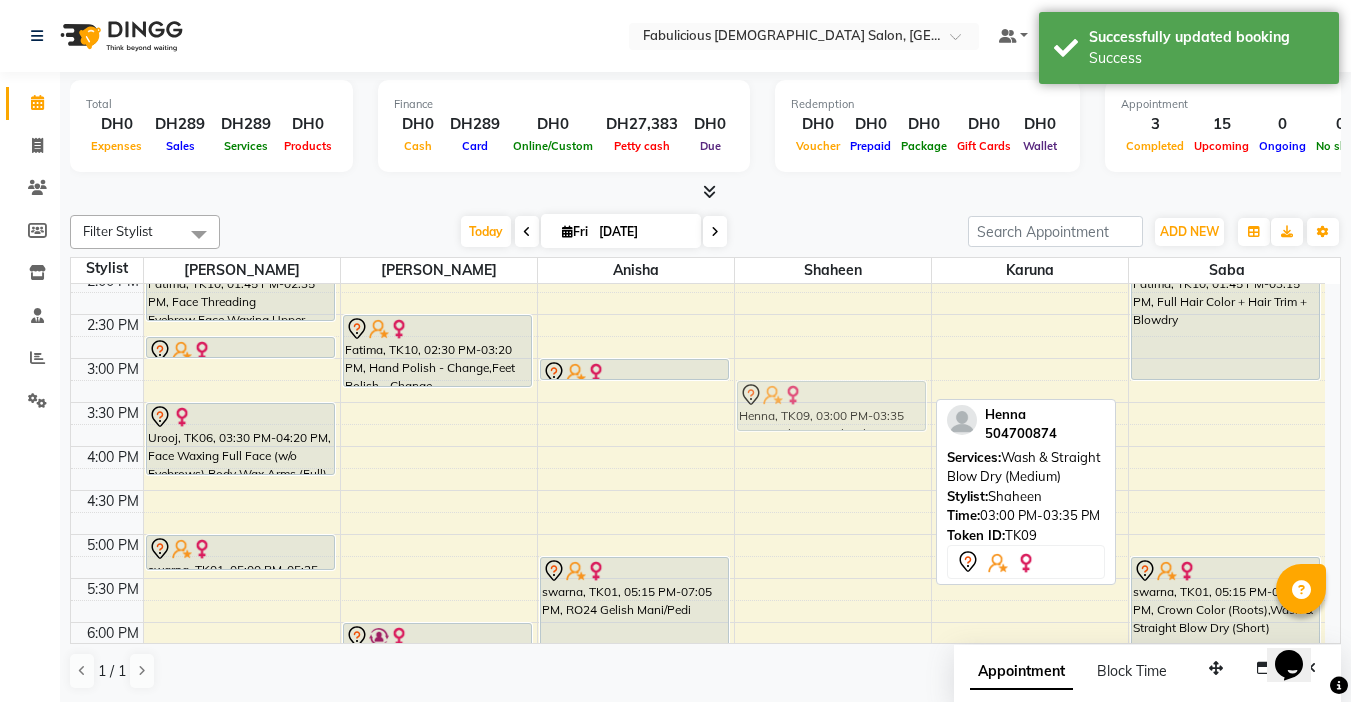 drag, startPoint x: 807, startPoint y: 366, endPoint x: 807, endPoint y: 389, distance: 23 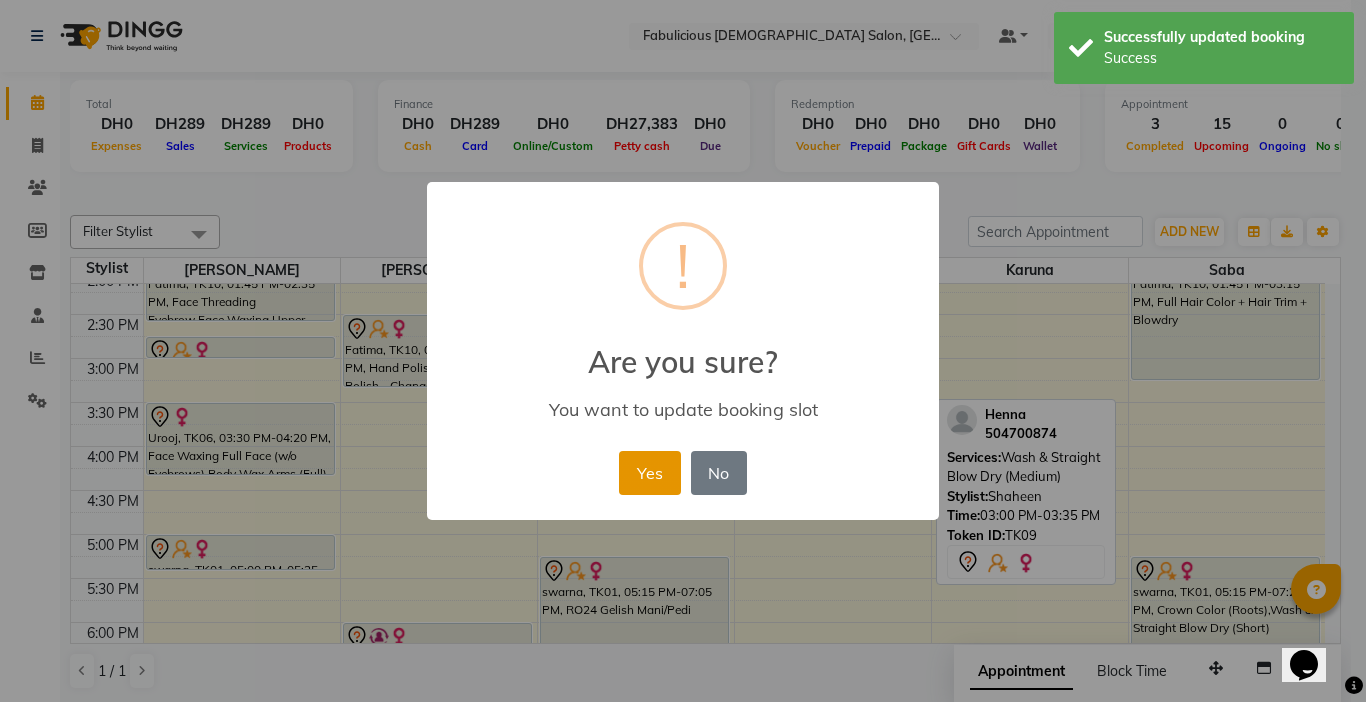 click on "Yes" at bounding box center (649, 473) 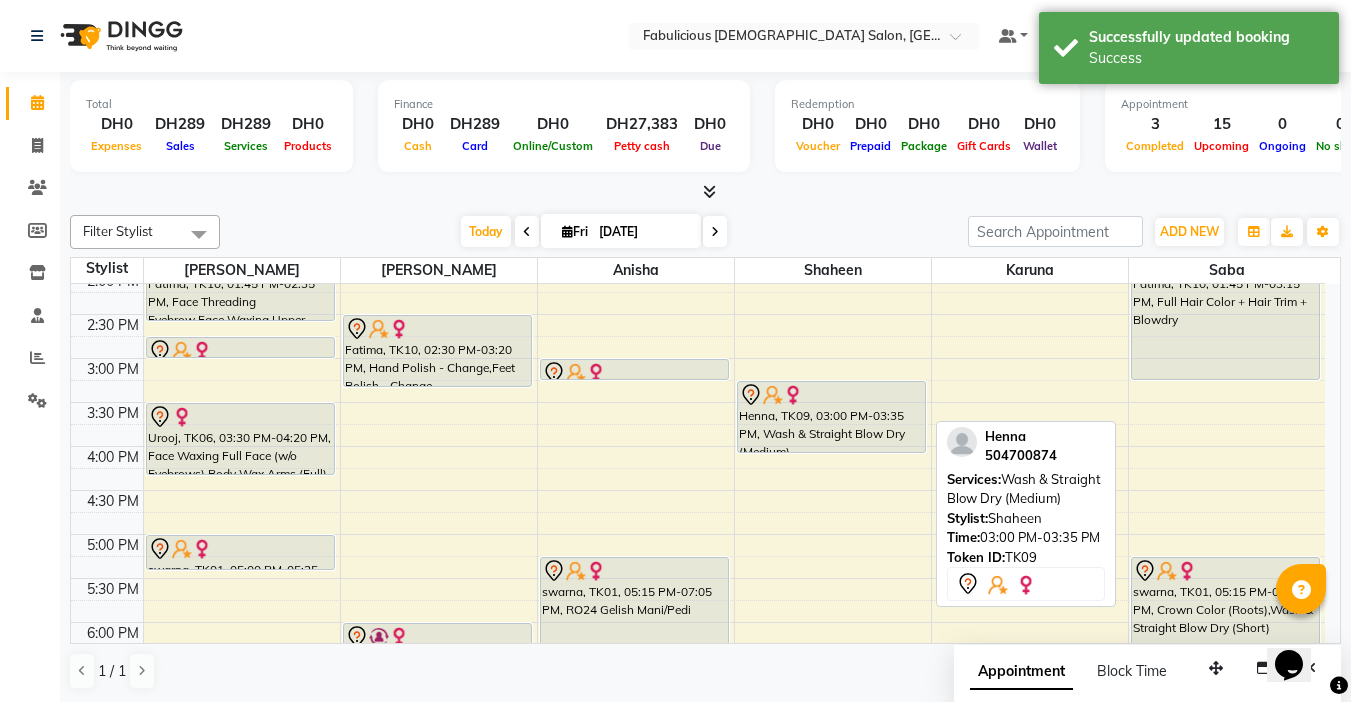 drag, startPoint x: 826, startPoint y: 426, endPoint x: 826, endPoint y: 456, distance: 30 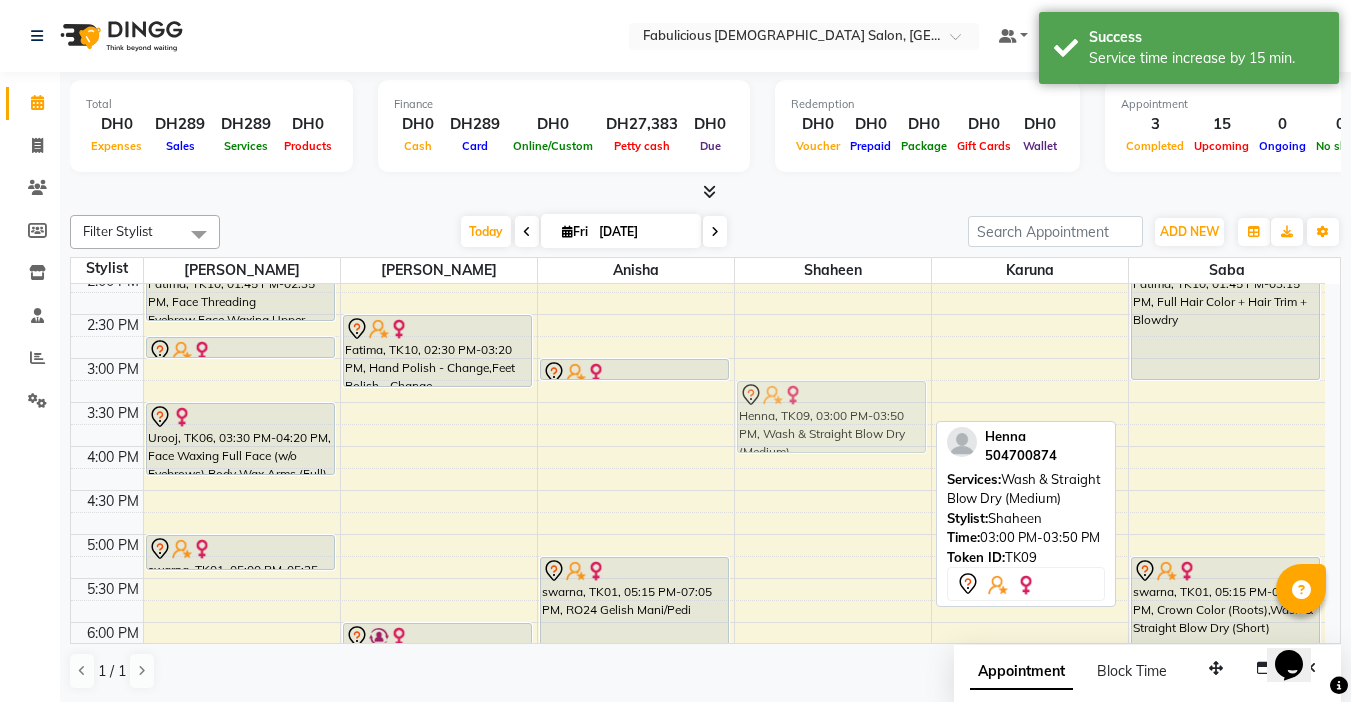 click on "Maham, TK03, 11:15 AM-12:05 PM, Kids Princess Hair Cut             Henna, TK09, 03:00 PM-03:50 PM, Wash & Straight Blow Dry (Medium)             Farida, TK07, 07:30 PM-08:20 PM, Wash & Straight Blow Dry (Medium)             Henna, TK09, 03:00 PM-03:50 PM, Wash & Straight Blow Dry (Medium)" at bounding box center (833, 490) 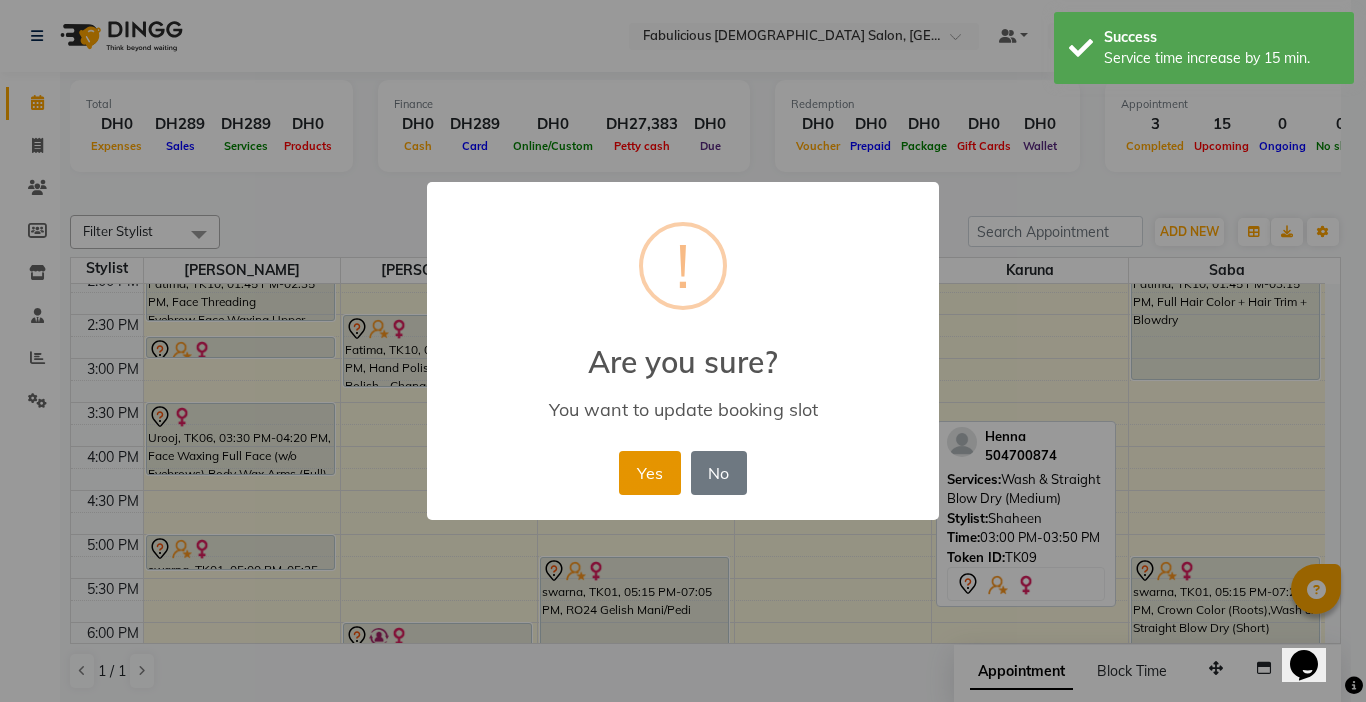 click on "Yes" at bounding box center [649, 473] 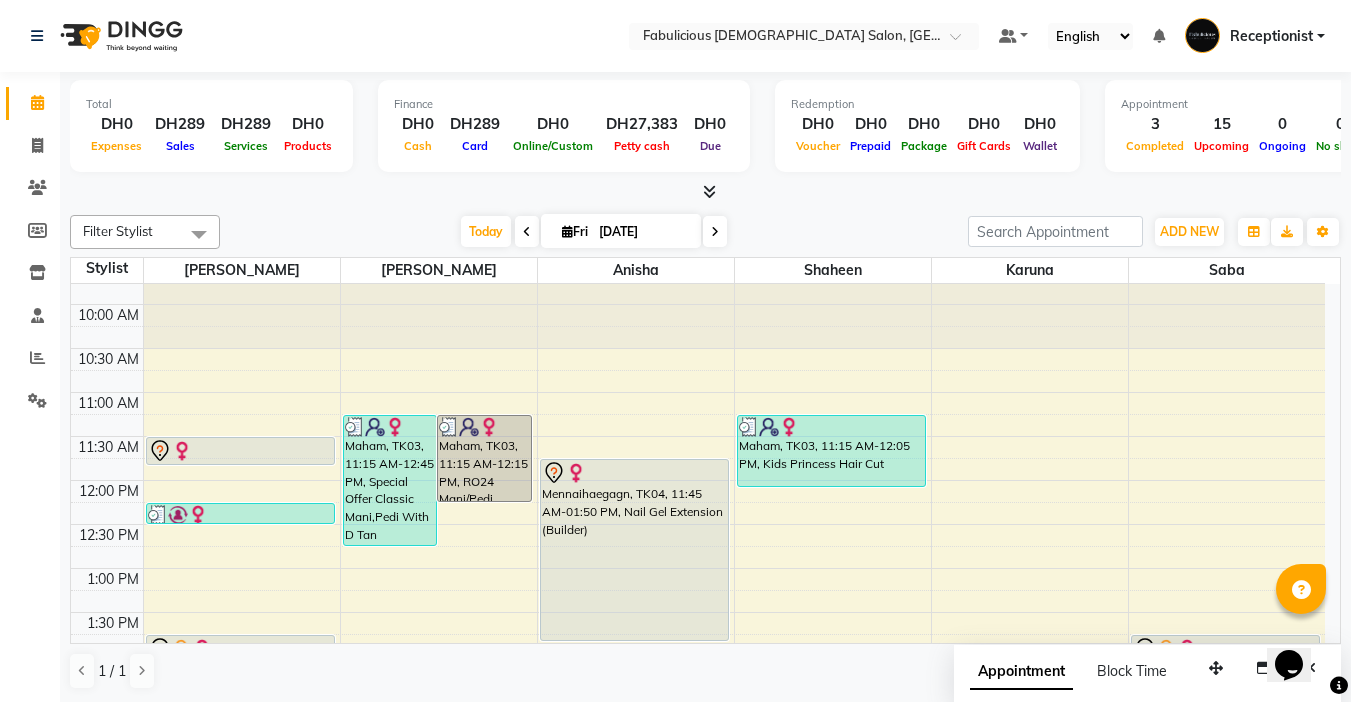 scroll, scrollTop: 53, scrollLeft: 0, axis: vertical 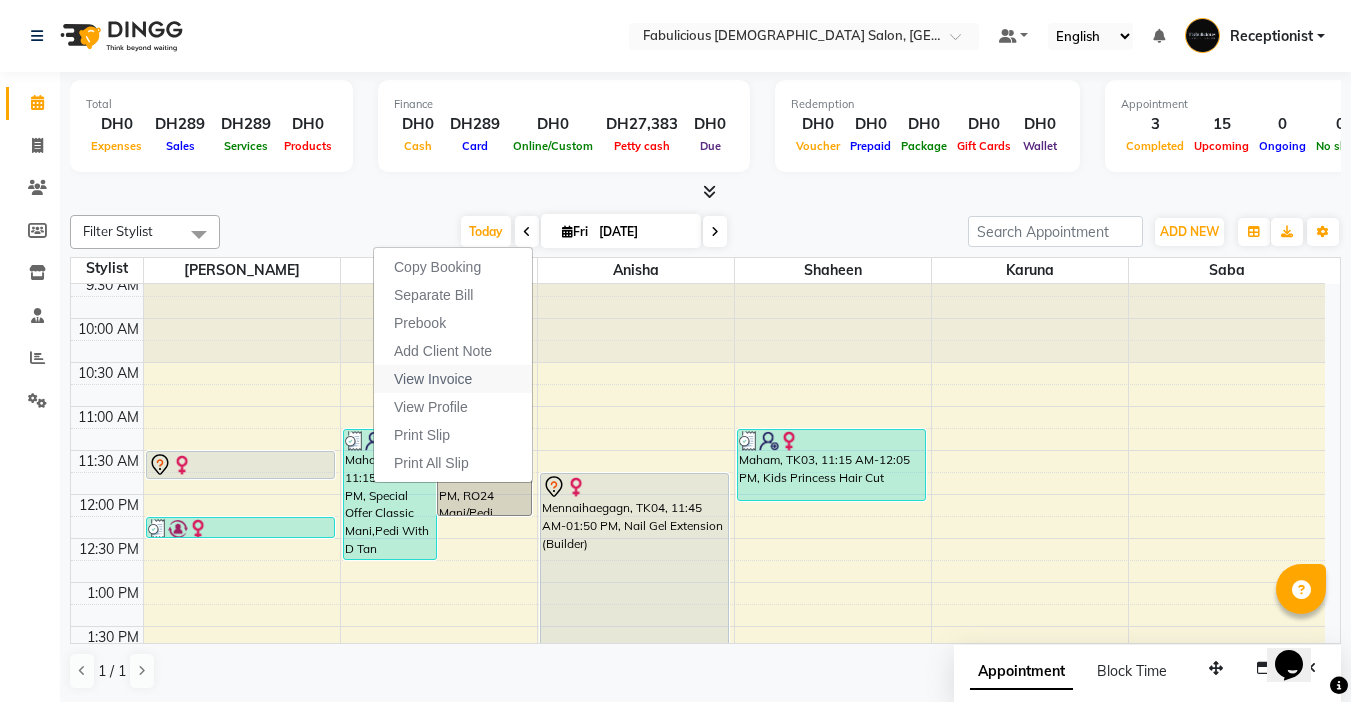 click on "View Invoice" at bounding box center (433, 379) 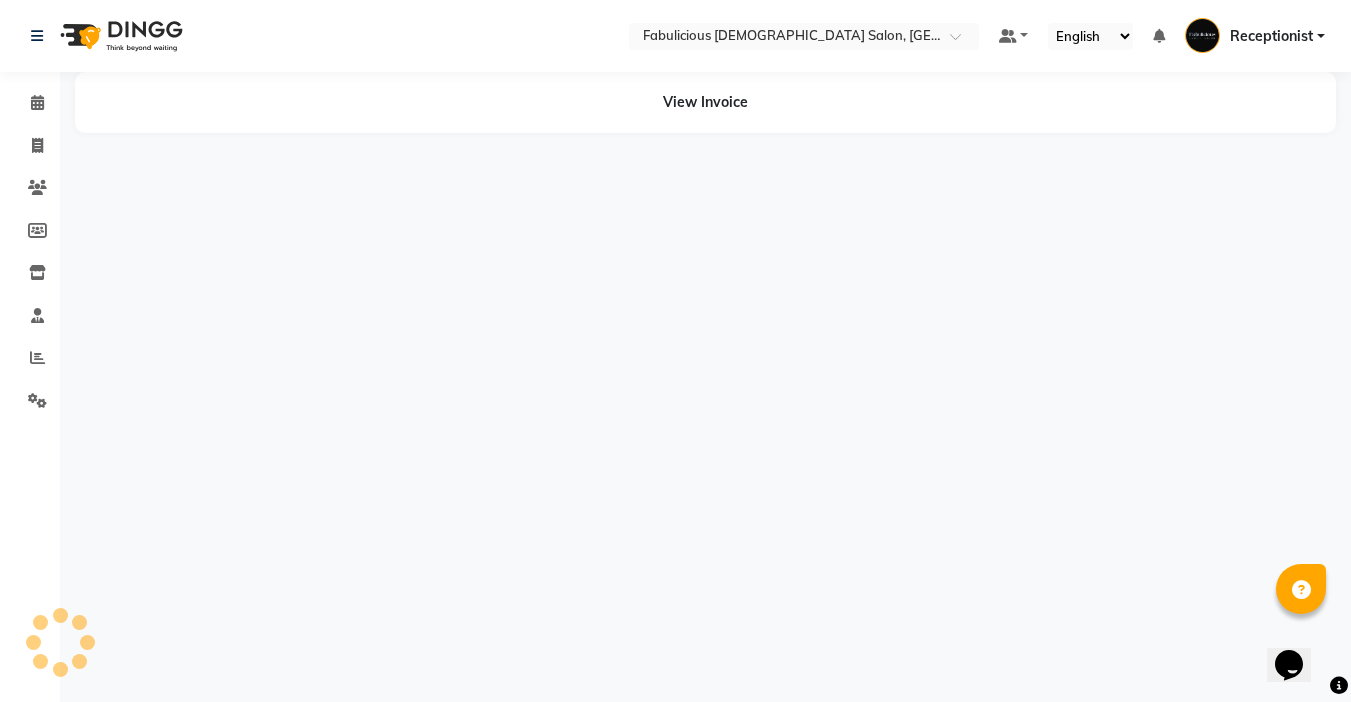 click on "Select Location × Fabulicious Ladies Salon, Dubai Default Panel My Panel English ENGLISH Español العربية मराठी हिंदी ગુજરાતી தமிழ் 中文 Notifications nothing to show Receptionist Manage Profile Change Password Sign out  Version:3.15.4  ☀ Fabulicious Ladies Salon, Dubai ☀ CEDORA, Al Meydan  Calendar  Invoice  Clients  Members  Inventory  Staff  Reports  Settings Completed InProgress Upcoming Dropped Tentative Check-In Confirm Bookings Segments Page Builder  View Invoice" at bounding box center (675, 351) 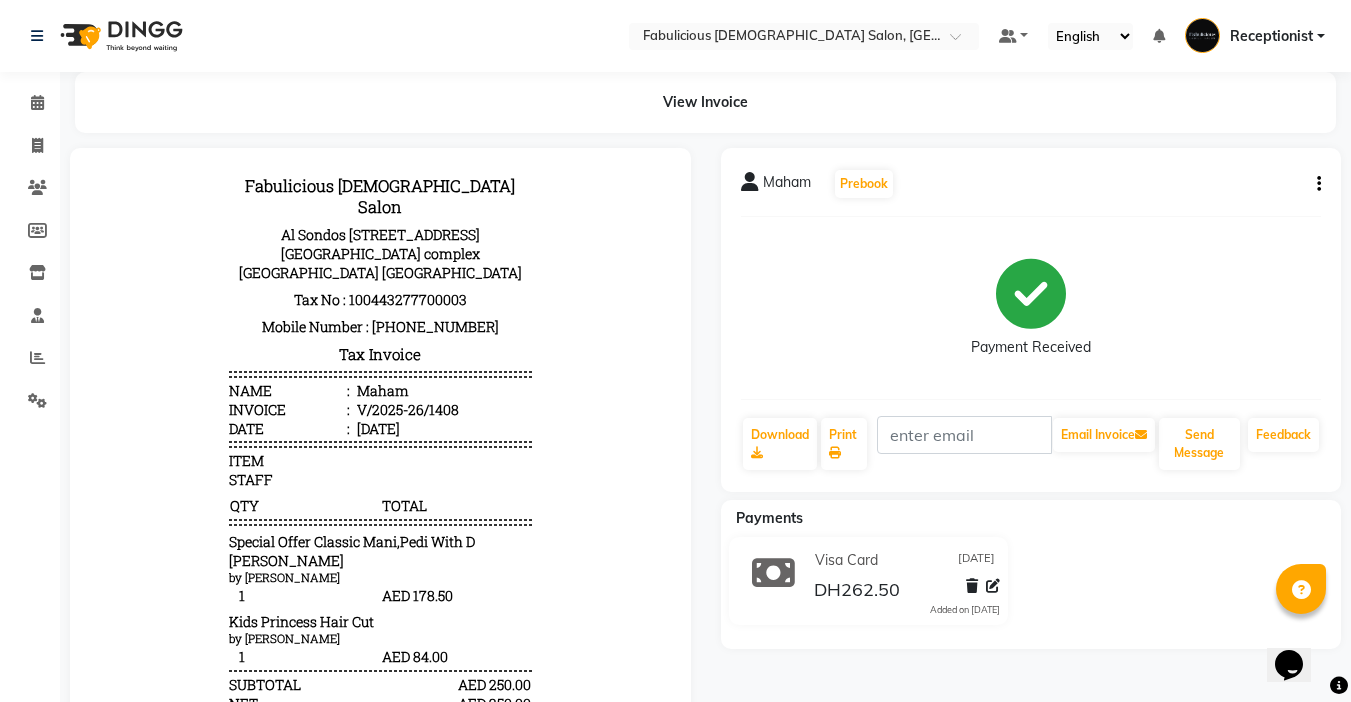 scroll, scrollTop: 16, scrollLeft: 0, axis: vertical 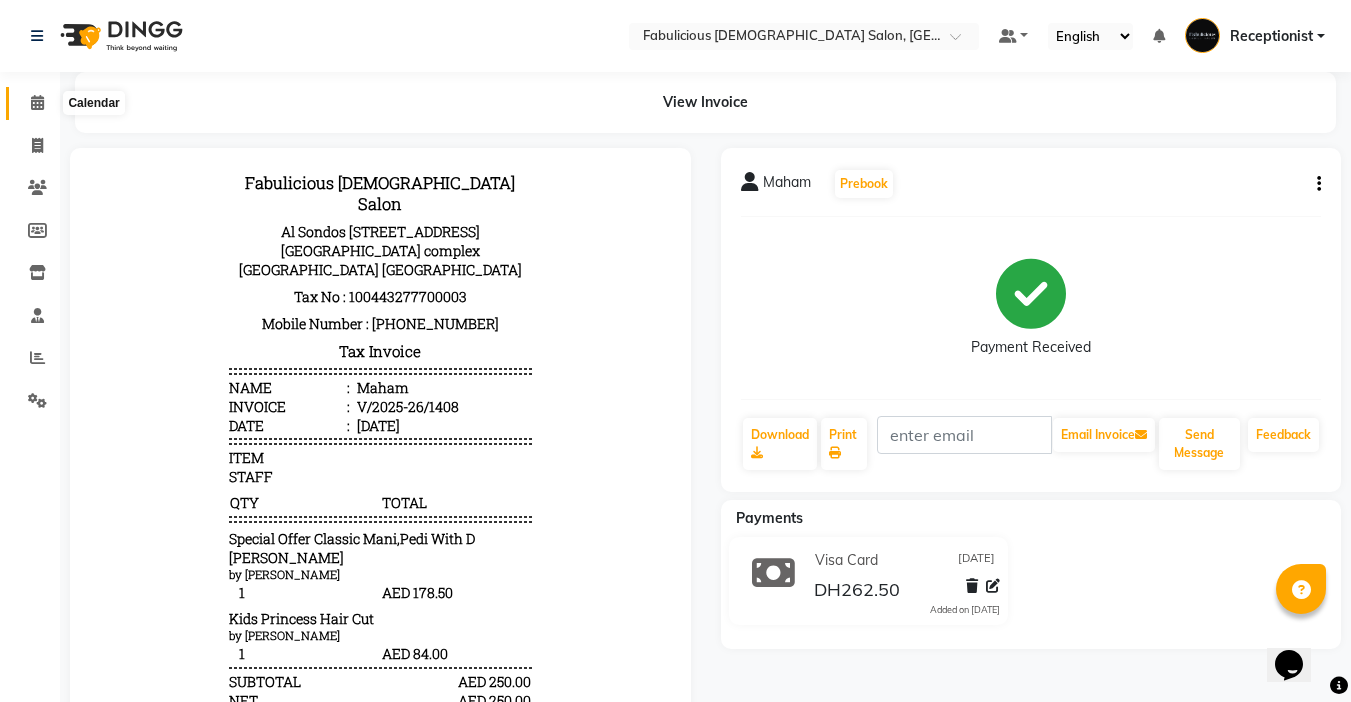 click 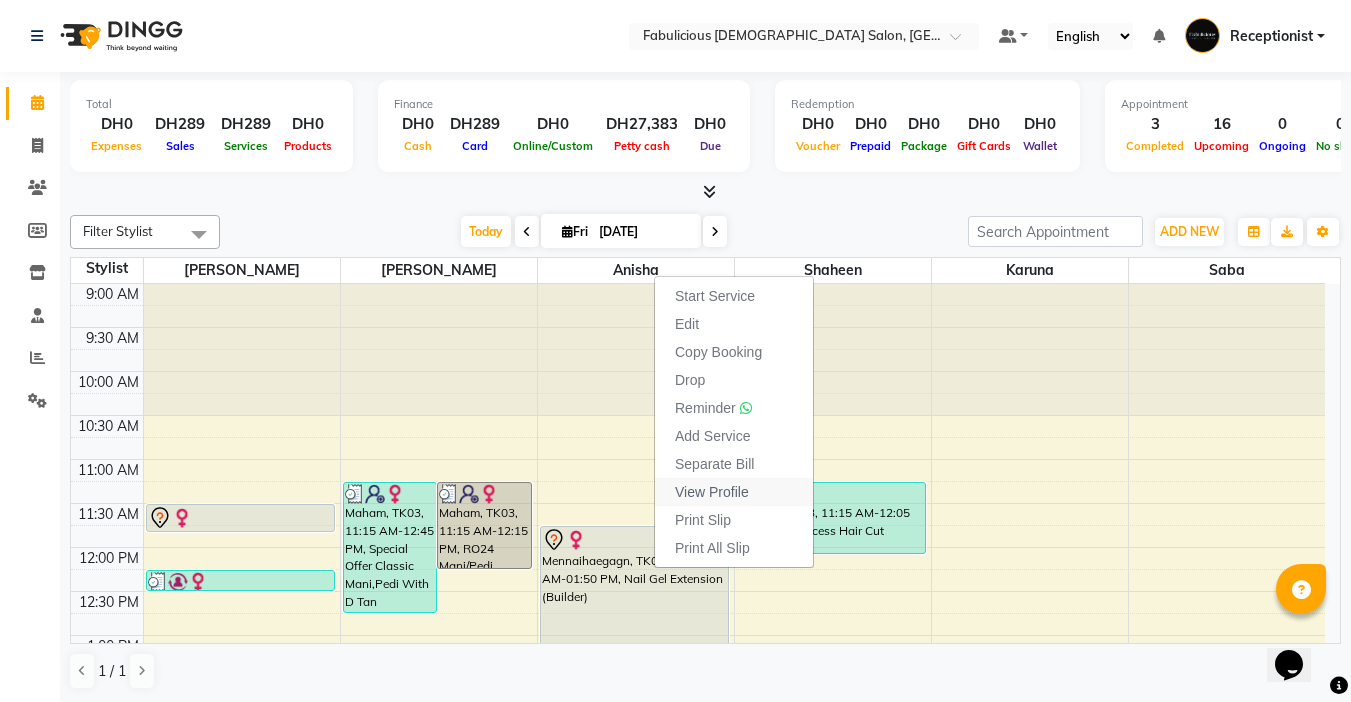 click on "View Profile" at bounding box center (712, 492) 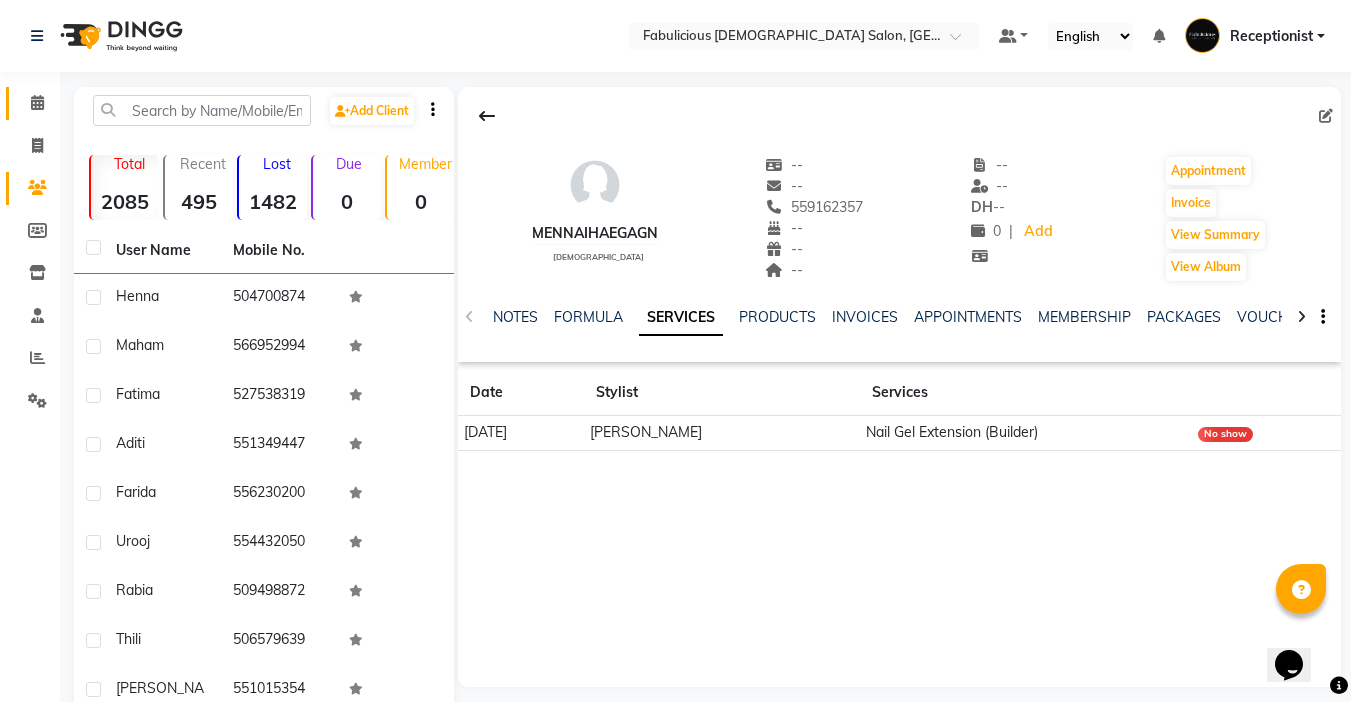 click 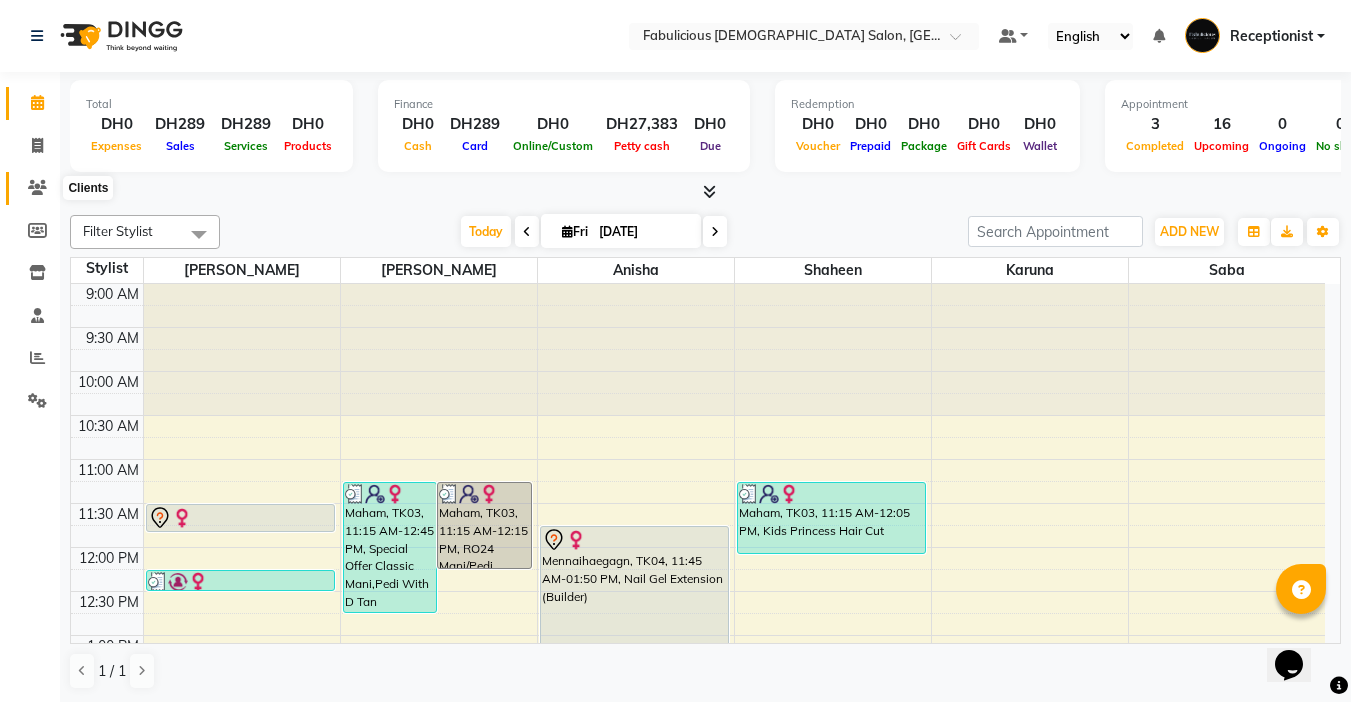 click 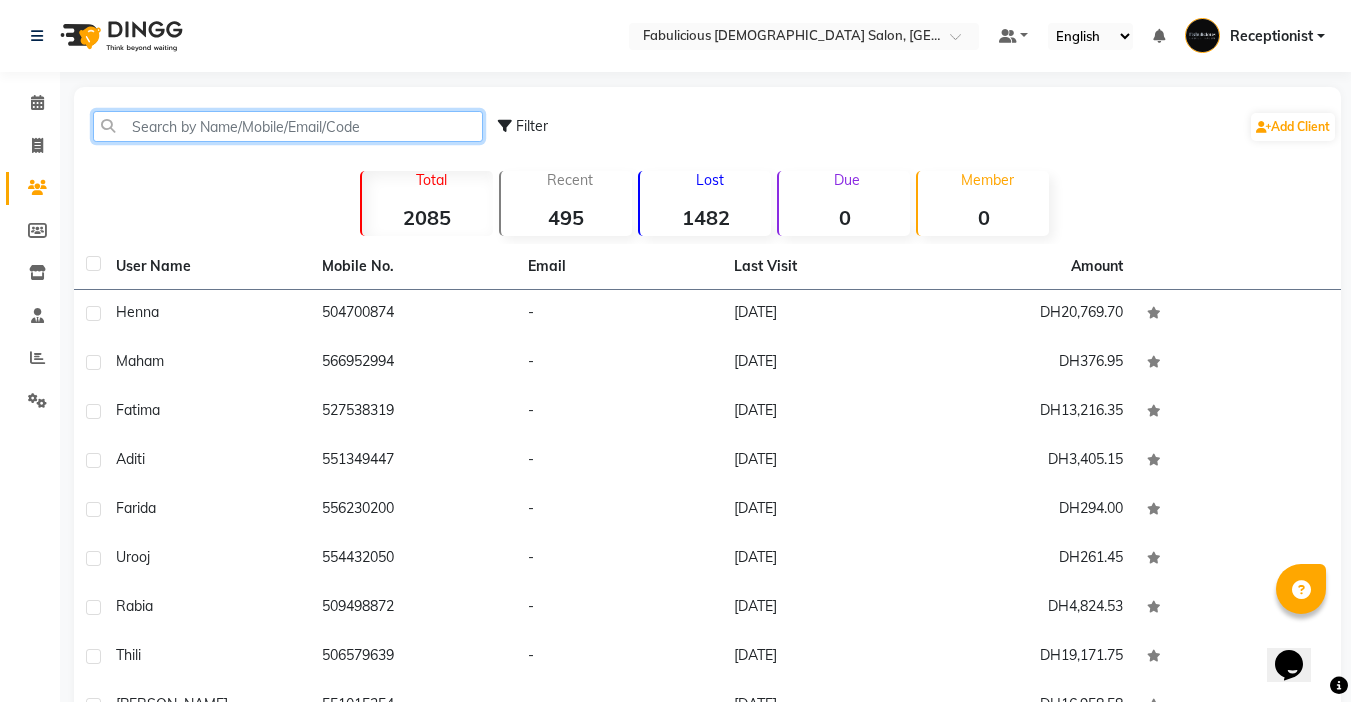 click 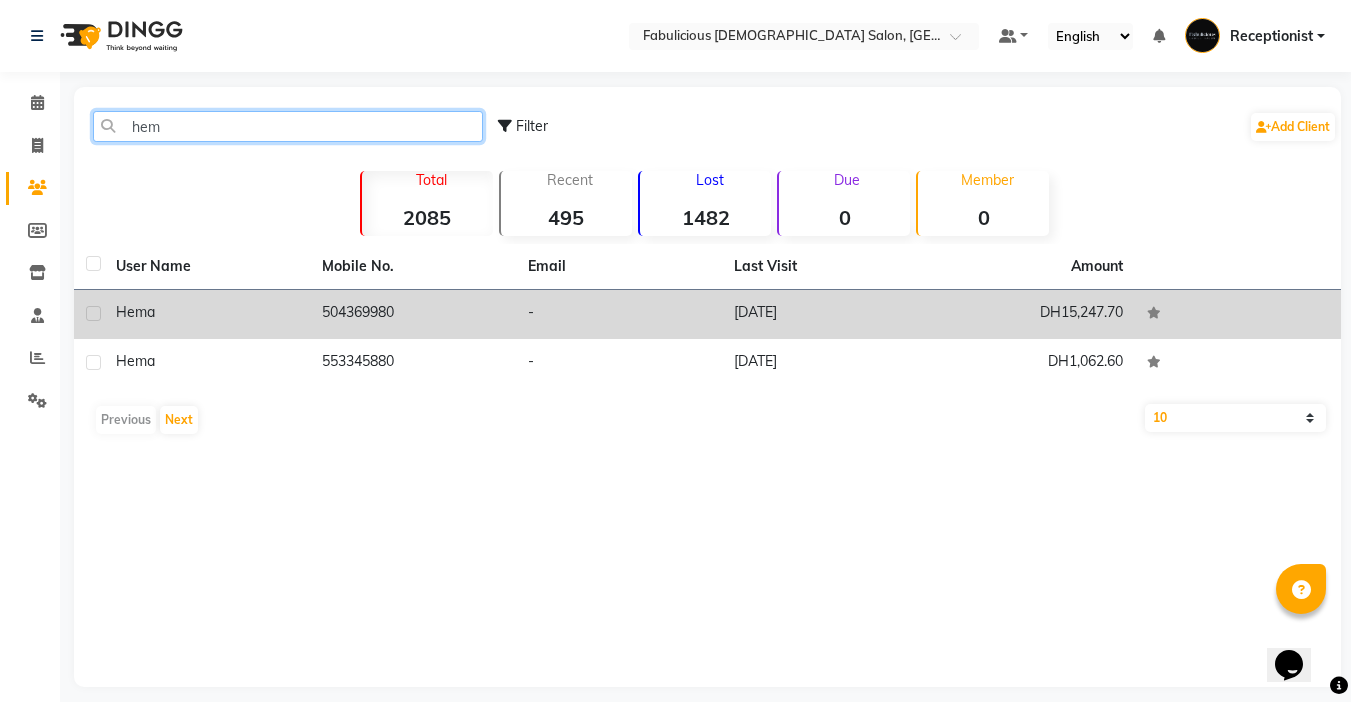 type on "hem" 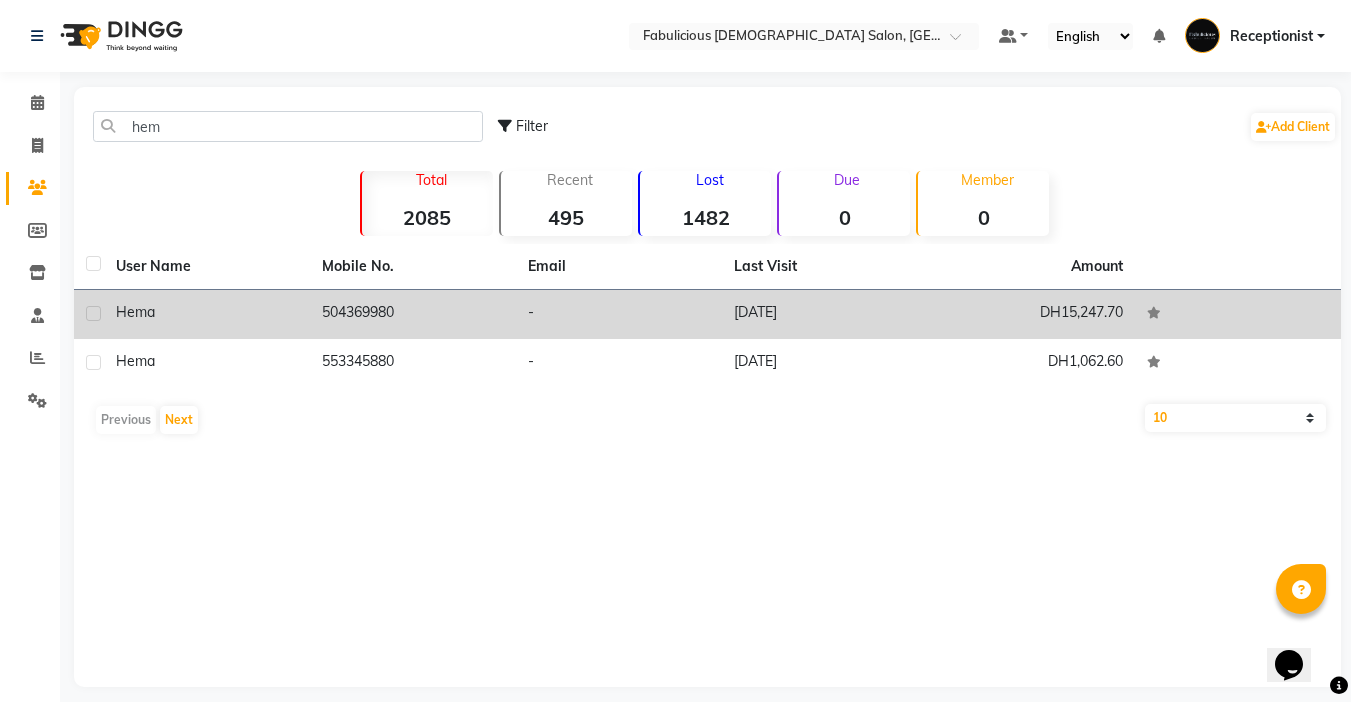 click on "504369980" 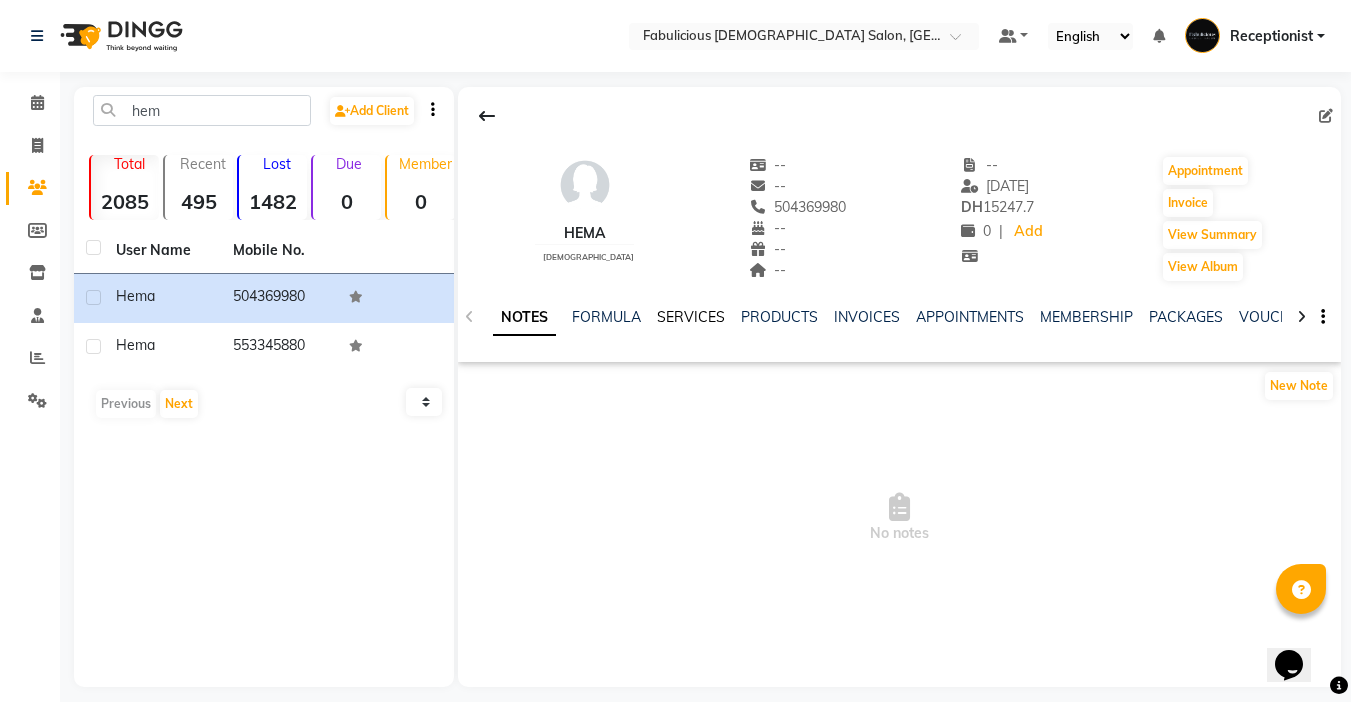 click on "SERVICES" 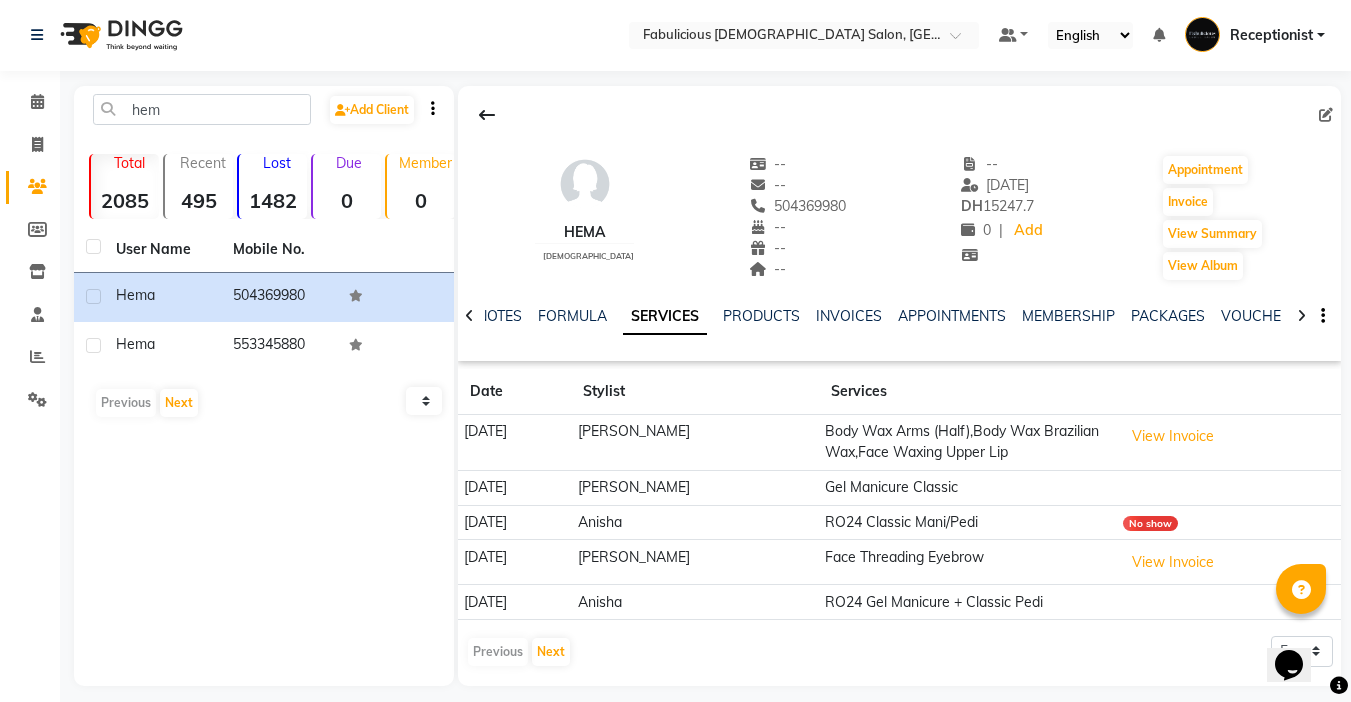 scroll, scrollTop: 15, scrollLeft: 0, axis: vertical 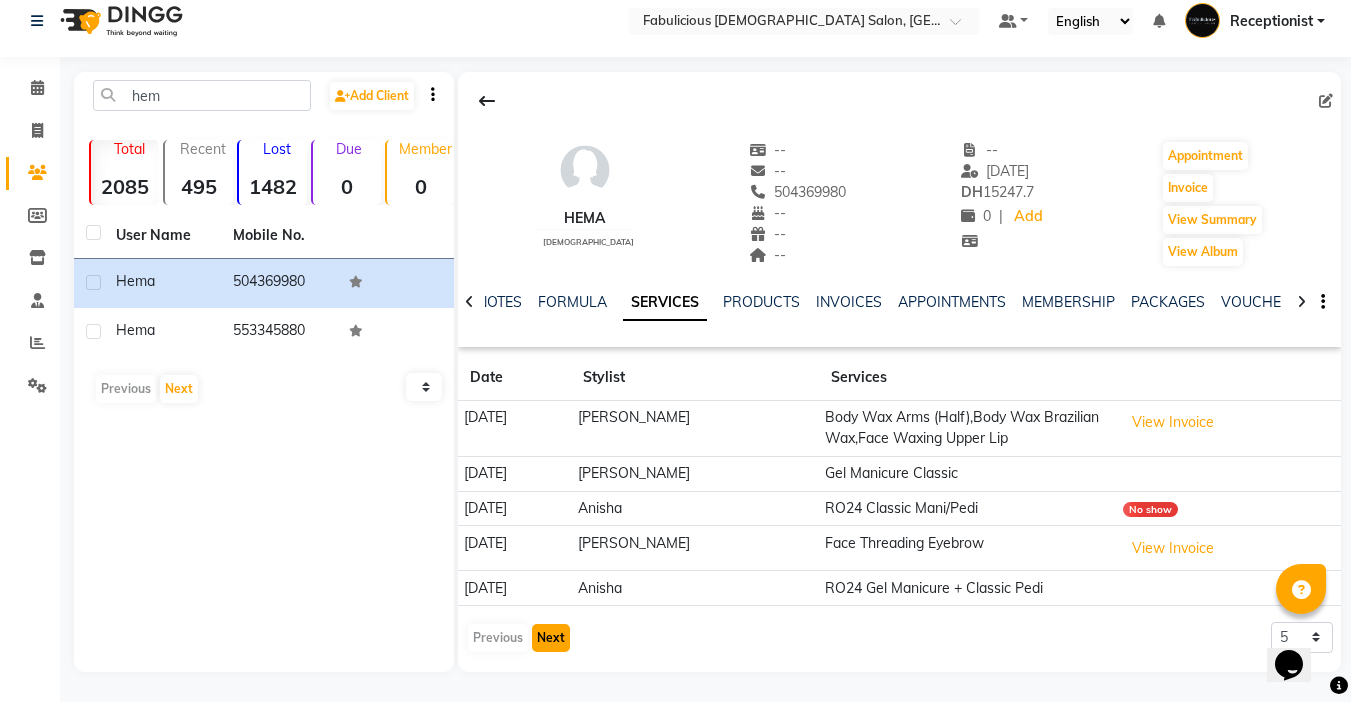 click on "Next" 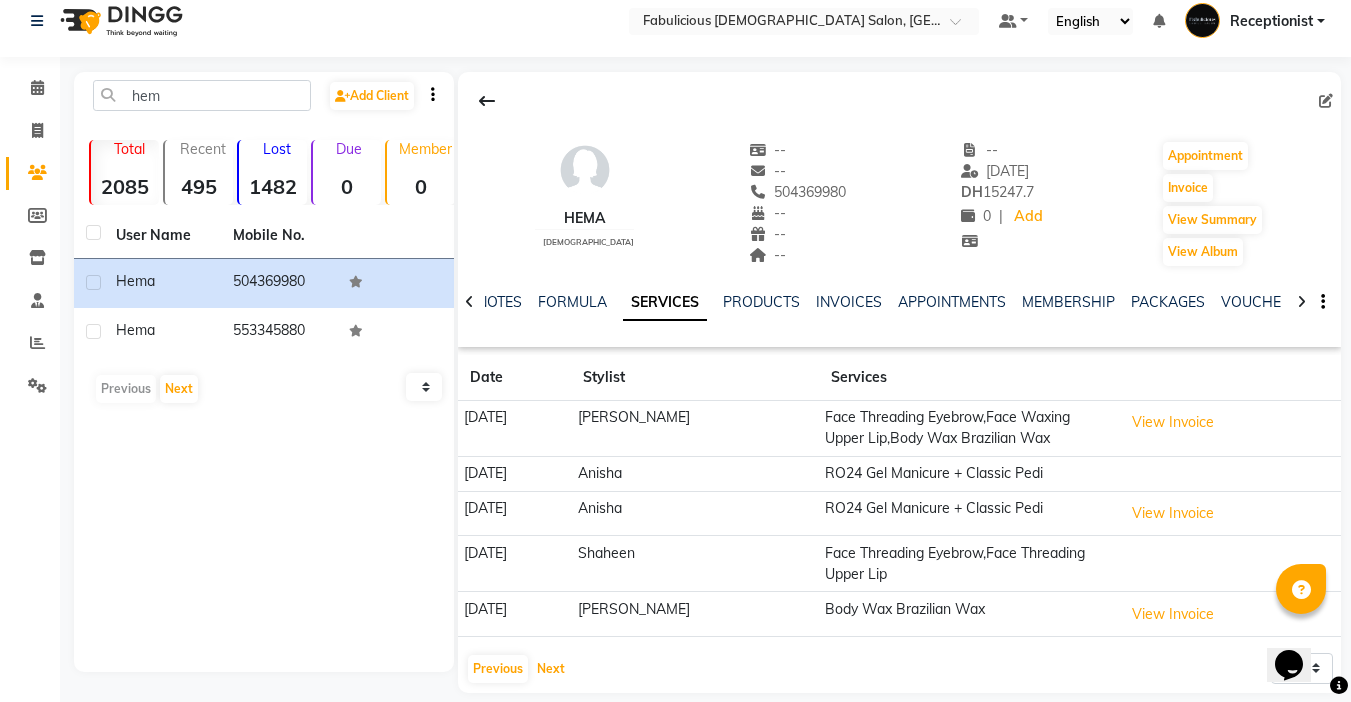 scroll, scrollTop: 36, scrollLeft: 0, axis: vertical 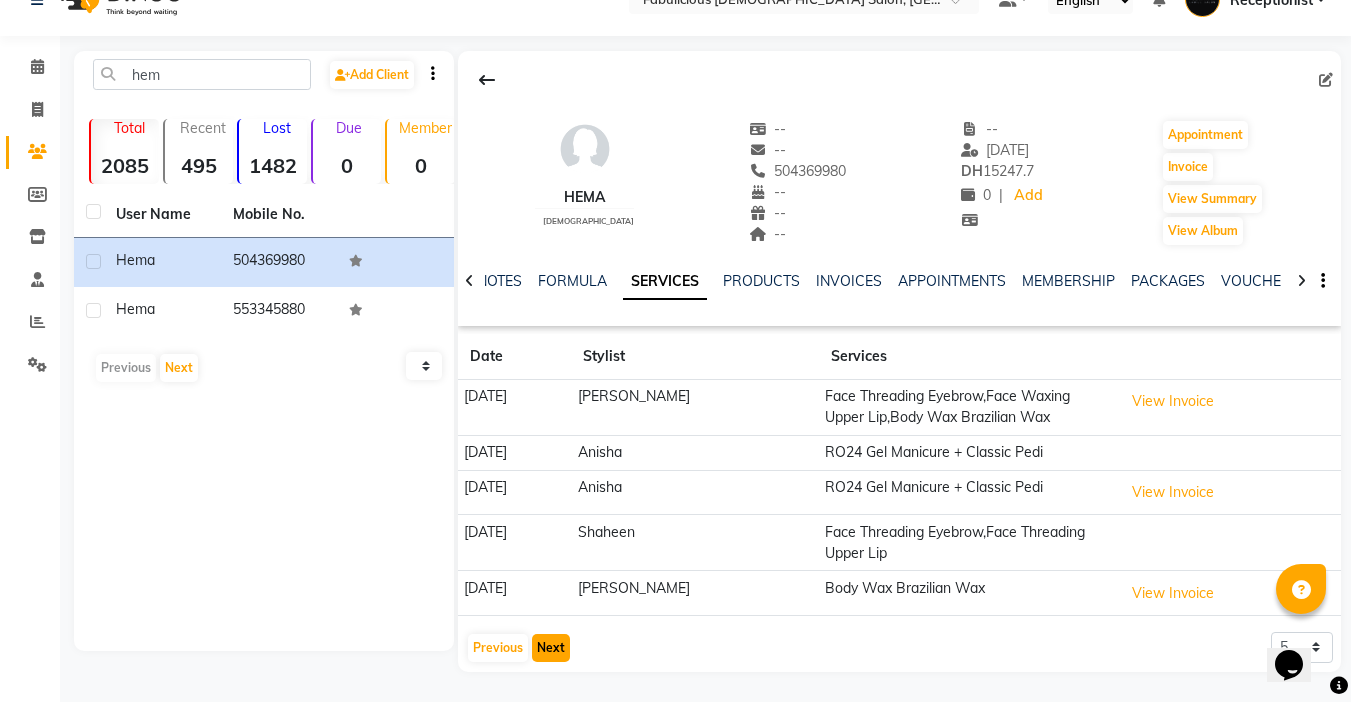 click on "Next" 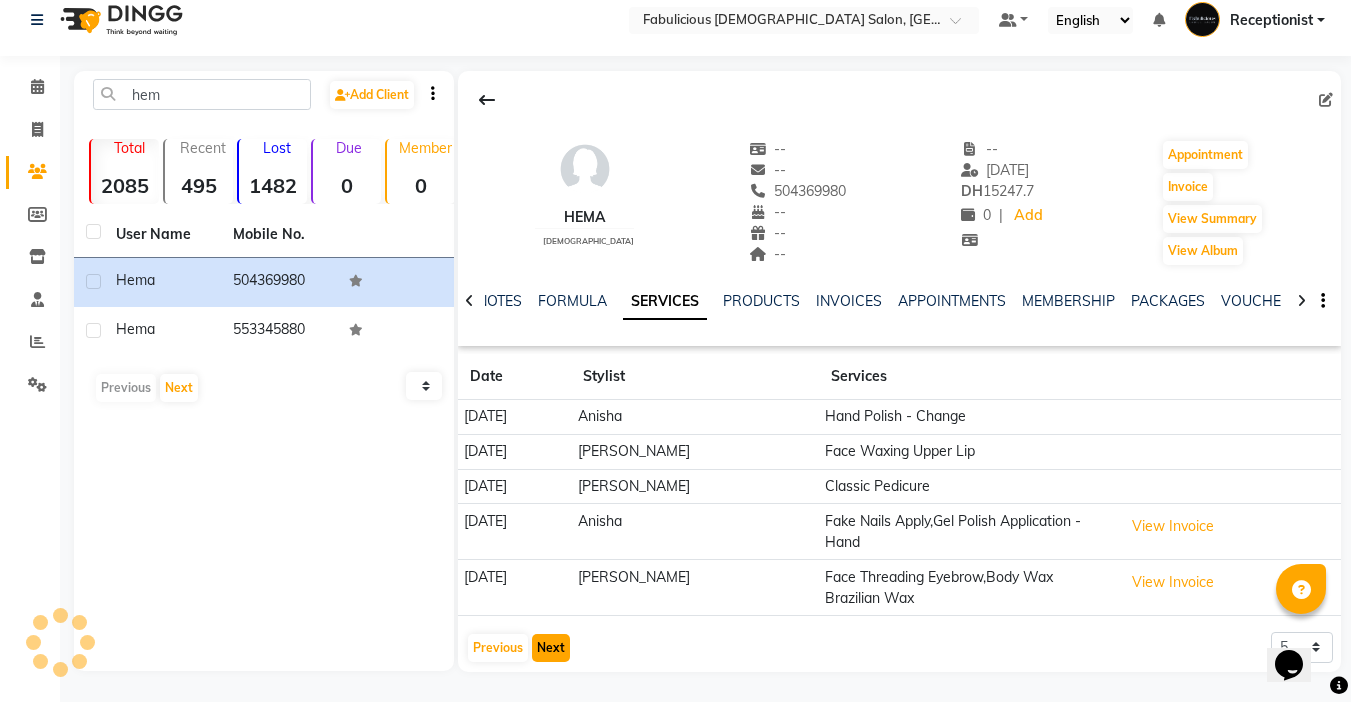 scroll, scrollTop: 15, scrollLeft: 0, axis: vertical 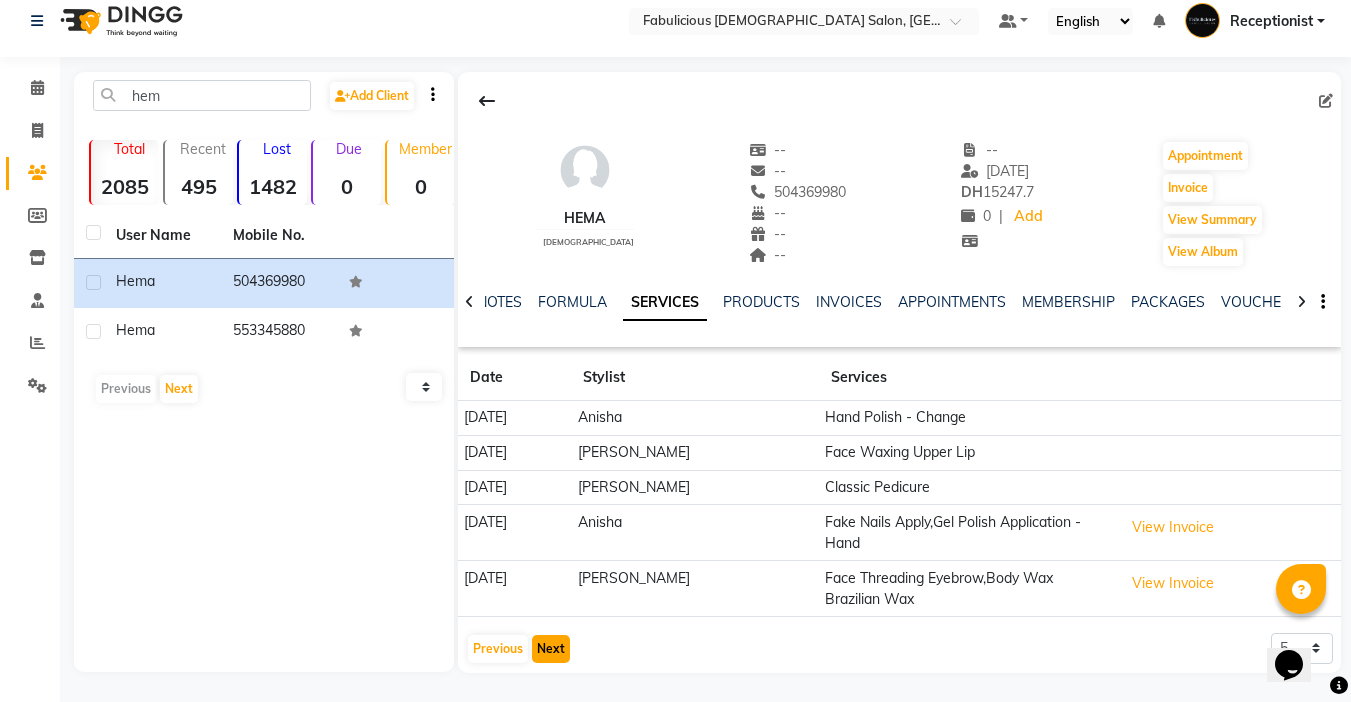 click on "Next" 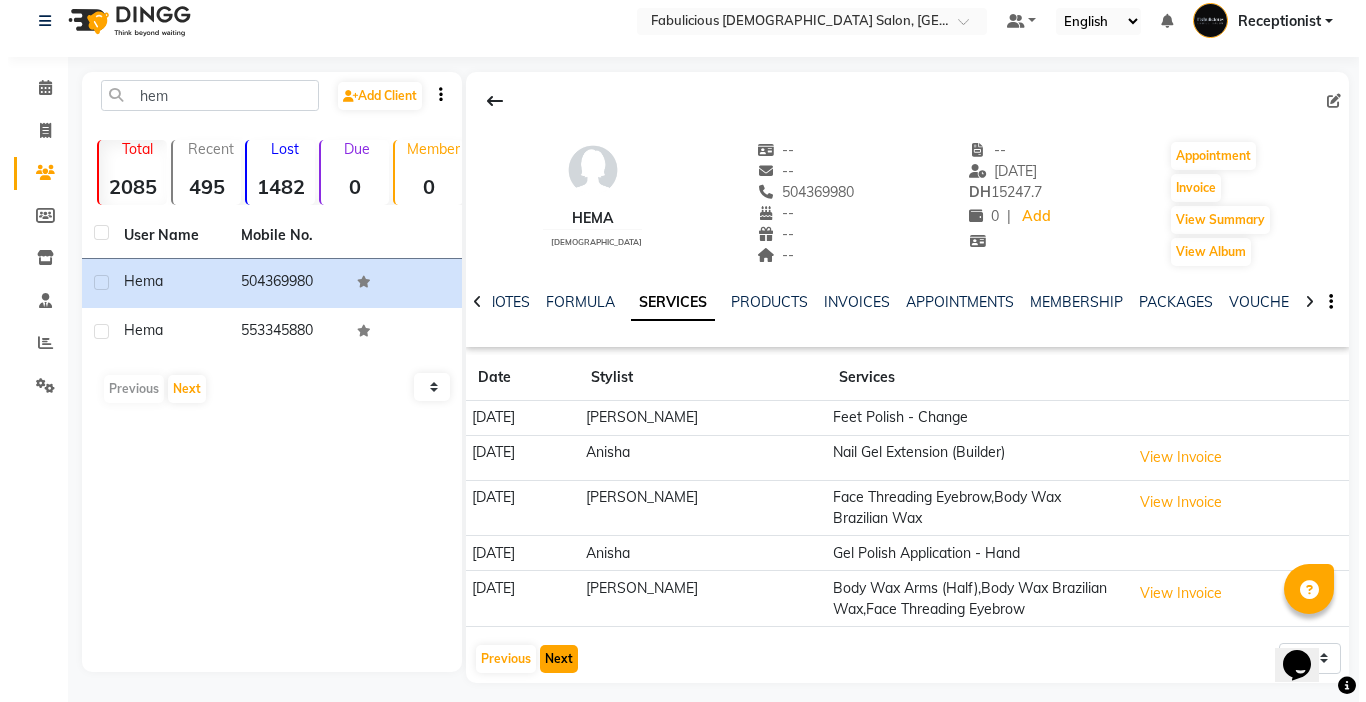 scroll, scrollTop: 26, scrollLeft: 0, axis: vertical 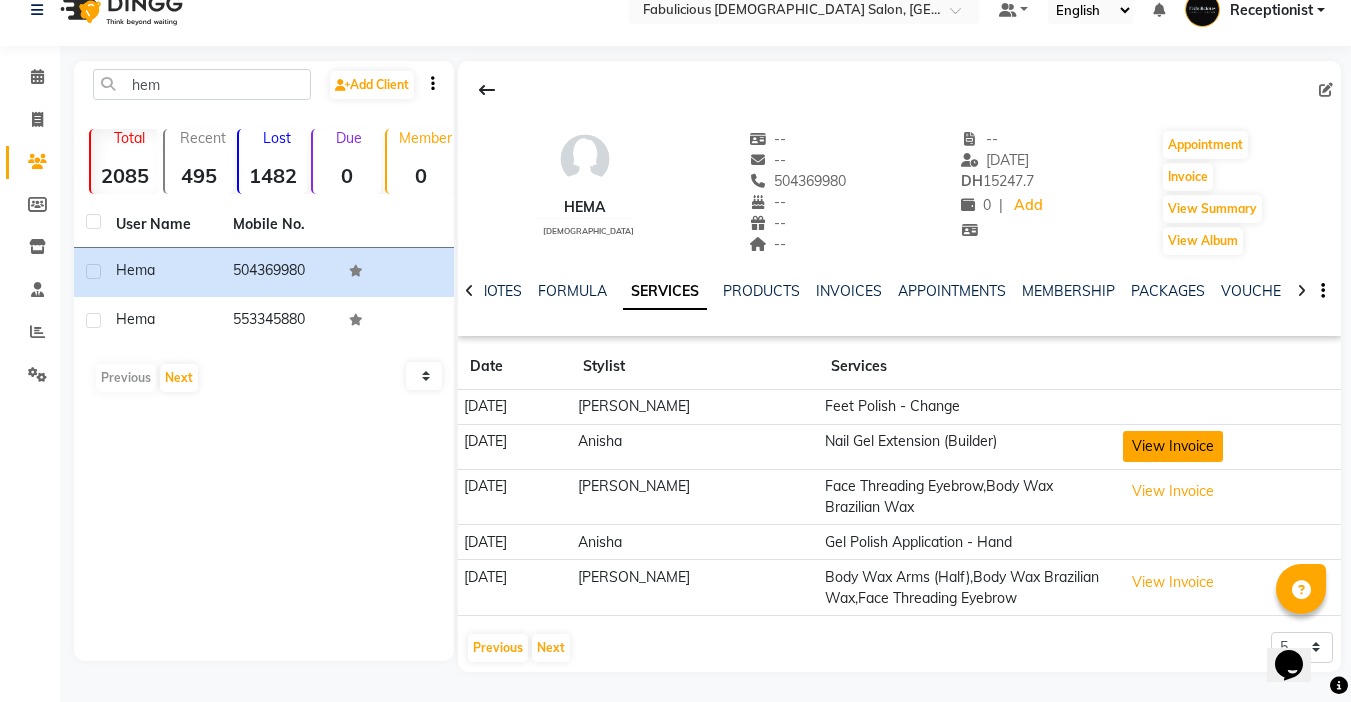click on "View Invoice" 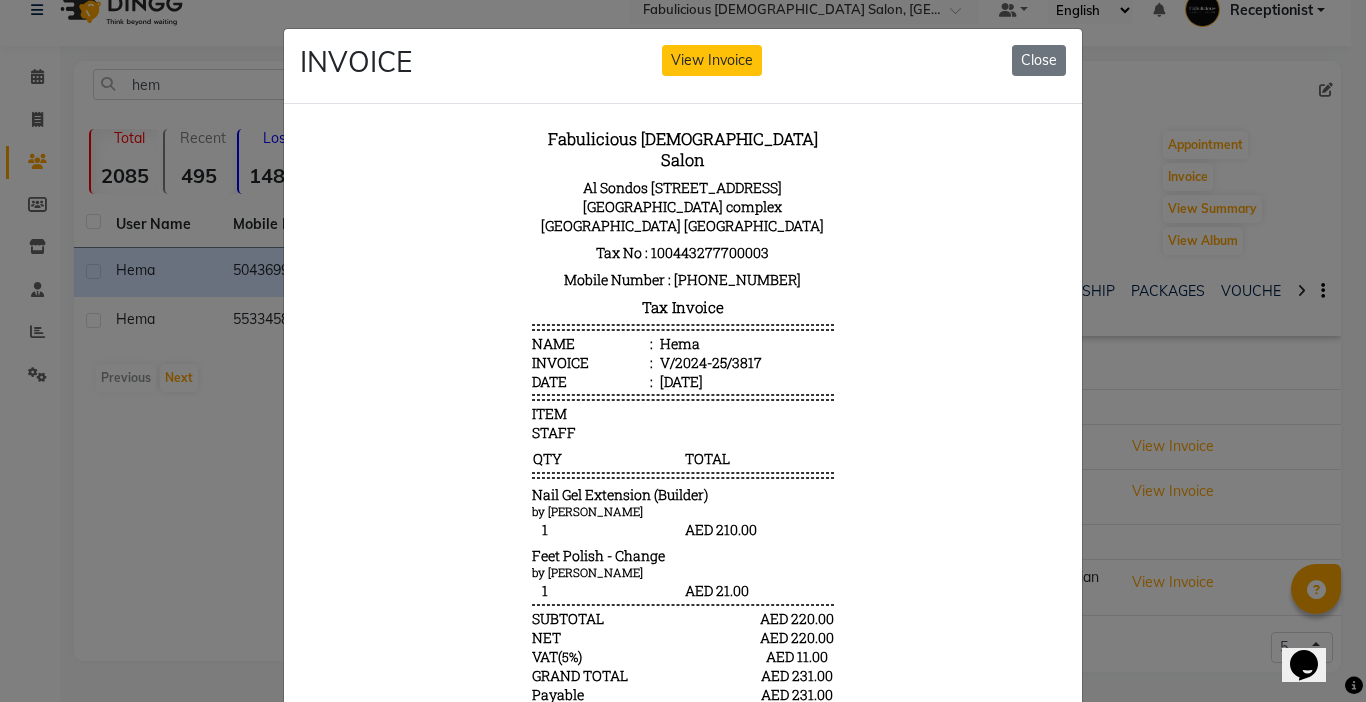 scroll, scrollTop: 16, scrollLeft: 0, axis: vertical 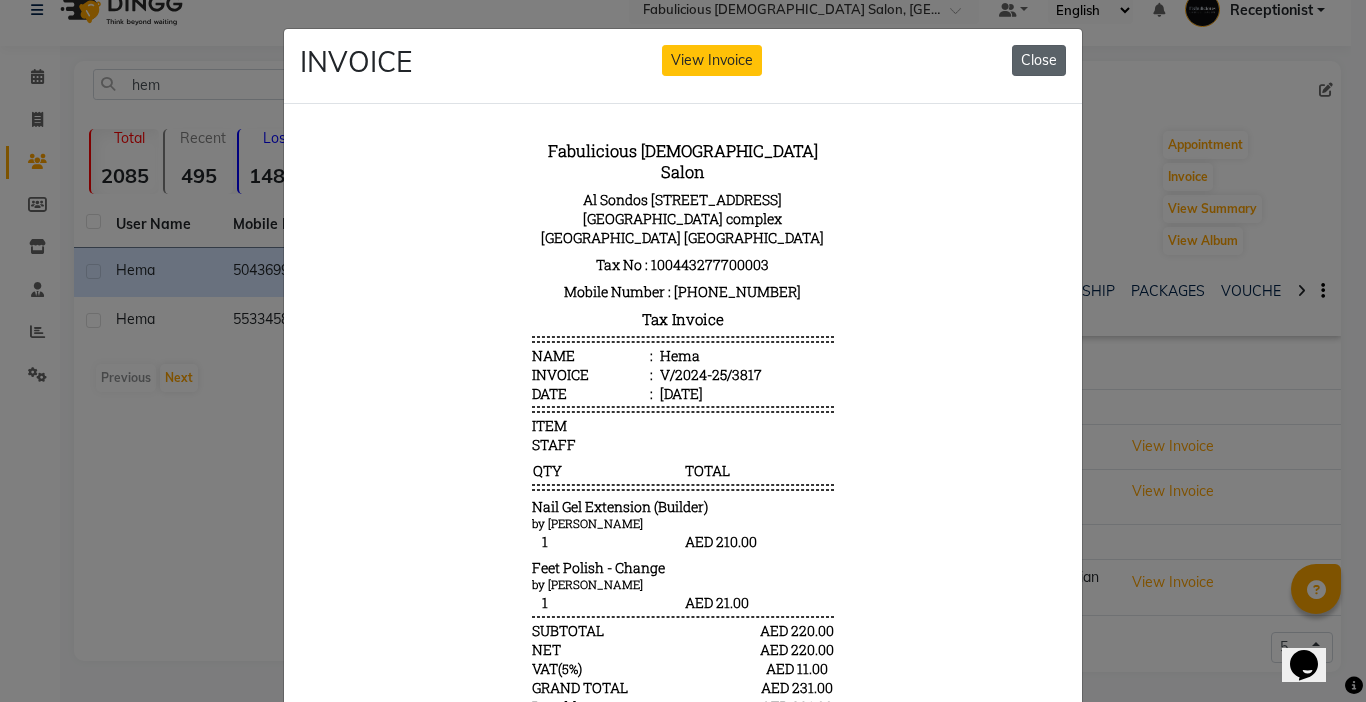 click on "Close" 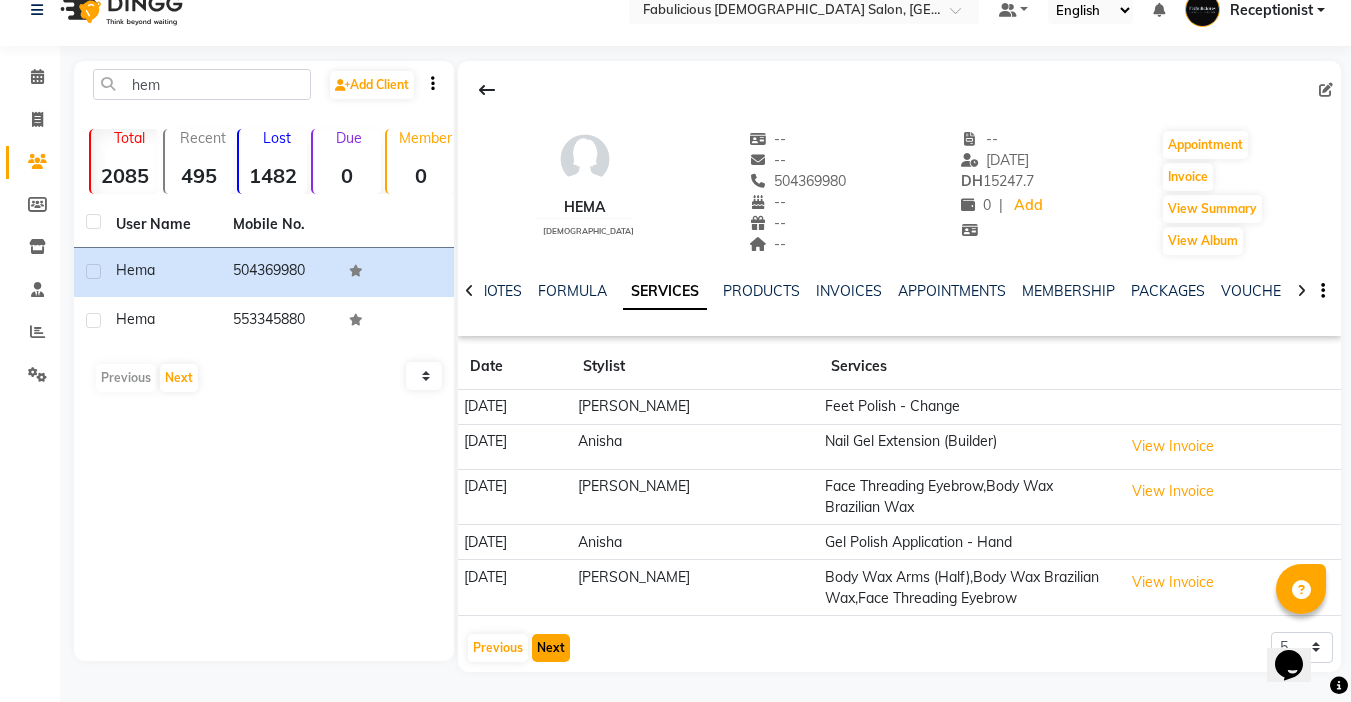 click on "Next" 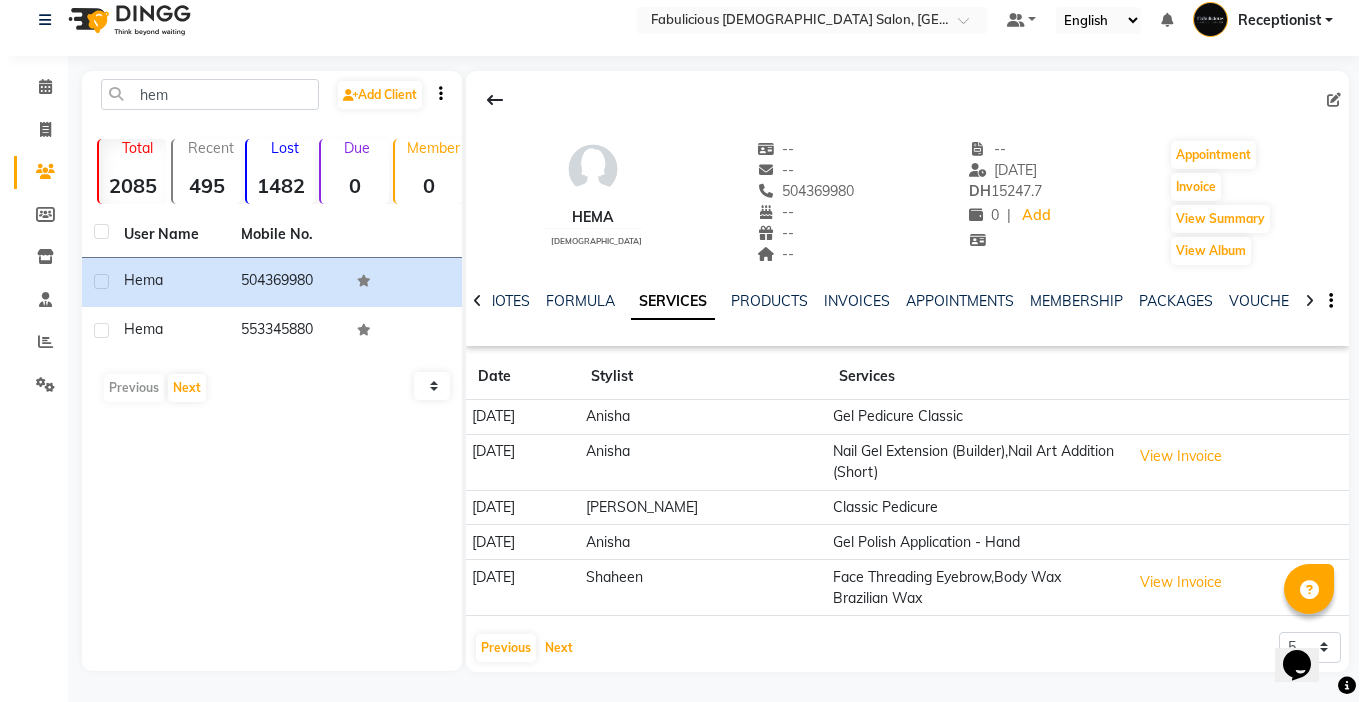 scroll, scrollTop: 16, scrollLeft: 0, axis: vertical 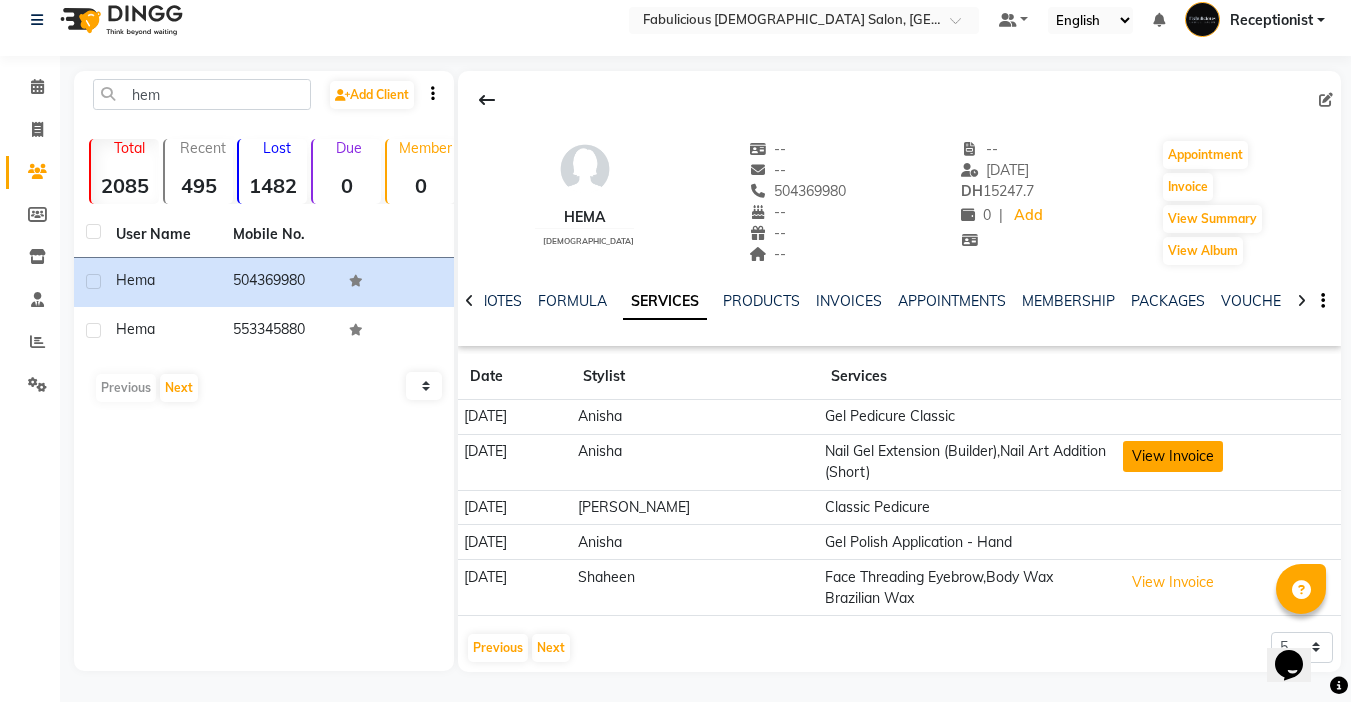 click on "View Invoice" 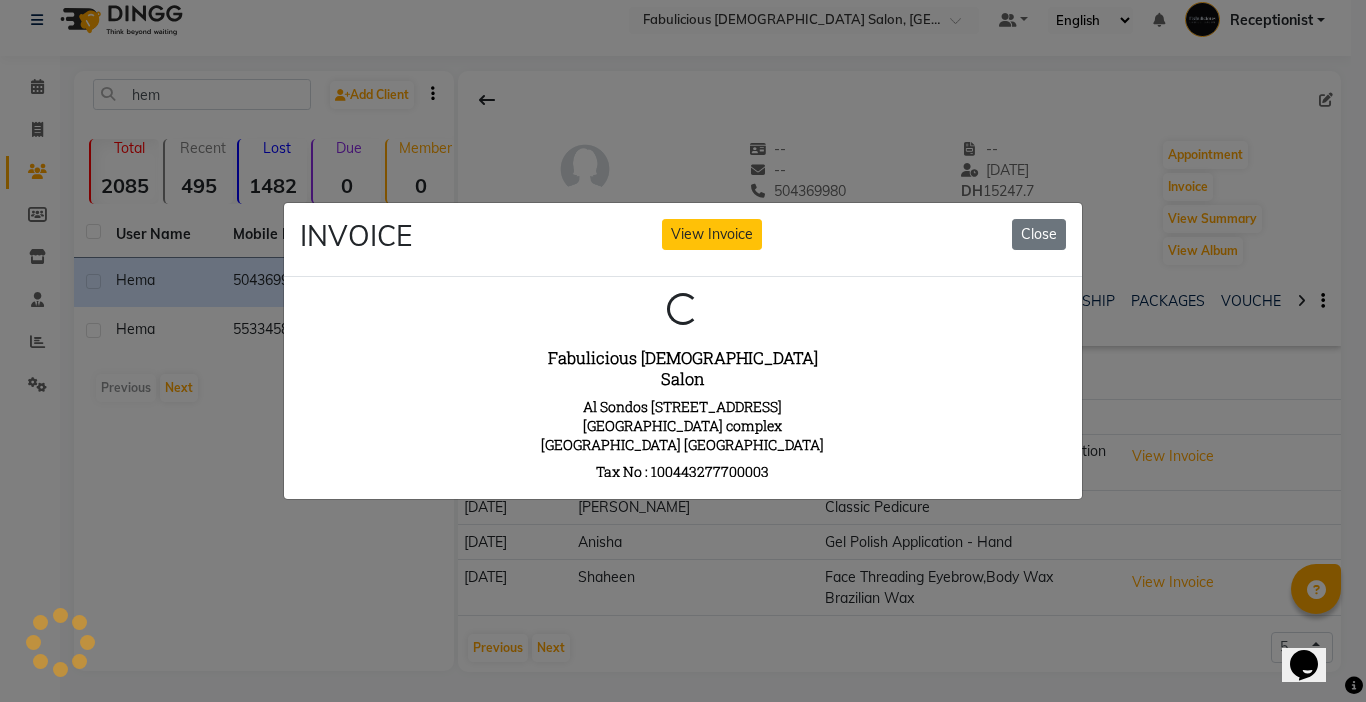 scroll, scrollTop: 0, scrollLeft: 0, axis: both 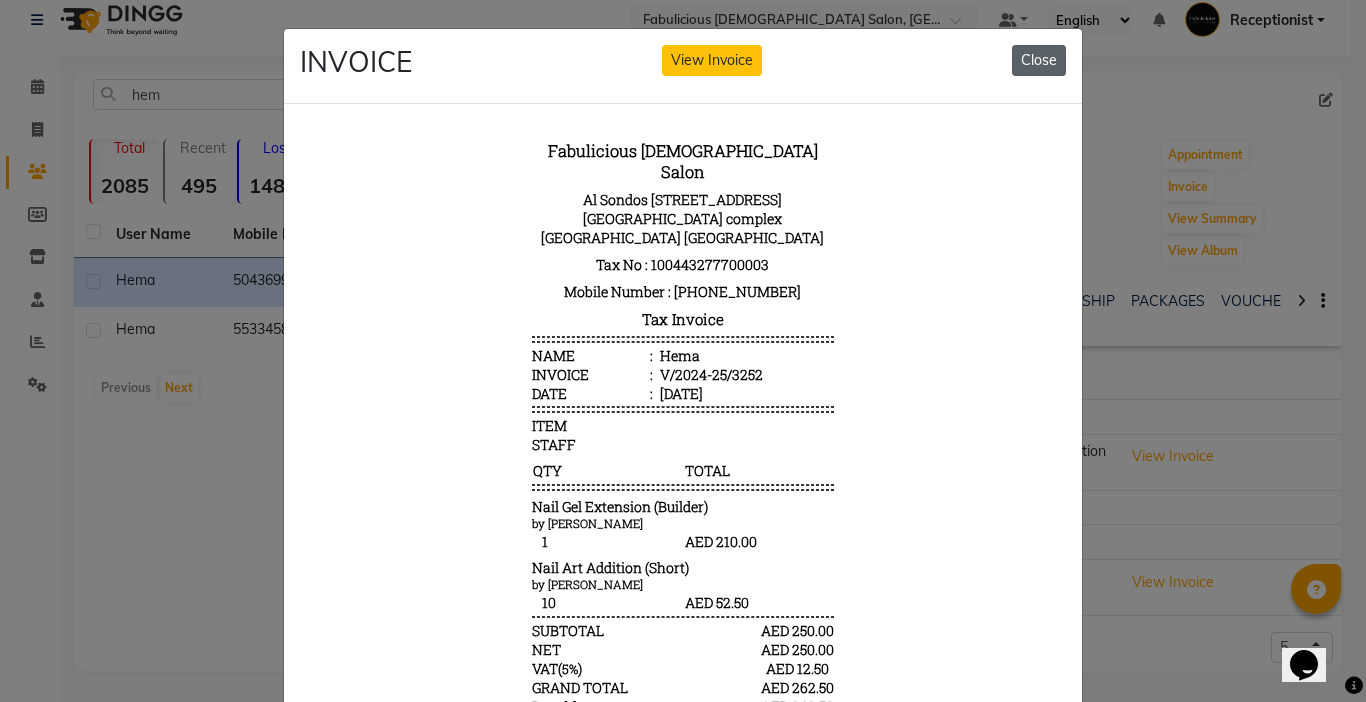 click on "Close" 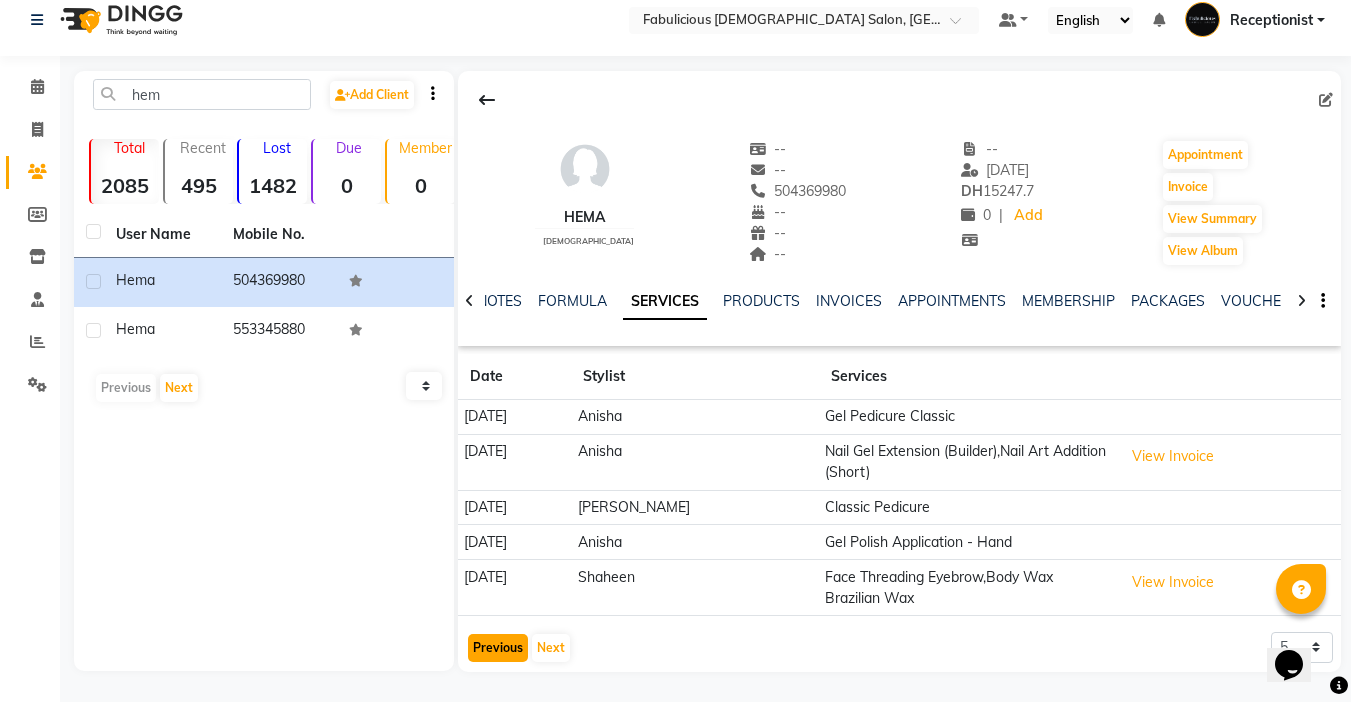 click on "Previous" 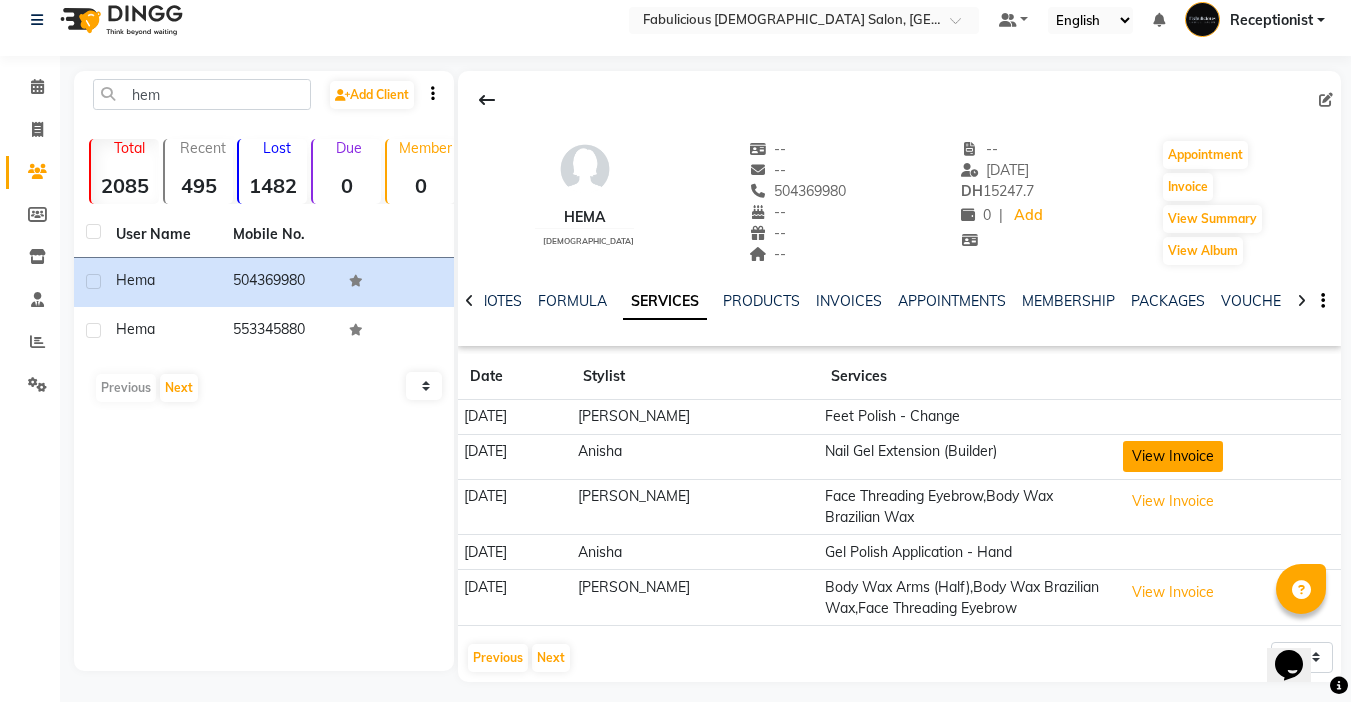 click on "View Invoice" 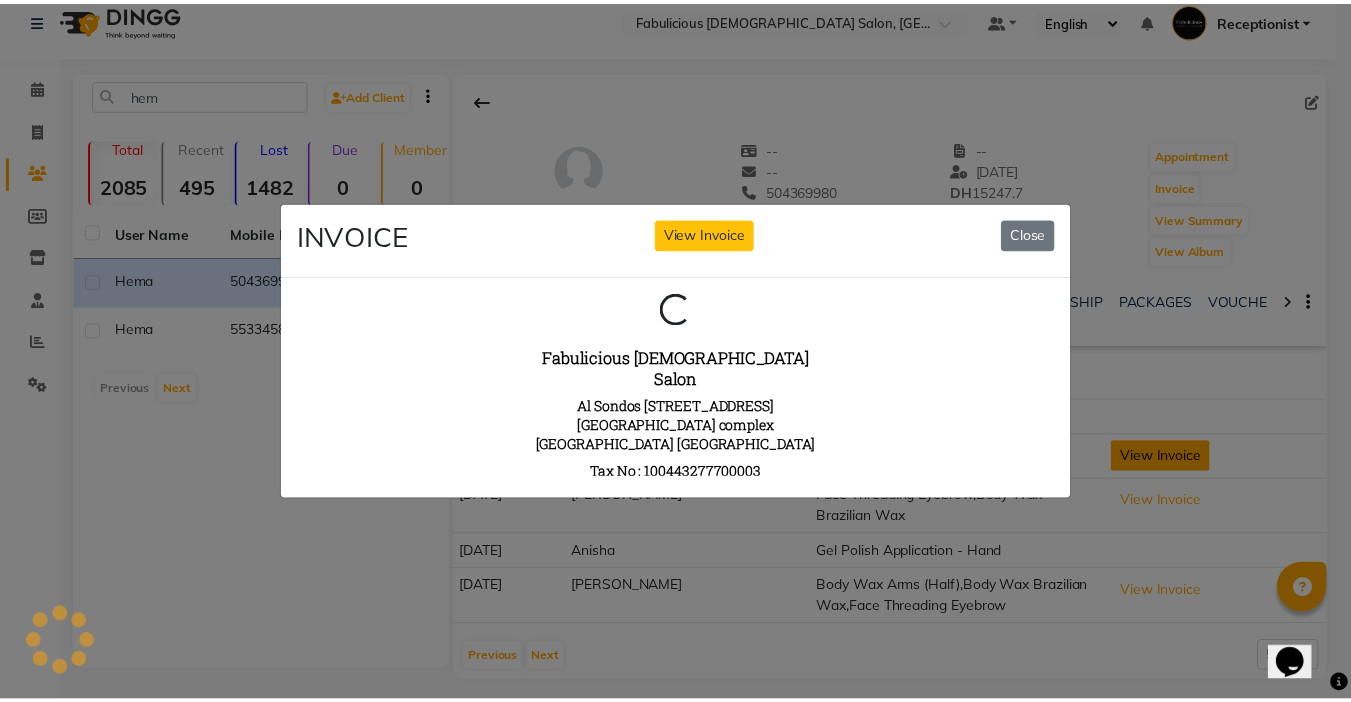 scroll, scrollTop: 0, scrollLeft: 0, axis: both 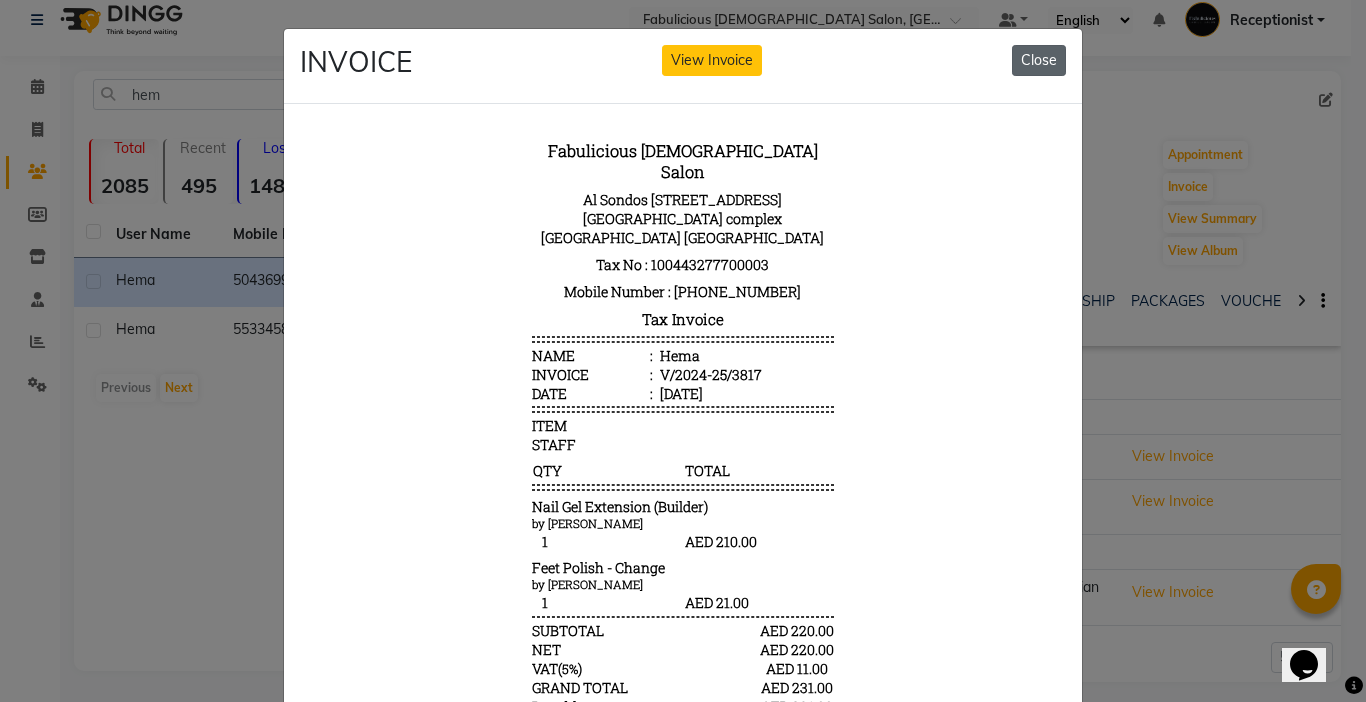 drag, startPoint x: 1037, startPoint y: 60, endPoint x: 730, endPoint y: 2, distance: 312.4308 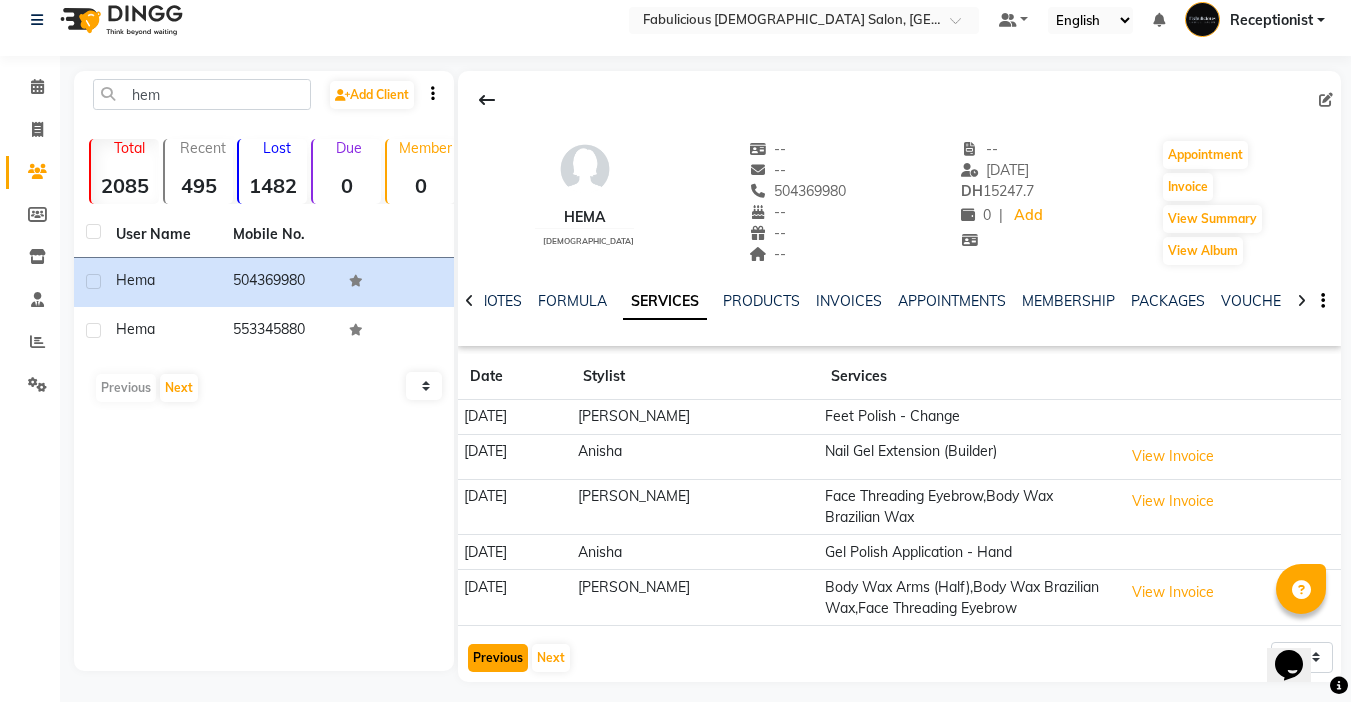 click on "Previous" 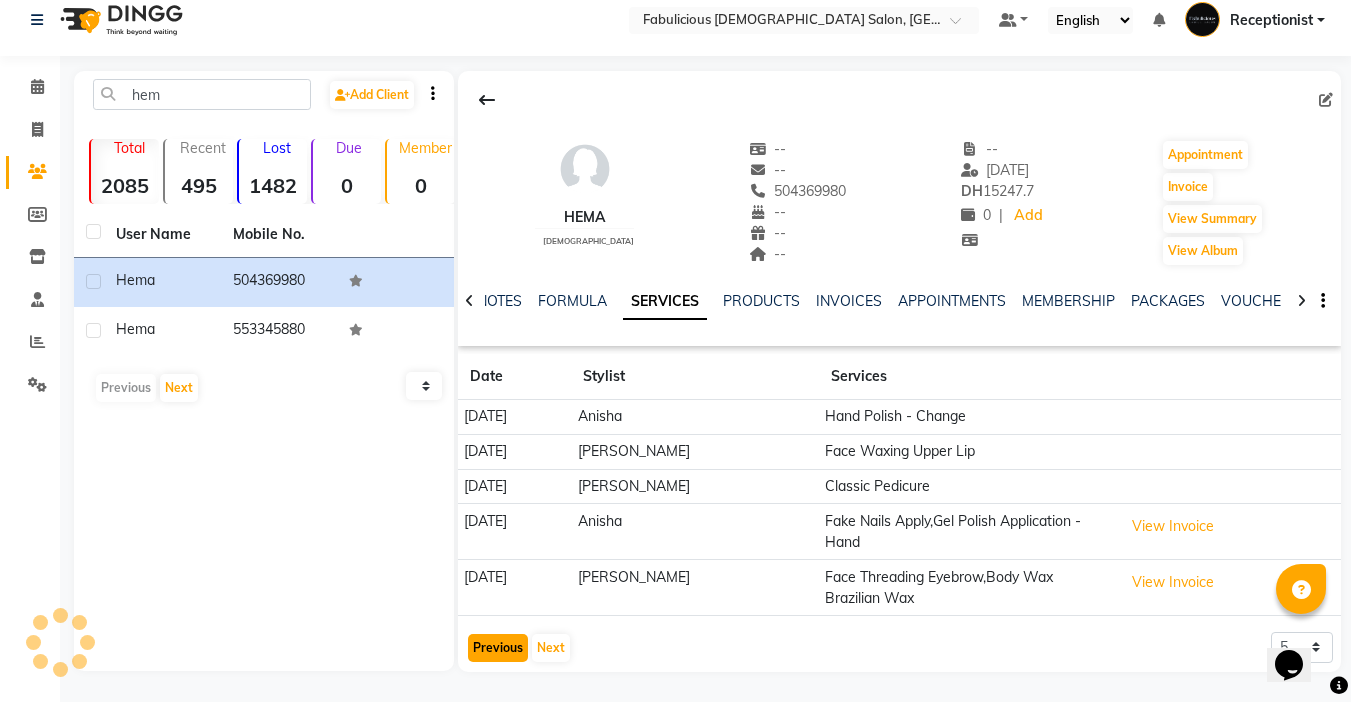 scroll, scrollTop: 15, scrollLeft: 0, axis: vertical 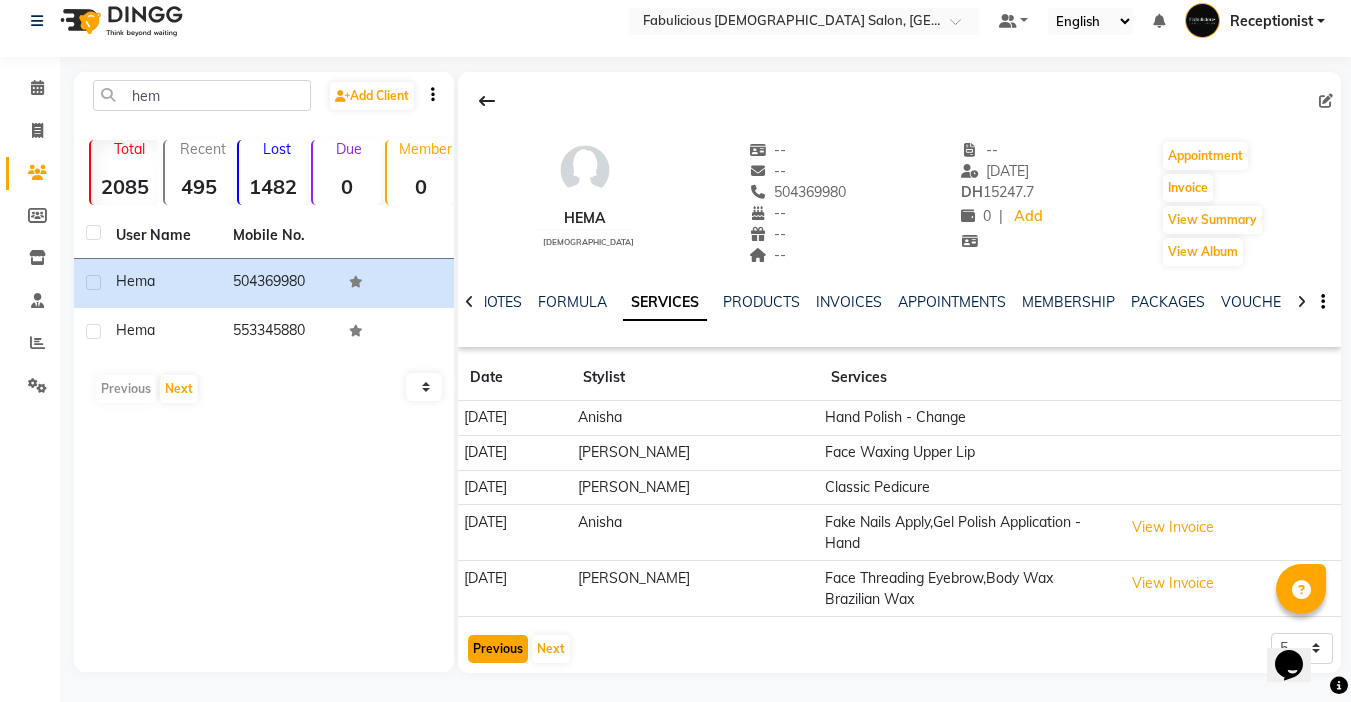 click on "Previous" 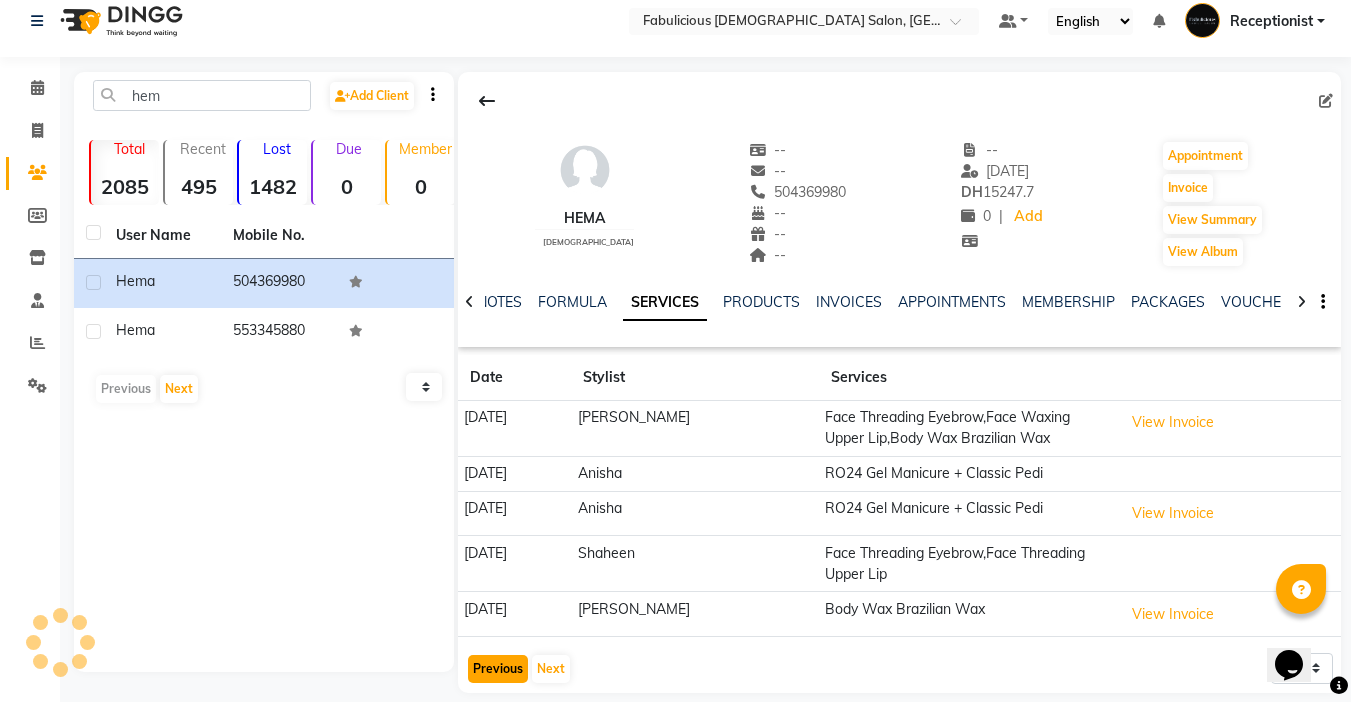 scroll, scrollTop: 16, scrollLeft: 0, axis: vertical 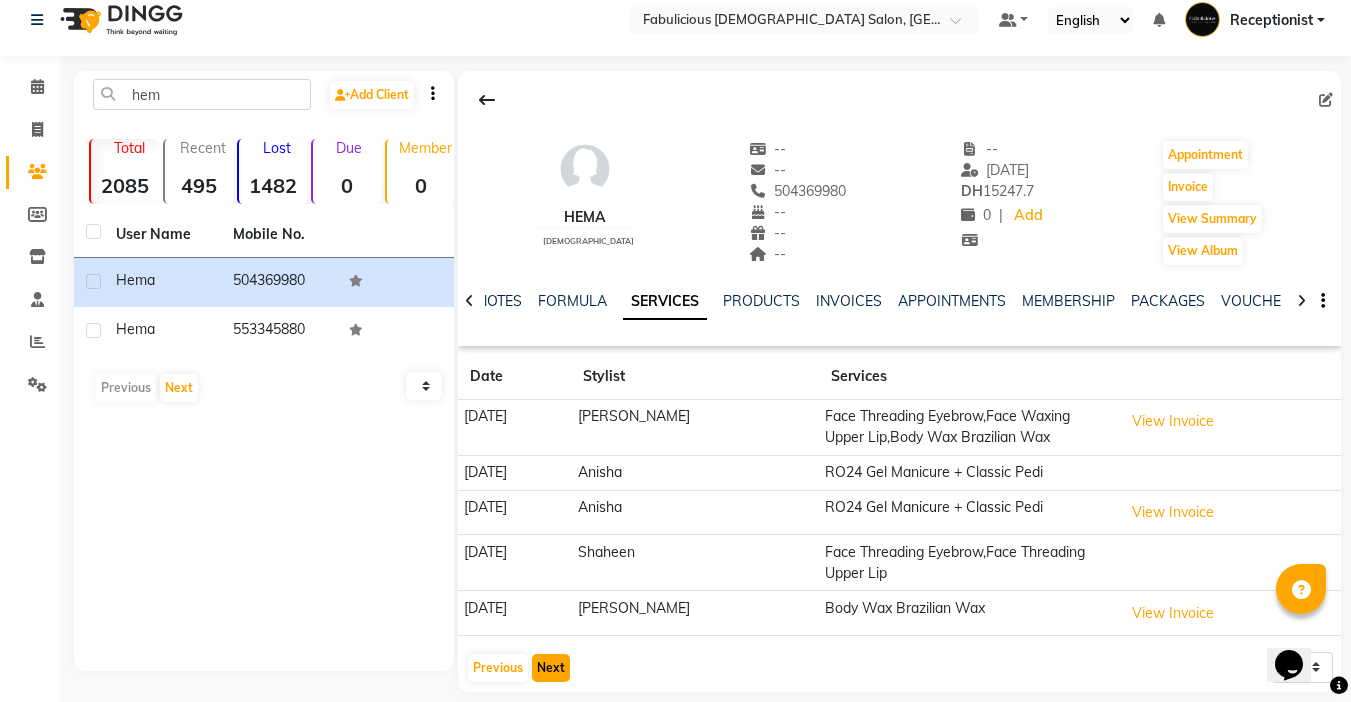 click on "Next" 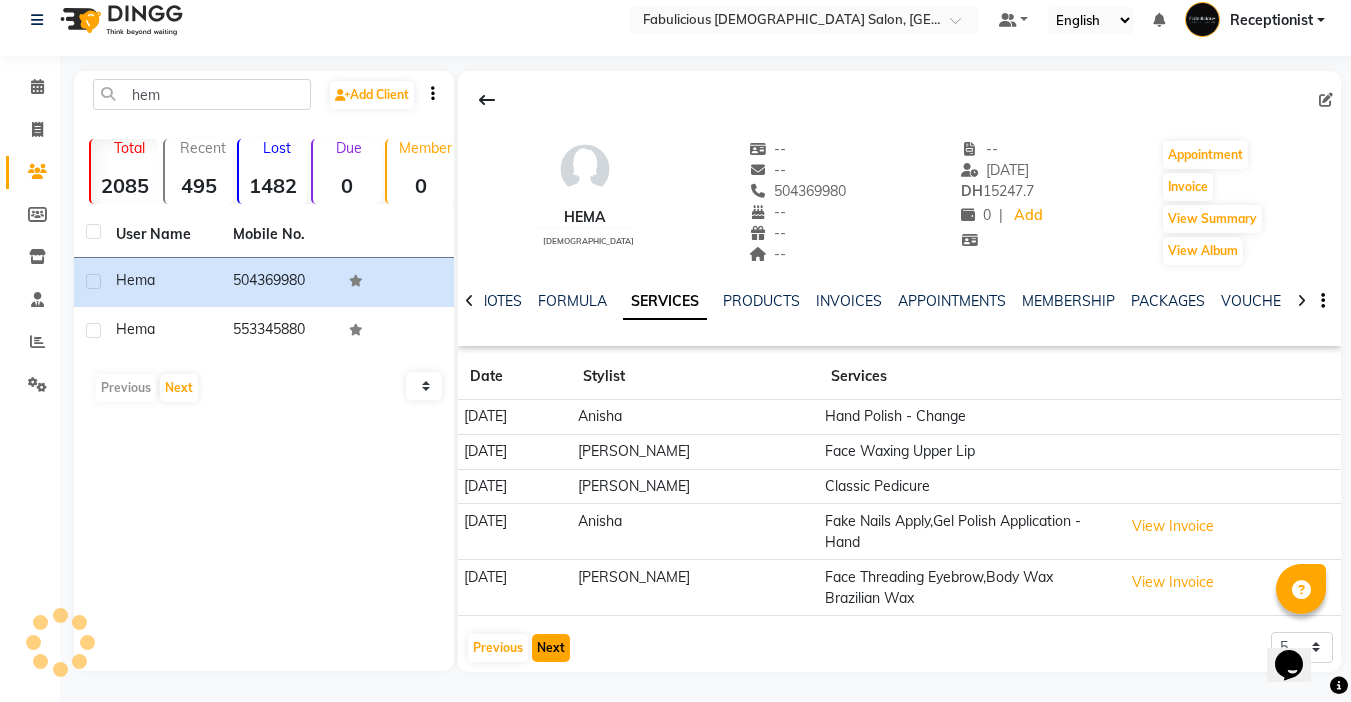 scroll, scrollTop: 15, scrollLeft: 0, axis: vertical 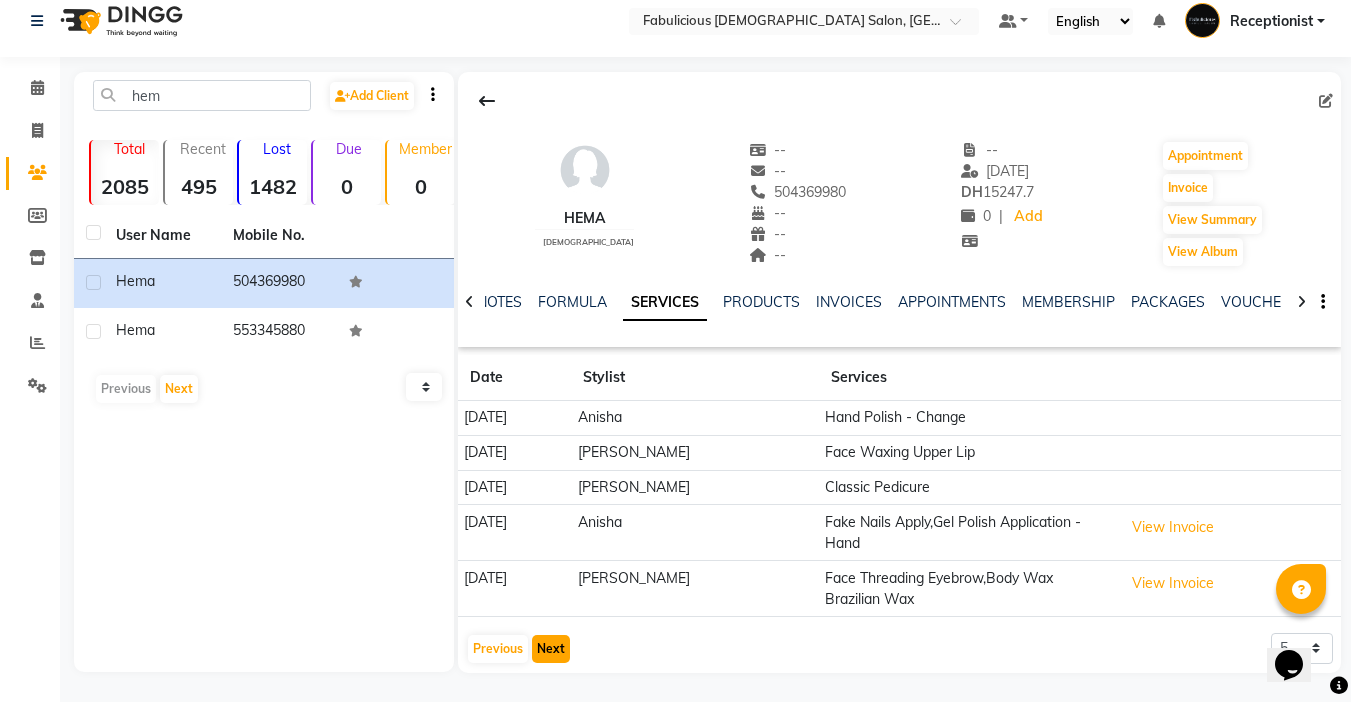 click on "Next" 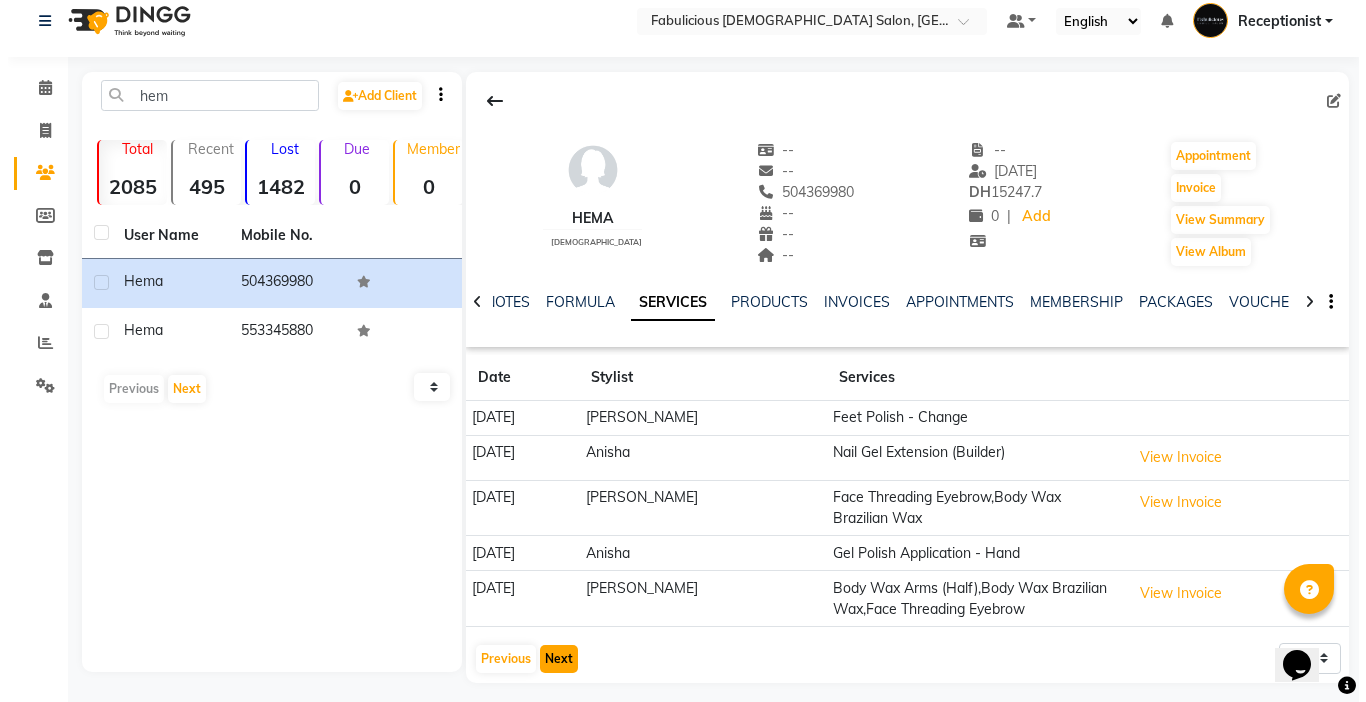 scroll, scrollTop: 16, scrollLeft: 0, axis: vertical 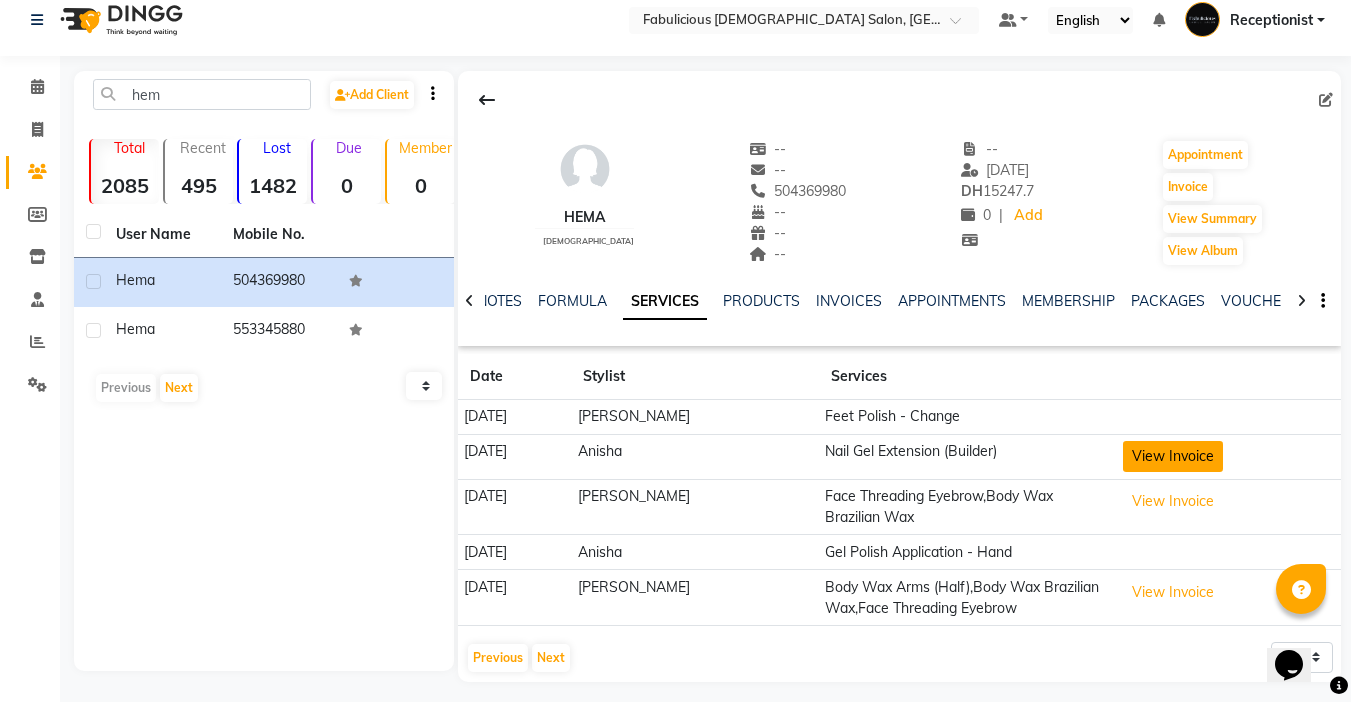 click on "View Invoice" 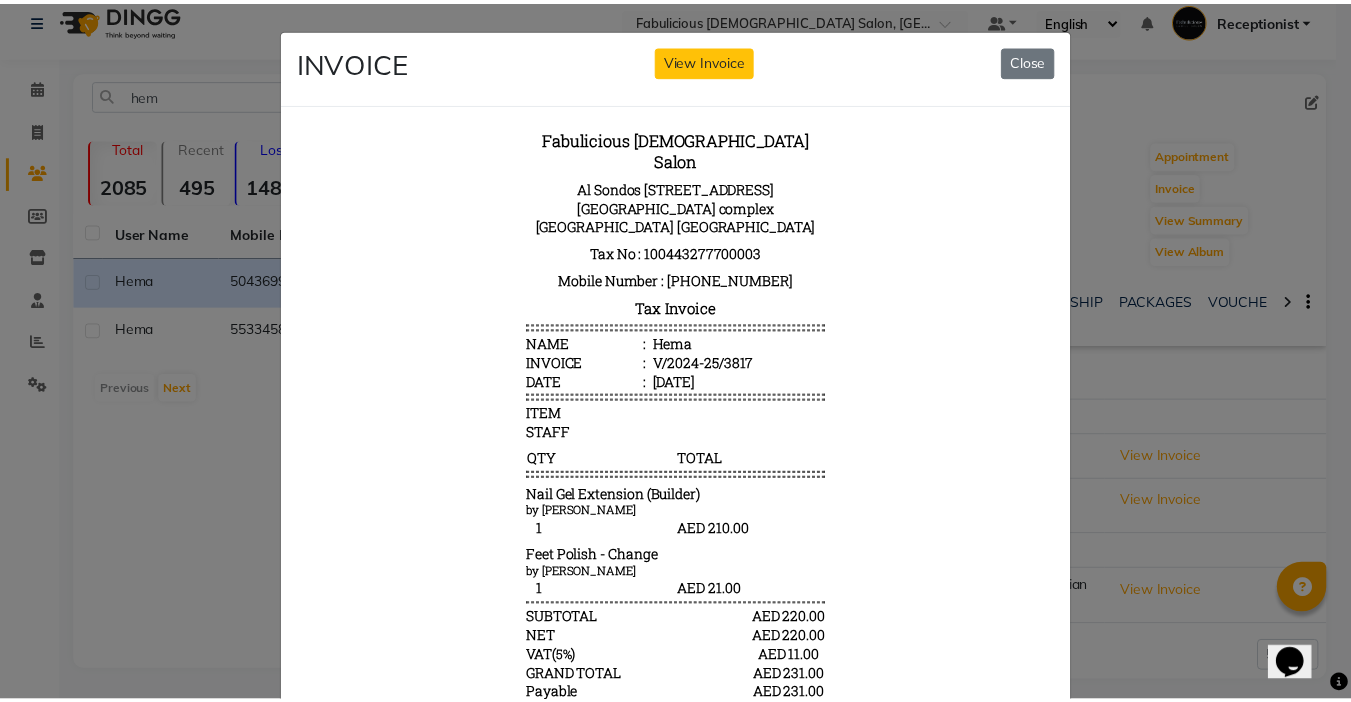 scroll, scrollTop: 16, scrollLeft: 0, axis: vertical 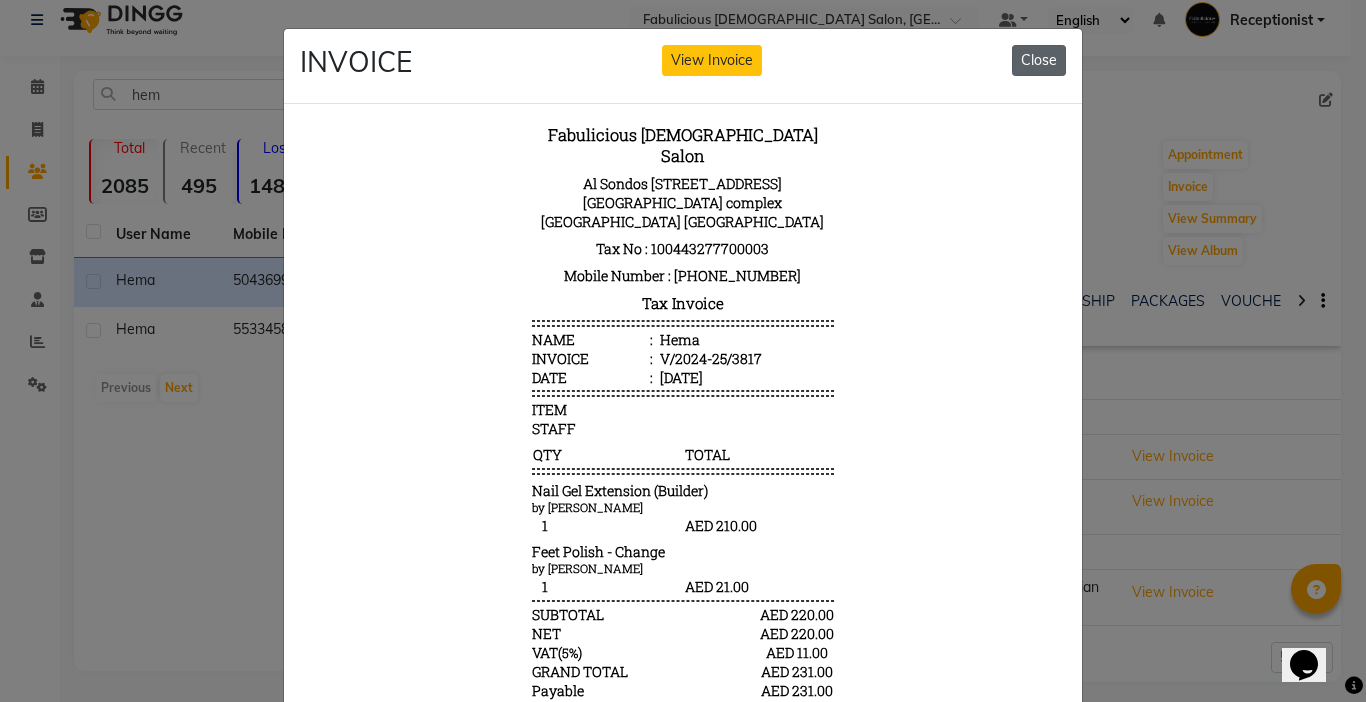 click on "Close" 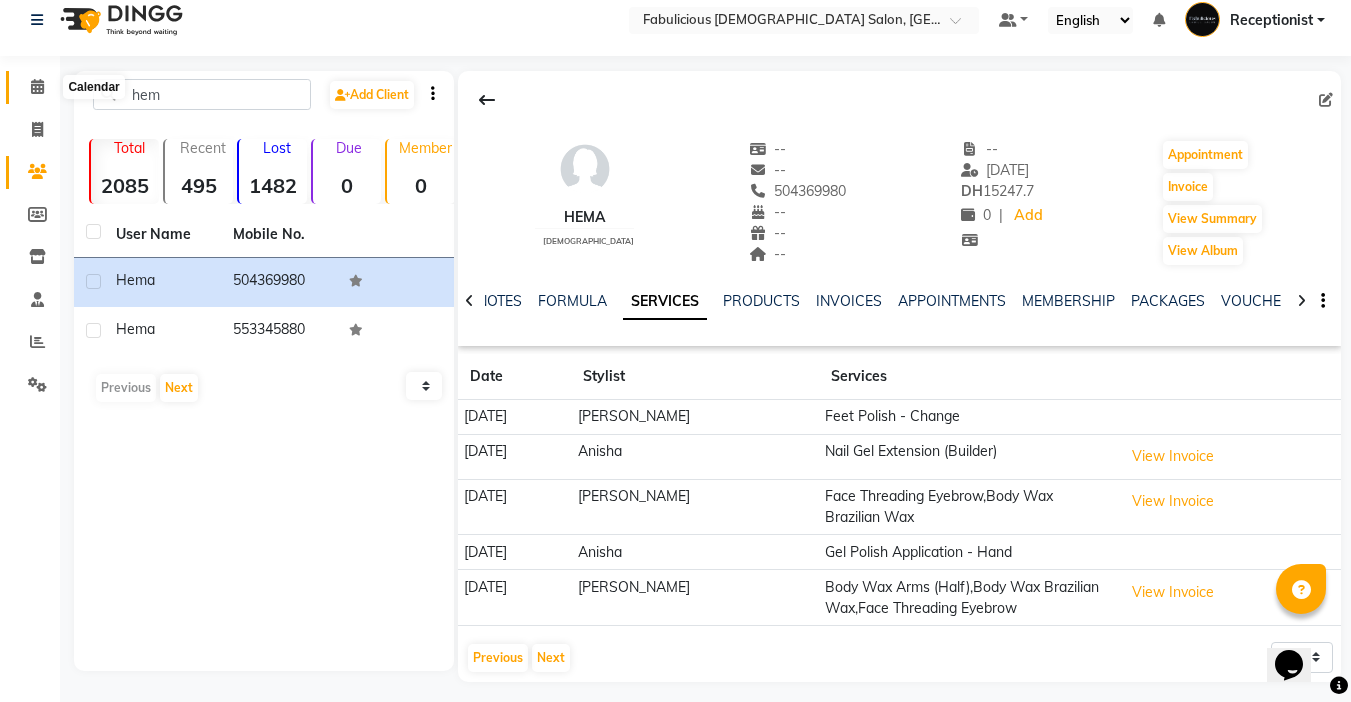 click 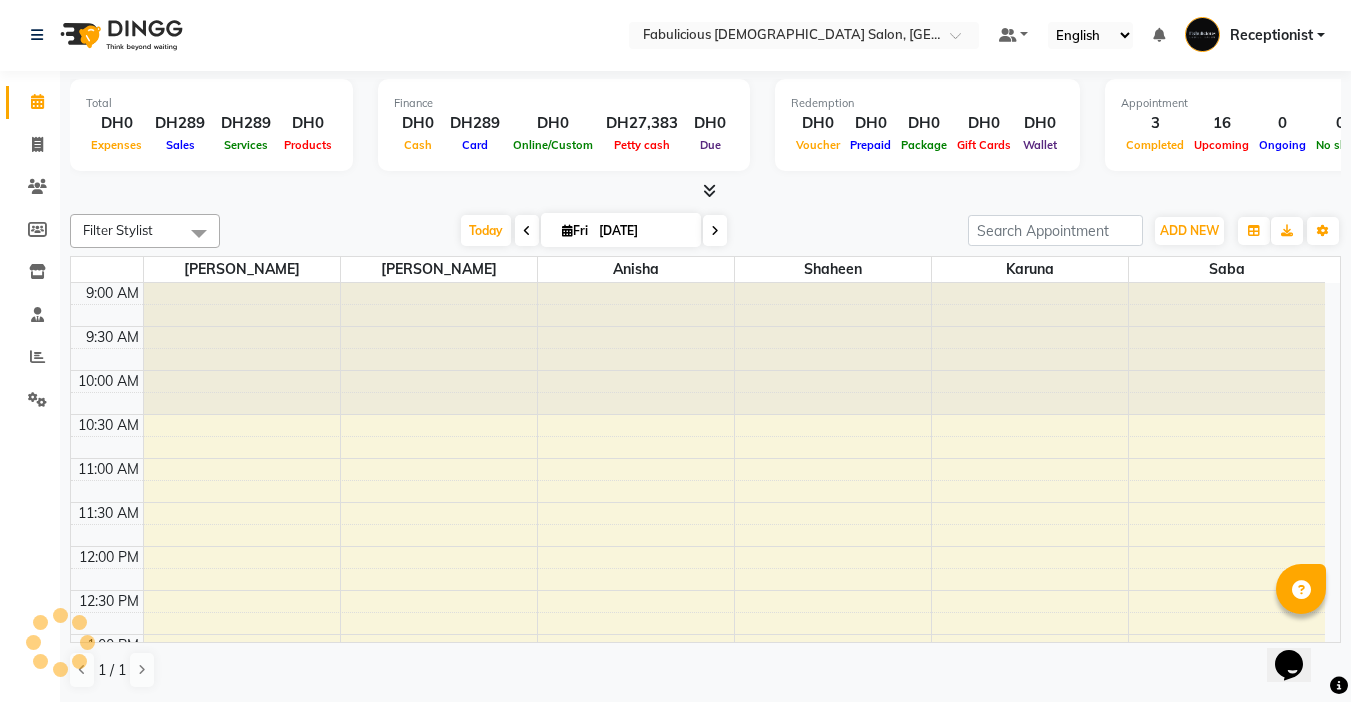 scroll, scrollTop: 0, scrollLeft: 0, axis: both 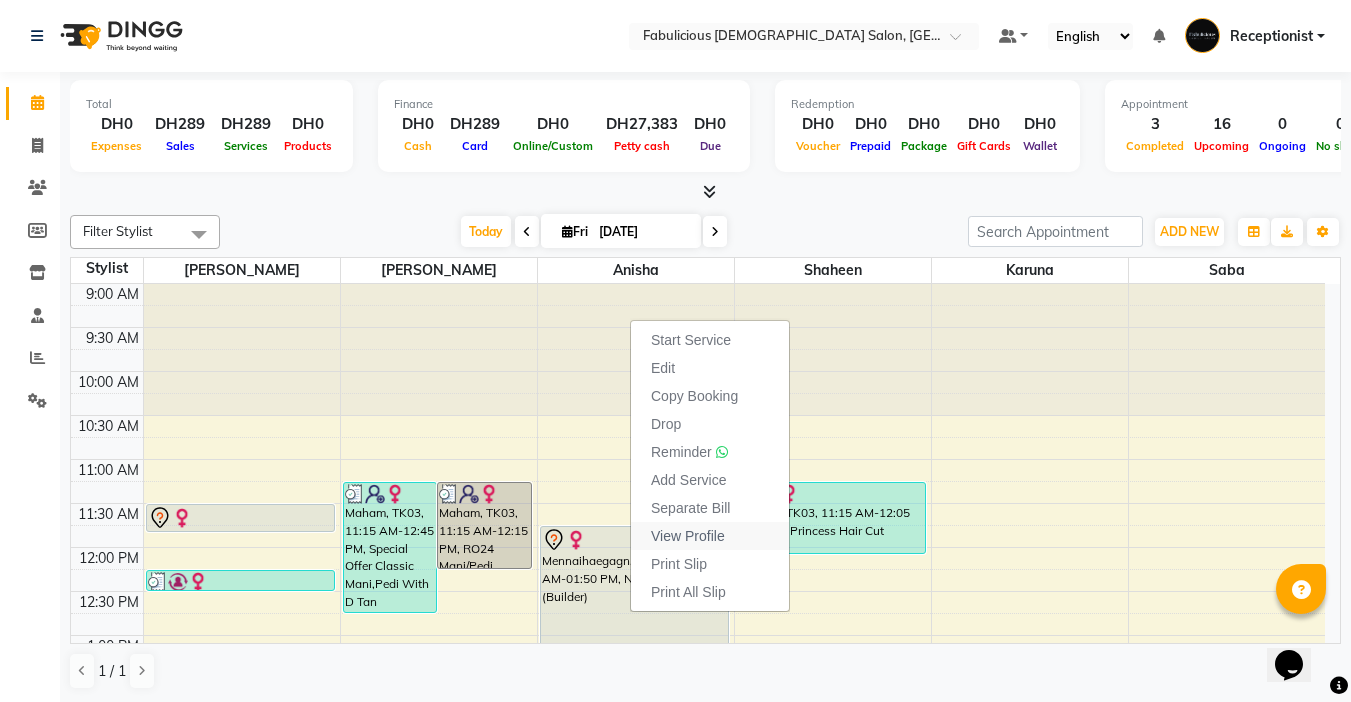 click on "View Profile" at bounding box center (688, 536) 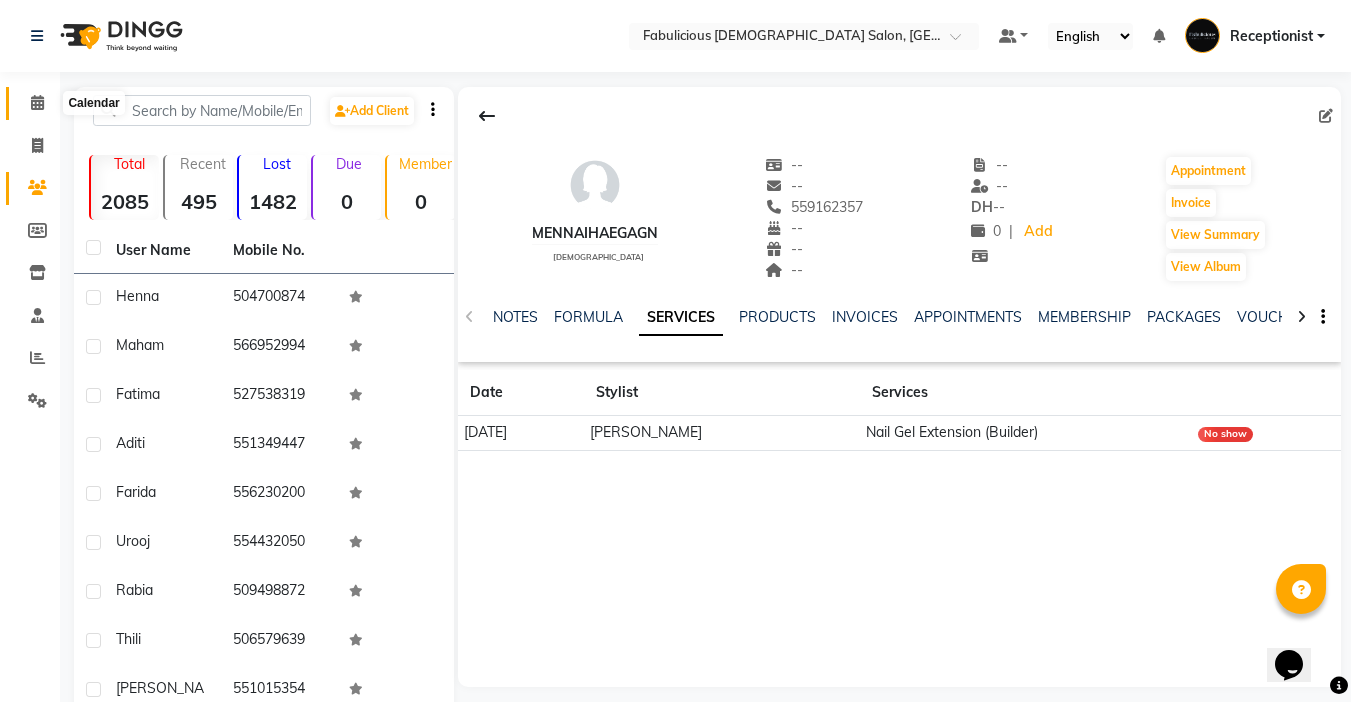 click 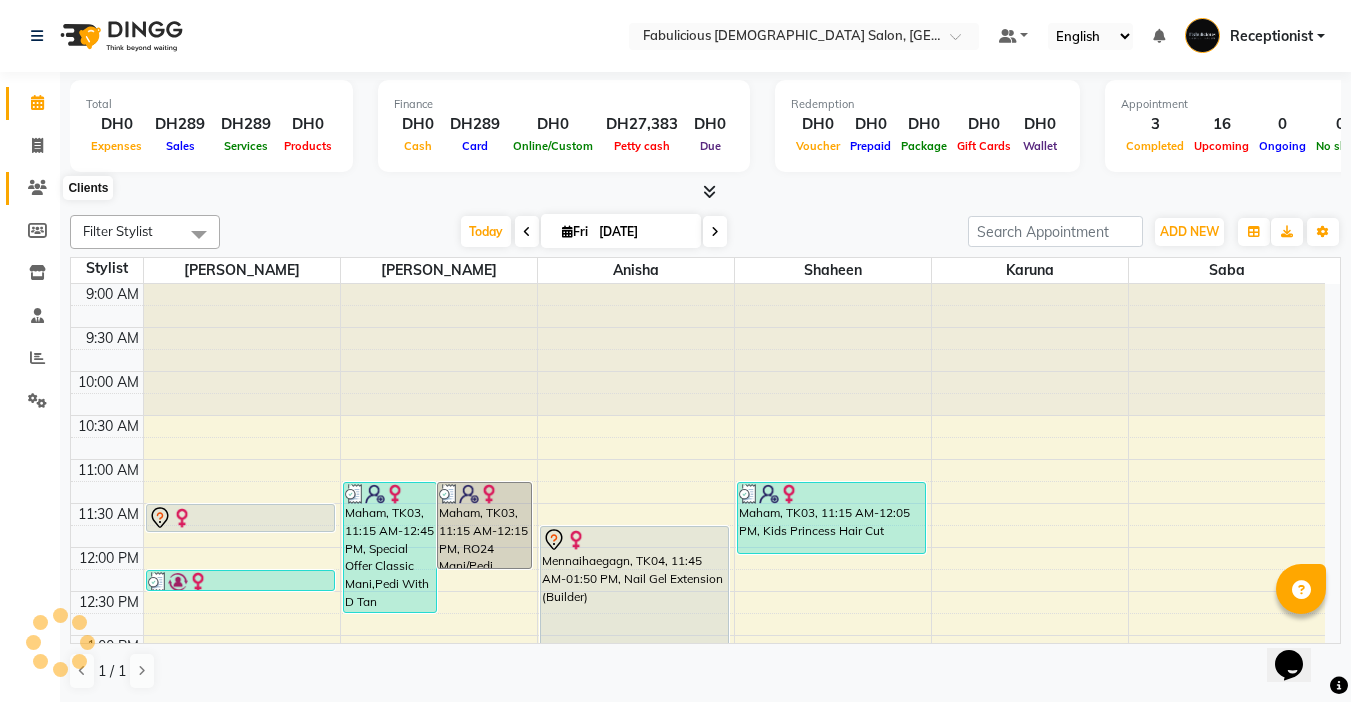 scroll, scrollTop: 0, scrollLeft: 0, axis: both 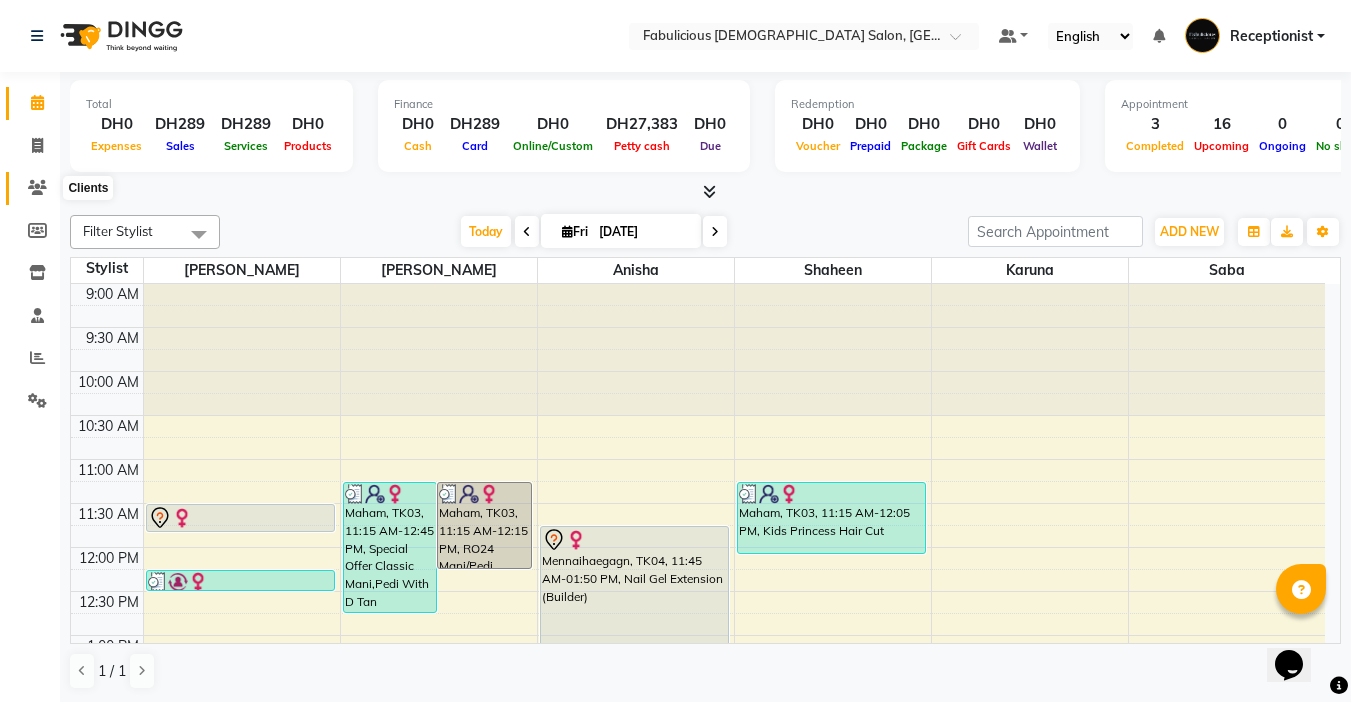 click 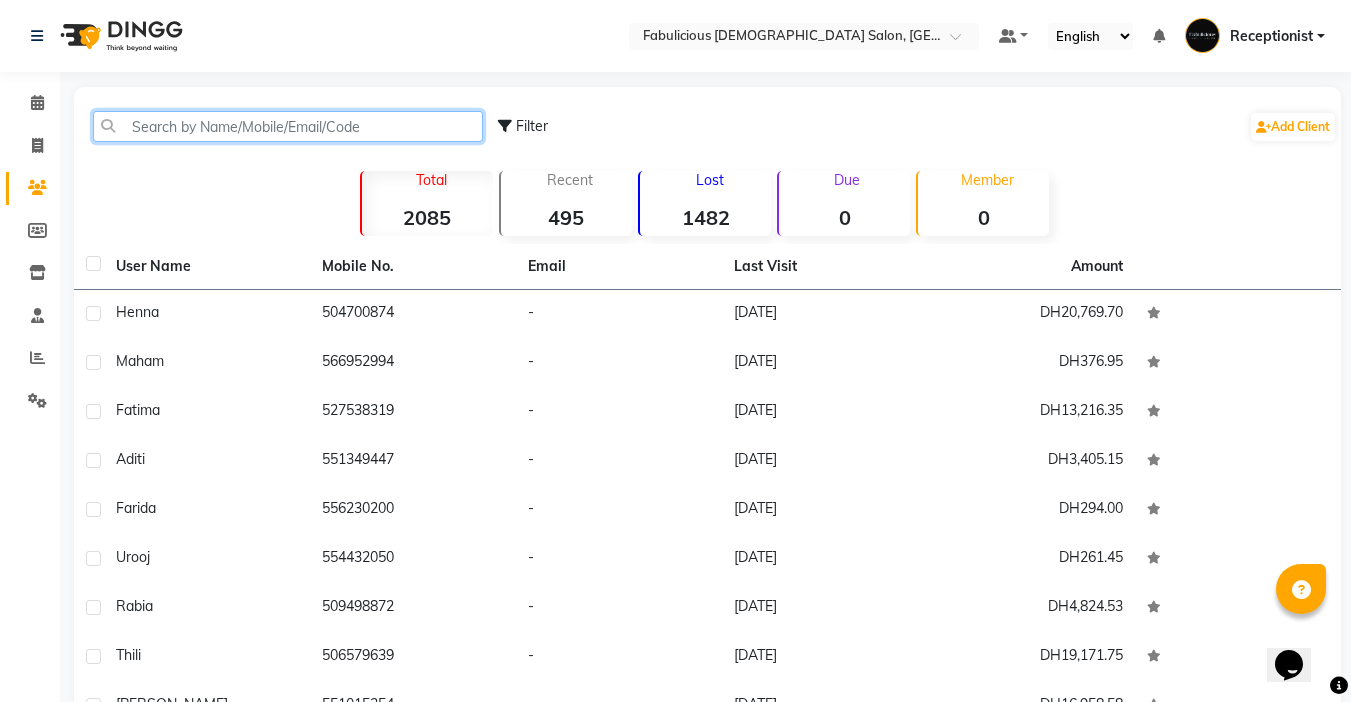 click 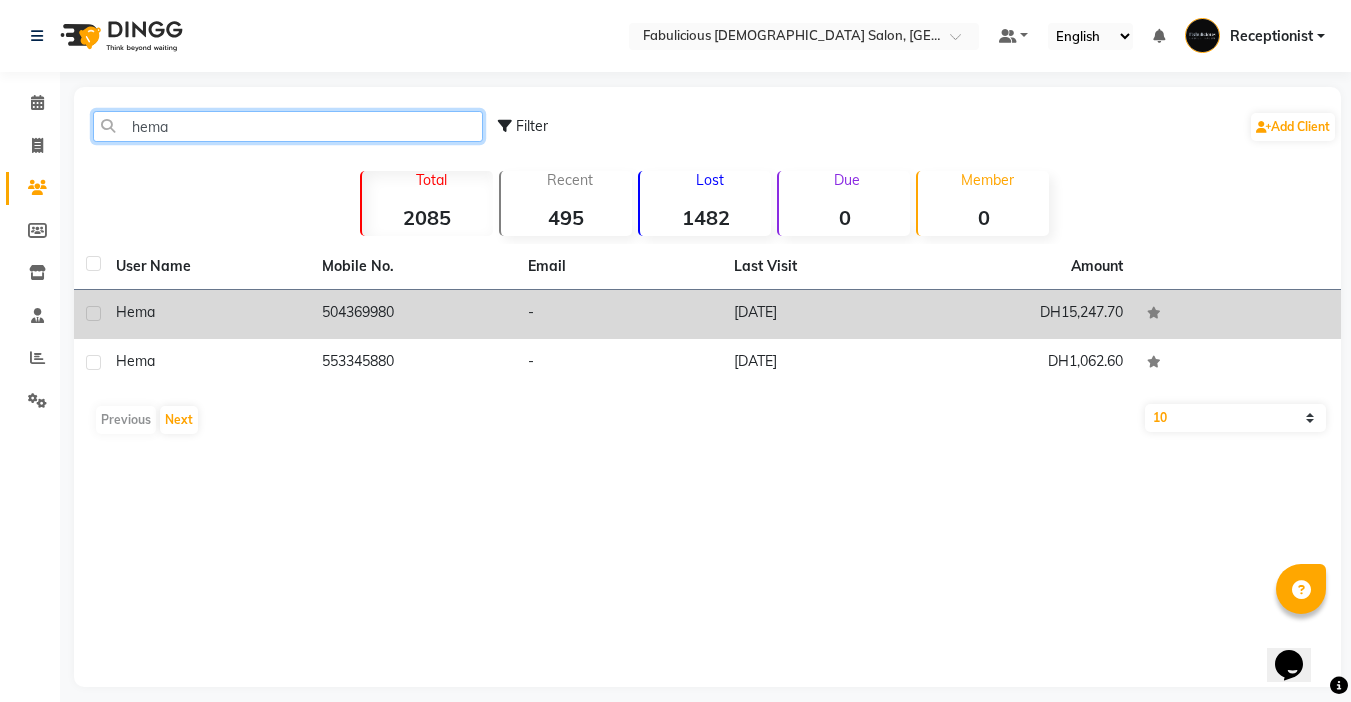 type on "hema" 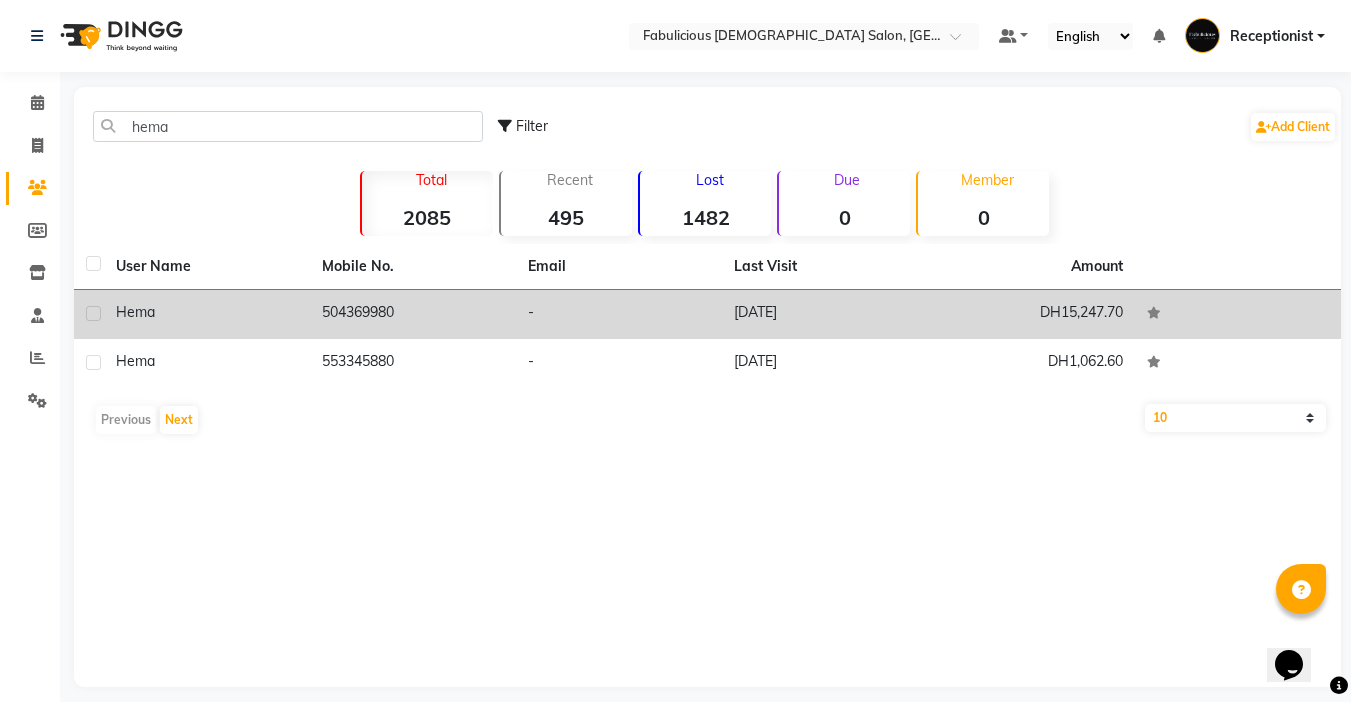 click on "504369980" 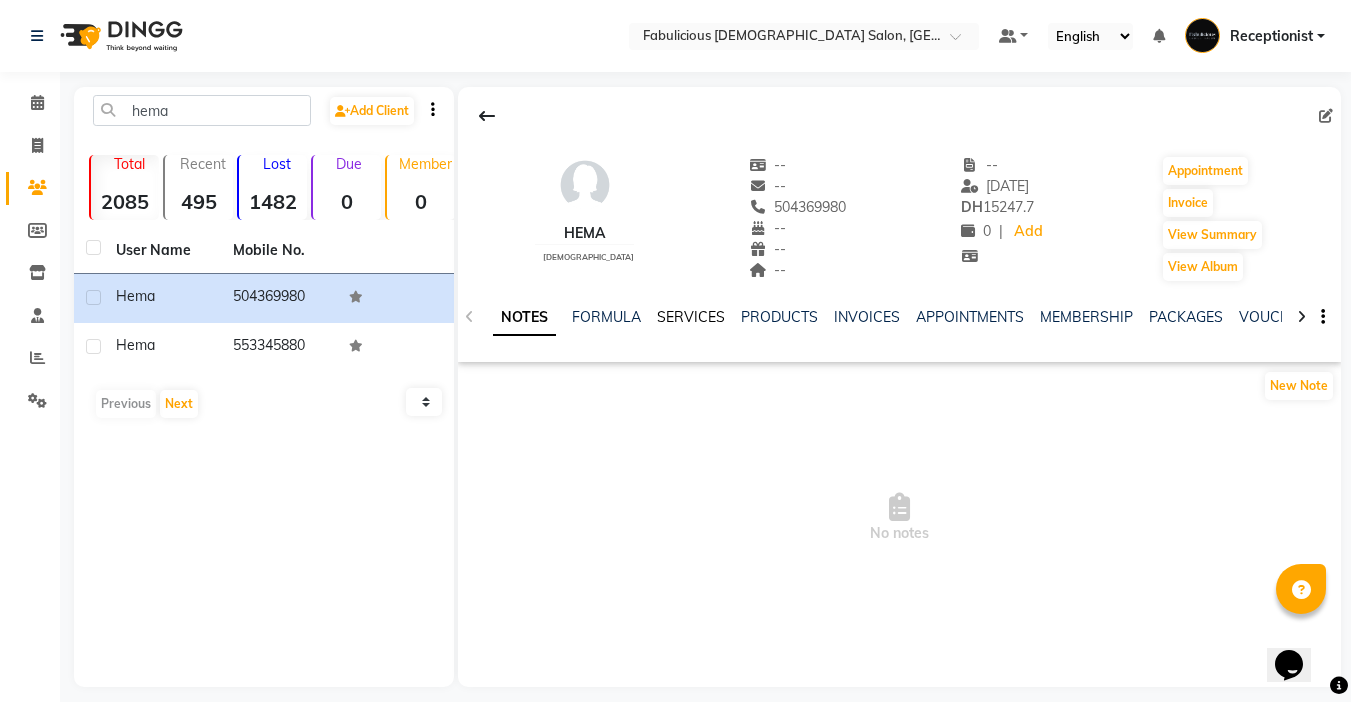 click on "SERVICES" 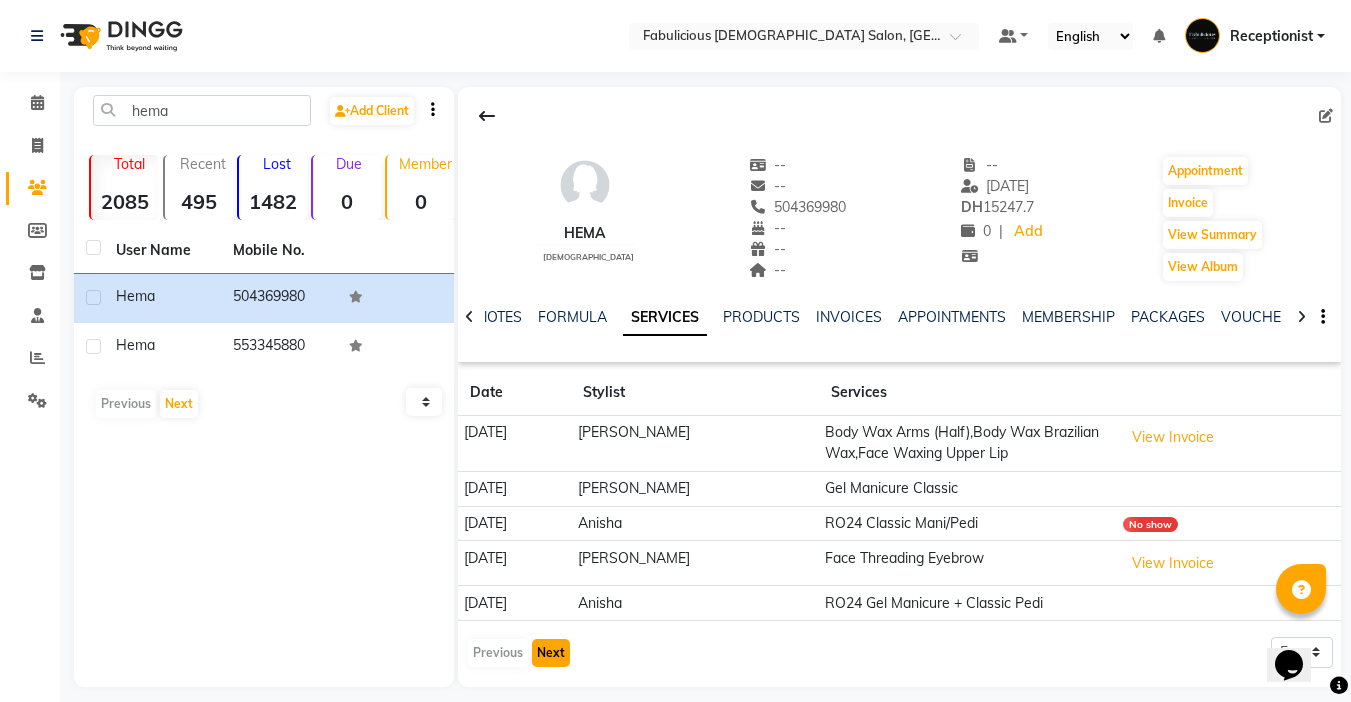 click on "Next" 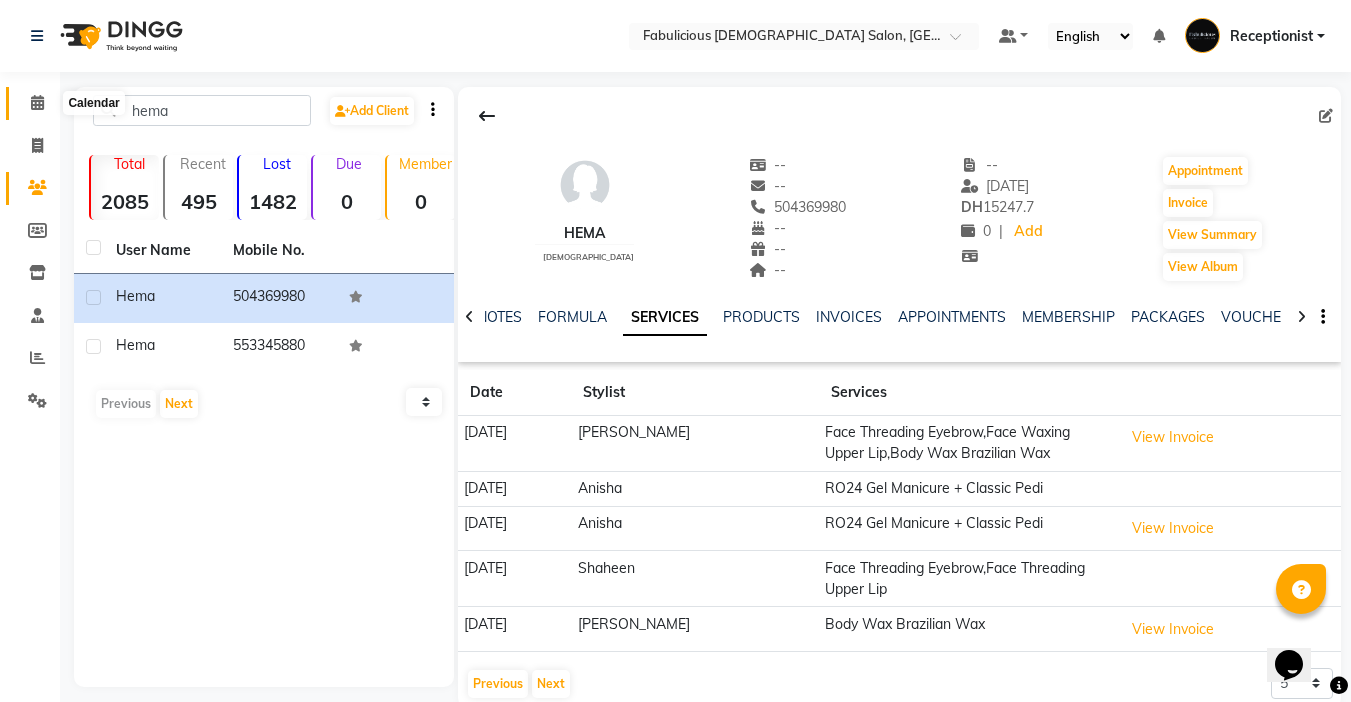click 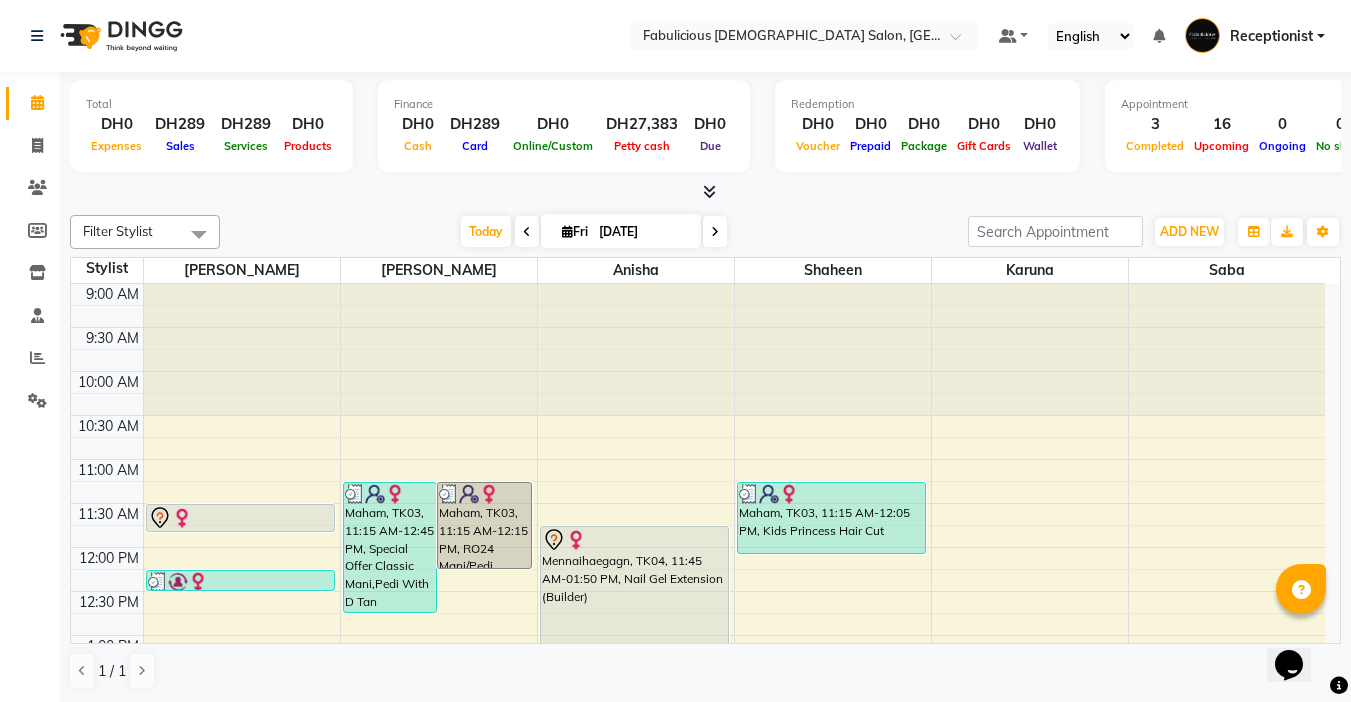 click on "Mennaihaegagn, TK04, 11:45 AM-01:50 PM, Nail Gel Extension (Builder)" at bounding box center [634, 617] 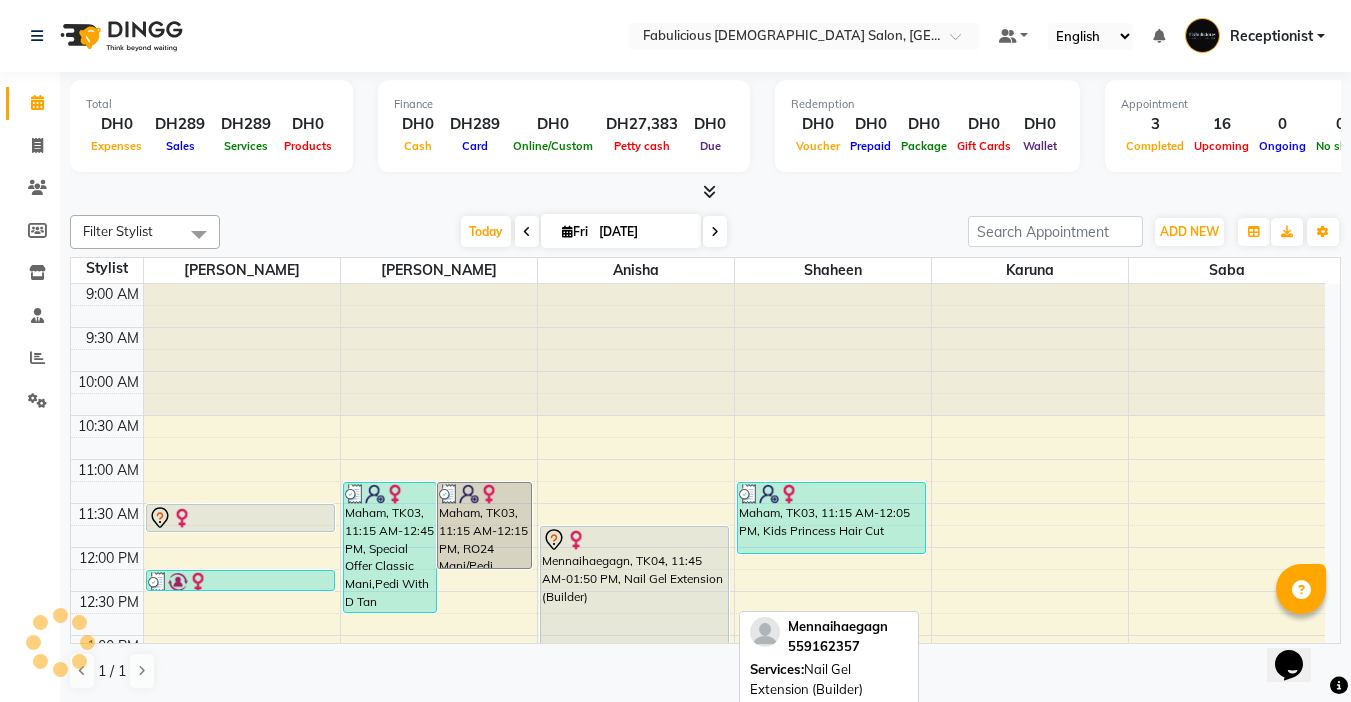click on "Mennaihaegagn, TK04, 11:45 AM-01:50 PM, Nail Gel Extension (Builder)" at bounding box center [634, 617] 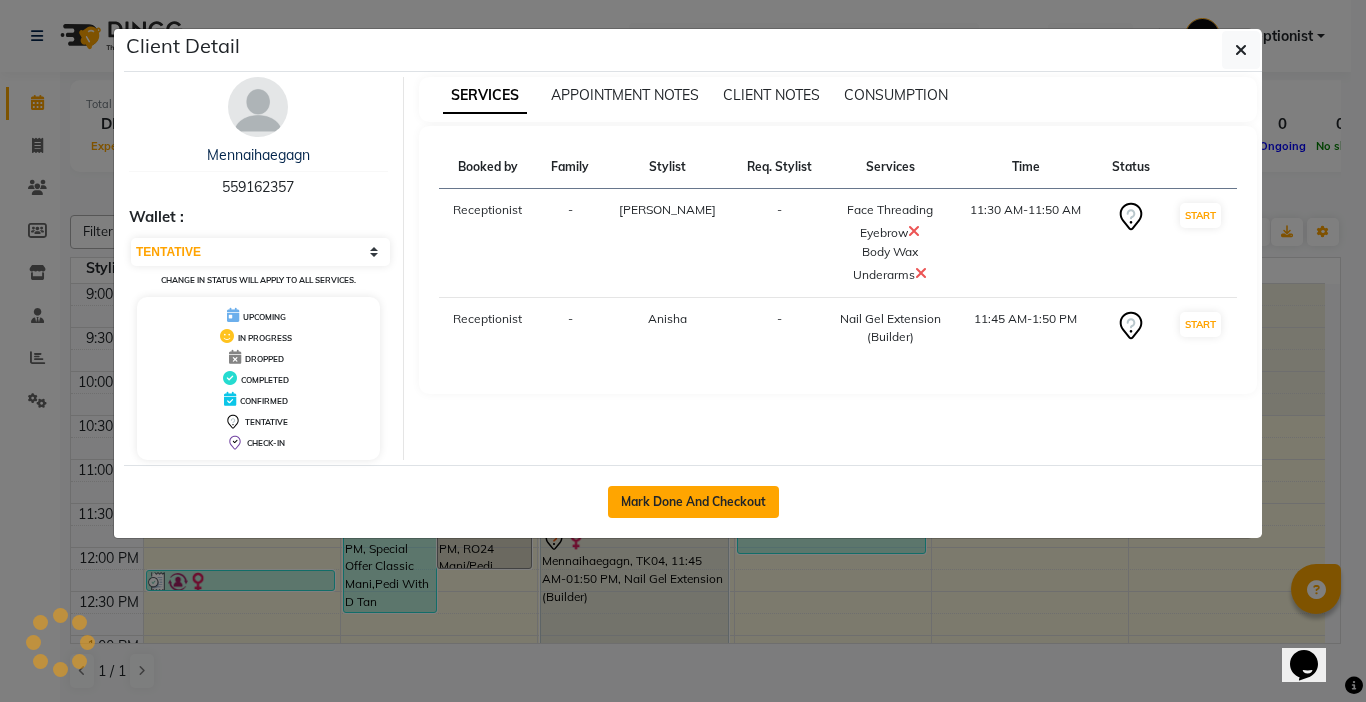 click on "Mark Done And Checkout" 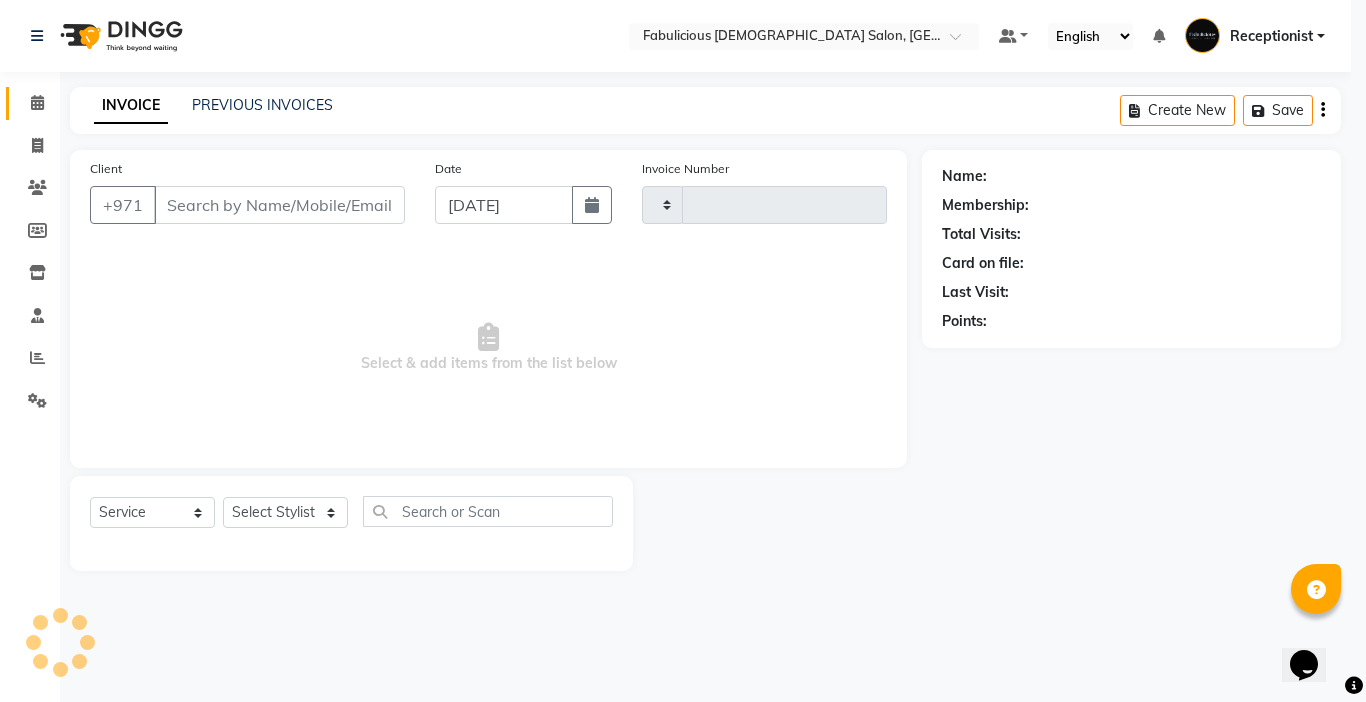 type on "1409" 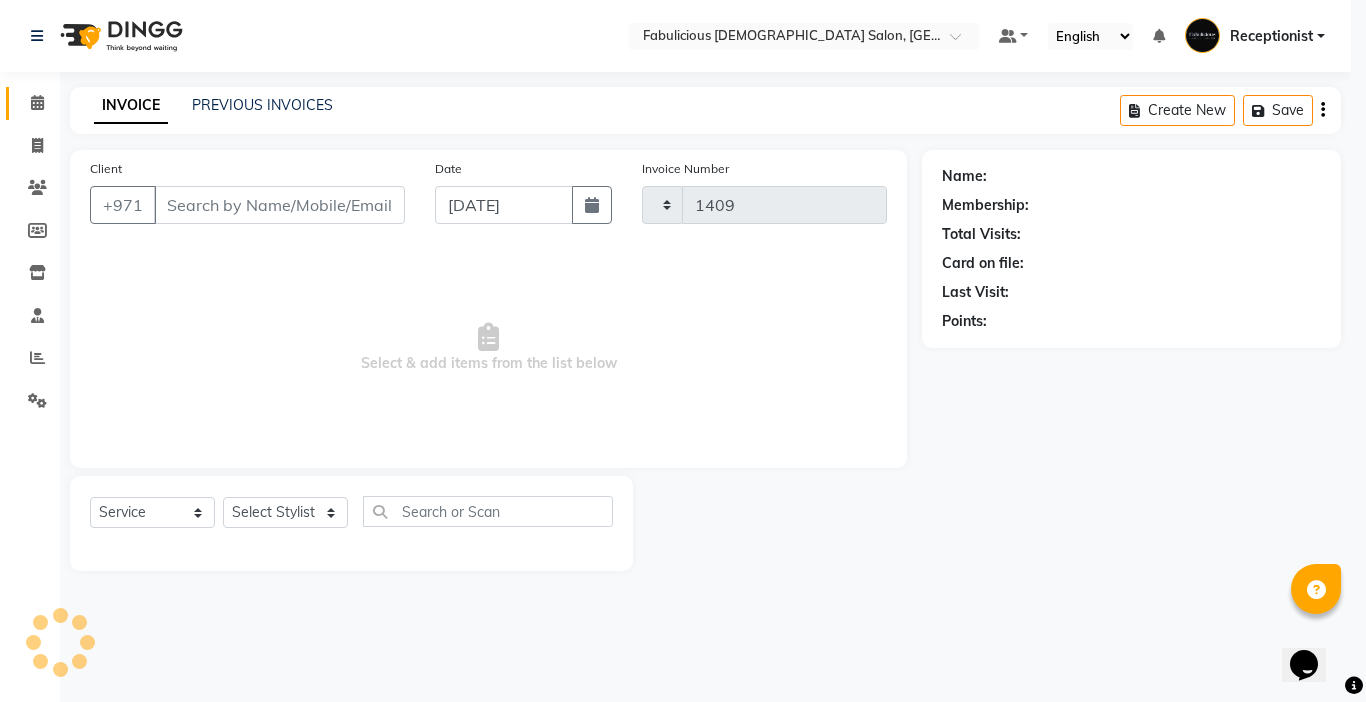 select on "738" 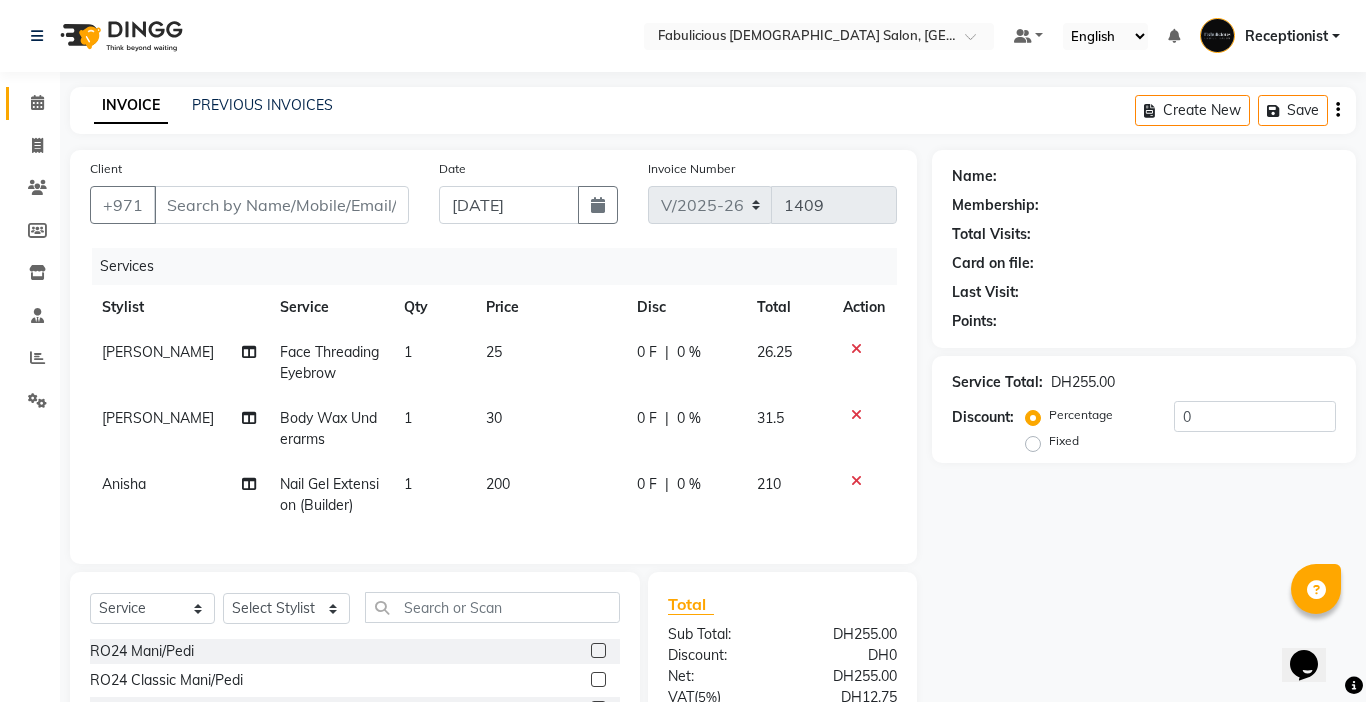 type on "559162357" 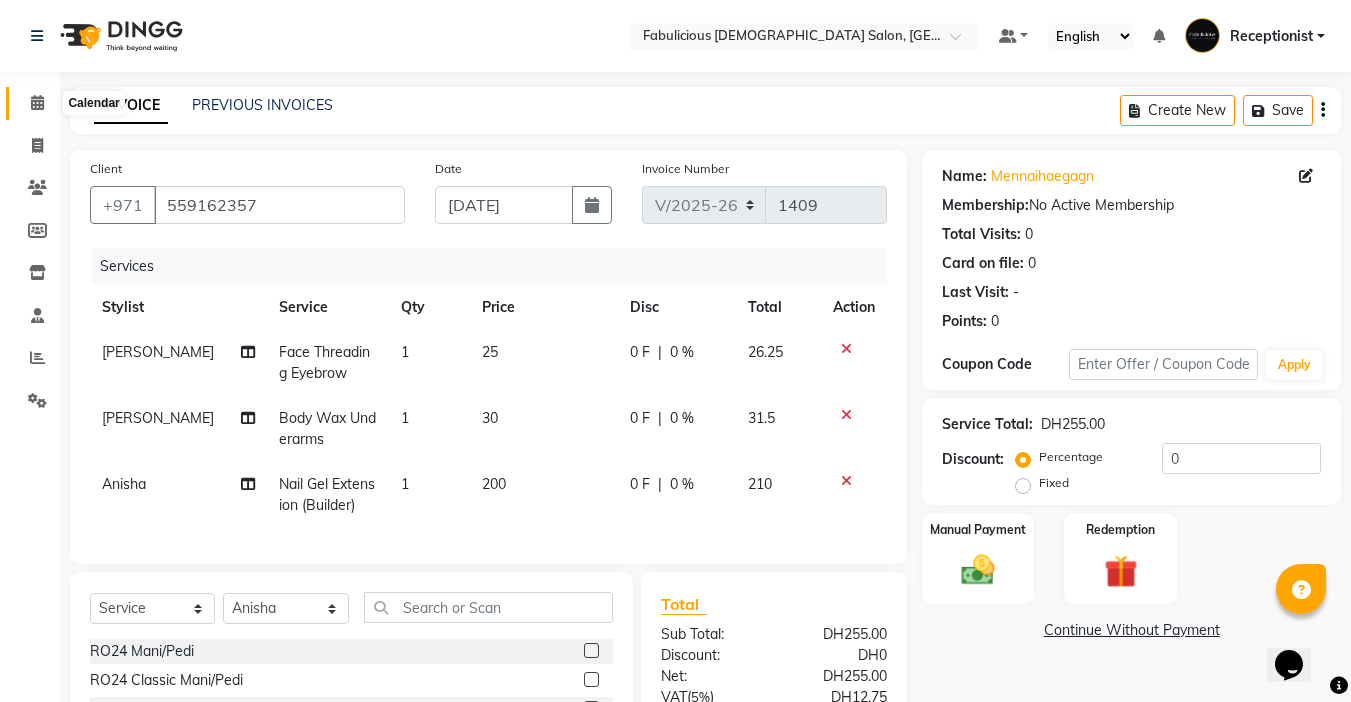 click 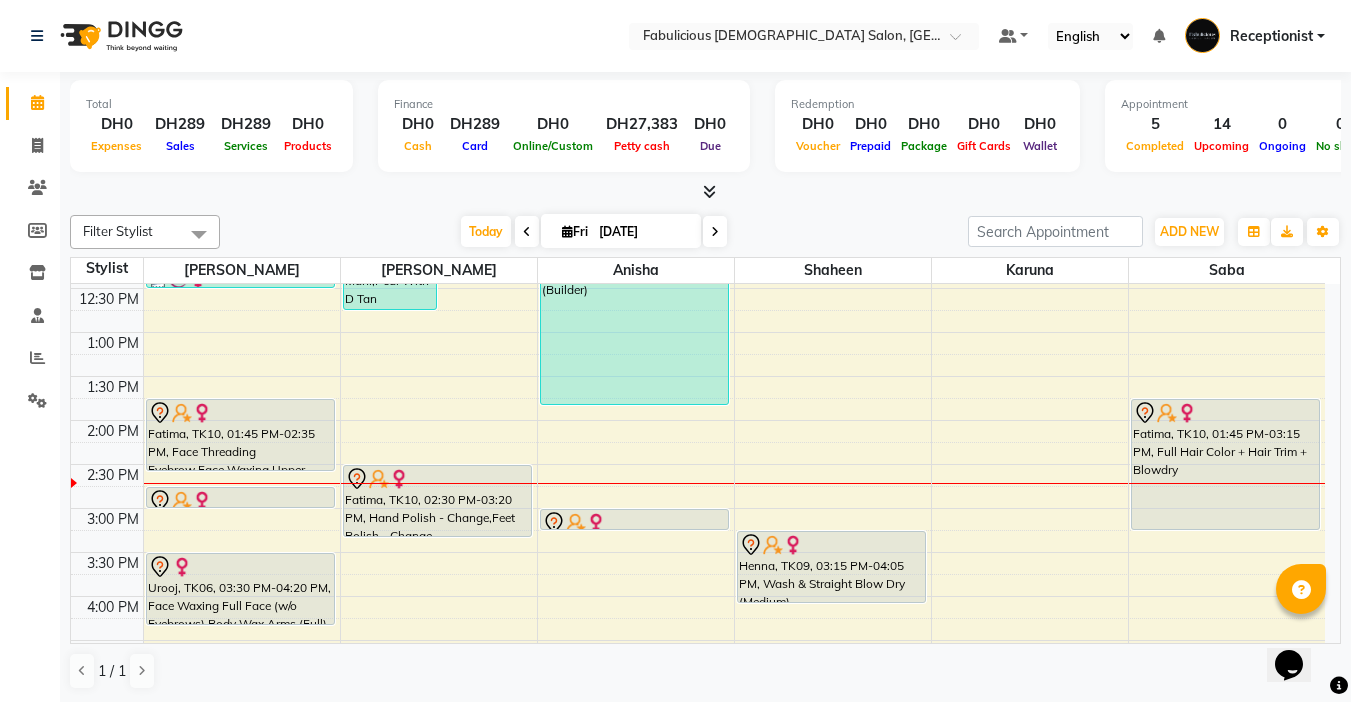 scroll, scrollTop: 300, scrollLeft: 0, axis: vertical 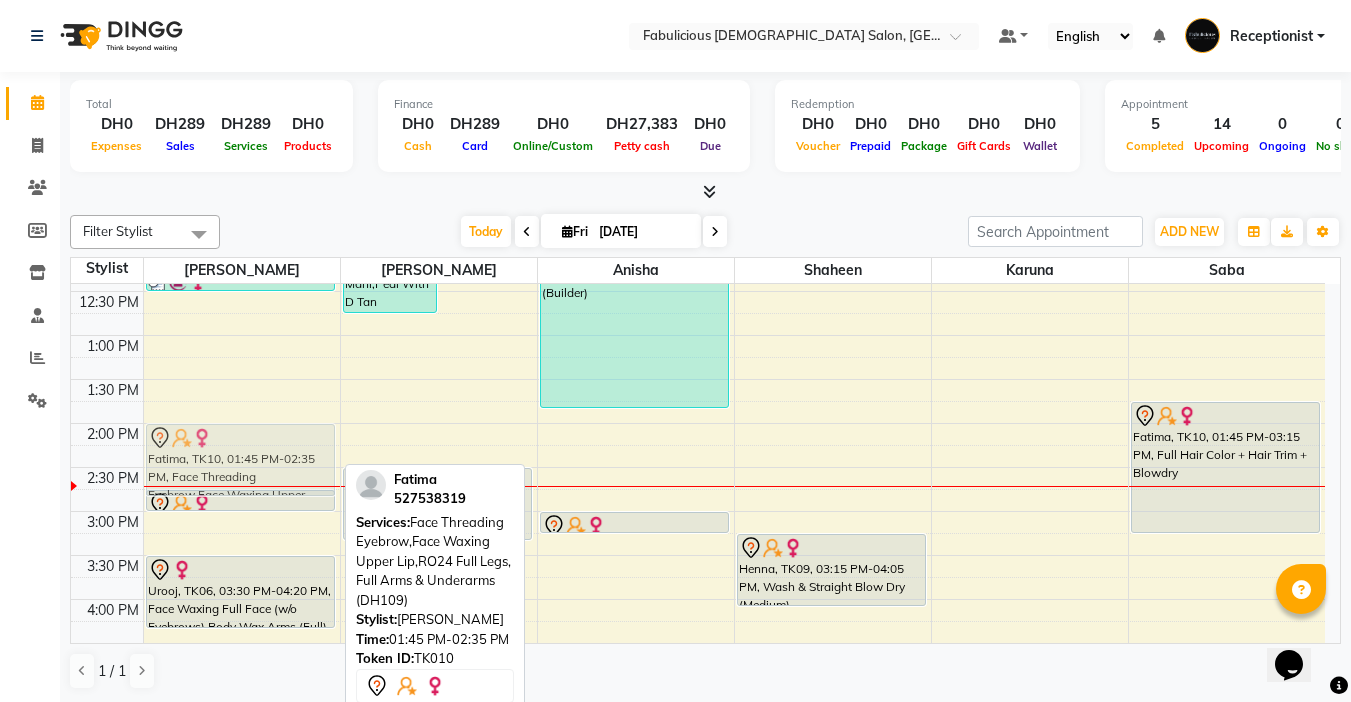 drag, startPoint x: 231, startPoint y: 409, endPoint x: 243, endPoint y: 428, distance: 22.472204 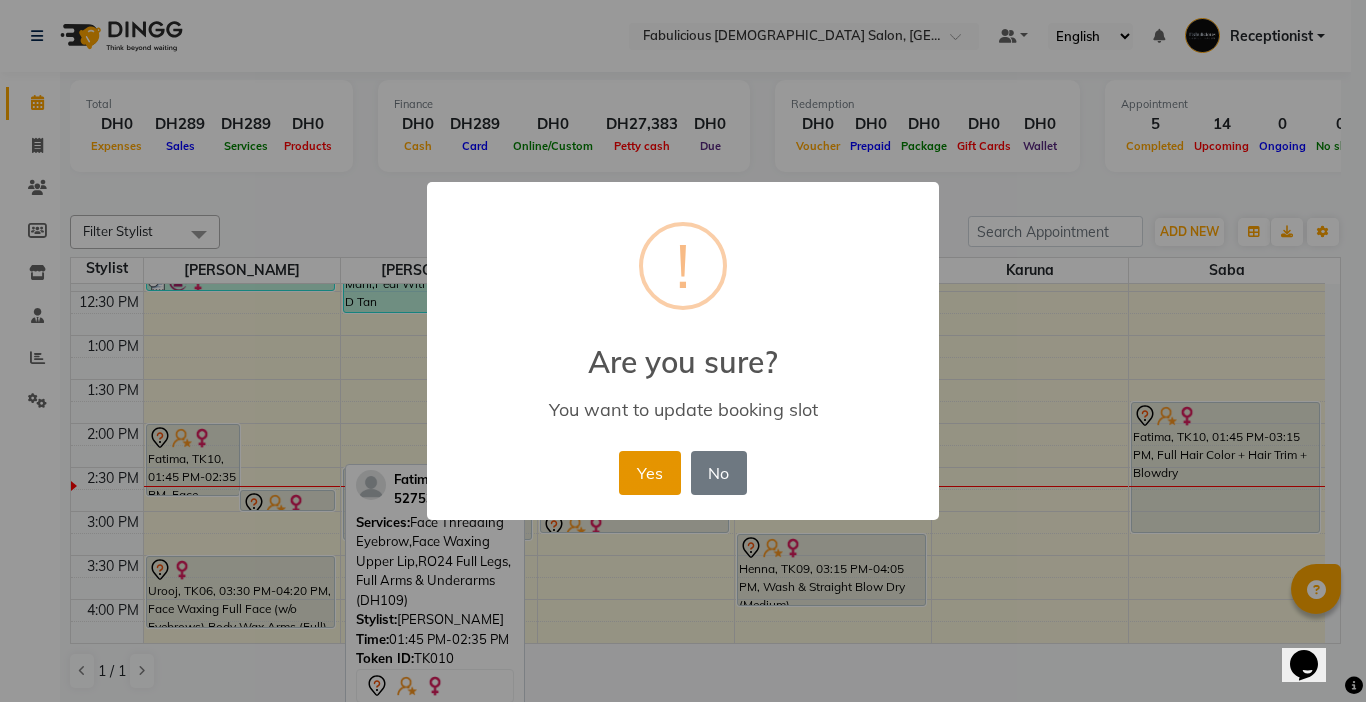 click on "Yes" at bounding box center [649, 473] 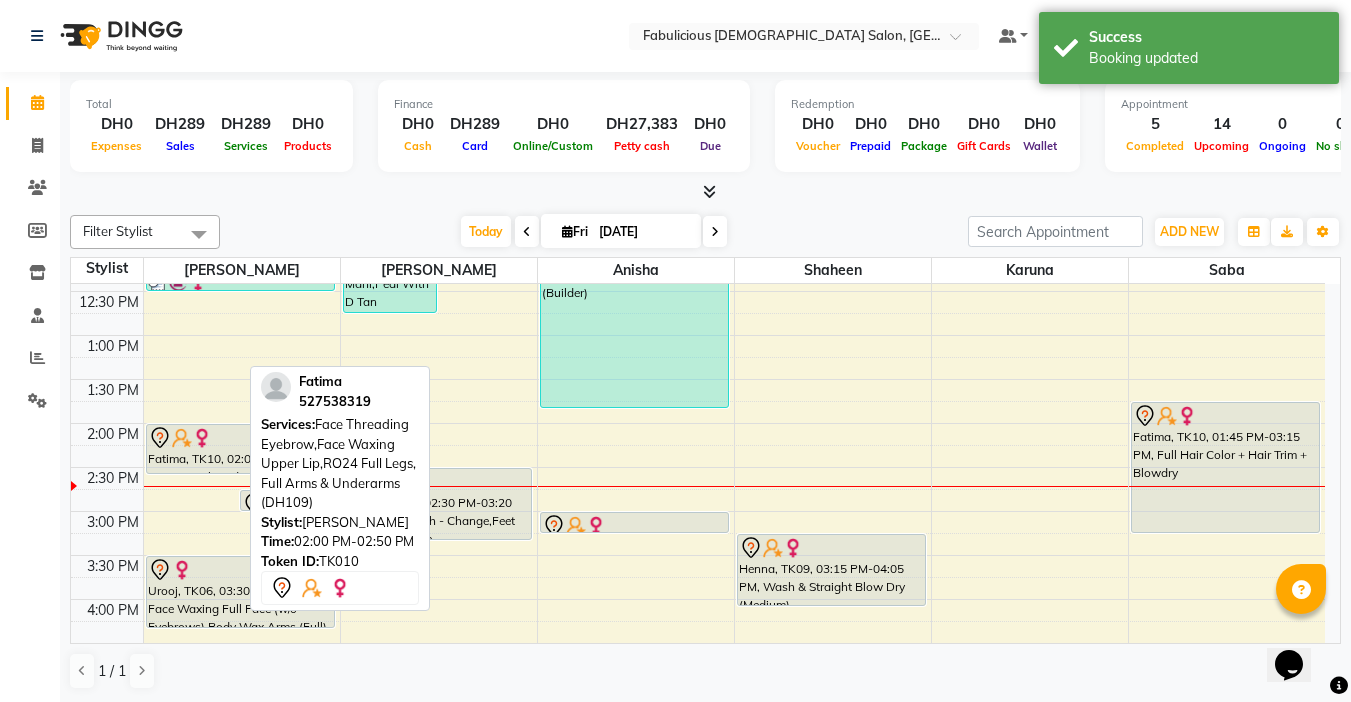 drag, startPoint x: 166, startPoint y: 495, endPoint x: 164, endPoint y: 475, distance: 20.09975 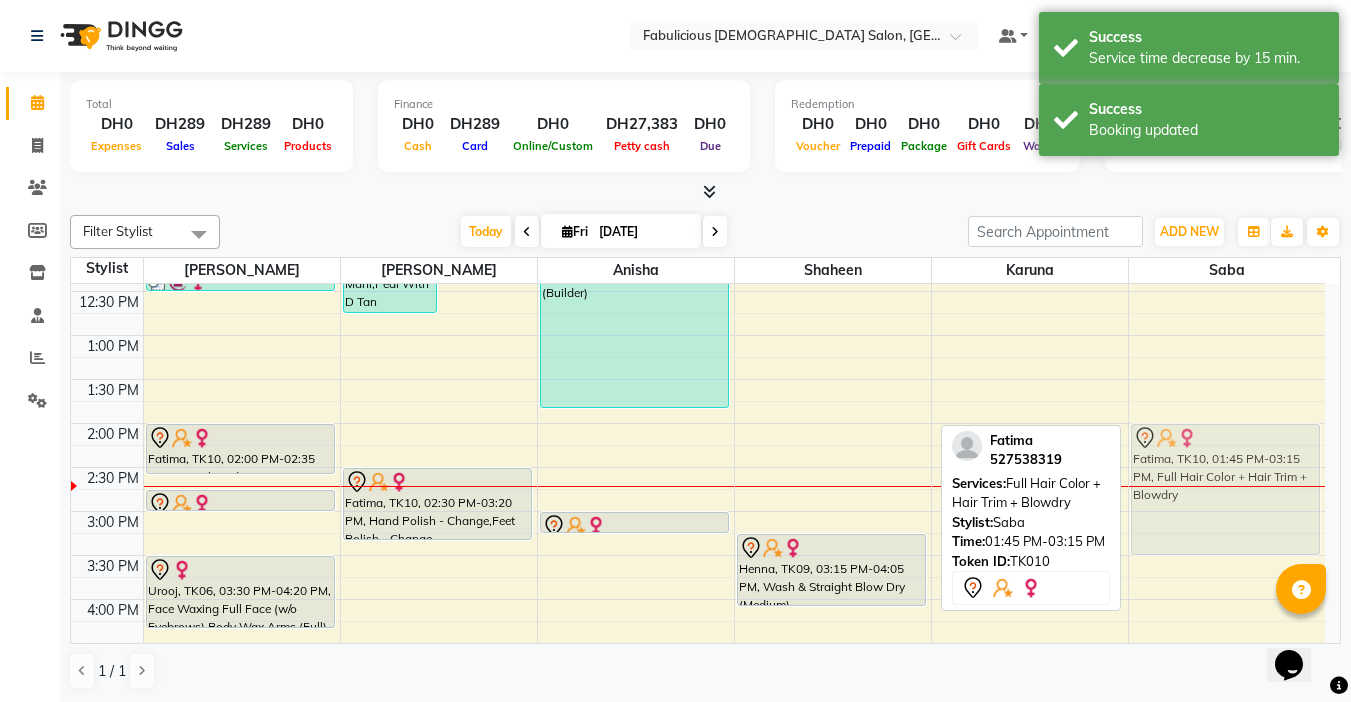 drag, startPoint x: 1261, startPoint y: 413, endPoint x: 1266, endPoint y: 435, distance: 22.561028 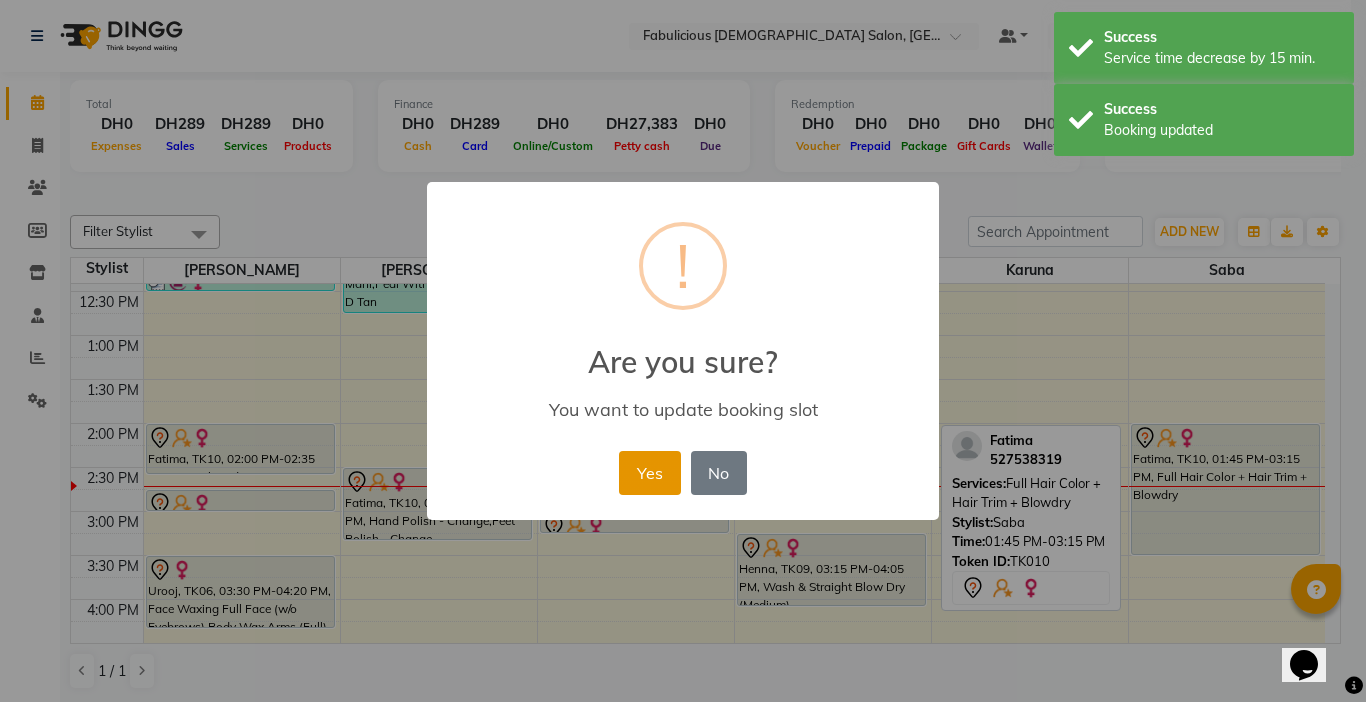 click on "Yes" at bounding box center [649, 473] 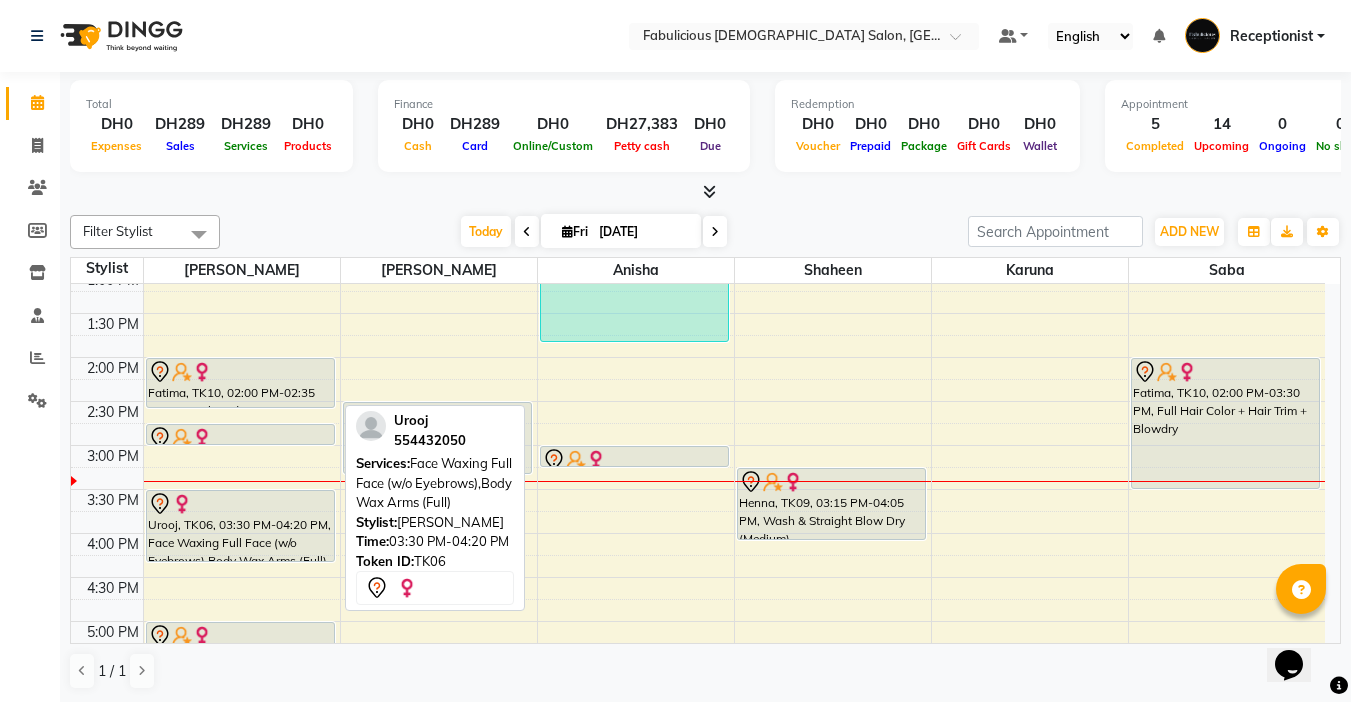 scroll, scrollTop: 400, scrollLeft: 0, axis: vertical 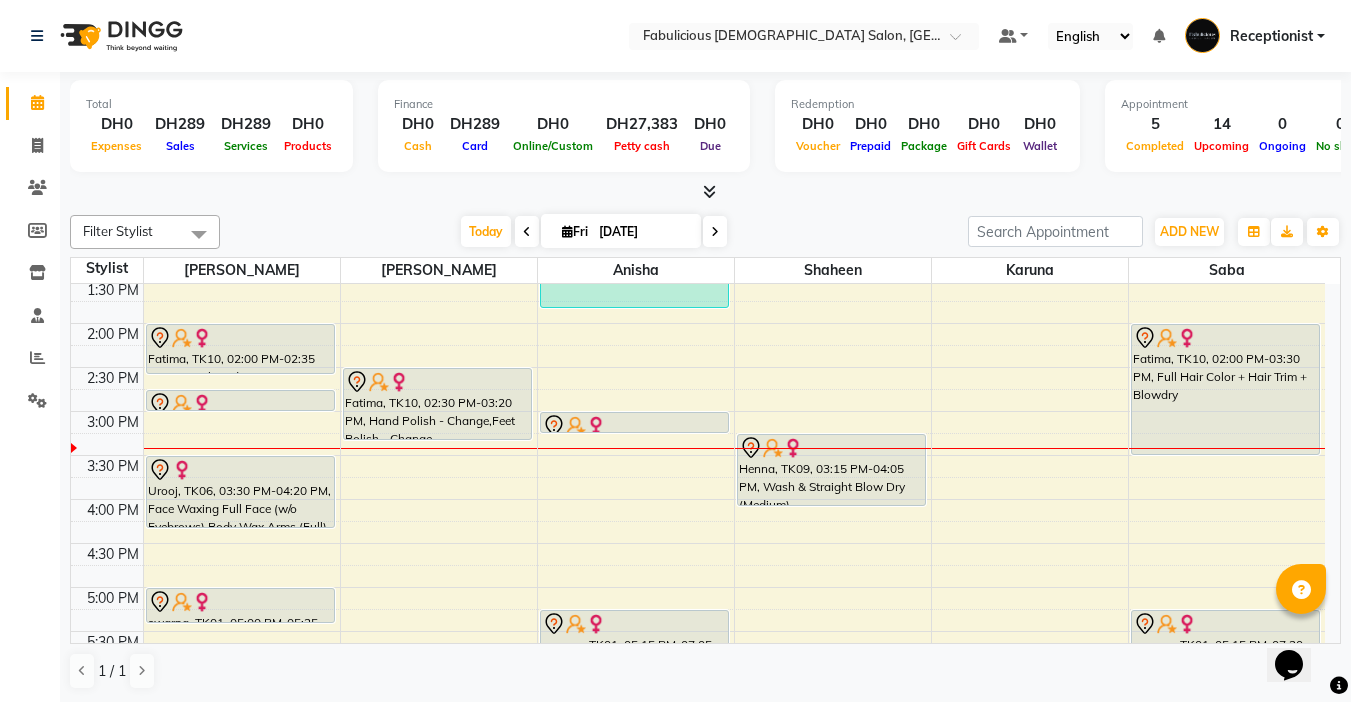 click at bounding box center [715, 232] 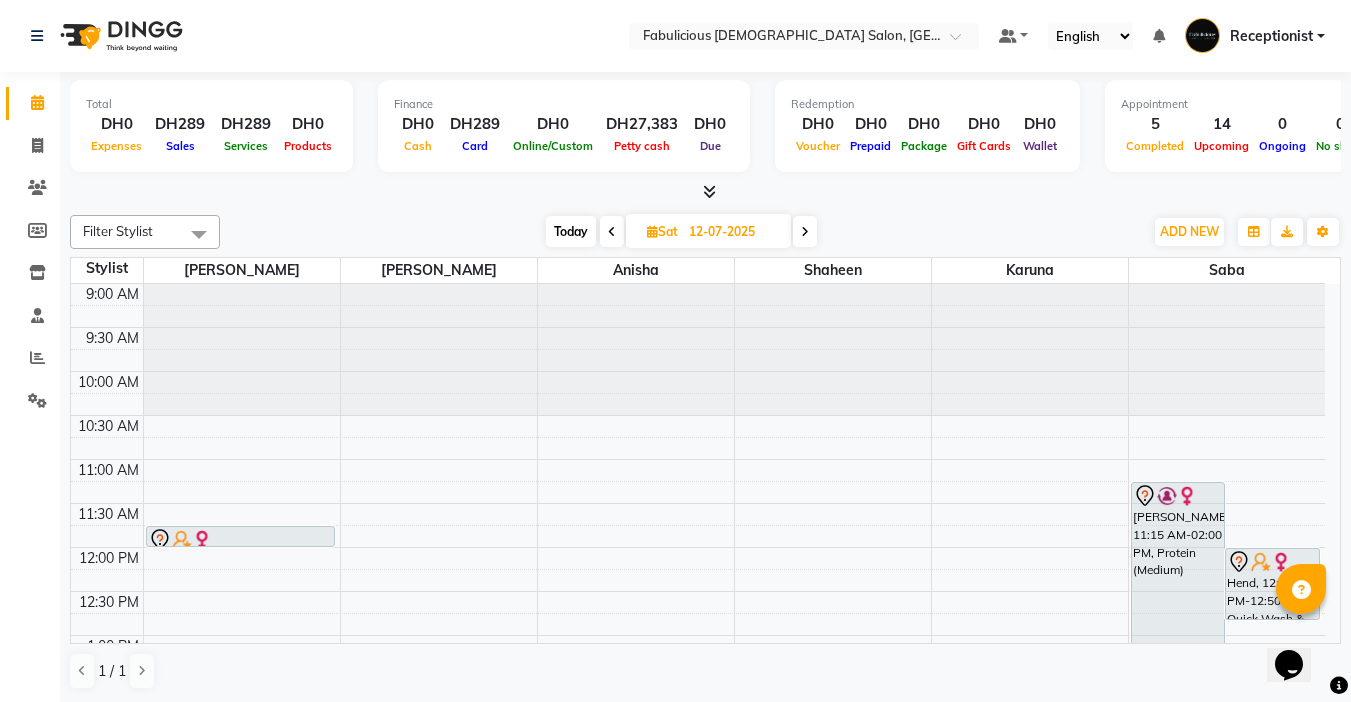 scroll, scrollTop: 100, scrollLeft: 0, axis: vertical 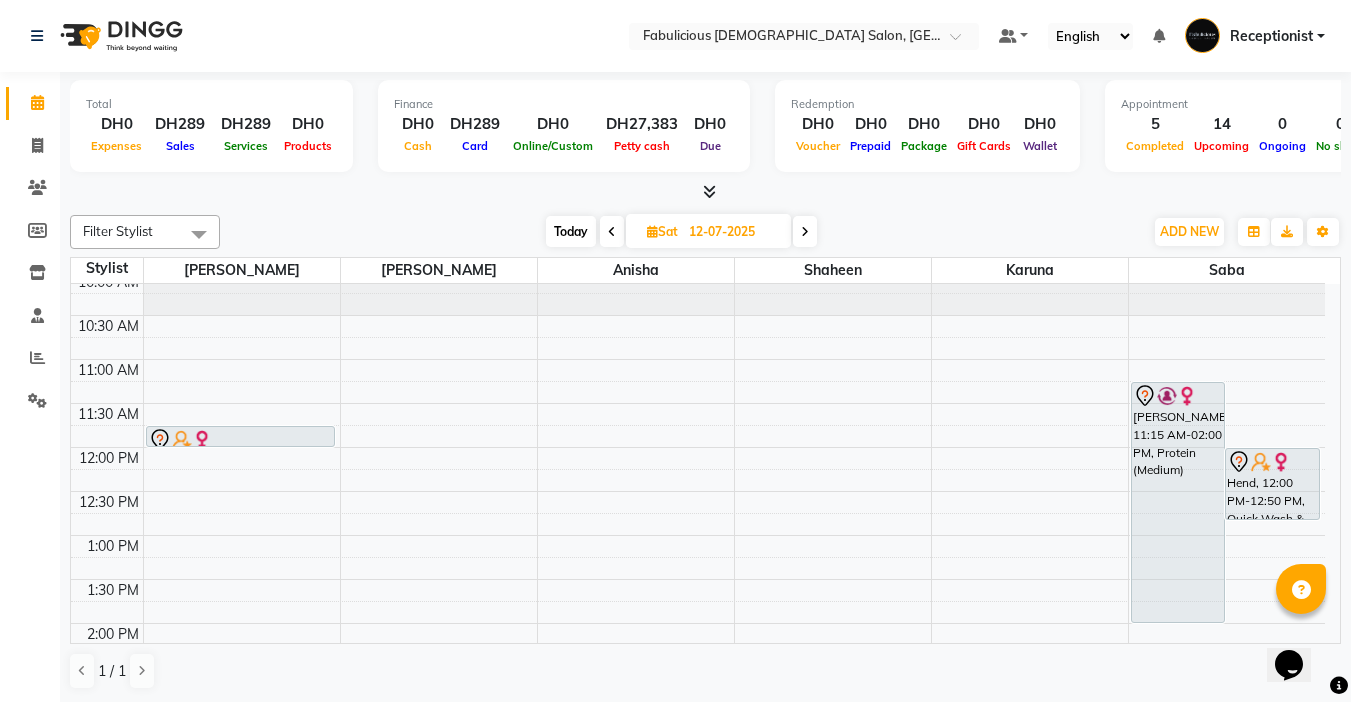 click at bounding box center [612, 231] 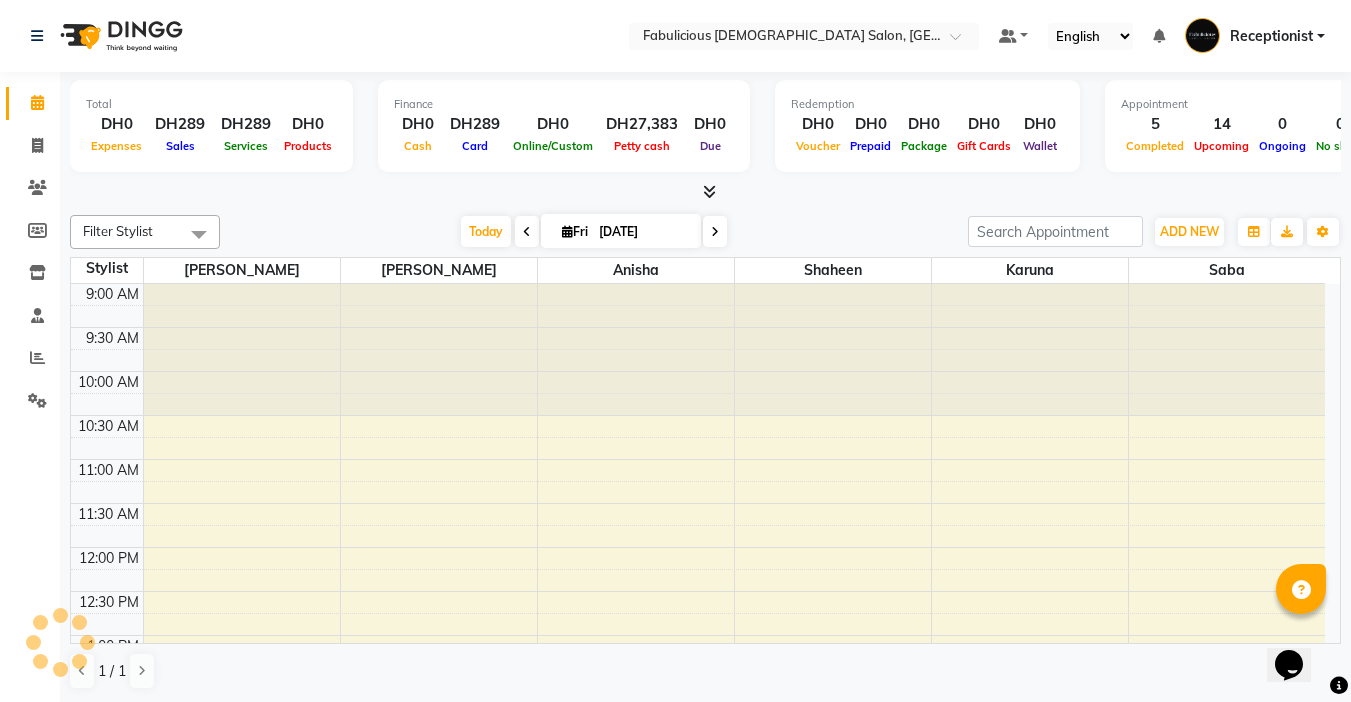 scroll, scrollTop: 529, scrollLeft: 0, axis: vertical 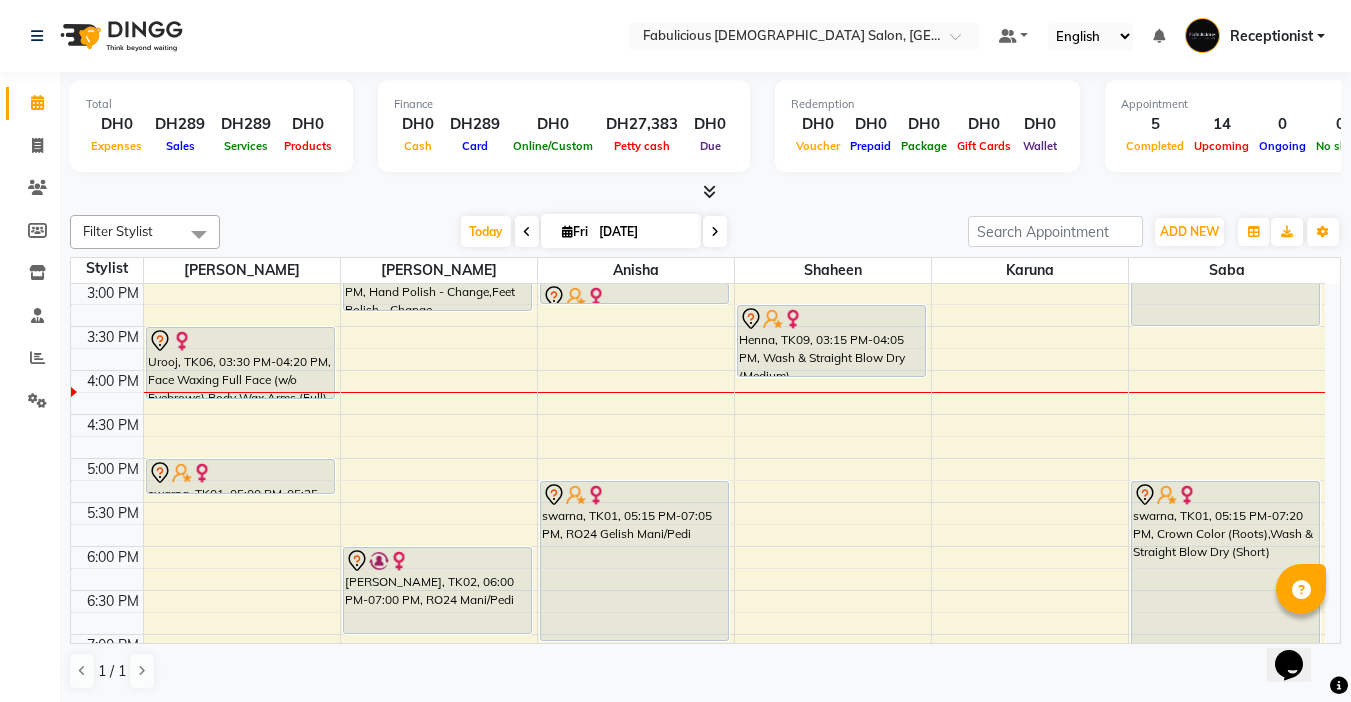 click at bounding box center [715, 232] 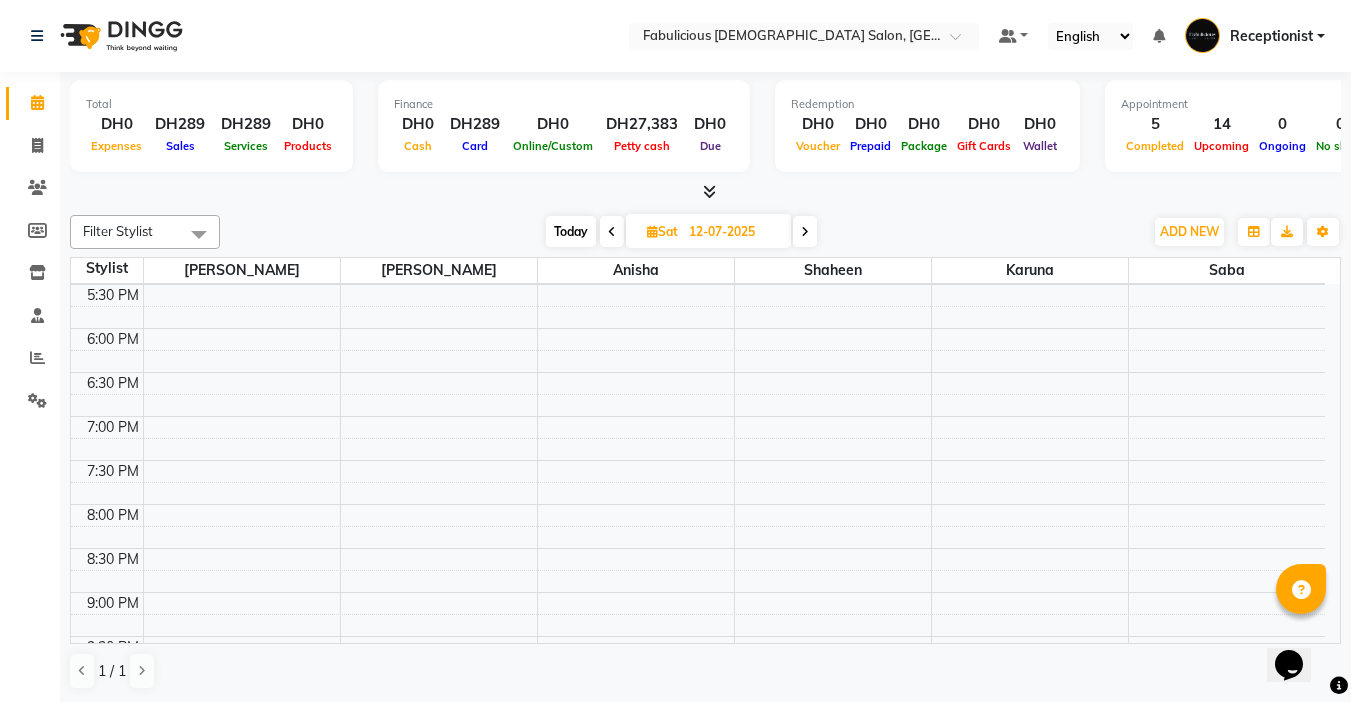 scroll, scrollTop: 800, scrollLeft: 0, axis: vertical 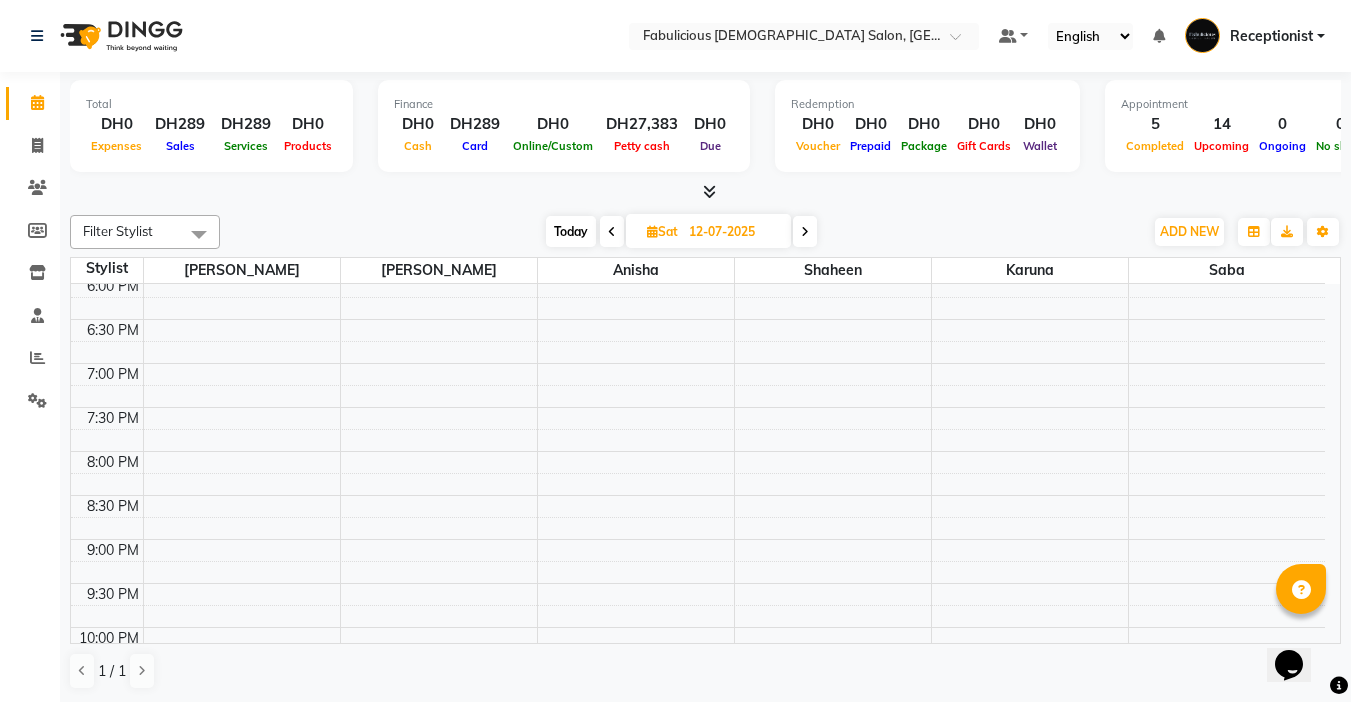 click on "Today" at bounding box center (571, 231) 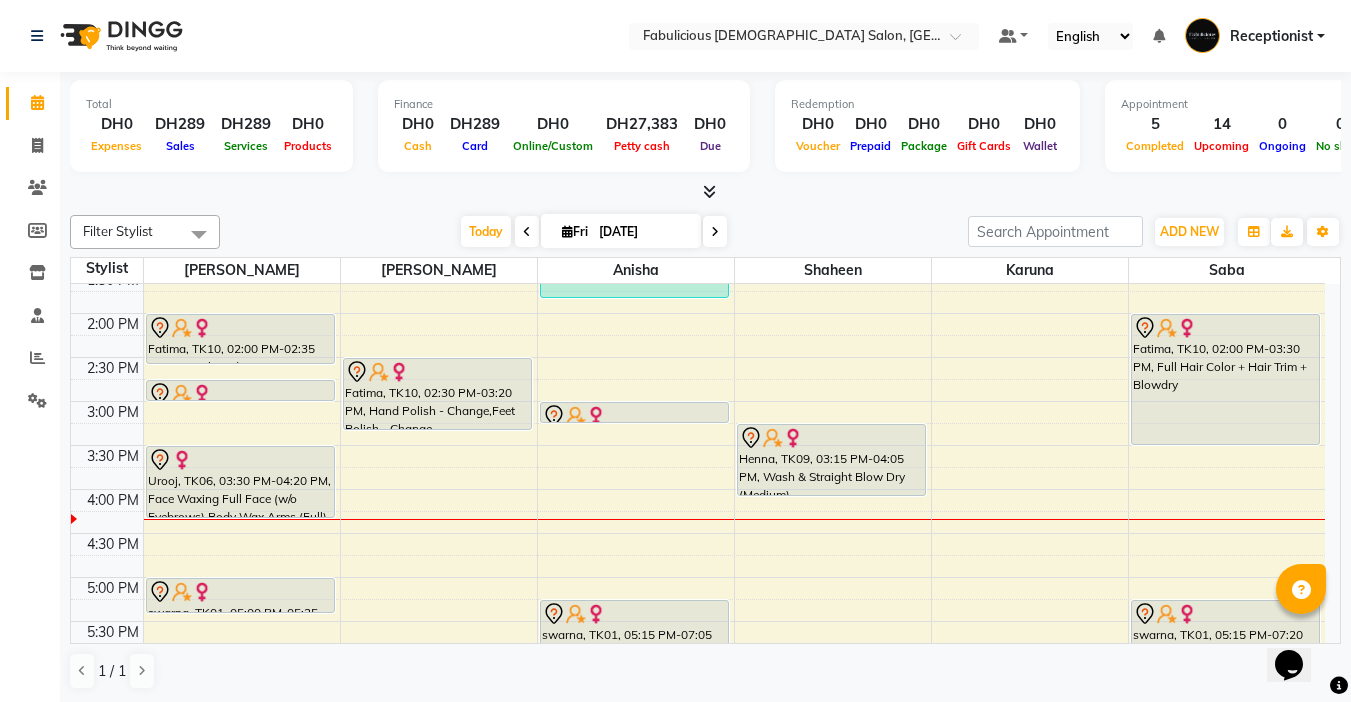 scroll, scrollTop: 417, scrollLeft: 0, axis: vertical 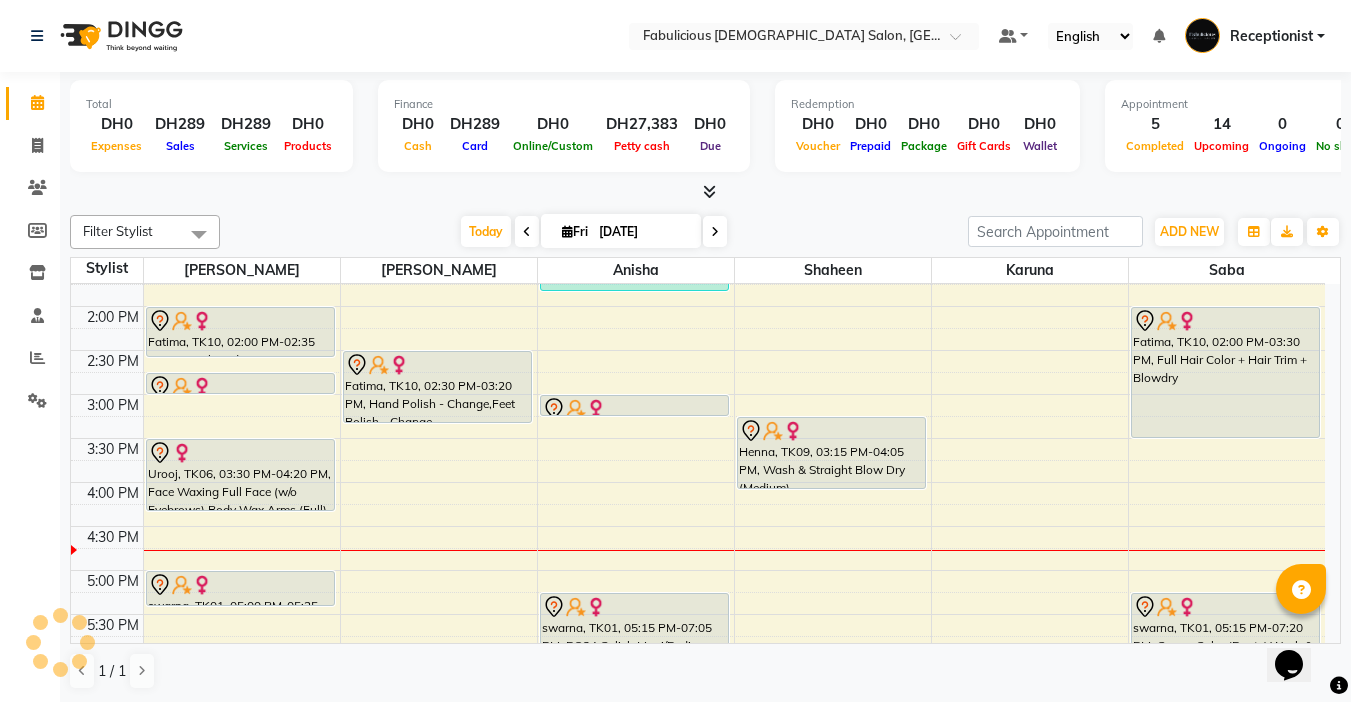 click on "[DATE]" at bounding box center (643, 232) 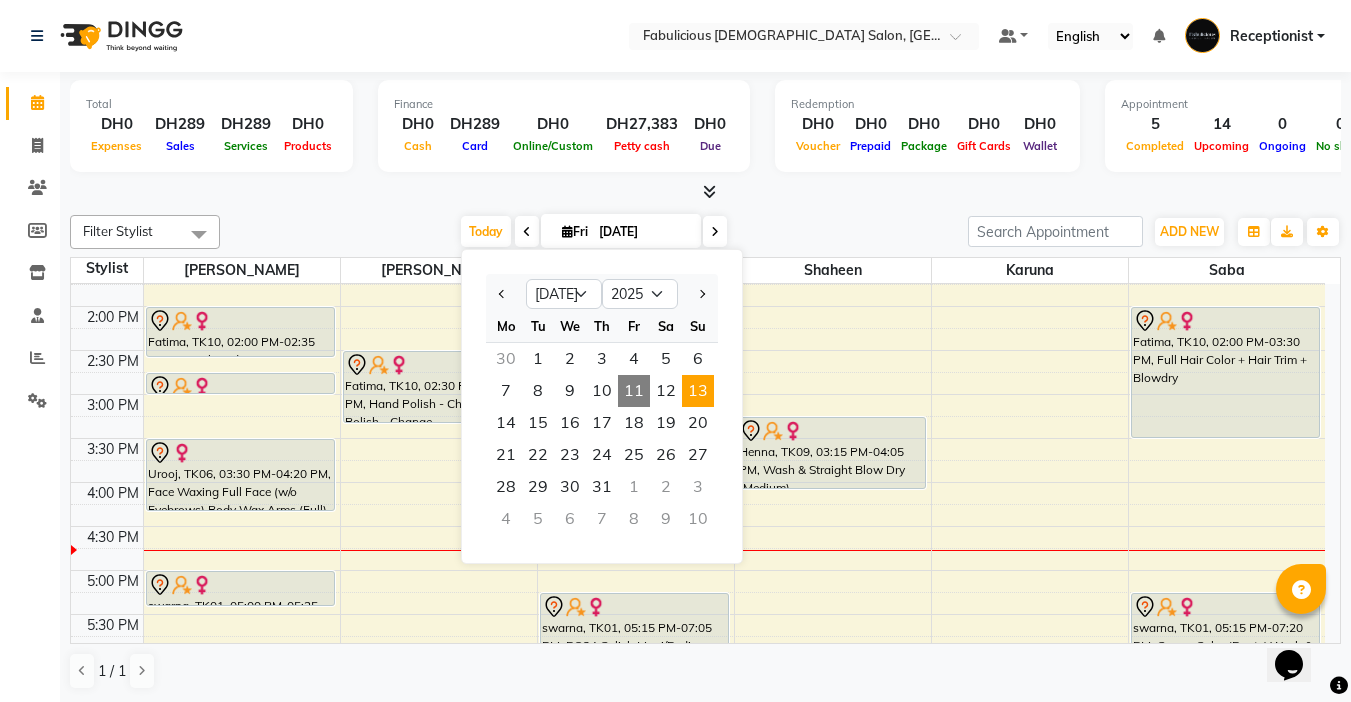 click on "13" at bounding box center [698, 391] 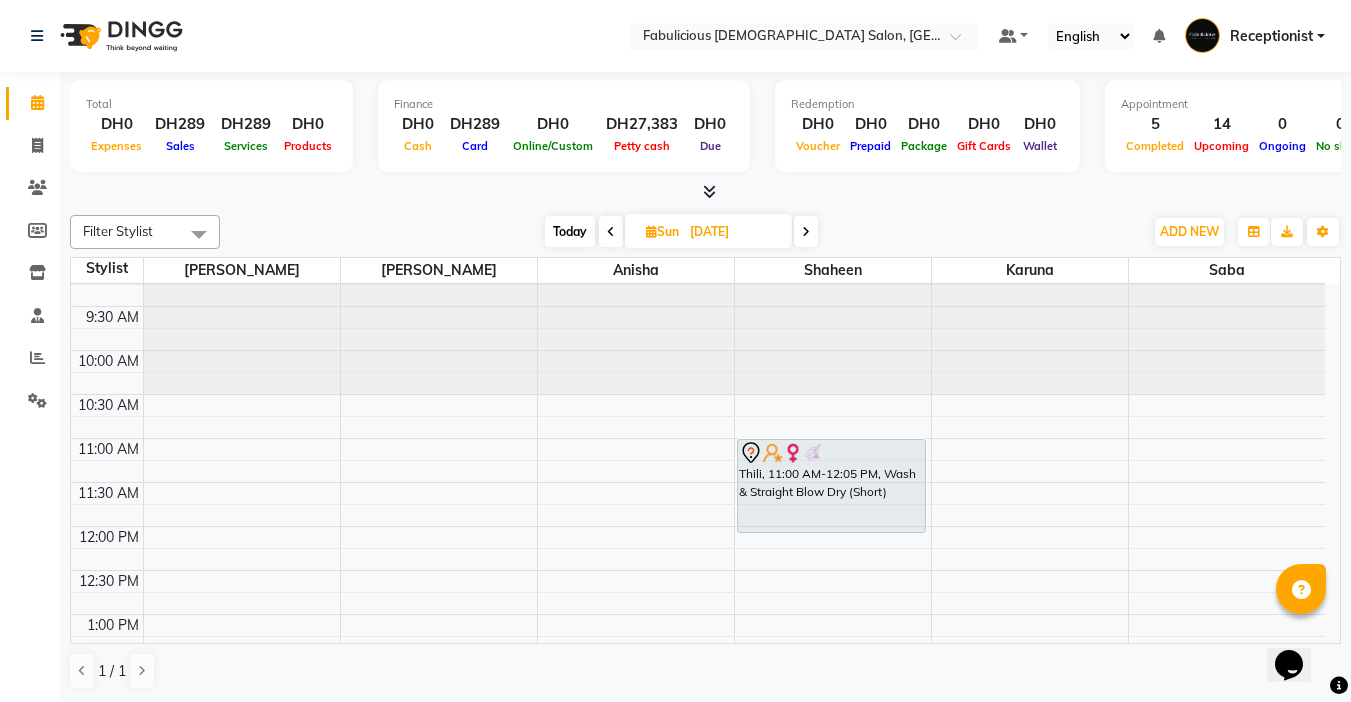 scroll, scrollTop: 17, scrollLeft: 0, axis: vertical 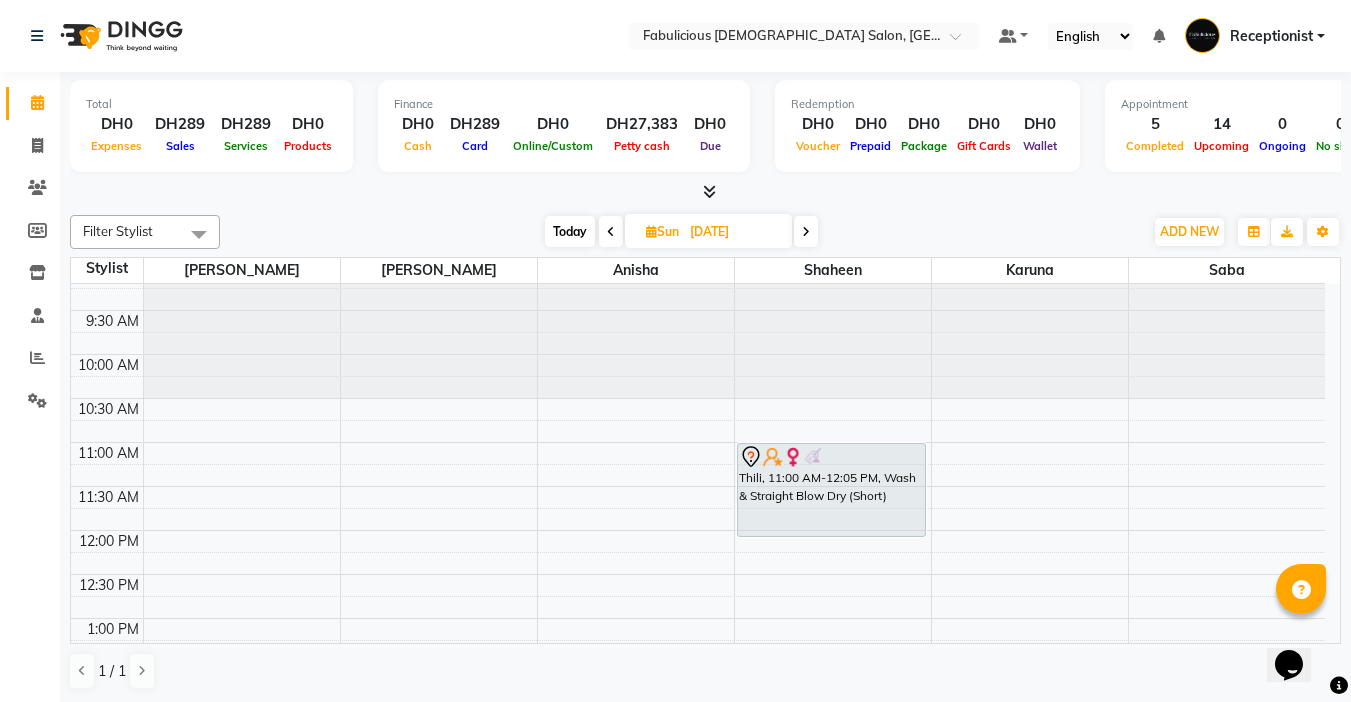 click on "Today" at bounding box center [570, 231] 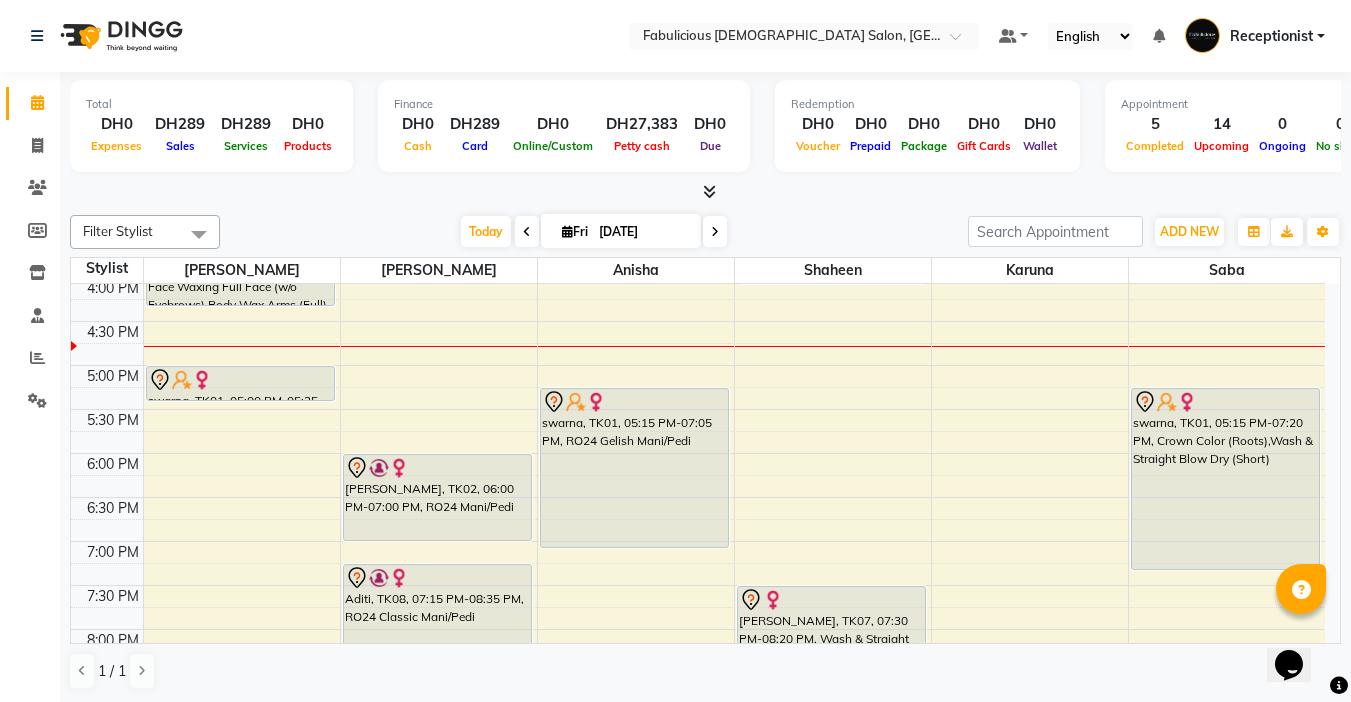 scroll, scrollTop: 617, scrollLeft: 0, axis: vertical 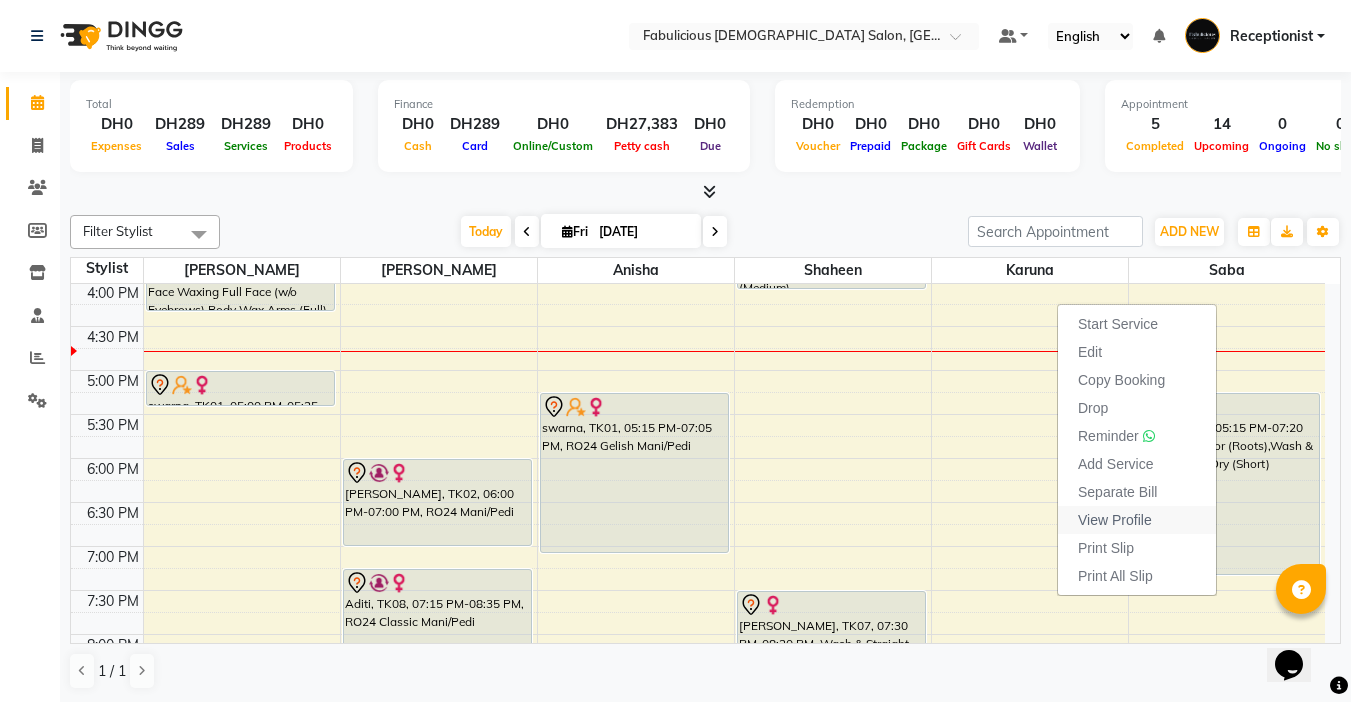 click on "View Profile" at bounding box center [1115, 520] 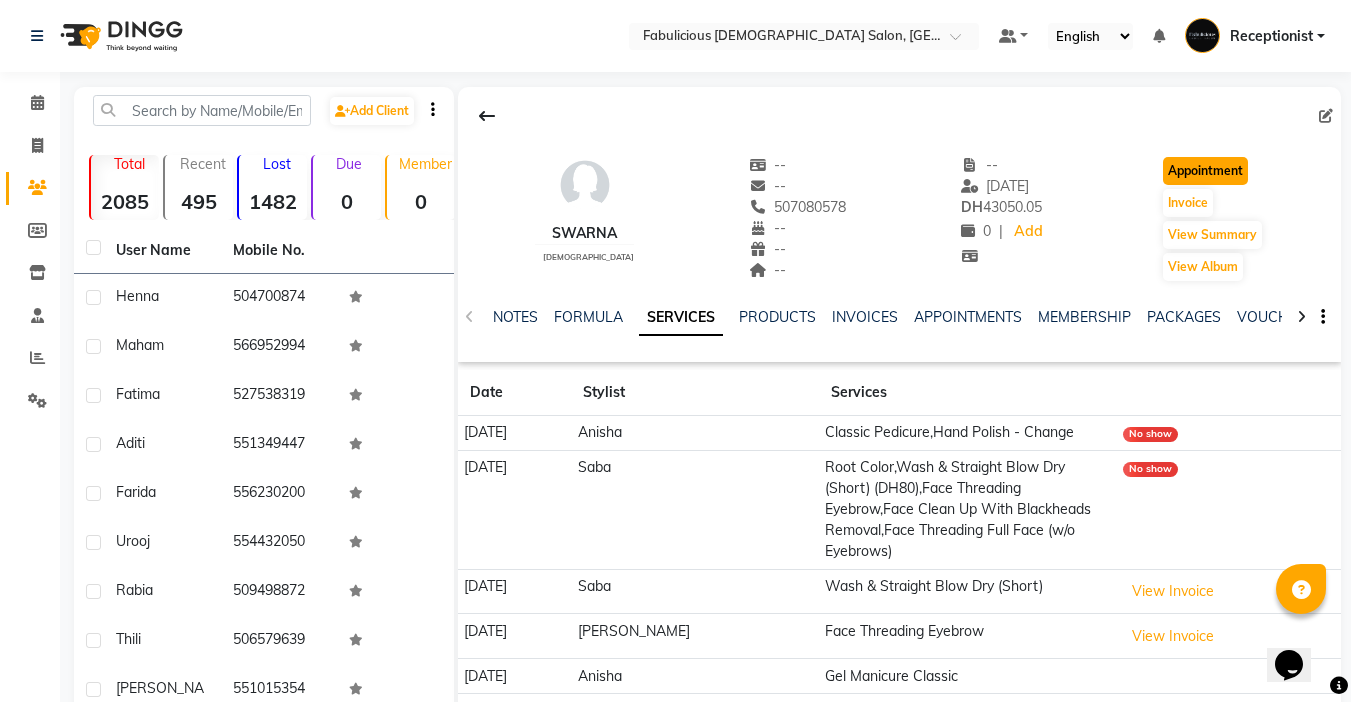 click on "Appointment" 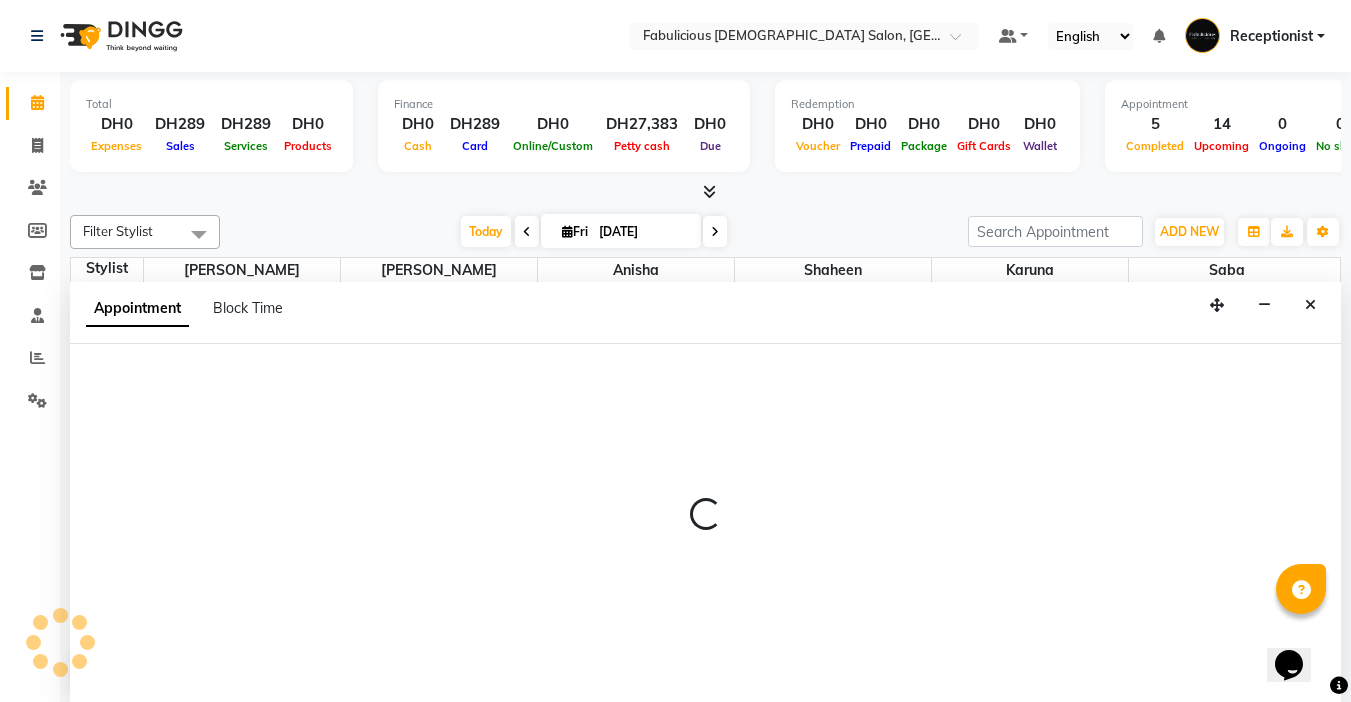 select on "tentative" 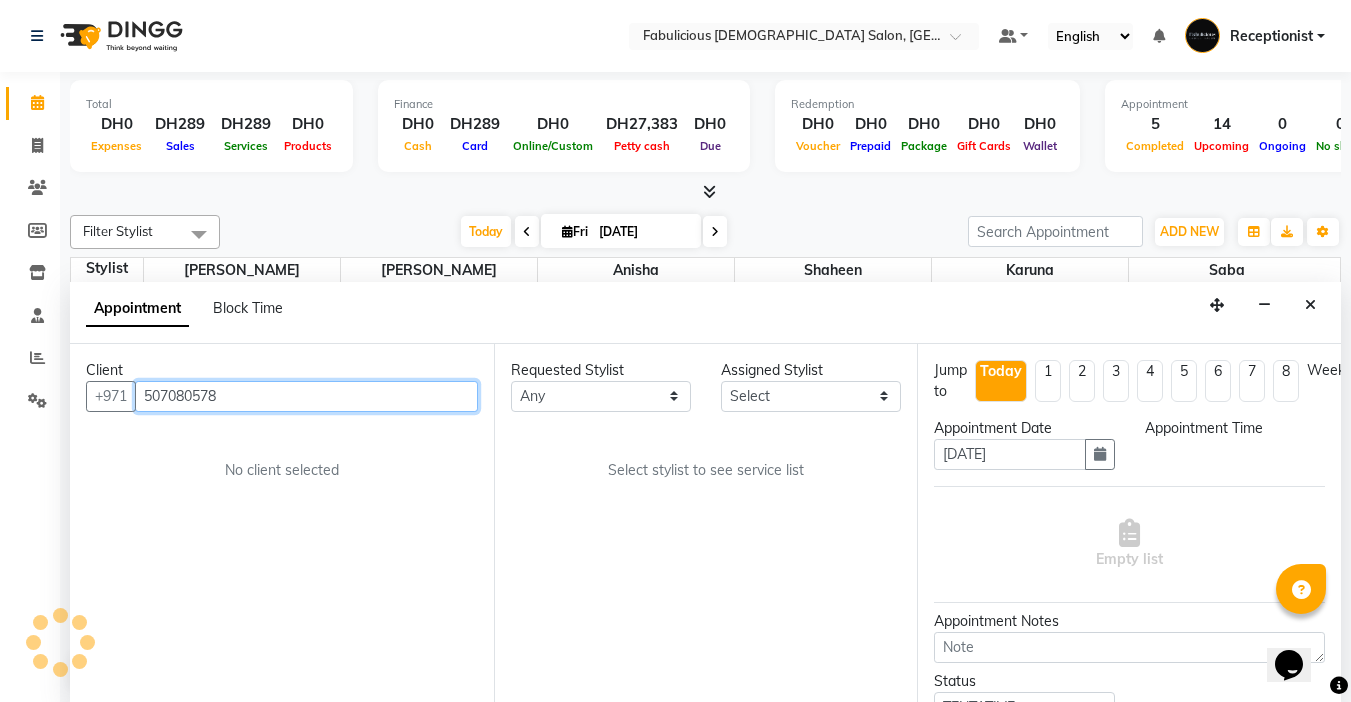 select on "600" 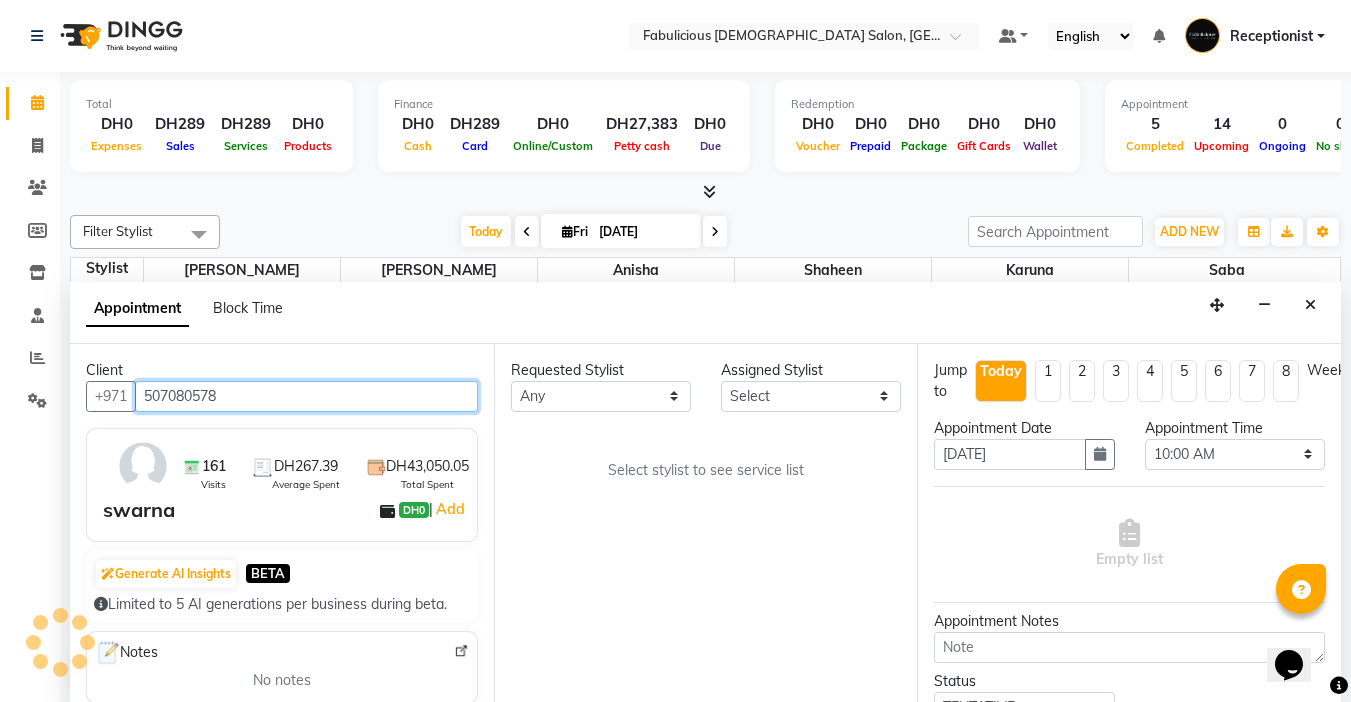 click on "507080578" at bounding box center [306, 396] 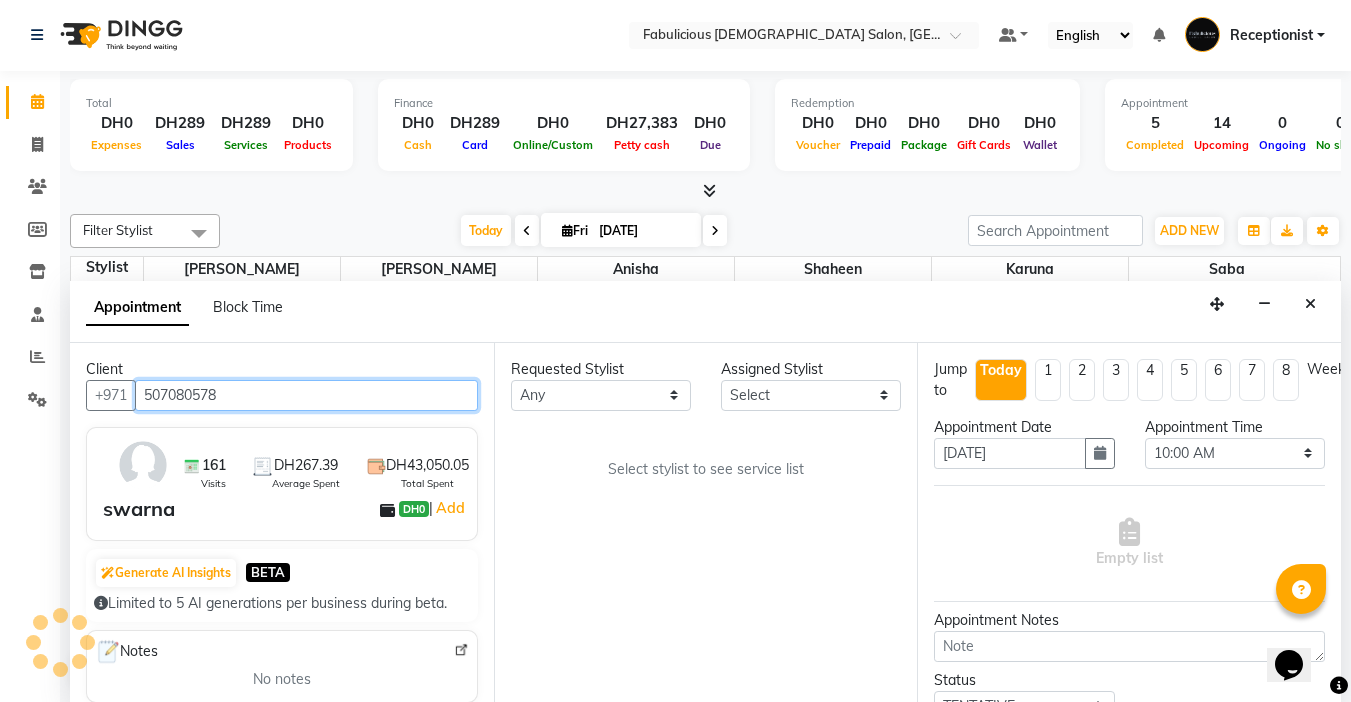 scroll, scrollTop: 617, scrollLeft: 0, axis: vertical 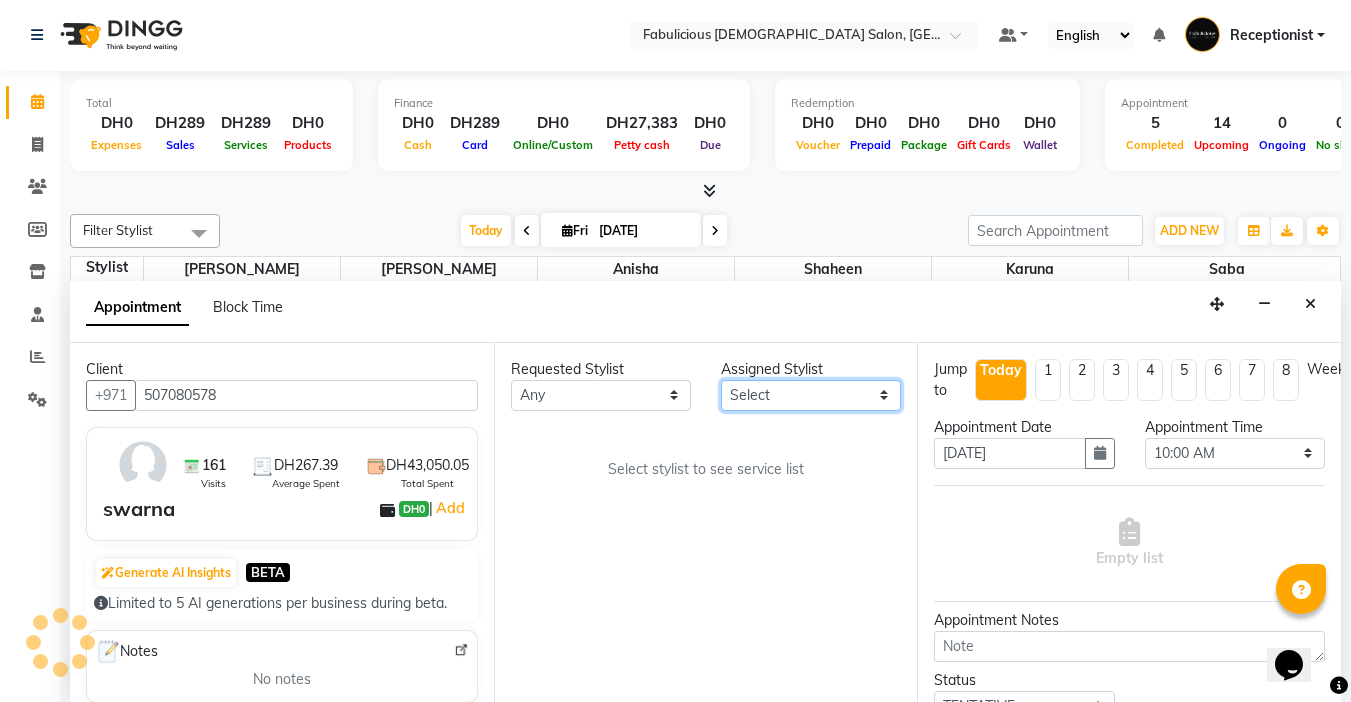 click on "Select [PERSON_NAME] [PERSON_NAME]  [PERSON_NAME] [PERSON_NAME]" at bounding box center (811, 395) 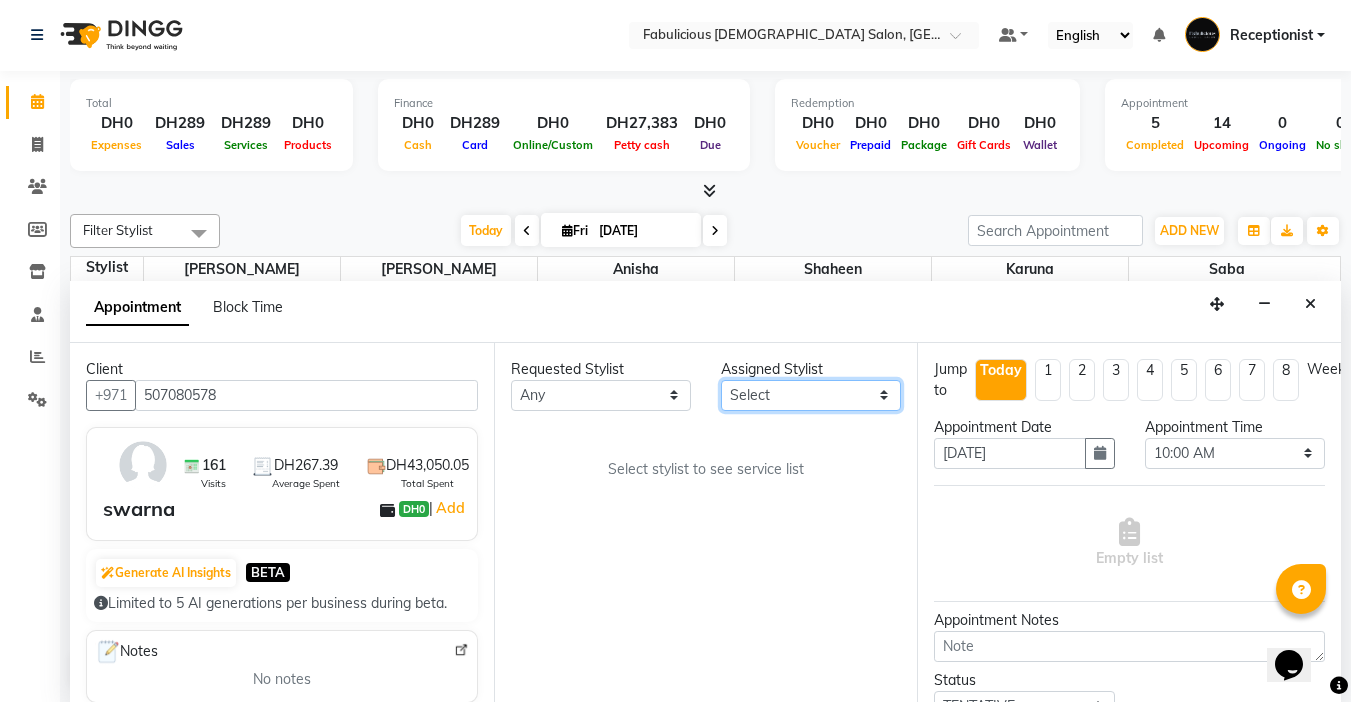 select on "11627" 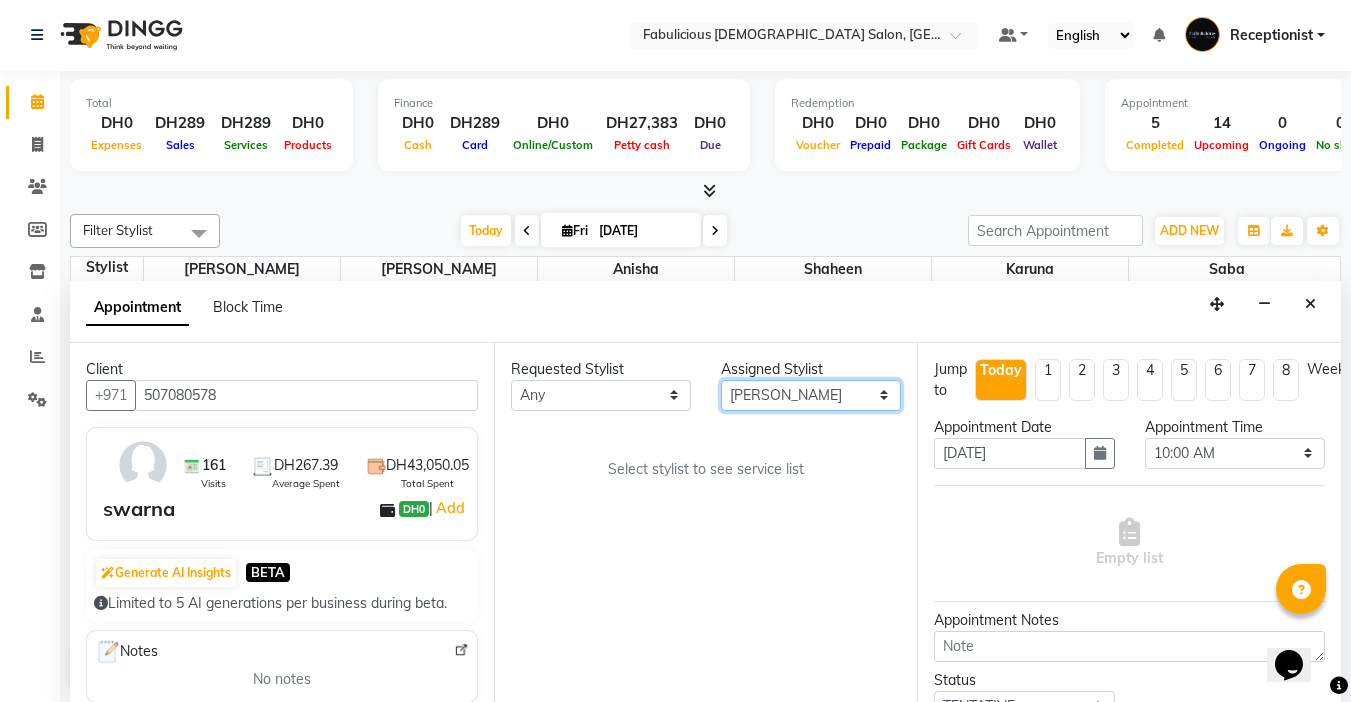click on "Select [PERSON_NAME] [PERSON_NAME]  [PERSON_NAME] [PERSON_NAME]" at bounding box center (811, 395) 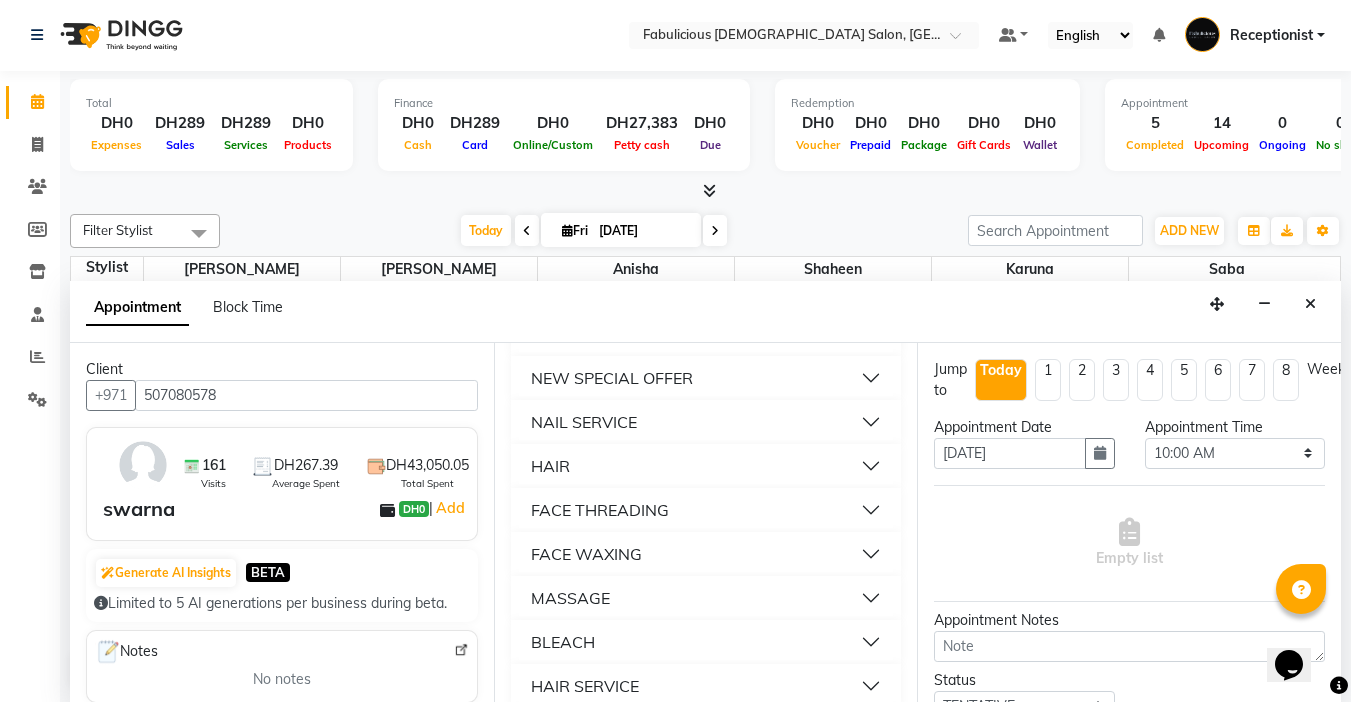 scroll, scrollTop: 1300, scrollLeft: 0, axis: vertical 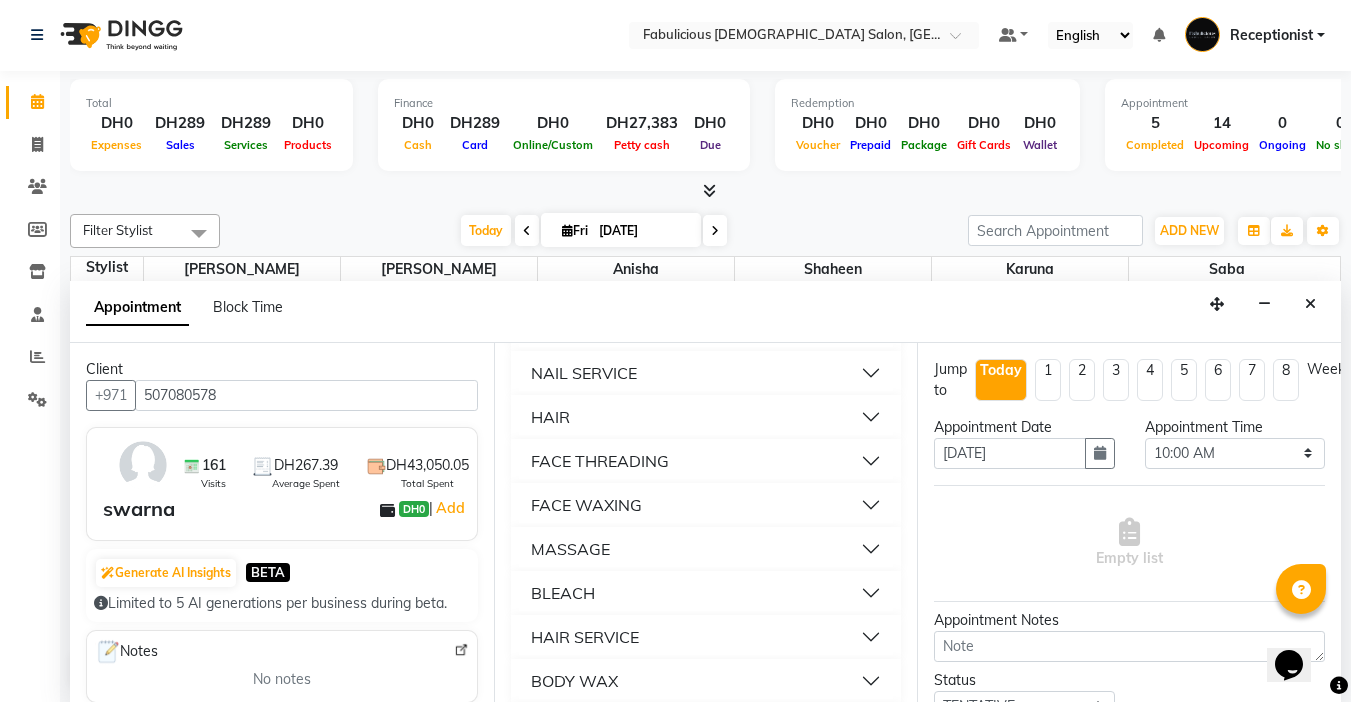 click on "FACE THREADING" at bounding box center [706, 461] 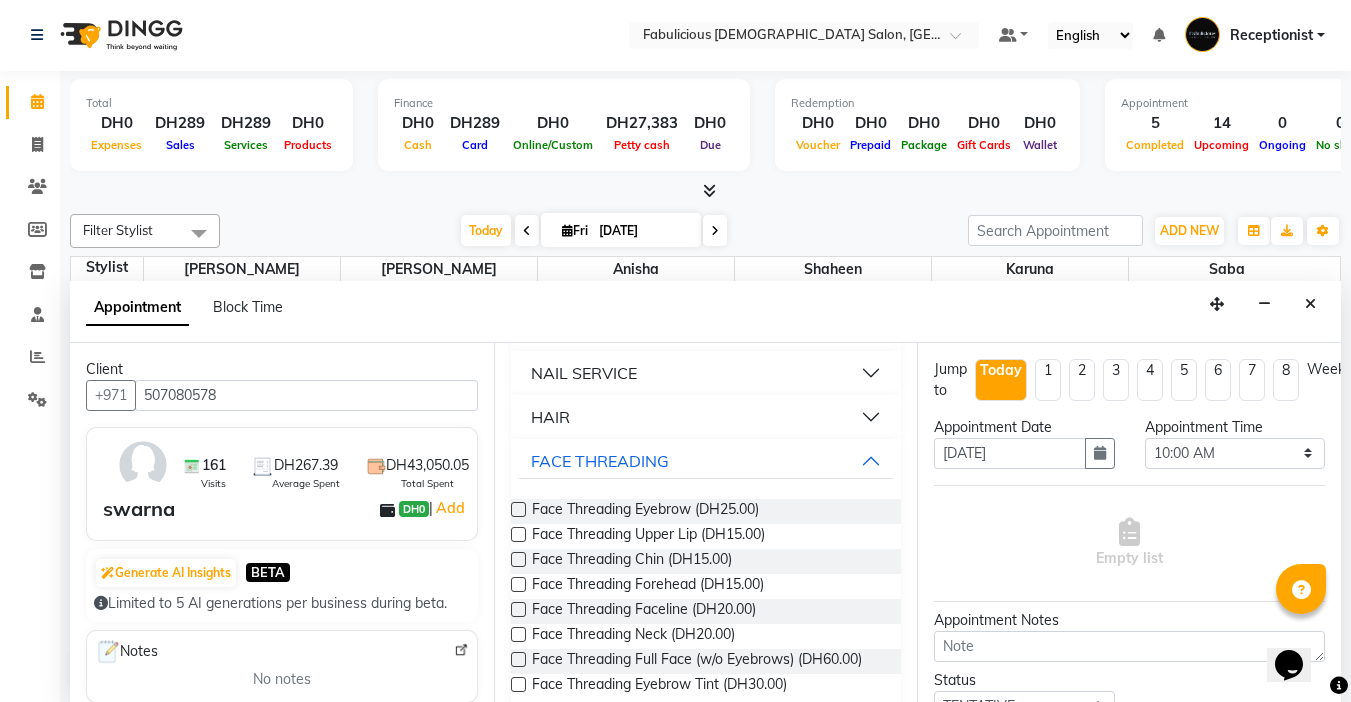 click at bounding box center (518, 509) 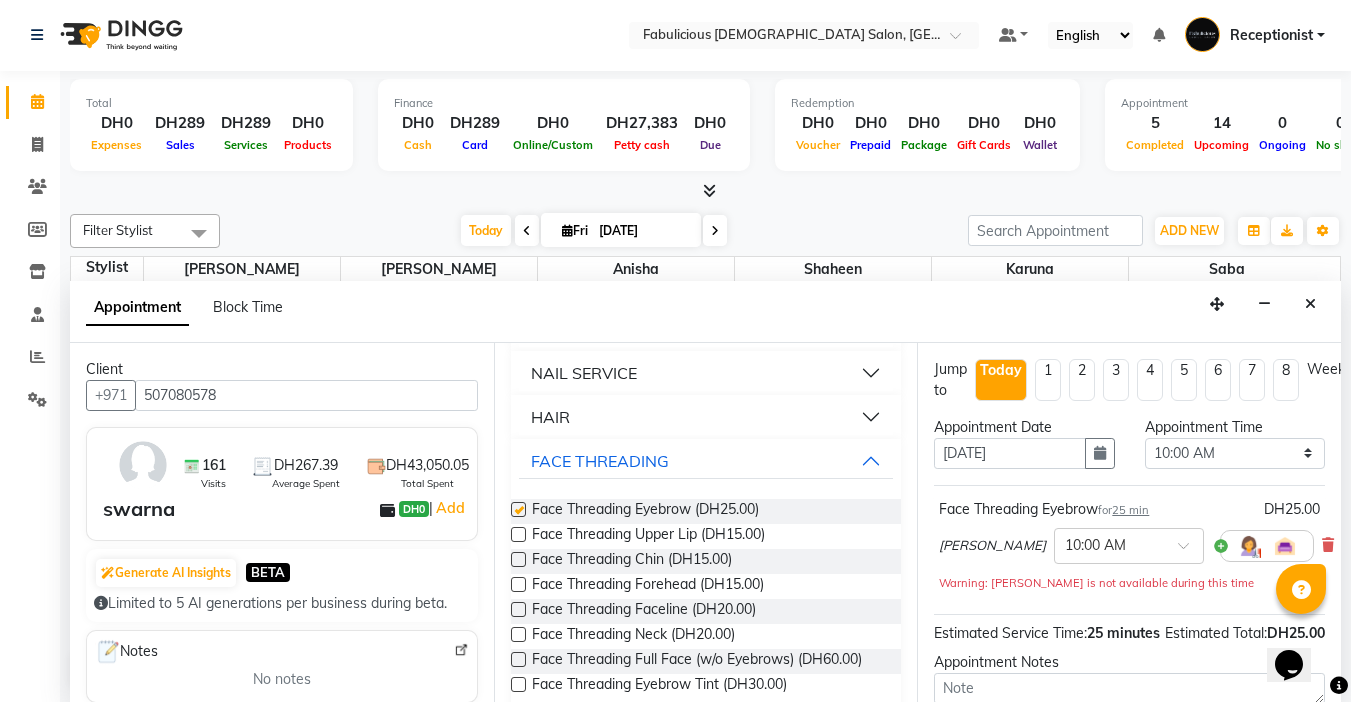 checkbox on "false" 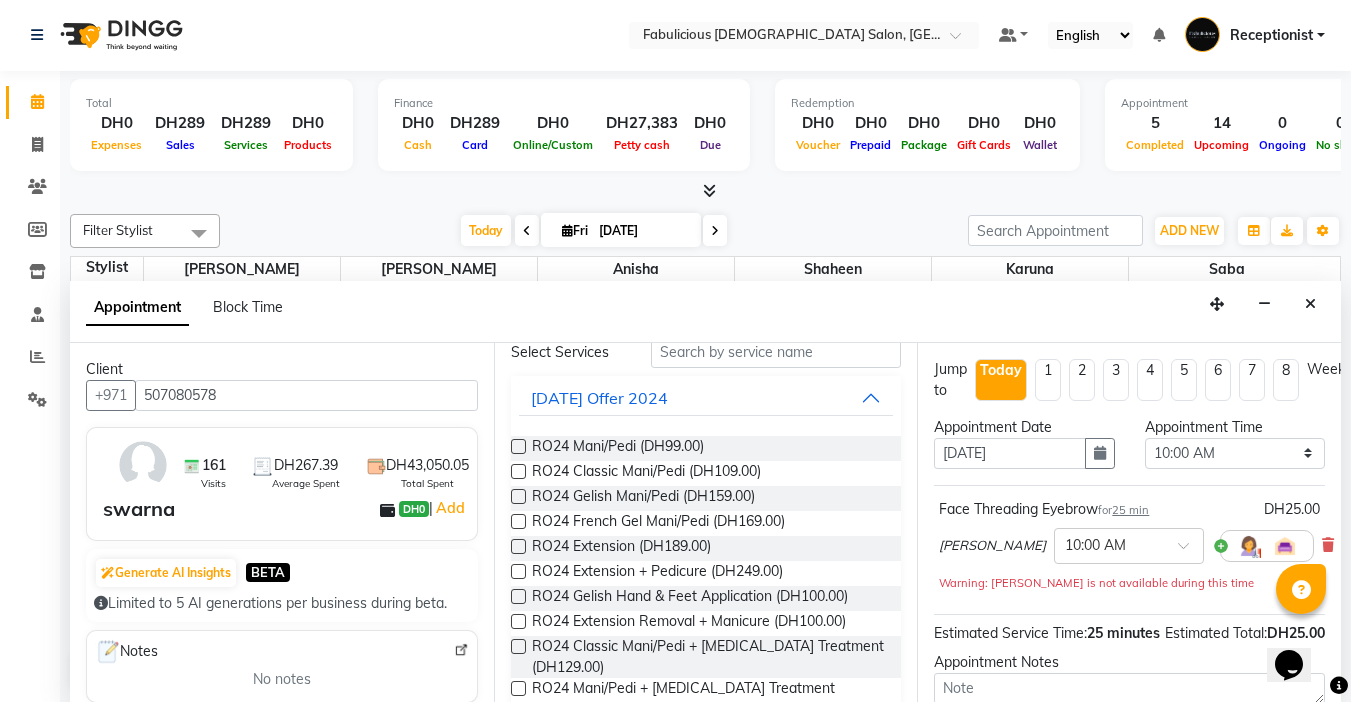 scroll, scrollTop: 0, scrollLeft: 0, axis: both 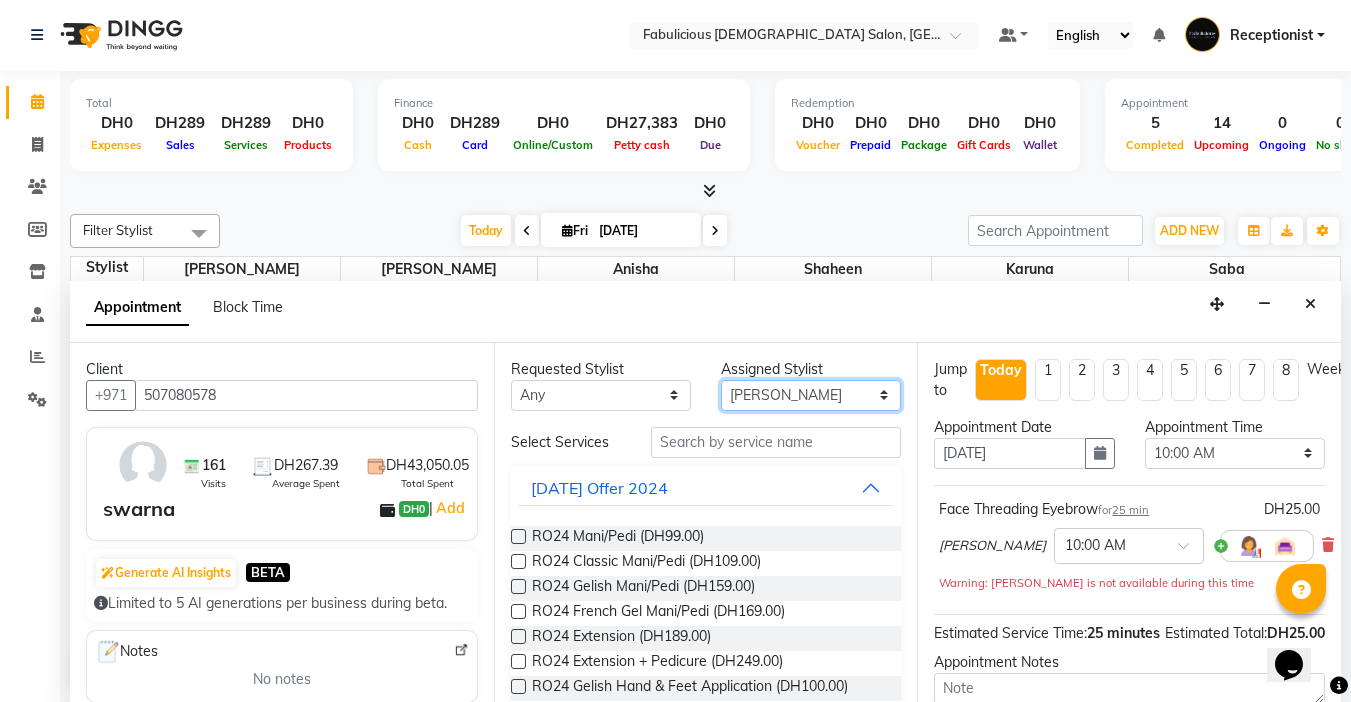click on "Select [PERSON_NAME] [PERSON_NAME]  [PERSON_NAME] [PERSON_NAME]" at bounding box center [811, 395] 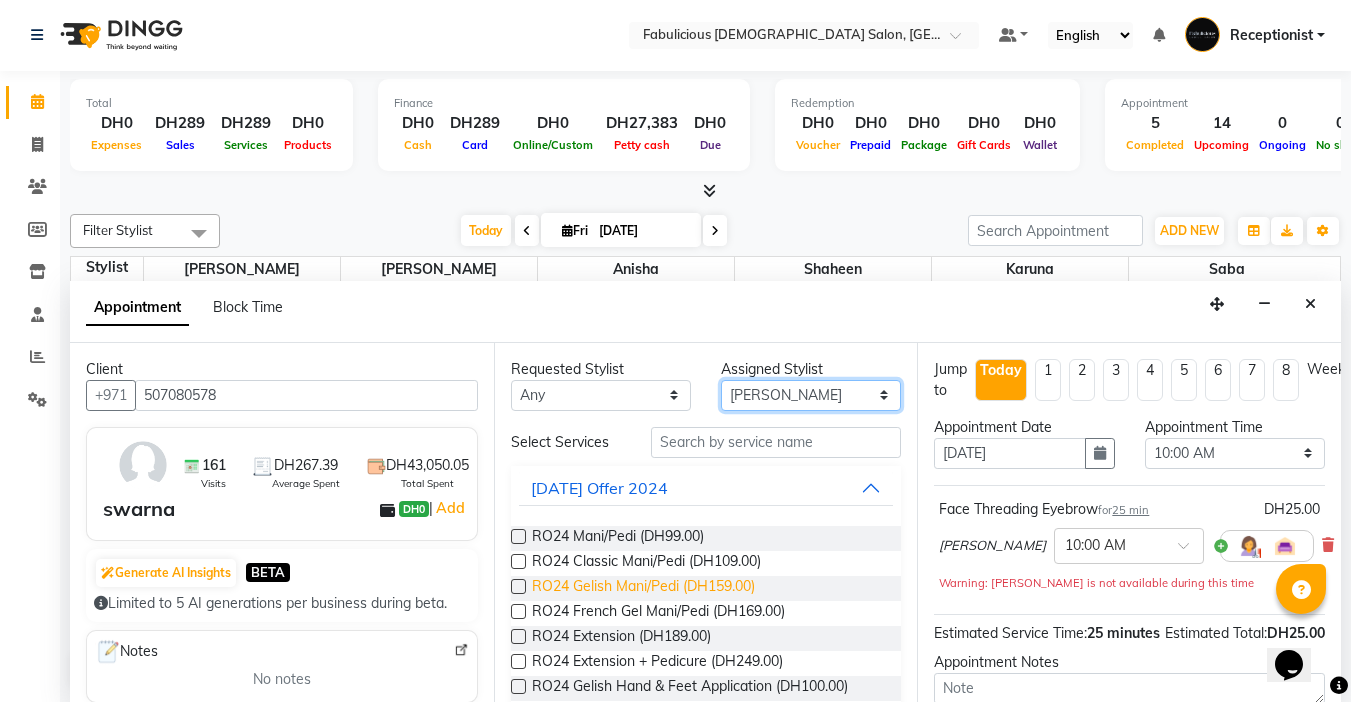 select on "33271" 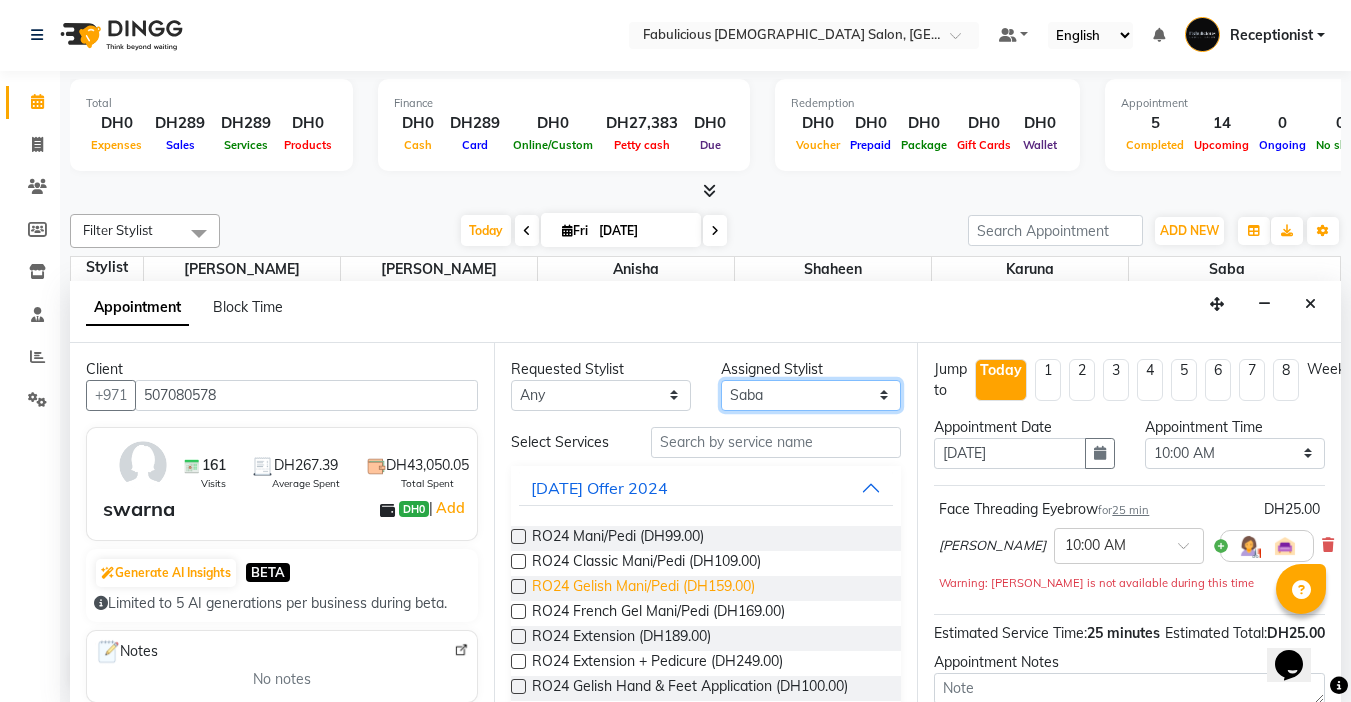 click on "Select [PERSON_NAME] [PERSON_NAME]  [PERSON_NAME] [PERSON_NAME]" at bounding box center [811, 395] 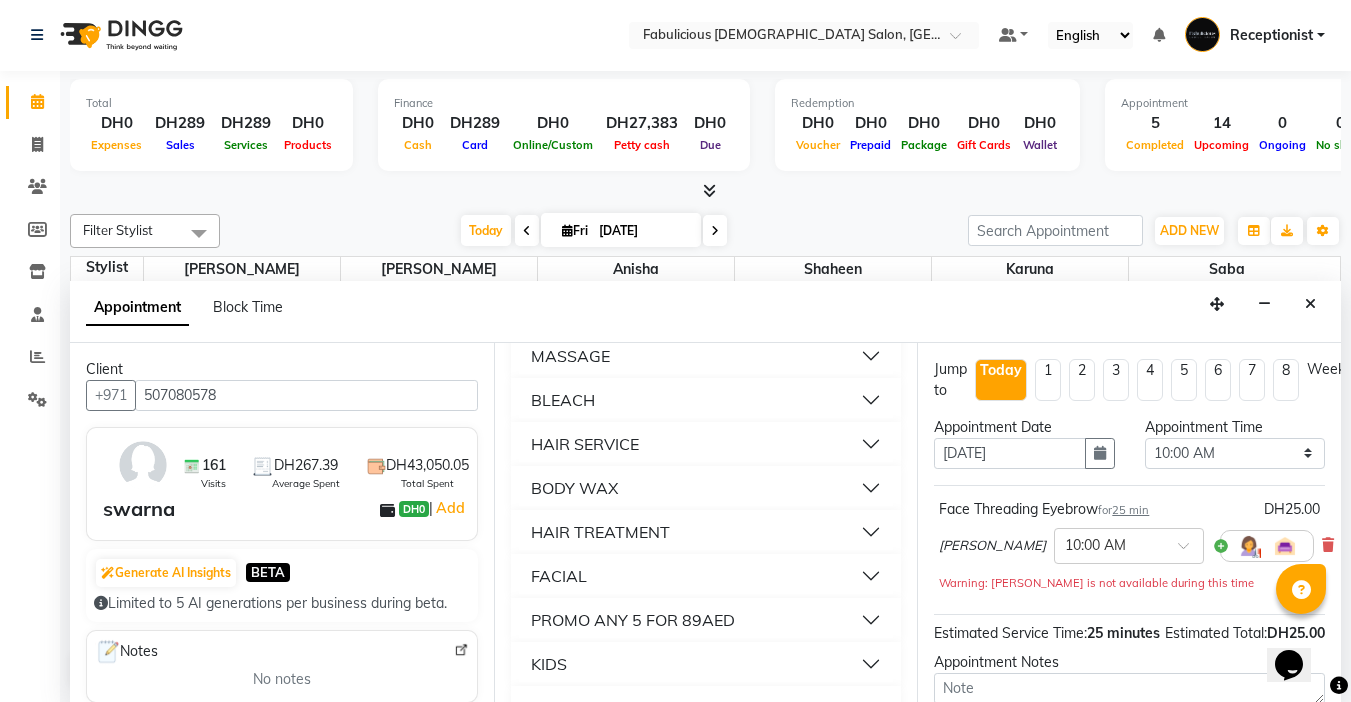 scroll, scrollTop: 1500, scrollLeft: 0, axis: vertical 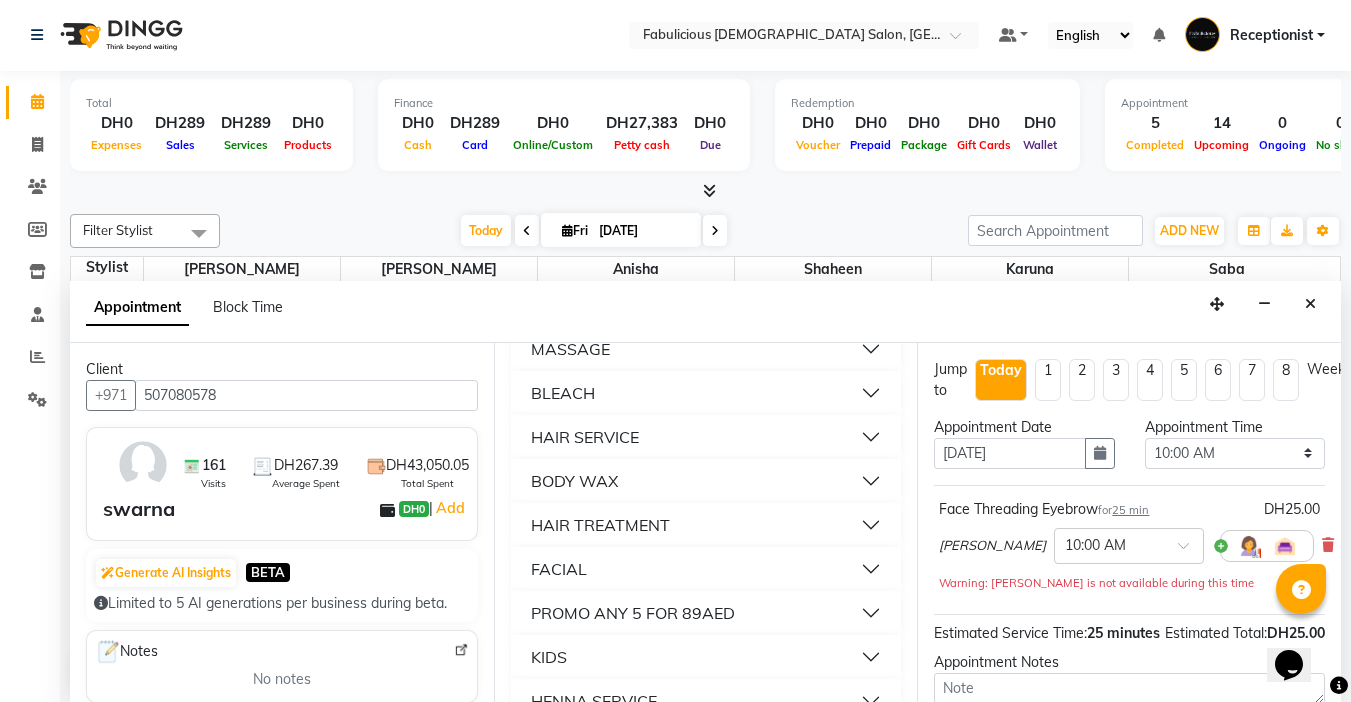 click on "HAIR SERVICE" at bounding box center (706, 437) 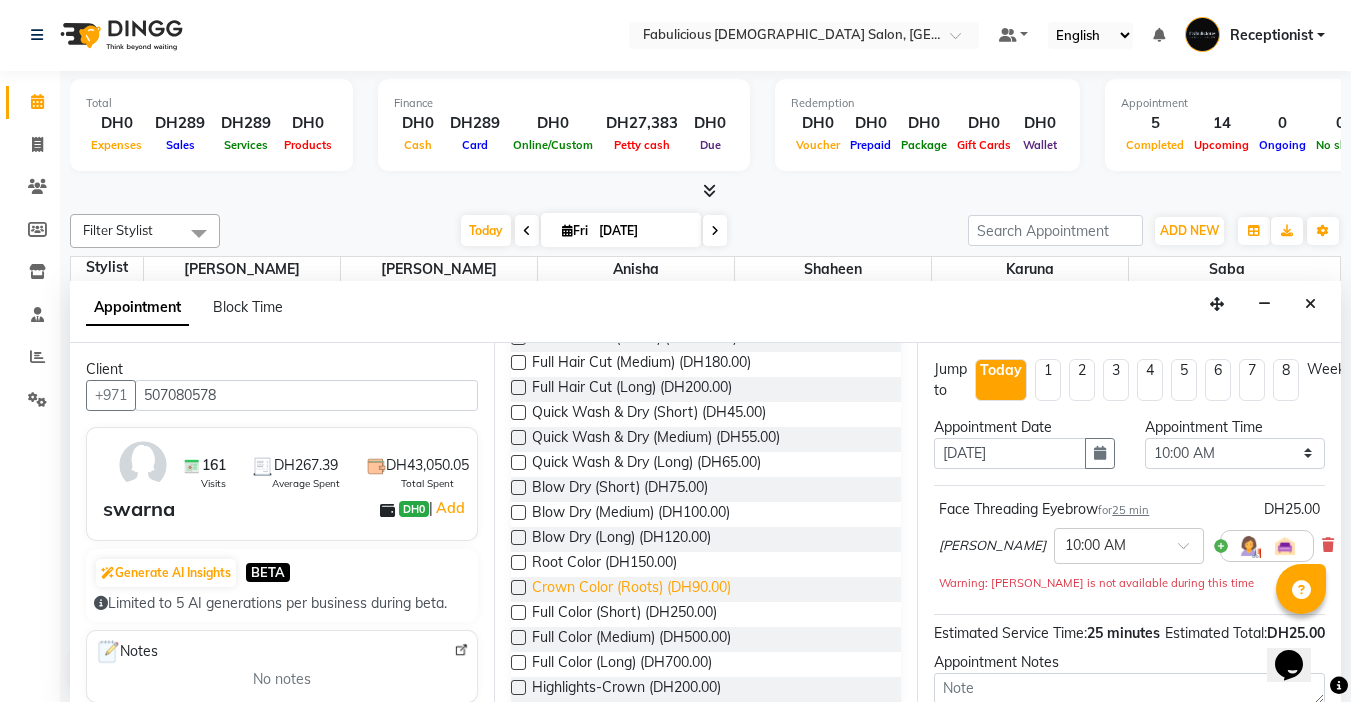 scroll, scrollTop: 1800, scrollLeft: 0, axis: vertical 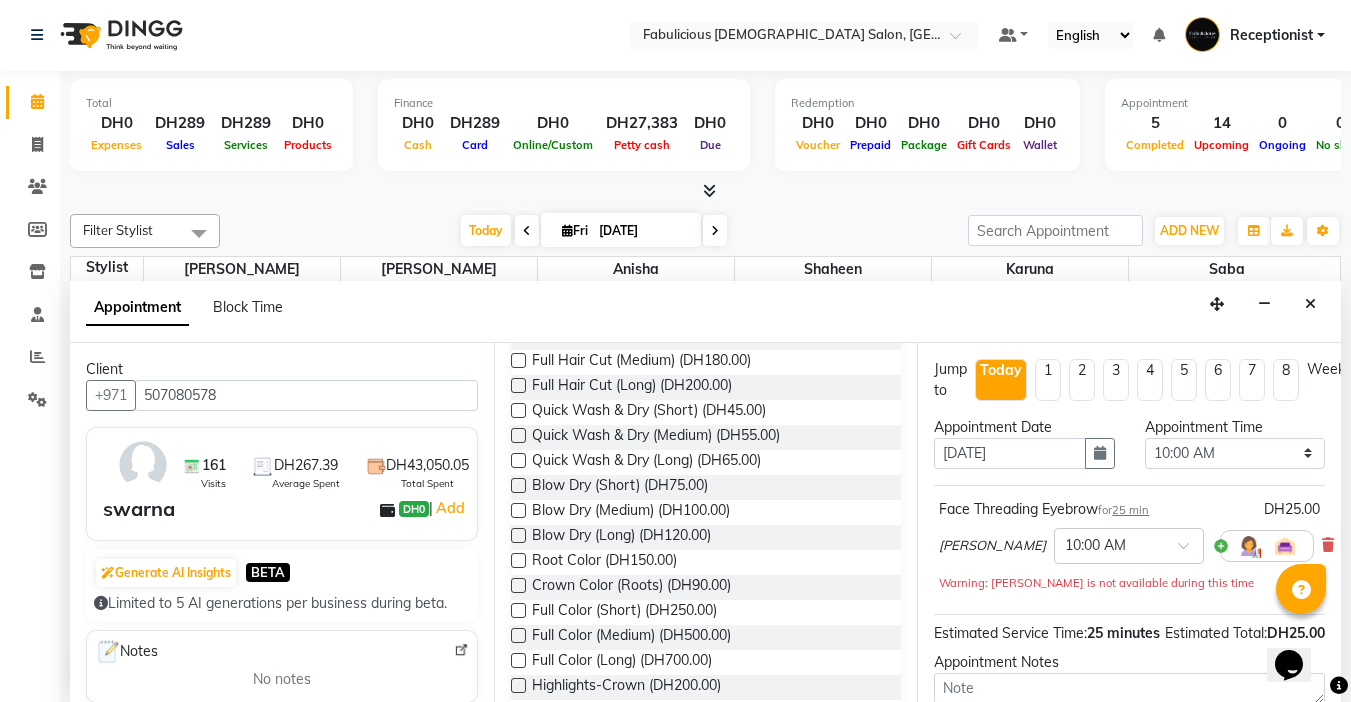click at bounding box center [518, 585] 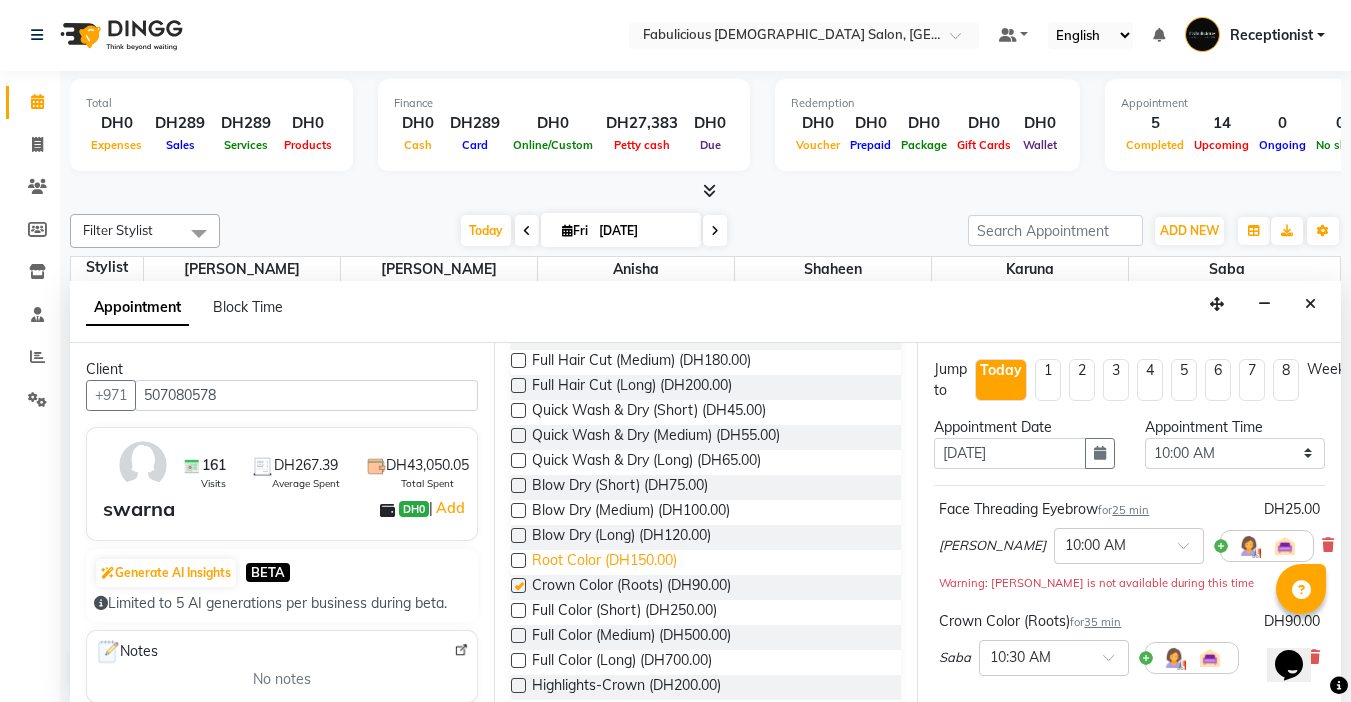 checkbox on "false" 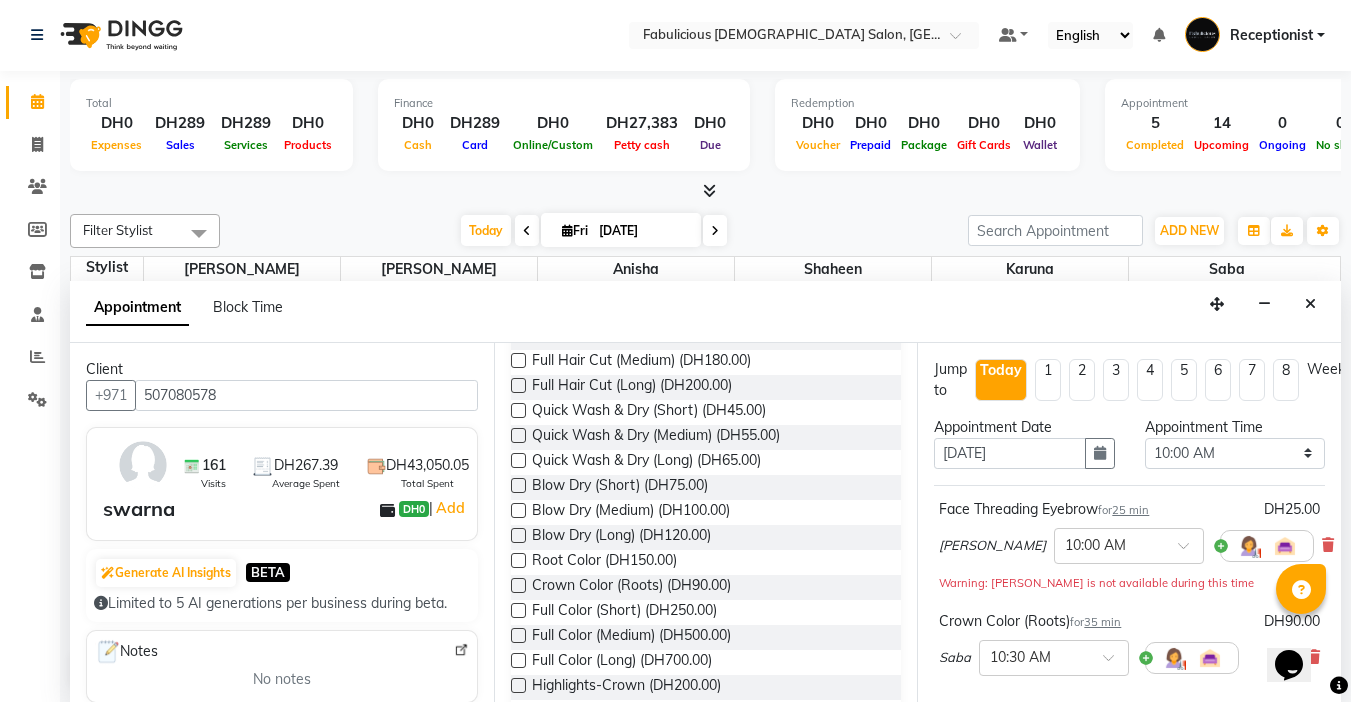 click at bounding box center [518, 485] 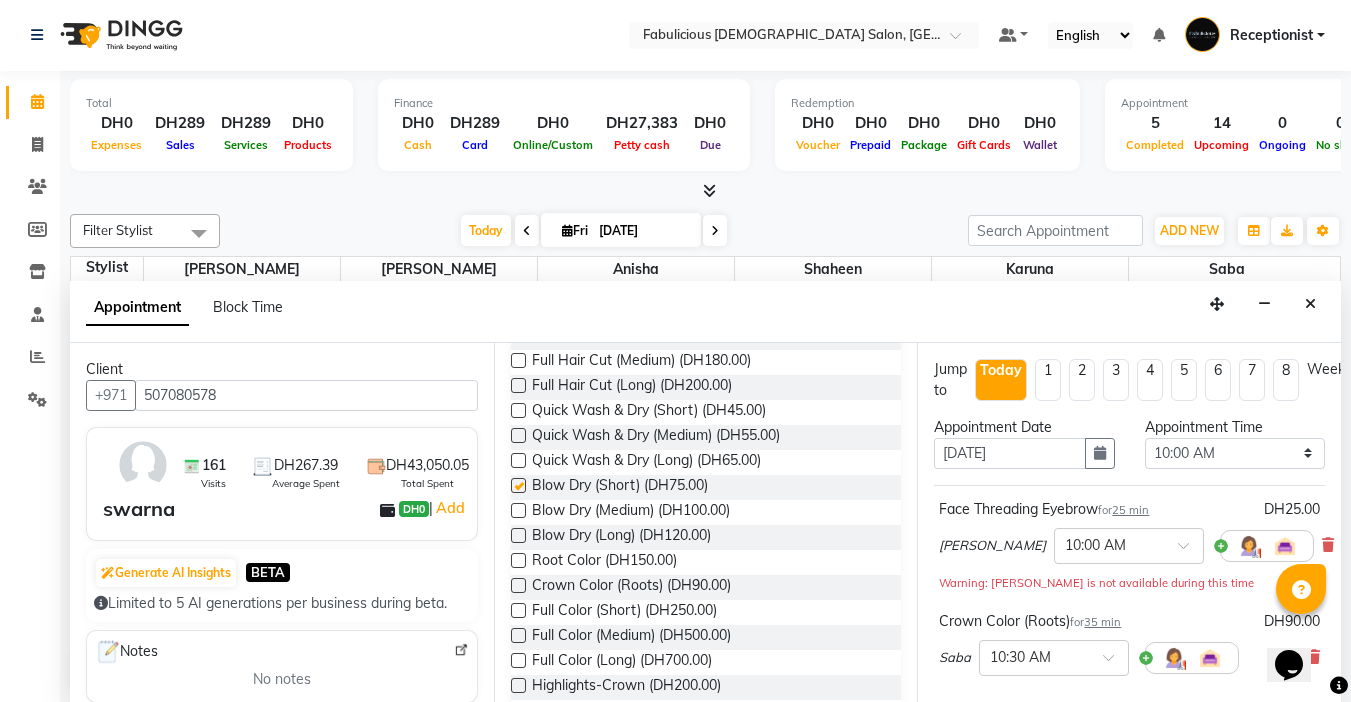 checkbox on "false" 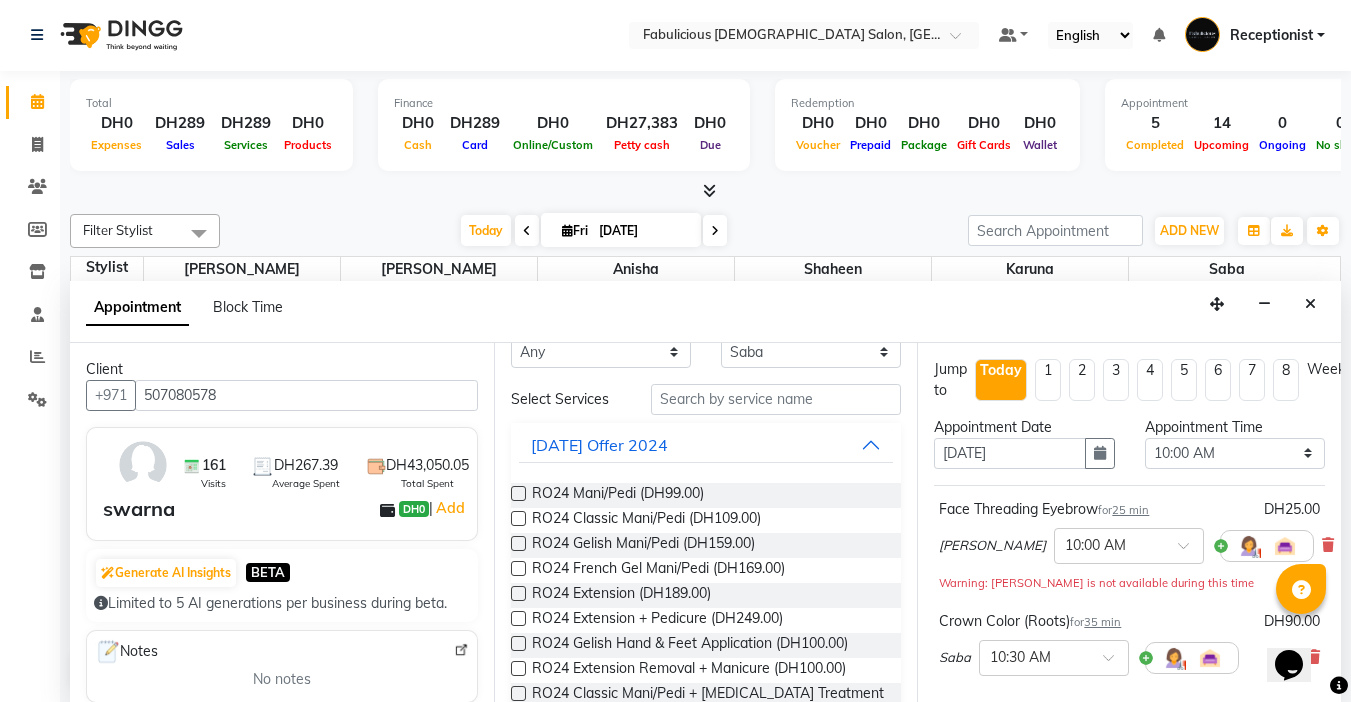 scroll, scrollTop: 0, scrollLeft: 0, axis: both 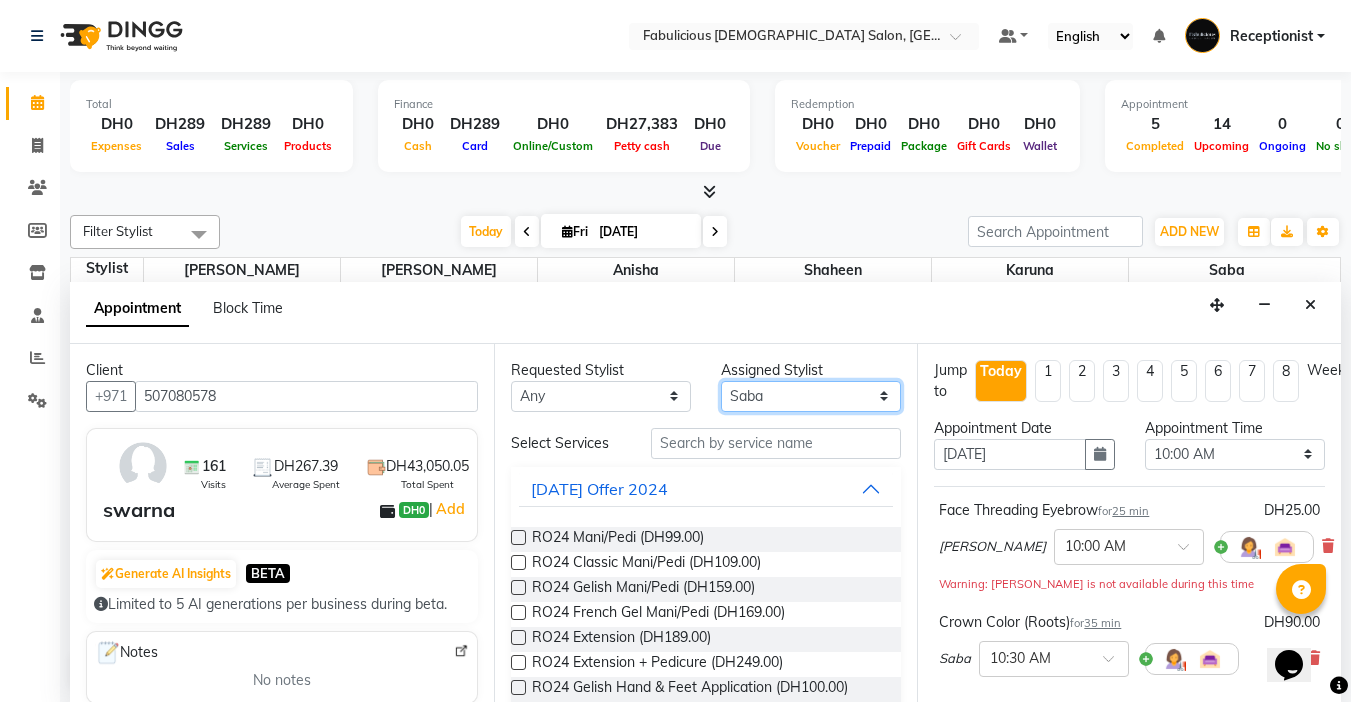 click on "Select [PERSON_NAME] [PERSON_NAME]  [PERSON_NAME] [PERSON_NAME]" at bounding box center [811, 396] 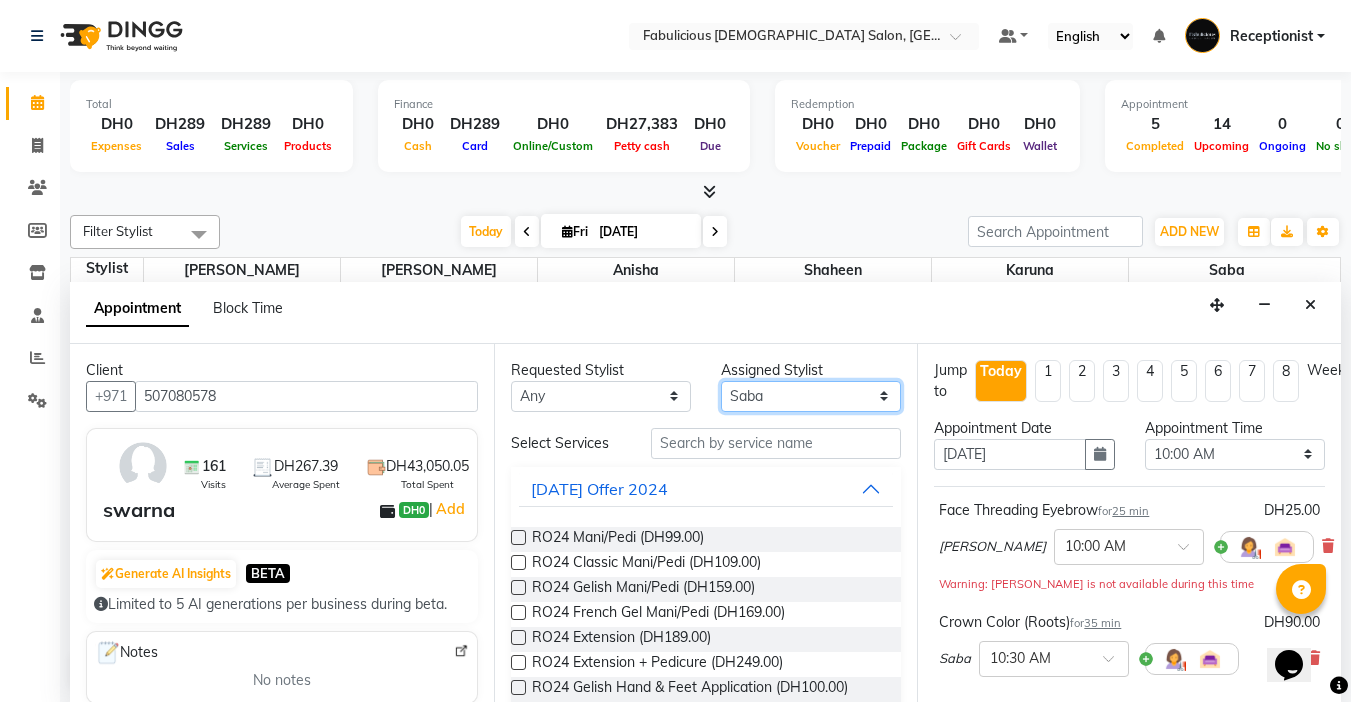select on "11630" 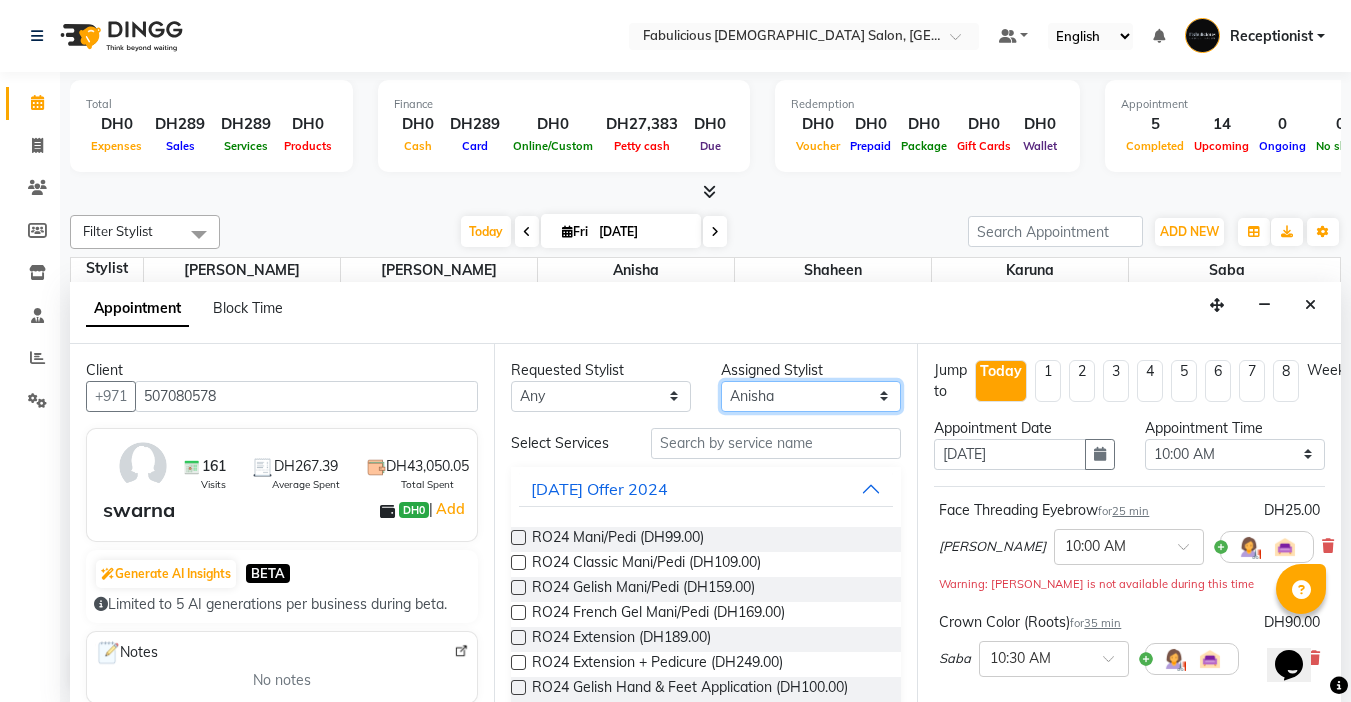 click on "Select [PERSON_NAME] [PERSON_NAME]  [PERSON_NAME] [PERSON_NAME]" at bounding box center [811, 396] 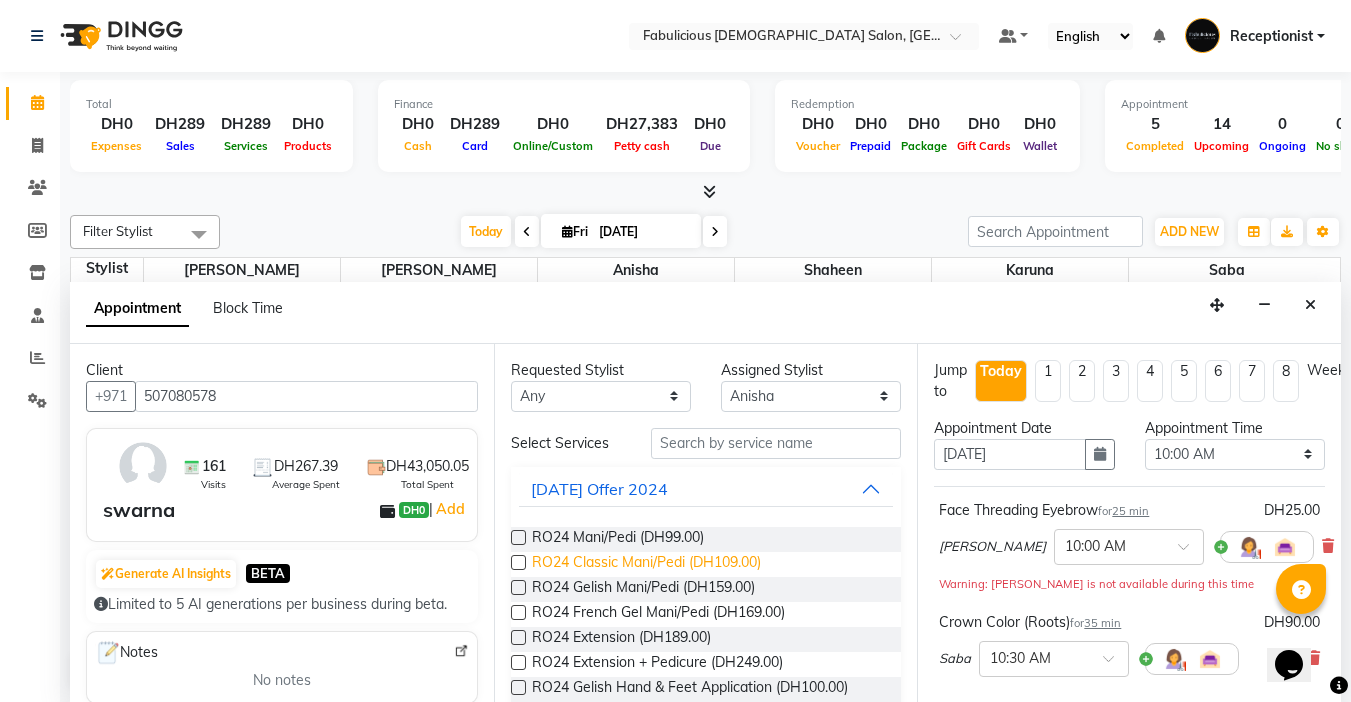 drag, startPoint x: 519, startPoint y: 587, endPoint x: 674, endPoint y: 572, distance: 155.72412 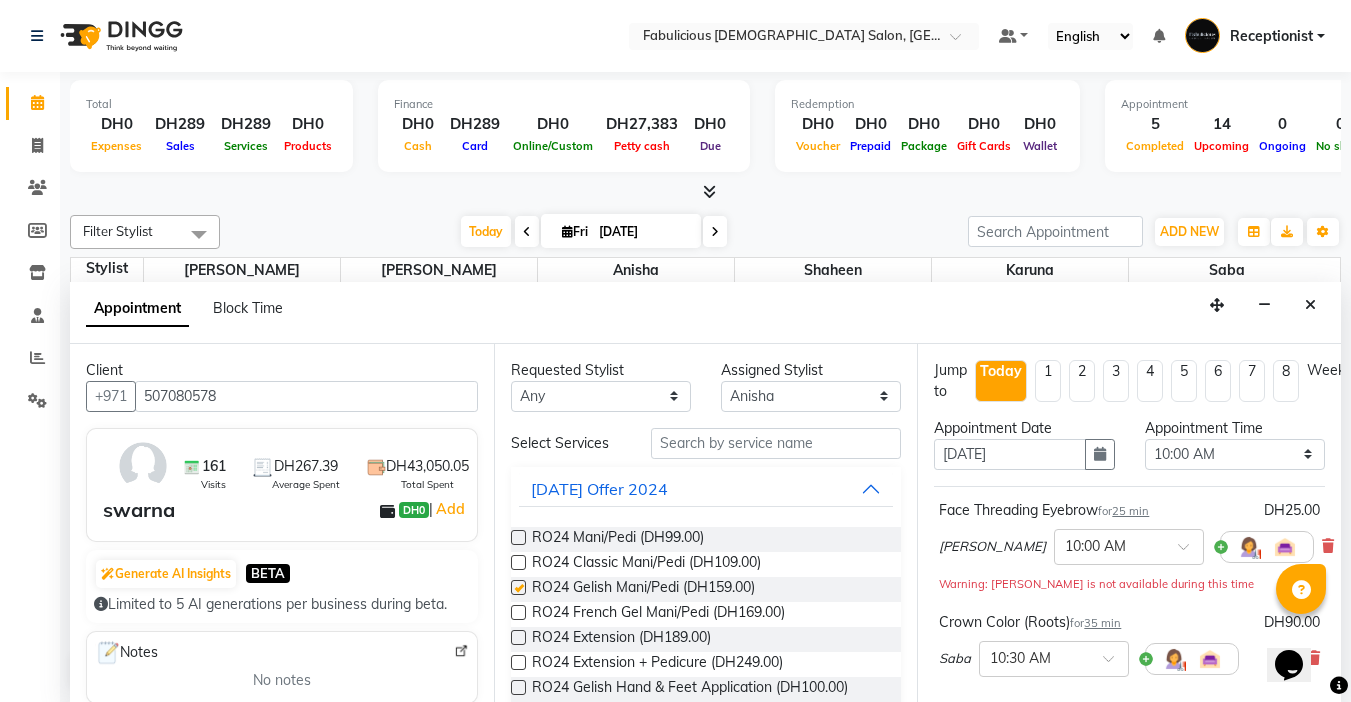 checkbox on "false" 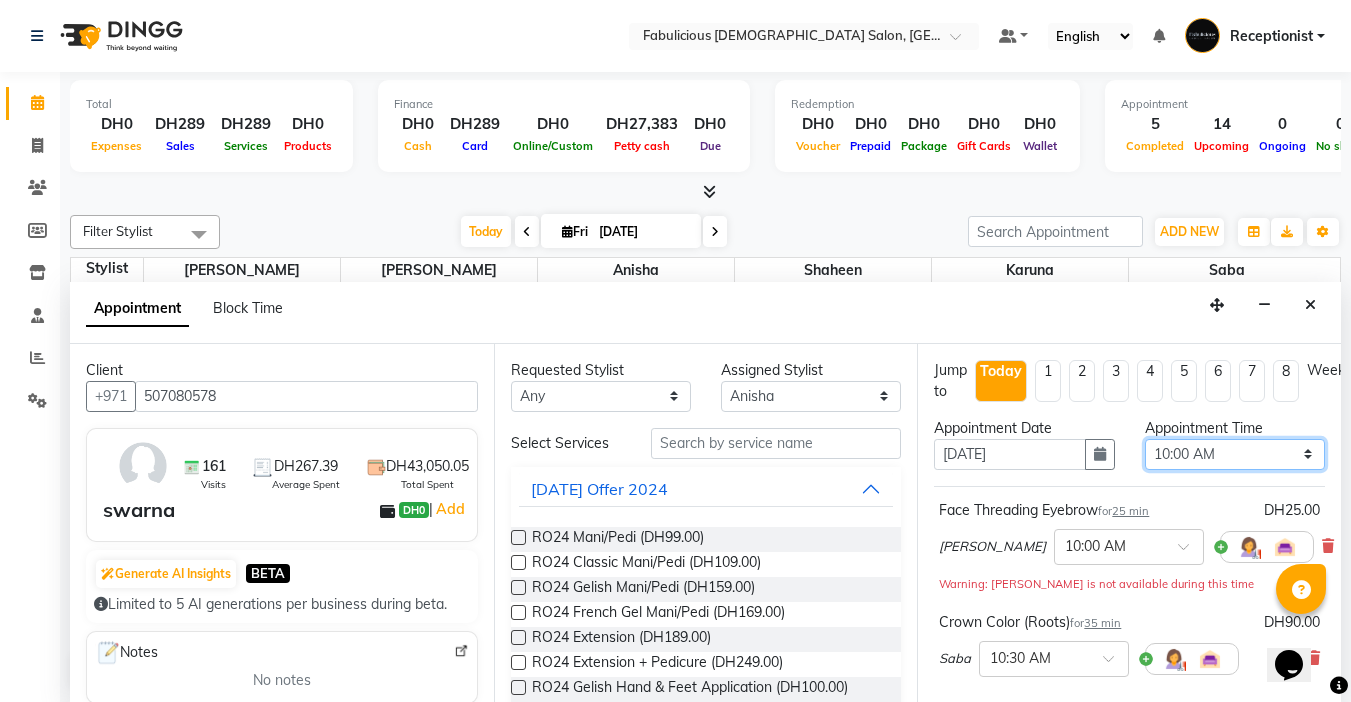 click on "Select 10:00 AM 10:15 AM 10:30 AM 10:45 AM 11:00 AM 11:15 AM 11:30 AM 11:45 AM 12:00 PM 12:15 PM 12:30 PM 12:45 PM 01:00 PM 01:15 PM 01:30 PM 01:45 PM 02:00 PM 02:15 PM 02:30 PM 02:45 PM 03:00 PM 03:15 PM 03:30 PM 03:45 PM 04:00 PM 04:15 PM 04:30 PM 04:45 PM 05:00 PM 05:15 PM 05:30 PM 05:45 PM 06:00 PM 06:15 PM 06:30 PM 06:45 PM 07:00 PM 07:15 PM 07:30 PM 07:45 PM 08:00 PM 08:15 PM 08:30 PM 08:45 PM 09:00 PM 09:15 PM 09:30 PM 09:45 PM 10:00 PM 10:15 PM 10:30 PM 10:45 PM 11:00 PM 11:15 PM 11:30 PM 11:45 PM" at bounding box center [1235, 454] 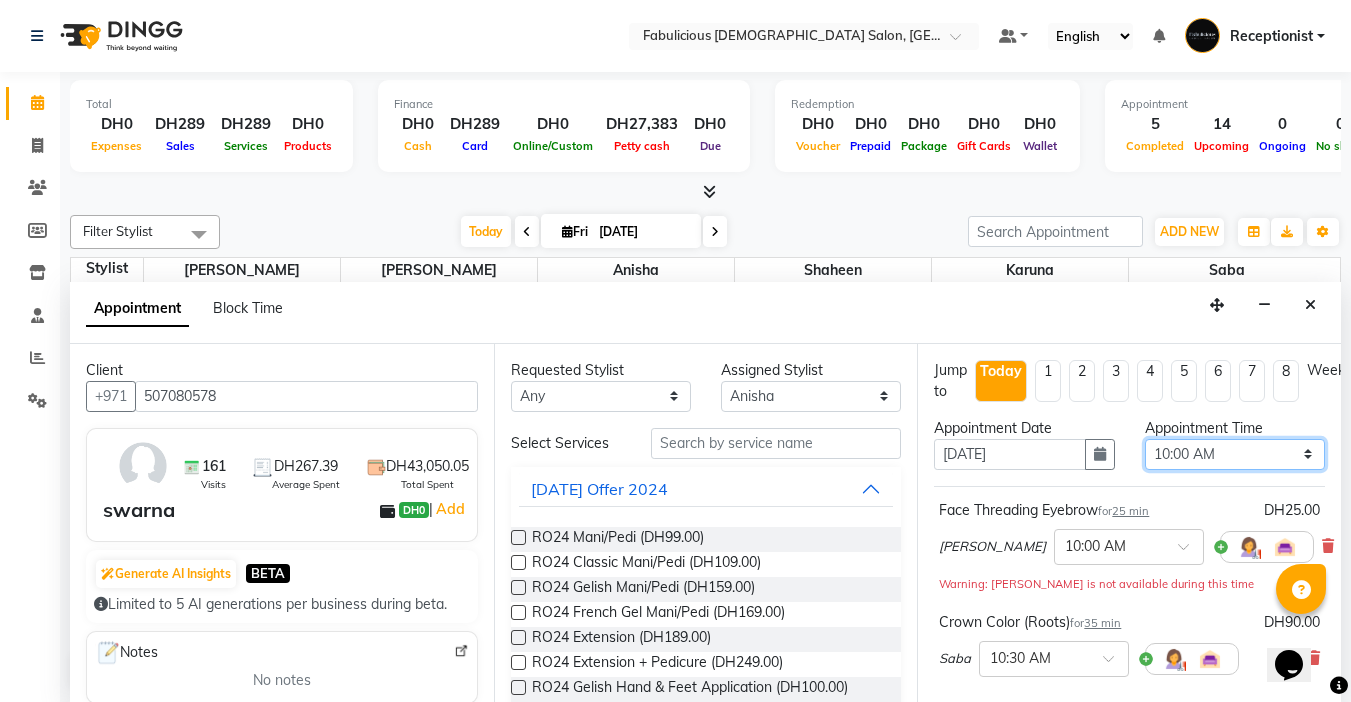 select on "660" 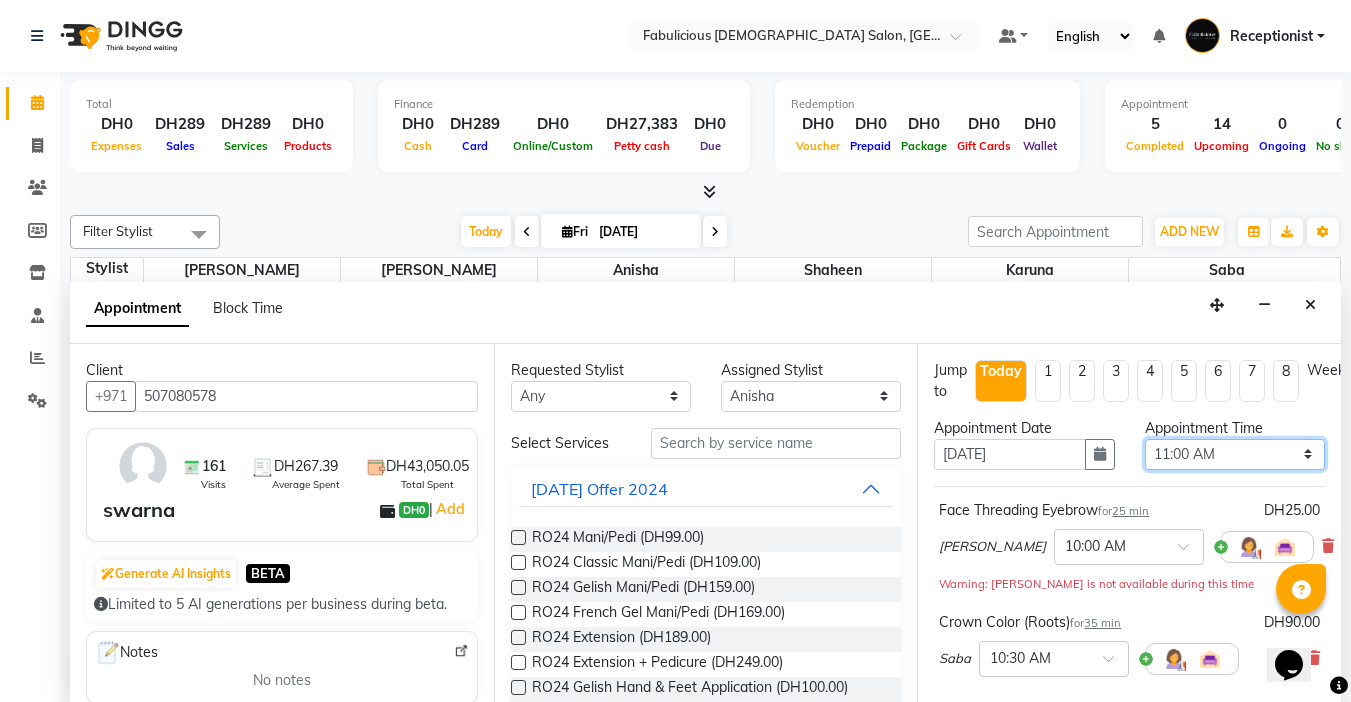 click on "Select 10:00 AM 10:15 AM 10:30 AM 10:45 AM 11:00 AM 11:15 AM 11:30 AM 11:45 AM 12:00 PM 12:15 PM 12:30 PM 12:45 PM 01:00 PM 01:15 PM 01:30 PM 01:45 PM 02:00 PM 02:15 PM 02:30 PM 02:45 PM 03:00 PM 03:15 PM 03:30 PM 03:45 PM 04:00 PM 04:15 PM 04:30 PM 04:45 PM 05:00 PM 05:15 PM 05:30 PM 05:45 PM 06:00 PM 06:15 PM 06:30 PM 06:45 PM 07:00 PM 07:15 PM 07:30 PM 07:45 PM 08:00 PM 08:15 PM 08:30 PM 08:45 PM 09:00 PM 09:15 PM 09:30 PM 09:45 PM 10:00 PM 10:15 PM 10:30 PM 10:45 PM 11:00 PM 11:15 PM 11:30 PM 11:45 PM" at bounding box center [1235, 454] 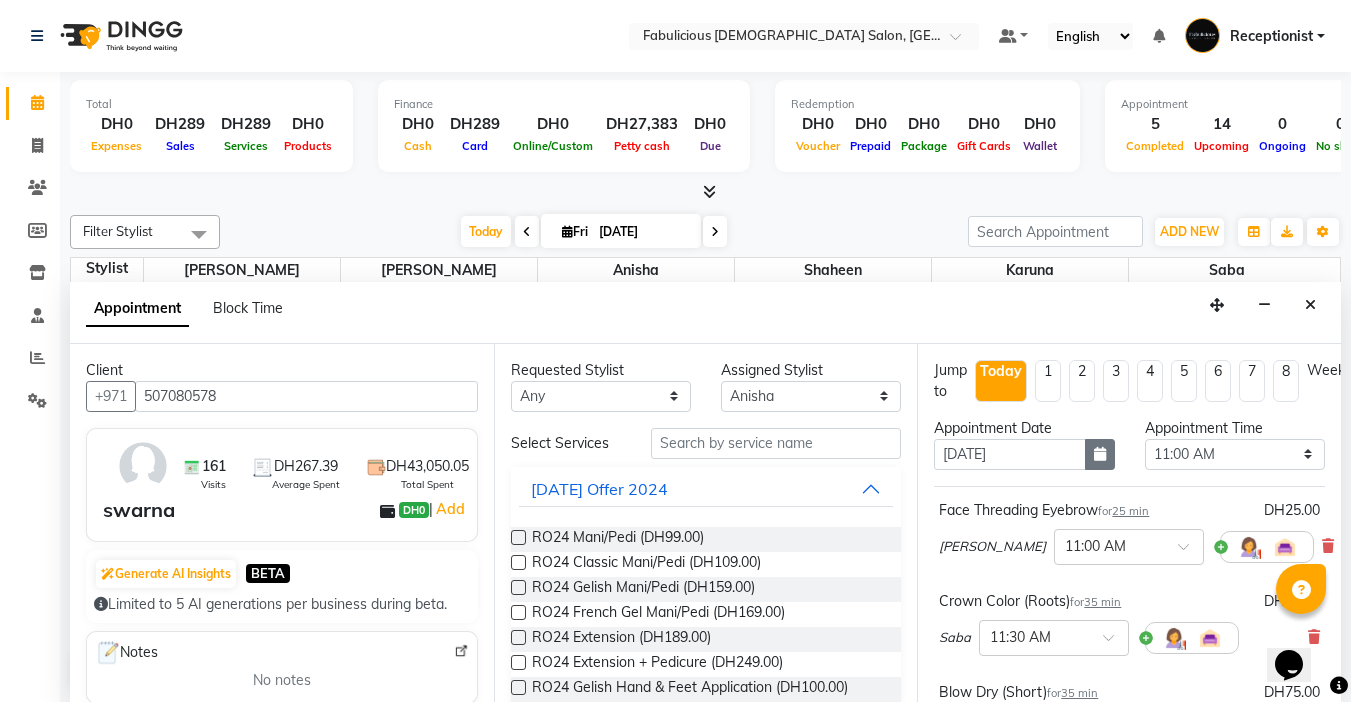 click at bounding box center [1100, 454] 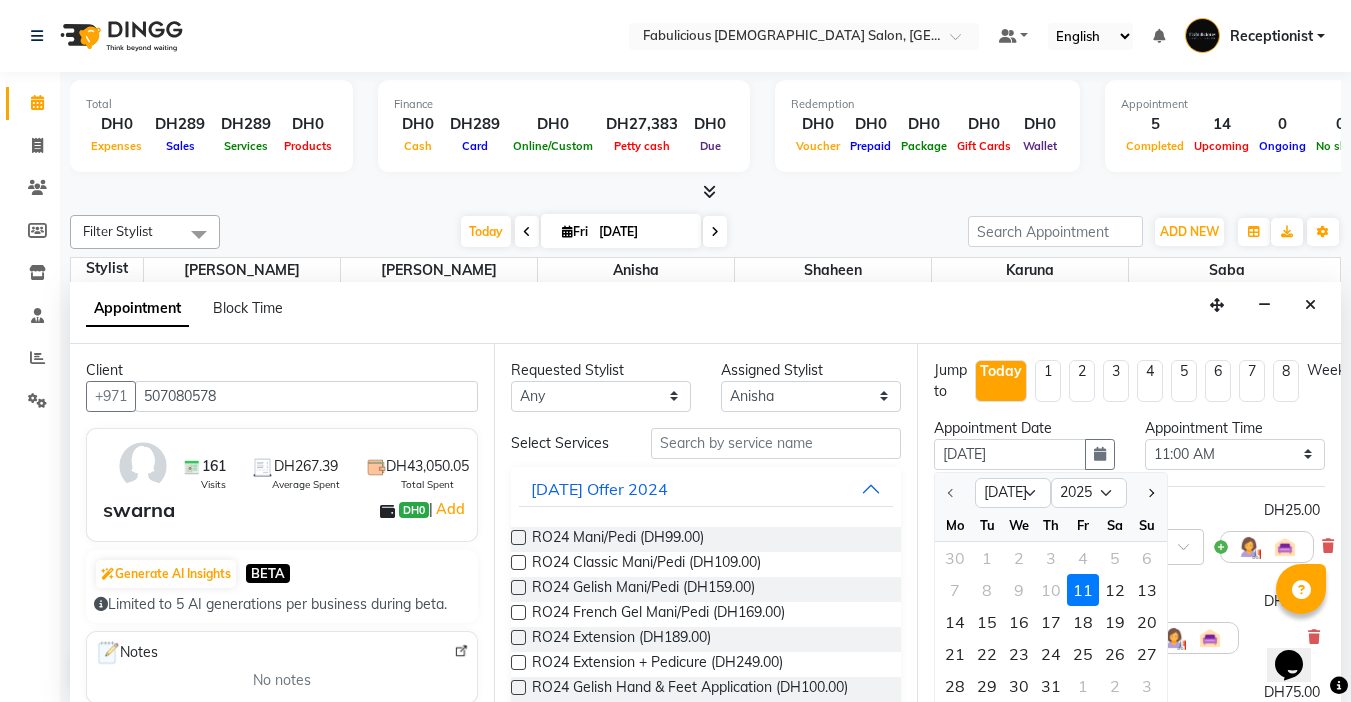 drag, startPoint x: 1147, startPoint y: 586, endPoint x: 1163, endPoint y: 562, distance: 28.84441 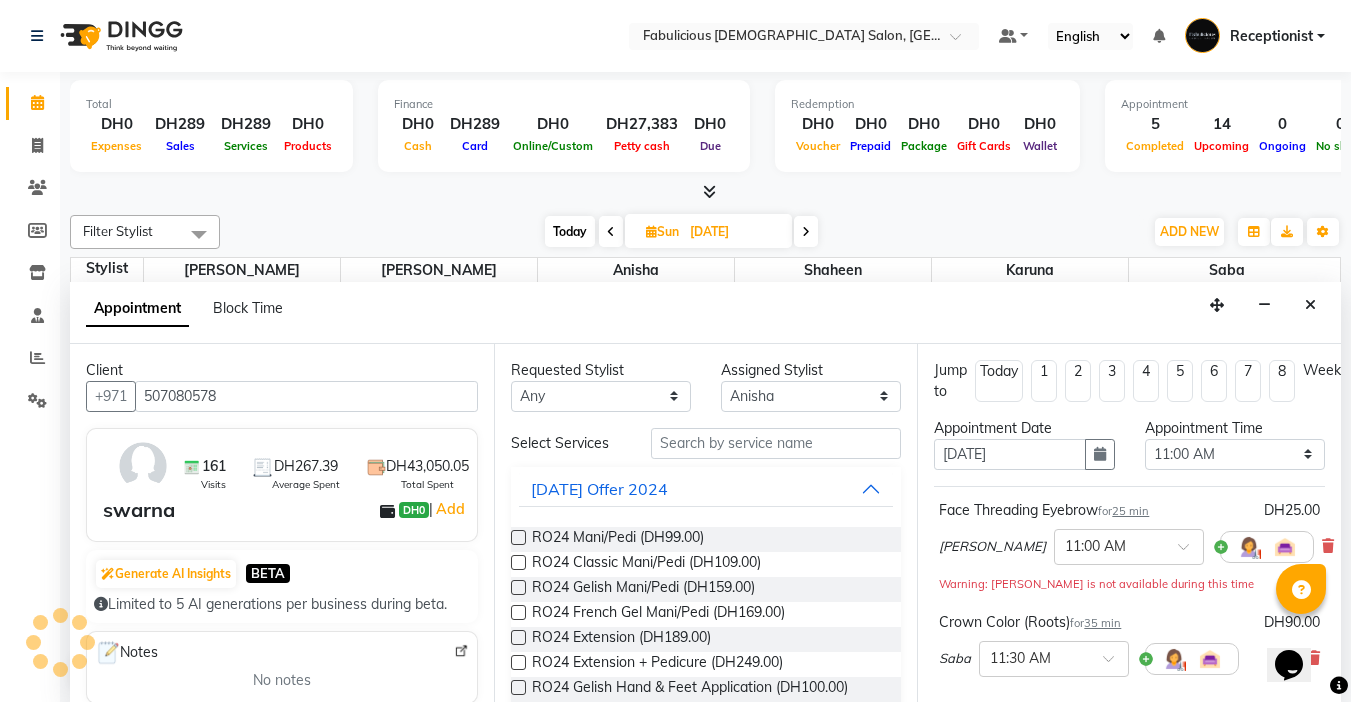 scroll, scrollTop: 617, scrollLeft: 0, axis: vertical 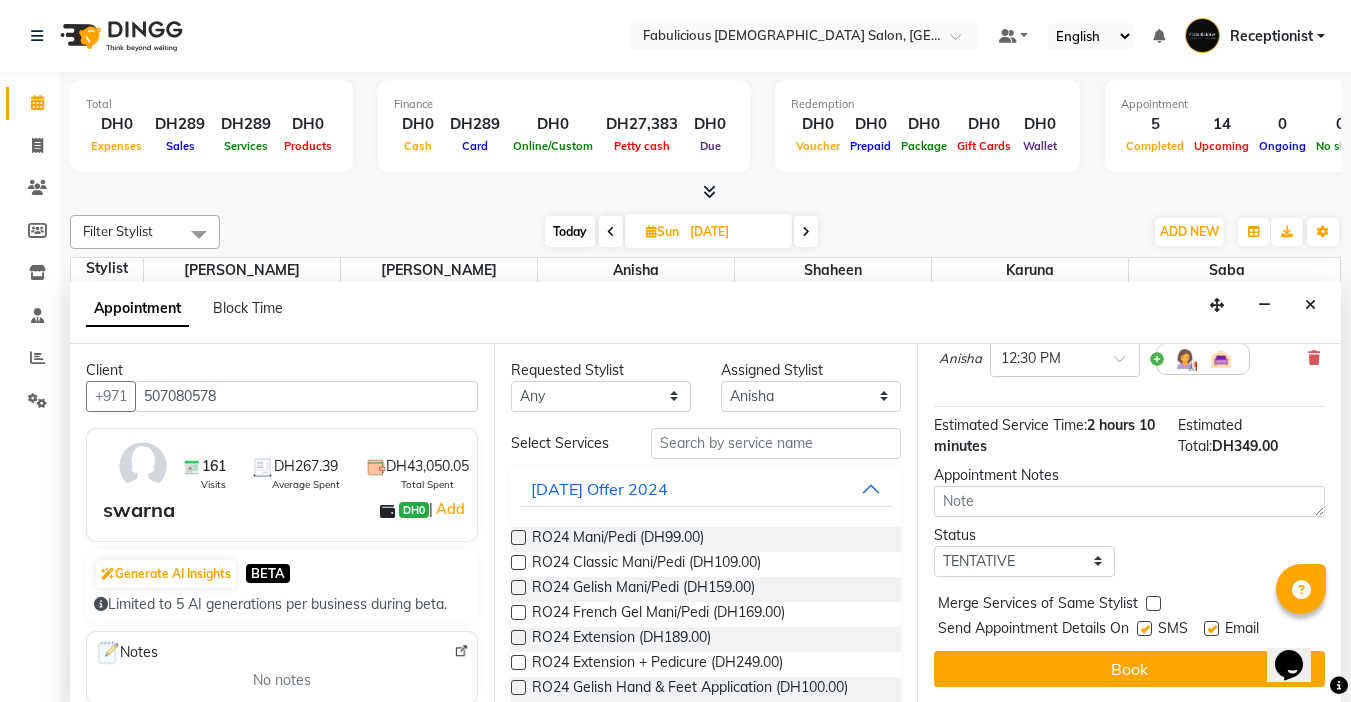 click at bounding box center [1153, 603] 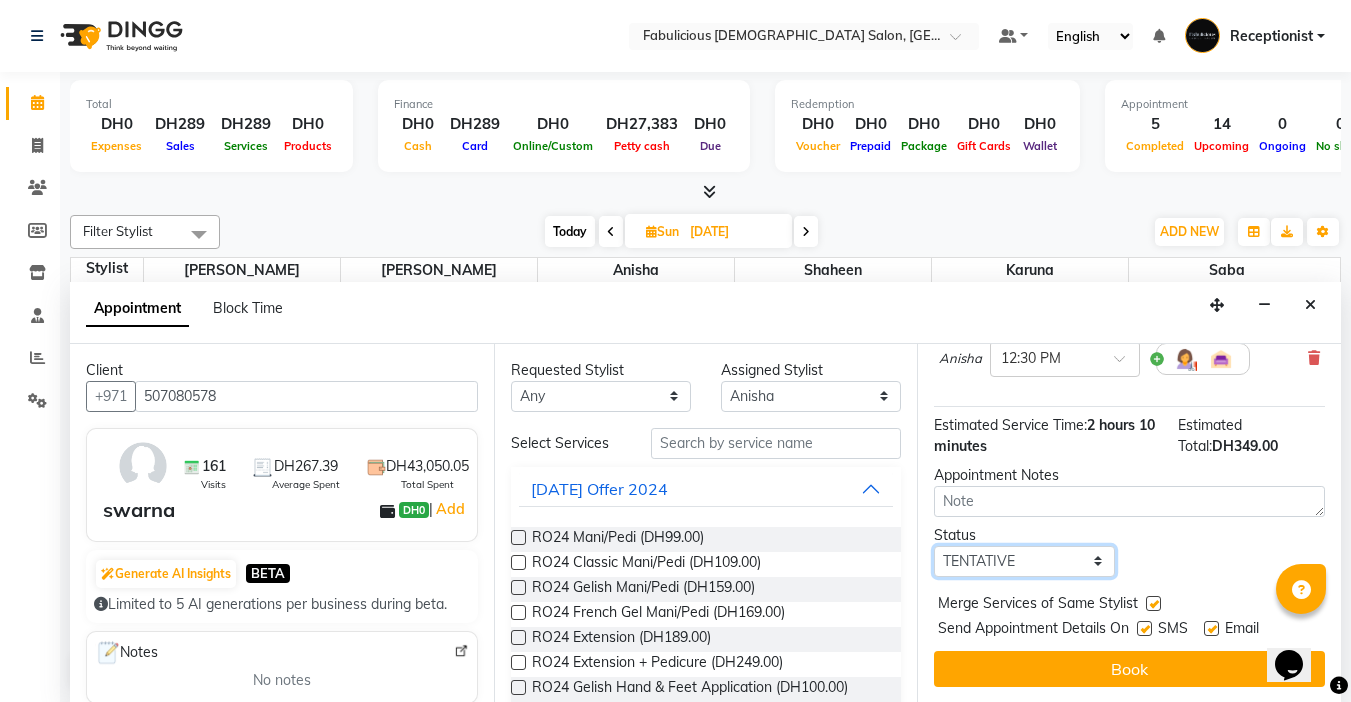 click on "Select TENTATIVE CONFIRM UPCOMING" at bounding box center (1024, 561) 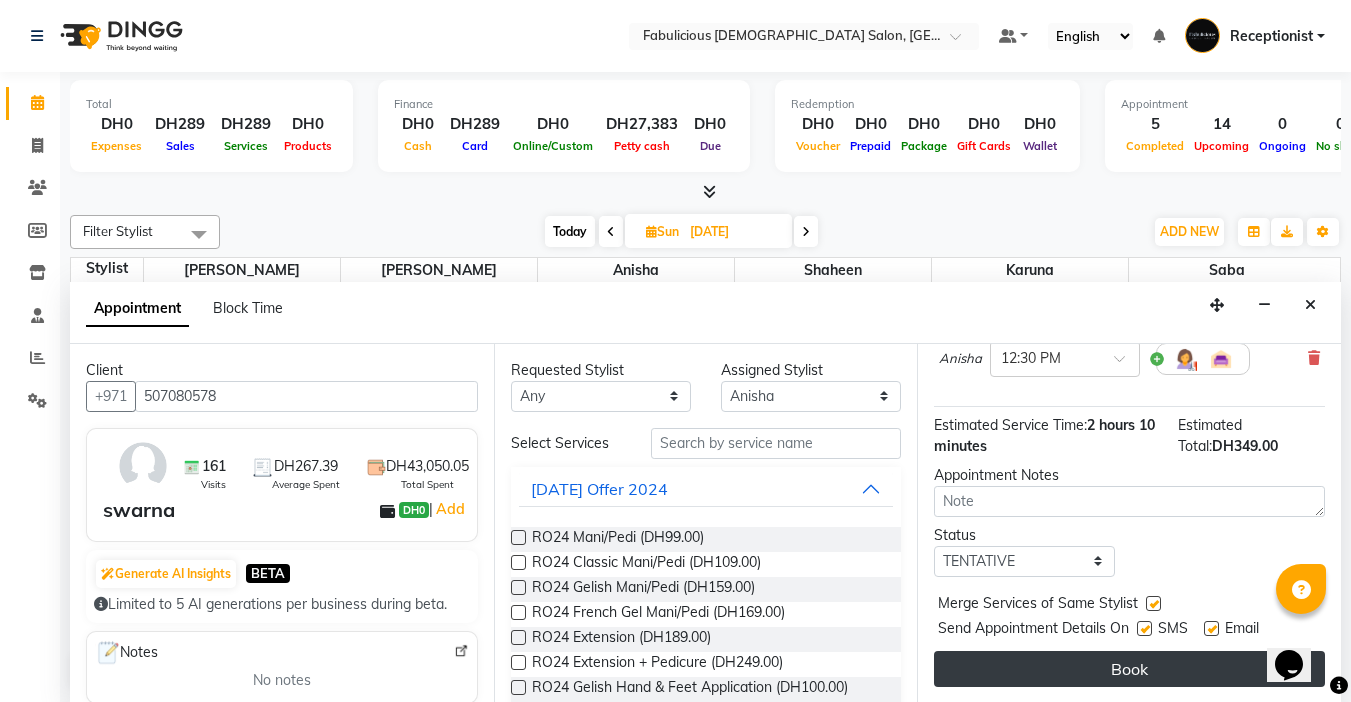 click on "Book" at bounding box center (1129, 669) 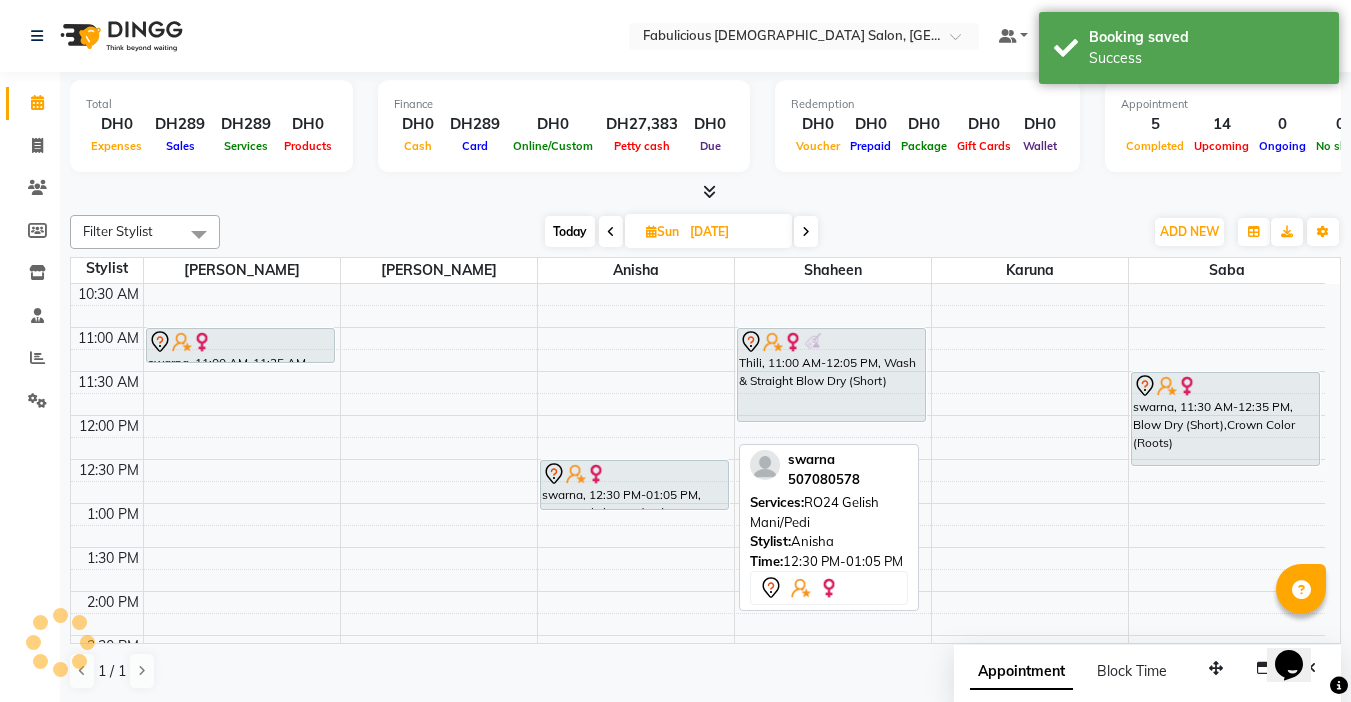 scroll, scrollTop: 117, scrollLeft: 0, axis: vertical 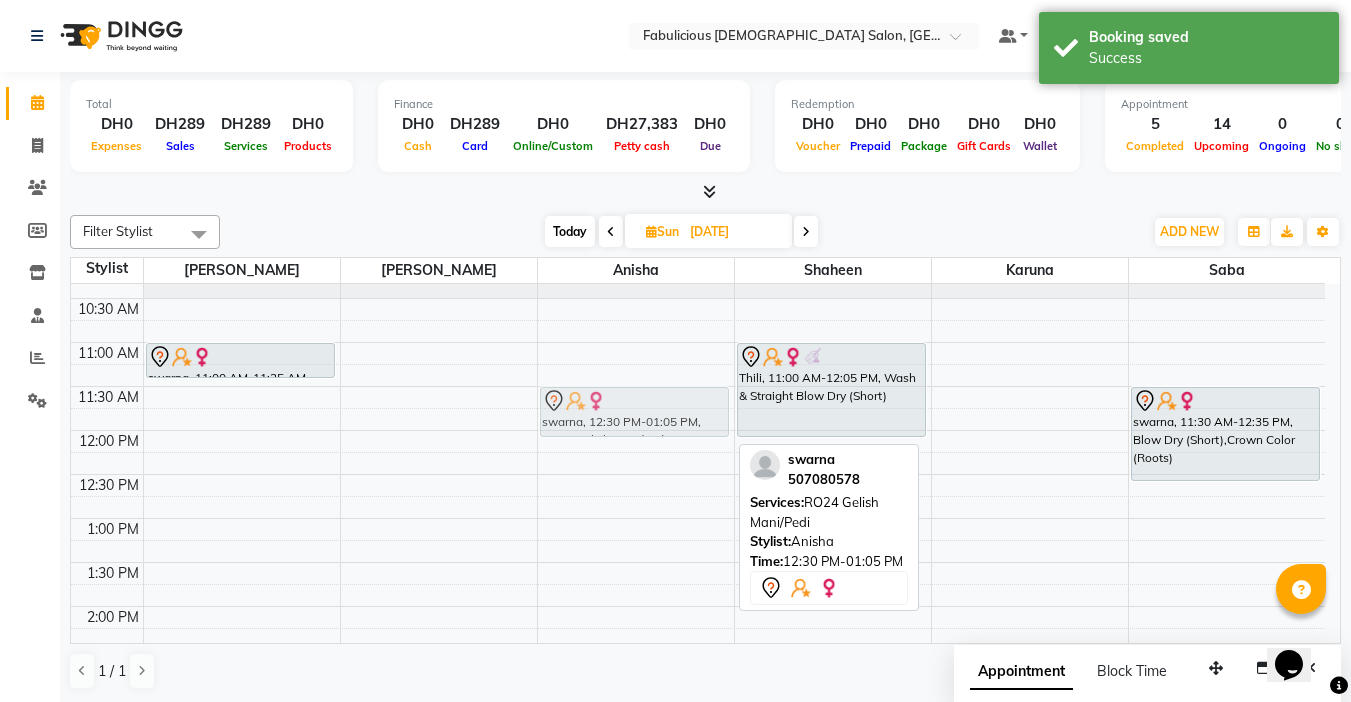 drag, startPoint x: 662, startPoint y: 507, endPoint x: 671, endPoint y: 427, distance: 80.50466 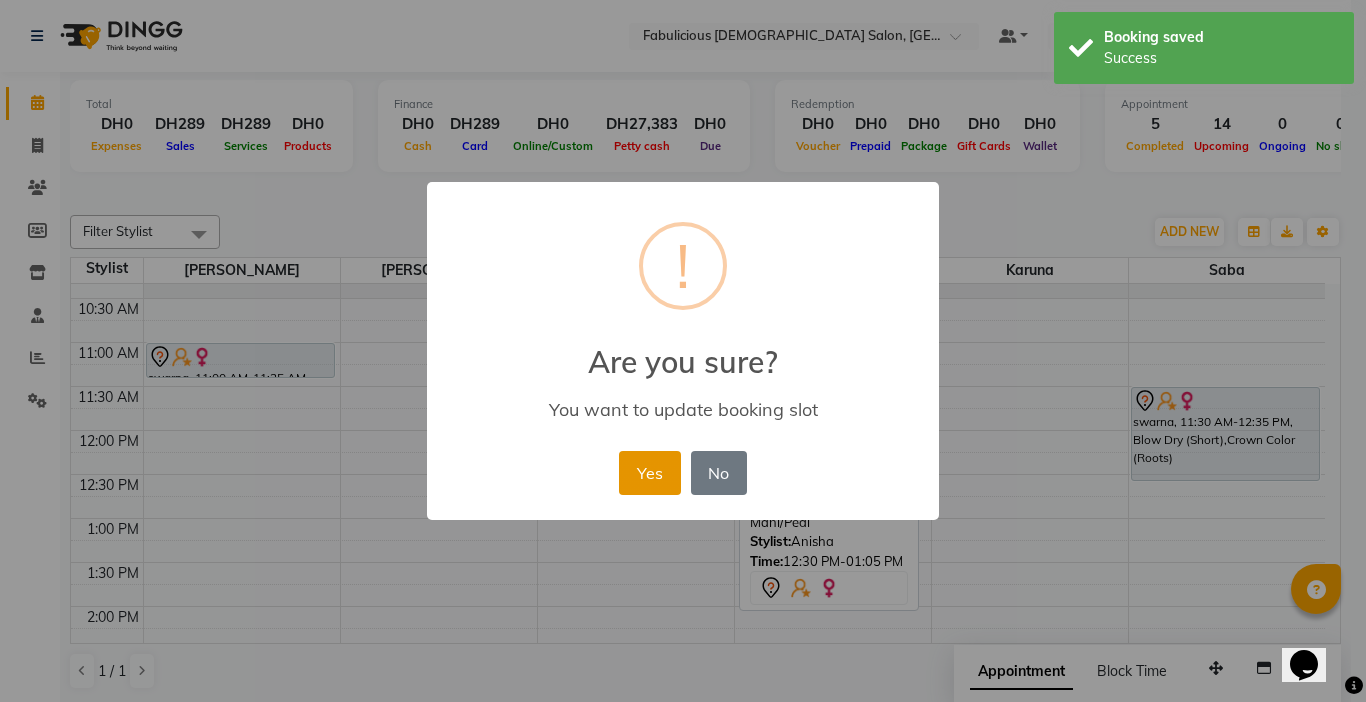 click on "Yes" at bounding box center (649, 473) 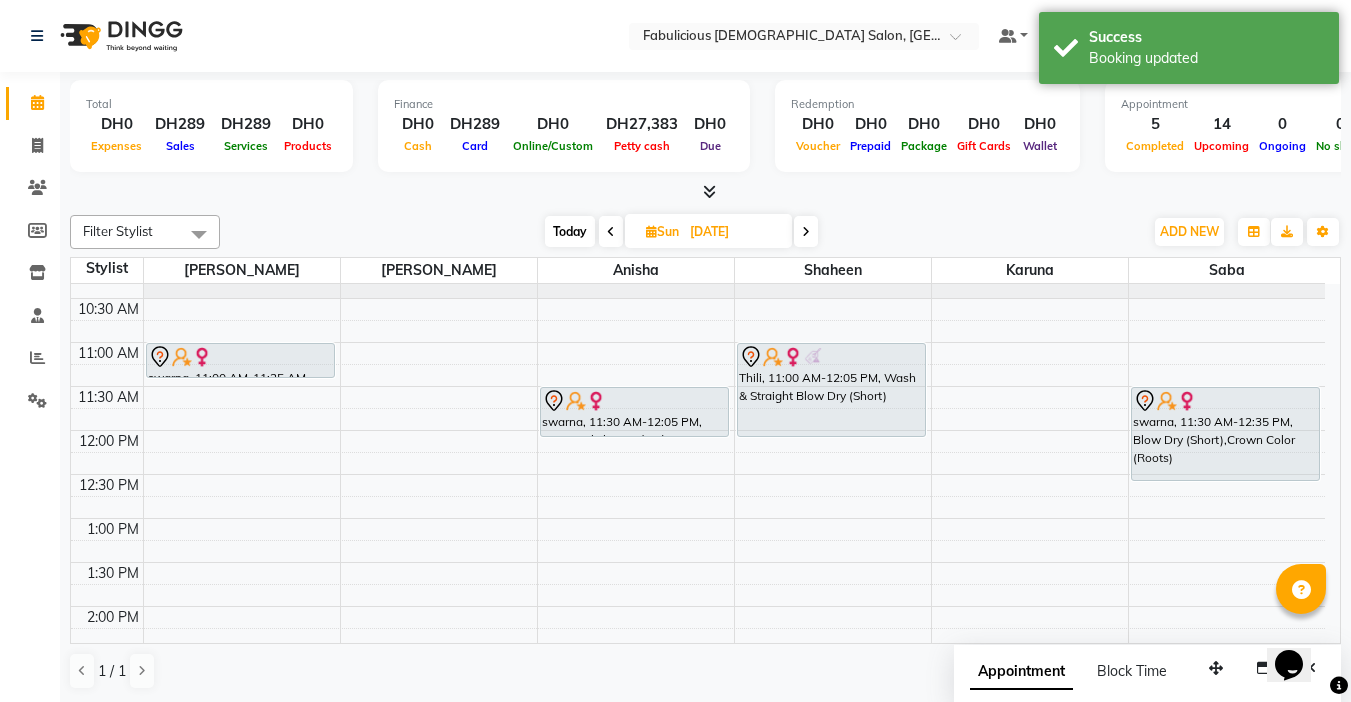 click on "Today" at bounding box center (570, 231) 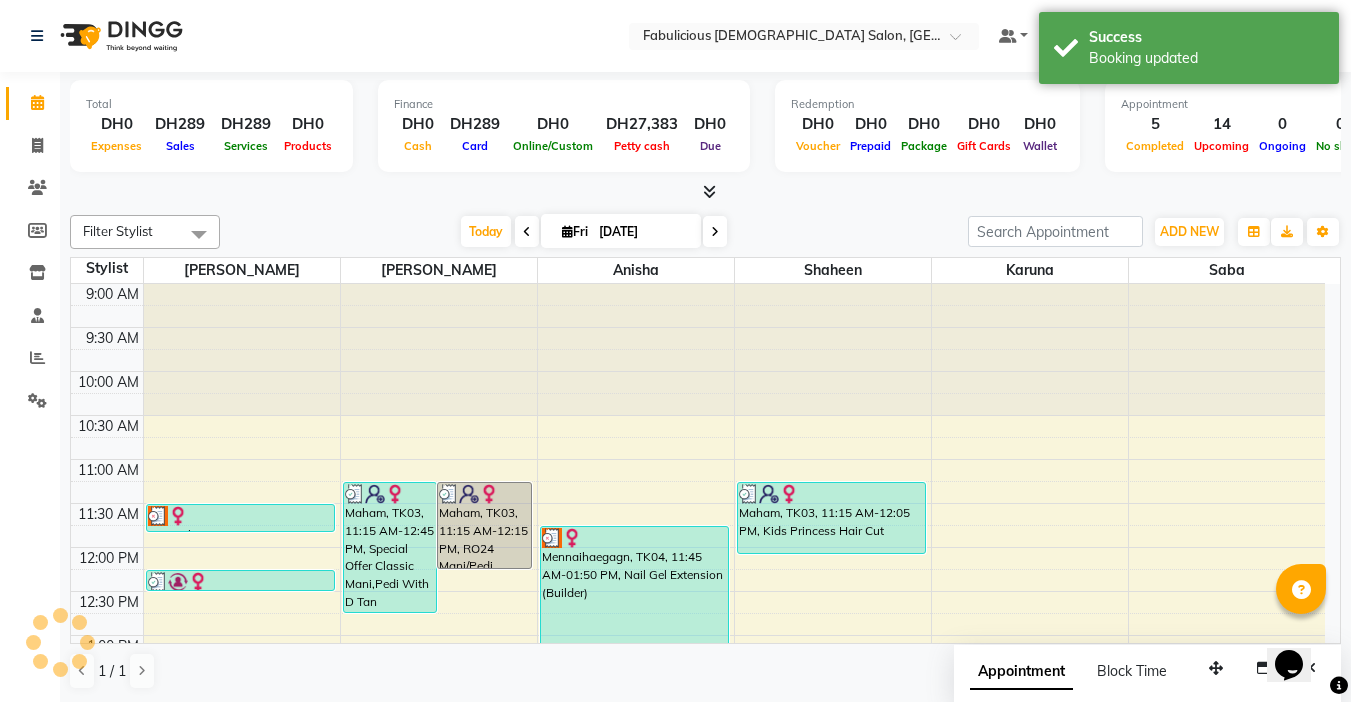 scroll, scrollTop: 617, scrollLeft: 0, axis: vertical 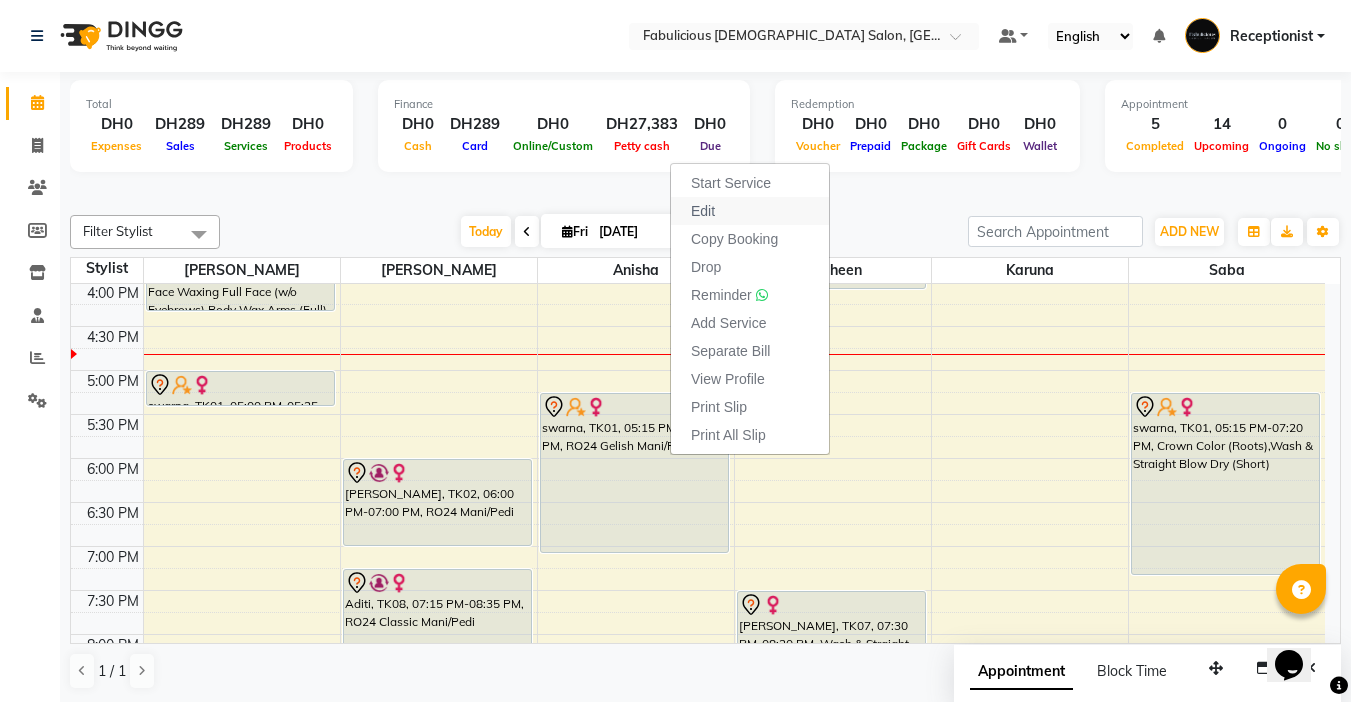 click on "Edit" at bounding box center (703, 211) 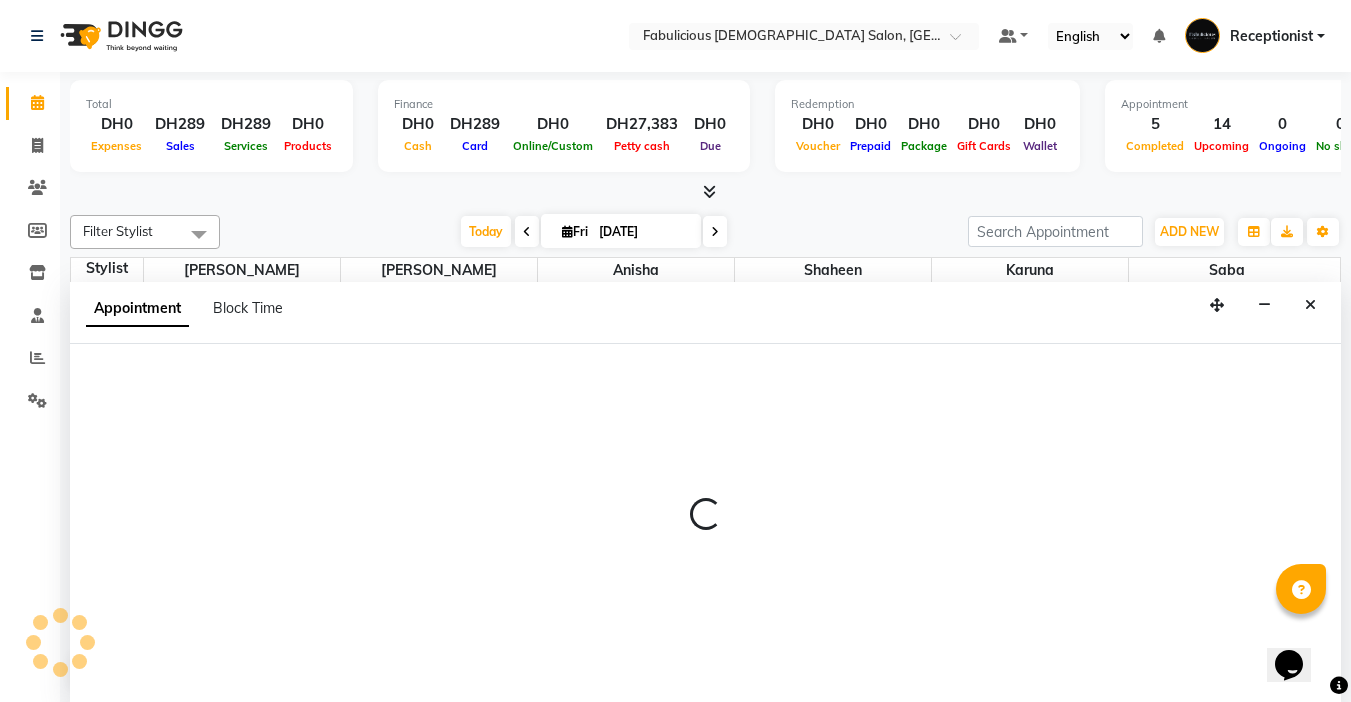 select on "tentative" 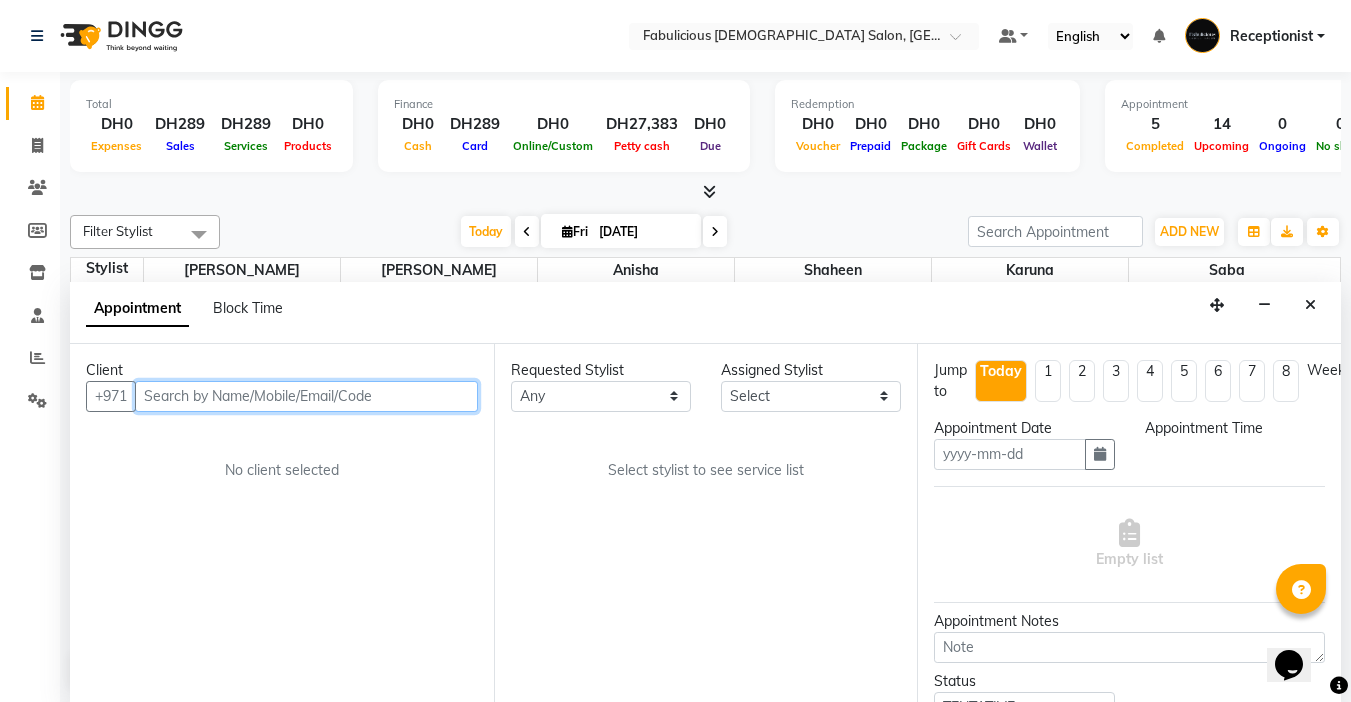 type on "[DATE]" 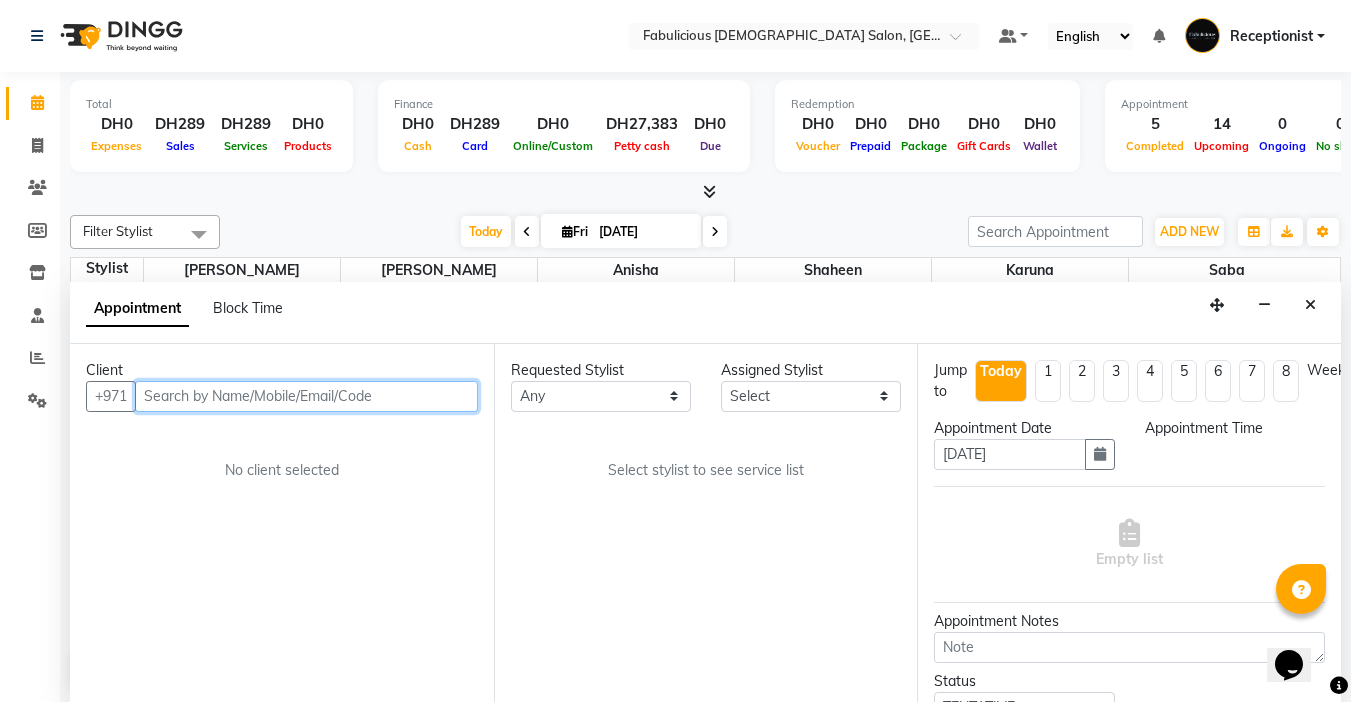 select on "1020" 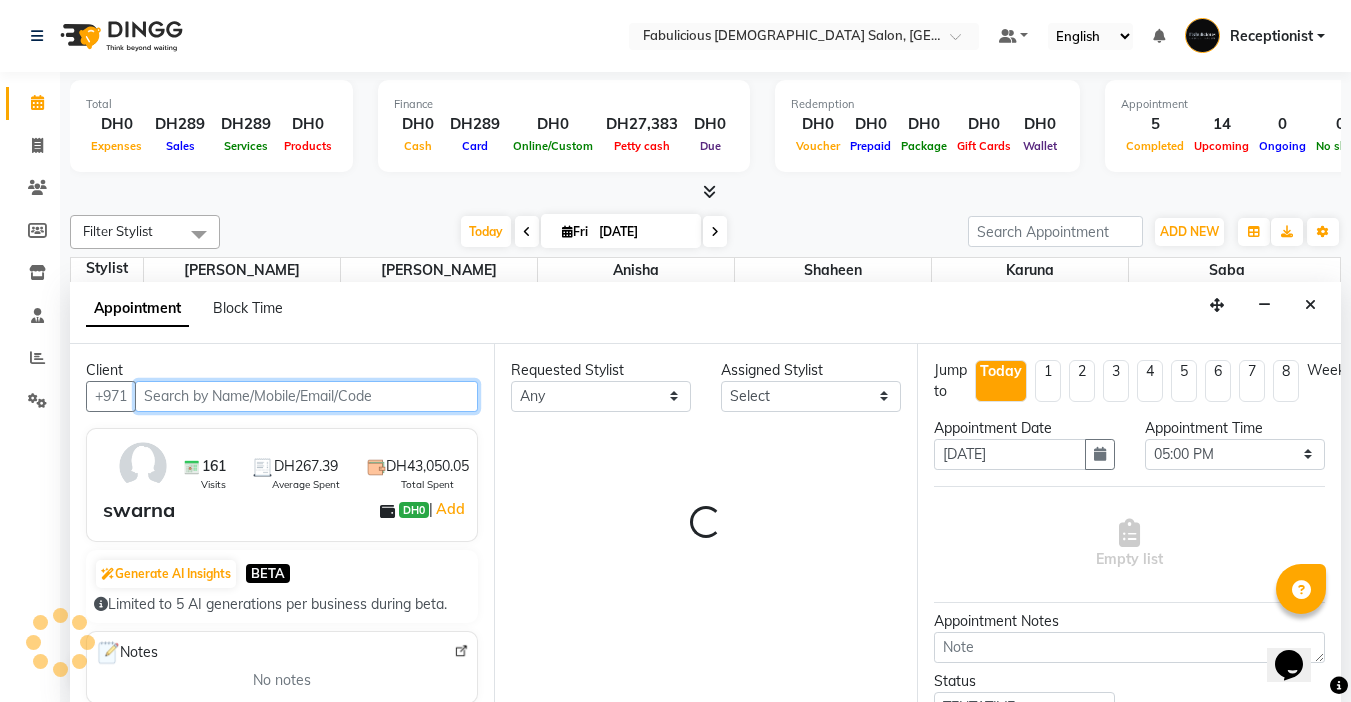 select on "11630" 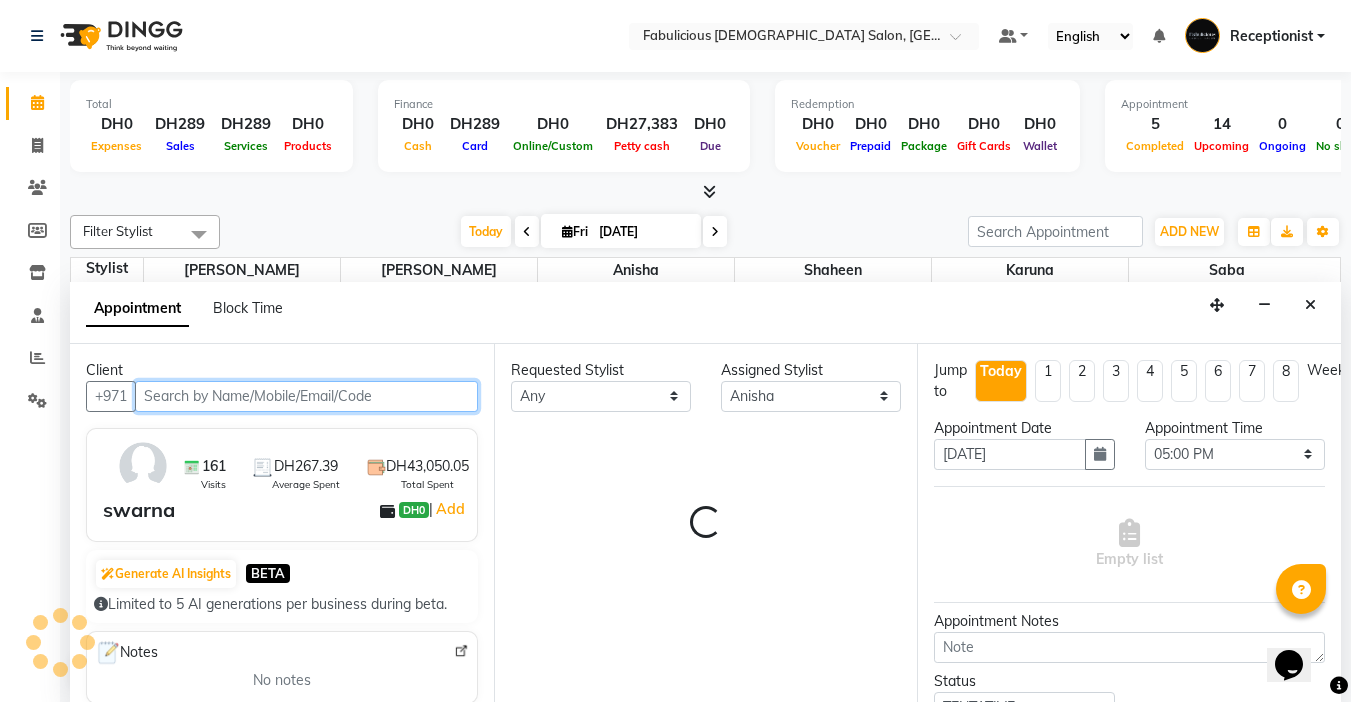 scroll, scrollTop: 1, scrollLeft: 0, axis: vertical 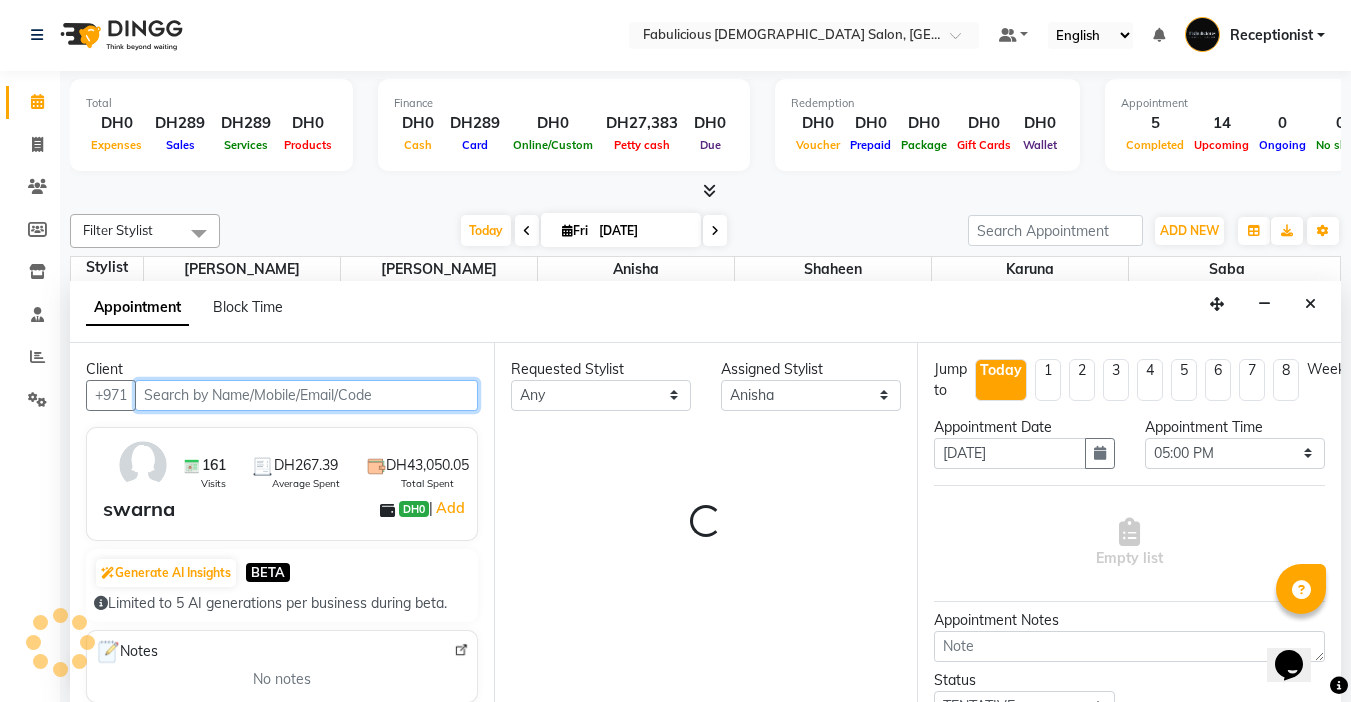 select on "1134" 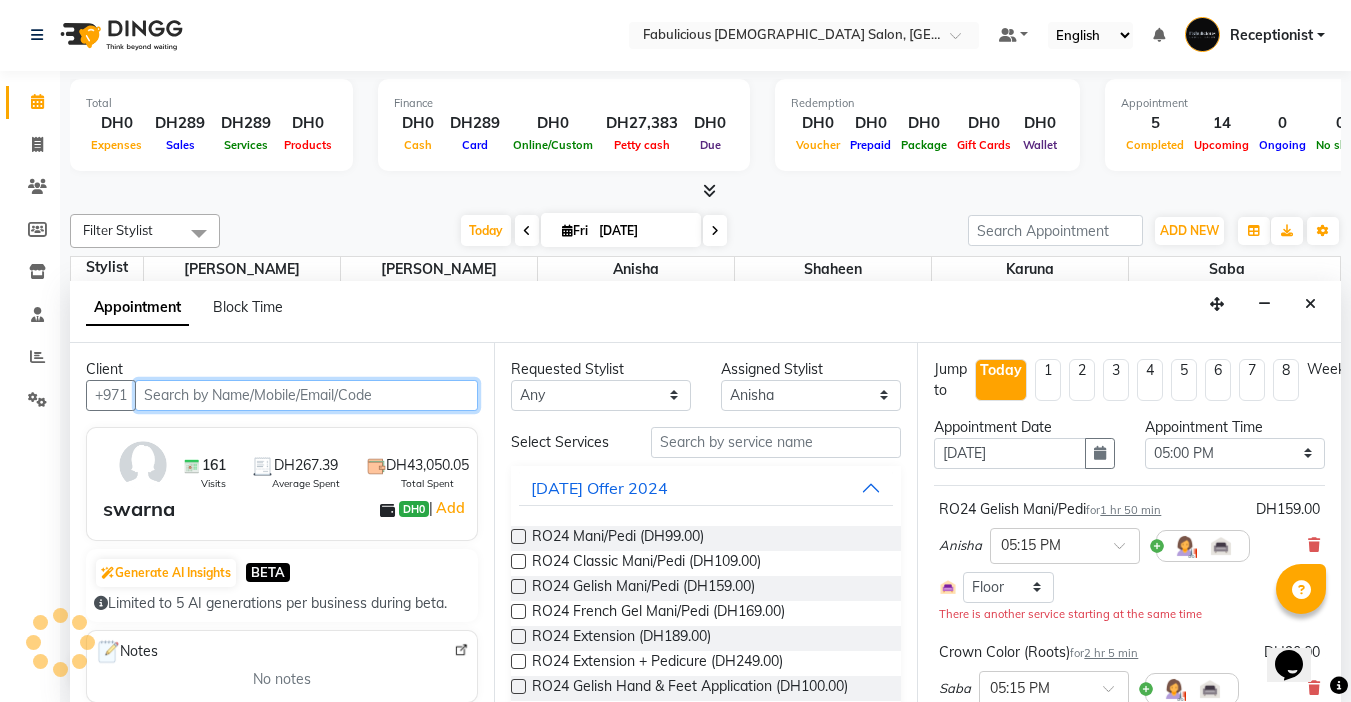select on "1134" 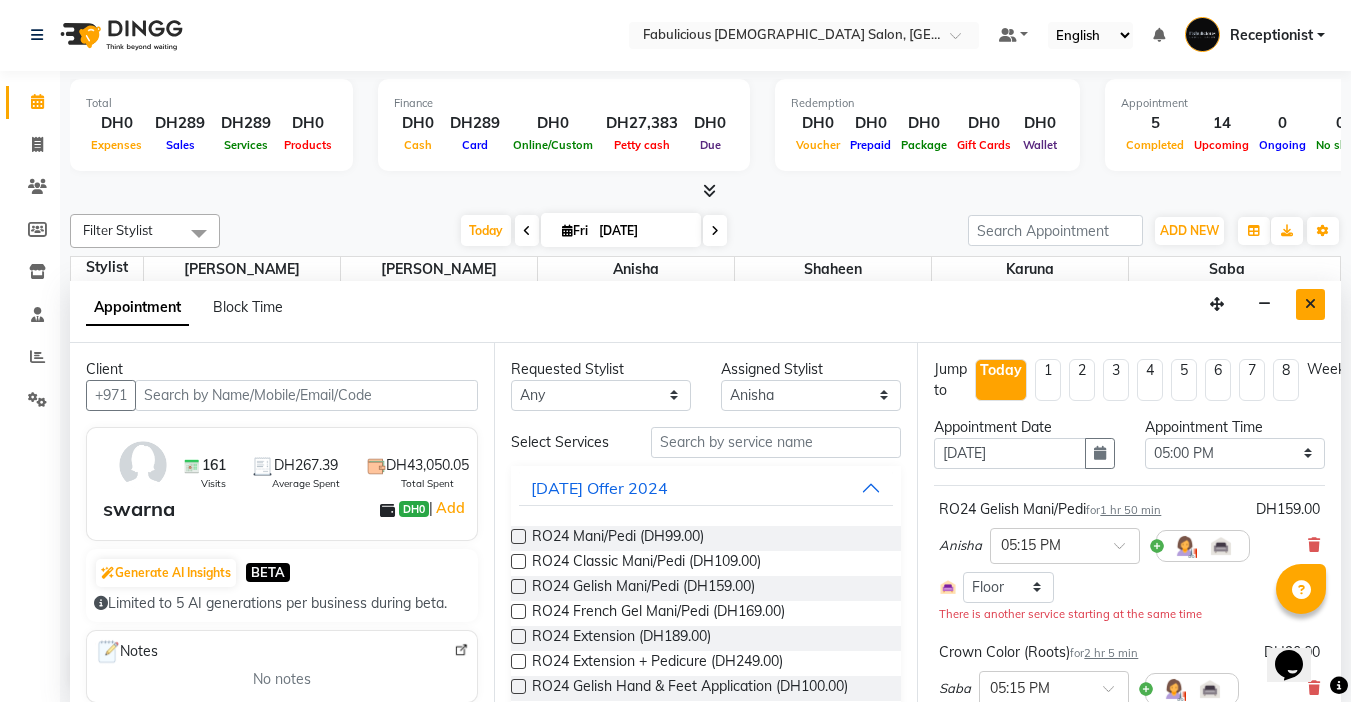 click at bounding box center (1310, 304) 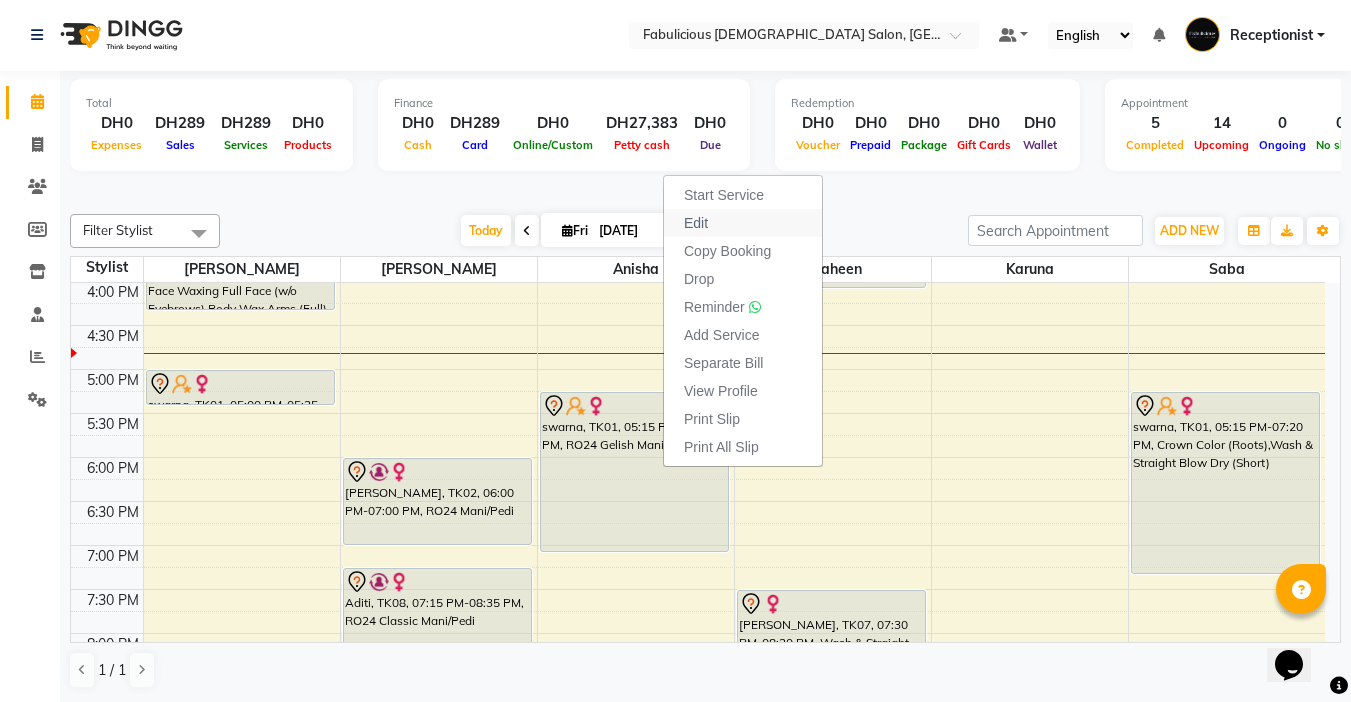 click on "Edit" at bounding box center [696, 223] 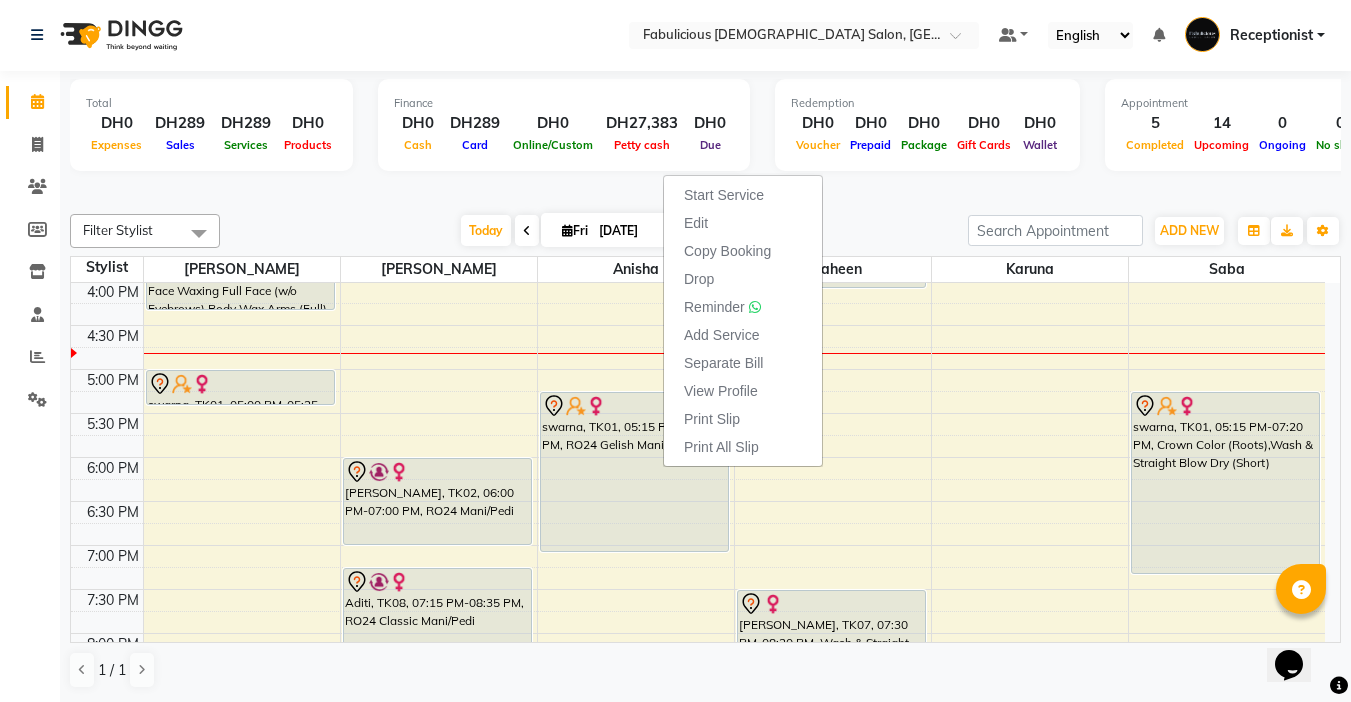 select on "tentative" 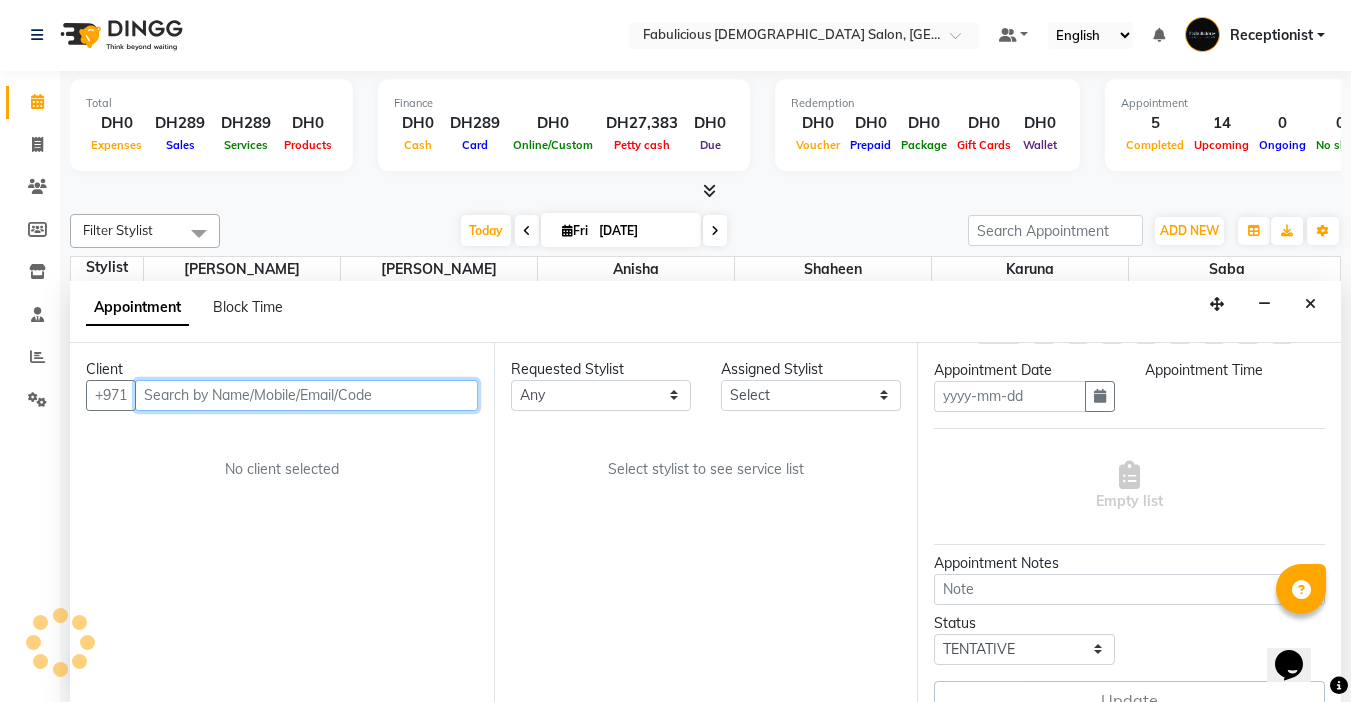 scroll, scrollTop: 105, scrollLeft: 0, axis: vertical 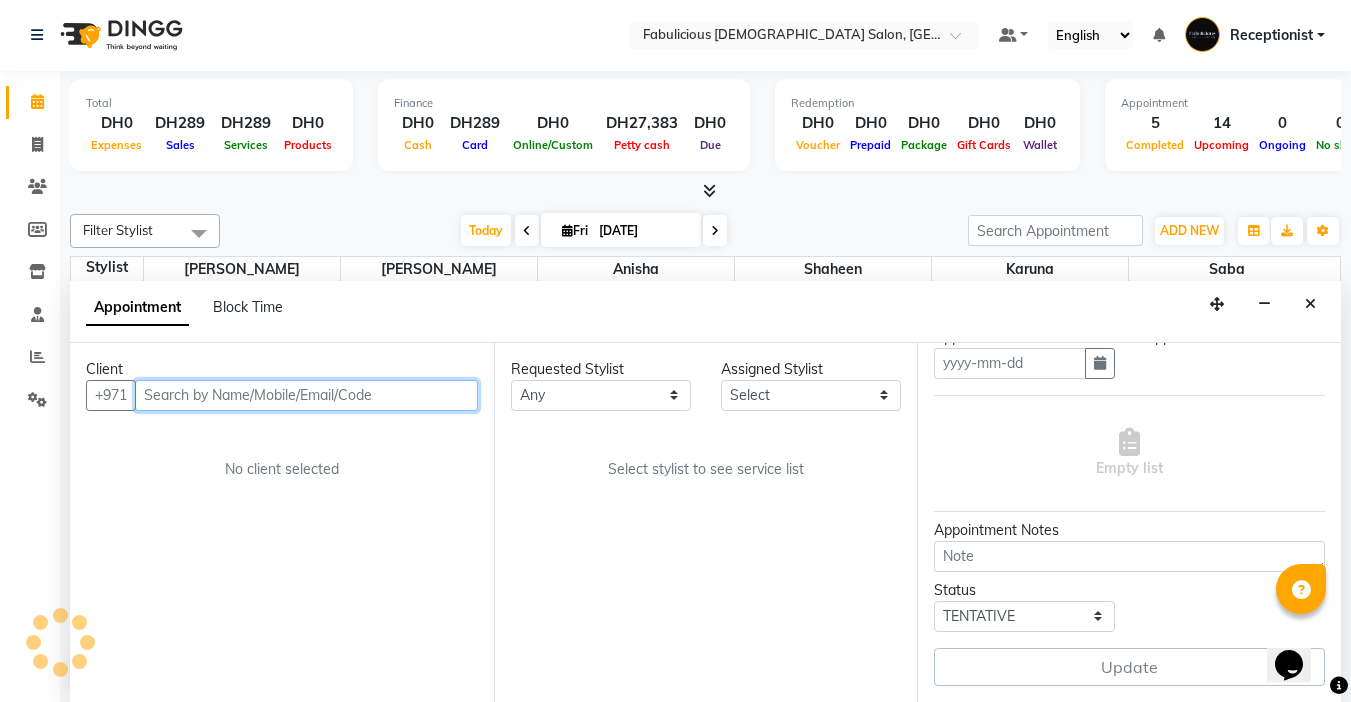 type on "[DATE]" 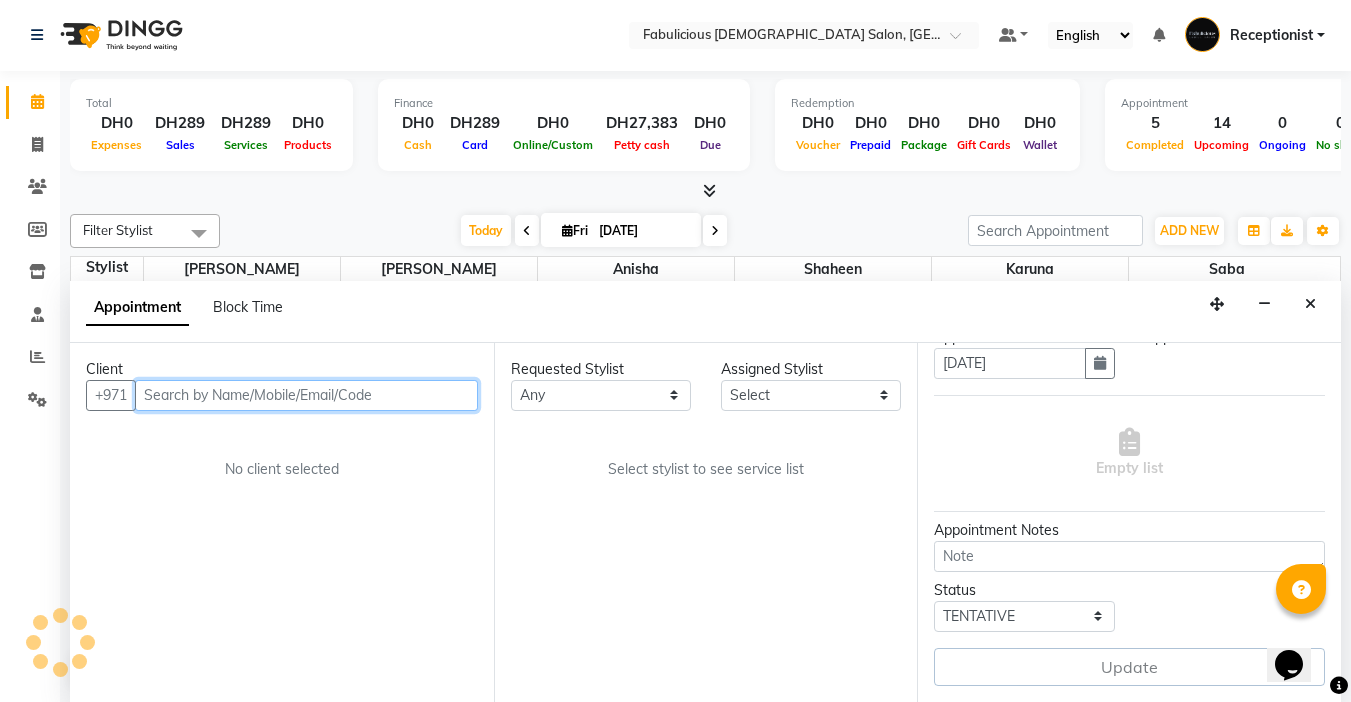scroll, scrollTop: 0, scrollLeft: 0, axis: both 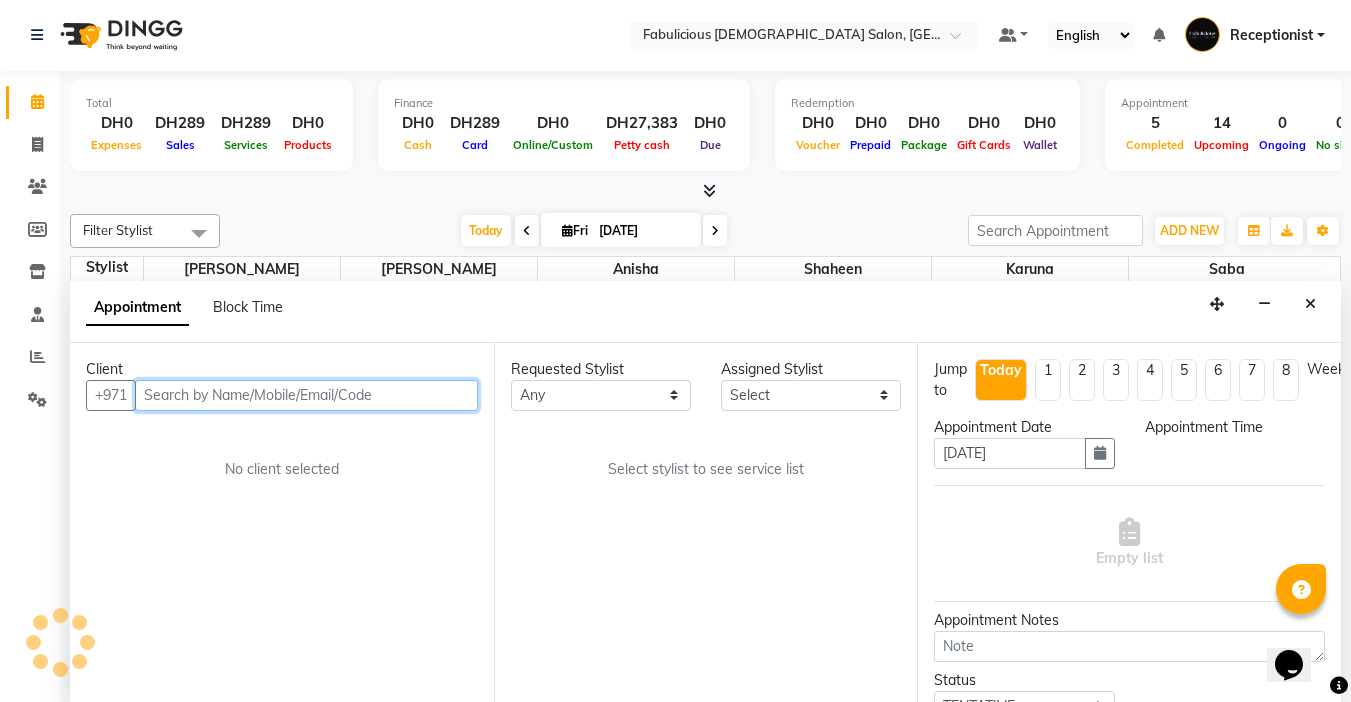 select on "1020" 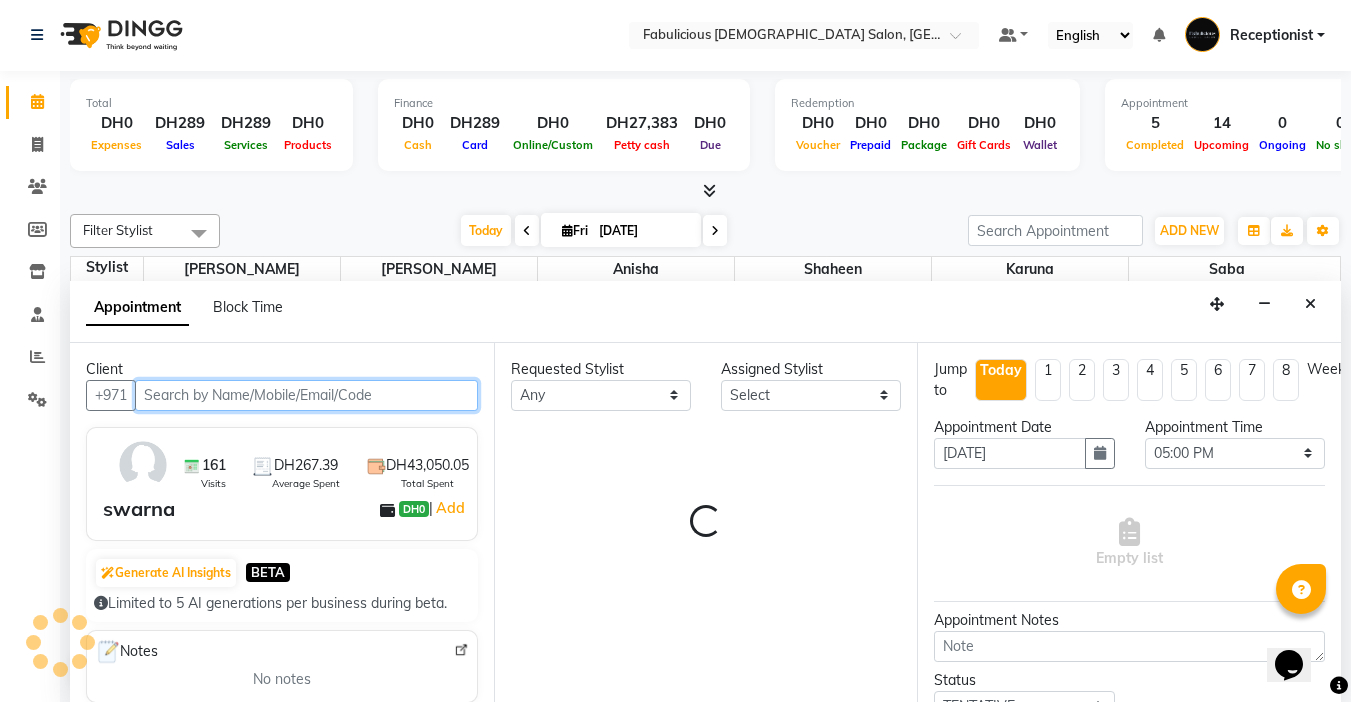 scroll, scrollTop: 617, scrollLeft: 0, axis: vertical 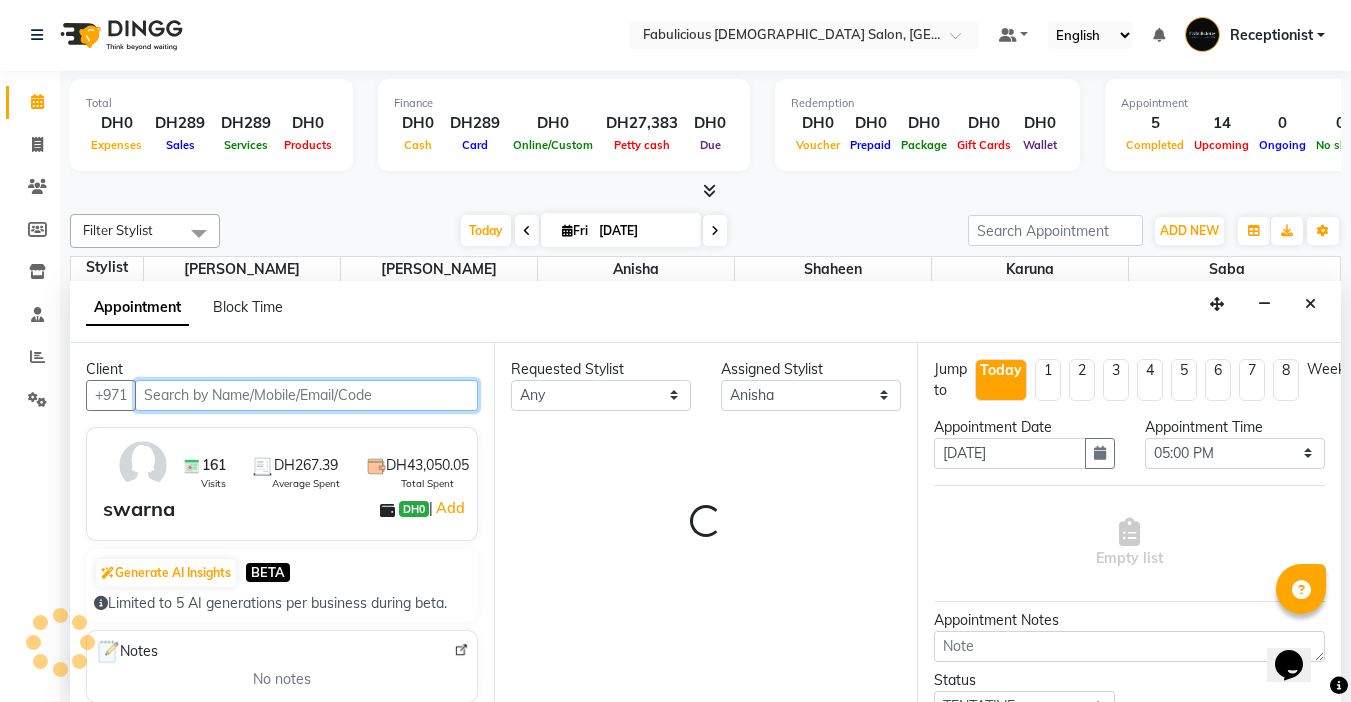 select on "1134" 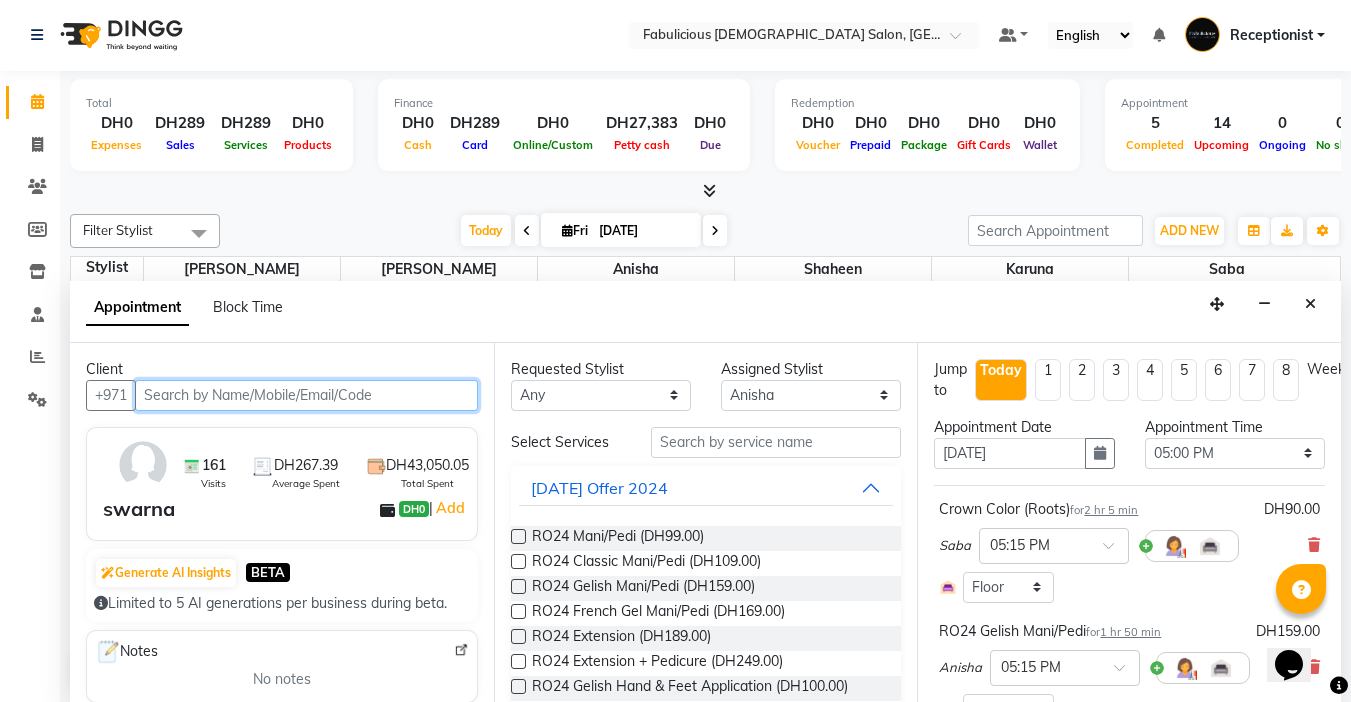 scroll, scrollTop: 100, scrollLeft: 0, axis: vertical 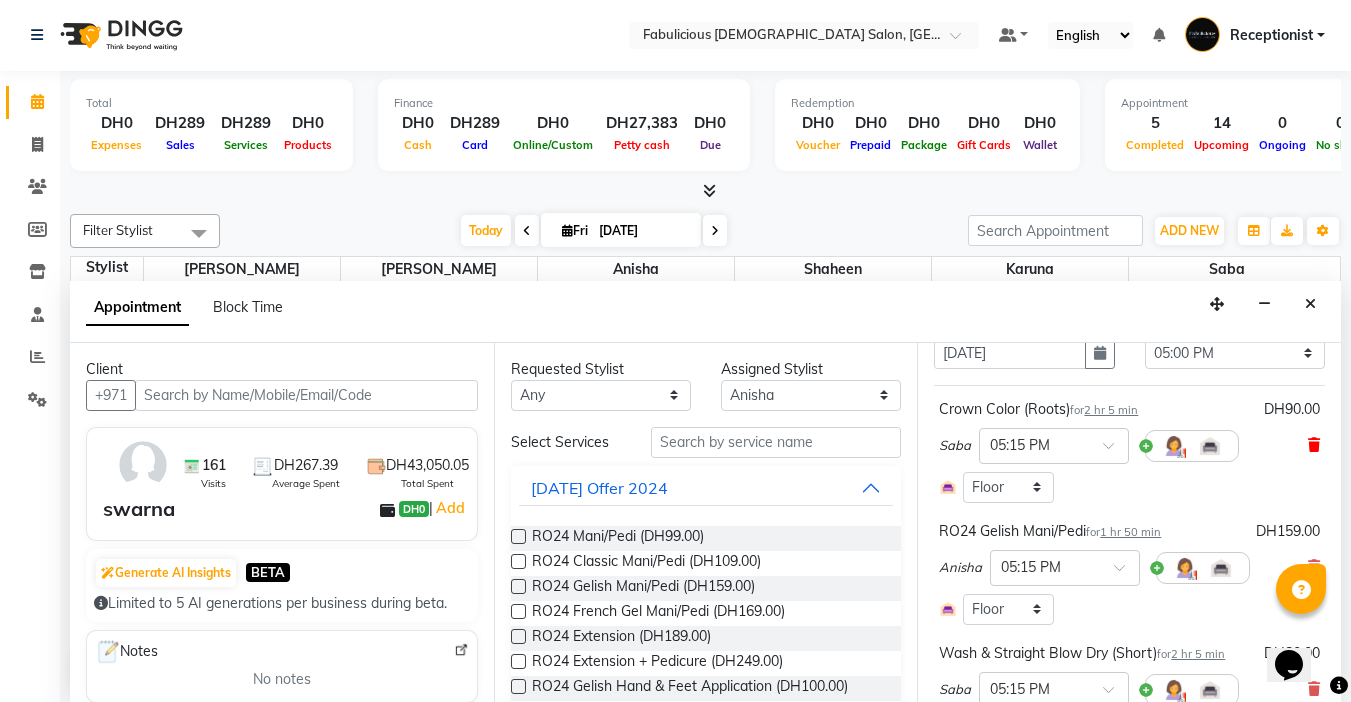 click at bounding box center [1314, 445] 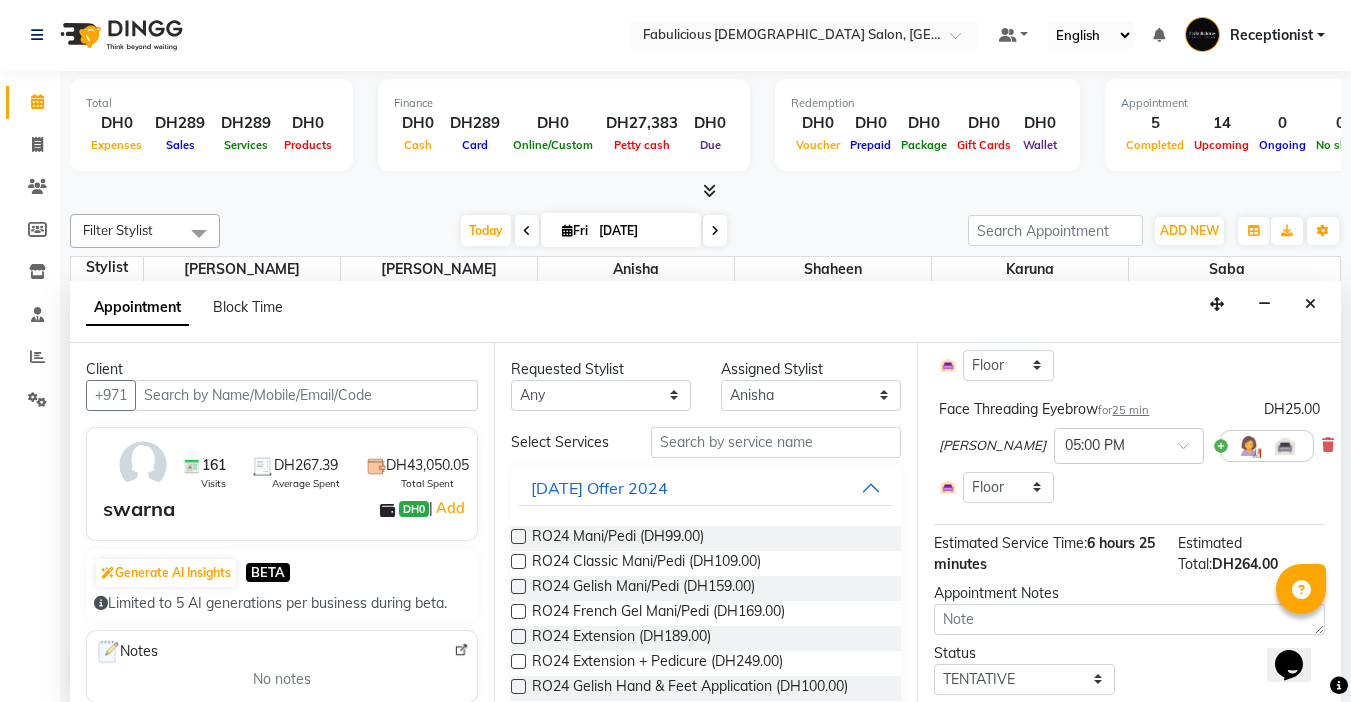 scroll, scrollTop: 438, scrollLeft: 0, axis: vertical 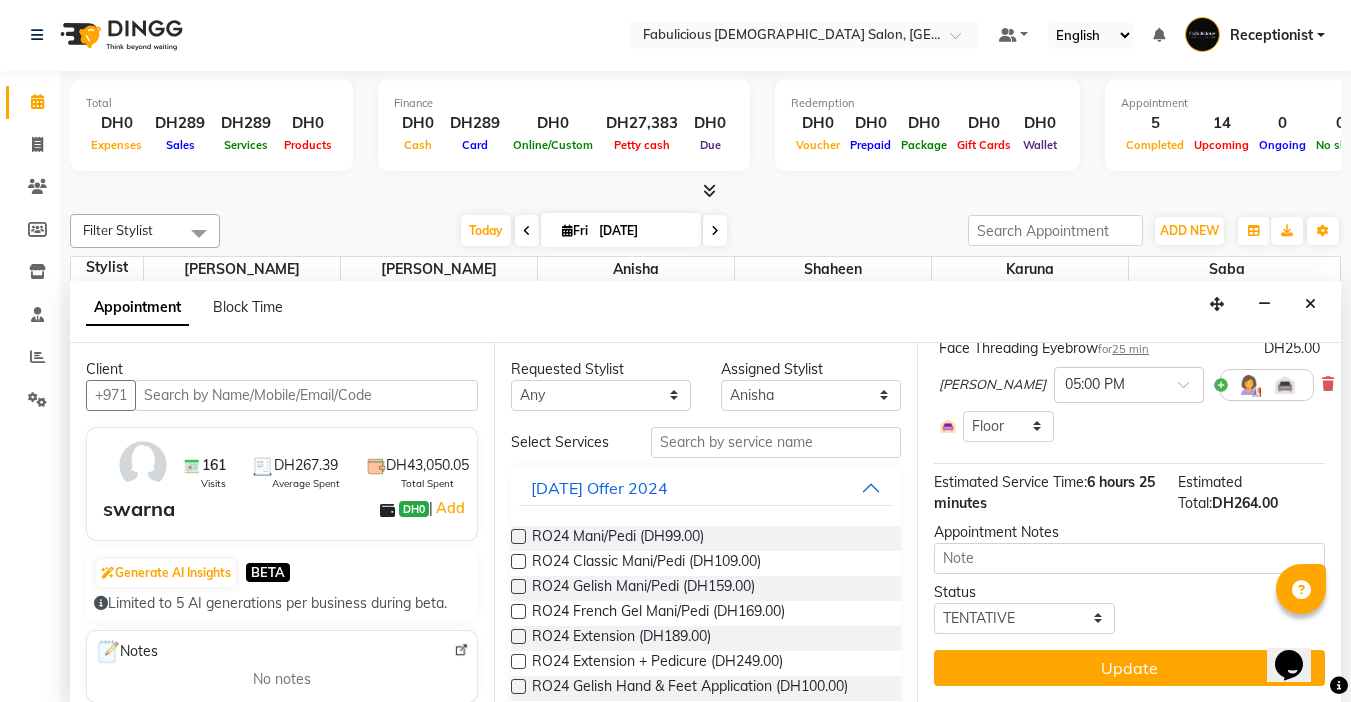 click on "Update" at bounding box center [1129, 668] 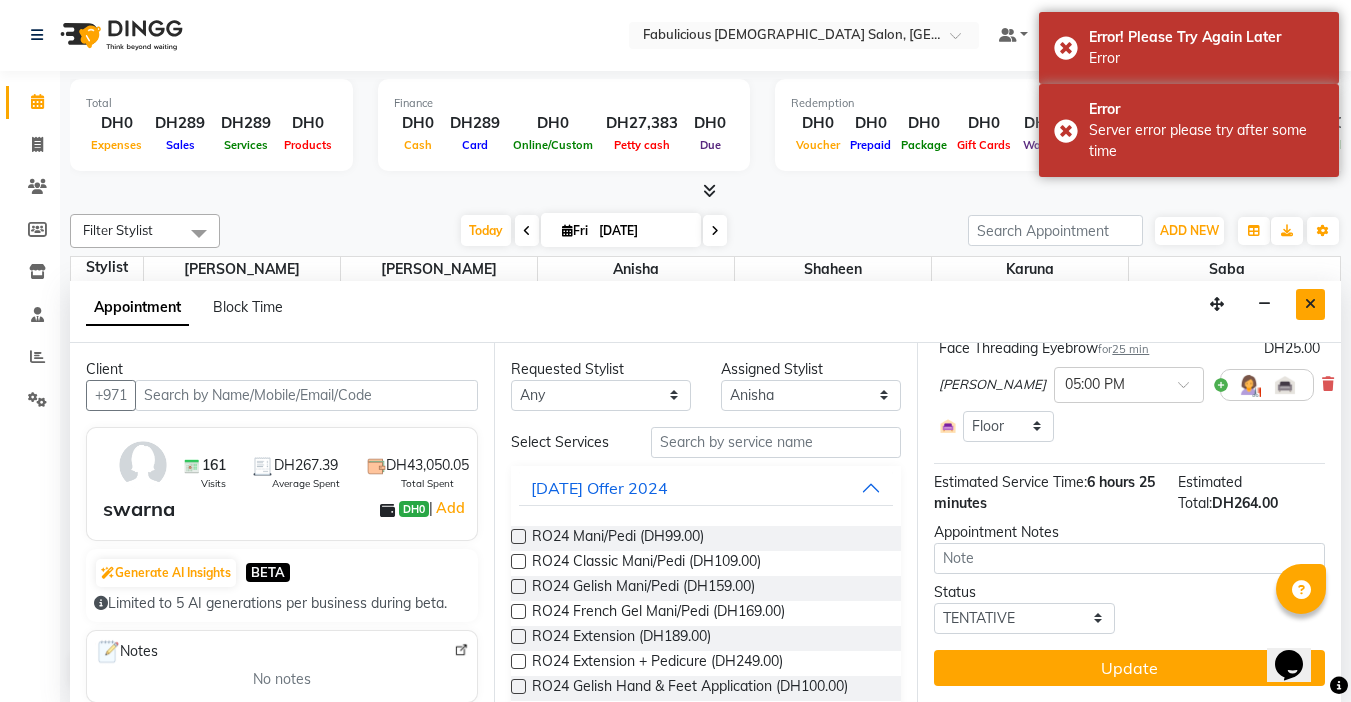 click at bounding box center (1310, 304) 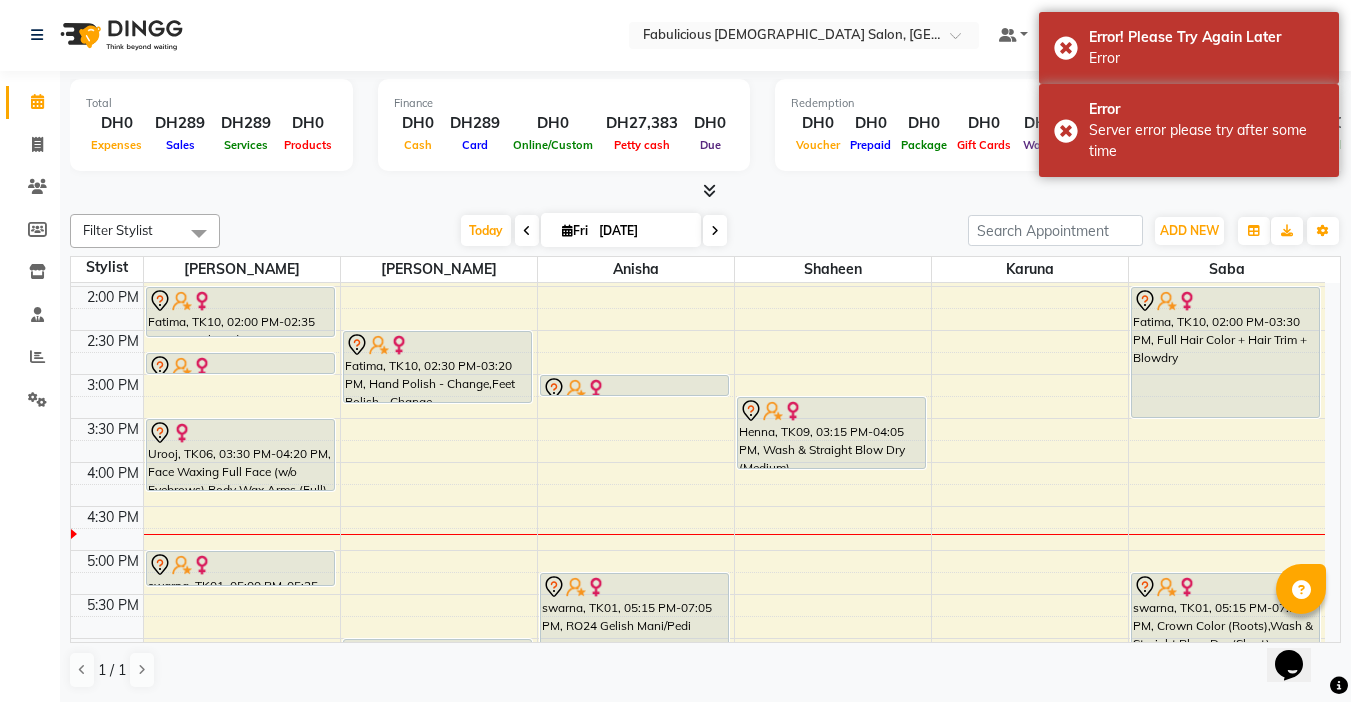 scroll, scrollTop: 417, scrollLeft: 0, axis: vertical 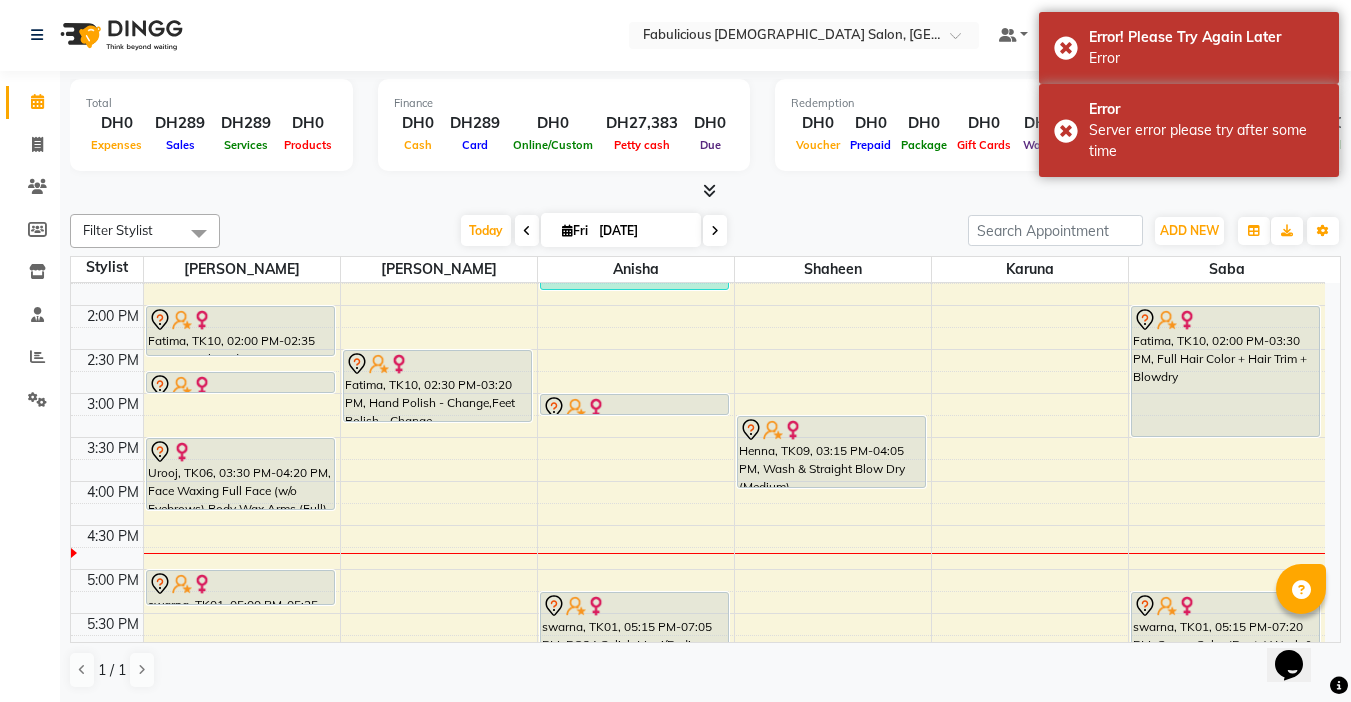click on "[DATE]" at bounding box center [643, 231] 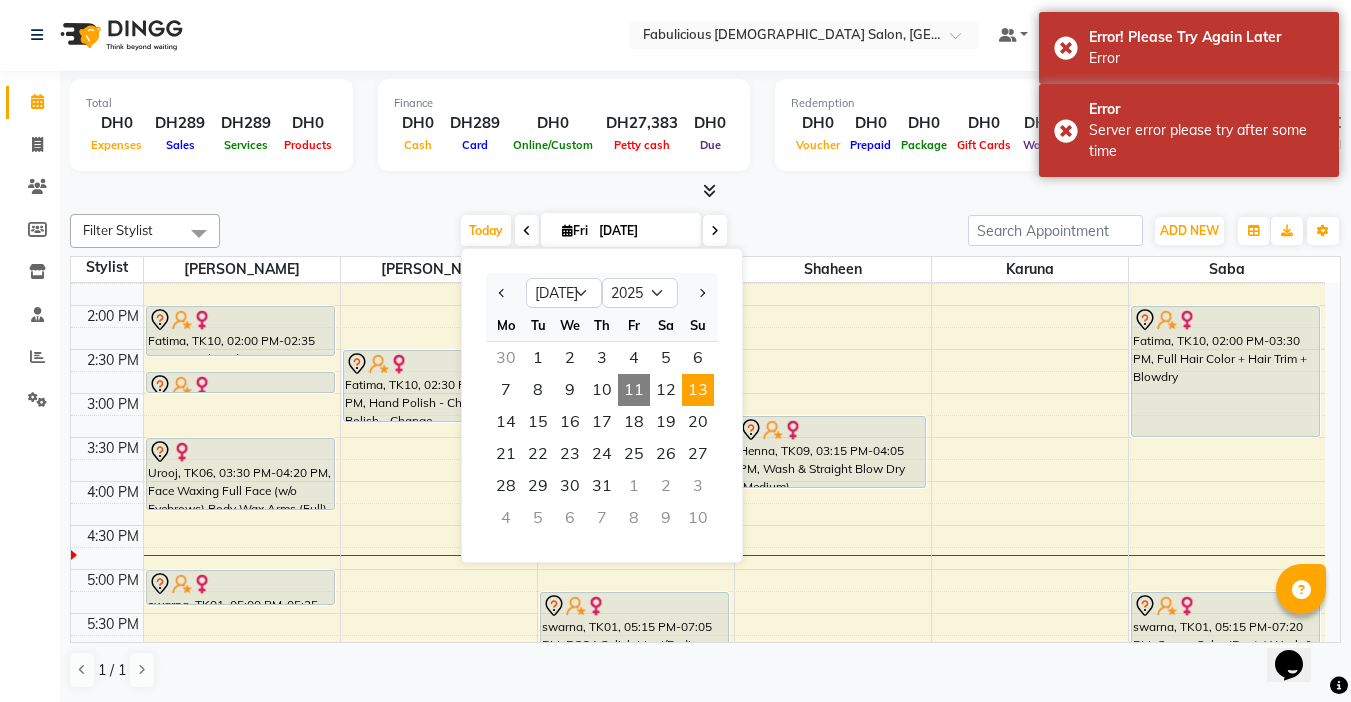 click on "13" at bounding box center (698, 390) 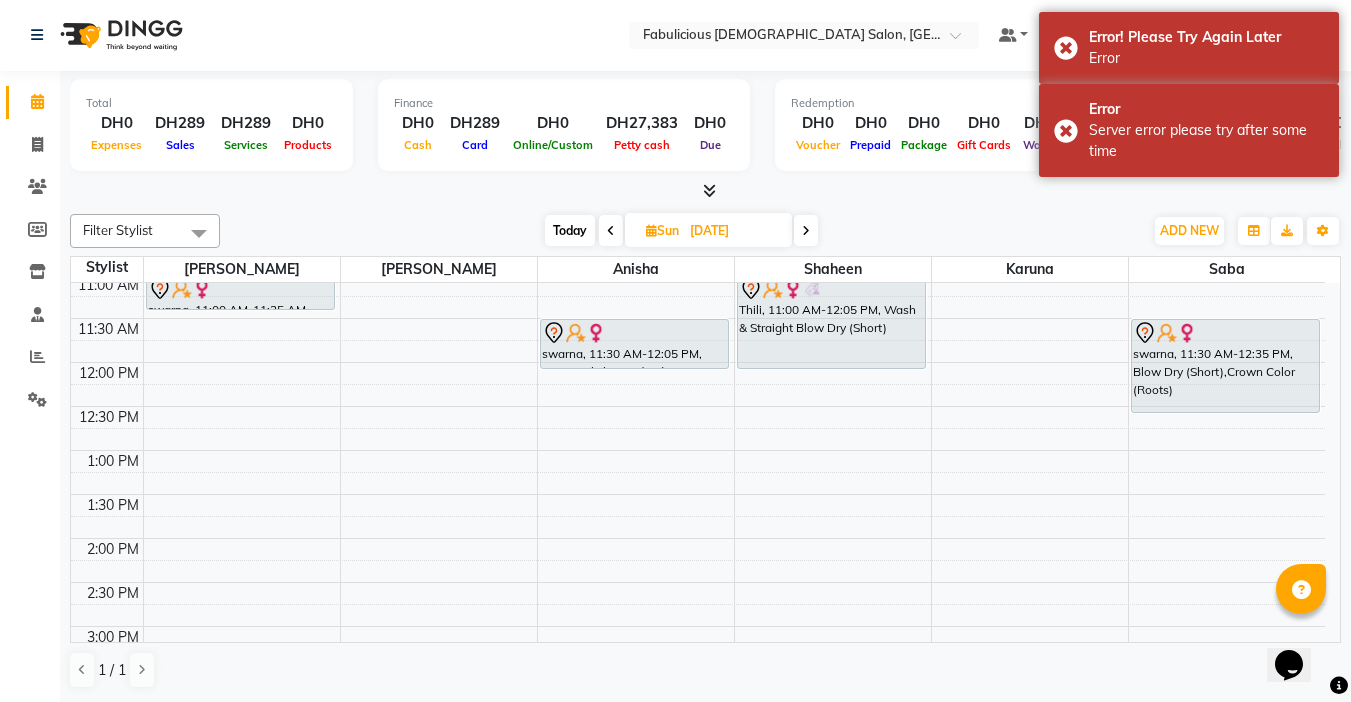 scroll, scrollTop: 160, scrollLeft: 0, axis: vertical 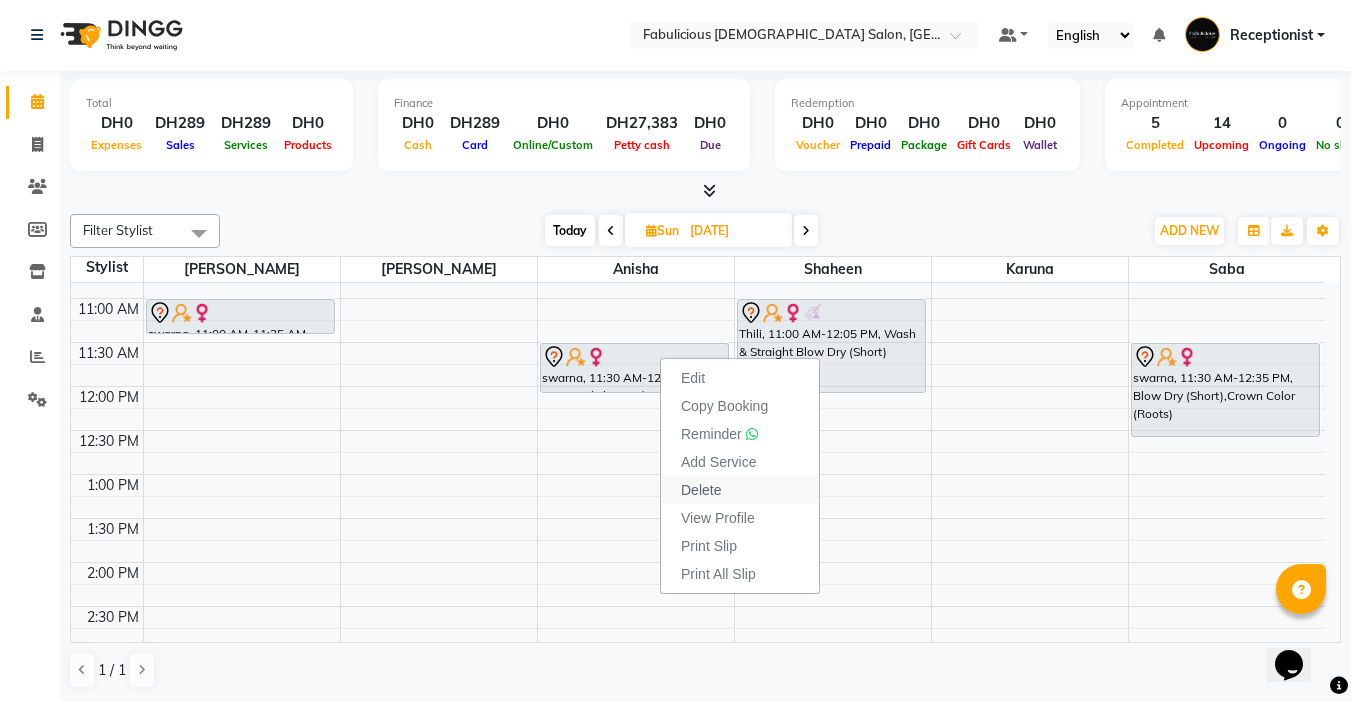 click on "Delete" at bounding box center (701, 490) 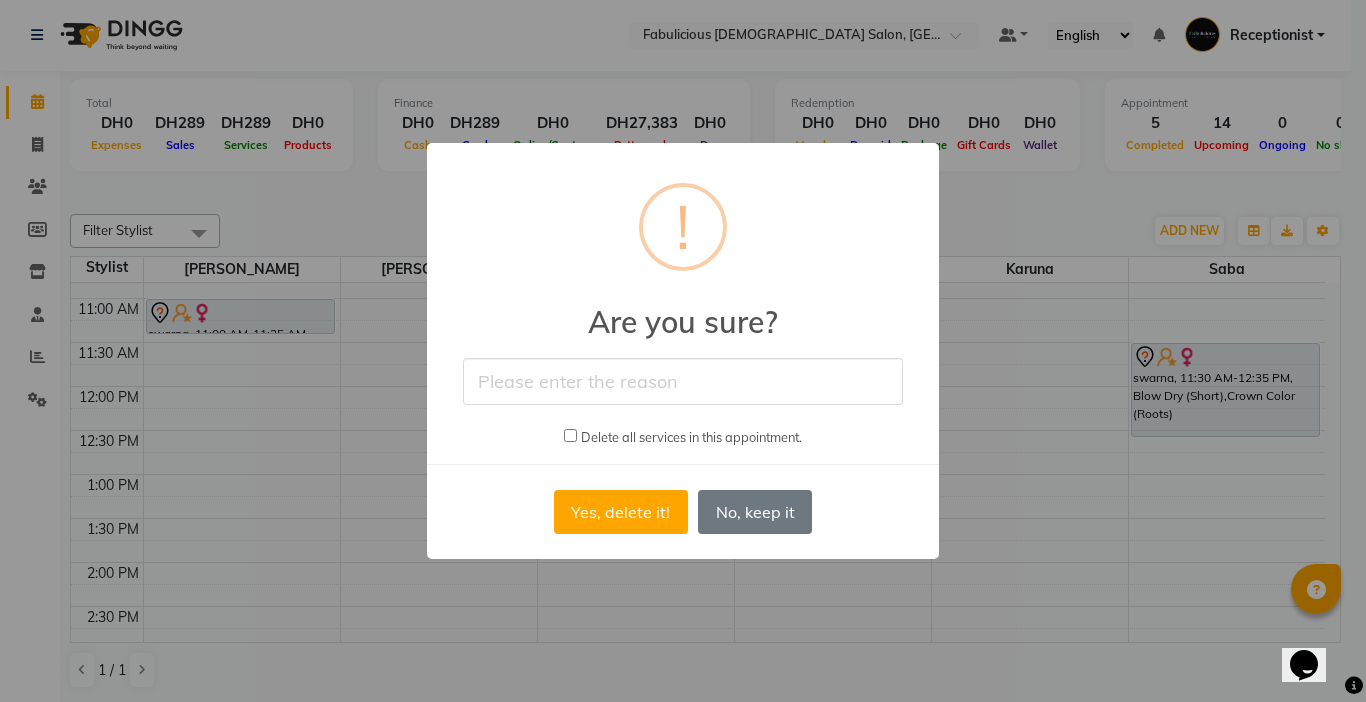 click at bounding box center (683, 381) 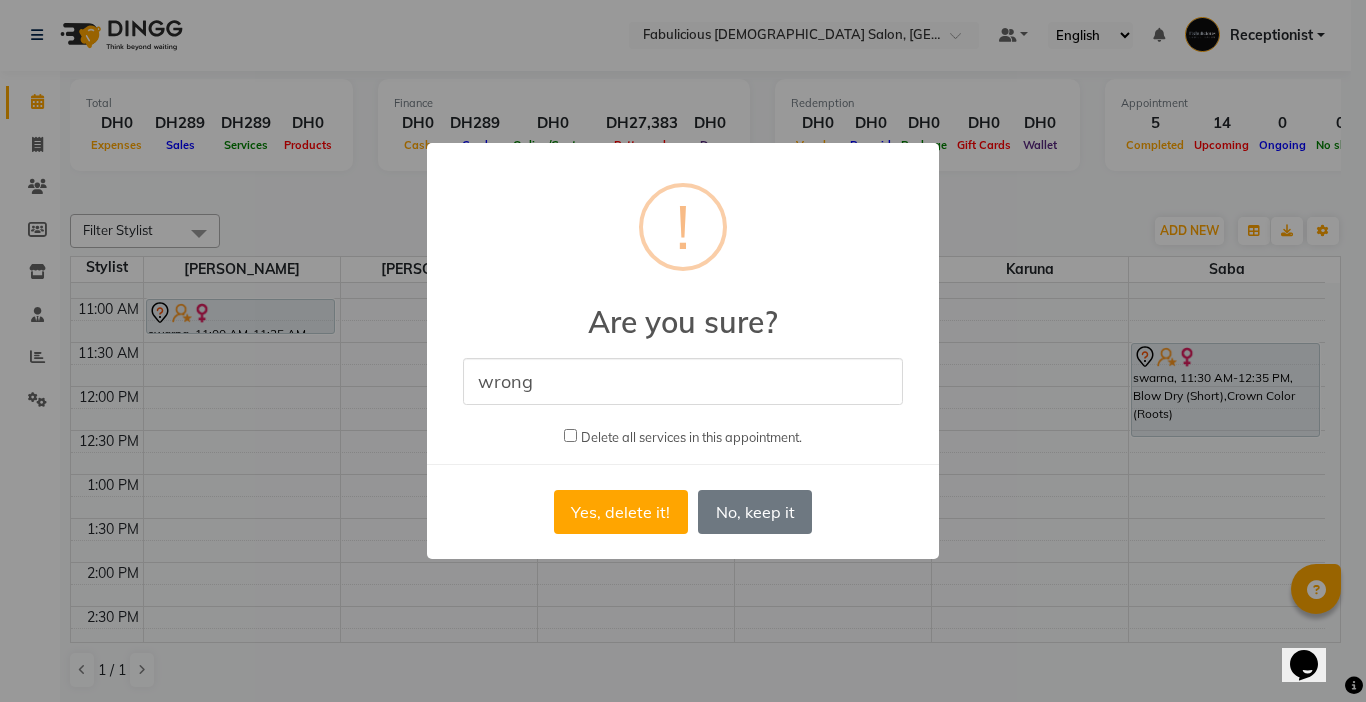 type on "wrong name" 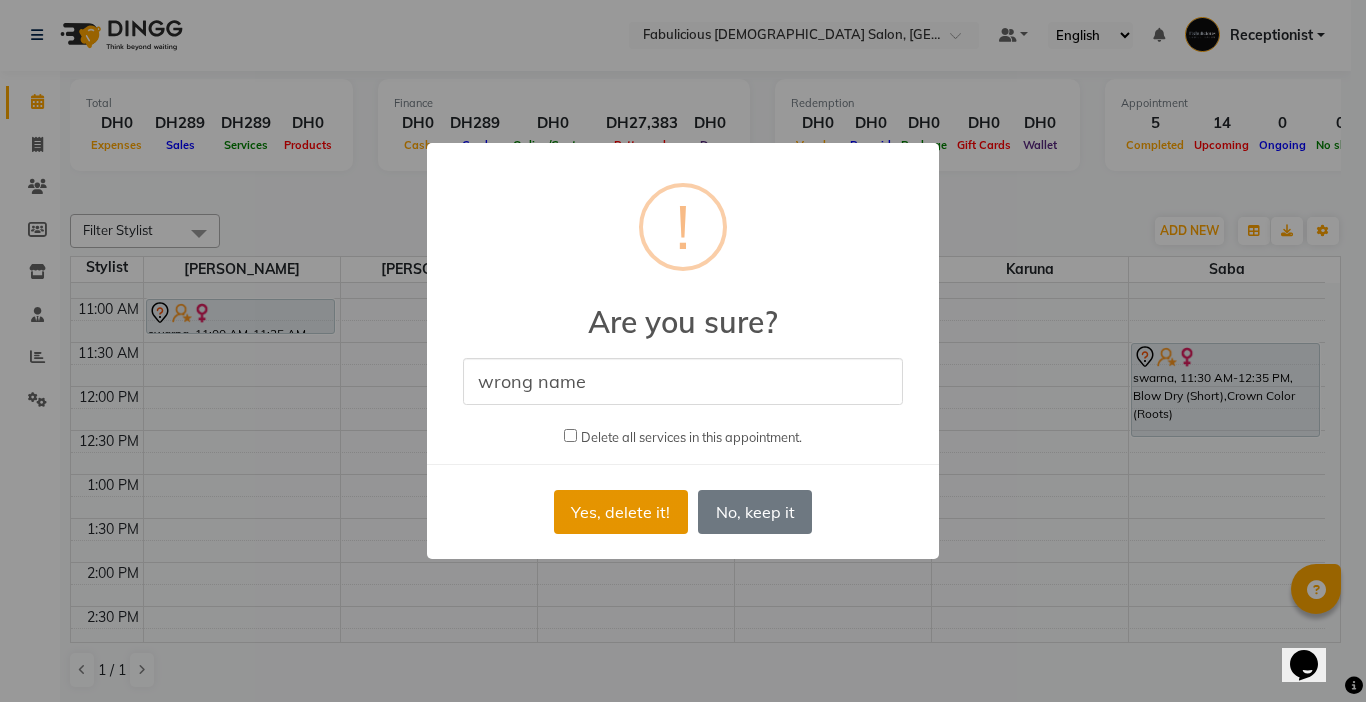 click on "Yes, delete it!" at bounding box center (621, 512) 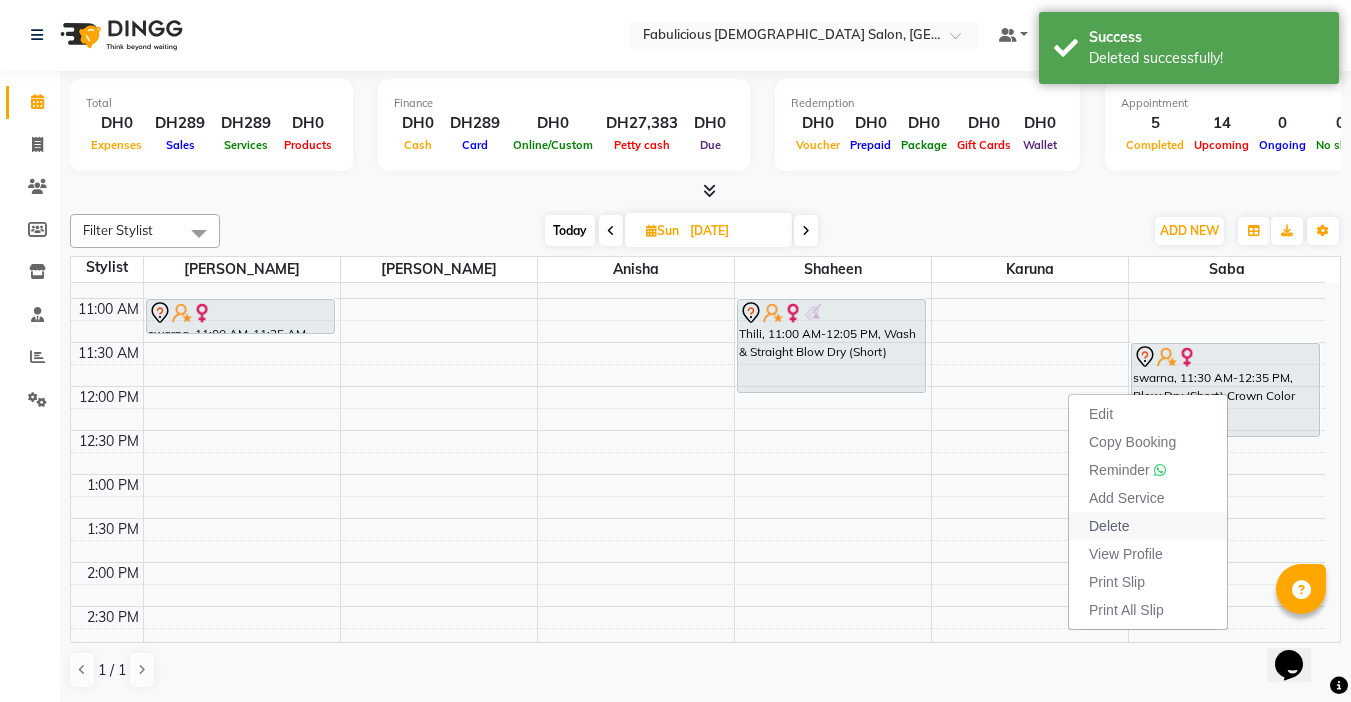 click on "Delete" at bounding box center [1109, 526] 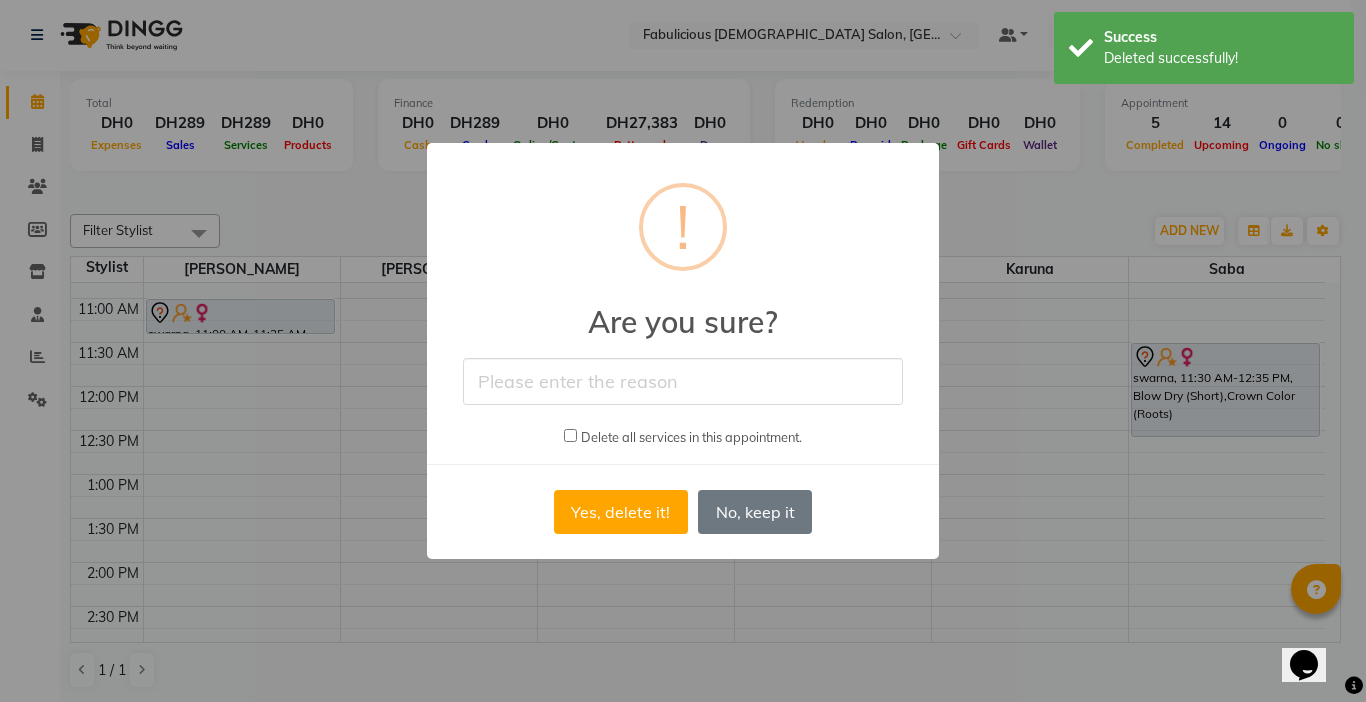click at bounding box center [683, 381] 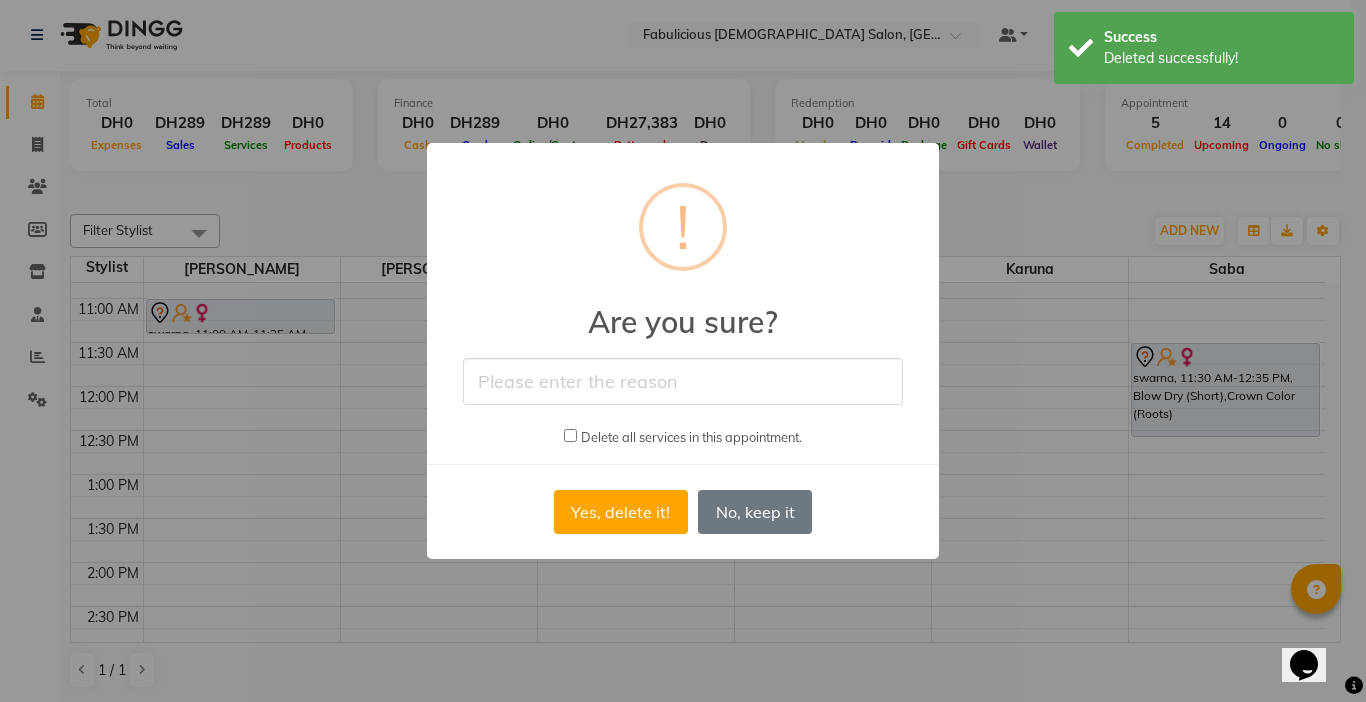 type on "cANCELED" 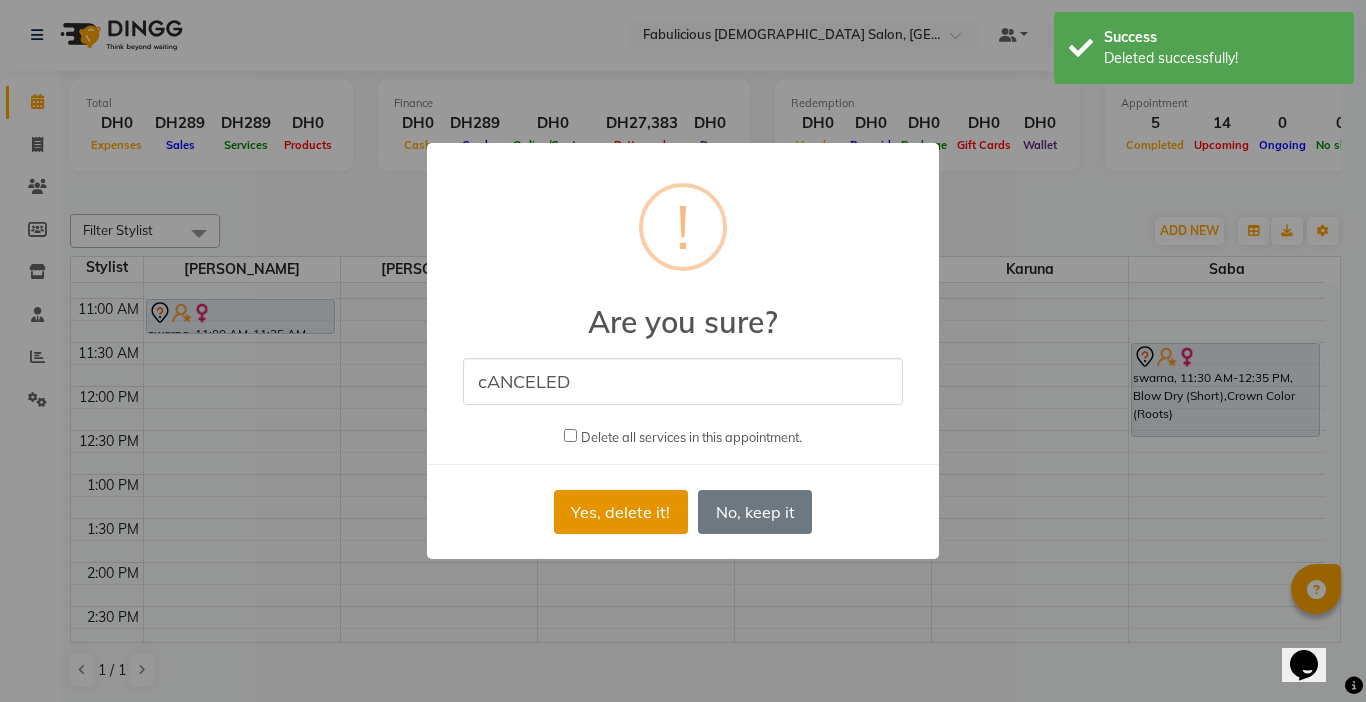 click on "Yes, delete it!" at bounding box center [621, 512] 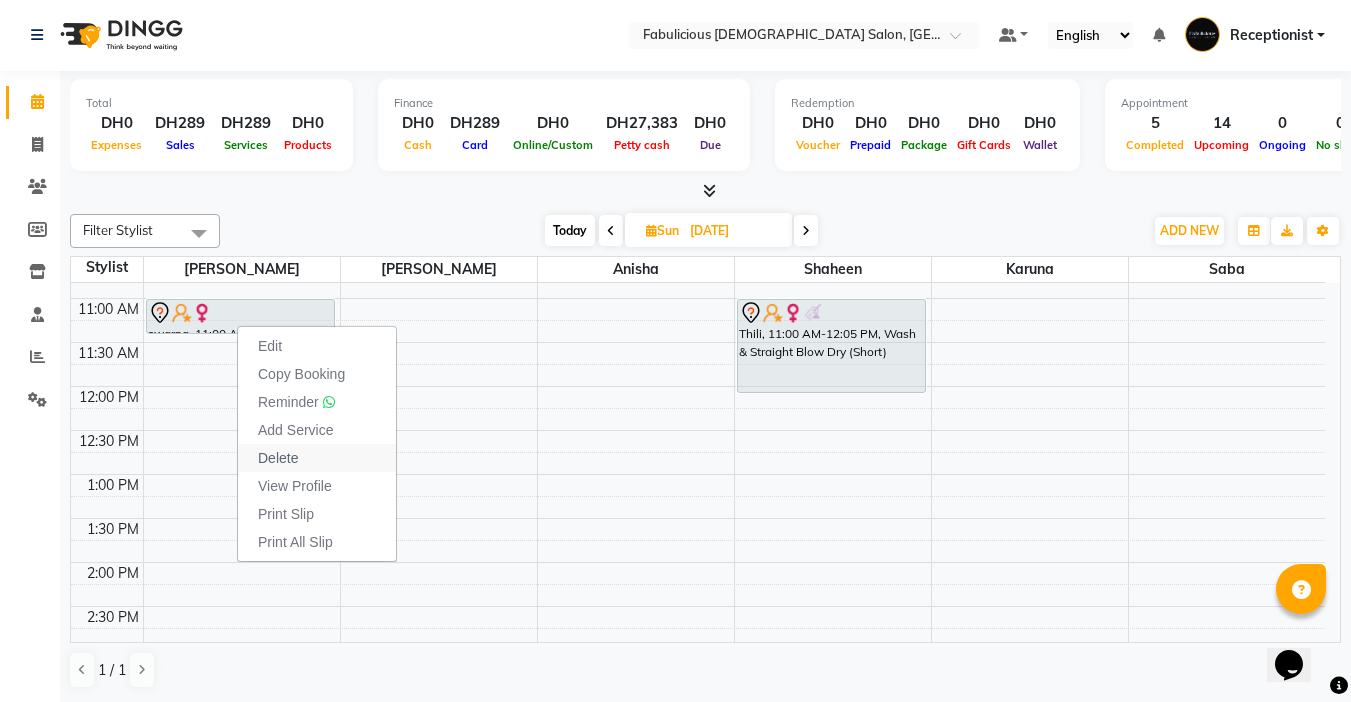 click on "Delete" at bounding box center [278, 458] 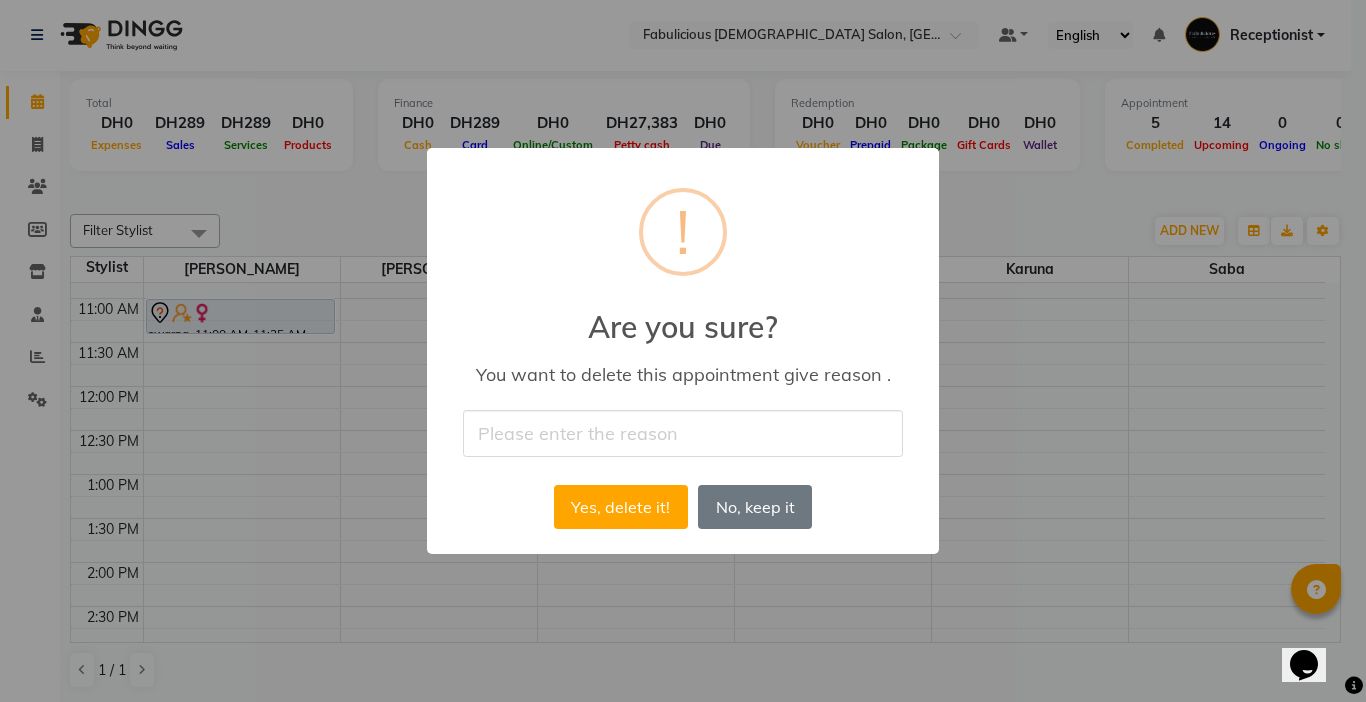 click at bounding box center (683, 433) 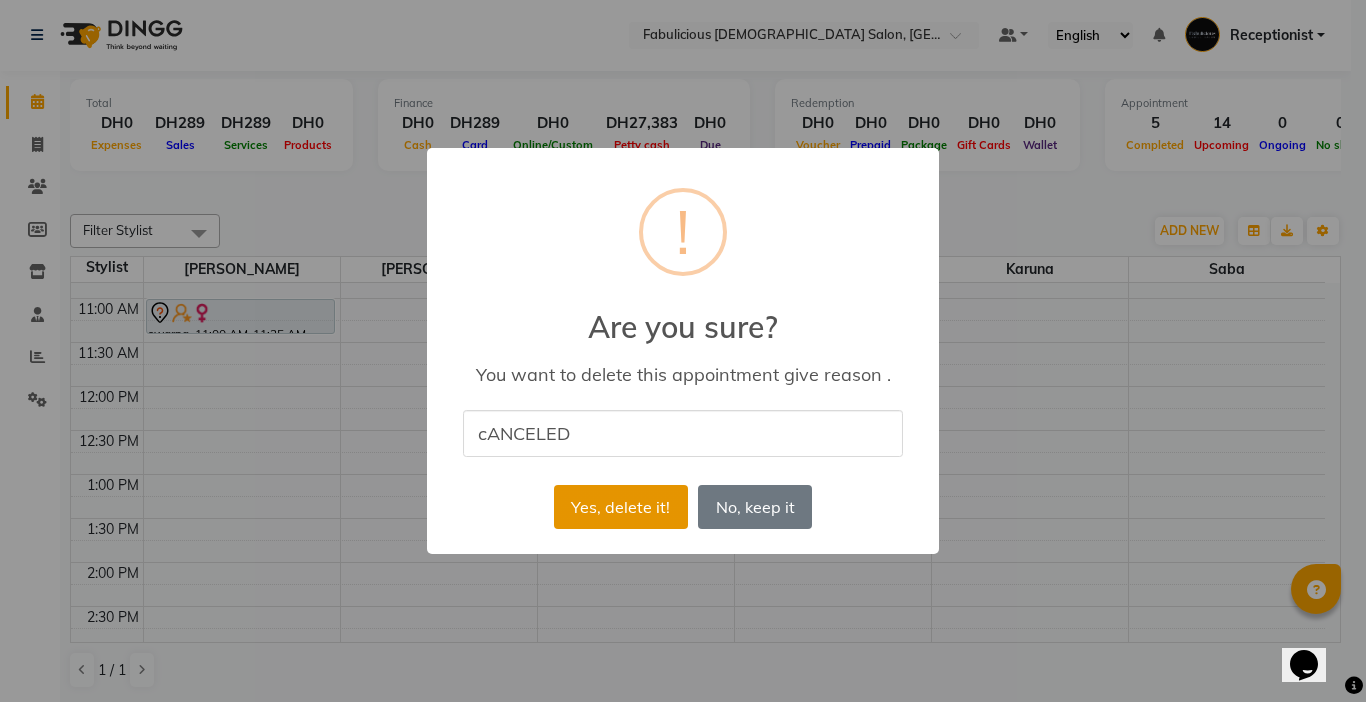 drag, startPoint x: 628, startPoint y: 505, endPoint x: 623, endPoint y: 456, distance: 49.25444 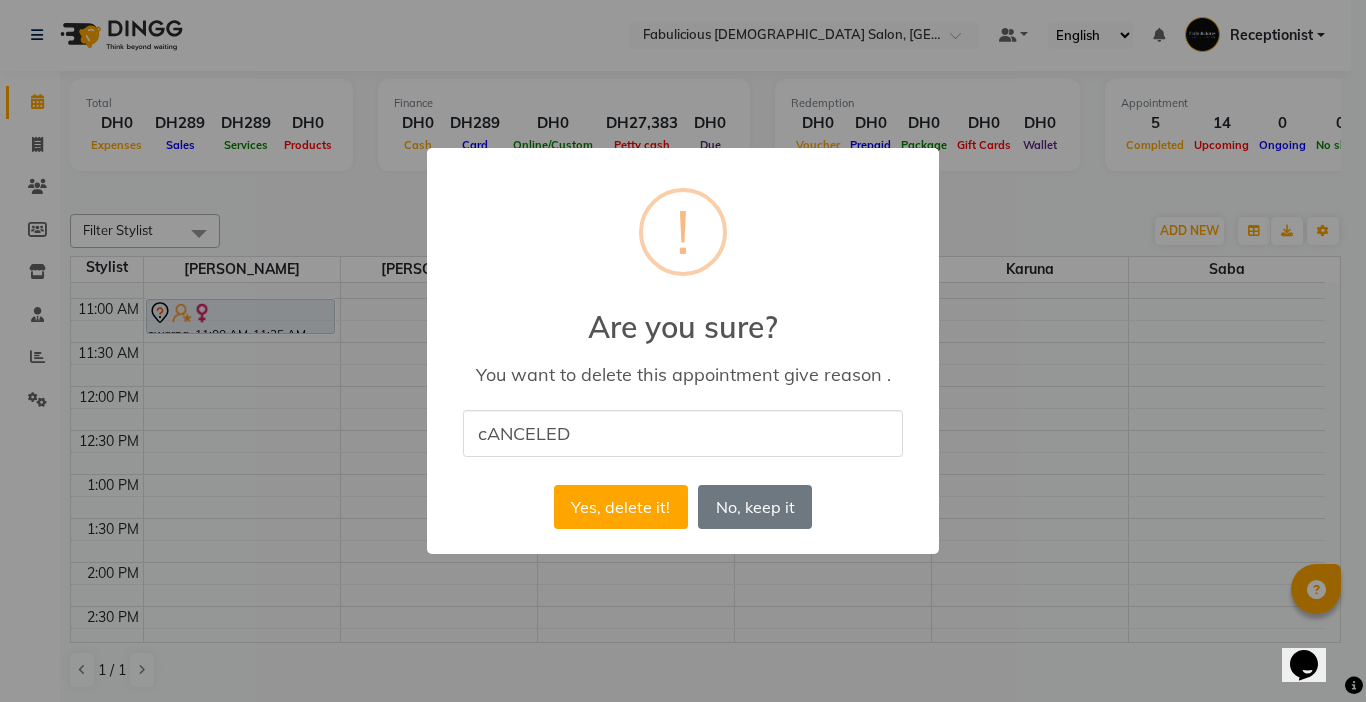 click on "Yes, delete it!" at bounding box center [621, 507] 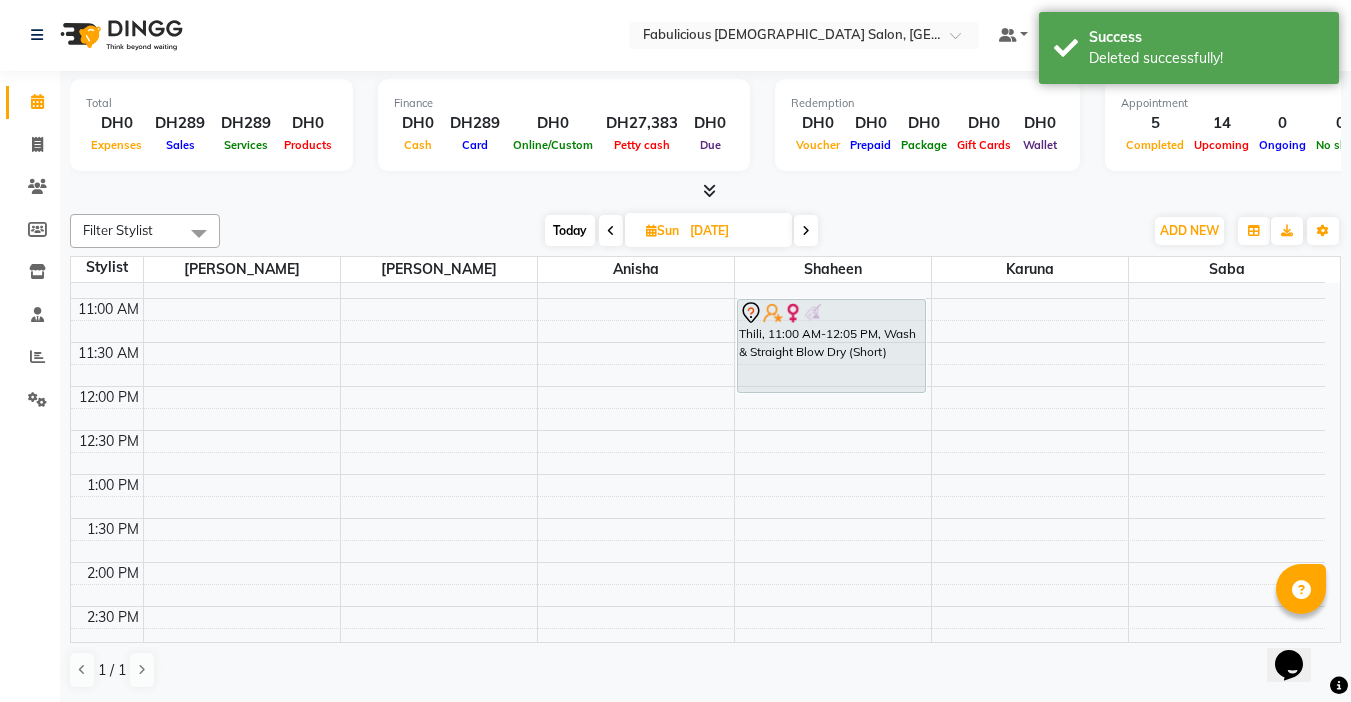 click on "Today" at bounding box center [570, 230] 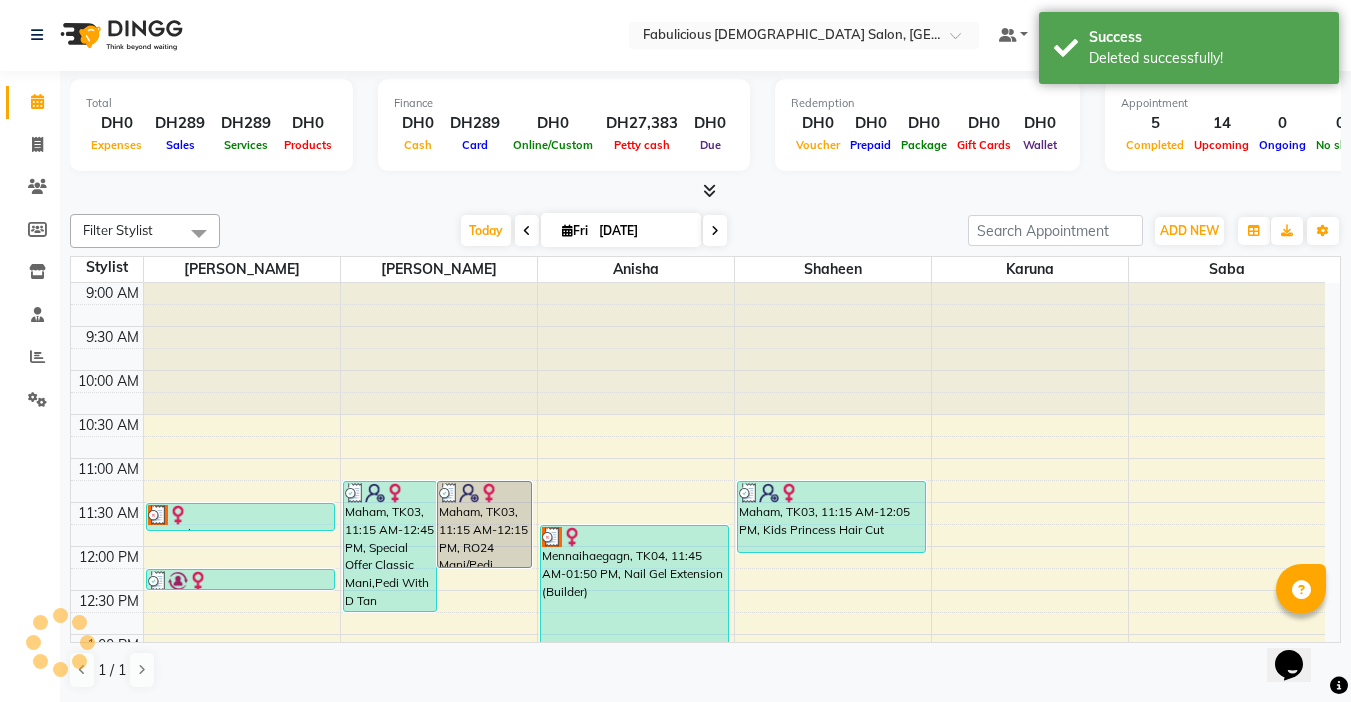 scroll, scrollTop: 617, scrollLeft: 0, axis: vertical 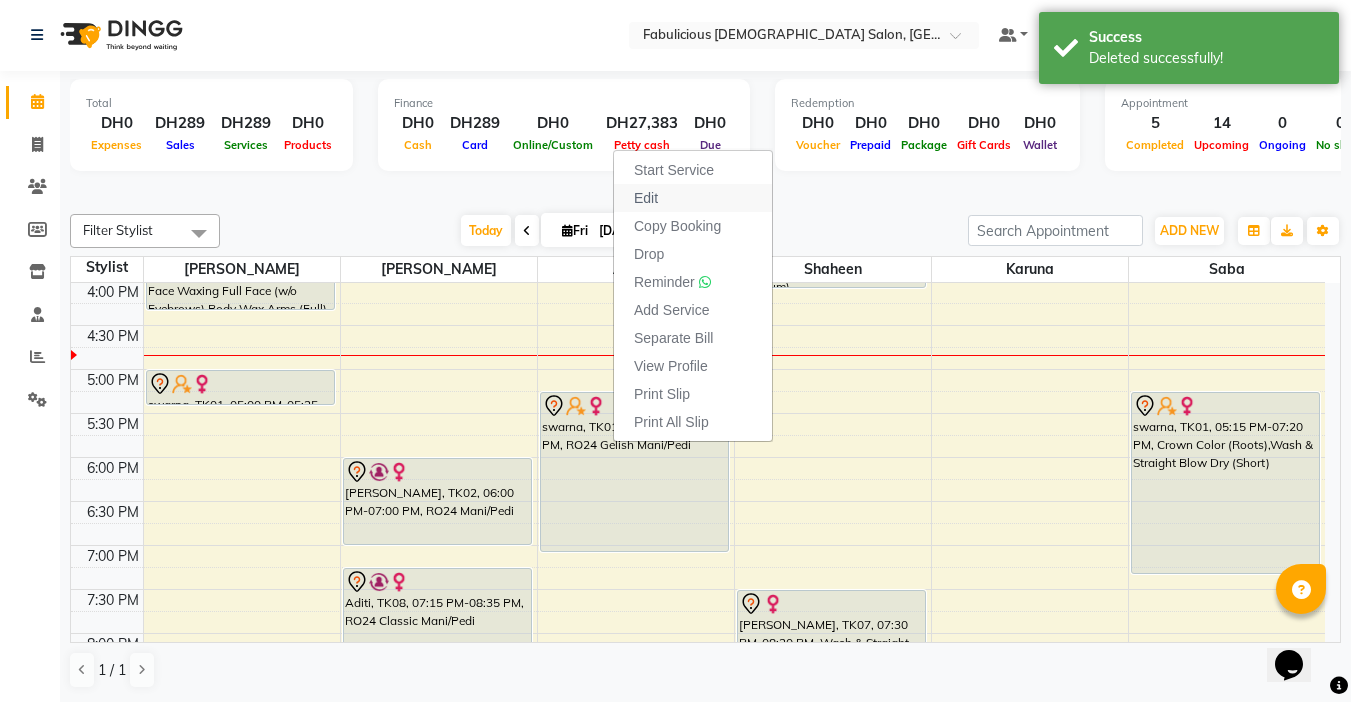 click on "Edit" at bounding box center [646, 198] 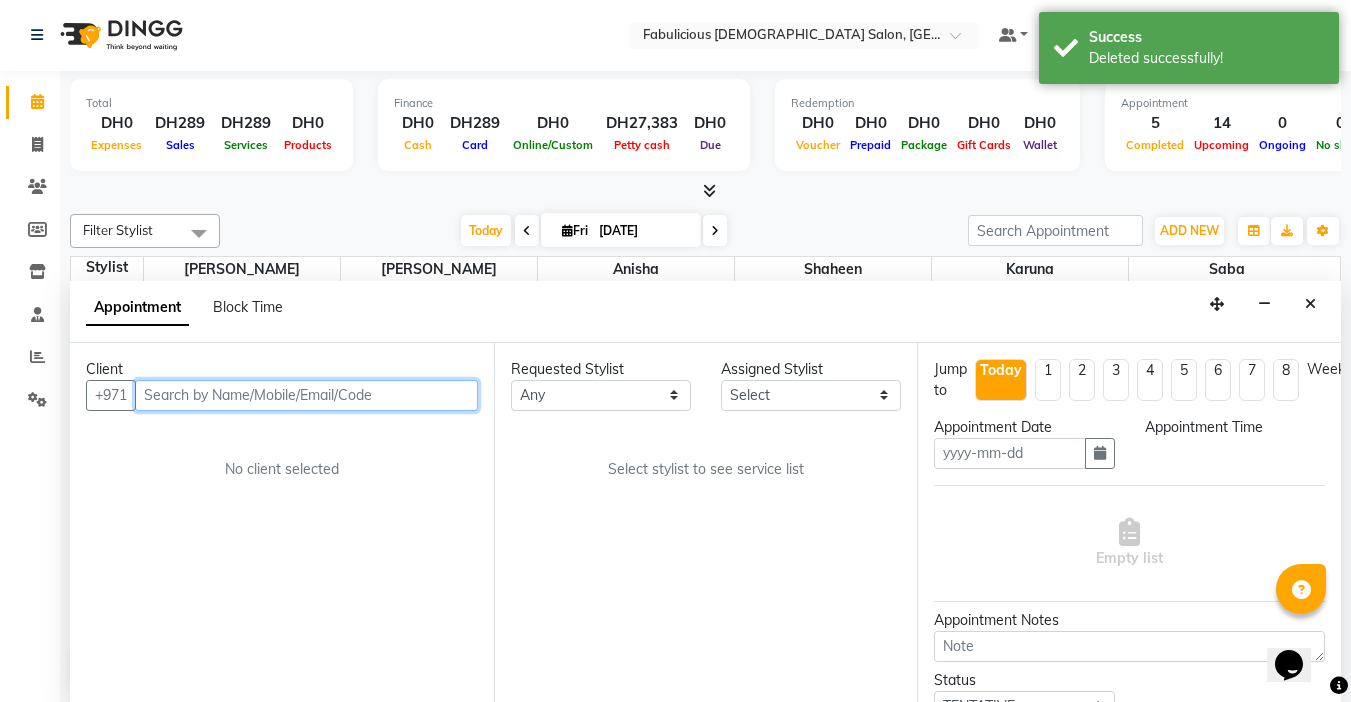 type on "[DATE]" 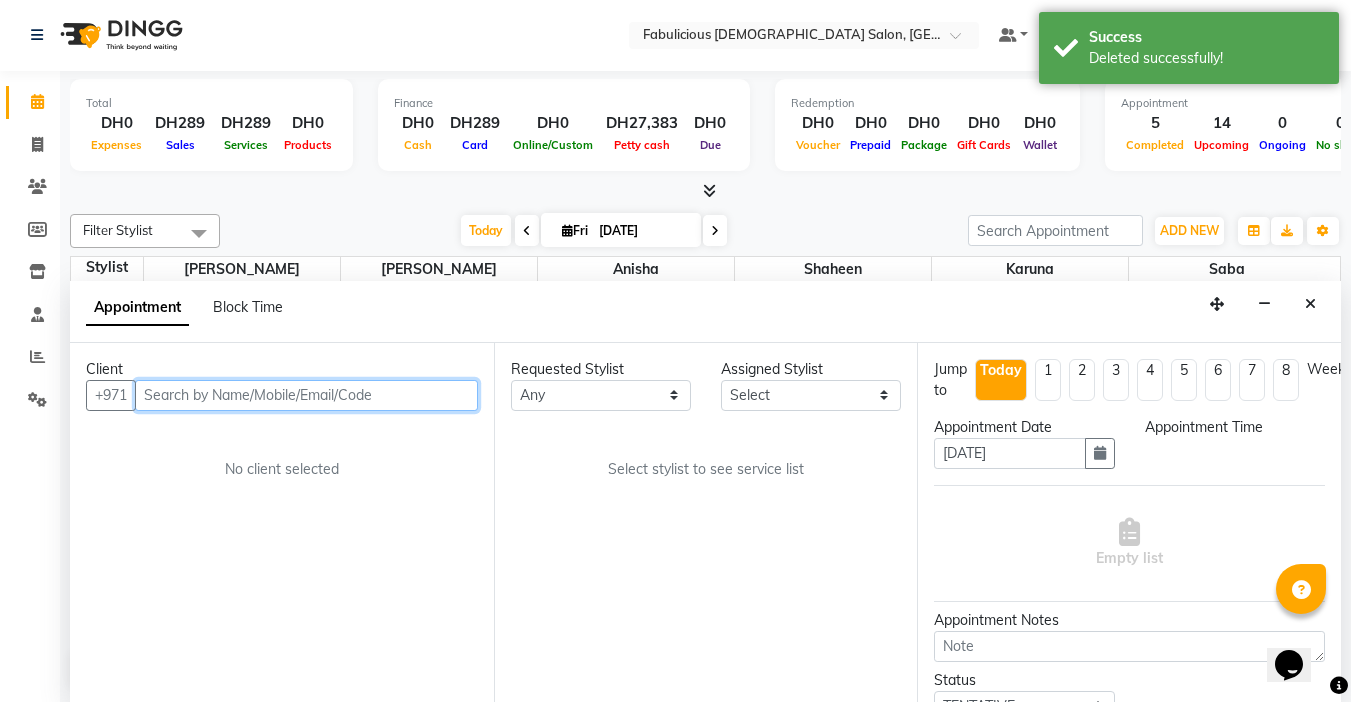 select on "1020" 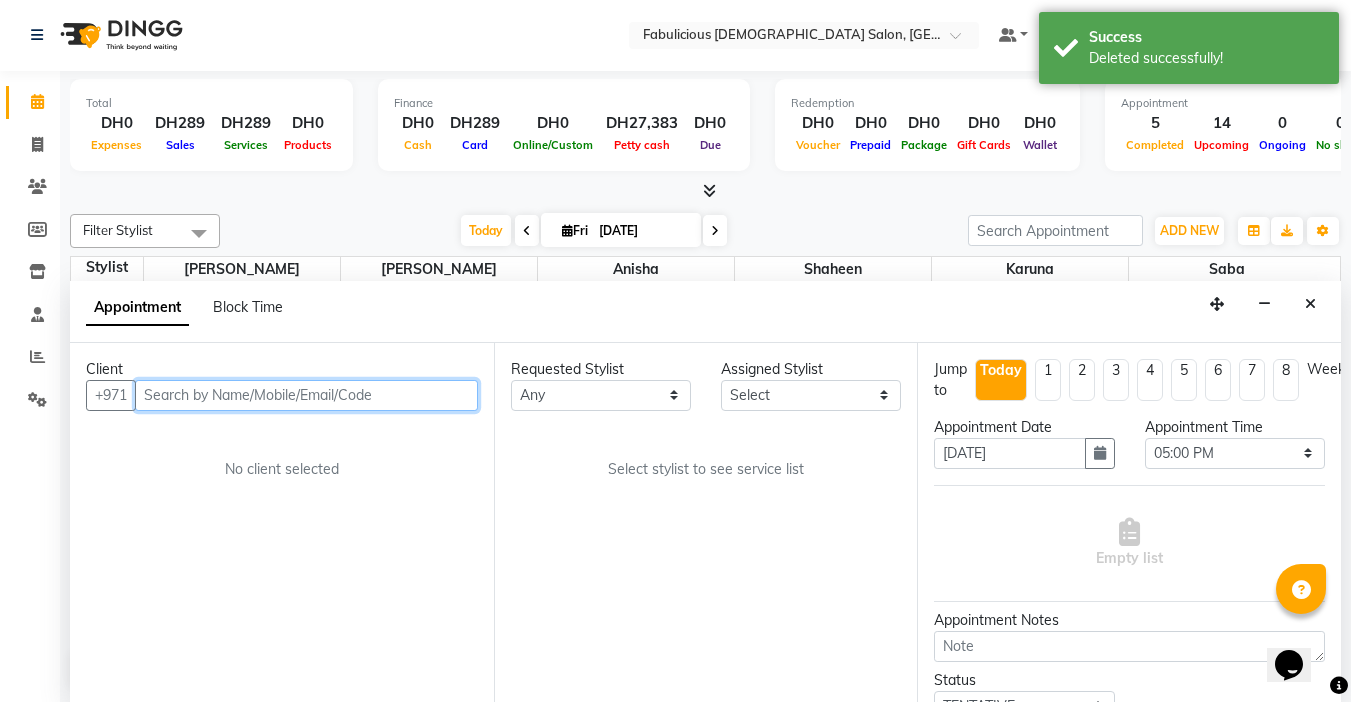 select on "11630" 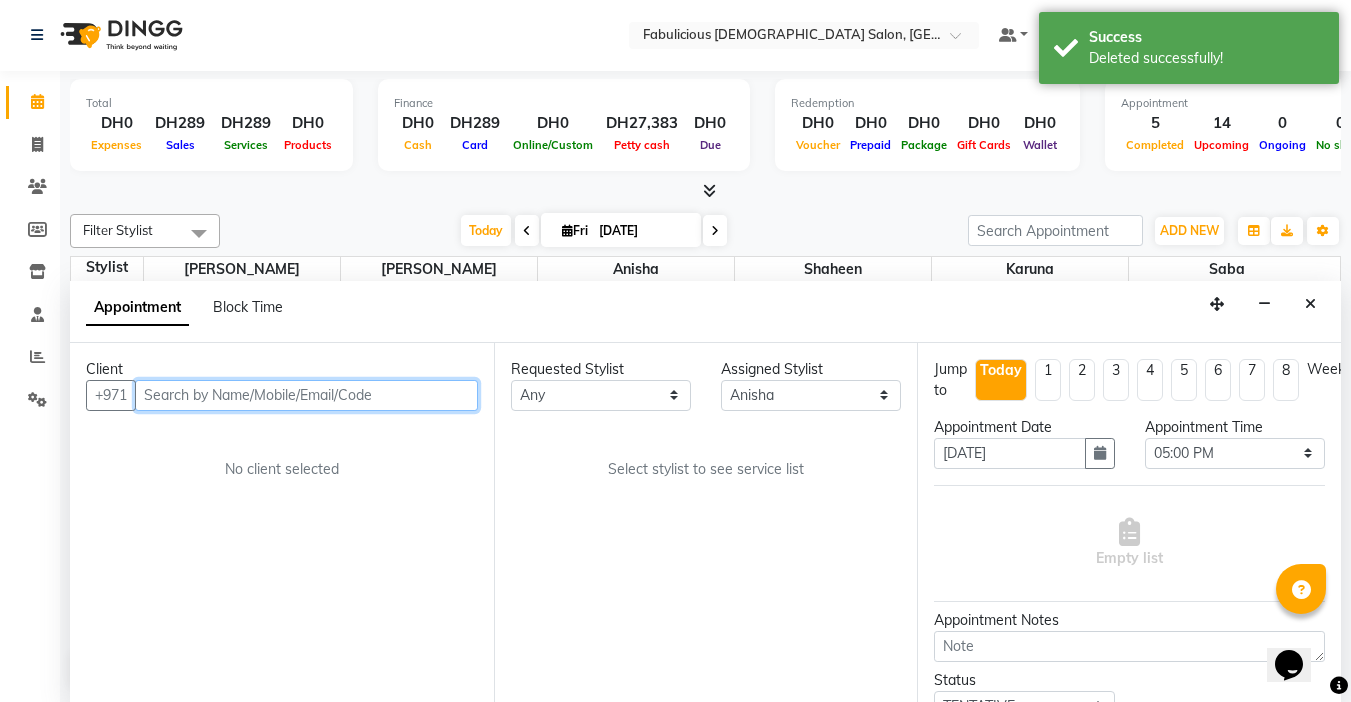 select on "1134" 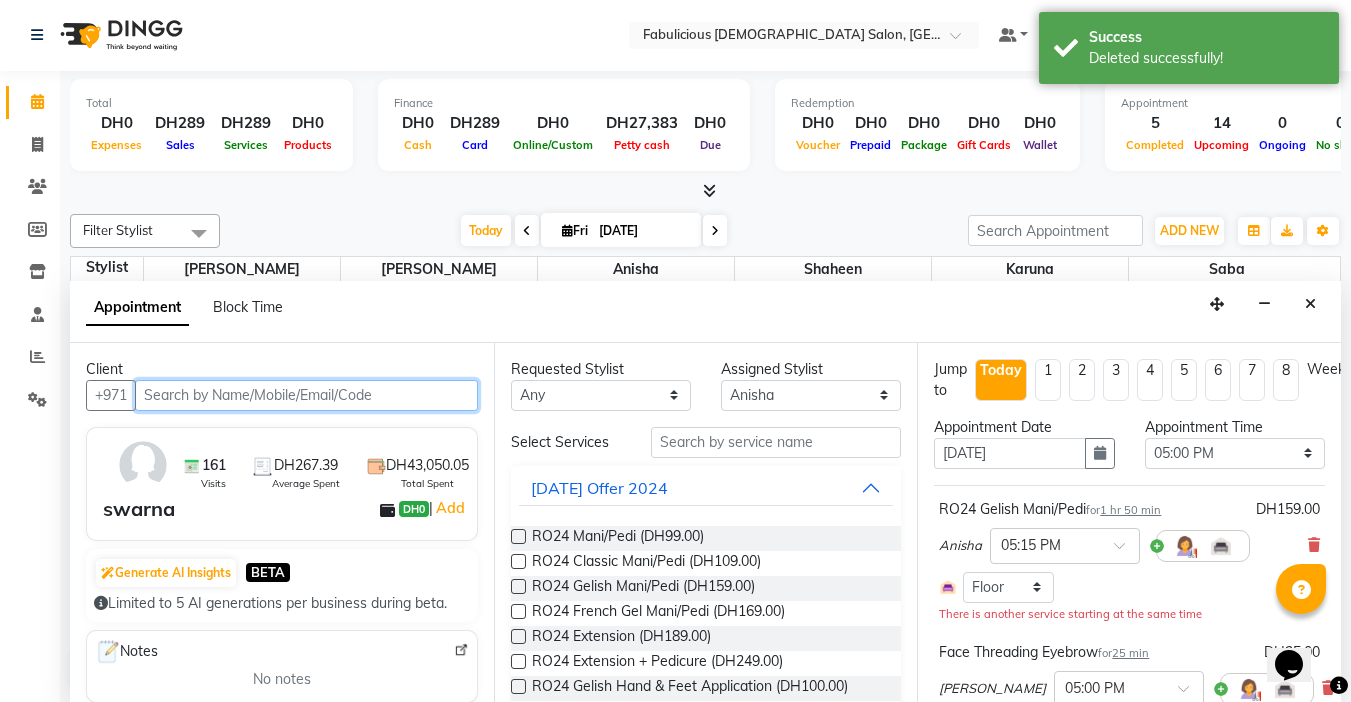scroll, scrollTop: 617, scrollLeft: 0, axis: vertical 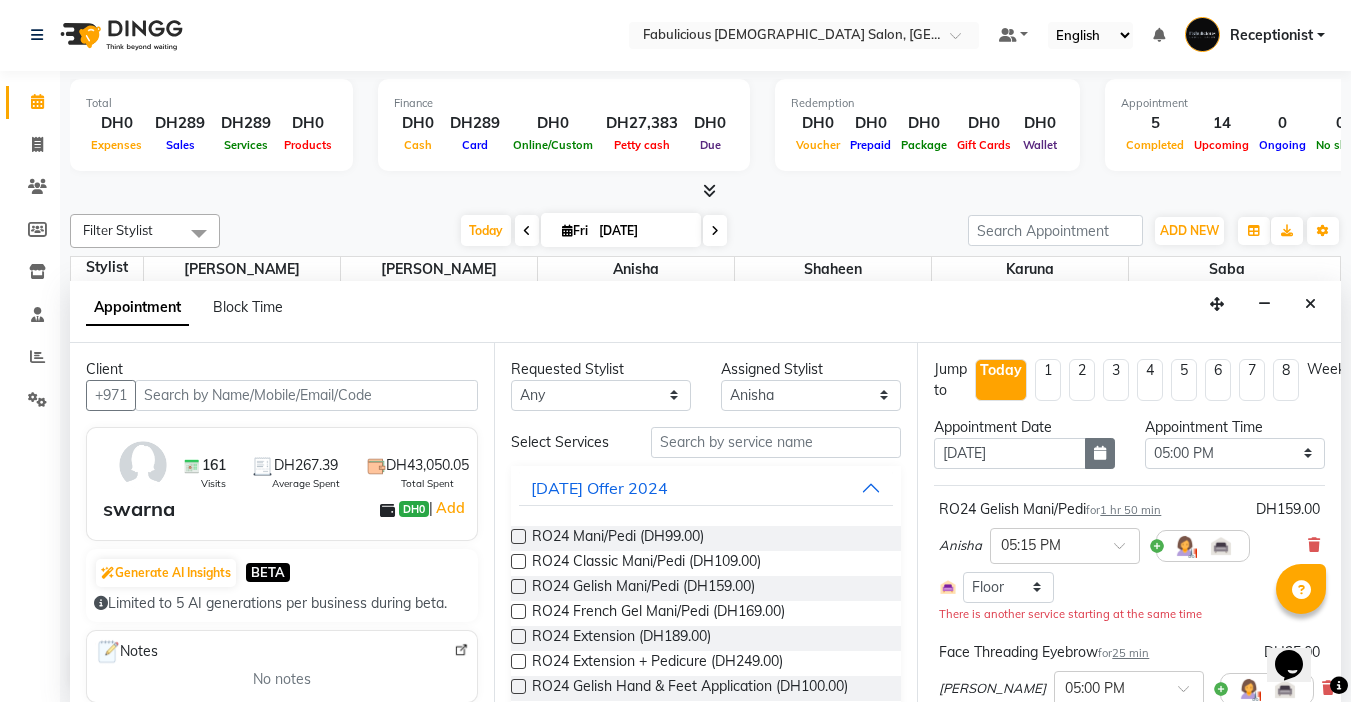 click at bounding box center (1100, 453) 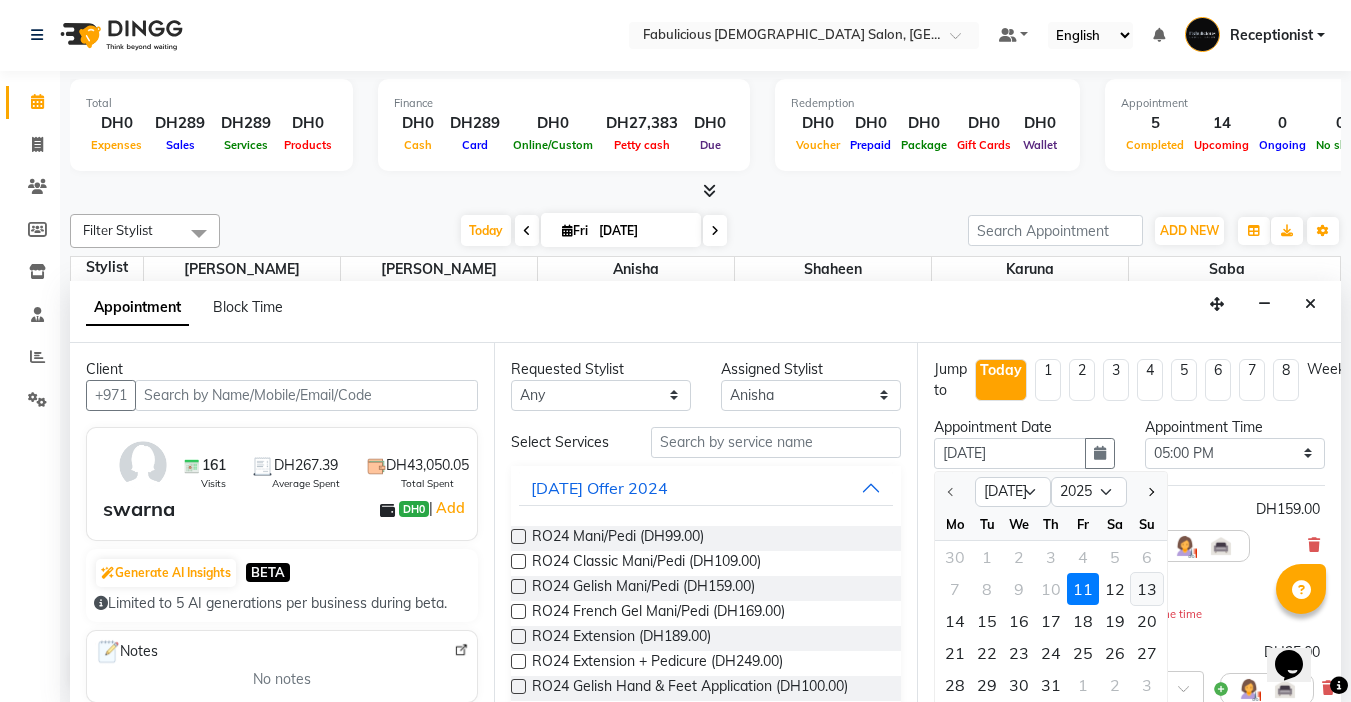 click on "13" at bounding box center (1147, 589) 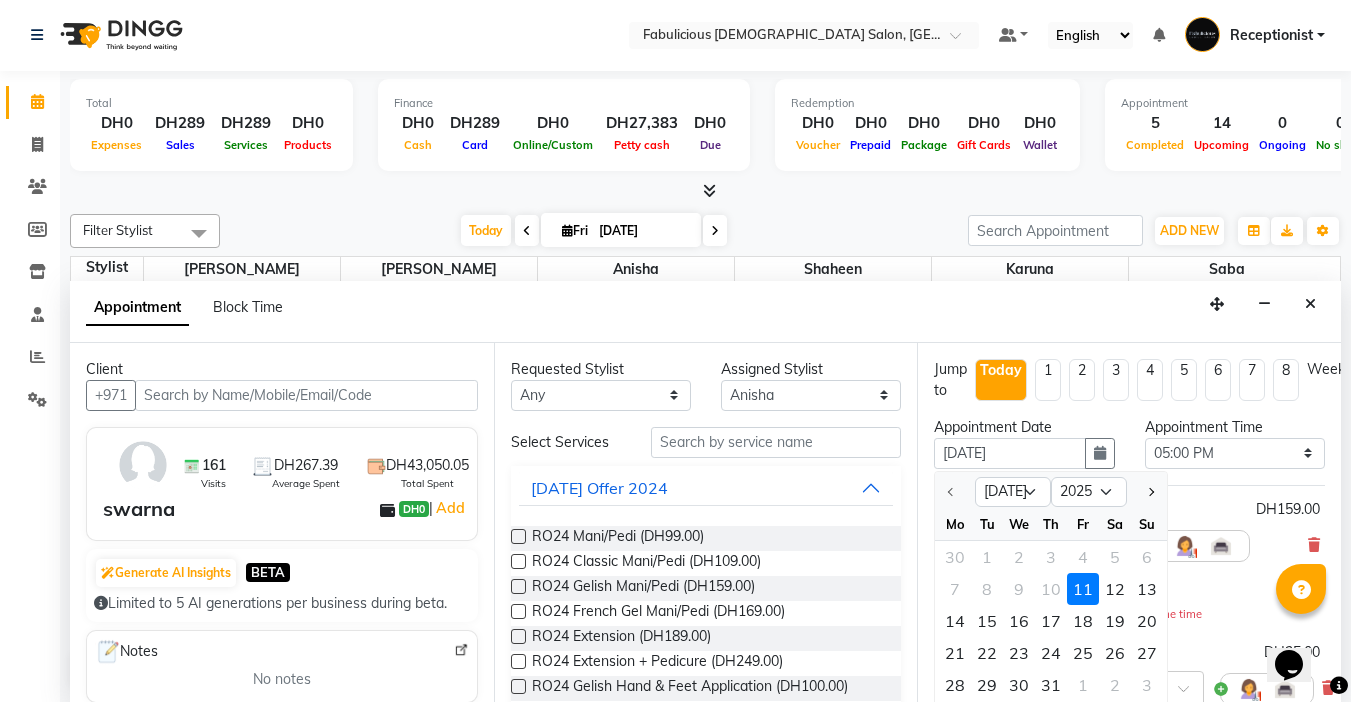 type on "13-07-2025" 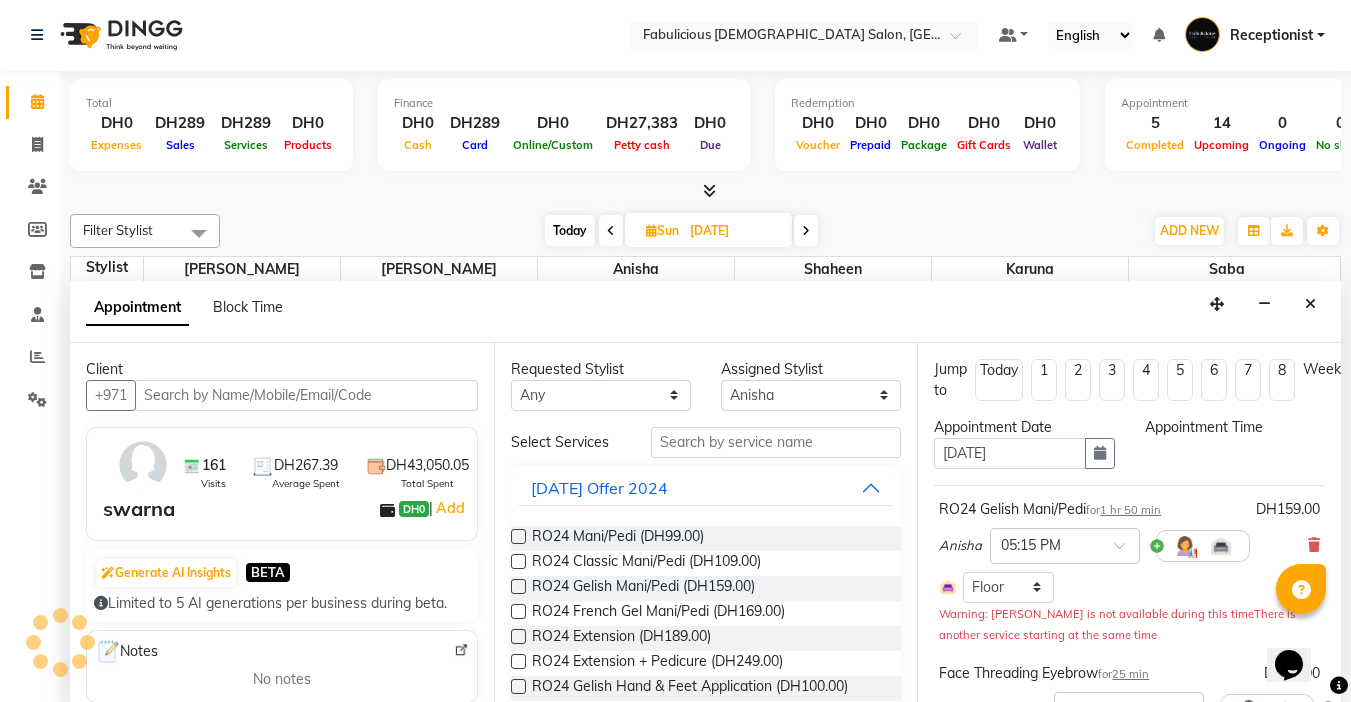 select on "1020" 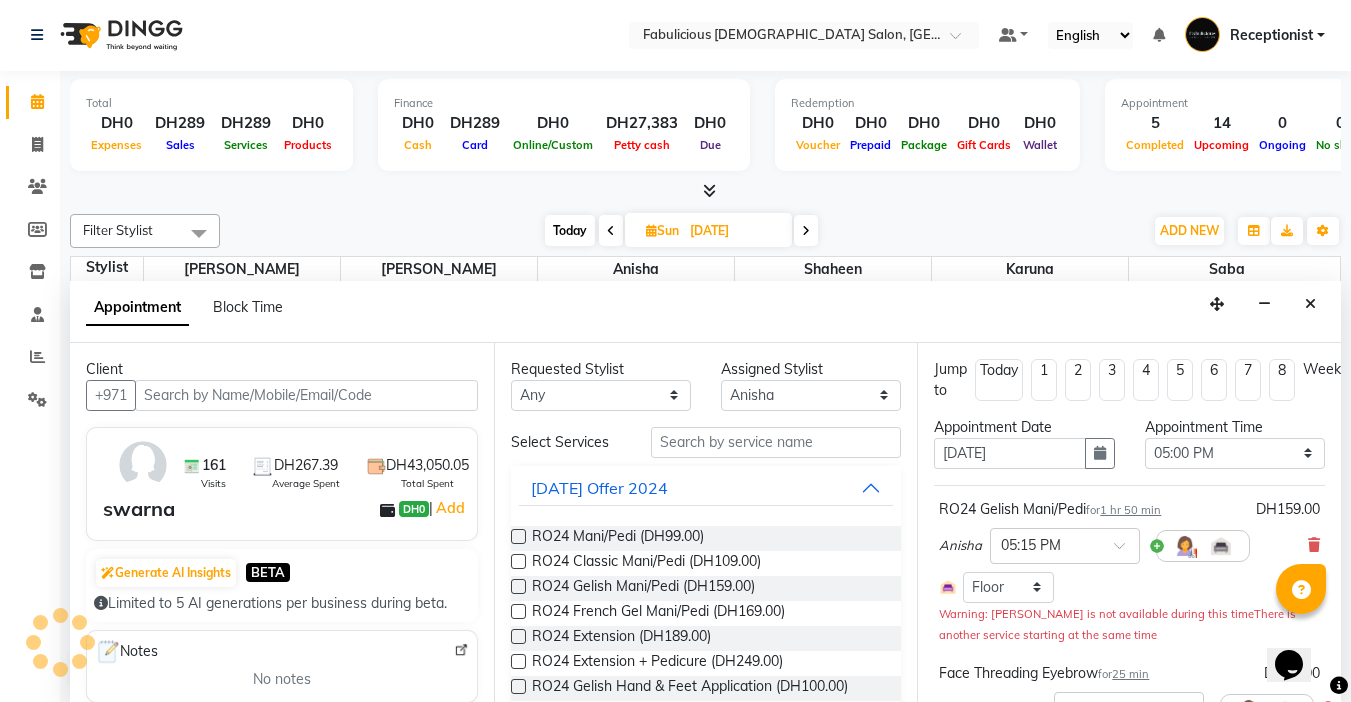scroll, scrollTop: 0, scrollLeft: 0, axis: both 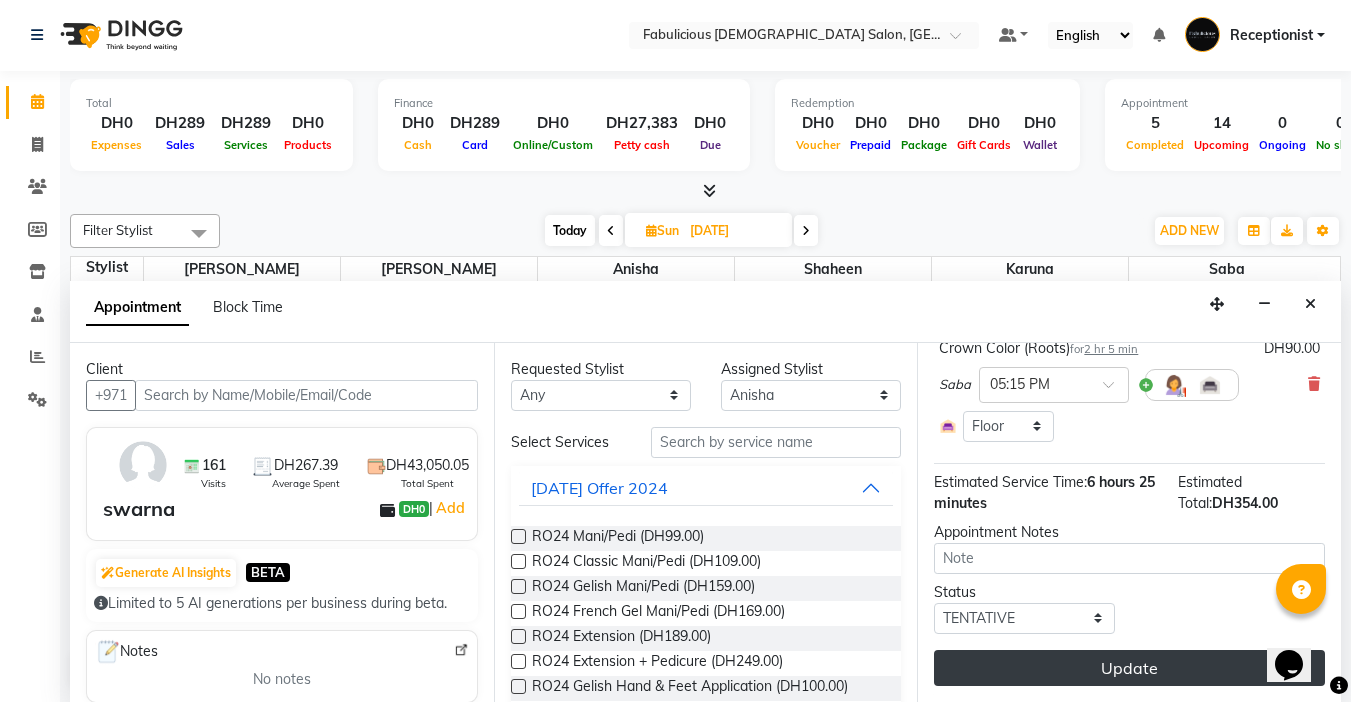 click on "Update" at bounding box center [1129, 668] 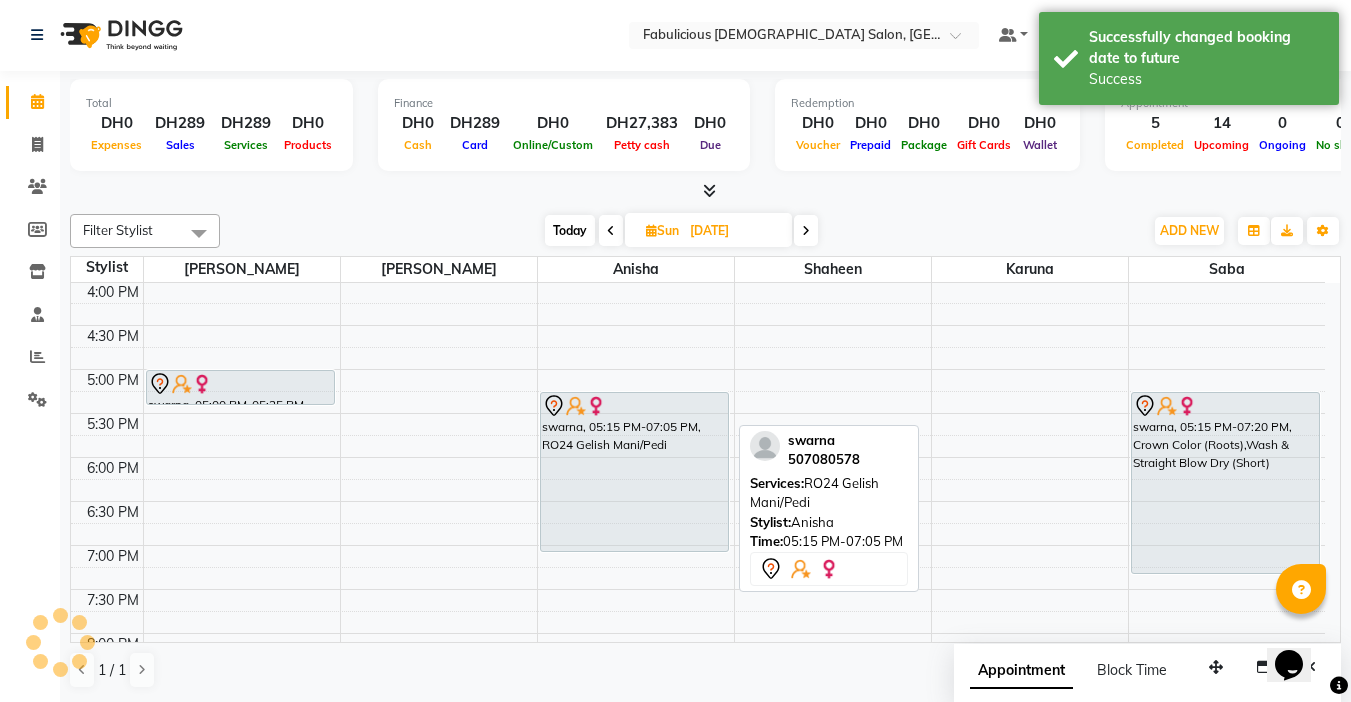 scroll, scrollTop: 0, scrollLeft: 0, axis: both 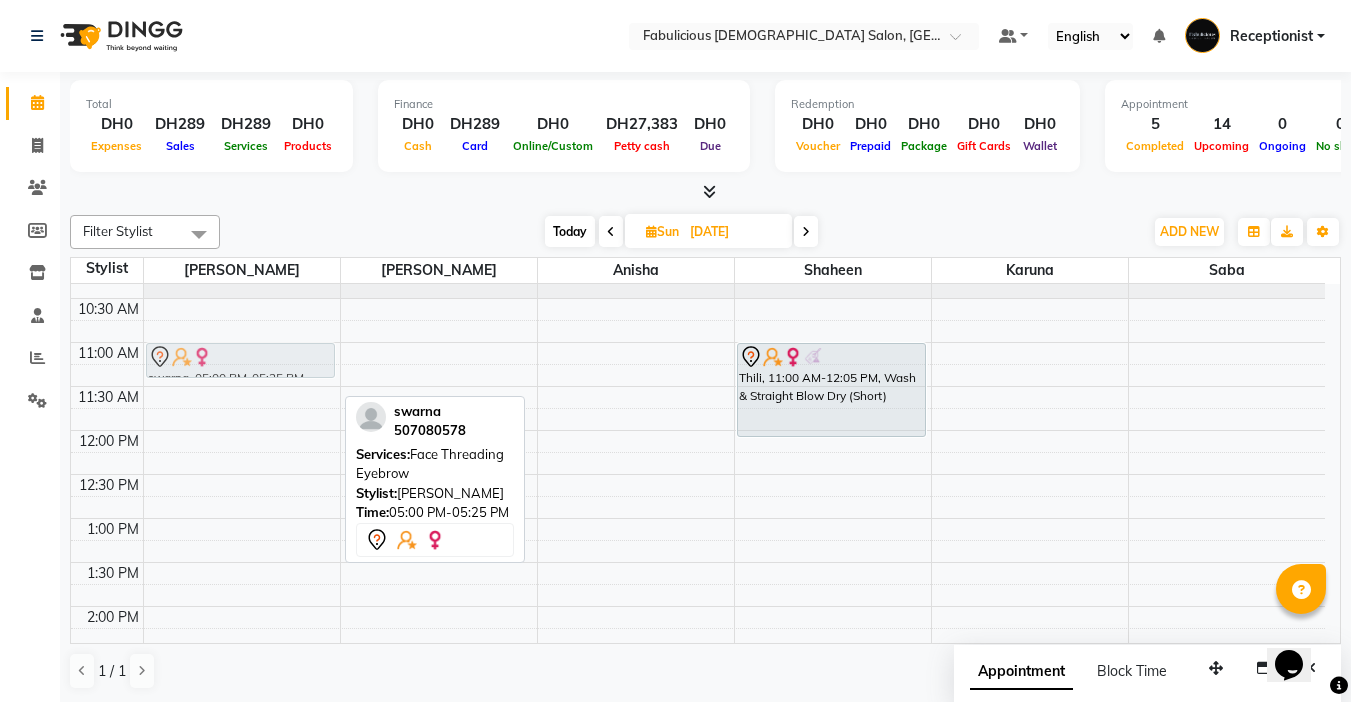 drag, startPoint x: 249, startPoint y: 397, endPoint x: 238, endPoint y: 377, distance: 22.825424 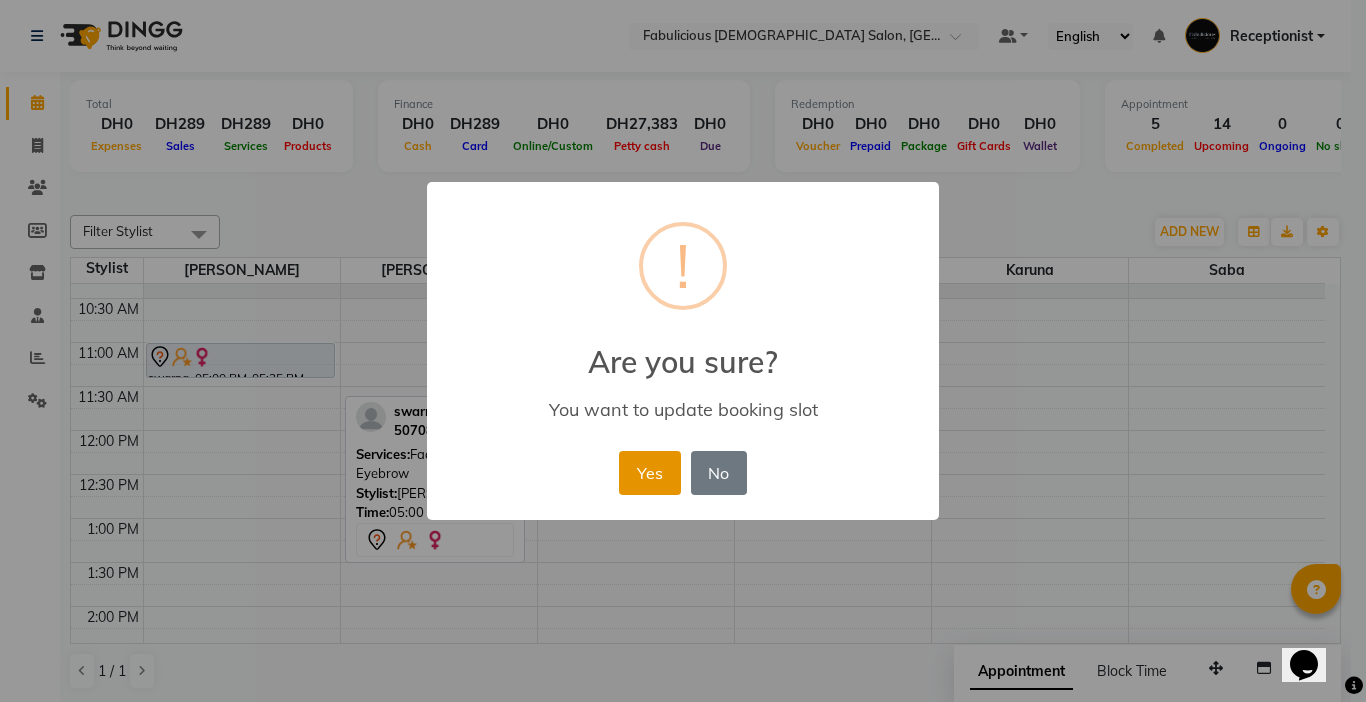 click on "Yes" at bounding box center [649, 473] 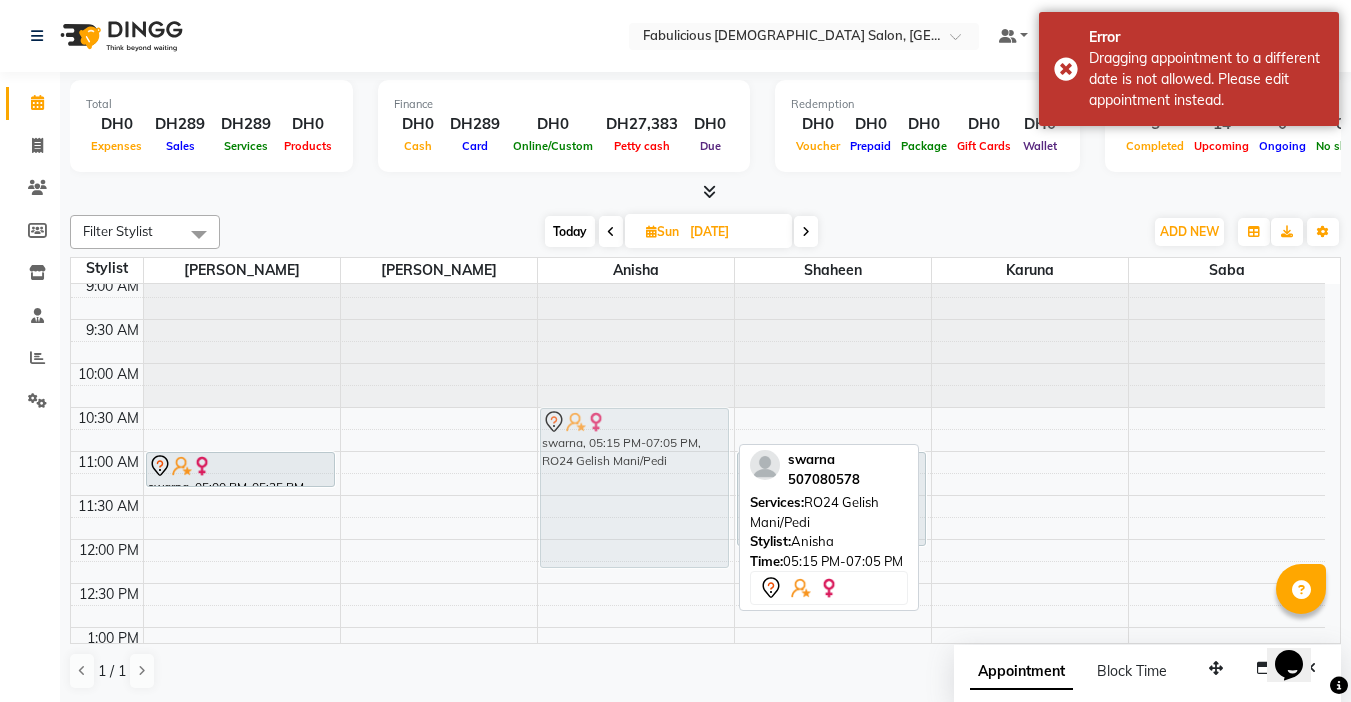 scroll, scrollTop: 0, scrollLeft: 0, axis: both 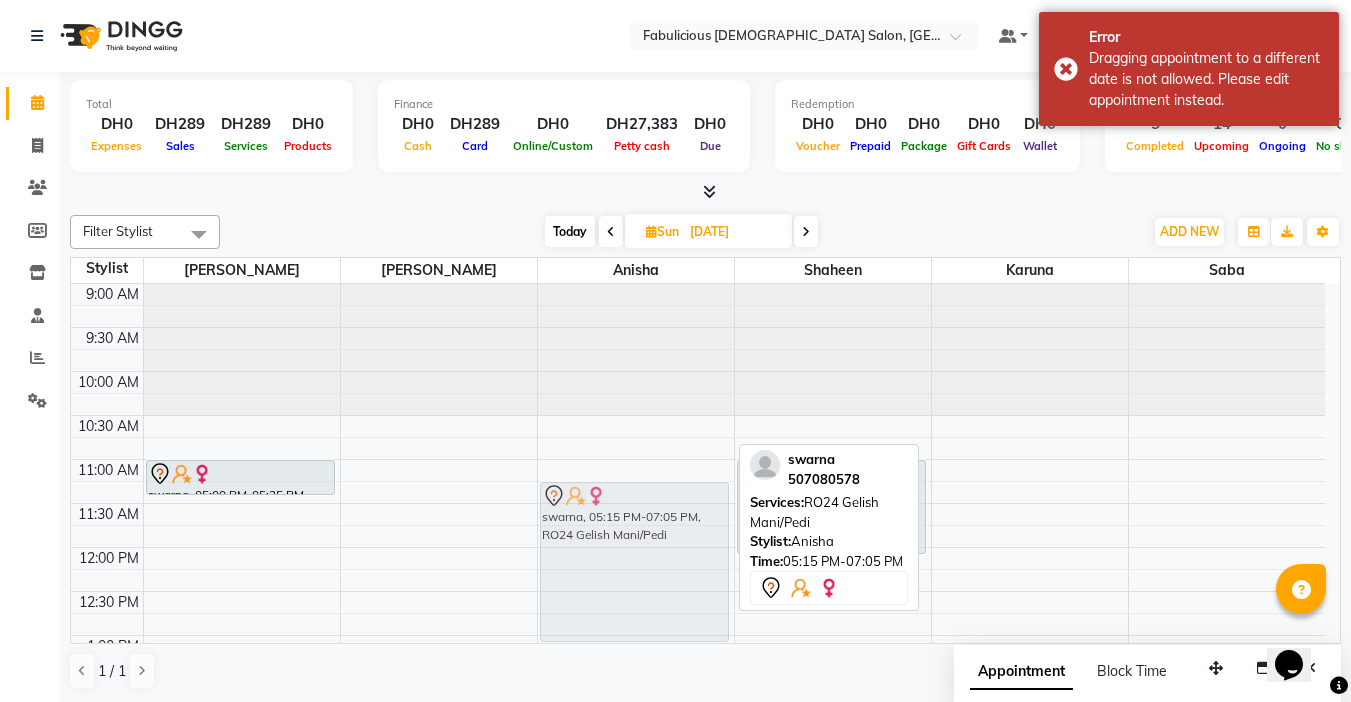drag, startPoint x: 603, startPoint y: 456, endPoint x: 592, endPoint y: 542, distance: 86.70064 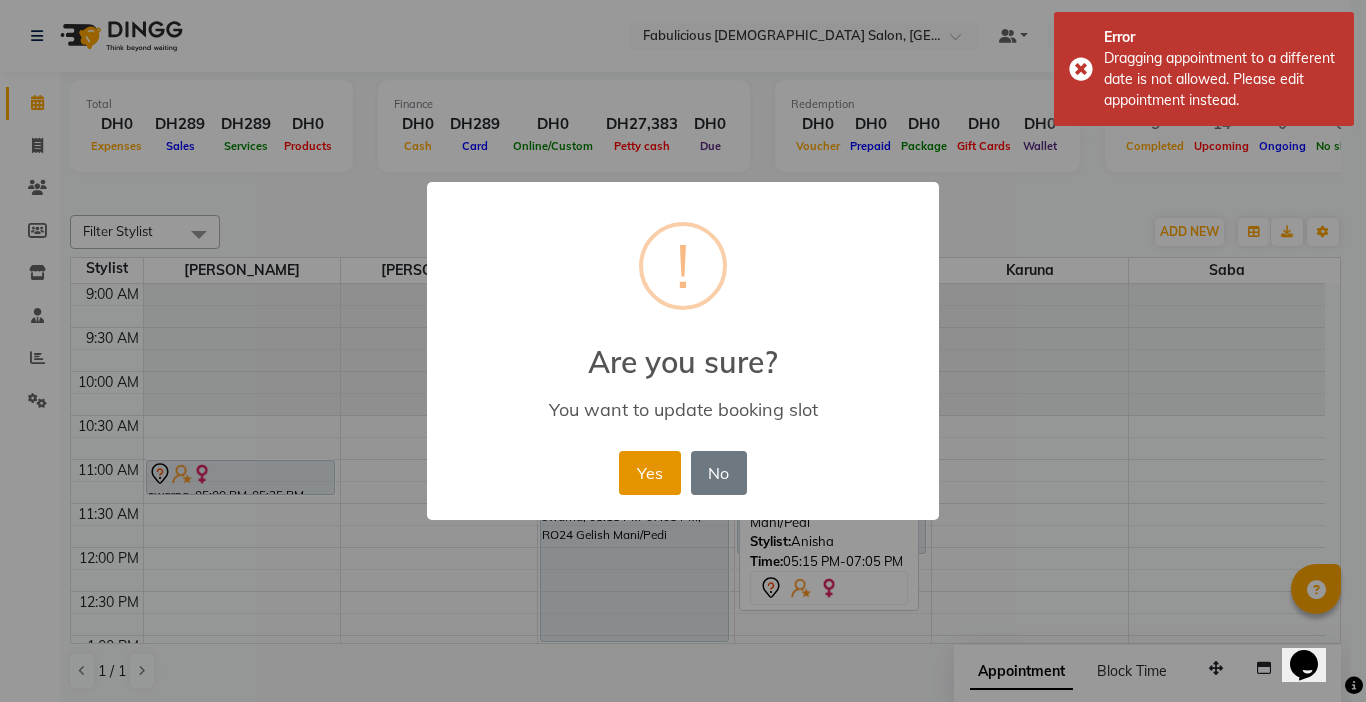 click on "Yes" at bounding box center [649, 473] 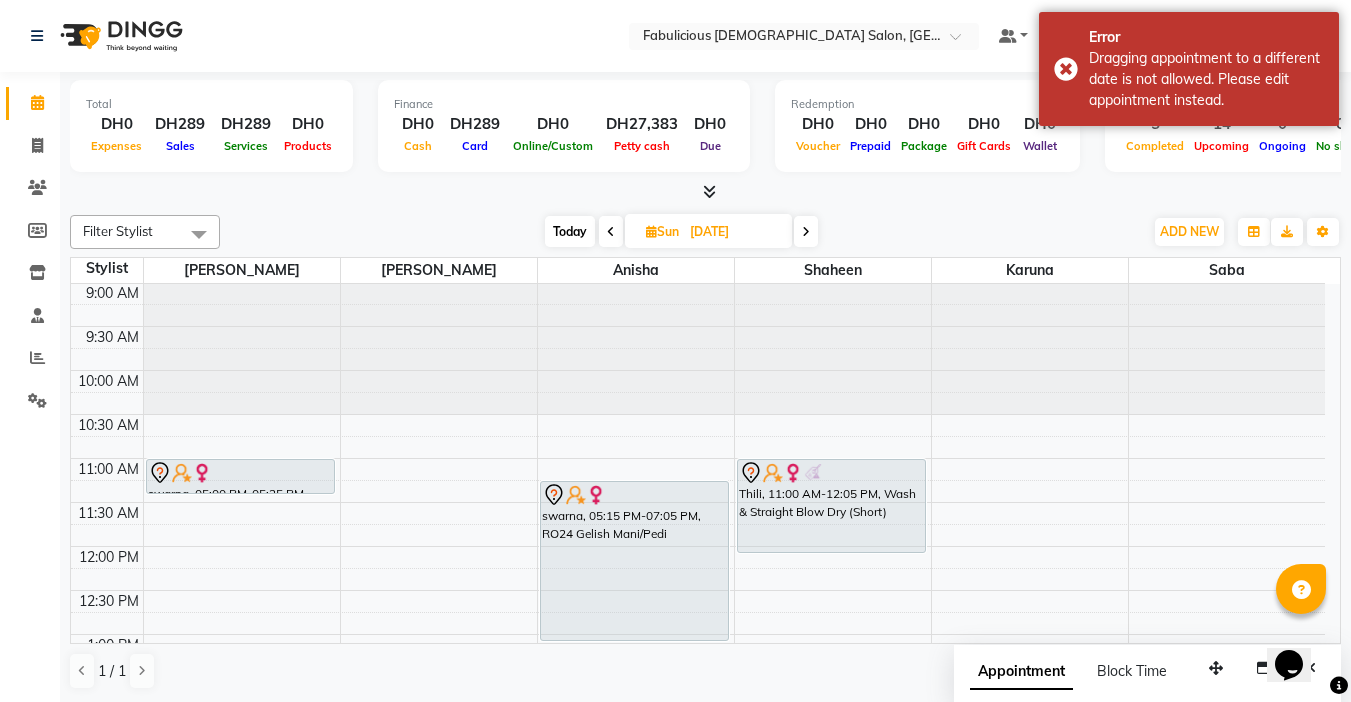 scroll, scrollTop: 0, scrollLeft: 0, axis: both 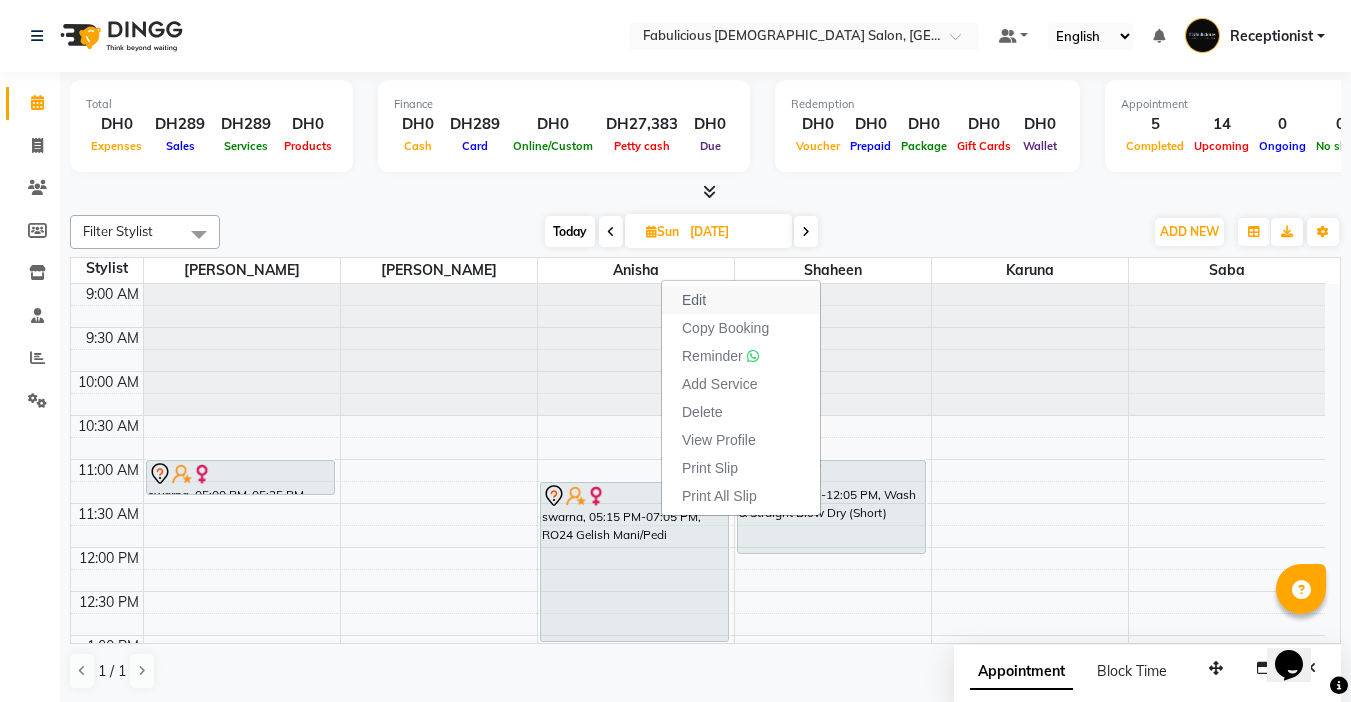 click on "Edit" at bounding box center [694, 300] 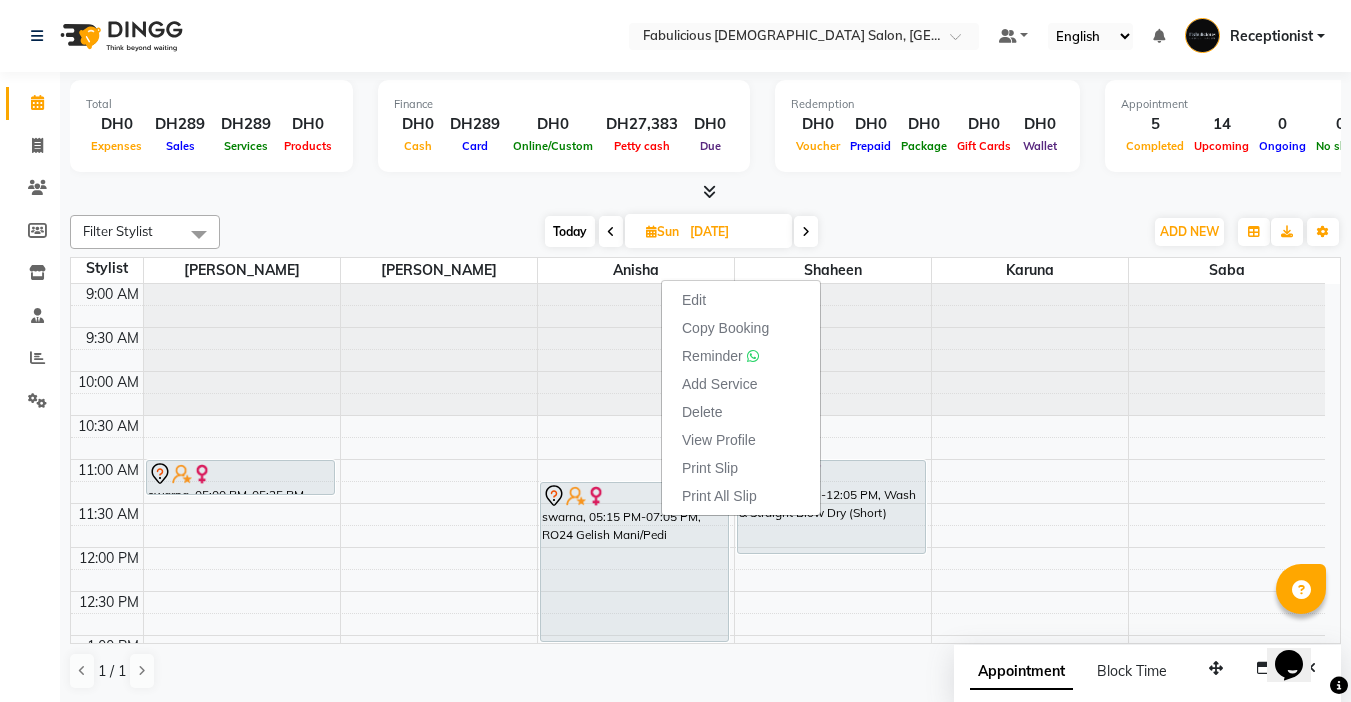 select on "tentative" 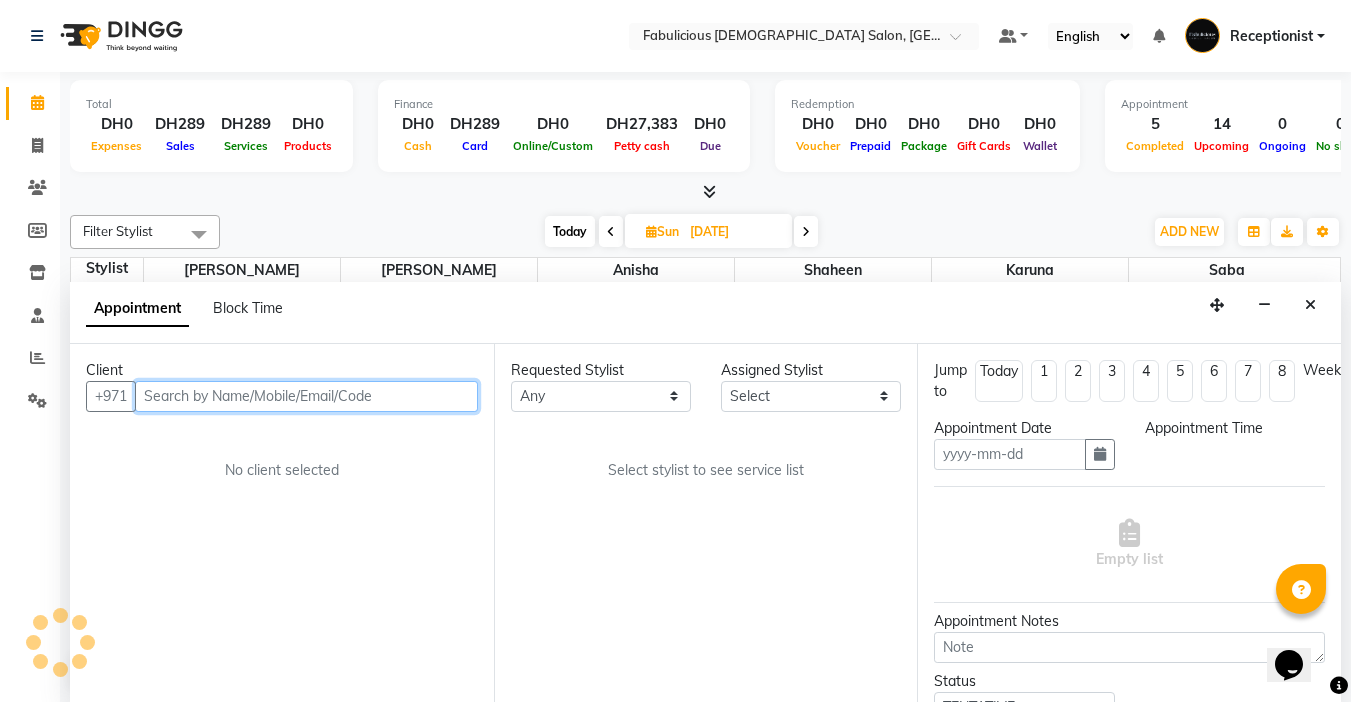 type on "13-07-2025" 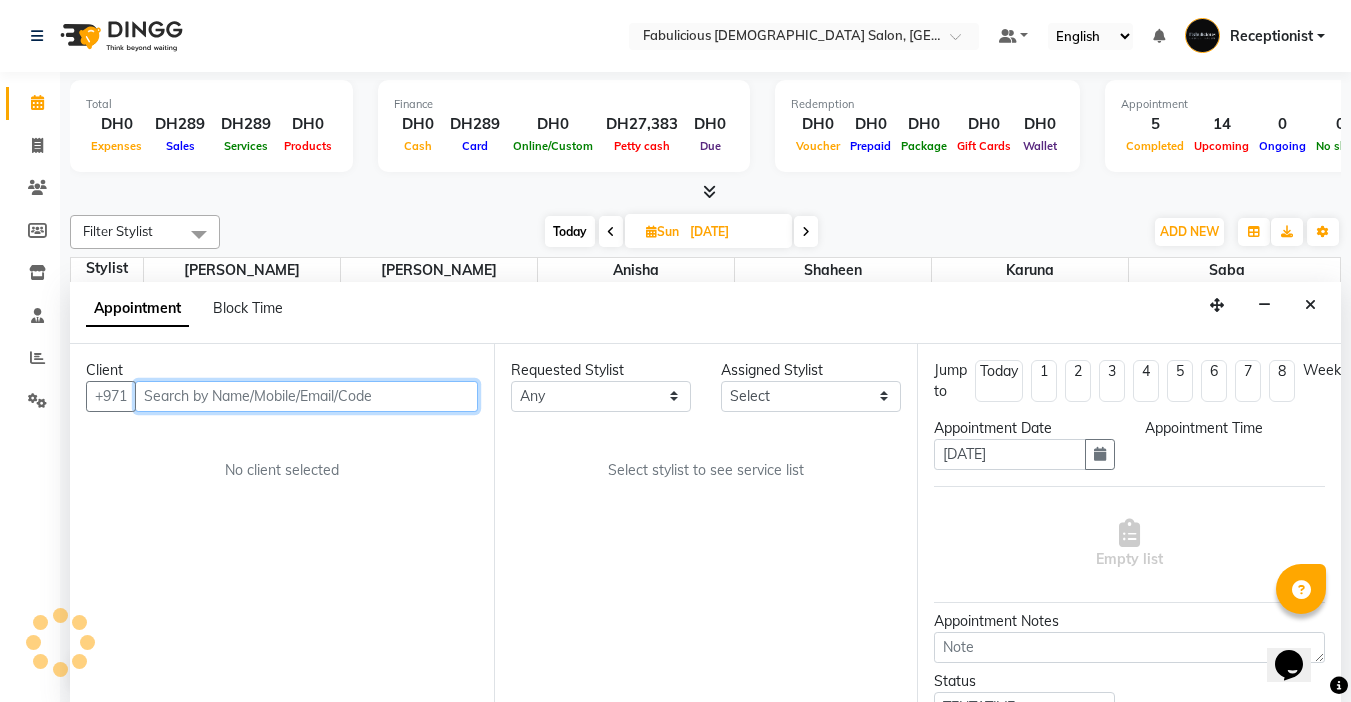 select on "1020" 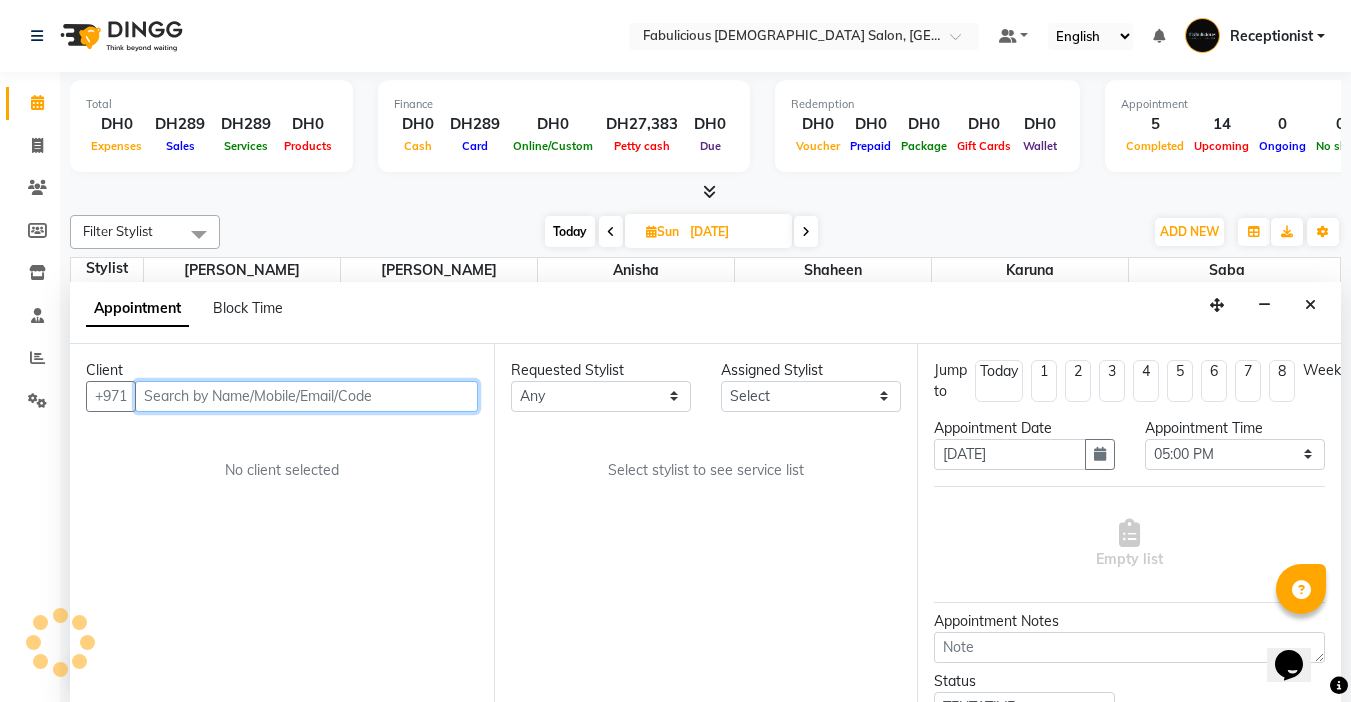 select on "11630" 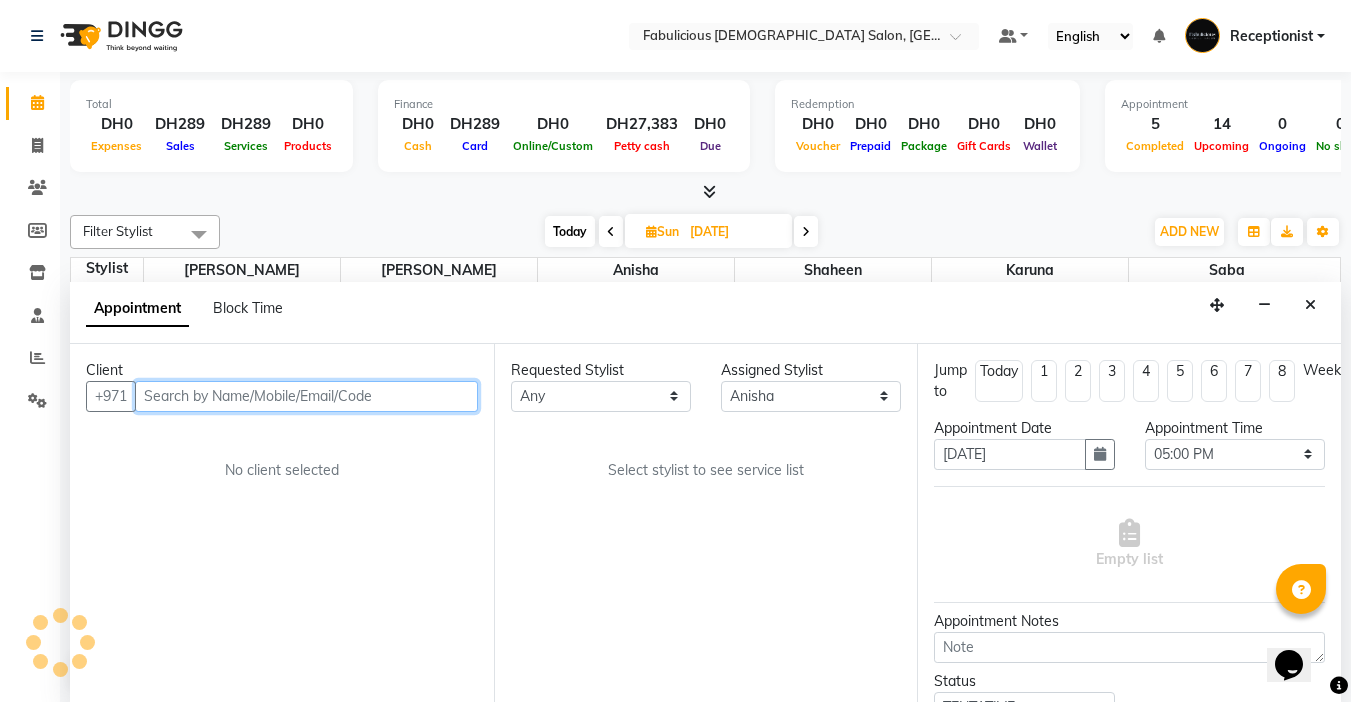 scroll, scrollTop: 1, scrollLeft: 0, axis: vertical 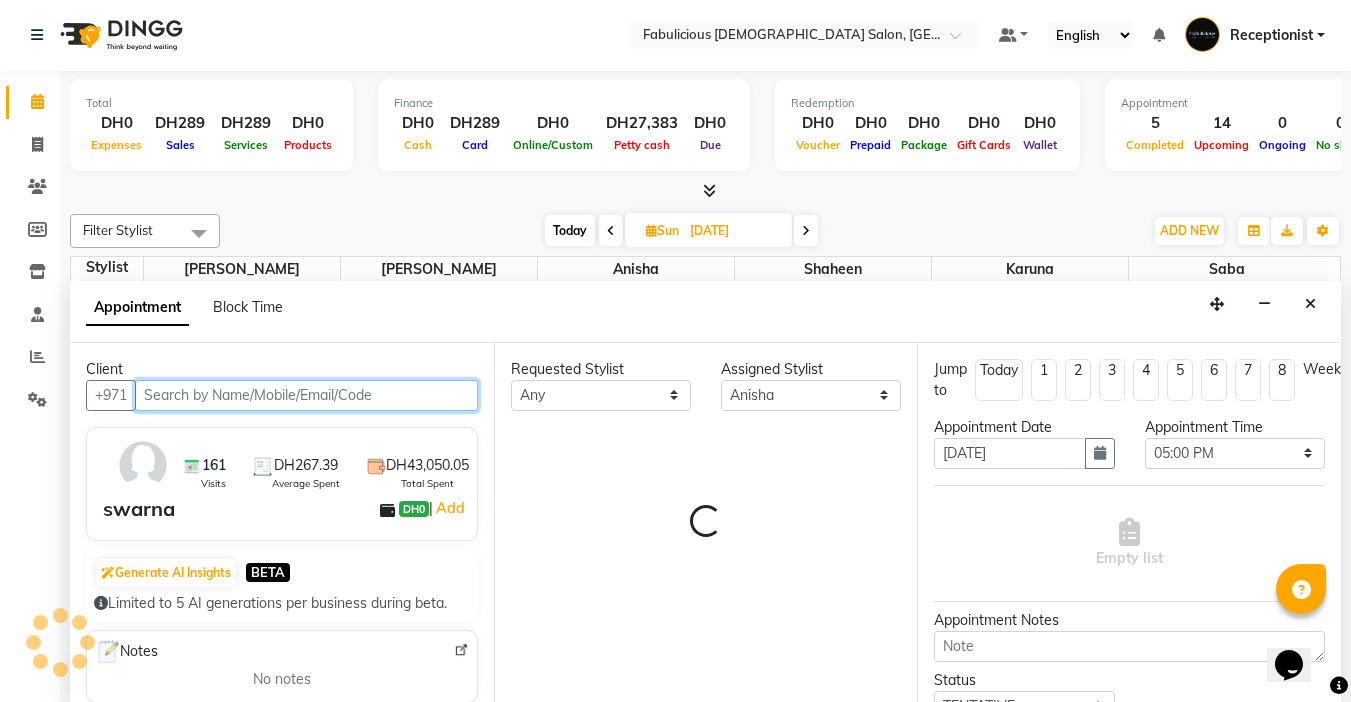 select on "1134" 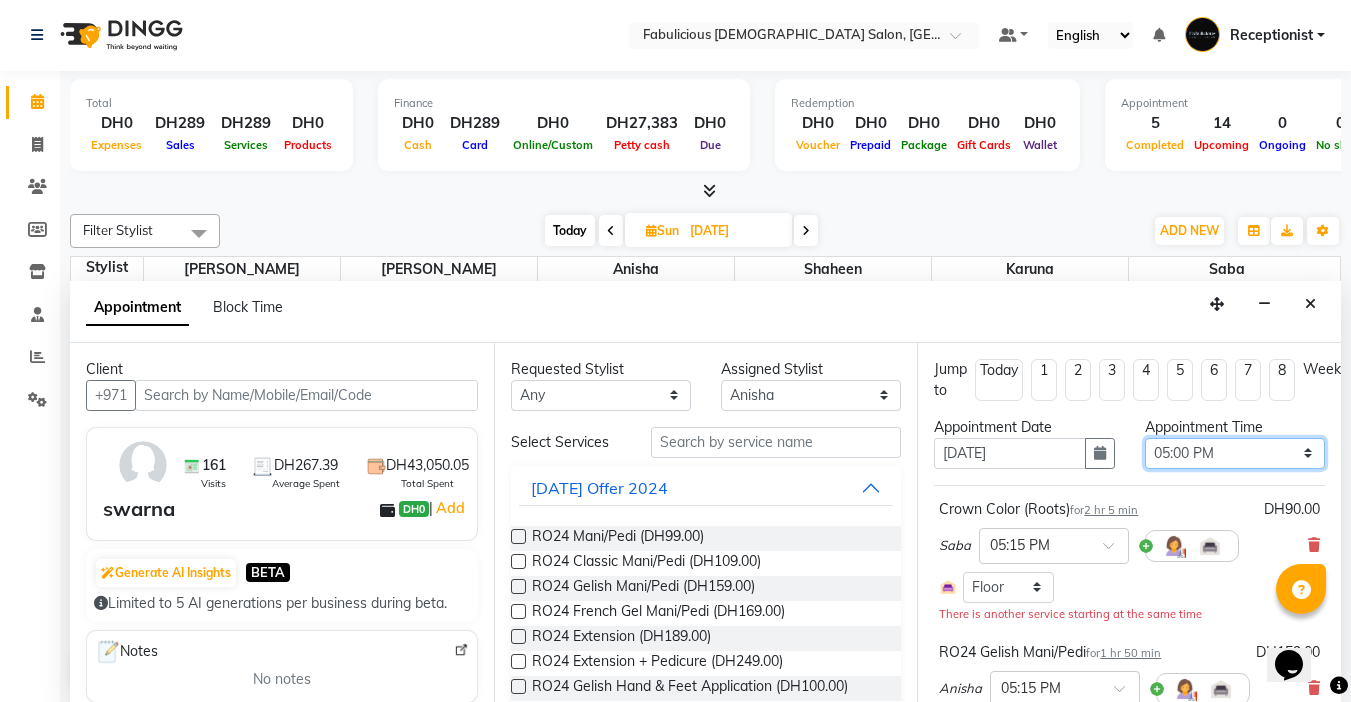 click on "Select 10:00 AM 10:15 AM 10:30 AM 10:45 AM 11:00 AM 11:15 AM 11:30 AM 11:45 AM 12:00 PM 12:15 PM 12:30 PM 12:45 PM 01:00 PM 01:15 PM 01:30 PM 01:45 PM 02:00 PM 02:15 PM 02:30 PM 02:45 PM 03:00 PM 03:15 PM 03:30 PM 03:45 PM 04:00 PM 04:15 PM 04:30 PM 04:45 PM 05:00 PM 05:15 PM 05:30 PM 05:45 PM 06:00 PM 06:15 PM 06:30 PM 06:45 PM 07:00 PM 07:15 PM 07:30 PM 07:45 PM 08:00 PM 08:15 PM 08:30 PM 08:45 PM 09:00 PM 09:15 PM 09:30 PM 09:45 PM 10:00 PM 10:15 PM 10:30 PM 10:45 PM 11:00 PM 11:15 PM 11:30 PM 11:45 PM" at bounding box center (1235, 453) 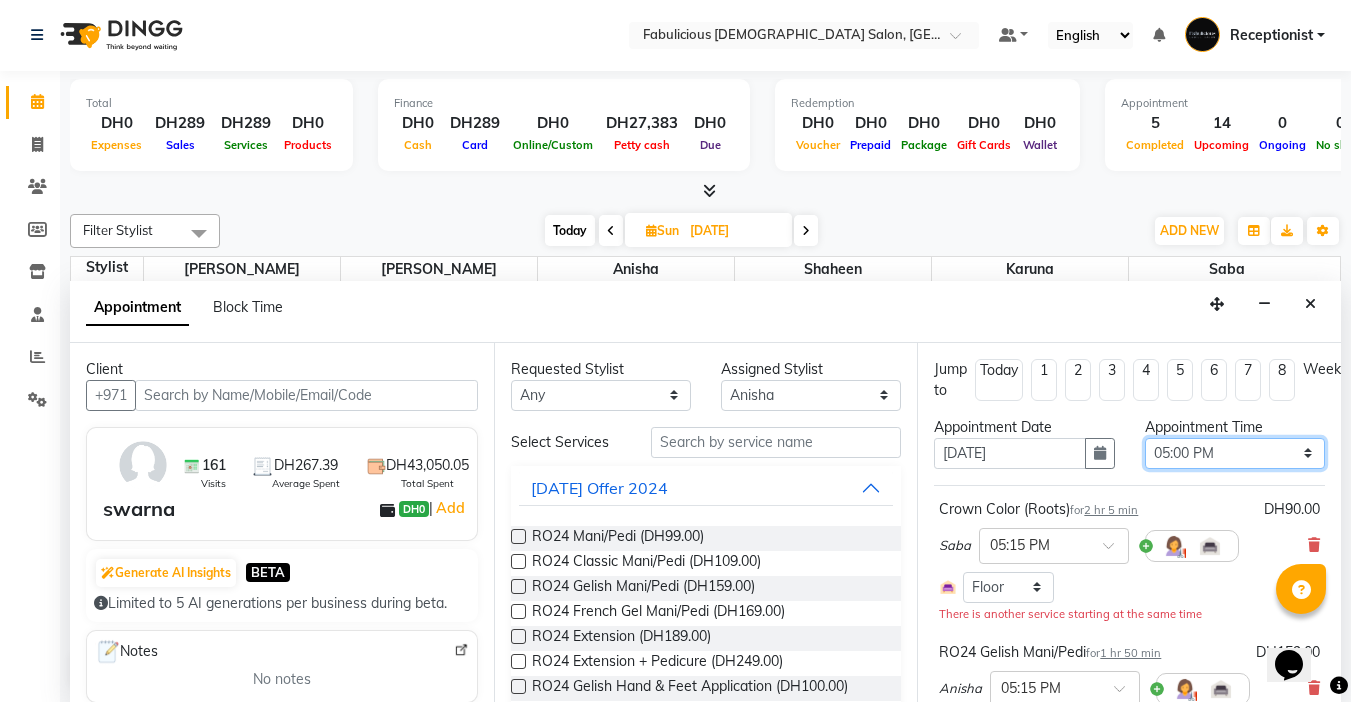 select on "660" 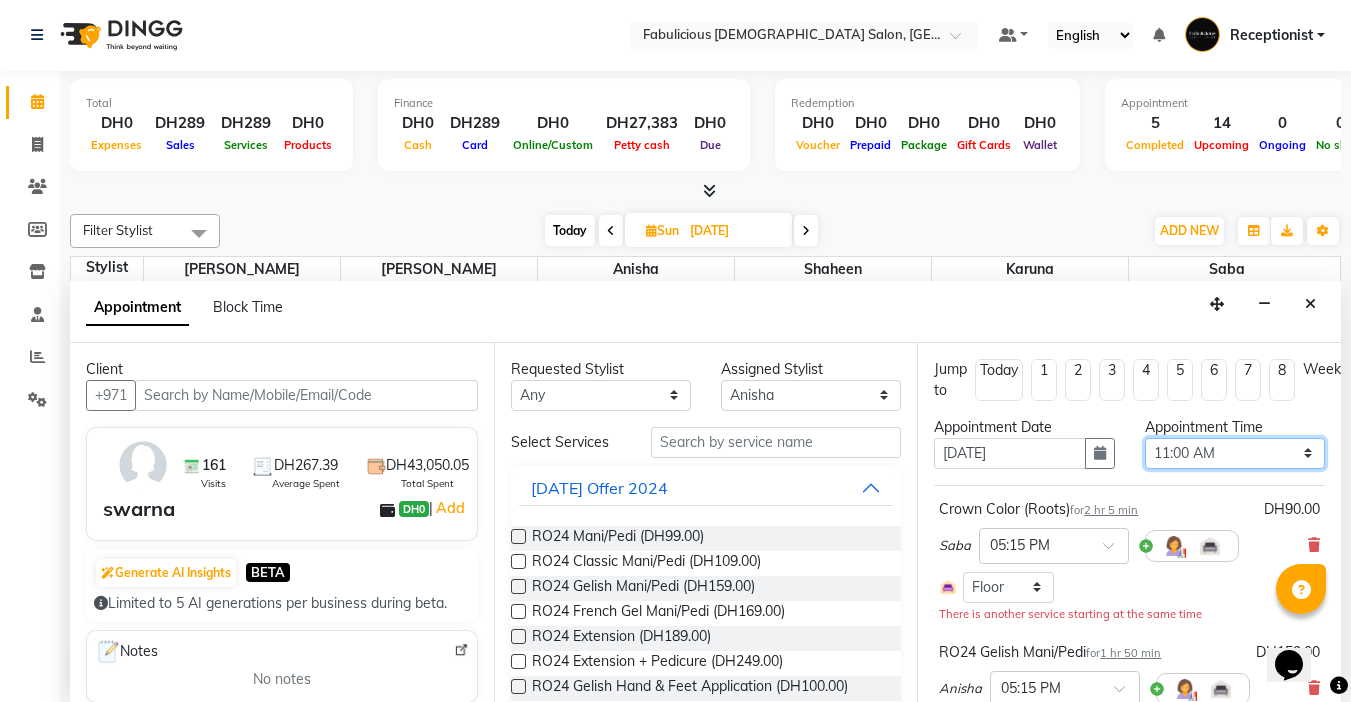 click on "Select 10:00 AM 10:15 AM 10:30 AM 10:45 AM 11:00 AM 11:15 AM 11:30 AM 11:45 AM 12:00 PM 12:15 PM 12:30 PM 12:45 PM 01:00 PM 01:15 PM 01:30 PM 01:45 PM 02:00 PM 02:15 PM 02:30 PM 02:45 PM 03:00 PM 03:15 PM 03:30 PM 03:45 PM 04:00 PM 04:15 PM 04:30 PM 04:45 PM 05:00 PM 05:15 PM 05:30 PM 05:45 PM 06:00 PM 06:15 PM 06:30 PM 06:45 PM 07:00 PM 07:15 PM 07:30 PM 07:45 PM 08:00 PM 08:15 PM 08:30 PM 08:45 PM 09:00 PM 09:15 PM 09:30 PM 09:45 PM 10:00 PM 10:15 PM 10:30 PM 10:45 PM 11:00 PM 11:15 PM 11:30 PM 11:45 PM" at bounding box center (1235, 453) 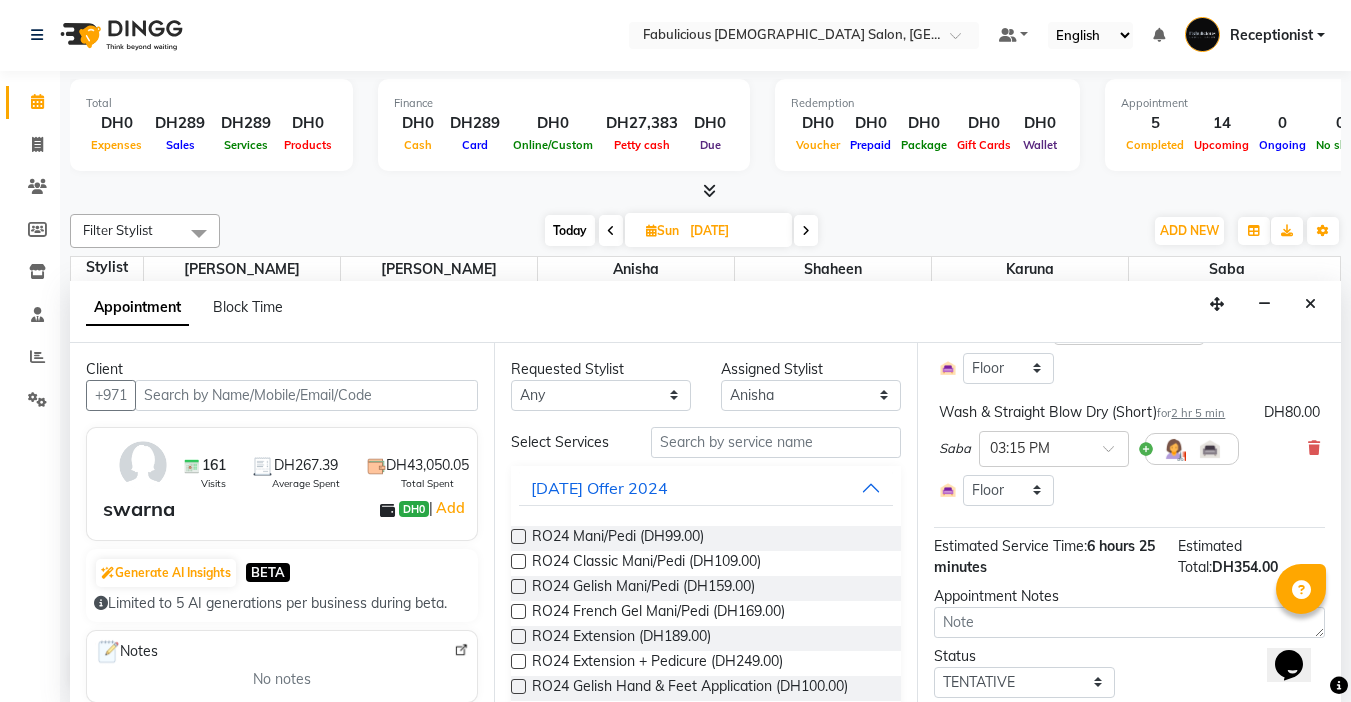 scroll, scrollTop: 542, scrollLeft: 0, axis: vertical 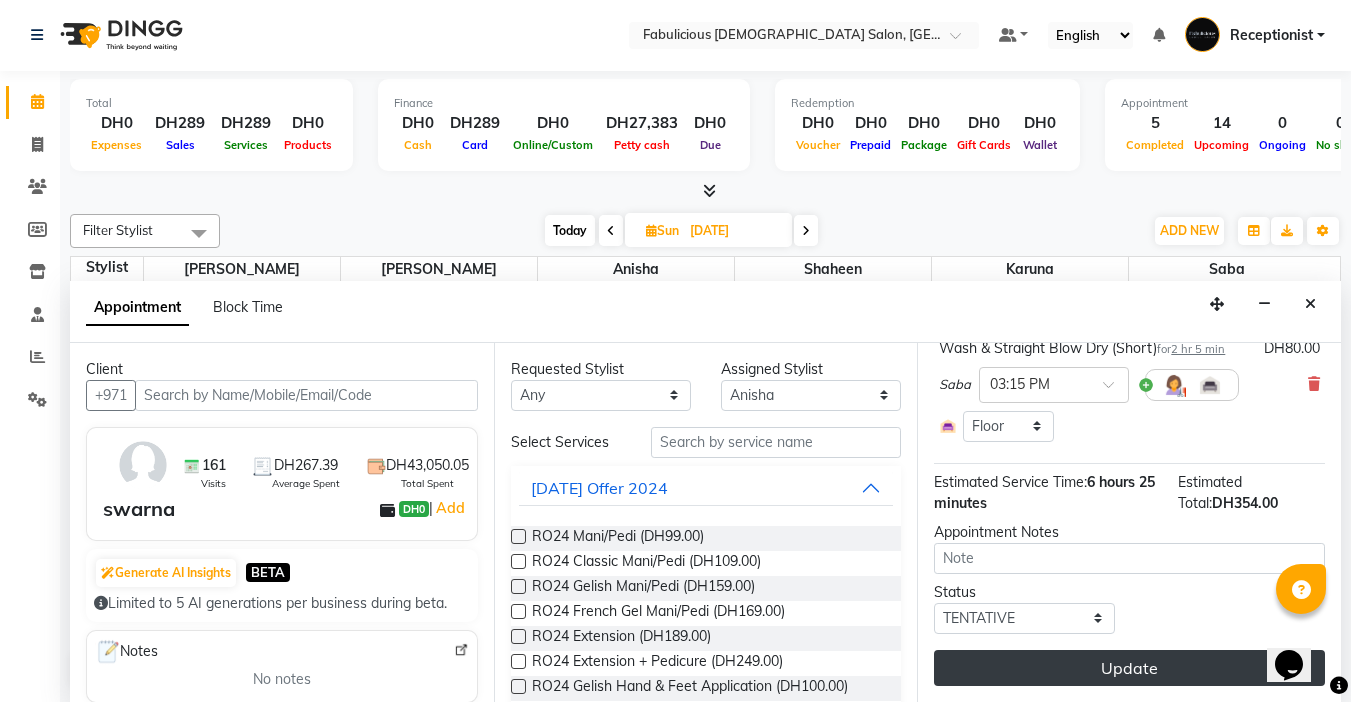 click on "Update" at bounding box center [1129, 668] 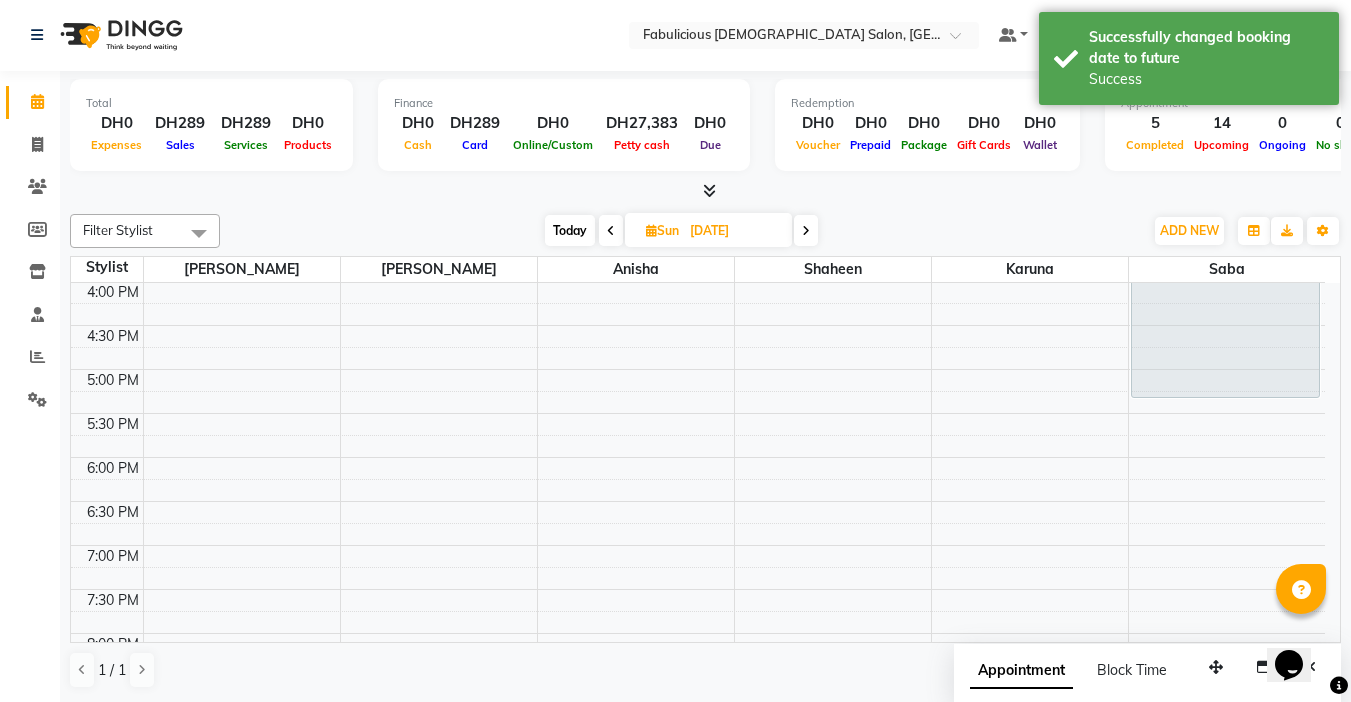 scroll, scrollTop: 0, scrollLeft: 0, axis: both 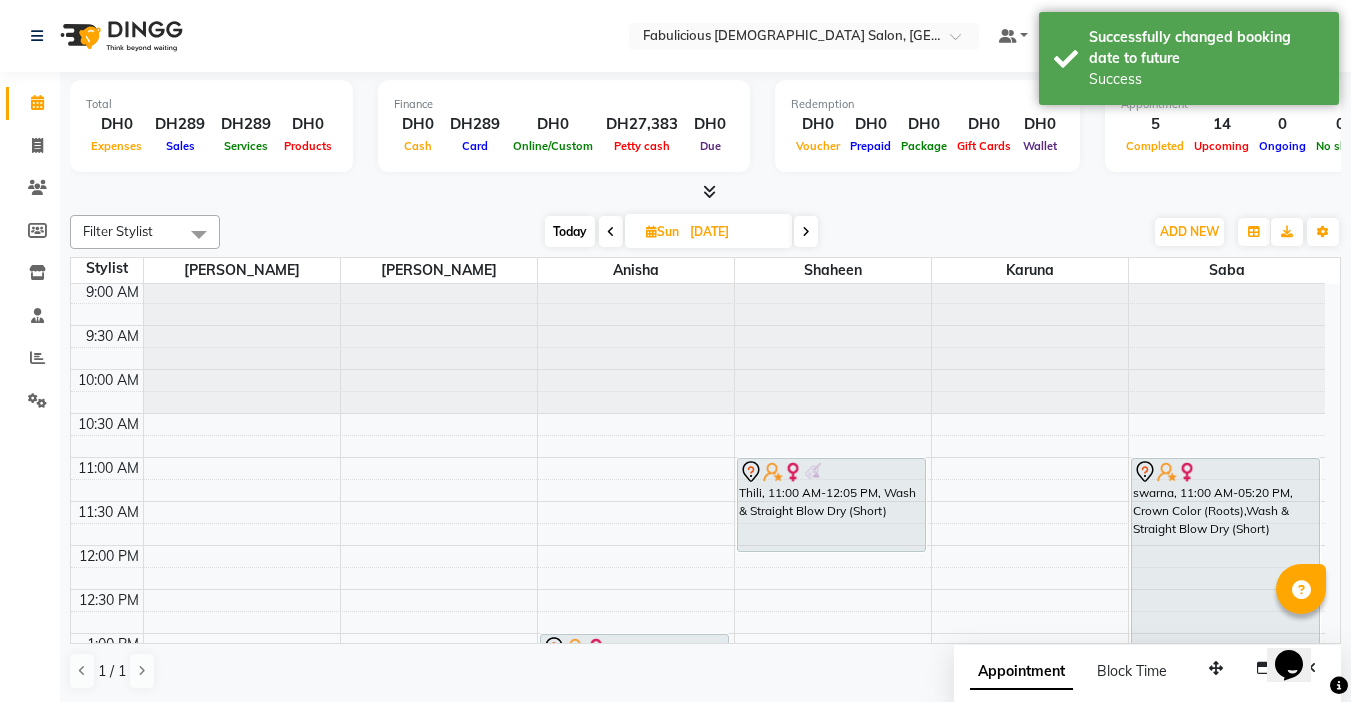 click on "9:00 AM 9:30 AM 10:00 AM 10:30 AM 11:00 AM 11:30 AM 12:00 PM 12:30 PM 1:00 PM 1:30 PM 2:00 PM 2:30 PM 3:00 PM 3:30 PM 4:00 PM 4:30 PM 5:00 PM 5:30 PM 6:00 PM 6:30 PM 7:00 PM 7:30 PM 8:00 PM 8:30 PM 9:00 PM 9:30 PM 10:00 PM 10:30 PM 11:00 PM 11:30 PM             swarna, 02:45 PM-03:10 PM, Face Threading Eyebrow             swarna, 01:00 PM-02:50 PM, RO24 Gelish Mani/Pedi             Thili, 11:00 AM-12:05 PM, Wash & Straight Blow Dry (Short)             swarna, 11:00 AM-05:20 PM, Crown Color (Roots),Wash & Straight Blow Dry (Short)" at bounding box center [698, 941] 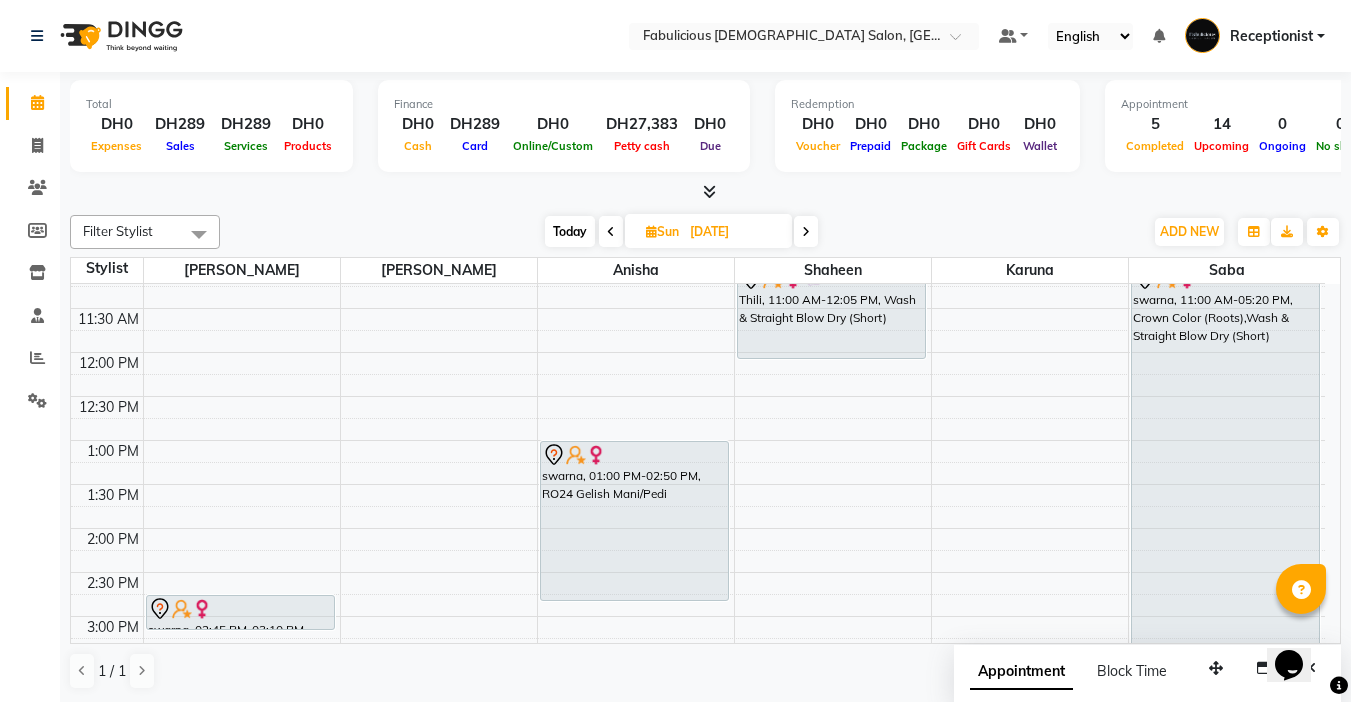 scroll, scrollTop: 200, scrollLeft: 0, axis: vertical 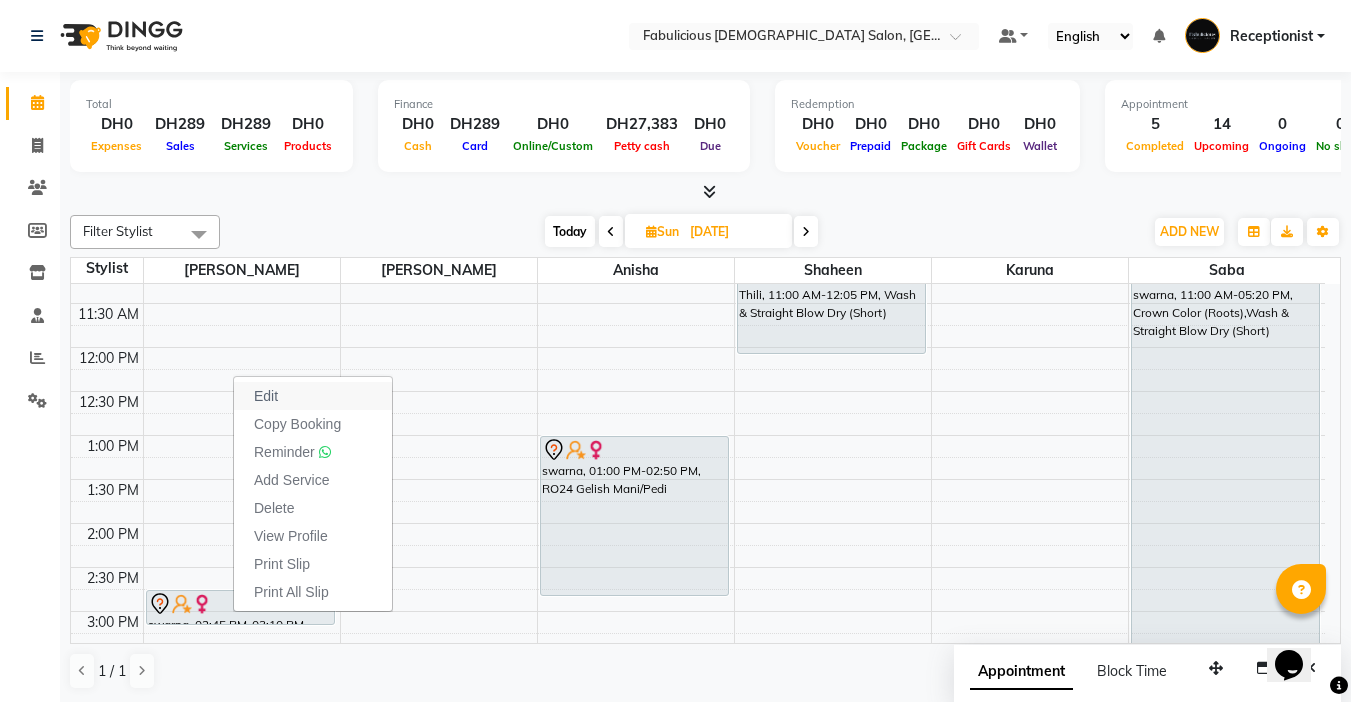 click on "Edit" at bounding box center (313, 396) 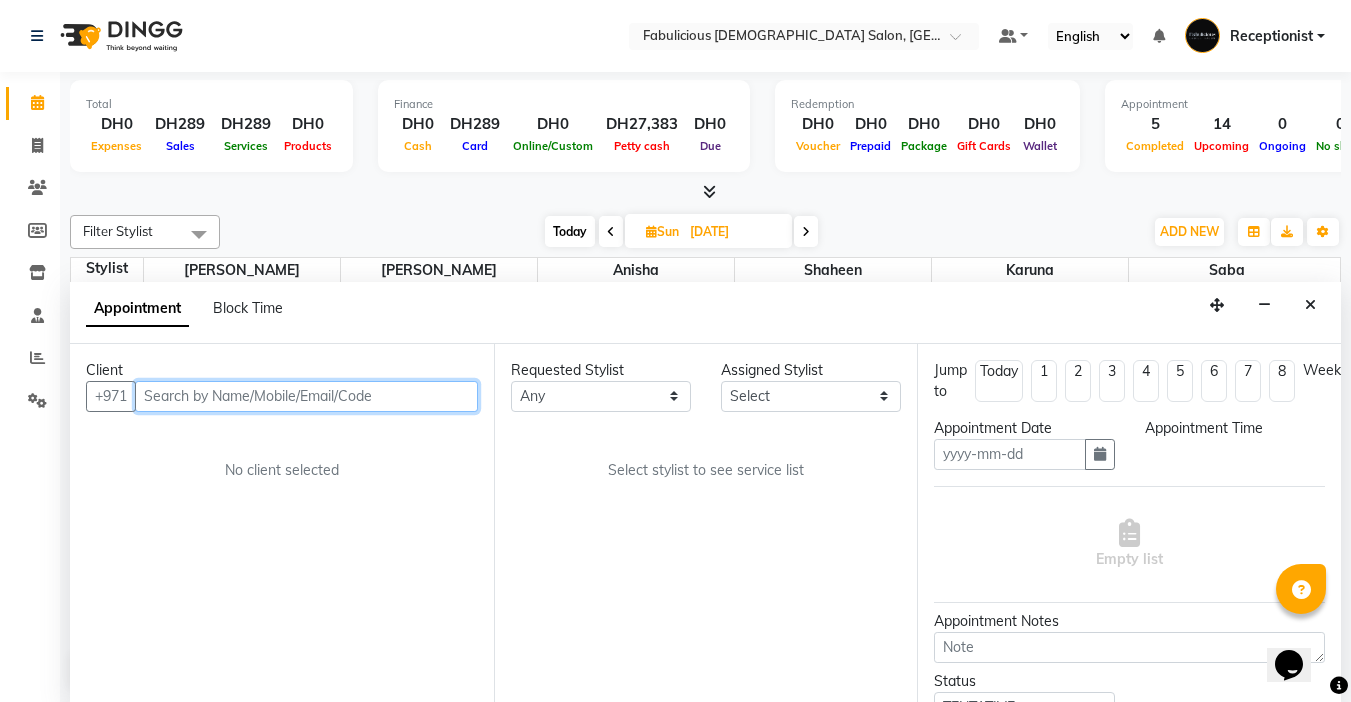 type on "13-07-2025" 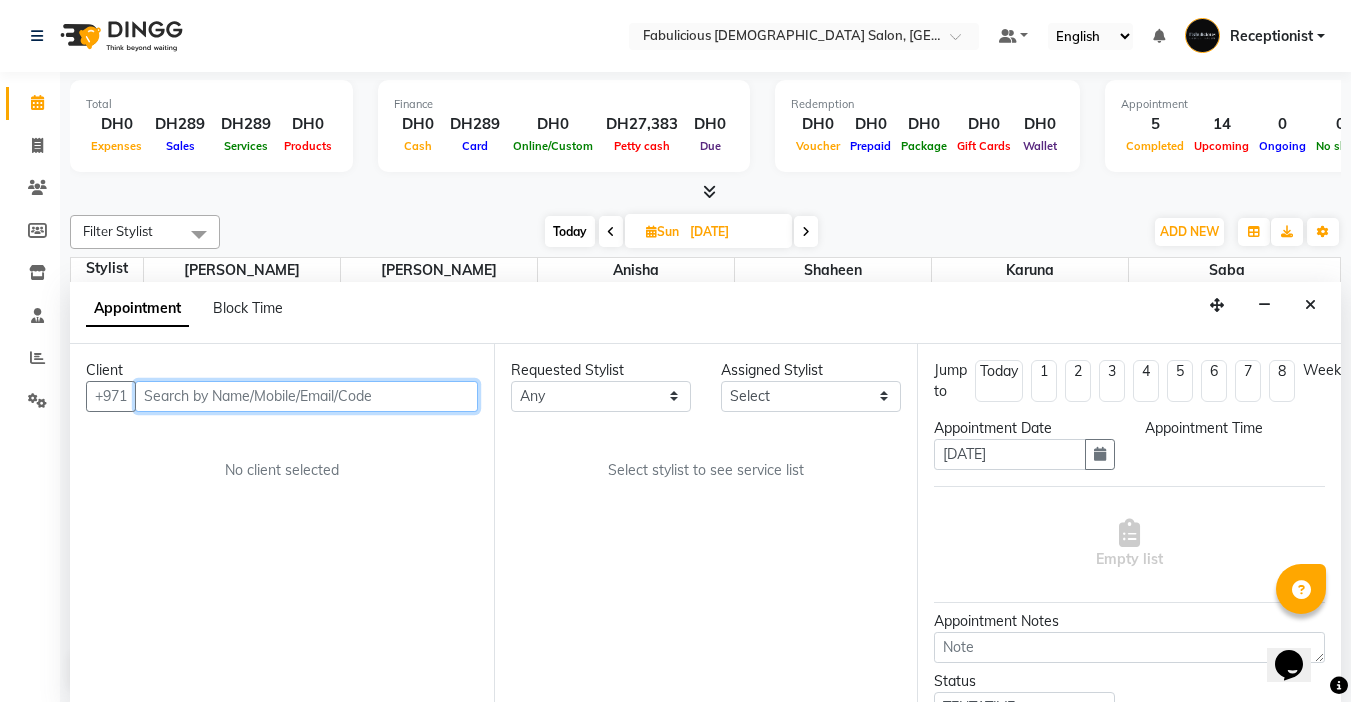 scroll, scrollTop: 1, scrollLeft: 0, axis: vertical 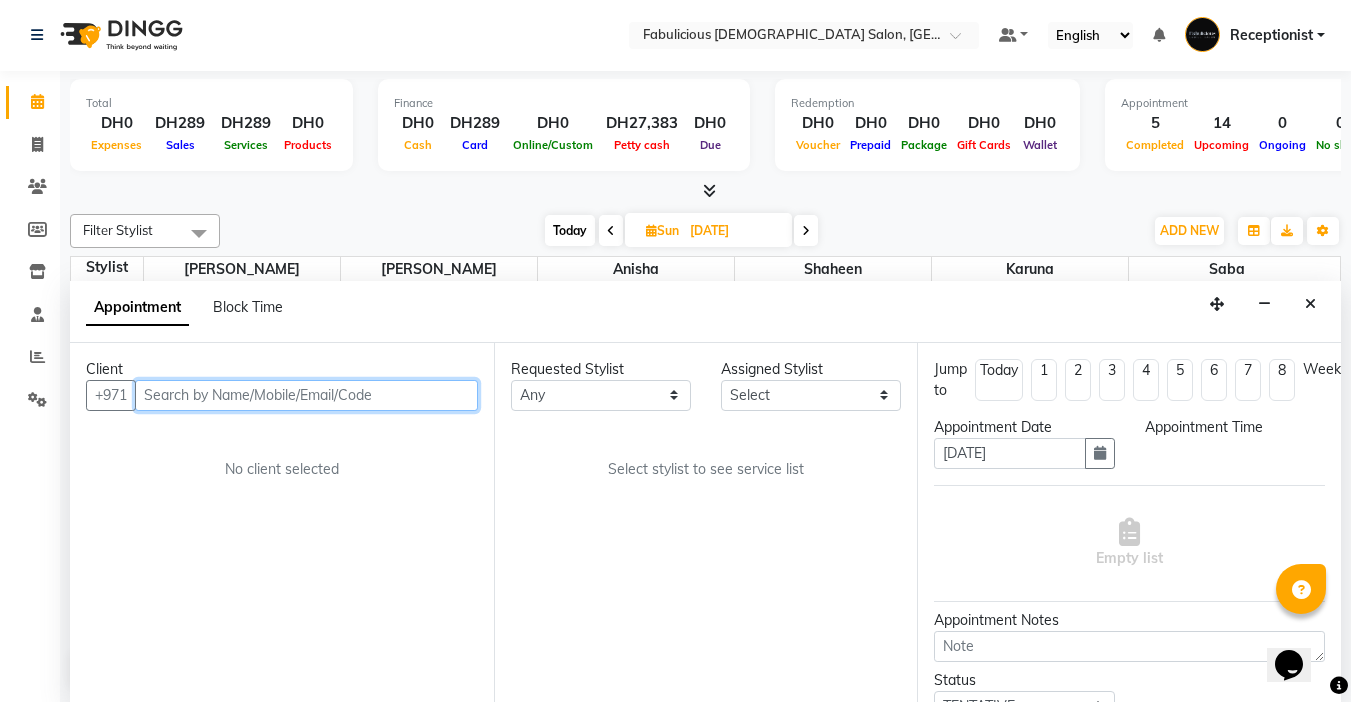 select on "660" 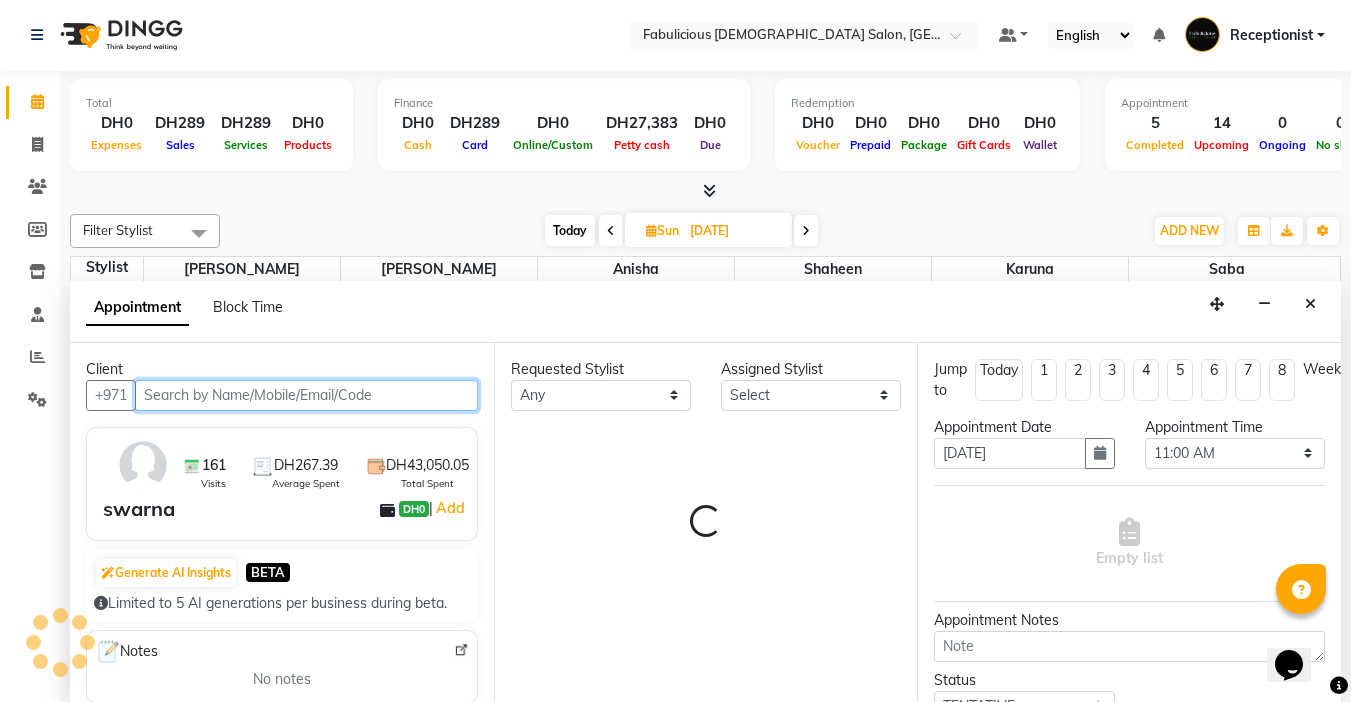 select on "11627" 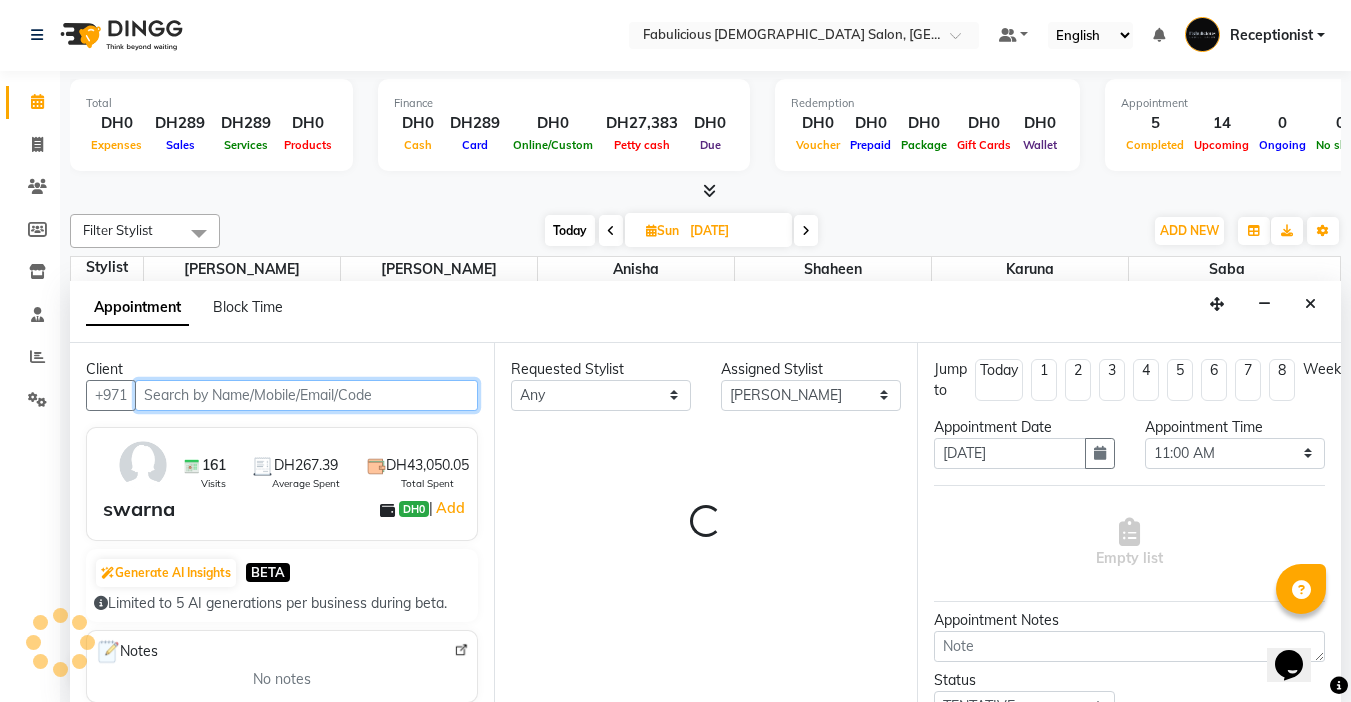 select on "1134" 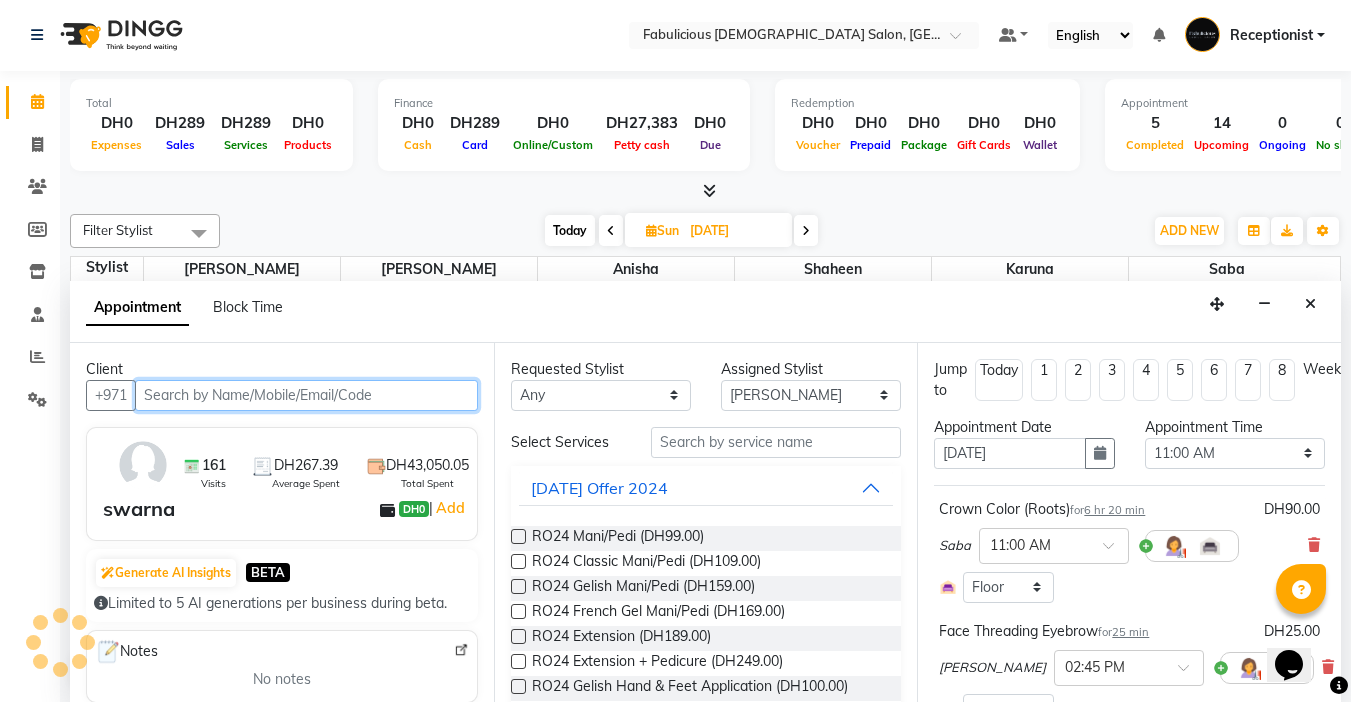 scroll, scrollTop: 0, scrollLeft: 0, axis: both 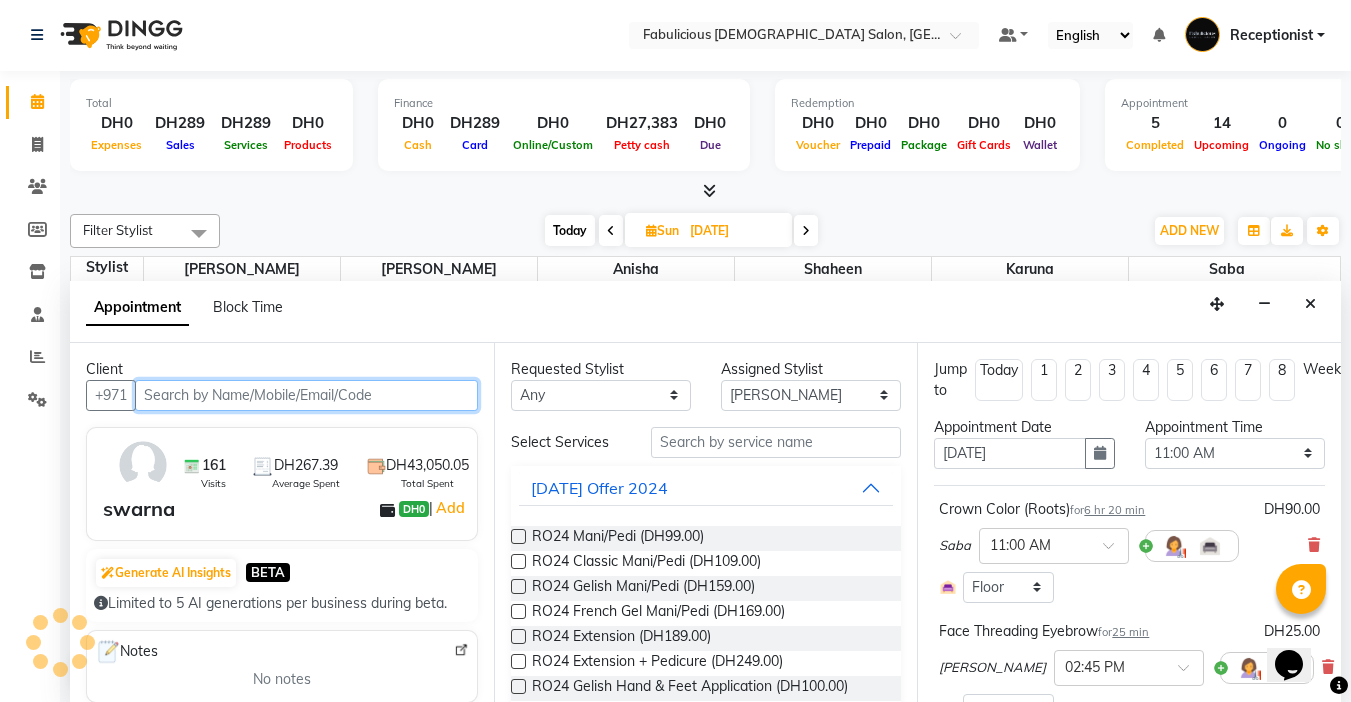 select on "1134" 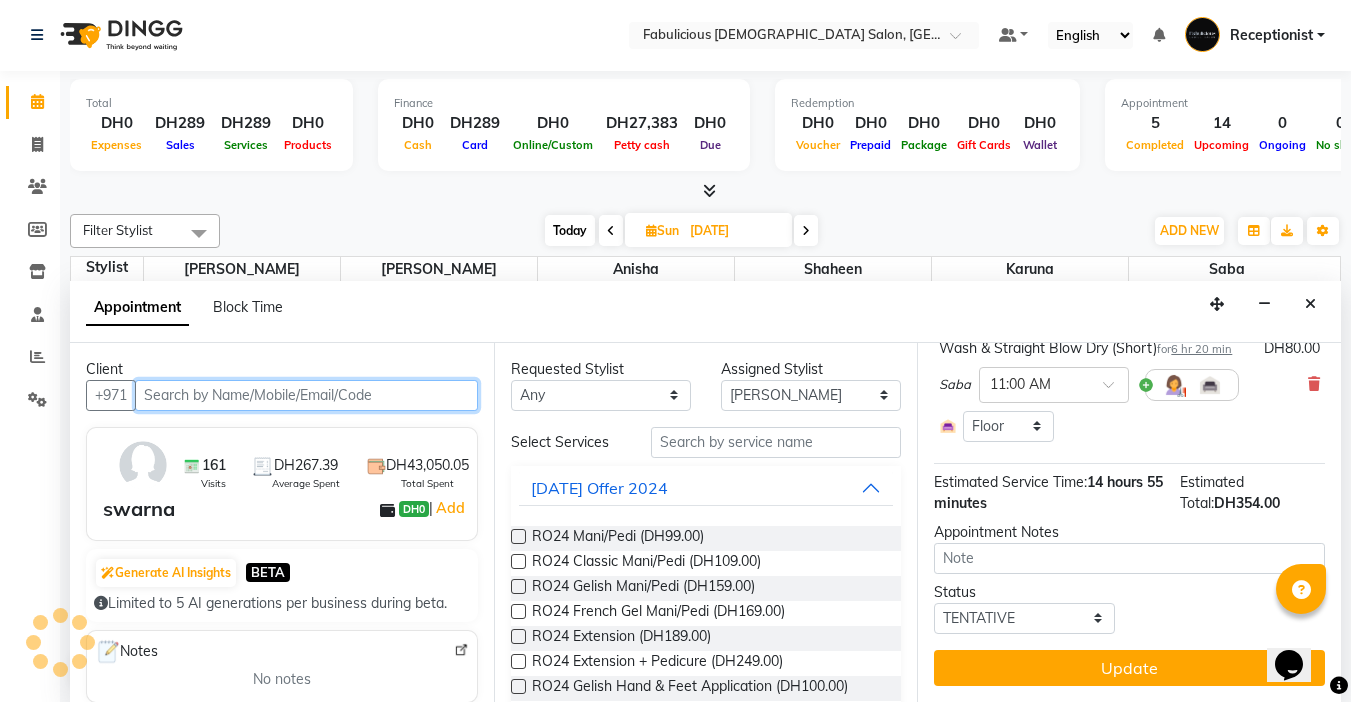 scroll, scrollTop: 563, scrollLeft: 0, axis: vertical 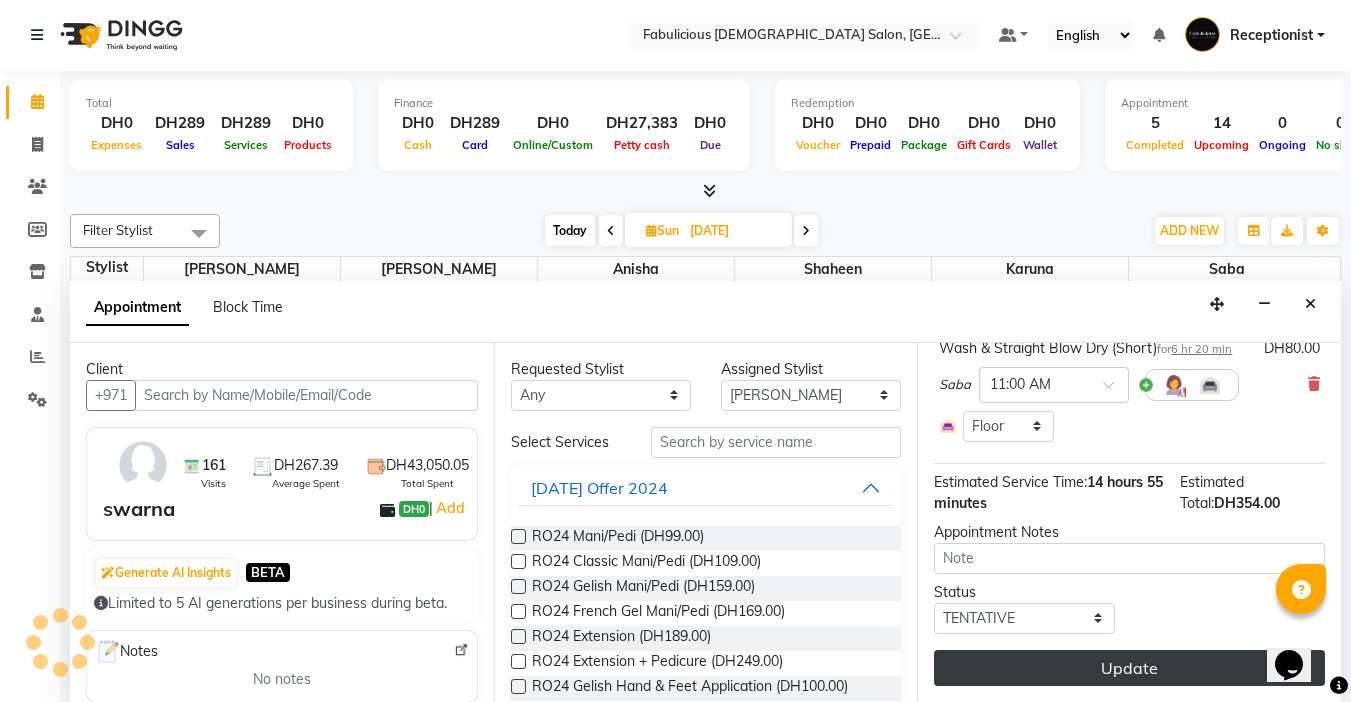 click on "Update" at bounding box center (1129, 668) 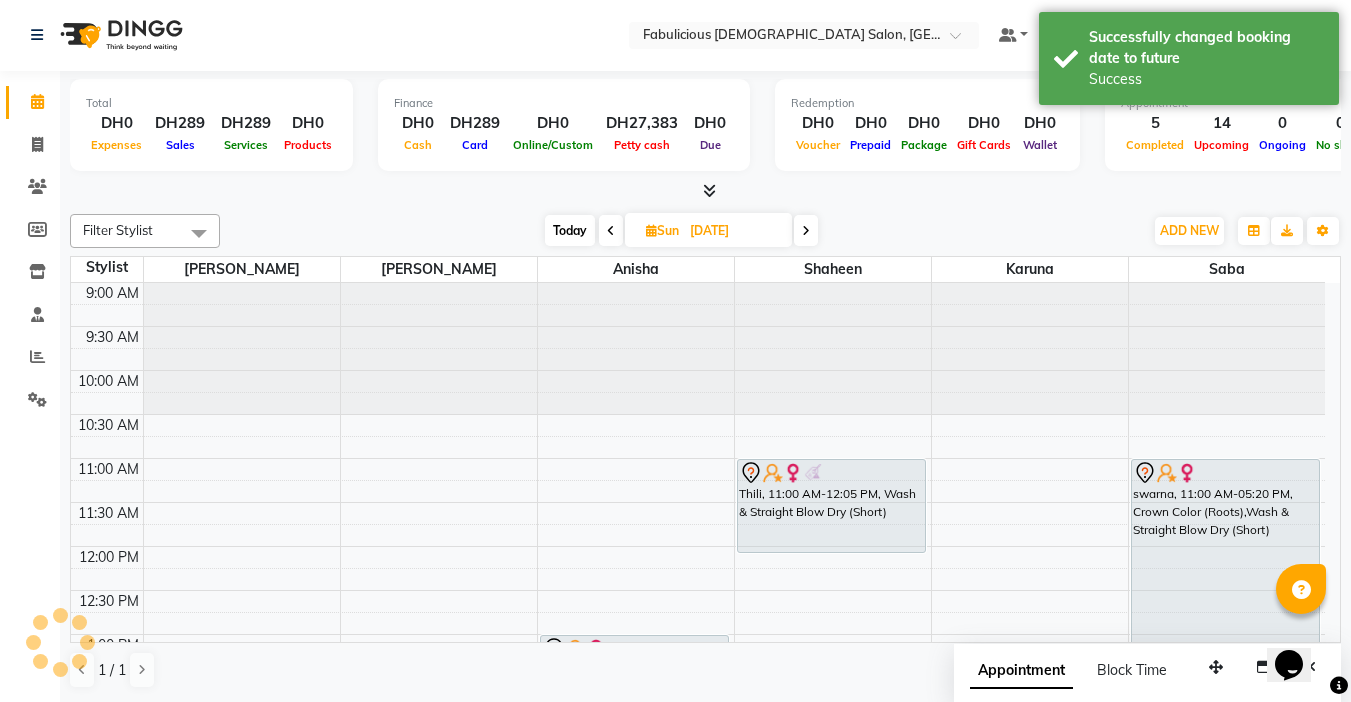 scroll, scrollTop: 0, scrollLeft: 0, axis: both 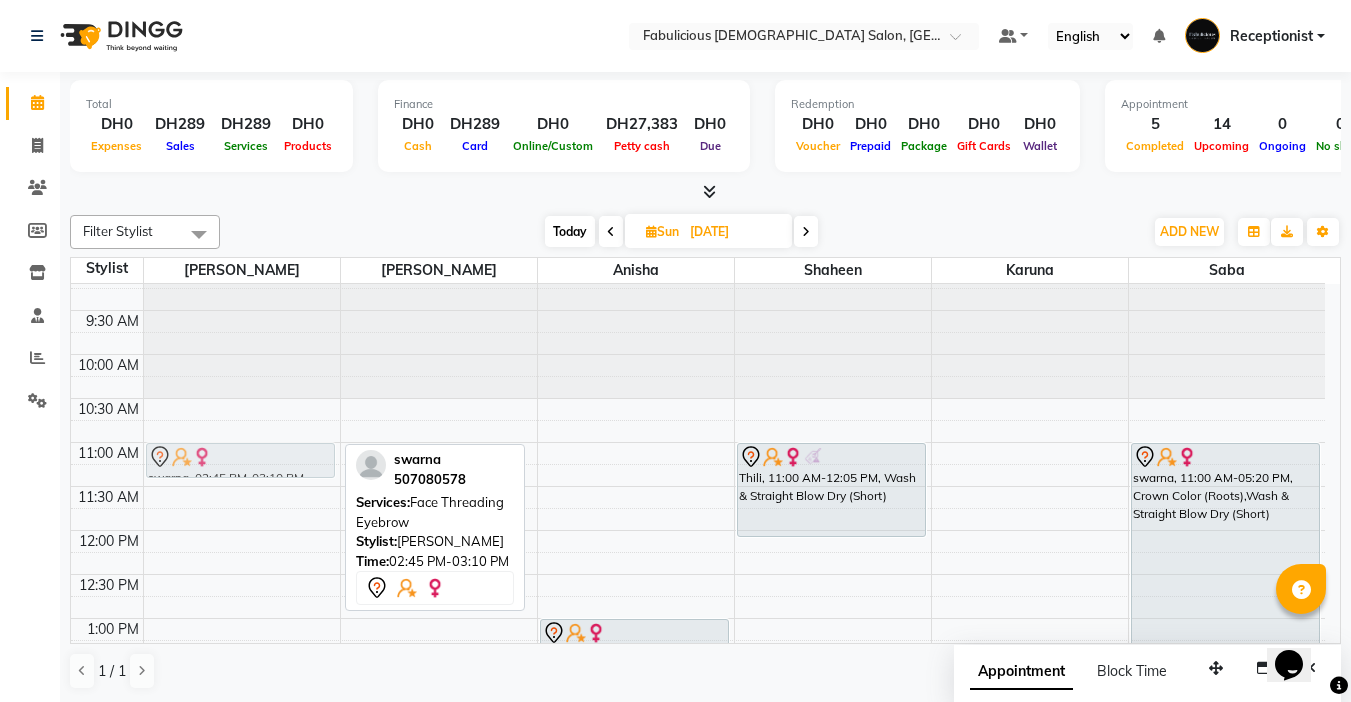 drag, startPoint x: 260, startPoint y: 583, endPoint x: 256, endPoint y: 453, distance: 130.06152 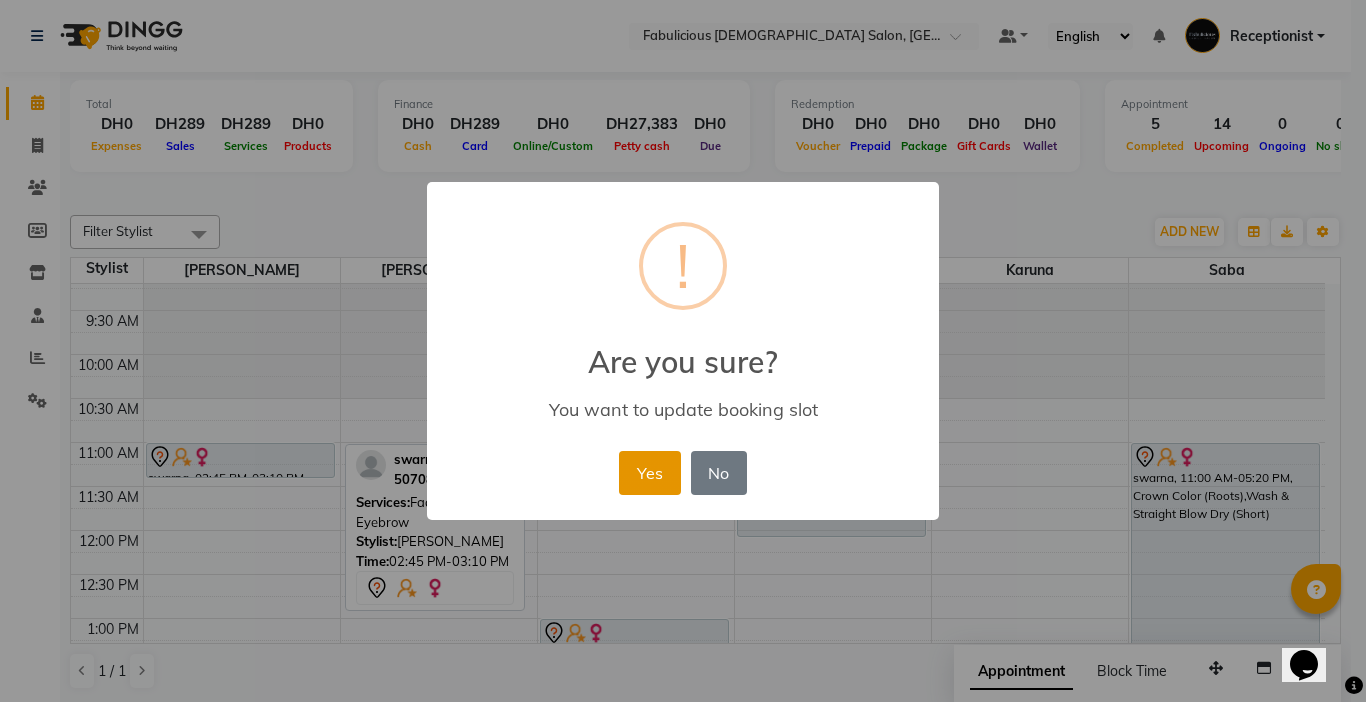 click on "Yes" at bounding box center [649, 473] 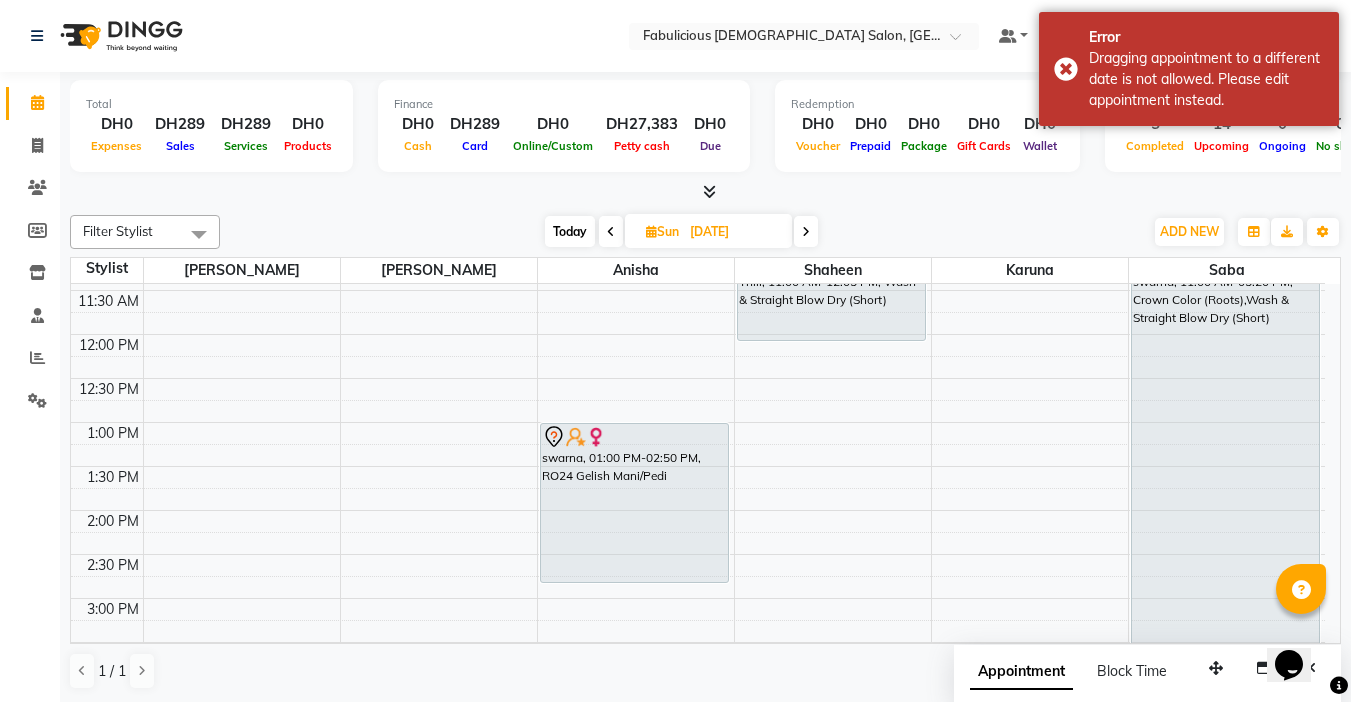 scroll, scrollTop: 217, scrollLeft: 0, axis: vertical 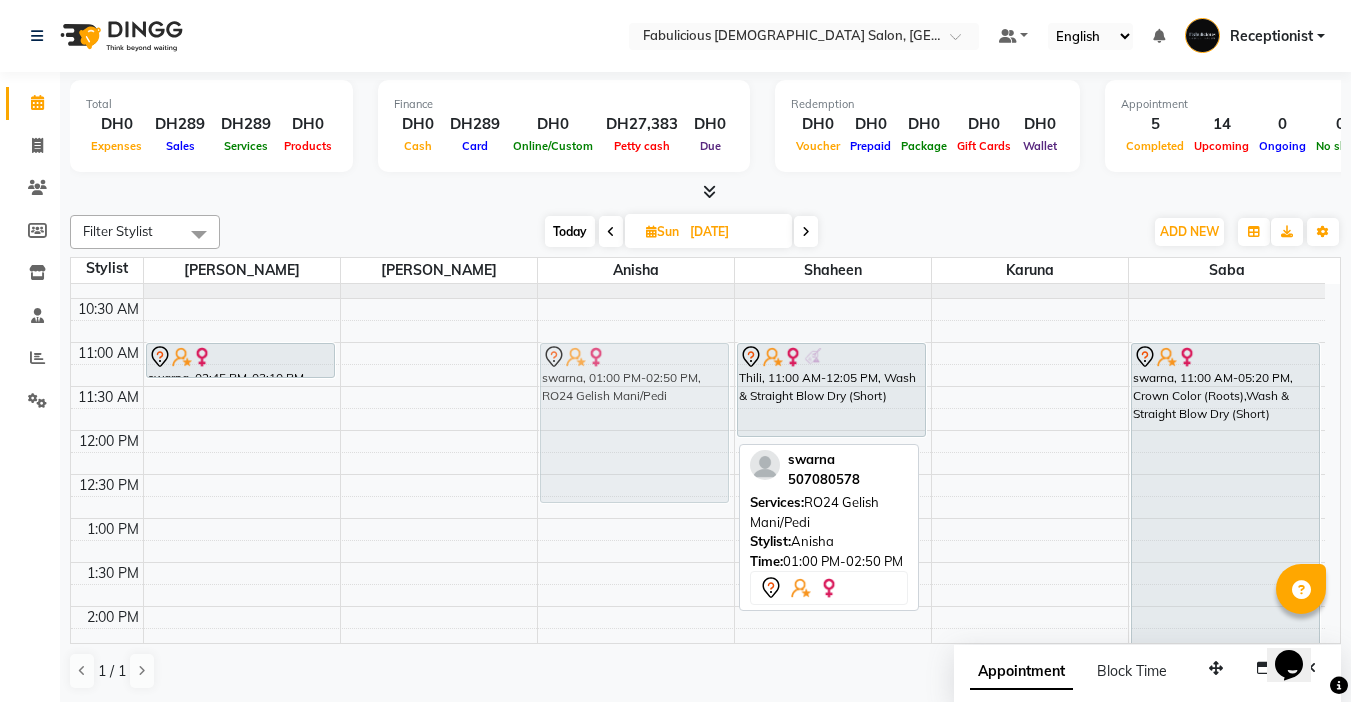 drag, startPoint x: 643, startPoint y: 441, endPoint x: 644, endPoint y: 365, distance: 76.00658 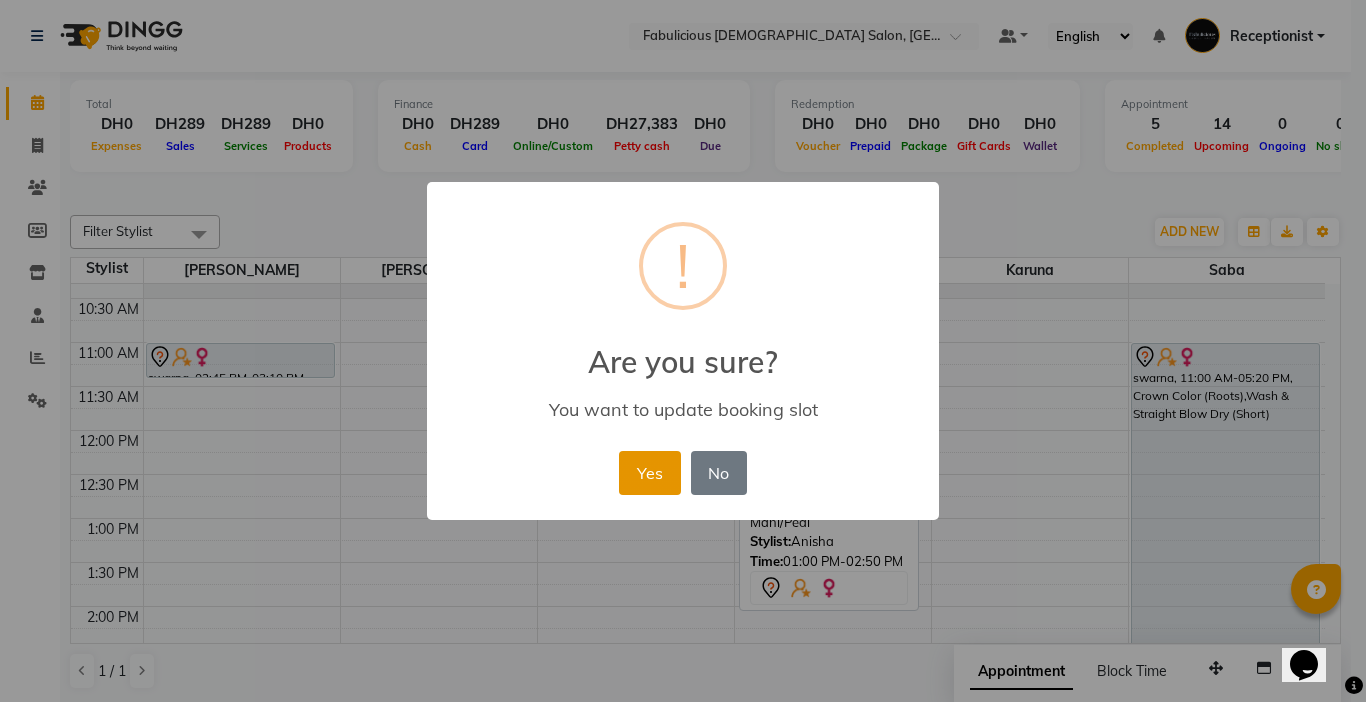 click on "Yes" at bounding box center [649, 473] 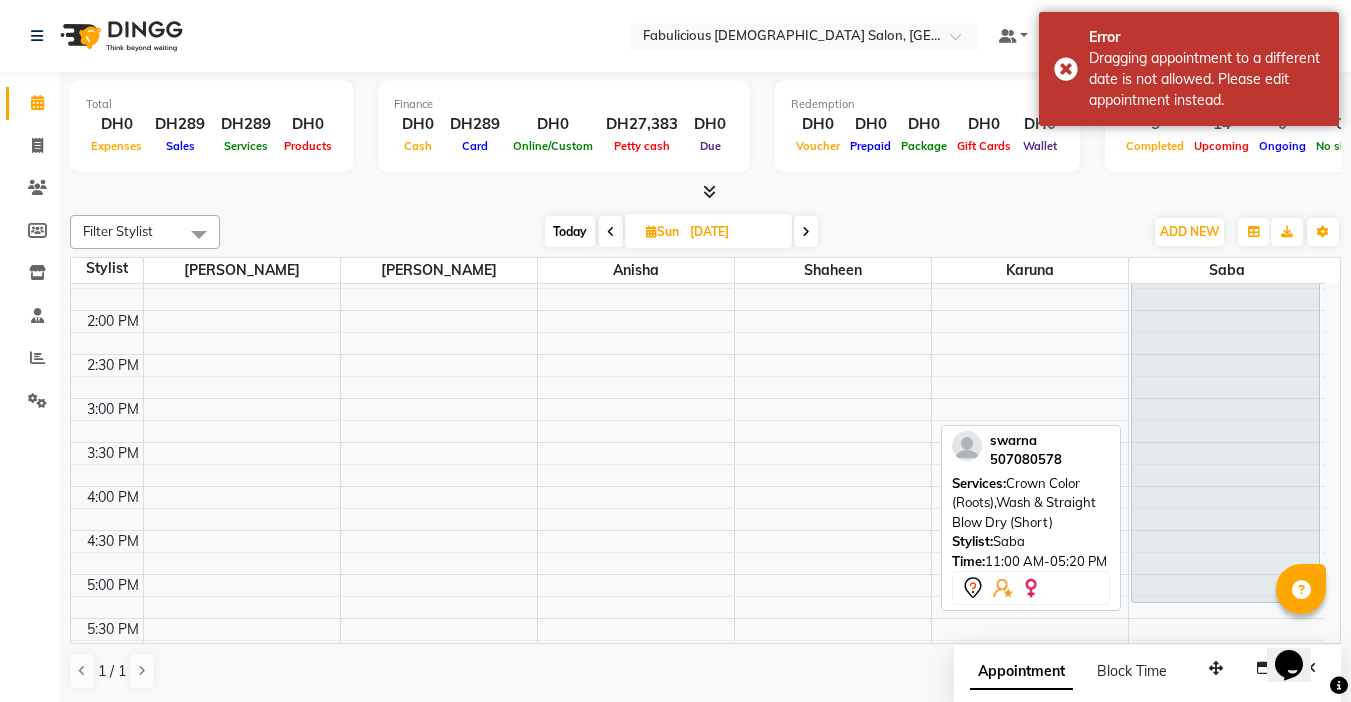 scroll, scrollTop: 417, scrollLeft: 0, axis: vertical 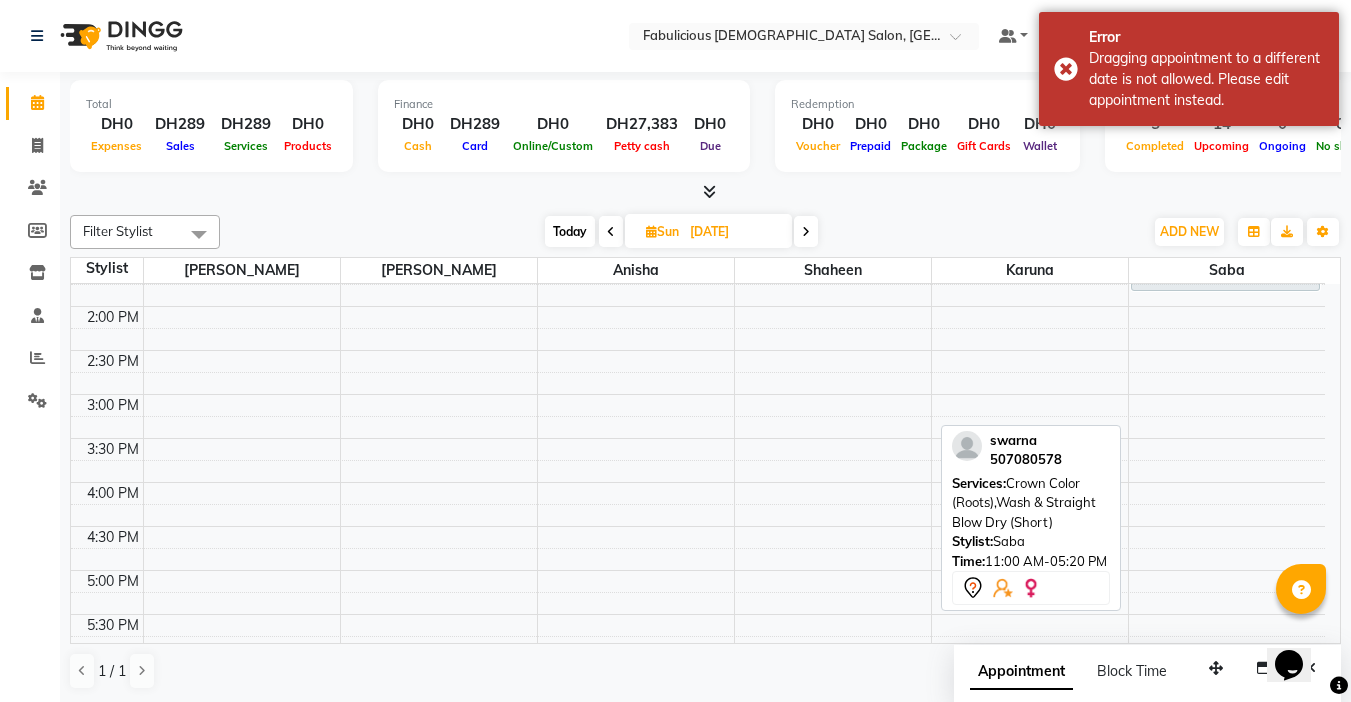 drag, startPoint x: 1213, startPoint y: 601, endPoint x: 1209, endPoint y: 287, distance: 314.02548 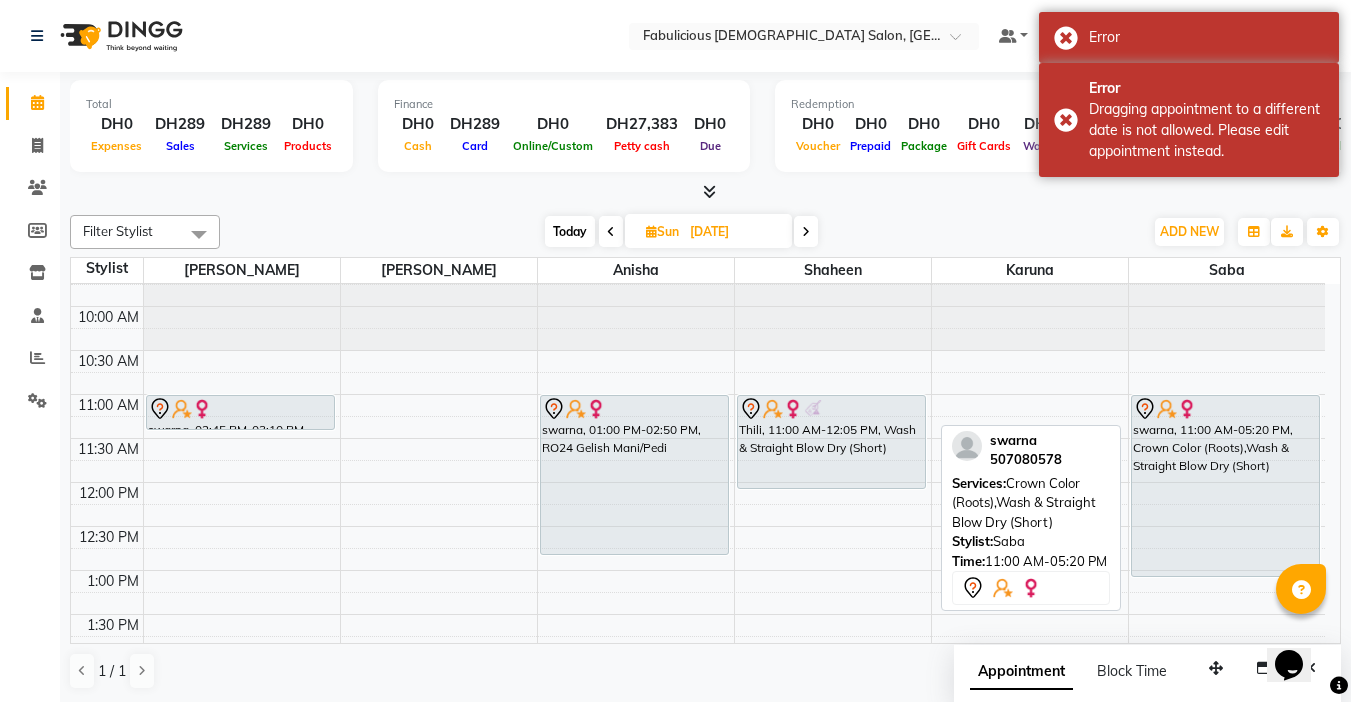 scroll, scrollTop: 100, scrollLeft: 0, axis: vertical 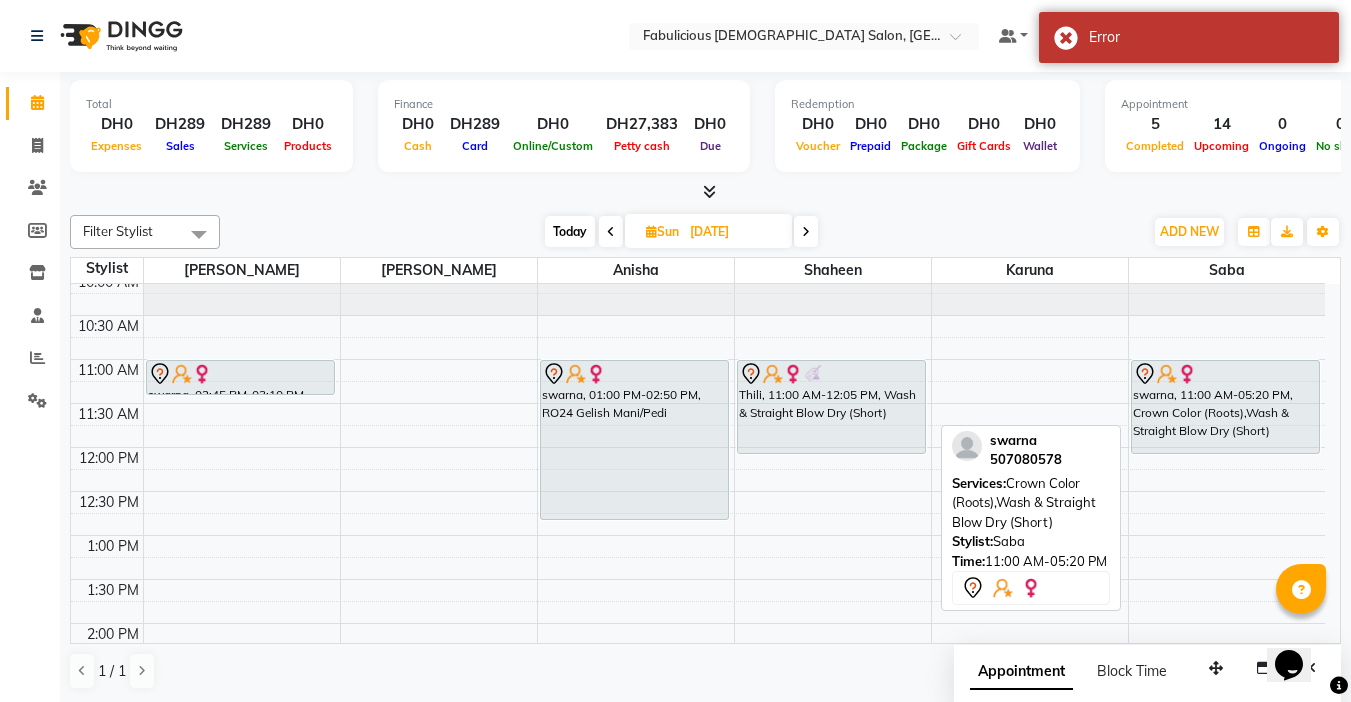 drag, startPoint x: 1183, startPoint y: 544, endPoint x: 1177, endPoint y: 461, distance: 83.21658 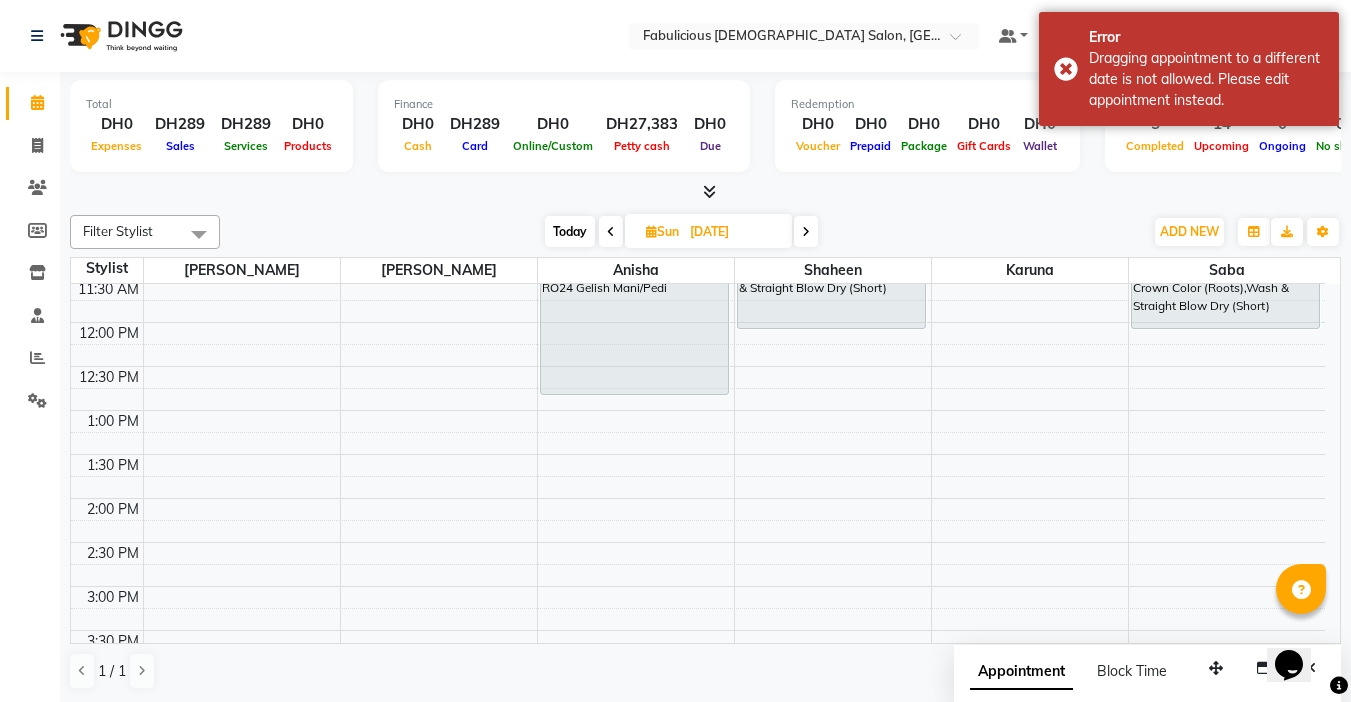 scroll, scrollTop: 100, scrollLeft: 0, axis: vertical 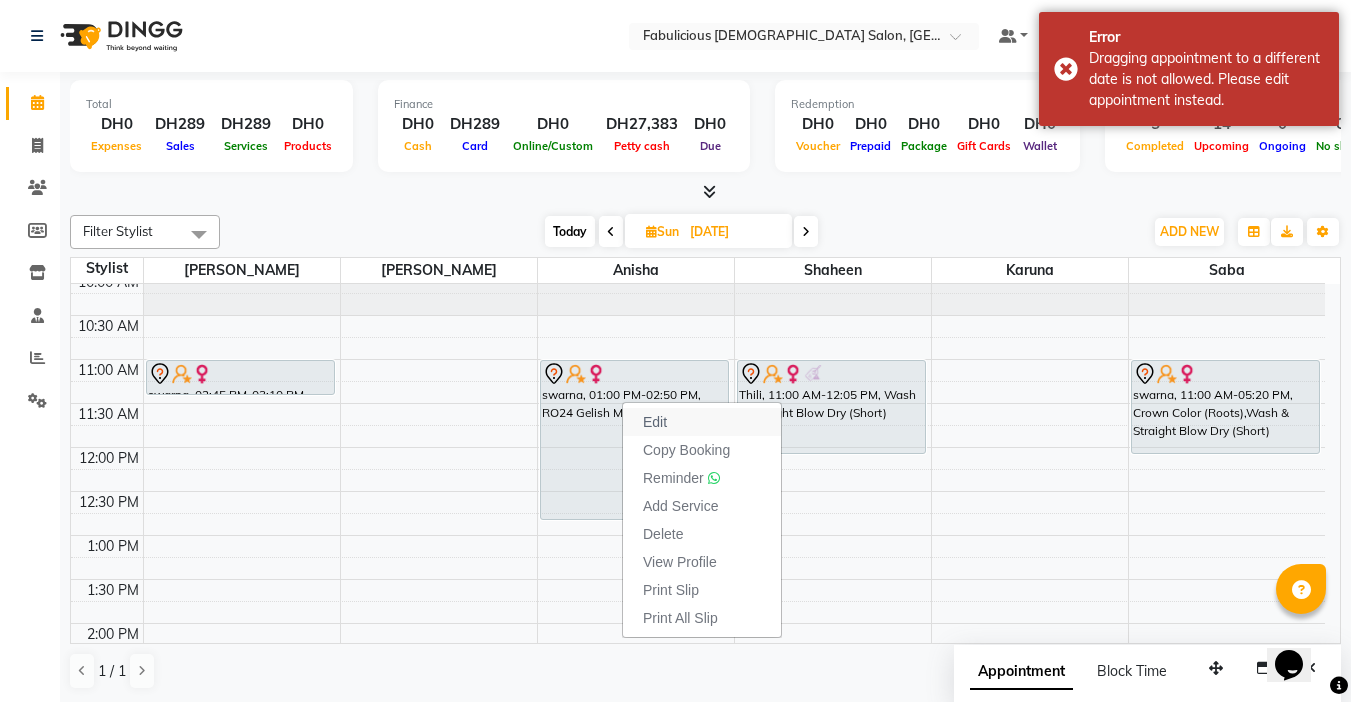 click on "Edit" at bounding box center (655, 422) 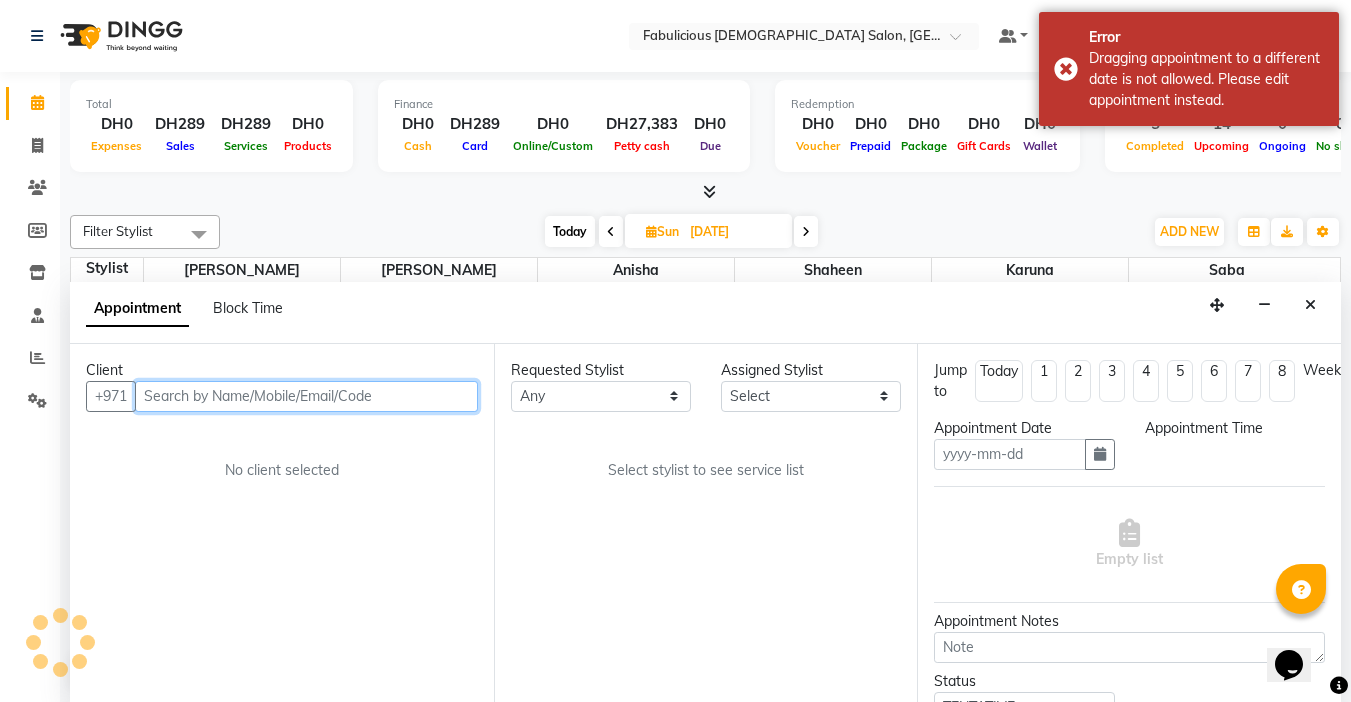 type on "13-07-2025" 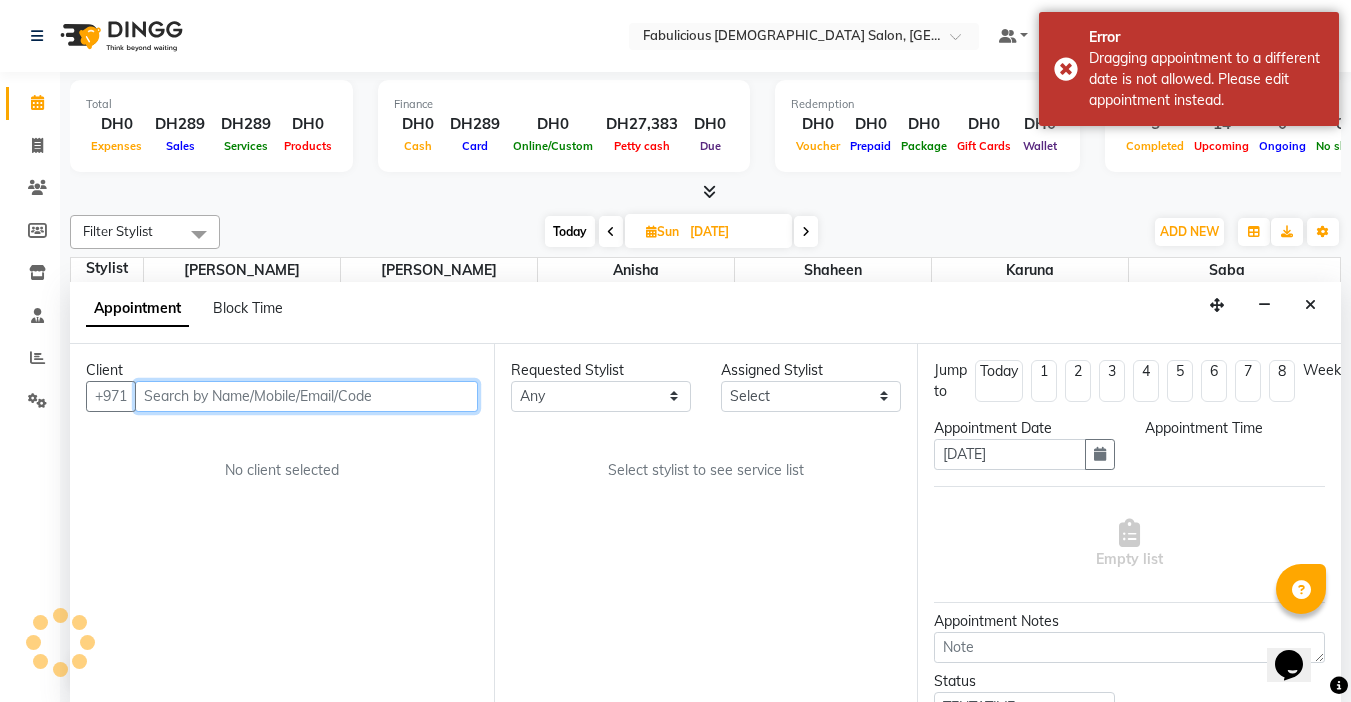 select on "11627" 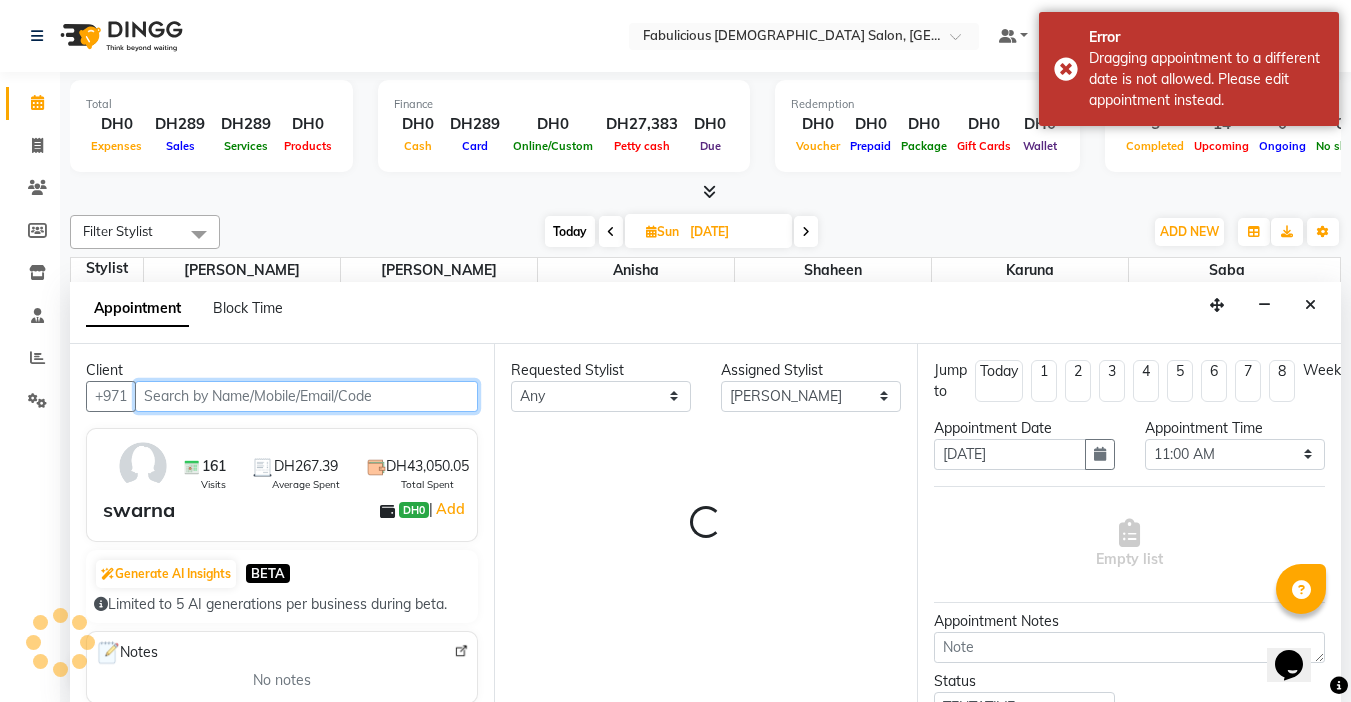 scroll, scrollTop: 1, scrollLeft: 0, axis: vertical 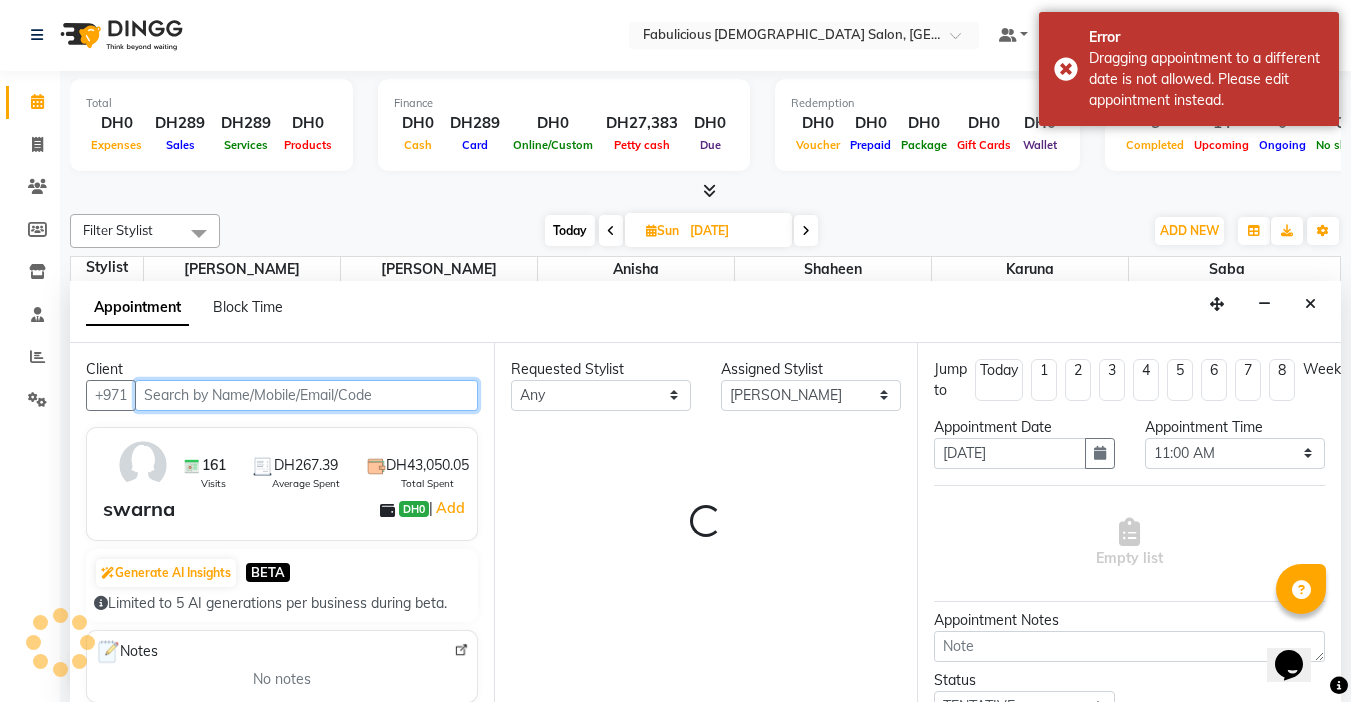 select on "1134" 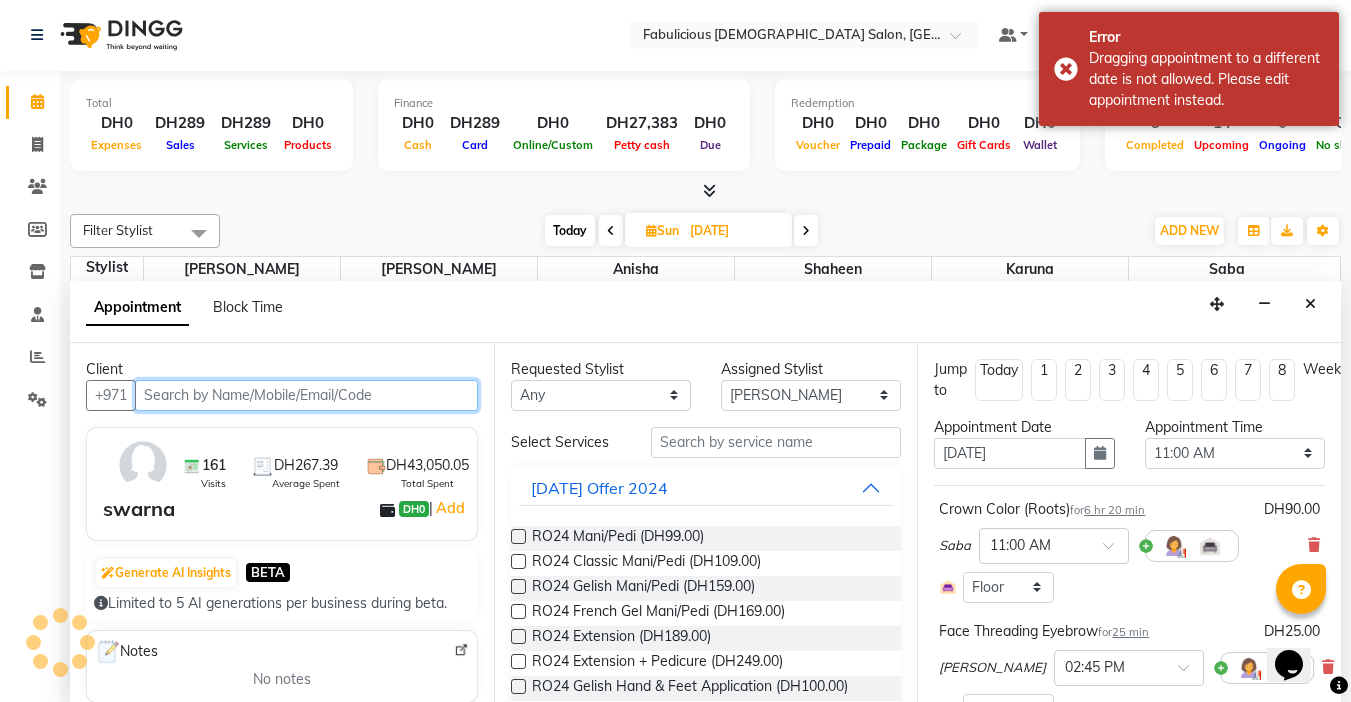 select on "1134" 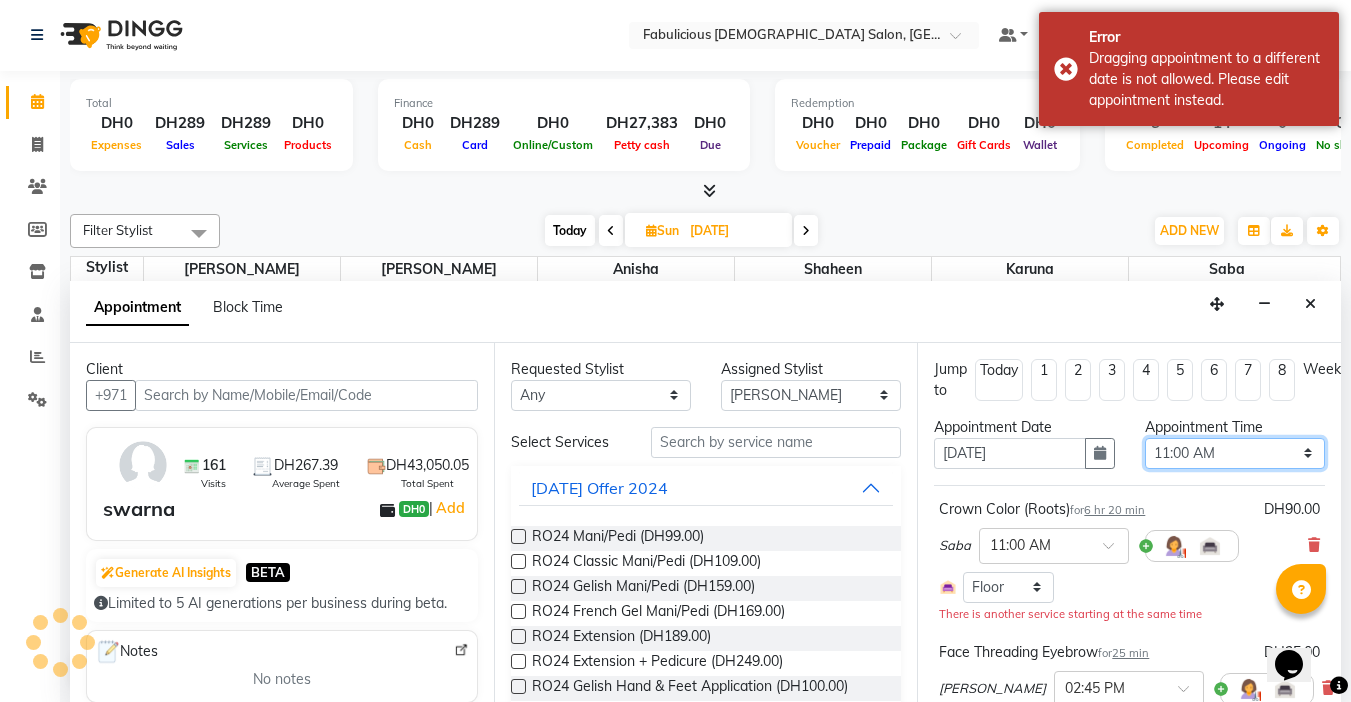 click on "Select 10:00 AM 10:15 AM 10:30 AM 10:45 AM 11:00 AM 11:15 AM 11:30 AM 11:45 AM 12:00 PM 12:15 PM 12:30 PM 12:45 PM 01:00 PM 01:15 PM 01:30 PM 01:45 PM 02:00 PM 02:15 PM 02:30 PM 02:45 PM 03:00 PM 03:15 PM 03:30 PM 03:45 PM 04:00 PM 04:15 PM 04:30 PM 04:45 PM 05:00 PM 05:15 PM 05:30 PM 05:45 PM 06:00 PM 06:15 PM 06:30 PM 06:45 PM 07:00 PM 07:15 PM 07:30 PM 07:45 PM 08:00 PM 08:15 PM 08:30 PM 08:45 PM 09:00 PM 09:15 PM 09:30 PM 09:45 PM 10:00 PM 10:15 PM 10:30 PM 10:45 PM 11:00 PM 11:15 PM 11:30 PM 11:45 PM" at bounding box center [1235, 453] 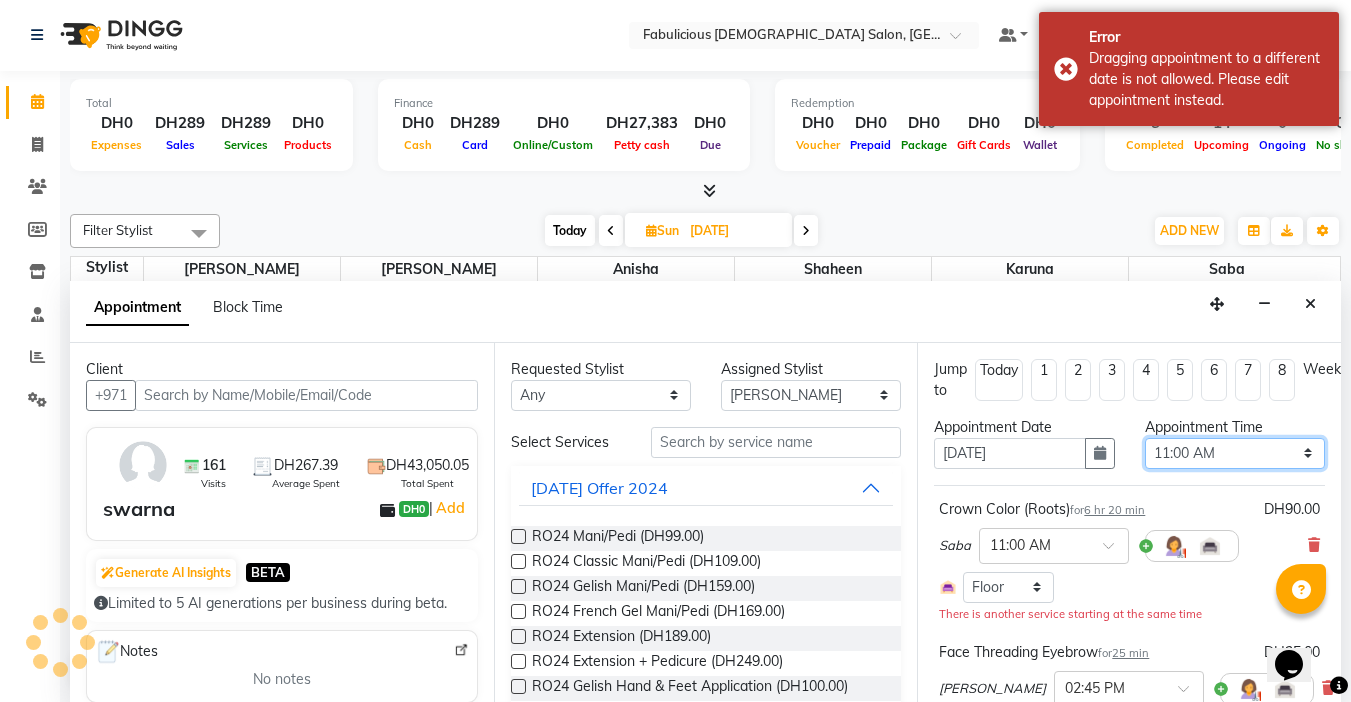 scroll, scrollTop: 617, scrollLeft: 0, axis: vertical 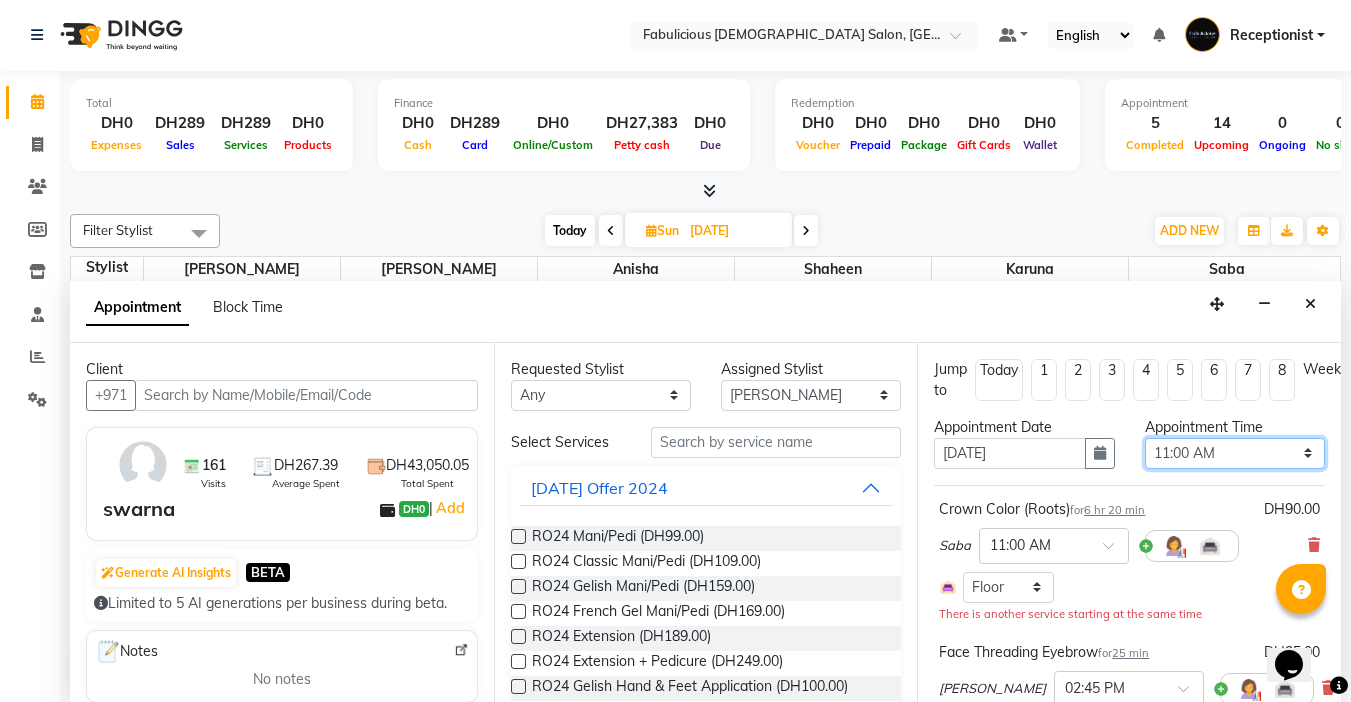 click on "Select 10:00 AM 10:15 AM 10:30 AM 10:45 AM 11:00 AM 11:15 AM 11:30 AM 11:45 AM 12:00 PM 12:15 PM 12:30 PM 12:45 PM 01:00 PM 01:15 PM 01:30 PM 01:45 PM 02:00 PM 02:15 PM 02:30 PM 02:45 PM 03:00 PM 03:15 PM 03:30 PM 03:45 PM 04:00 PM 04:15 PM 04:30 PM 04:45 PM 05:00 PM 05:15 PM 05:30 PM 05:45 PM 06:00 PM 06:15 PM 06:30 PM 06:45 PM 07:00 PM 07:15 PM 07:30 PM 07:45 PM 08:00 PM 08:15 PM 08:30 PM 08:45 PM 09:00 PM 09:15 PM 09:30 PM 09:45 PM 10:00 PM 10:15 PM 10:30 PM 10:45 PM 11:00 PM 11:15 PM 11:30 PM 11:45 PM" at bounding box center (1235, 453) 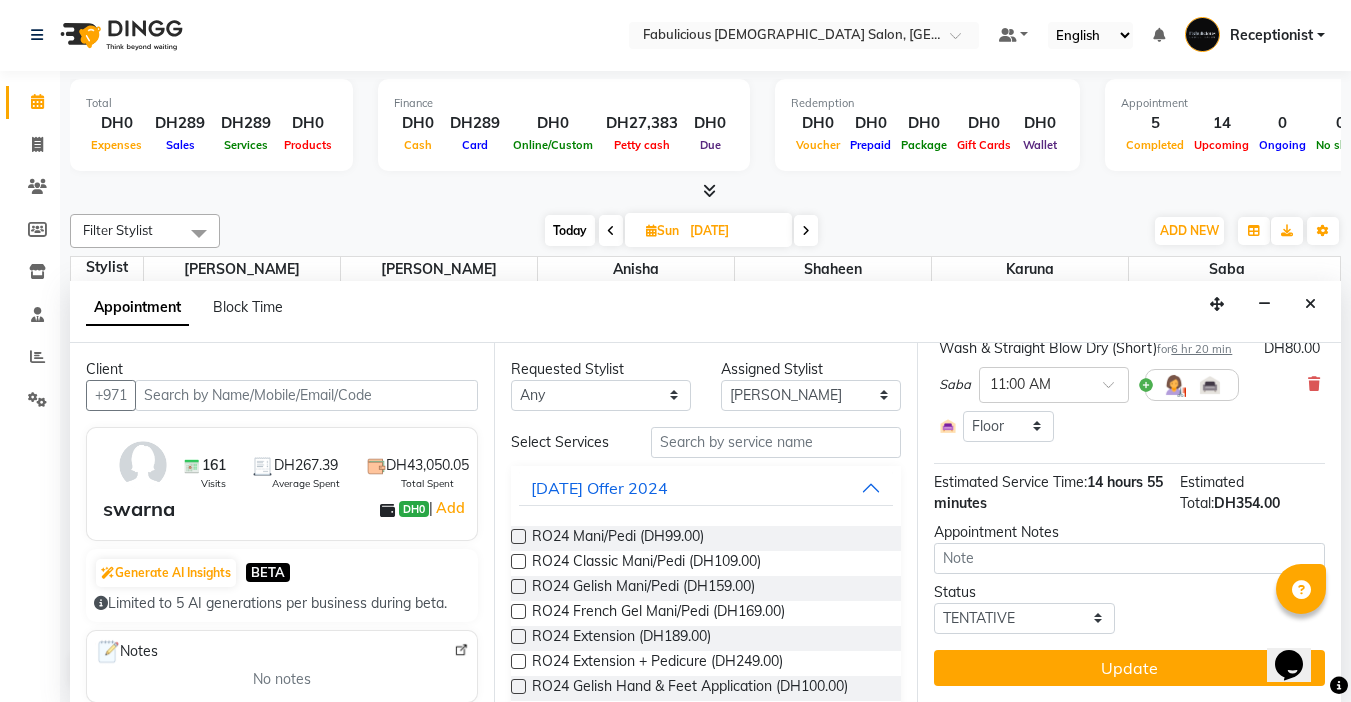 scroll, scrollTop: 563, scrollLeft: 0, axis: vertical 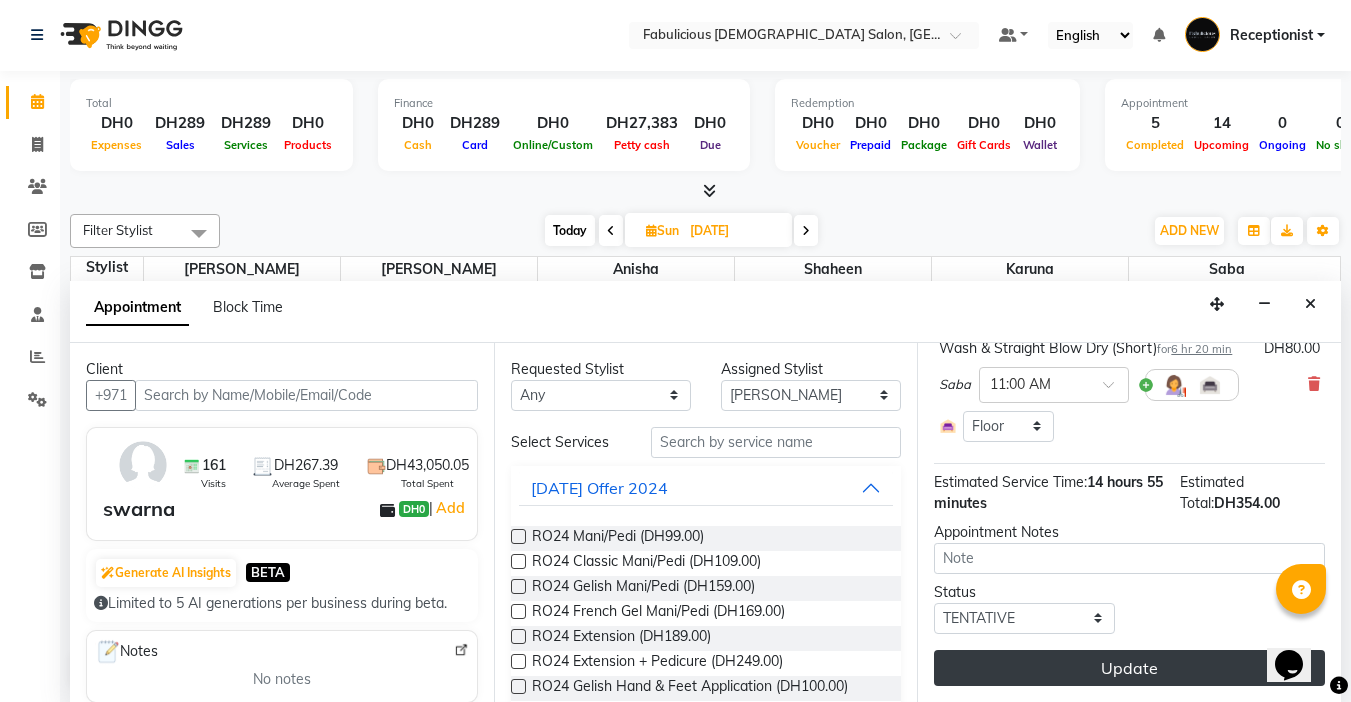 click on "Update" at bounding box center (1129, 668) 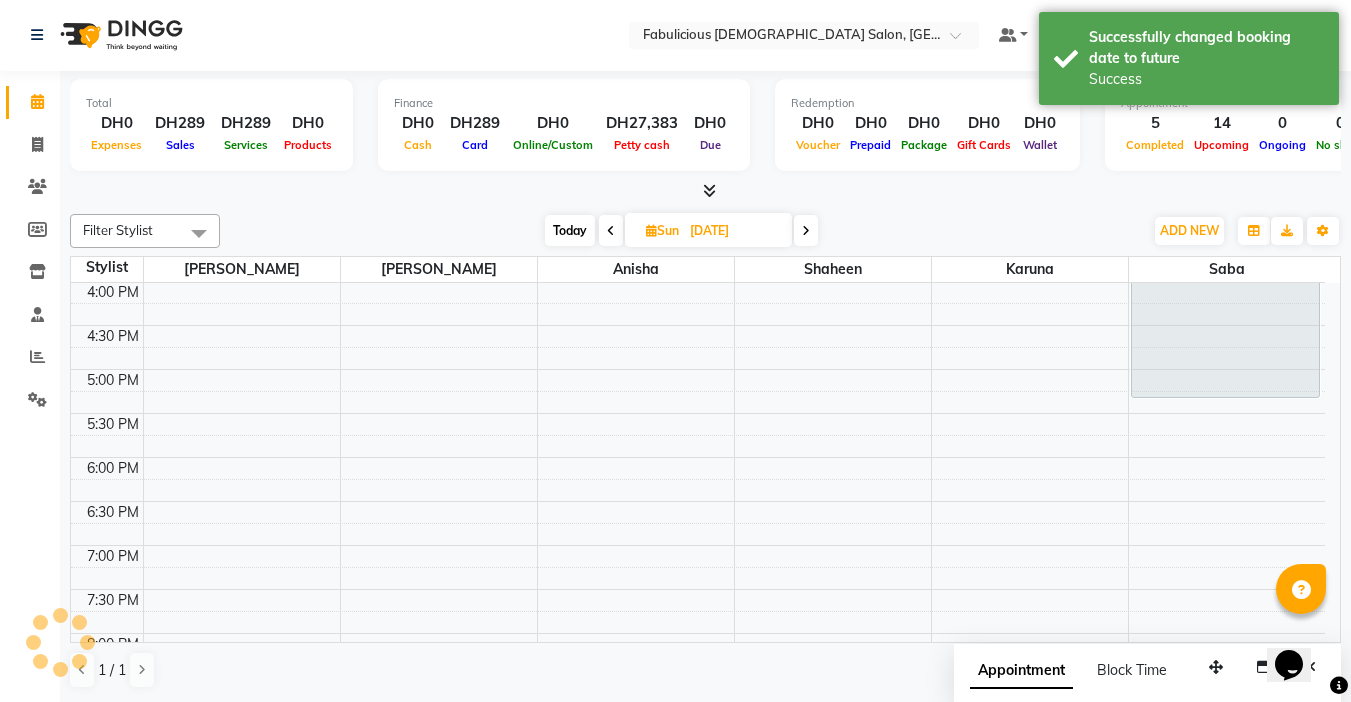 scroll, scrollTop: 0, scrollLeft: 0, axis: both 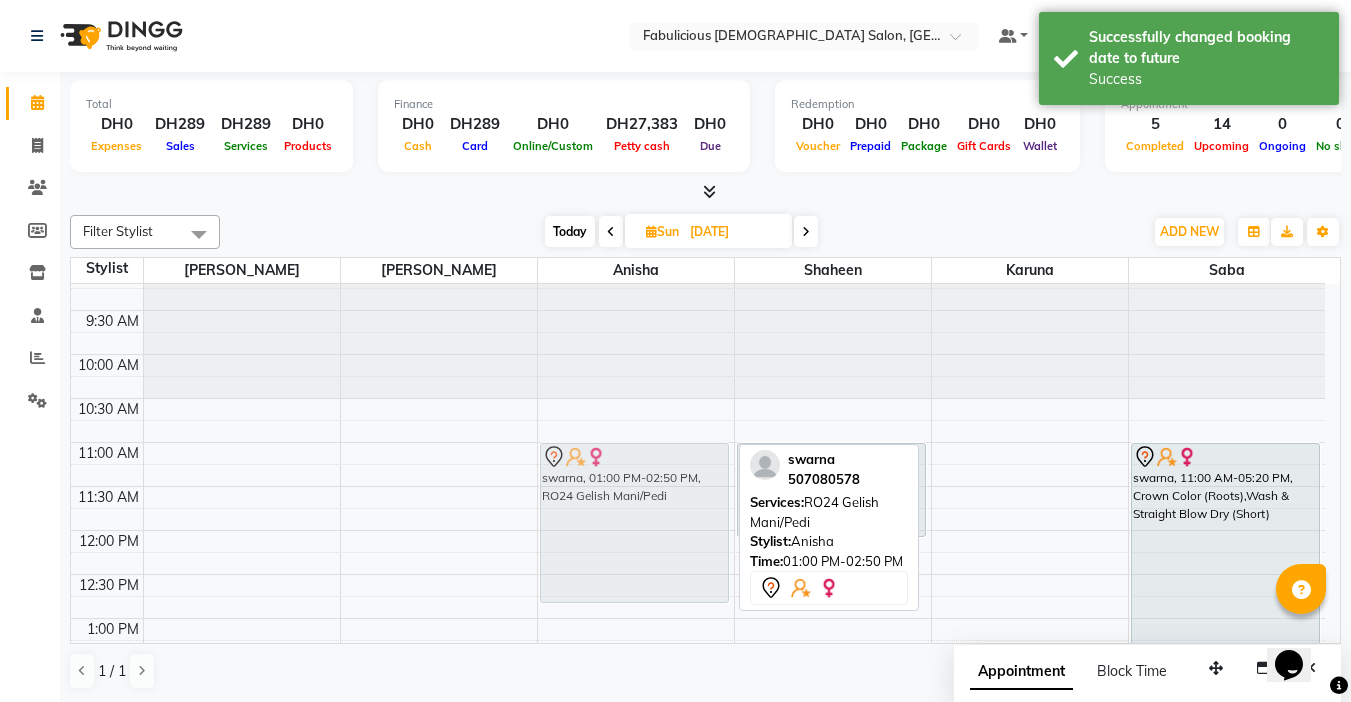 drag, startPoint x: 660, startPoint y: 632, endPoint x: 664, endPoint y: 467, distance: 165.04848 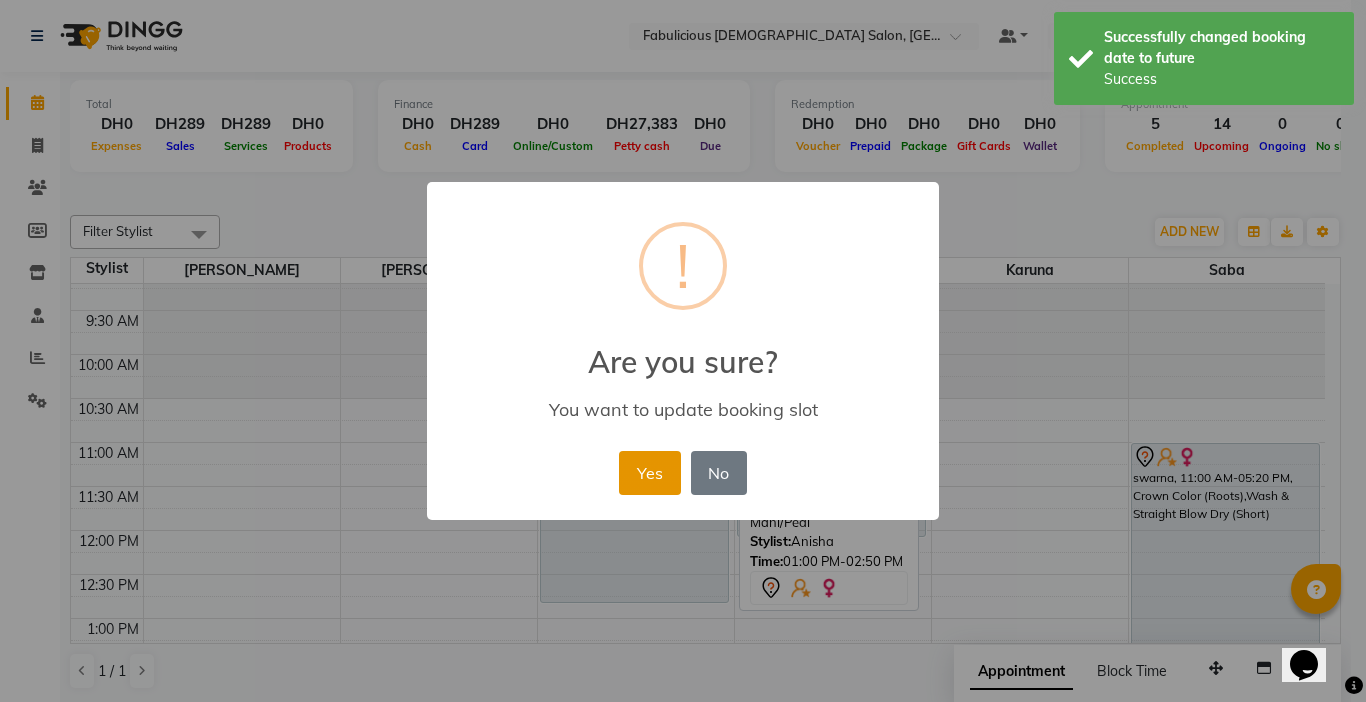 click on "Yes" at bounding box center [649, 473] 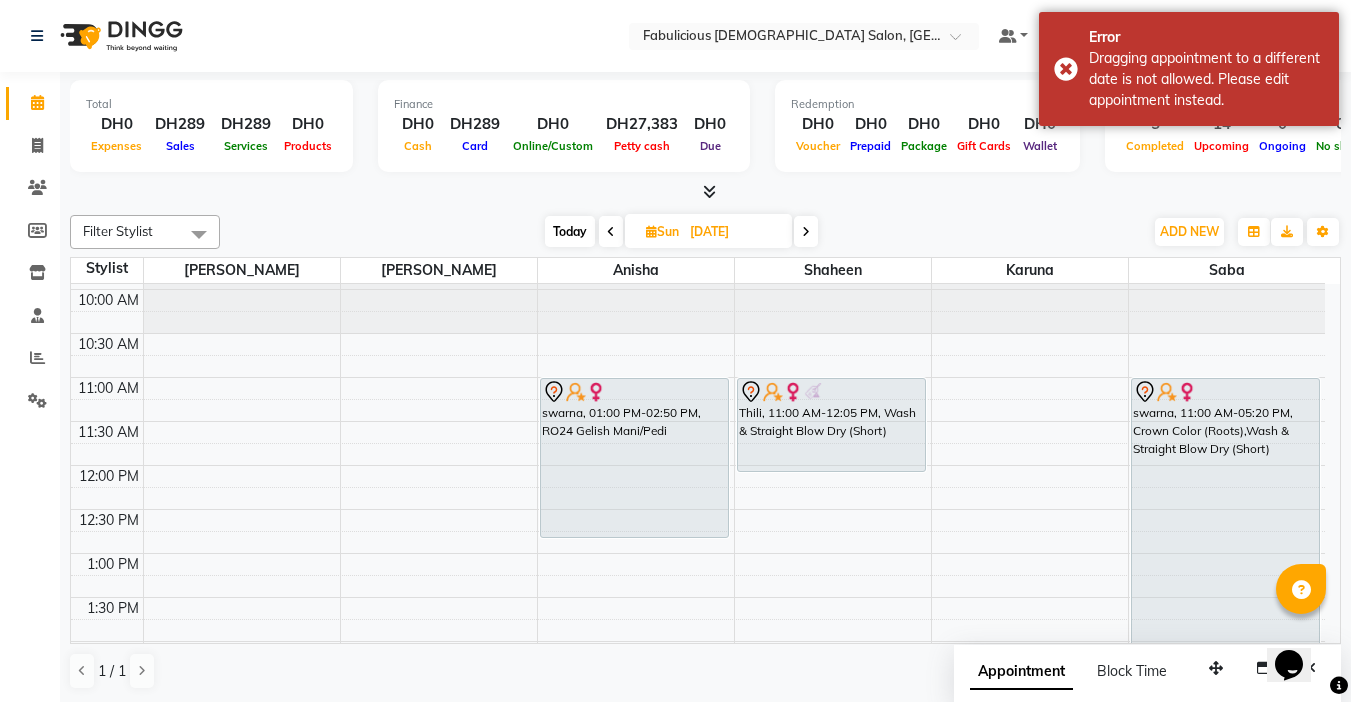 scroll, scrollTop: 117, scrollLeft: 0, axis: vertical 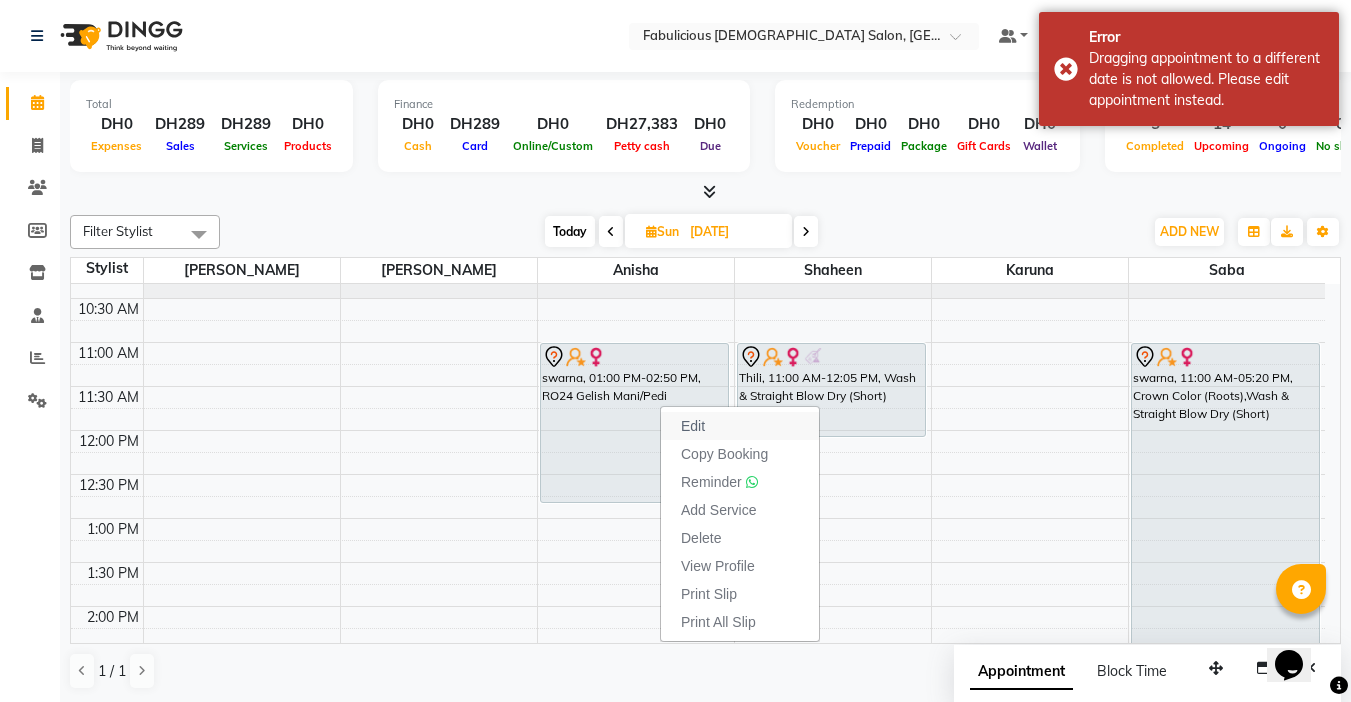 click on "Edit" at bounding box center (693, 426) 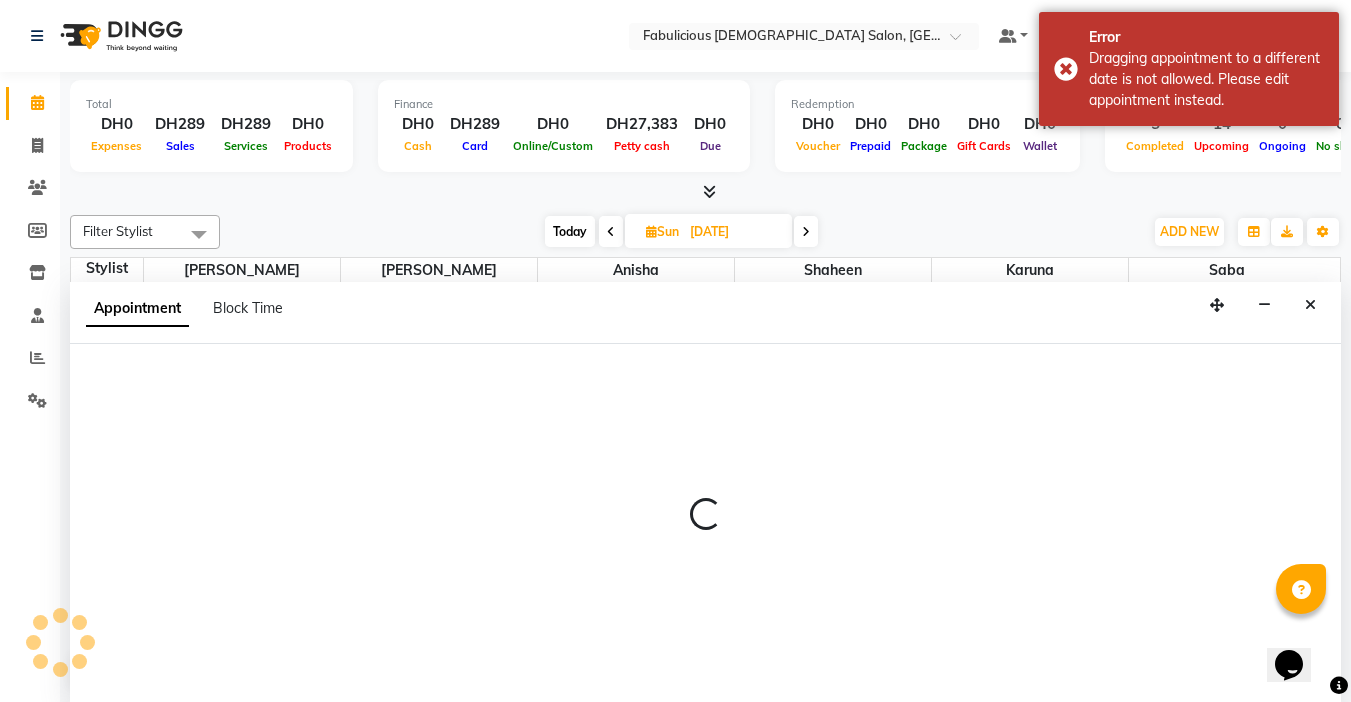 select on "tentative" 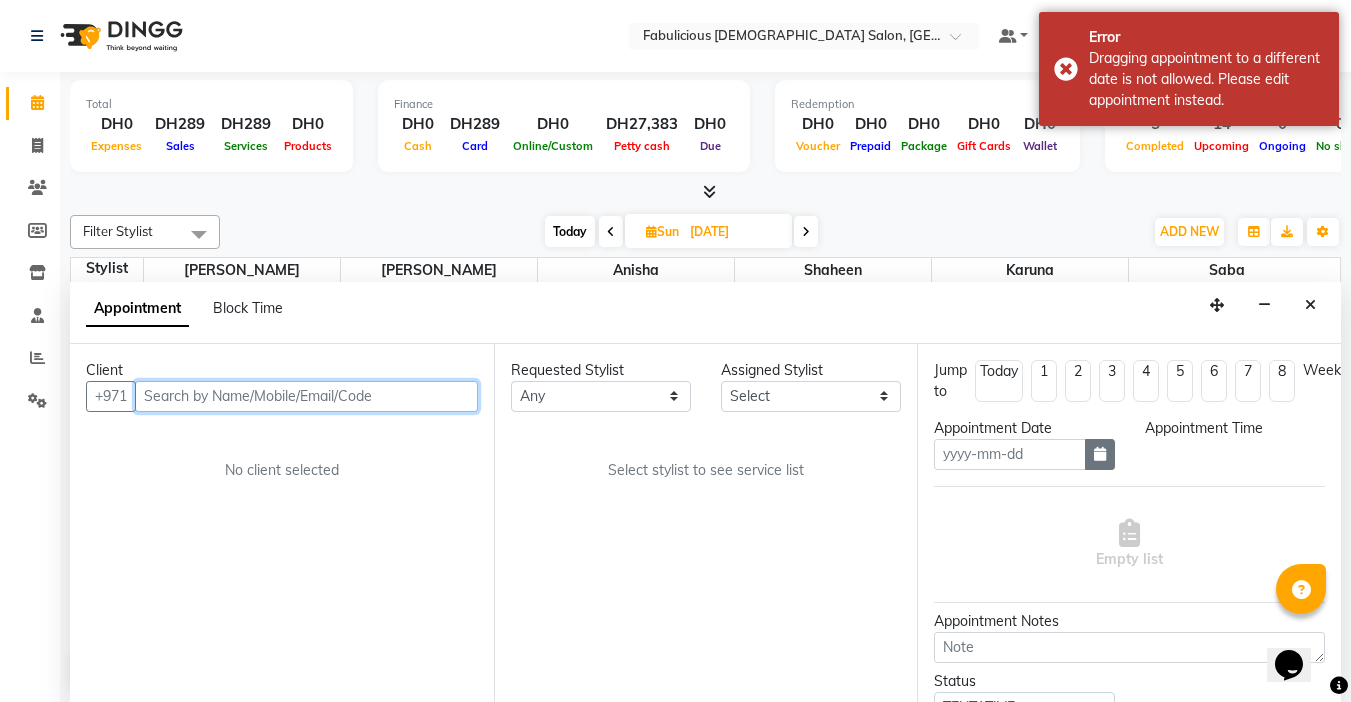 type on "13-07-2025" 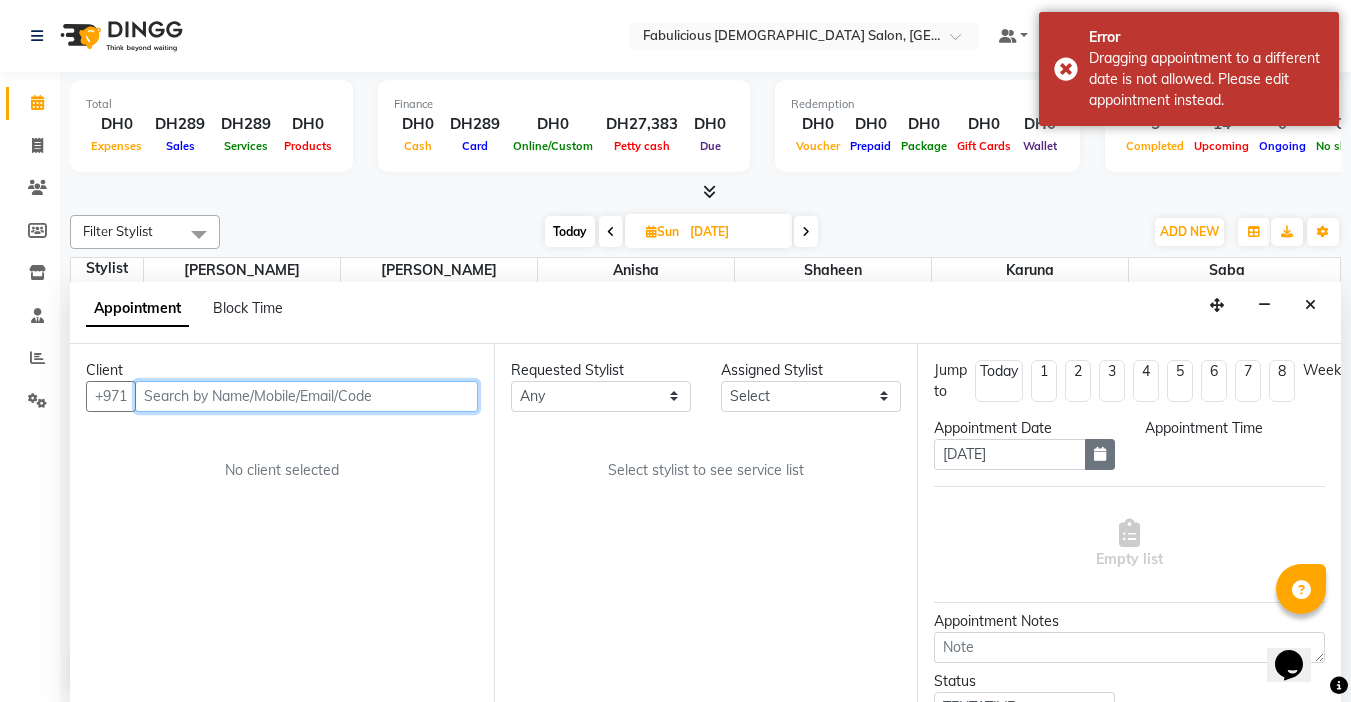 select on "660" 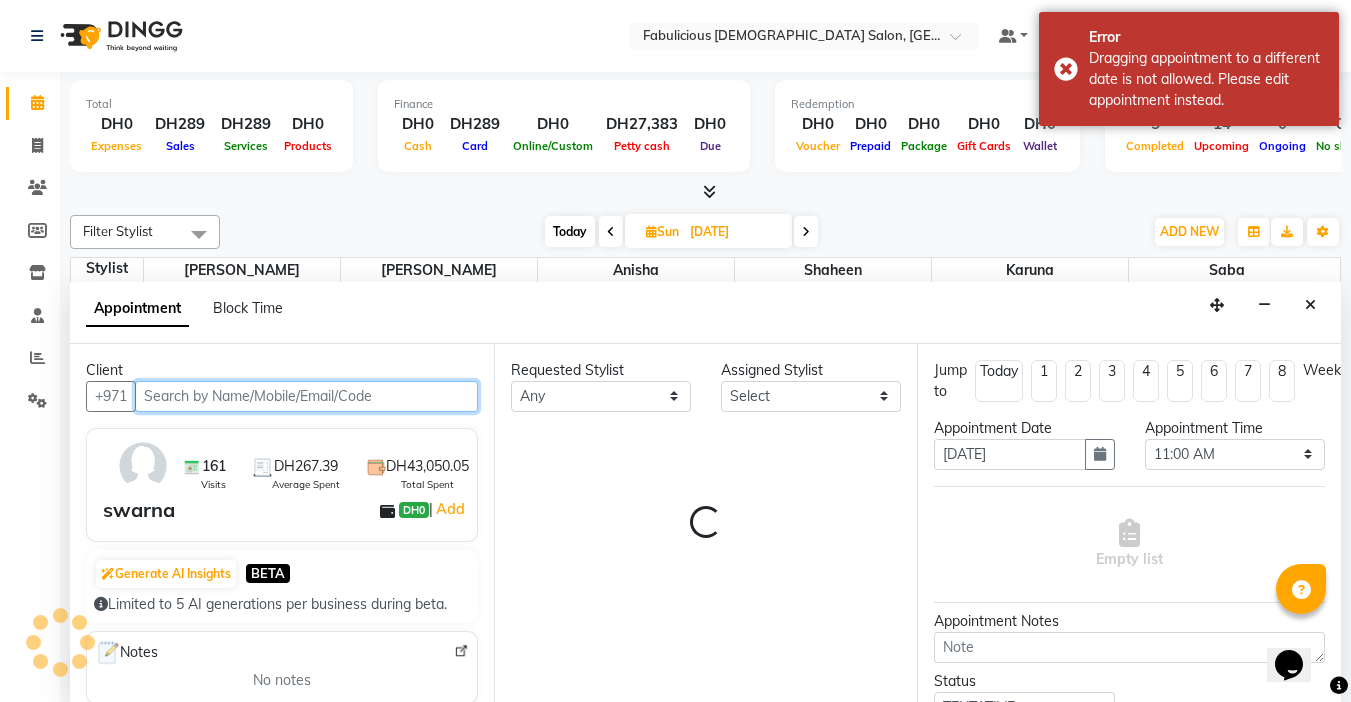 scroll, scrollTop: 1, scrollLeft: 0, axis: vertical 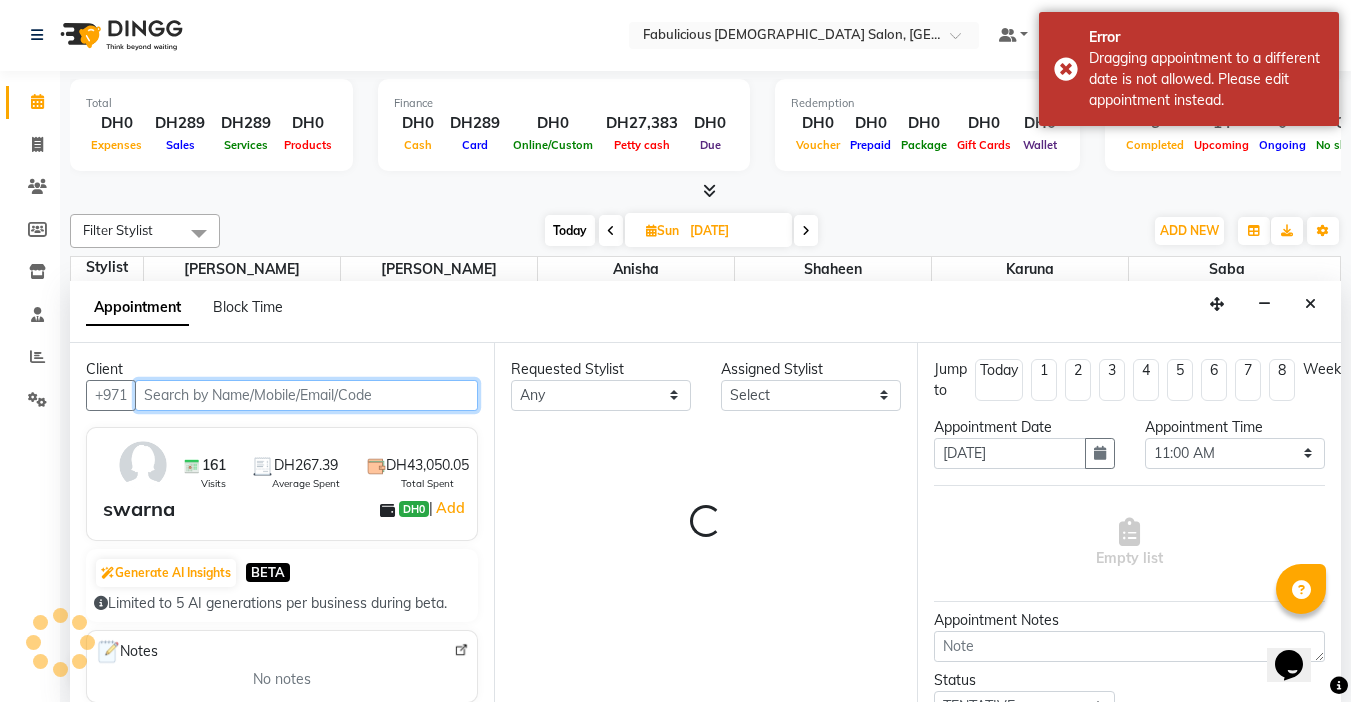 select on "11627" 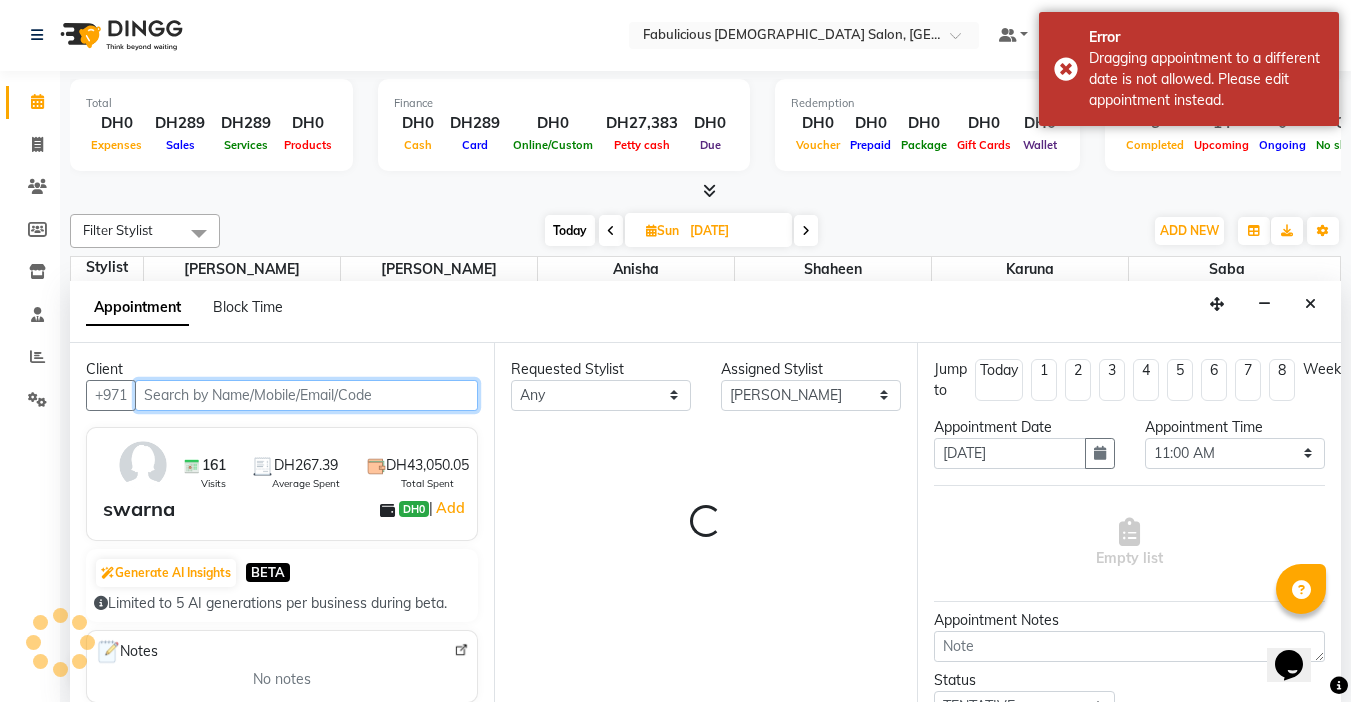 select on "1134" 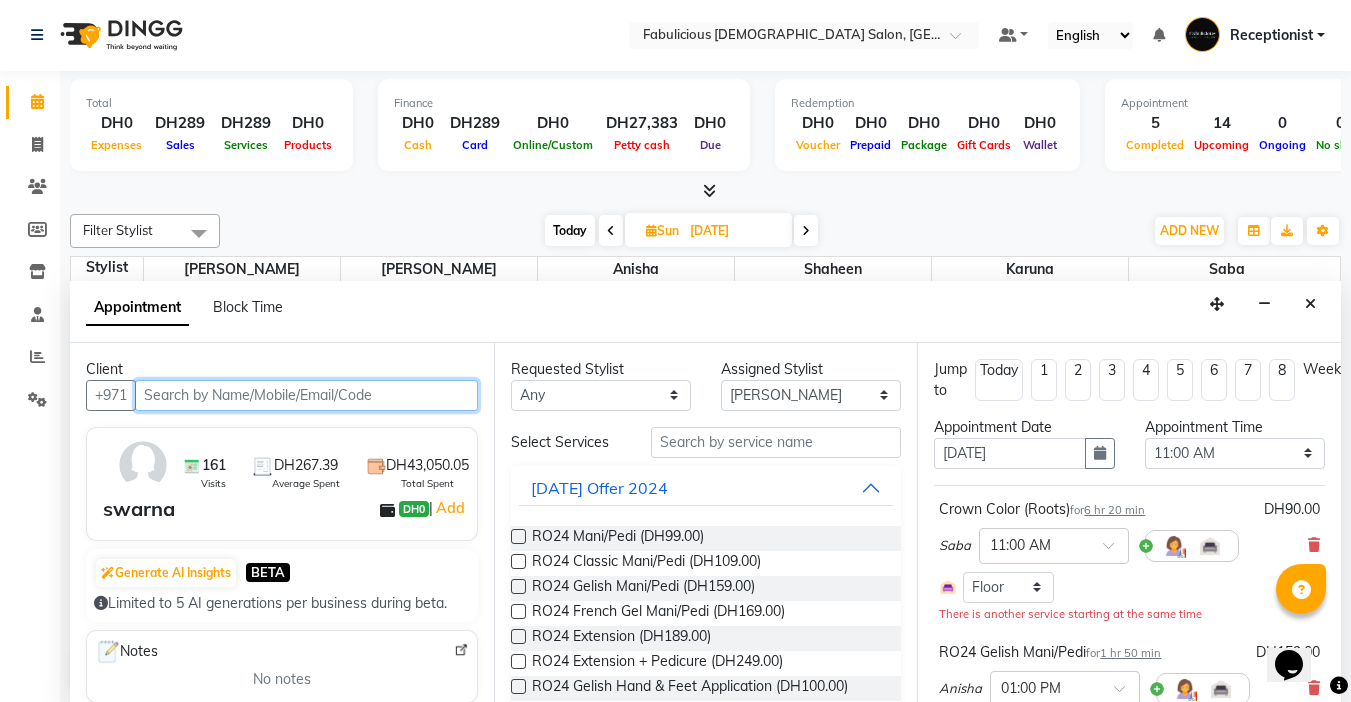 scroll, scrollTop: 0, scrollLeft: 0, axis: both 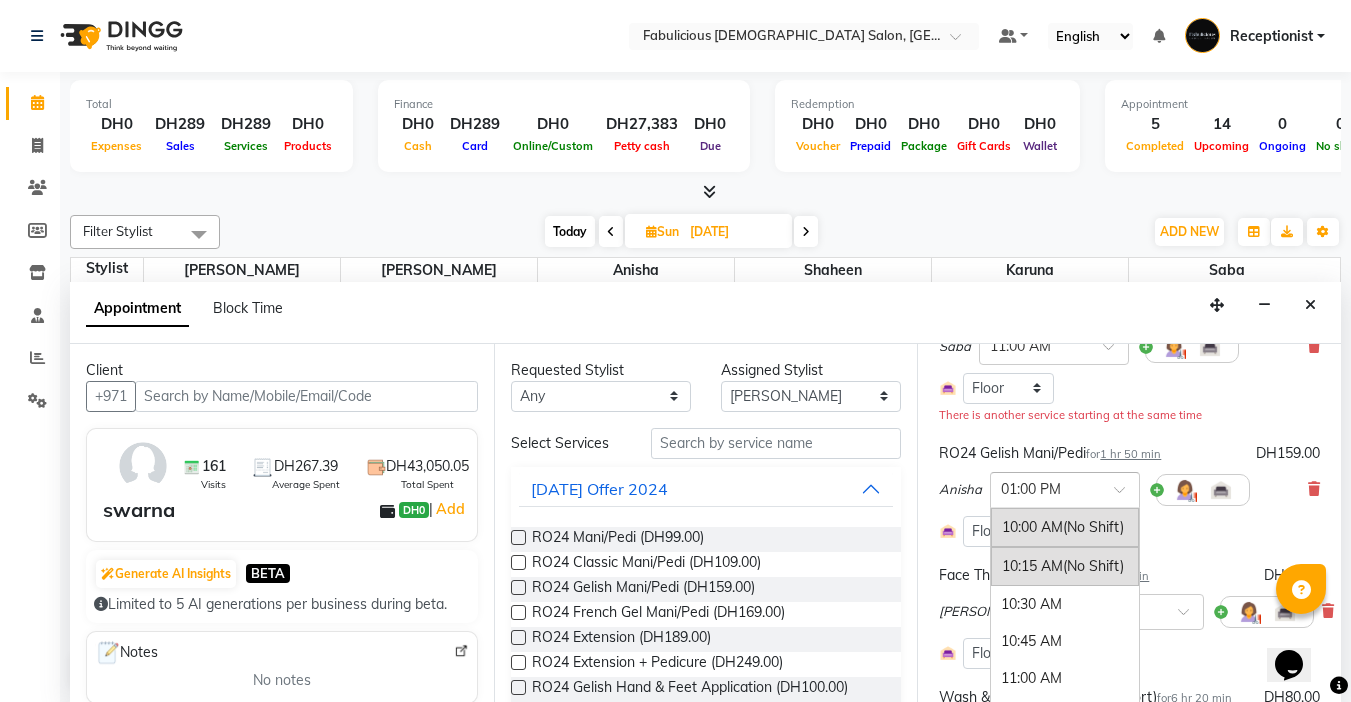 click at bounding box center (1126, 495) 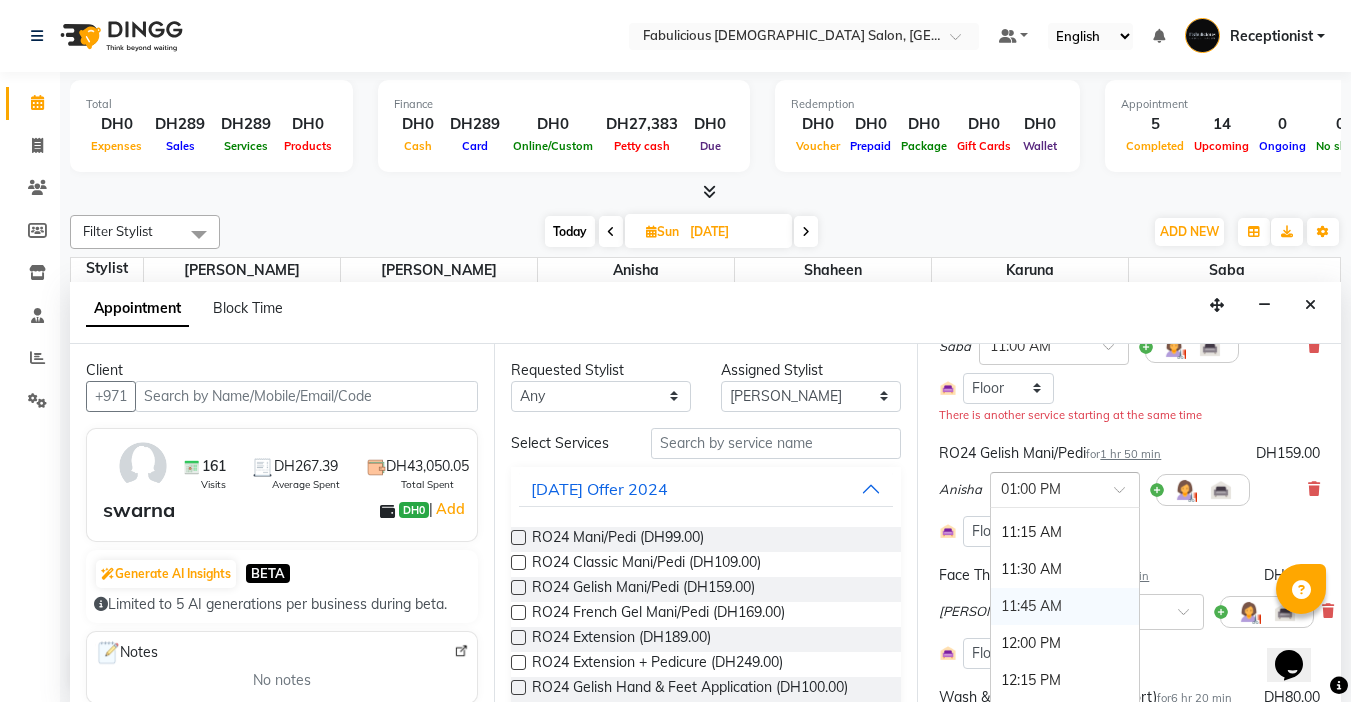 scroll, scrollTop: 148, scrollLeft: 0, axis: vertical 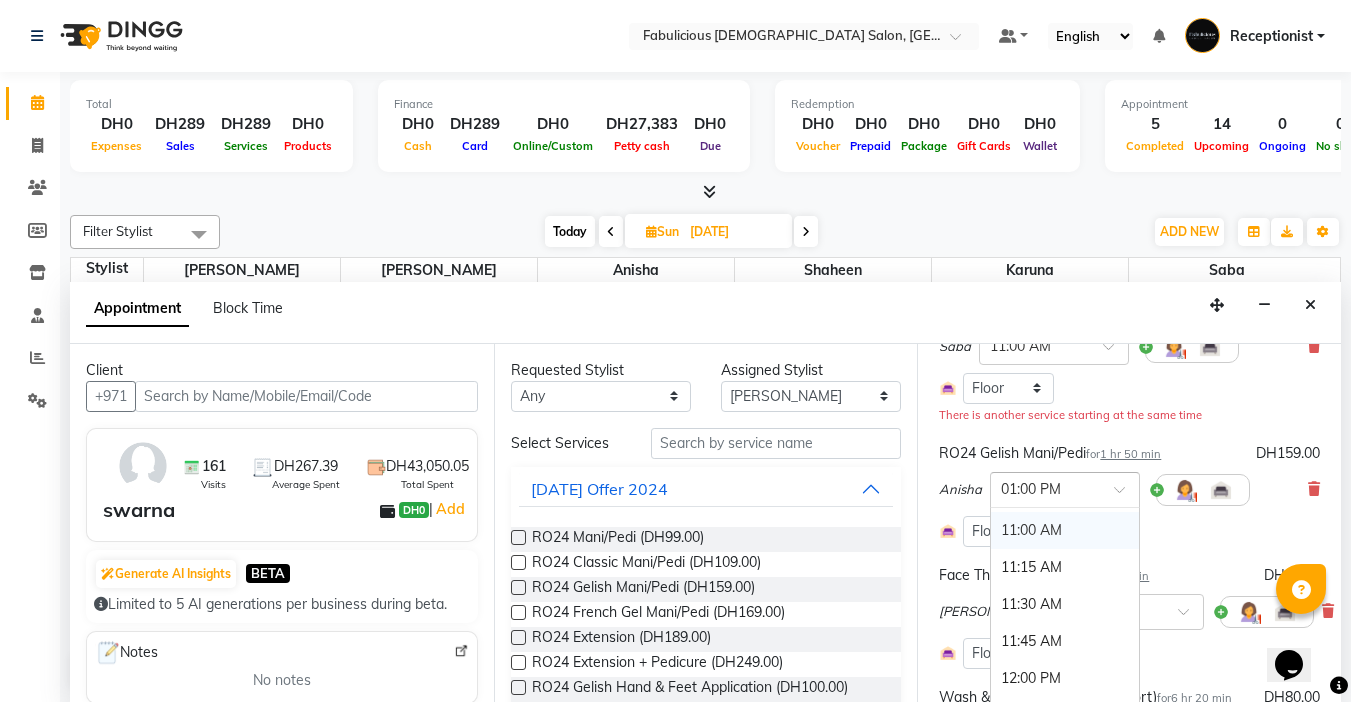 click on "11:00 AM" at bounding box center (1065, 530) 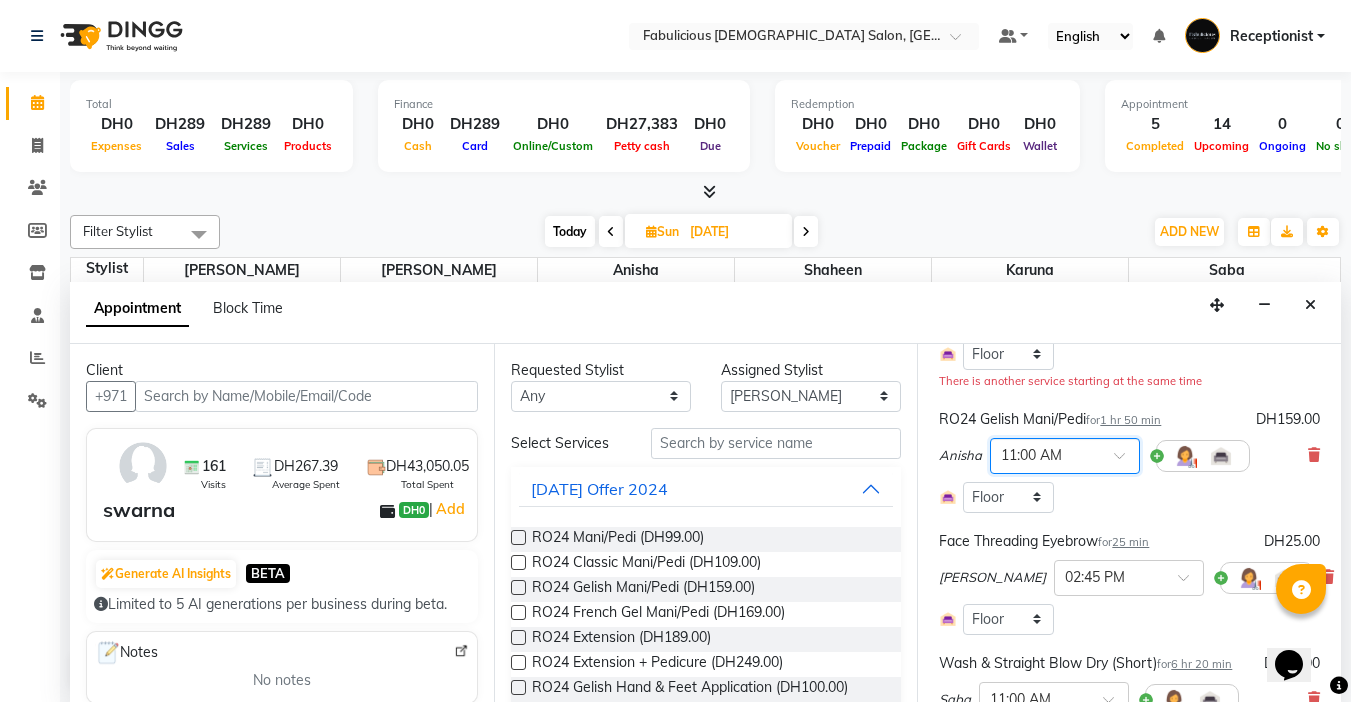 scroll, scrollTop: 200, scrollLeft: 0, axis: vertical 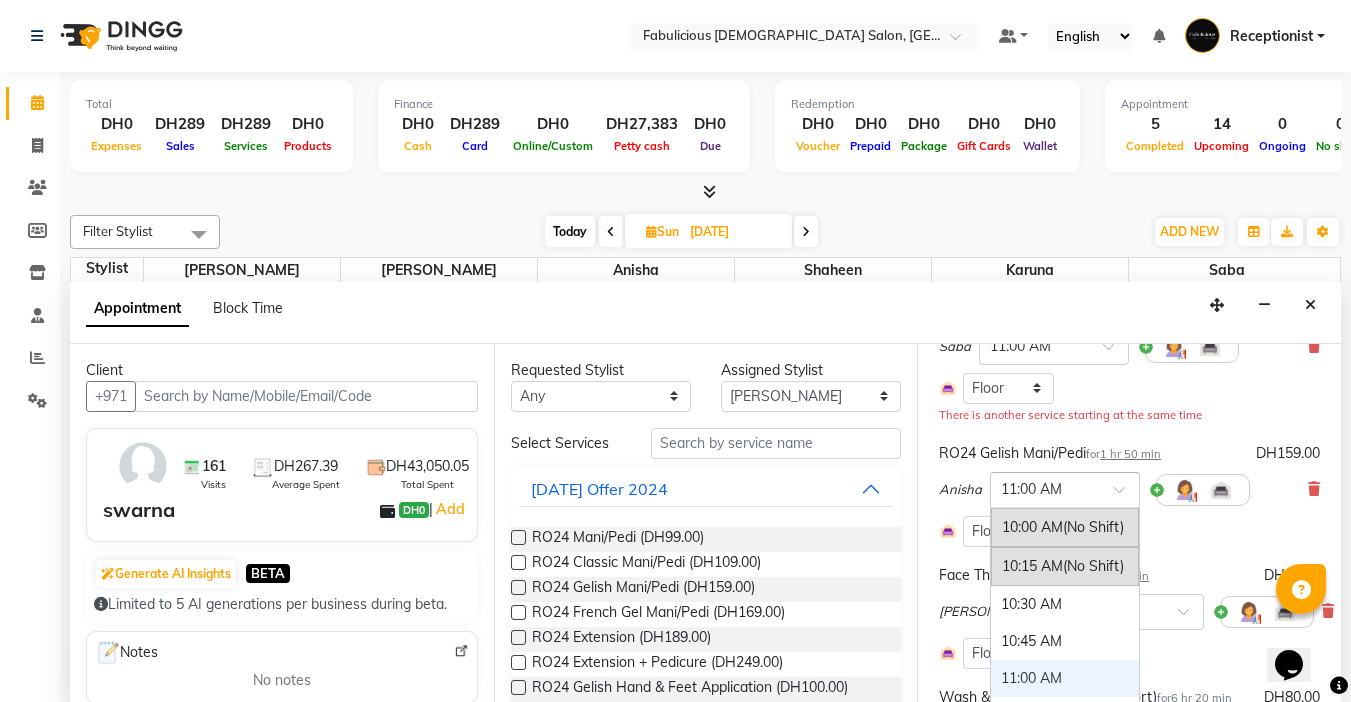 click at bounding box center (1126, 495) 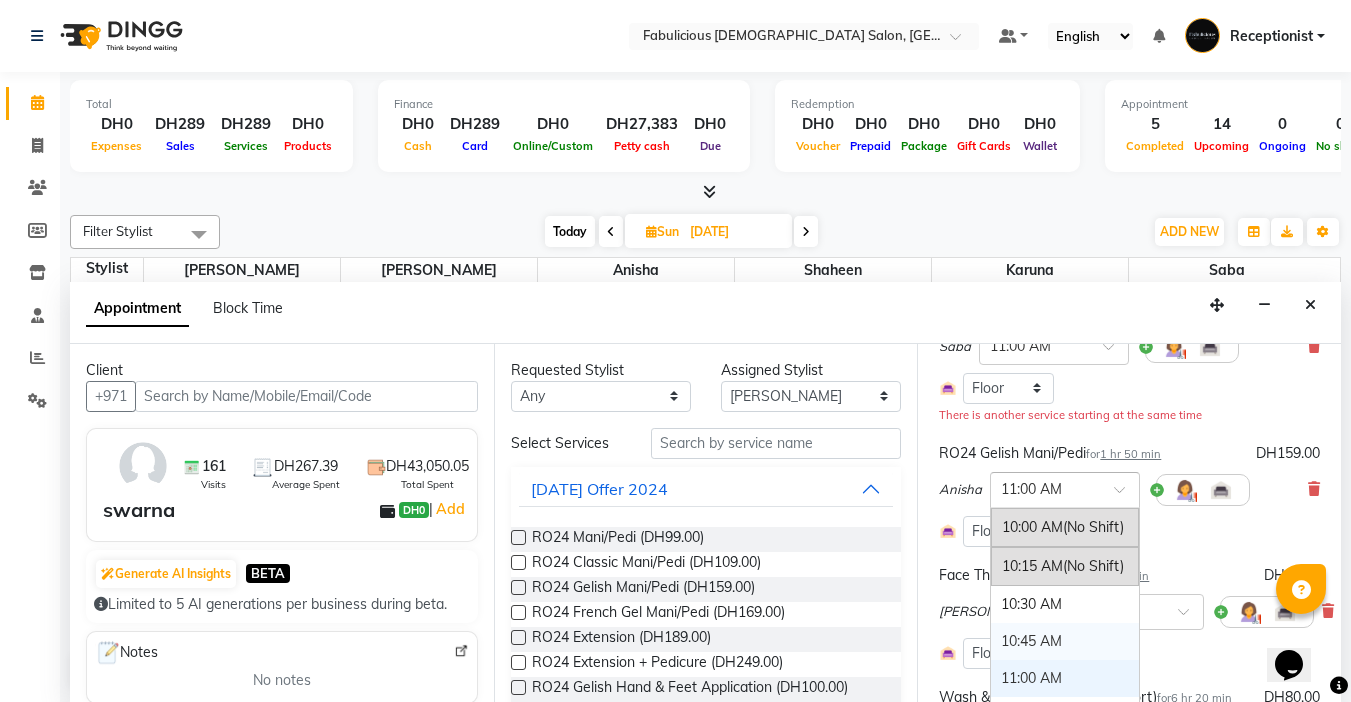 scroll, scrollTop: 100, scrollLeft: 0, axis: vertical 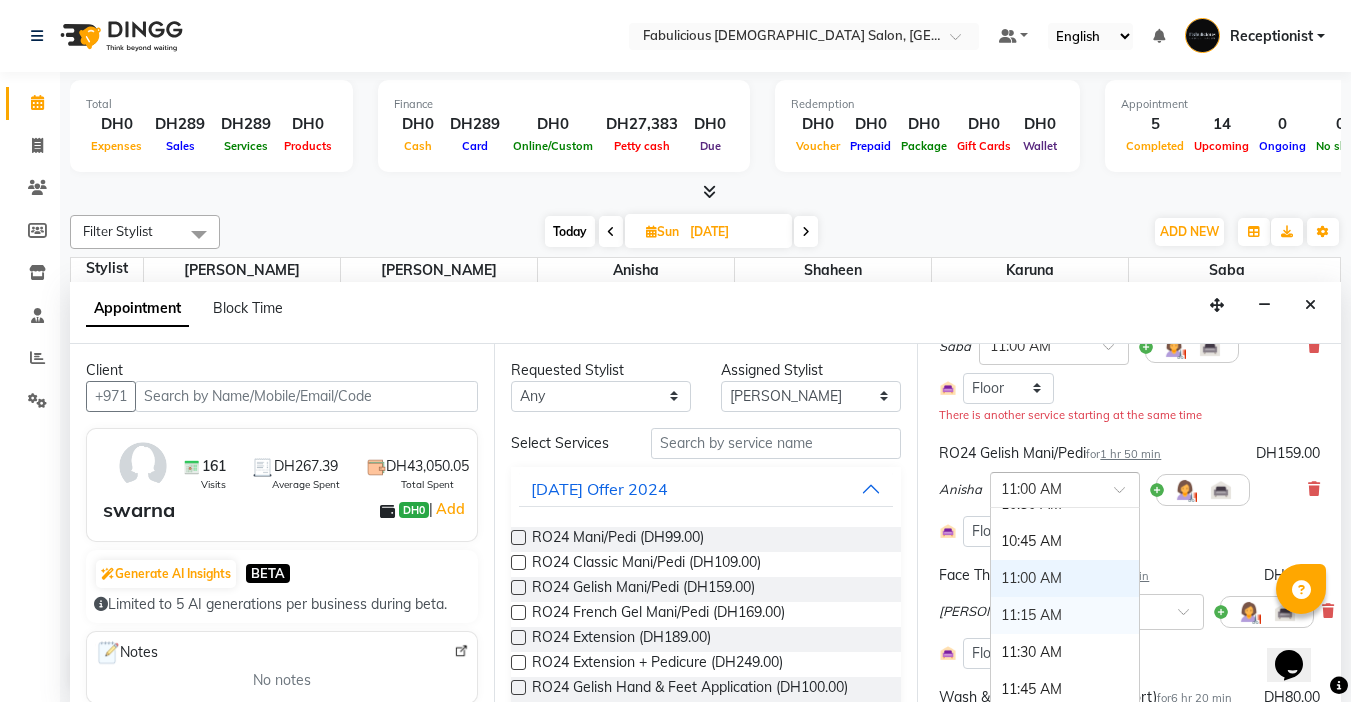 click on "11:15 AM" at bounding box center [1065, 615] 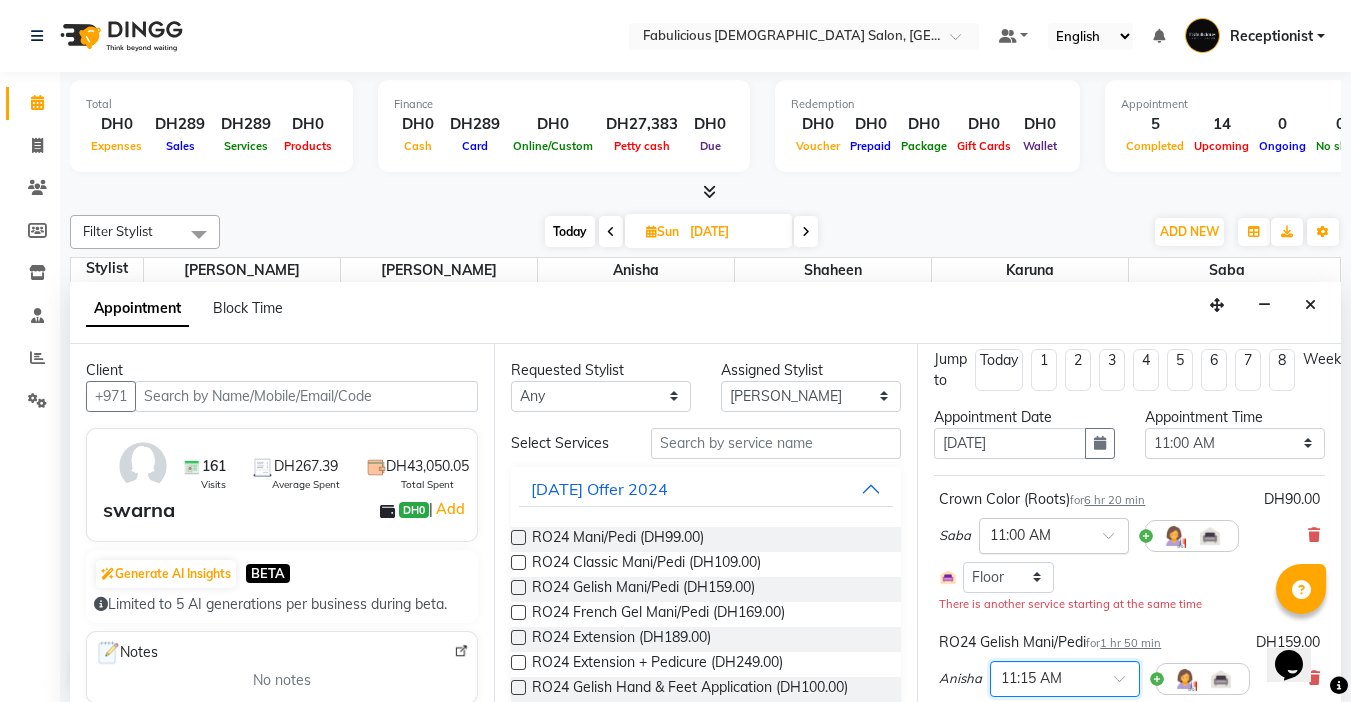 scroll, scrollTop: 0, scrollLeft: 0, axis: both 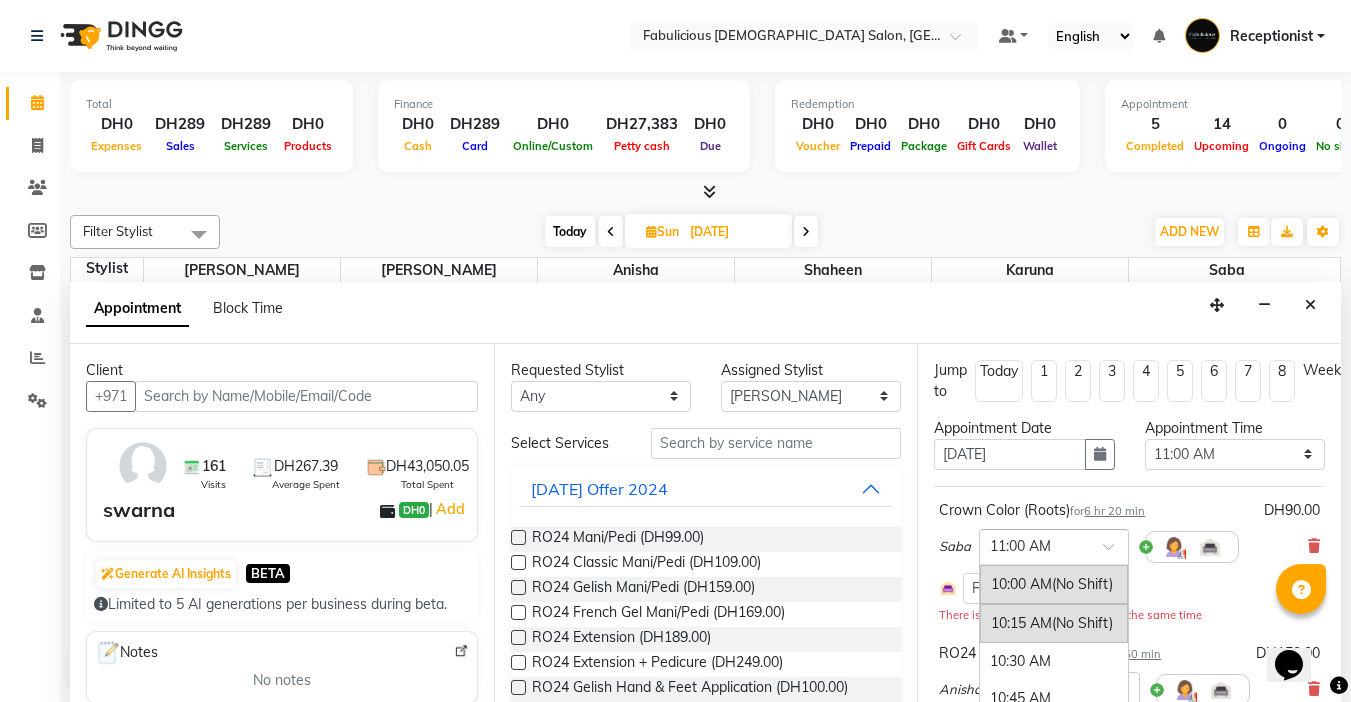 click at bounding box center [1054, 545] 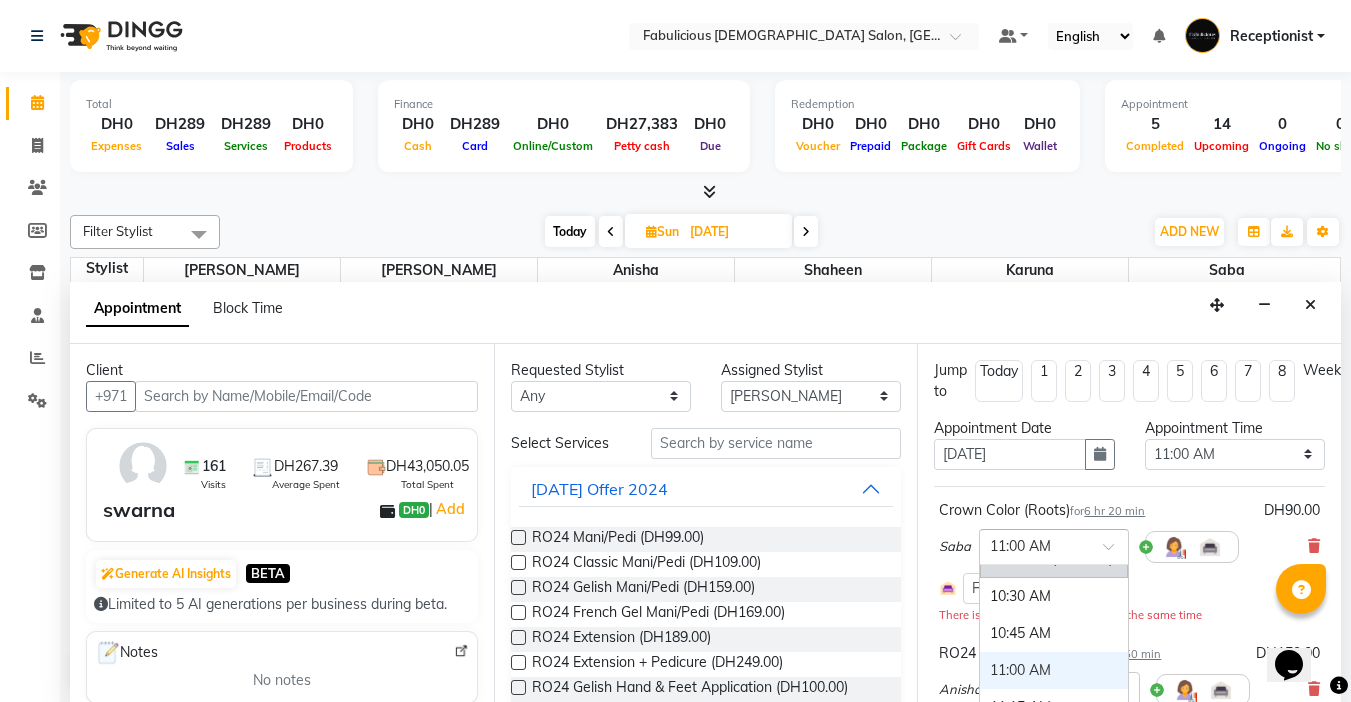 scroll, scrollTop: 100, scrollLeft: 0, axis: vertical 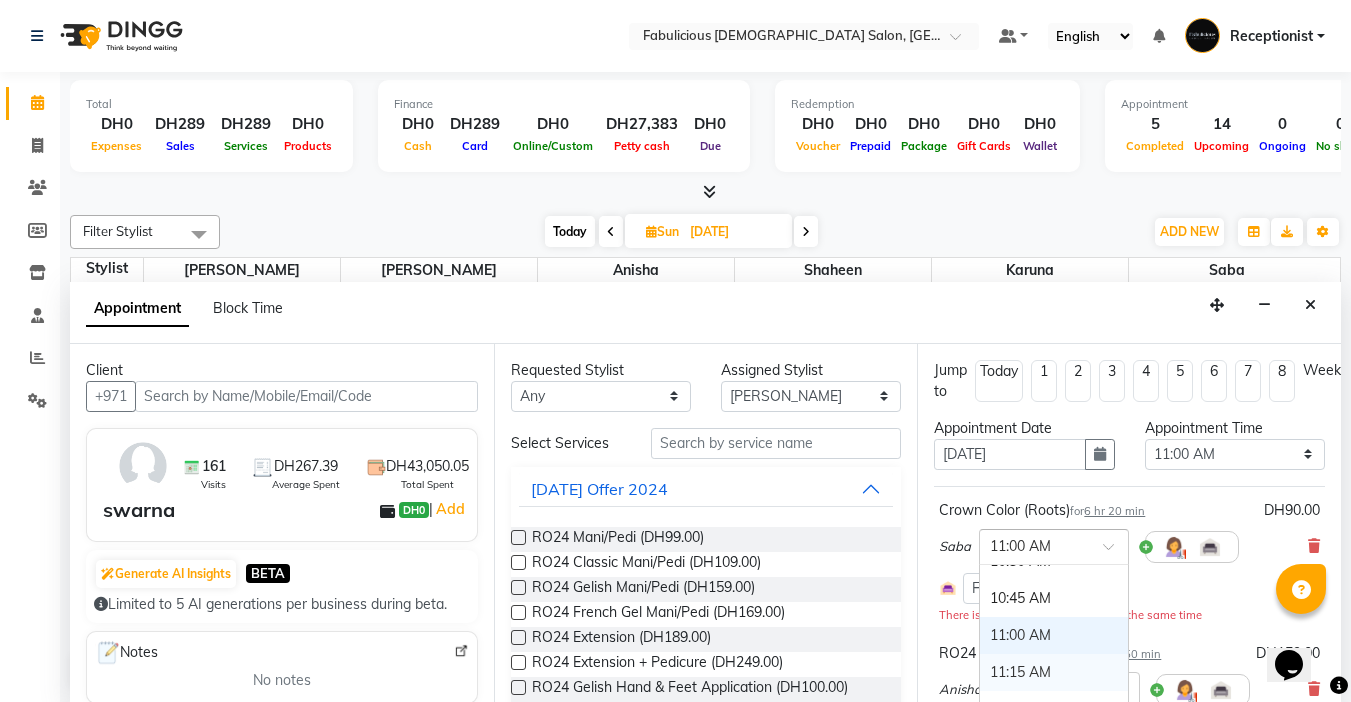 click on "11:15 AM" at bounding box center (1054, 672) 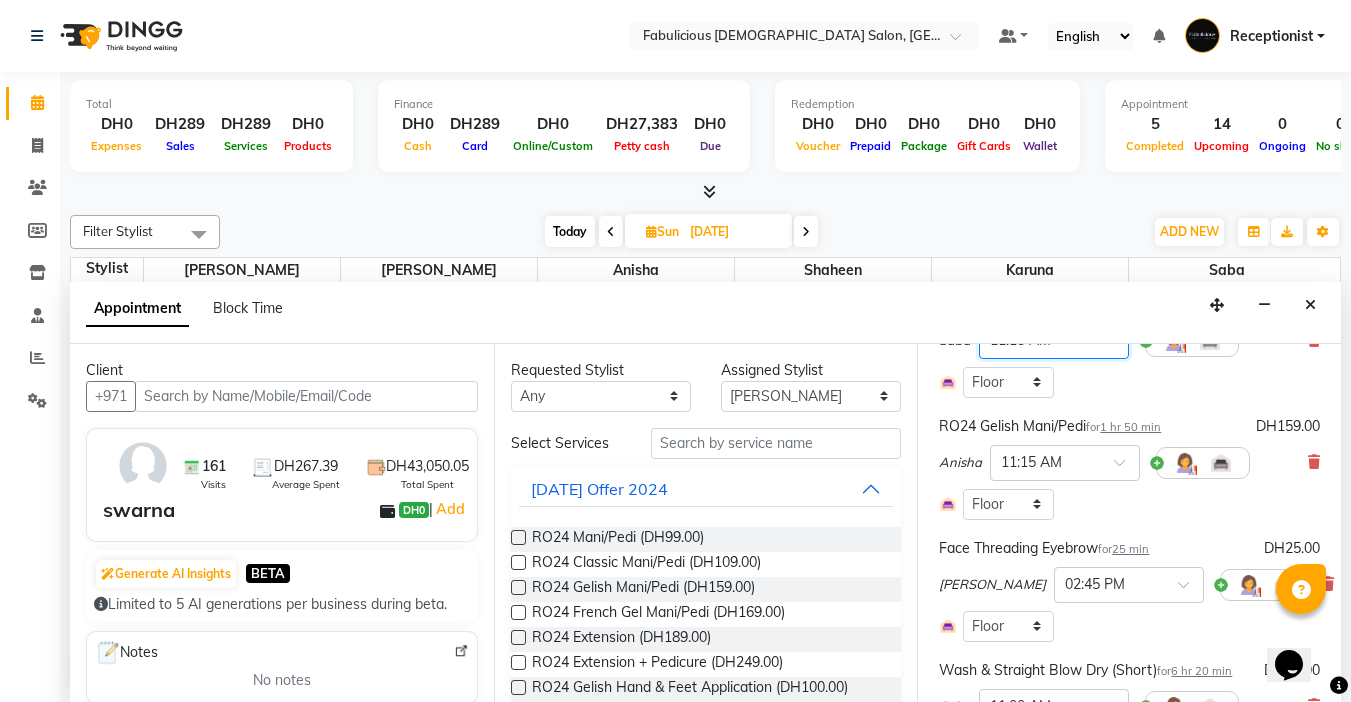 scroll, scrollTop: 300, scrollLeft: 0, axis: vertical 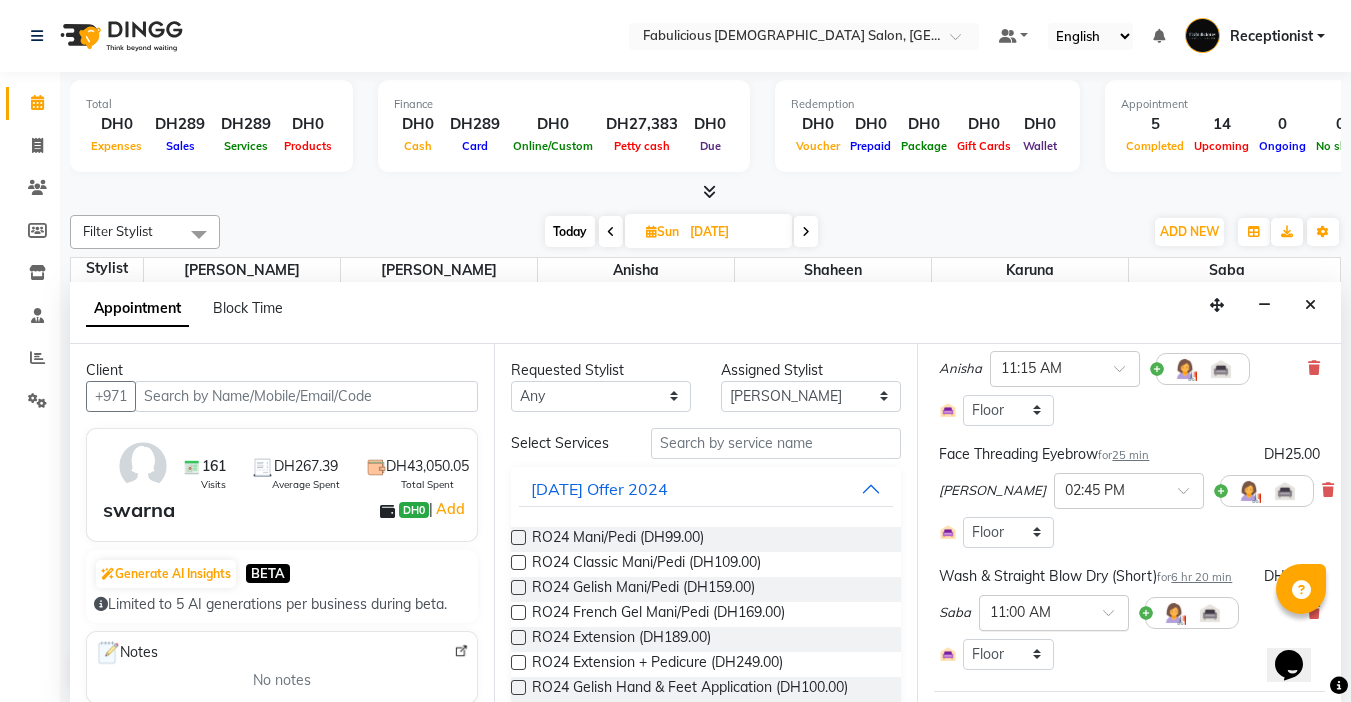 click at bounding box center (1115, 618) 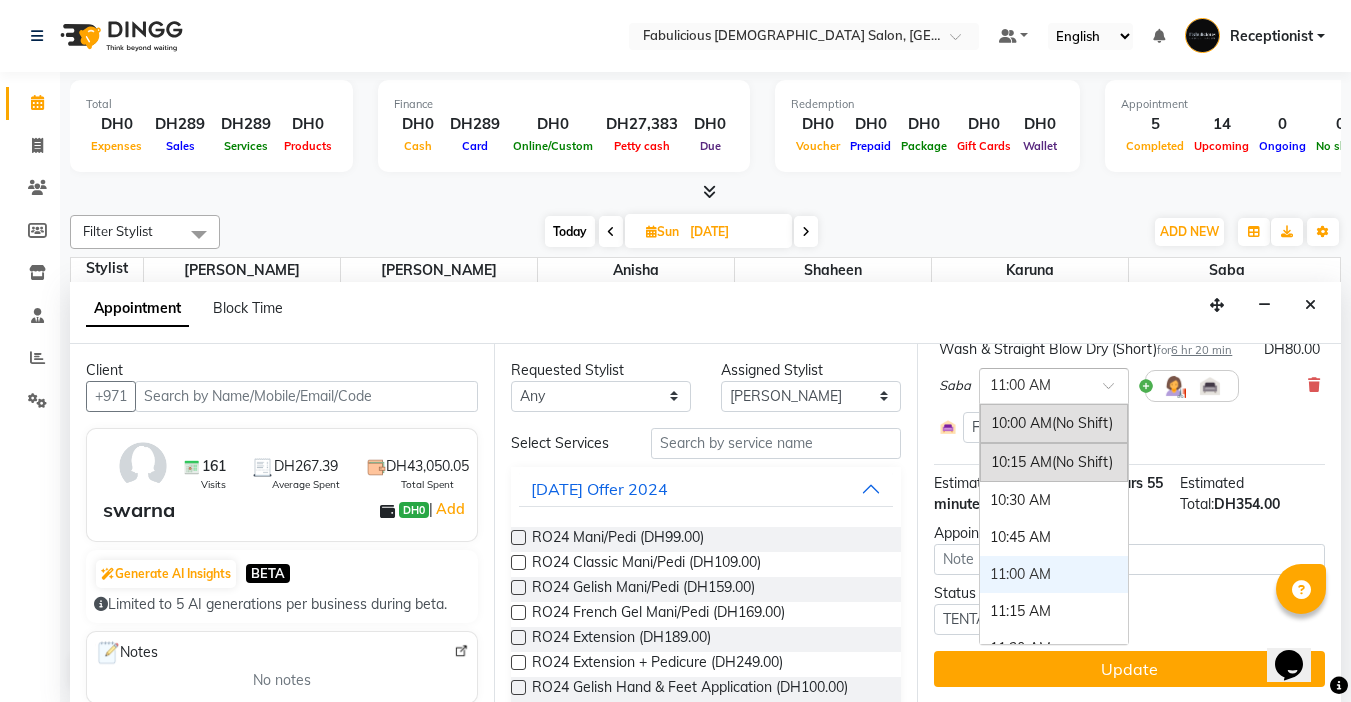 scroll, scrollTop: 542, scrollLeft: 0, axis: vertical 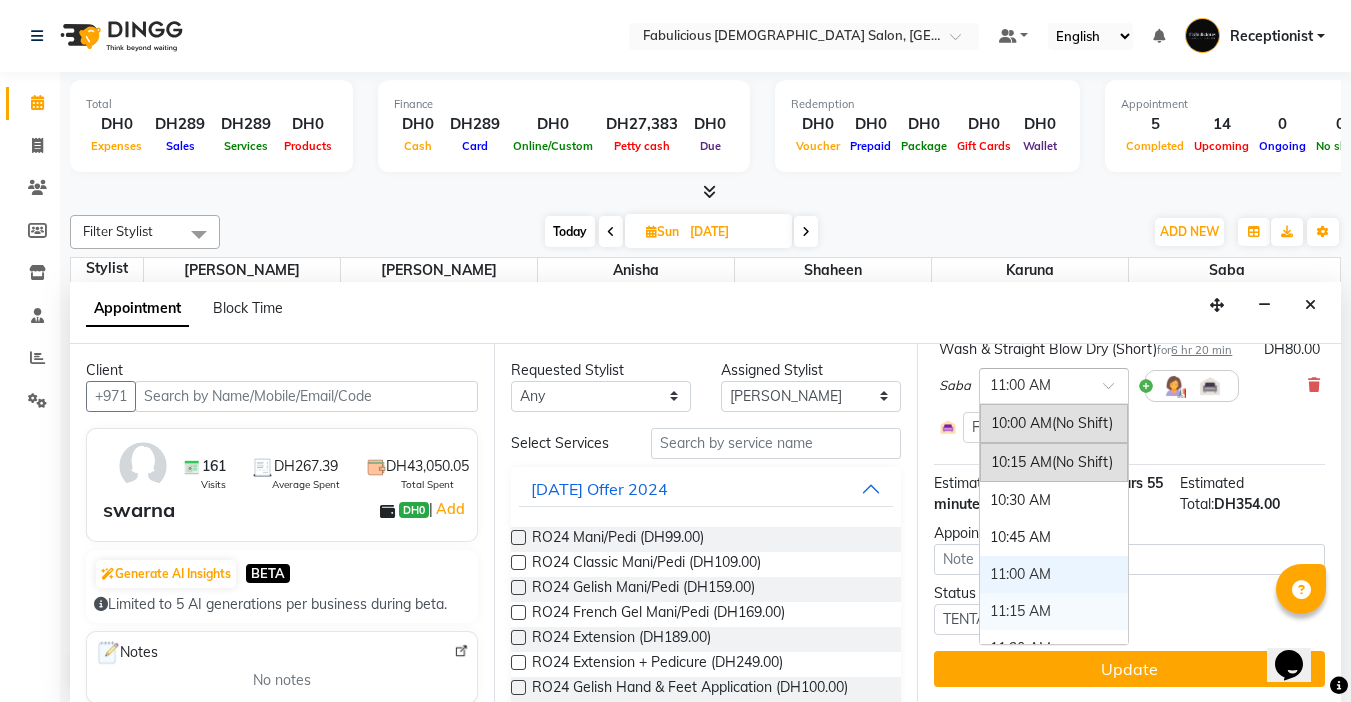 click on "11:15 AM" at bounding box center (1054, 611) 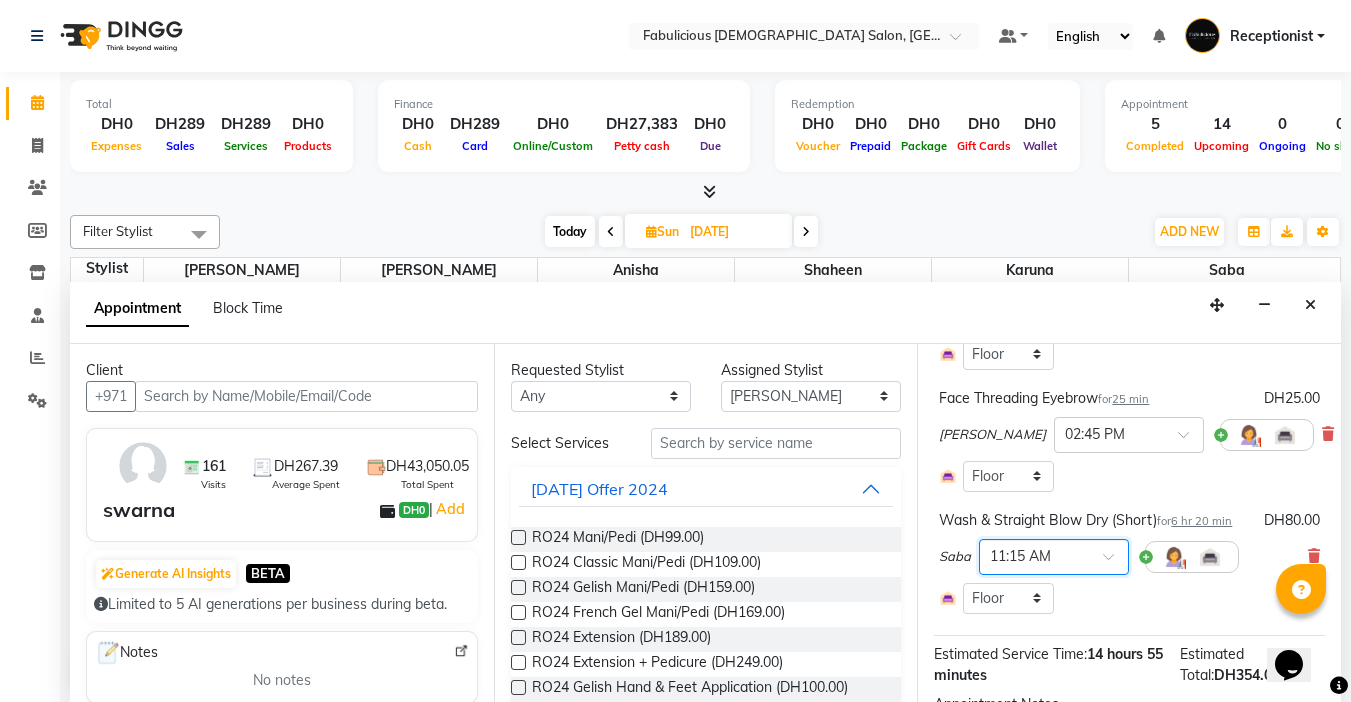 scroll, scrollTop: 363, scrollLeft: 0, axis: vertical 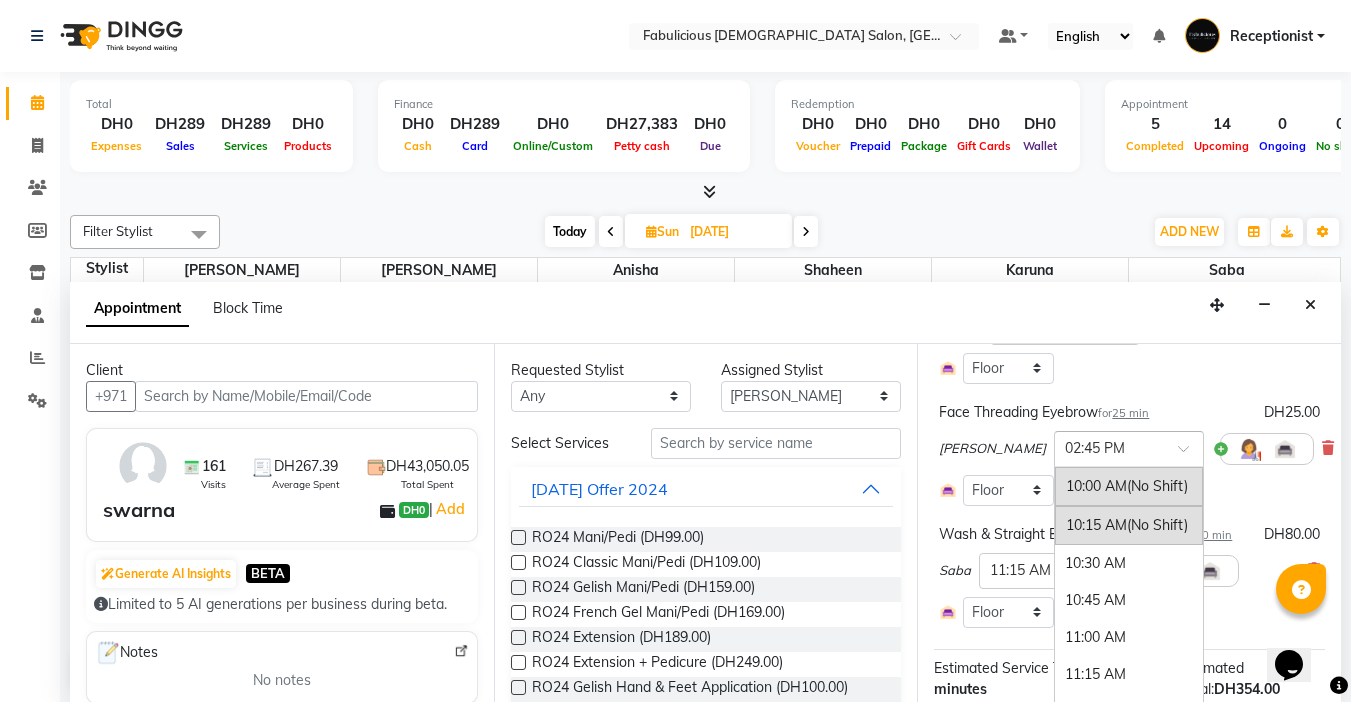 click at bounding box center (1190, 454) 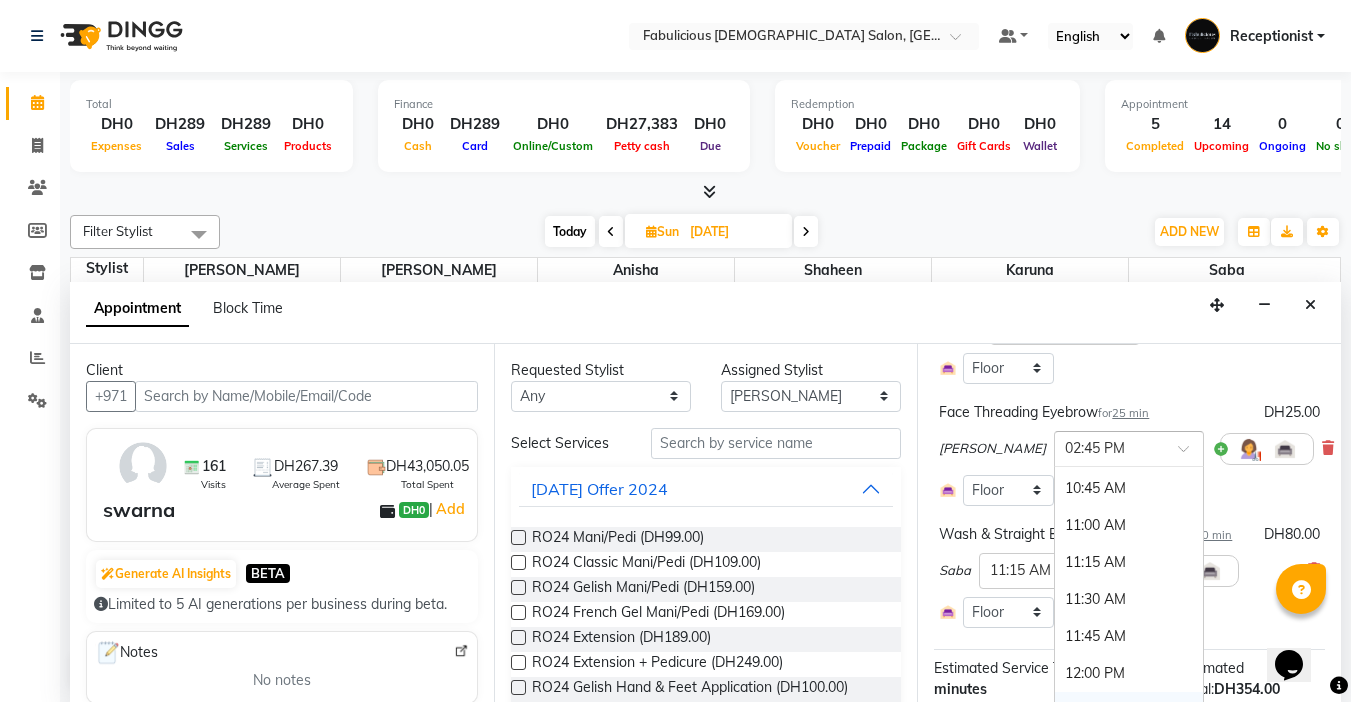 scroll, scrollTop: 107, scrollLeft: 0, axis: vertical 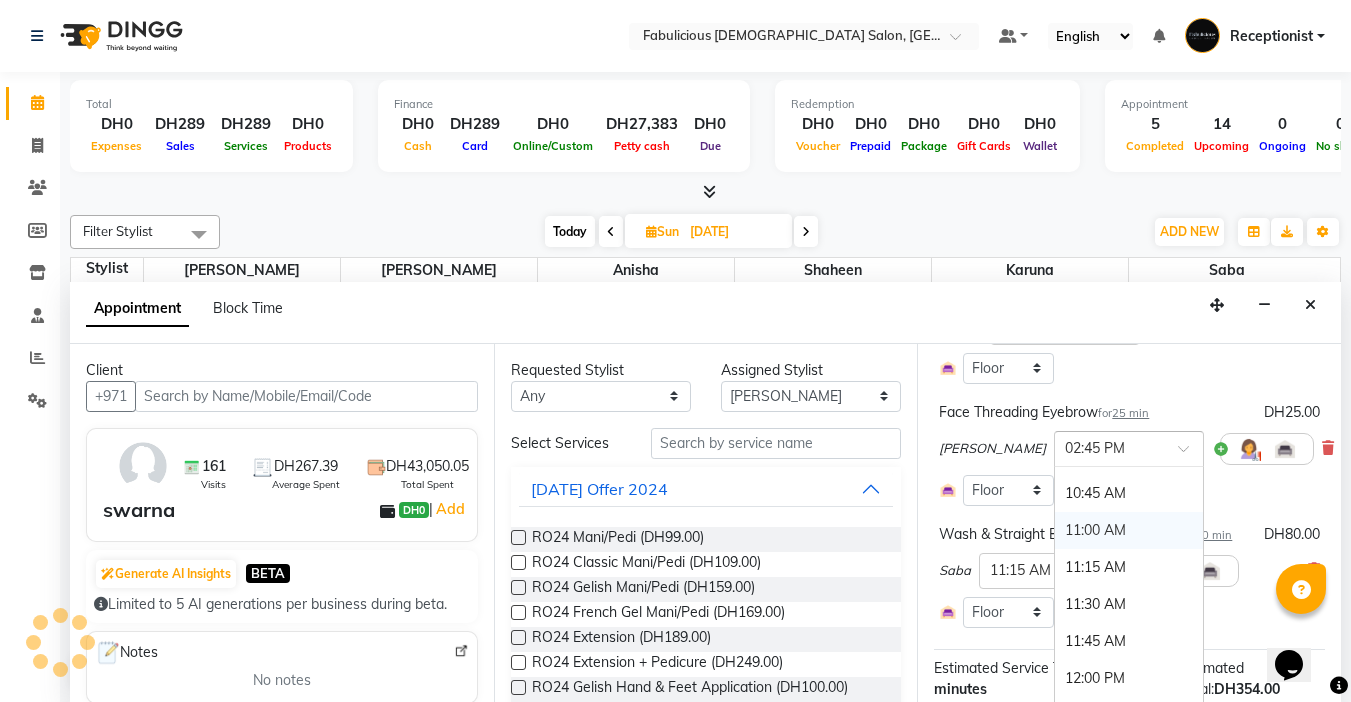 click on "11:00 AM" at bounding box center (1129, 530) 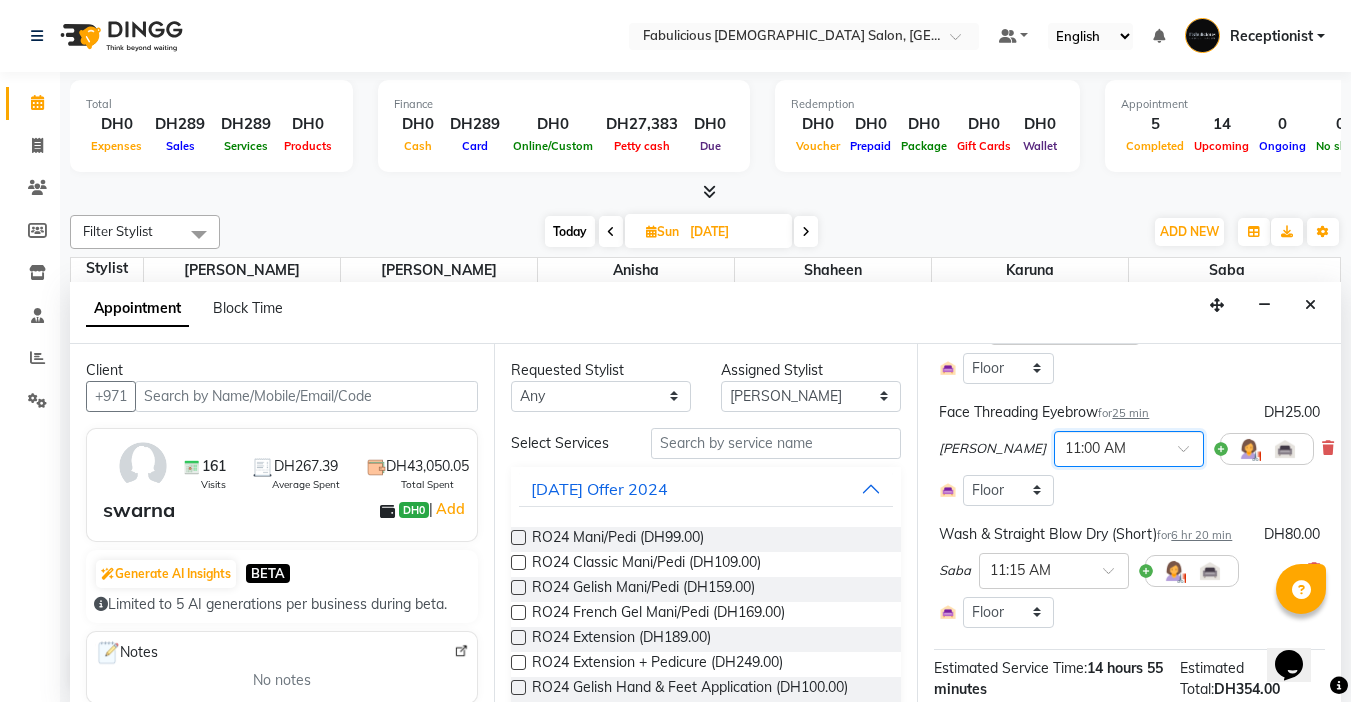 scroll, scrollTop: 563, scrollLeft: 0, axis: vertical 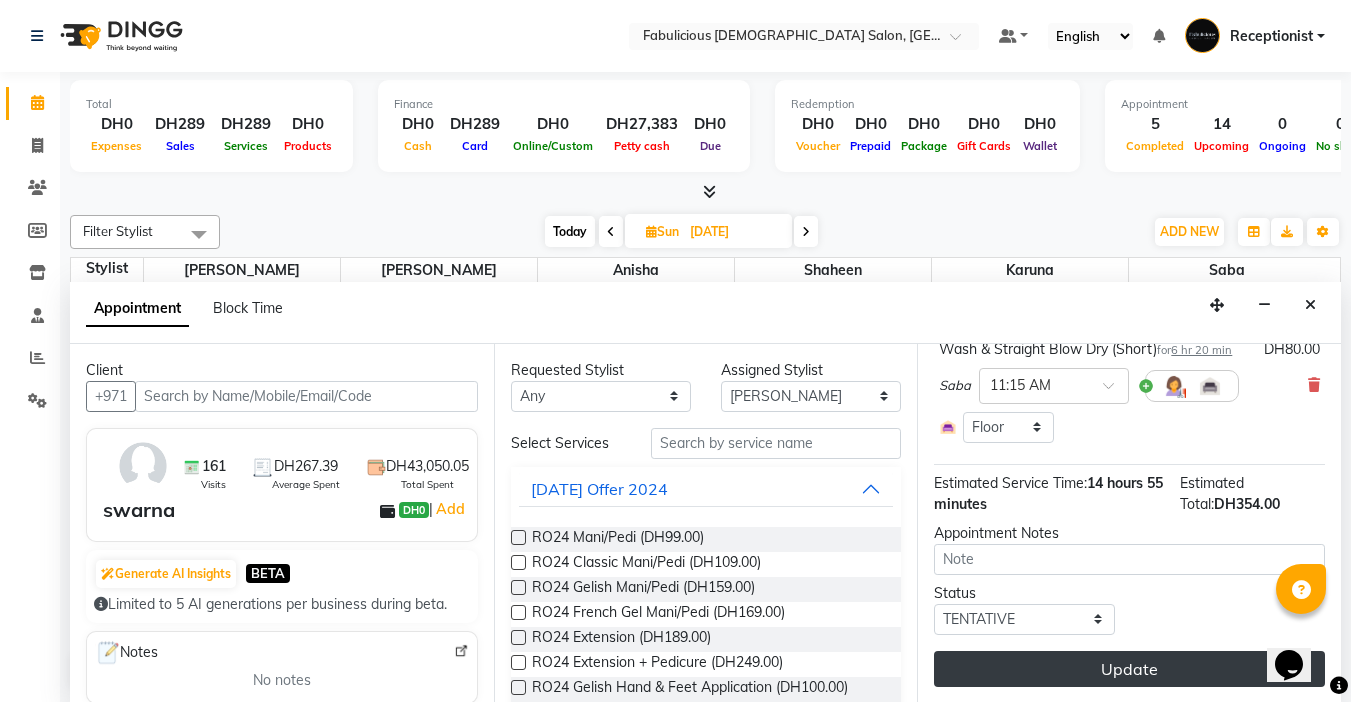 click on "Update" at bounding box center [1129, 669] 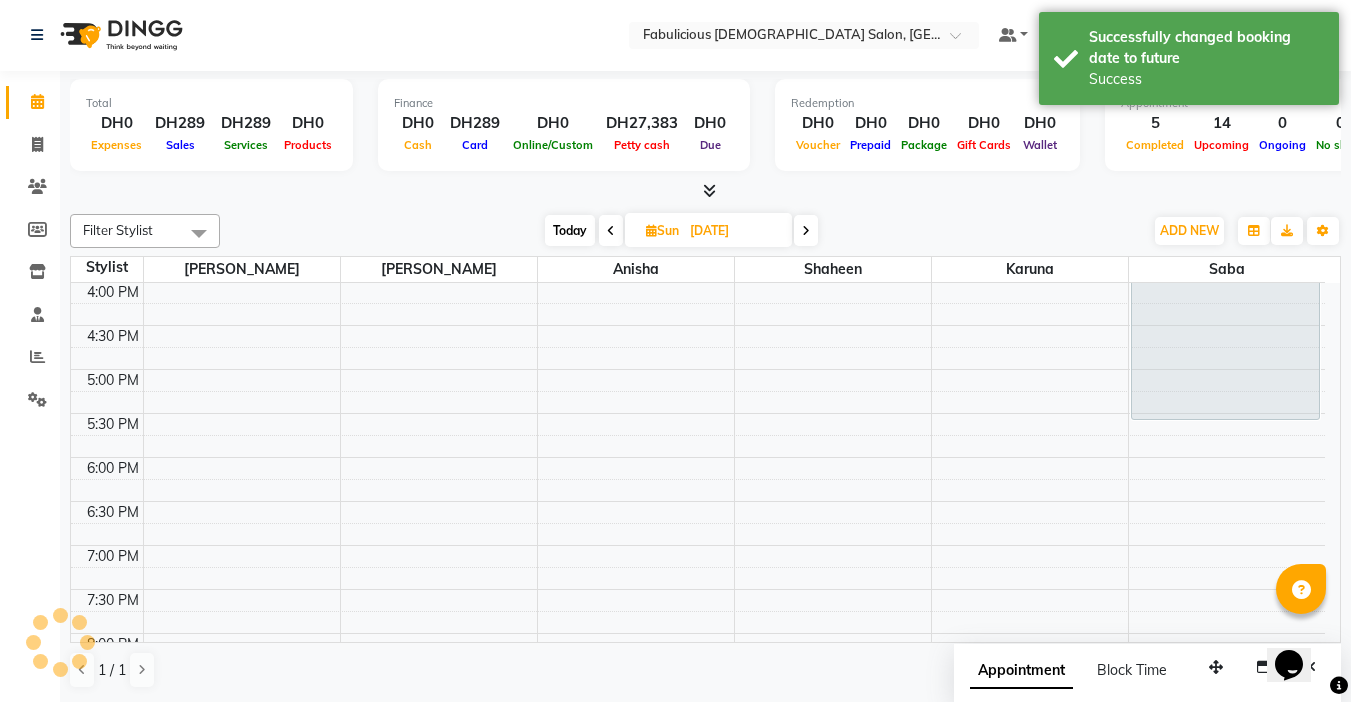 scroll, scrollTop: 0, scrollLeft: 0, axis: both 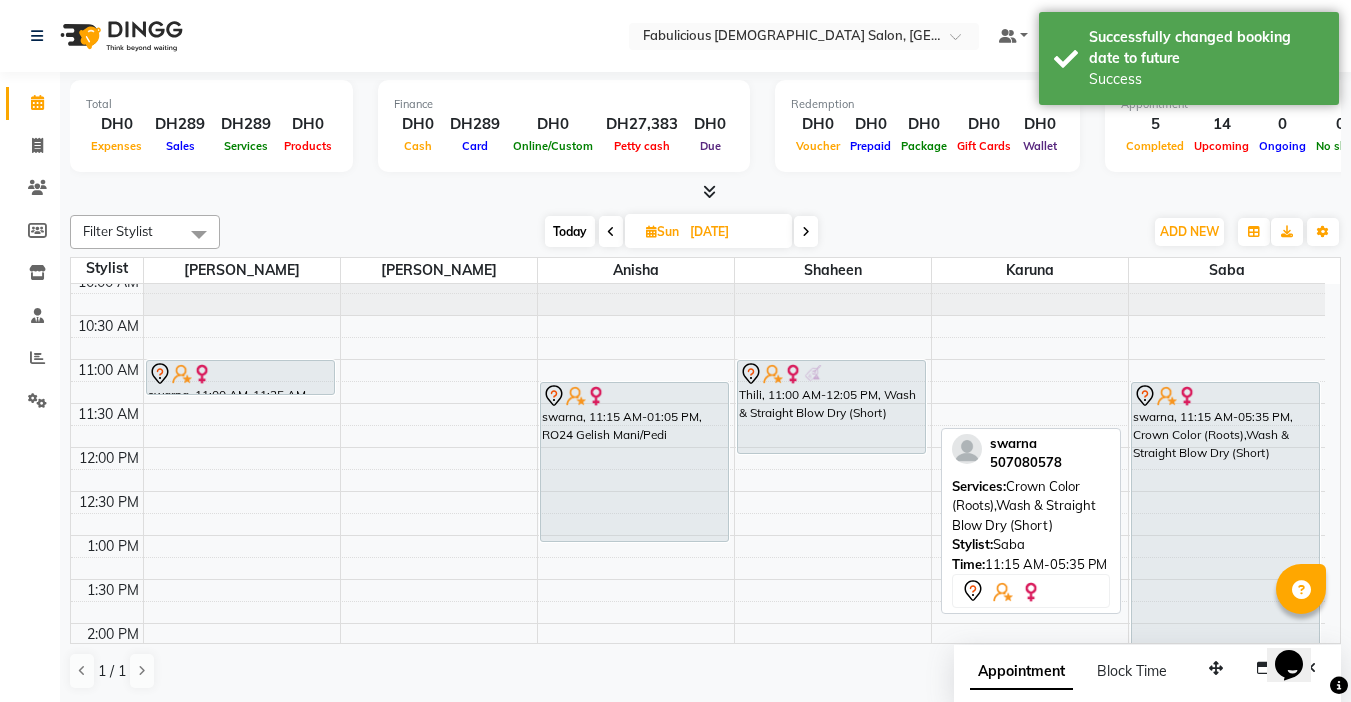 drag, startPoint x: 1234, startPoint y: 434, endPoint x: 1143, endPoint y: 532, distance: 133.73482 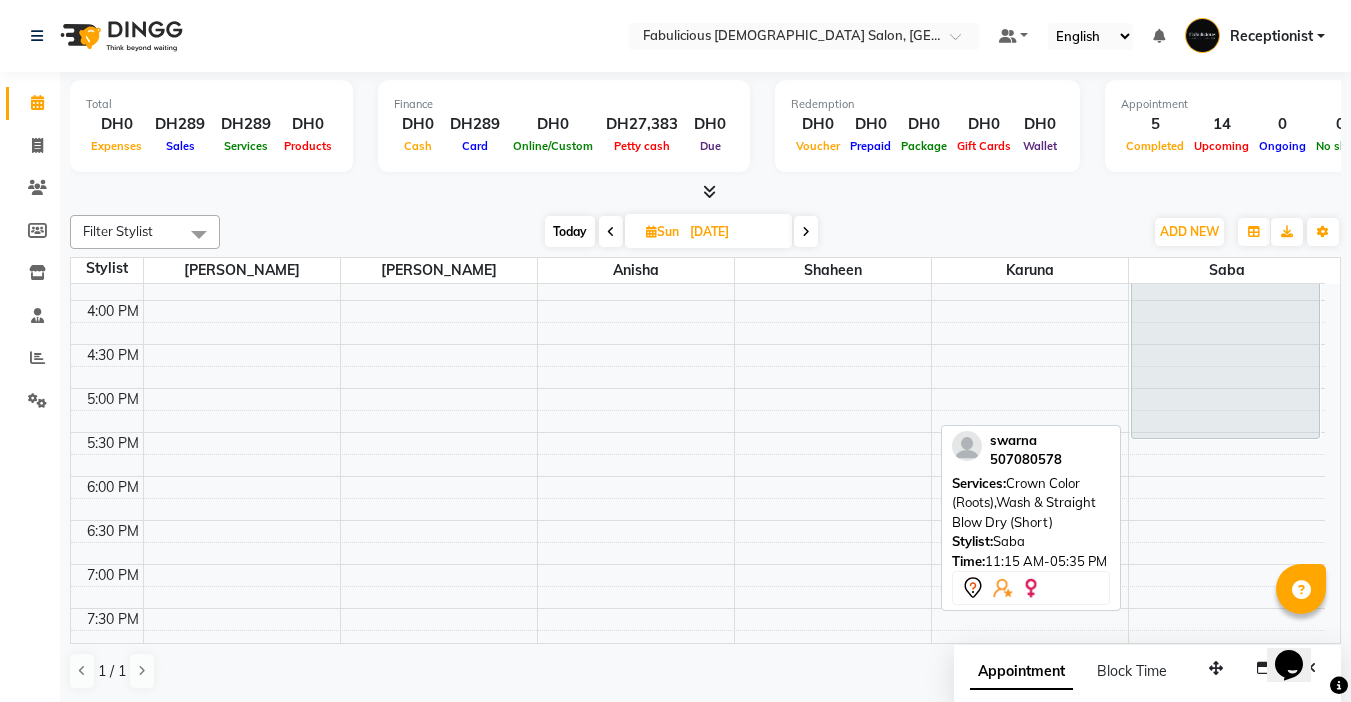 scroll, scrollTop: 600, scrollLeft: 0, axis: vertical 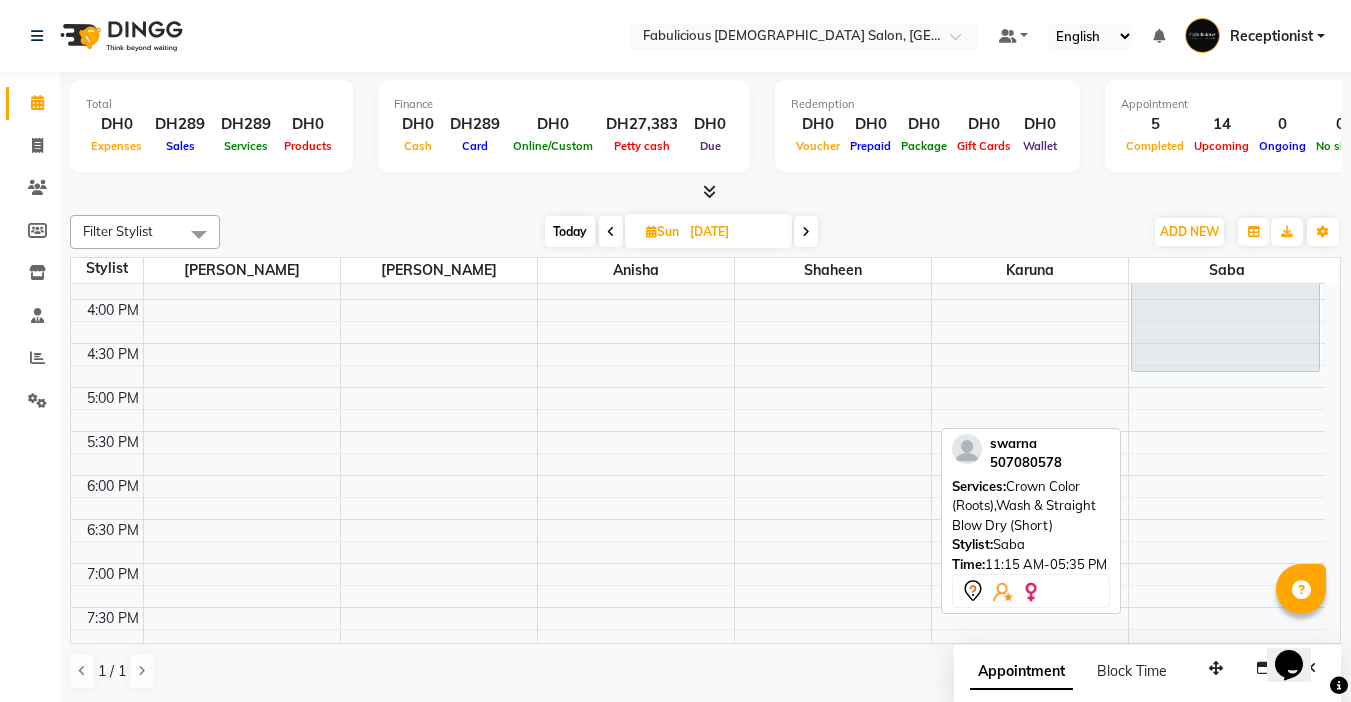 drag, startPoint x: 1172, startPoint y: 438, endPoint x: 1175, endPoint y: 370, distance: 68.06615 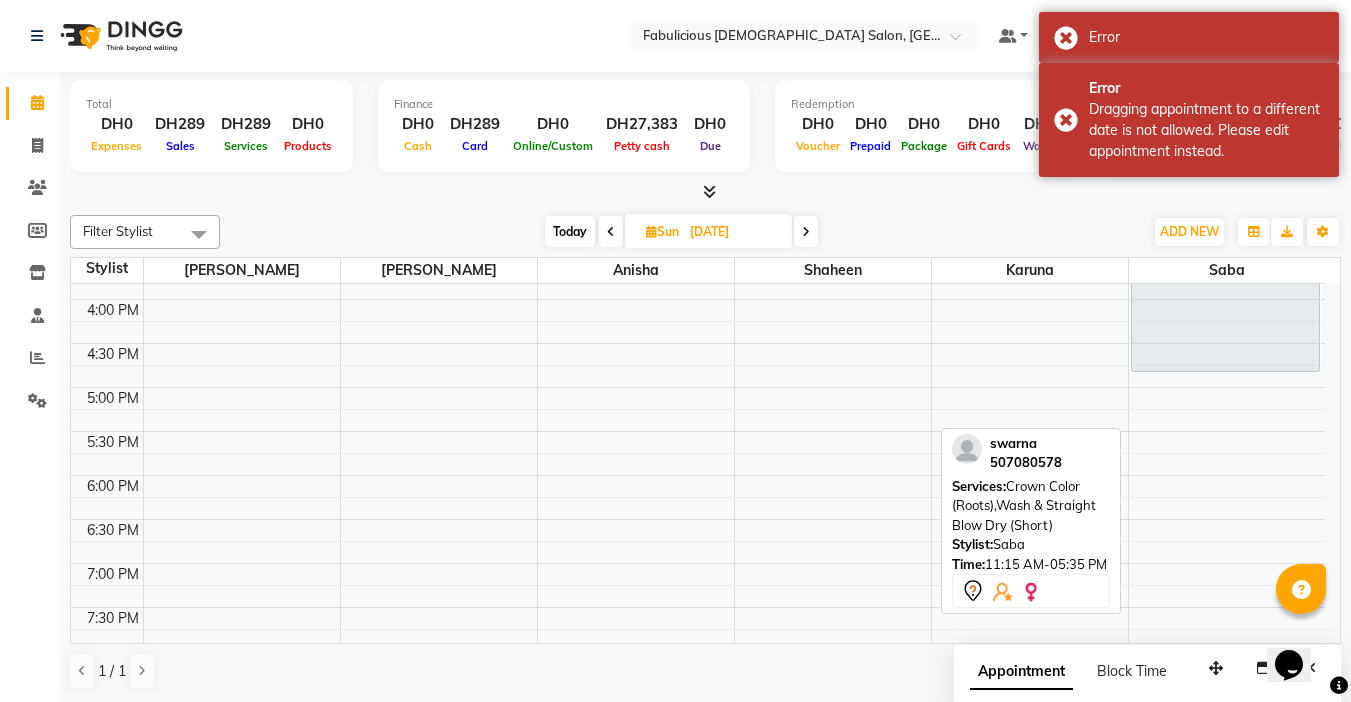 scroll, scrollTop: 392, scrollLeft: 0, axis: vertical 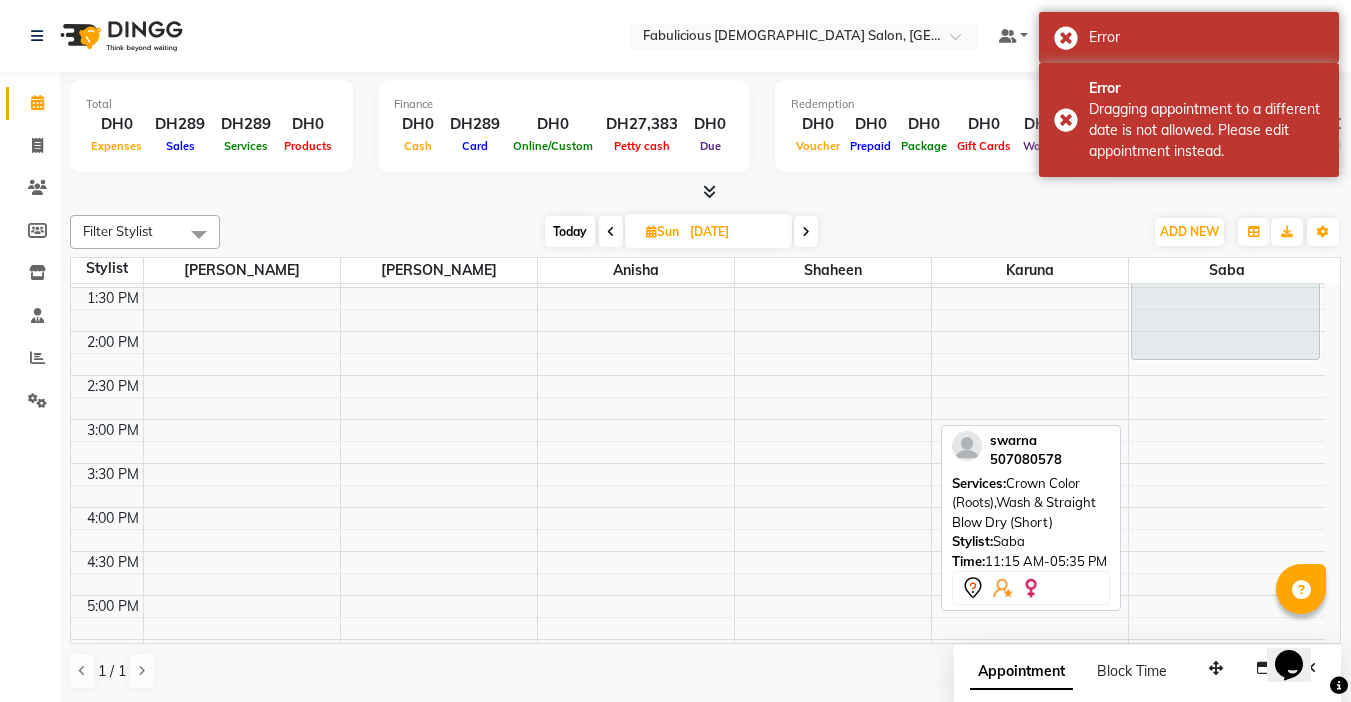 drag, startPoint x: 1195, startPoint y: 574, endPoint x: 1174, endPoint y: 358, distance: 217.01843 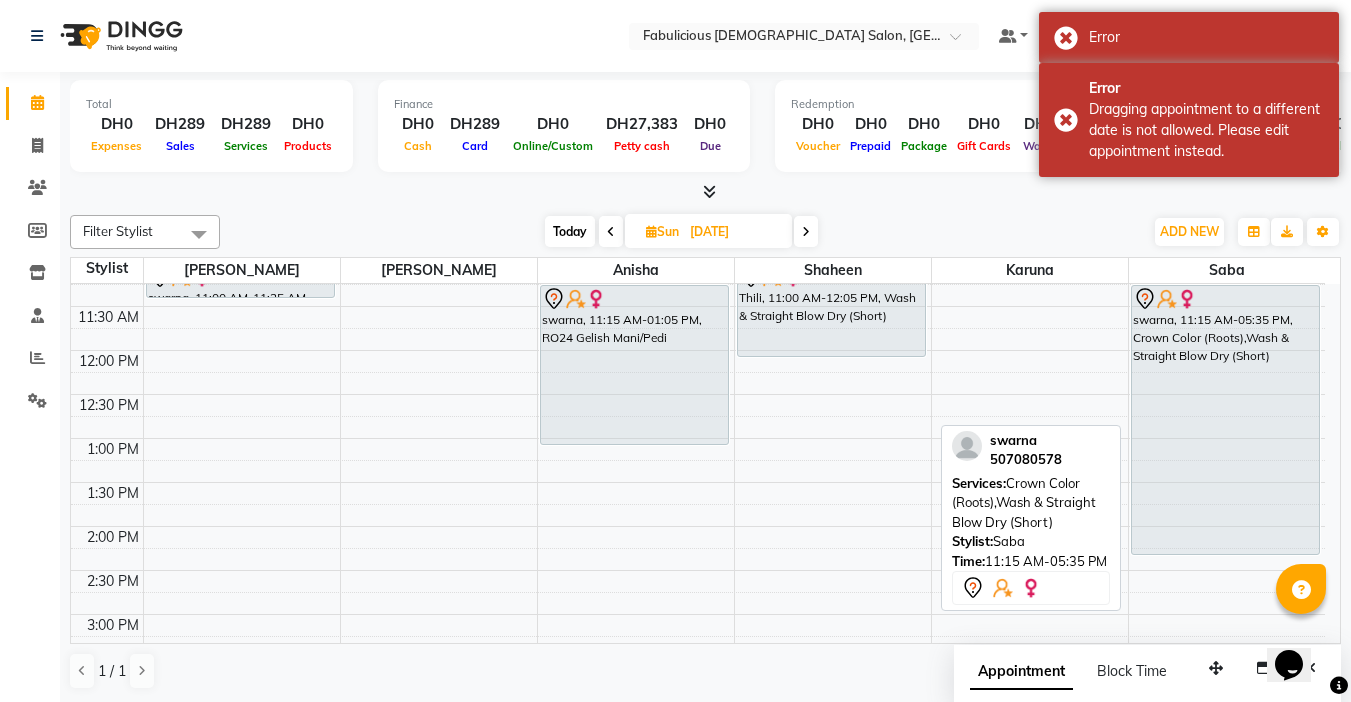 scroll, scrollTop: 192, scrollLeft: 0, axis: vertical 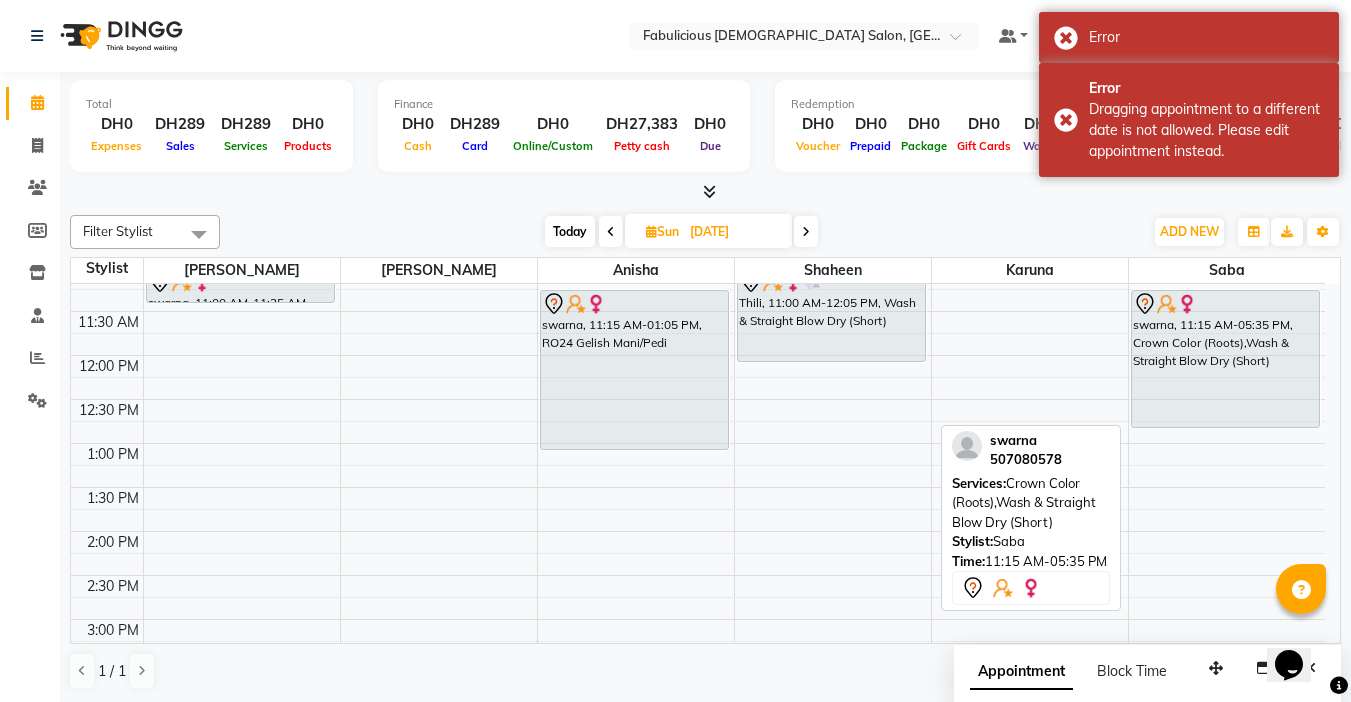 drag, startPoint x: 1188, startPoint y: 556, endPoint x: 1175, endPoint y: 442, distance: 114.73883 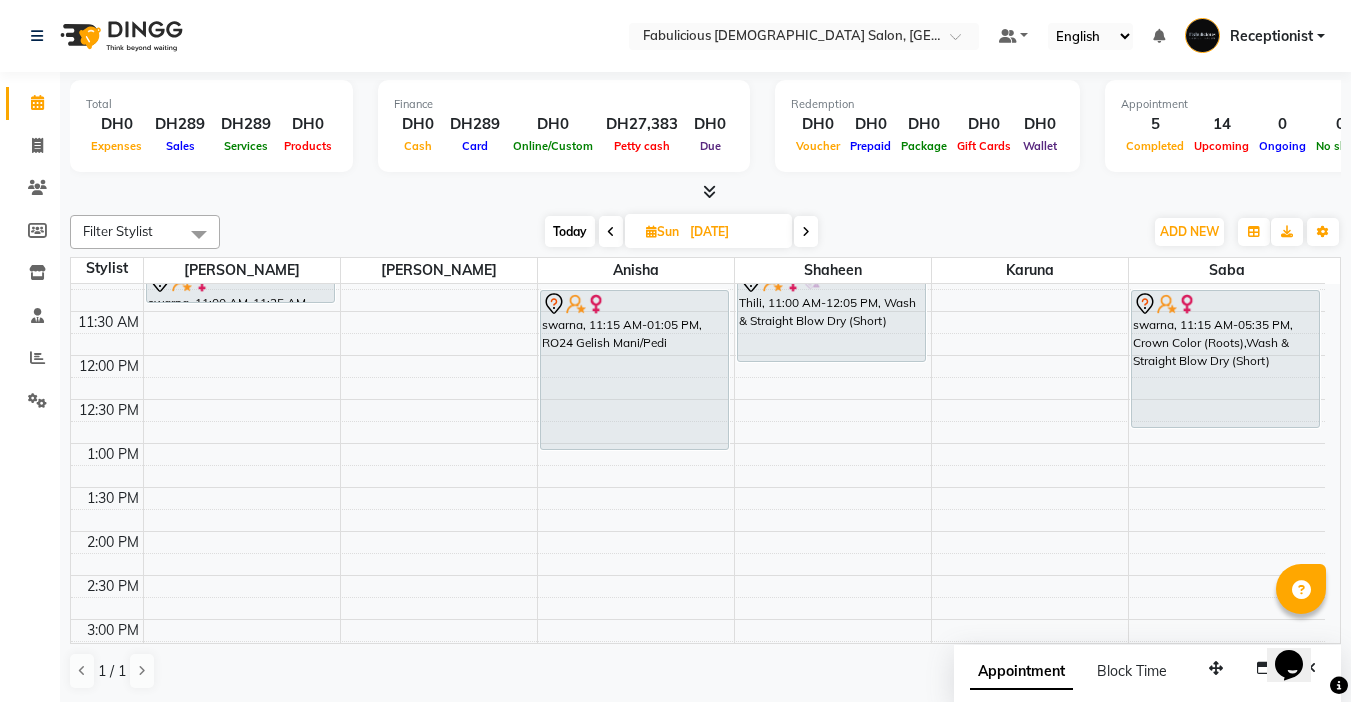 click on "Today" at bounding box center (570, 231) 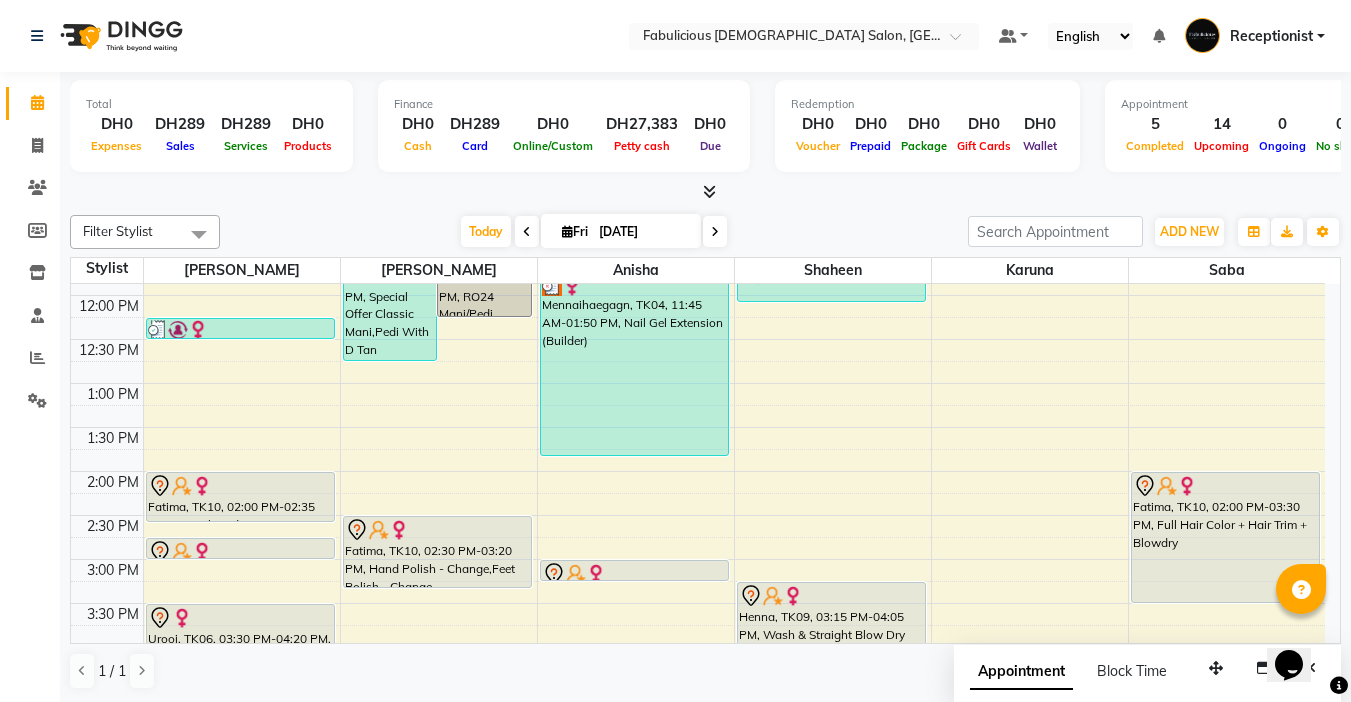 scroll, scrollTop: 217, scrollLeft: 0, axis: vertical 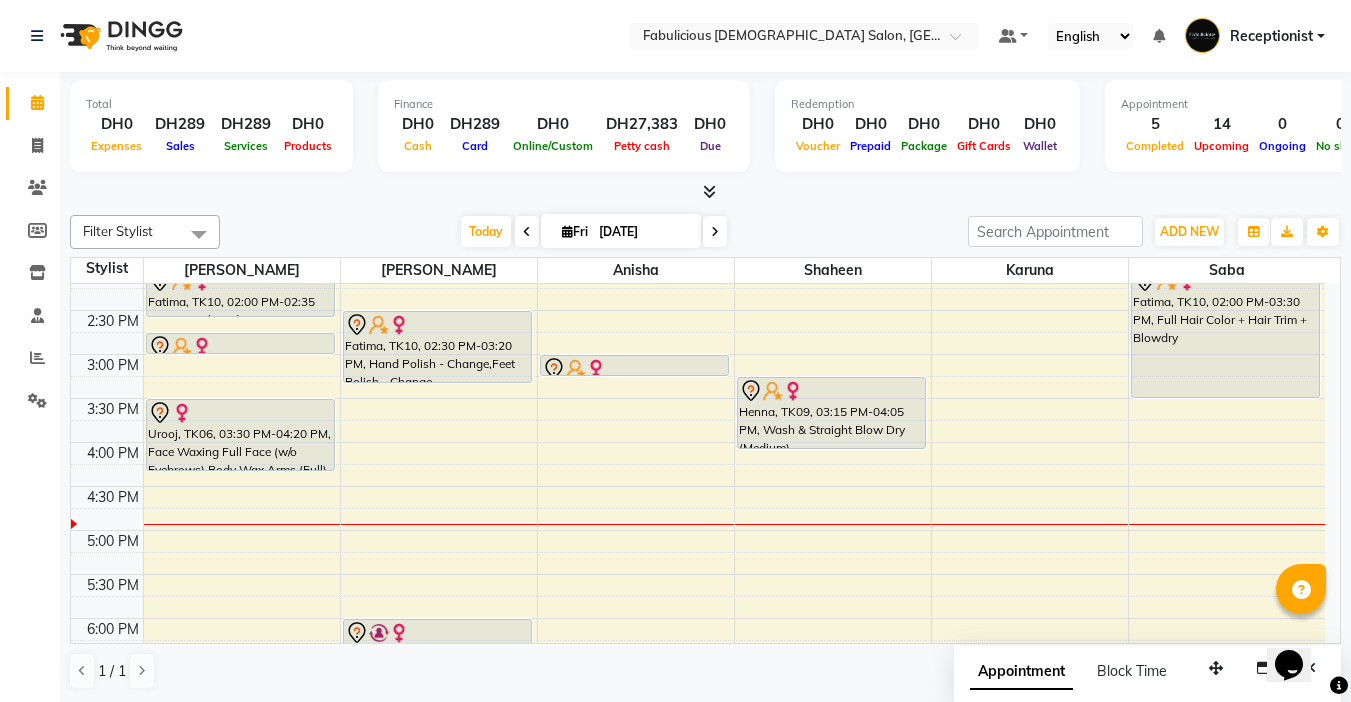 click at bounding box center (715, 232) 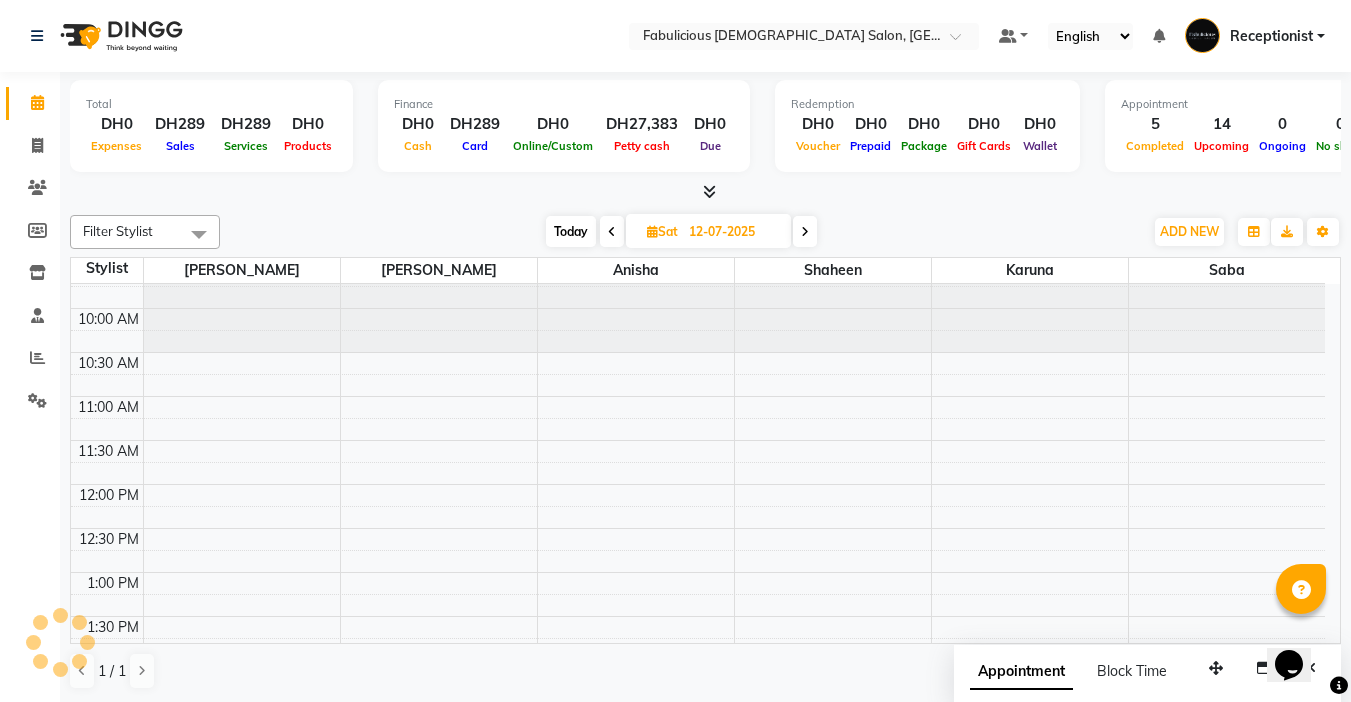 scroll, scrollTop: 0, scrollLeft: 0, axis: both 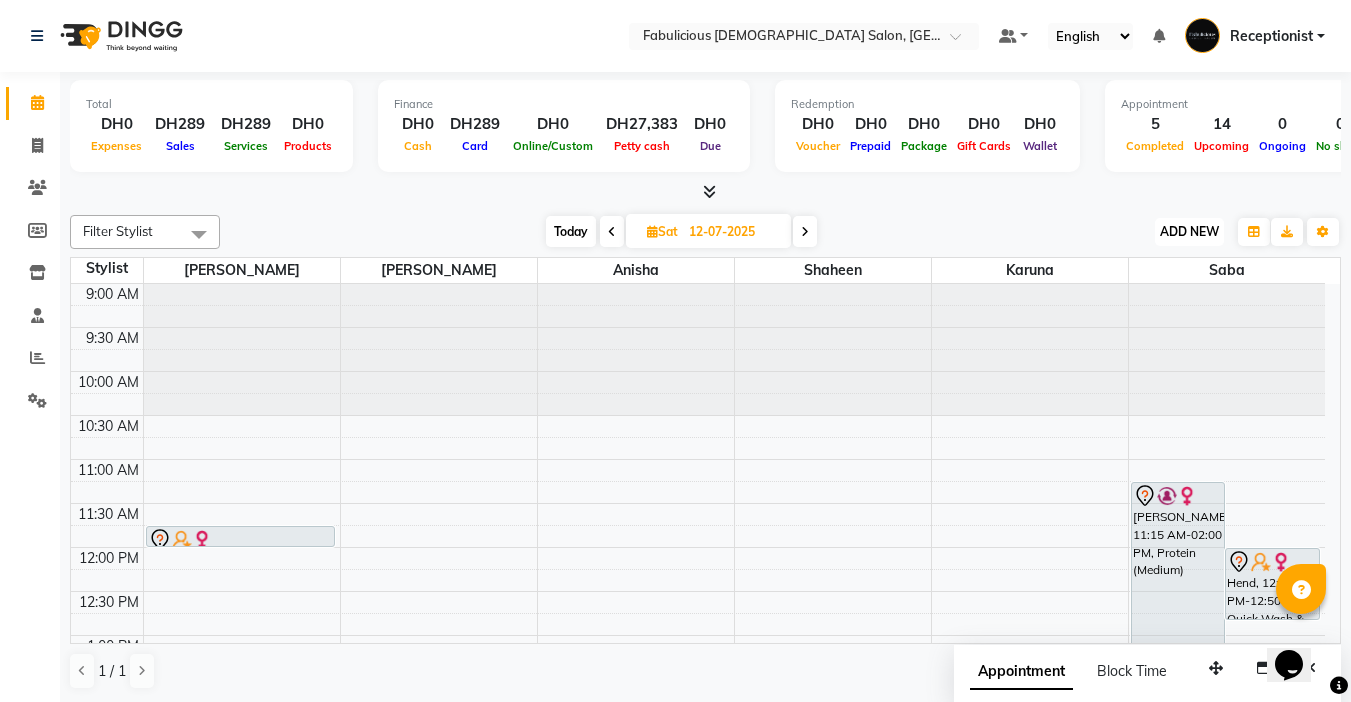 click on "ADD NEW" at bounding box center [1189, 231] 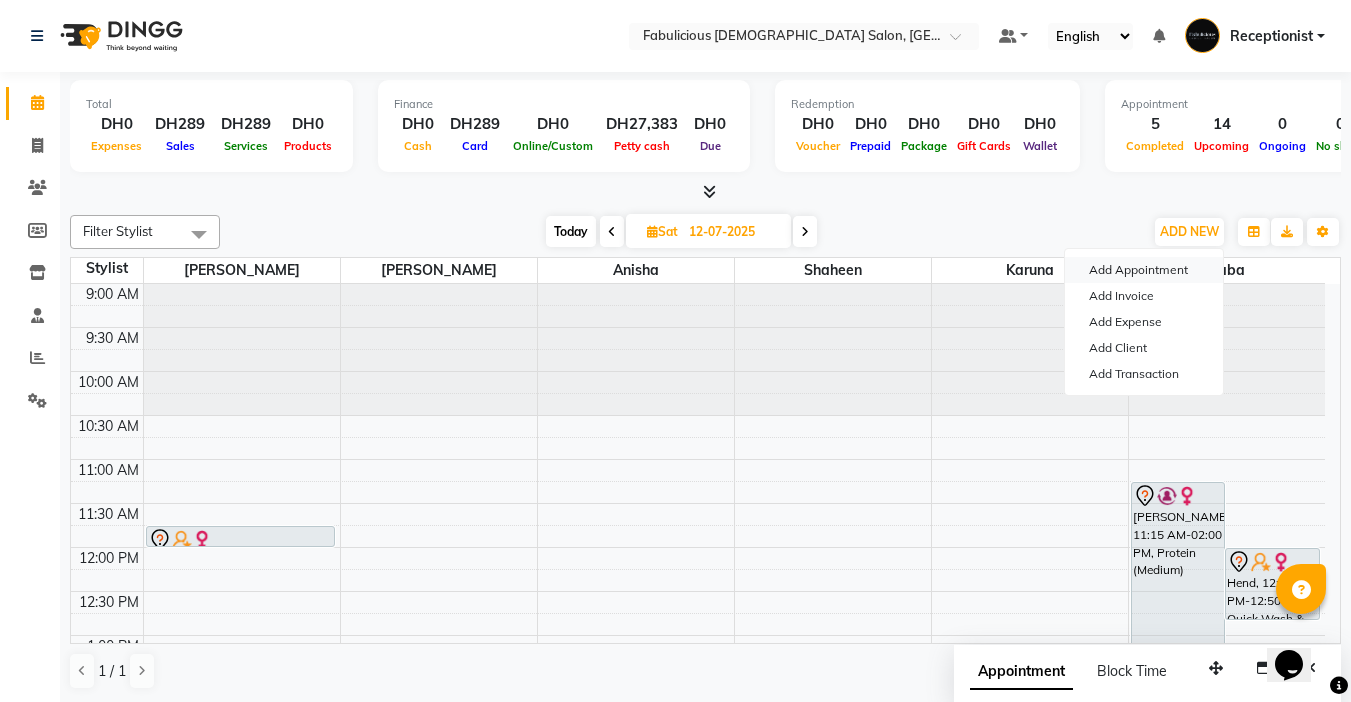 click on "Add Appointment" at bounding box center [1144, 270] 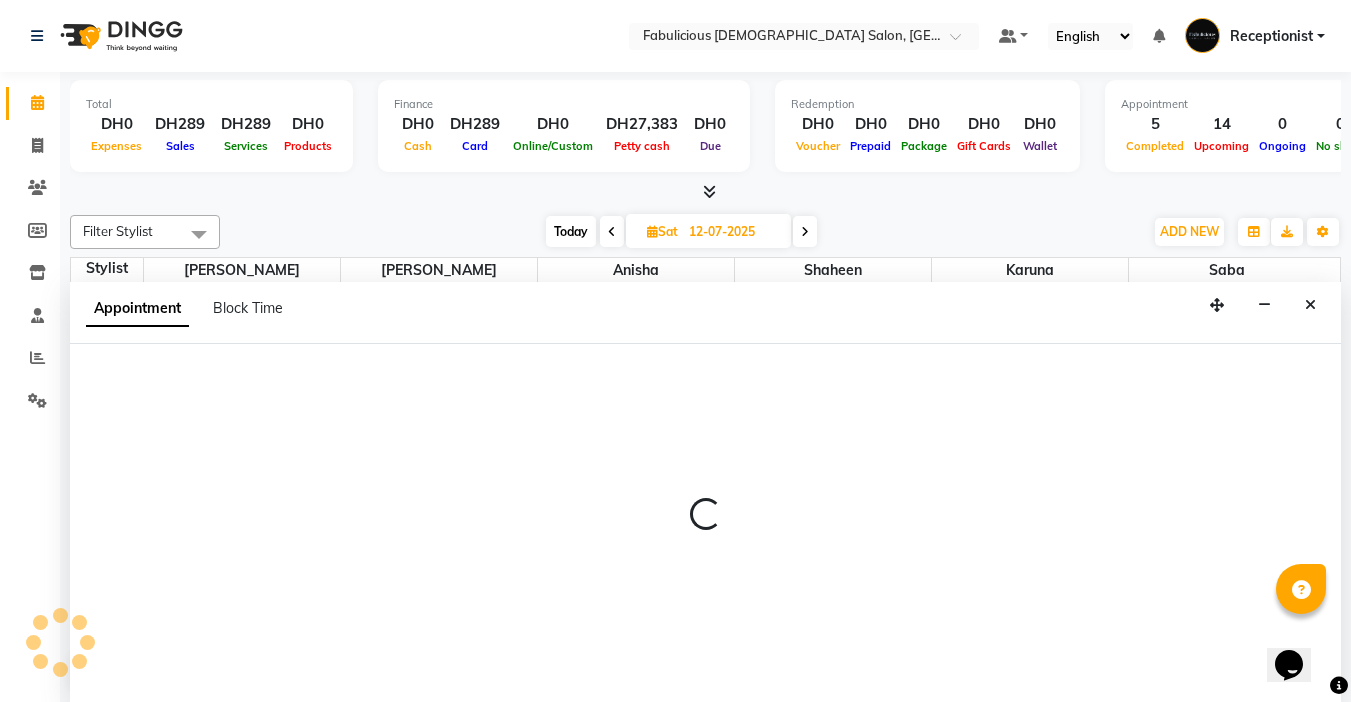 select on "tentative" 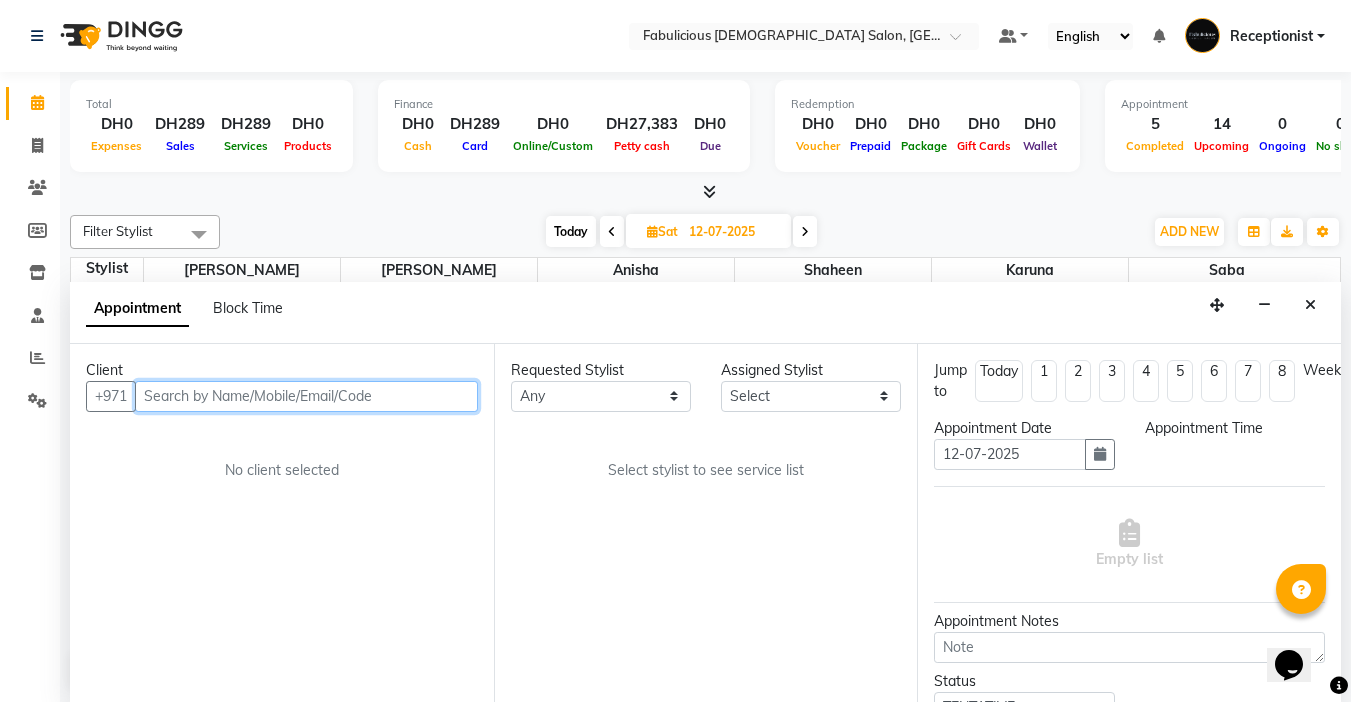 scroll, scrollTop: 1, scrollLeft: 0, axis: vertical 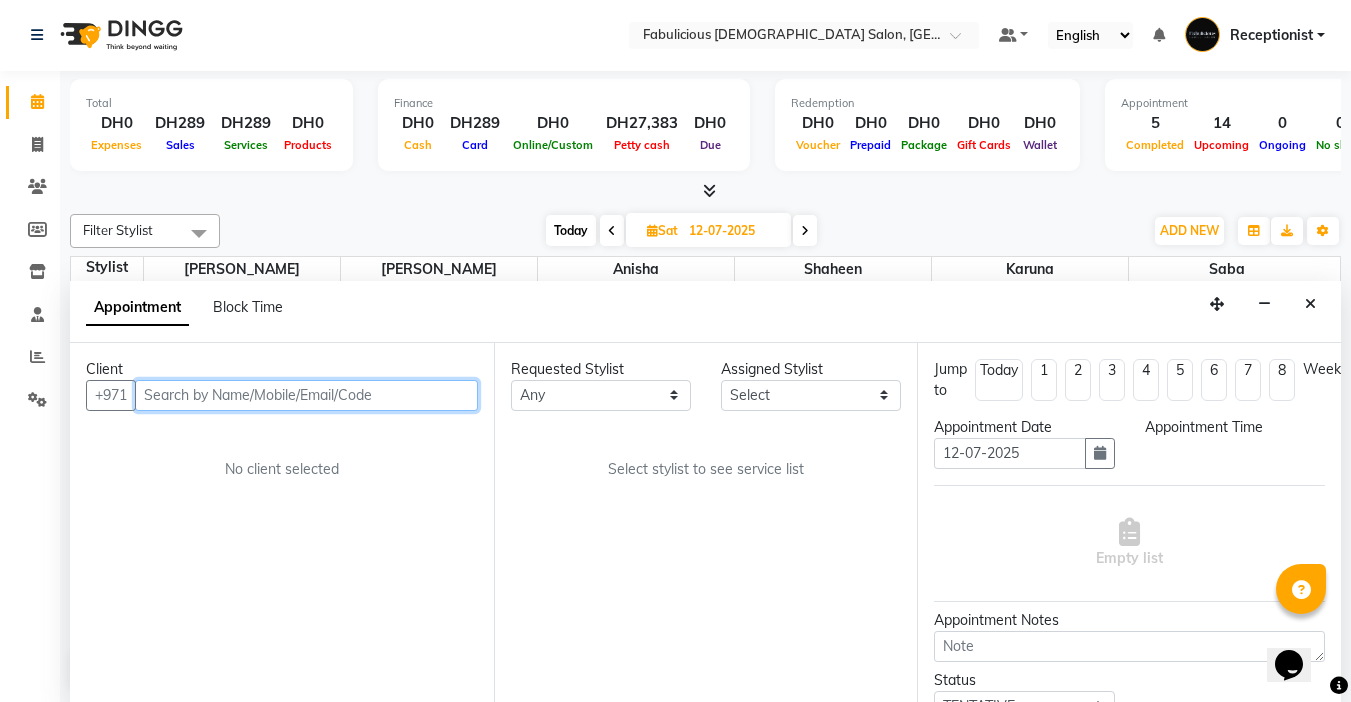 select on "600" 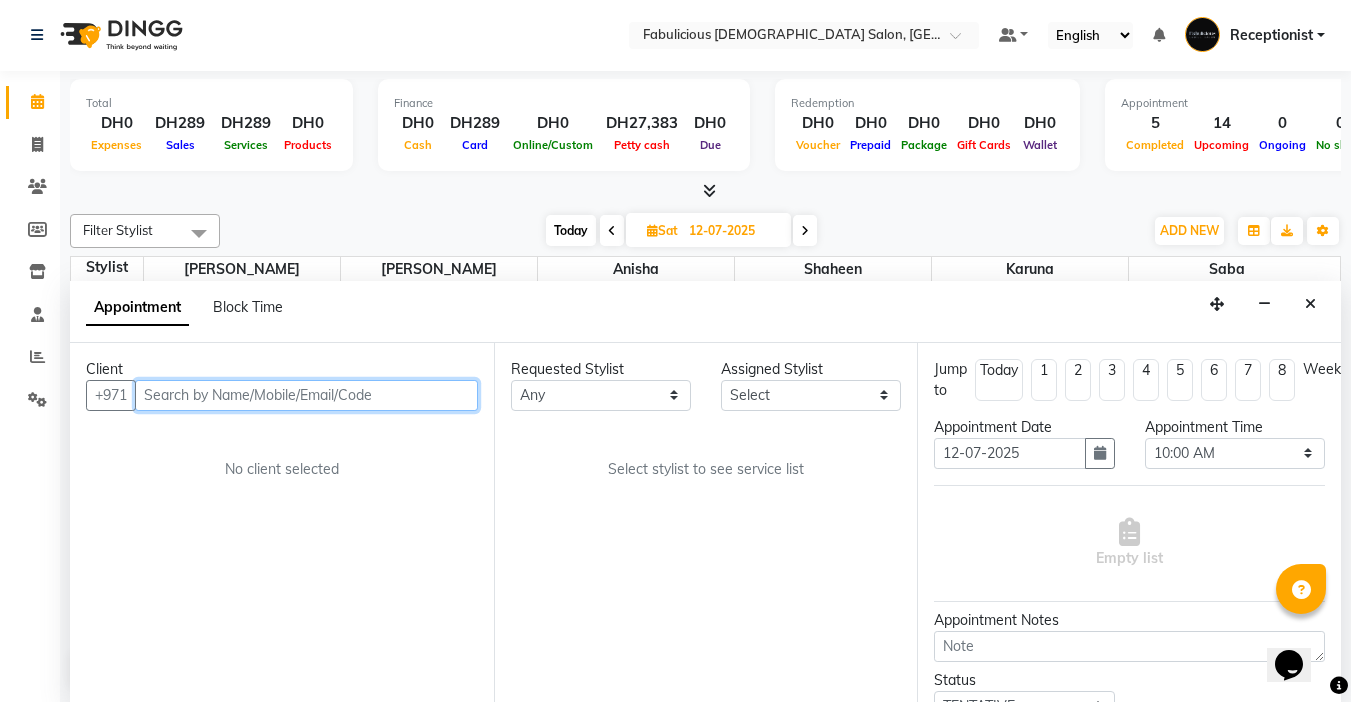 click at bounding box center [306, 395] 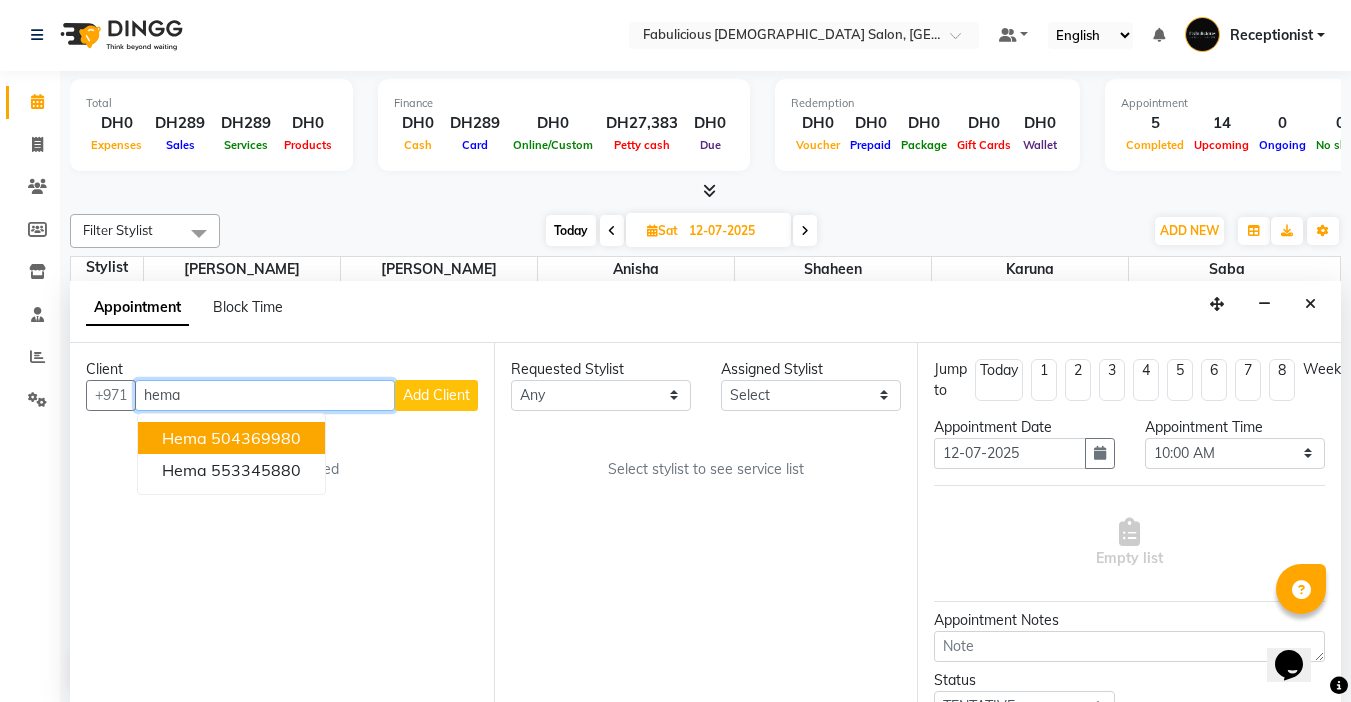 click on "504369980" at bounding box center [256, 438] 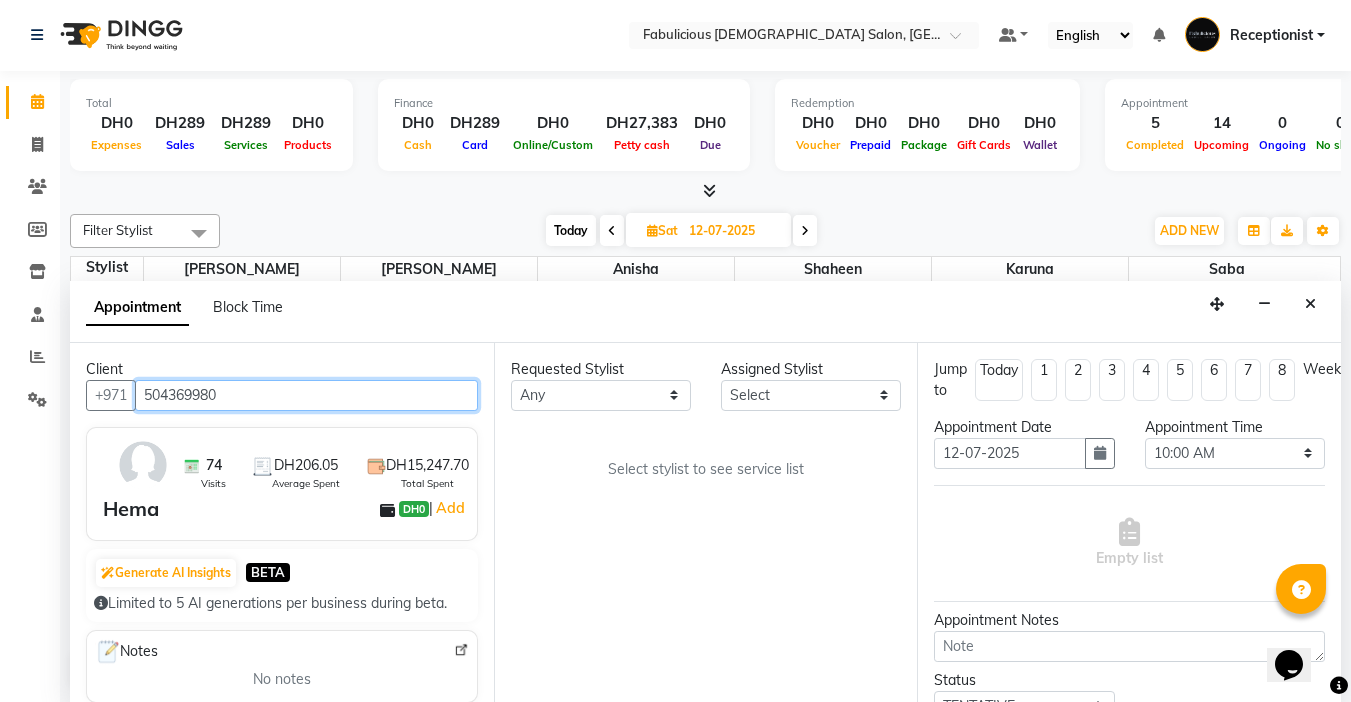 type on "504369980" 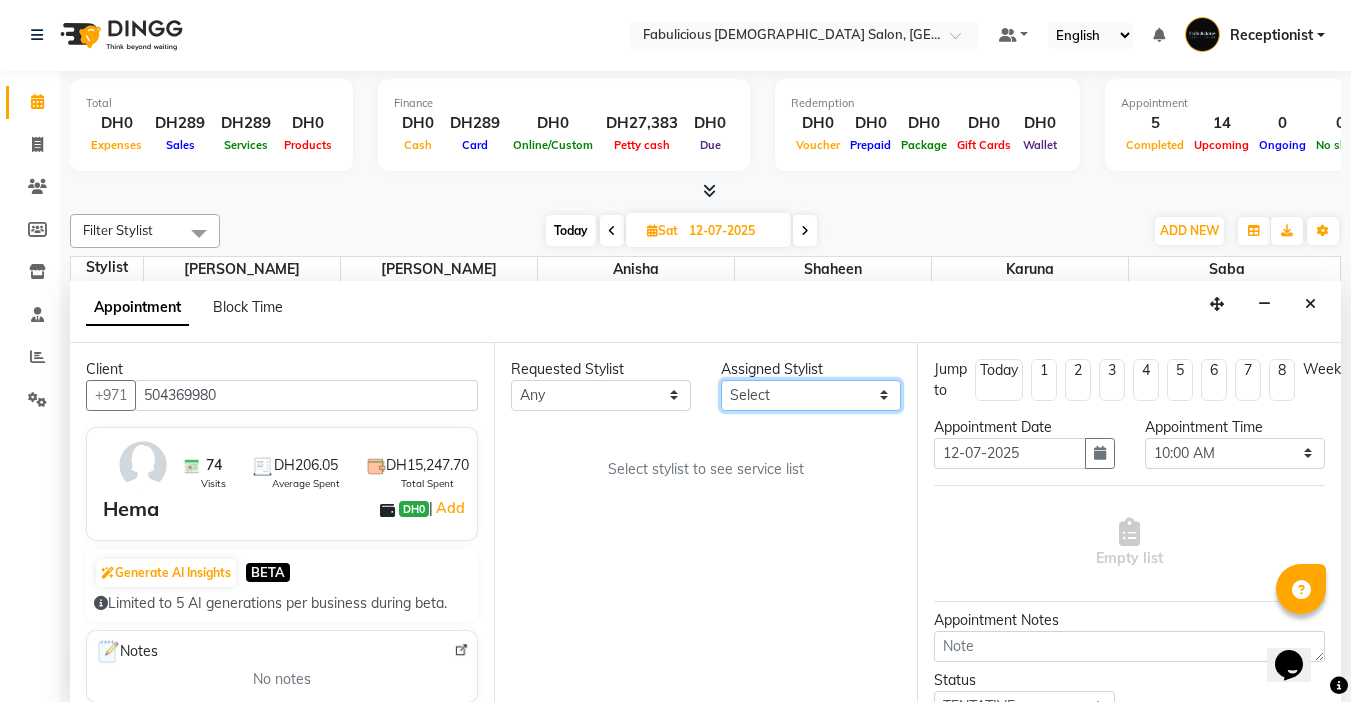 click on "Select [PERSON_NAME] [PERSON_NAME]  [PERSON_NAME] [PERSON_NAME]" at bounding box center (811, 395) 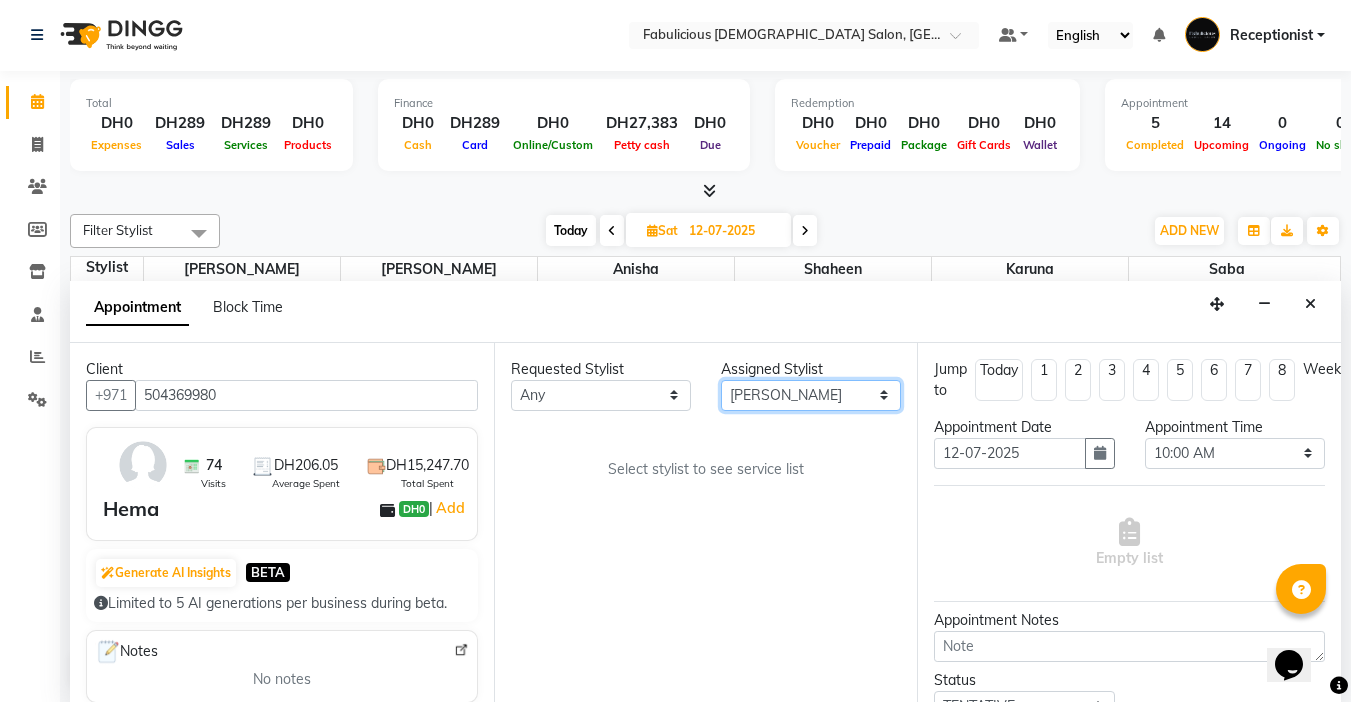 click on "Select [PERSON_NAME] [PERSON_NAME]  [PERSON_NAME] [PERSON_NAME]" at bounding box center [811, 395] 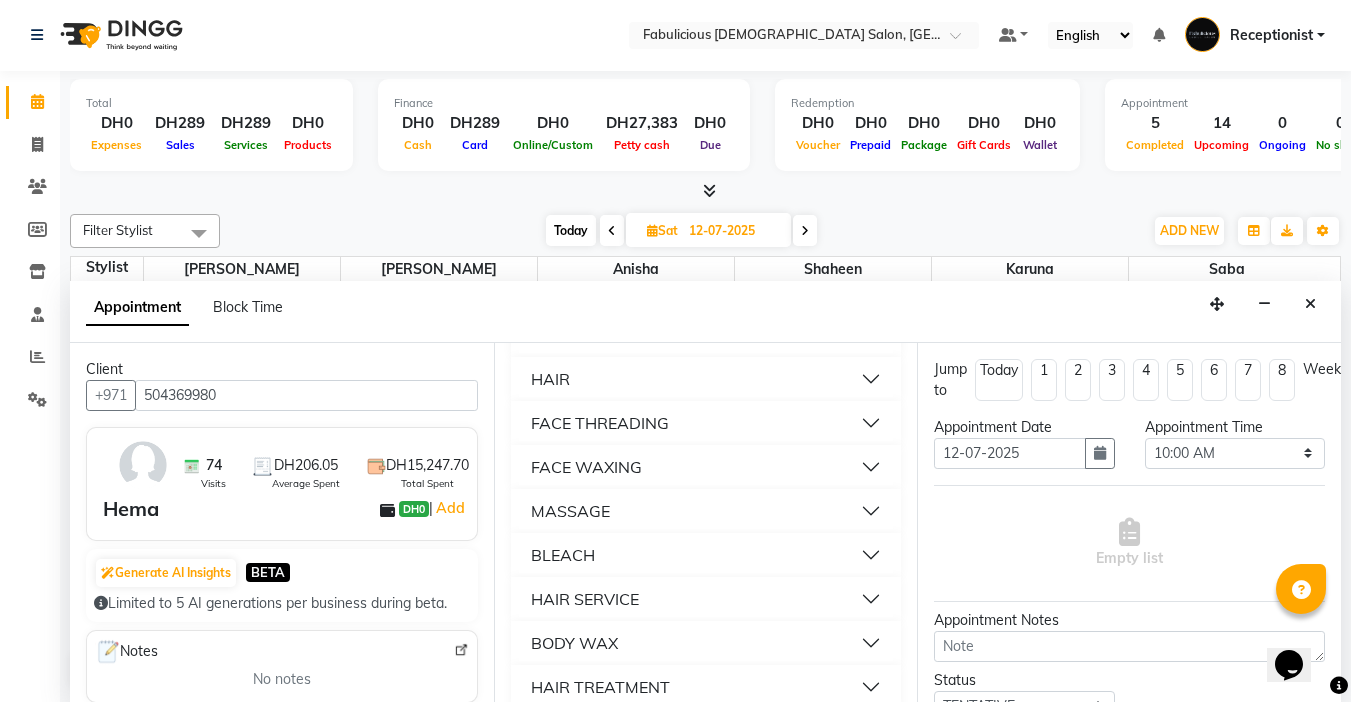 scroll, scrollTop: 1400, scrollLeft: 0, axis: vertical 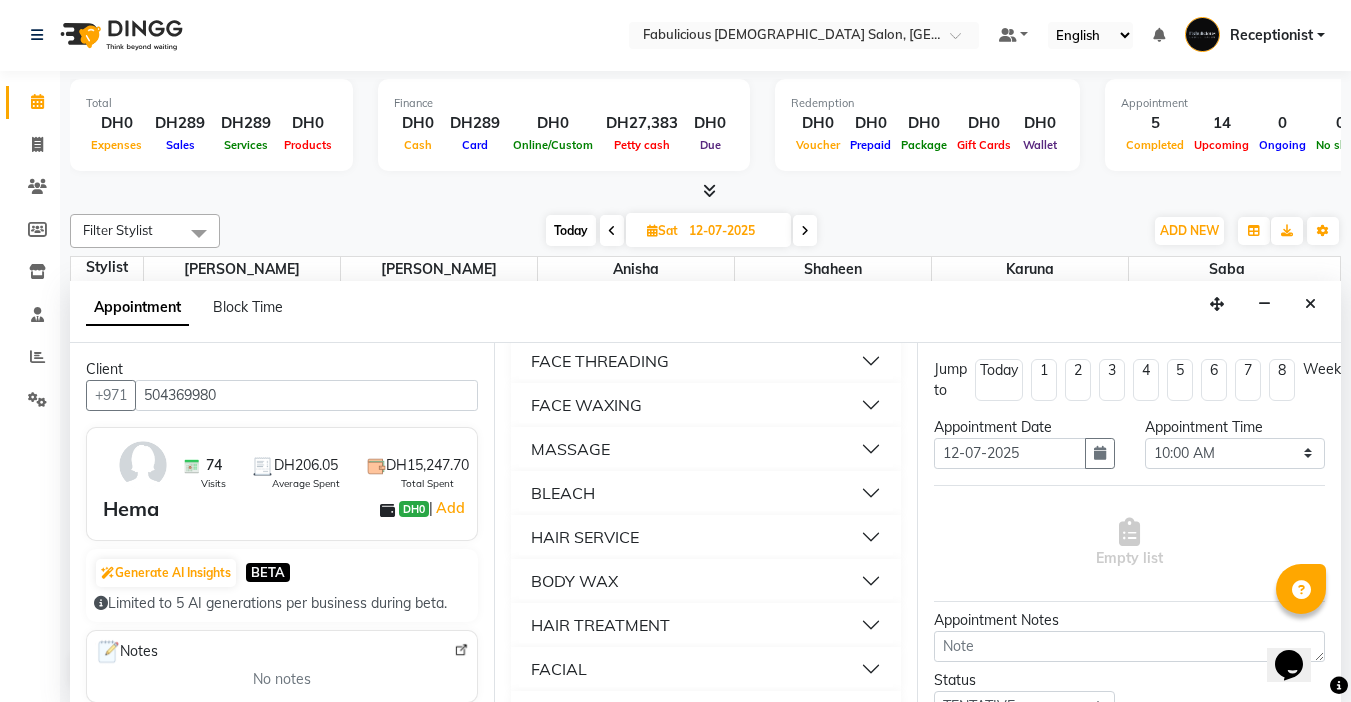 click on "FACE THREADING" at bounding box center (600, 361) 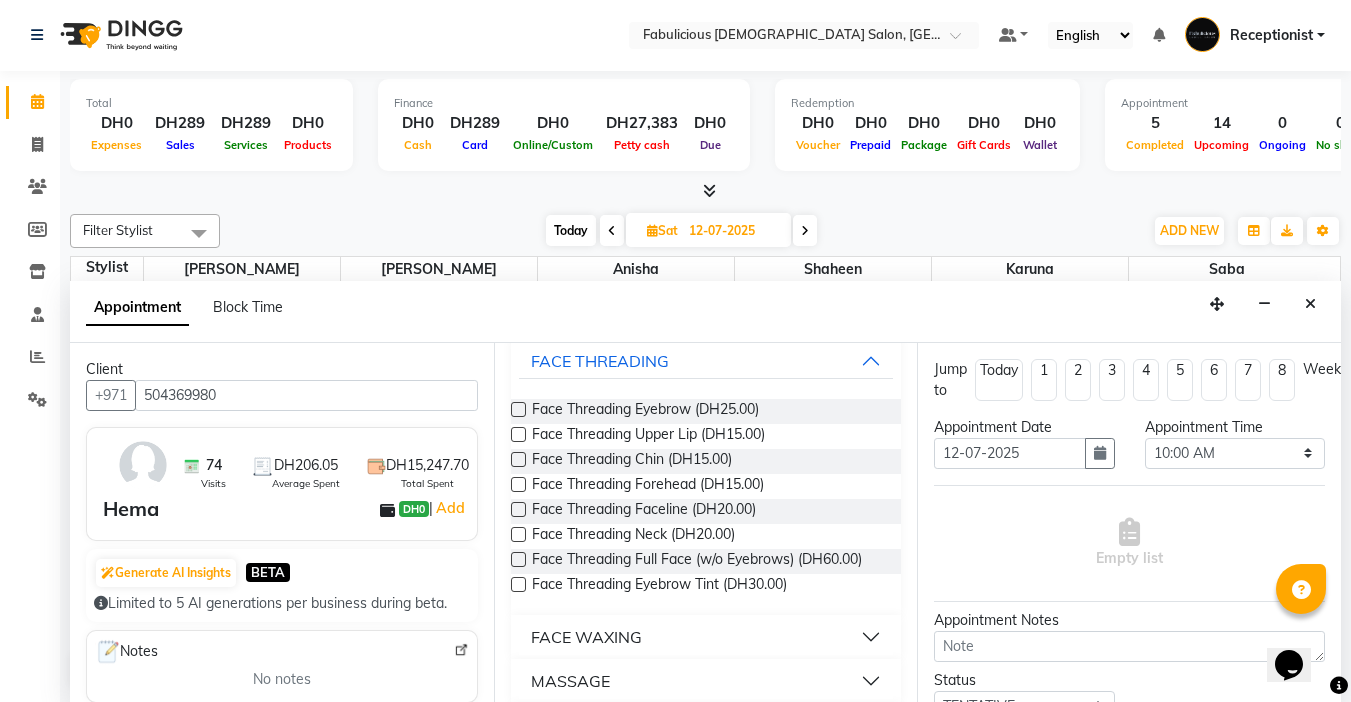 click at bounding box center (518, 409) 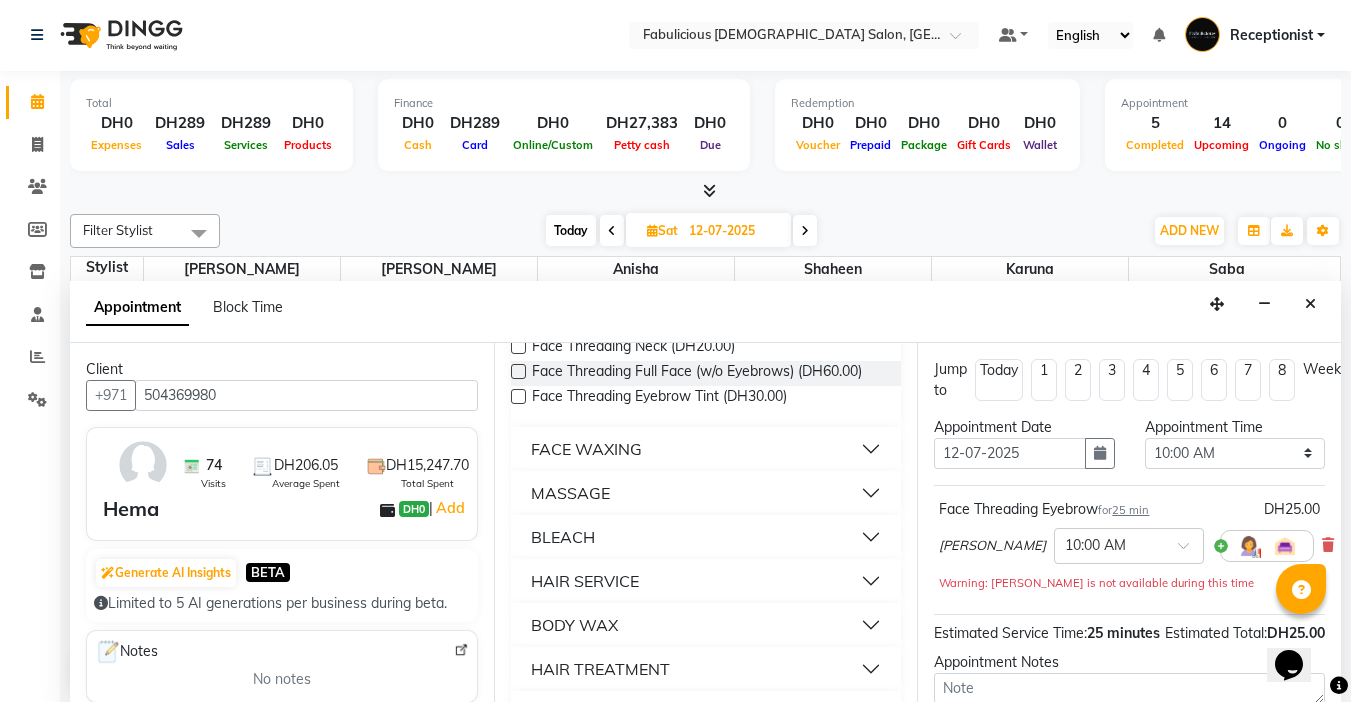 scroll, scrollTop: 1600, scrollLeft: 0, axis: vertical 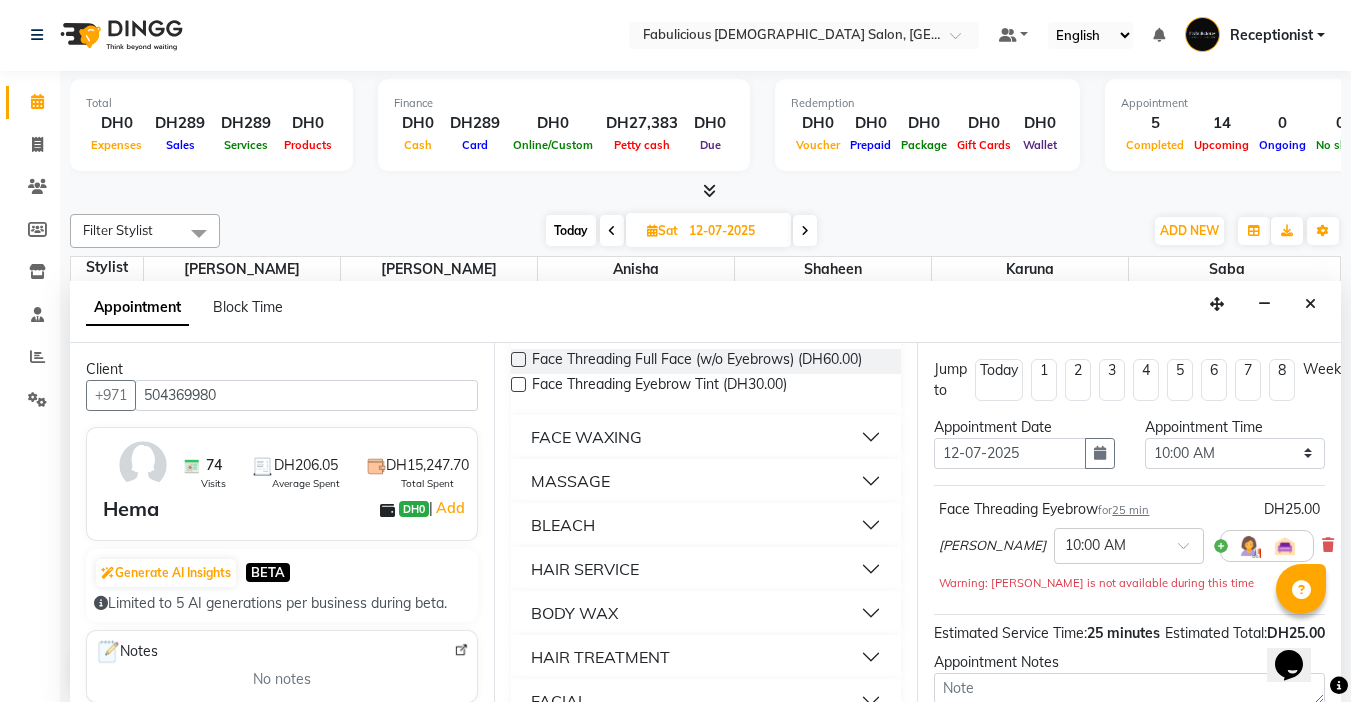 click on "FACE WAXING" at bounding box center (586, 437) 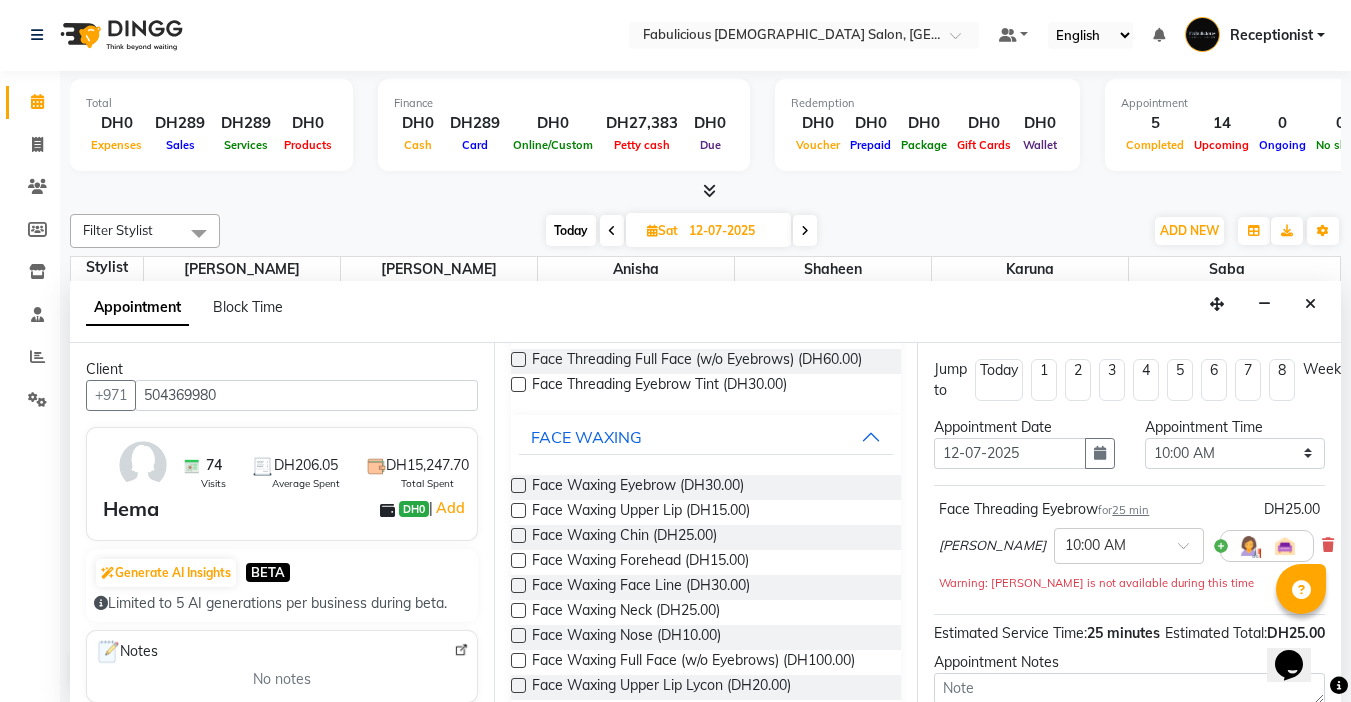 click at bounding box center (518, 510) 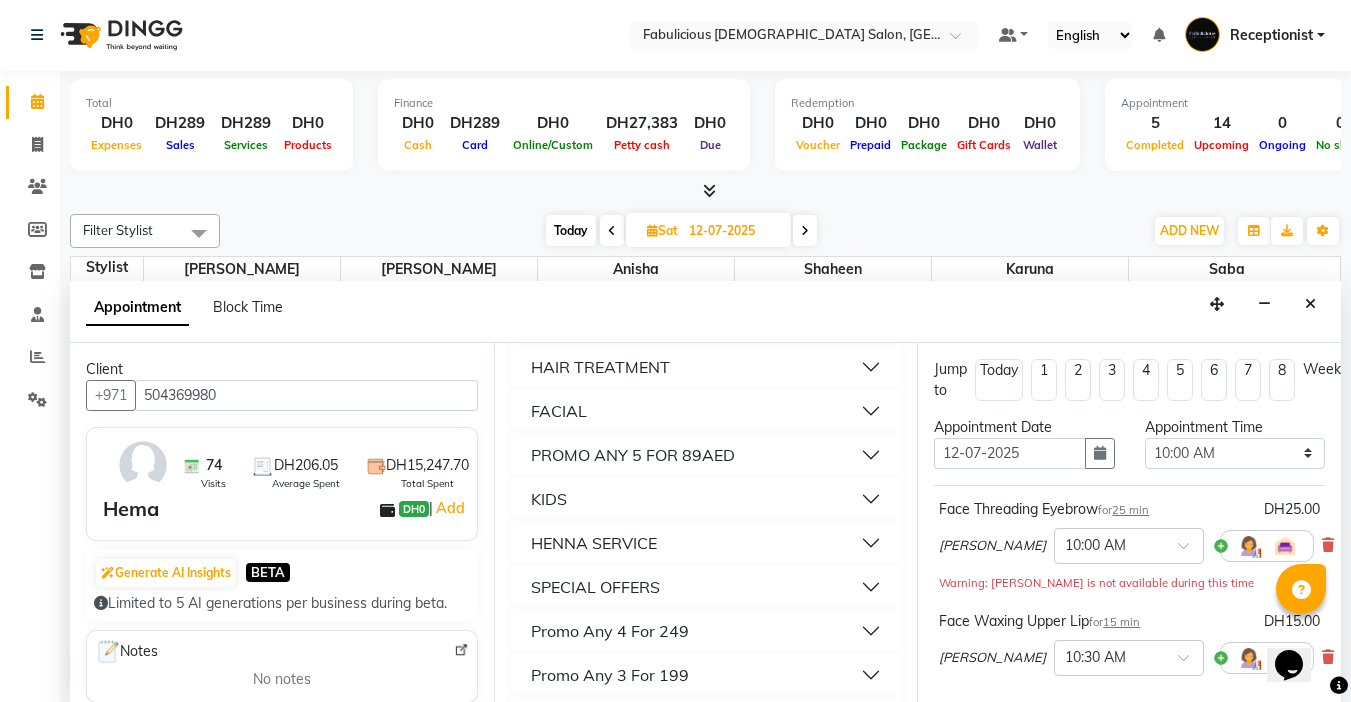 scroll, scrollTop: 2112, scrollLeft: 0, axis: vertical 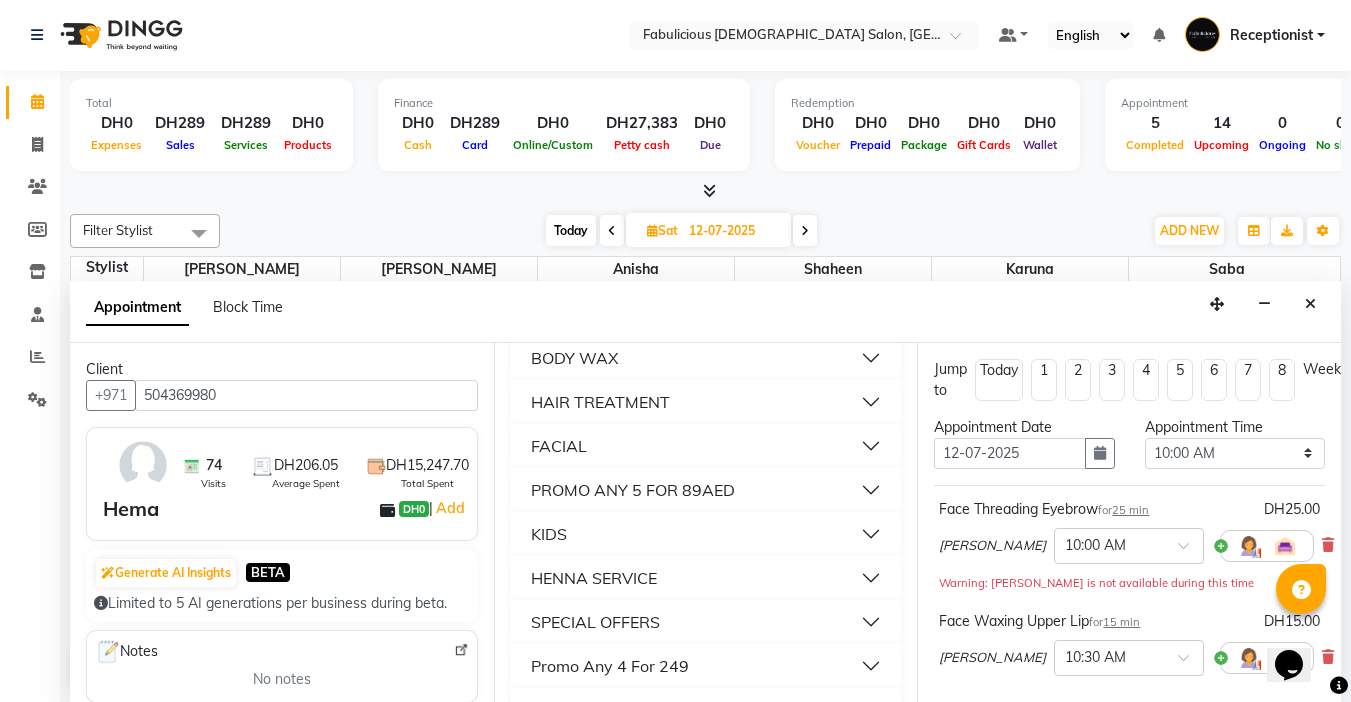 click on "BODY WAX" at bounding box center (706, 358) 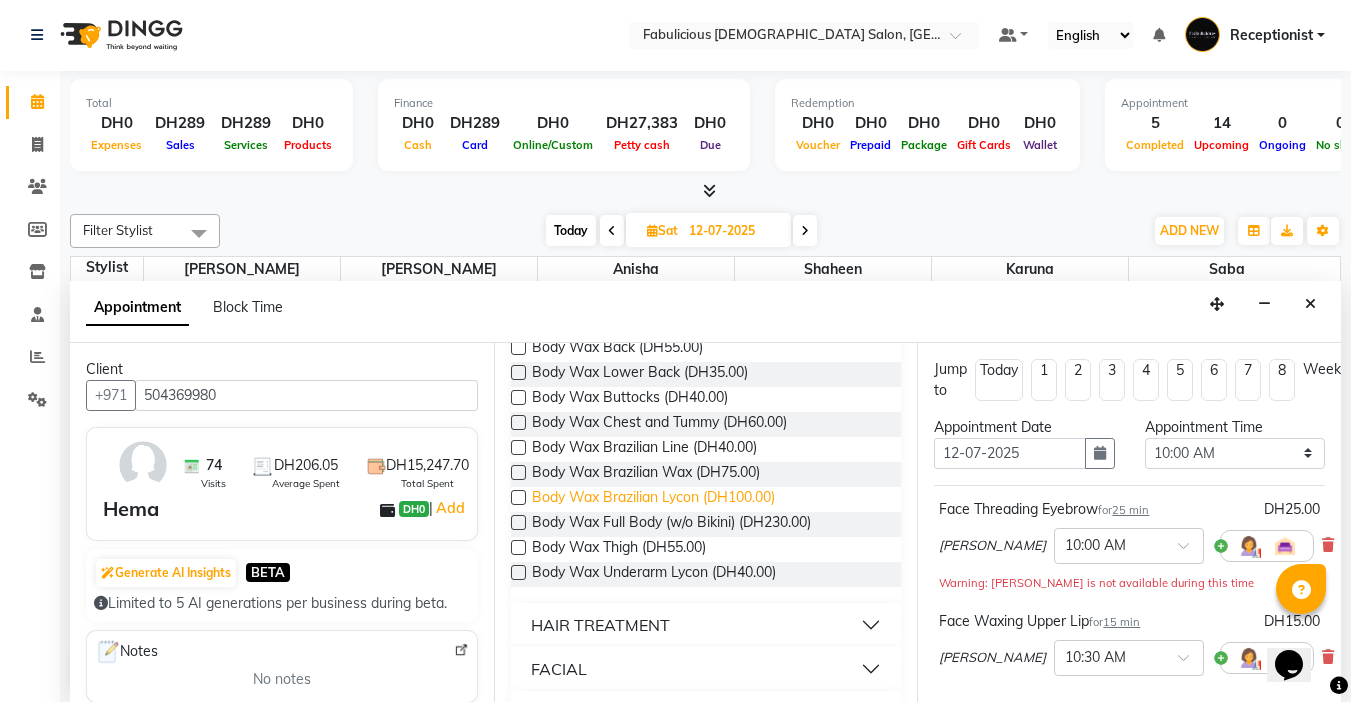 scroll, scrollTop: 2312, scrollLeft: 0, axis: vertical 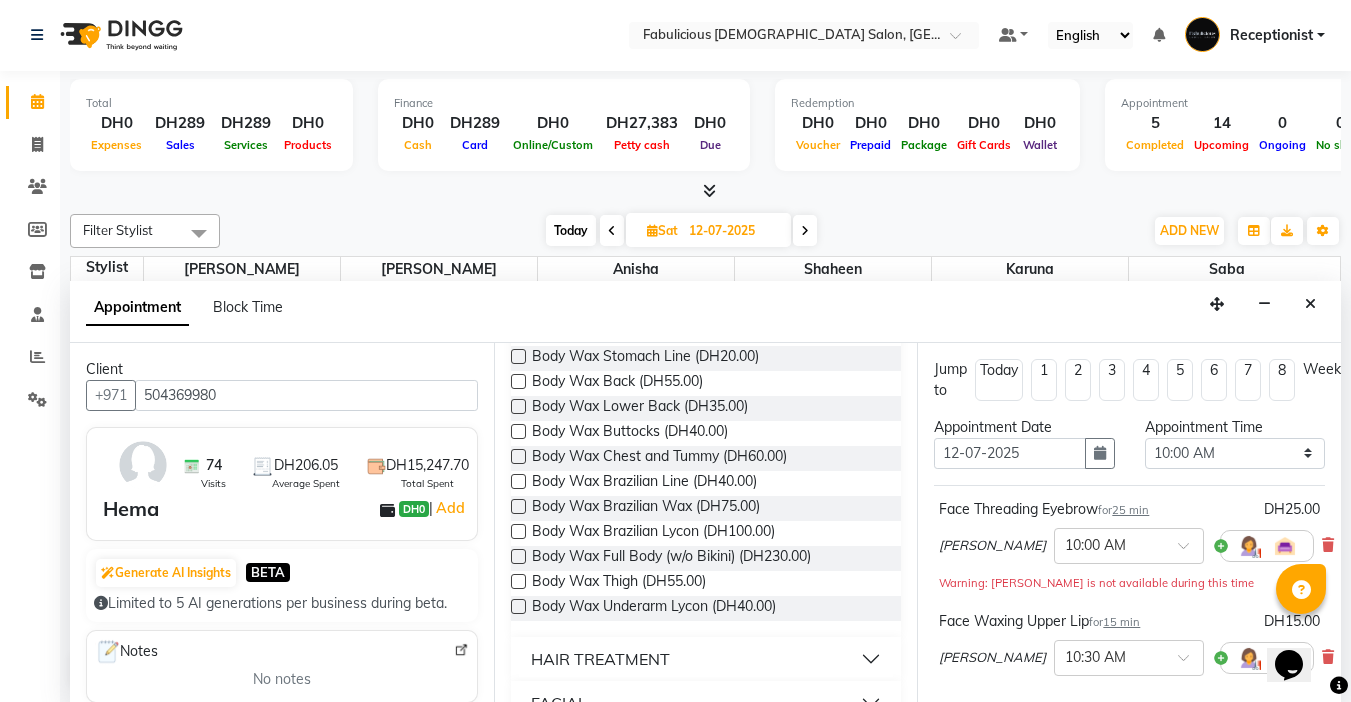 click at bounding box center (518, 506) 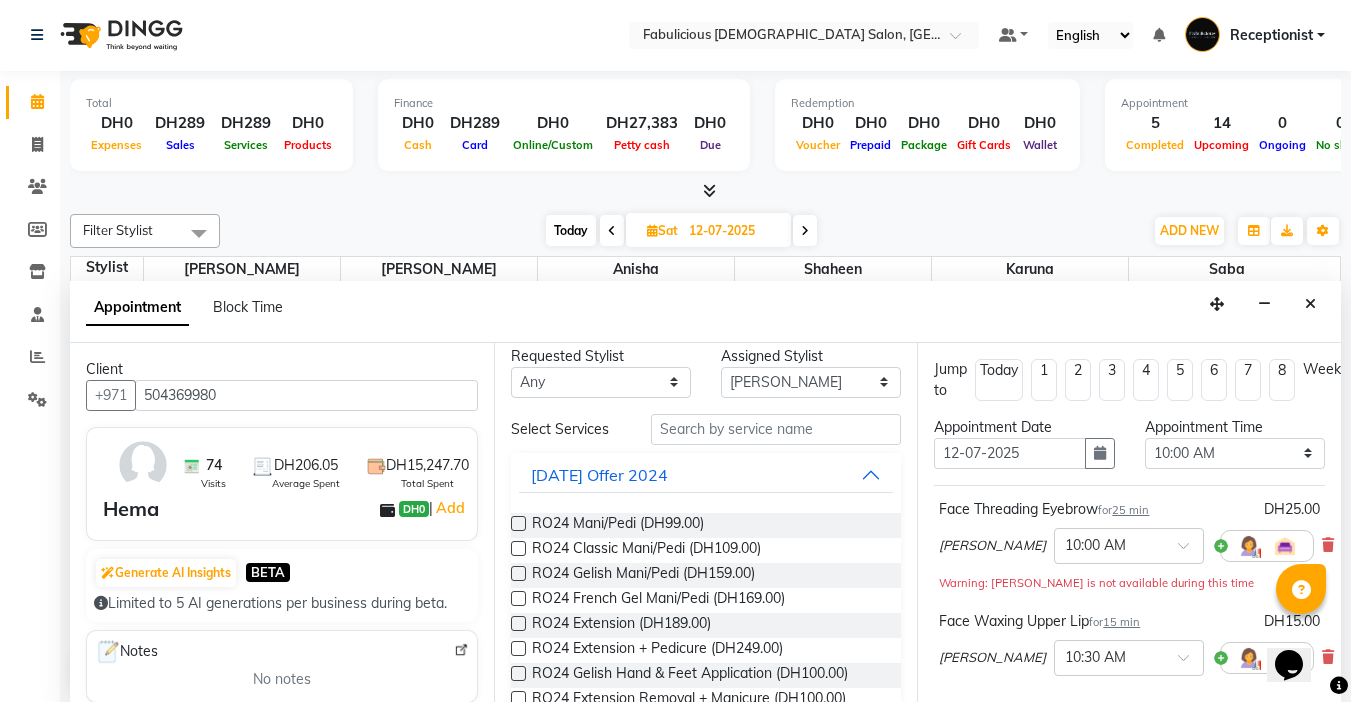 scroll, scrollTop: 12, scrollLeft: 0, axis: vertical 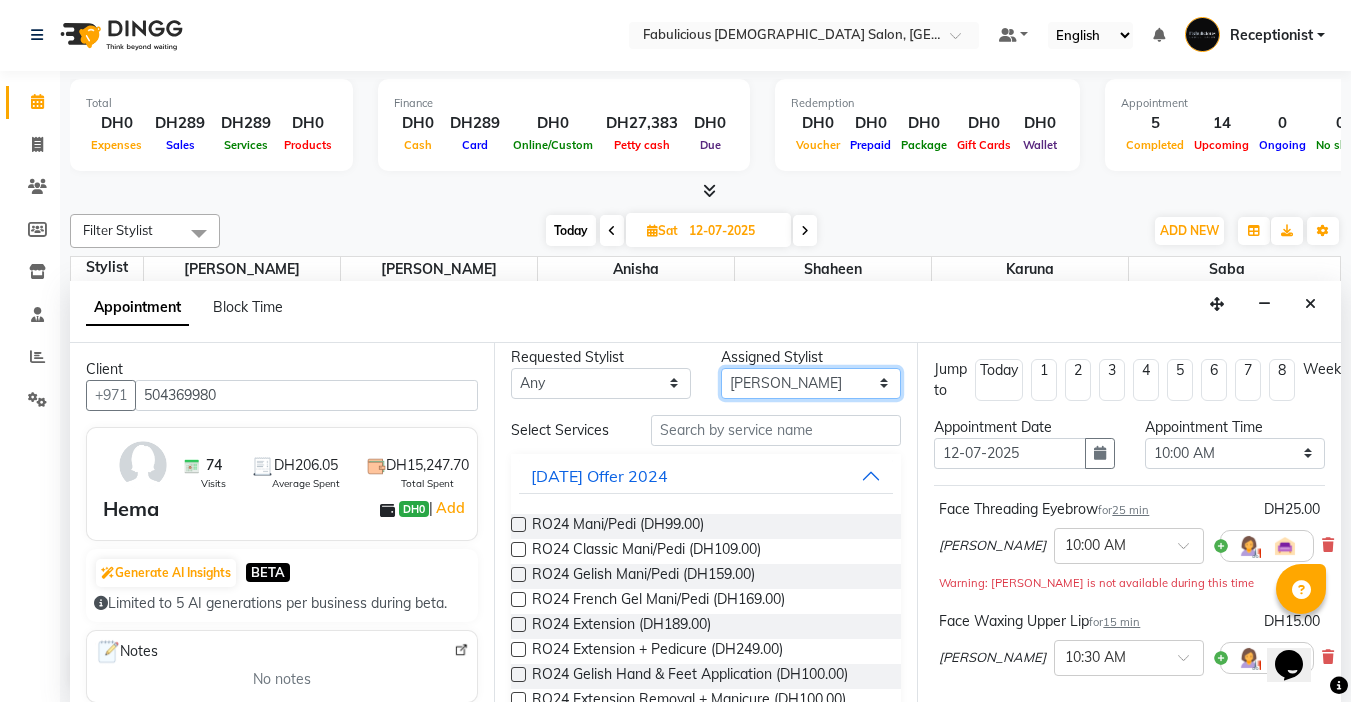 click on "Select [PERSON_NAME] [PERSON_NAME]  [PERSON_NAME] [PERSON_NAME]" at bounding box center [811, 383] 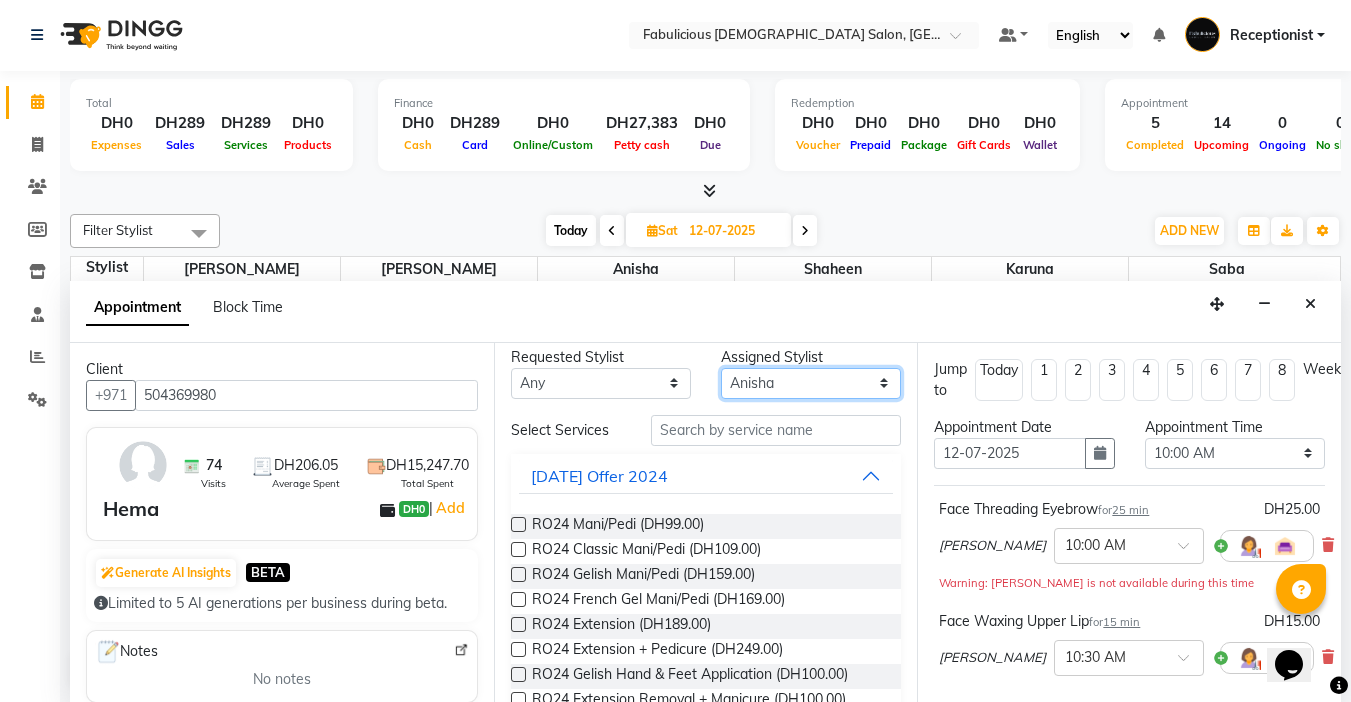 click on "Select [PERSON_NAME] [PERSON_NAME]  [PERSON_NAME] [PERSON_NAME]" at bounding box center (811, 383) 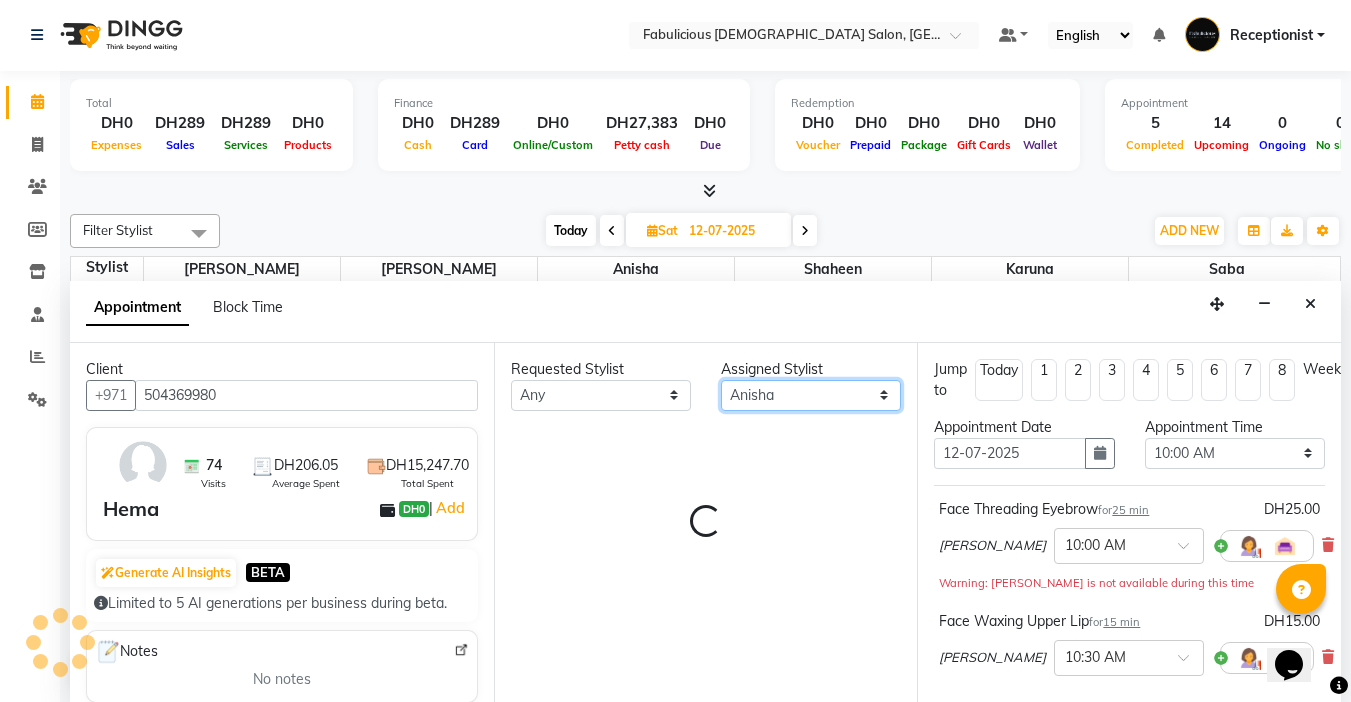 scroll, scrollTop: 0, scrollLeft: 0, axis: both 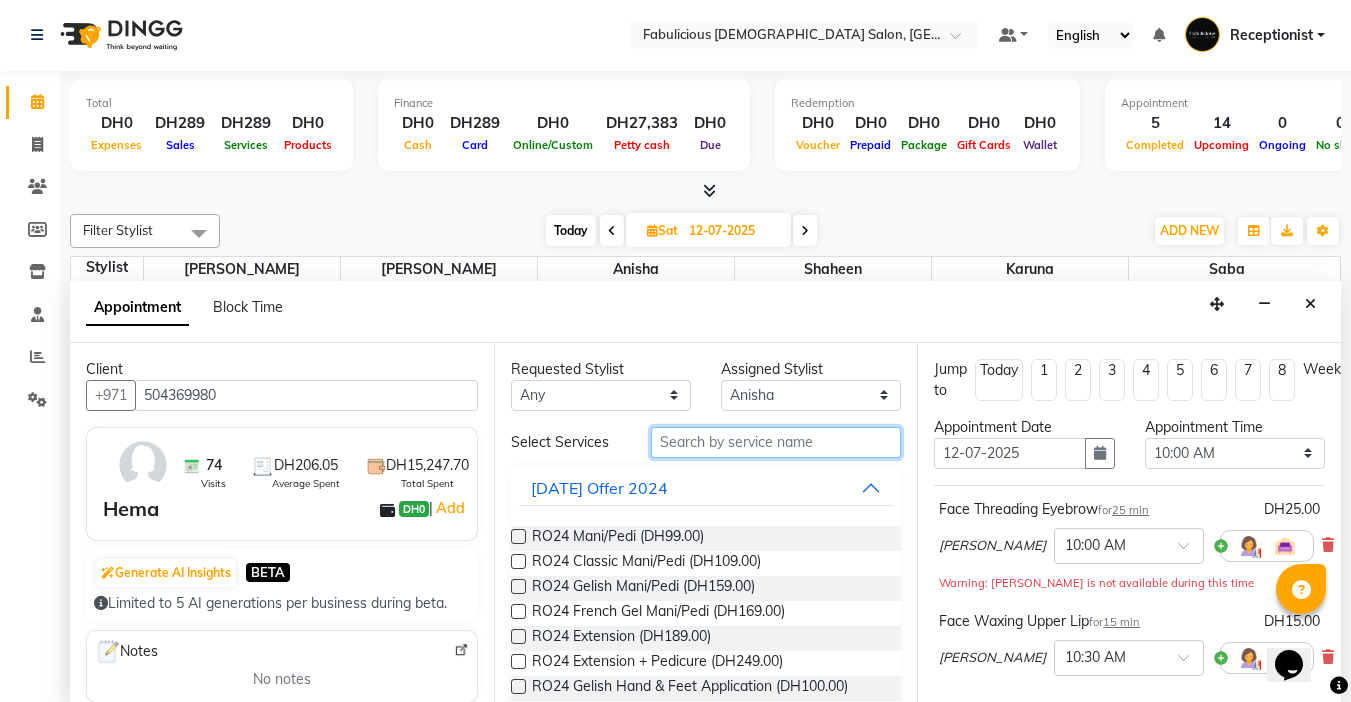 click at bounding box center [776, 442] 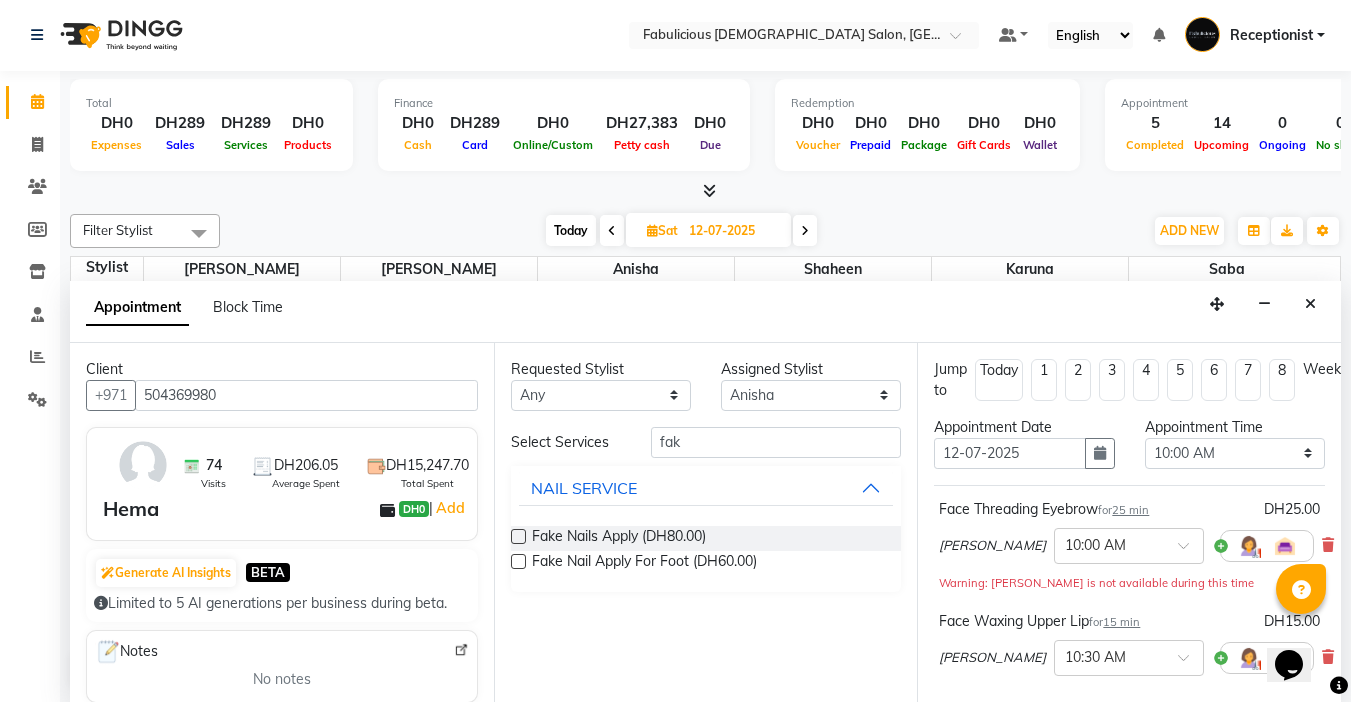 click at bounding box center (518, 536) 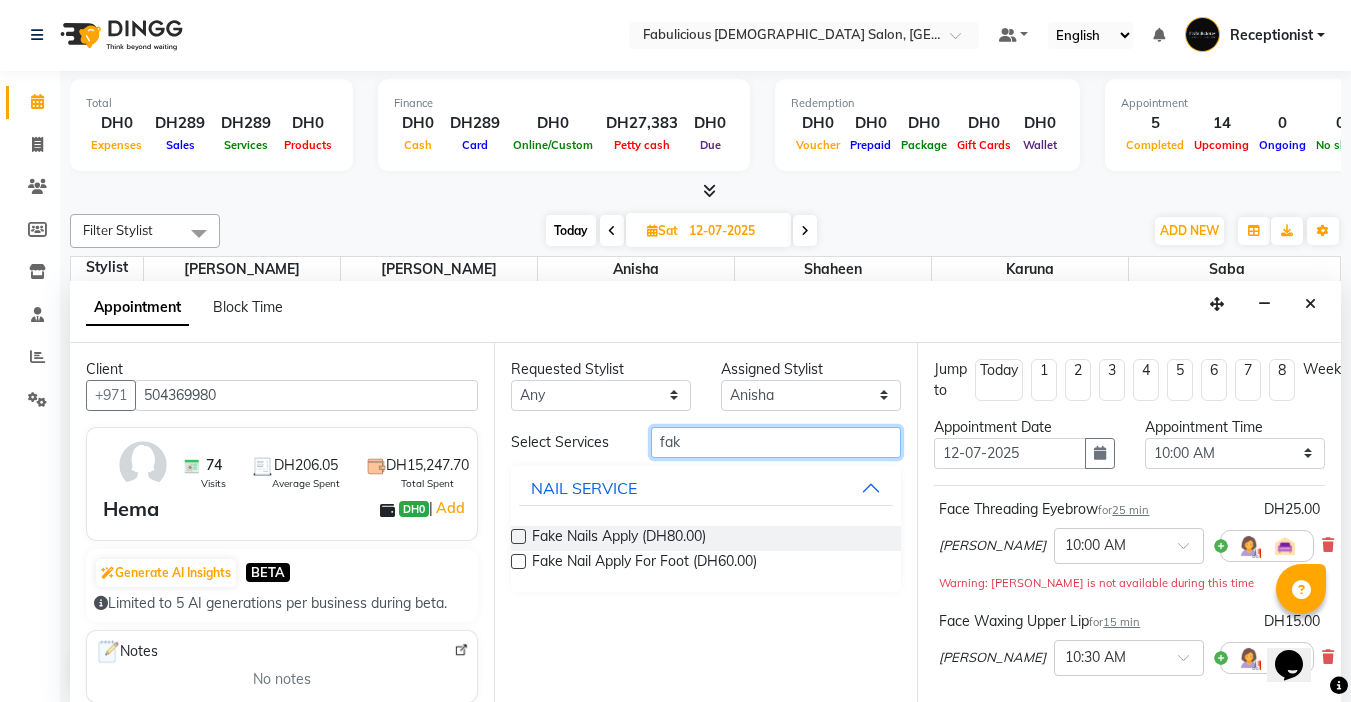 click on "fak" at bounding box center [776, 442] 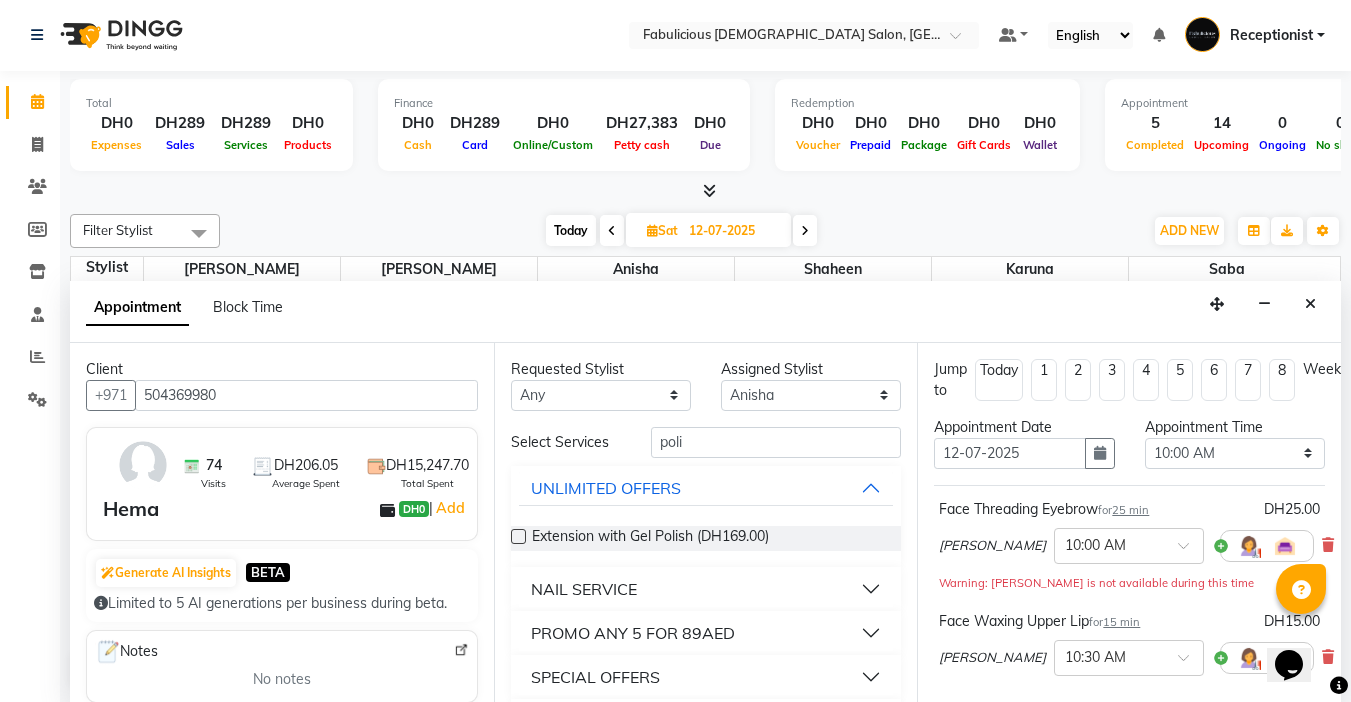 click on "NAIL SERVICE" at bounding box center (584, 589) 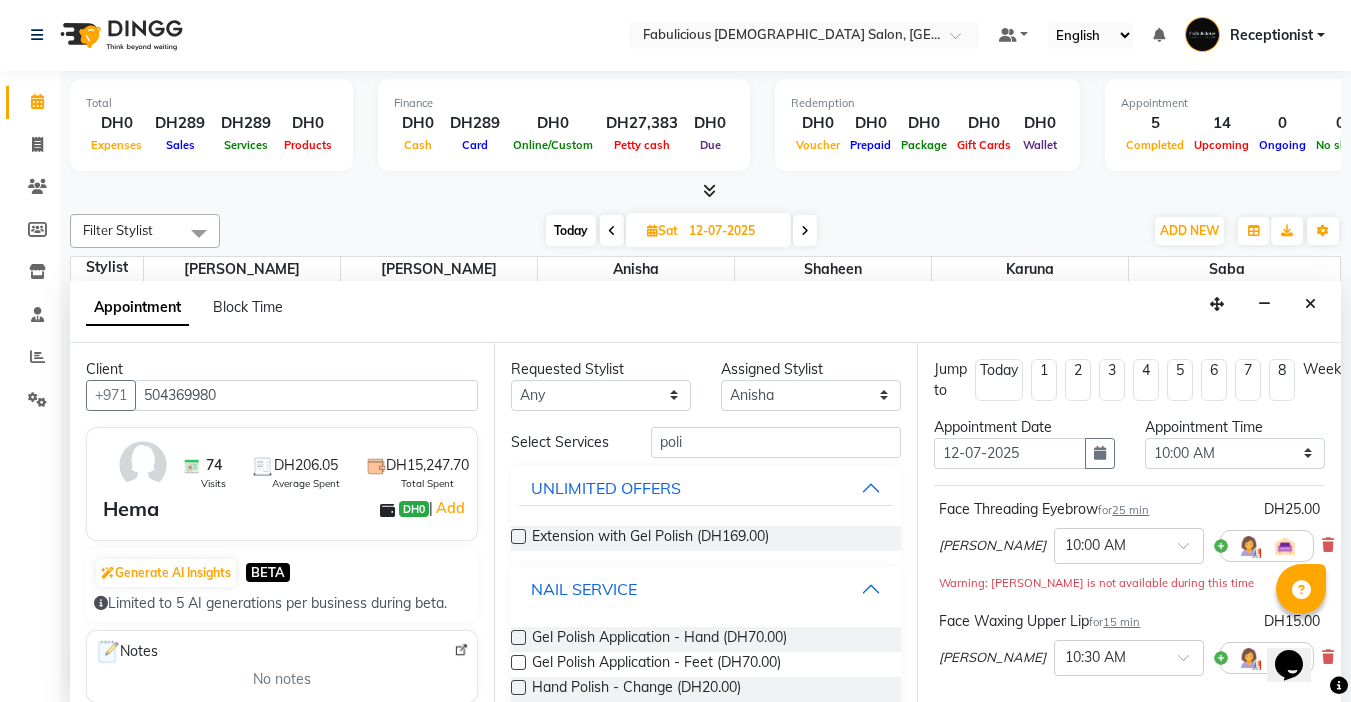 scroll, scrollTop: 100, scrollLeft: 0, axis: vertical 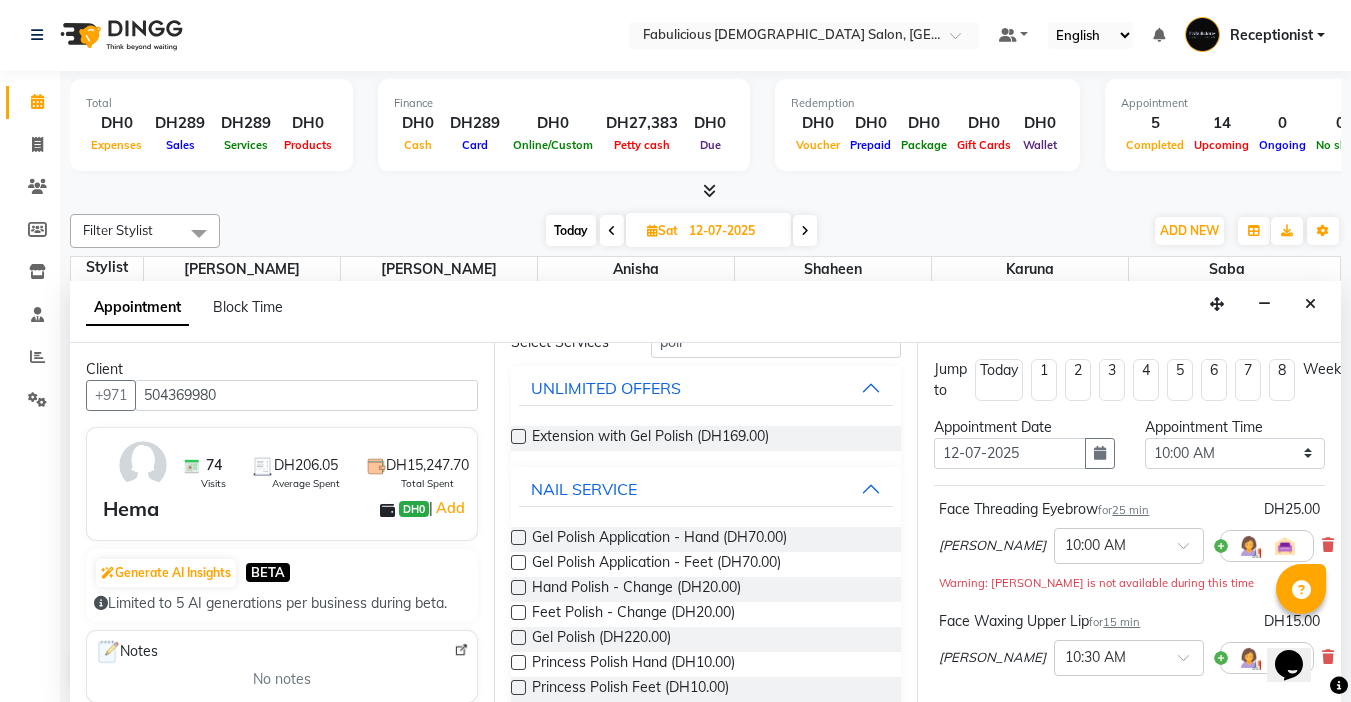 click at bounding box center (518, 587) 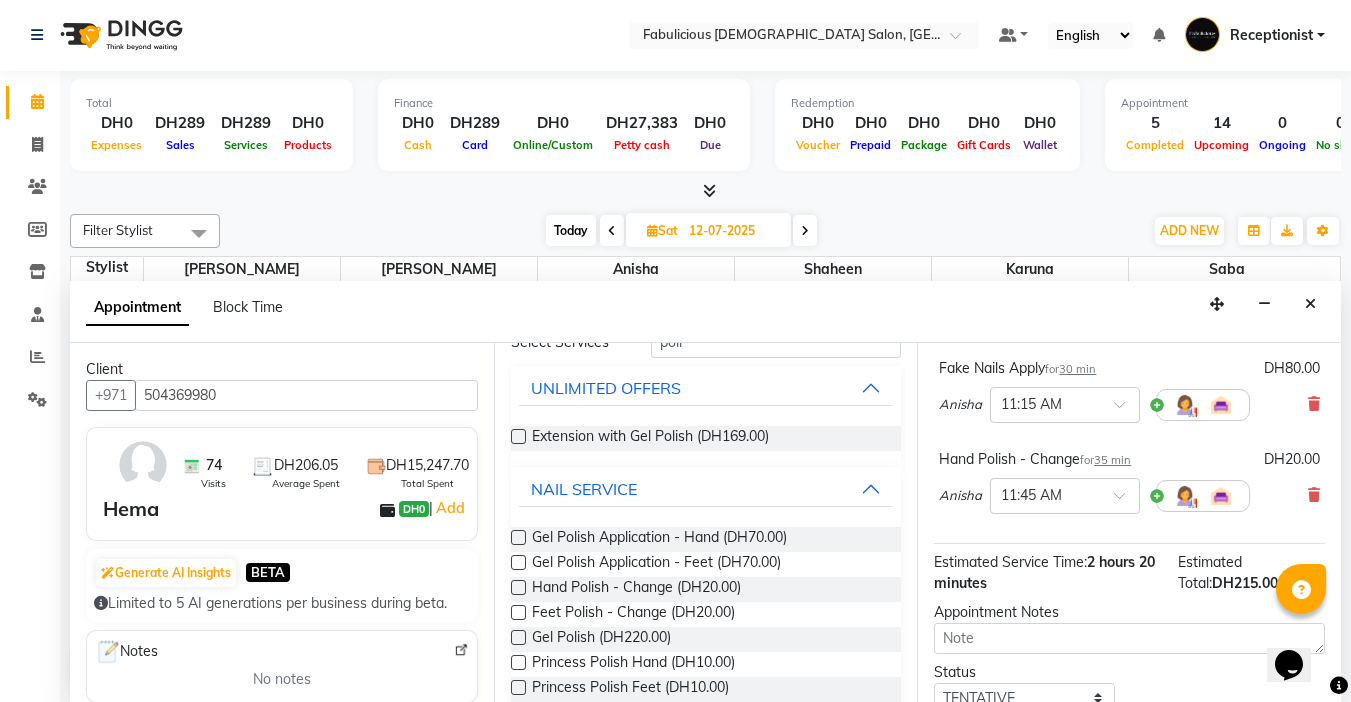 scroll, scrollTop: 400, scrollLeft: 0, axis: vertical 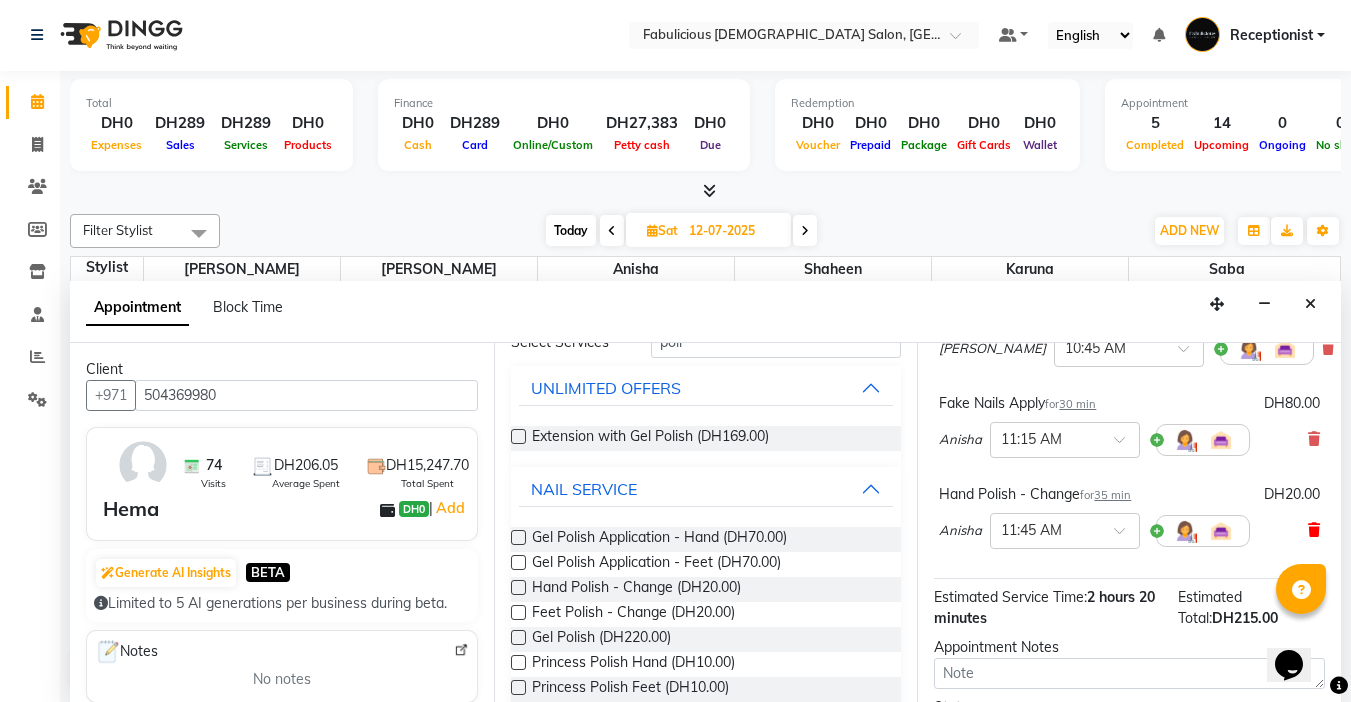 click at bounding box center [1314, 530] 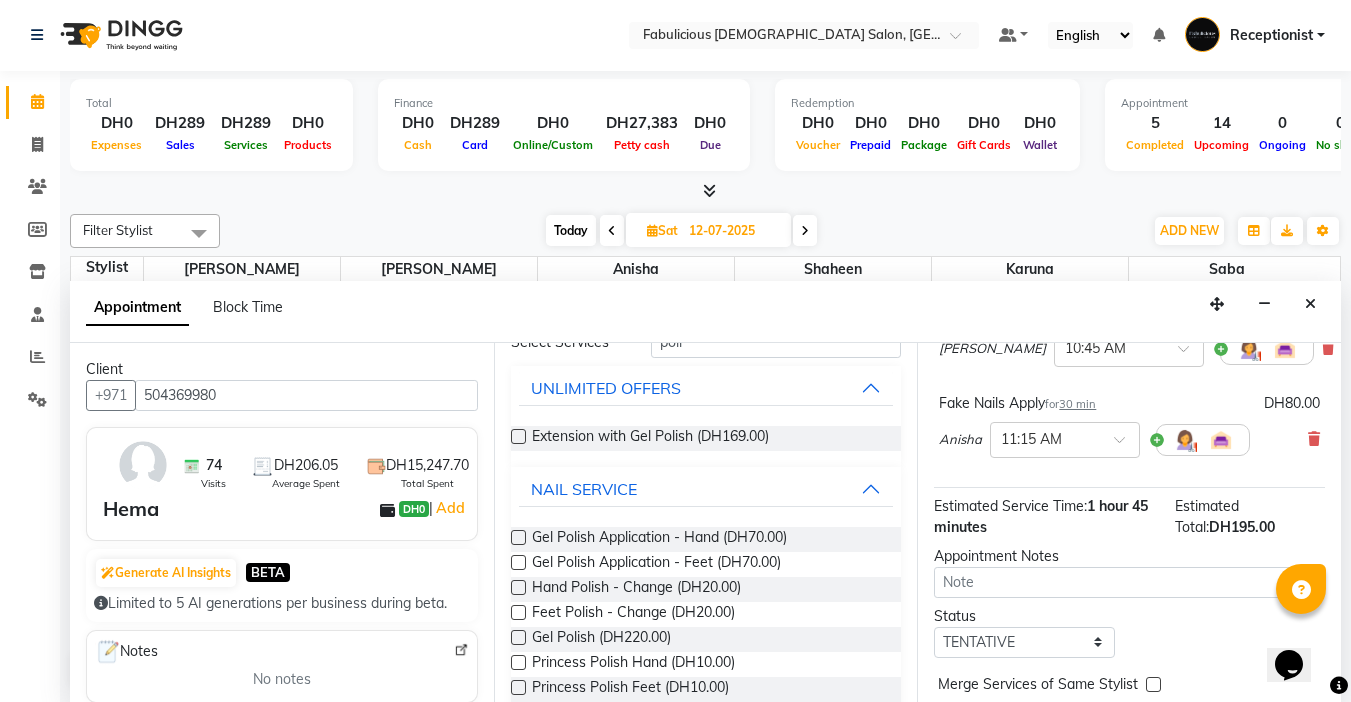 click at bounding box center [518, 537] 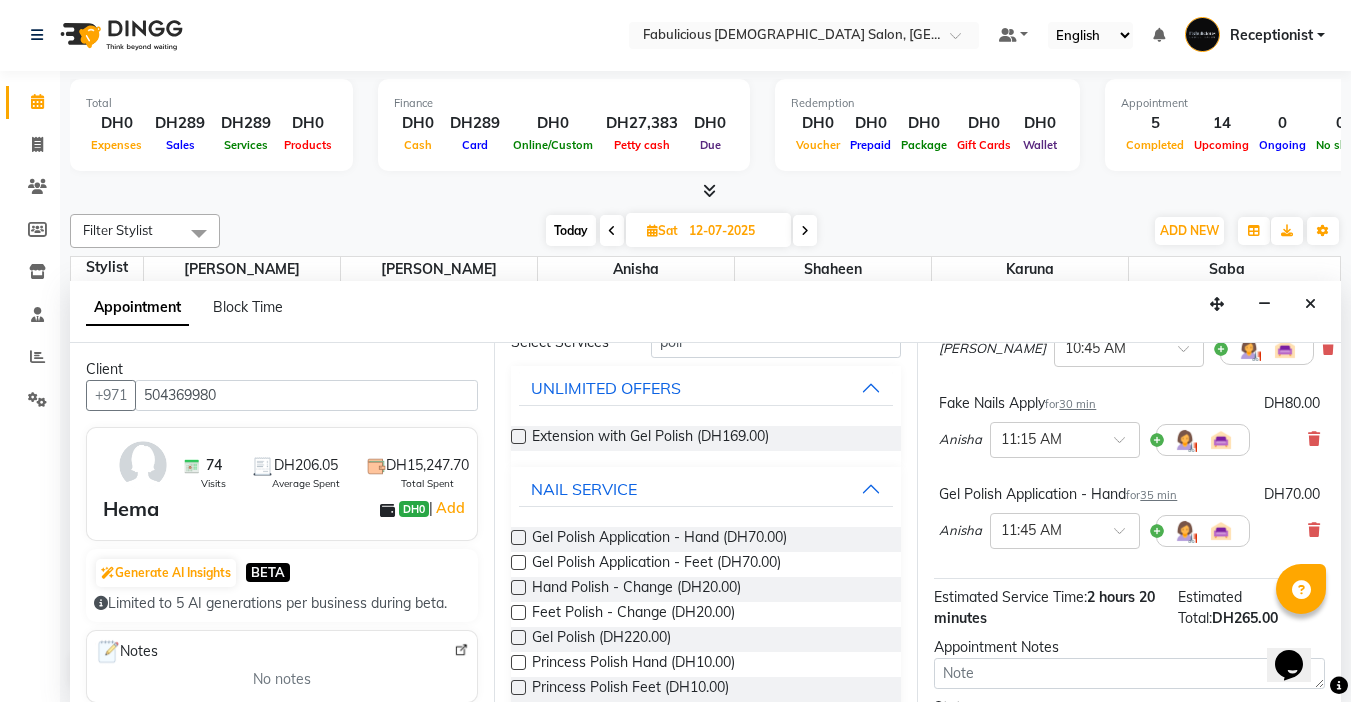 scroll, scrollTop: 0, scrollLeft: 0, axis: both 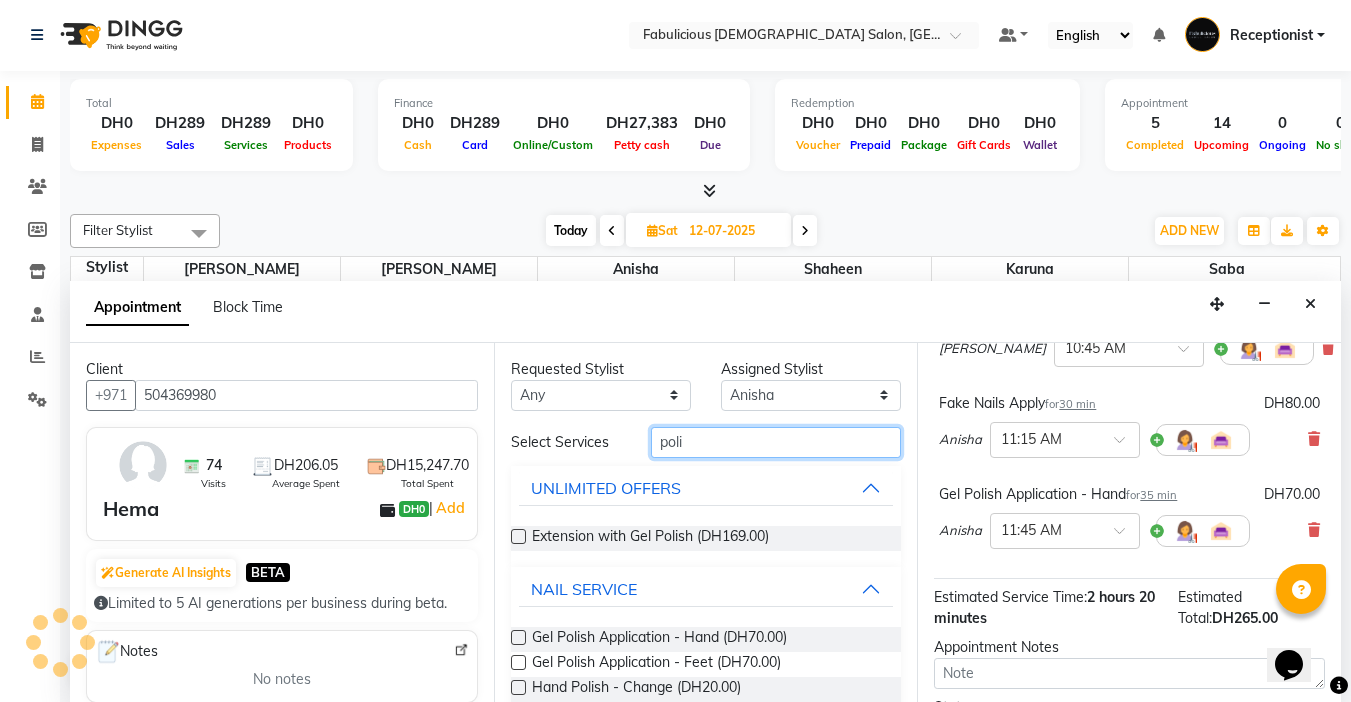 click on "poli" at bounding box center (776, 442) 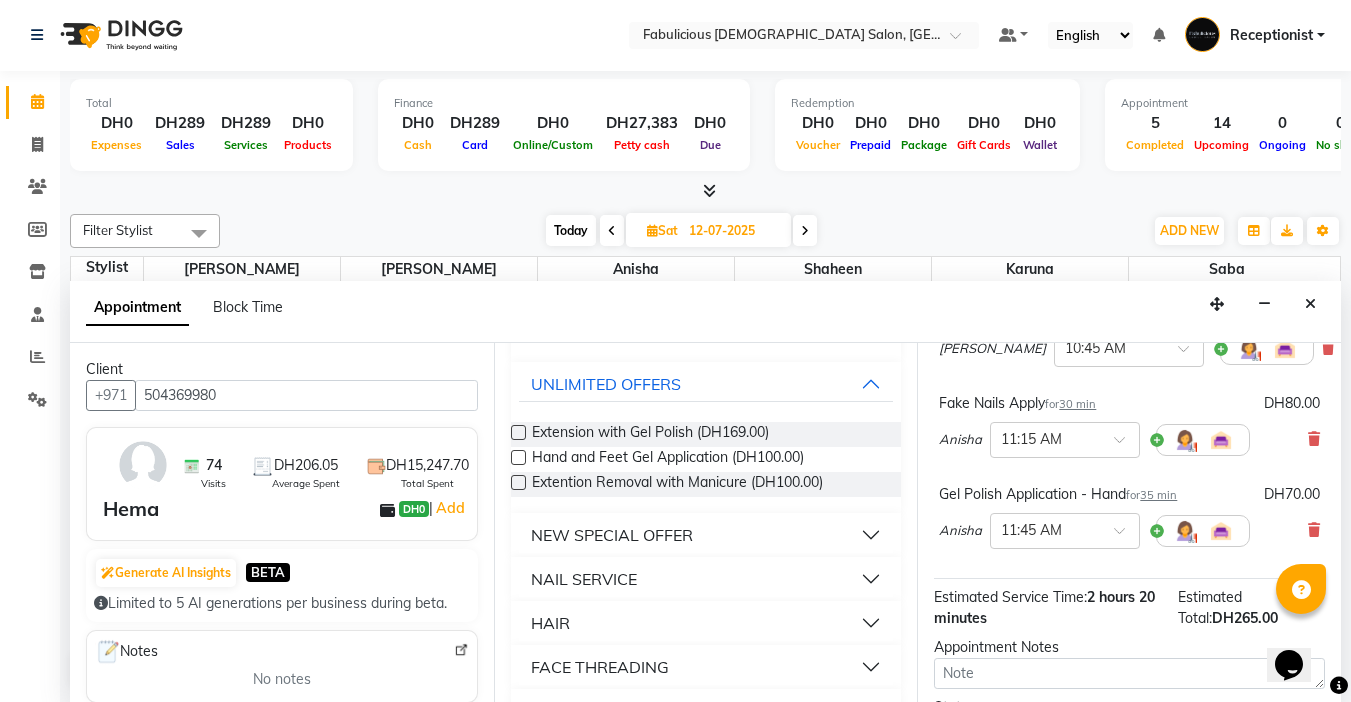 scroll, scrollTop: 1300, scrollLeft: 0, axis: vertical 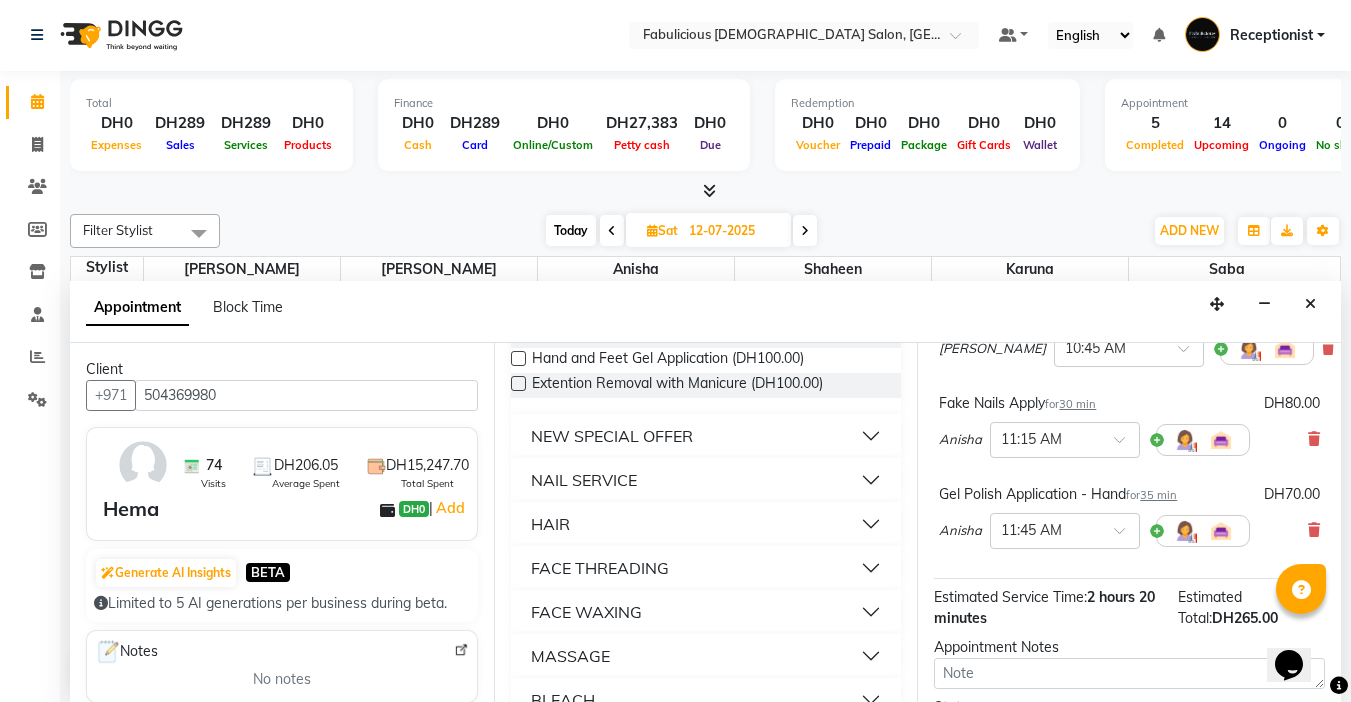 click on "NAIL SERVICE" at bounding box center (584, 480) 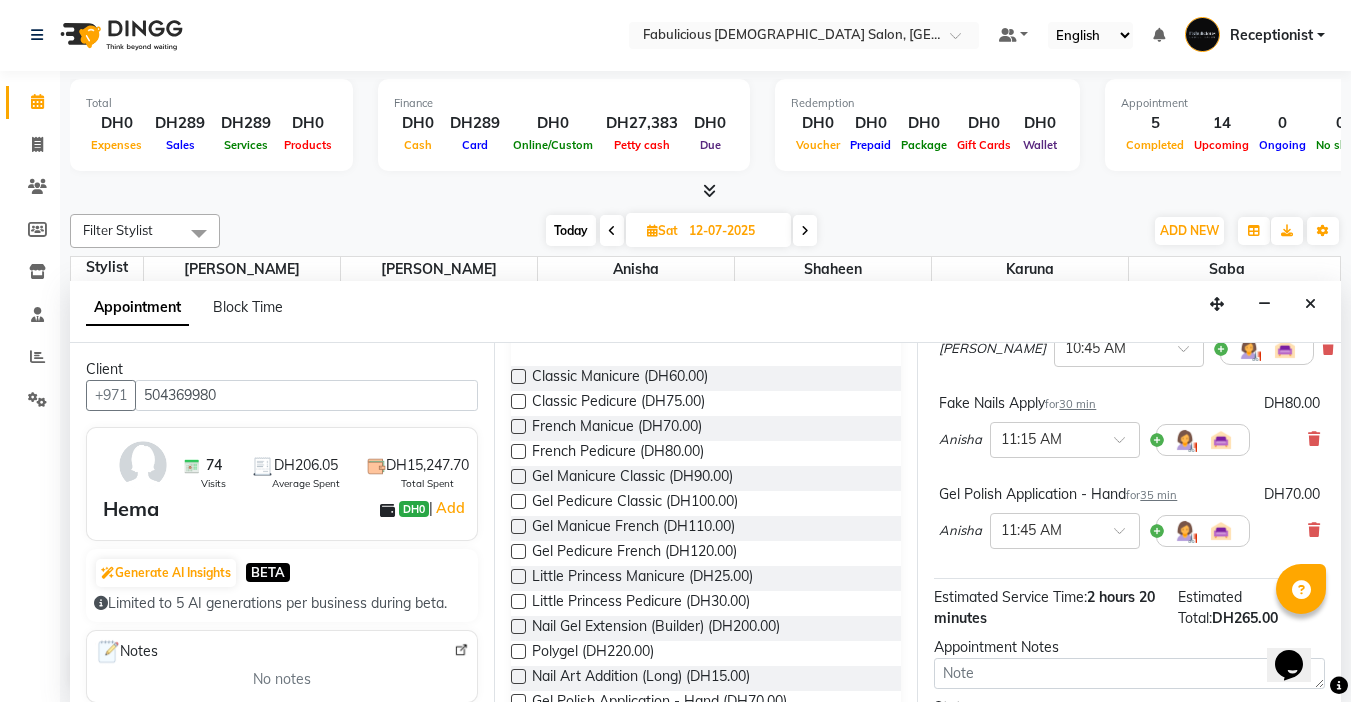 scroll, scrollTop: 1500, scrollLeft: 0, axis: vertical 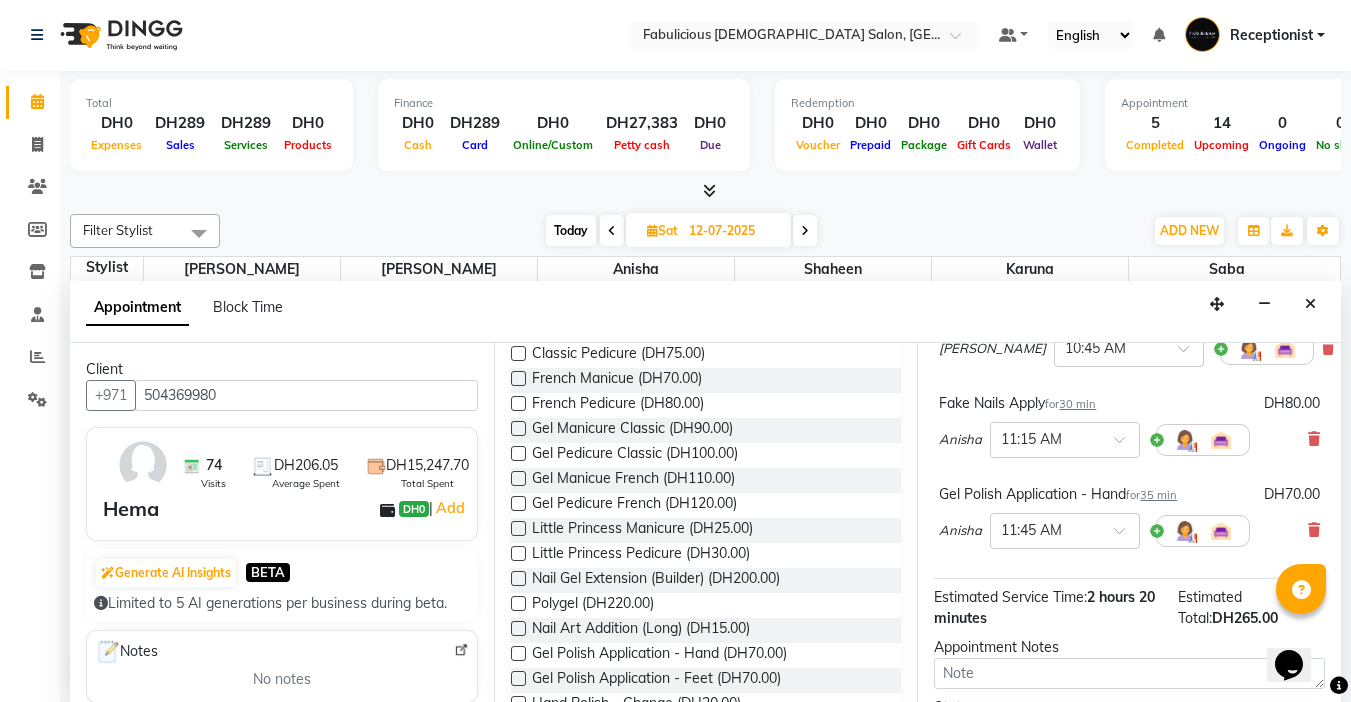 click at bounding box center (518, 453) 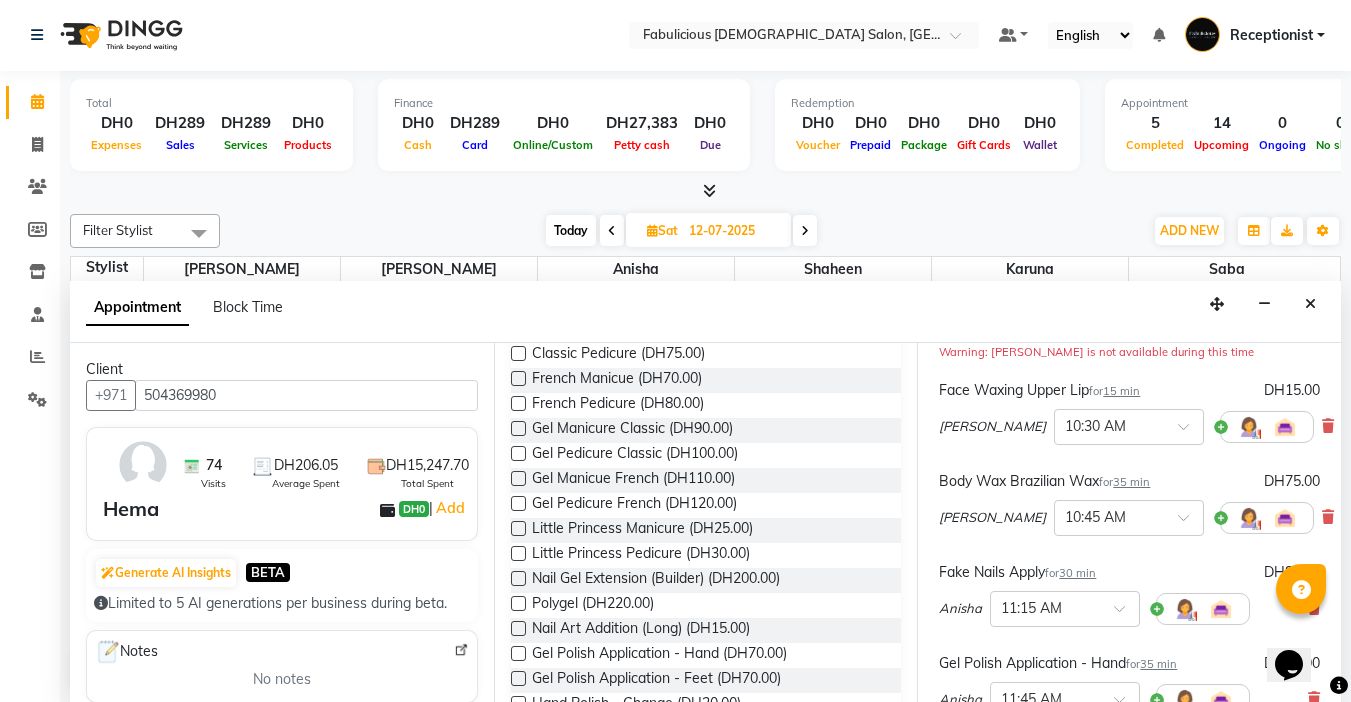 scroll, scrollTop: 0, scrollLeft: 0, axis: both 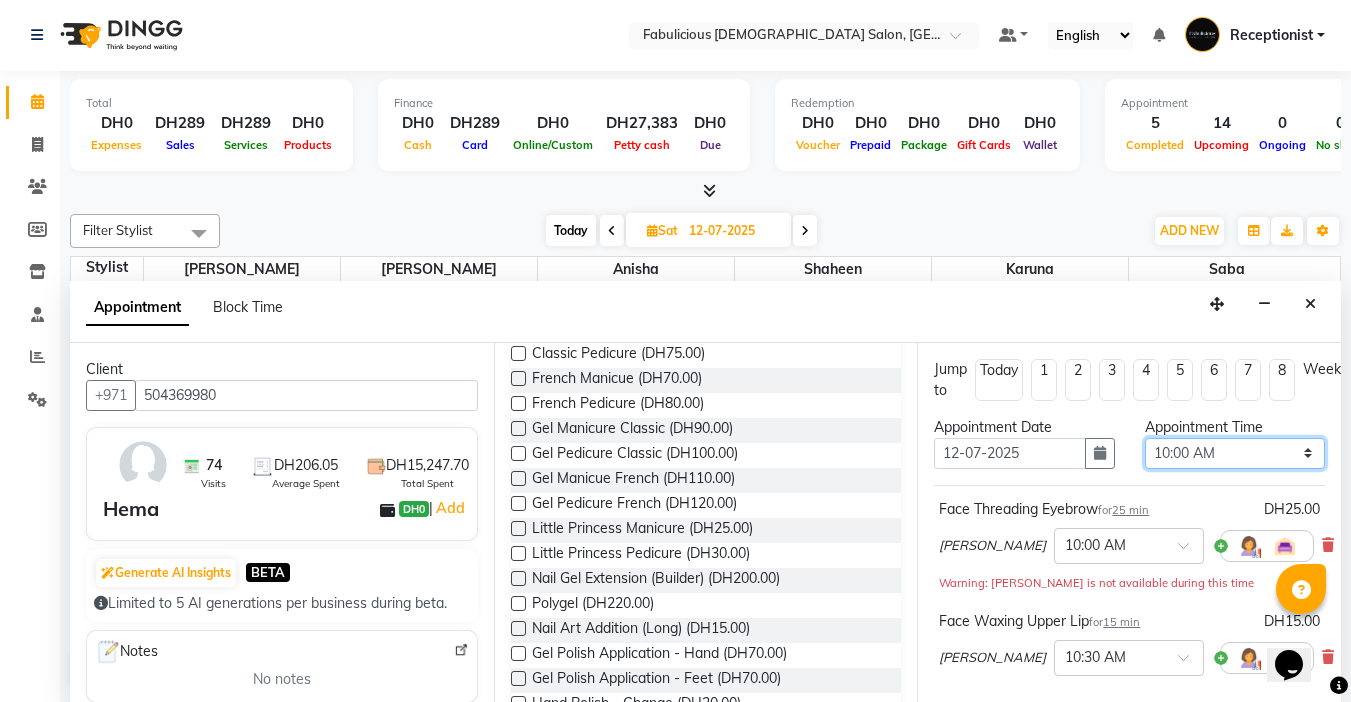 click on "Select 10:00 AM 10:15 AM 10:30 AM 10:45 AM 11:00 AM 11:15 AM 11:30 AM 11:45 AM 12:00 PM 12:15 PM 12:30 PM 12:45 PM 01:00 PM 01:15 PM 01:30 PM 01:45 PM 02:00 PM 02:15 PM 02:30 PM 02:45 PM 03:00 PM 03:15 PM 03:30 PM 03:45 PM 04:00 PM 04:15 PM 04:30 PM 04:45 PM 05:00 PM 05:15 PM 05:30 PM 05:45 PM 06:00 PM 06:15 PM 06:30 PM 06:45 PM 07:00 PM 07:15 PM 07:30 PM 07:45 PM 08:00 PM 08:15 PM 08:30 PM 08:45 PM 09:00 PM 09:15 PM 09:30 PM 09:45 PM 10:00 PM 10:15 PM 10:30 PM 10:45 PM 11:00 PM 11:15 PM 11:30 PM 11:45 PM" at bounding box center (1235, 453) 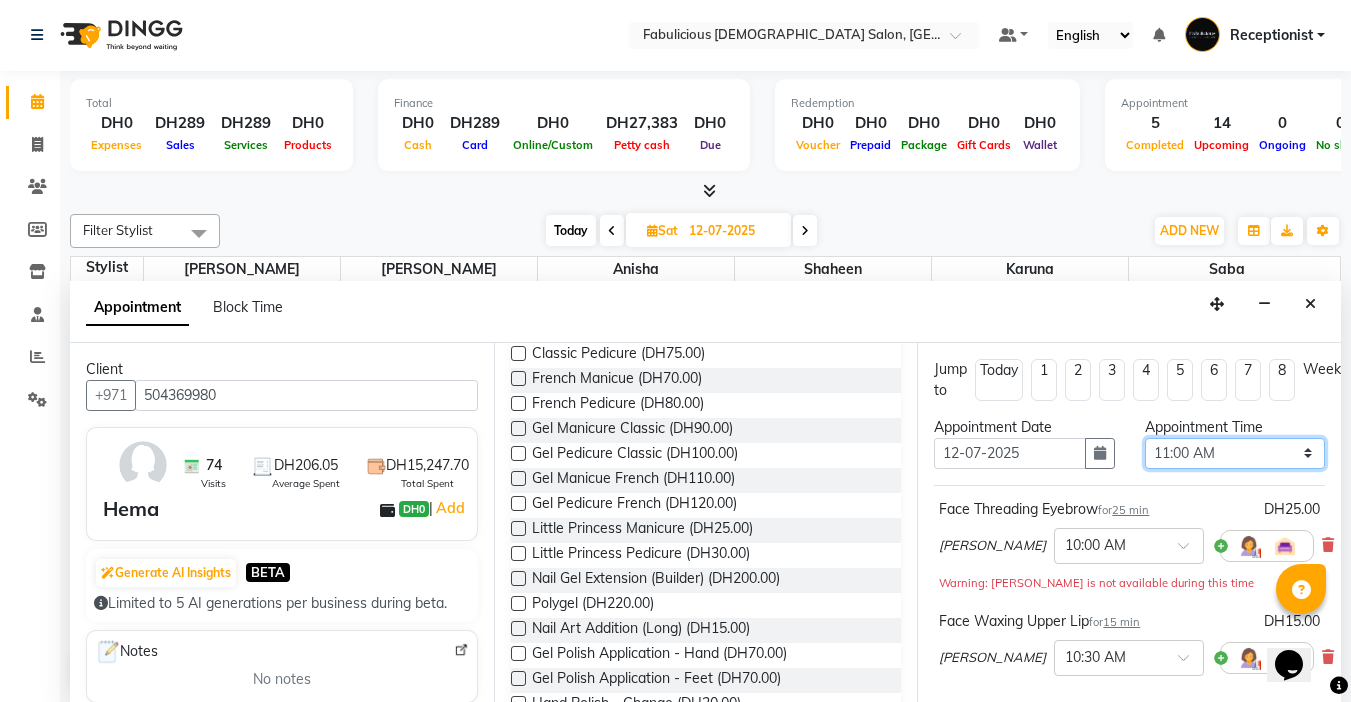click on "Select 10:00 AM 10:15 AM 10:30 AM 10:45 AM 11:00 AM 11:15 AM 11:30 AM 11:45 AM 12:00 PM 12:15 PM 12:30 PM 12:45 PM 01:00 PM 01:15 PM 01:30 PM 01:45 PM 02:00 PM 02:15 PM 02:30 PM 02:45 PM 03:00 PM 03:15 PM 03:30 PM 03:45 PM 04:00 PM 04:15 PM 04:30 PM 04:45 PM 05:00 PM 05:15 PM 05:30 PM 05:45 PM 06:00 PM 06:15 PM 06:30 PM 06:45 PM 07:00 PM 07:15 PM 07:30 PM 07:45 PM 08:00 PM 08:15 PM 08:30 PM 08:45 PM 09:00 PM 09:15 PM 09:30 PM 09:45 PM 10:00 PM 10:15 PM 10:30 PM 10:45 PM 11:00 PM 11:15 PM 11:30 PM 11:45 PM" at bounding box center (1235, 453) 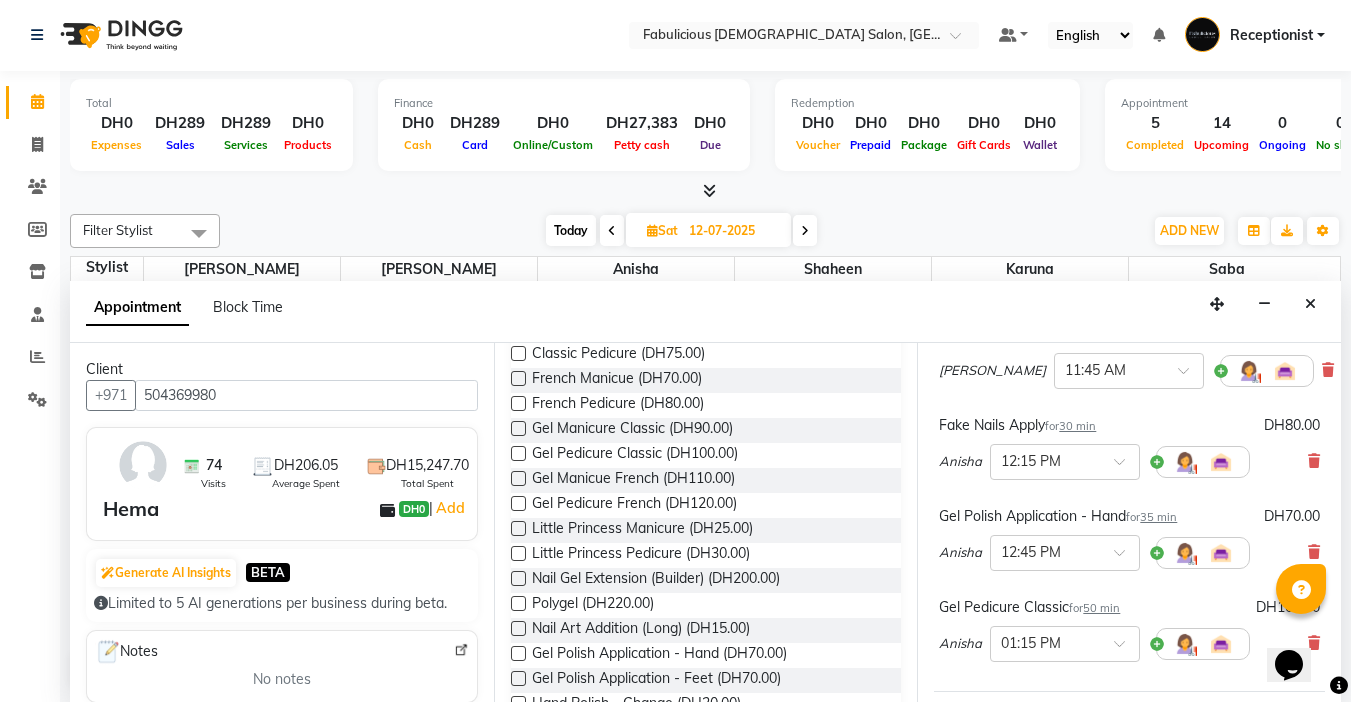 scroll, scrollTop: 658, scrollLeft: 0, axis: vertical 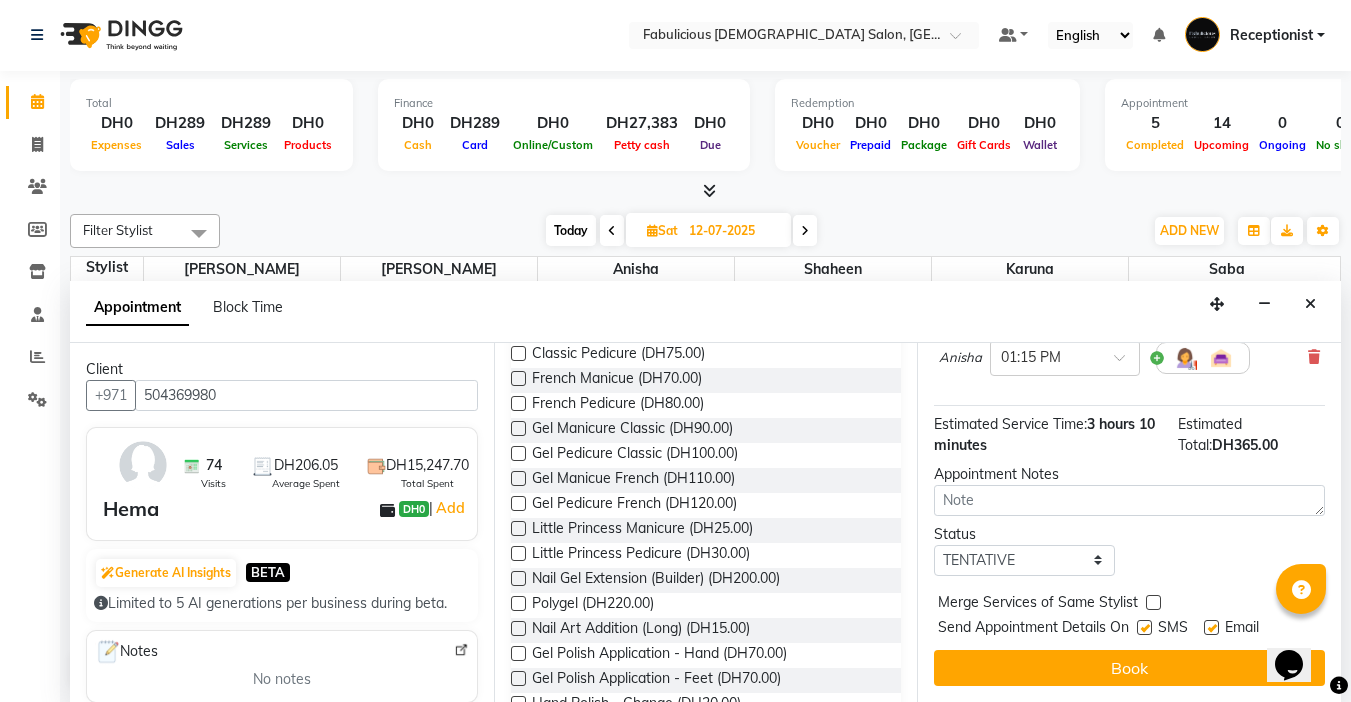 click at bounding box center (1153, 602) 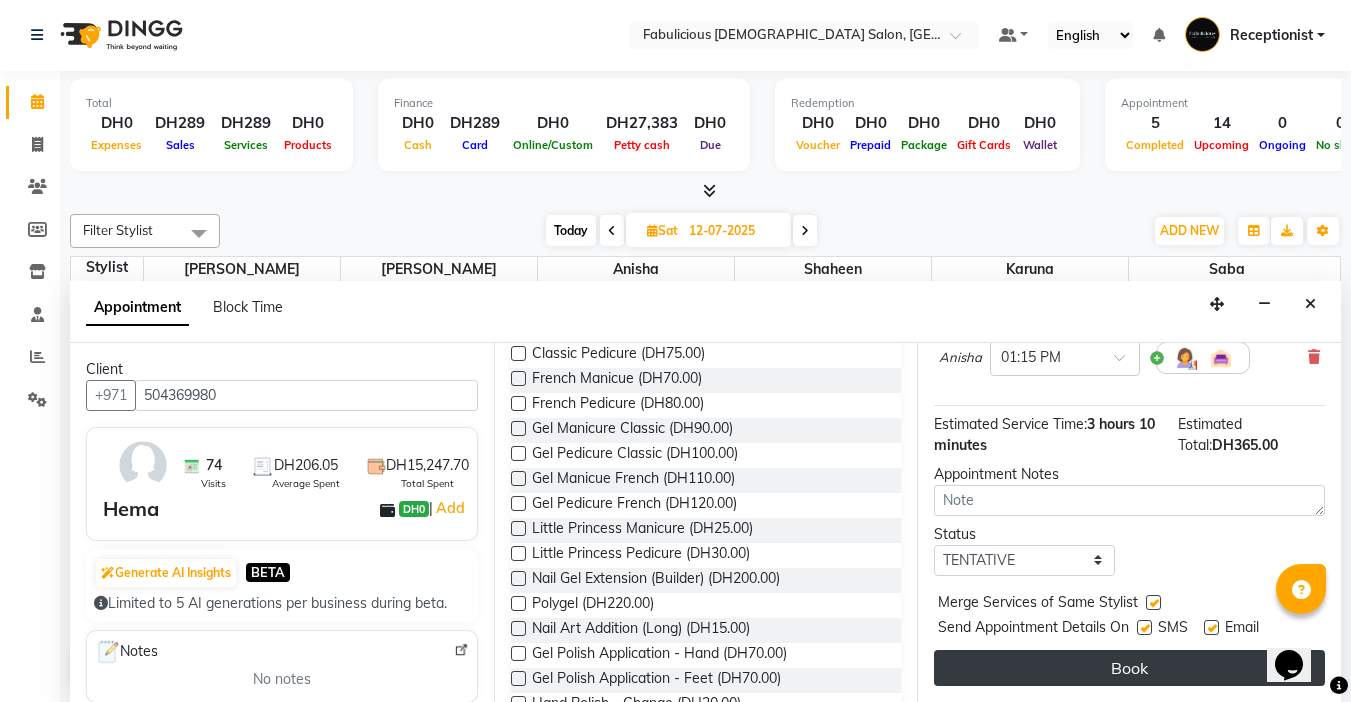 click on "Book" at bounding box center [1129, 668] 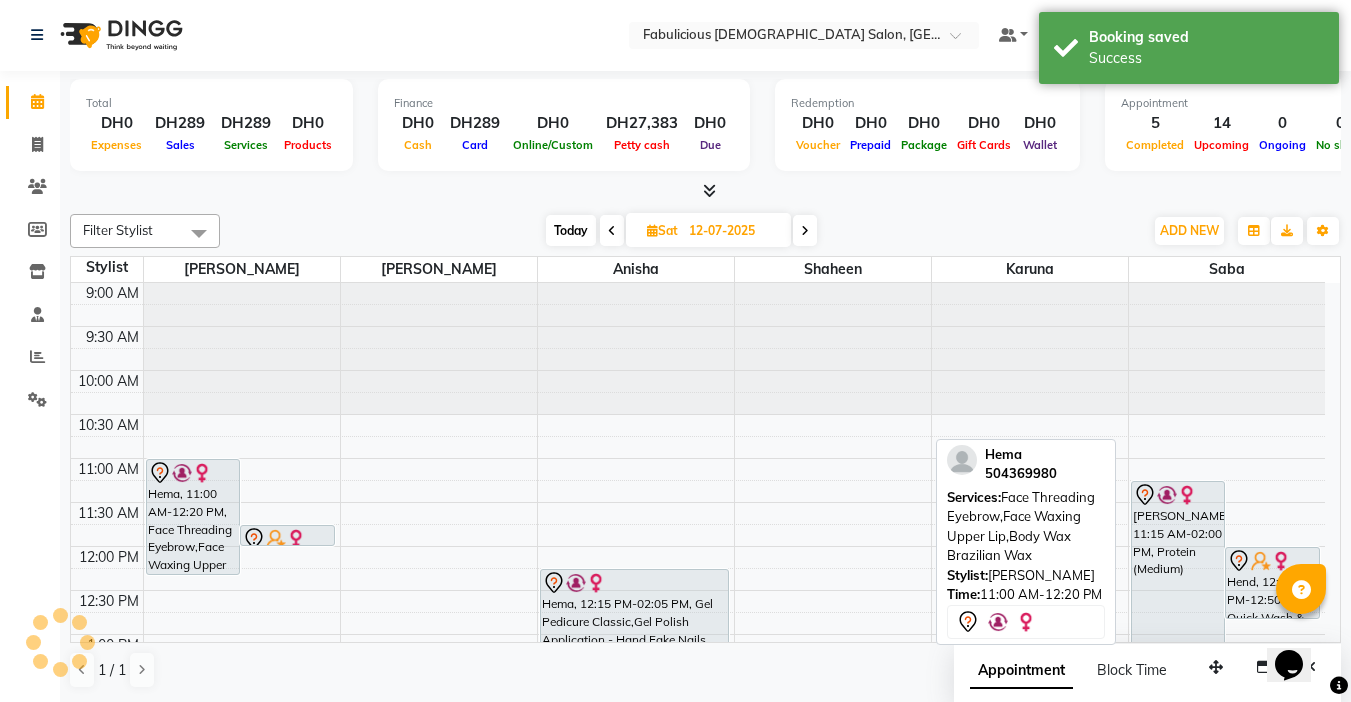scroll, scrollTop: 0, scrollLeft: 0, axis: both 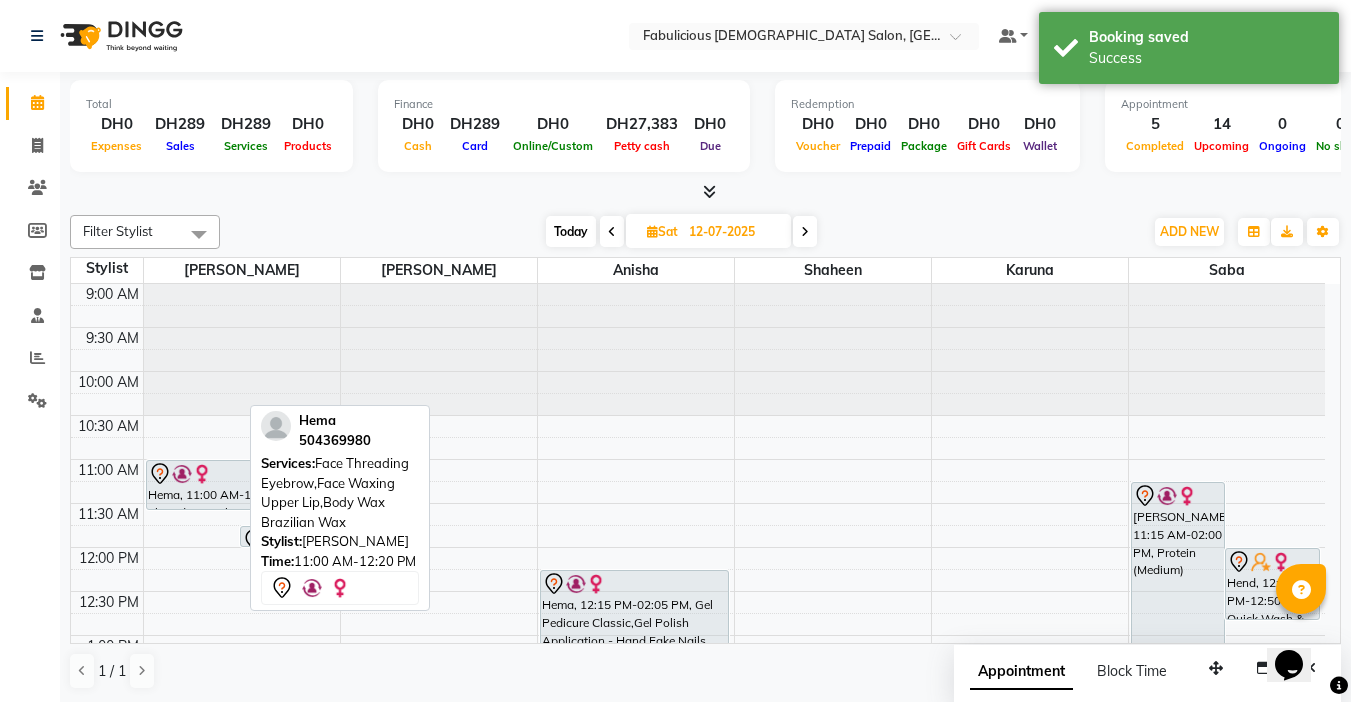 drag, startPoint x: 186, startPoint y: 576, endPoint x: 200, endPoint y: 522, distance: 55.7853 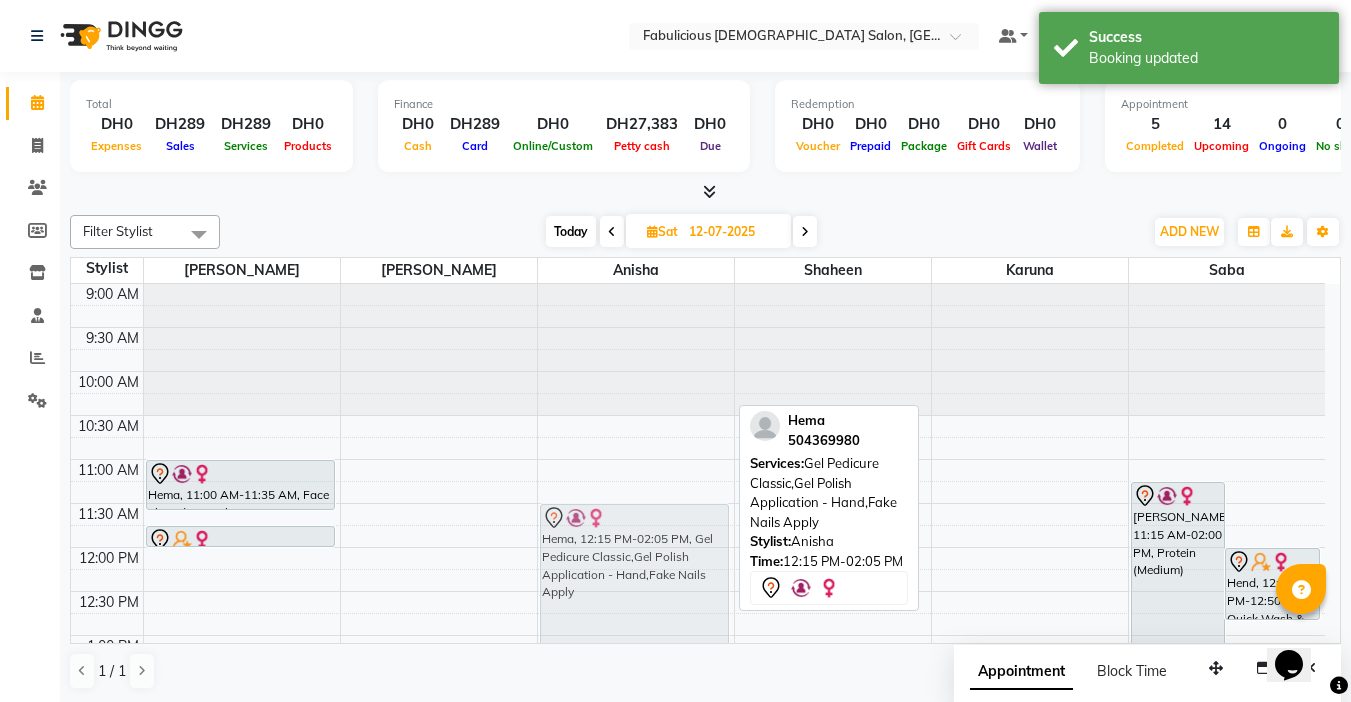 drag, startPoint x: 616, startPoint y: 586, endPoint x: 628, endPoint y: 529, distance: 58.249462 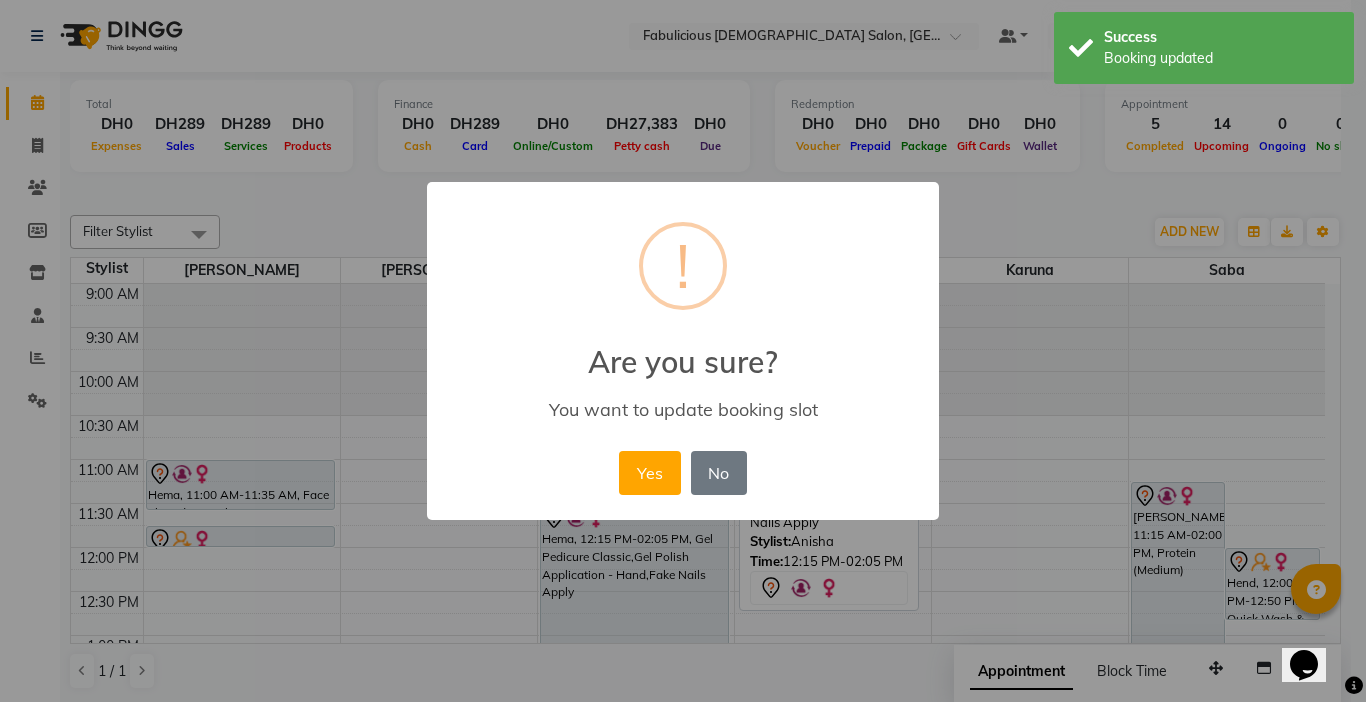 drag, startPoint x: 651, startPoint y: 473, endPoint x: 678, endPoint y: 473, distance: 27 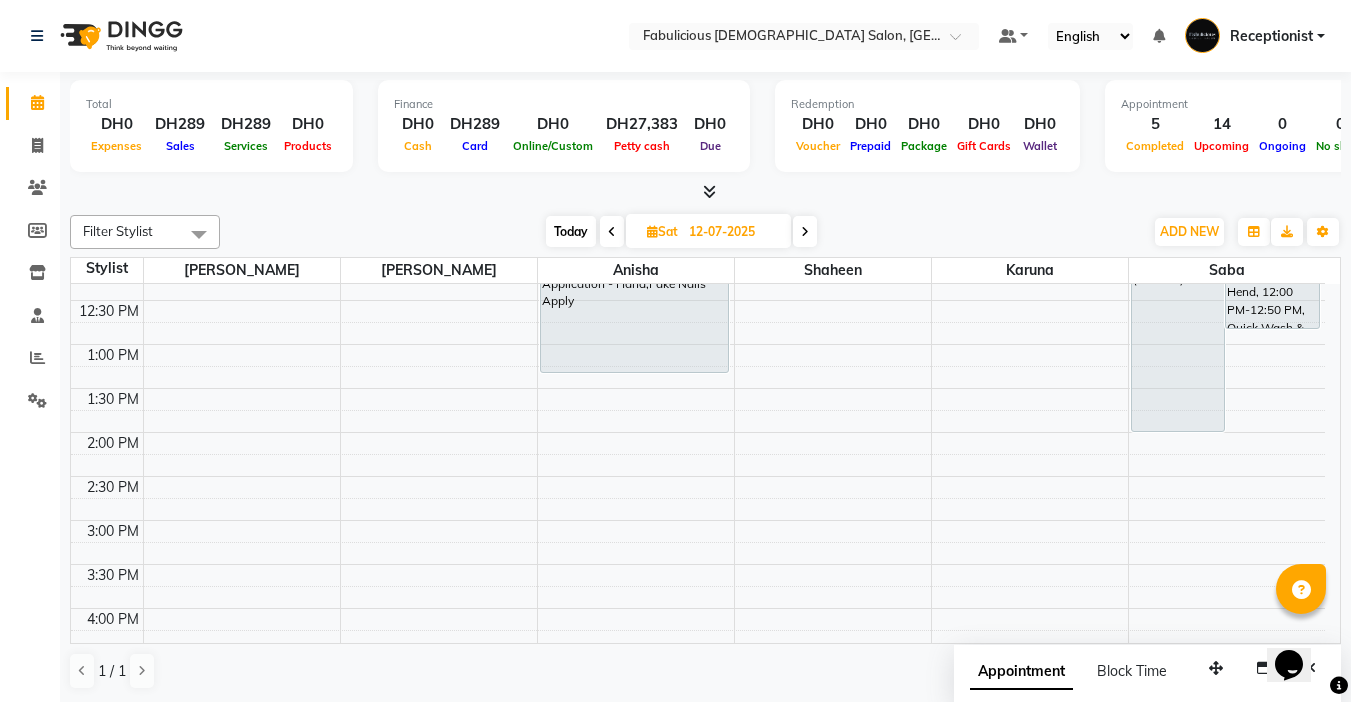 scroll, scrollTop: 0, scrollLeft: 0, axis: both 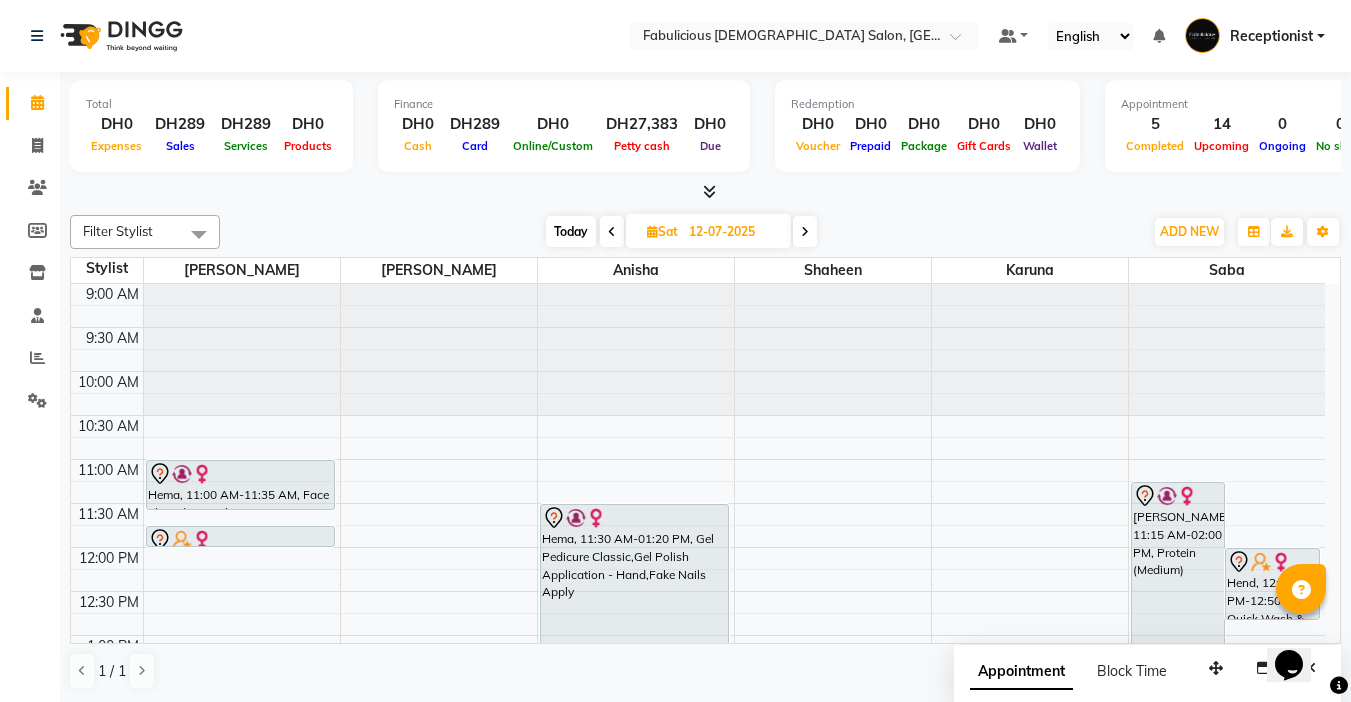 click at bounding box center [612, 231] 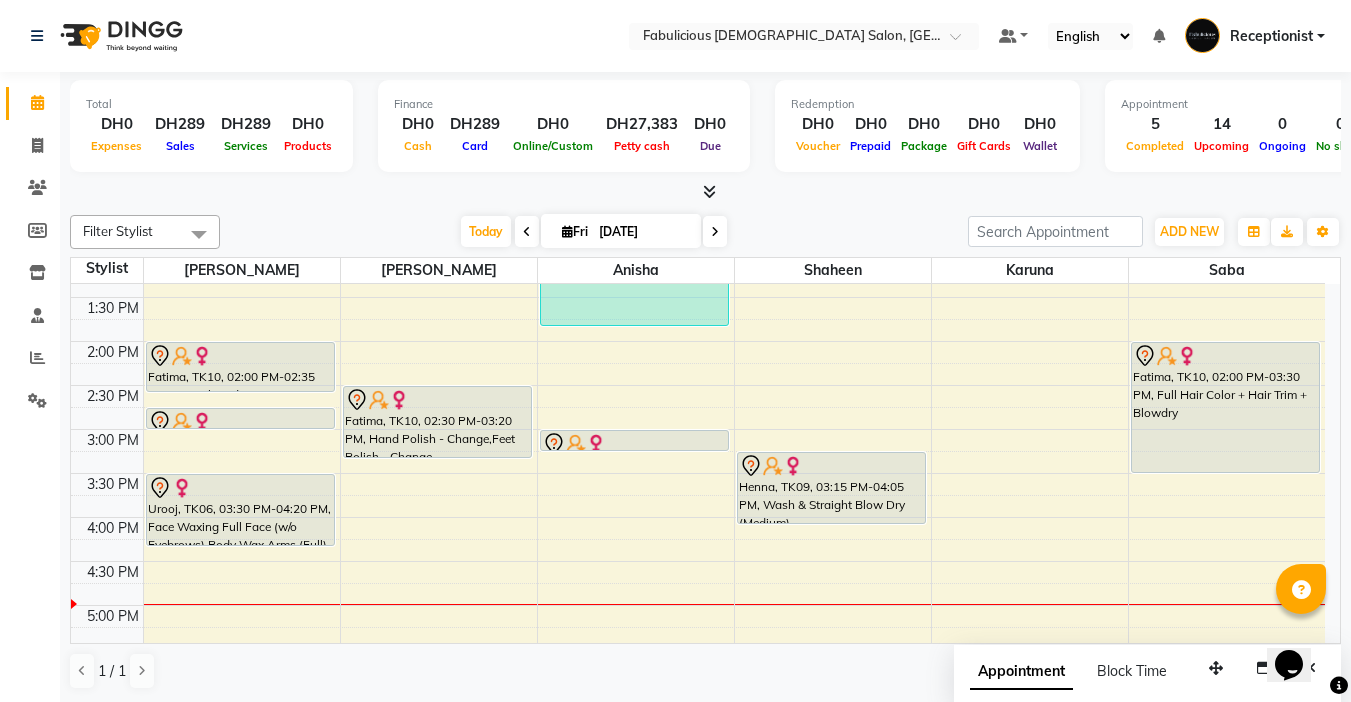scroll, scrollTop: 417, scrollLeft: 0, axis: vertical 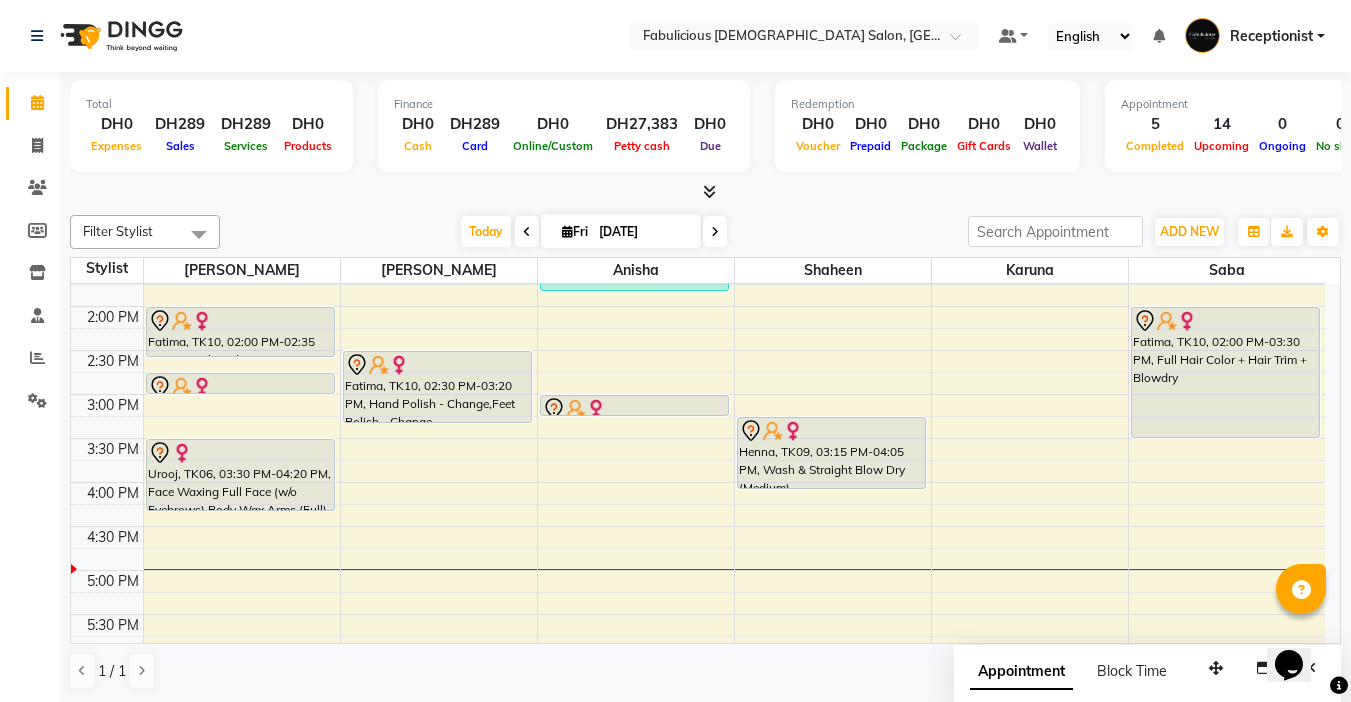 click at bounding box center (715, 231) 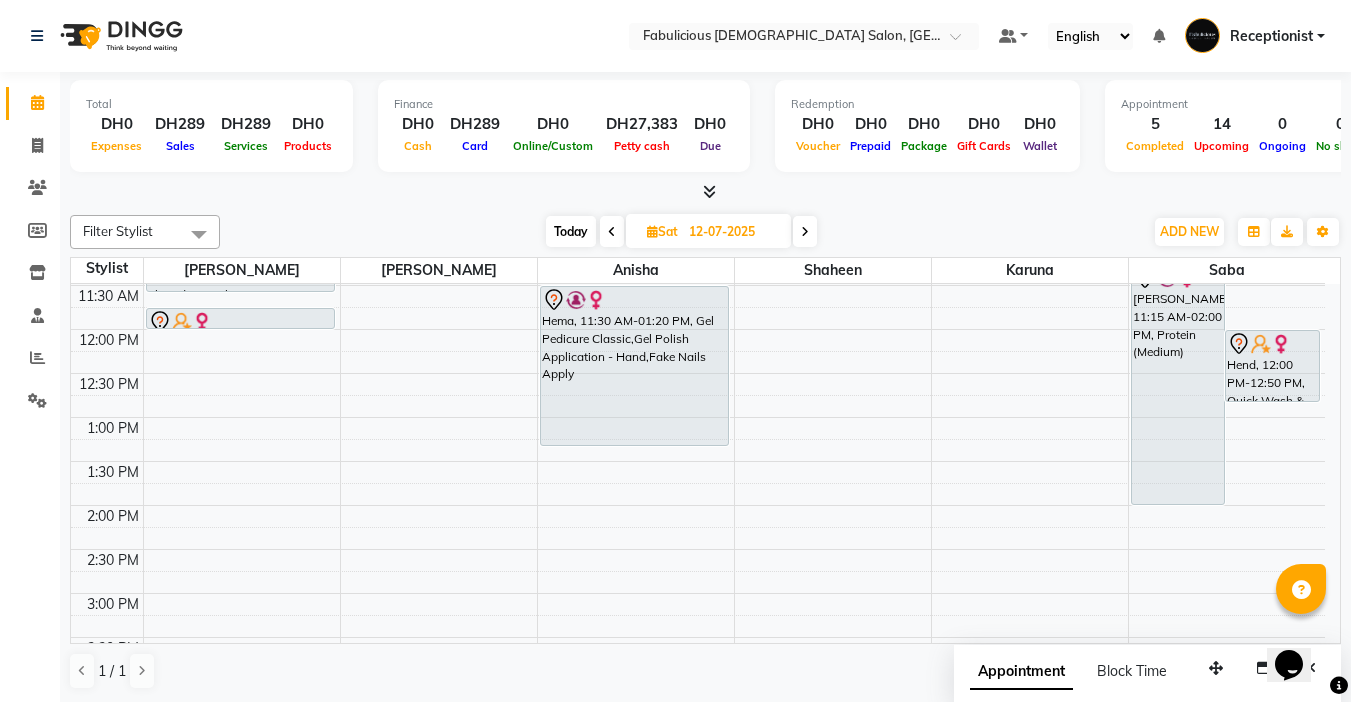 scroll, scrollTop: 217, scrollLeft: 0, axis: vertical 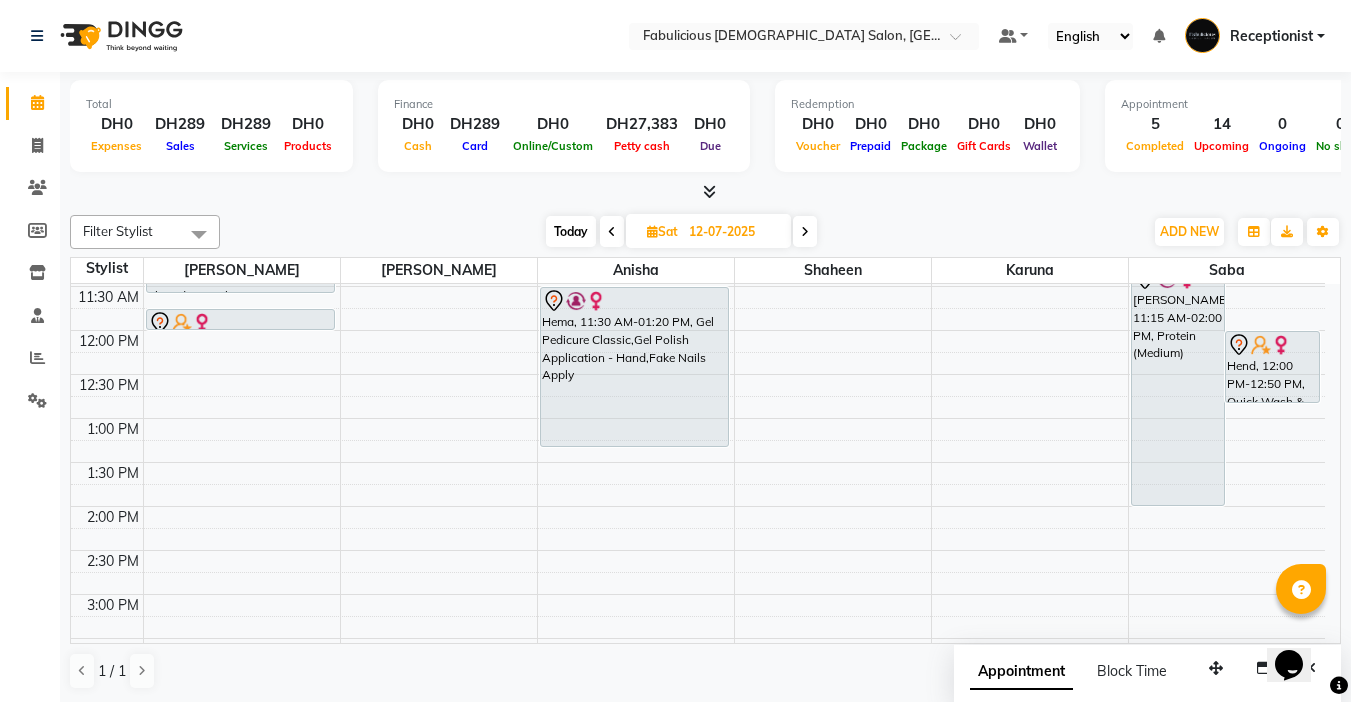 click at bounding box center [805, 231] 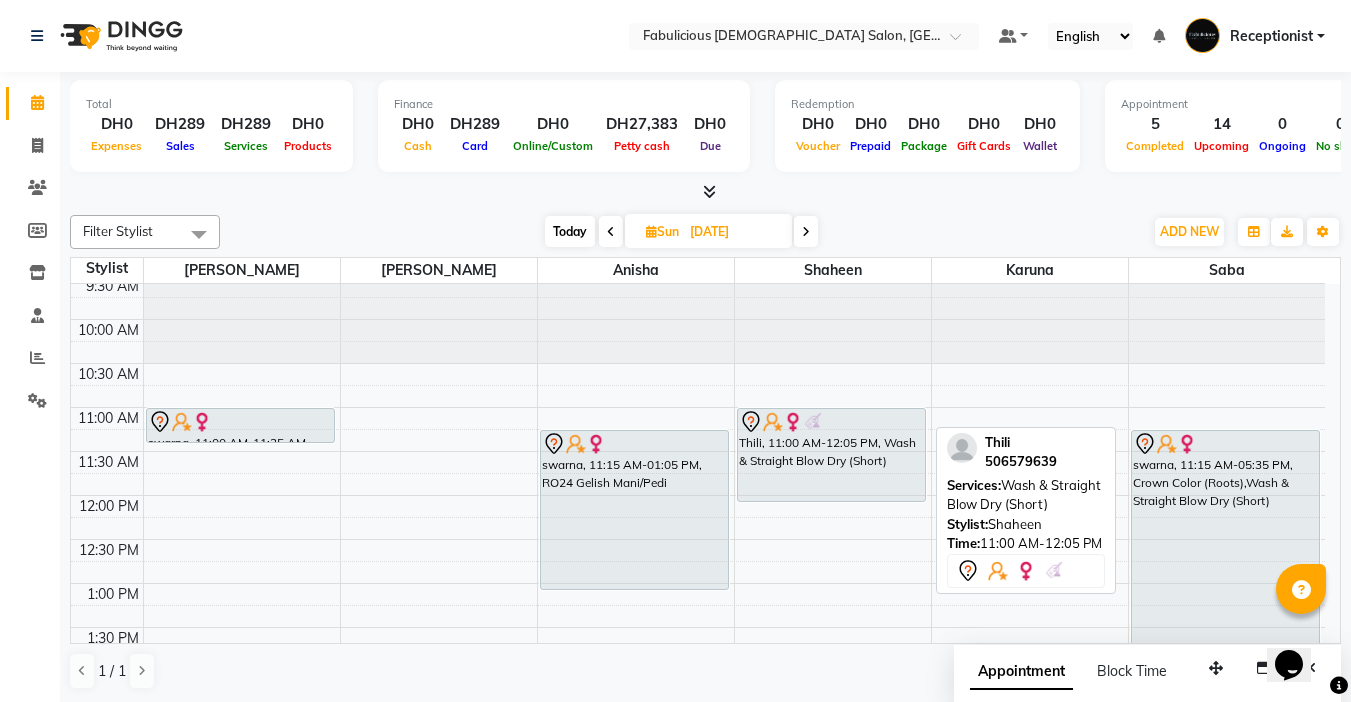 scroll, scrollTop: 17, scrollLeft: 0, axis: vertical 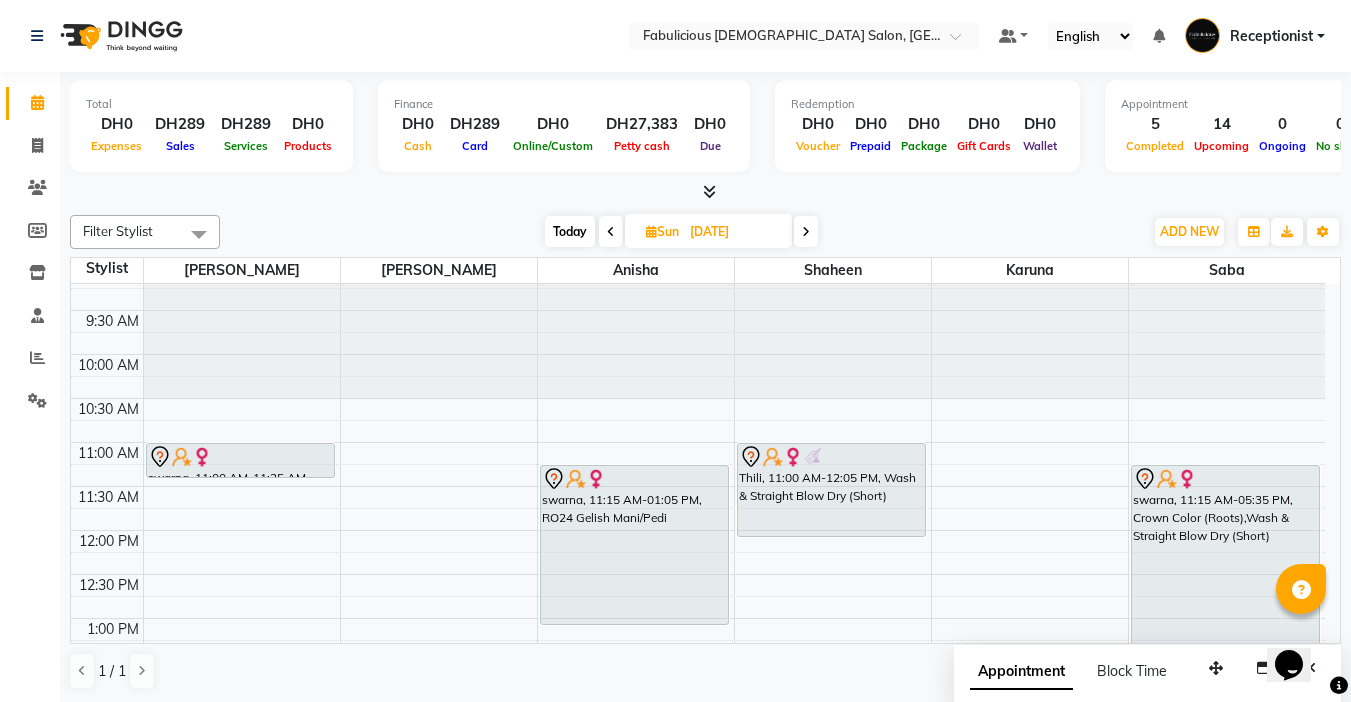click at bounding box center [611, 232] 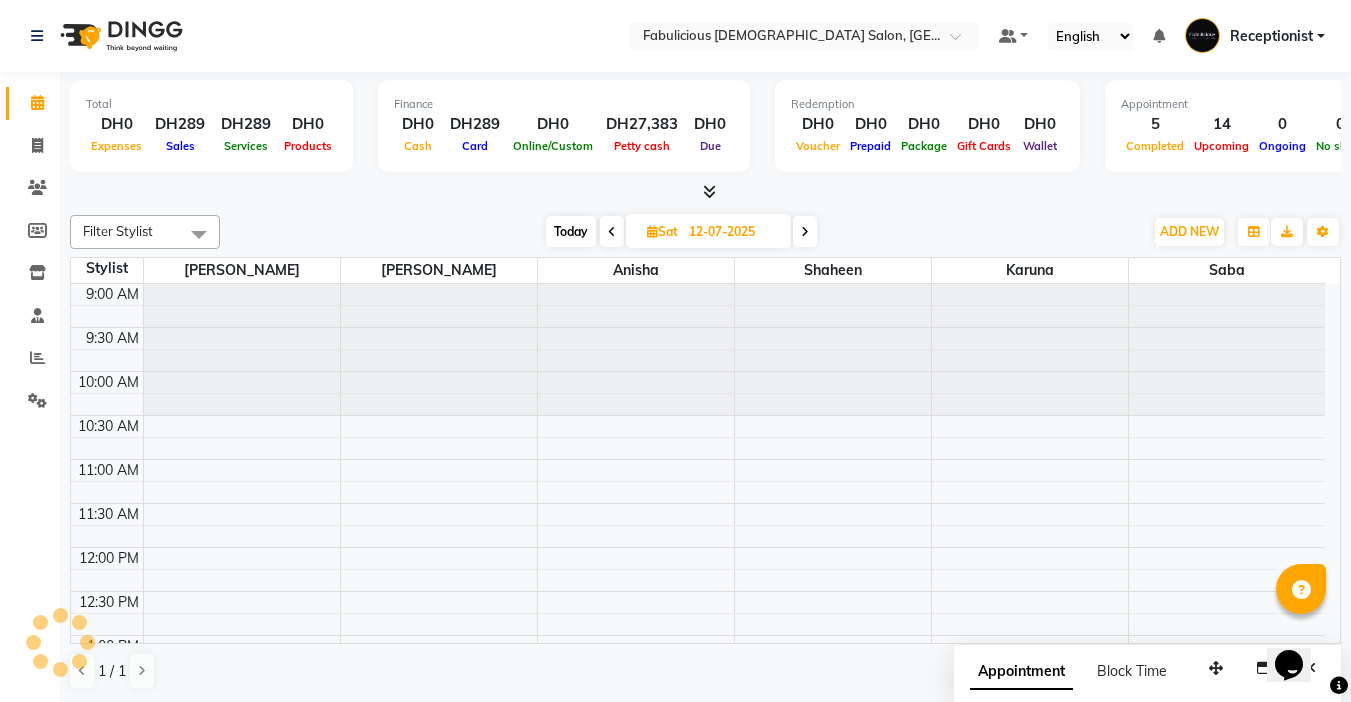 scroll, scrollTop: 617, scrollLeft: 0, axis: vertical 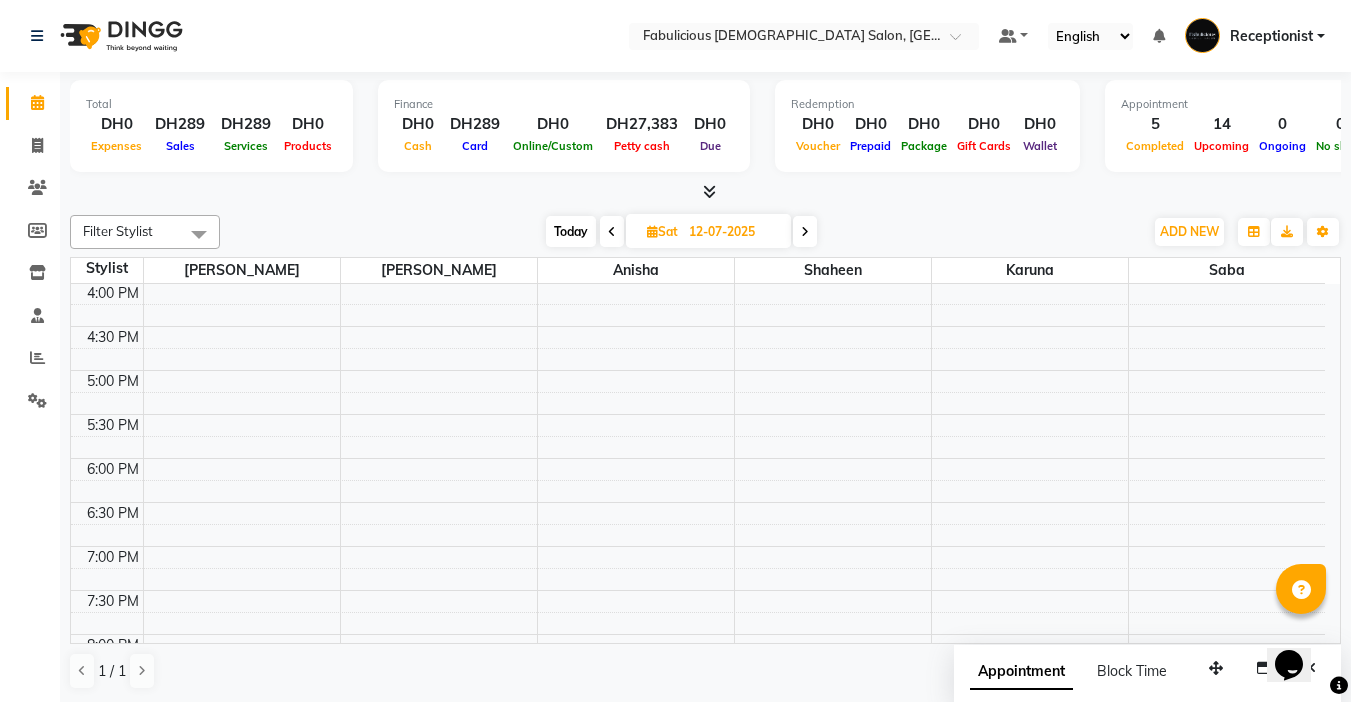 click at bounding box center [612, 232] 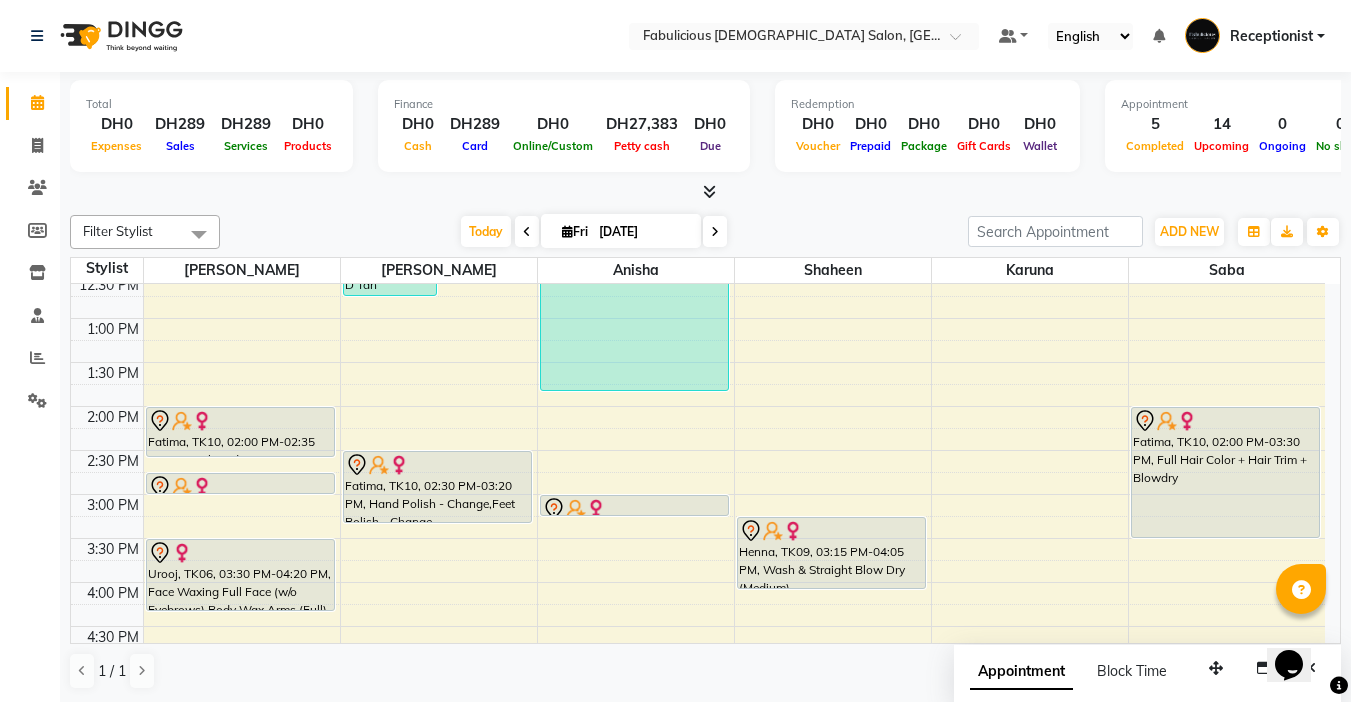 scroll, scrollTop: 217, scrollLeft: 0, axis: vertical 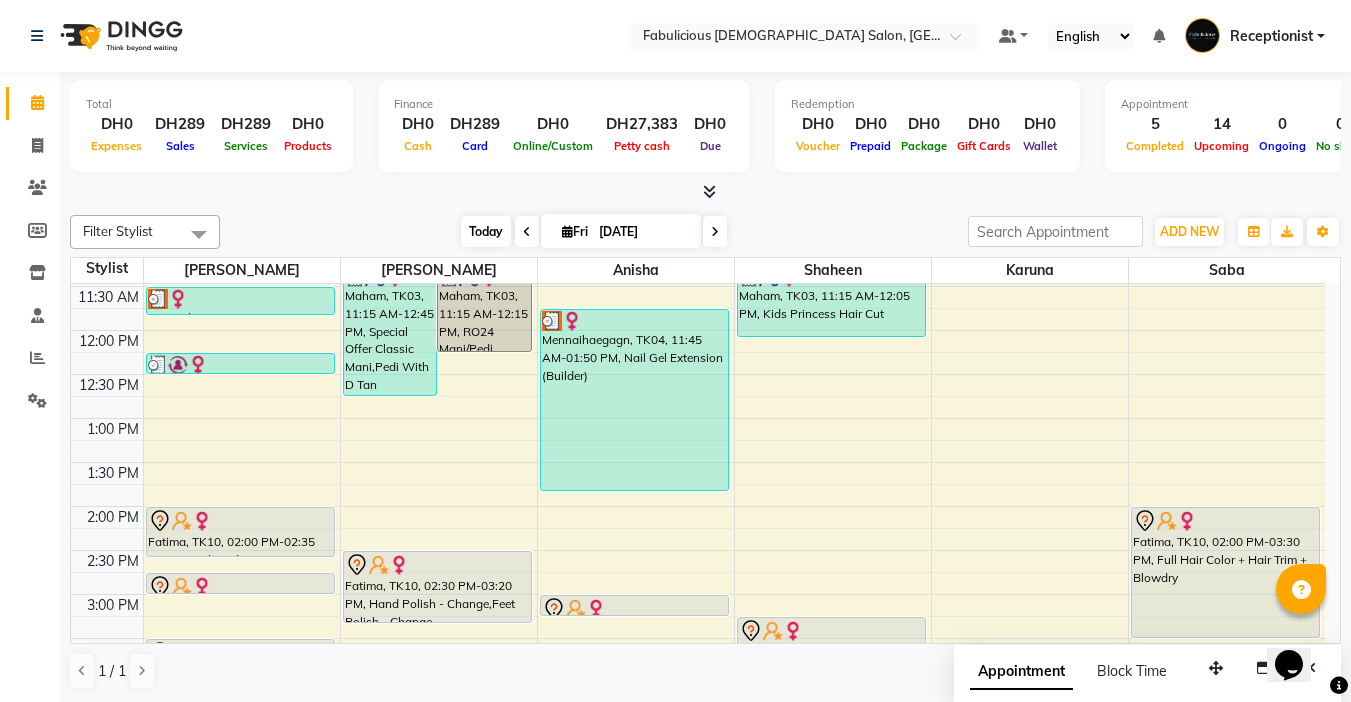 click on "Today" at bounding box center (486, 231) 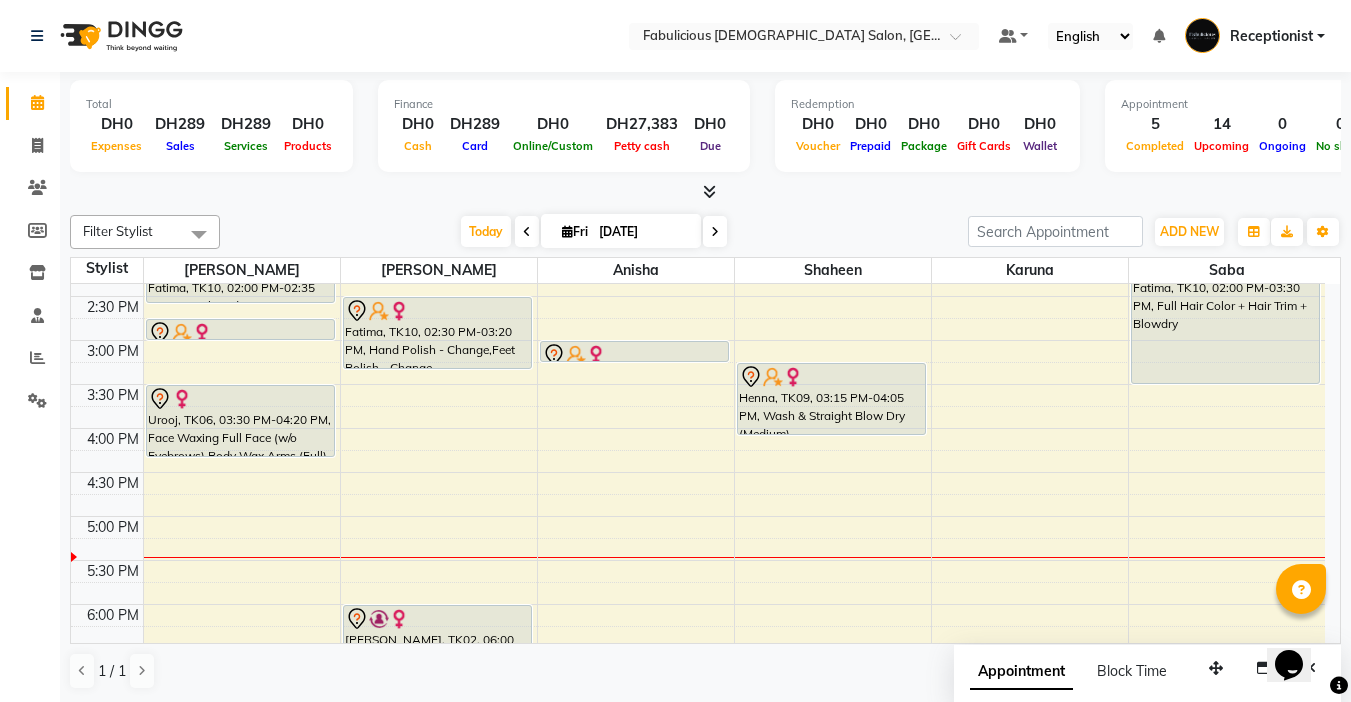 scroll, scrollTop: 505, scrollLeft: 0, axis: vertical 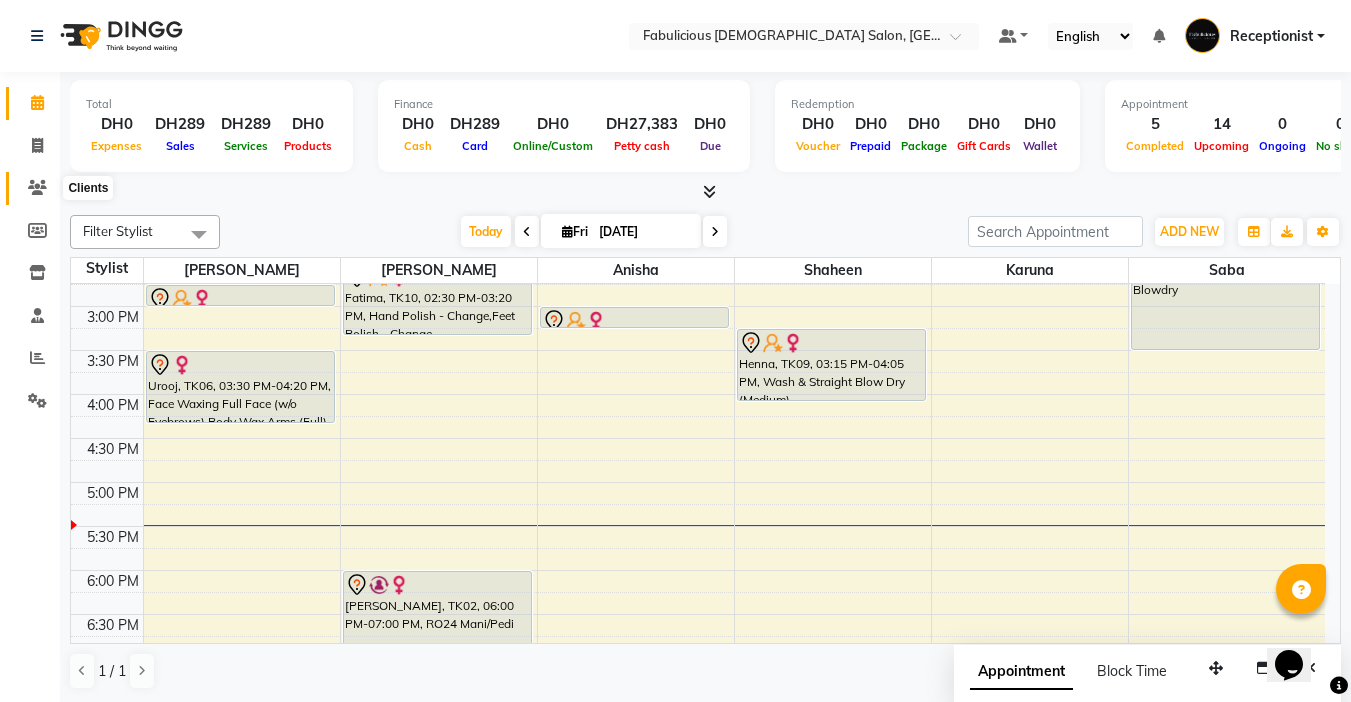 click on "Clients" 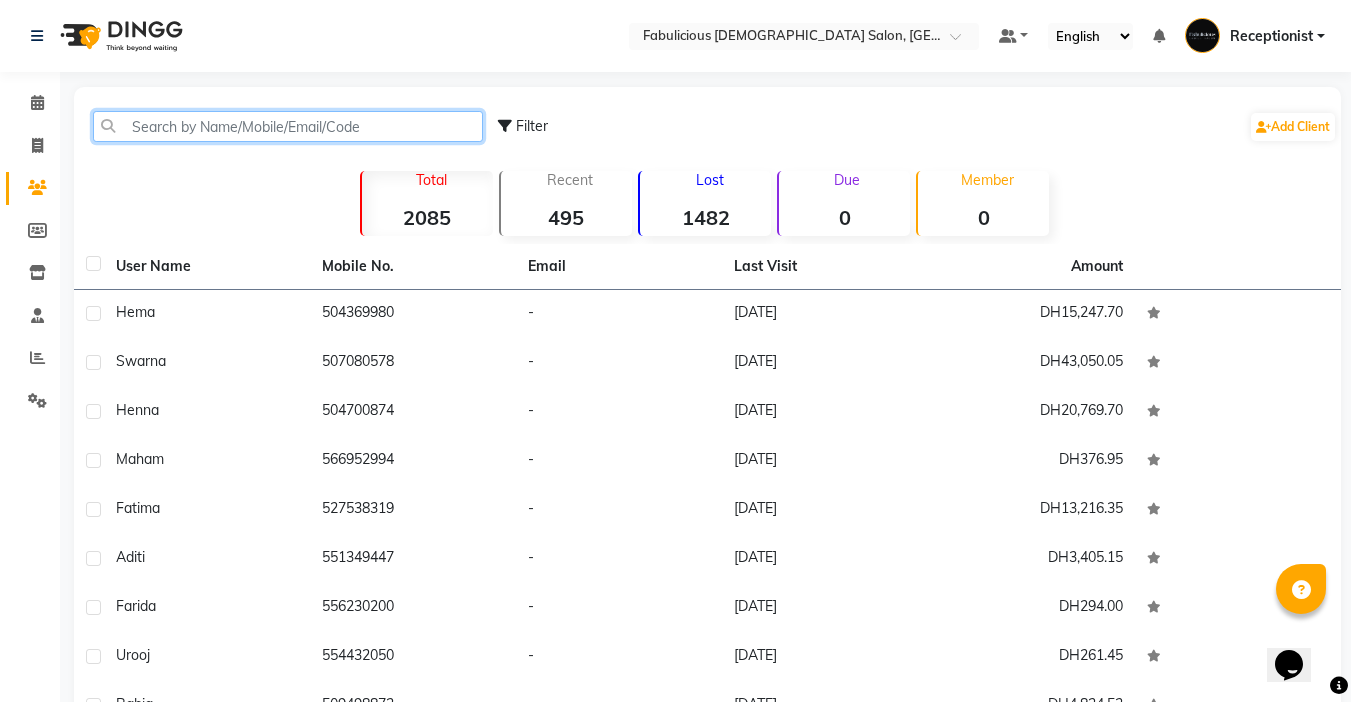 click 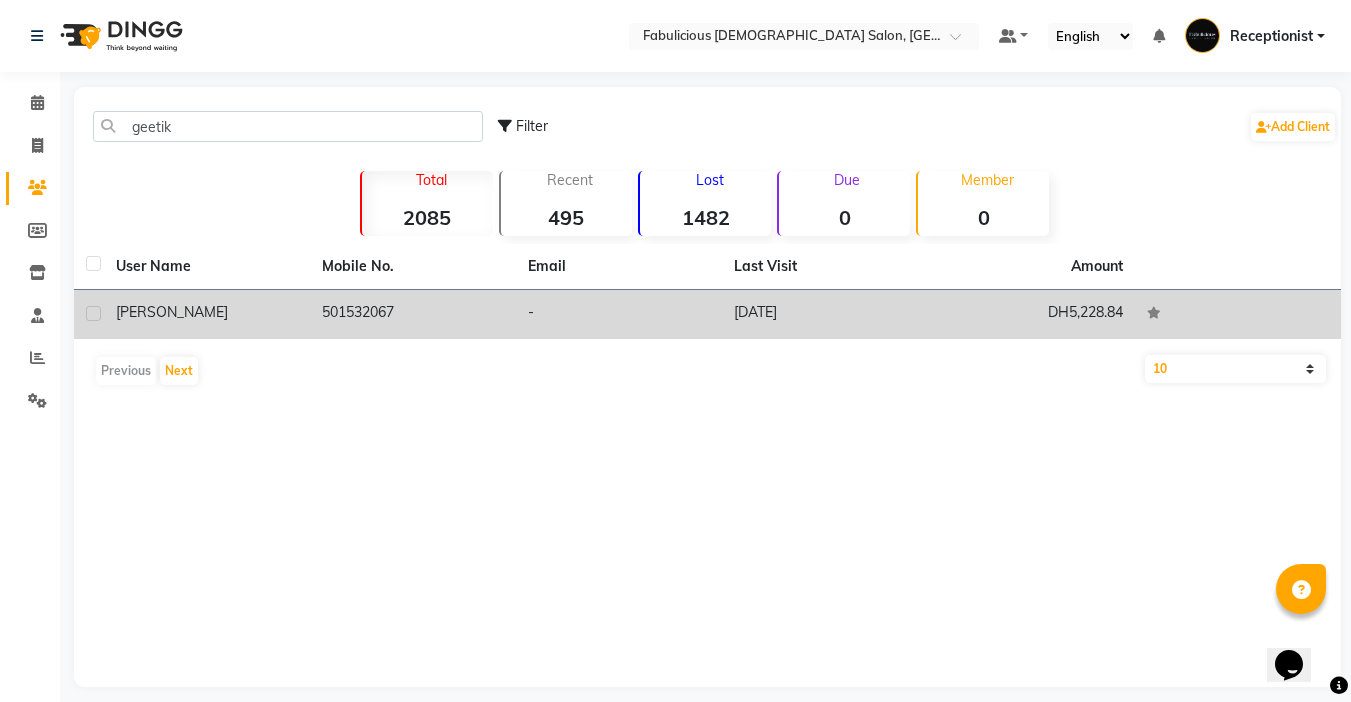 click on "501532067" 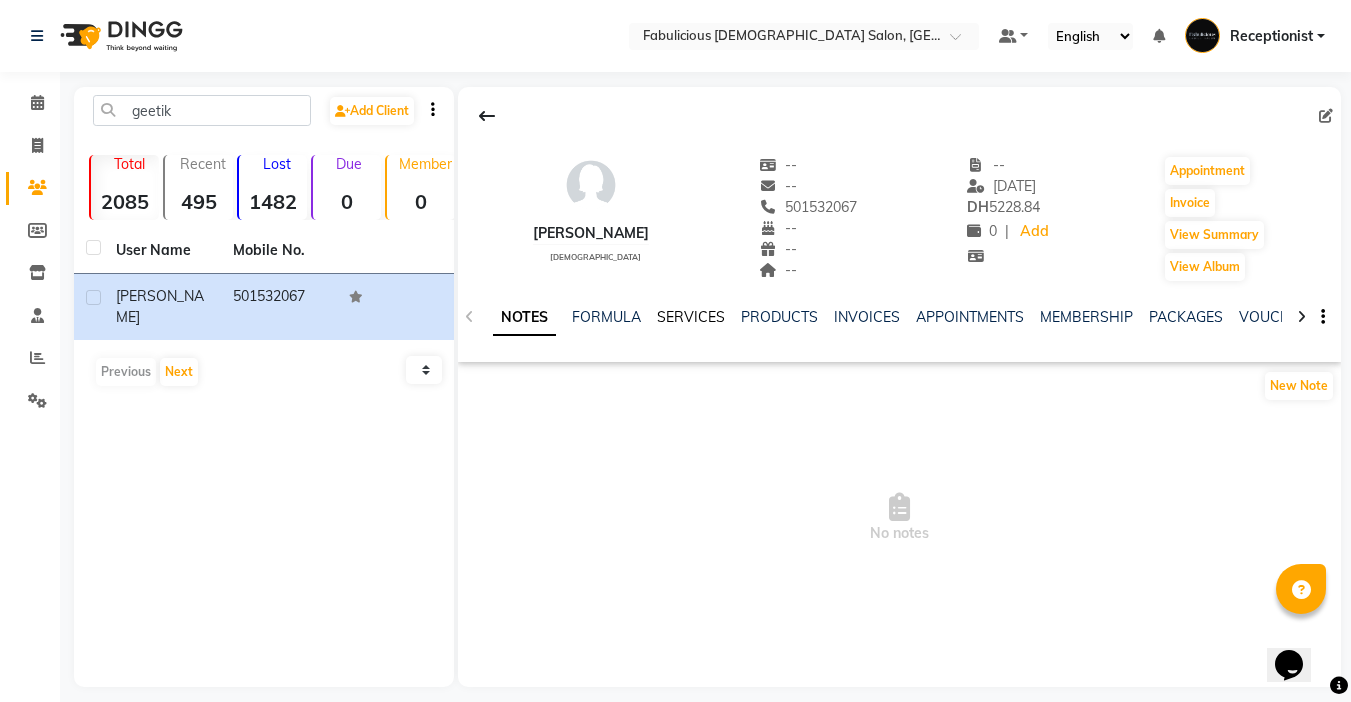 click on "SERVICES" 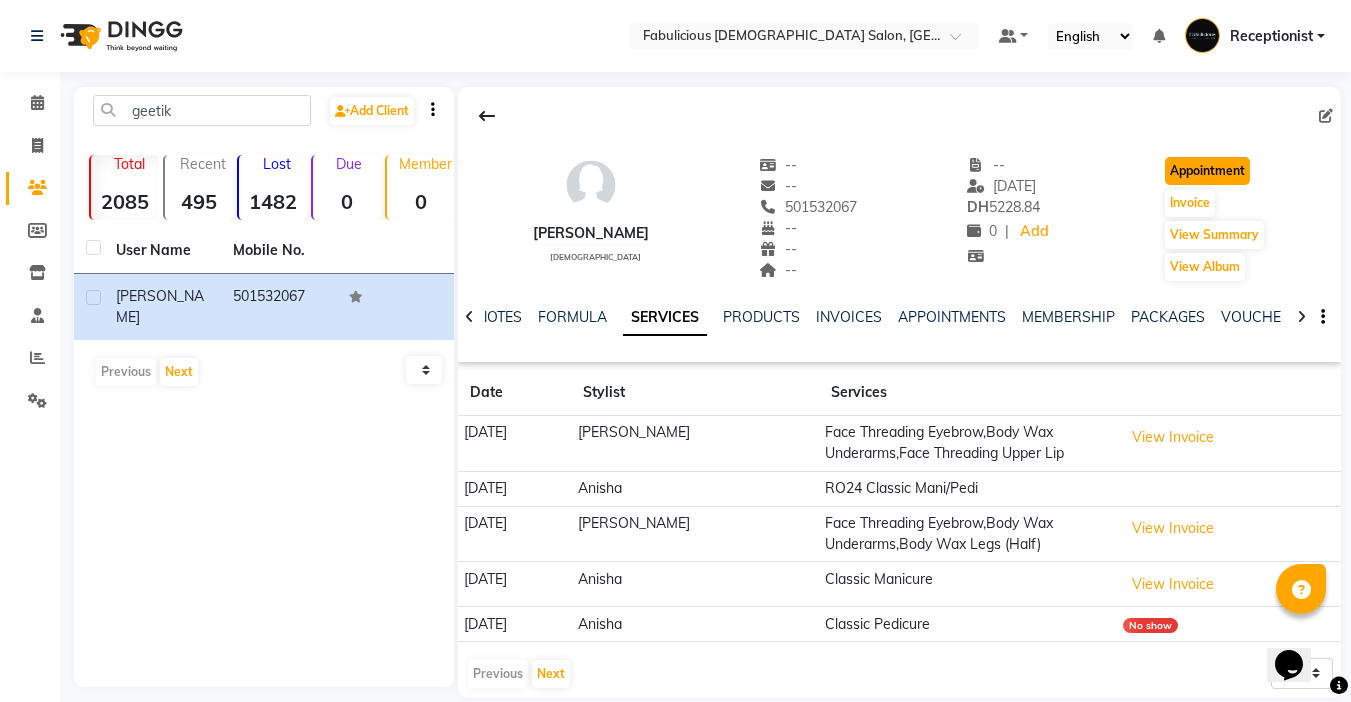 click on "Appointment" 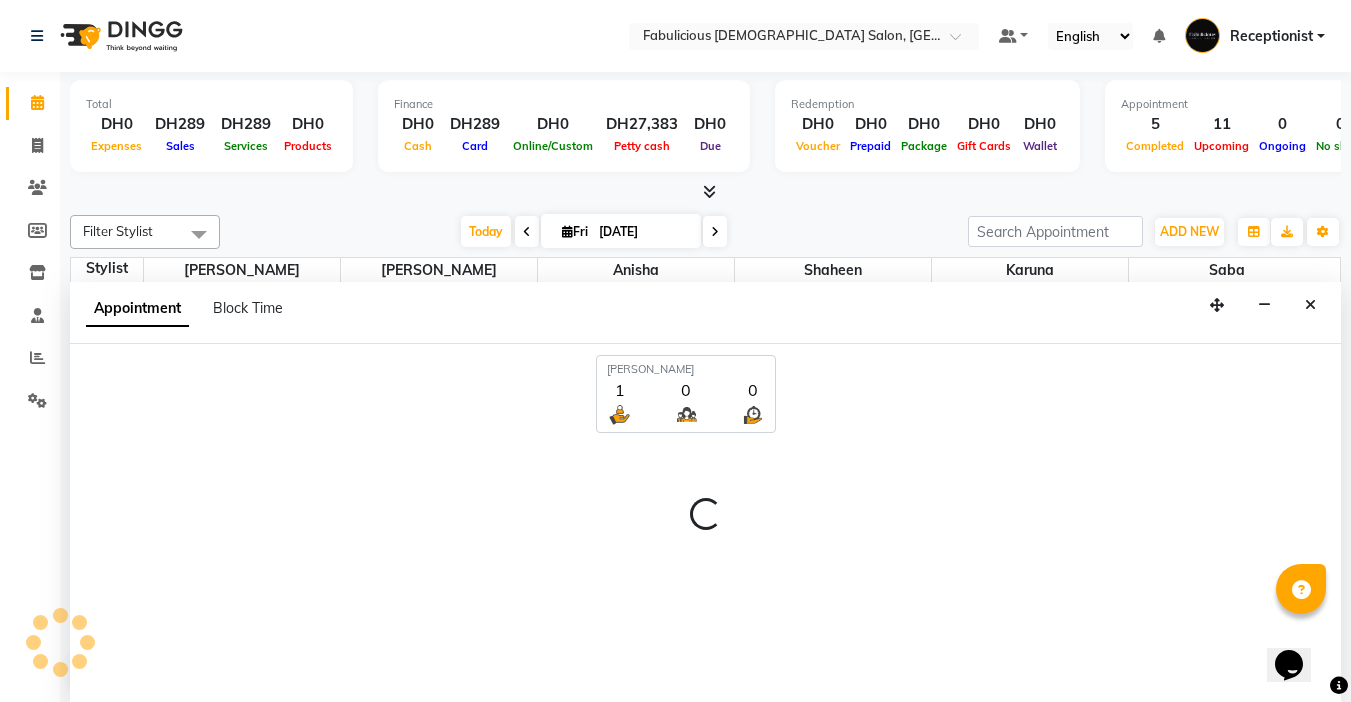 scroll, scrollTop: 1, scrollLeft: 0, axis: vertical 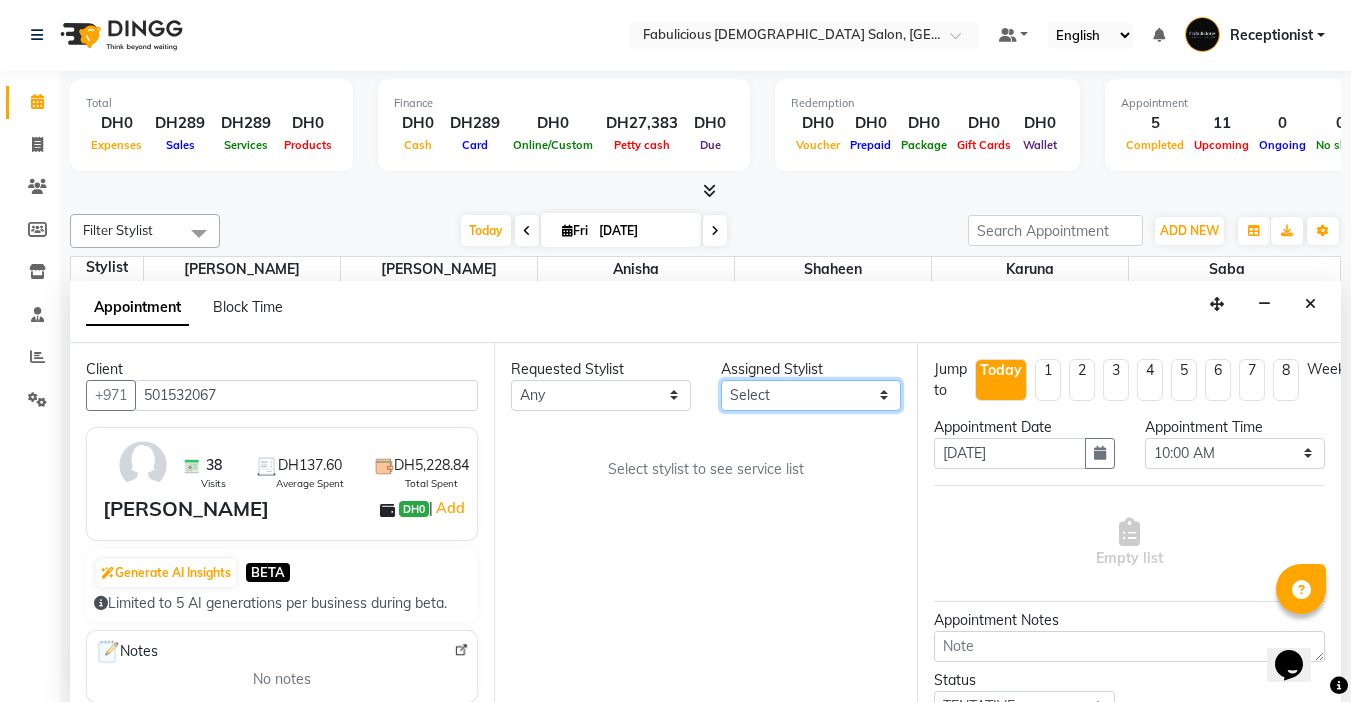 click on "Select [PERSON_NAME] [PERSON_NAME]  [PERSON_NAME] [PERSON_NAME]" at bounding box center [811, 395] 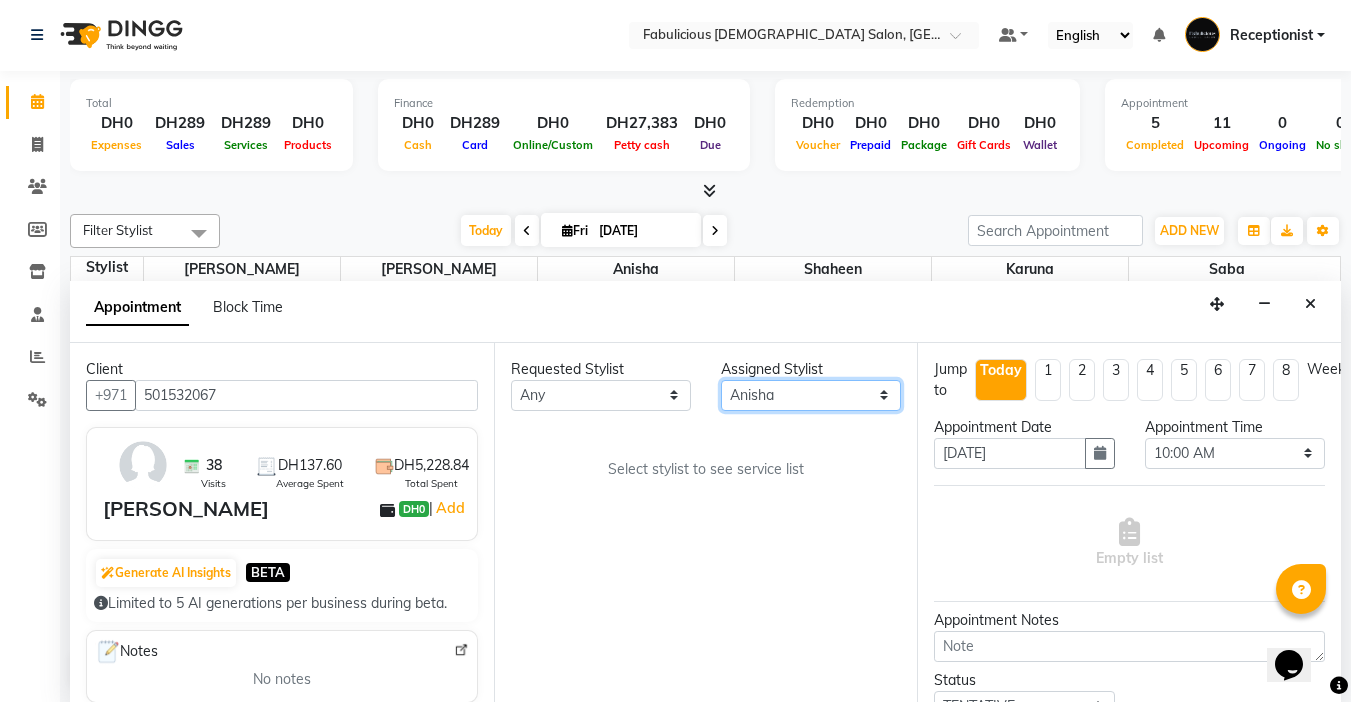 click on "Select [PERSON_NAME] [PERSON_NAME]  [PERSON_NAME] [PERSON_NAME]" at bounding box center (811, 395) 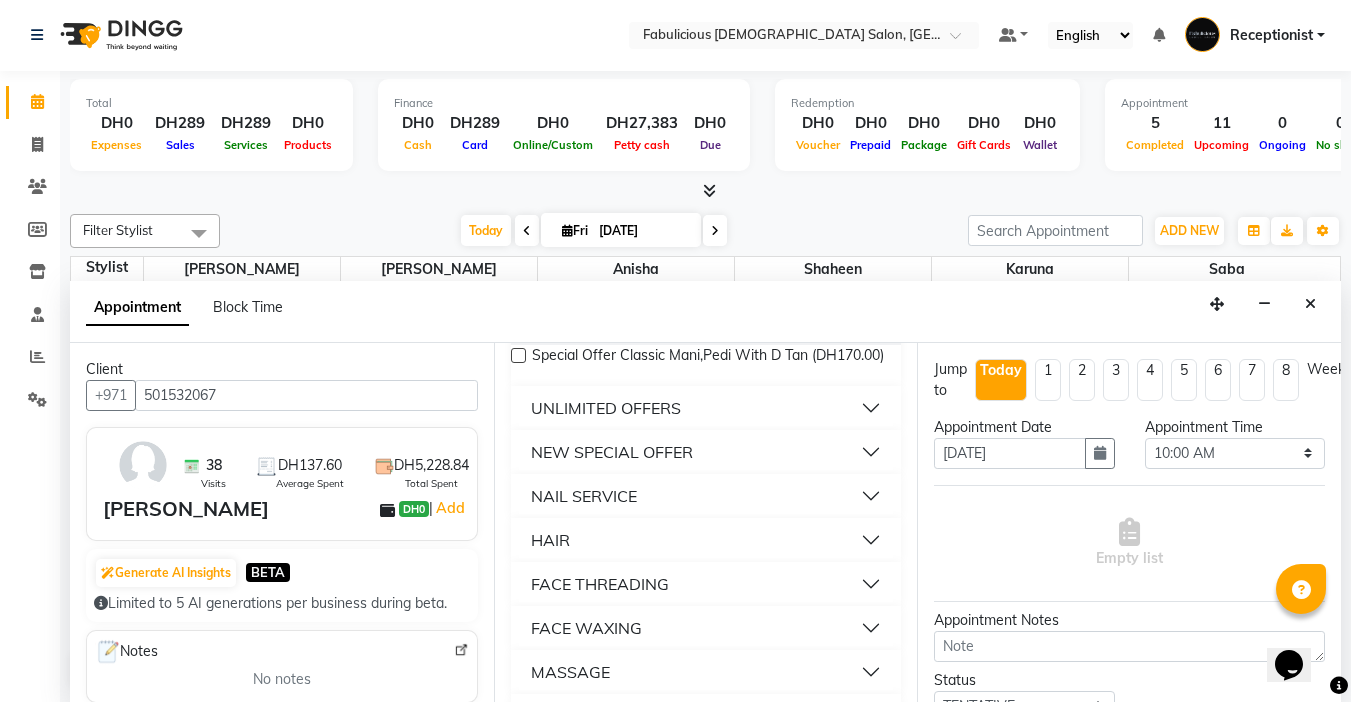 scroll, scrollTop: 1300, scrollLeft: 0, axis: vertical 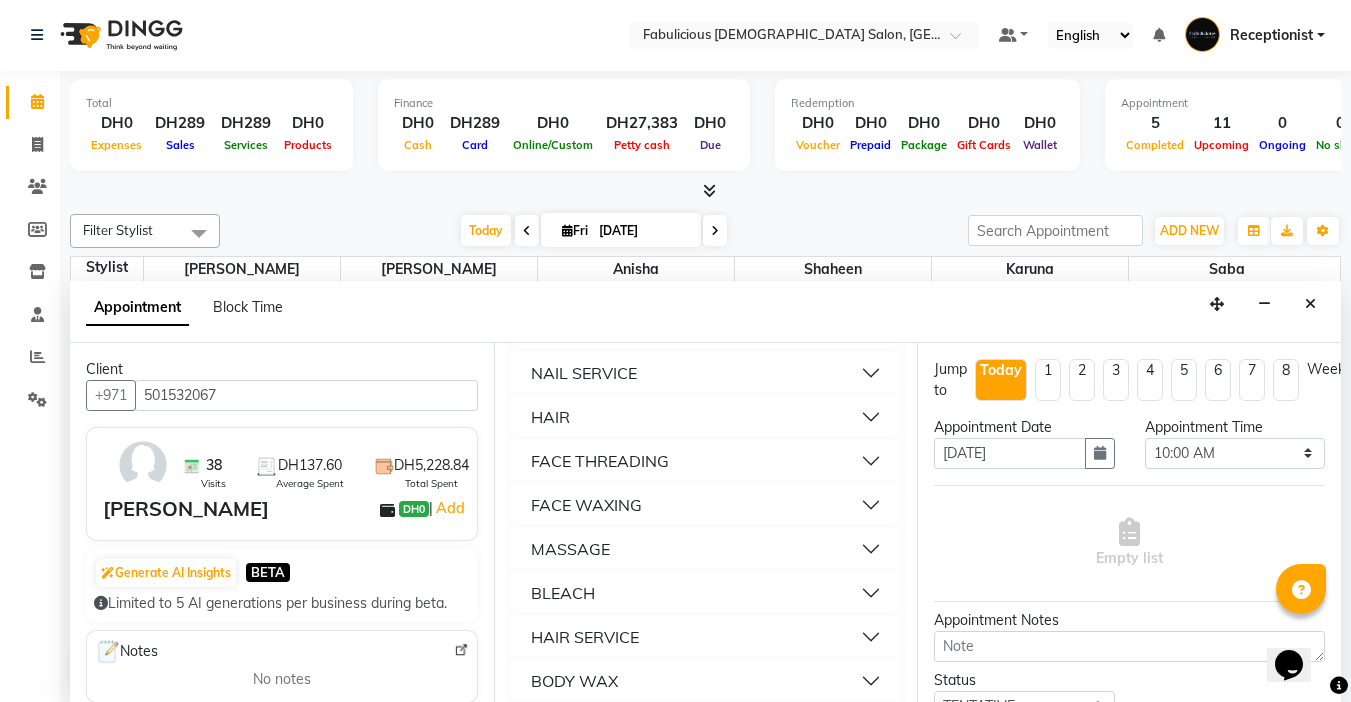 click on "NAIL SERVICE" at bounding box center (706, 373) 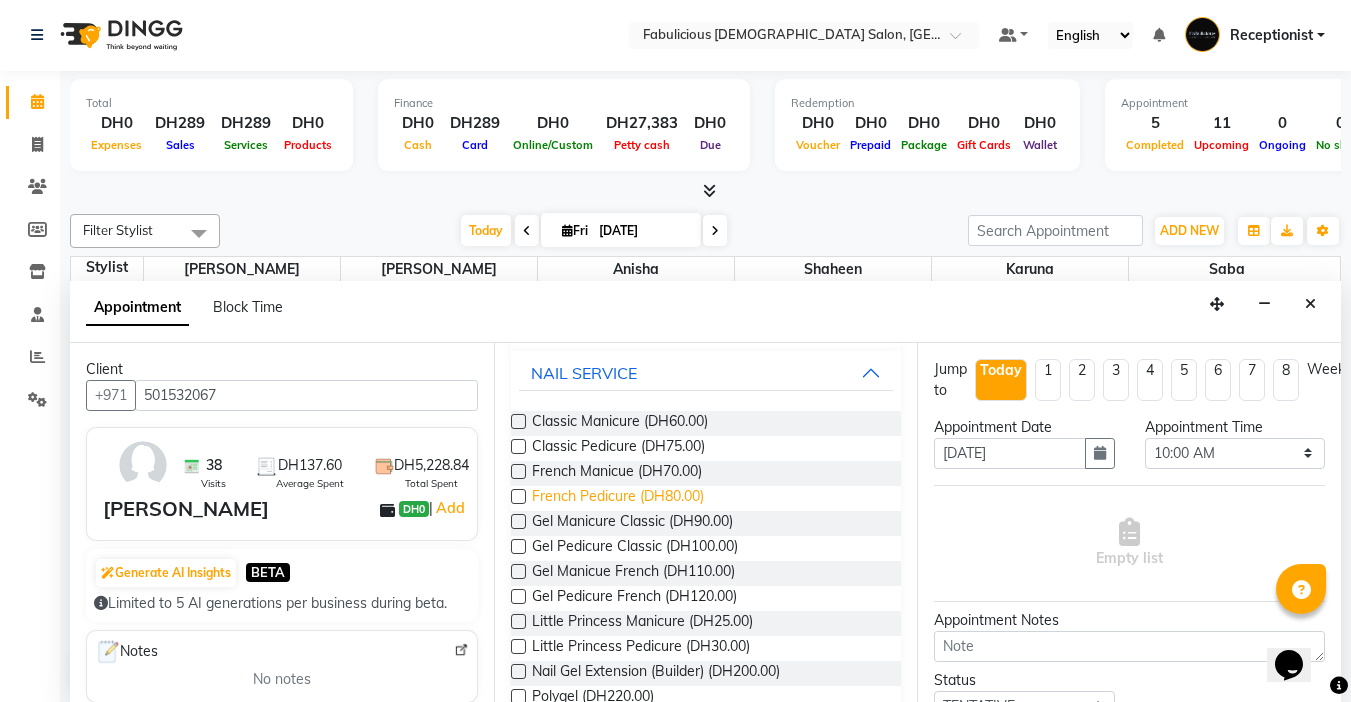 drag, startPoint x: 513, startPoint y: 554, endPoint x: 622, endPoint y: 526, distance: 112.53888 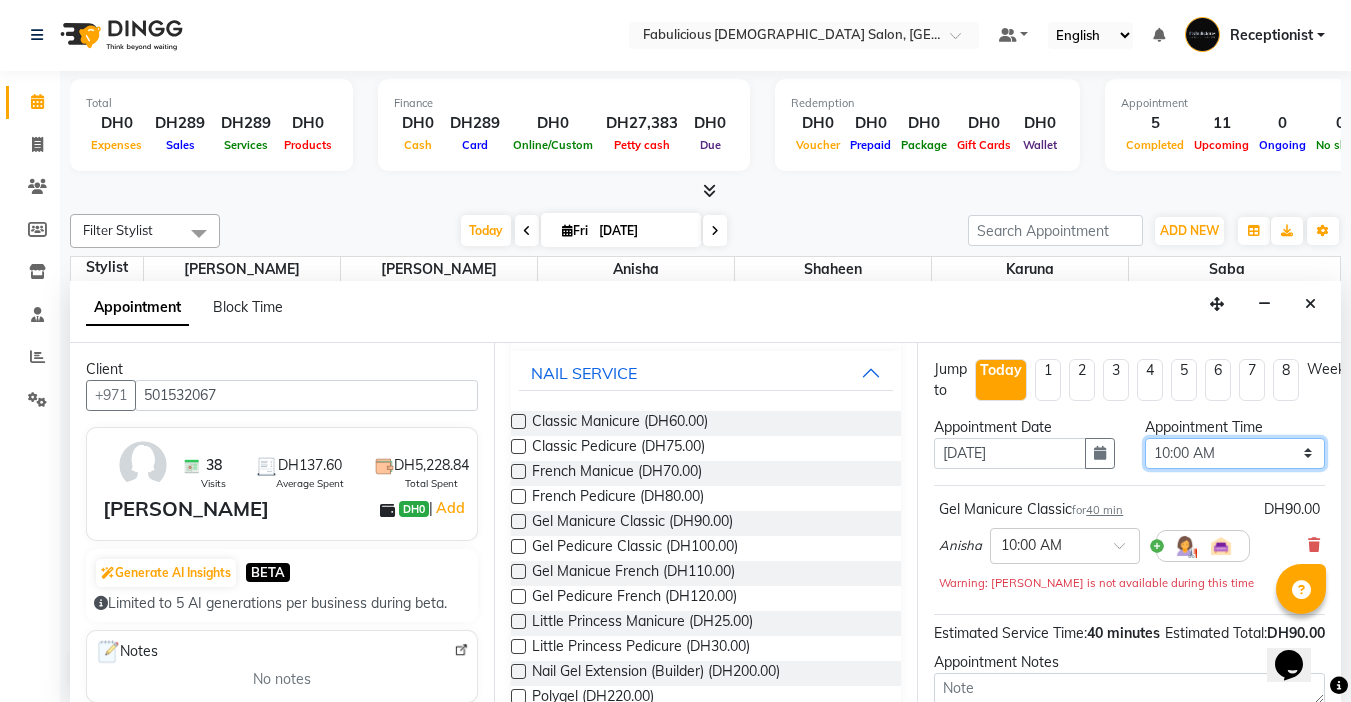 click on "Select 10:00 AM 10:15 AM 10:30 AM 10:45 AM 11:00 AM 11:15 AM 11:30 AM 11:45 AM 12:00 PM 12:15 PM 12:30 PM 12:45 PM 01:00 PM 01:15 PM 01:30 PM 01:45 PM 02:00 PM 02:15 PM 02:30 PM 02:45 PM 03:00 PM 03:15 PM 03:30 PM 03:45 PM 04:00 PM 04:15 PM 04:30 PM 04:45 PM 05:00 PM 05:15 PM 05:30 PM 05:45 PM 06:00 PM 06:15 PM 06:30 PM 06:45 PM 07:00 PM 07:15 PM 07:30 PM 07:45 PM 08:00 PM 08:15 PM 08:30 PM 08:45 PM 09:00 PM 09:15 PM 09:30 PM 09:45 PM 10:00 PM 10:15 PM 10:30 PM 10:45 PM 11:00 PM 11:15 PM 11:30 PM 11:45 PM" at bounding box center (1235, 453) 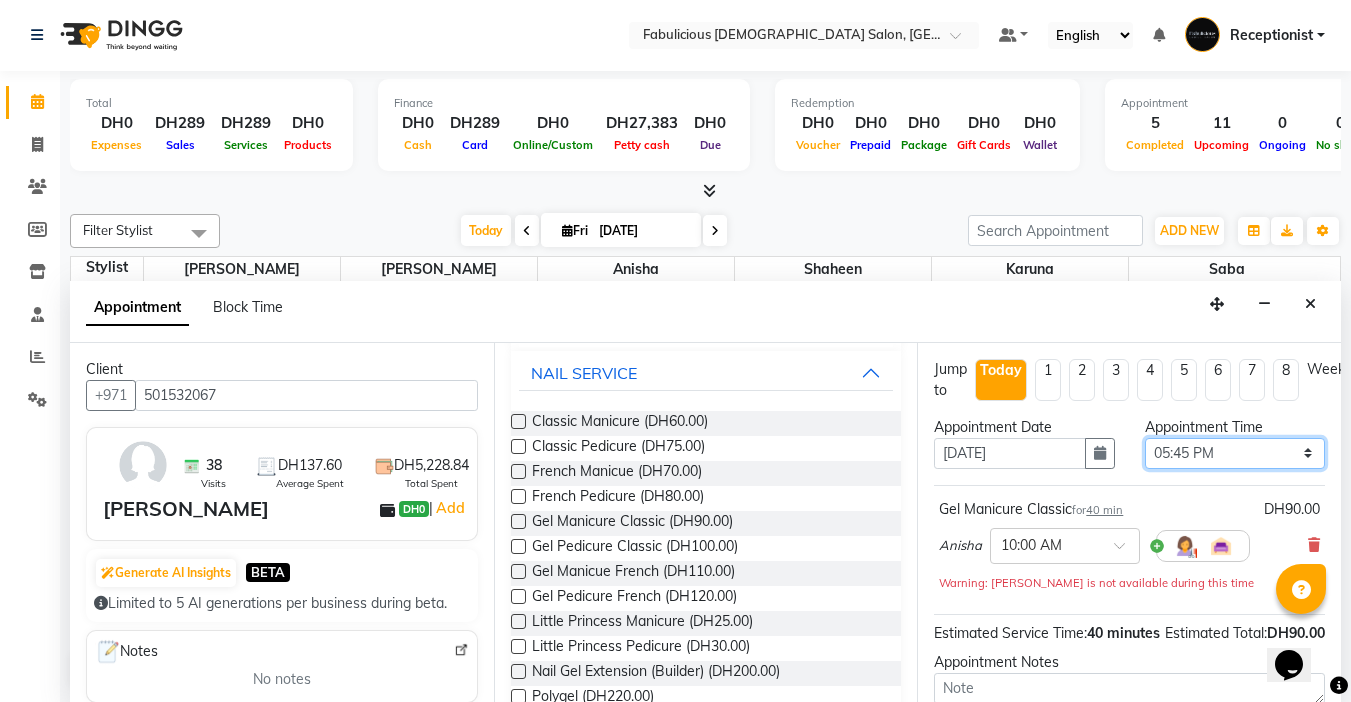 click on "Select 10:00 AM 10:15 AM 10:30 AM 10:45 AM 11:00 AM 11:15 AM 11:30 AM 11:45 AM 12:00 PM 12:15 PM 12:30 PM 12:45 PM 01:00 PM 01:15 PM 01:30 PM 01:45 PM 02:00 PM 02:15 PM 02:30 PM 02:45 PM 03:00 PM 03:15 PM 03:30 PM 03:45 PM 04:00 PM 04:15 PM 04:30 PM 04:45 PM 05:00 PM 05:15 PM 05:30 PM 05:45 PM 06:00 PM 06:15 PM 06:30 PM 06:45 PM 07:00 PM 07:15 PM 07:30 PM 07:45 PM 08:00 PM 08:15 PM 08:30 PM 08:45 PM 09:00 PM 09:15 PM 09:30 PM 09:45 PM 10:00 PM 10:15 PM 10:30 PM 10:45 PM 11:00 PM 11:15 PM 11:30 PM 11:45 PM" at bounding box center [1235, 453] 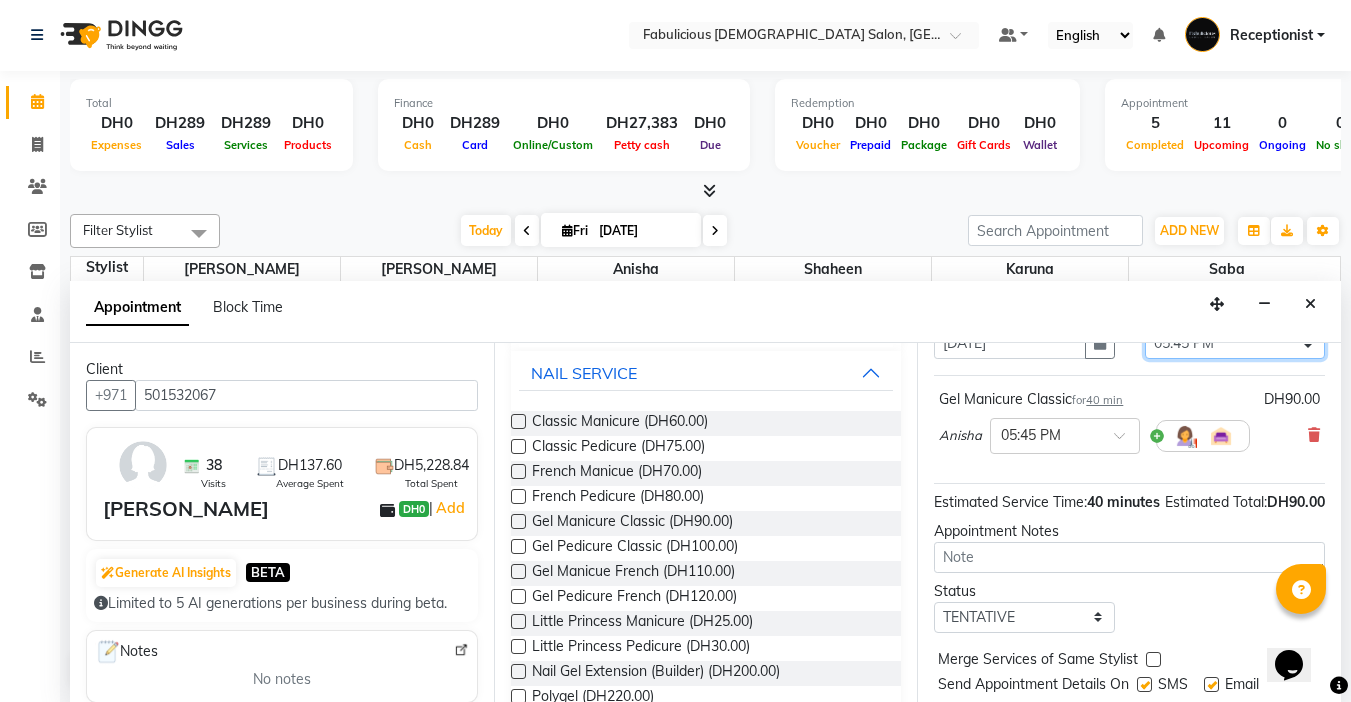 scroll, scrollTop: 203, scrollLeft: 0, axis: vertical 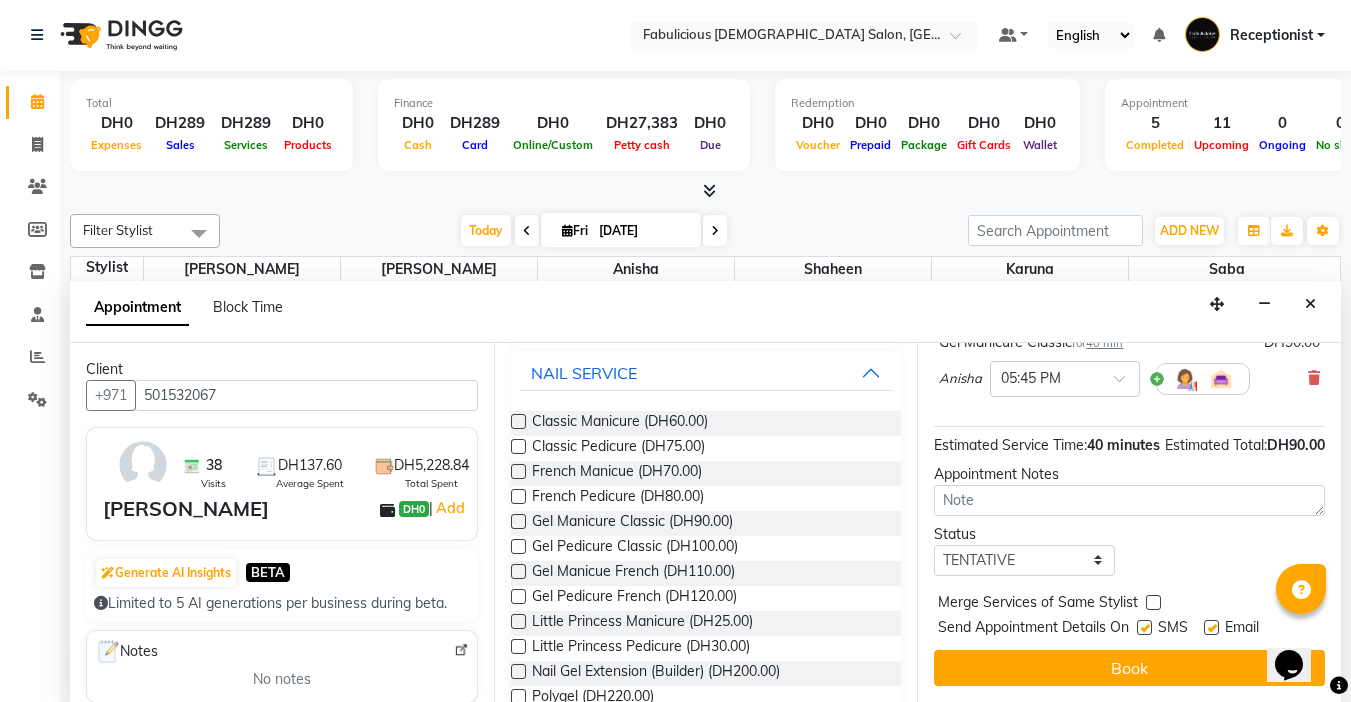 click at bounding box center [1153, 602] 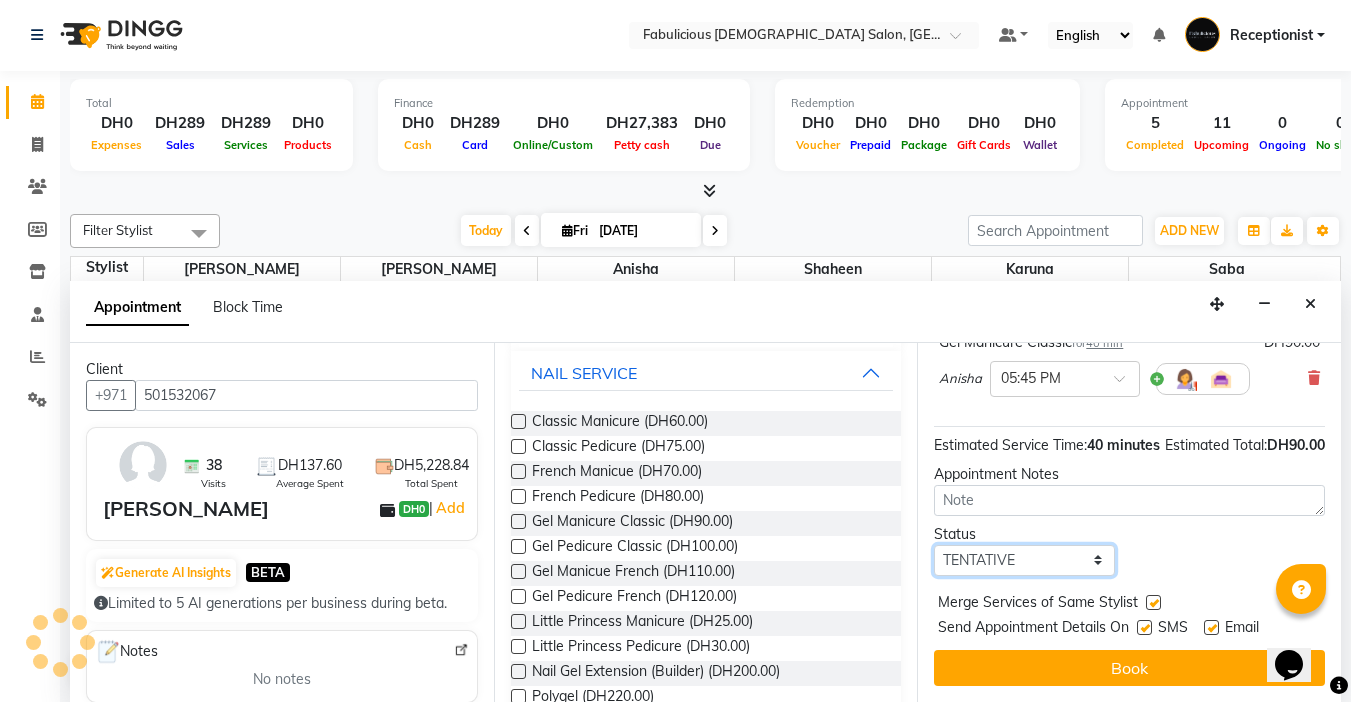 click on "Select TENTATIVE CONFIRM CHECK-IN UPCOMING" at bounding box center (1024, 560) 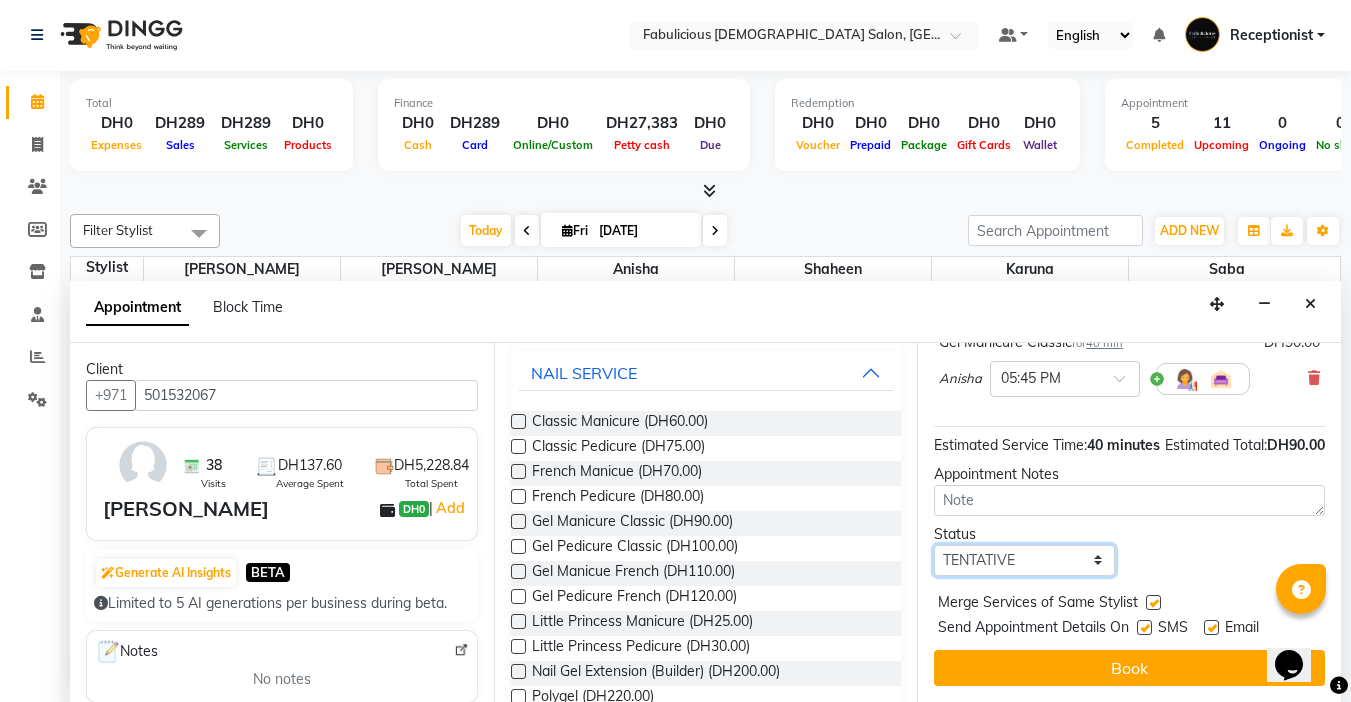 click on "Select TENTATIVE CONFIRM CHECK-IN UPCOMING" at bounding box center (1024, 560) 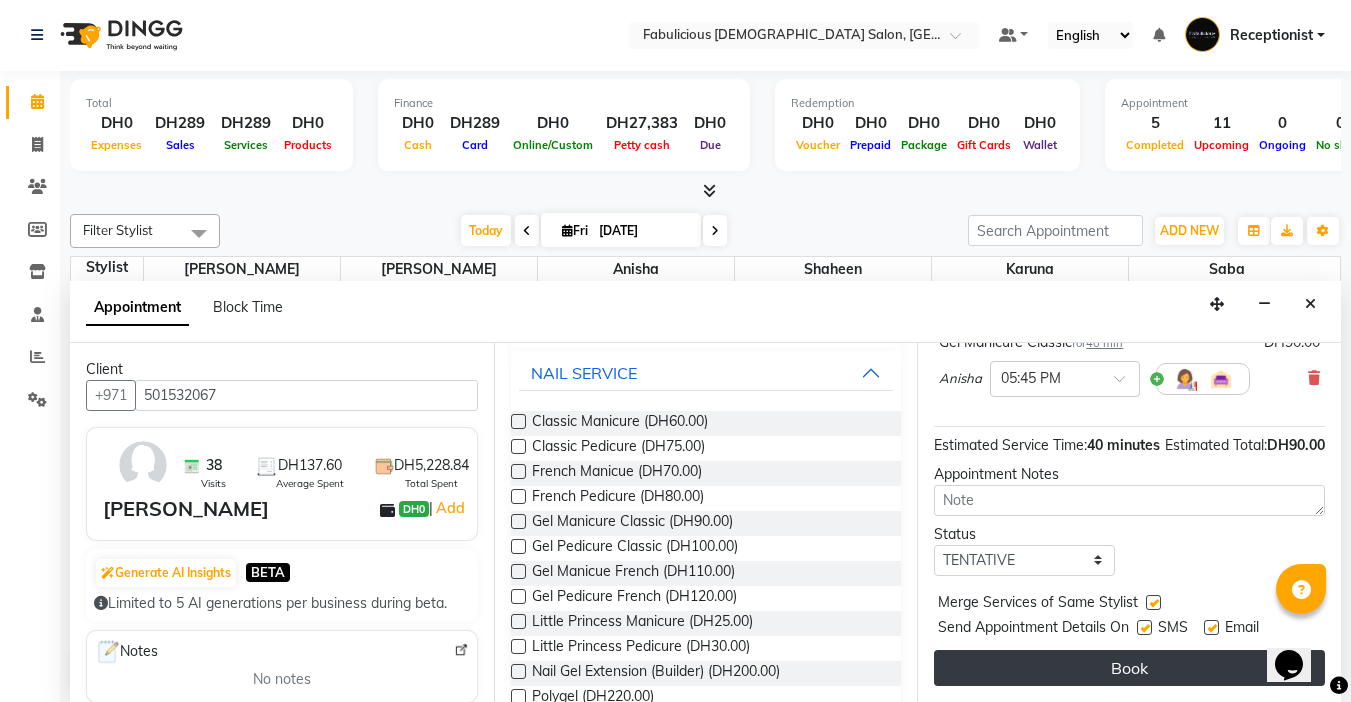click on "Book" at bounding box center (1129, 668) 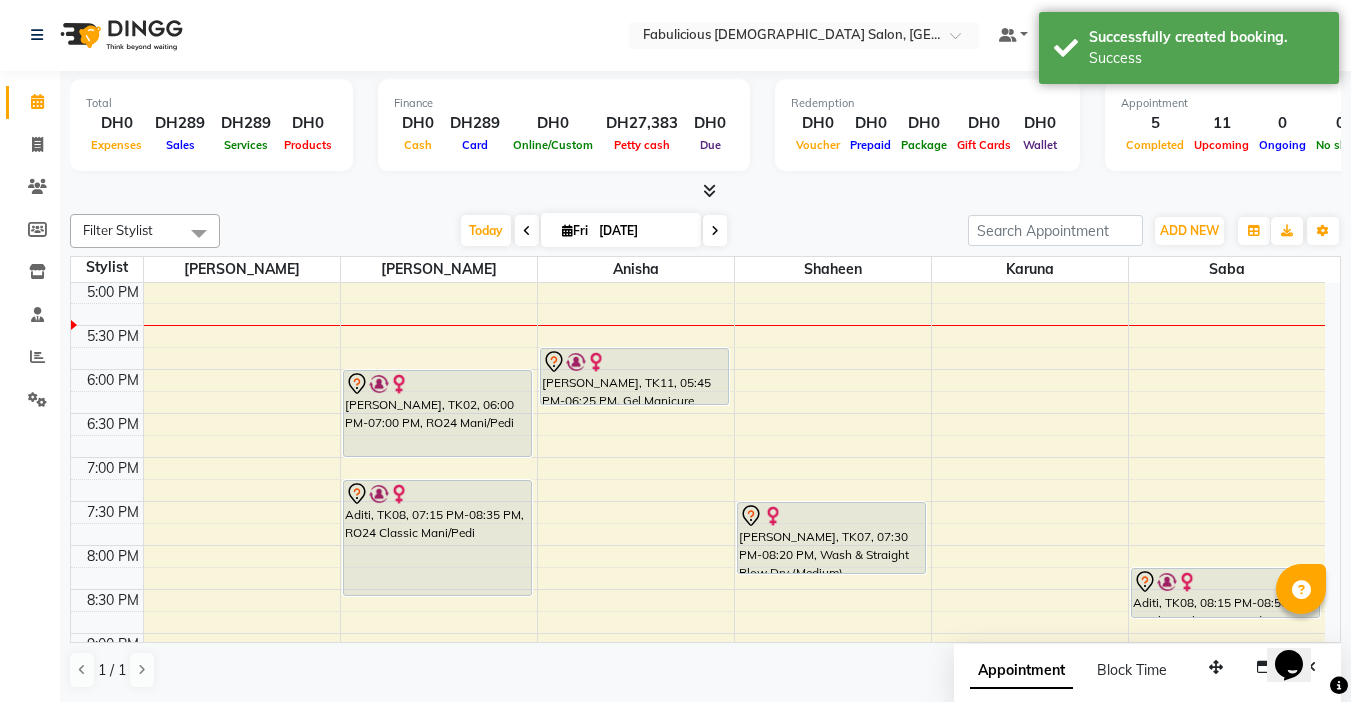 scroll, scrollTop: 0, scrollLeft: 0, axis: both 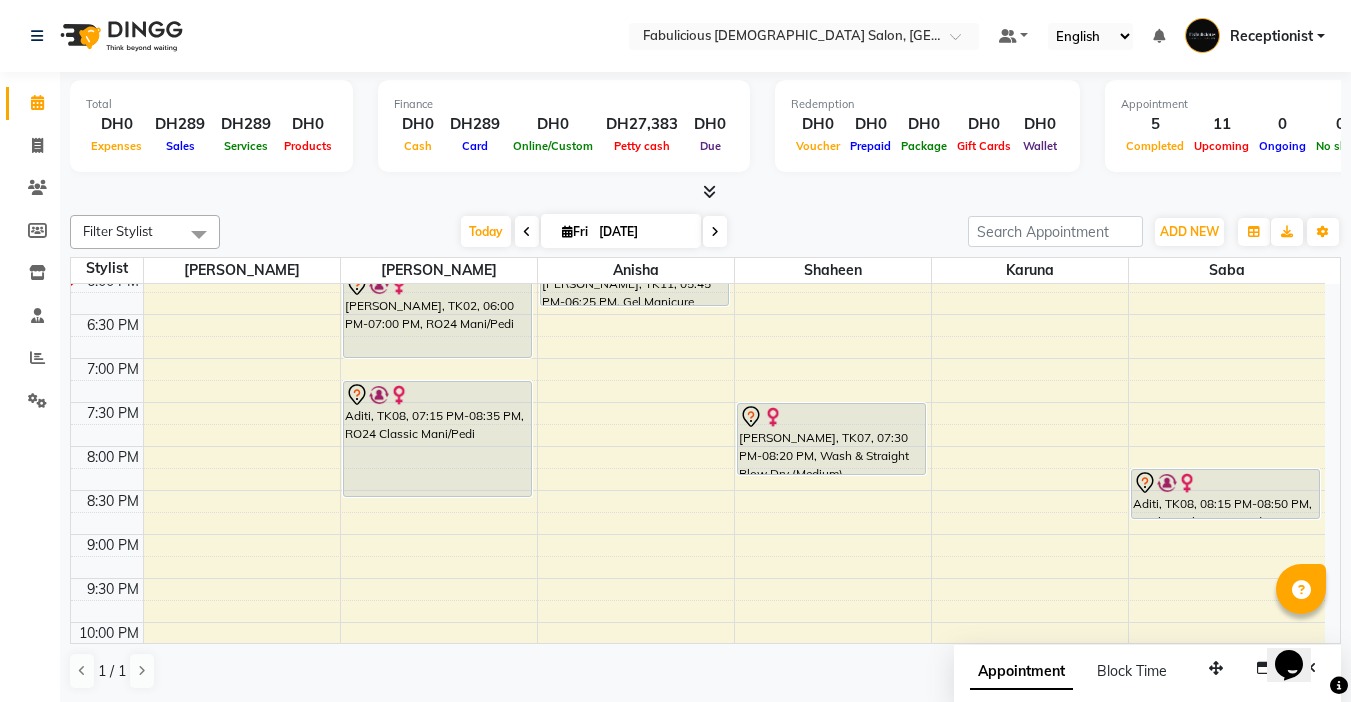 click at bounding box center [715, 231] 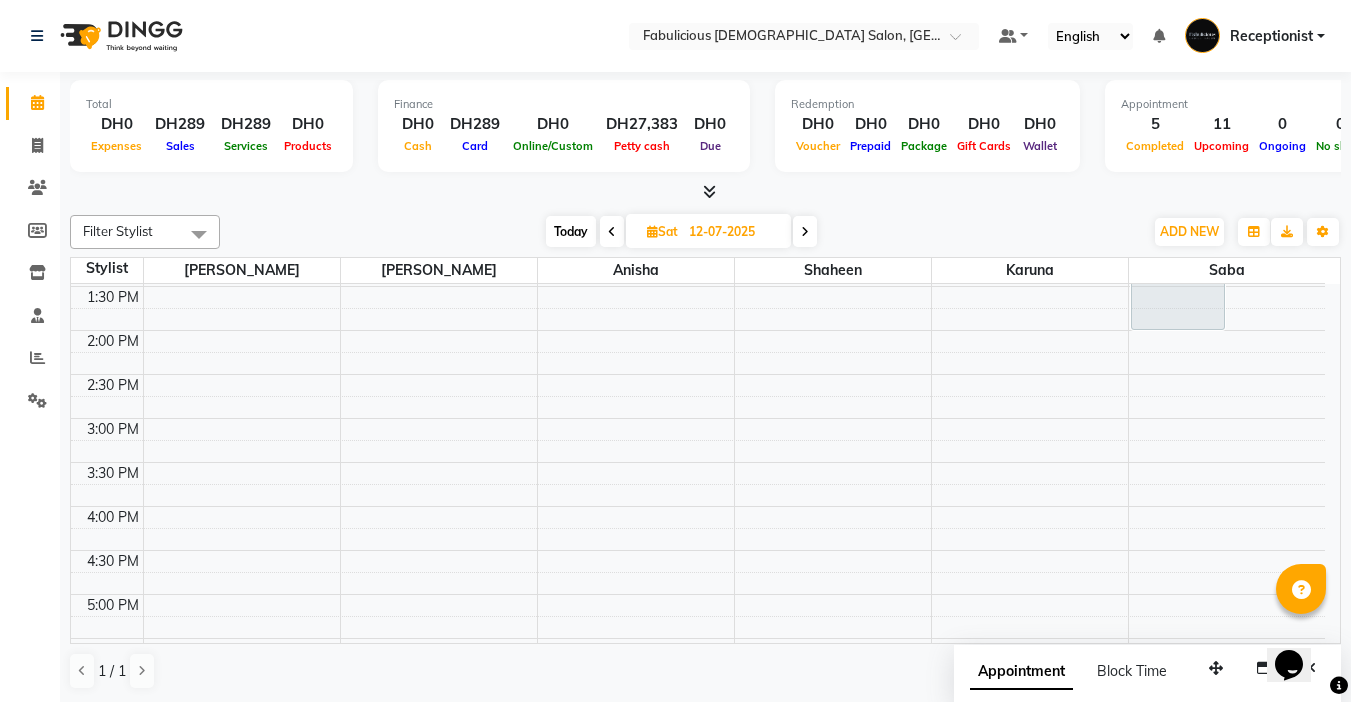 scroll, scrollTop: 0, scrollLeft: 0, axis: both 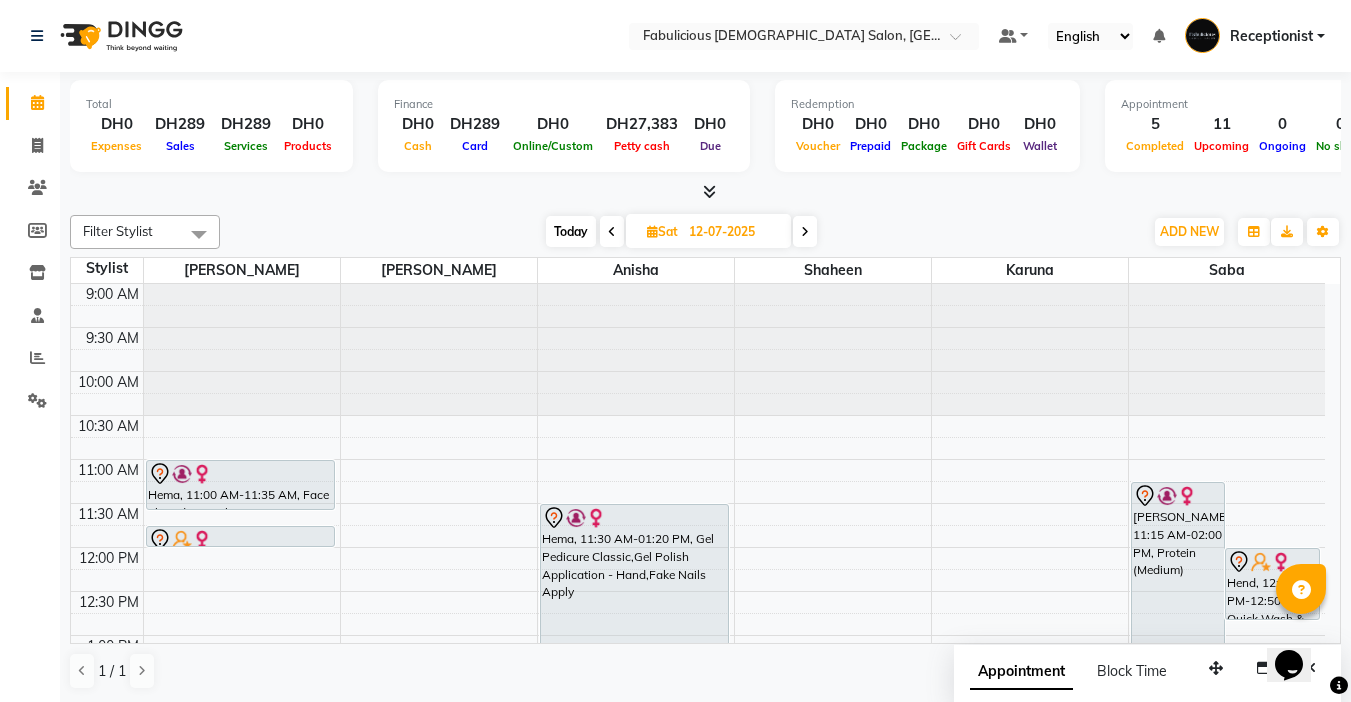 click at bounding box center (612, 232) 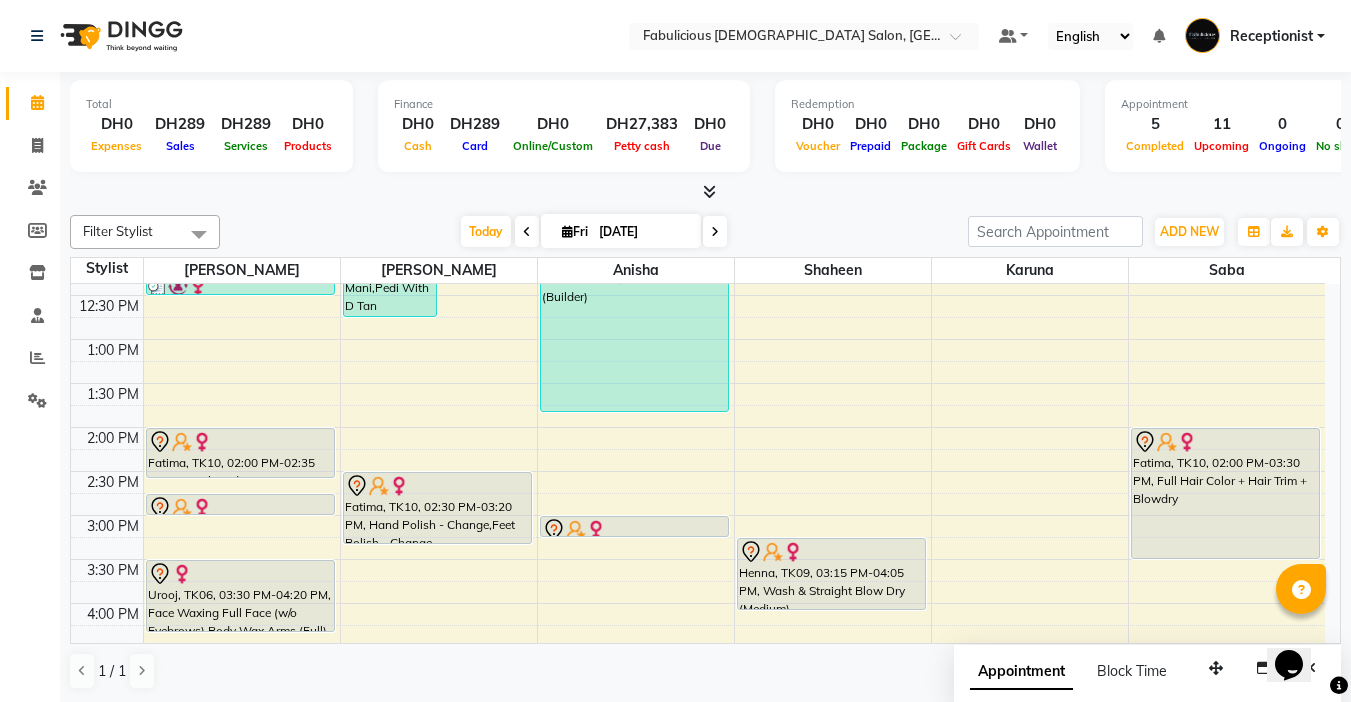 scroll, scrollTop: 293, scrollLeft: 0, axis: vertical 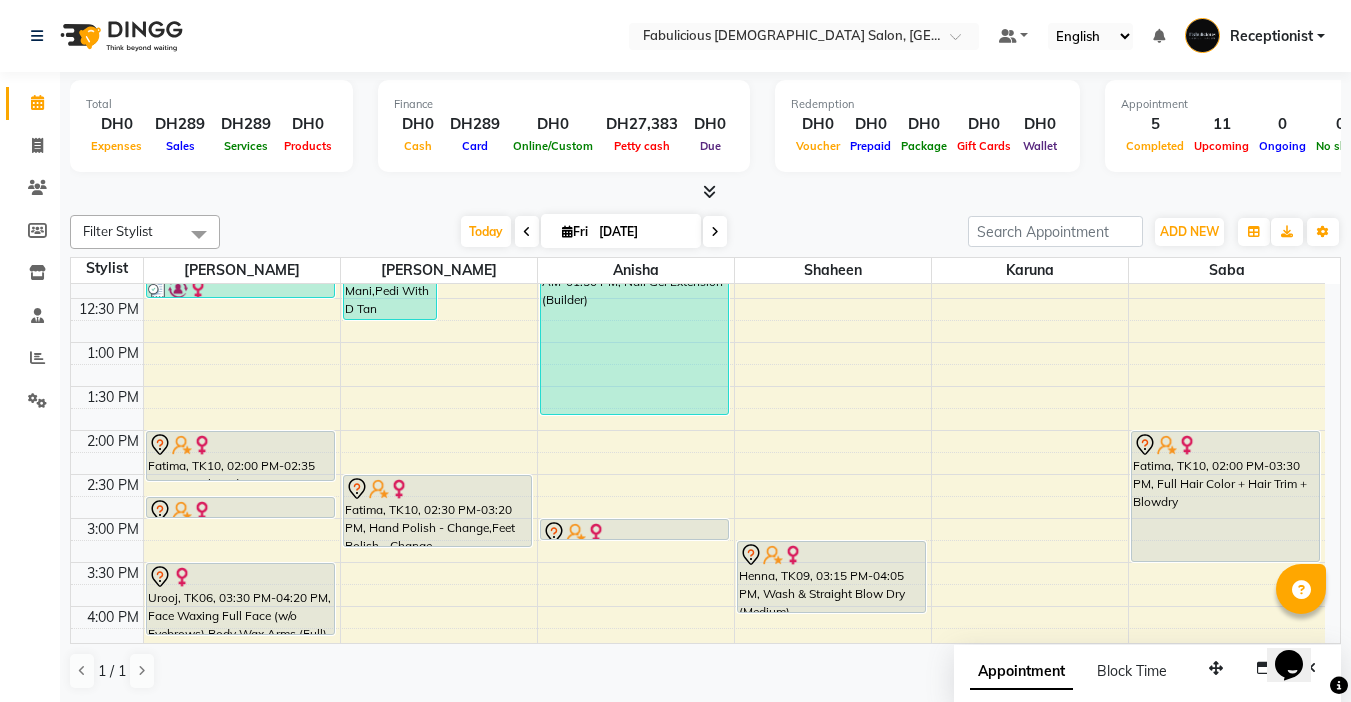 click on "Today" at bounding box center [486, 231] 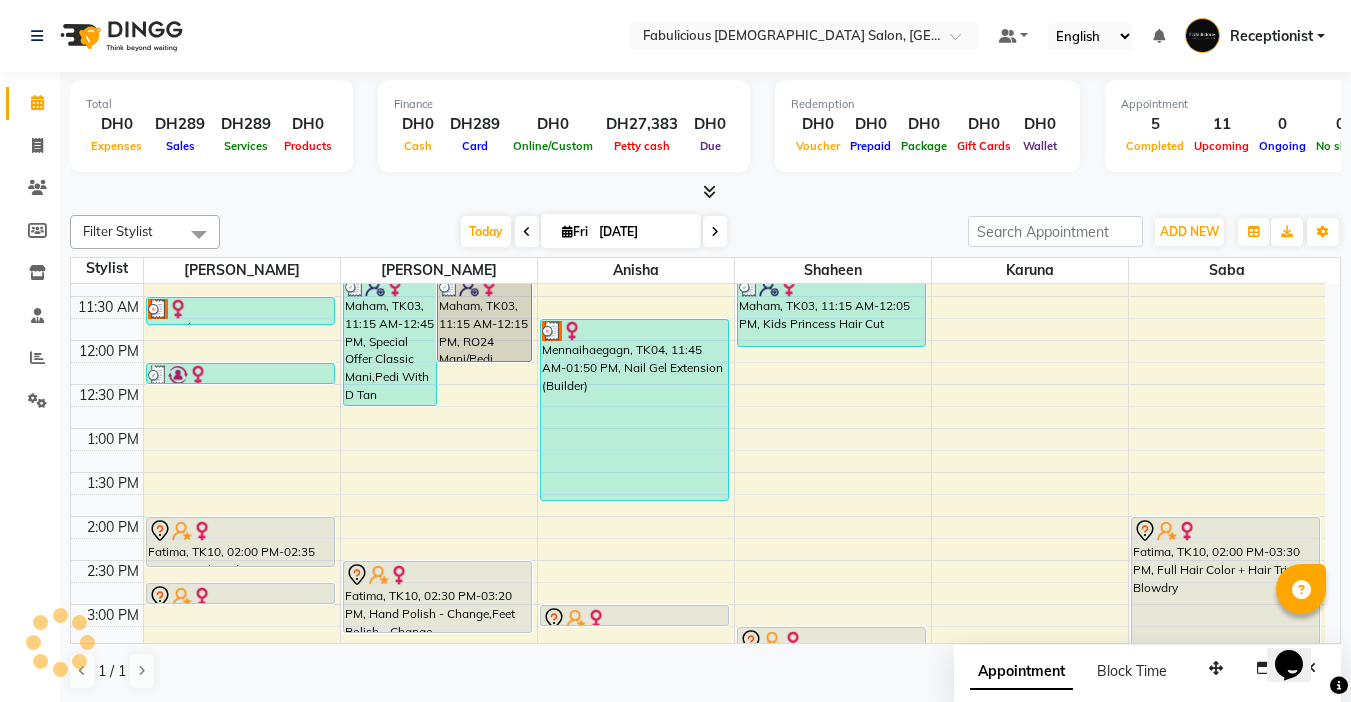 scroll, scrollTop: 960, scrollLeft: 0, axis: vertical 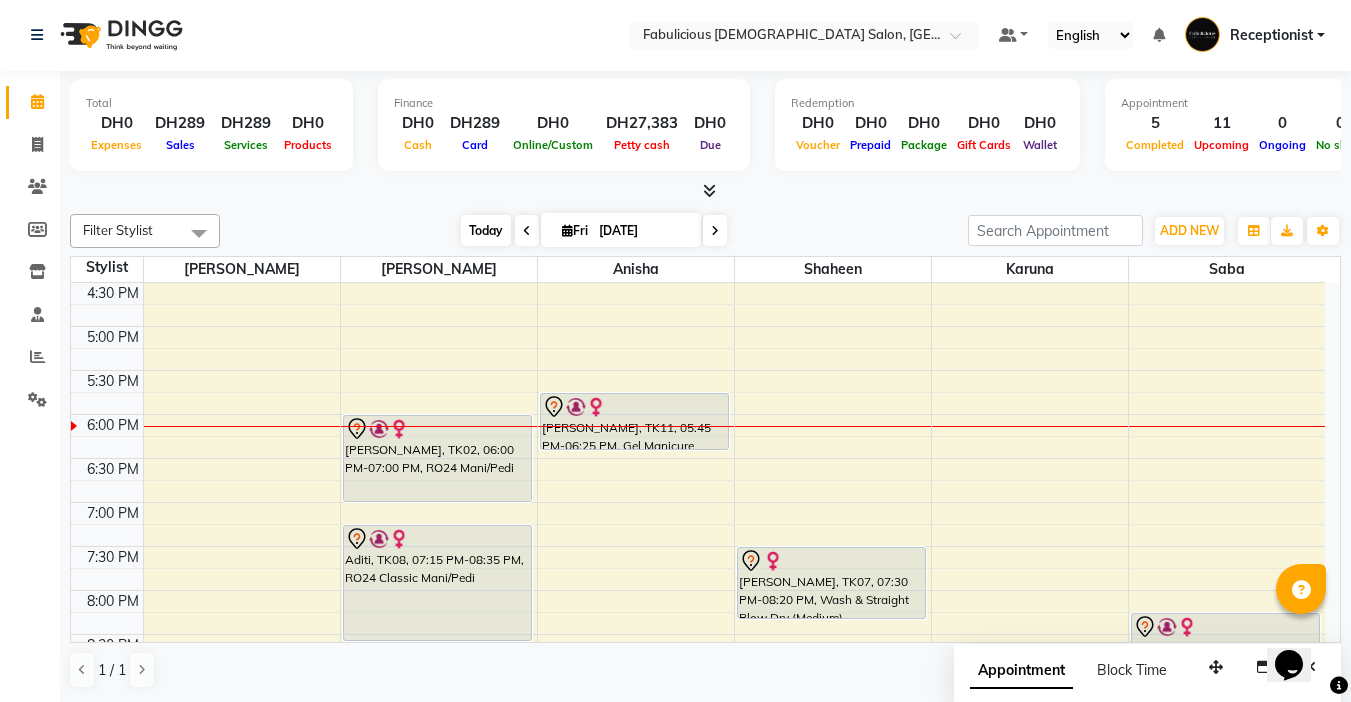 click on "Today" at bounding box center [486, 230] 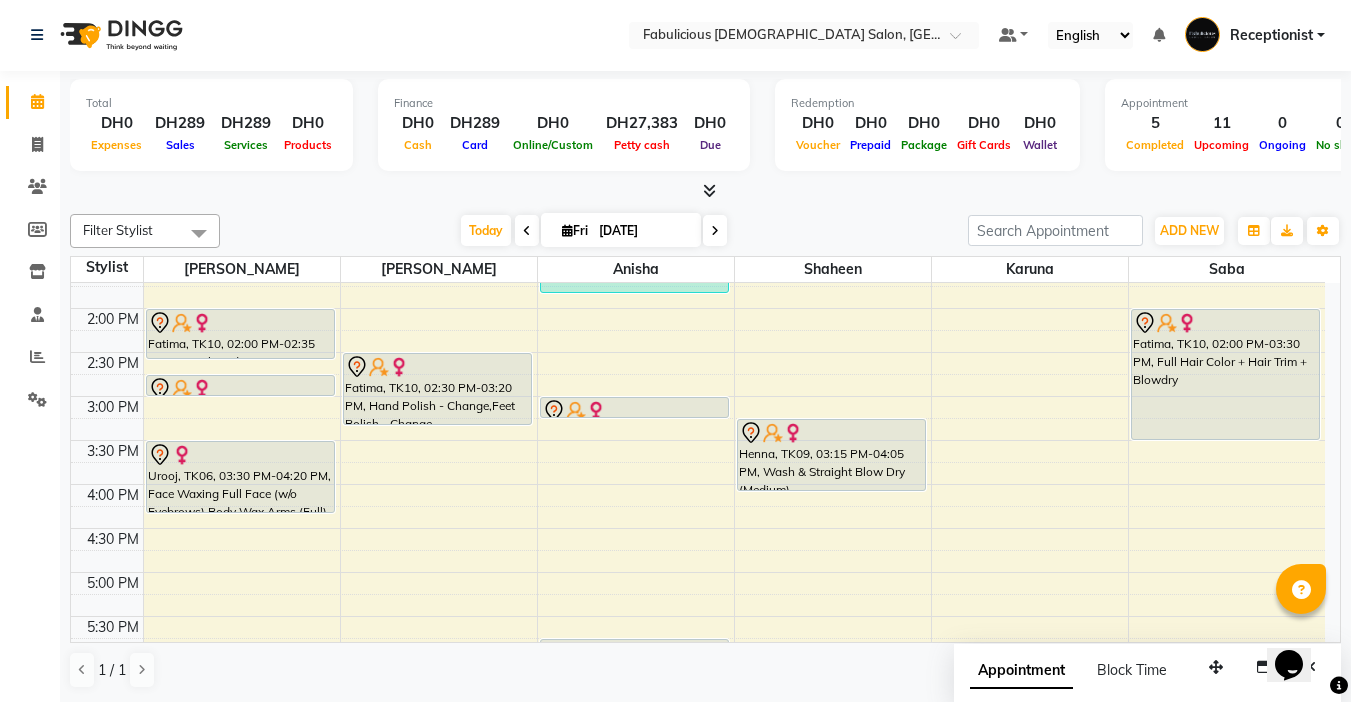 scroll, scrollTop: 293, scrollLeft: 0, axis: vertical 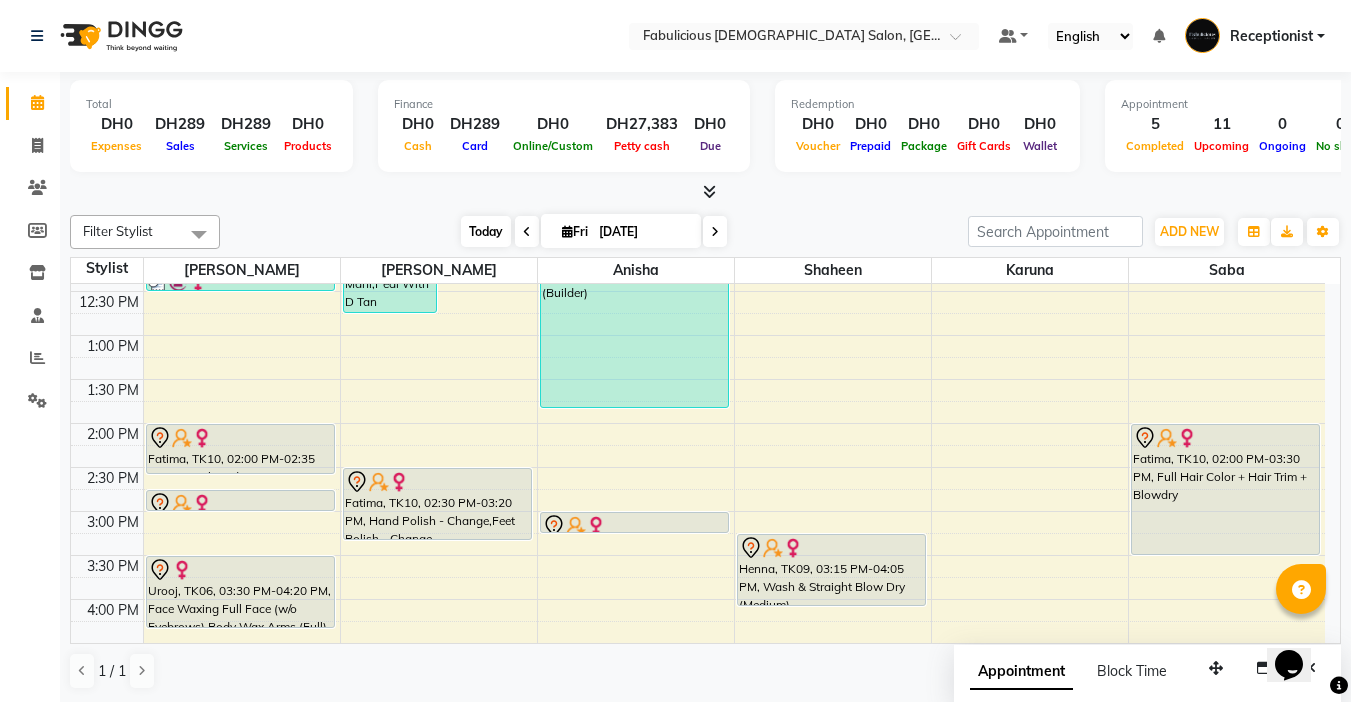 click on "Today" at bounding box center [486, 231] 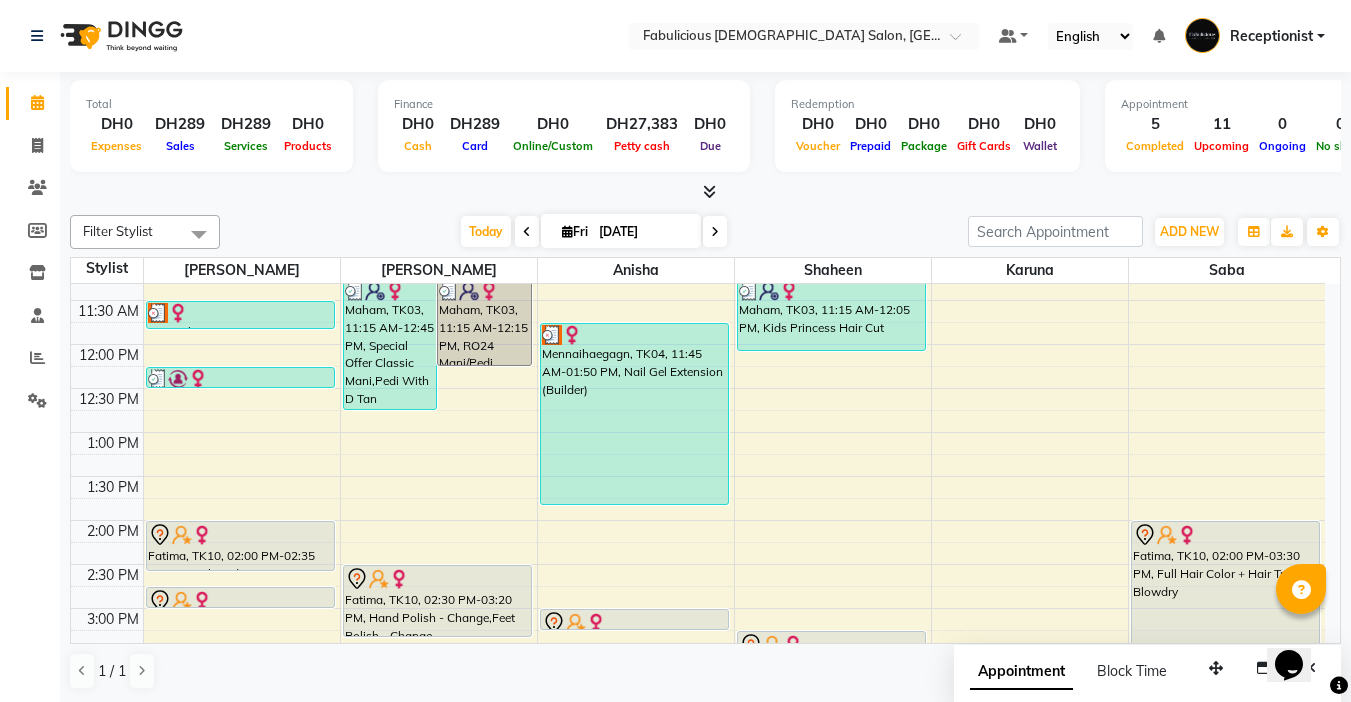 scroll, scrollTop: 193, scrollLeft: 0, axis: vertical 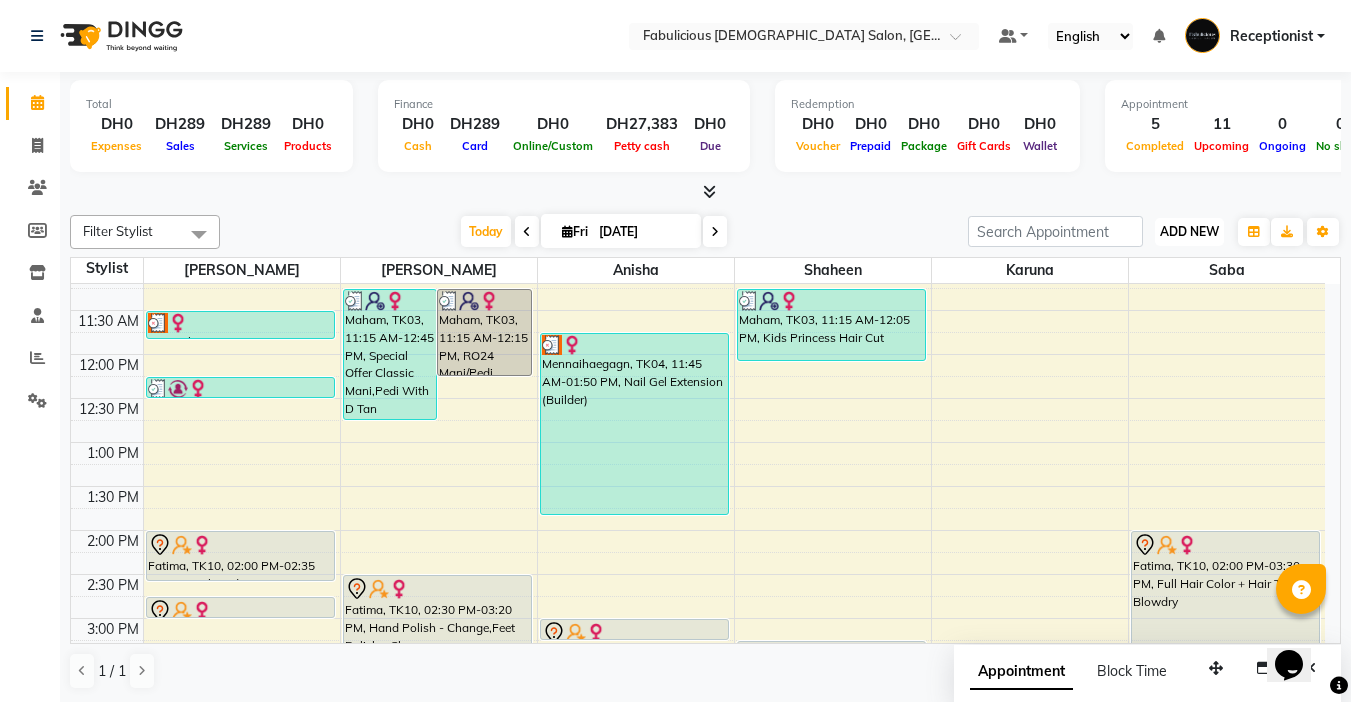 click on "ADD NEW" at bounding box center (1189, 231) 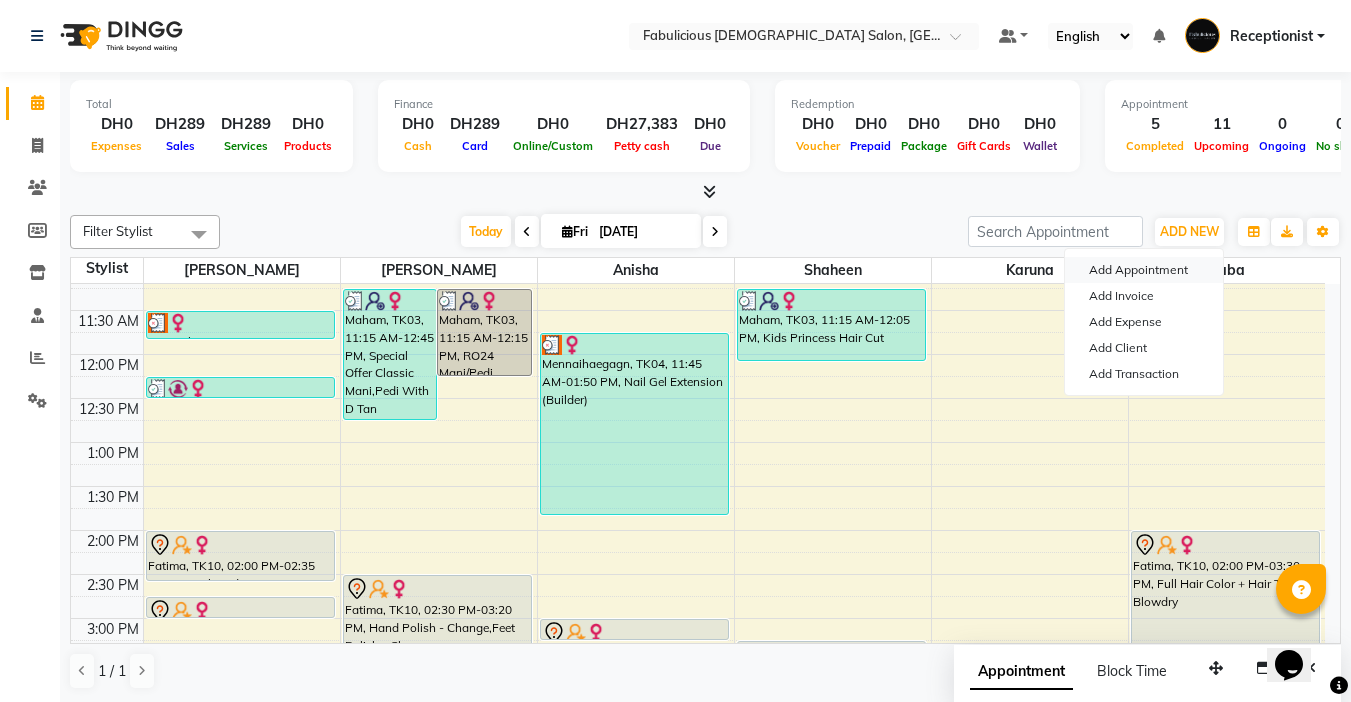 click on "Add Appointment" at bounding box center (1144, 270) 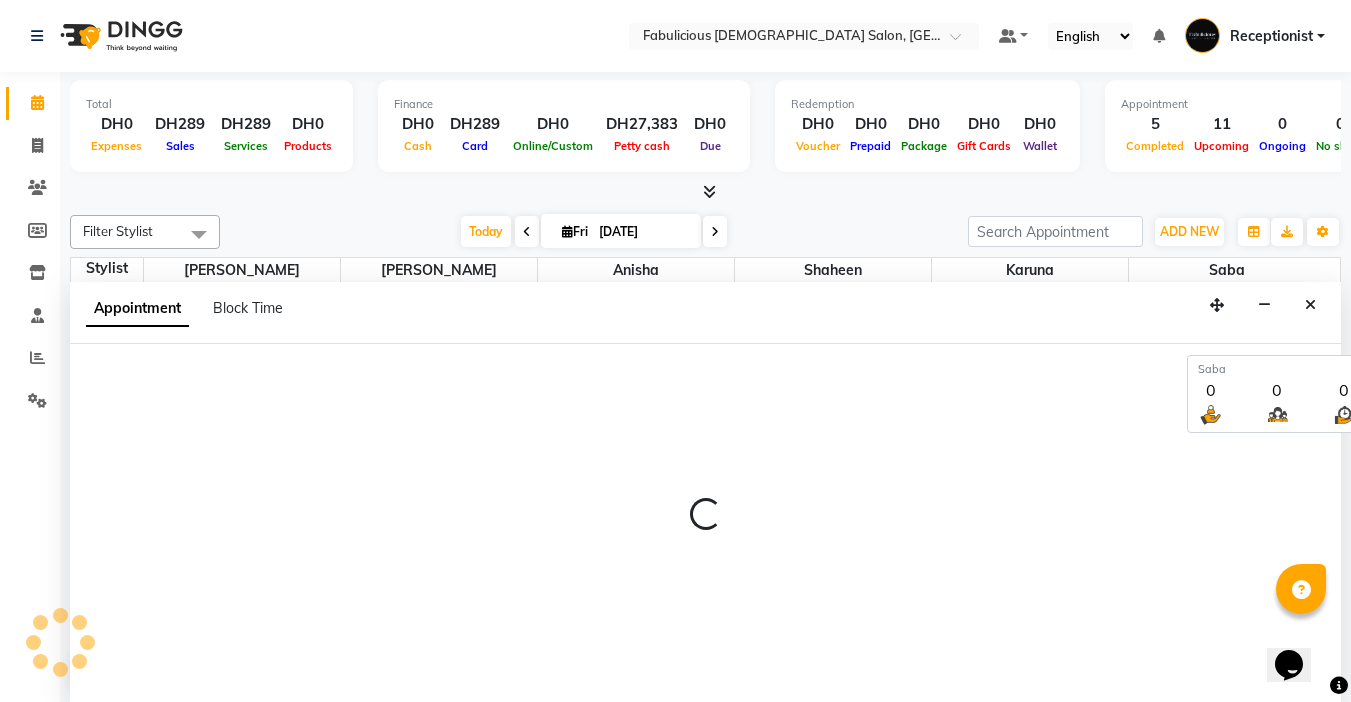 select on "tentative" 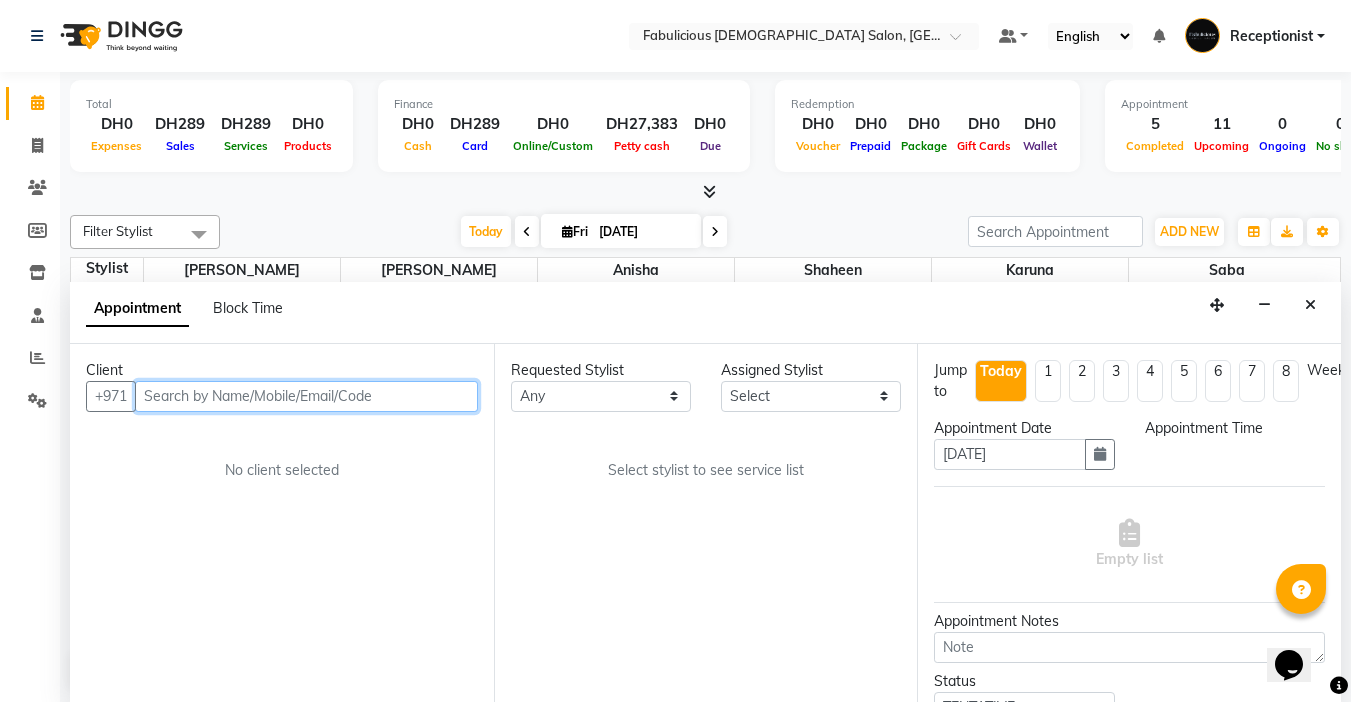 select on "600" 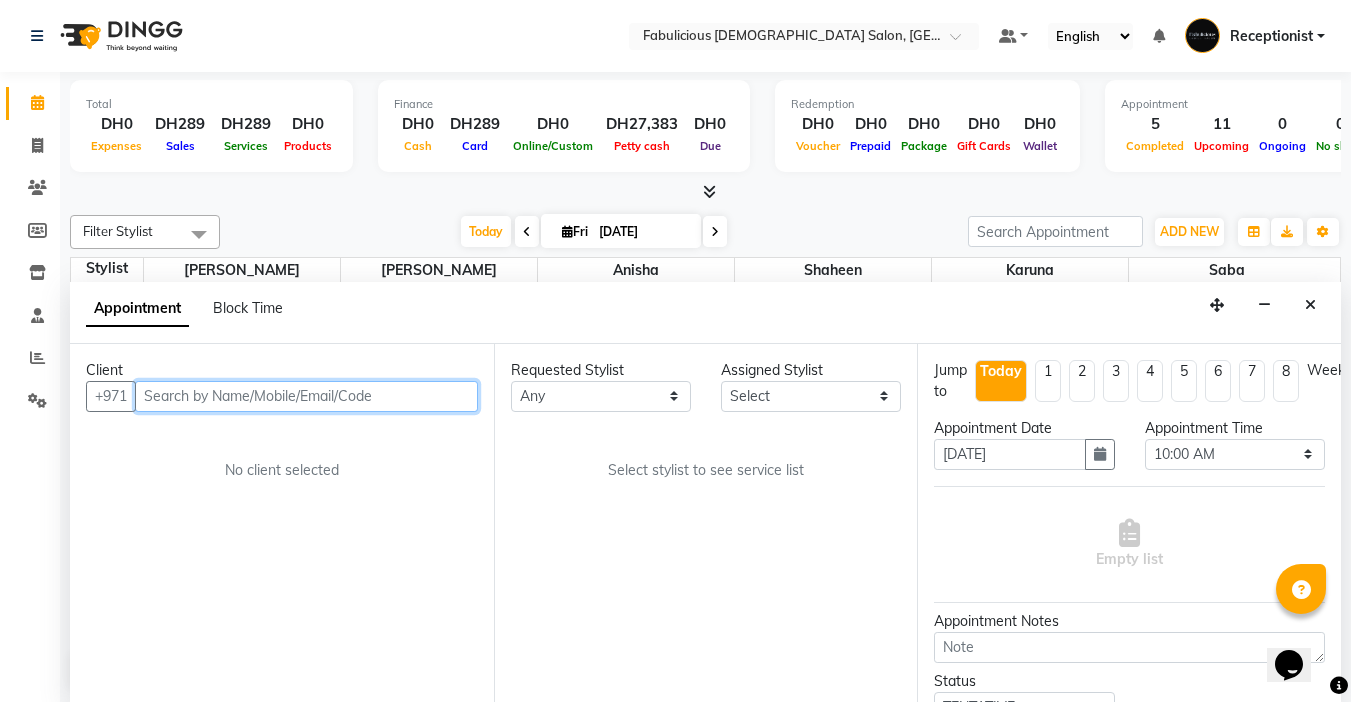 scroll, scrollTop: 1, scrollLeft: 0, axis: vertical 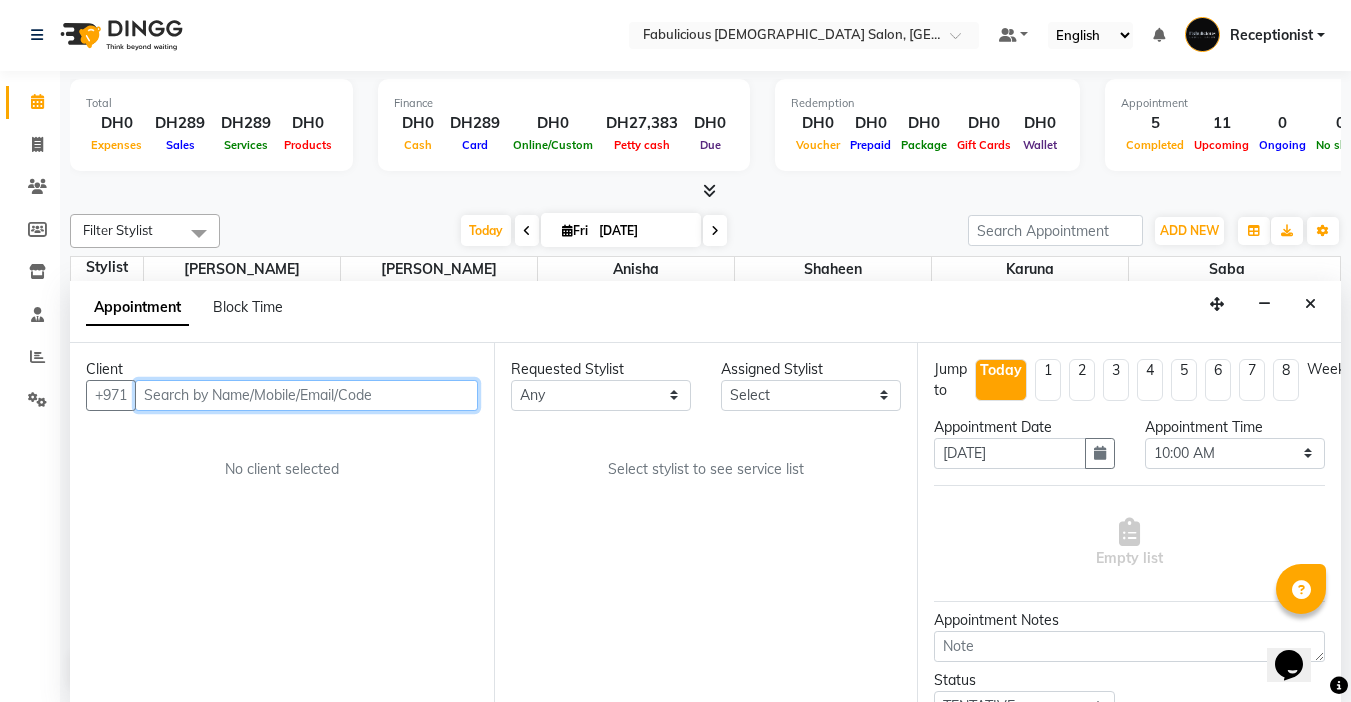 click at bounding box center [306, 395] 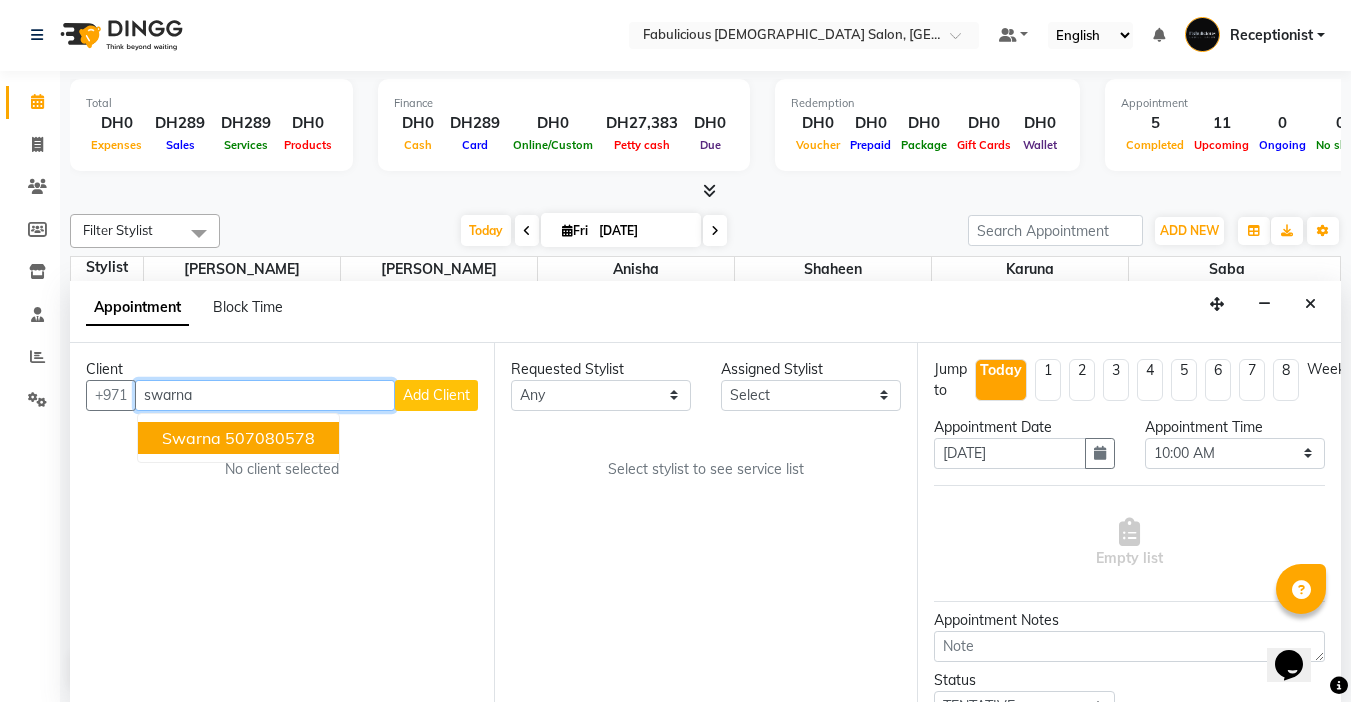 click on "507080578" at bounding box center [270, 438] 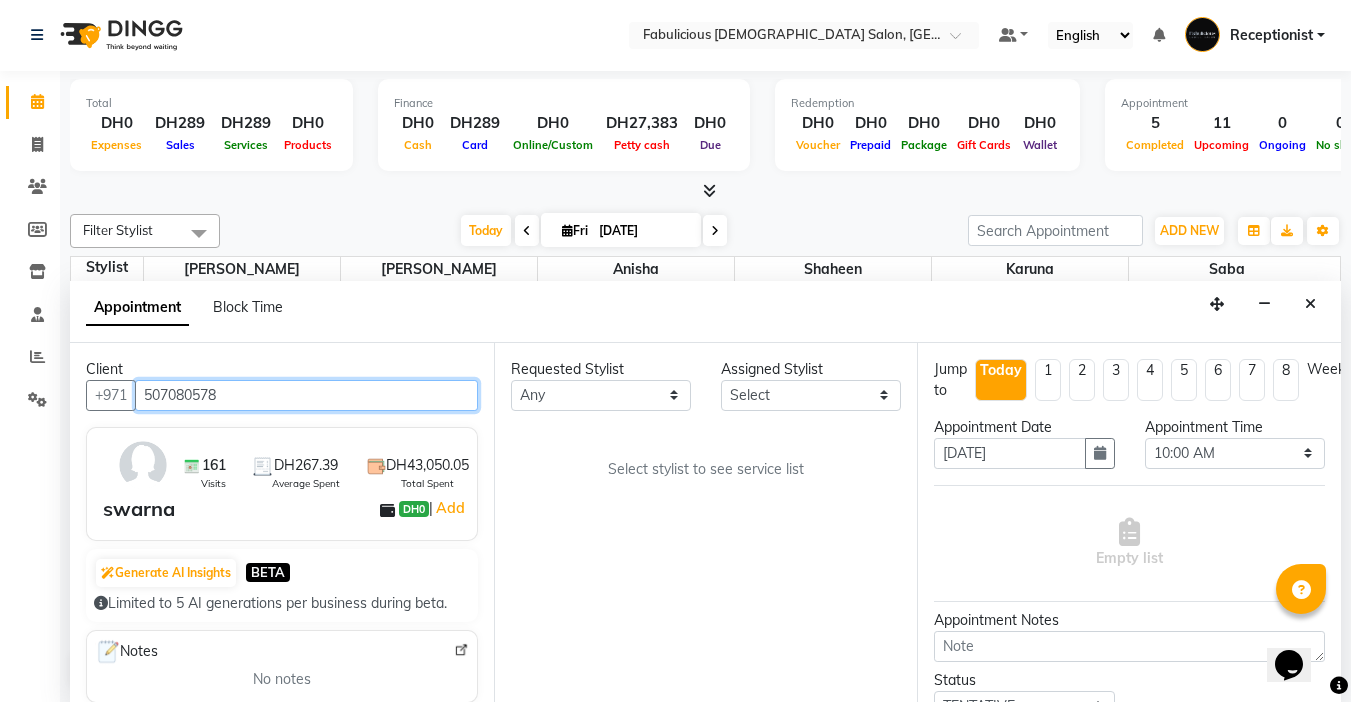 type on "507080578" 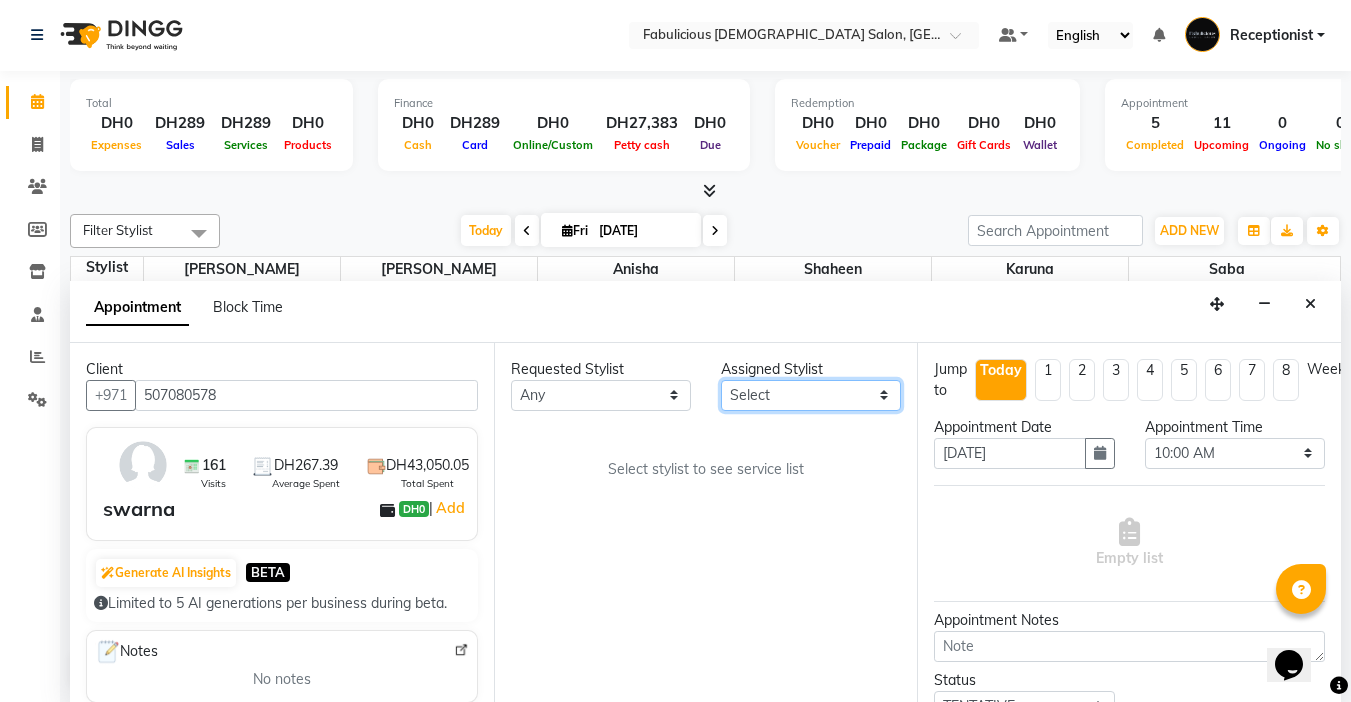 click on "Select [PERSON_NAME] [PERSON_NAME]  [PERSON_NAME] [PERSON_NAME]" at bounding box center [811, 395] 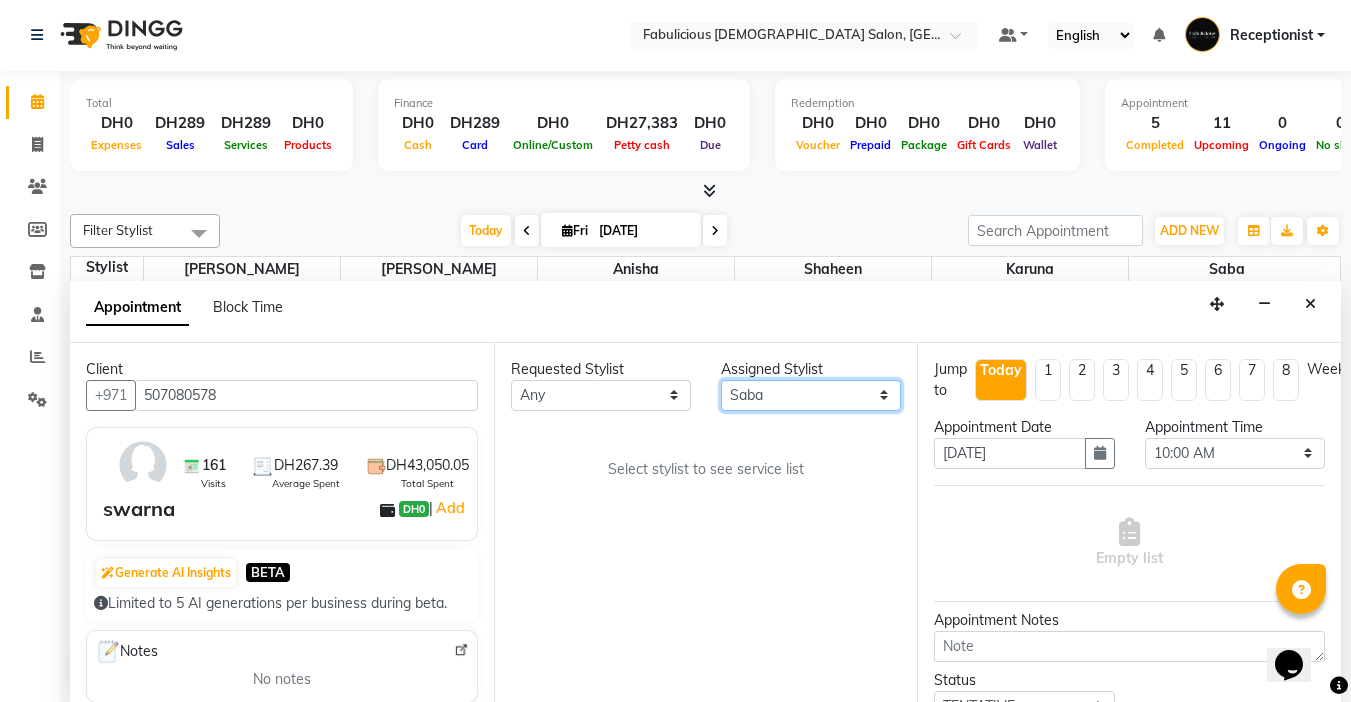 click on "Select [PERSON_NAME] [PERSON_NAME]  [PERSON_NAME] [PERSON_NAME]" at bounding box center [811, 395] 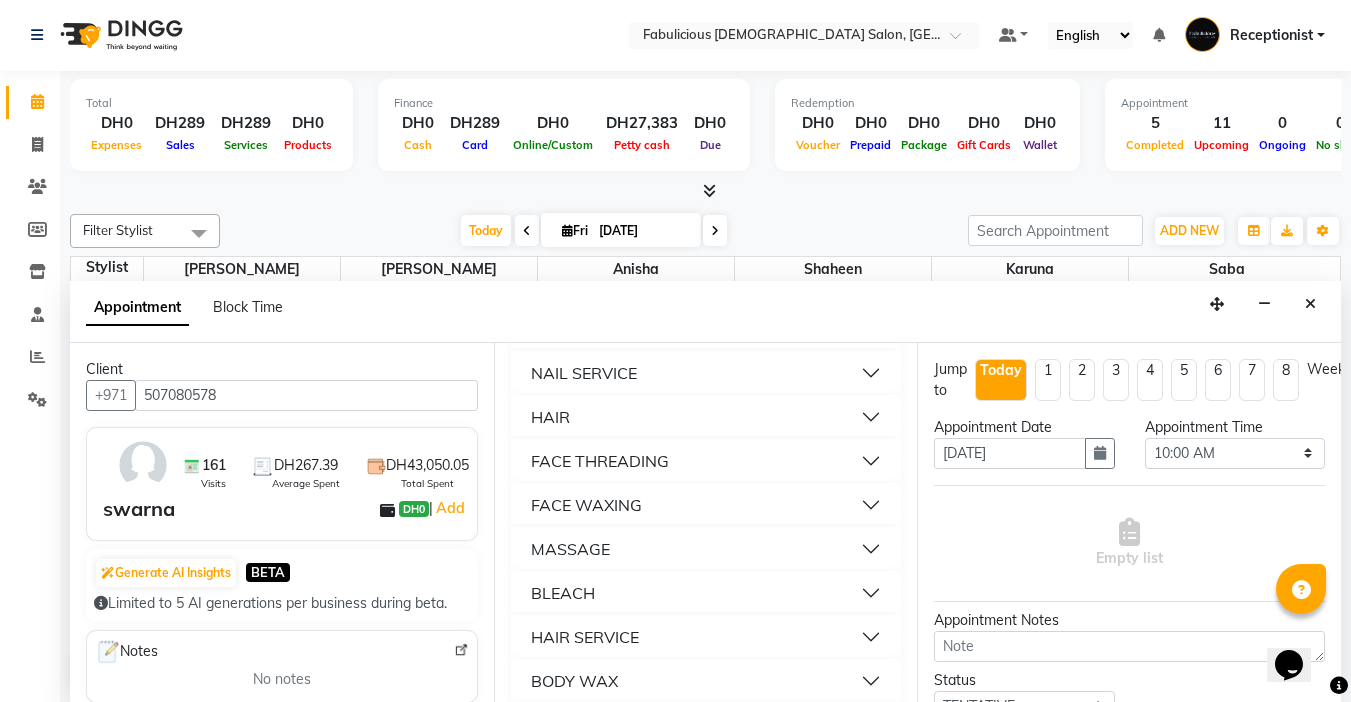 scroll, scrollTop: 1400, scrollLeft: 0, axis: vertical 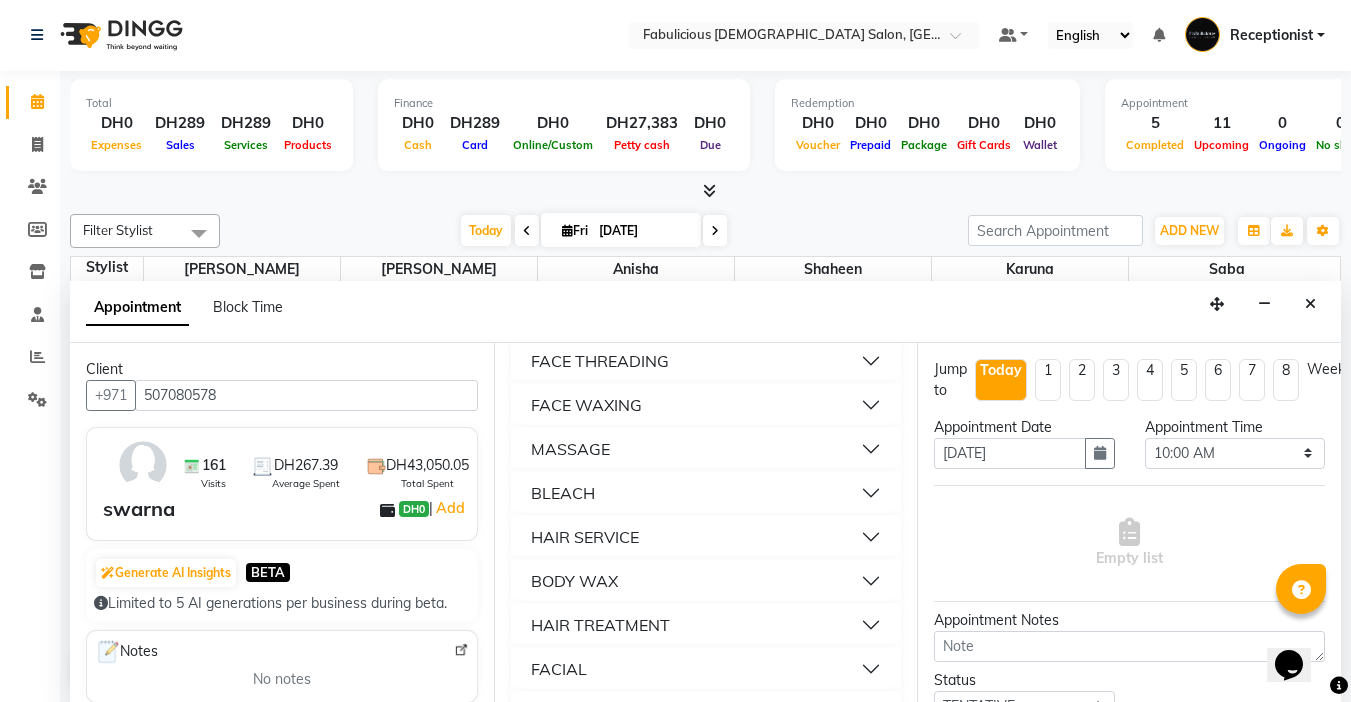 click on "HAIR SERVICE" at bounding box center [706, 537] 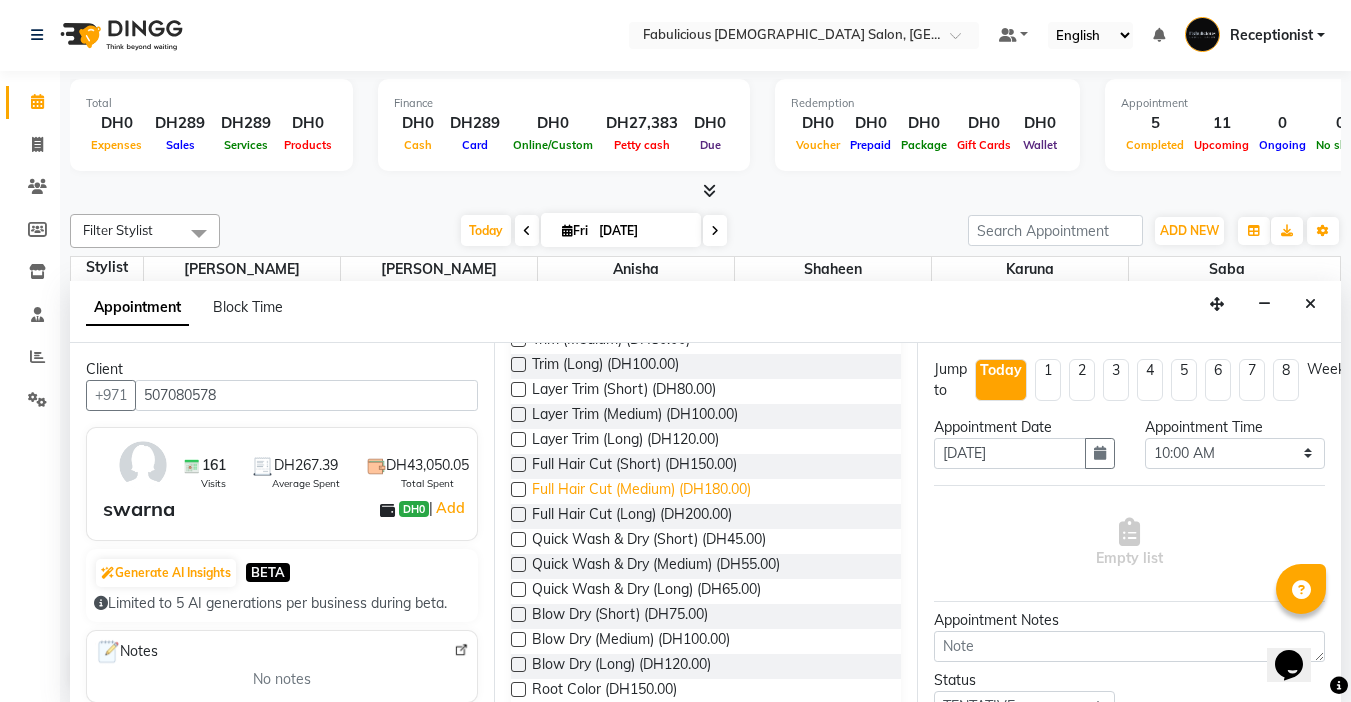 scroll, scrollTop: 1700, scrollLeft: 0, axis: vertical 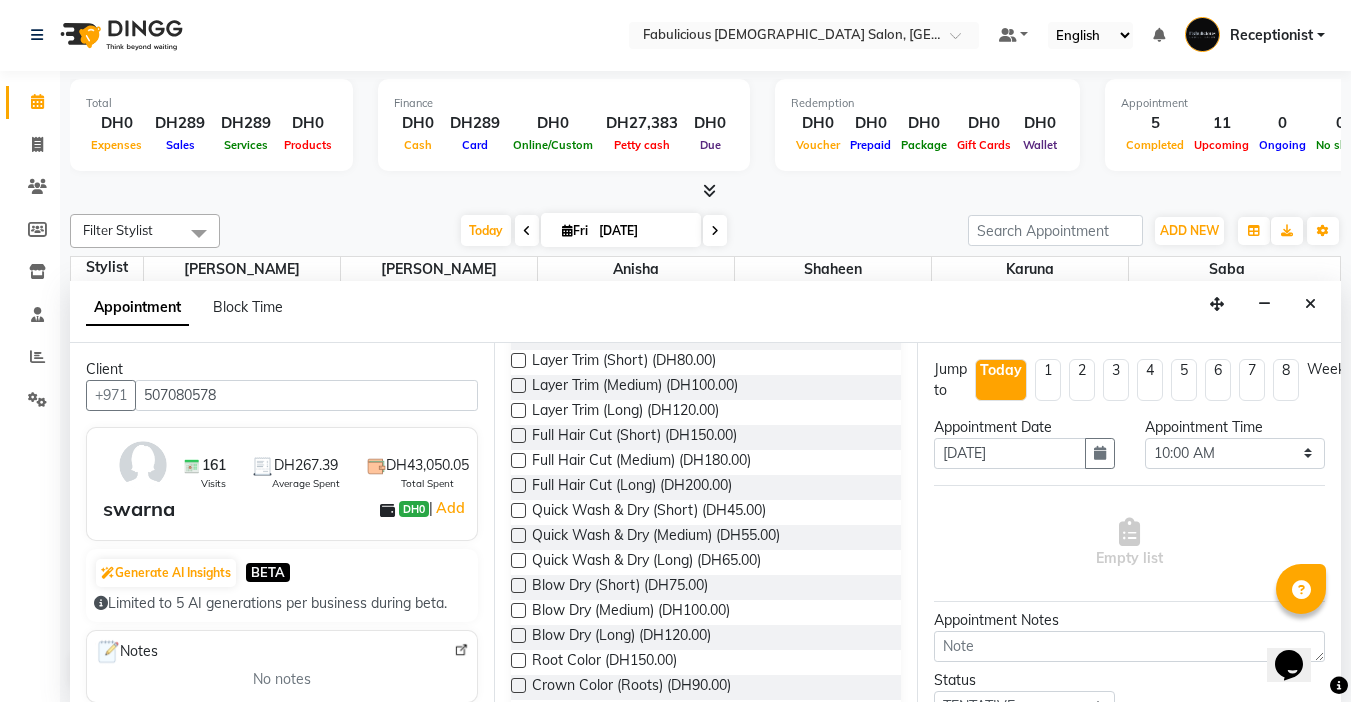 click at bounding box center (518, 585) 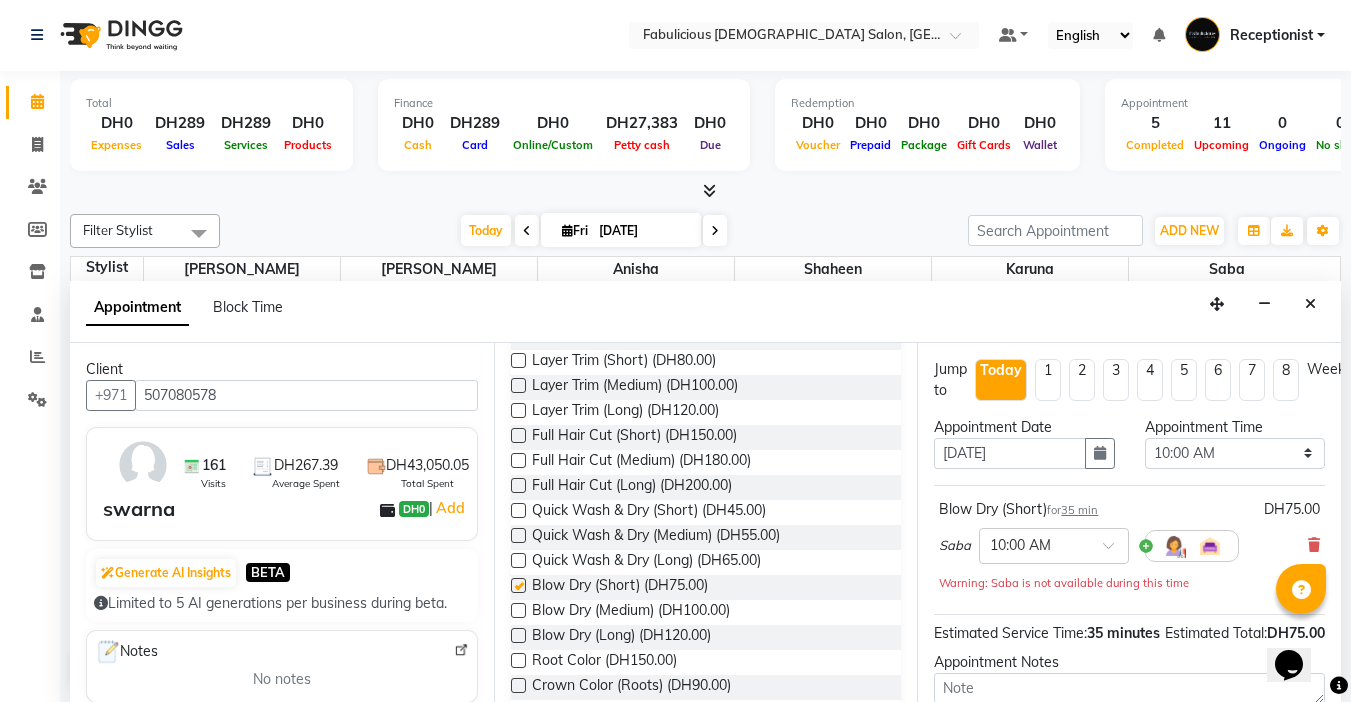 checkbox on "false" 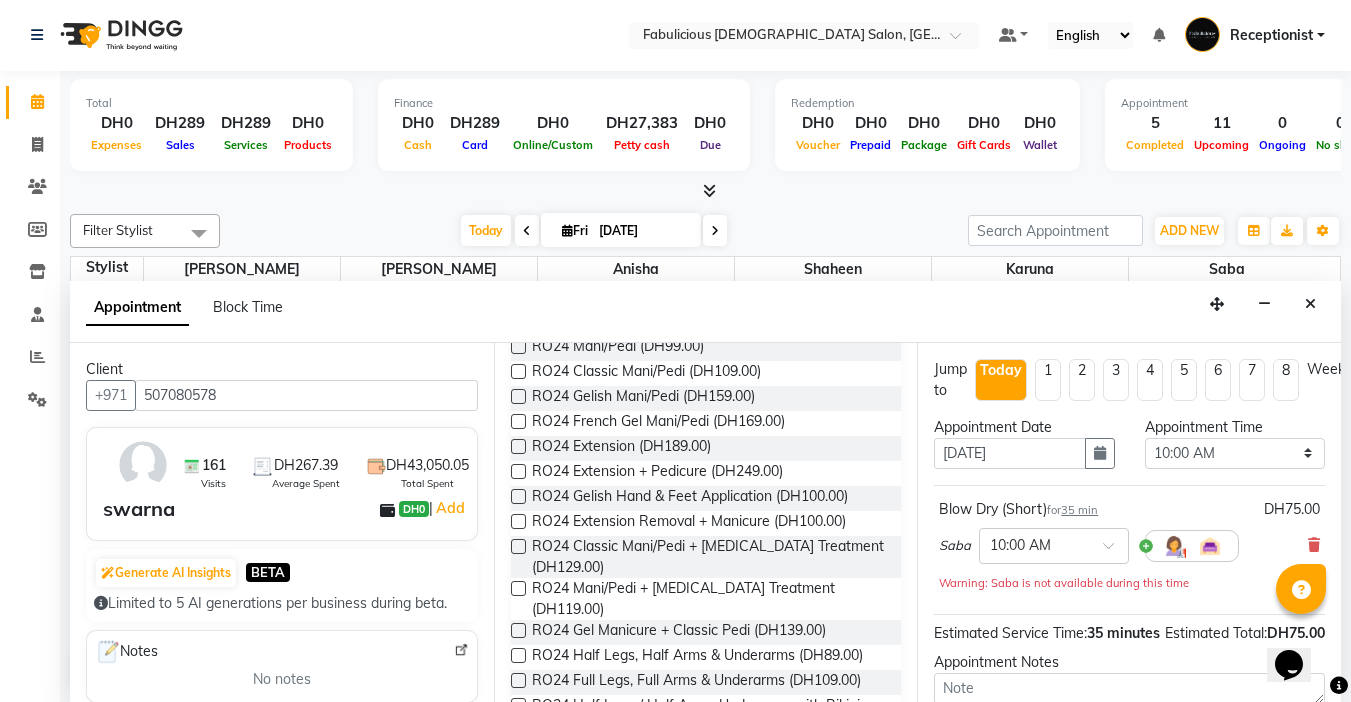 scroll, scrollTop: 0, scrollLeft: 0, axis: both 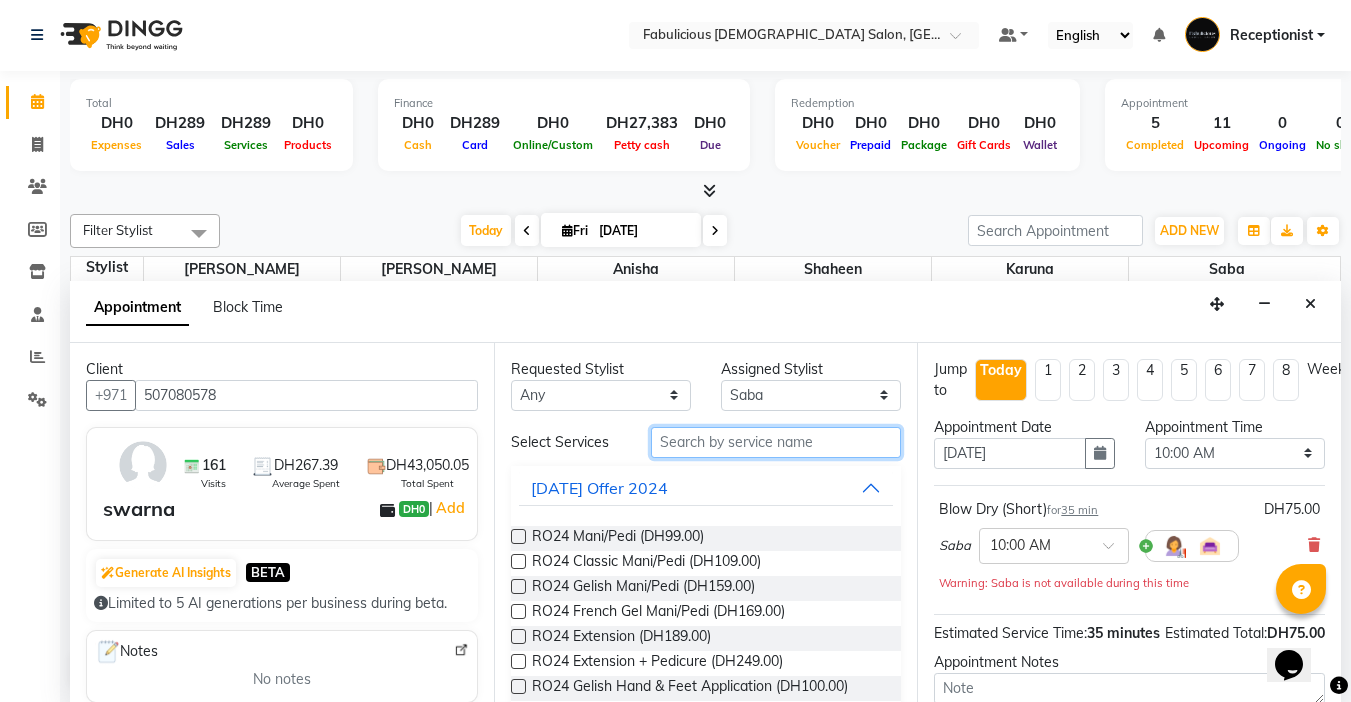 click at bounding box center (776, 442) 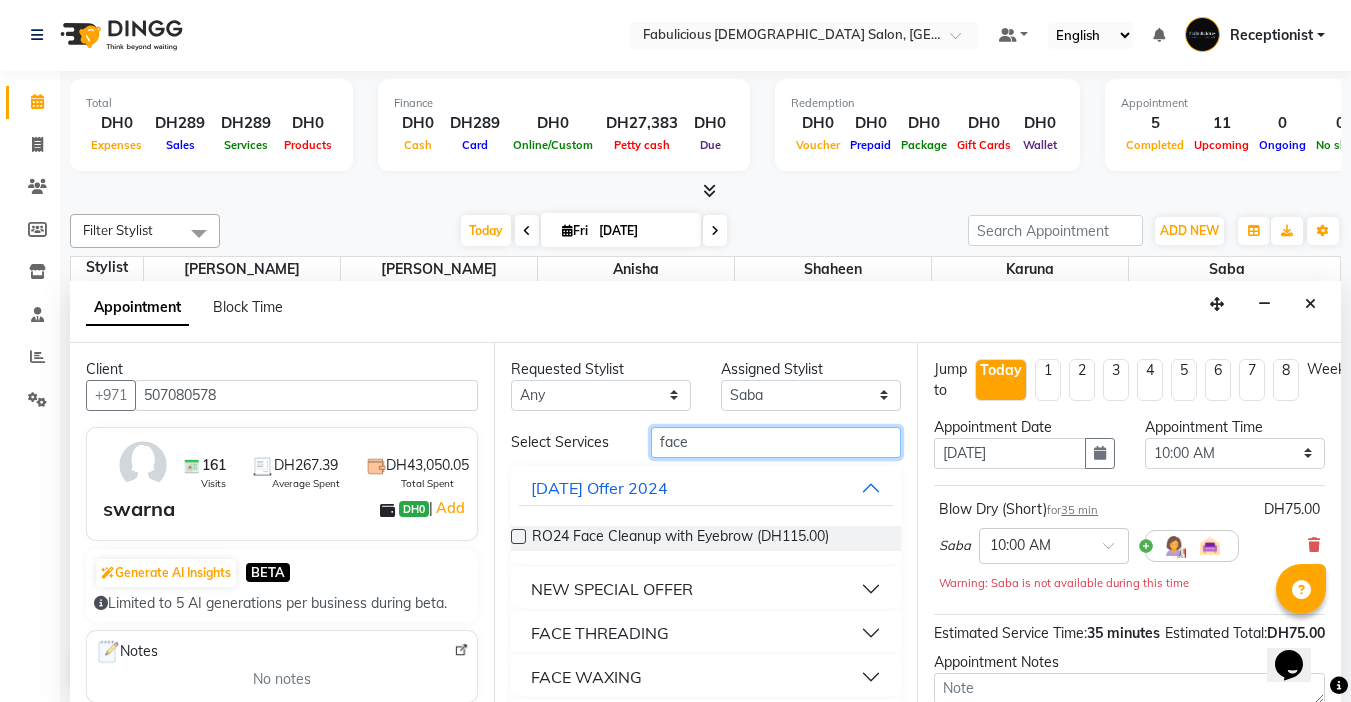click on "face" at bounding box center (776, 442) 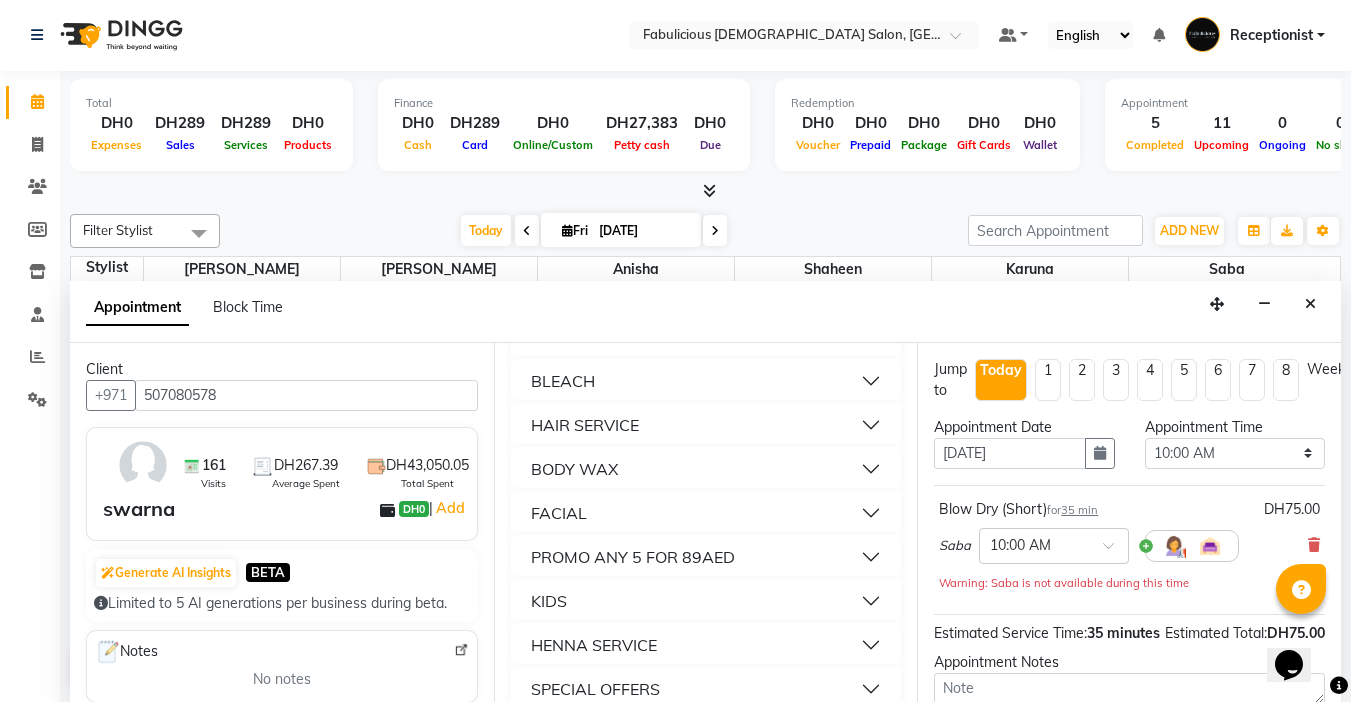 scroll, scrollTop: 1100, scrollLeft: 0, axis: vertical 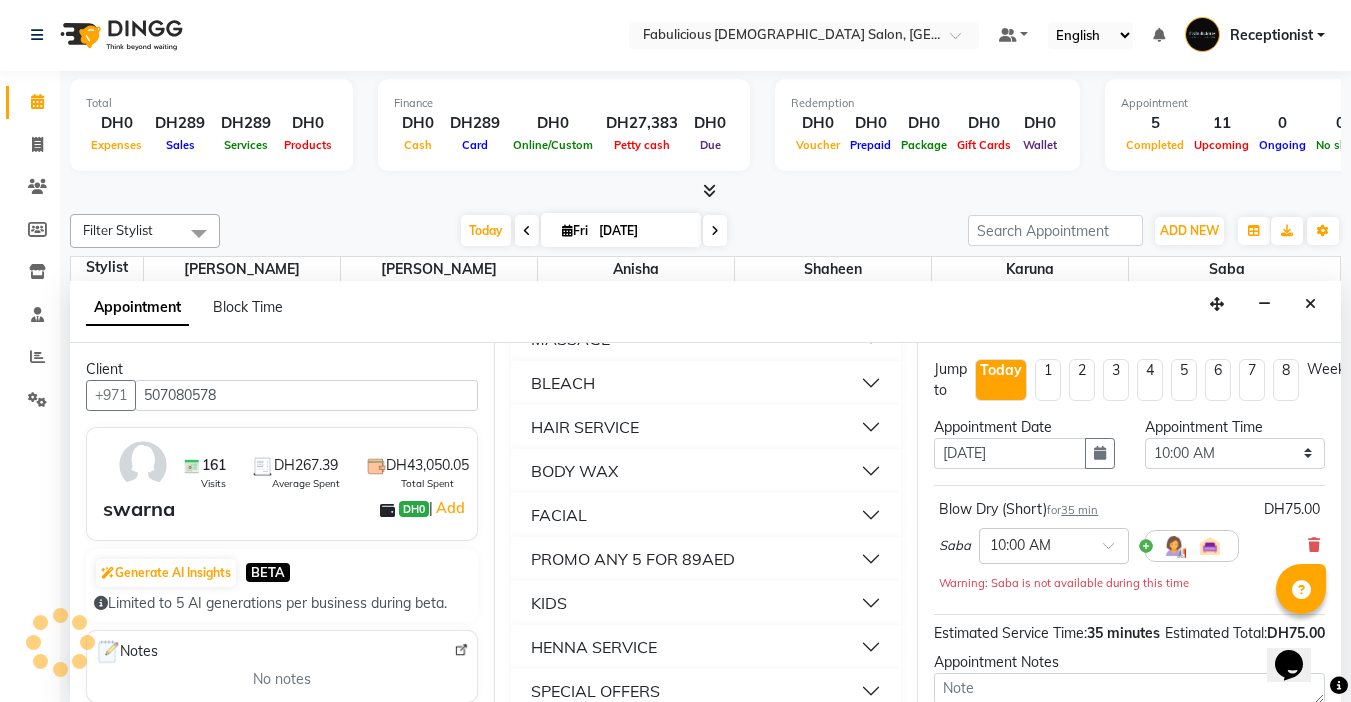 type on "f" 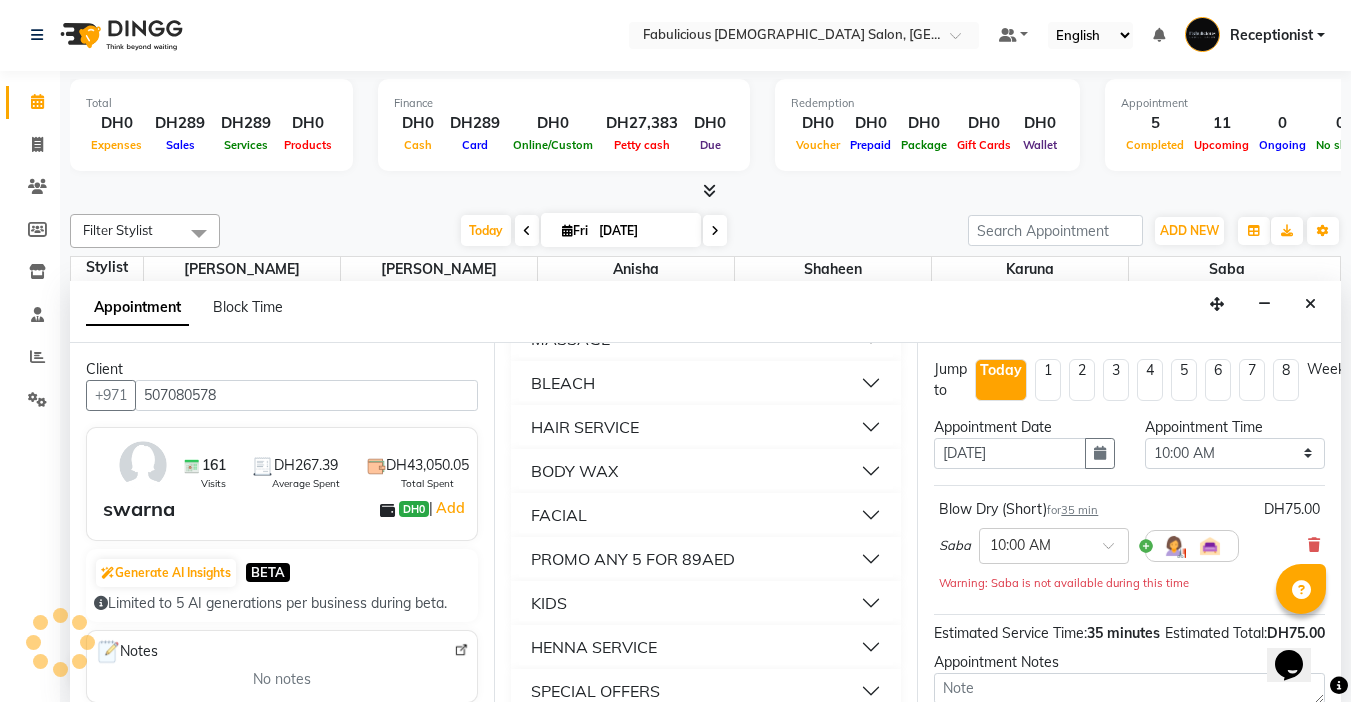 click on "FACIAL" at bounding box center [706, 515] 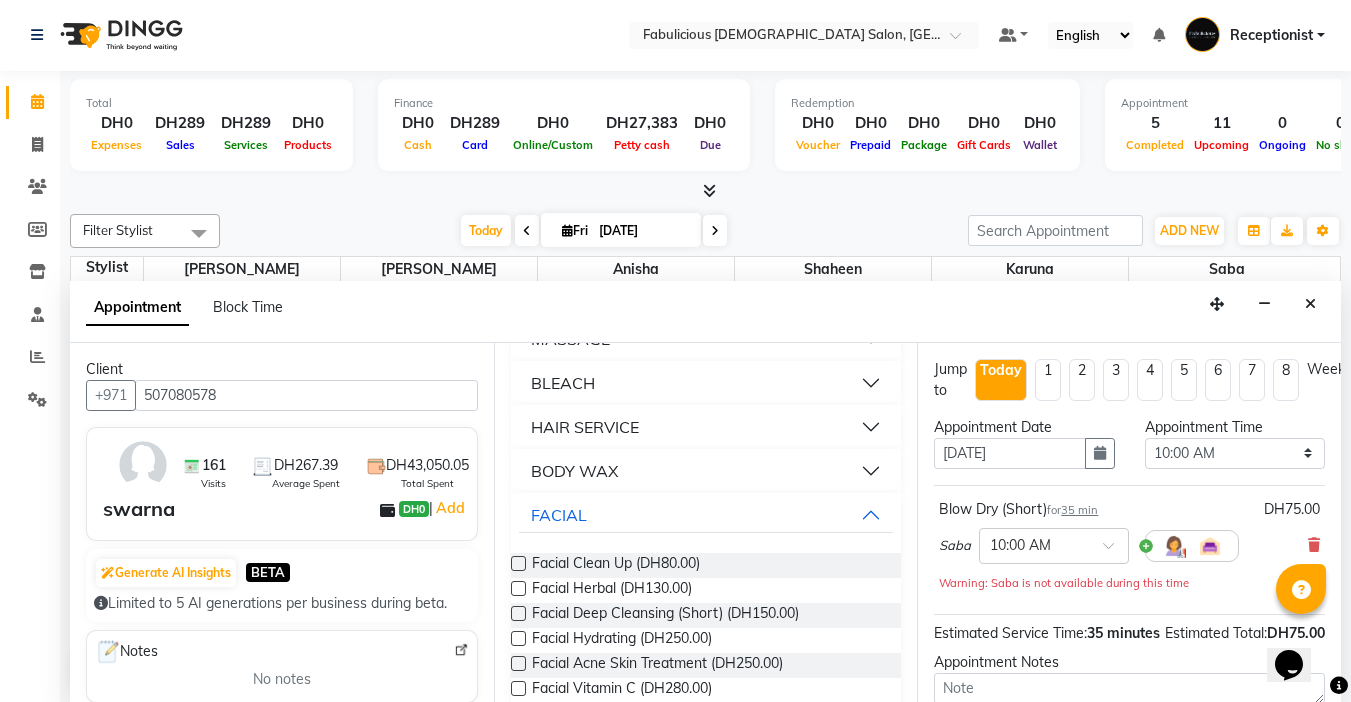 click at bounding box center [518, 563] 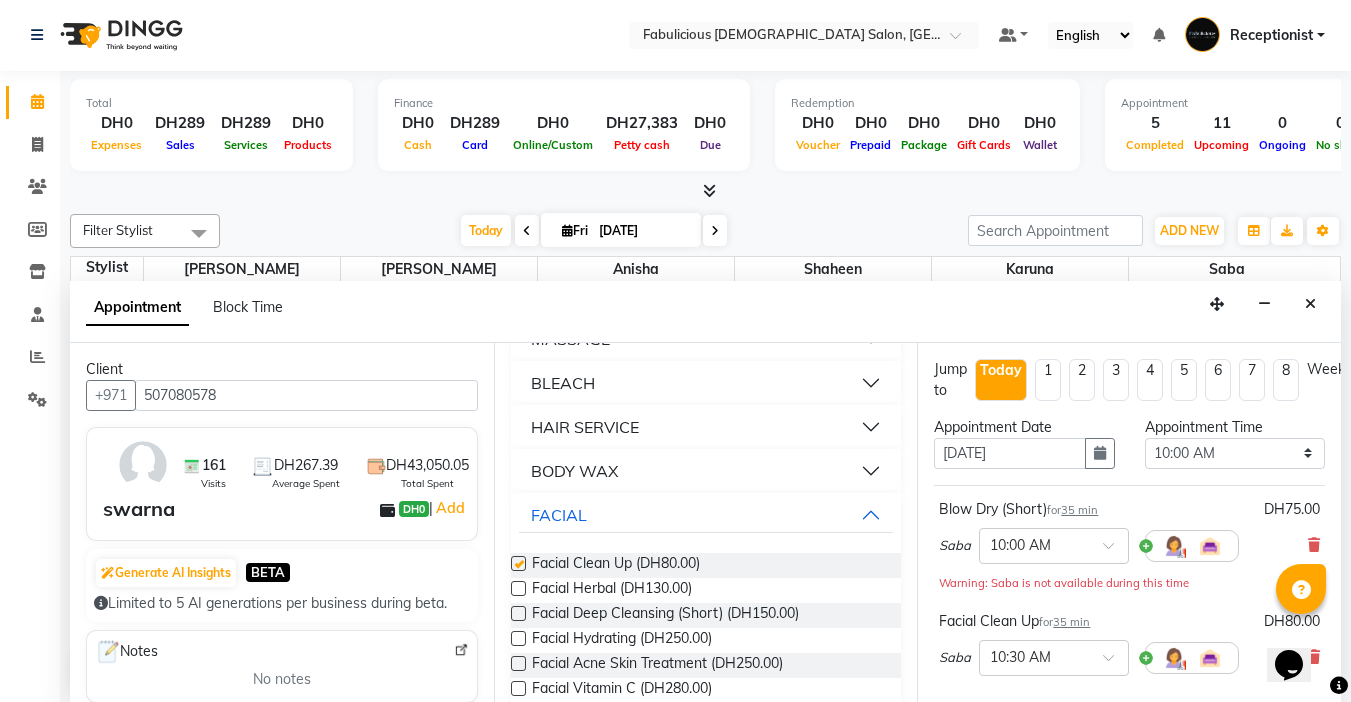 checkbox on "false" 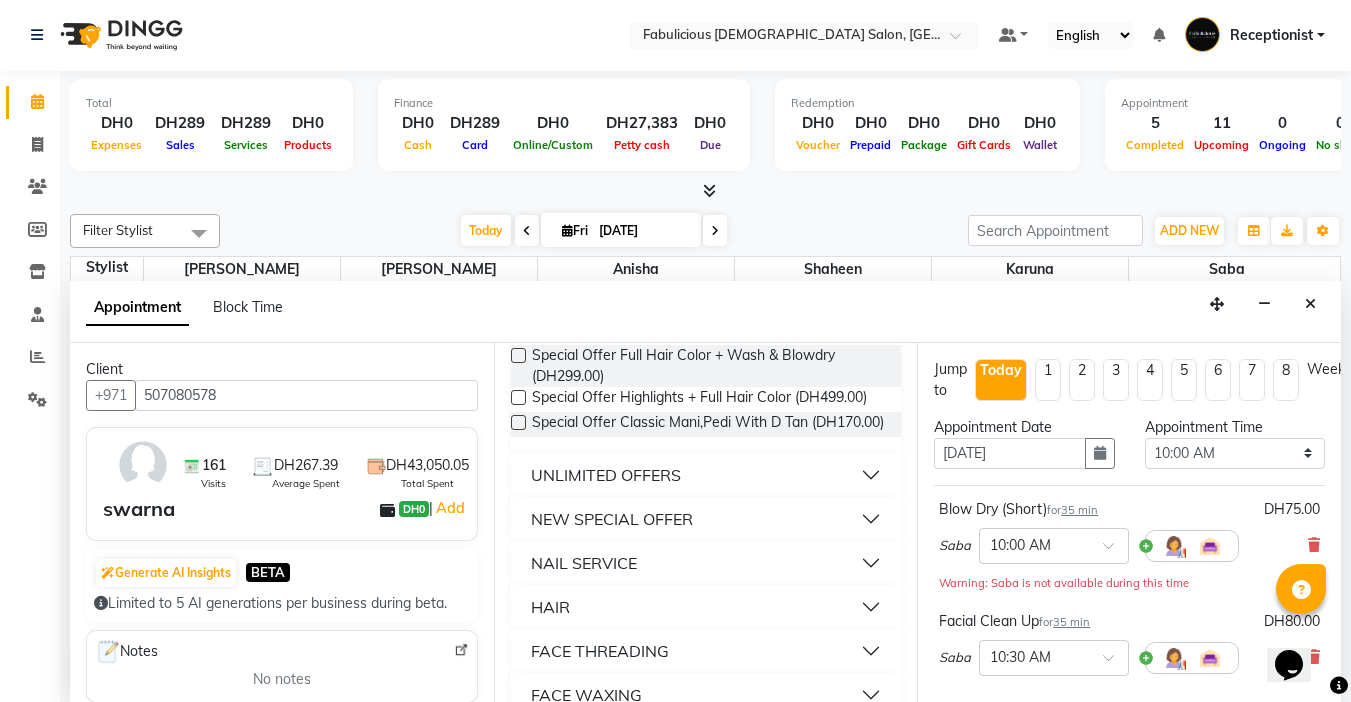 scroll, scrollTop: 800, scrollLeft: 0, axis: vertical 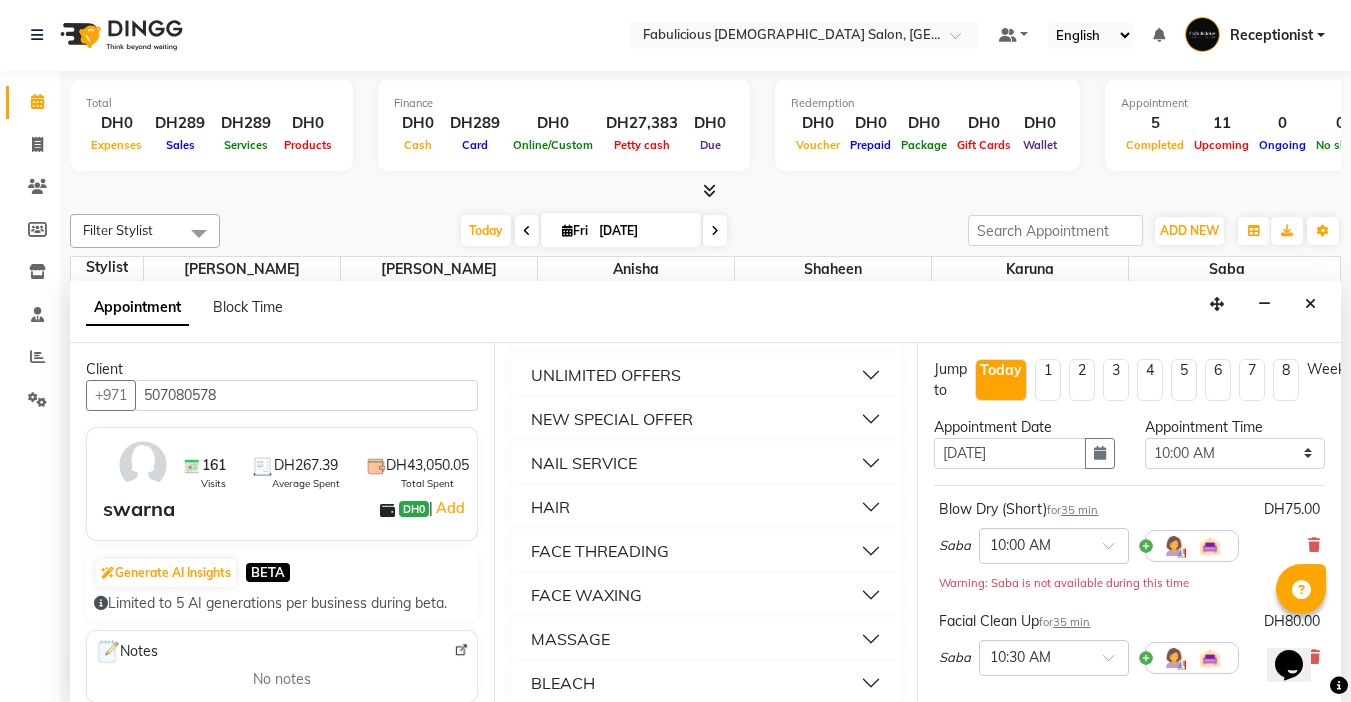 click on "FACE THREADING" at bounding box center (706, 551) 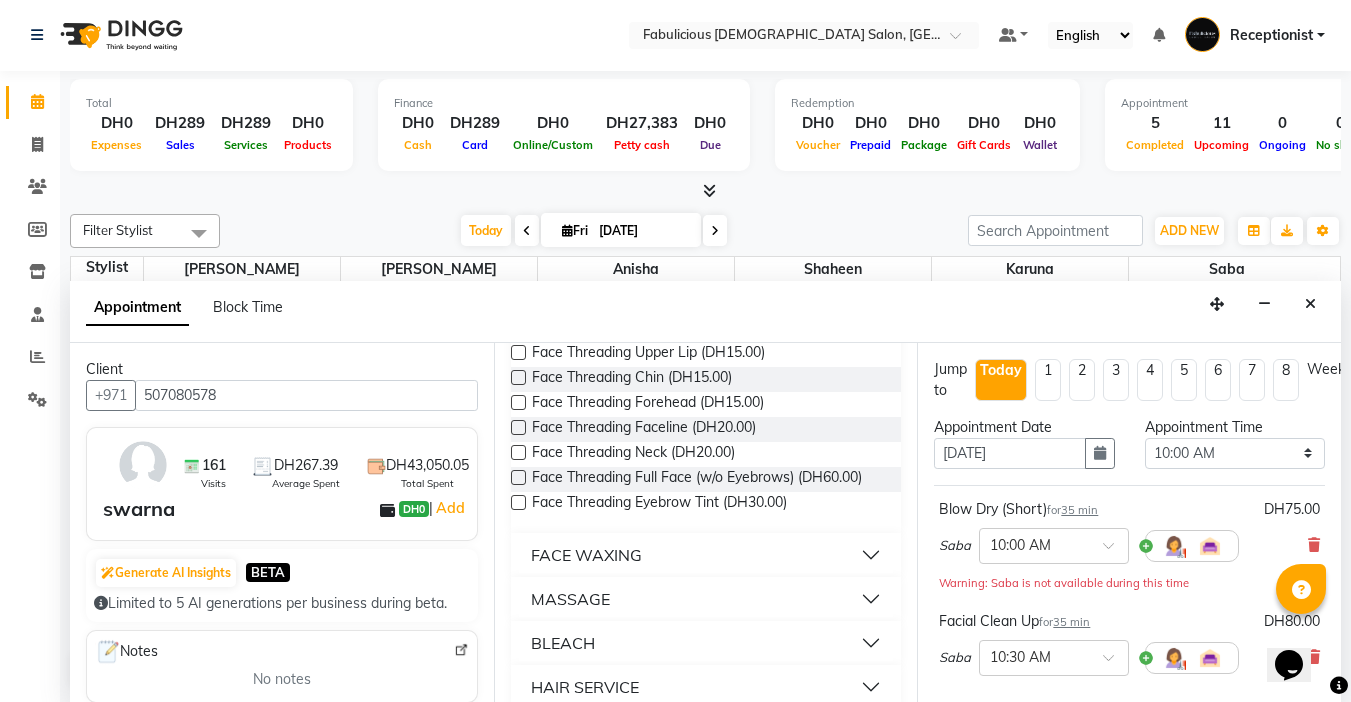 scroll, scrollTop: 1106, scrollLeft: 0, axis: vertical 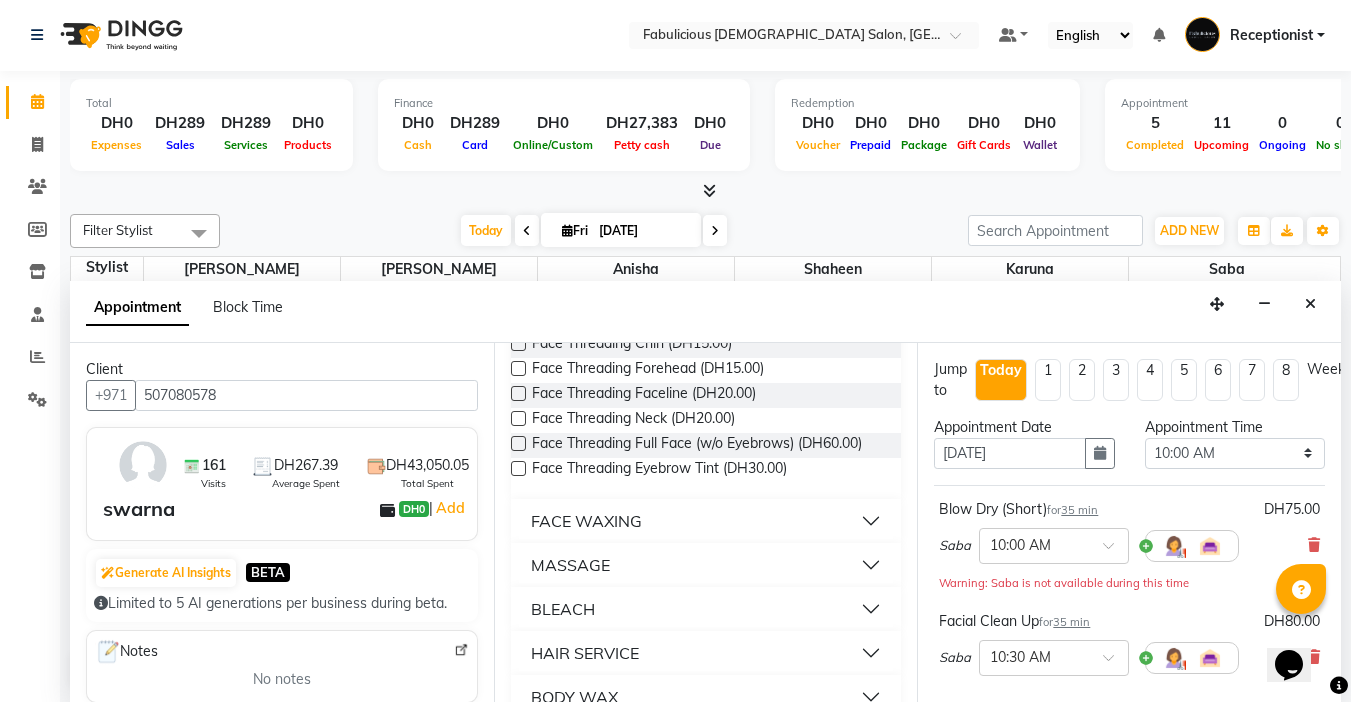 click on "FACE WAXING" at bounding box center (706, 521) 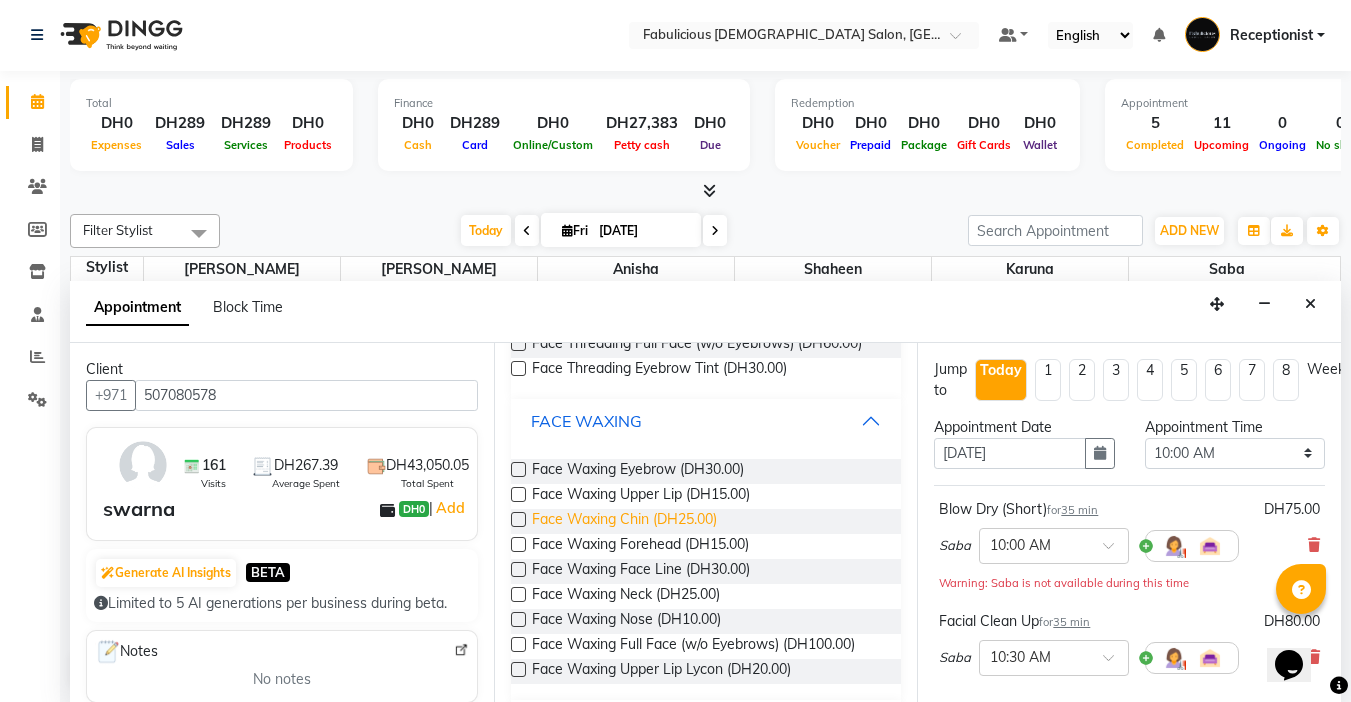 scroll, scrollTop: 1306, scrollLeft: 0, axis: vertical 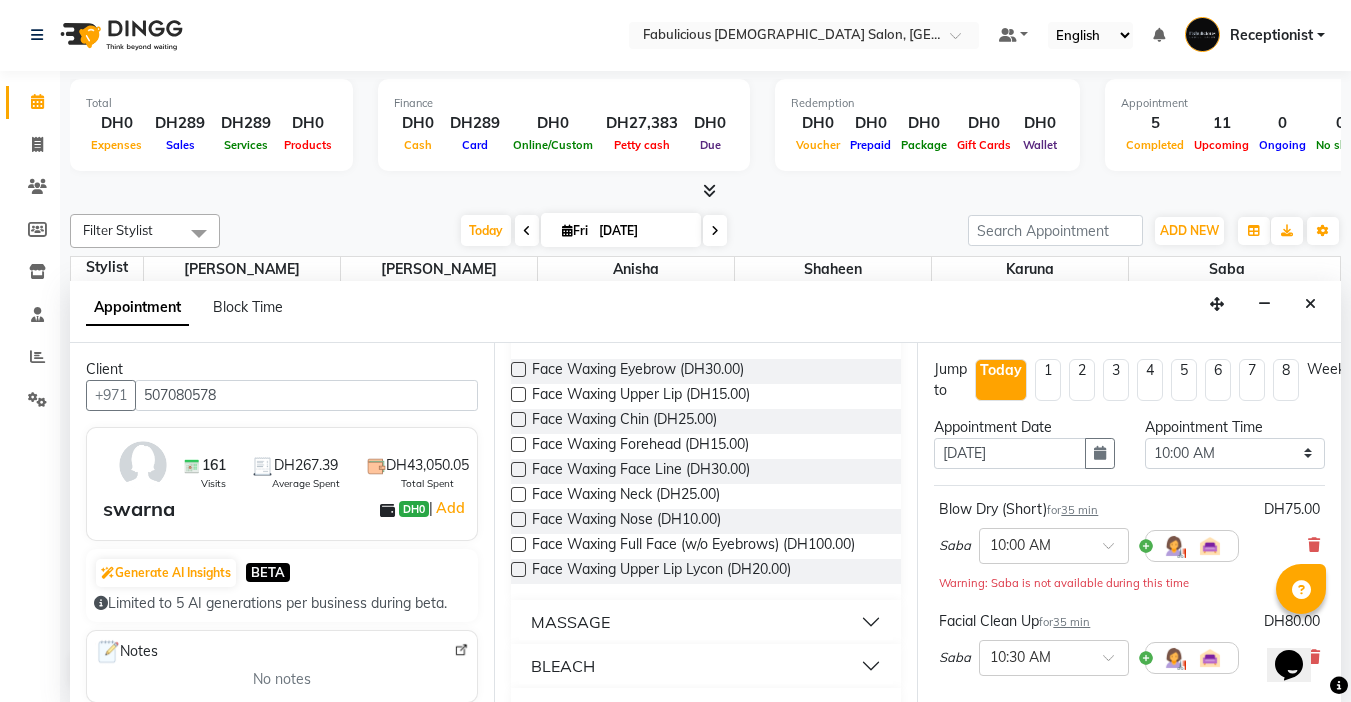 click at bounding box center [518, 544] 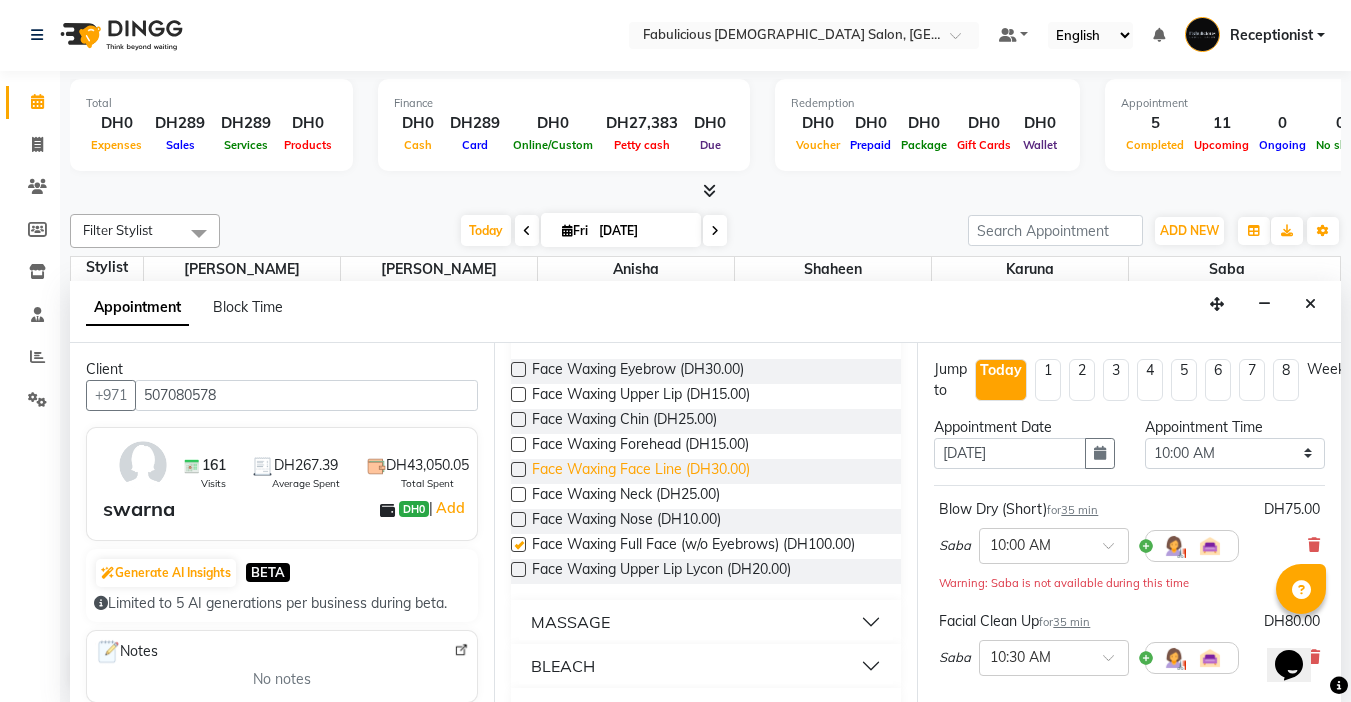 checkbox on "false" 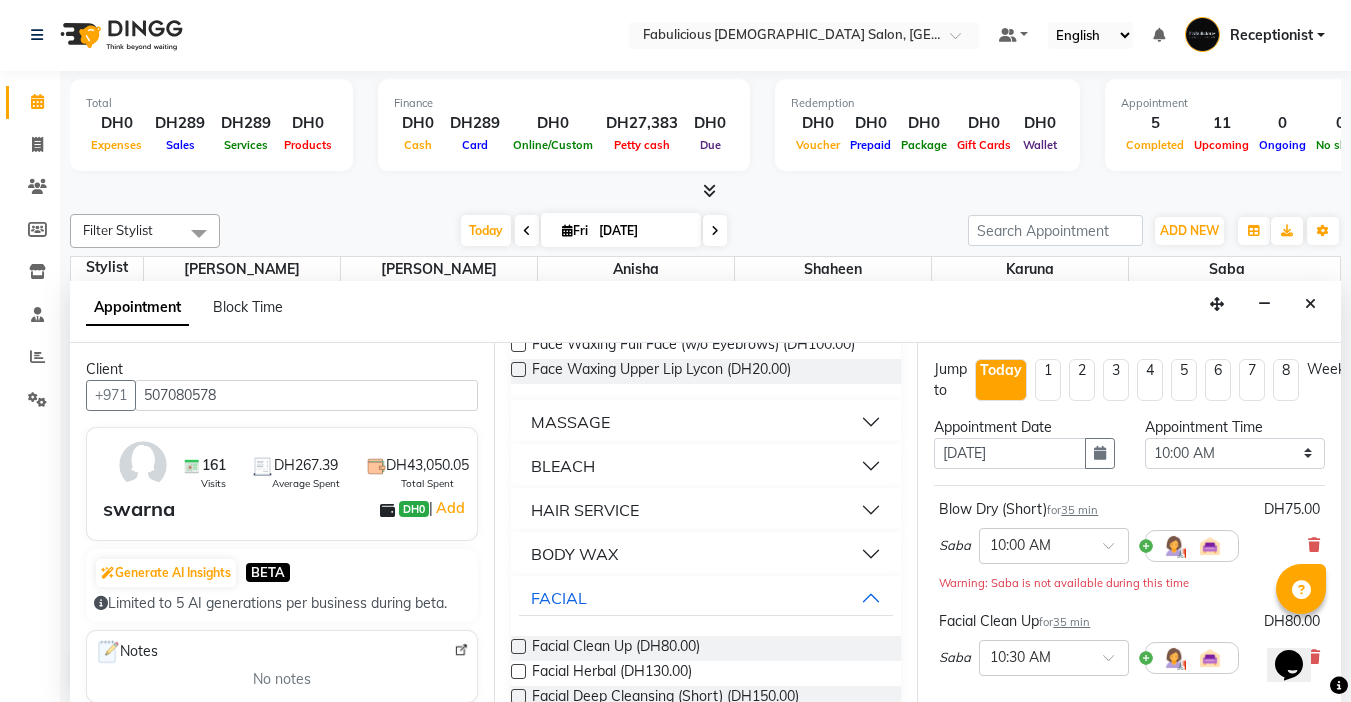 scroll, scrollTop: 1606, scrollLeft: 0, axis: vertical 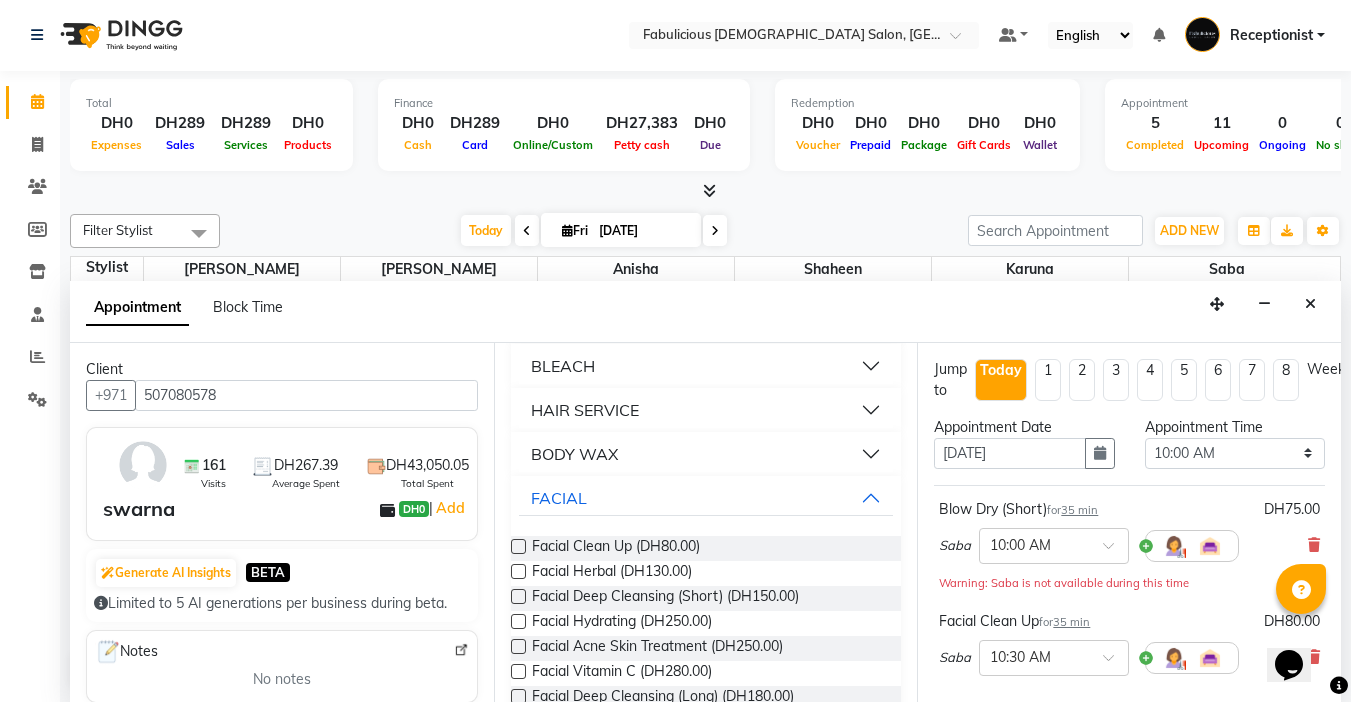 click on "HAIR SERVICE" at bounding box center [706, 410] 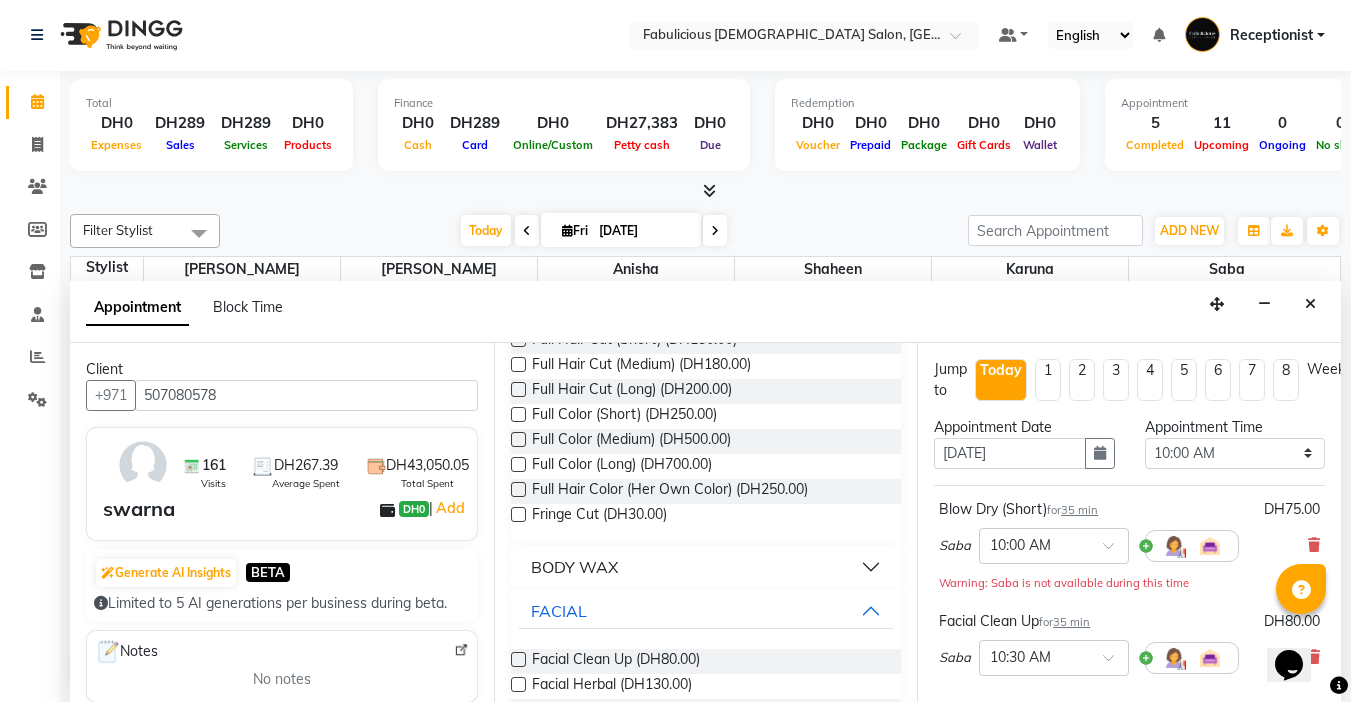 scroll, scrollTop: 1606, scrollLeft: 0, axis: vertical 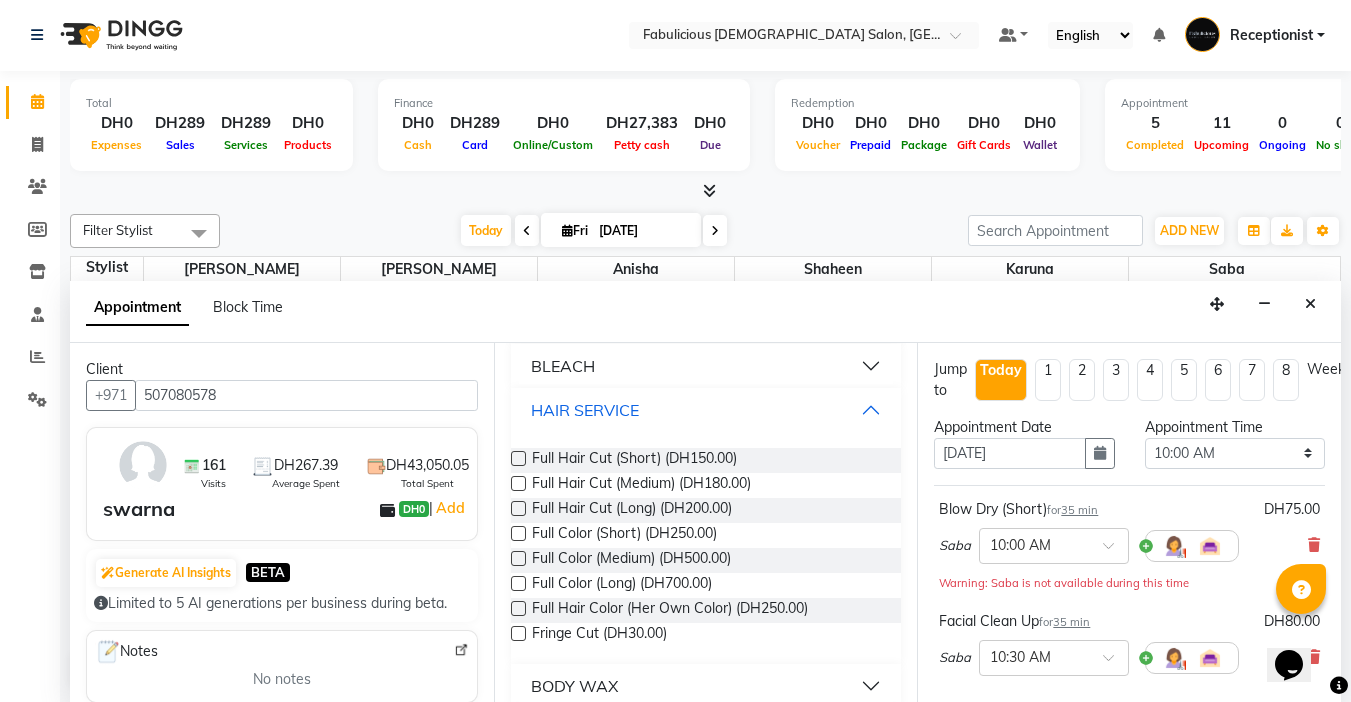click on "HAIR SERVICE" at bounding box center (706, 410) 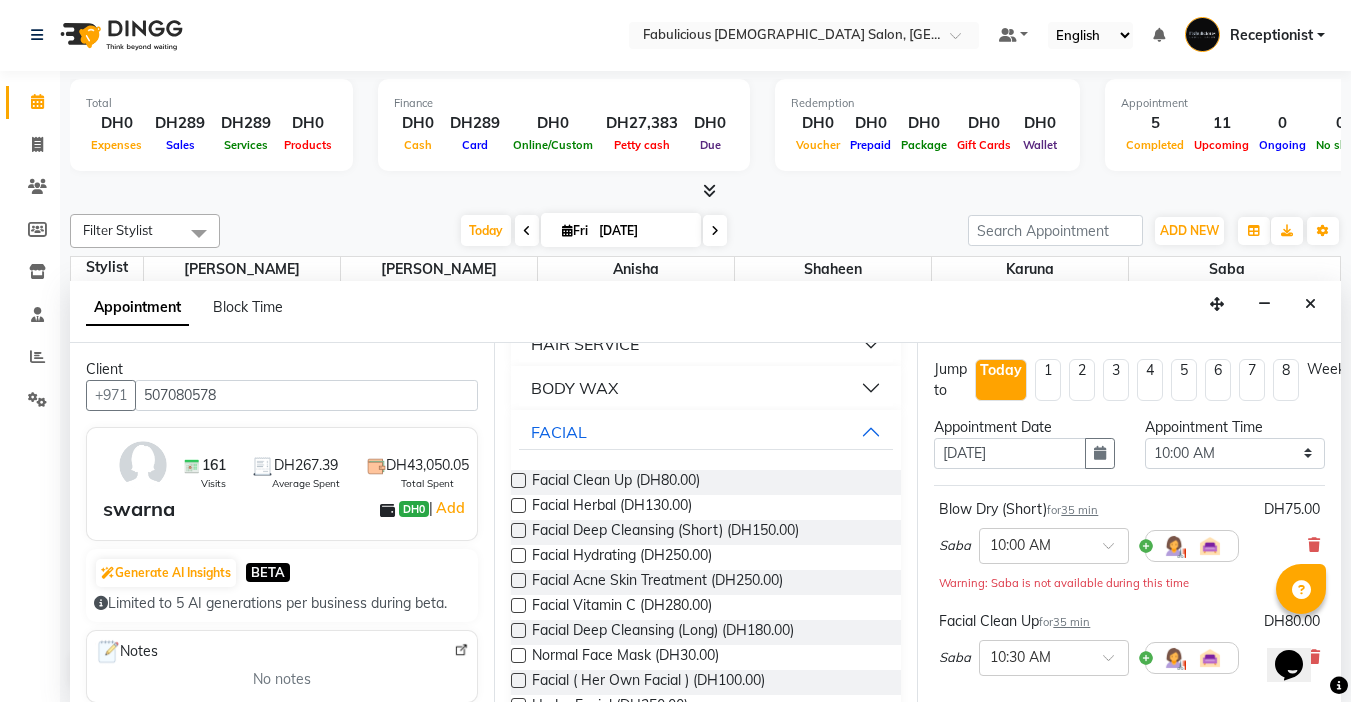 scroll, scrollTop: 1706, scrollLeft: 0, axis: vertical 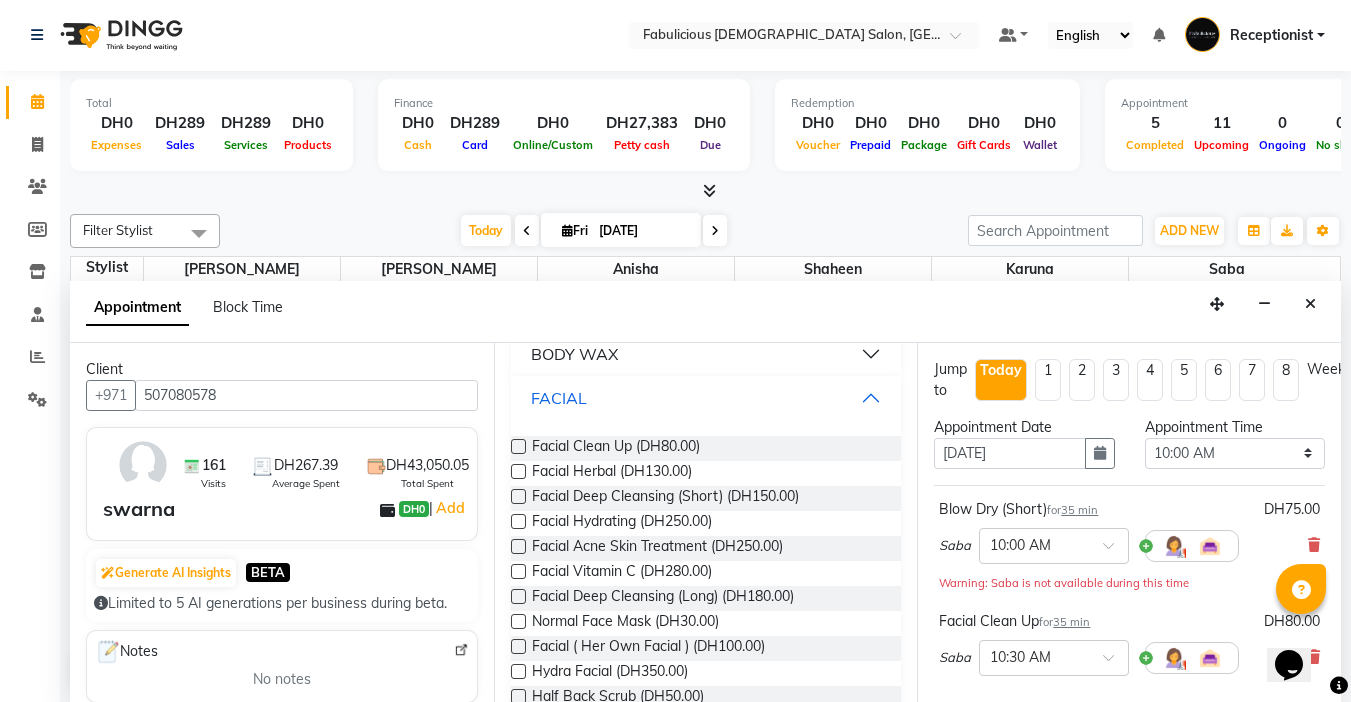 click on "FACIAL" at bounding box center (706, 398) 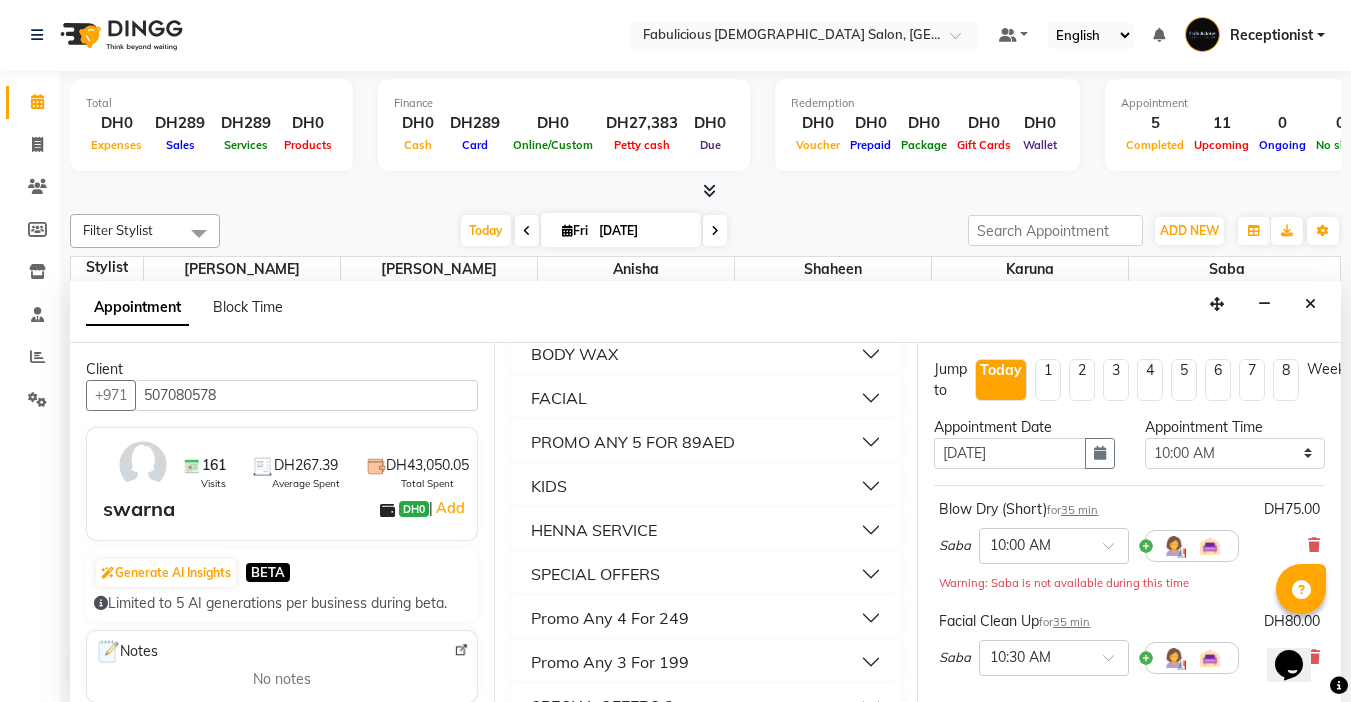click on "HAIR SERVICE" at bounding box center [706, 310] 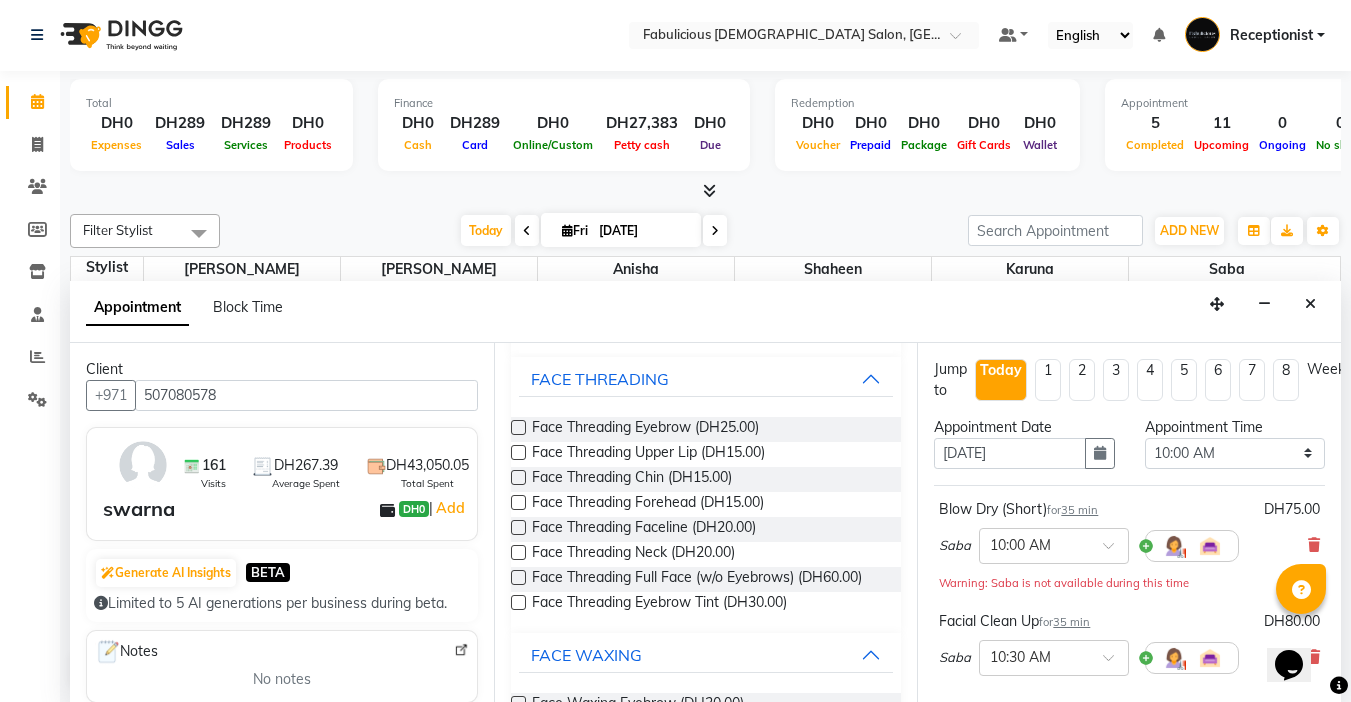 scroll, scrollTop: 1006, scrollLeft: 0, axis: vertical 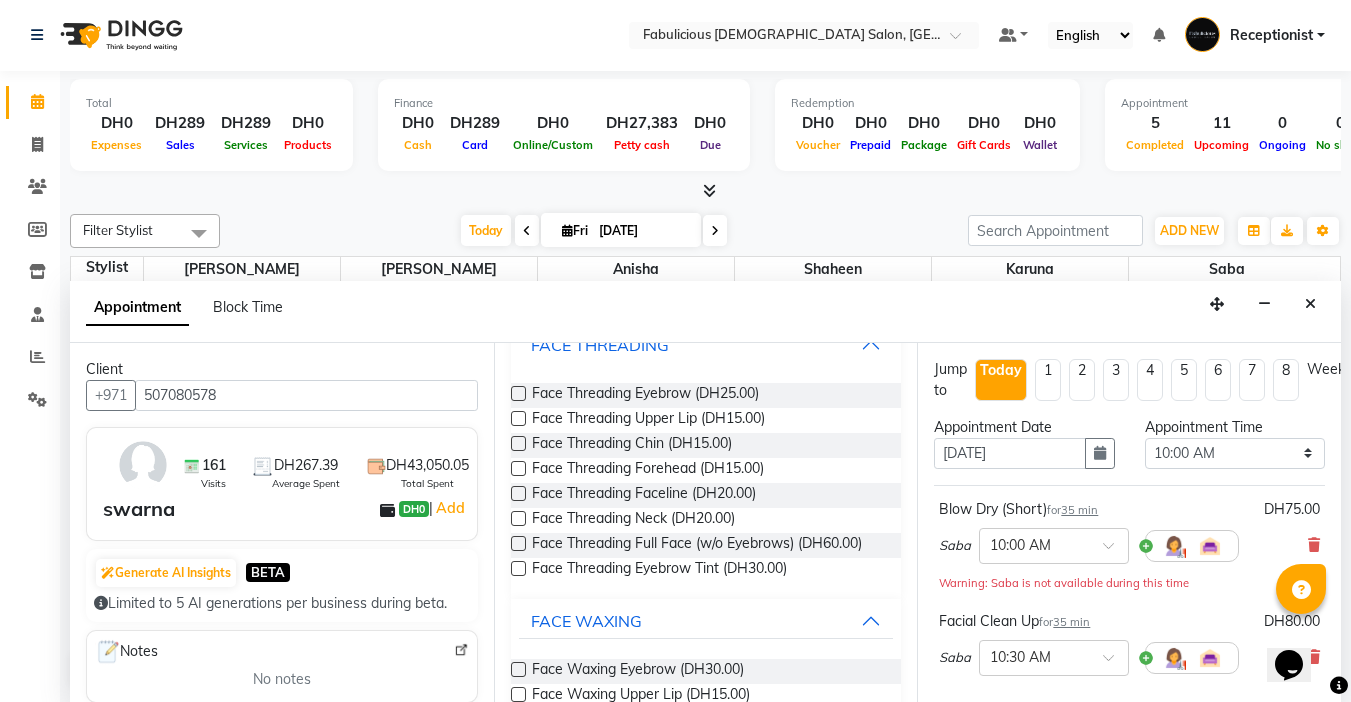 click on "FACE THREADING" at bounding box center (706, 345) 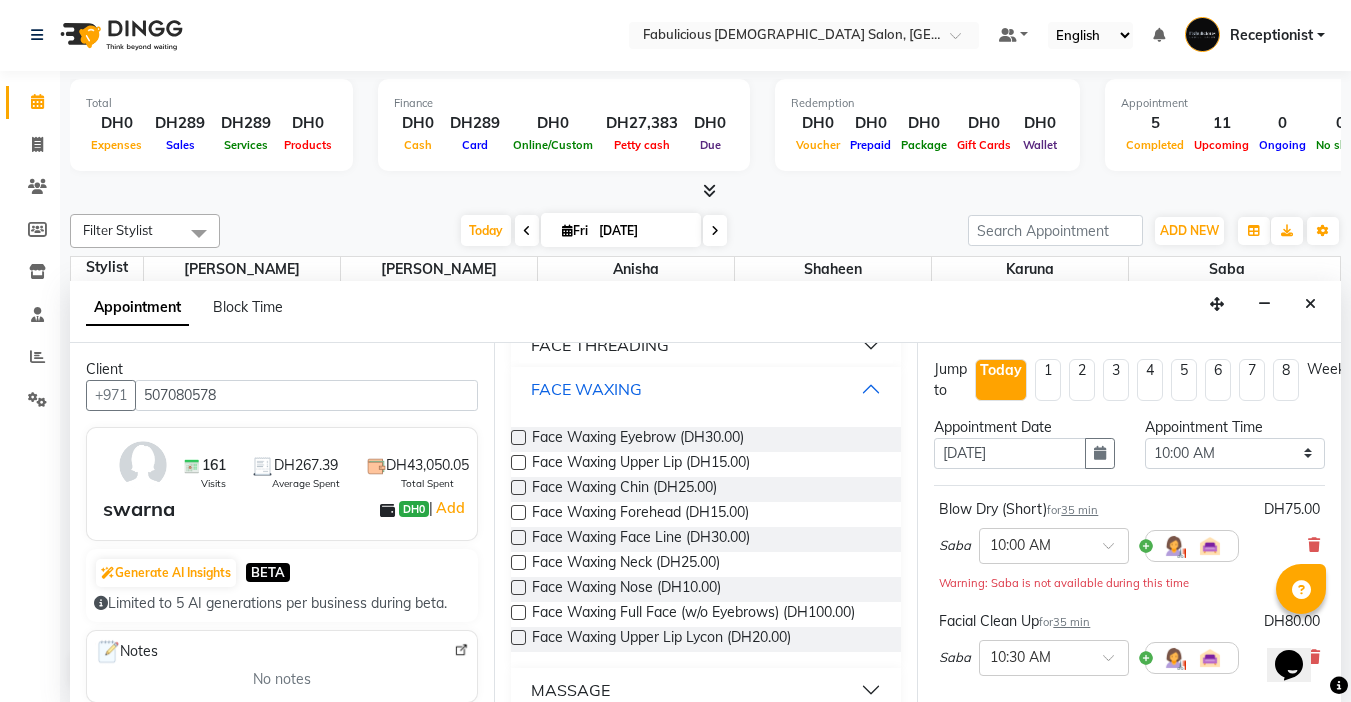 click on "FACE WAXING" at bounding box center (706, 389) 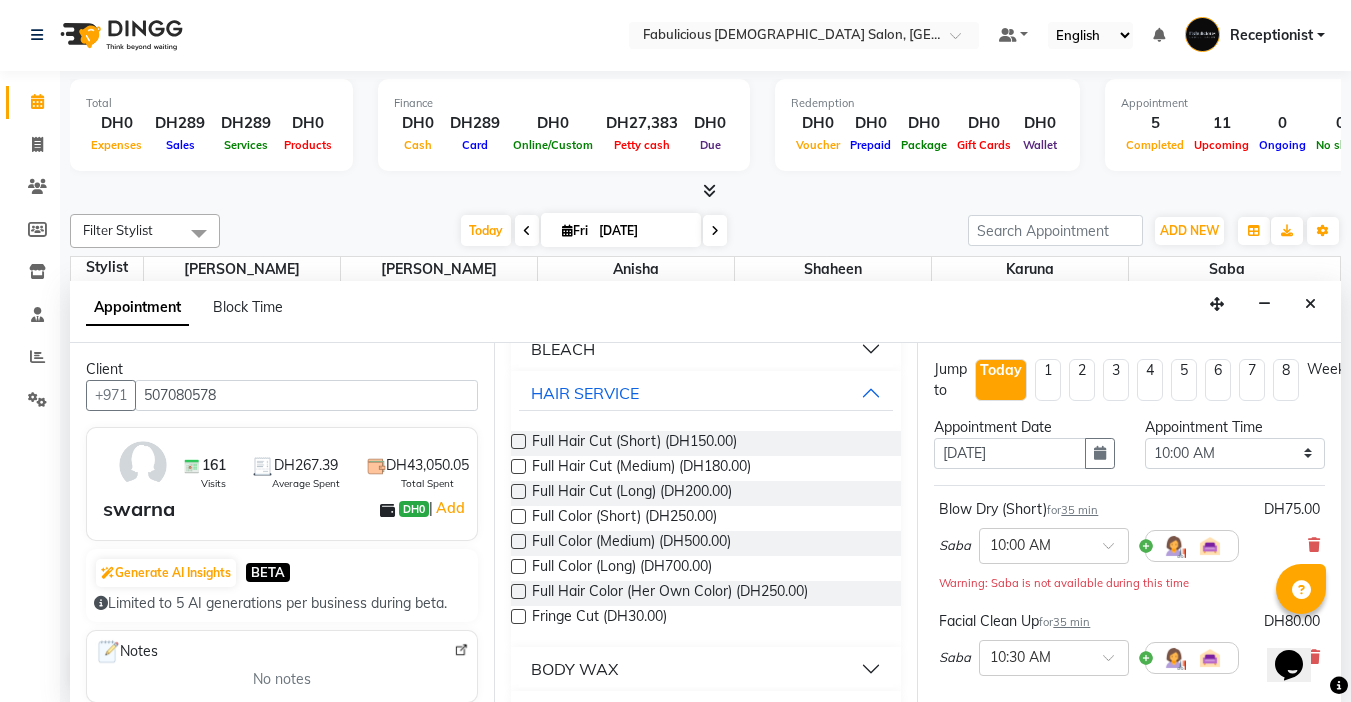 scroll, scrollTop: 1106, scrollLeft: 0, axis: vertical 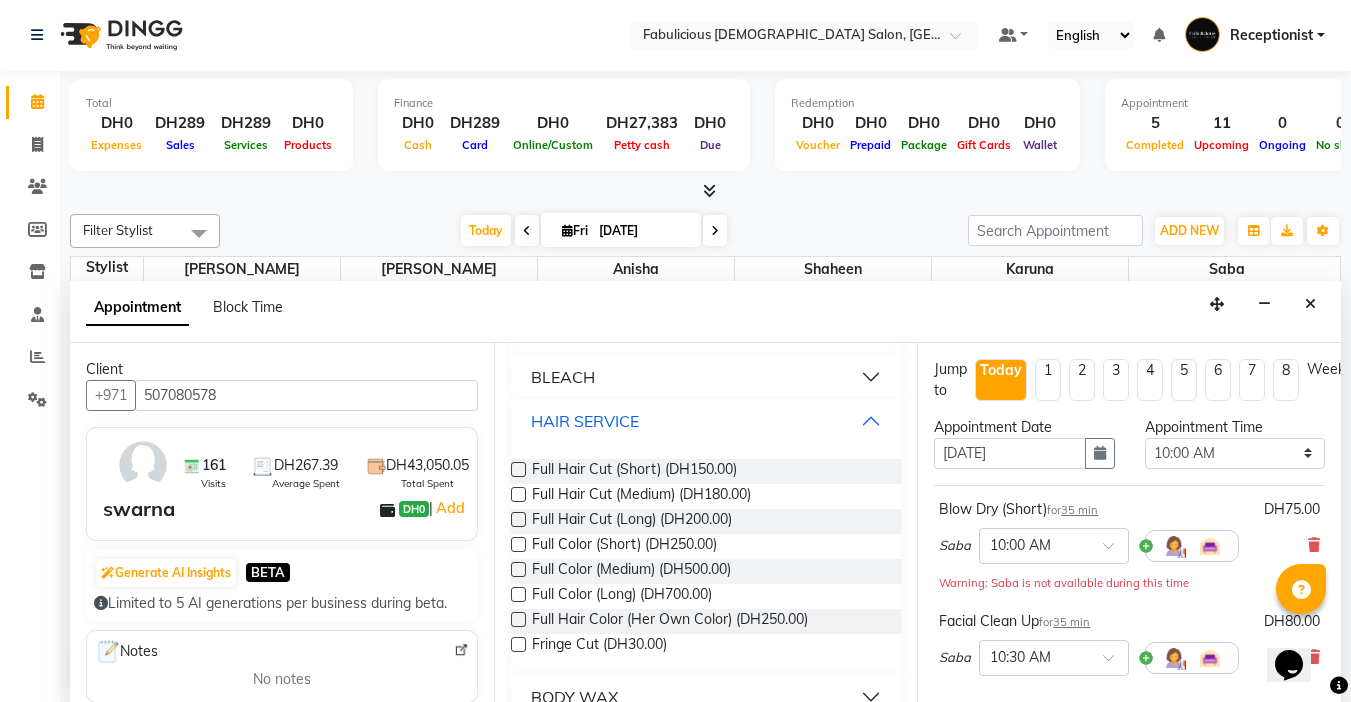 click on "HAIR SERVICE" at bounding box center [706, 421] 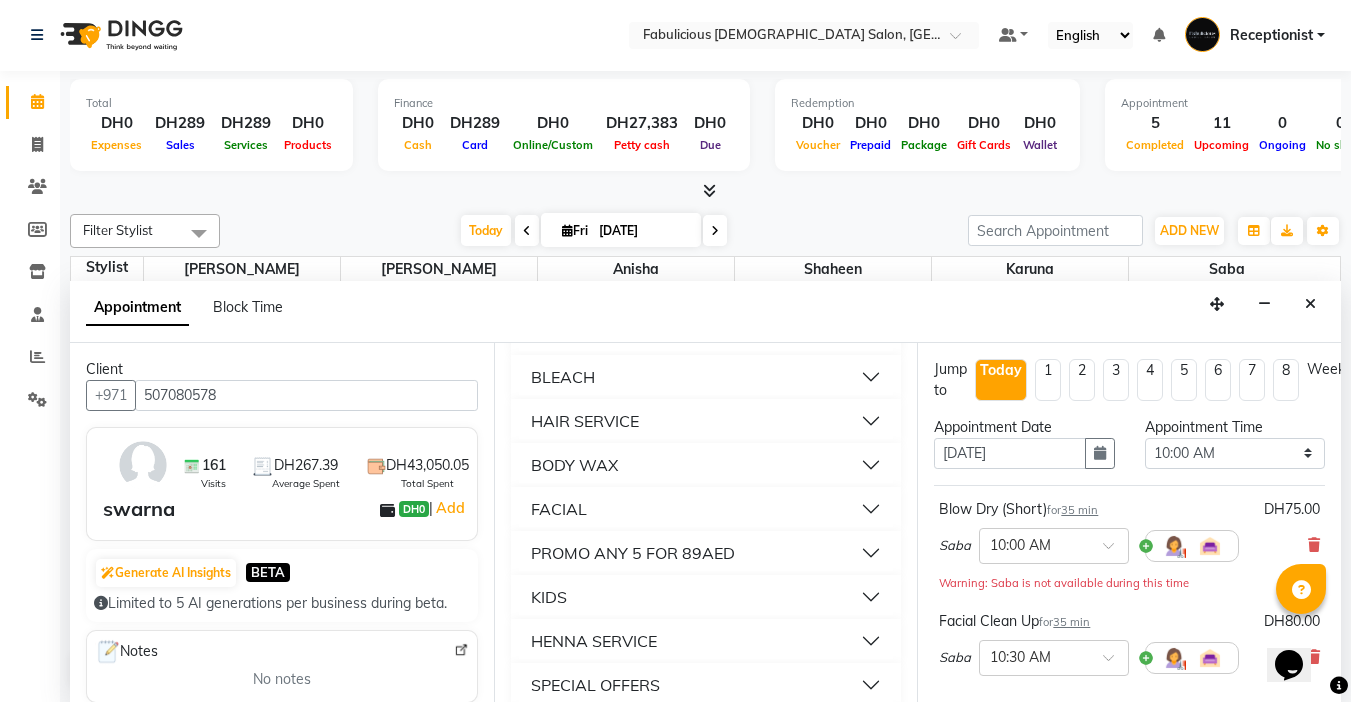 click on "HAIR SERVICE" at bounding box center (706, 421) 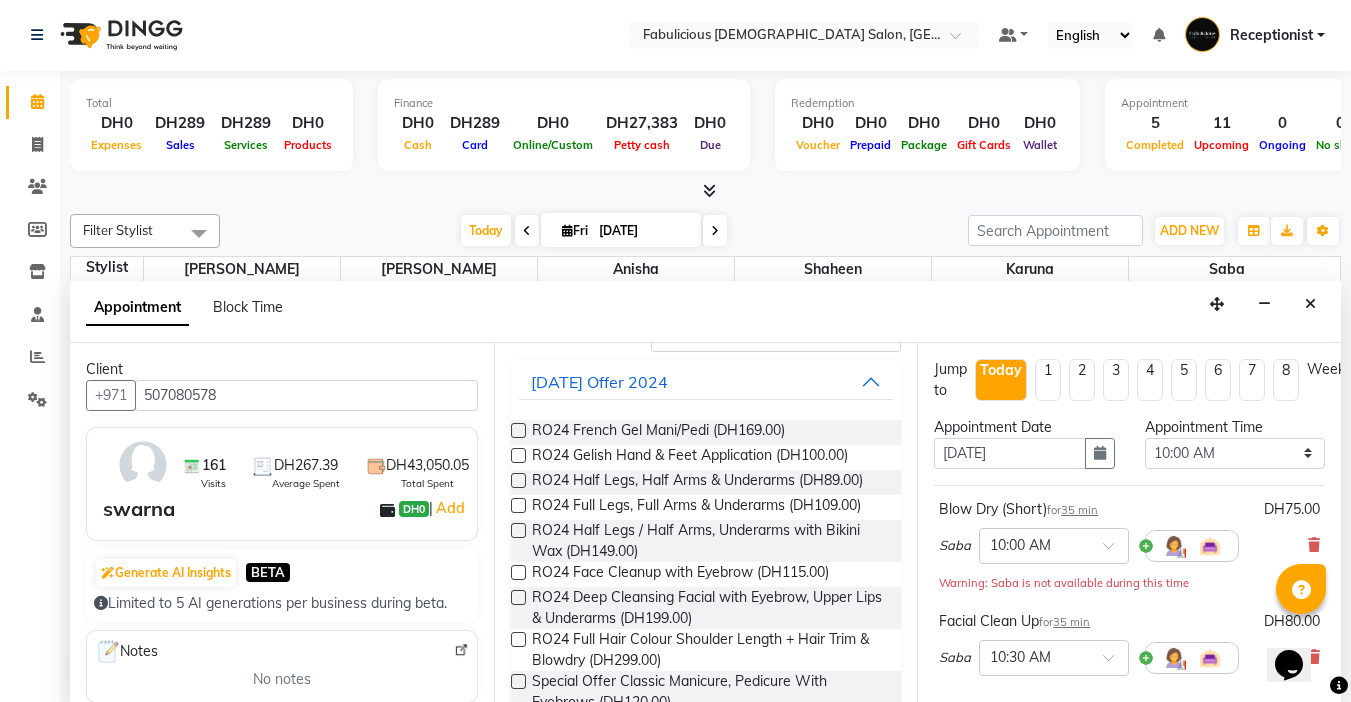 scroll, scrollTop: 0, scrollLeft: 0, axis: both 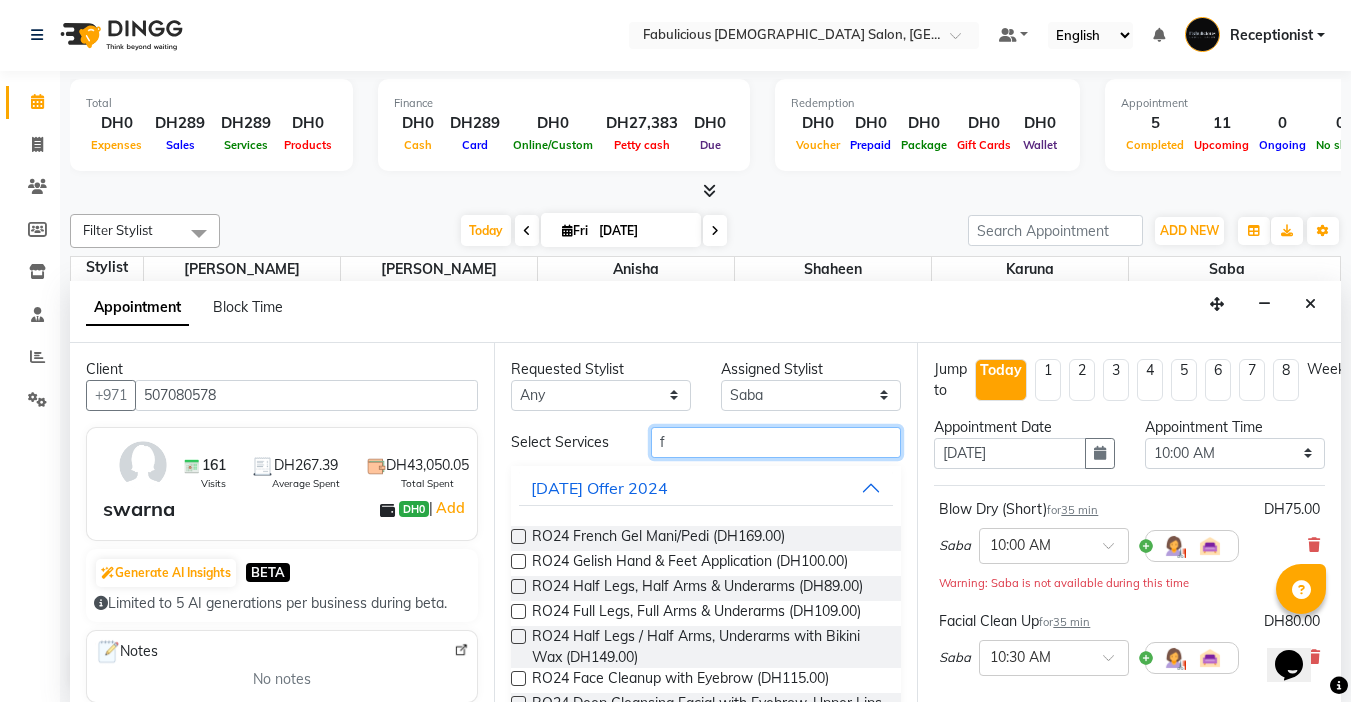 click on "f" at bounding box center [776, 442] 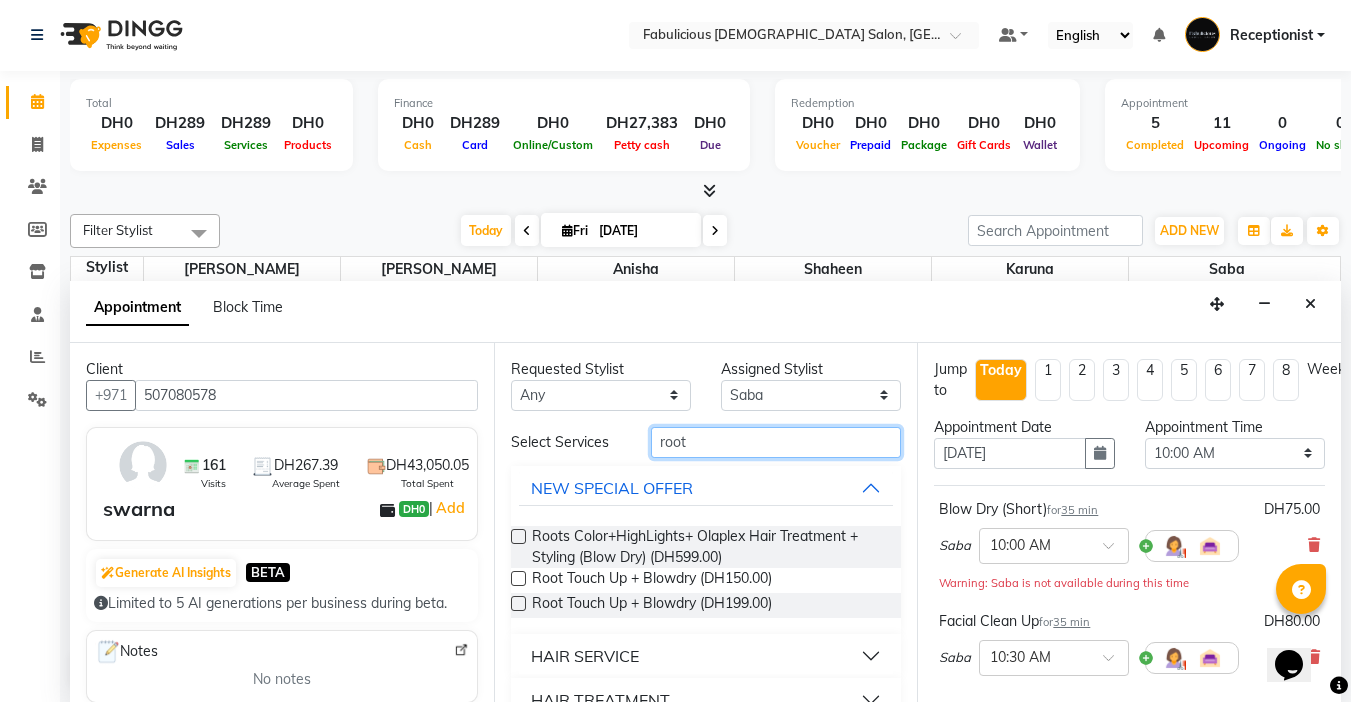 type on "root" 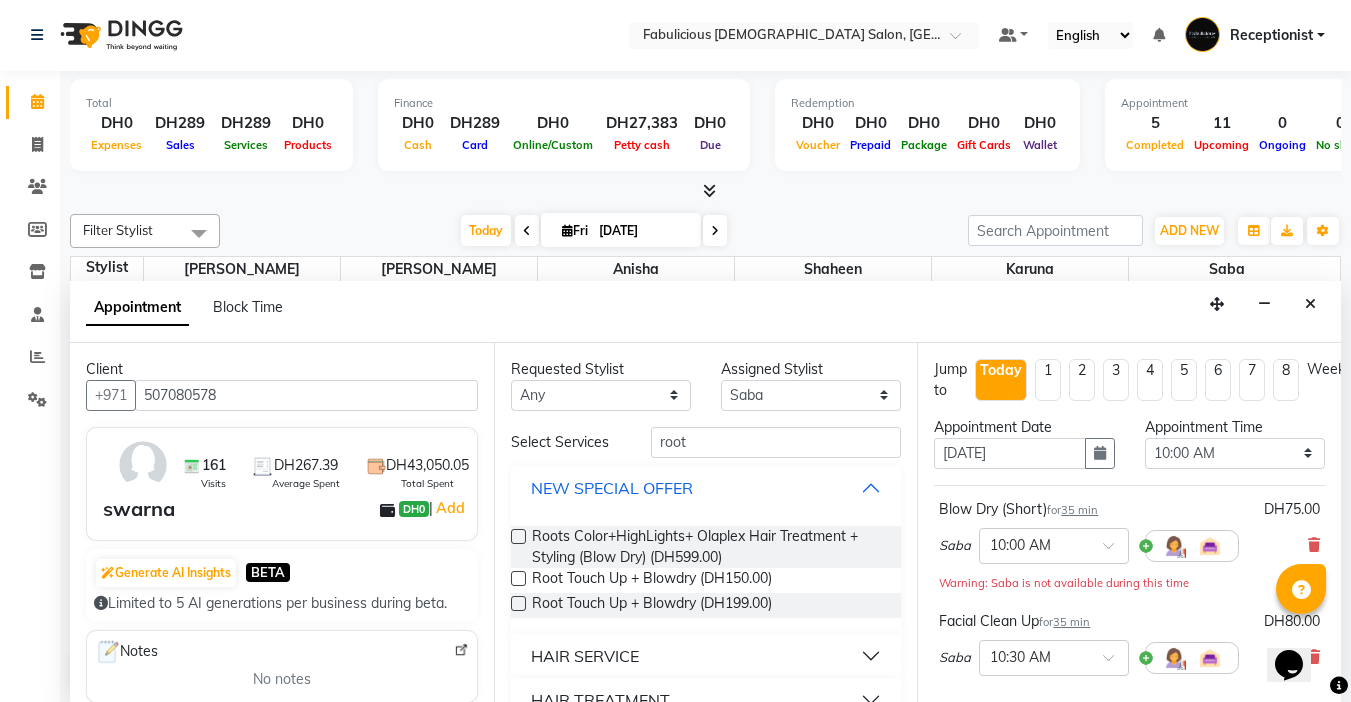 click on "NEW SPECIAL OFFER" at bounding box center (706, 488) 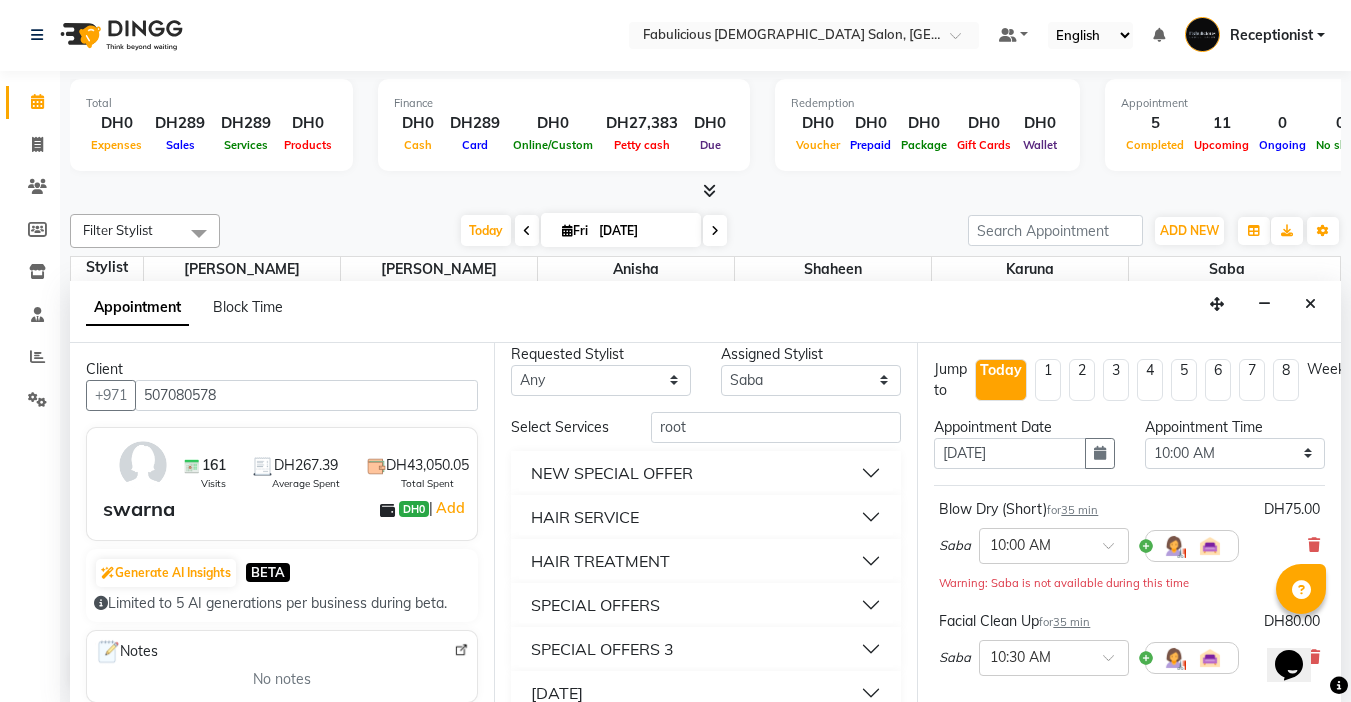 scroll, scrollTop: 0, scrollLeft: 0, axis: both 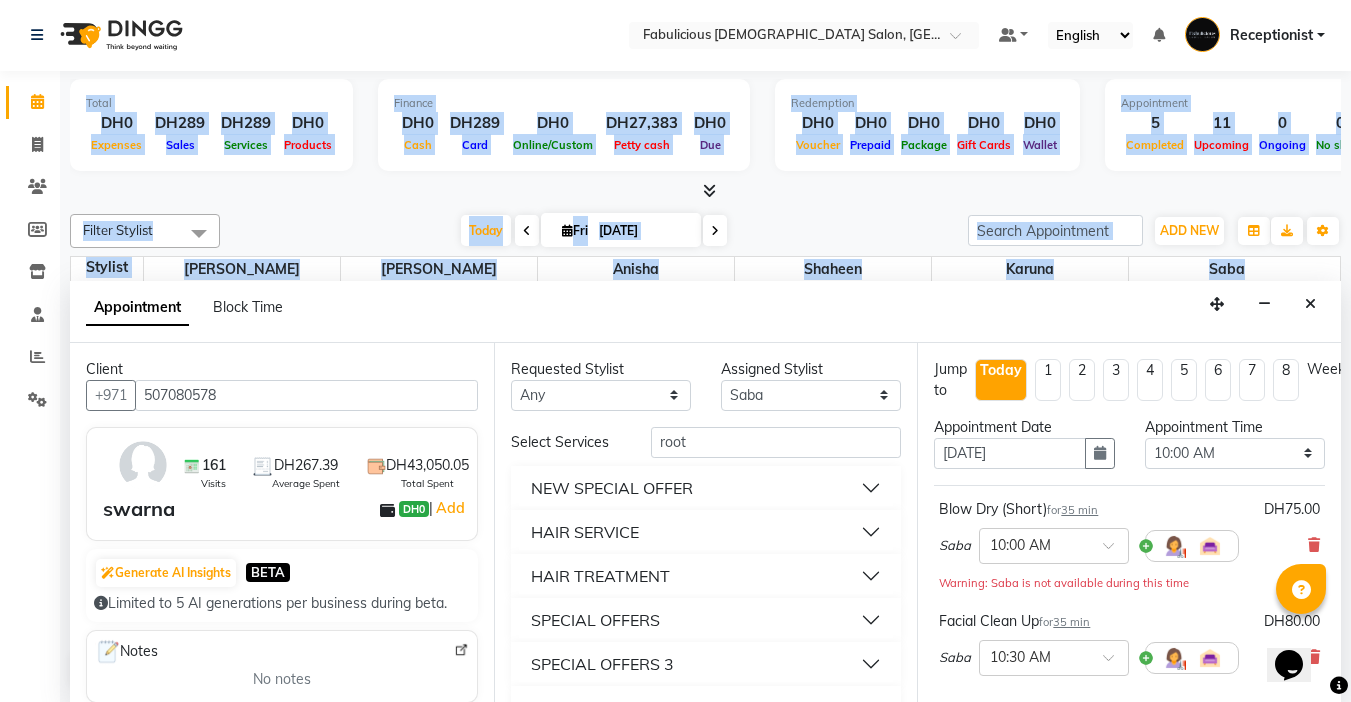 drag, startPoint x: 1365, startPoint y: 15, endPoint x: 873, endPoint y: 180, distance: 518.9306 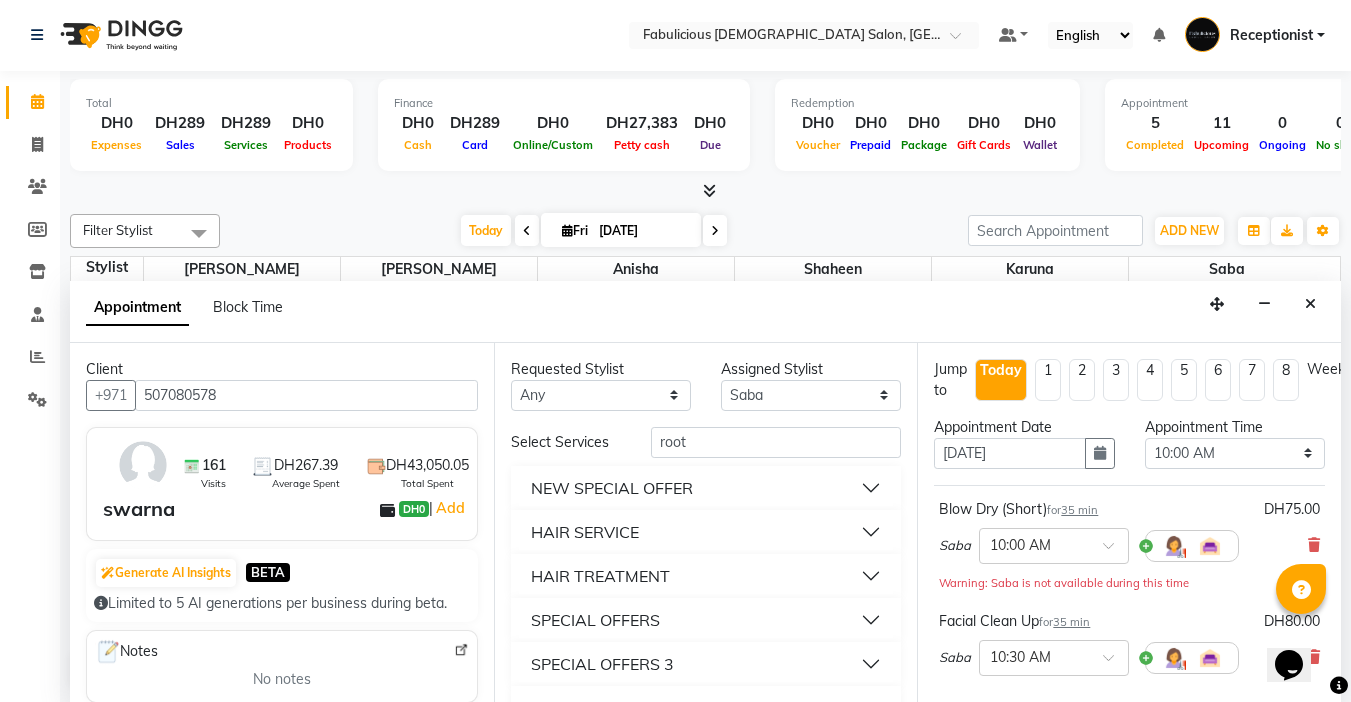 click on "HAIR SERVICE" at bounding box center (585, 532) 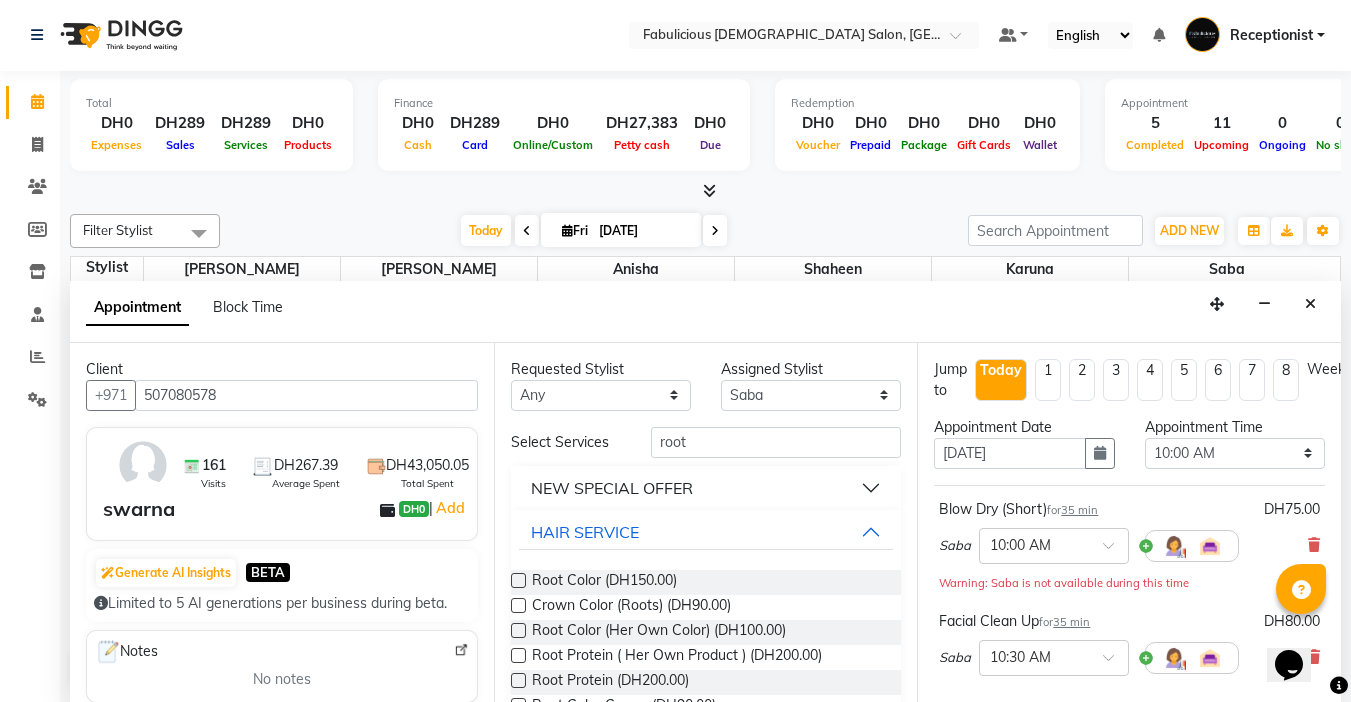 click at bounding box center (518, 580) 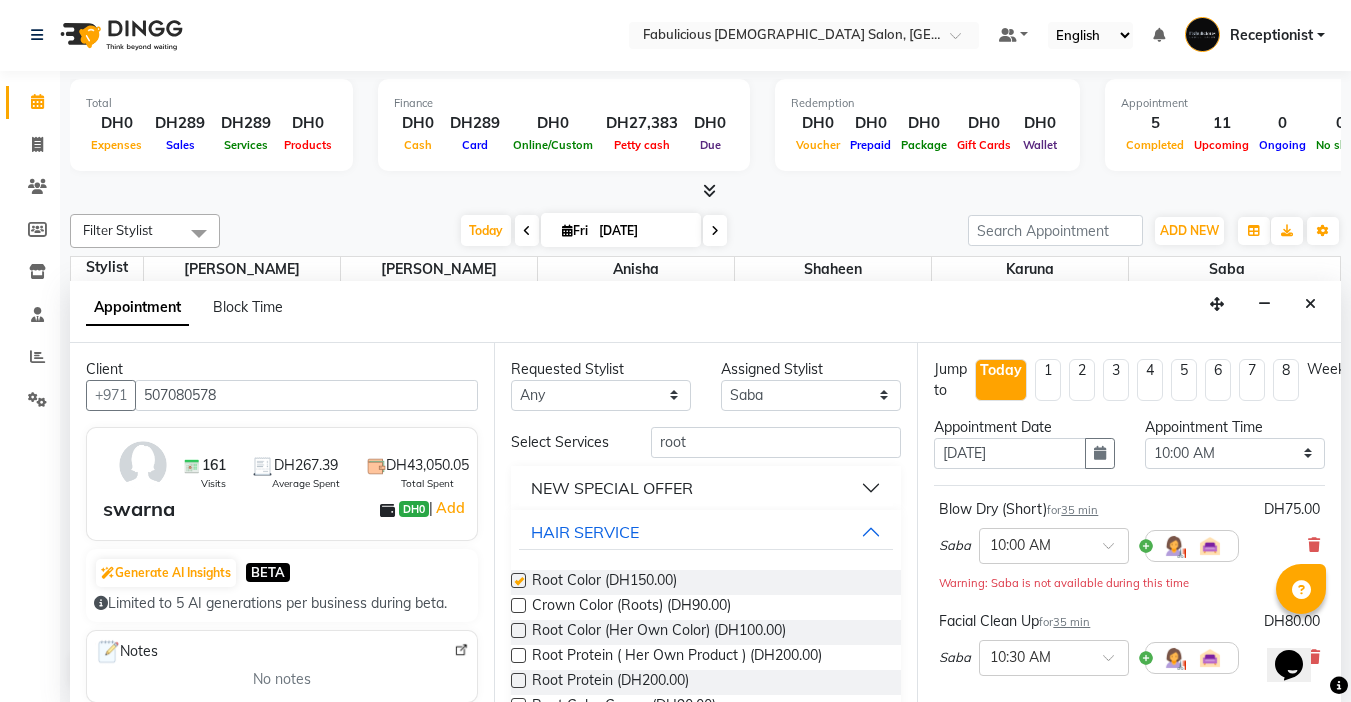 checkbox on "false" 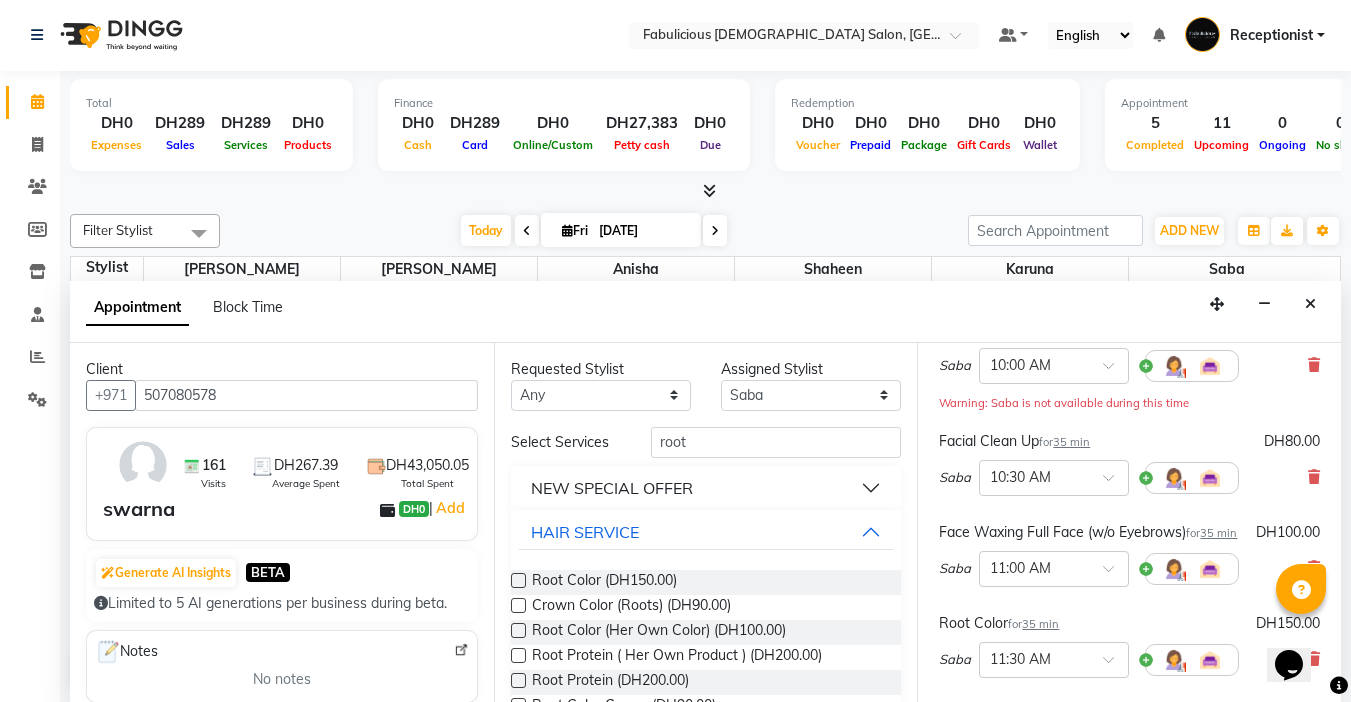 scroll, scrollTop: 200, scrollLeft: 0, axis: vertical 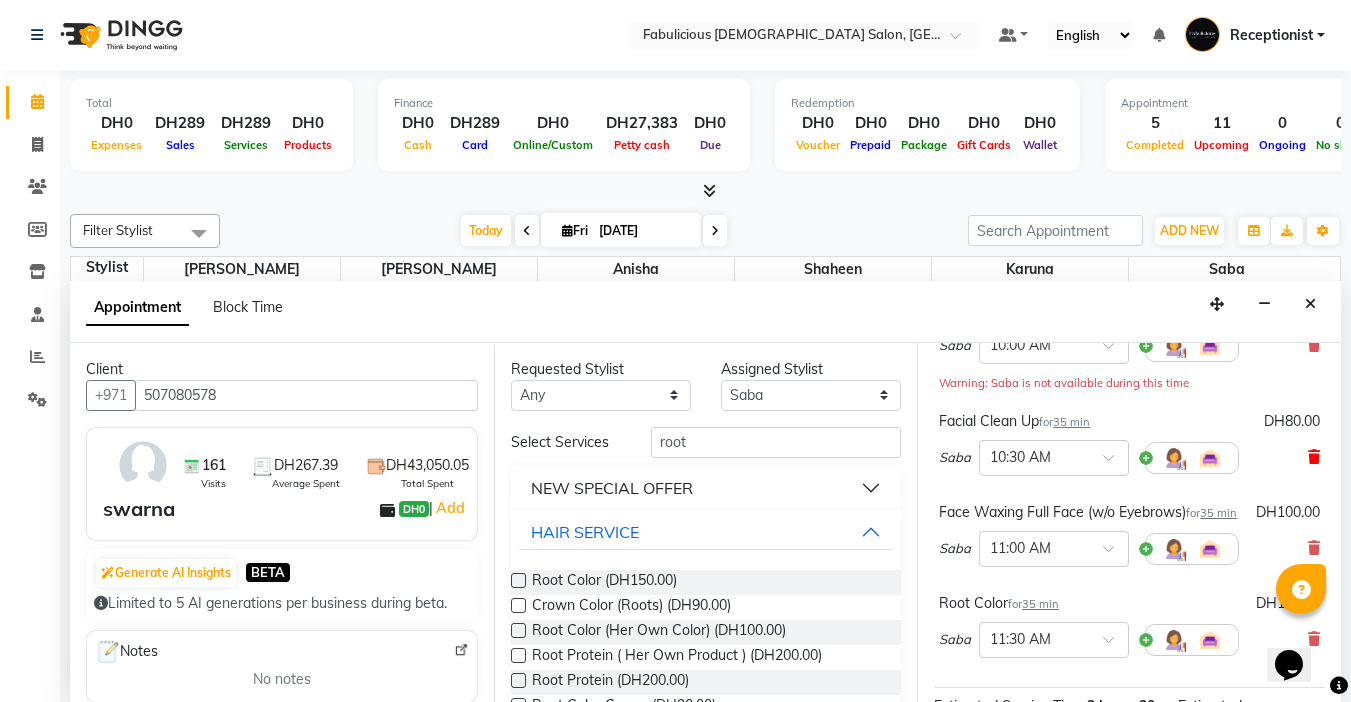 click at bounding box center (1314, 457) 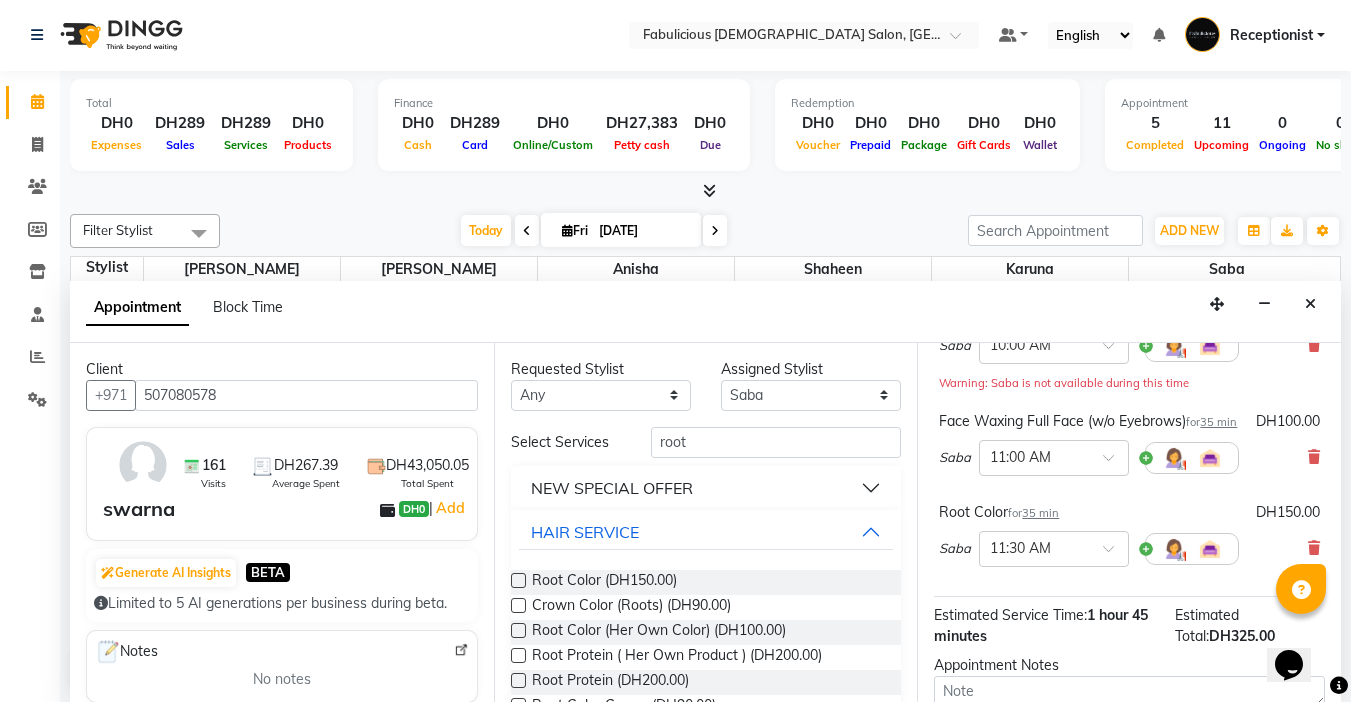 drag, startPoint x: 1317, startPoint y: 304, endPoint x: 1226, endPoint y: 167, distance: 164.46884 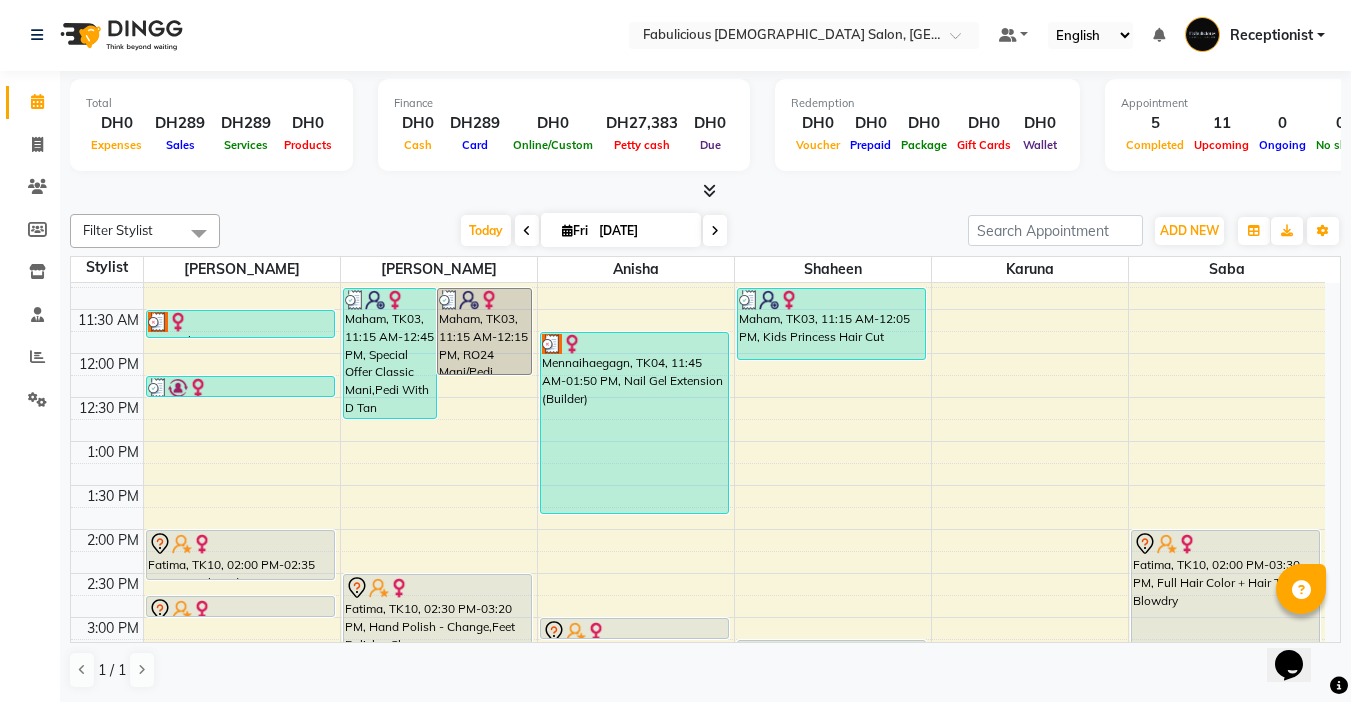 click on "Filter Stylist Select All [PERSON_NAME] [PERSON_NAME]  [PERSON_NAME] [PERSON_NAME]  [DATE]  [DATE] Toggle Dropdown Add Appointment Add Invoice Add Expense Add Client Add Transaction Toggle Dropdown Add Appointment Add Invoice Add Expense Add Client ADD NEW Toggle Dropdown Add Appointment Add Invoice Add Expense Add Client Add Transaction Filter Stylist Select All [PERSON_NAME] [PERSON_NAME]  [PERSON_NAME] [PERSON_NAME]  Group By  Staff View   Room View  View as Vertical  Vertical - Week View  Horizontal  Horizontal - Week View  List  Toggle Dropdown Calendar Settings Manage Tags   Arrange Stylists   Reset Stylists  Full Screen Appointment Form Zoom 100% Staff/Room Display Count 6 Stylist [PERSON_NAME]  [PERSON_NAME]  [PERSON_NAME] 9:00 AM 9:30 AM 10:00 AM 10:30 AM 11:00 AM 11:30 AM 12:00 PM 12:30 PM 1:00 PM 1:30 PM 2:00 PM 2:30 PM 3:00 PM 3:30 PM 4:00 PM 4:30 PM 5:00 PM 5:30 PM 6:00 PM 6:30 PM 7:00 PM 7:30 PM 8:00 PM 8:30 PM 9:00 PM 9:30 PM 10:00 PM 10:30 PM 11:00 PM 11:30 PM         [GEOGRAPHIC_DATA], TK05, 12:15 PM-12:30 PM, Face Threading Eyebrow" 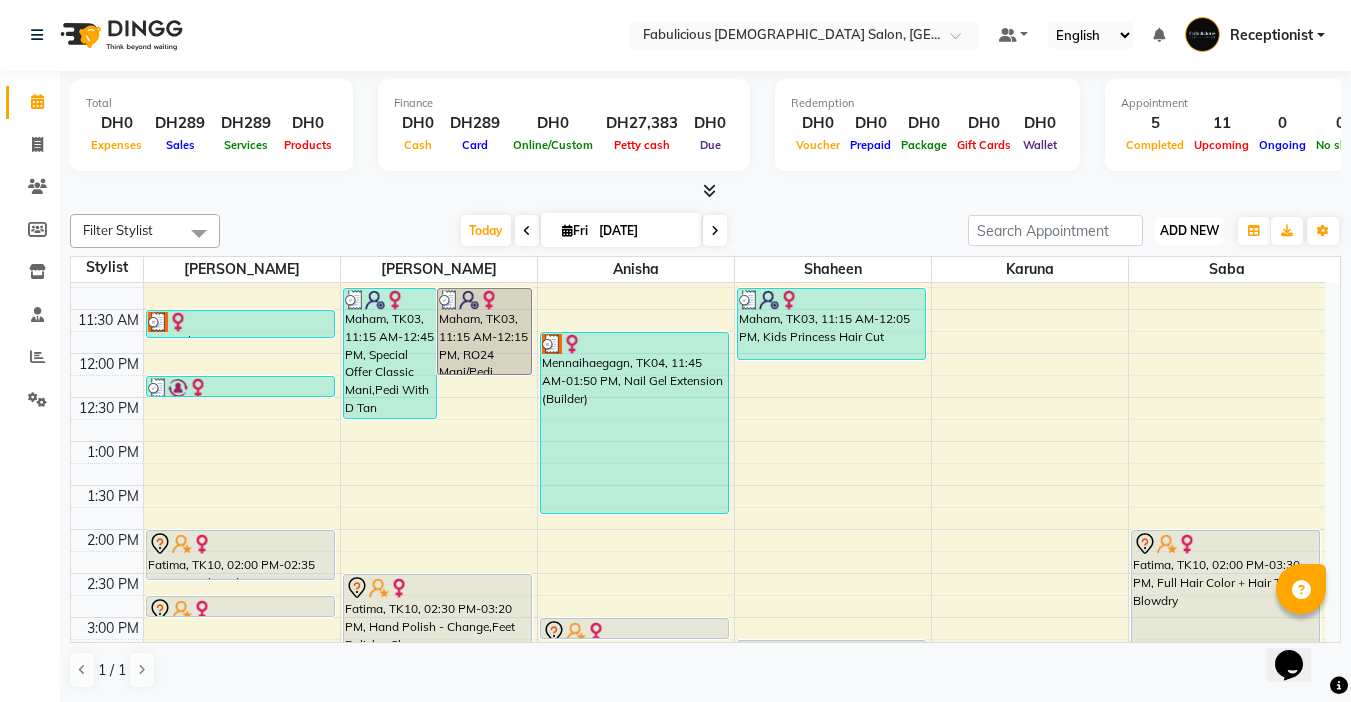 click on "ADD NEW" at bounding box center [1189, 230] 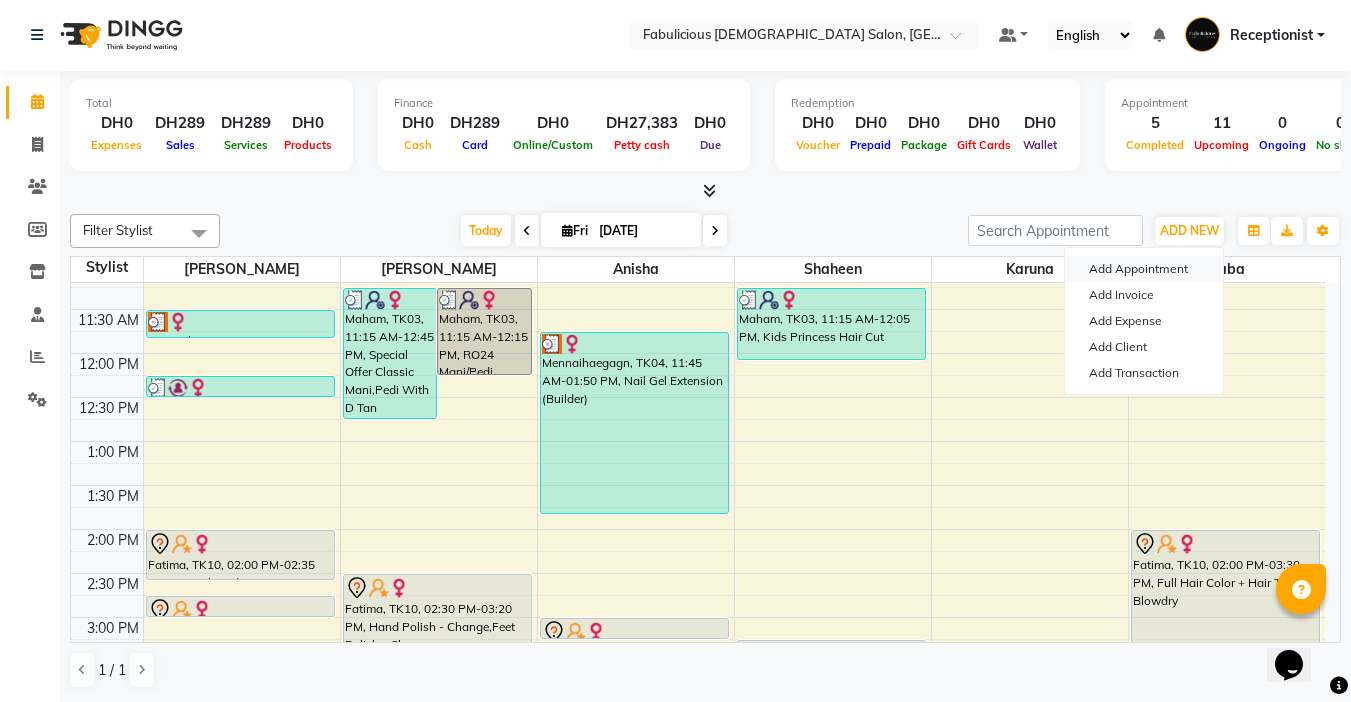 click on "Add Appointment" at bounding box center (1144, 269) 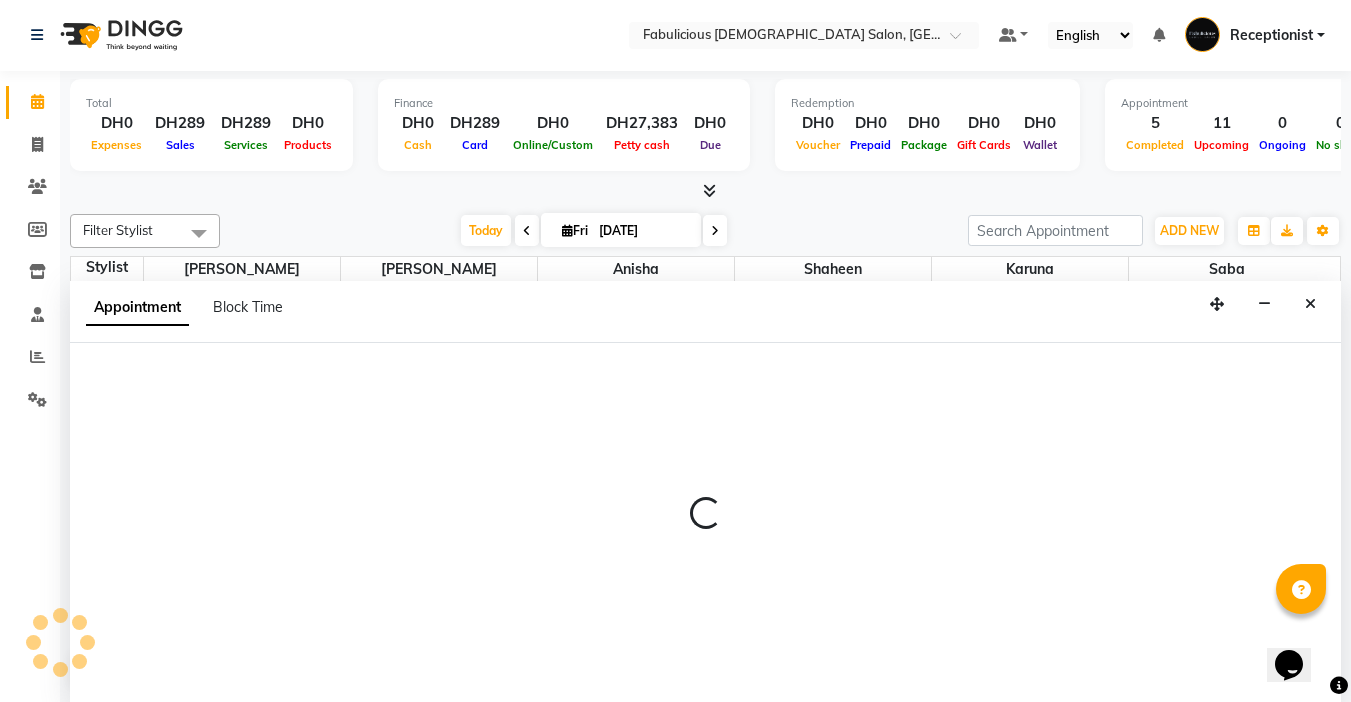 select on "tentative" 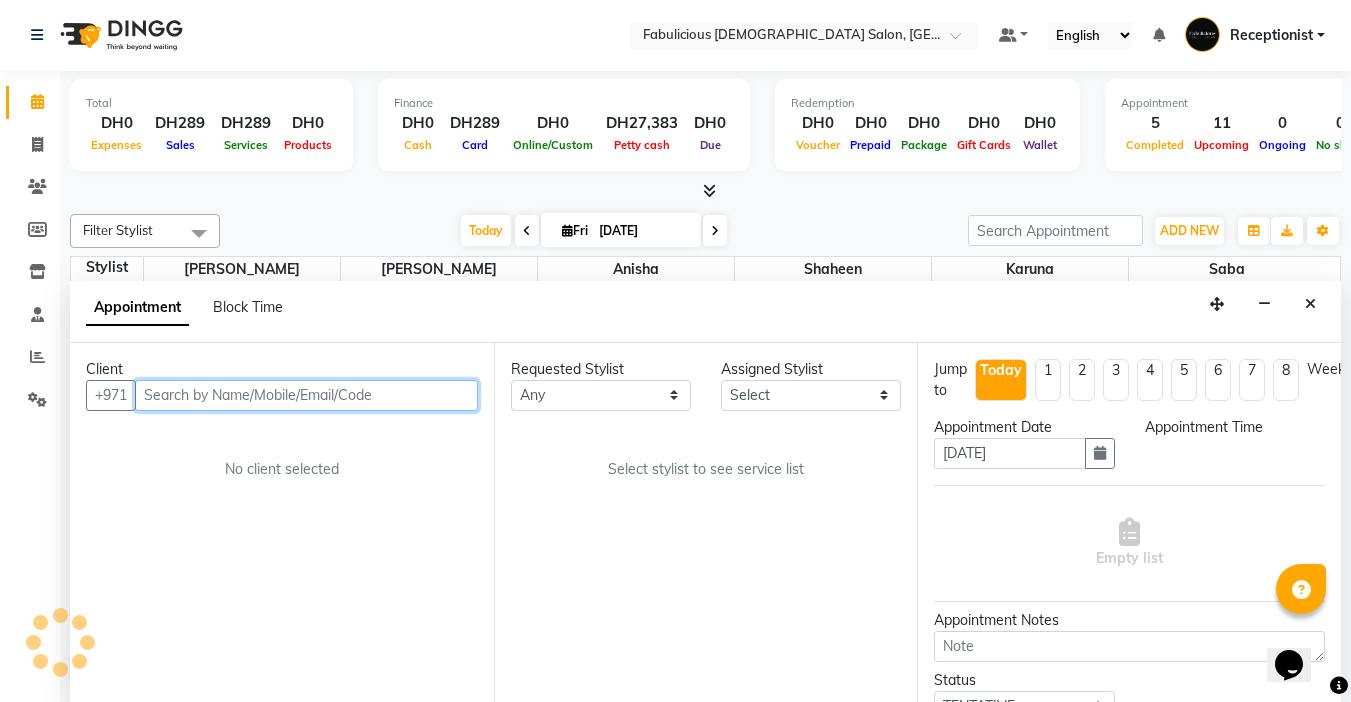 select on "600" 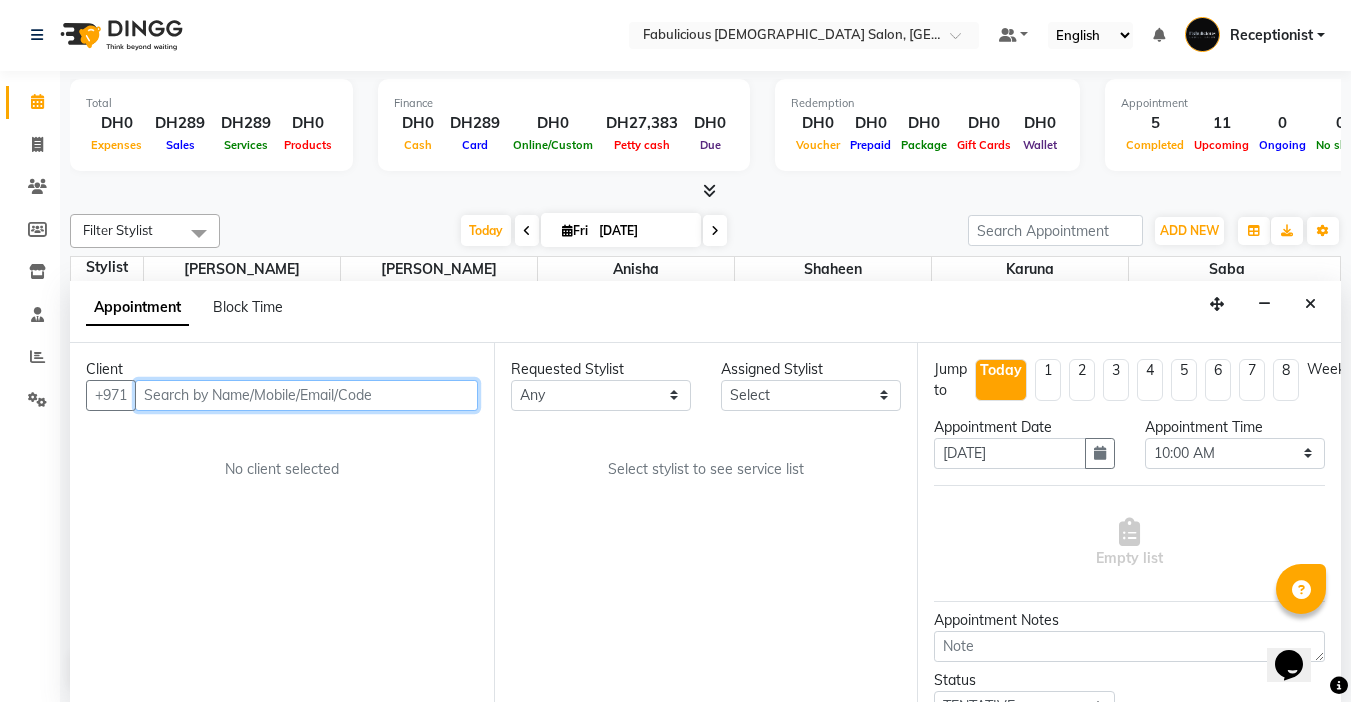 click at bounding box center (306, 395) 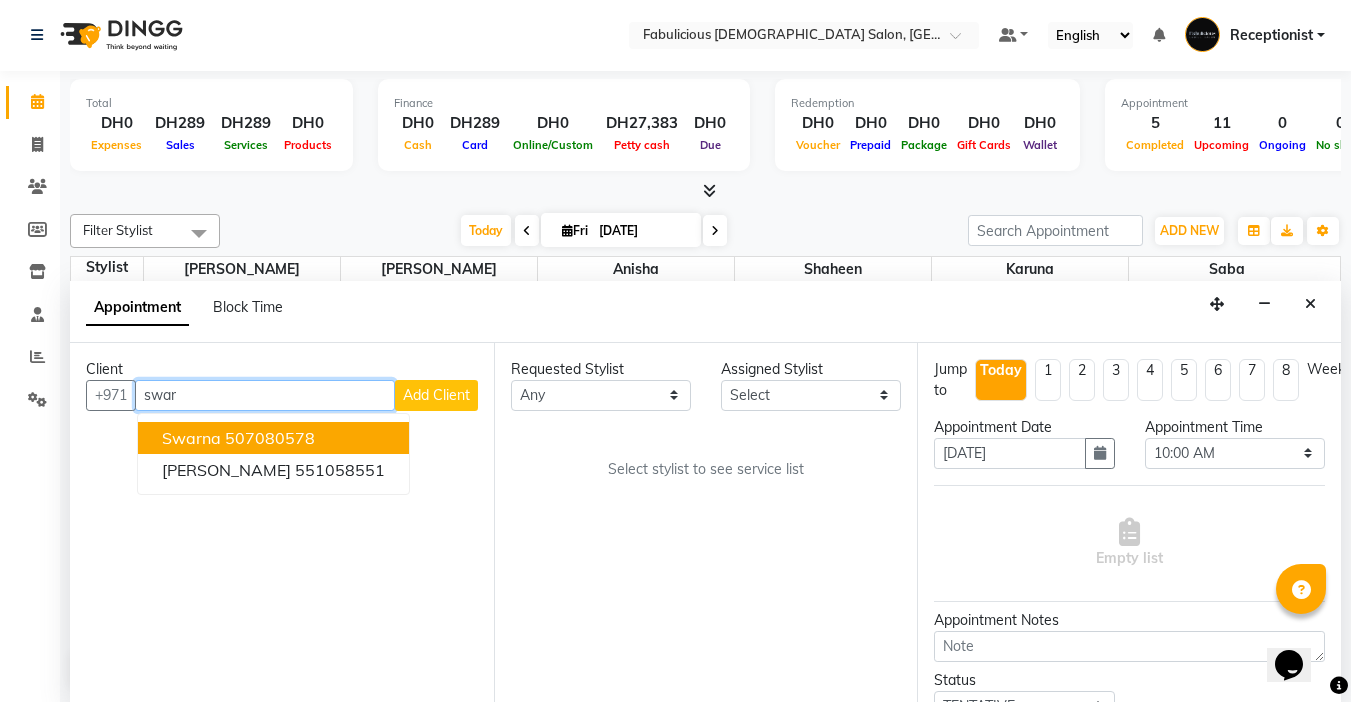 click on "swarna" at bounding box center (191, 438) 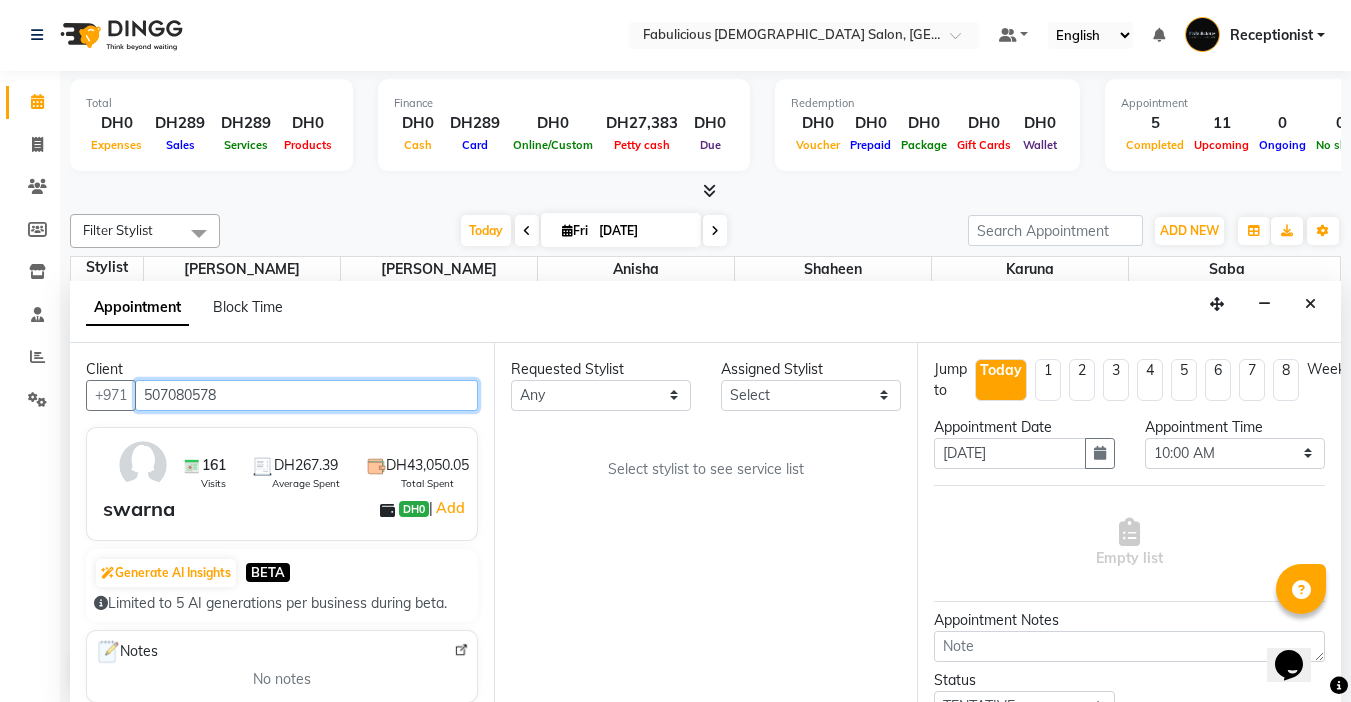 type on "507080578" 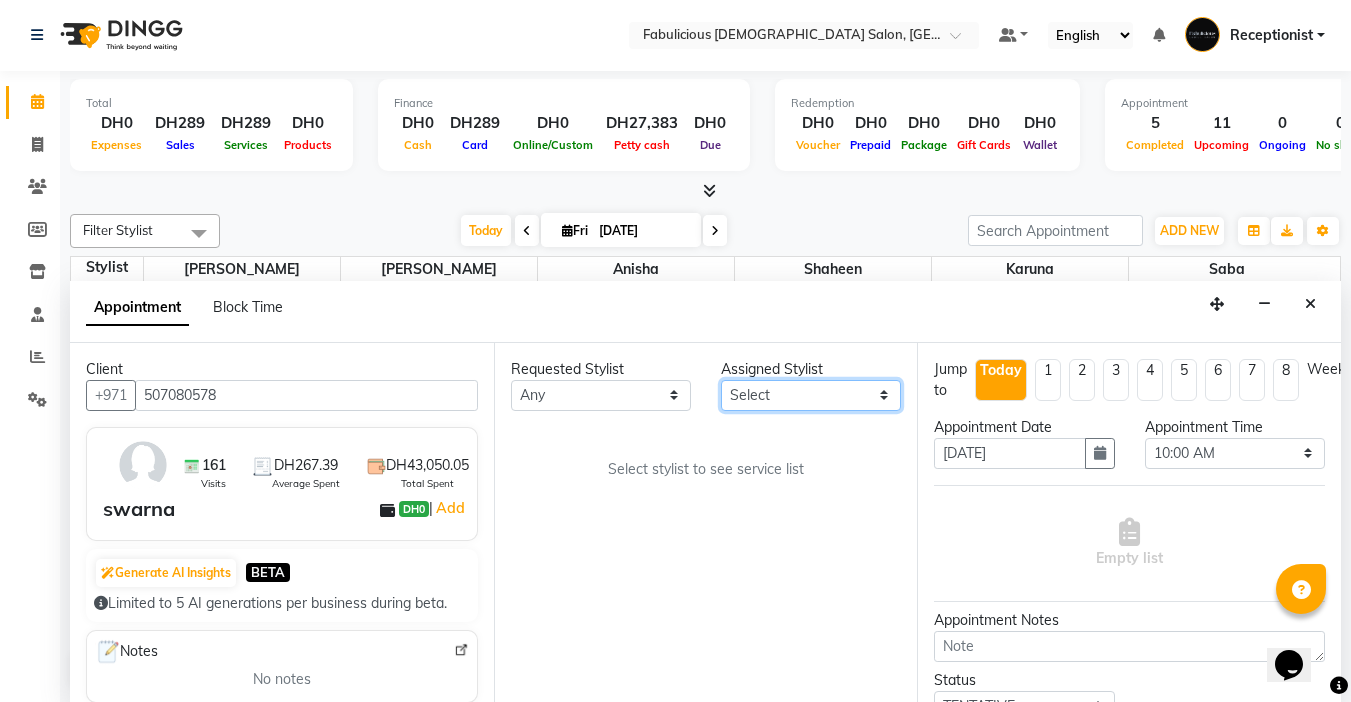 click on "Select [PERSON_NAME] [PERSON_NAME]  [PERSON_NAME] [PERSON_NAME]" at bounding box center (811, 395) 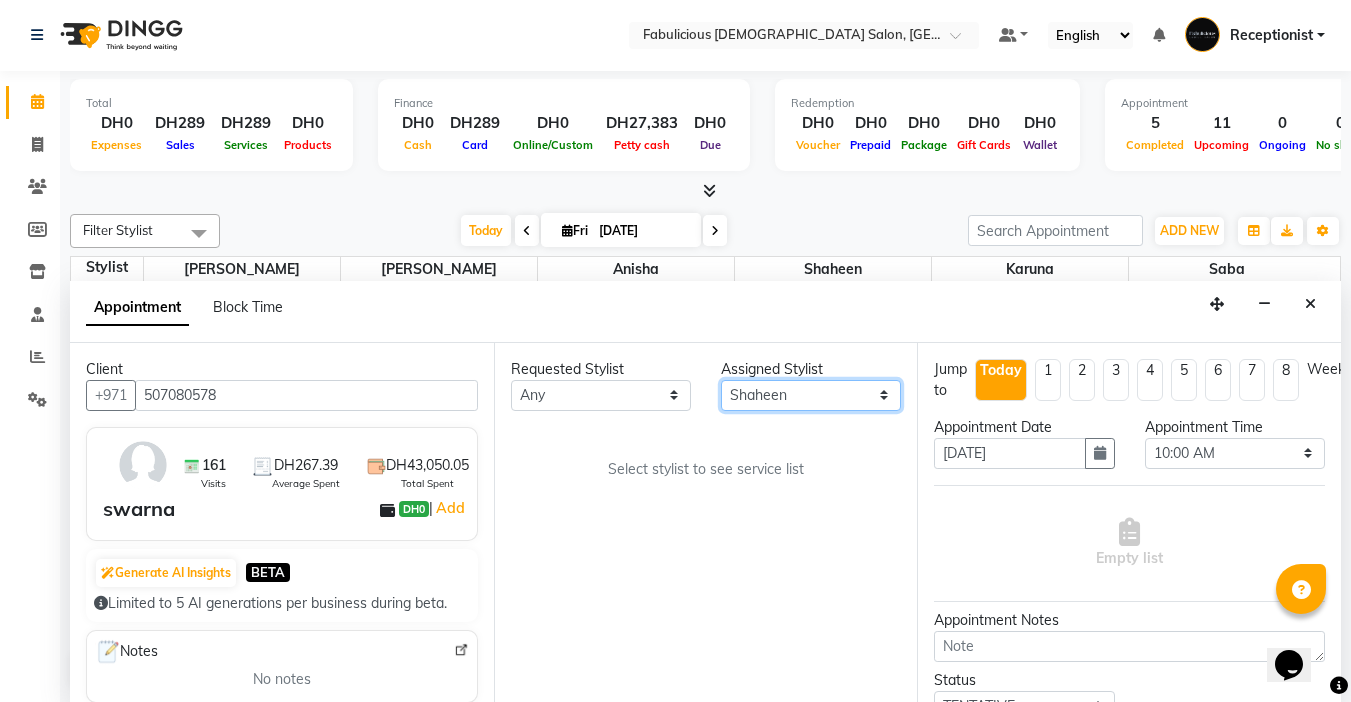 click on "Select [PERSON_NAME] [PERSON_NAME]  [PERSON_NAME] [PERSON_NAME]" at bounding box center [811, 395] 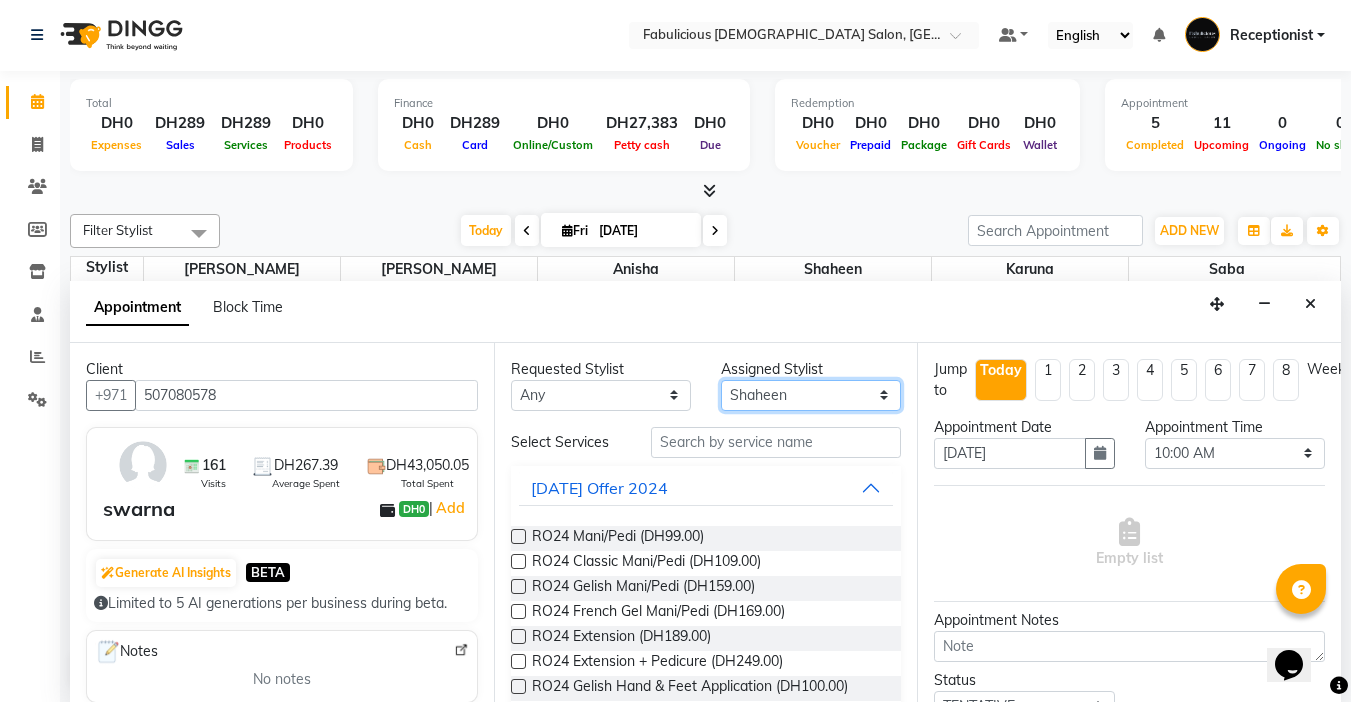 click on "Select [PERSON_NAME] [PERSON_NAME]  [PERSON_NAME] [PERSON_NAME]" at bounding box center (811, 395) 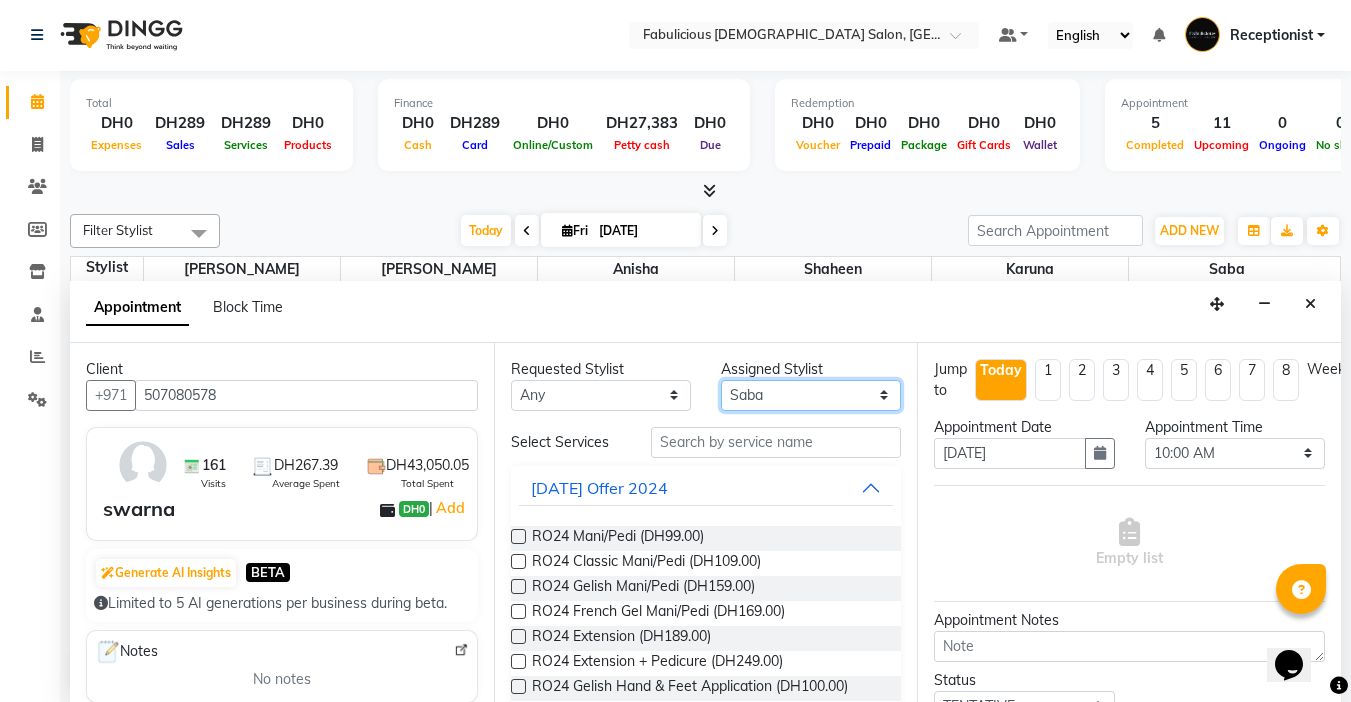 click on "Select [PERSON_NAME] [PERSON_NAME]  [PERSON_NAME] [PERSON_NAME]" at bounding box center (811, 395) 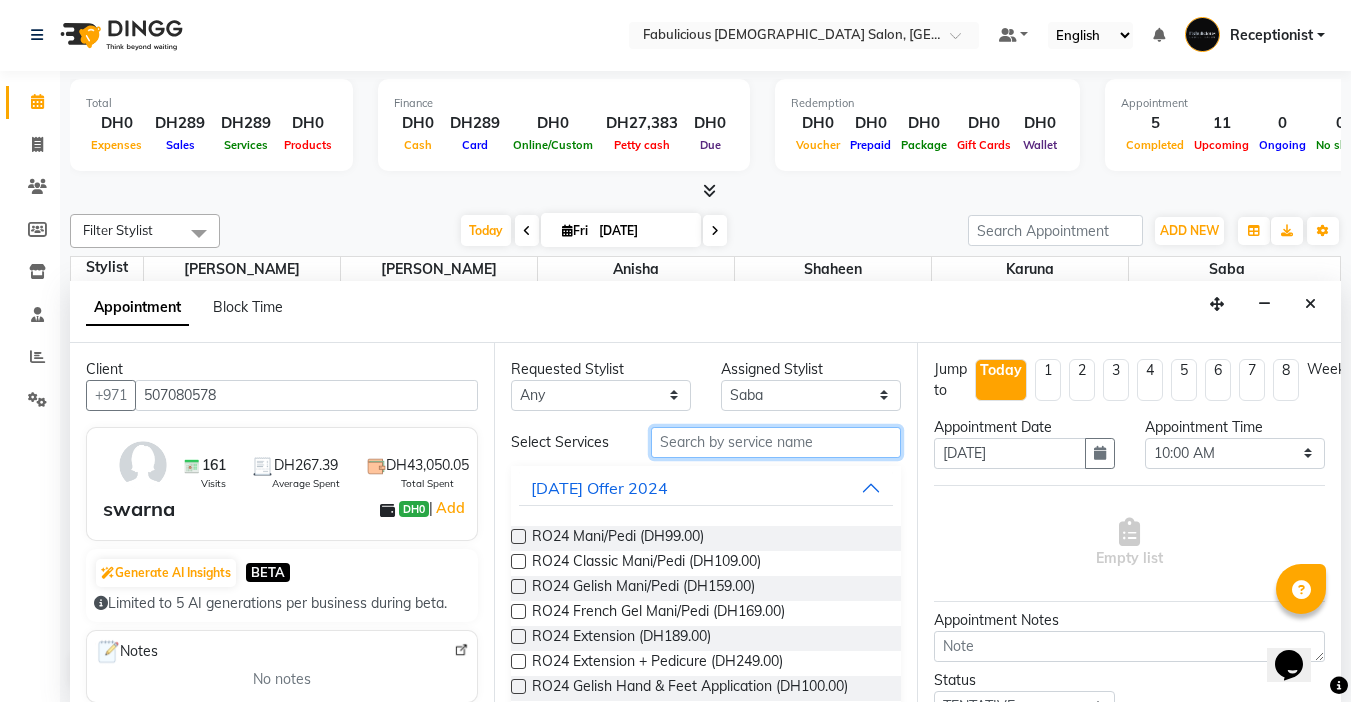 click at bounding box center [776, 442] 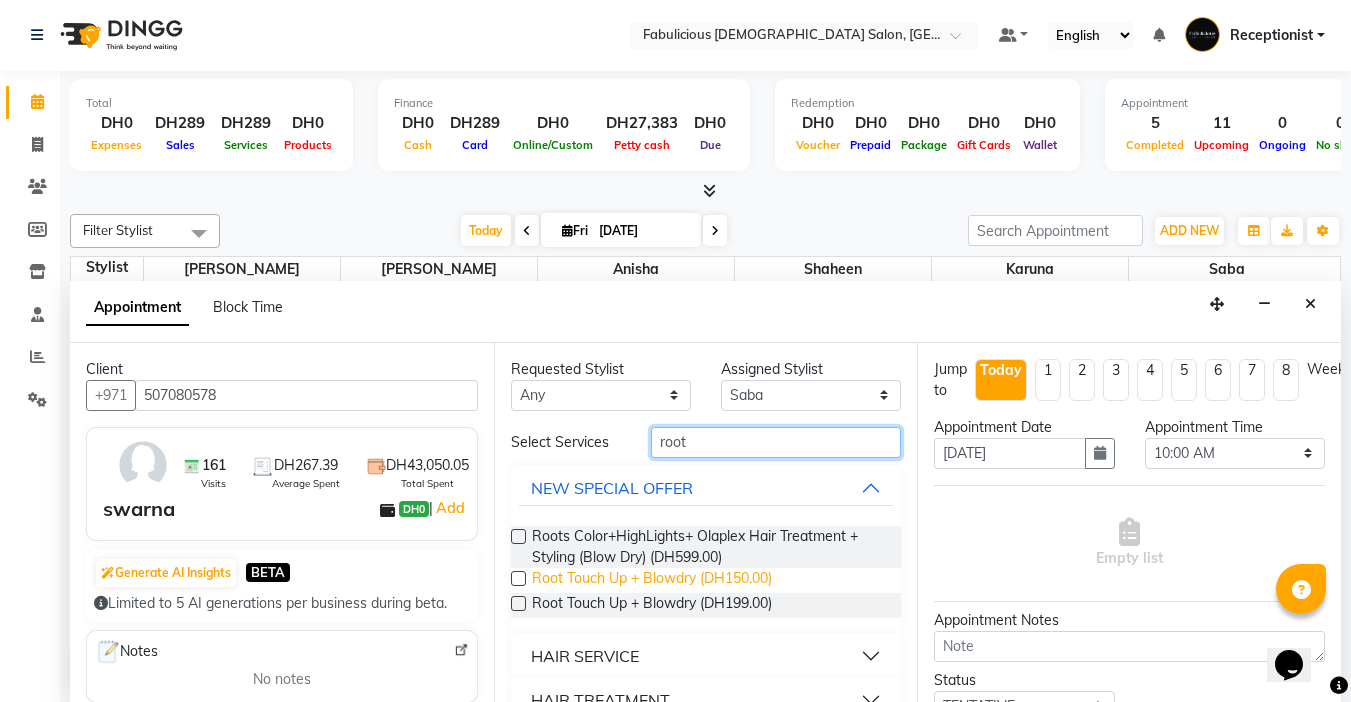 scroll, scrollTop: 100, scrollLeft: 0, axis: vertical 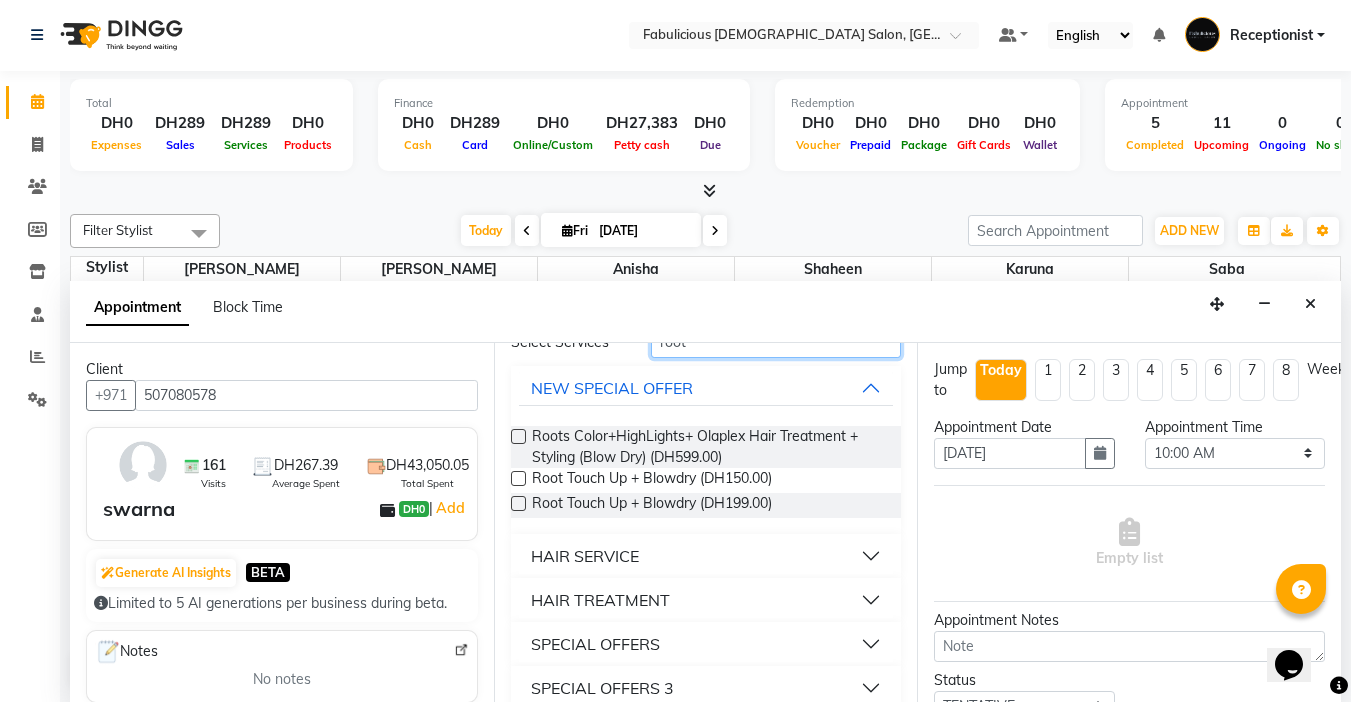 type on "root" 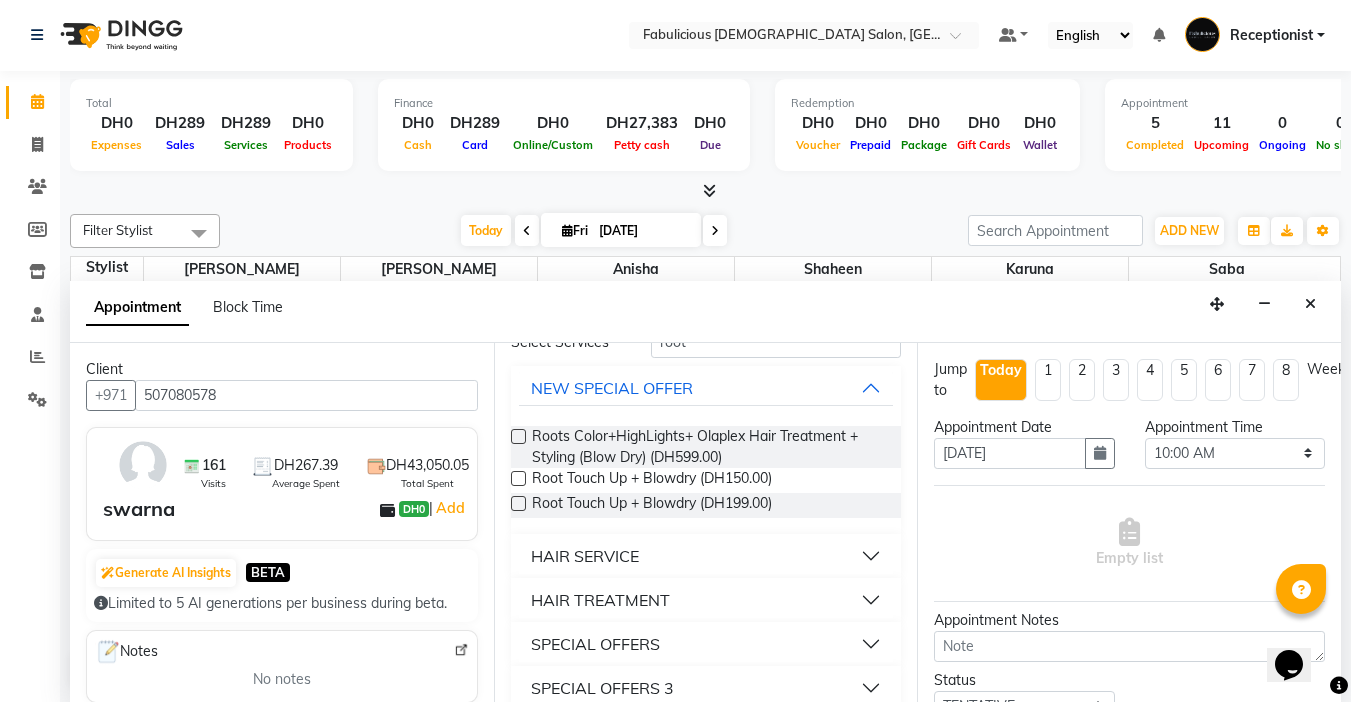 click on "HAIR SERVICE" at bounding box center (706, 556) 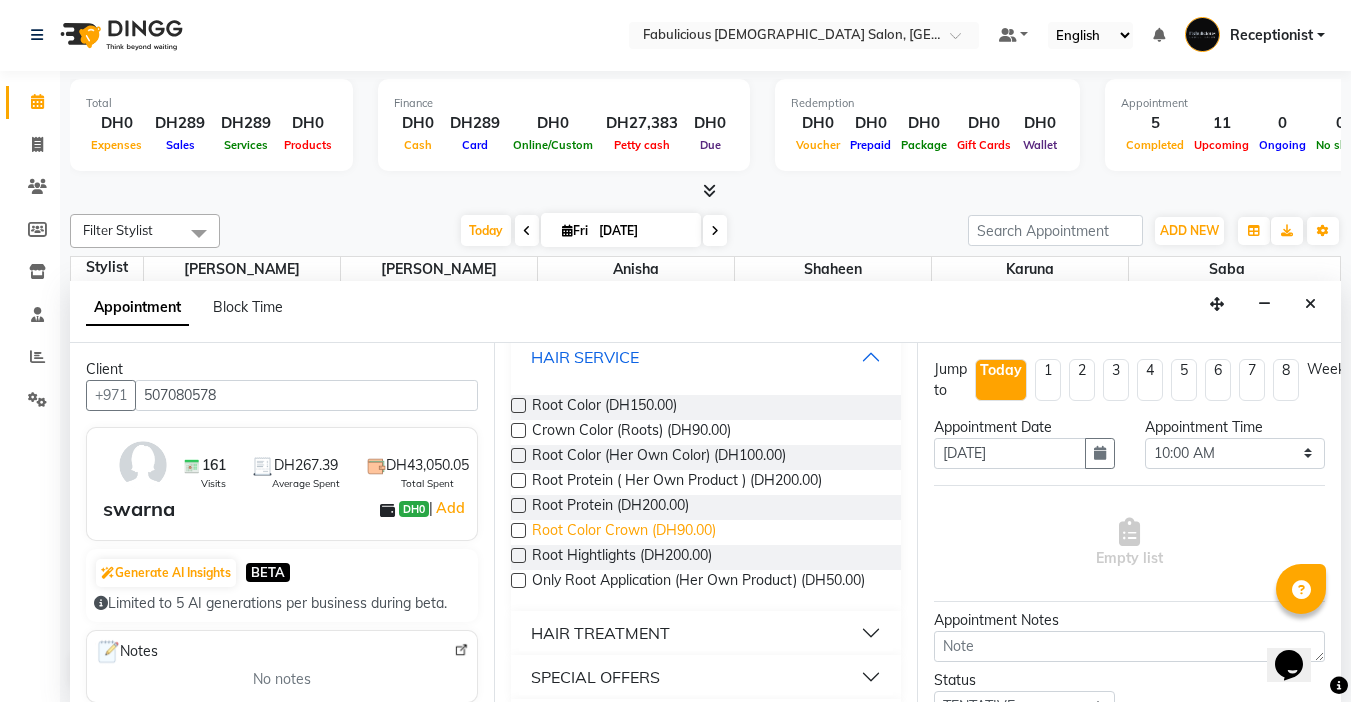 scroll, scrollTop: 300, scrollLeft: 0, axis: vertical 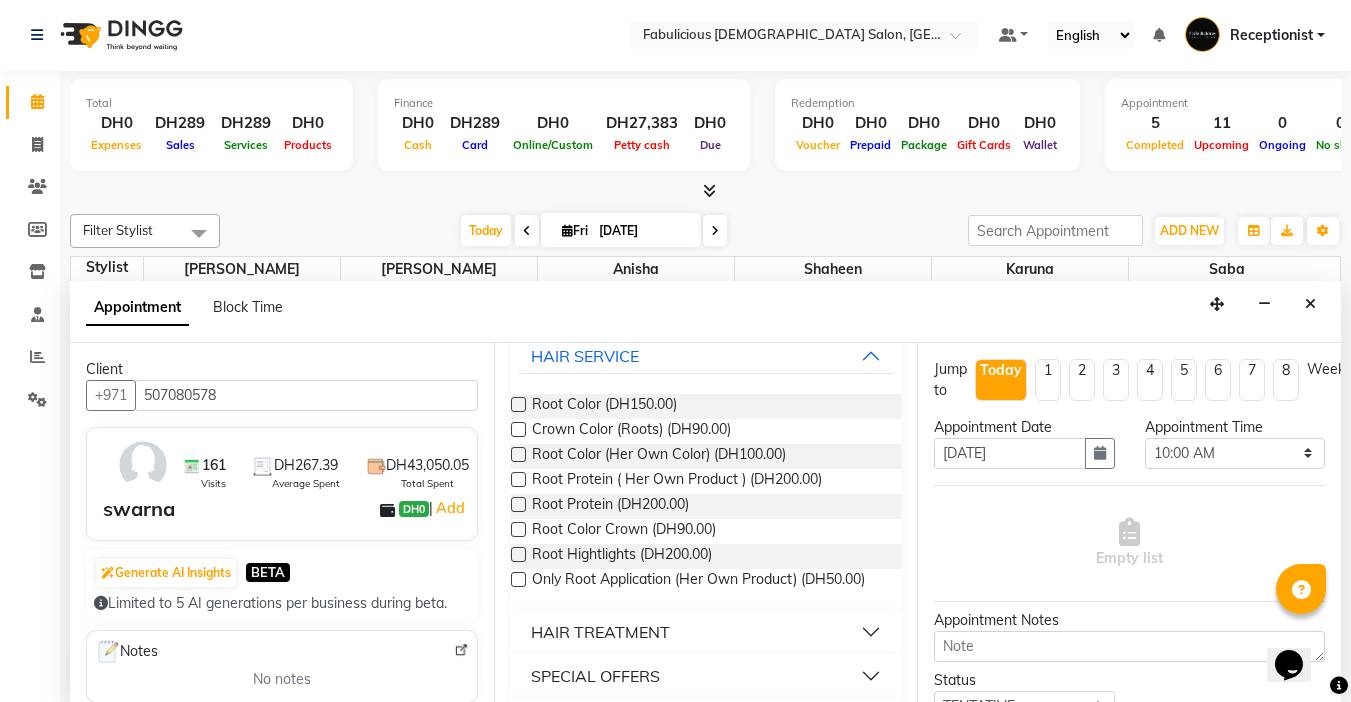 click at bounding box center [518, 404] 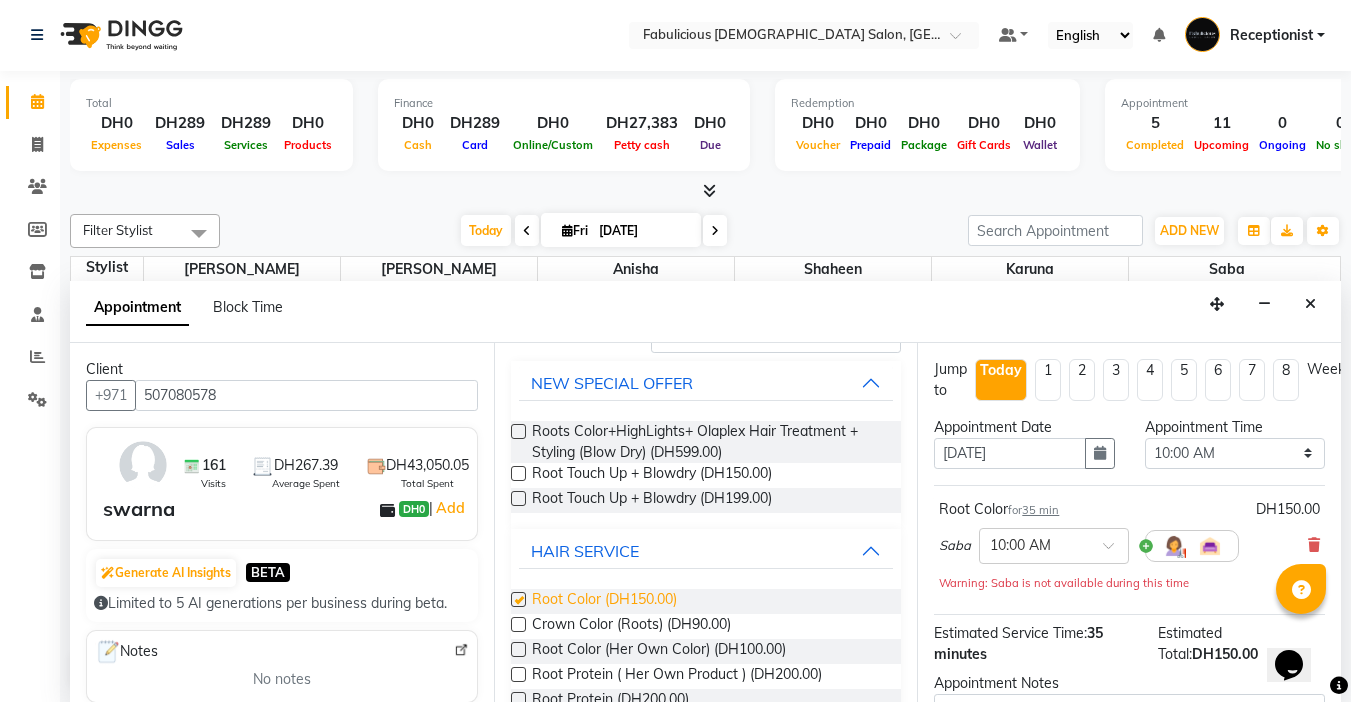 scroll, scrollTop: 0, scrollLeft: 0, axis: both 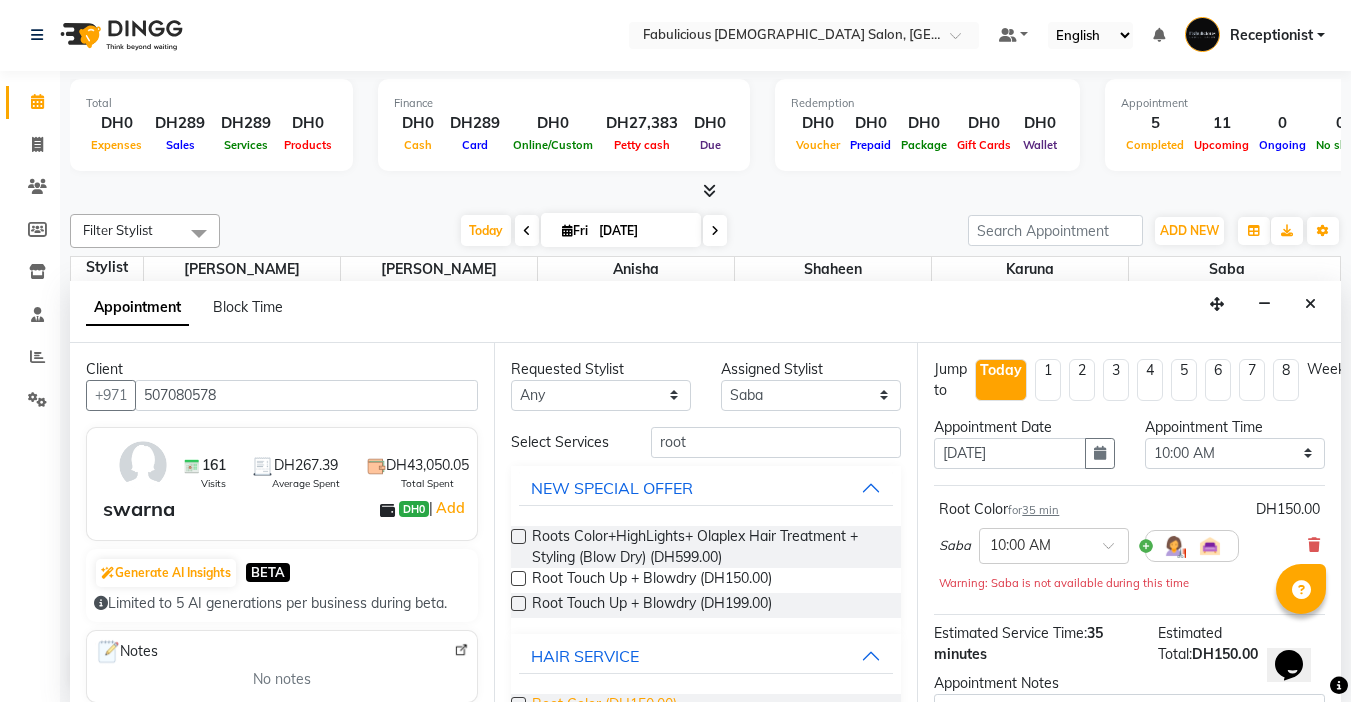 checkbox on "false" 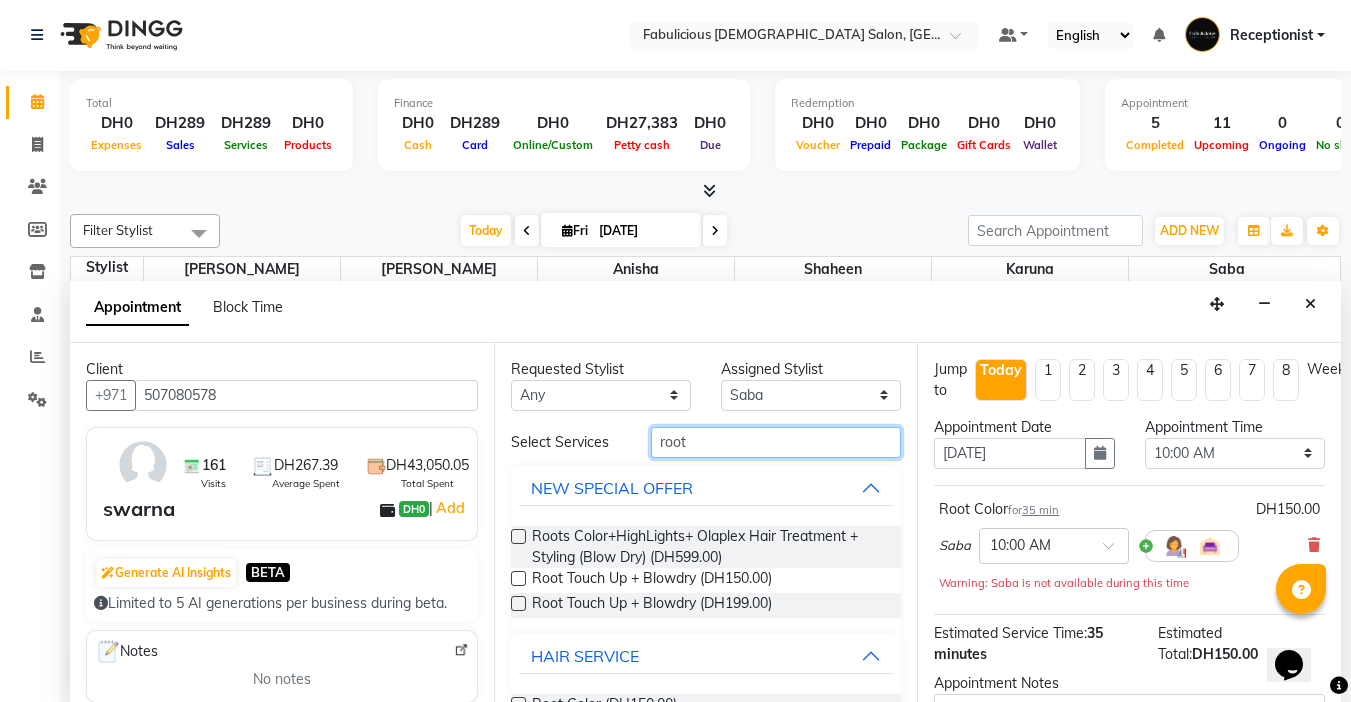 click on "root" at bounding box center (776, 442) 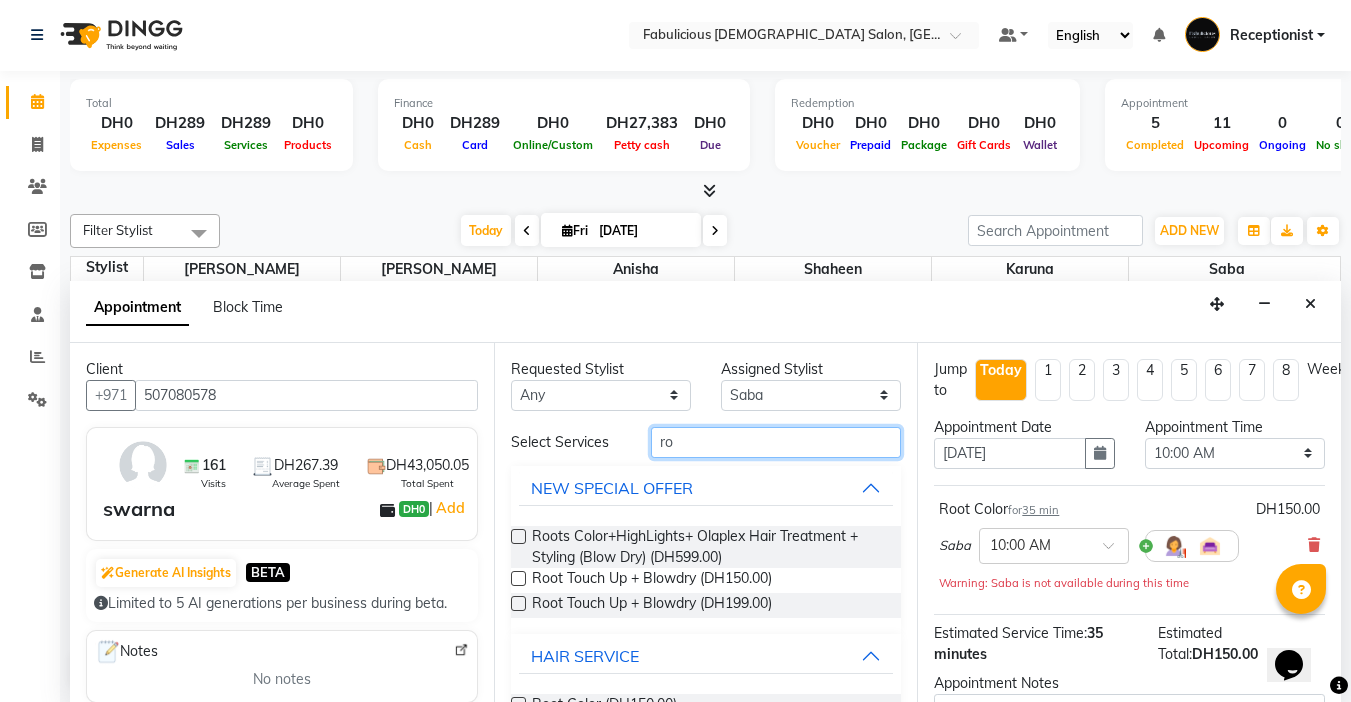 type on "r" 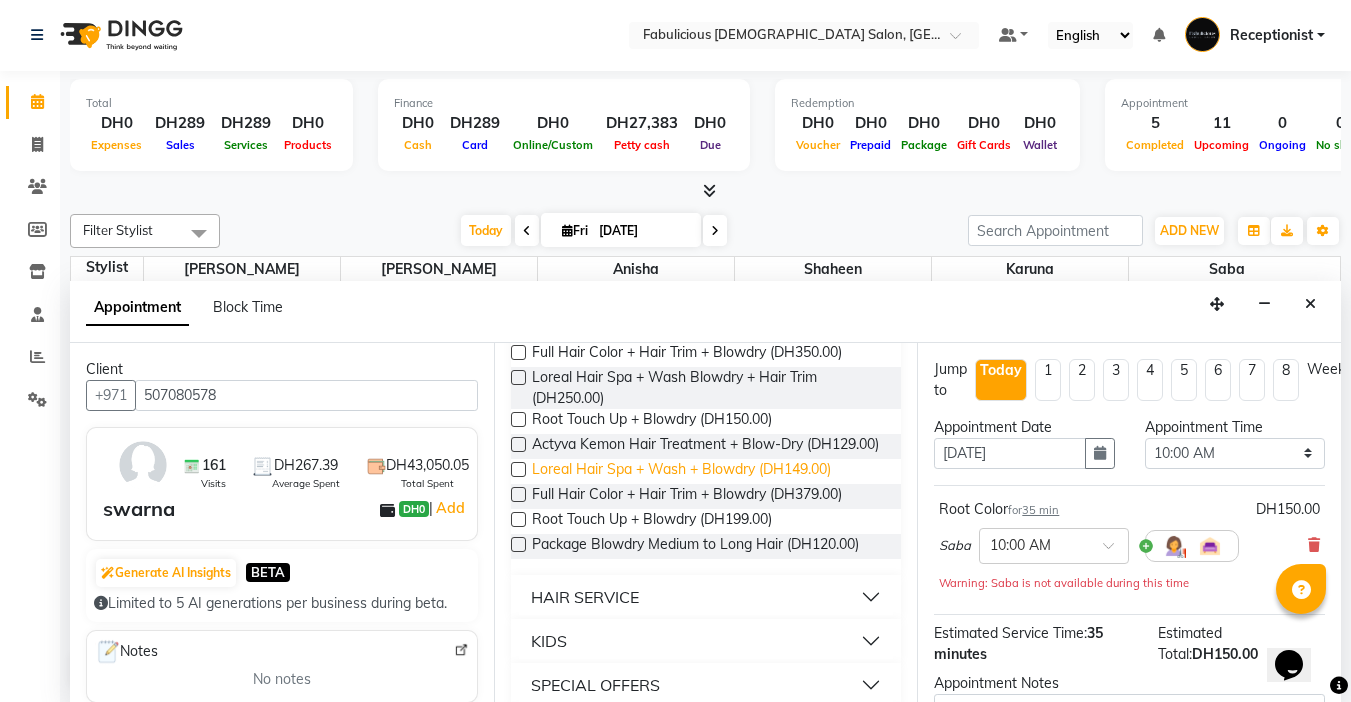 scroll, scrollTop: 700, scrollLeft: 0, axis: vertical 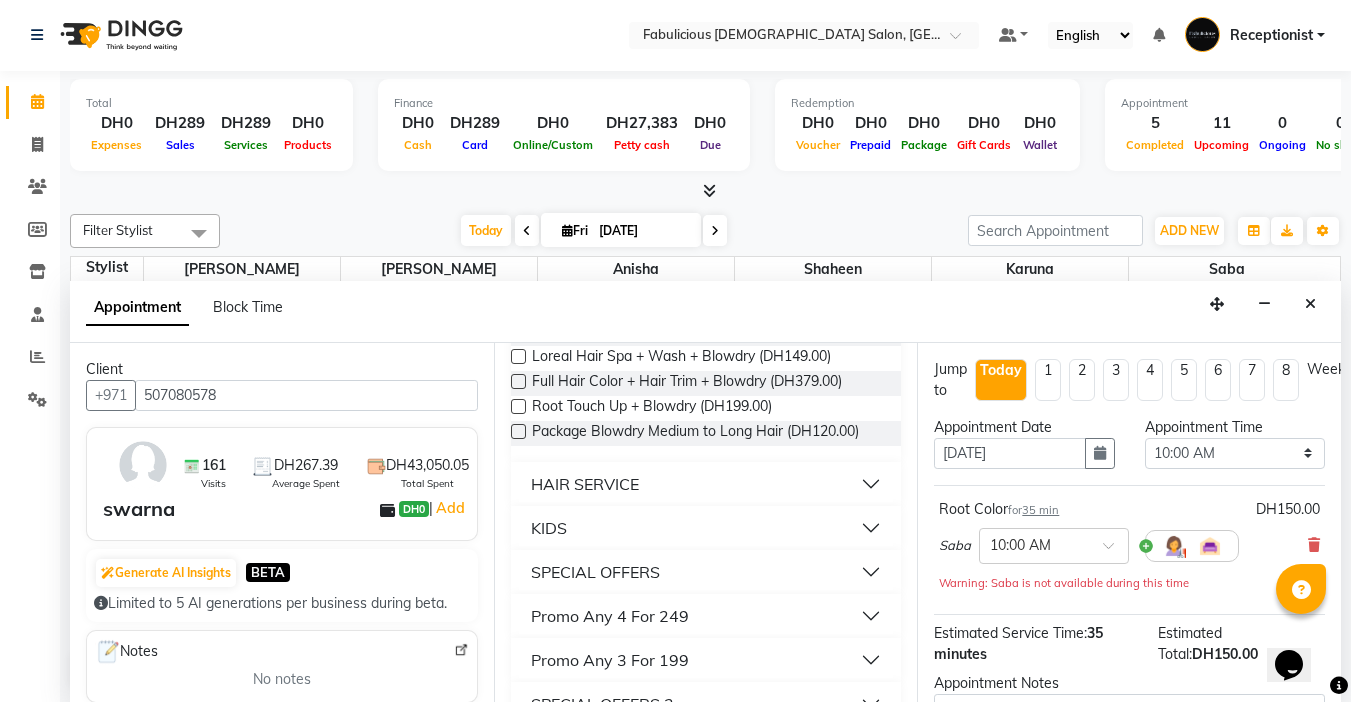 type on "blo" 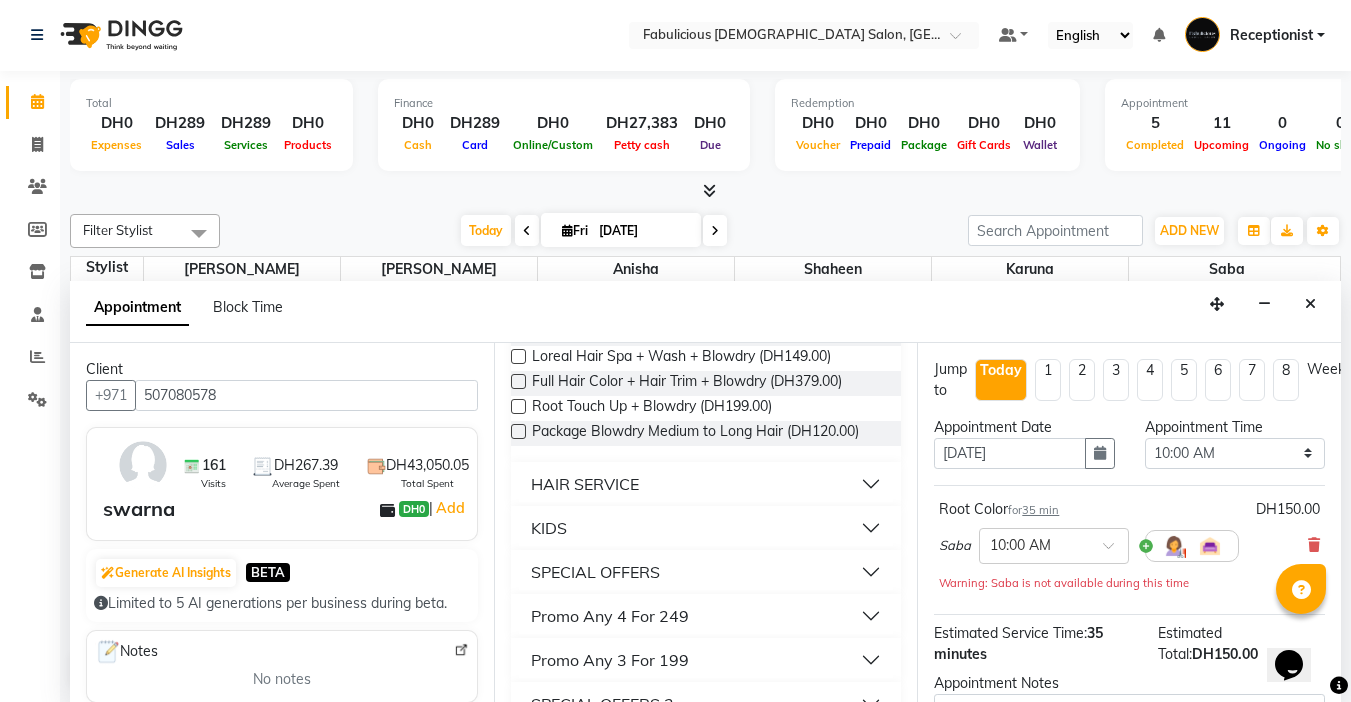 click on "HAIR SERVICE" at bounding box center (706, 484) 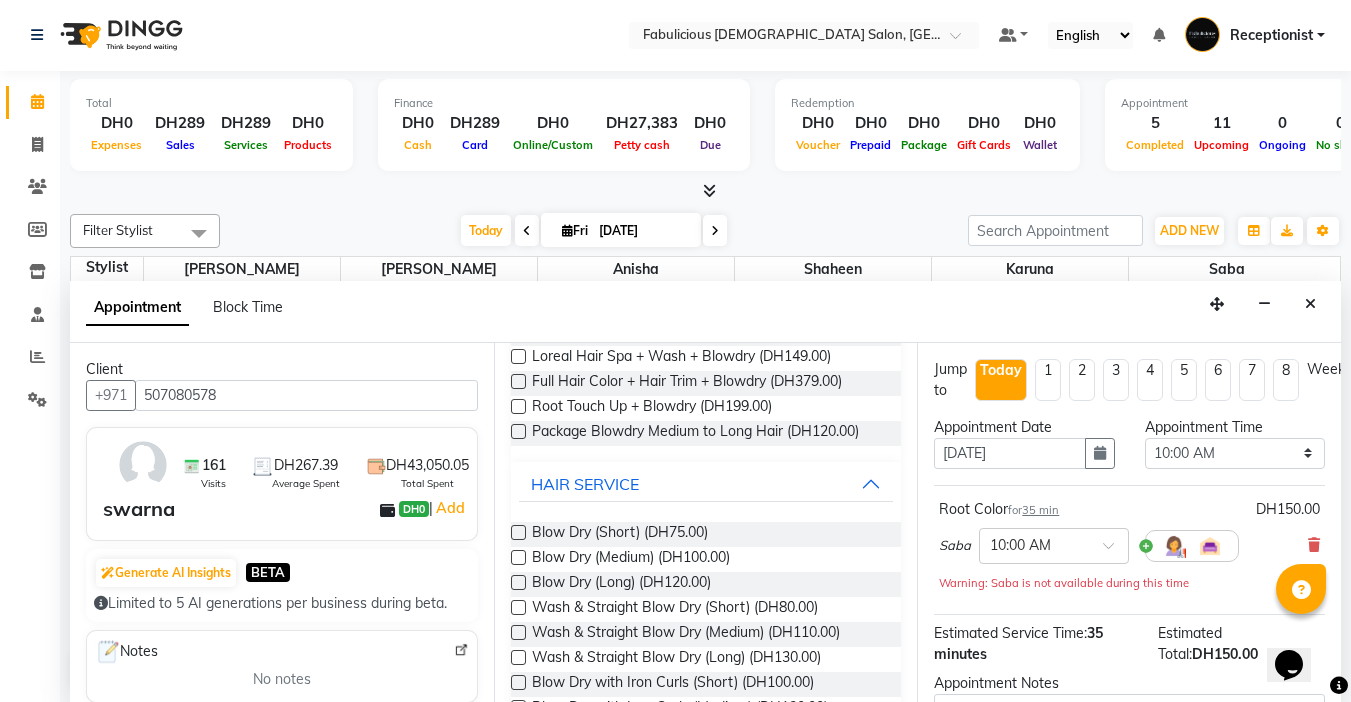 drag, startPoint x: 516, startPoint y: 619, endPoint x: 556, endPoint y: 608, distance: 41.484936 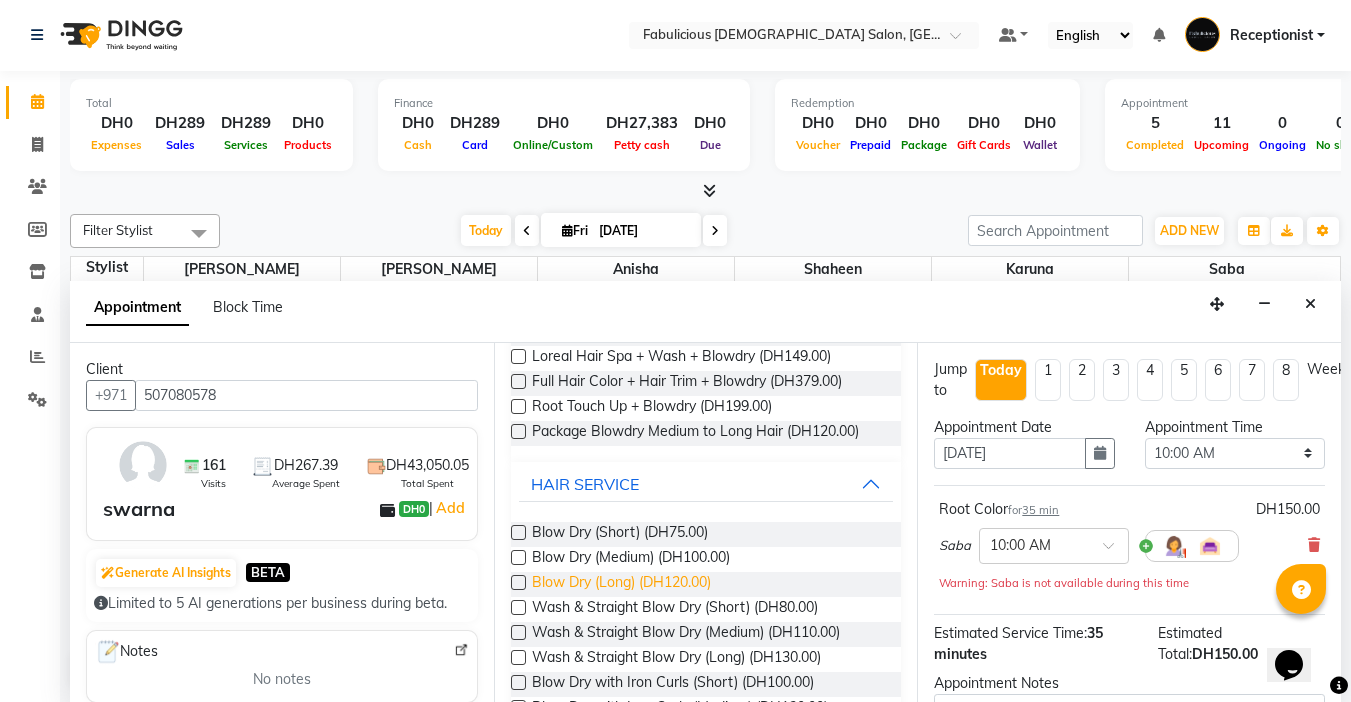 click at bounding box center [518, 607] 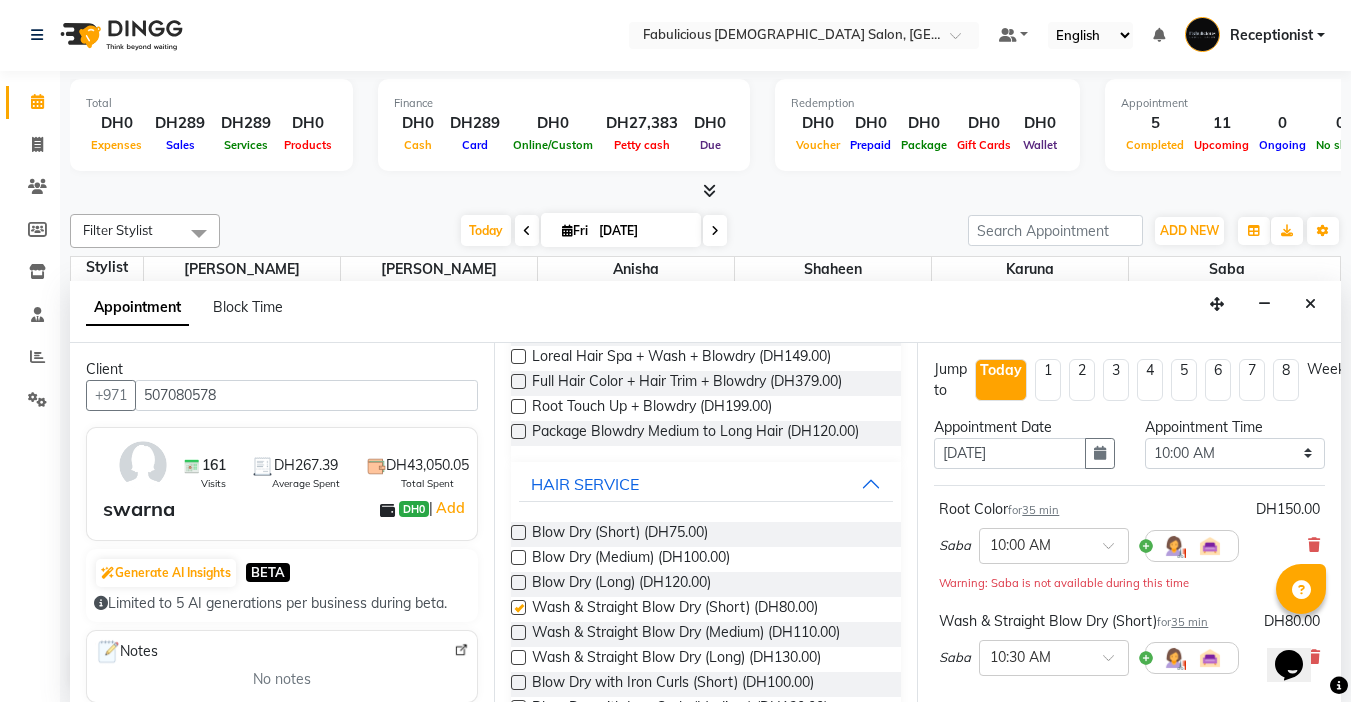 checkbox on "false" 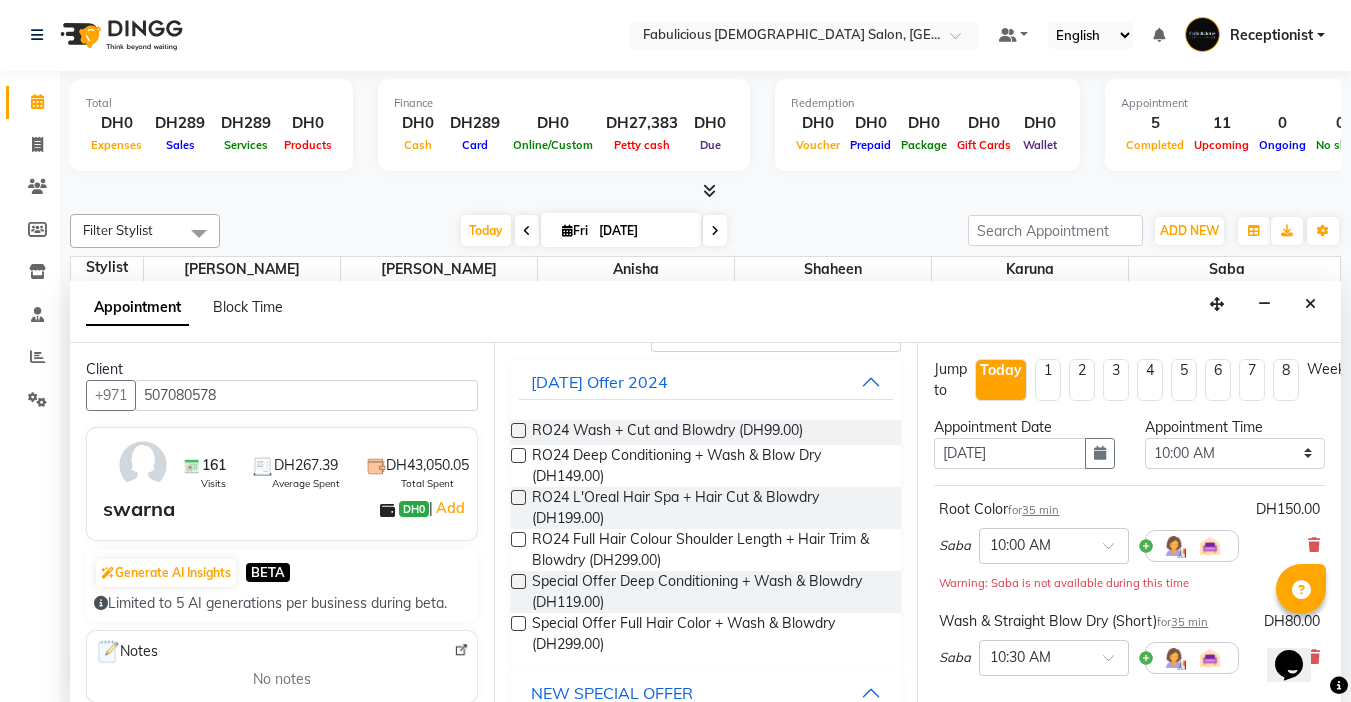 scroll, scrollTop: 0, scrollLeft: 0, axis: both 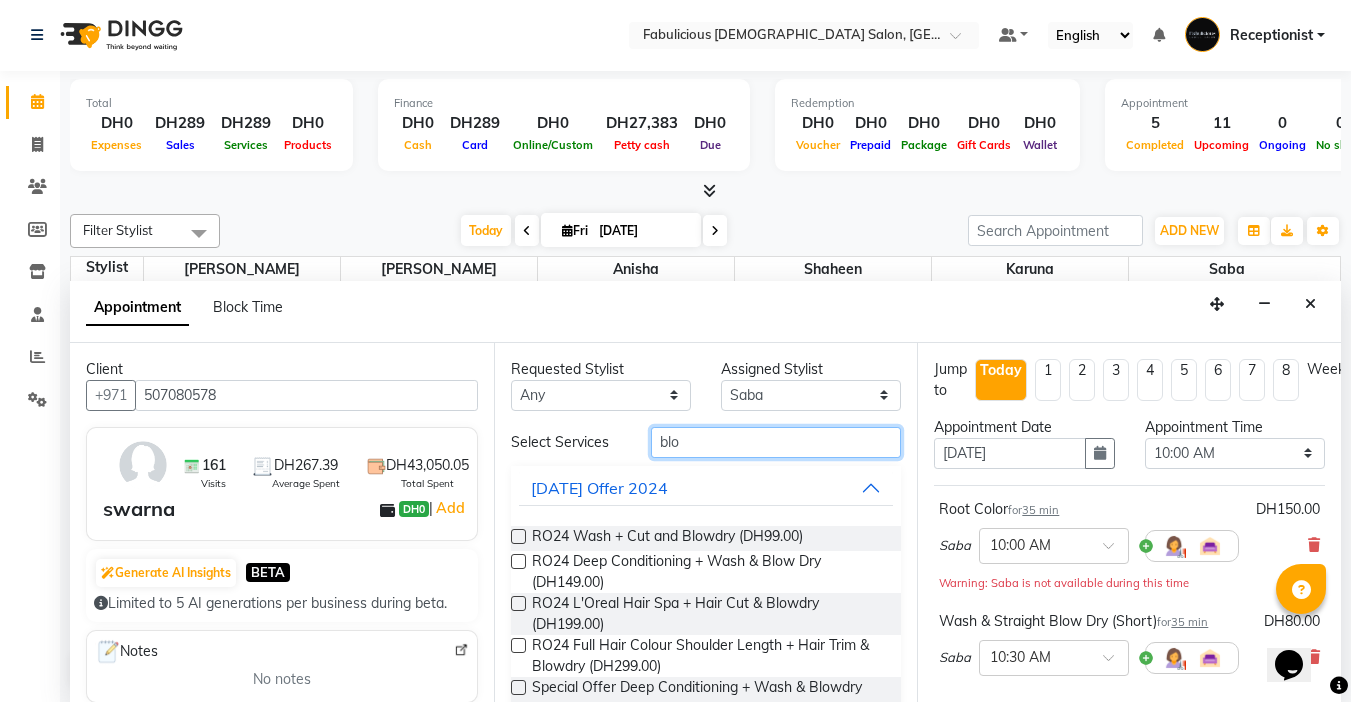 click on "blo" at bounding box center [776, 442] 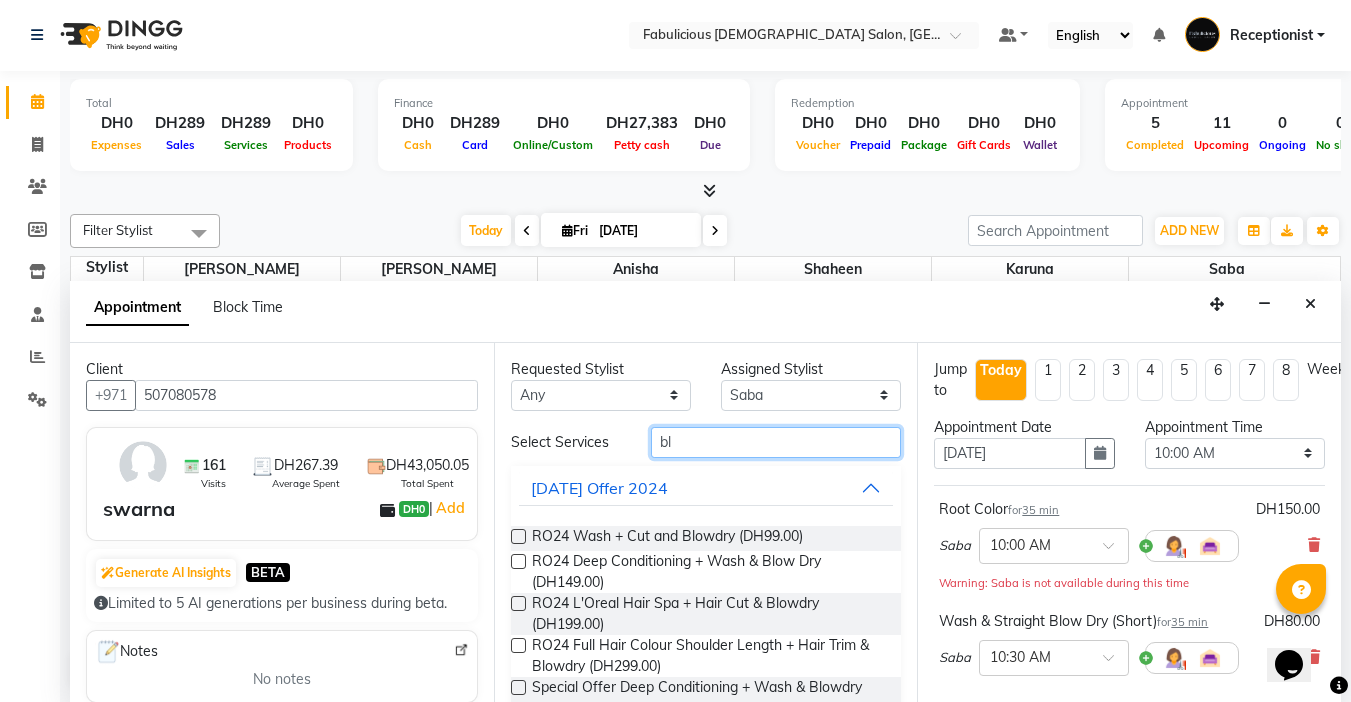 type on "b" 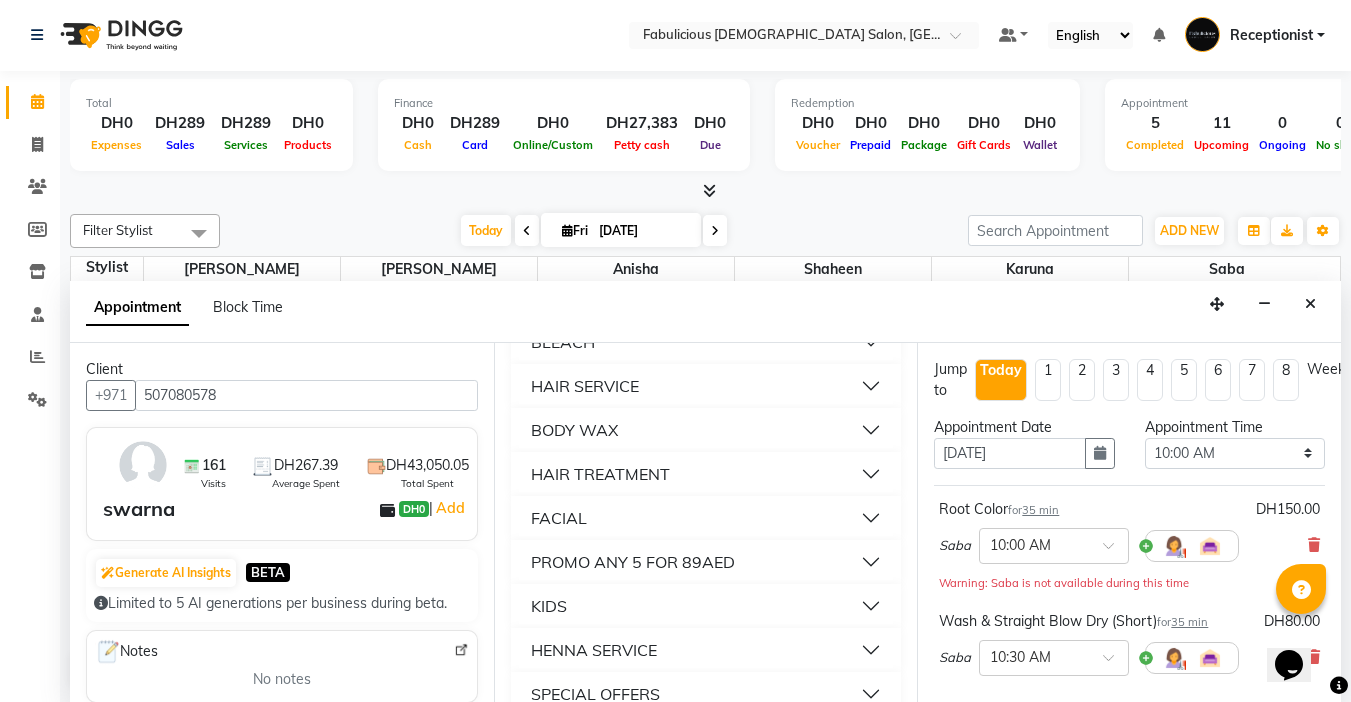 scroll, scrollTop: 2700, scrollLeft: 0, axis: vertical 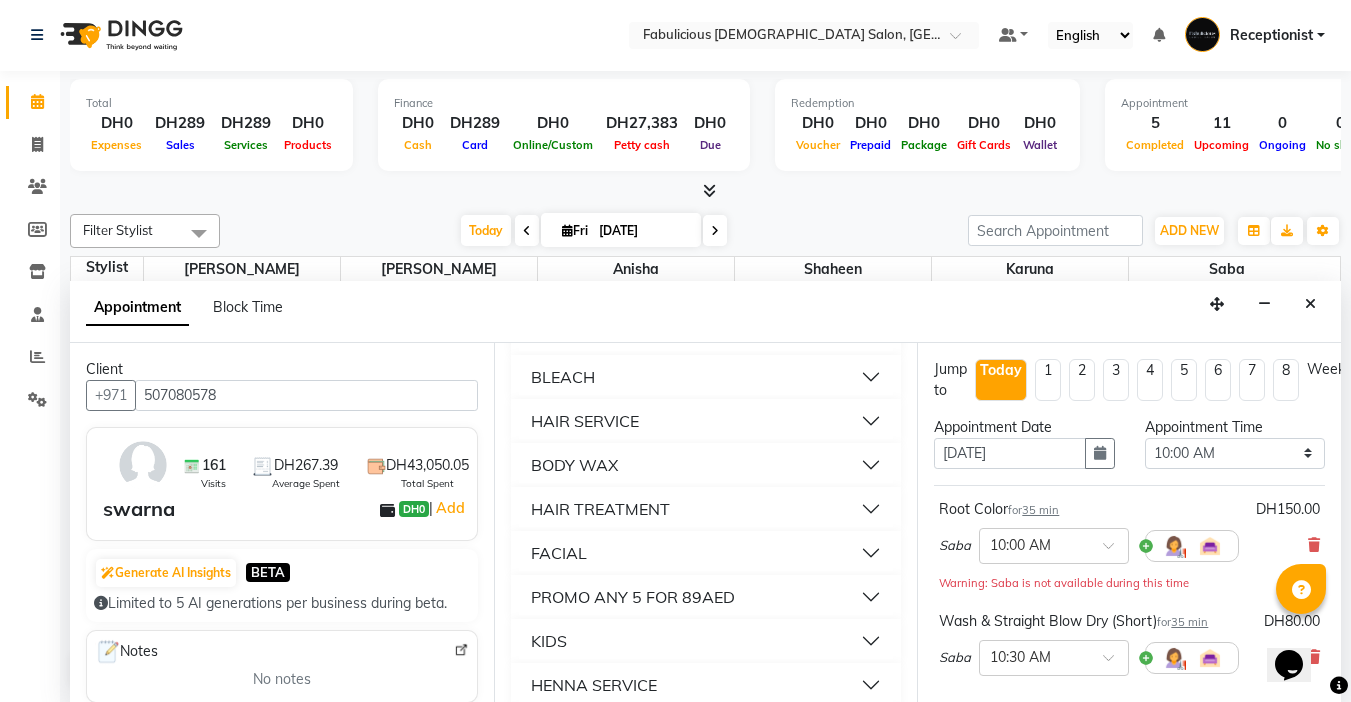 type 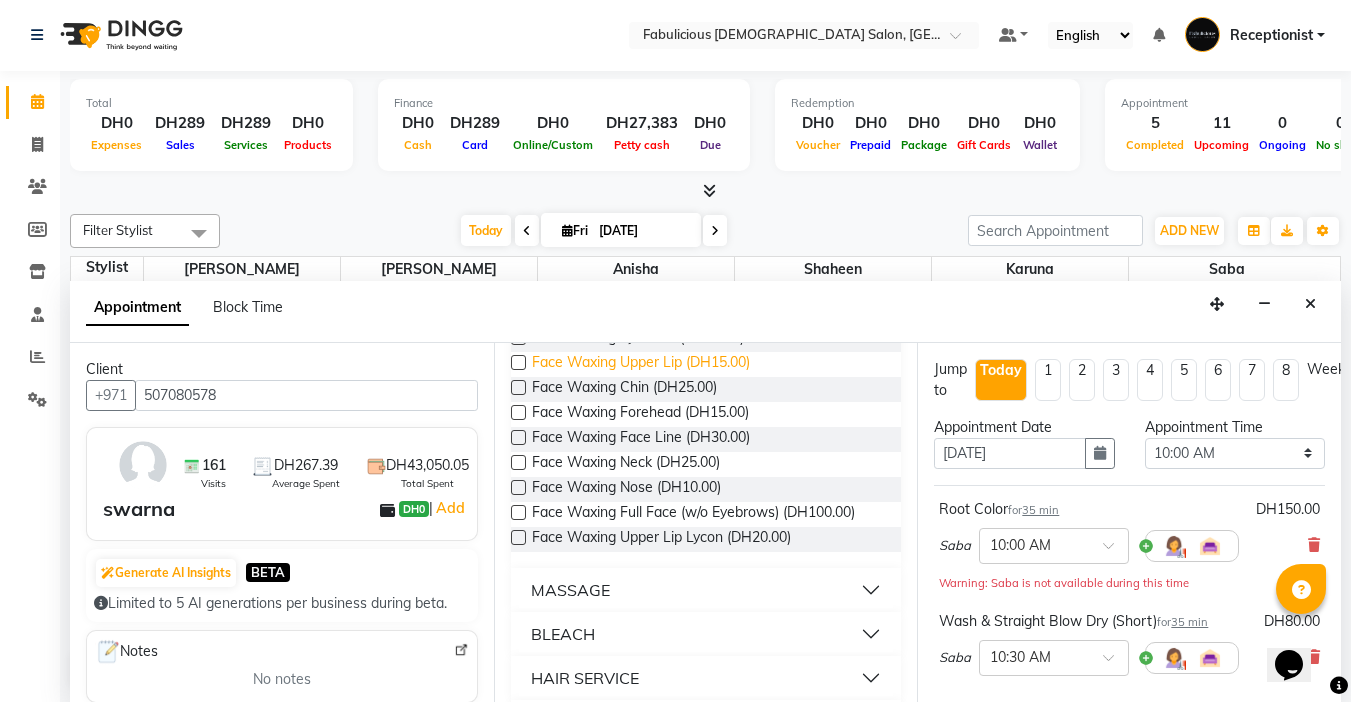 scroll, scrollTop: 2800, scrollLeft: 0, axis: vertical 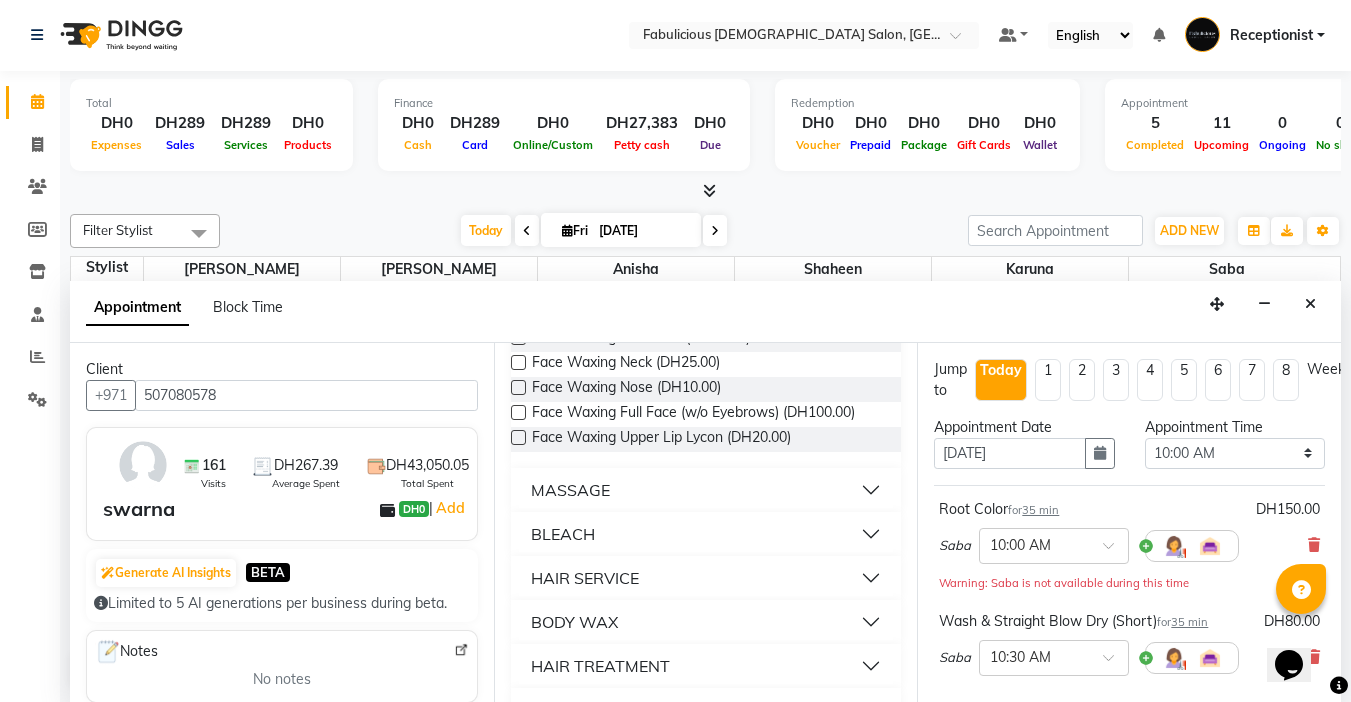 click at bounding box center (518, 412) 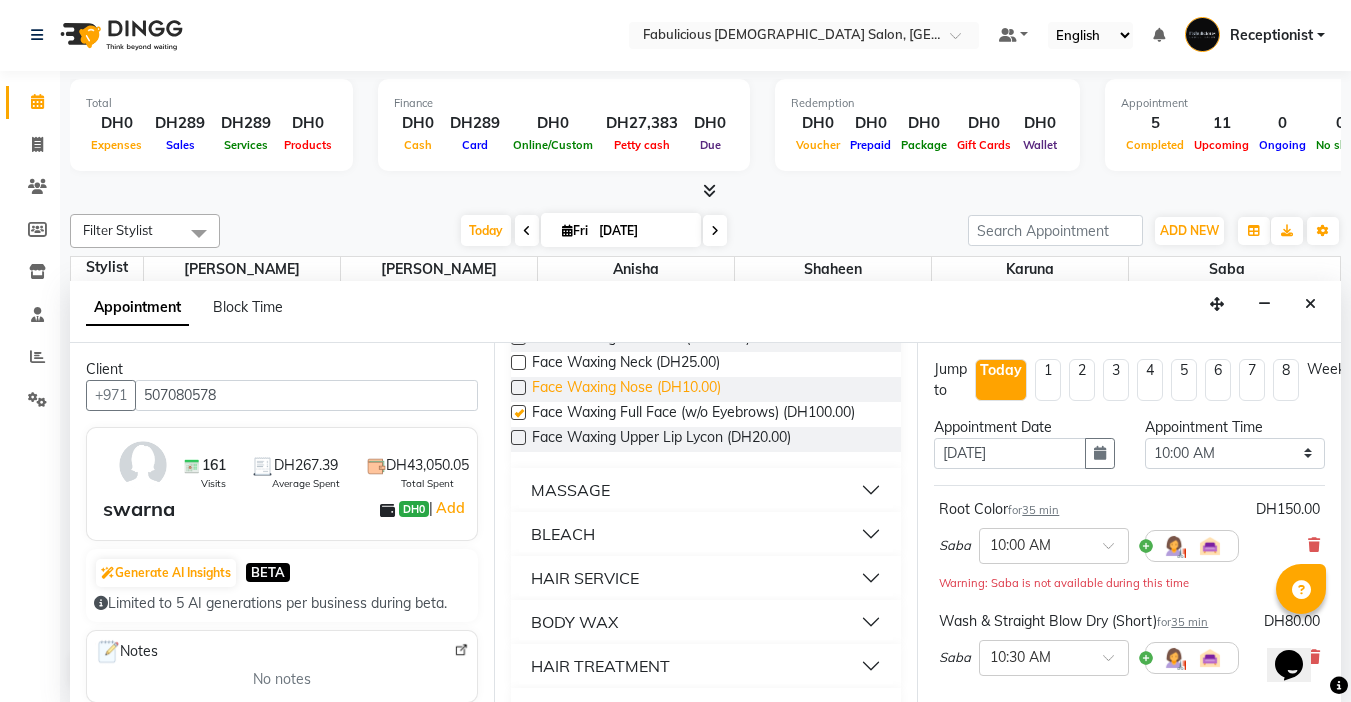 checkbox on "false" 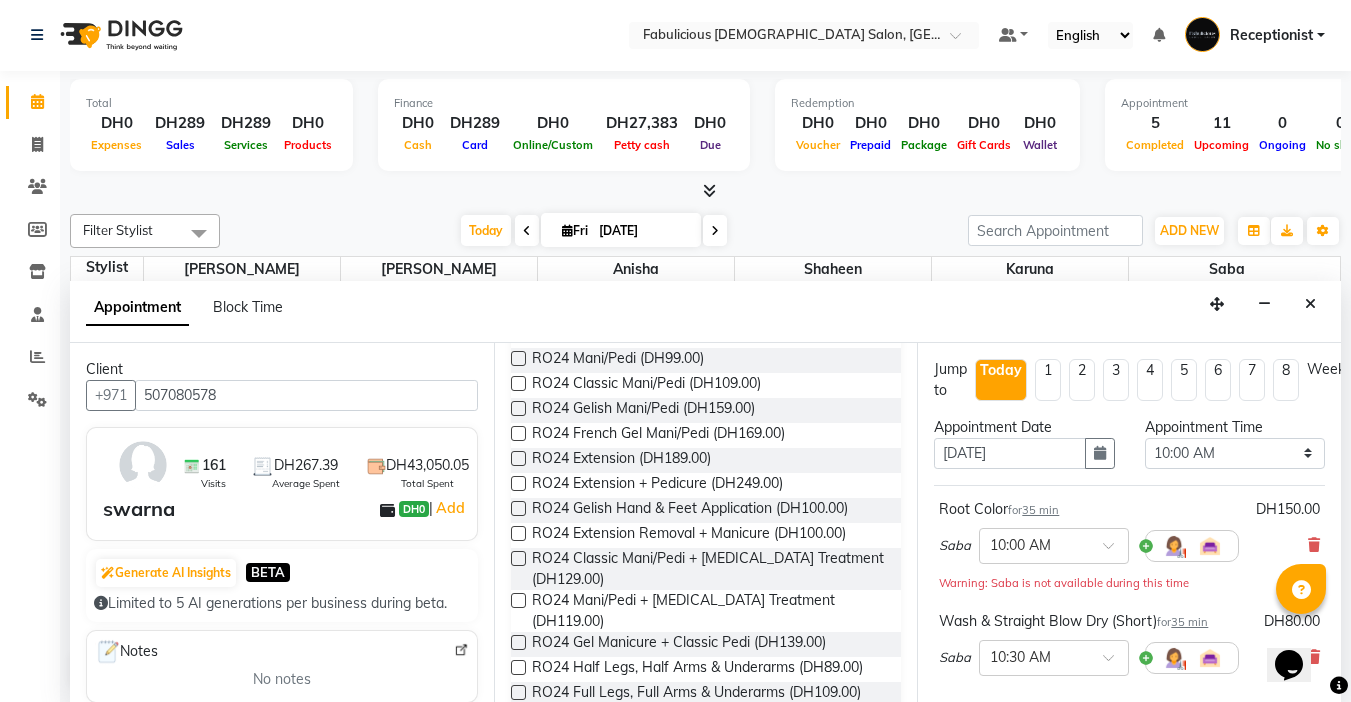 scroll, scrollTop: 0, scrollLeft: 0, axis: both 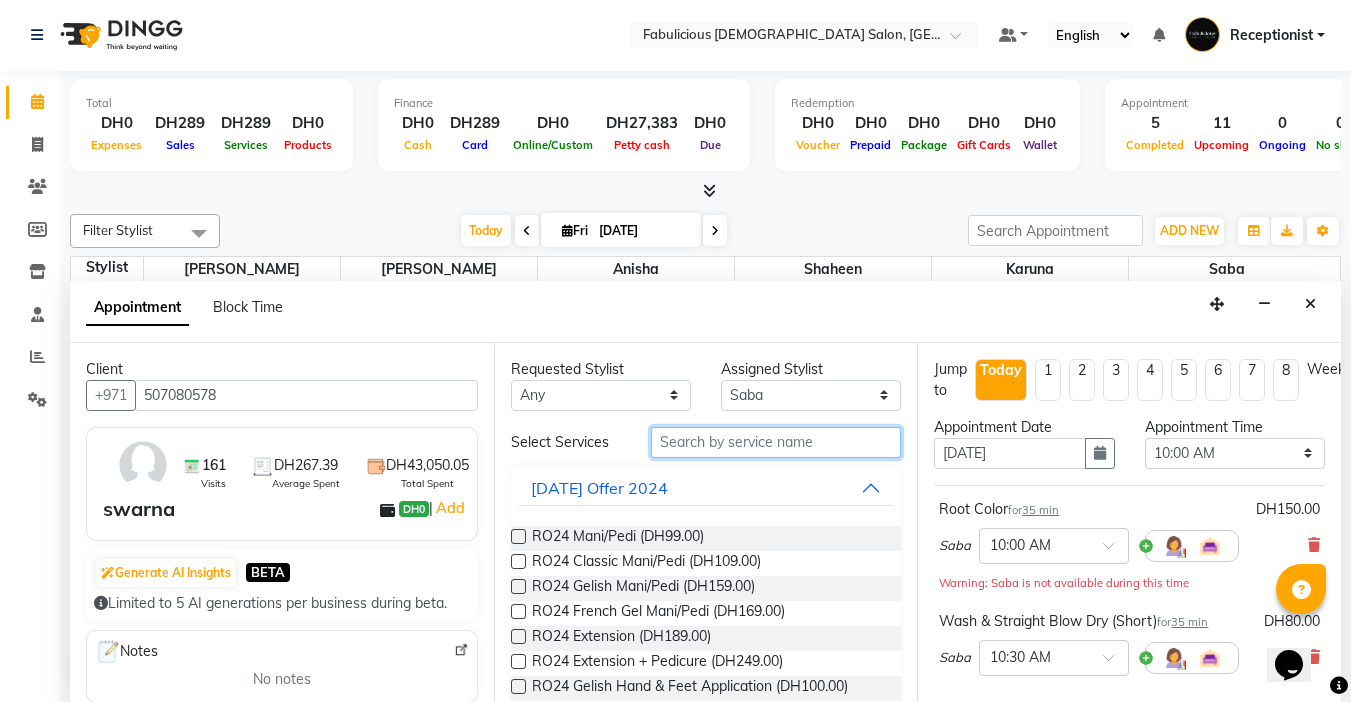 click at bounding box center (776, 442) 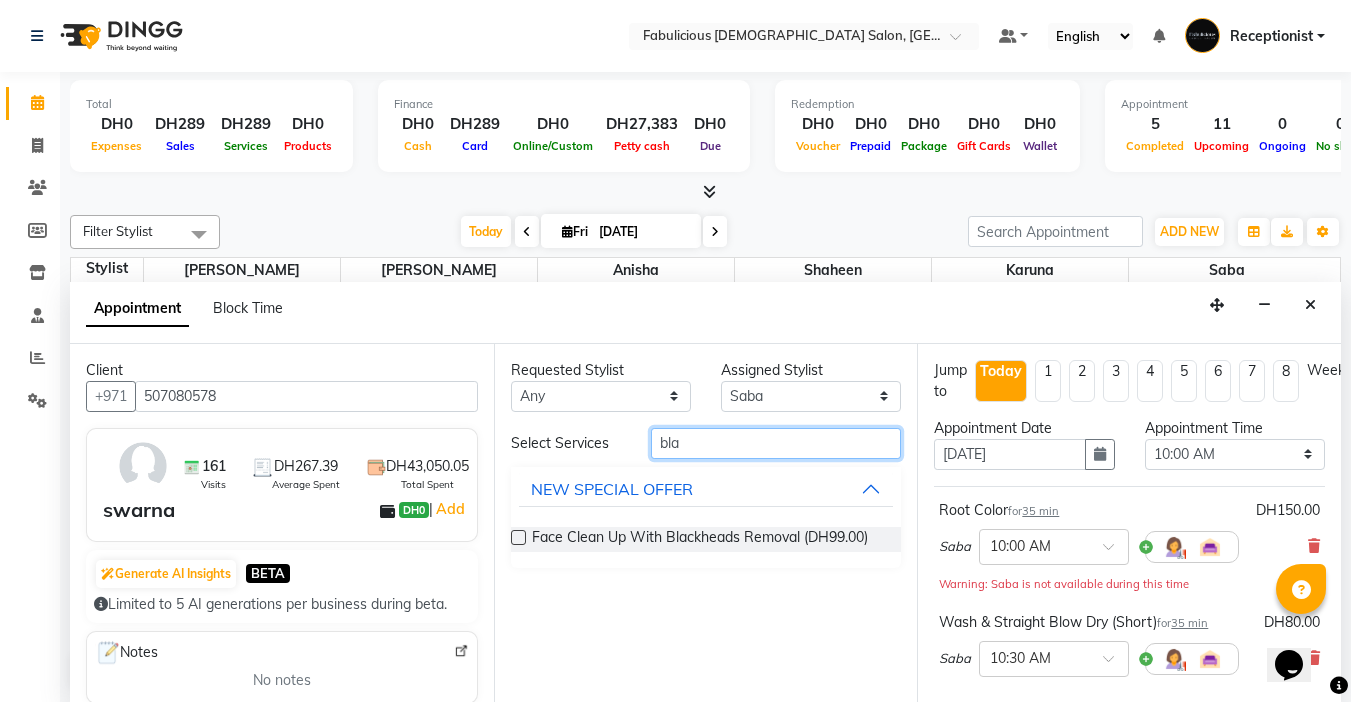 type on "bla" 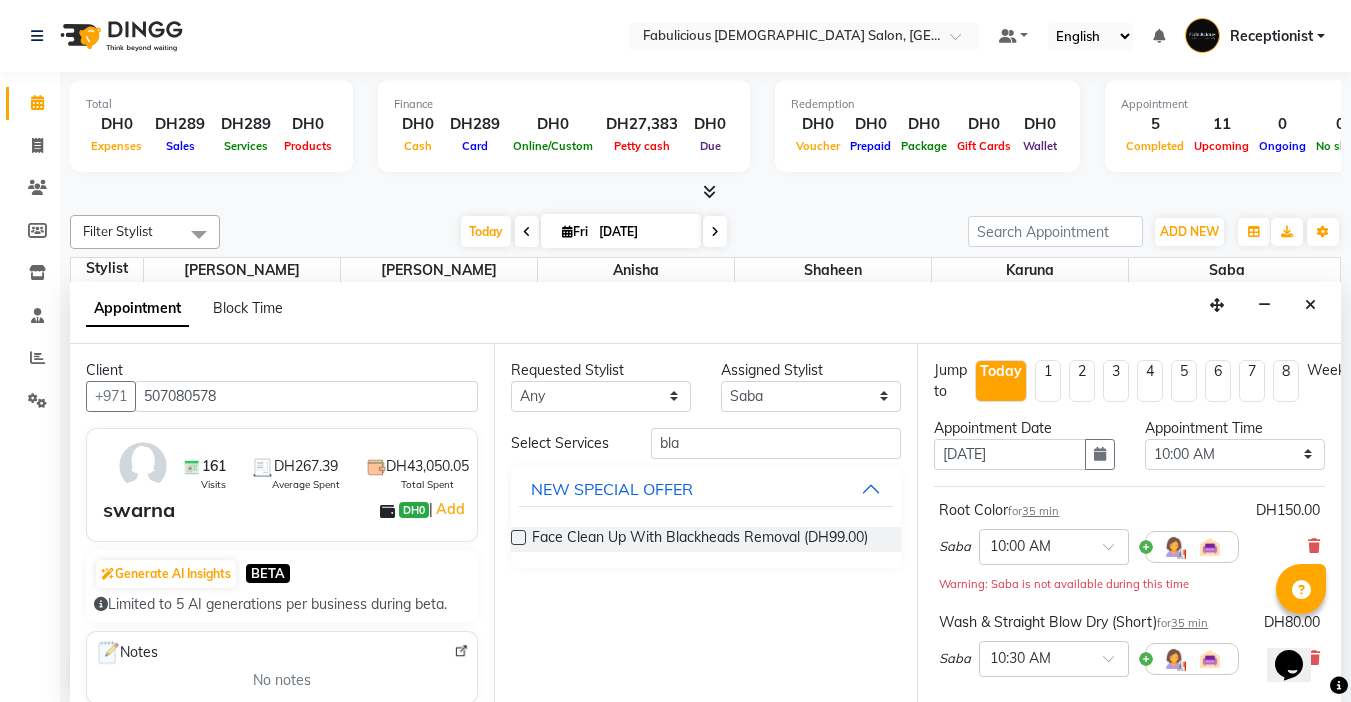 click at bounding box center [518, 537] 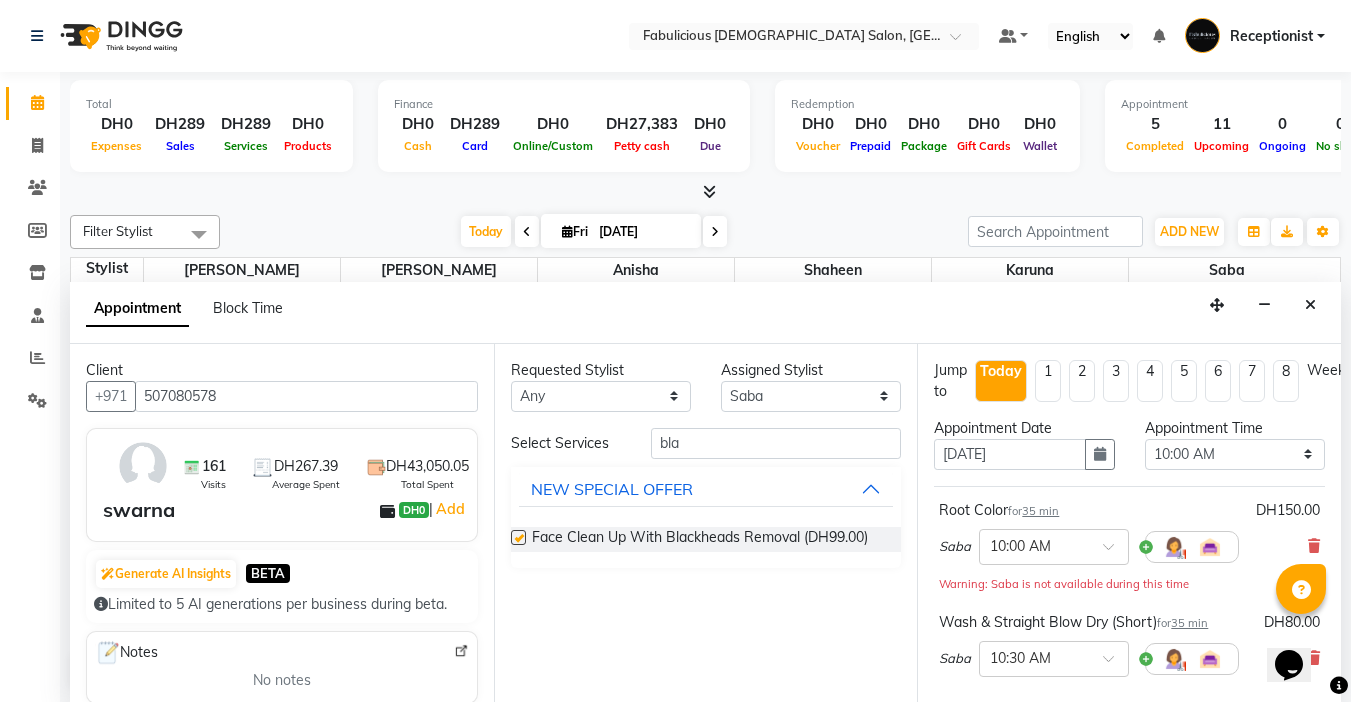 checkbox on "false" 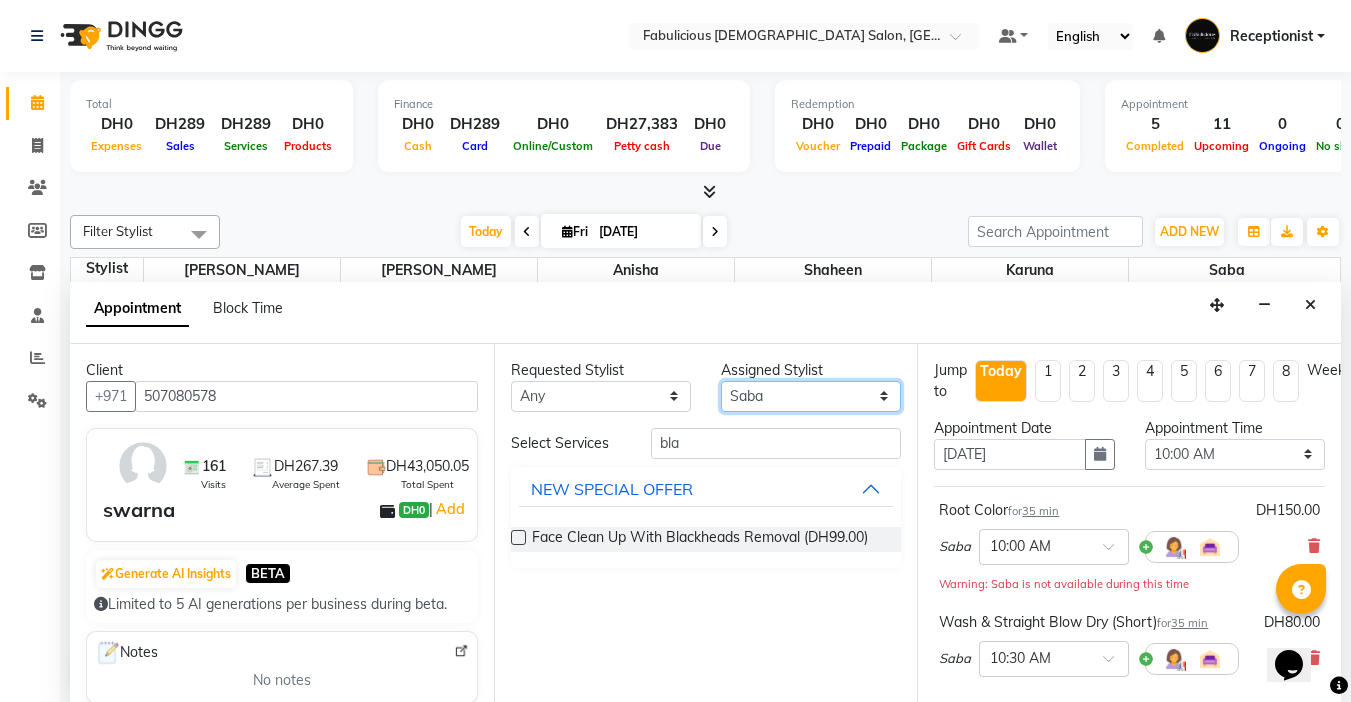 click on "Select [PERSON_NAME] [PERSON_NAME]  [PERSON_NAME] [PERSON_NAME]" at bounding box center [811, 396] 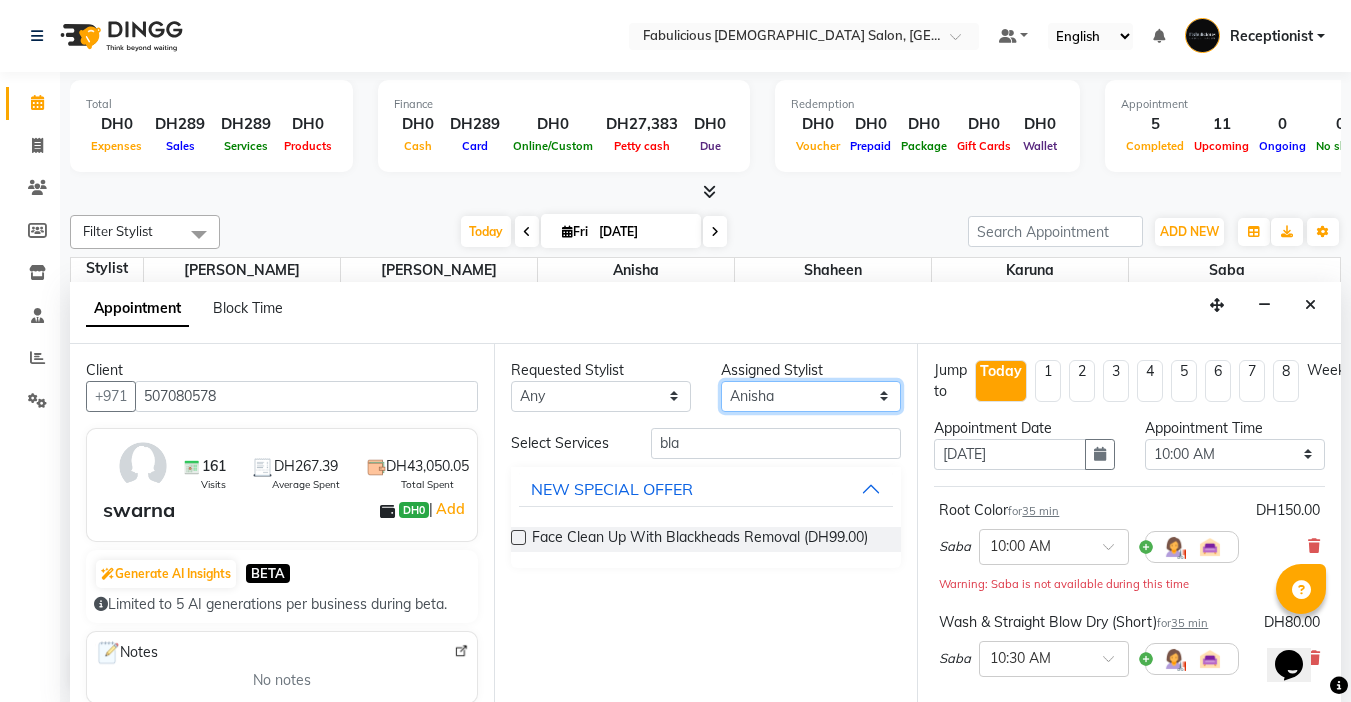 click on "Select [PERSON_NAME] [PERSON_NAME]  [PERSON_NAME] [PERSON_NAME]" at bounding box center [811, 396] 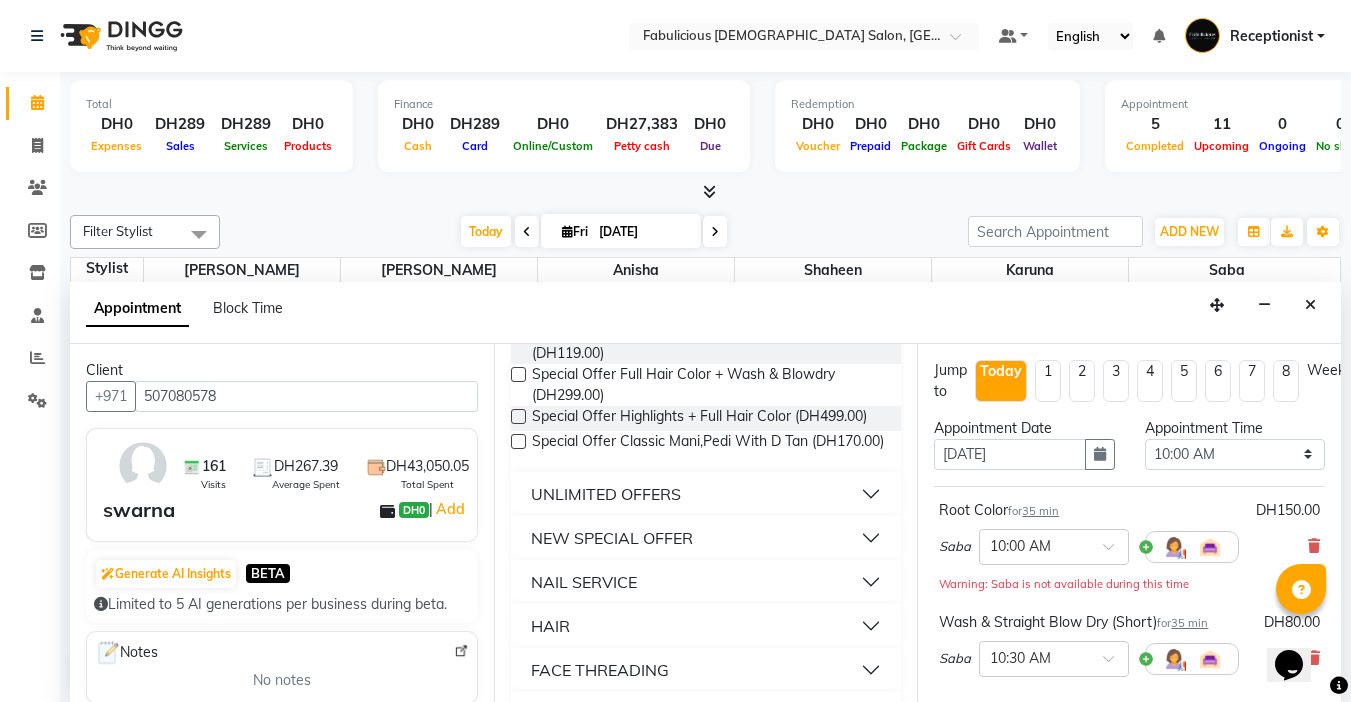scroll, scrollTop: 1100, scrollLeft: 0, axis: vertical 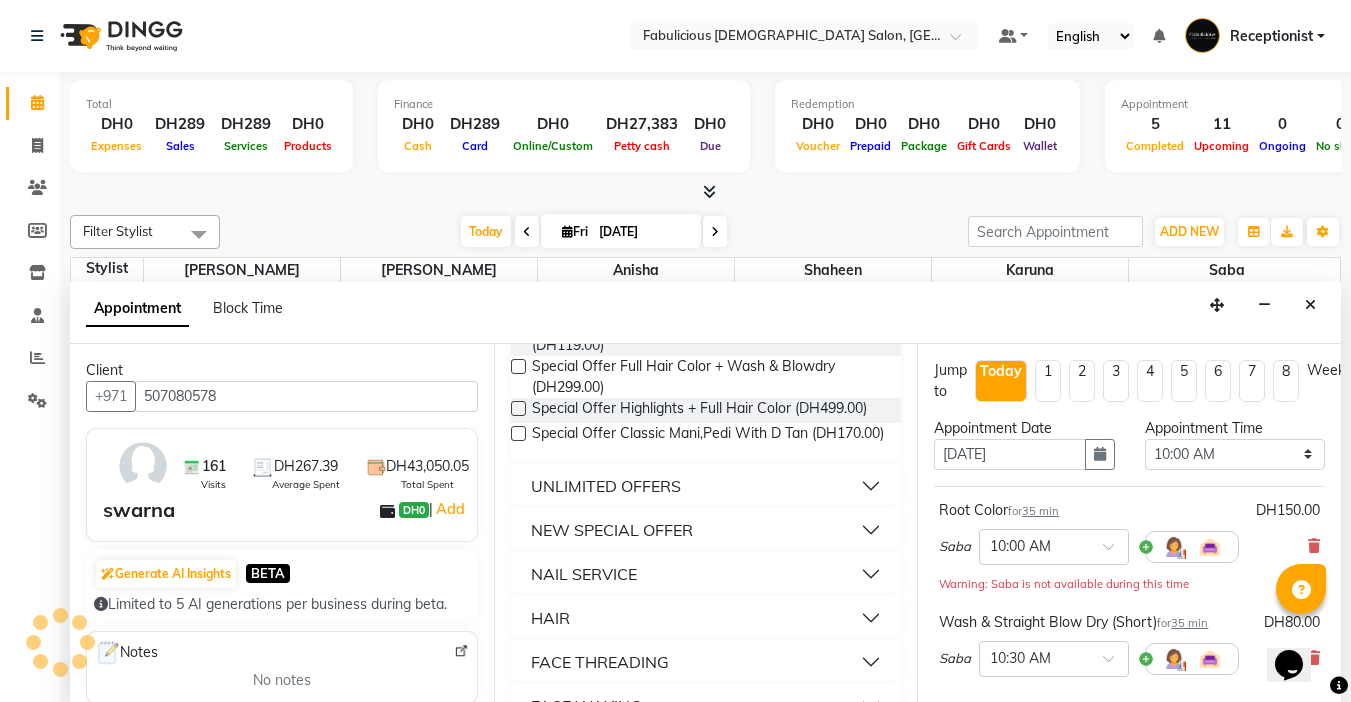 click on "NAIL SERVICE" at bounding box center [584, 574] 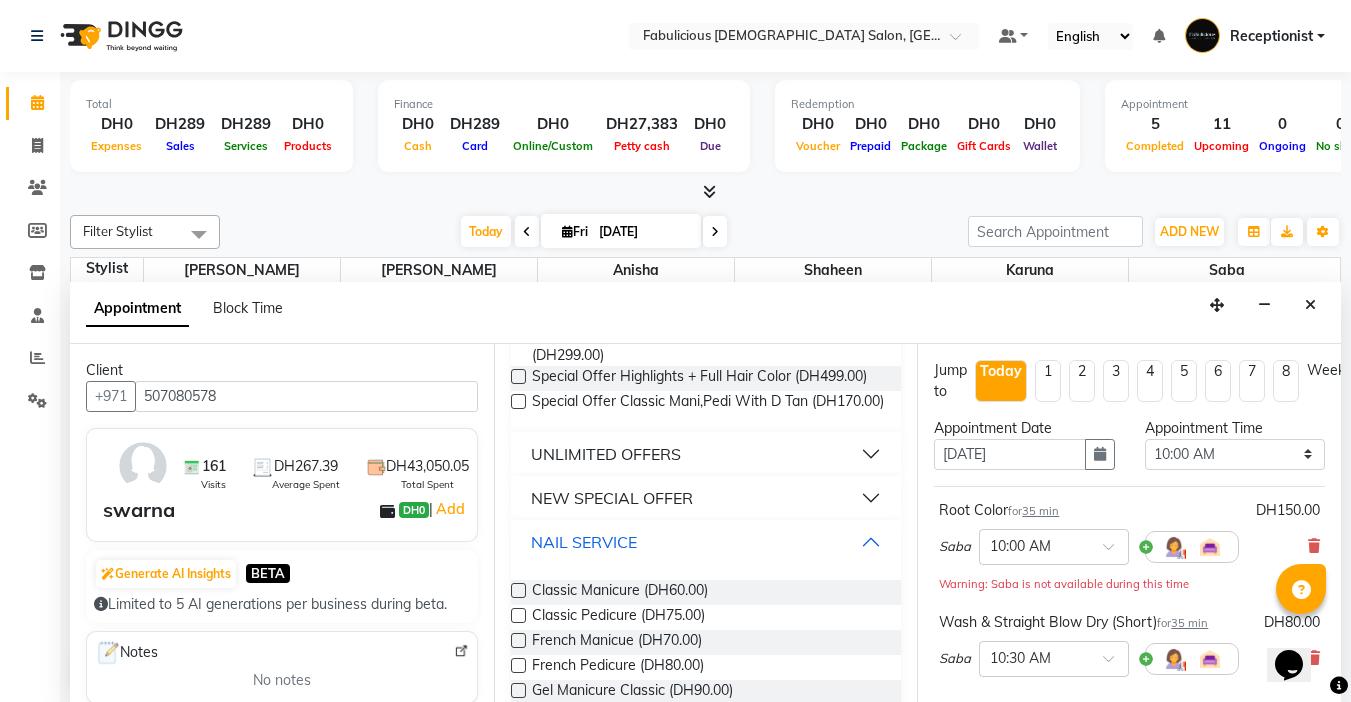 scroll, scrollTop: 1232, scrollLeft: 0, axis: vertical 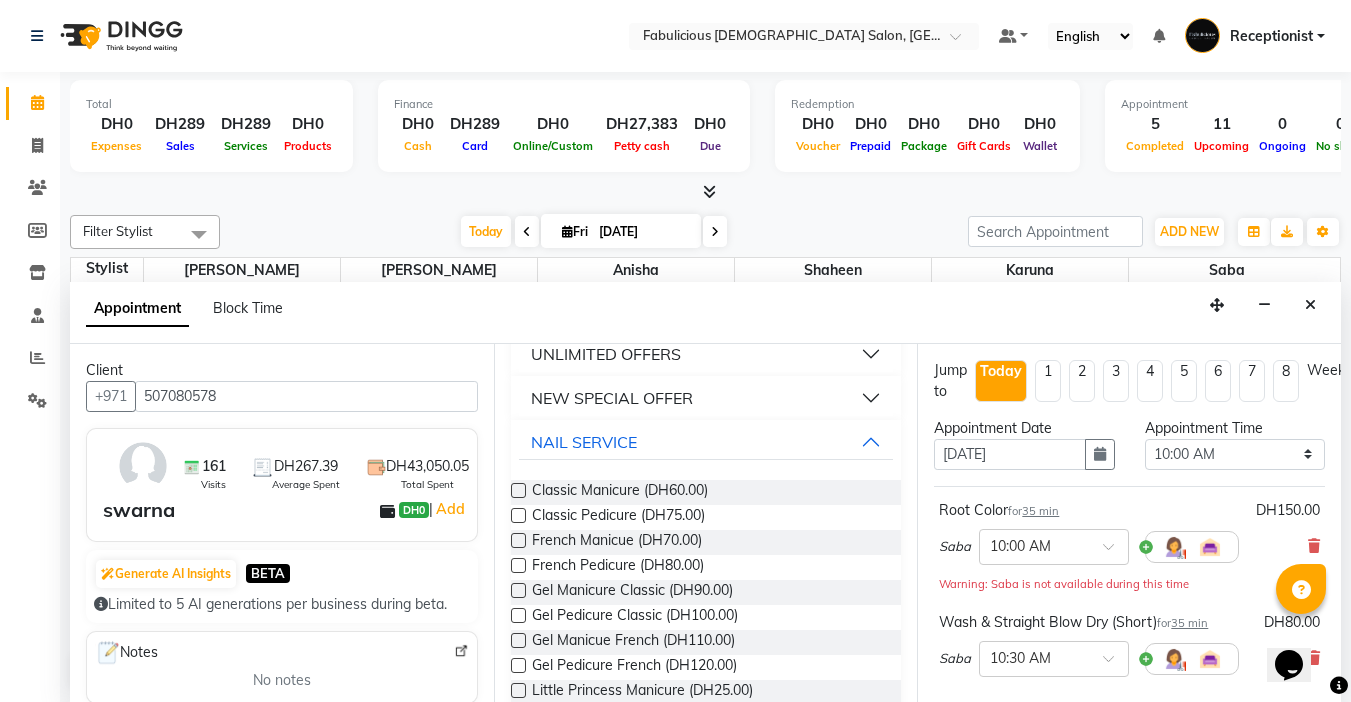 click at bounding box center (518, 515) 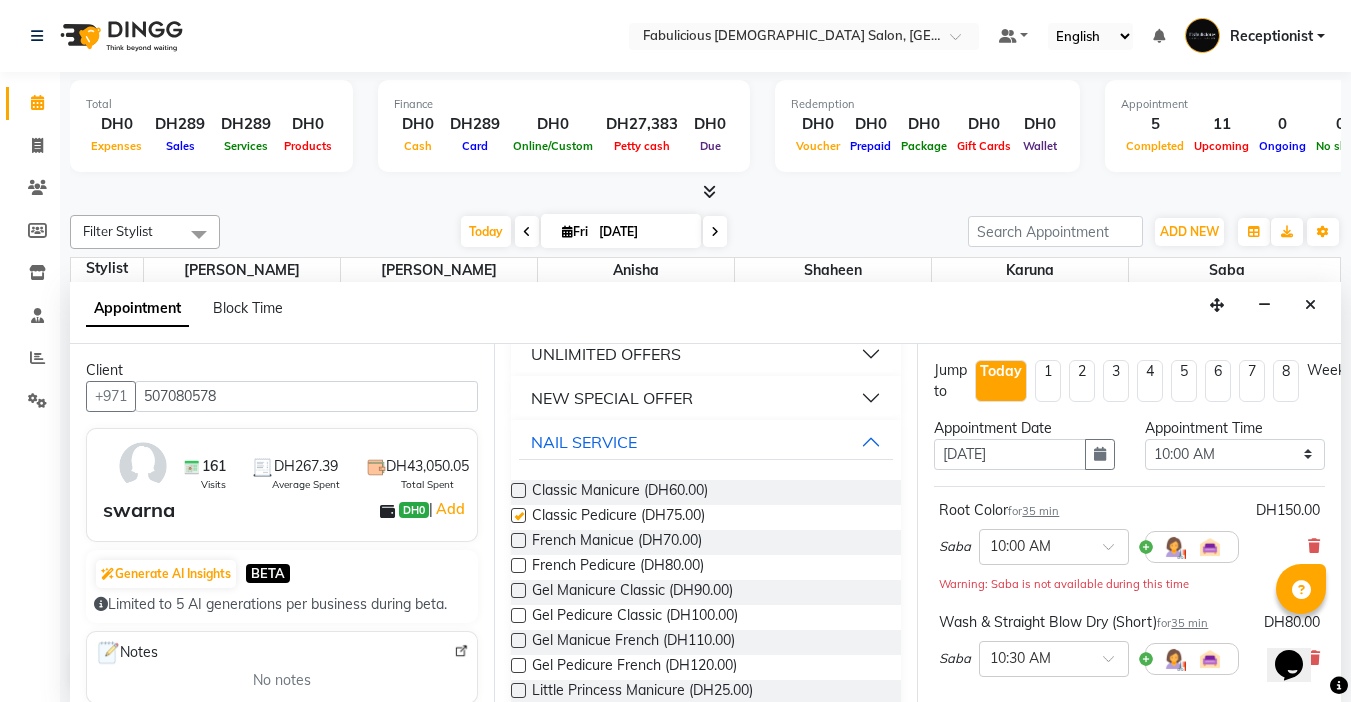 checkbox on "false" 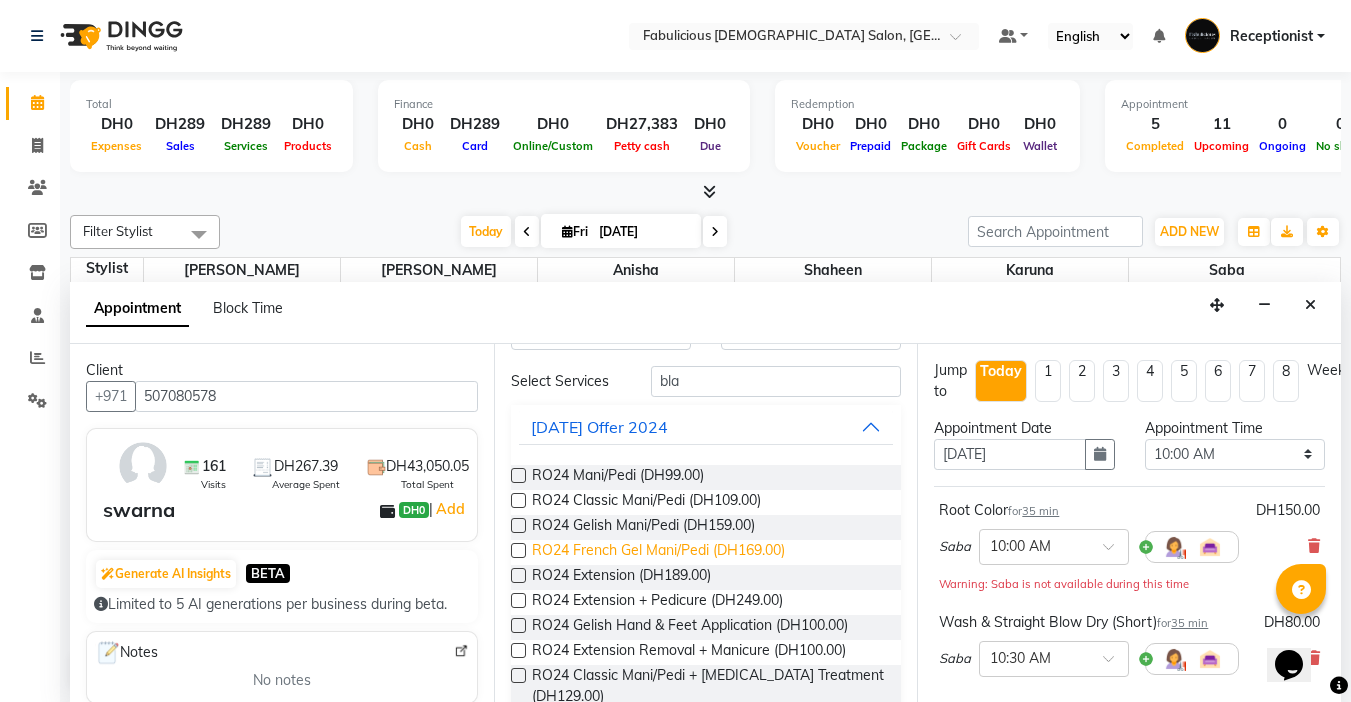 scroll, scrollTop: 0, scrollLeft: 0, axis: both 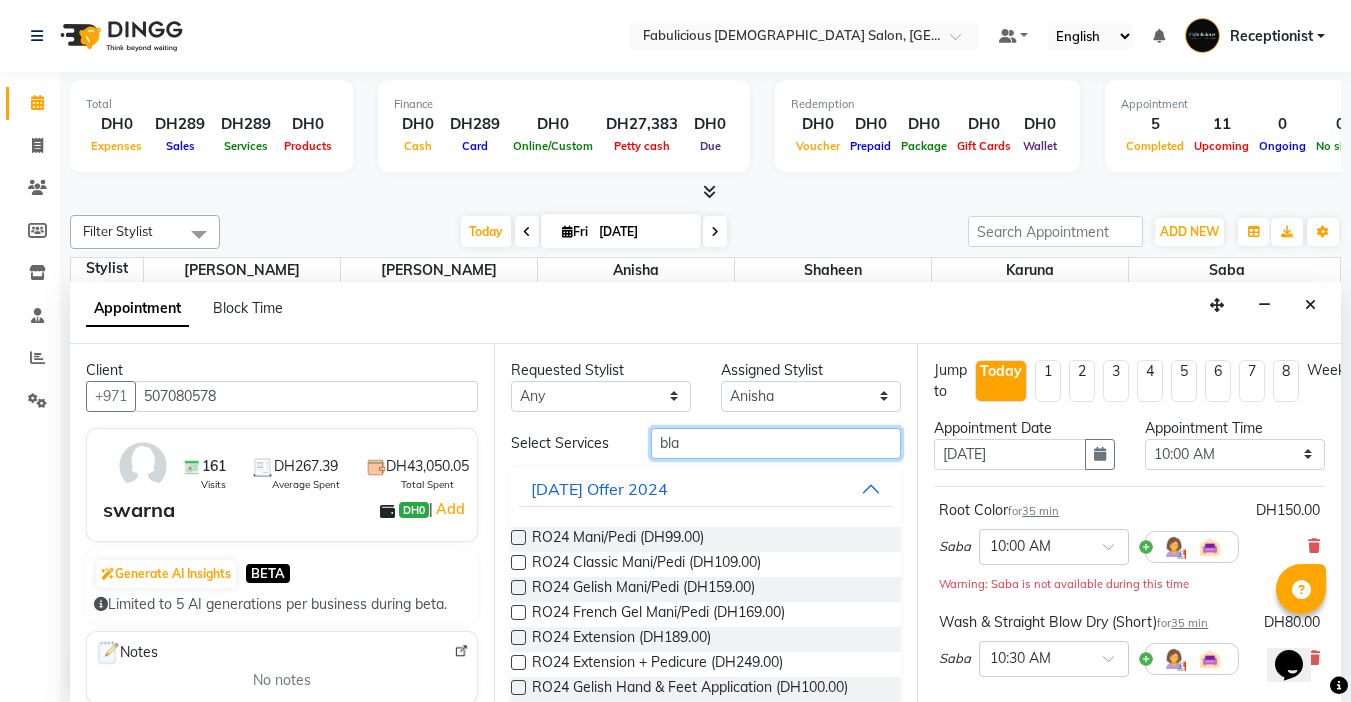 click on "bla" at bounding box center [776, 443] 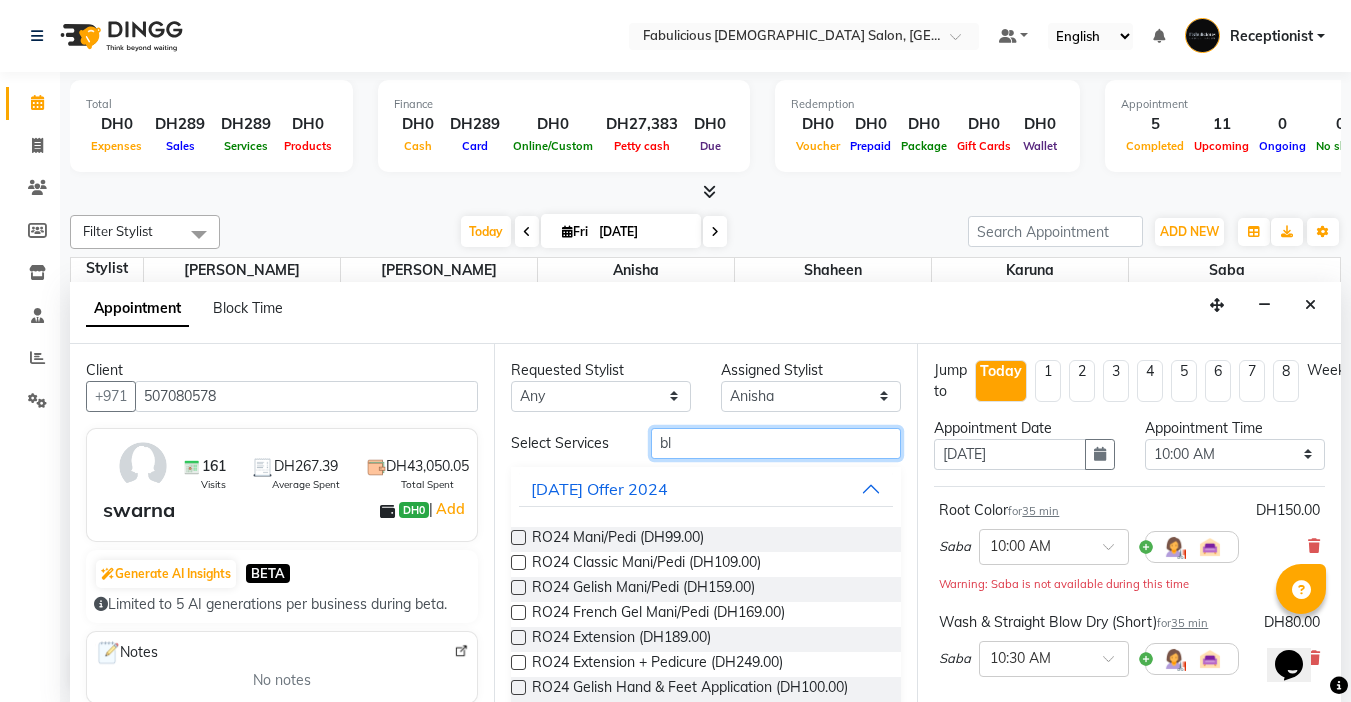 type on "b" 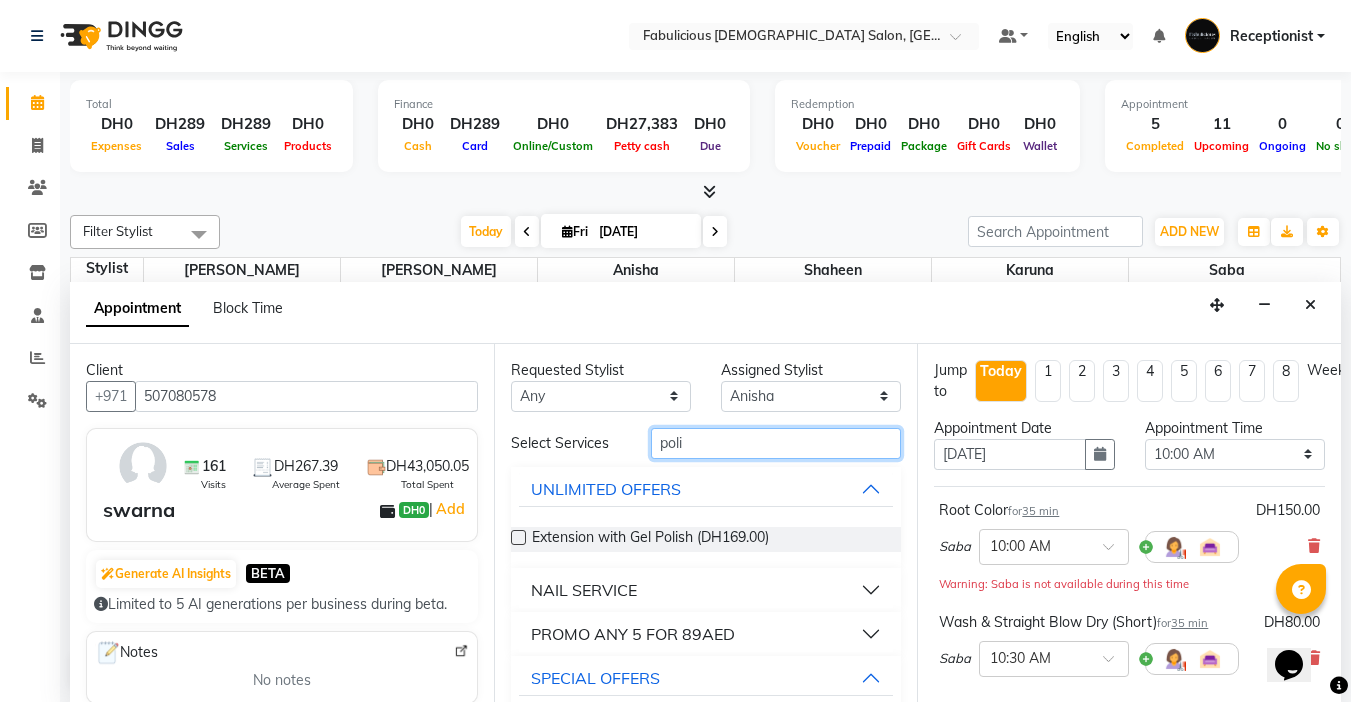 type on "poli" 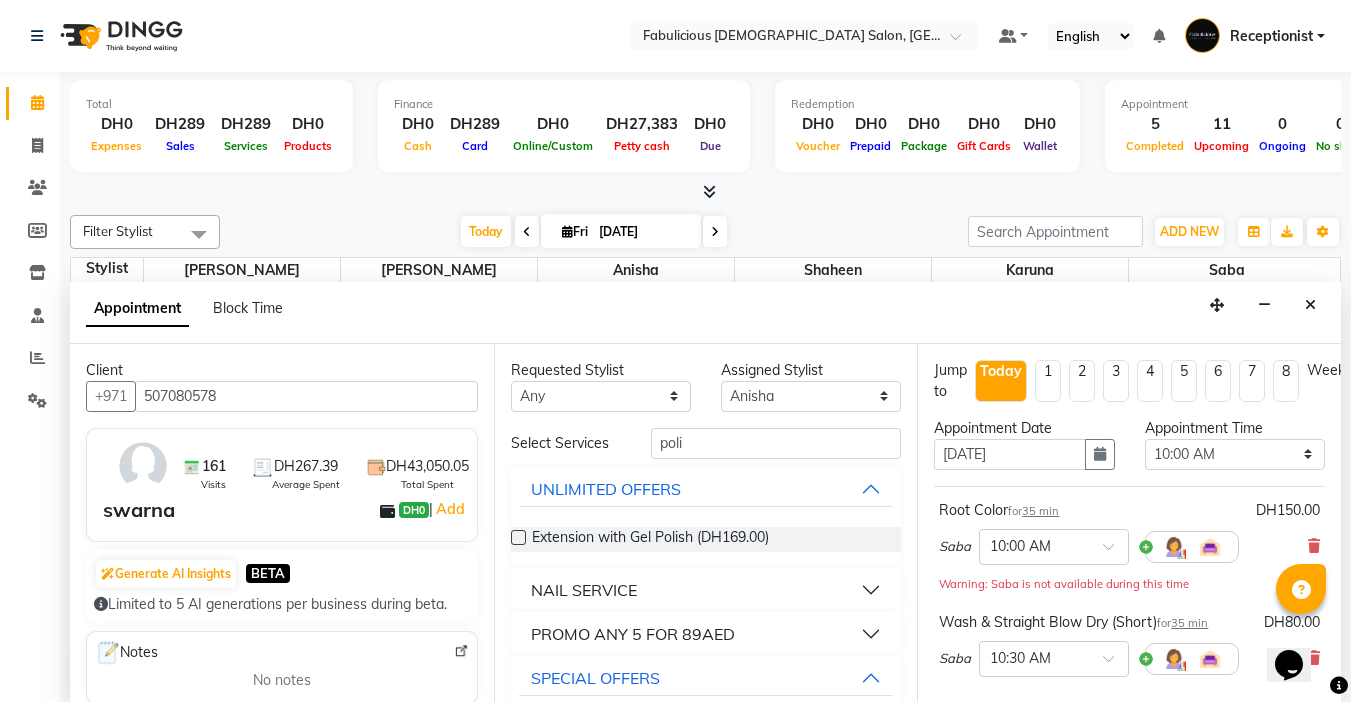 click on "NAIL SERVICE" at bounding box center (584, 590) 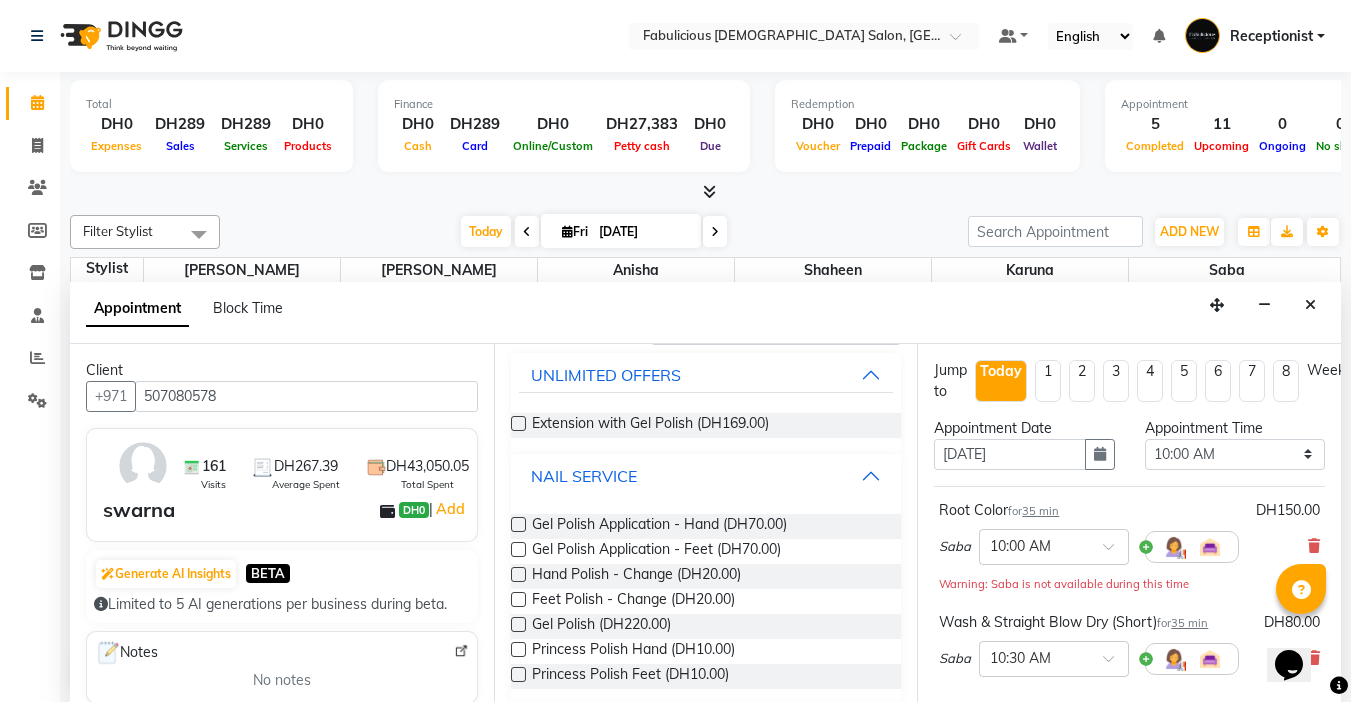 scroll, scrollTop: 200, scrollLeft: 0, axis: vertical 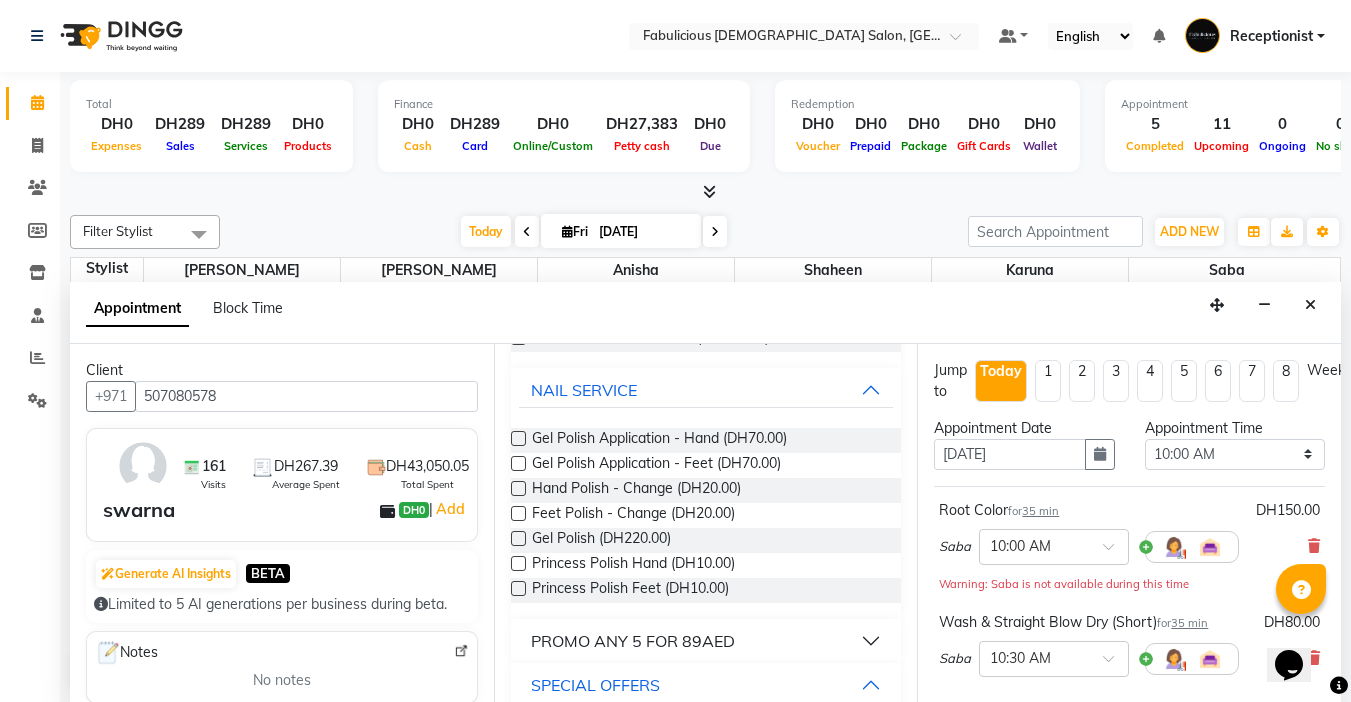 click at bounding box center [518, 488] 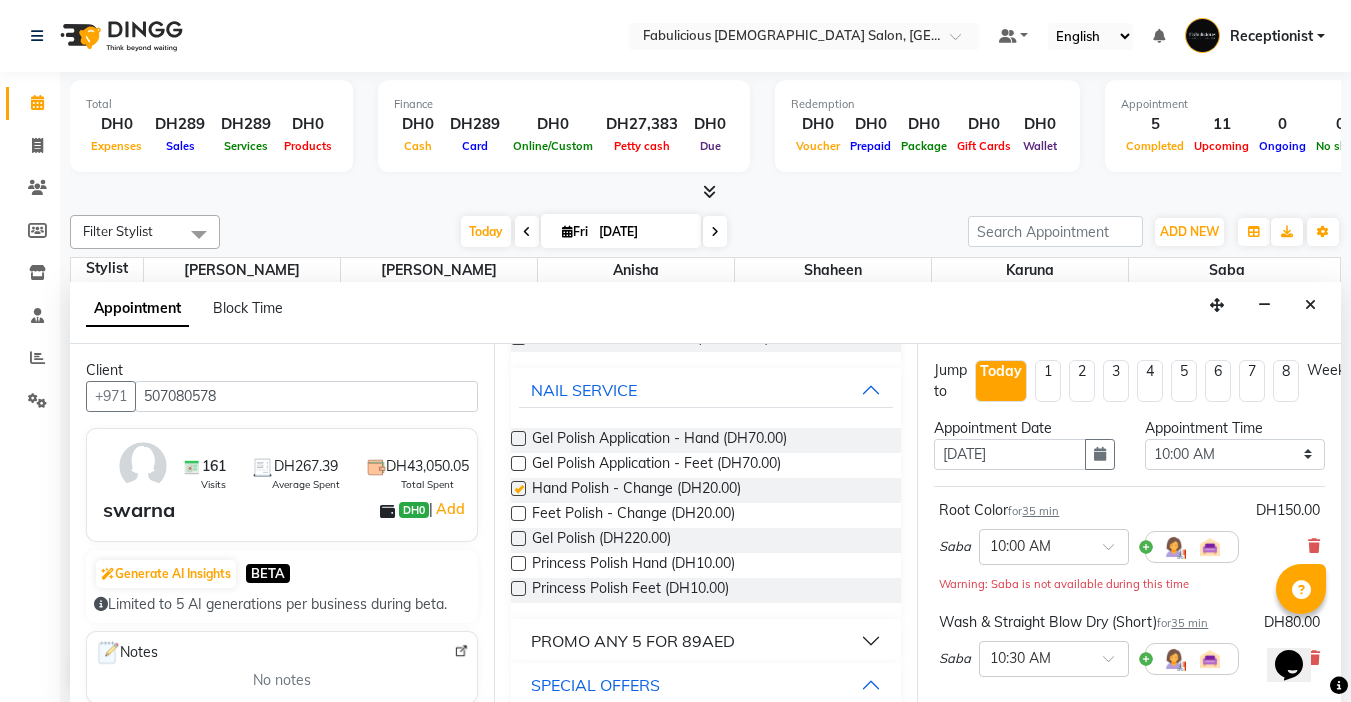 checkbox on "false" 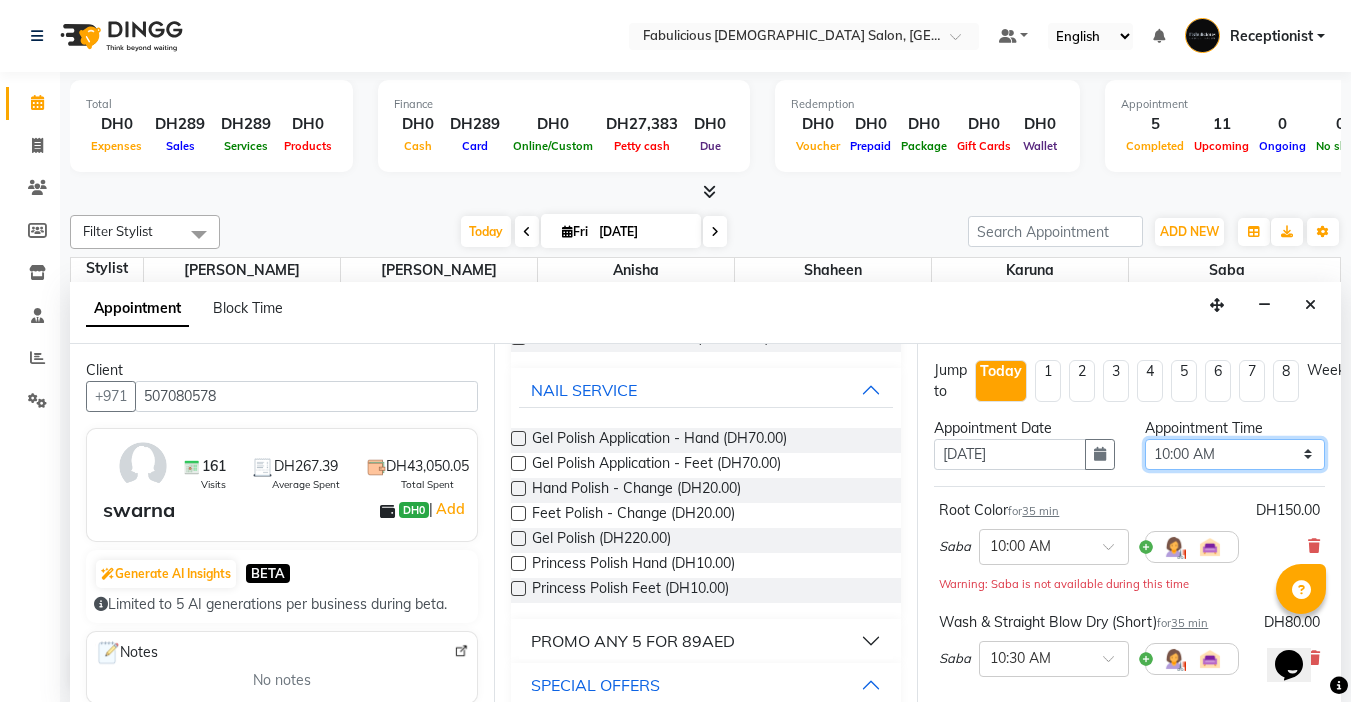 click on "Select 10:00 AM 10:15 AM 10:30 AM 10:45 AM 11:00 AM 11:15 AM 11:30 AM 11:45 AM 12:00 PM 12:15 PM 12:30 PM 12:45 PM 01:00 PM 01:15 PM 01:30 PM 01:45 PM 02:00 PM 02:15 PM 02:30 PM 02:45 PM 03:00 PM 03:15 PM 03:30 PM 03:45 PM 04:00 PM 04:15 PM 04:30 PM 04:45 PM 05:00 PM 05:15 PM 05:30 PM 05:45 PM 06:00 PM 06:15 PM 06:30 PM 06:45 PM 07:00 PM 07:15 PM 07:30 PM 07:45 PM 08:00 PM 08:15 PM 08:30 PM 08:45 PM 09:00 PM 09:15 PM 09:30 PM 09:45 PM 10:00 PM 10:15 PM 10:30 PM 10:45 PM 11:00 PM 11:15 PM 11:30 PM 11:45 PM" at bounding box center [1235, 454] 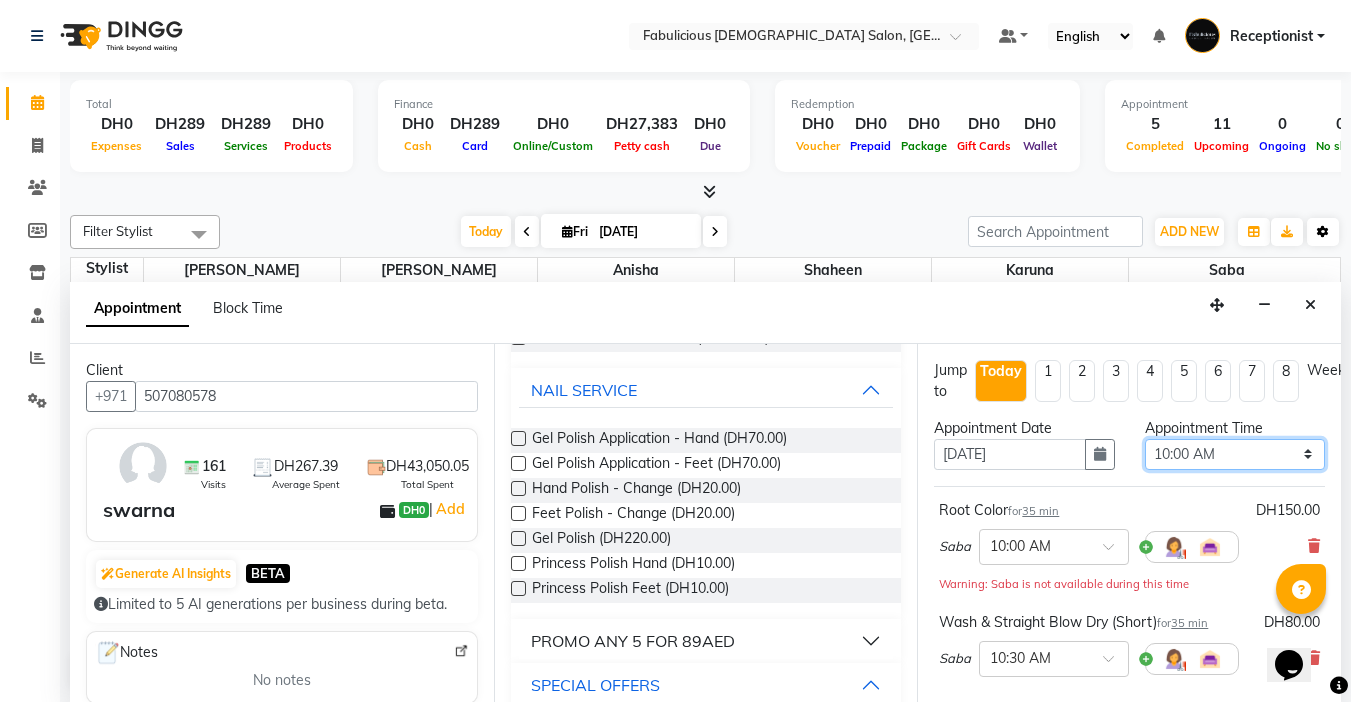 select on "990" 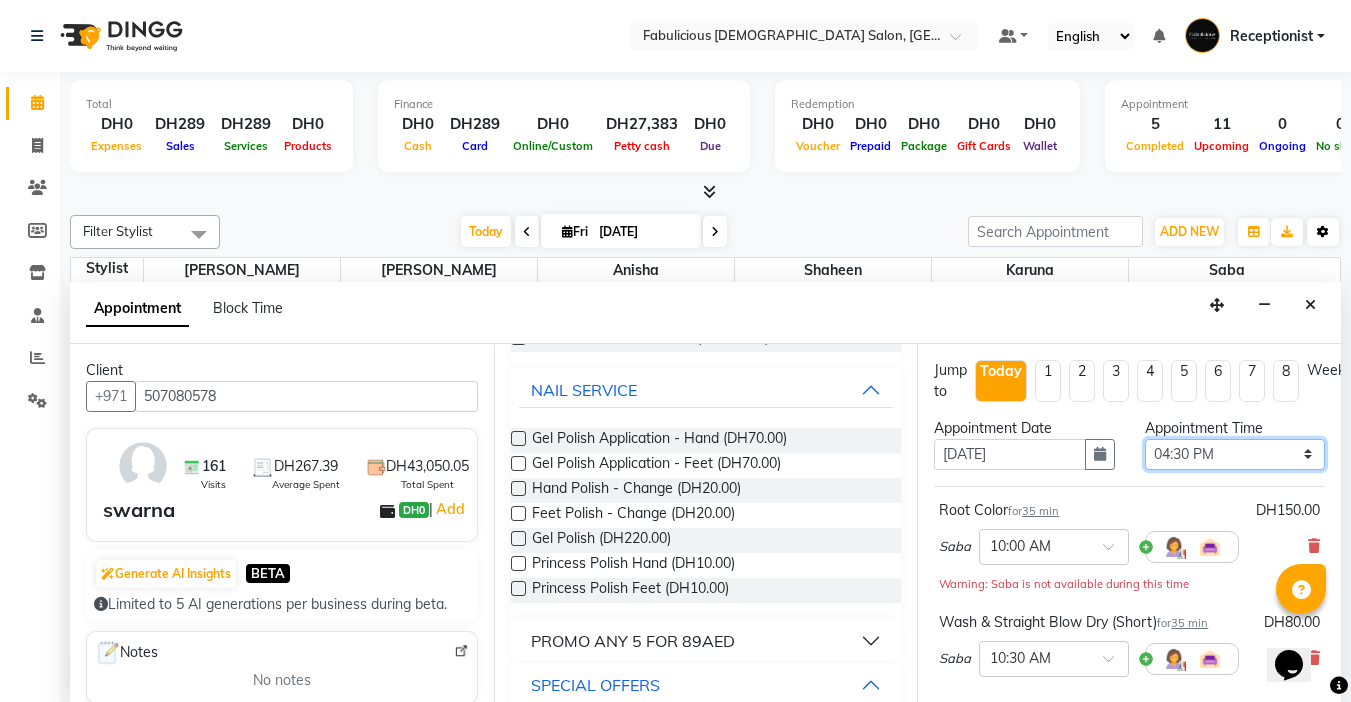 click on "Select 10:00 AM 10:15 AM 10:30 AM 10:45 AM 11:00 AM 11:15 AM 11:30 AM 11:45 AM 12:00 PM 12:15 PM 12:30 PM 12:45 PM 01:00 PM 01:15 PM 01:30 PM 01:45 PM 02:00 PM 02:15 PM 02:30 PM 02:45 PM 03:00 PM 03:15 PM 03:30 PM 03:45 PM 04:00 PM 04:15 PM 04:30 PM 04:45 PM 05:00 PM 05:15 PM 05:30 PM 05:45 PM 06:00 PM 06:15 PM 06:30 PM 06:45 PM 07:00 PM 07:15 PM 07:30 PM 07:45 PM 08:00 PM 08:15 PM 08:30 PM 08:45 PM 09:00 PM 09:15 PM 09:30 PM 09:45 PM 10:00 PM 10:15 PM 10:30 PM 10:45 PM 11:00 PM 11:15 PM 11:30 PM 11:45 PM" at bounding box center [1235, 454] 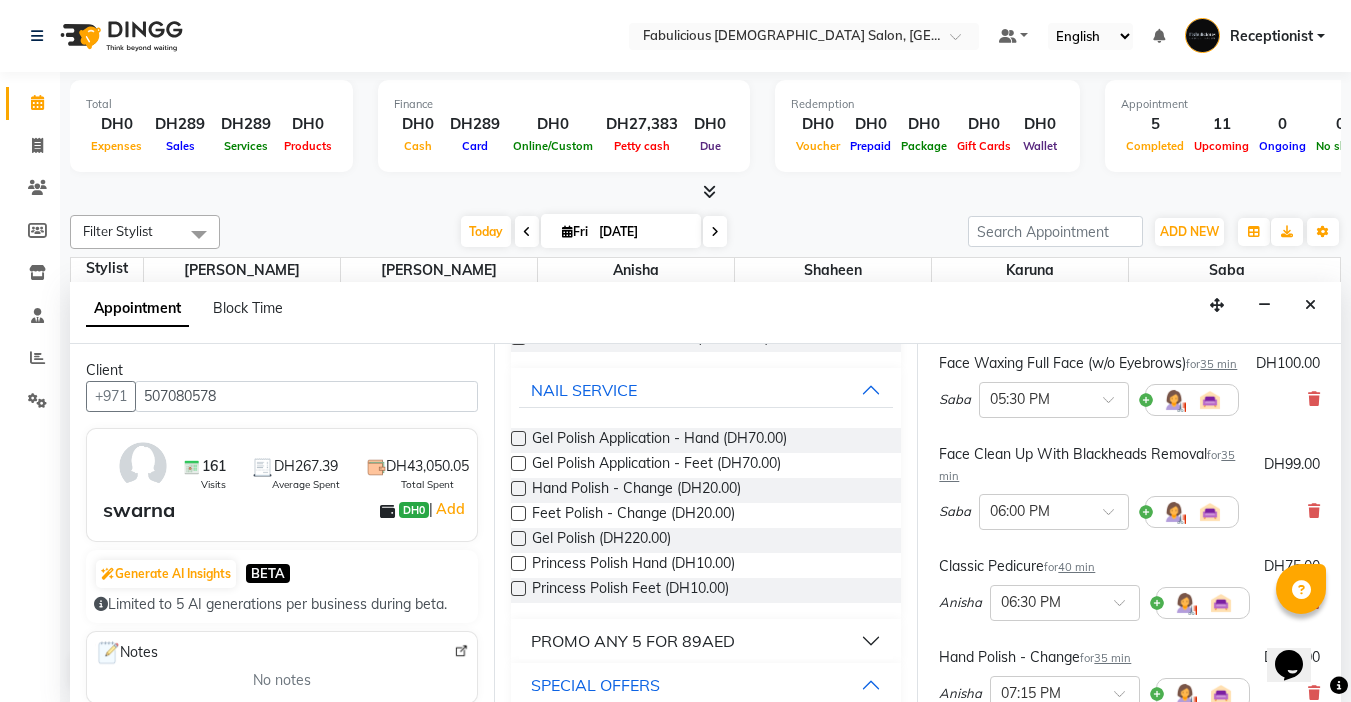 scroll, scrollTop: 700, scrollLeft: 0, axis: vertical 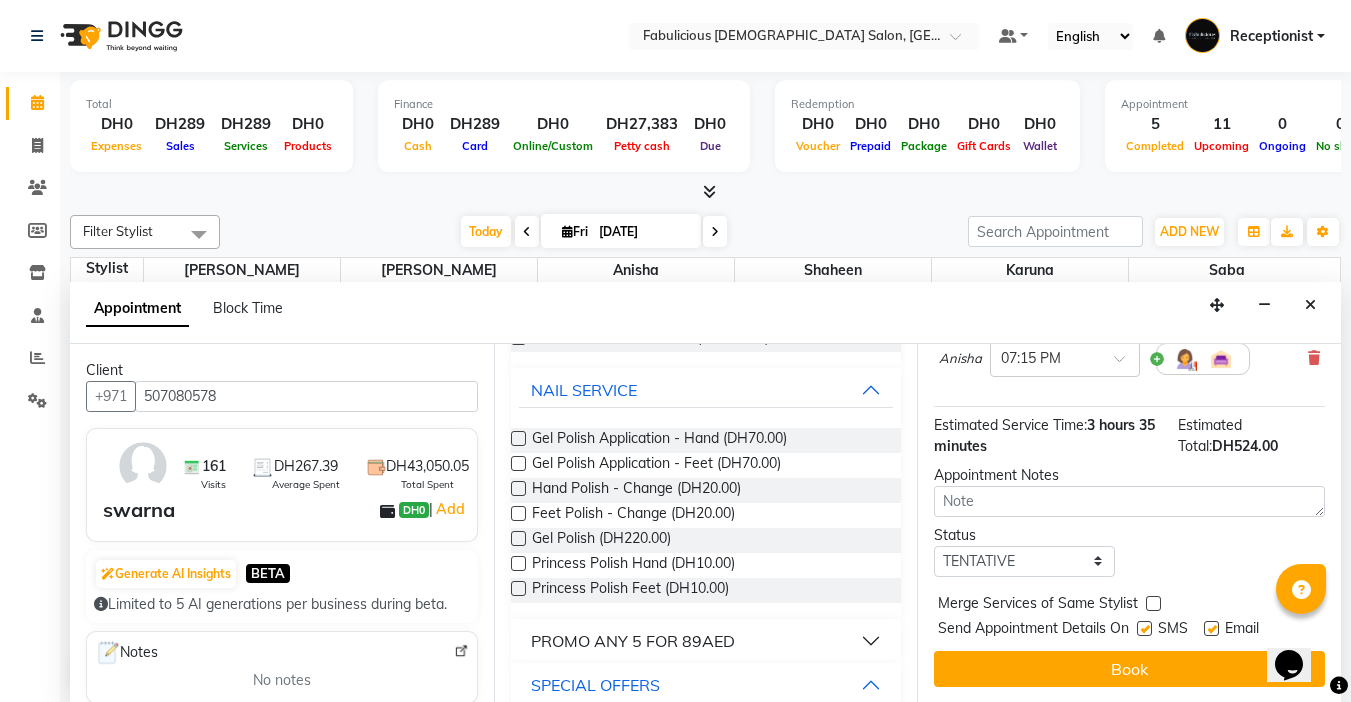 drag, startPoint x: 1153, startPoint y: 594, endPoint x: 1144, endPoint y: 605, distance: 14.21267 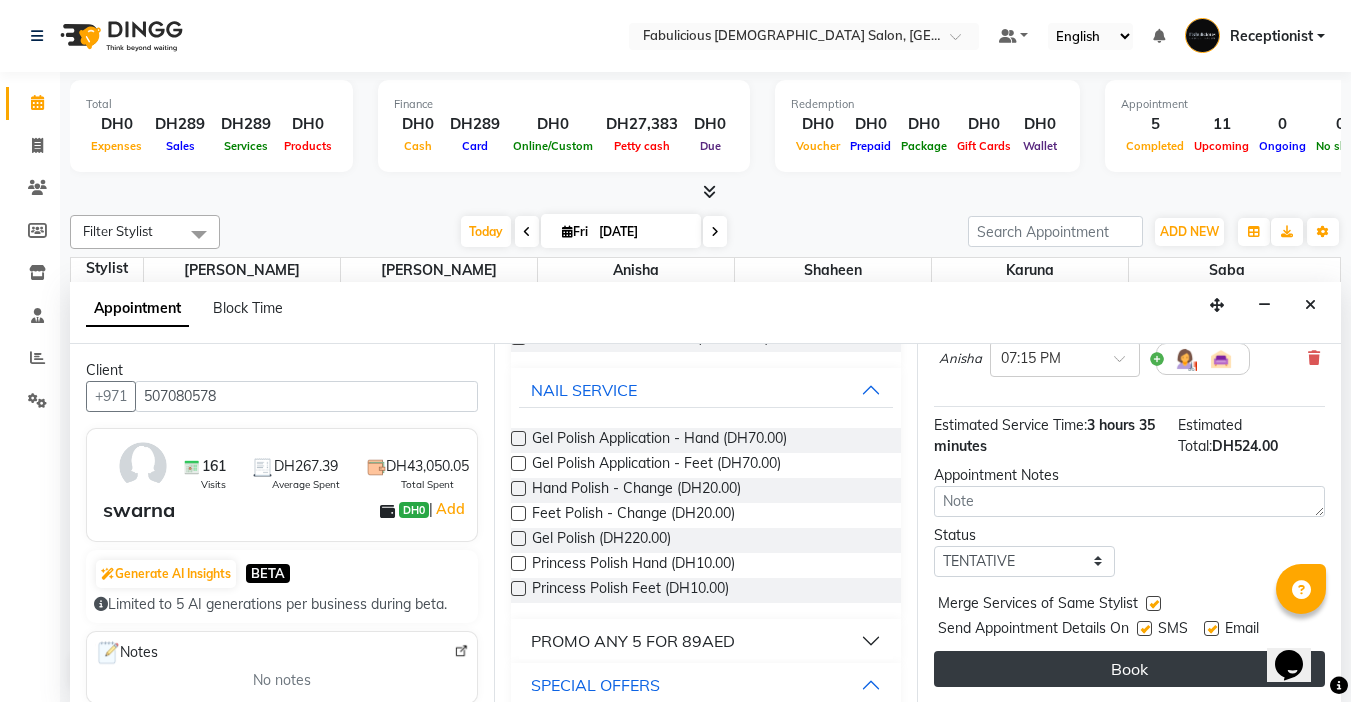 click on "Book" at bounding box center (1129, 669) 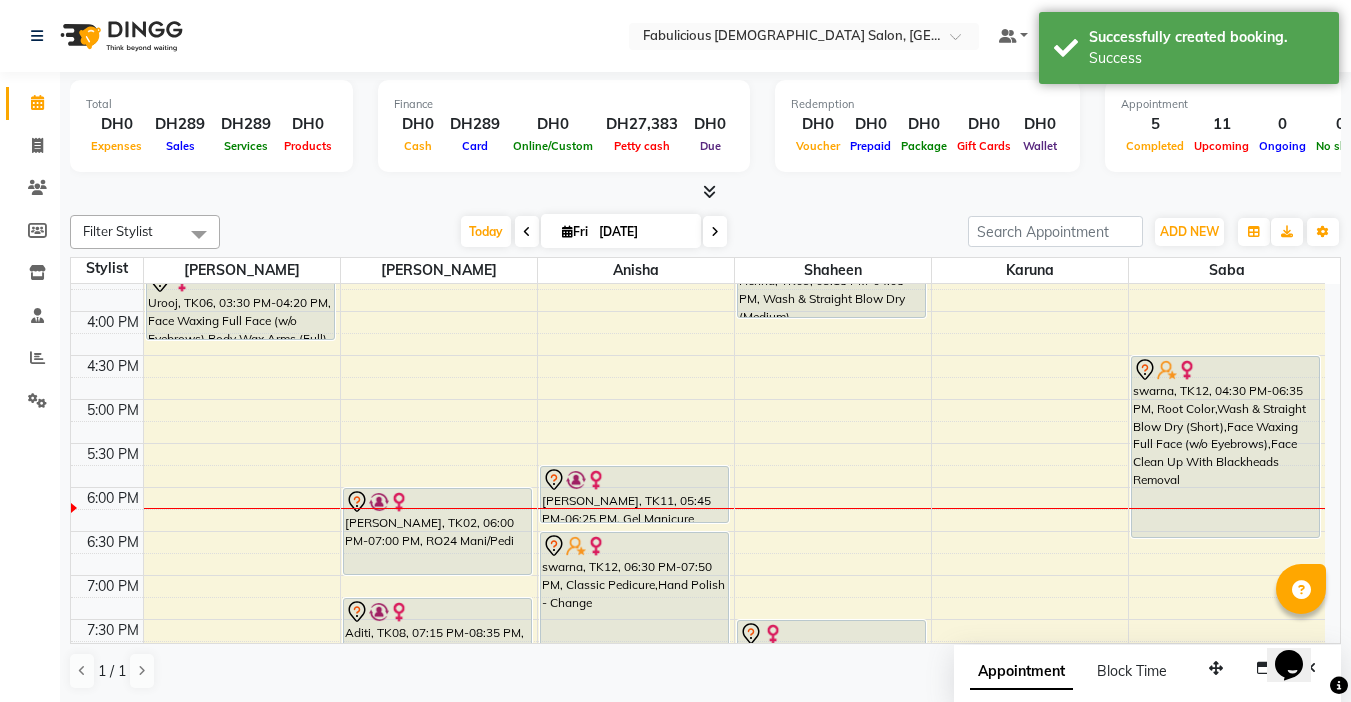 scroll, scrollTop: 593, scrollLeft: 0, axis: vertical 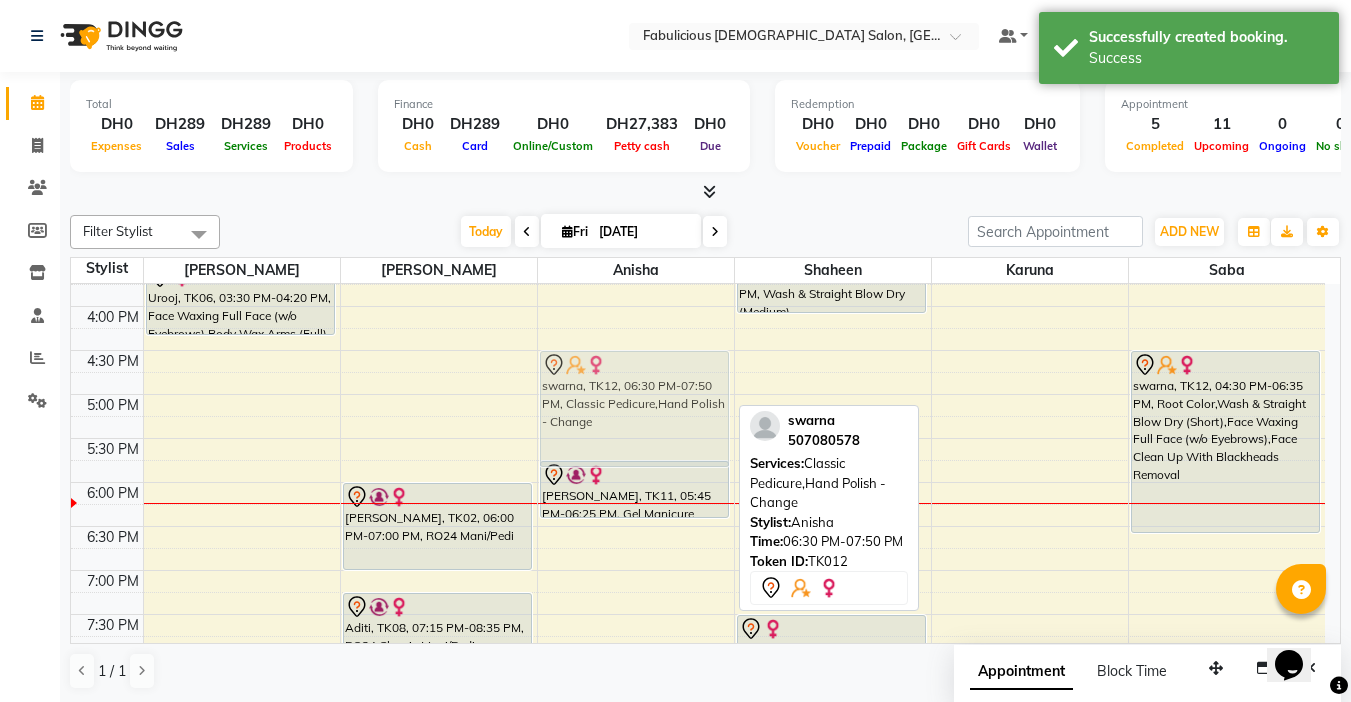 drag, startPoint x: 692, startPoint y: 538, endPoint x: 740, endPoint y: 354, distance: 190.15782 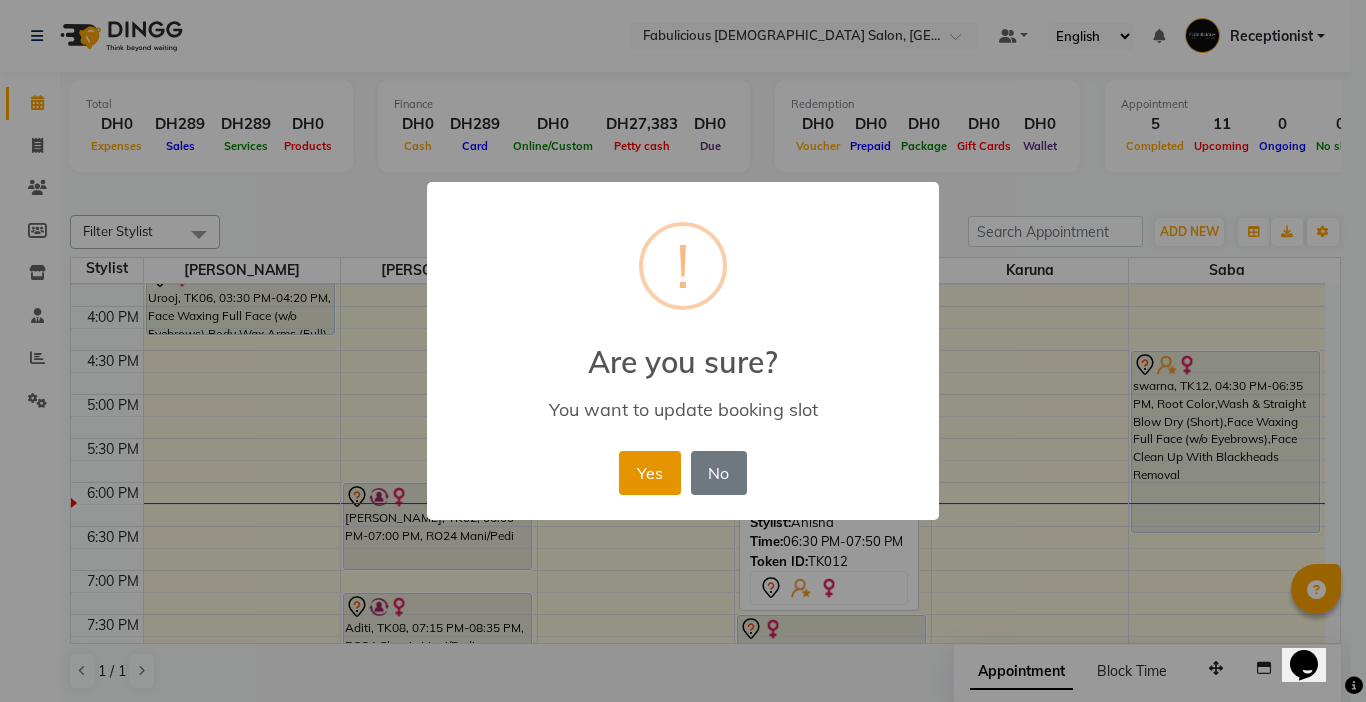 click on "Yes" at bounding box center (649, 473) 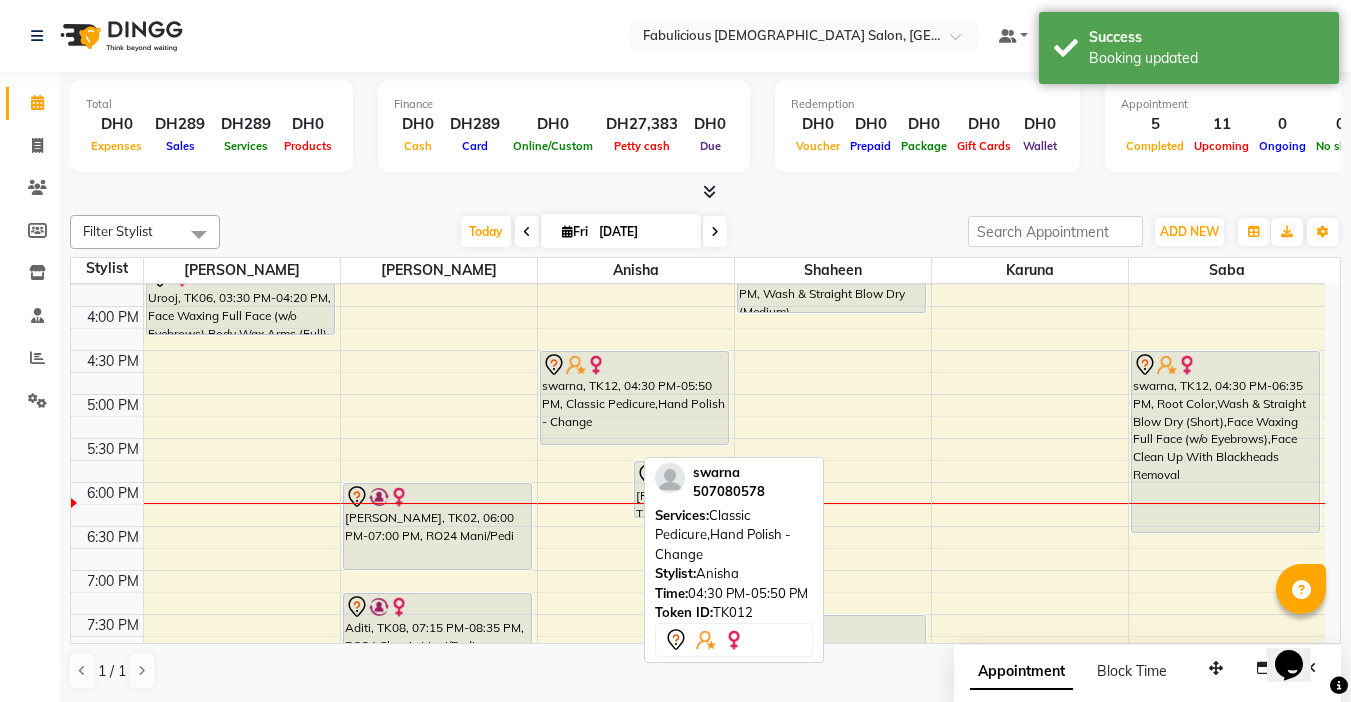 drag, startPoint x: 608, startPoint y: 462, endPoint x: 621, endPoint y: 441, distance: 24.698177 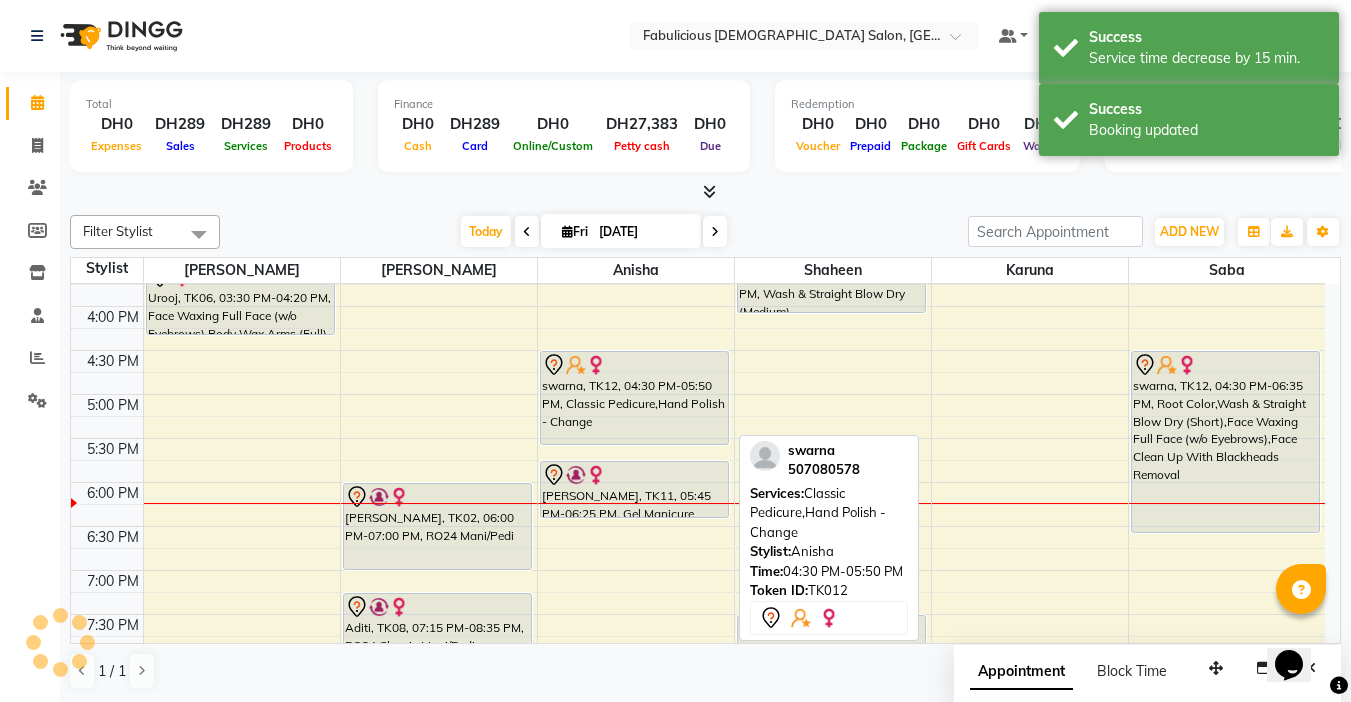 click on "swarna, TK12, 04:30 PM-05:50 PM, Classic Pedicure,Hand Polish - Change" at bounding box center (634, 398) 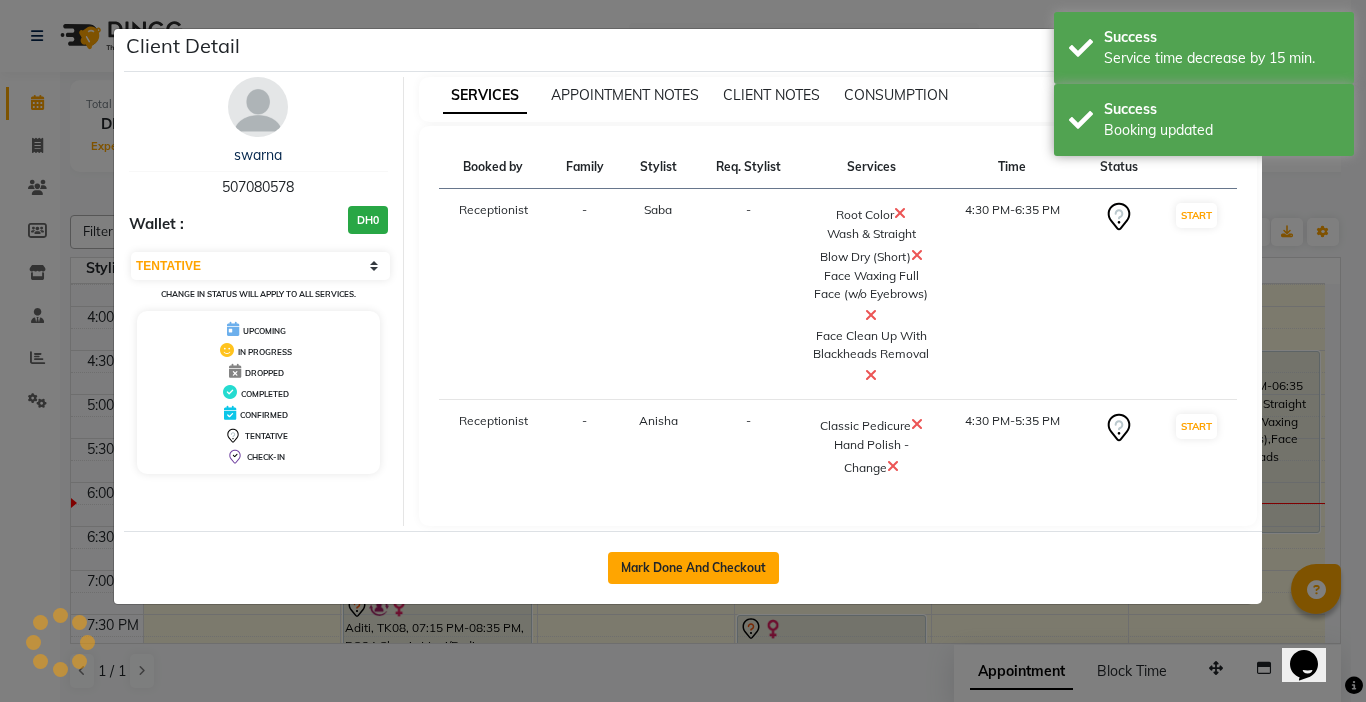 click on "Mark Done And Checkout" 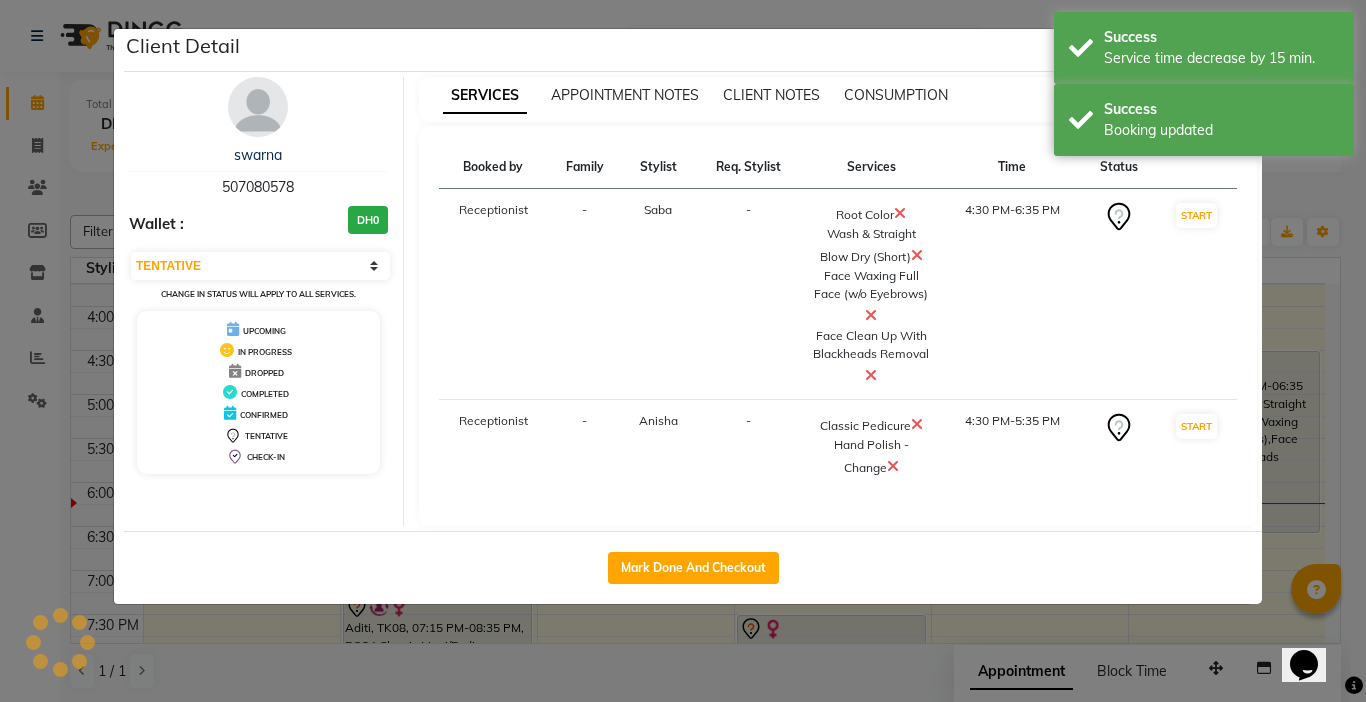 select on "service" 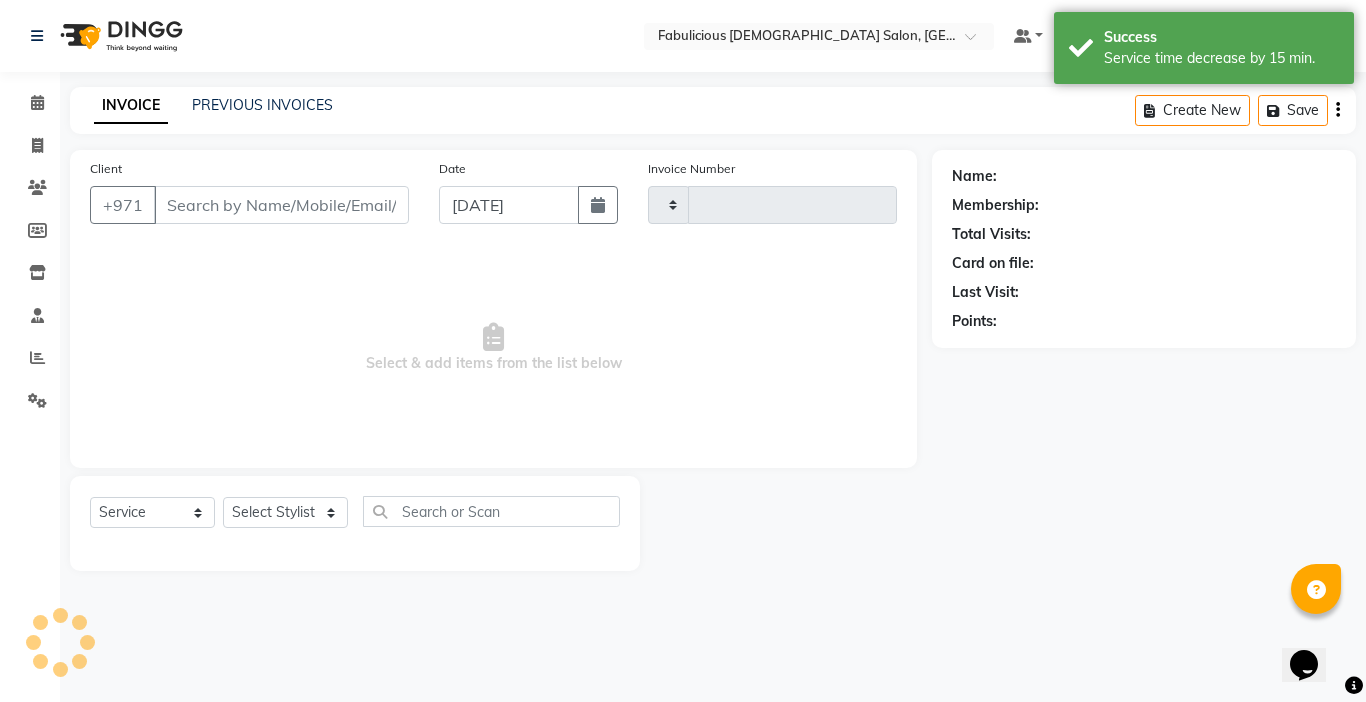 type on "1409" 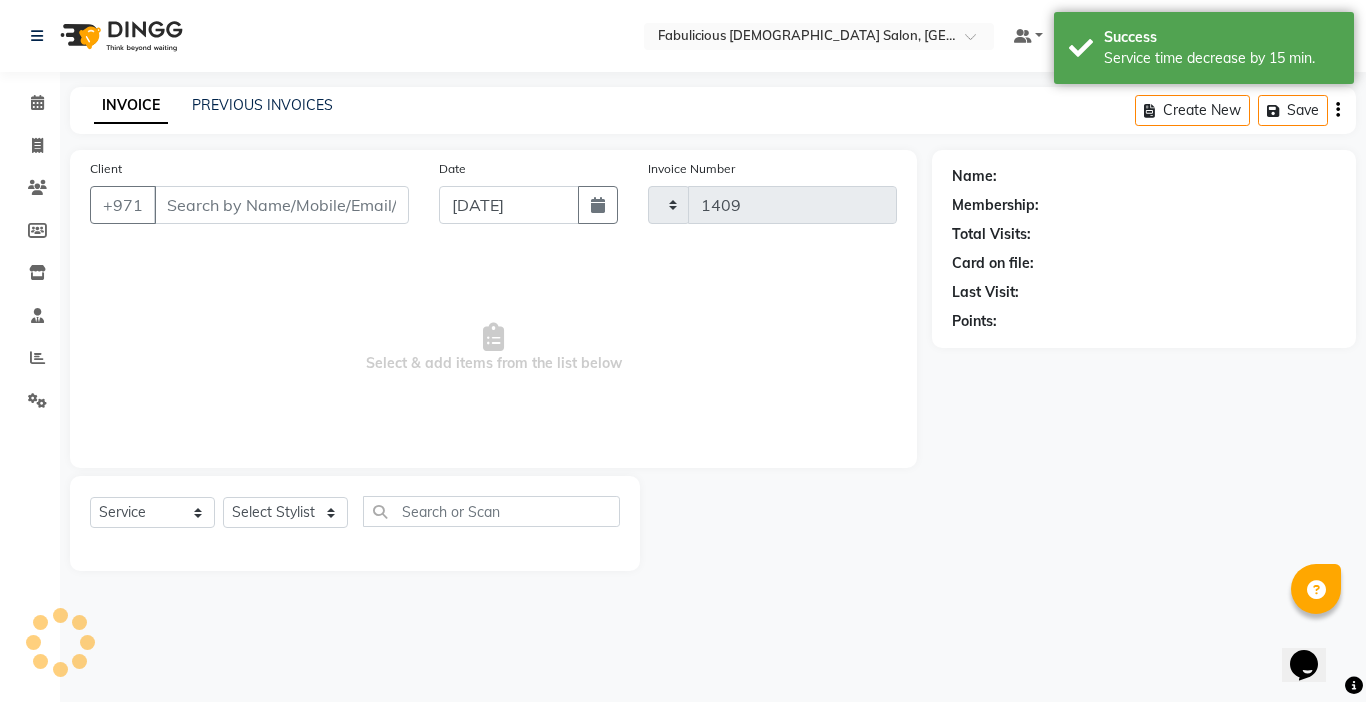 select on "738" 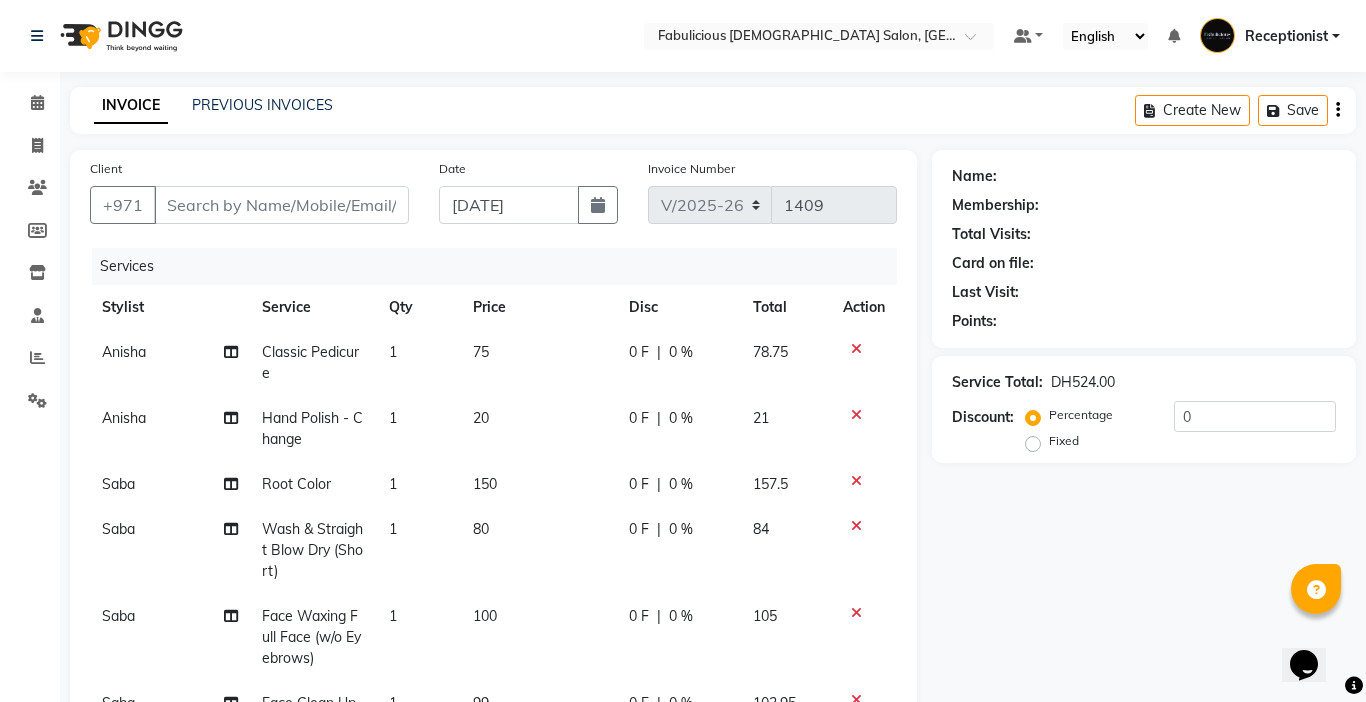 type on "507080578" 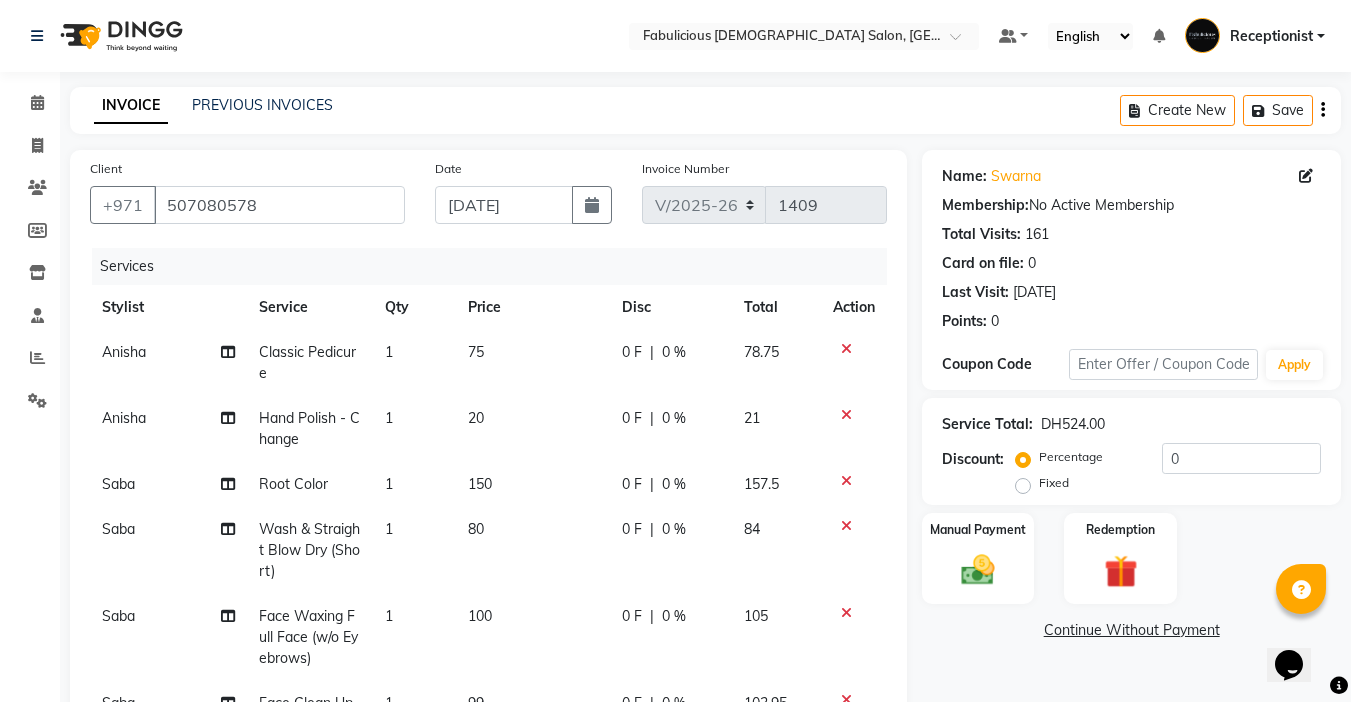 click on "150" 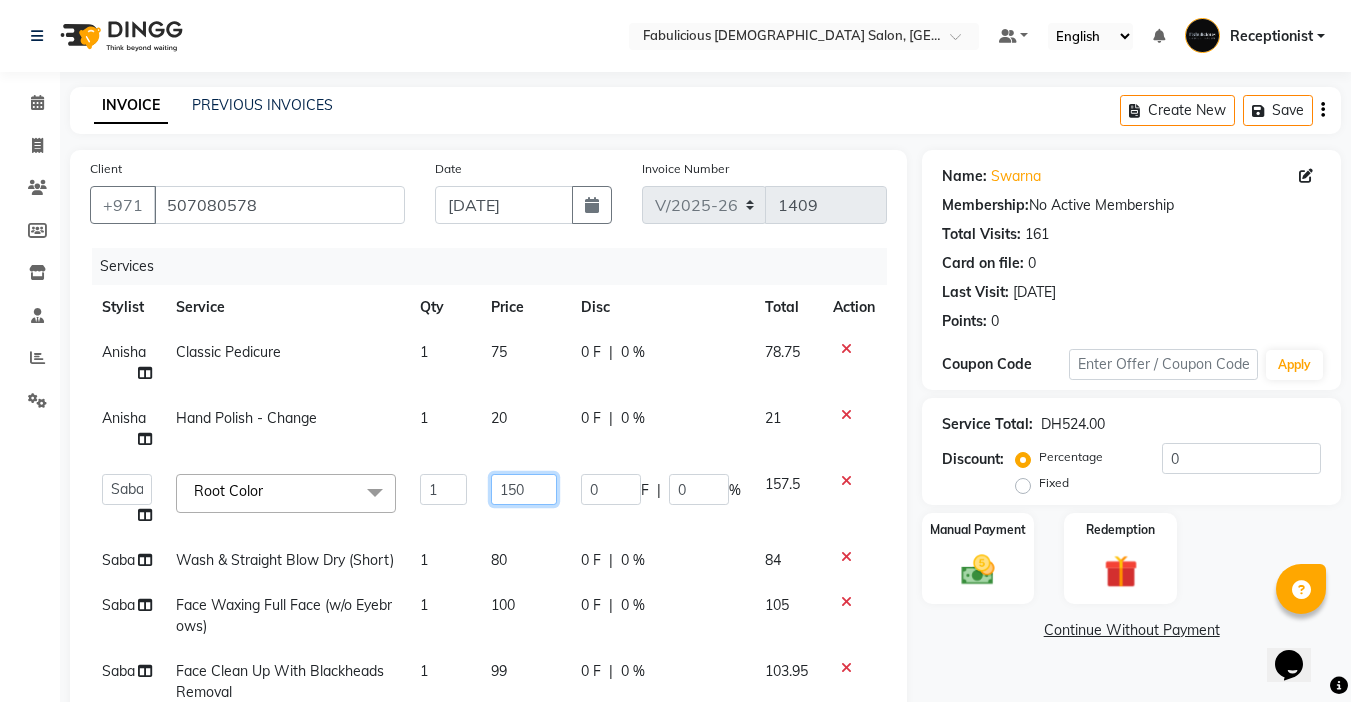 click on "150" 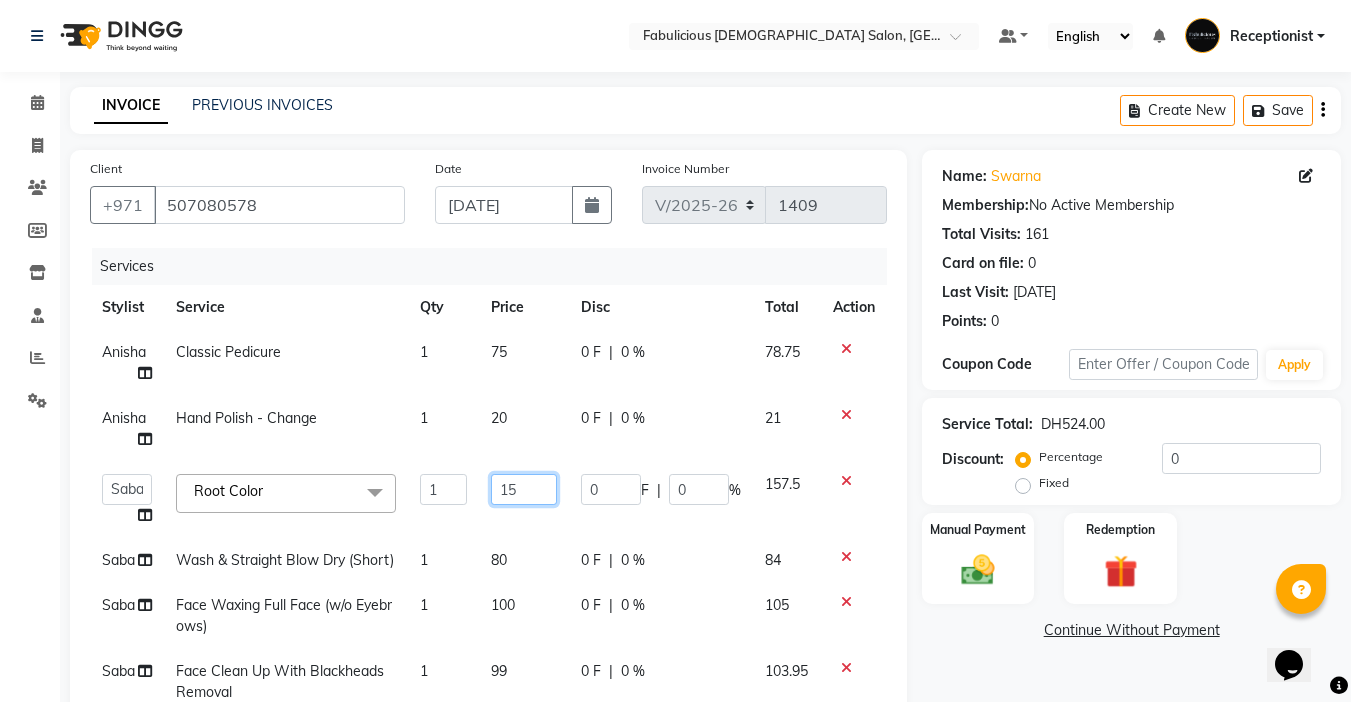 type on "1" 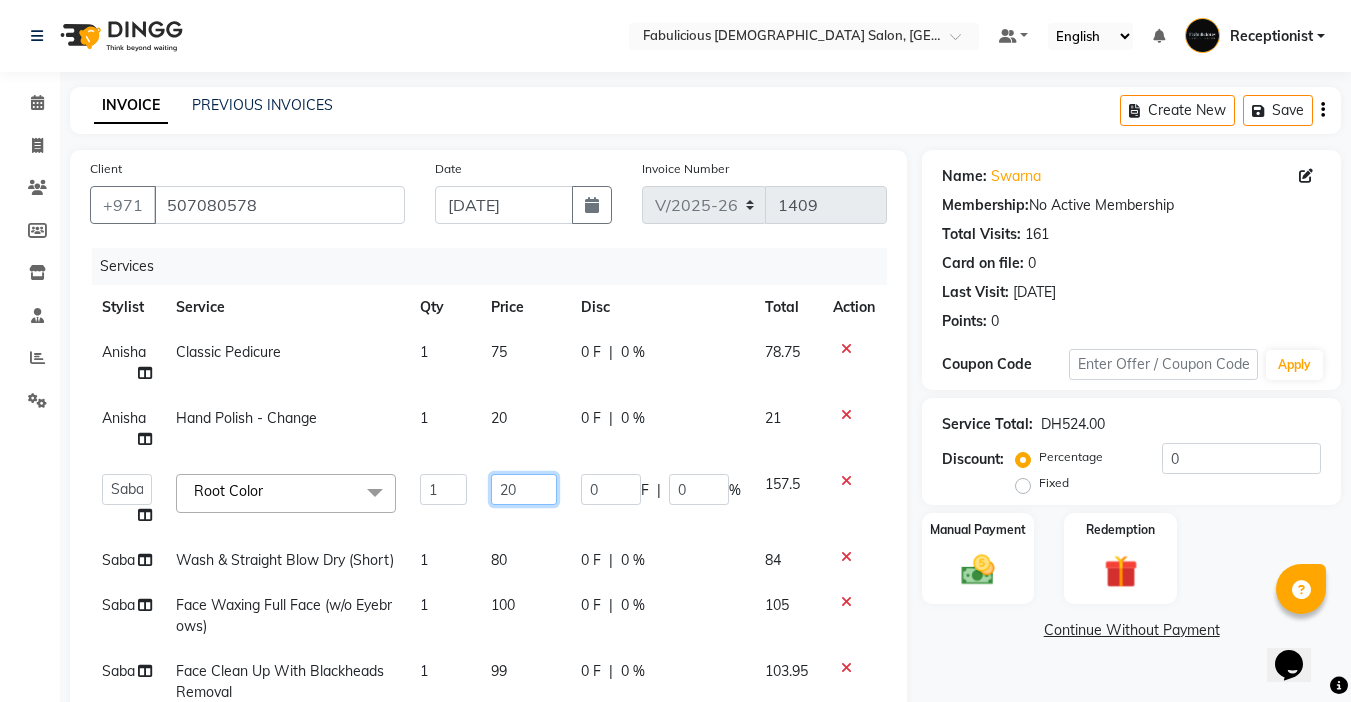 type on "200" 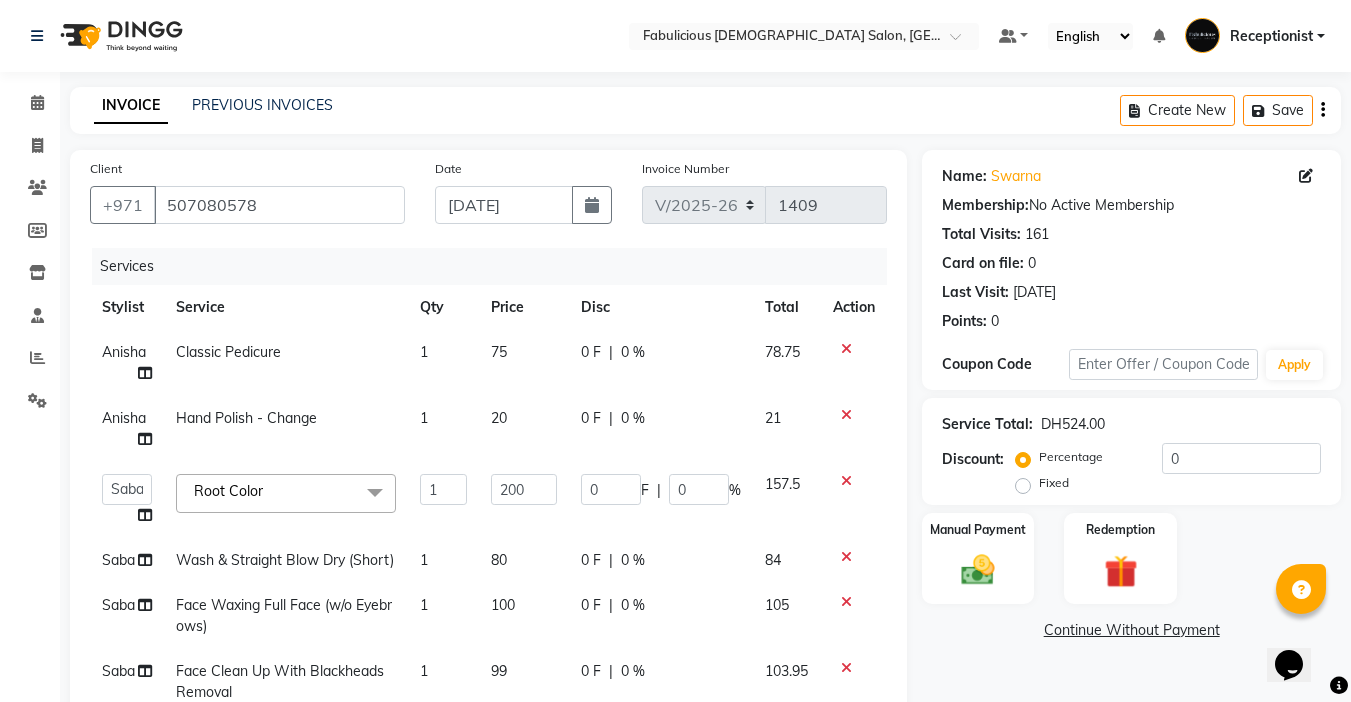 click on "80" 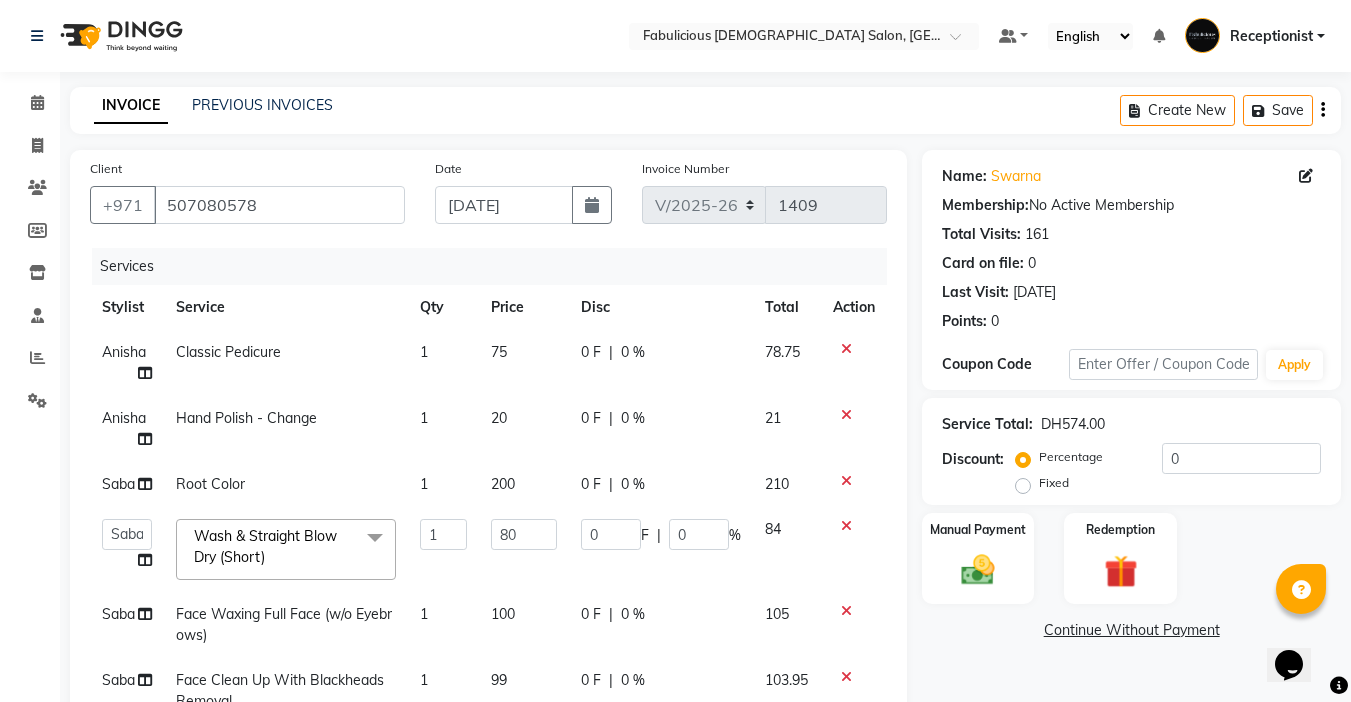 scroll, scrollTop: 28, scrollLeft: 0, axis: vertical 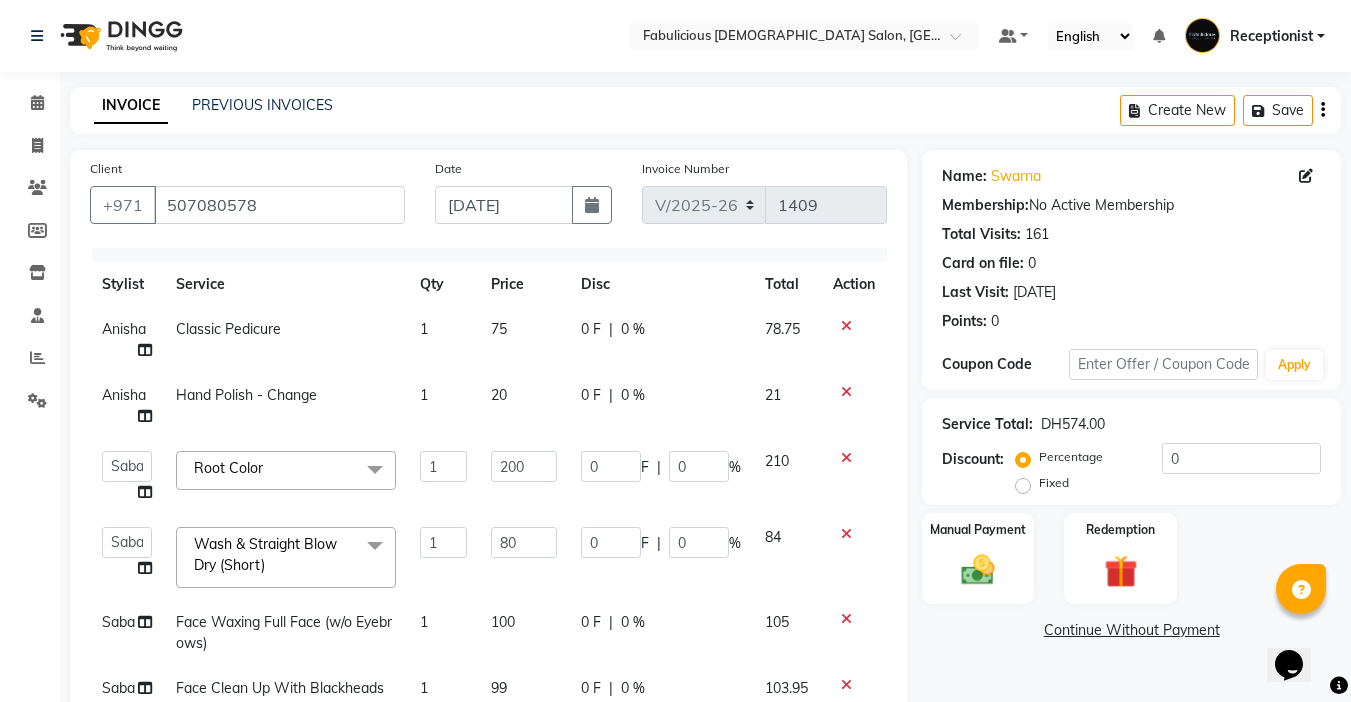 click on "99" 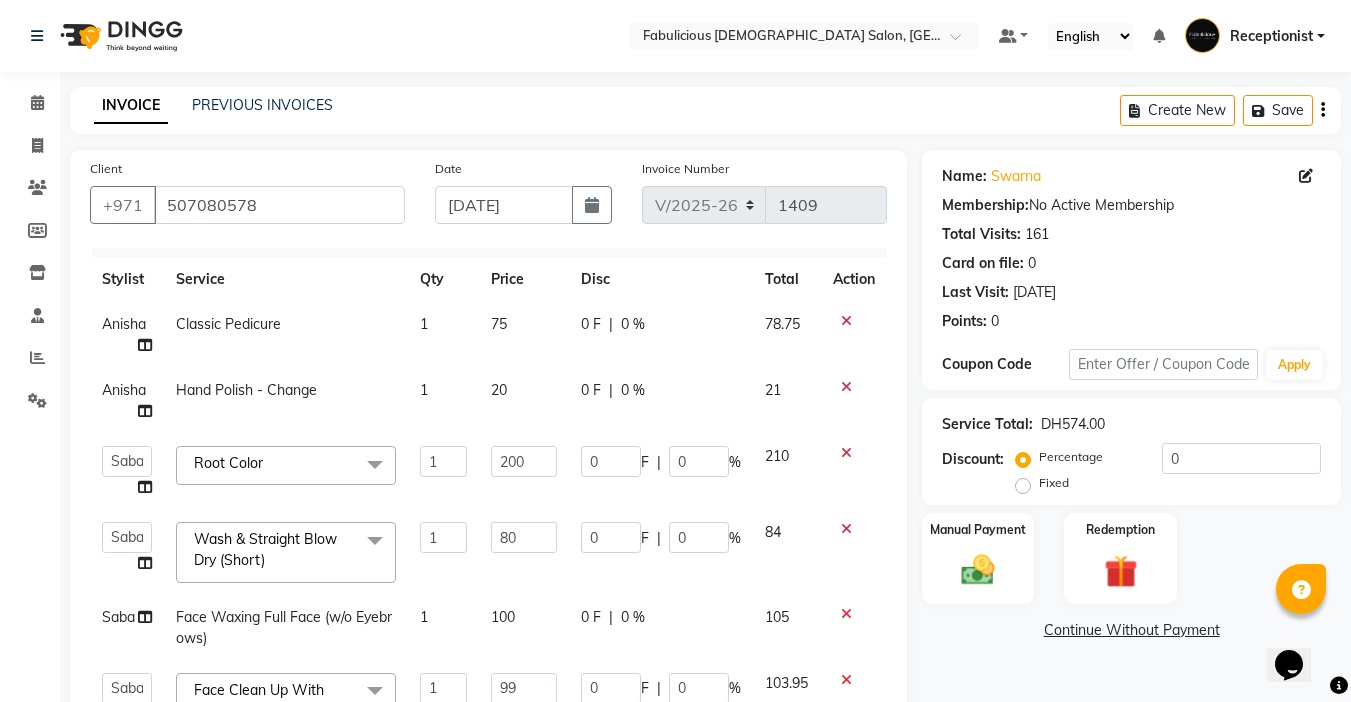 type on "9" 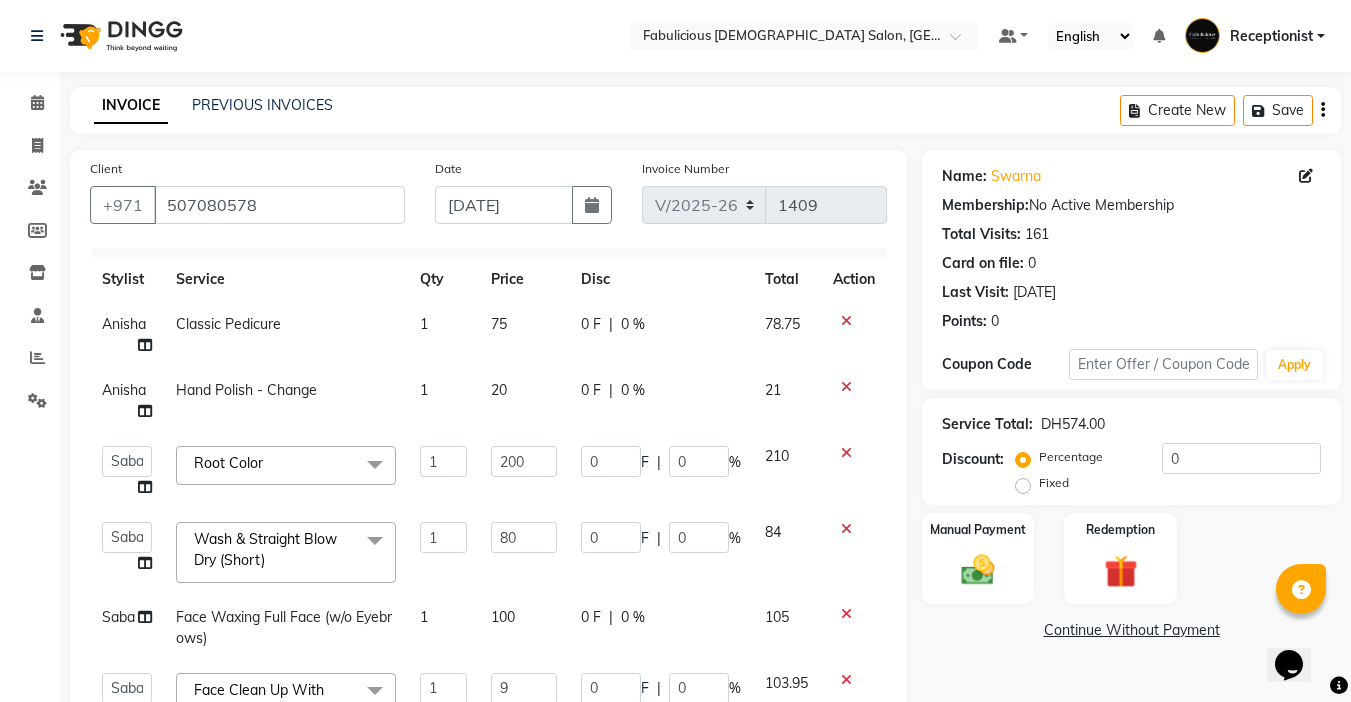 scroll, scrollTop: 200, scrollLeft: 0, axis: vertical 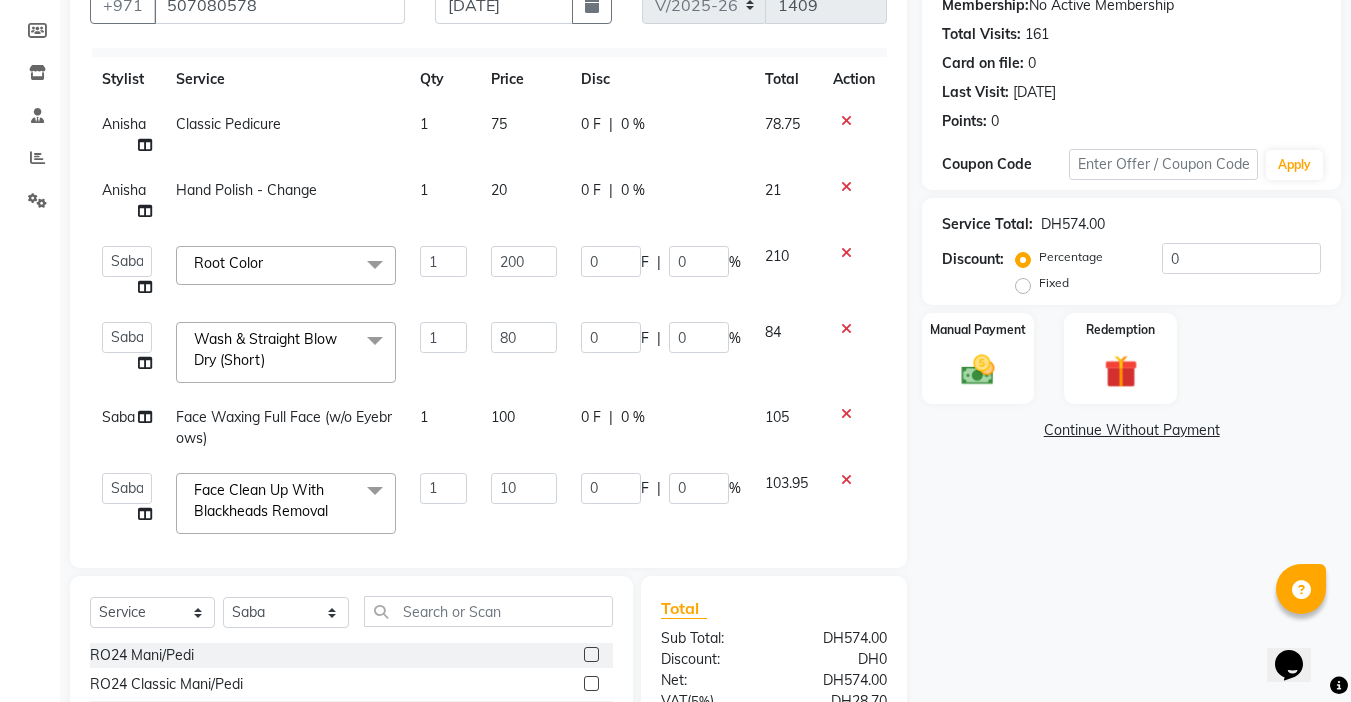 type on "100" 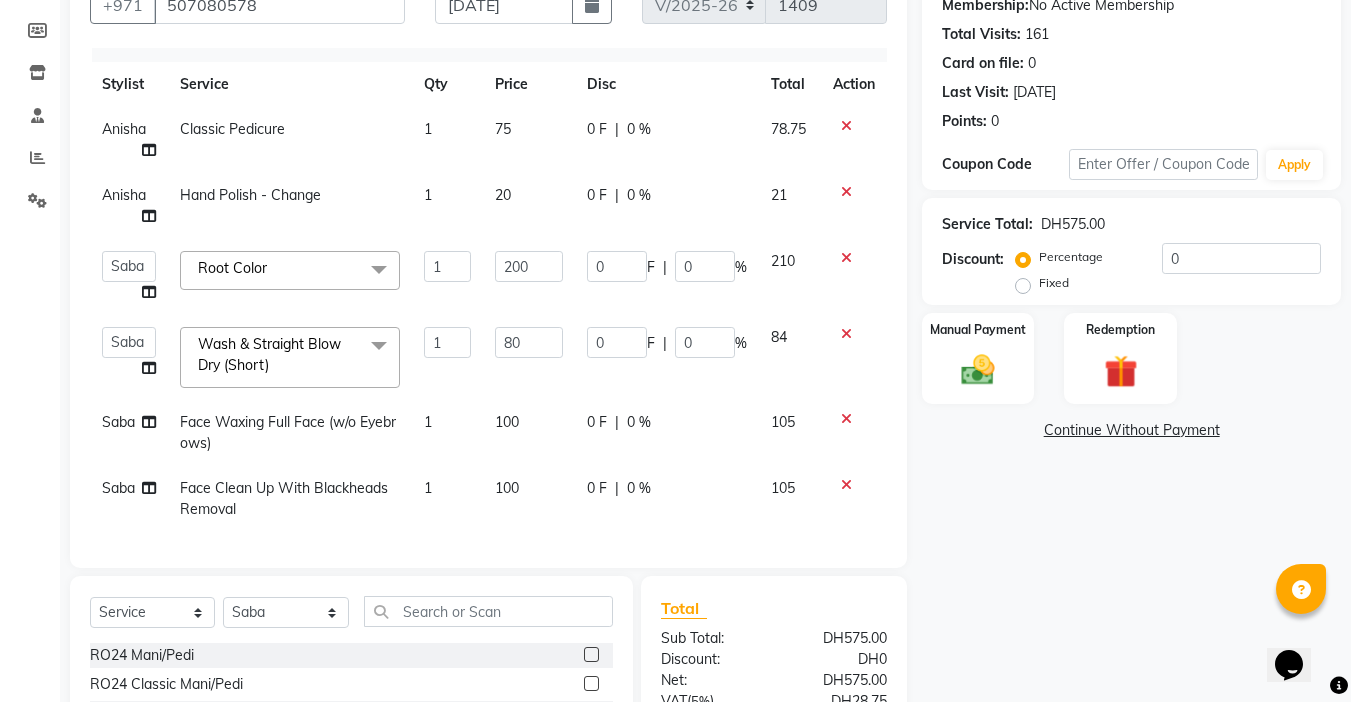 click on "1" 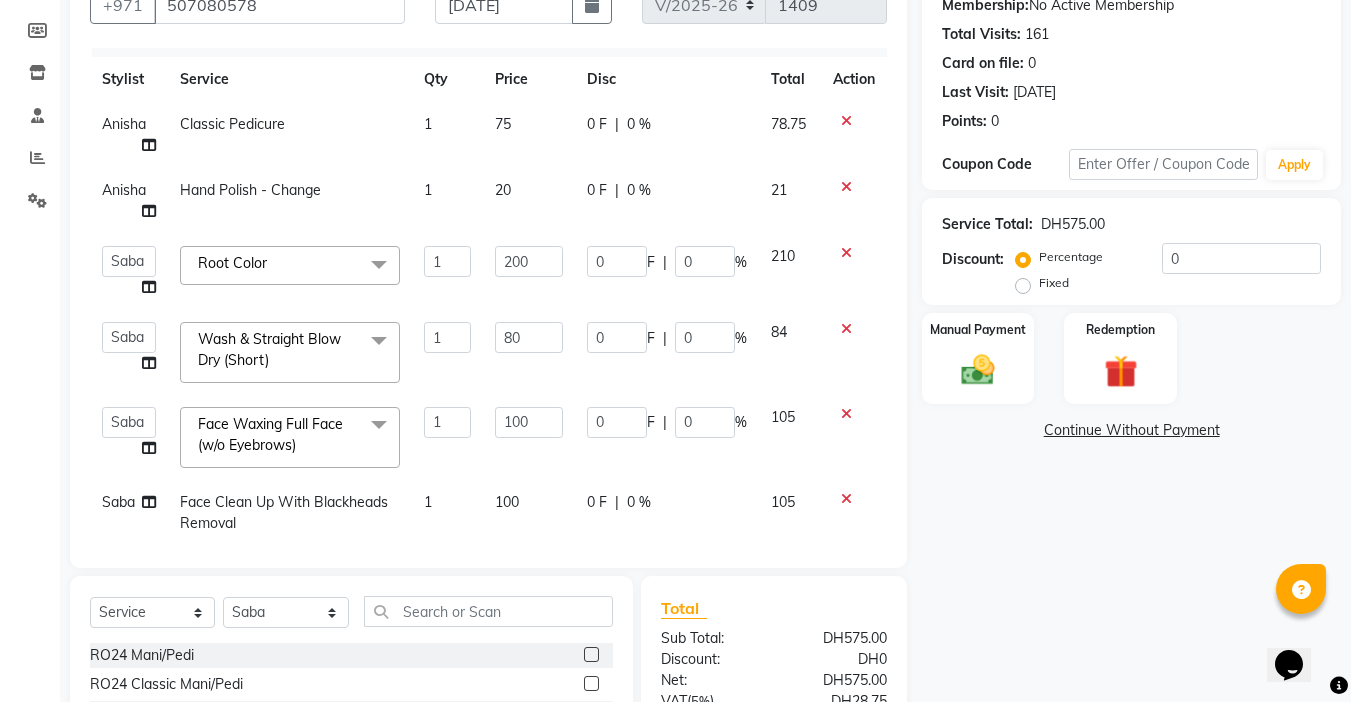 scroll, scrollTop: 57, scrollLeft: 0, axis: vertical 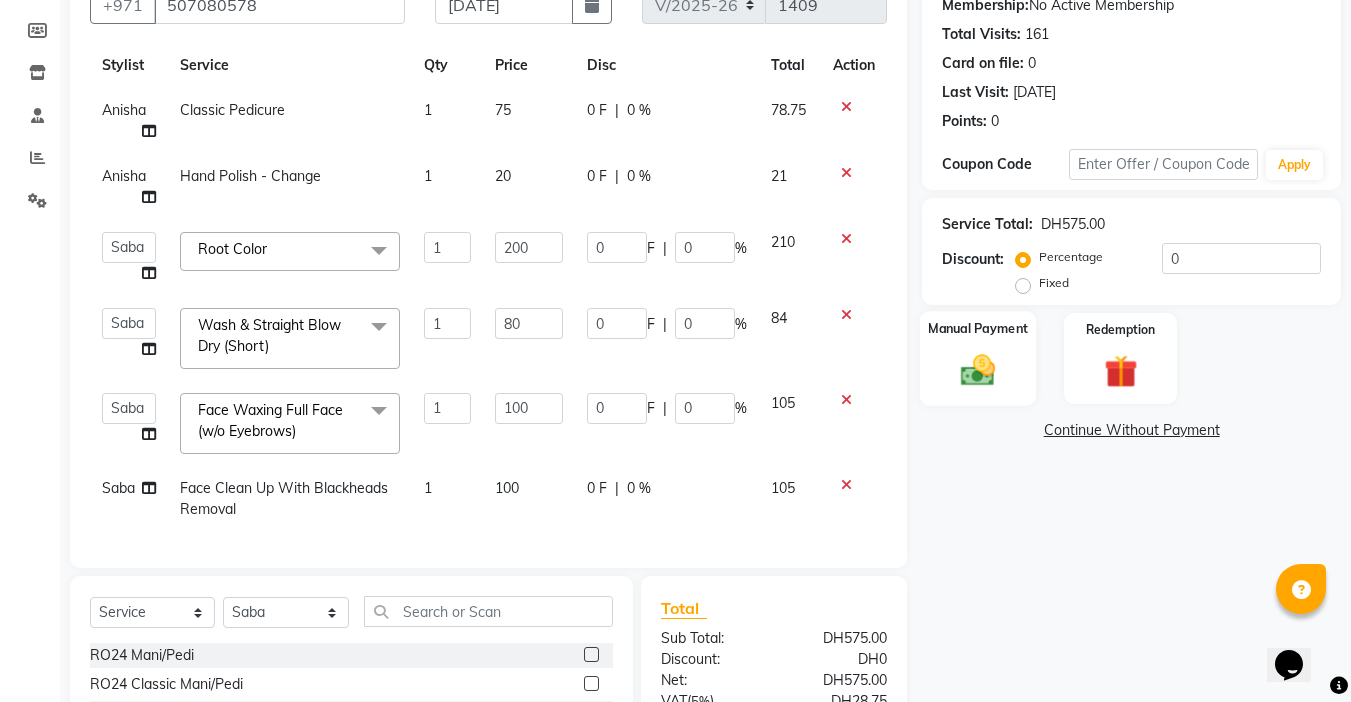 click 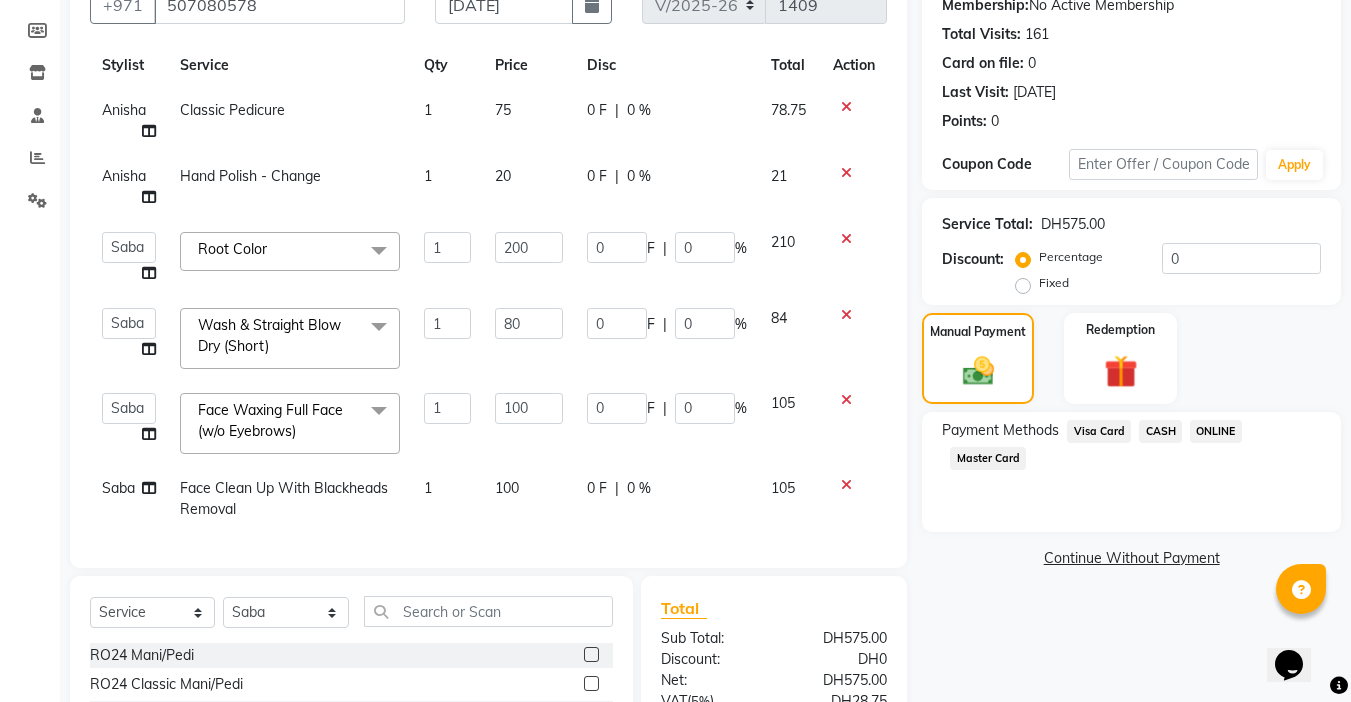 click on "Visa Card" 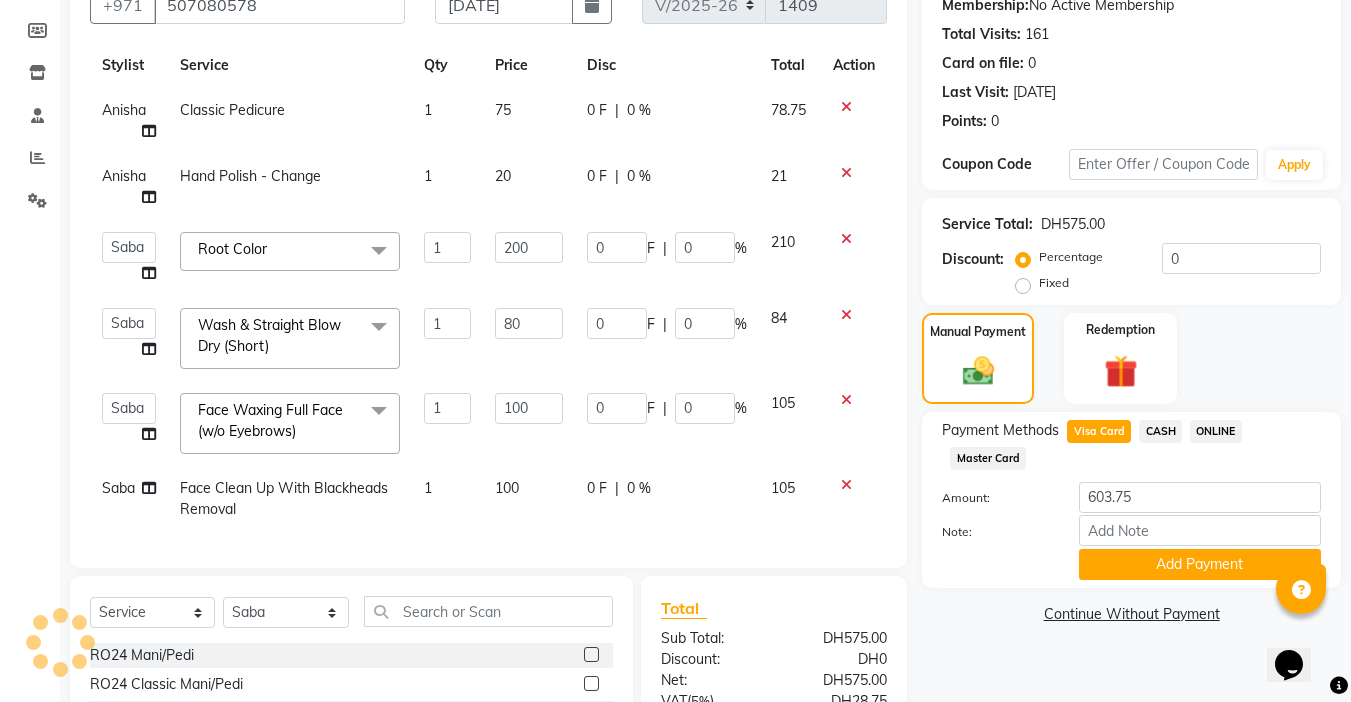 scroll, scrollTop: 399, scrollLeft: 0, axis: vertical 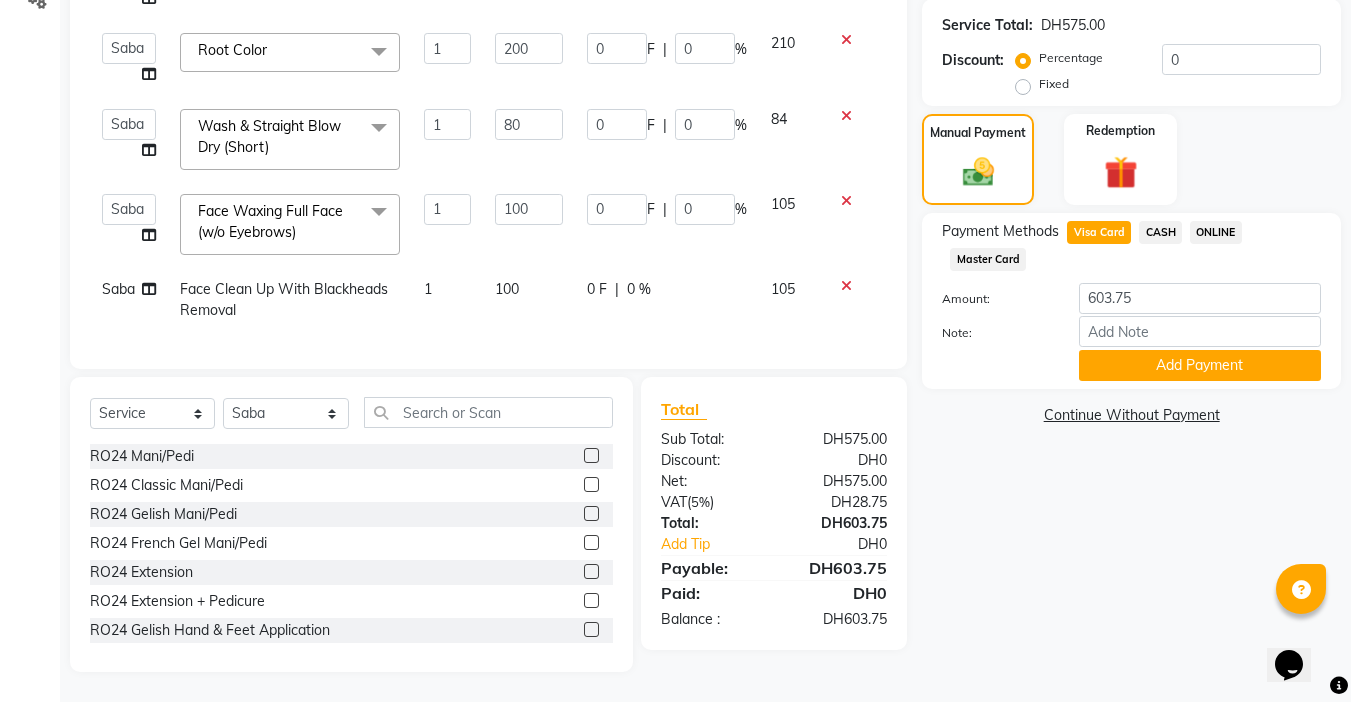 drag, startPoint x: 1123, startPoint y: 352, endPoint x: 1133, endPoint y: 424, distance: 72.691124 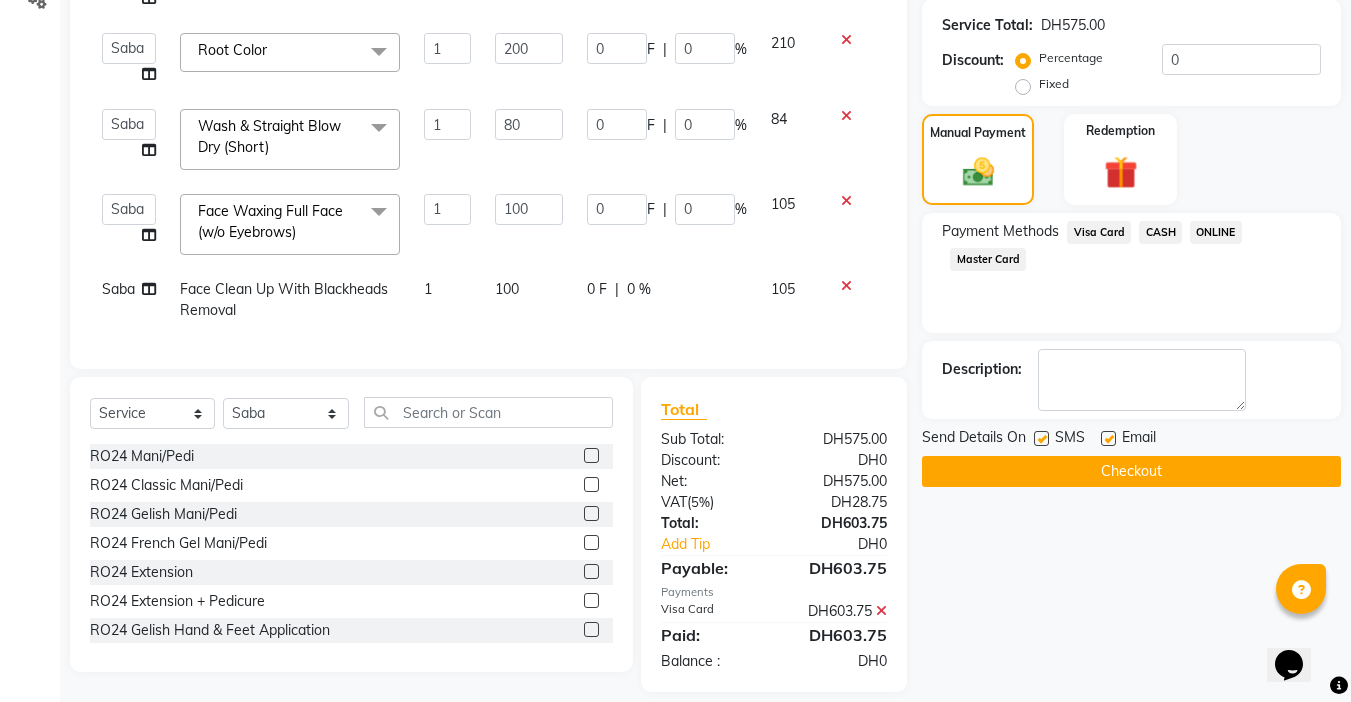 click on "Checkout" 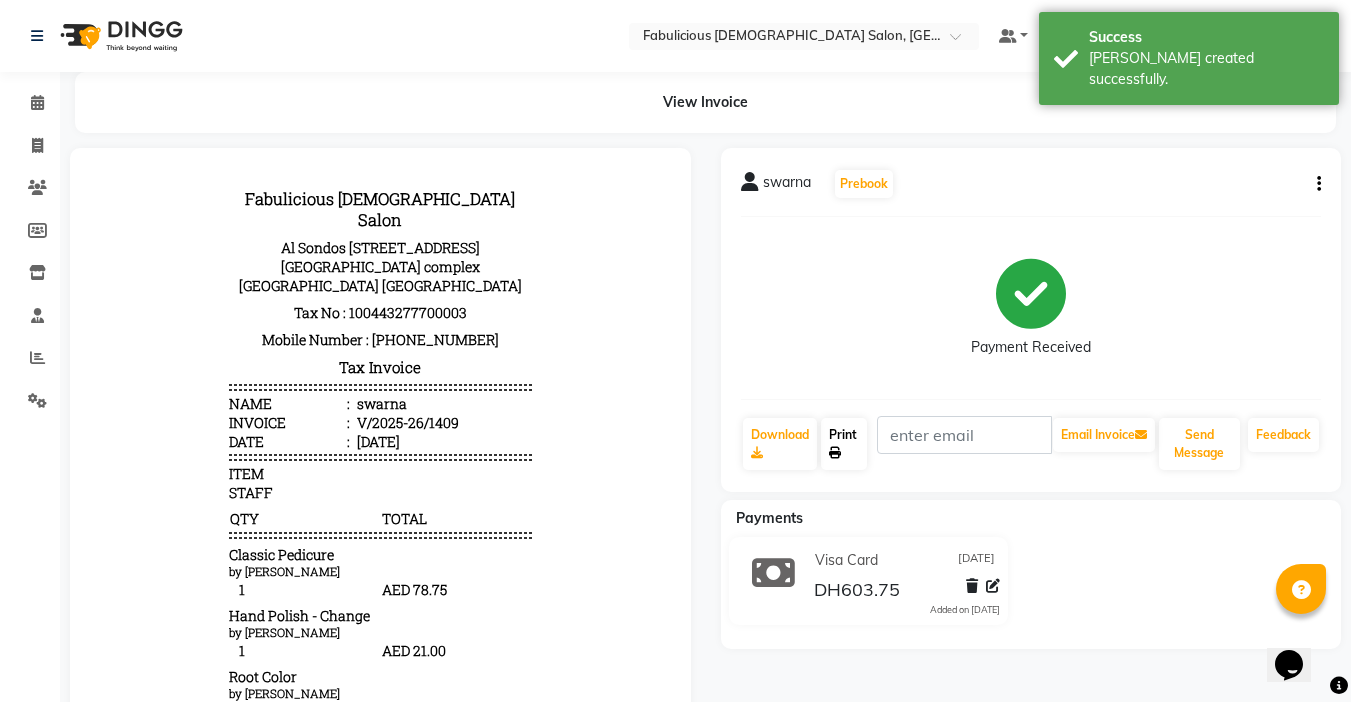 scroll, scrollTop: 0, scrollLeft: 0, axis: both 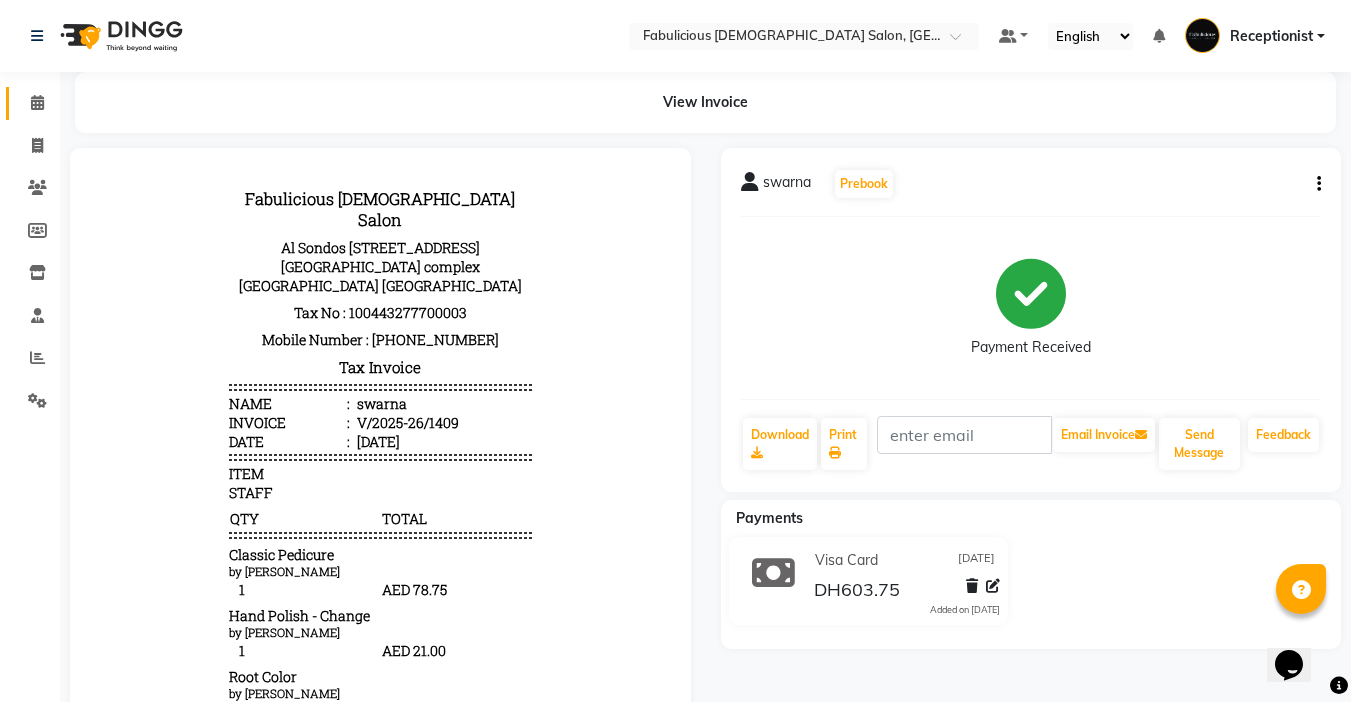 click 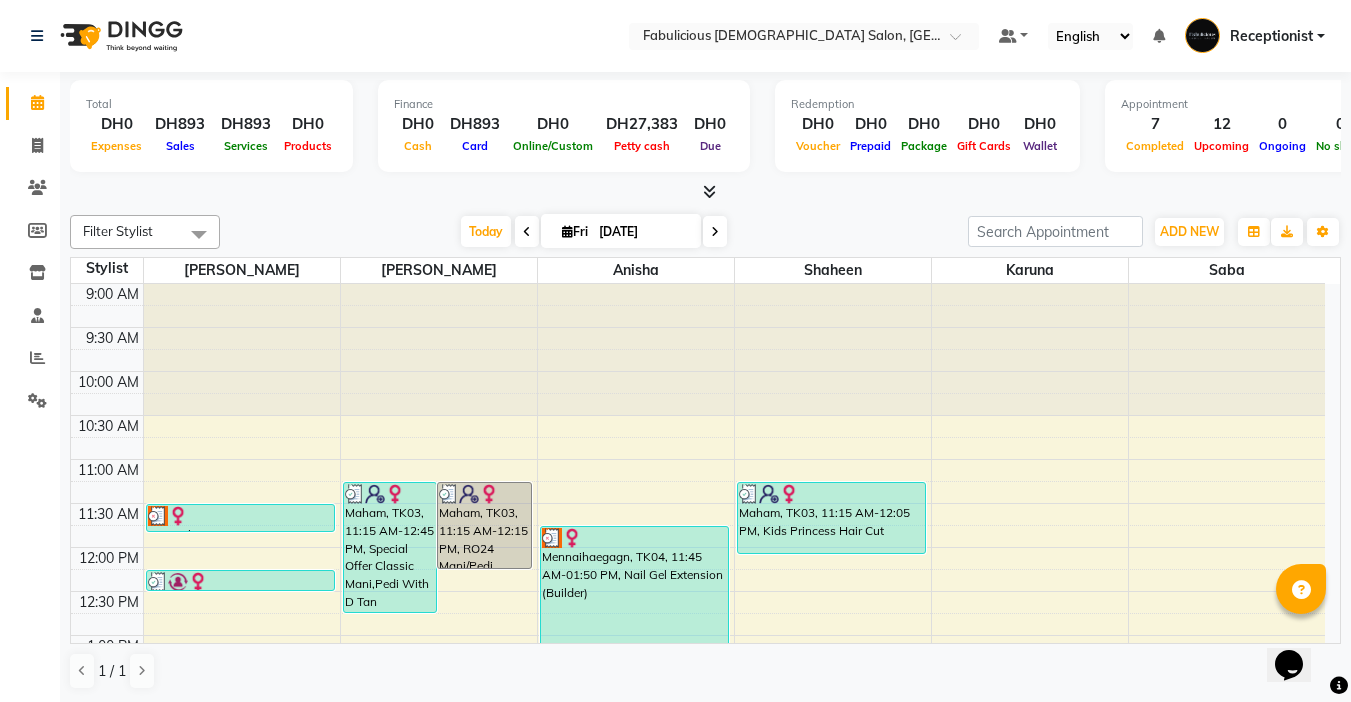 scroll, scrollTop: 300, scrollLeft: 0, axis: vertical 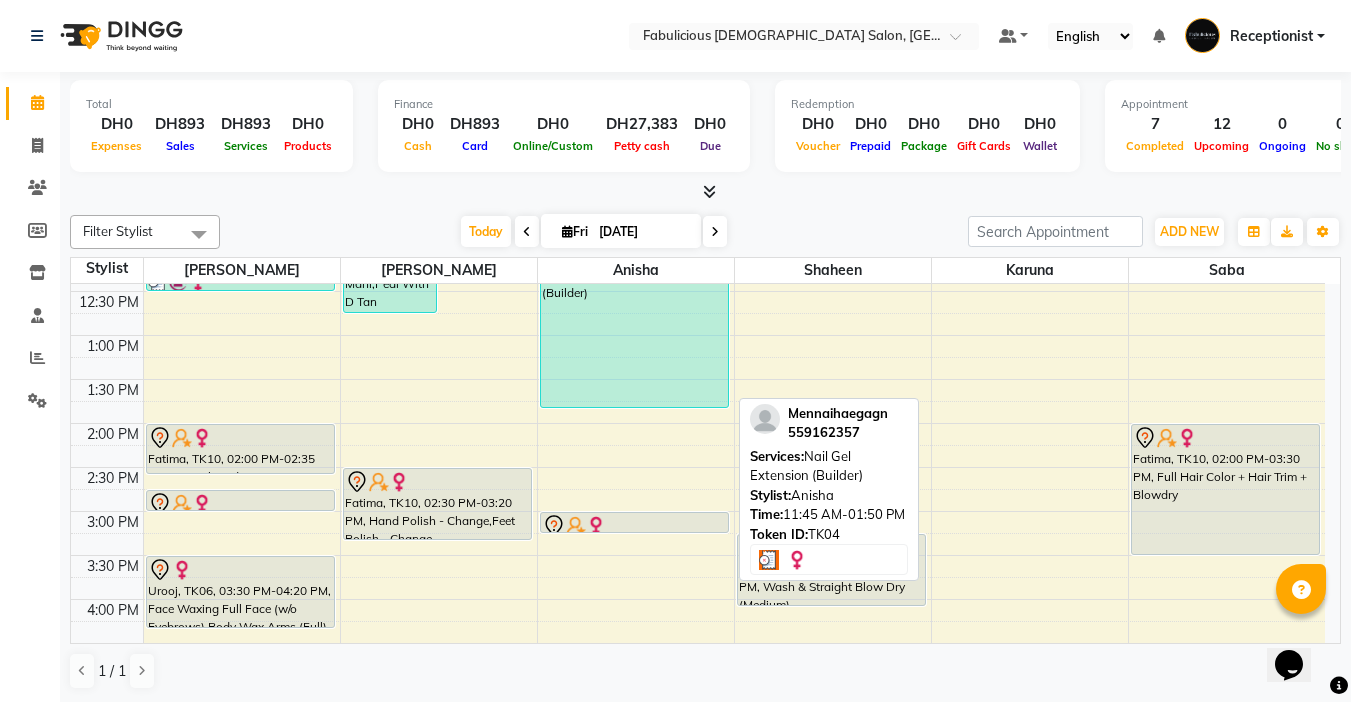 click on "Mennaihaegagn, TK04, 11:45 AM-01:50 PM, Nail Gel Extension (Builder)" at bounding box center [634, 317] 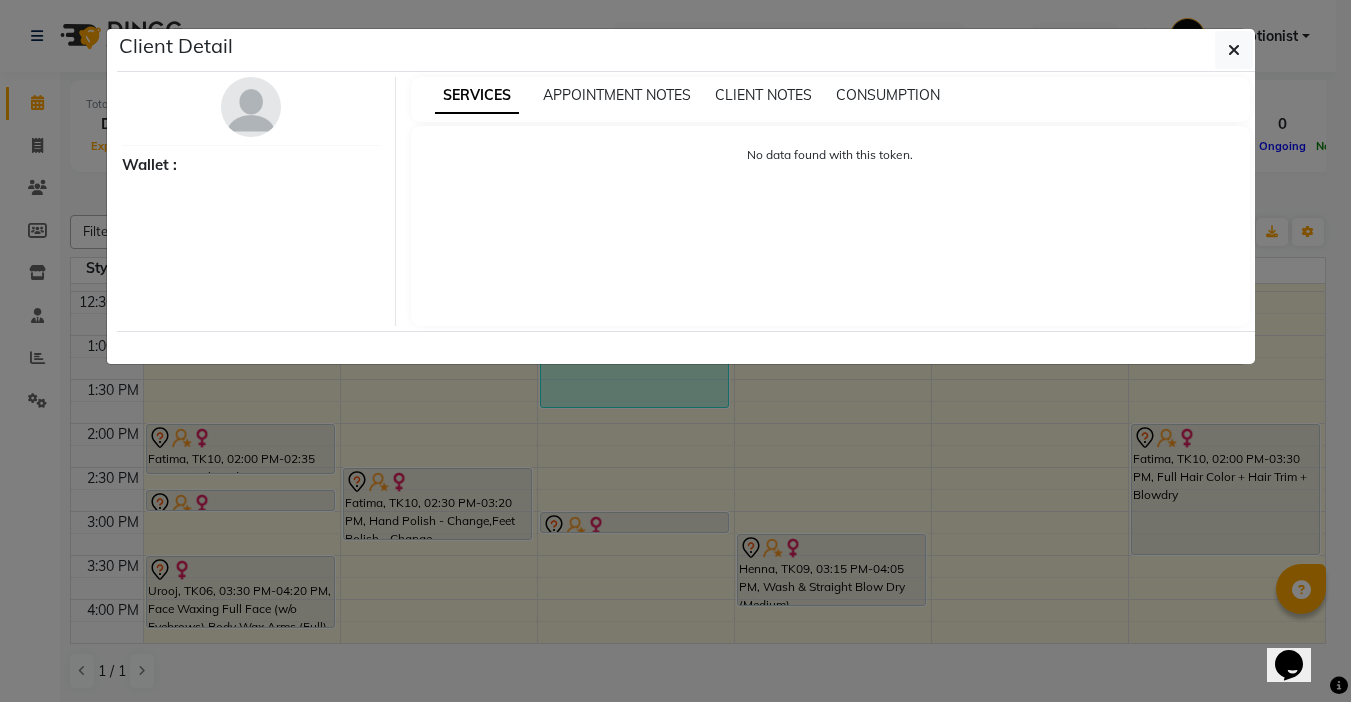select on "3" 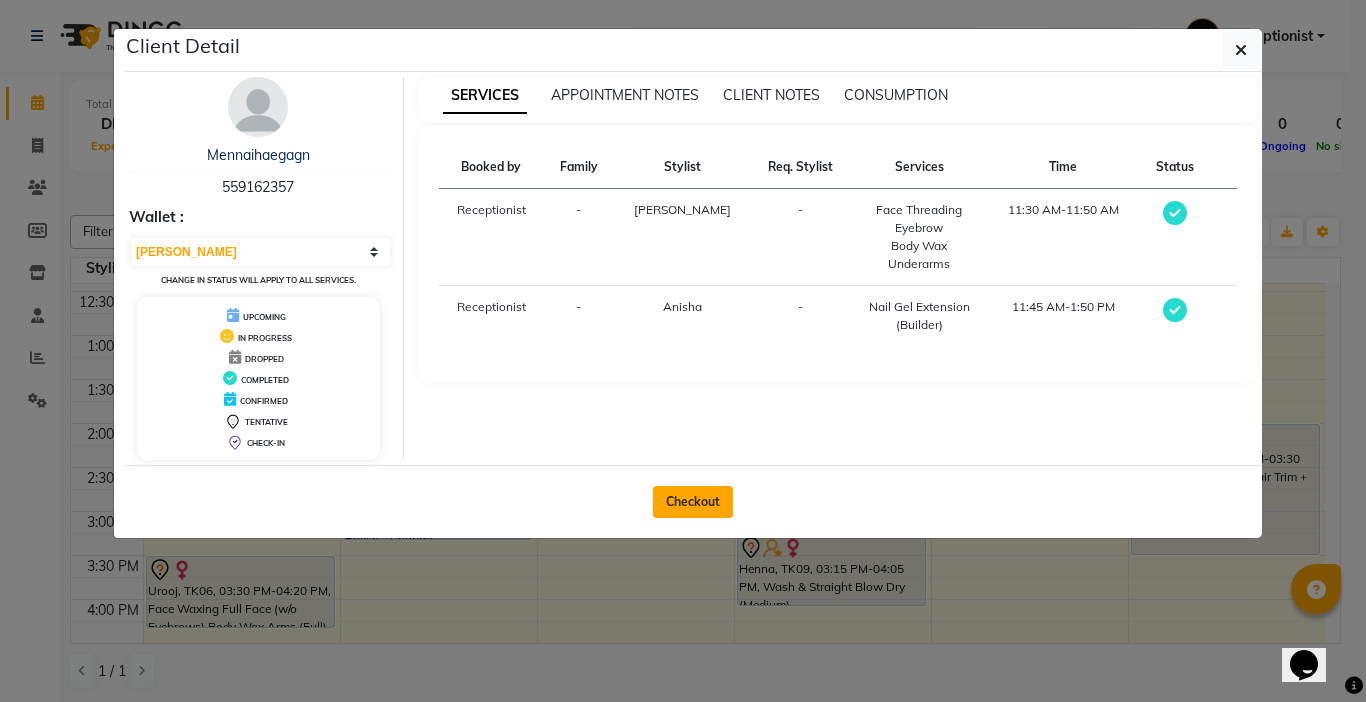 click on "Checkout" 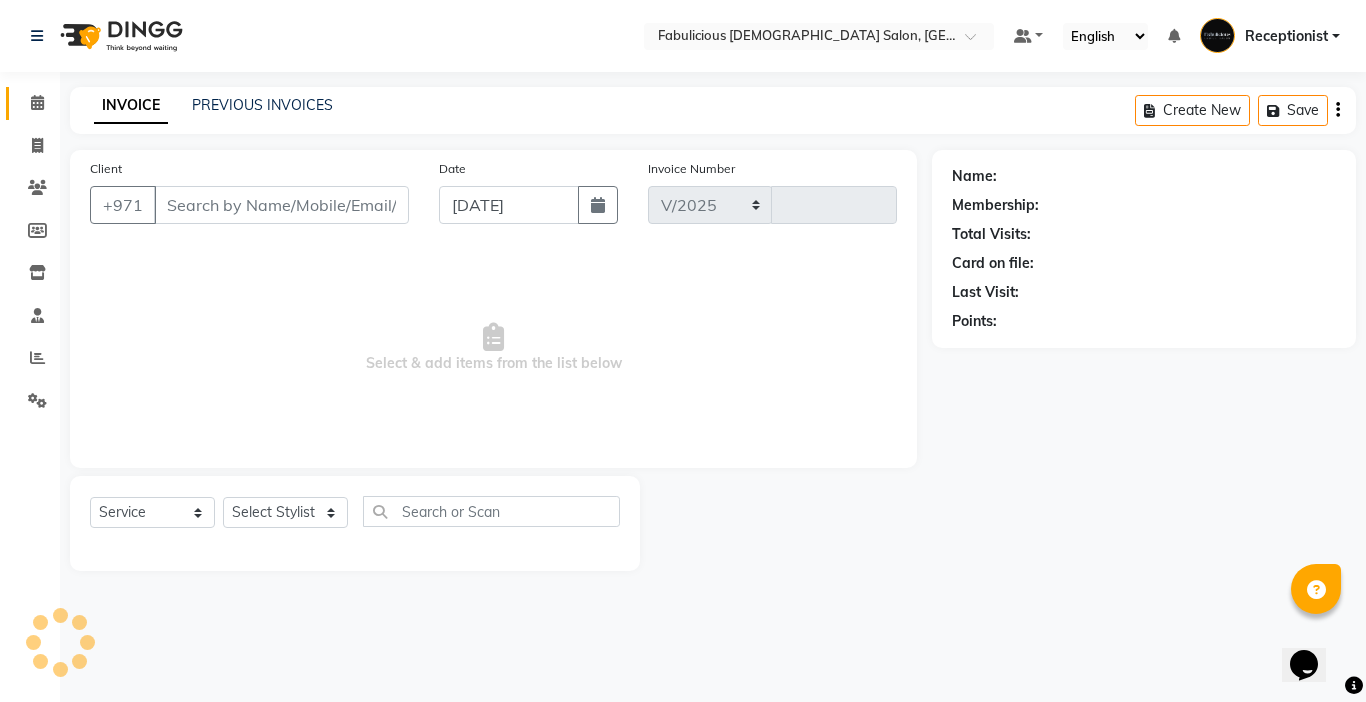 select on "738" 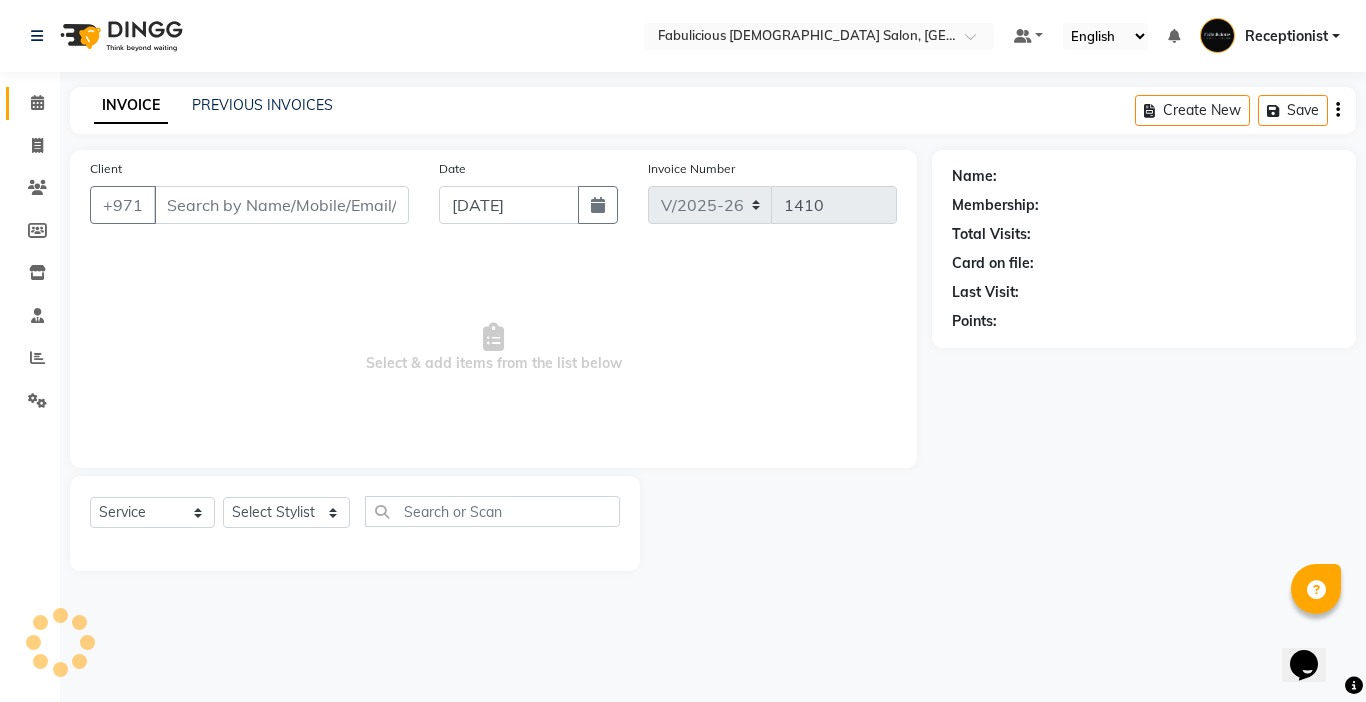 type on "559162357" 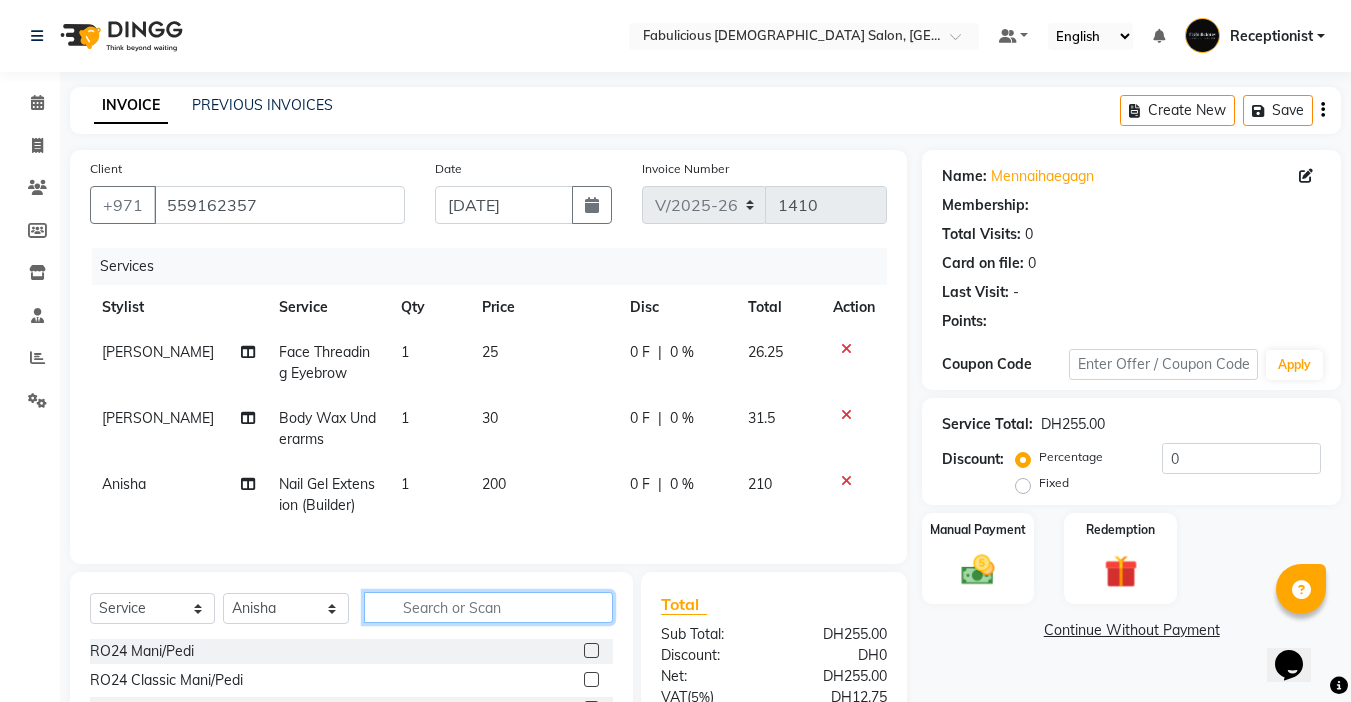 click 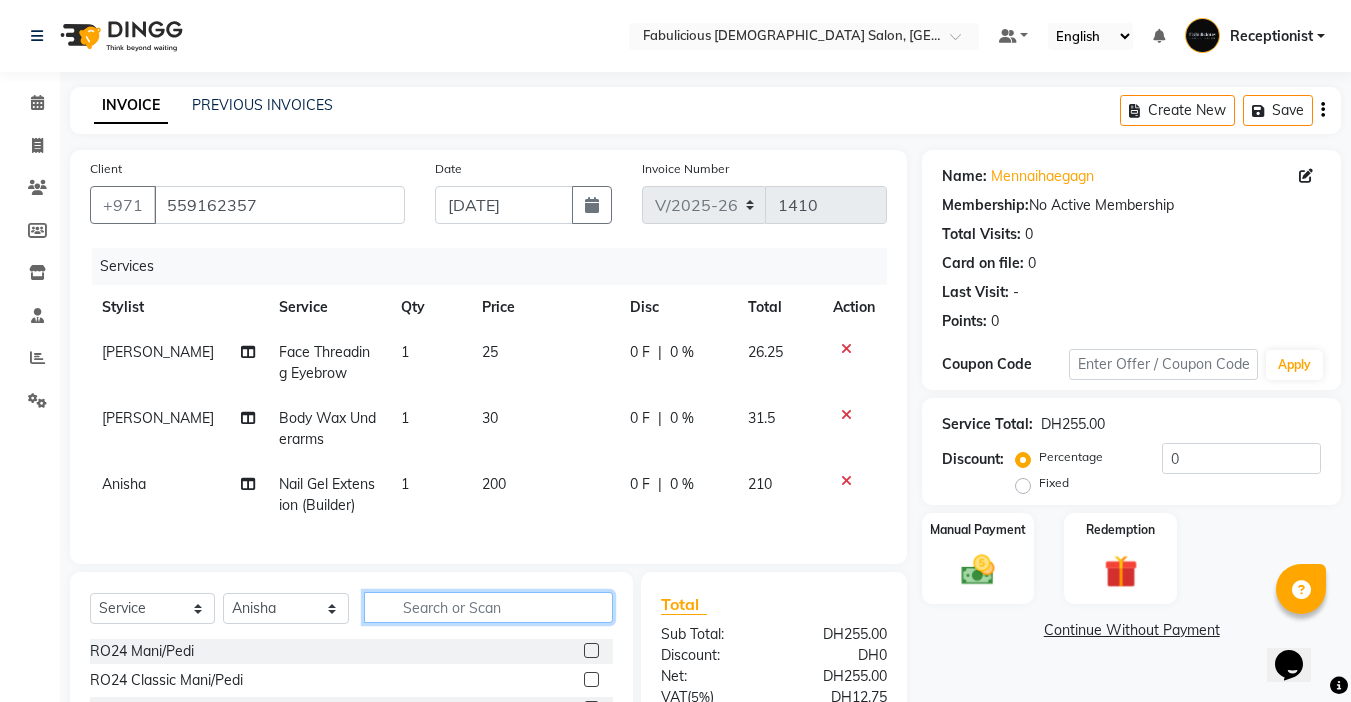 scroll, scrollTop: 100, scrollLeft: 0, axis: vertical 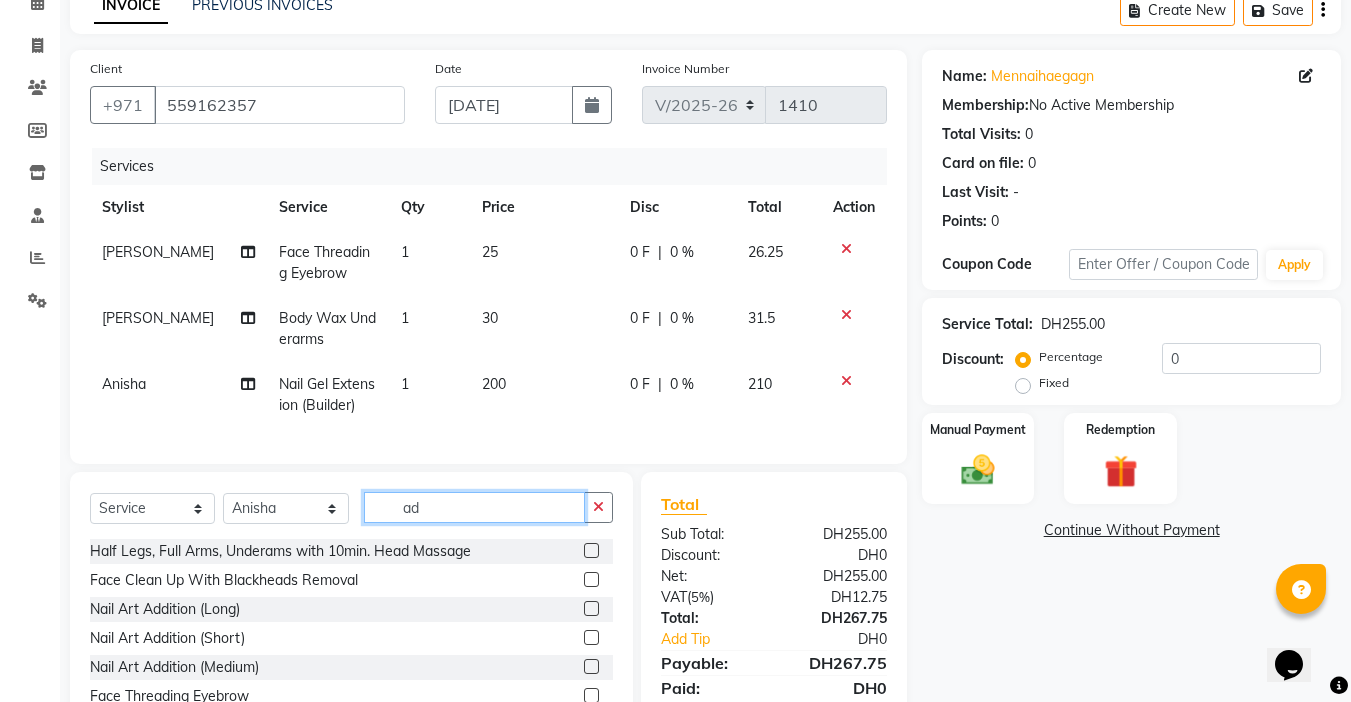 type on "ad" 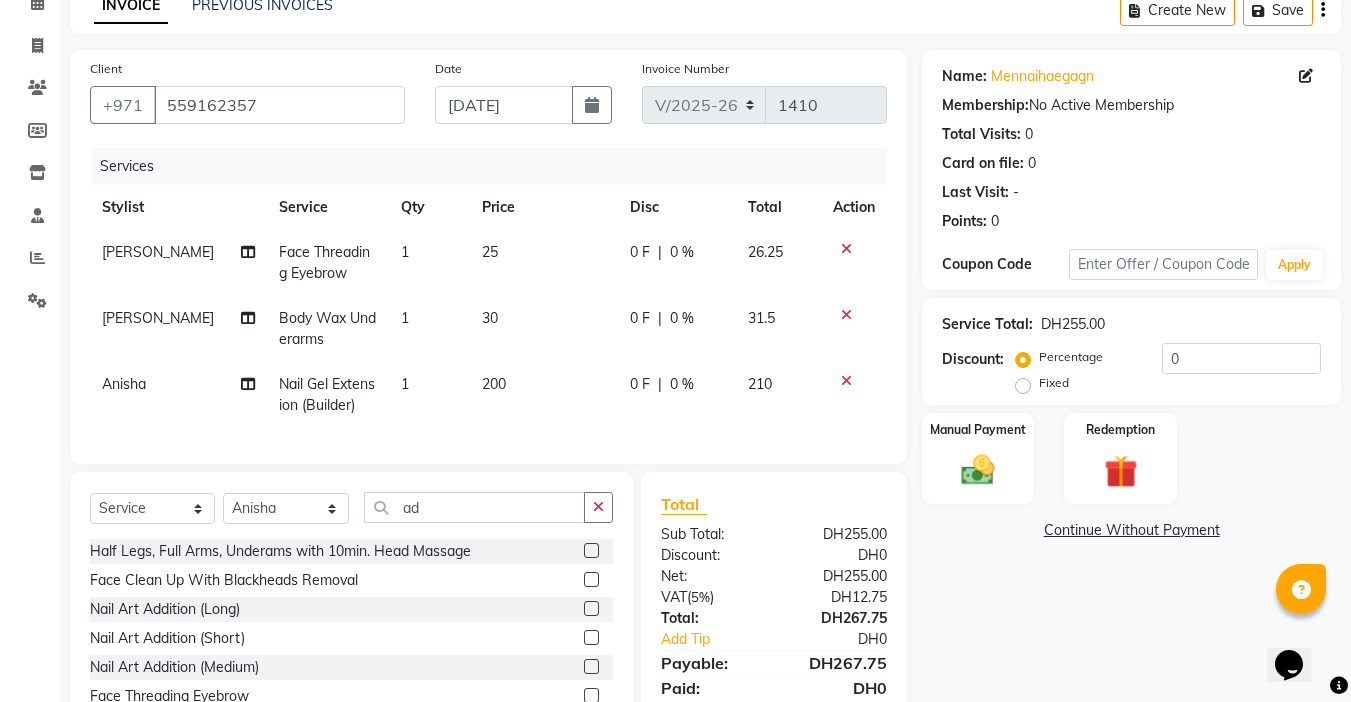 click 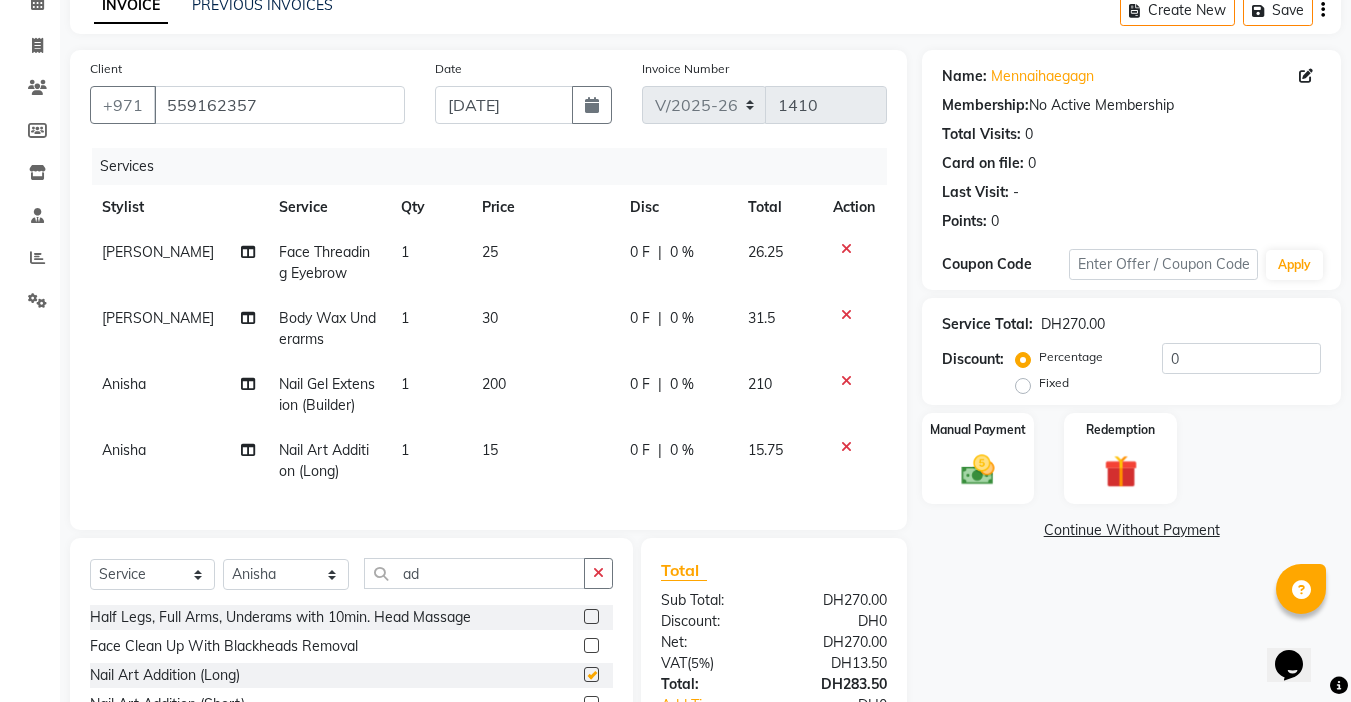 checkbox on "false" 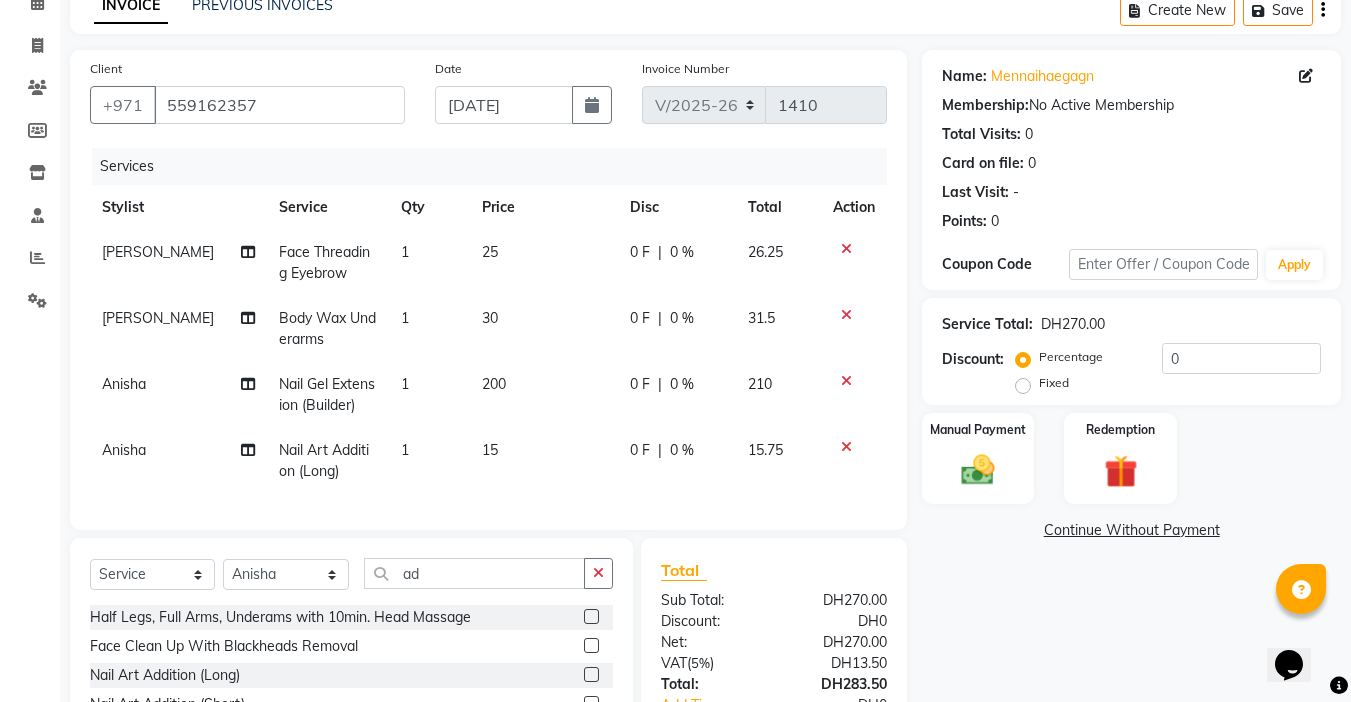 click on "1" 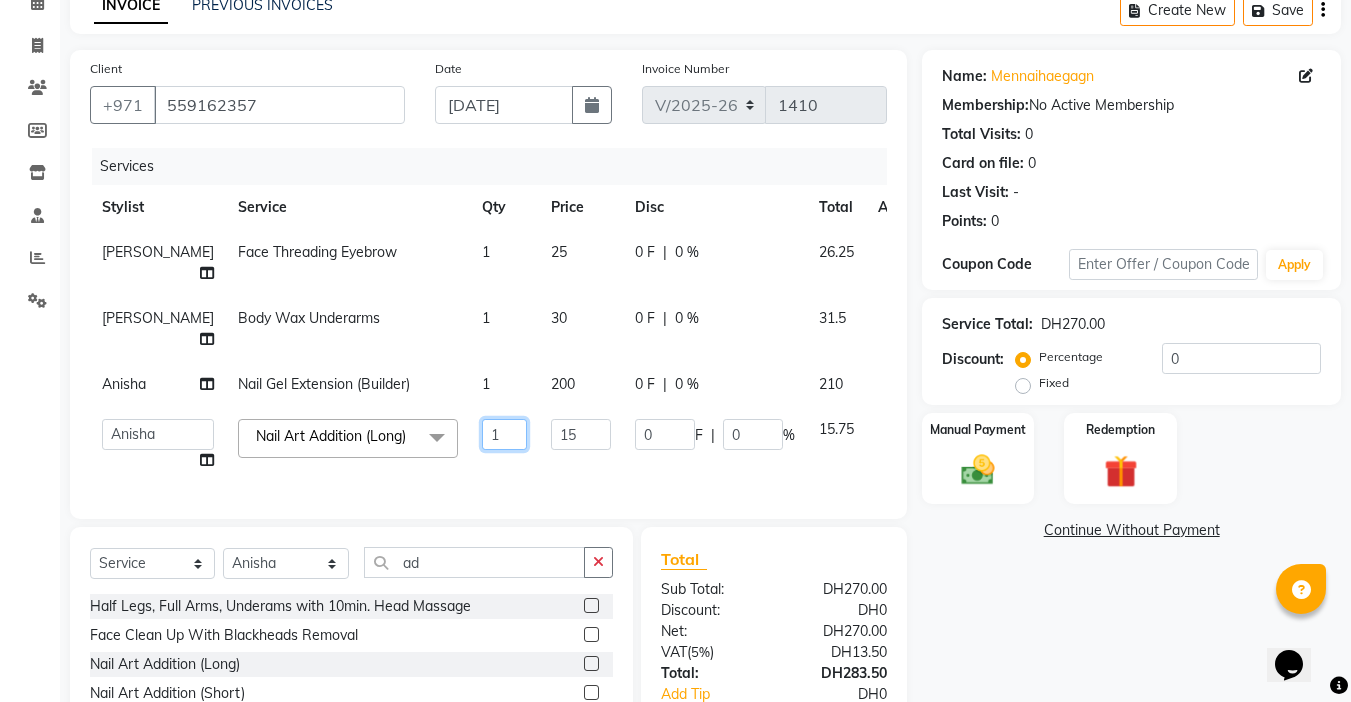 click on "1" 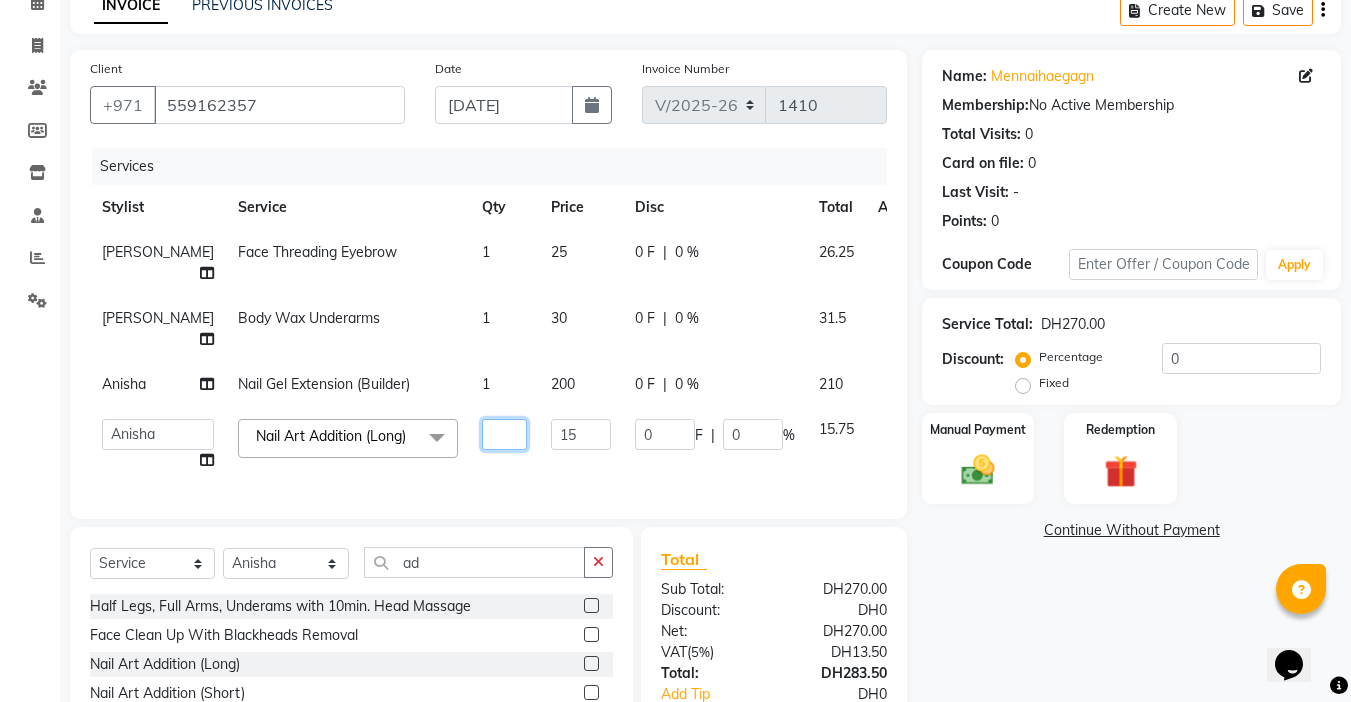 type on "2" 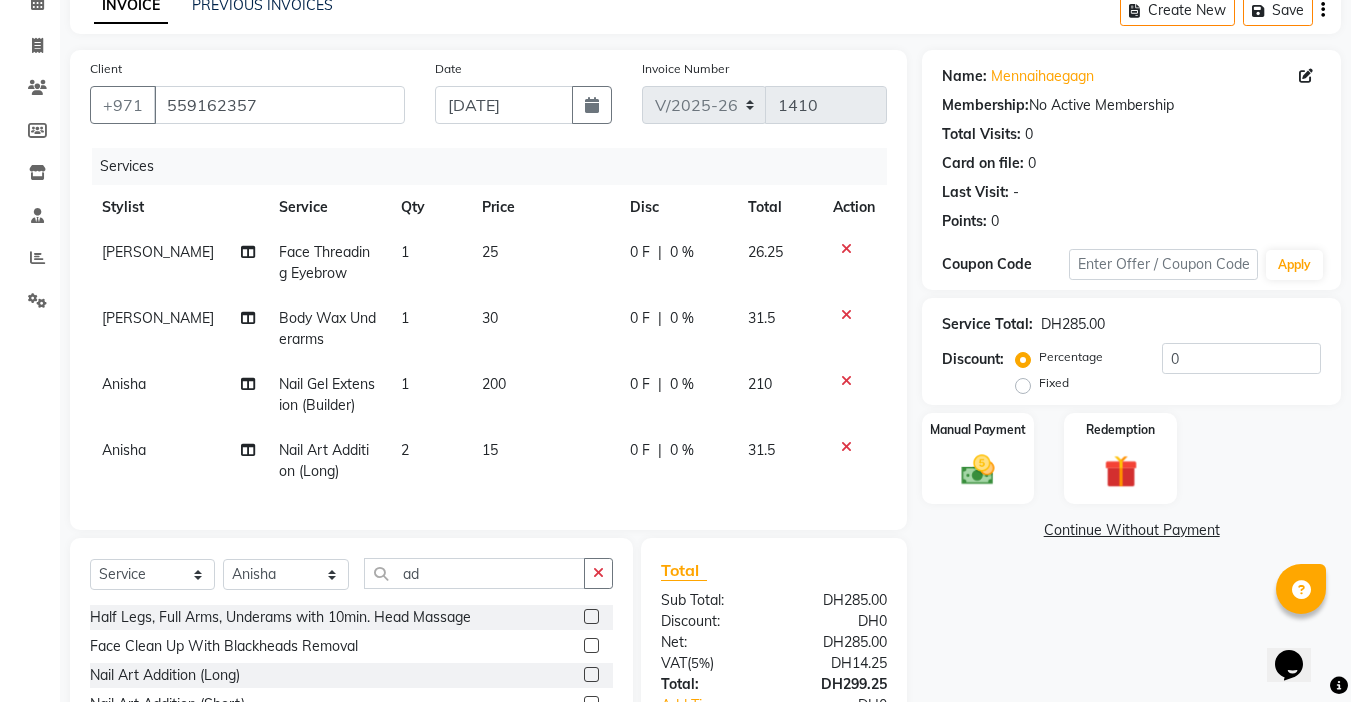 click on "2" 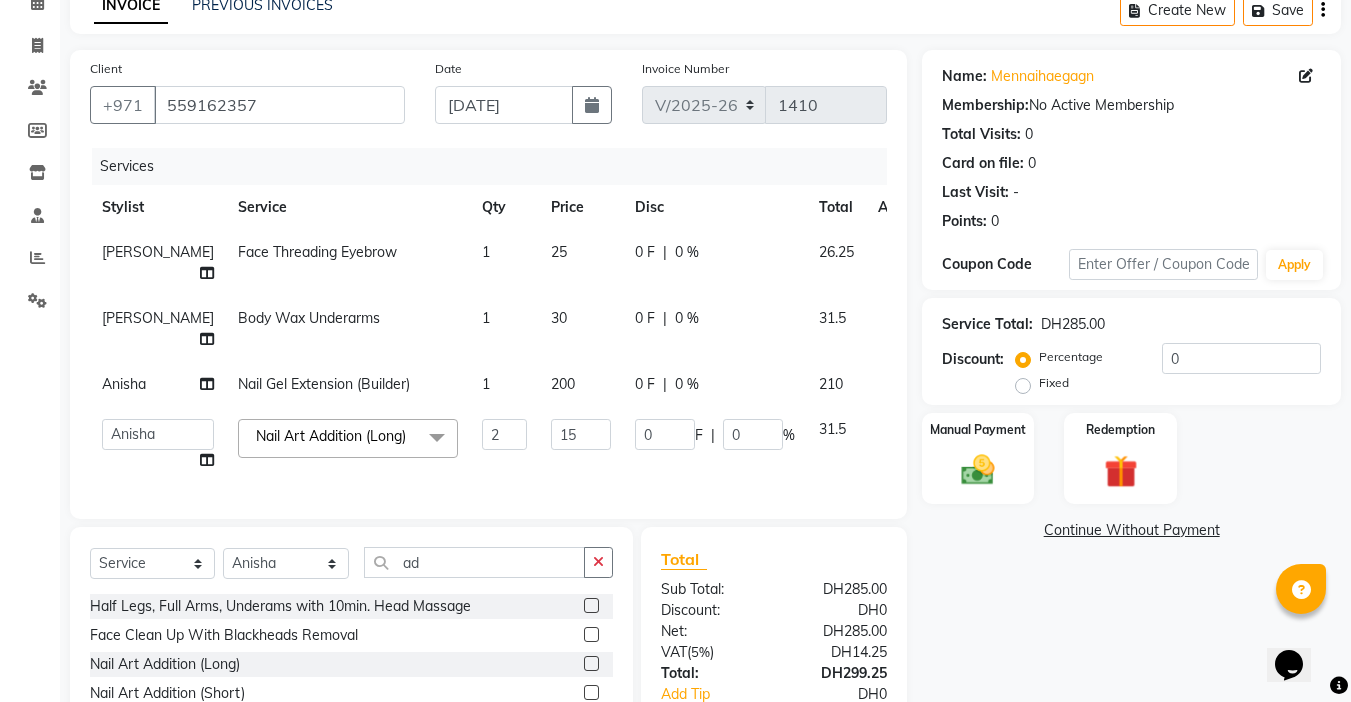 click 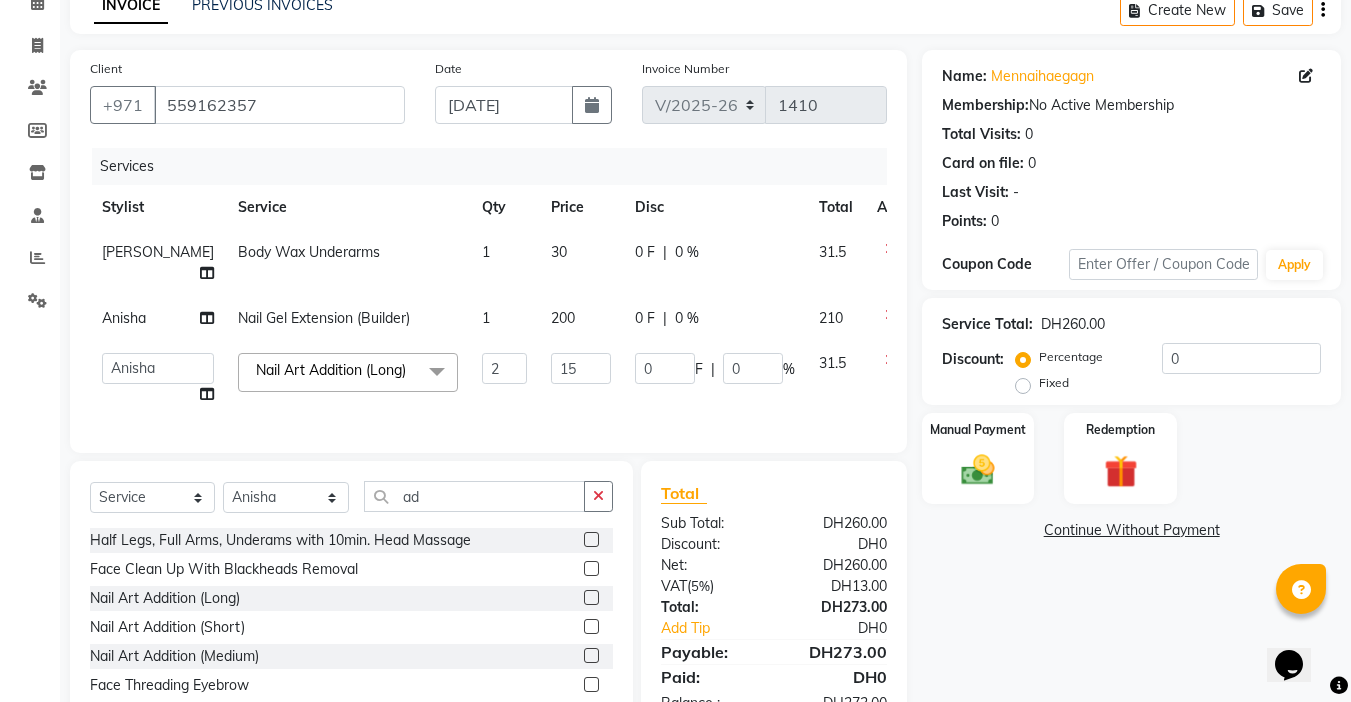 click 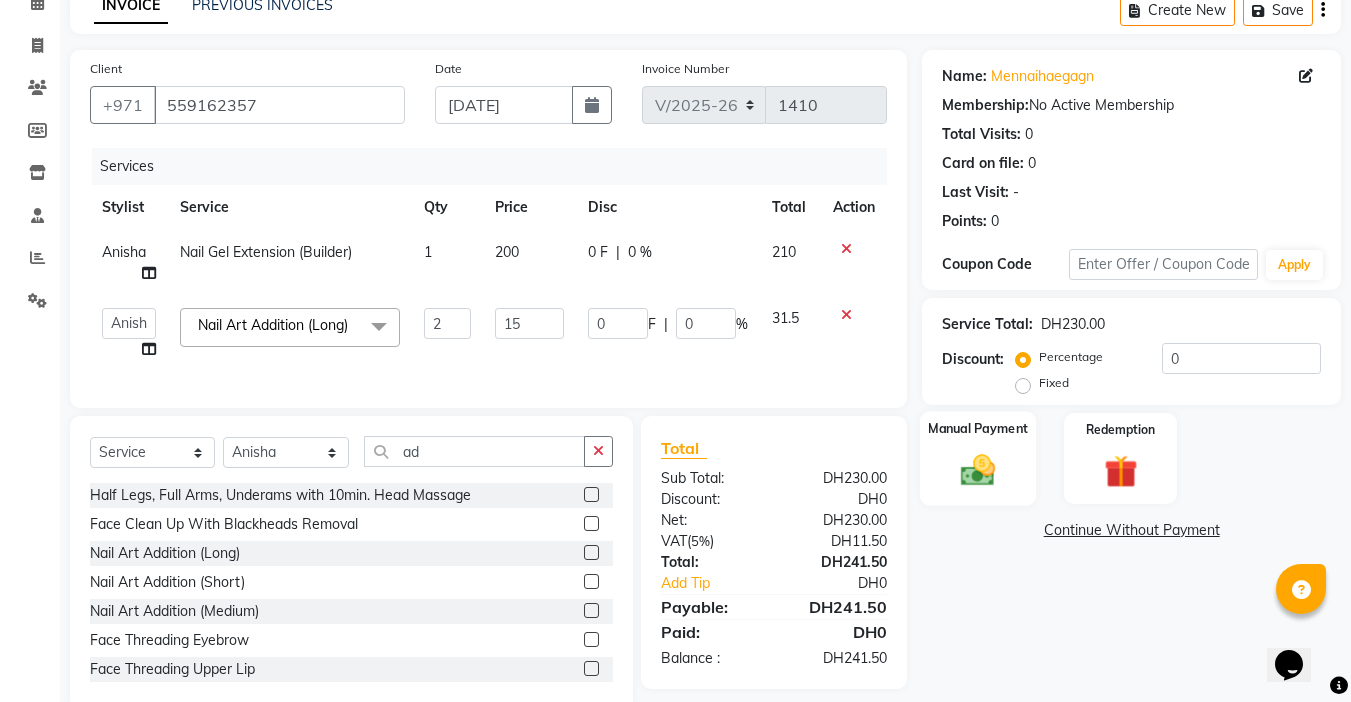 click on "Manual Payment" 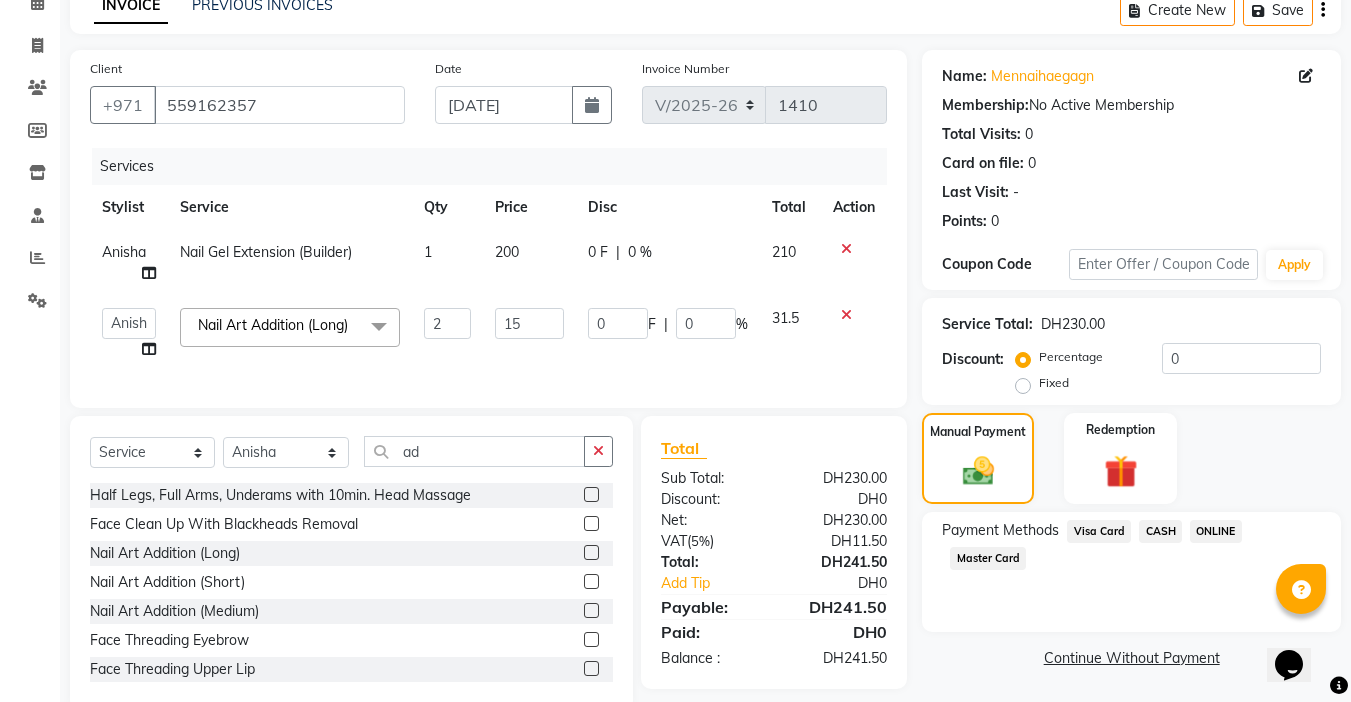 click on "Visa Card" 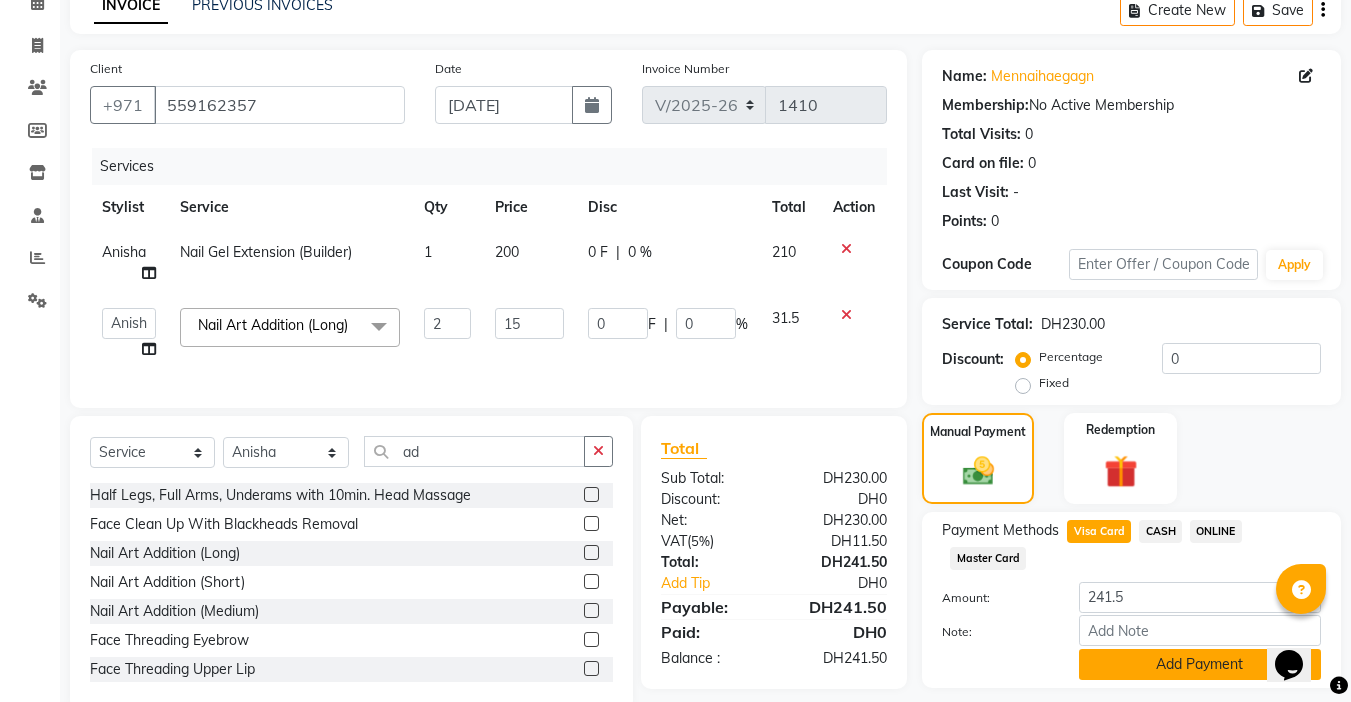 click on "Add Payment" 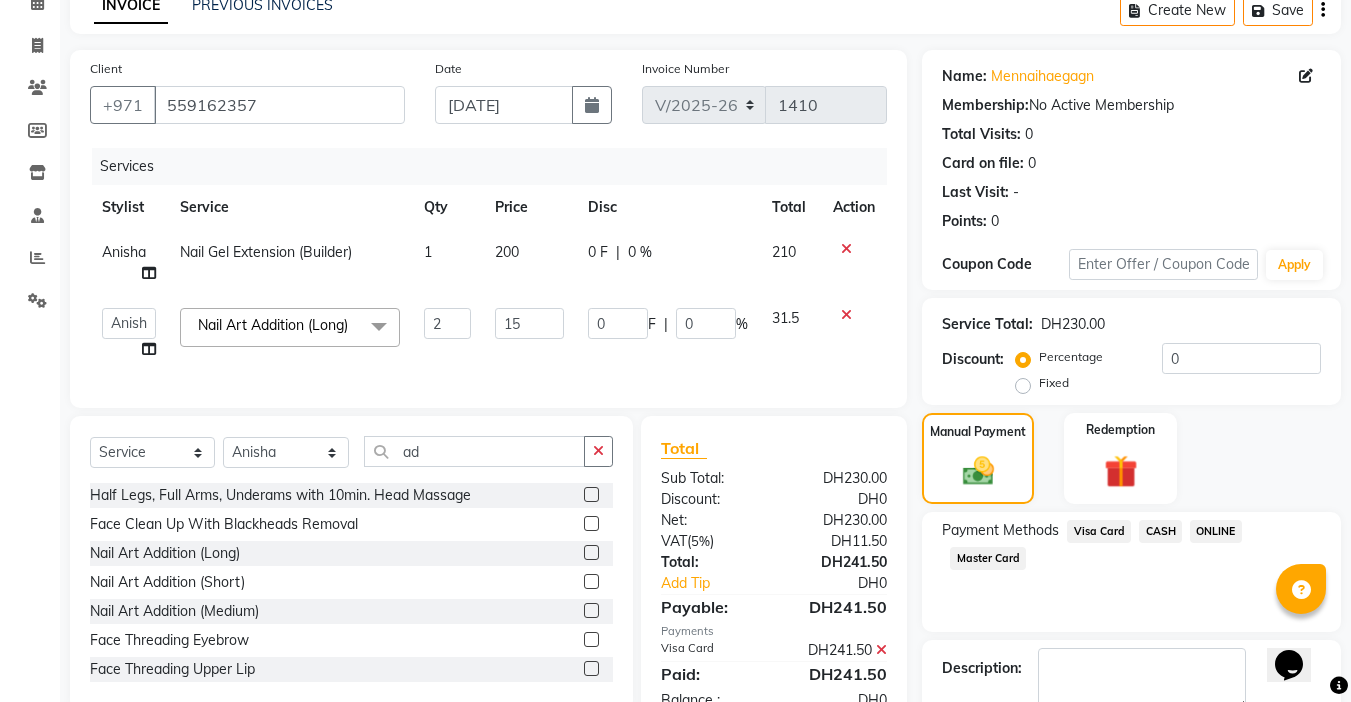 click on "Checkout" 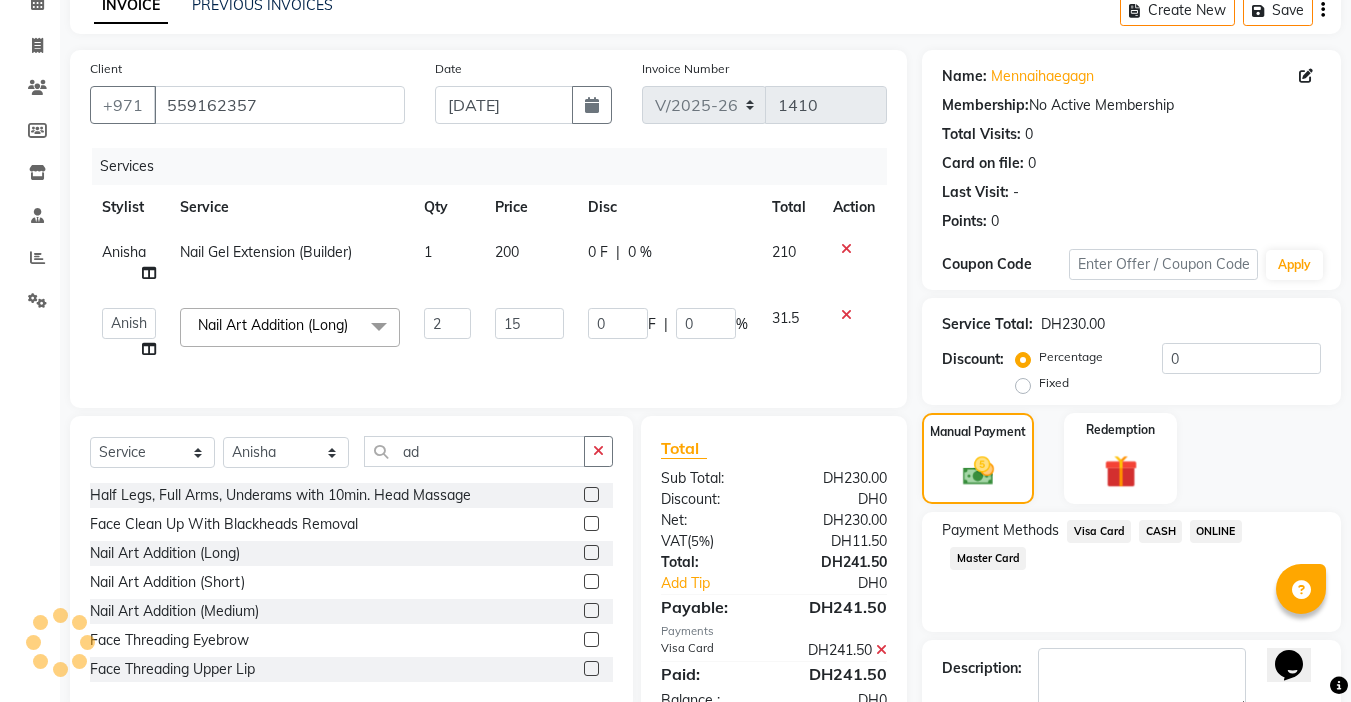 scroll, scrollTop: 214, scrollLeft: 0, axis: vertical 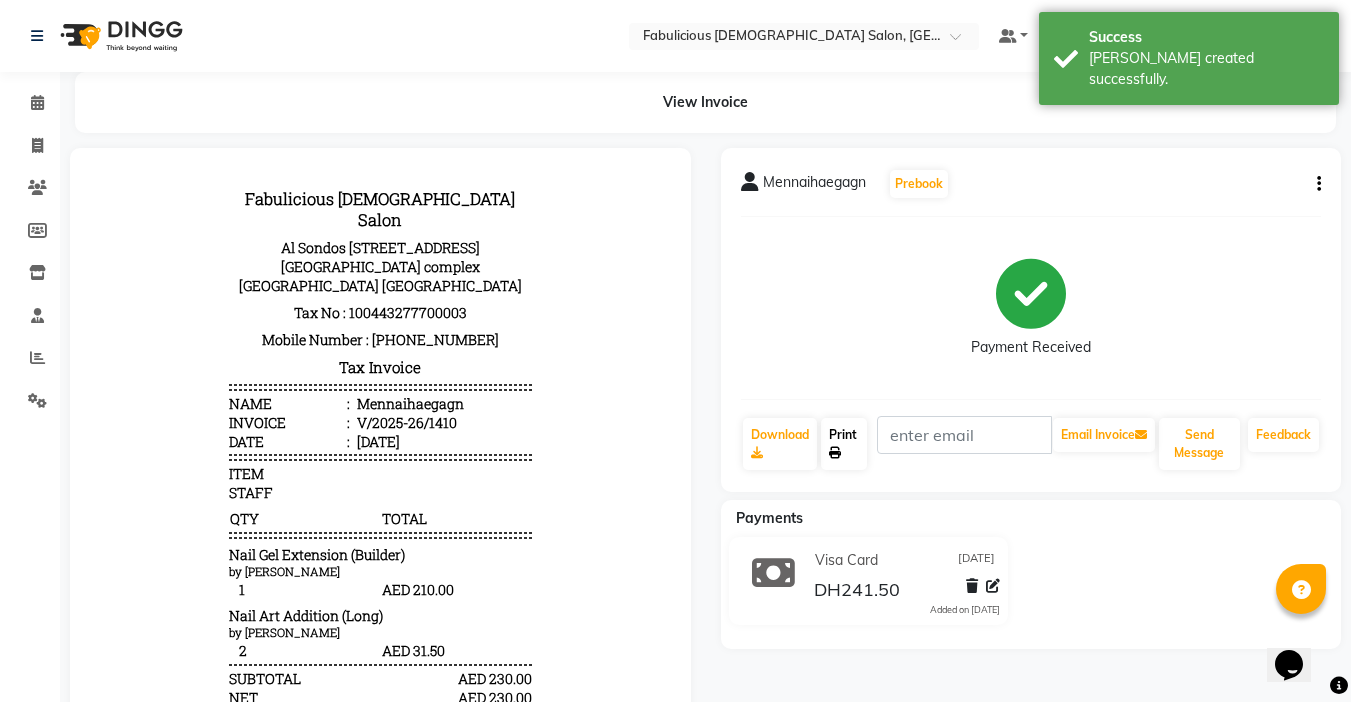 click on "Print" 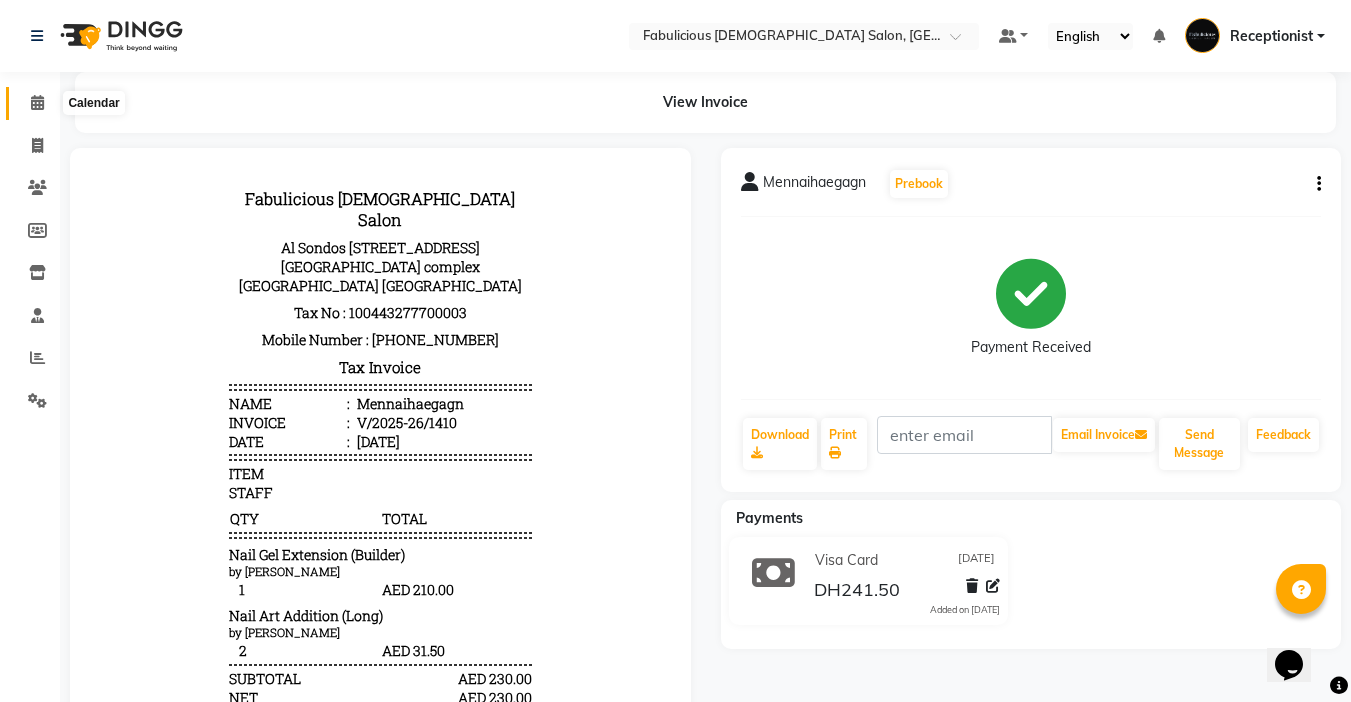 click 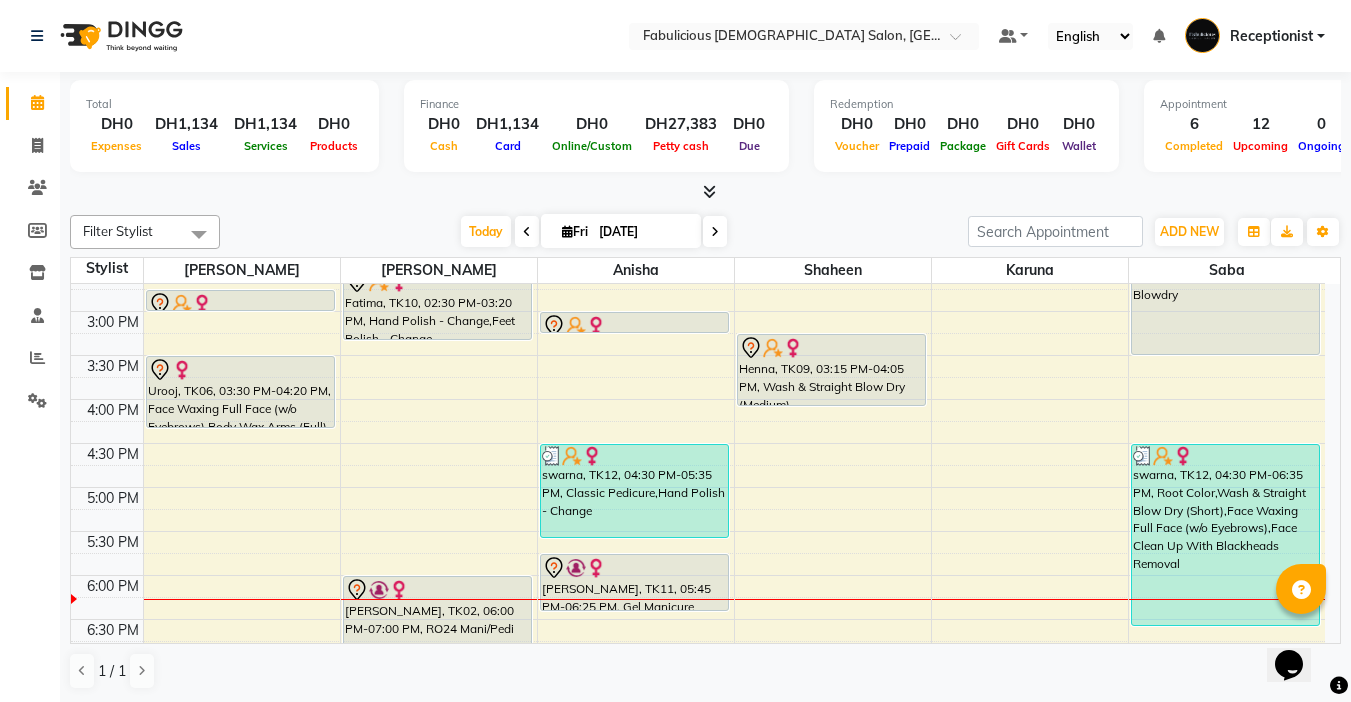 scroll, scrollTop: 400, scrollLeft: 0, axis: vertical 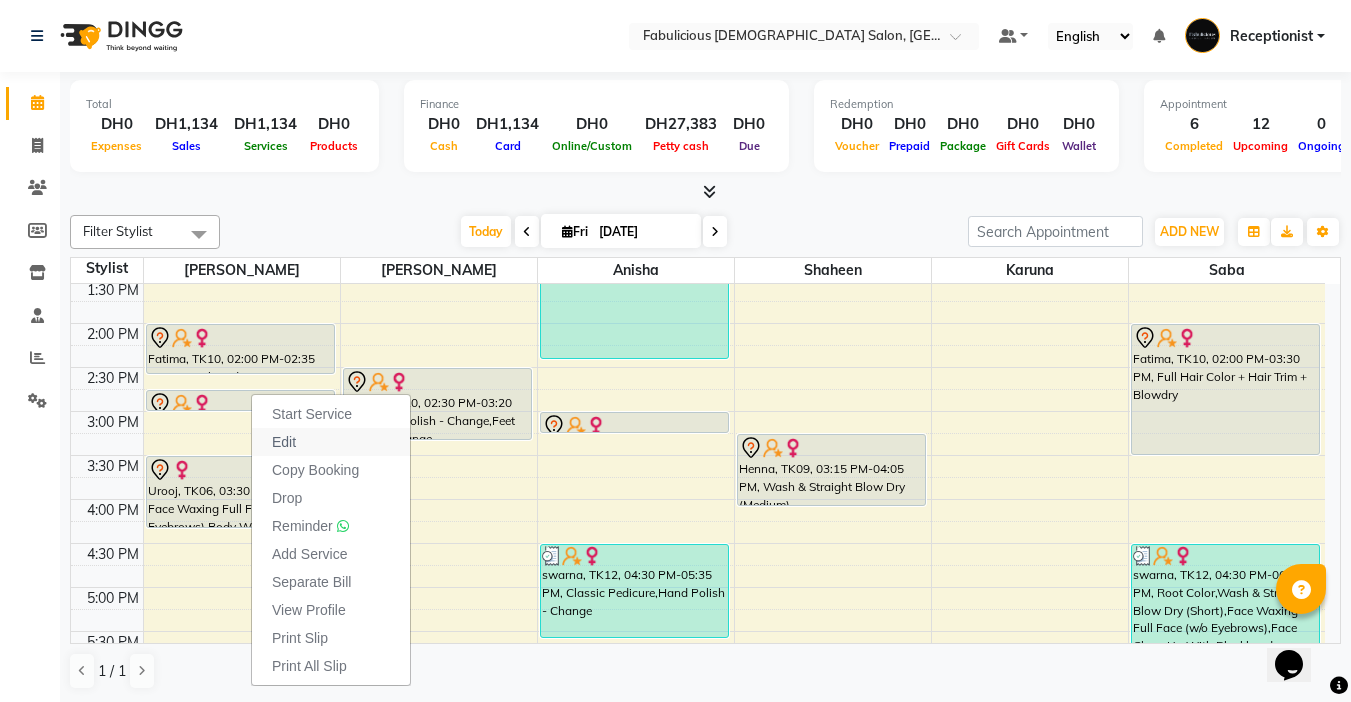 click on "Edit" at bounding box center [284, 442] 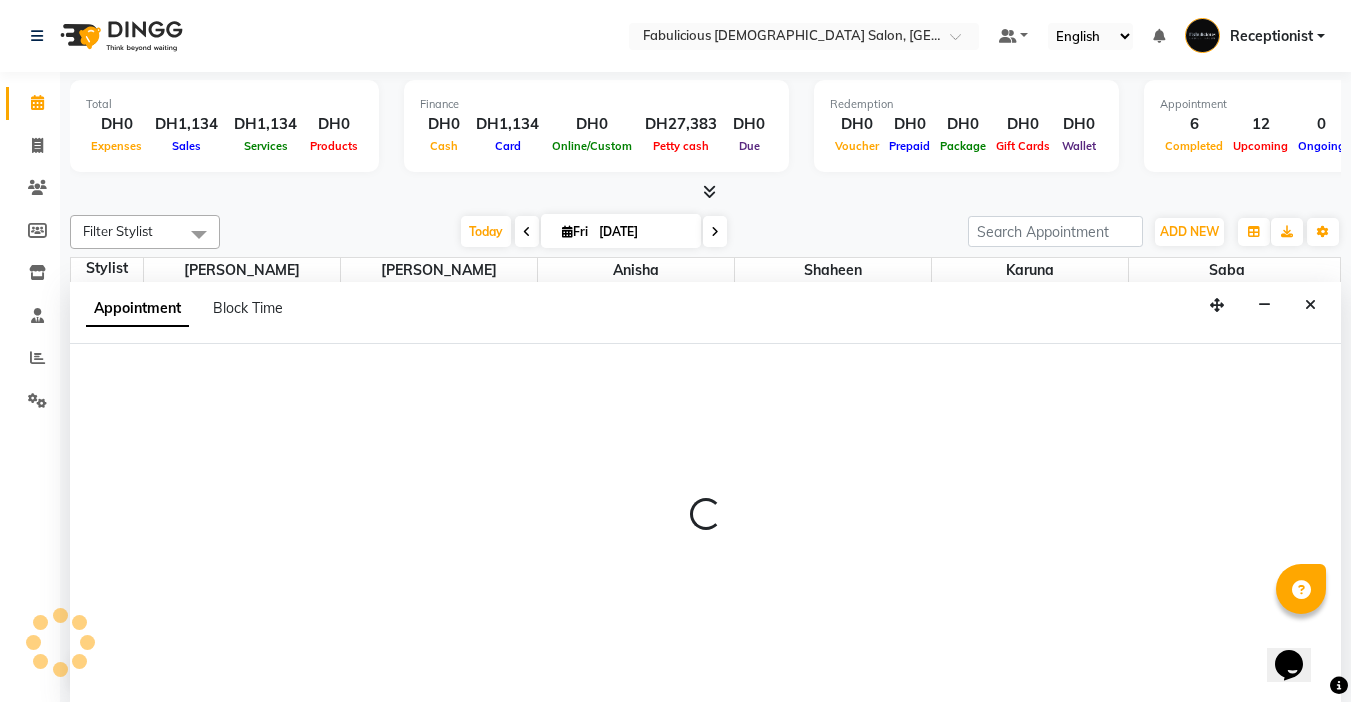 select on "tentative" 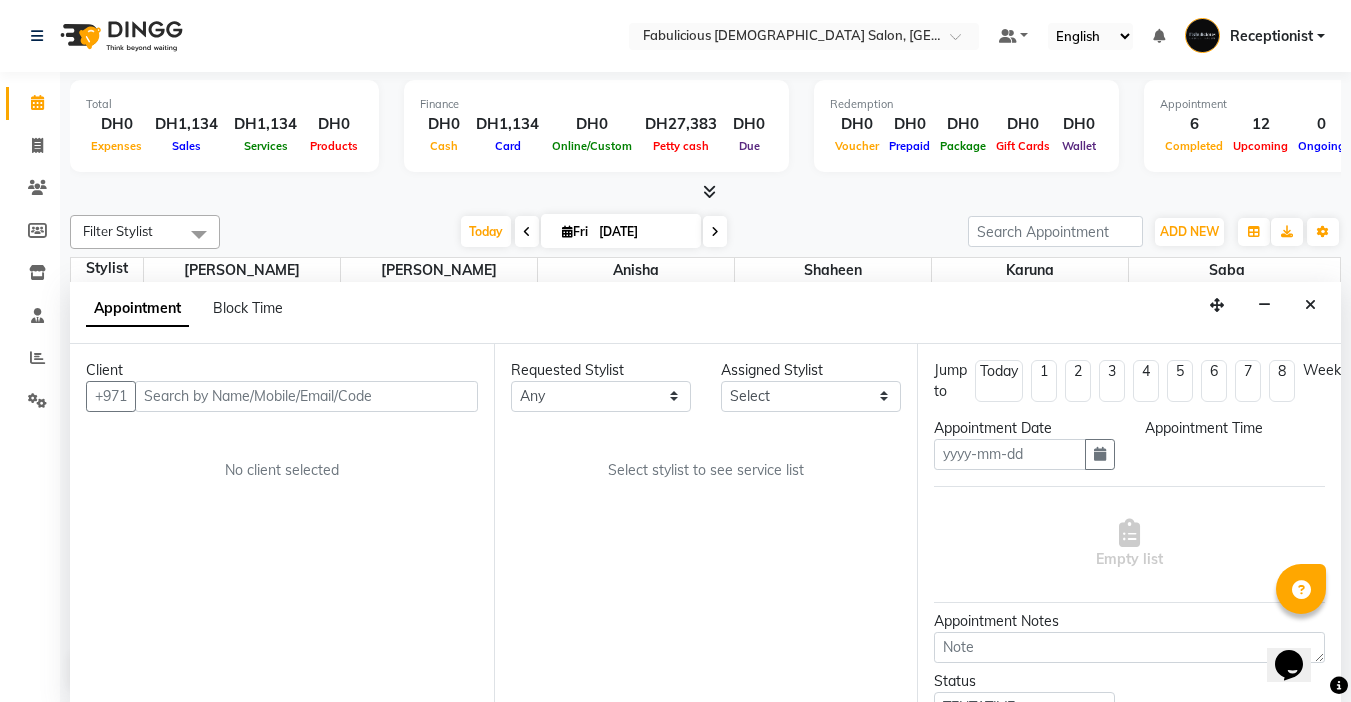 scroll, scrollTop: 1, scrollLeft: 0, axis: vertical 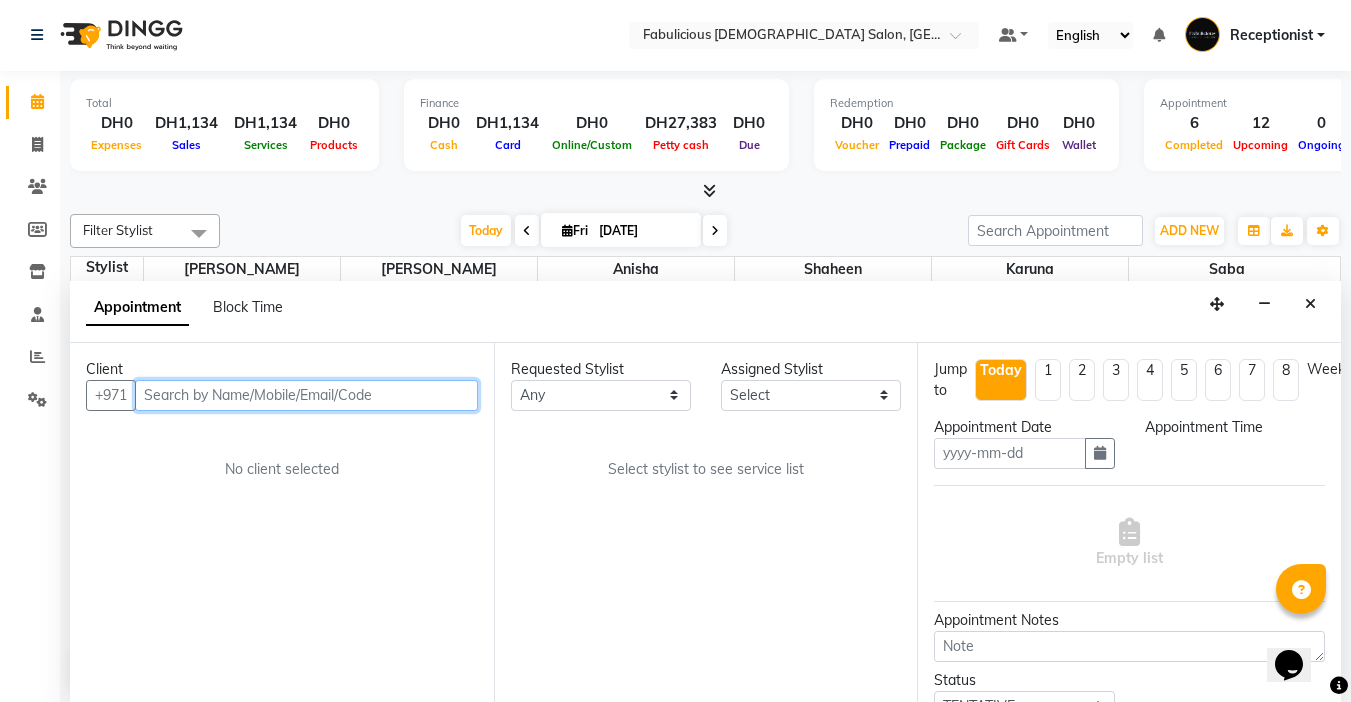 type on "[DATE]" 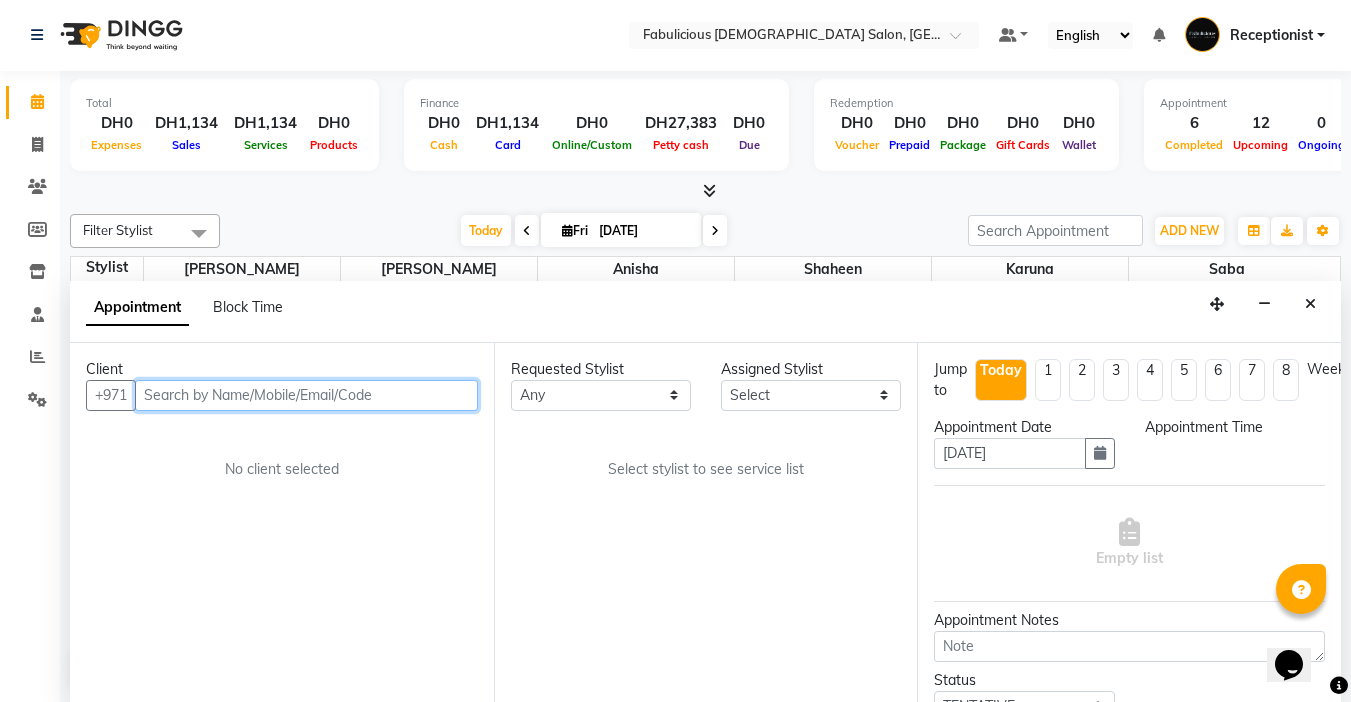 select on "885" 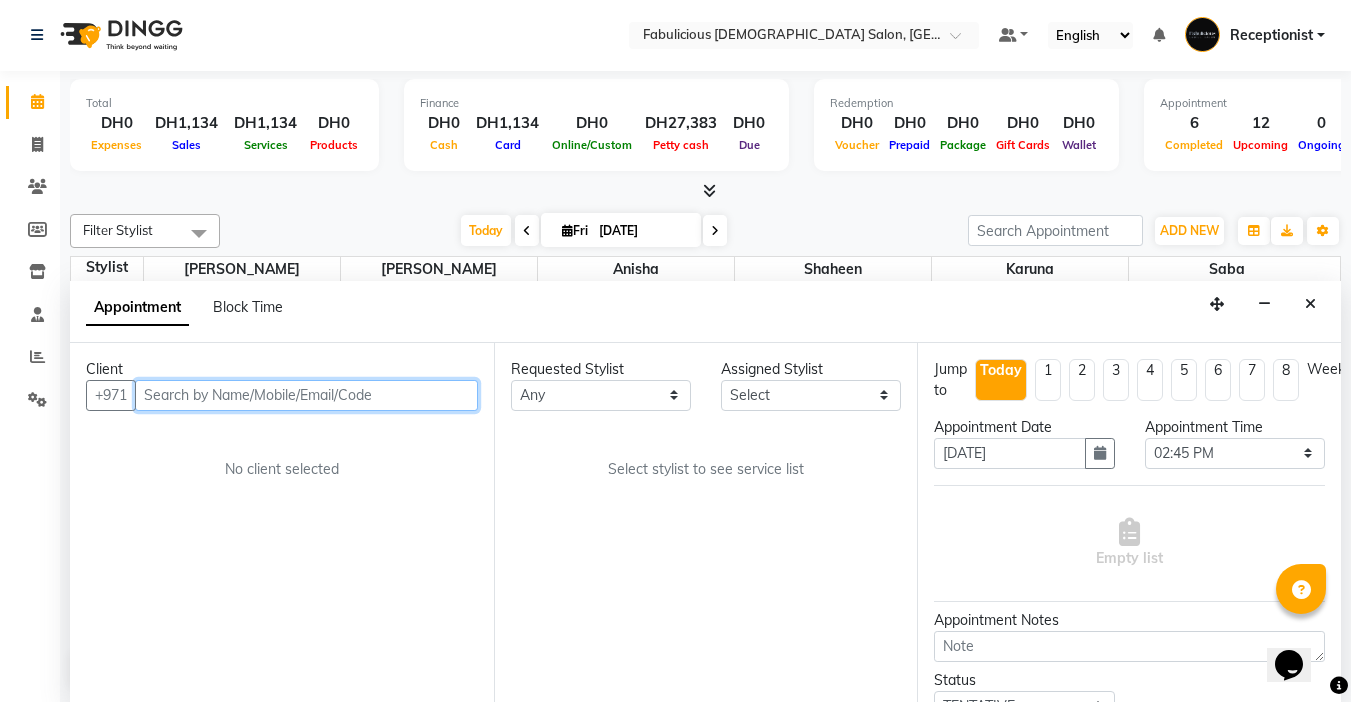scroll, scrollTop: 0, scrollLeft: 0, axis: both 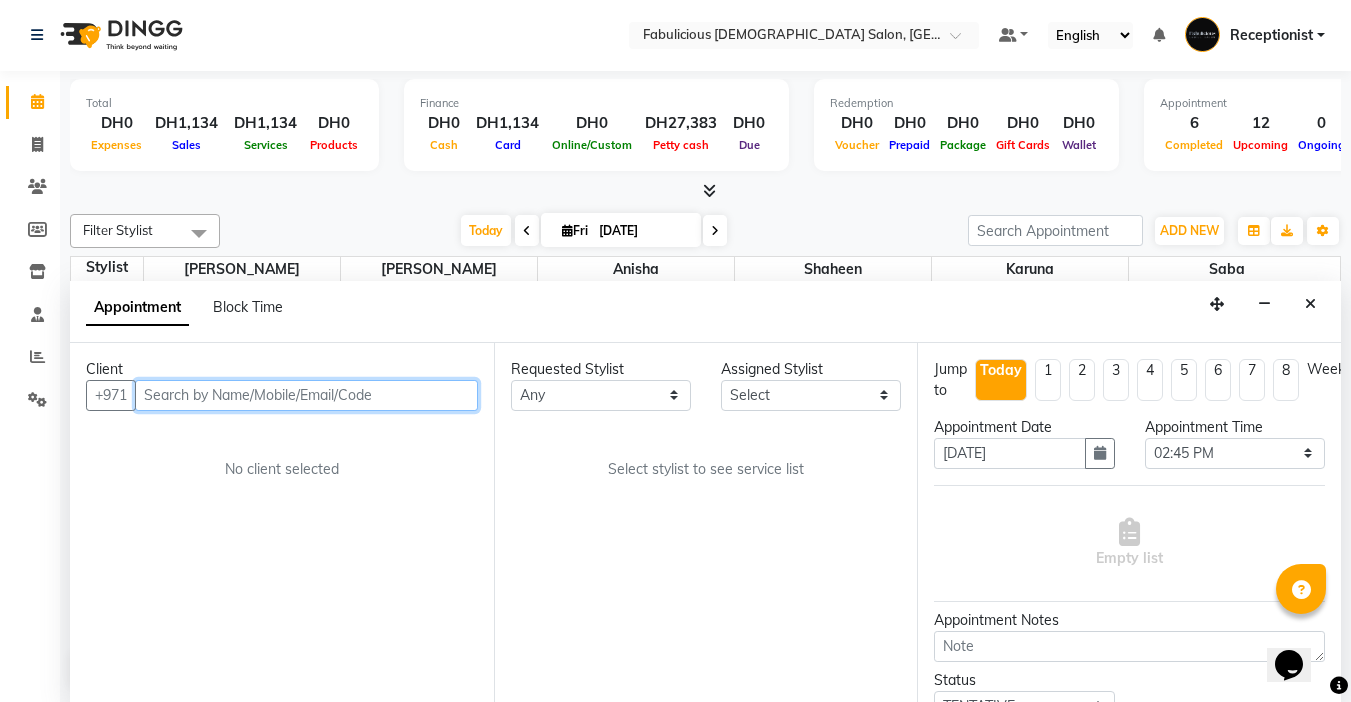 select on "11631" 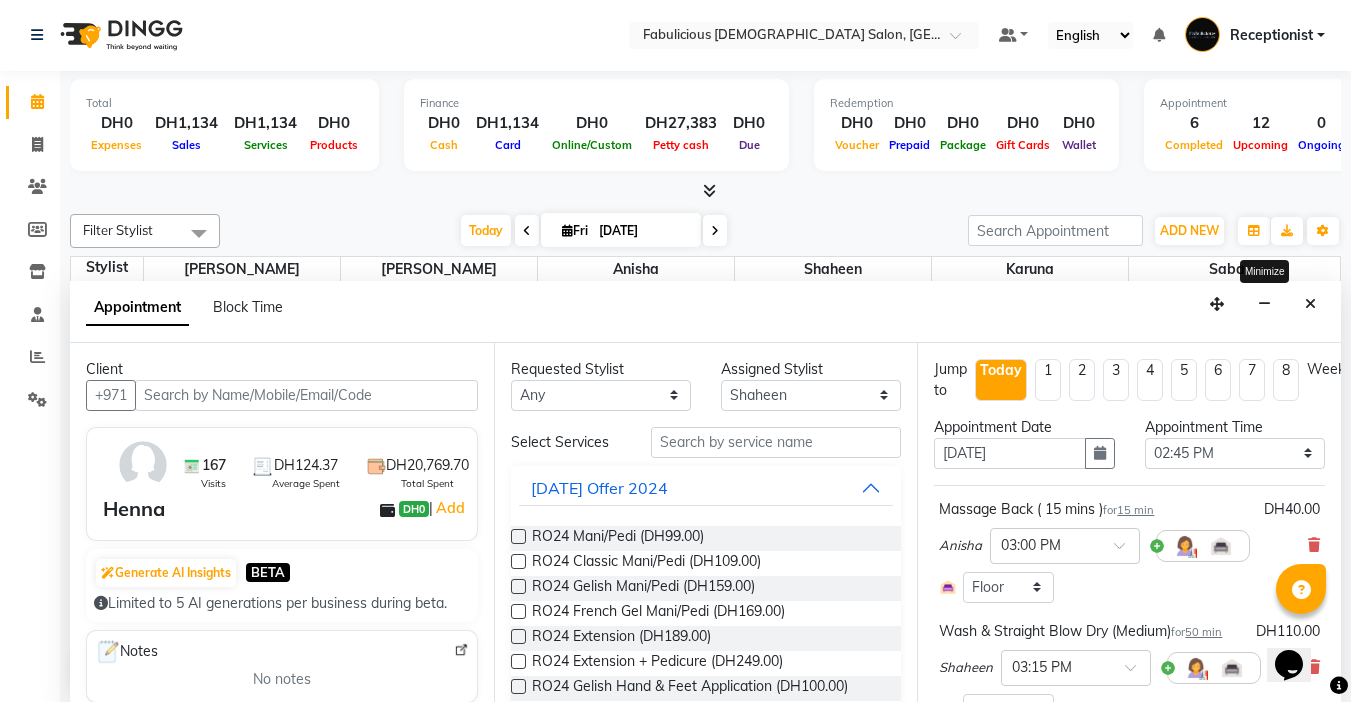 click at bounding box center (1310, 304) 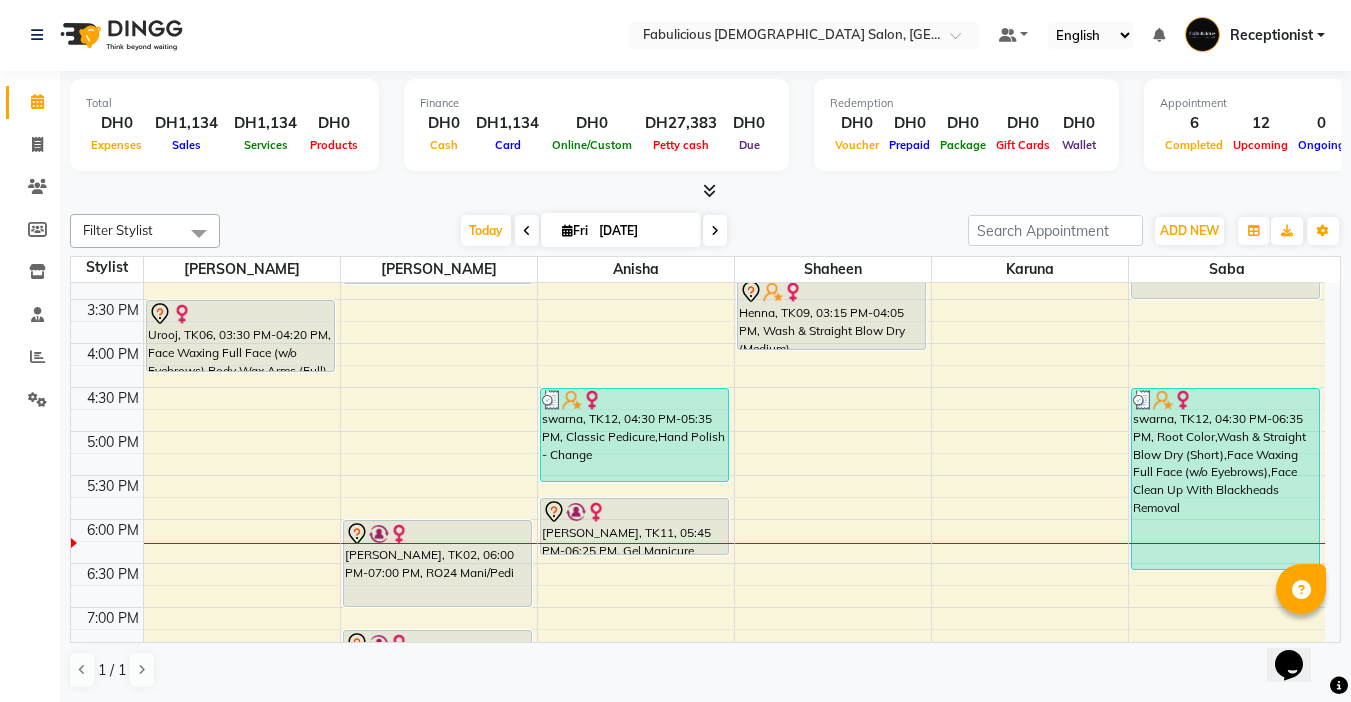scroll, scrollTop: 493, scrollLeft: 0, axis: vertical 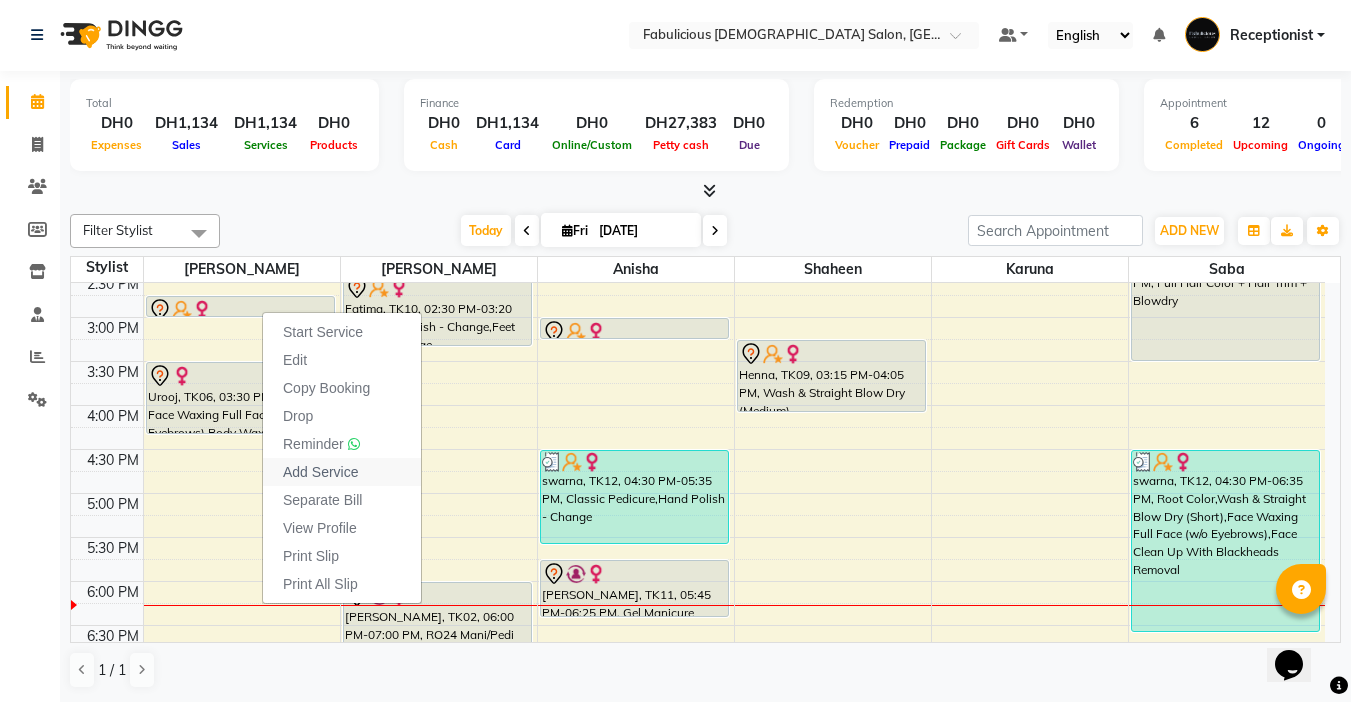 click on "Add Service" at bounding box center [320, 472] 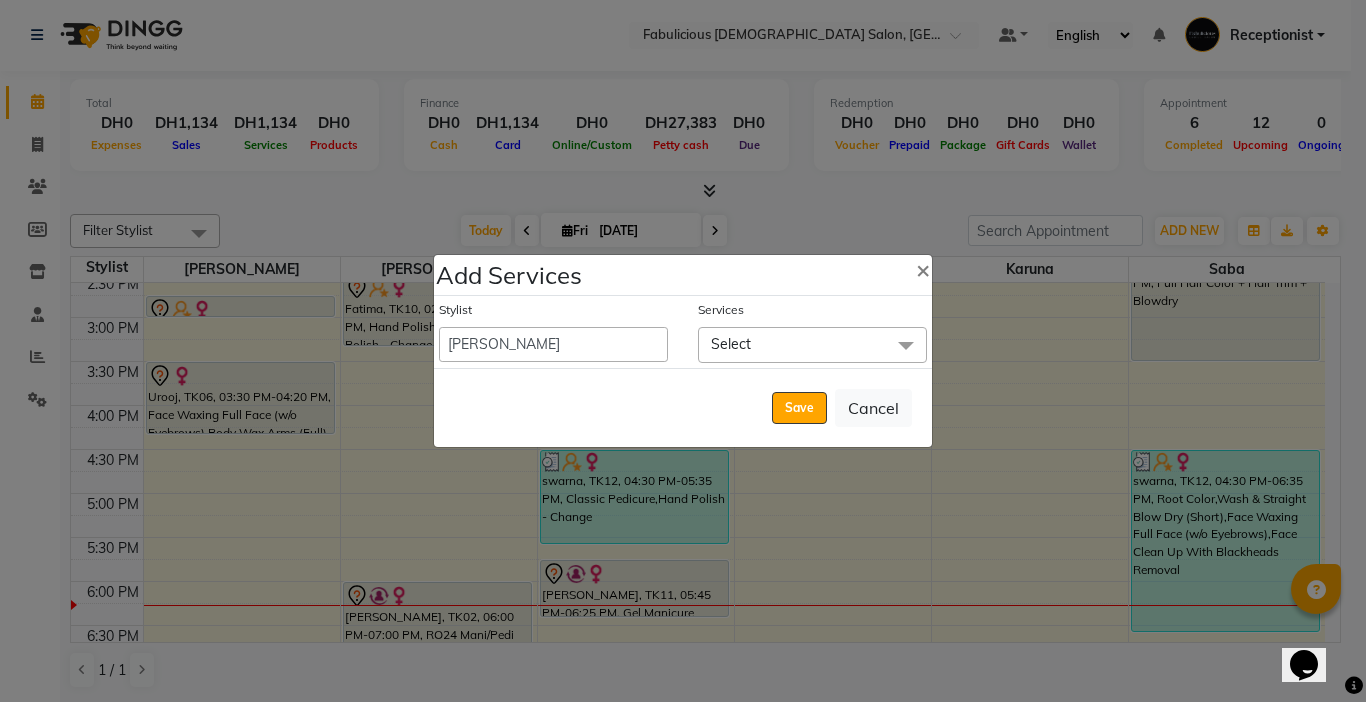 click on "Select" 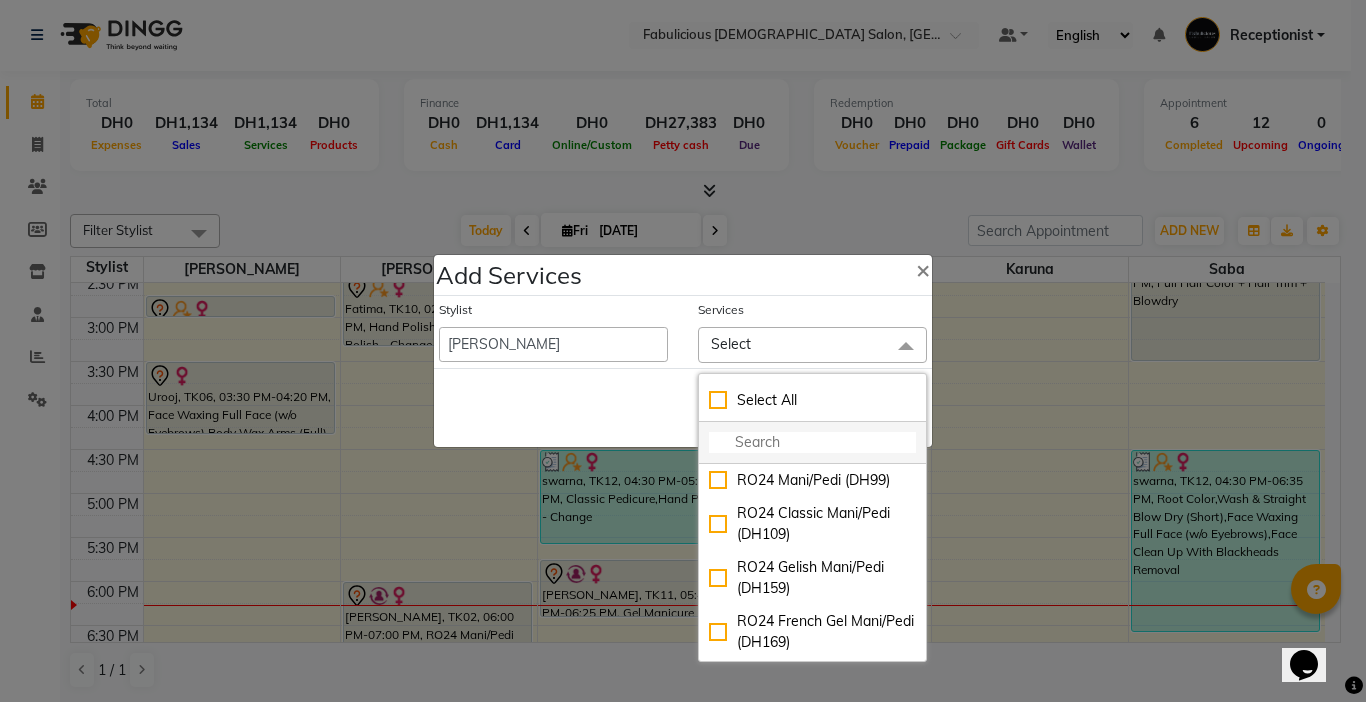 click 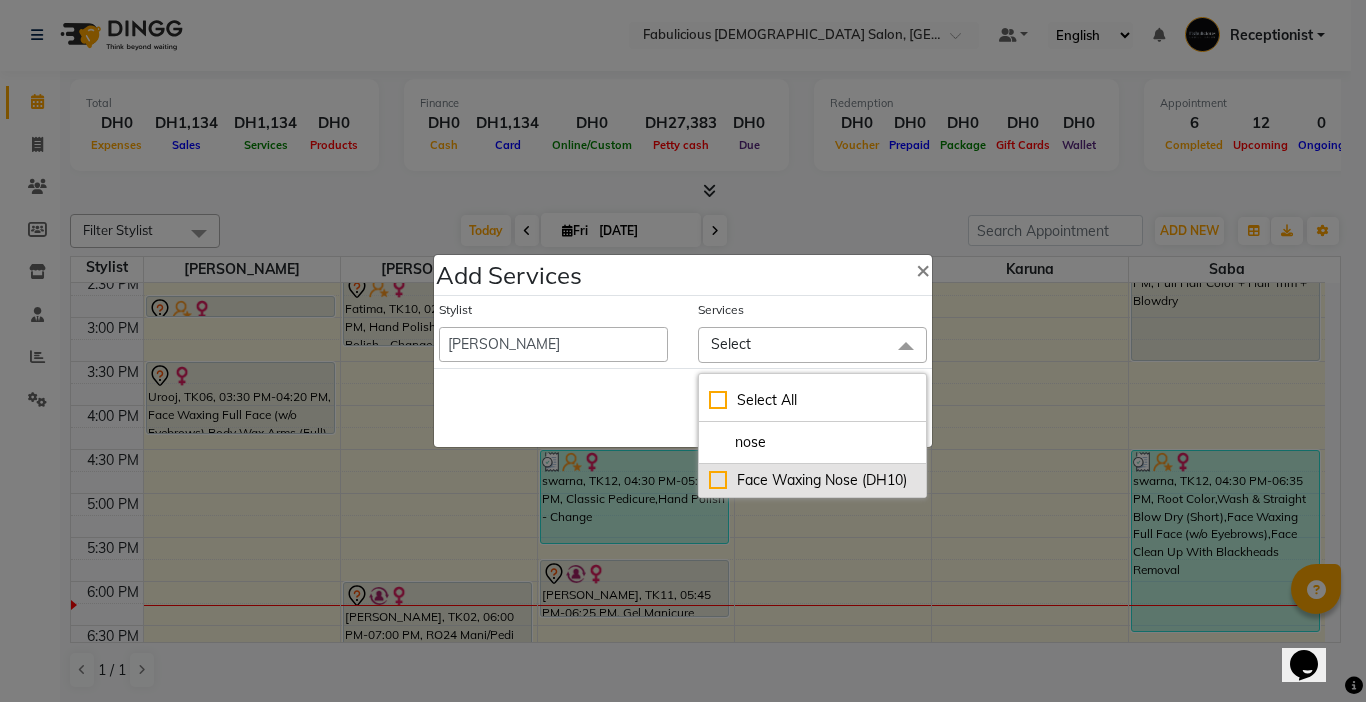 type on "nose" 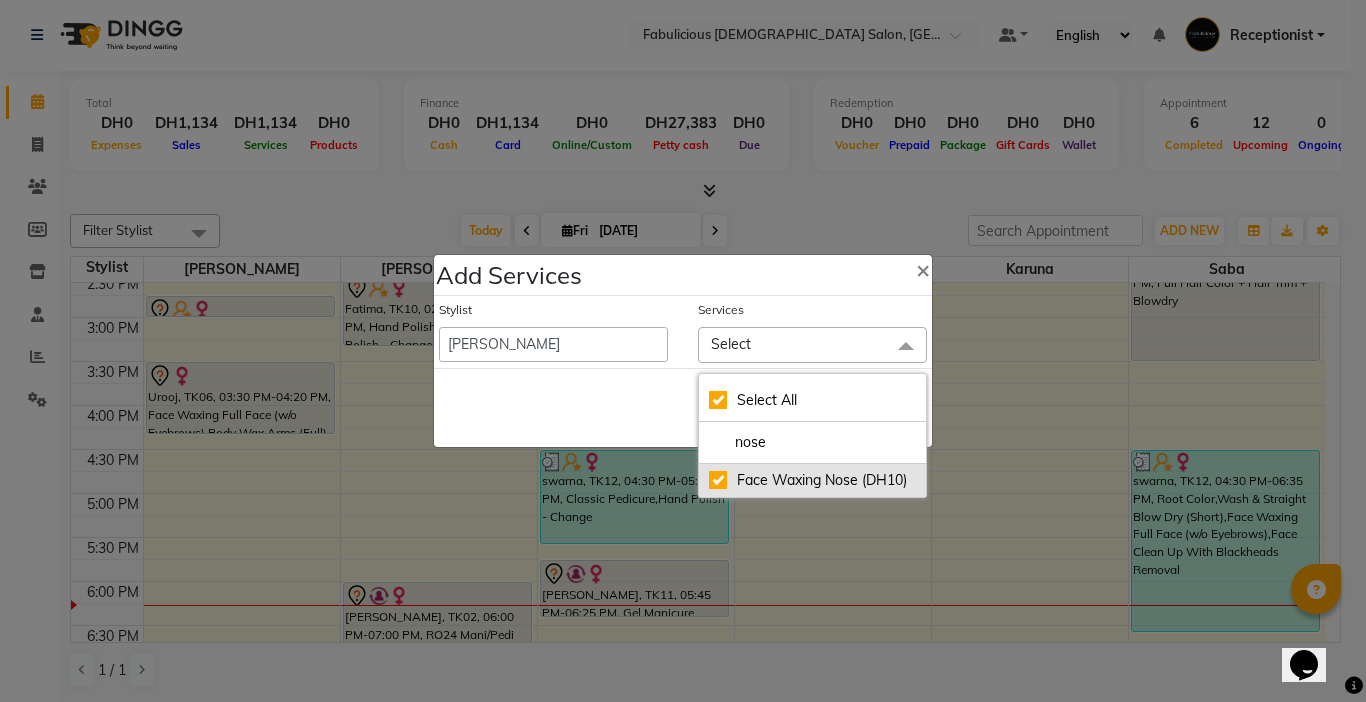 checkbox on "true" 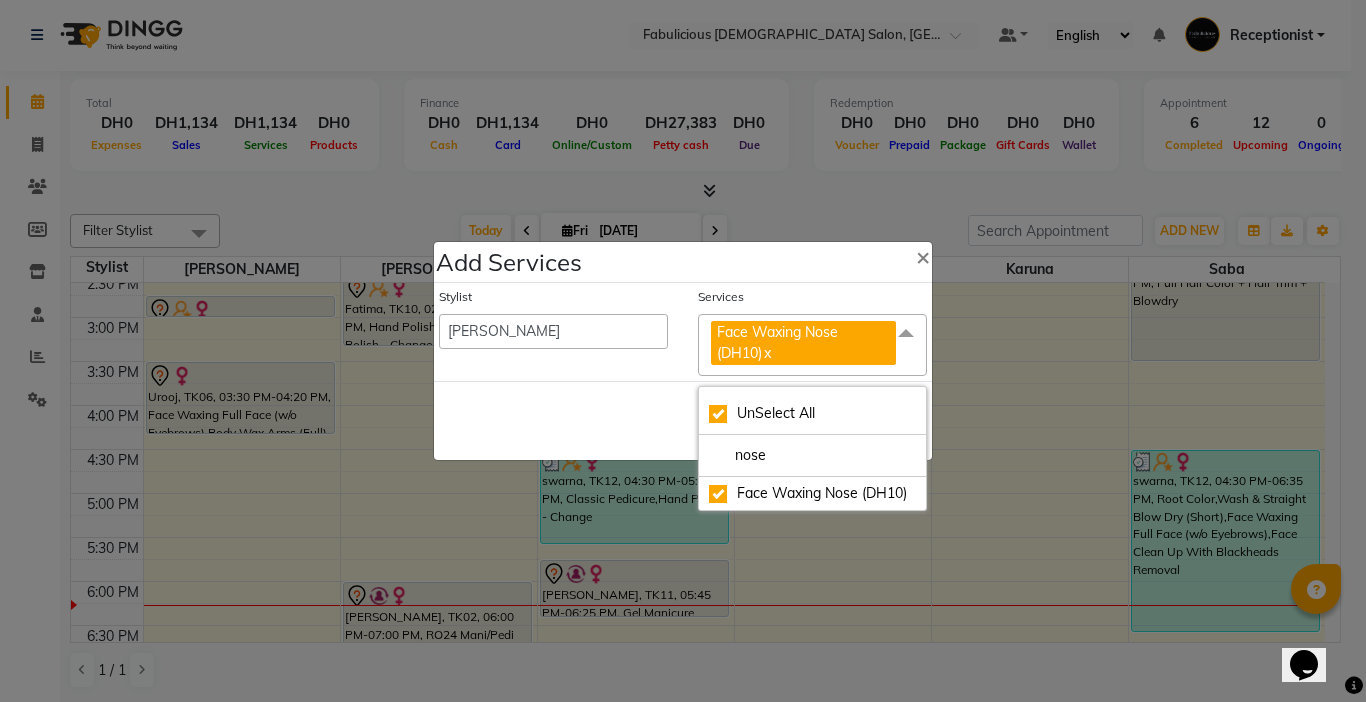 click on "Save   Cancel" 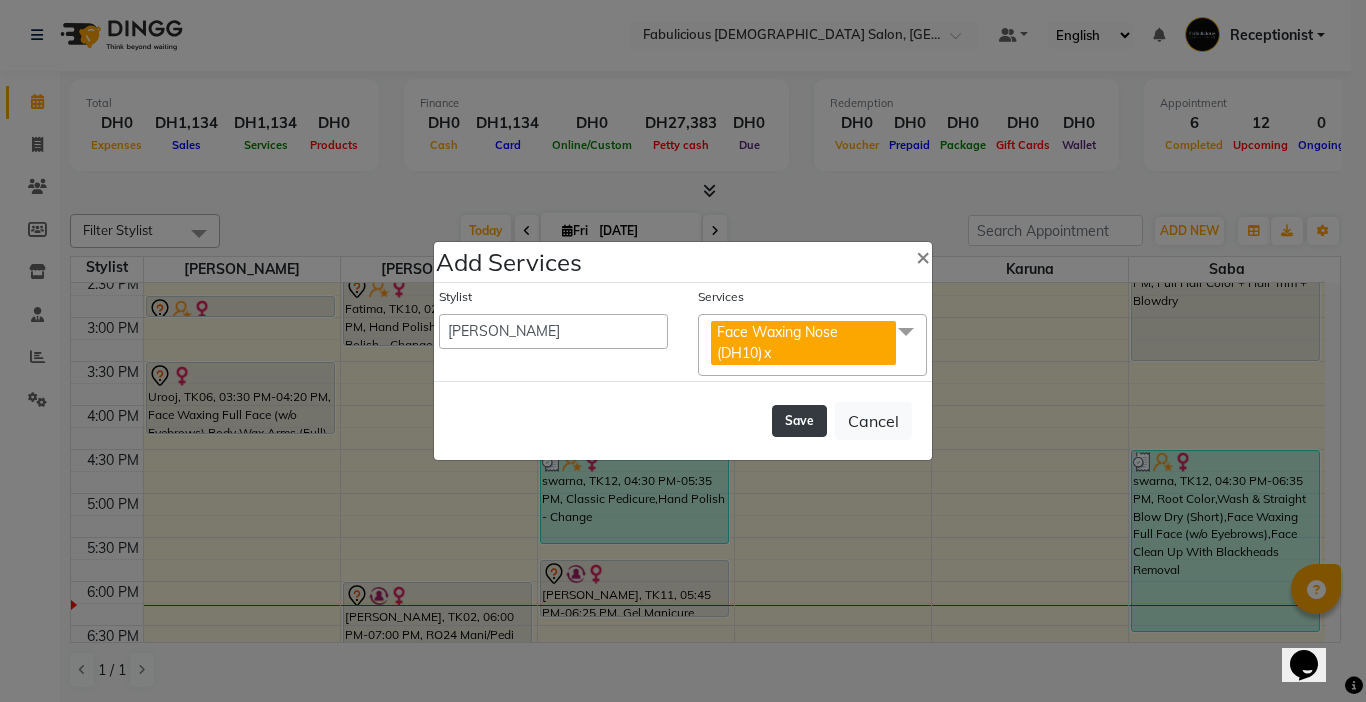 click on "Save" 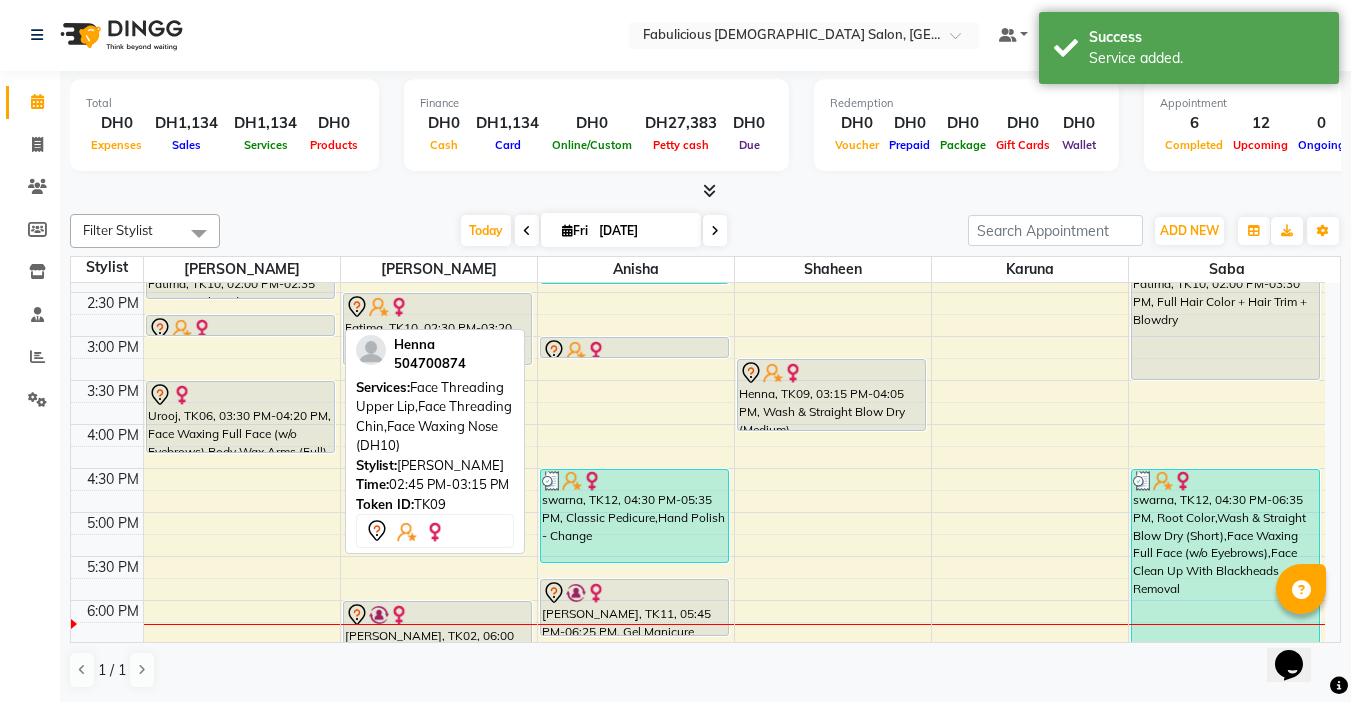 drag, startPoint x: 272, startPoint y: 334, endPoint x: 291, endPoint y: 322, distance: 22.472204 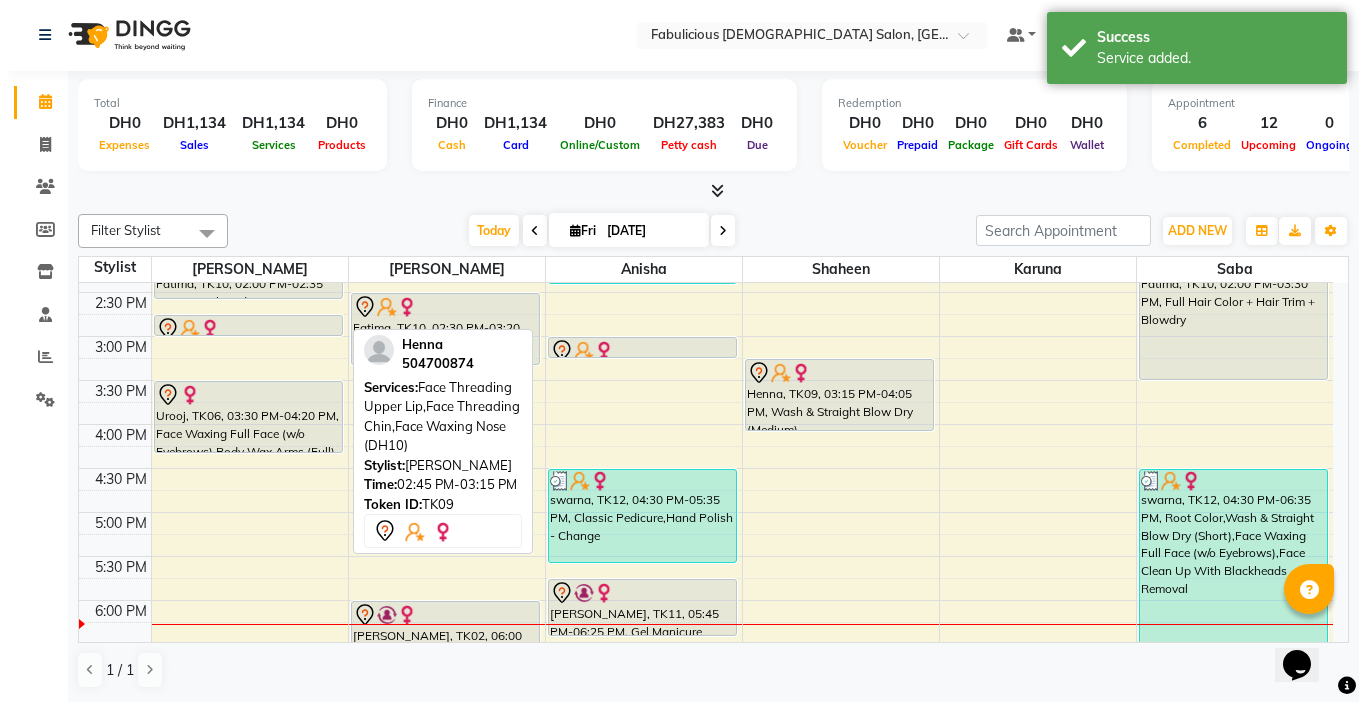 scroll, scrollTop: 469, scrollLeft: 0, axis: vertical 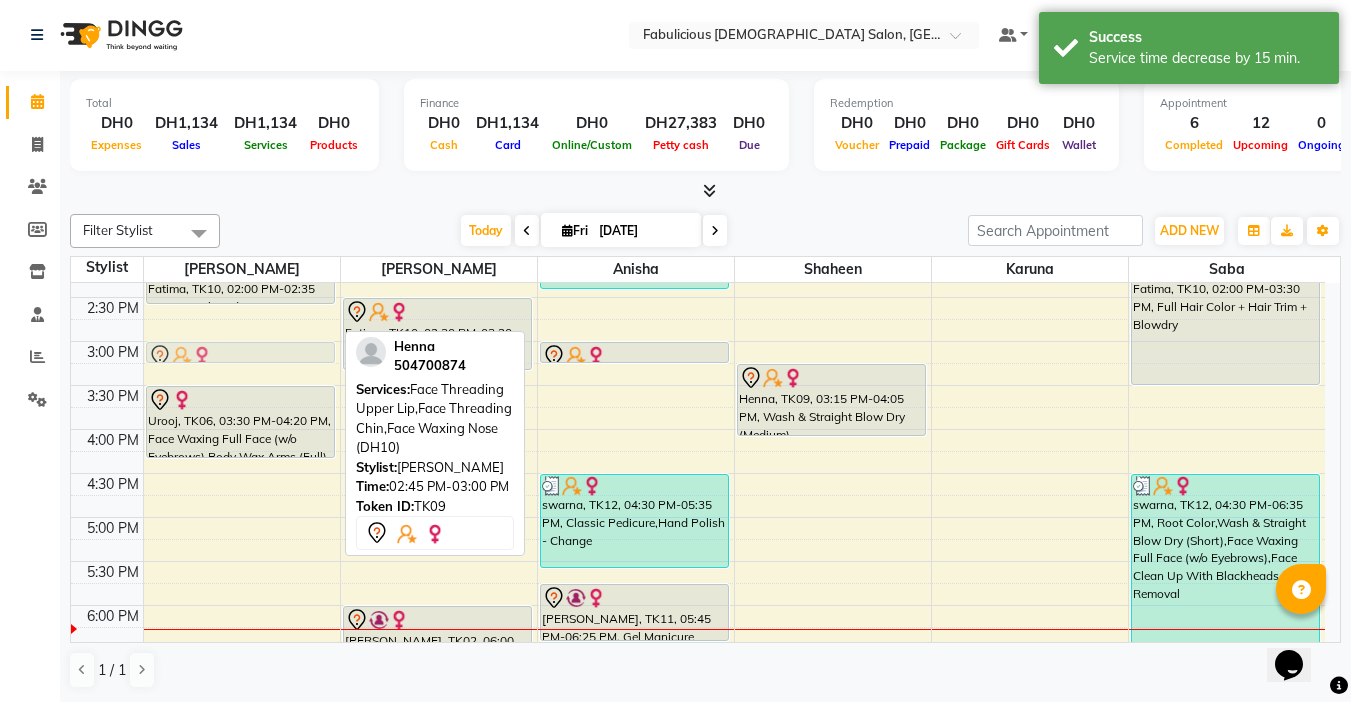 drag, startPoint x: 252, startPoint y: 324, endPoint x: 251, endPoint y: 339, distance: 15.033297 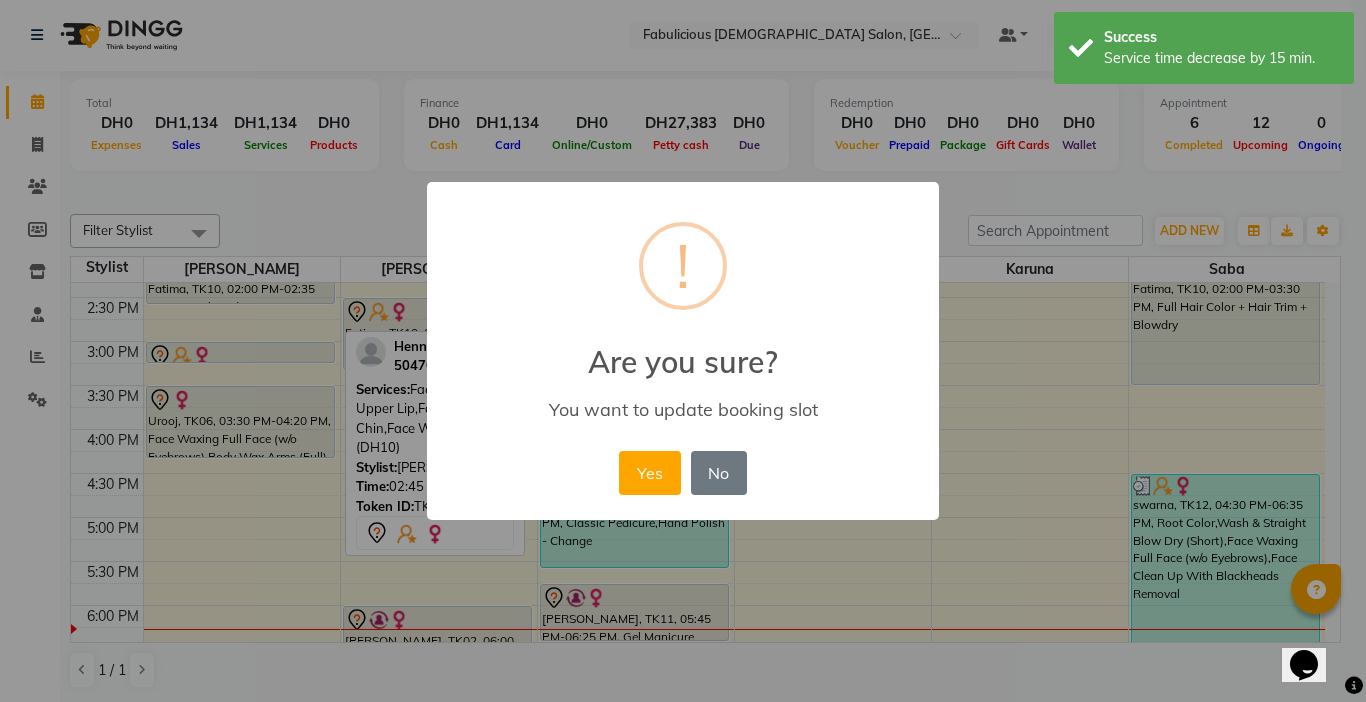 click on "Yes No No" at bounding box center (682, 473) 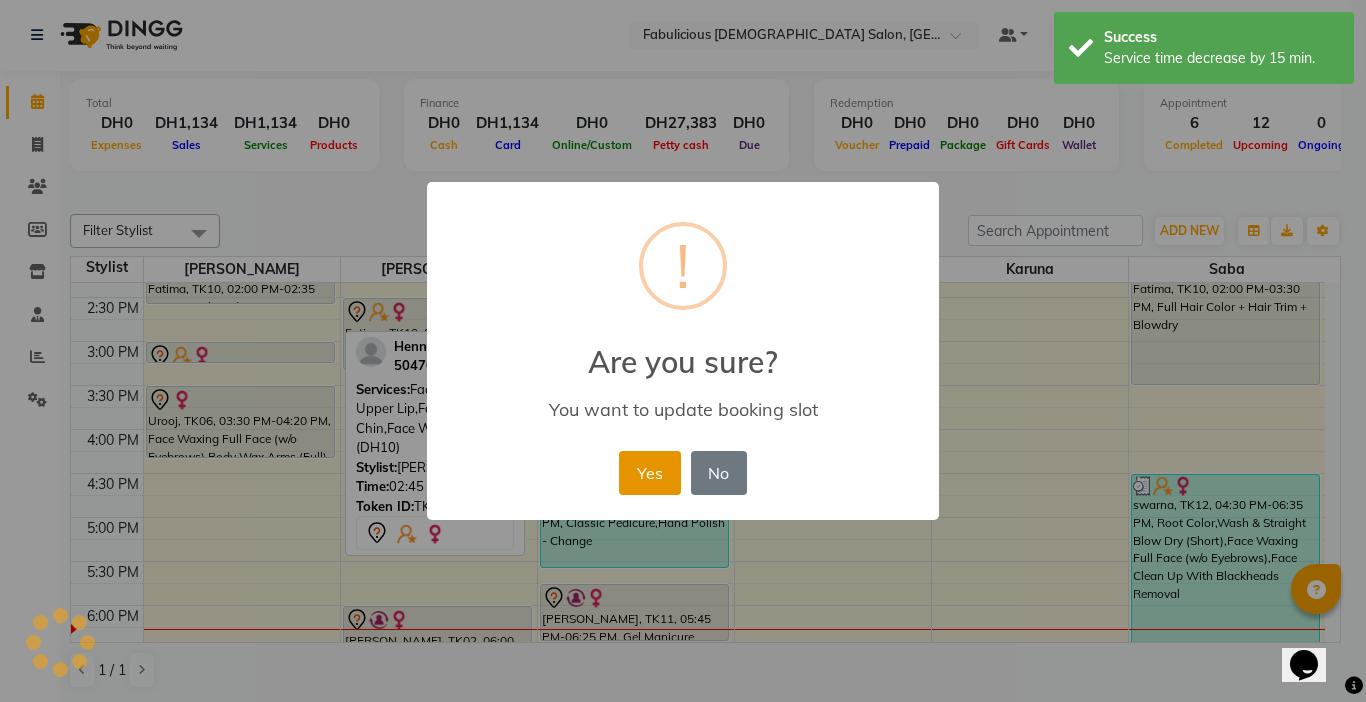 click on "Yes" at bounding box center (649, 473) 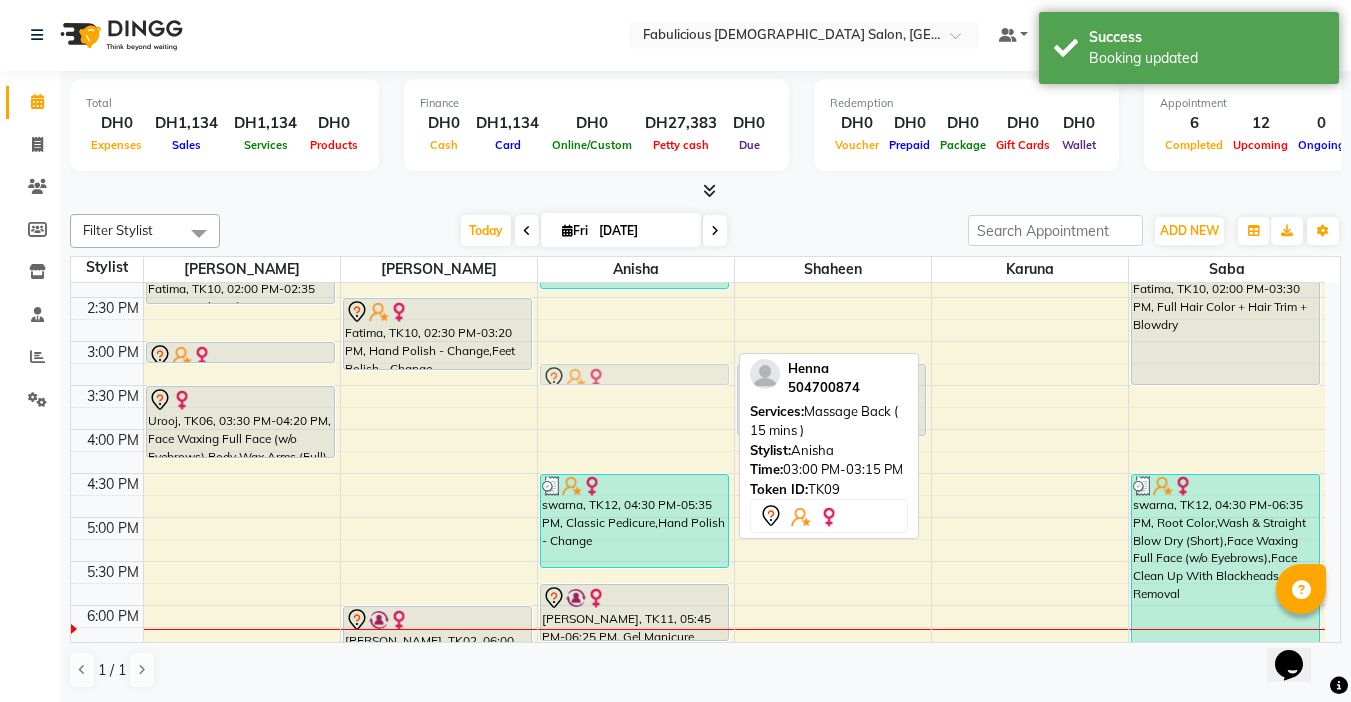 drag, startPoint x: 605, startPoint y: 351, endPoint x: 607, endPoint y: 364, distance: 13.152946 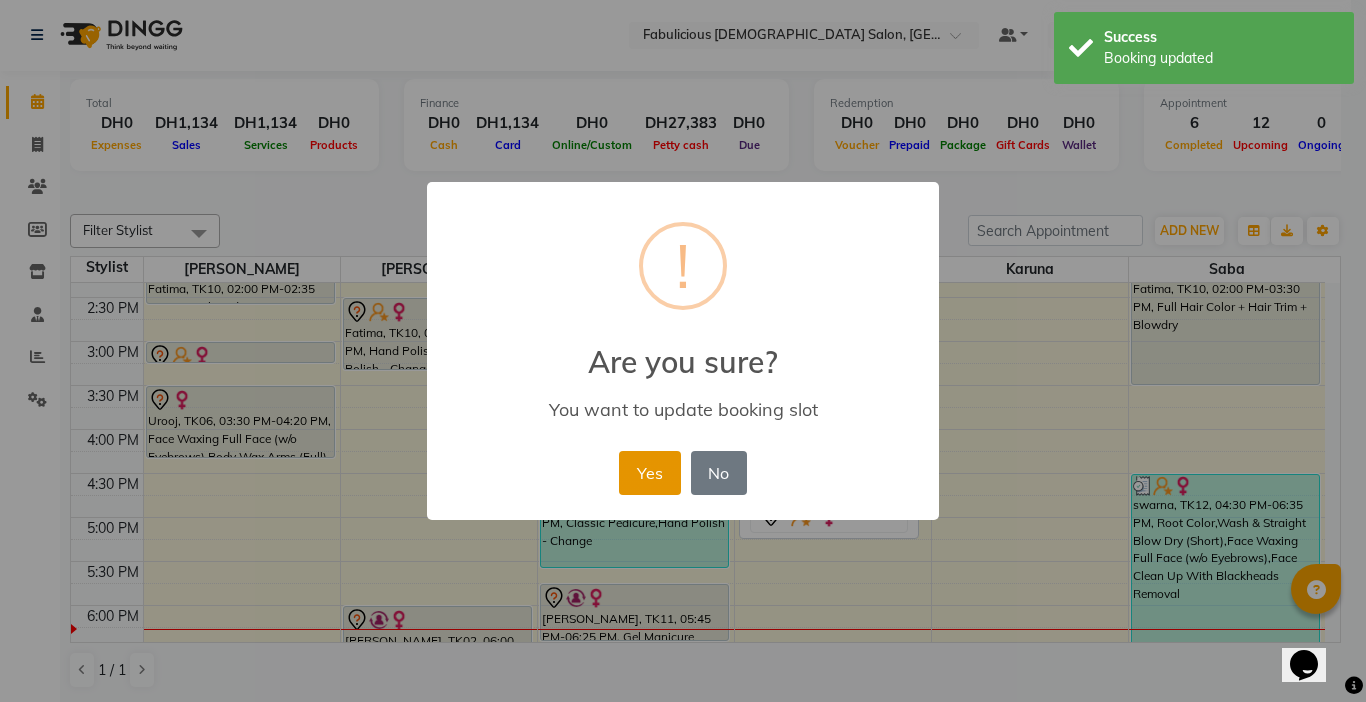 click on "Yes" at bounding box center [649, 473] 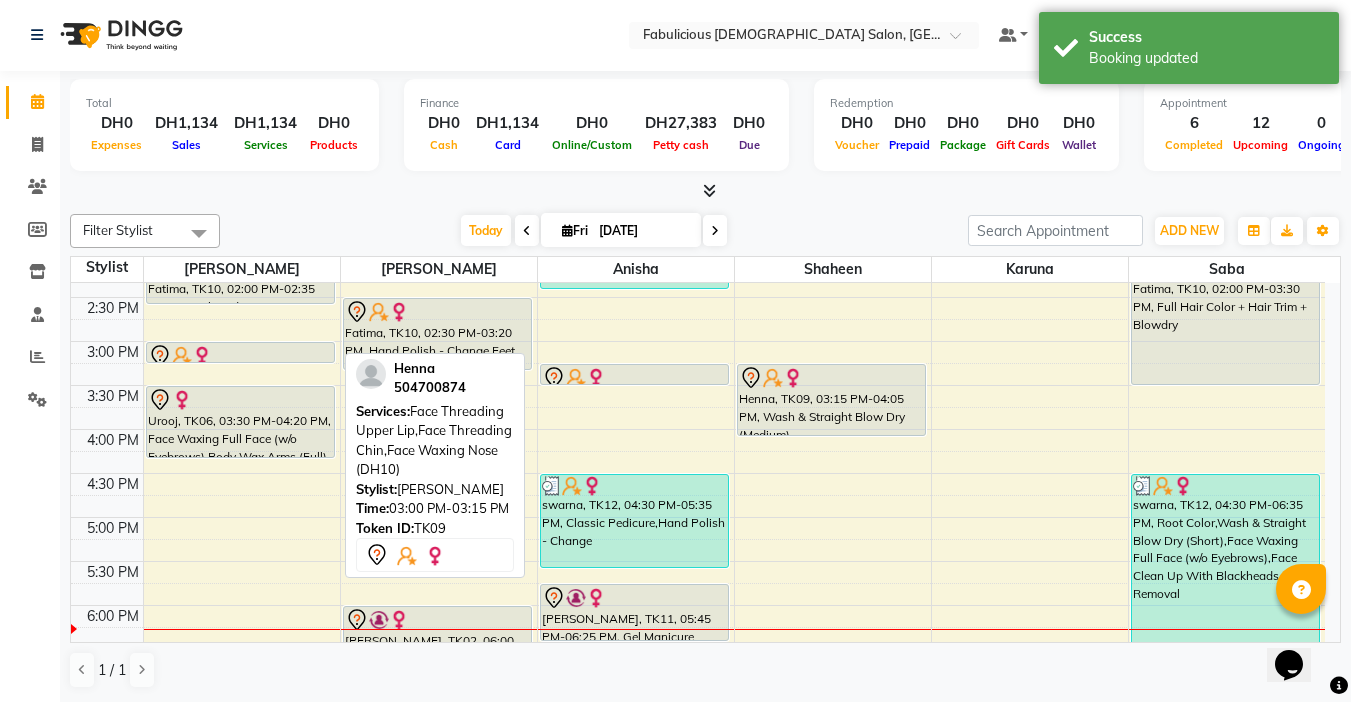 click at bounding box center (202, 356) 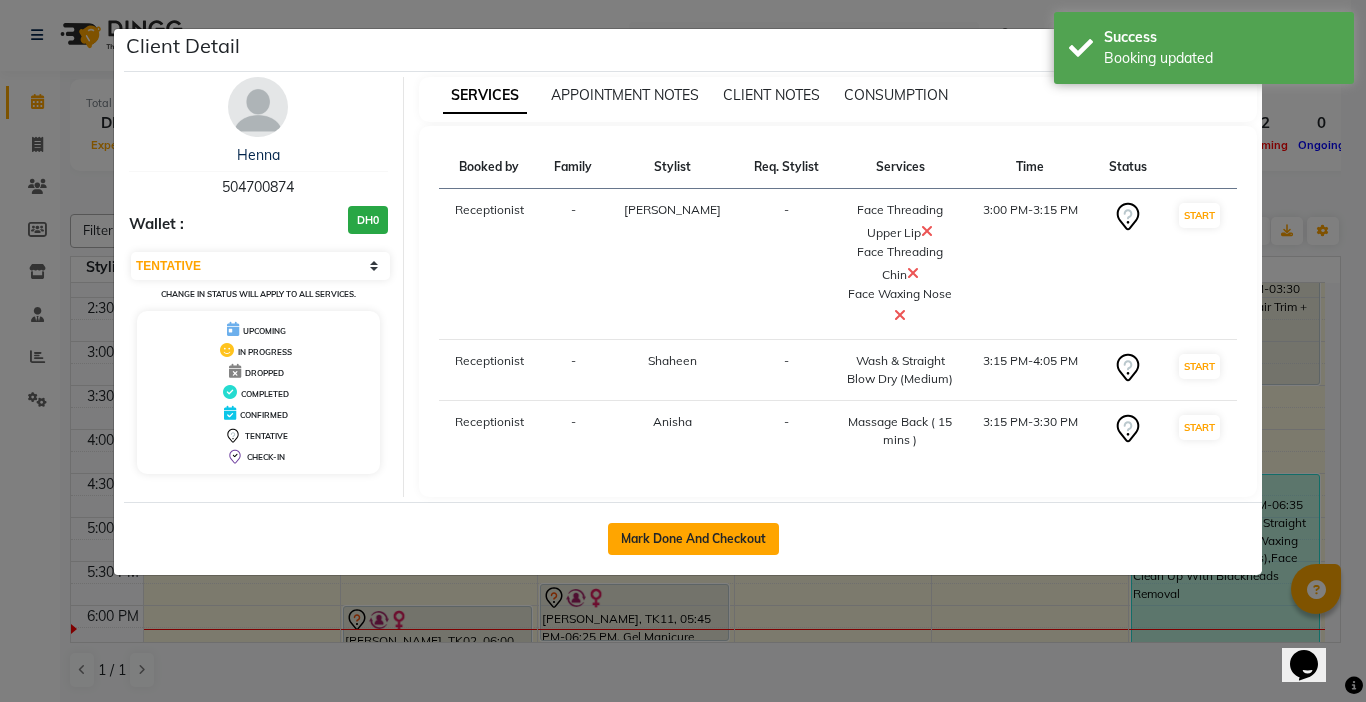 click on "Mark Done And Checkout" 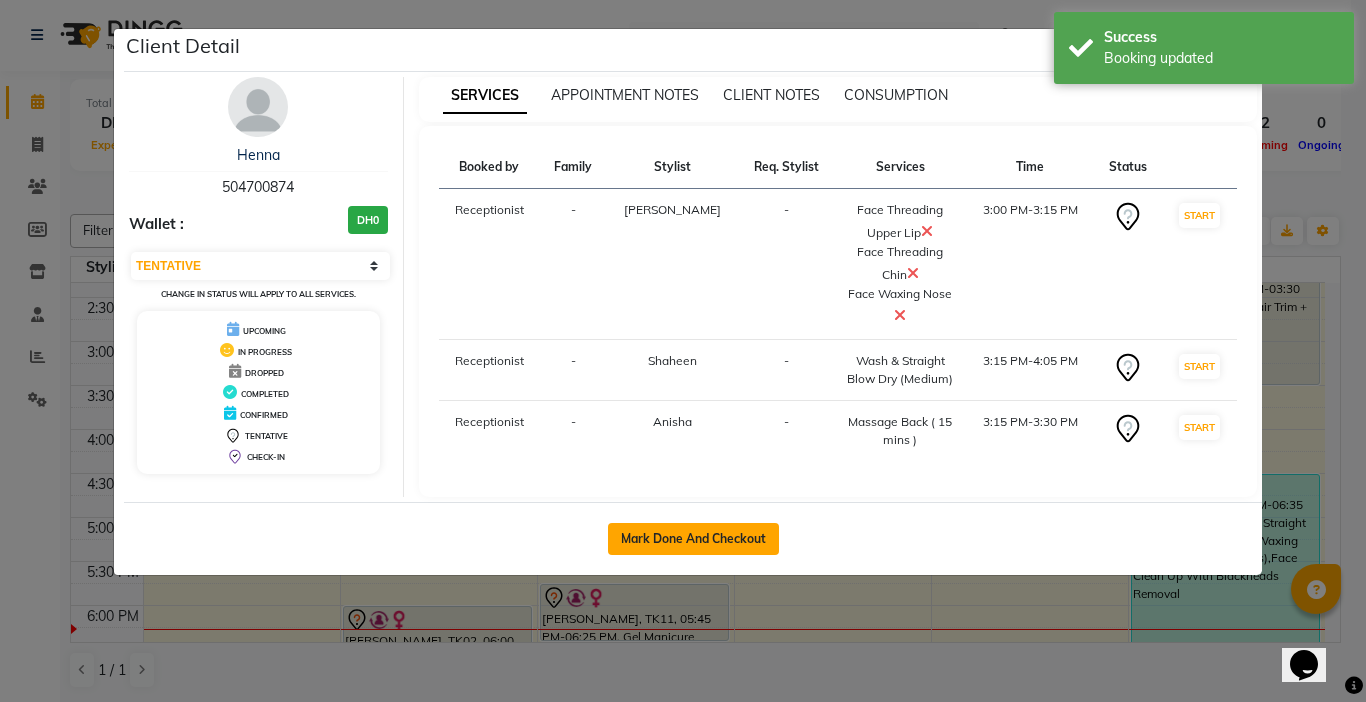 select on "738" 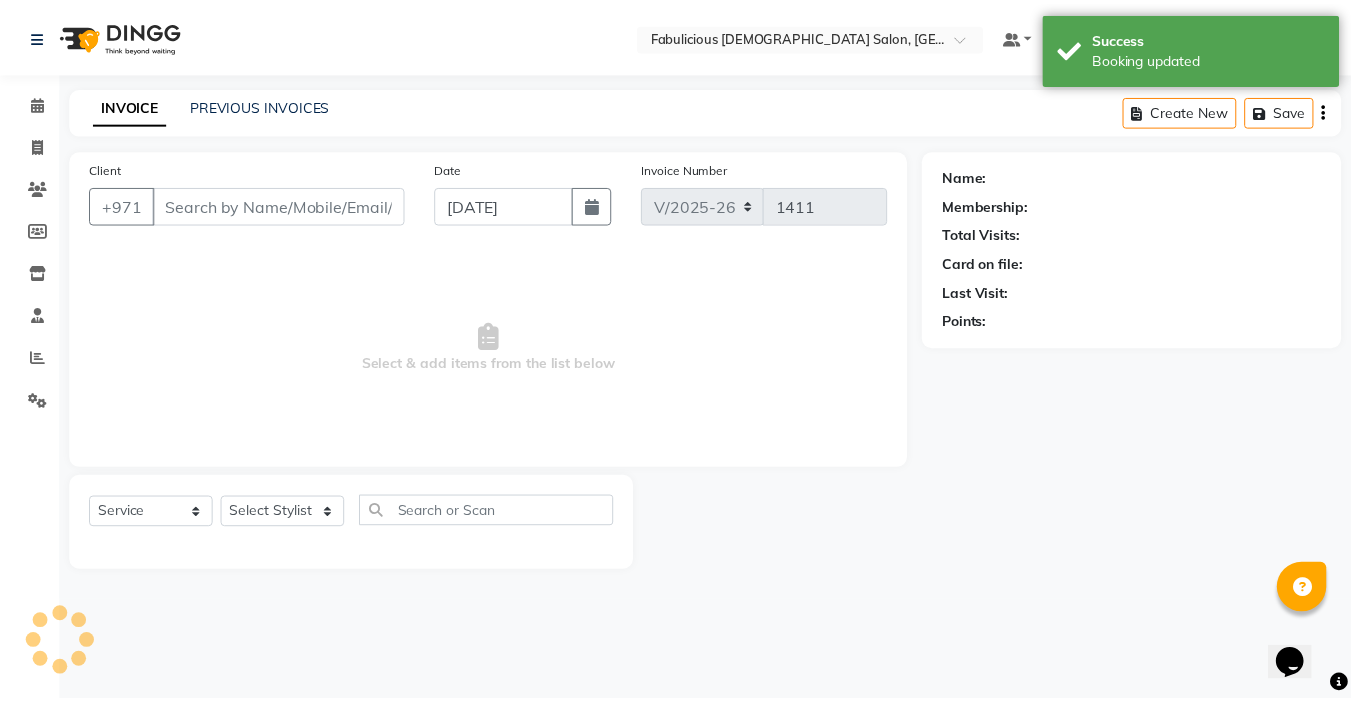 scroll, scrollTop: 0, scrollLeft: 0, axis: both 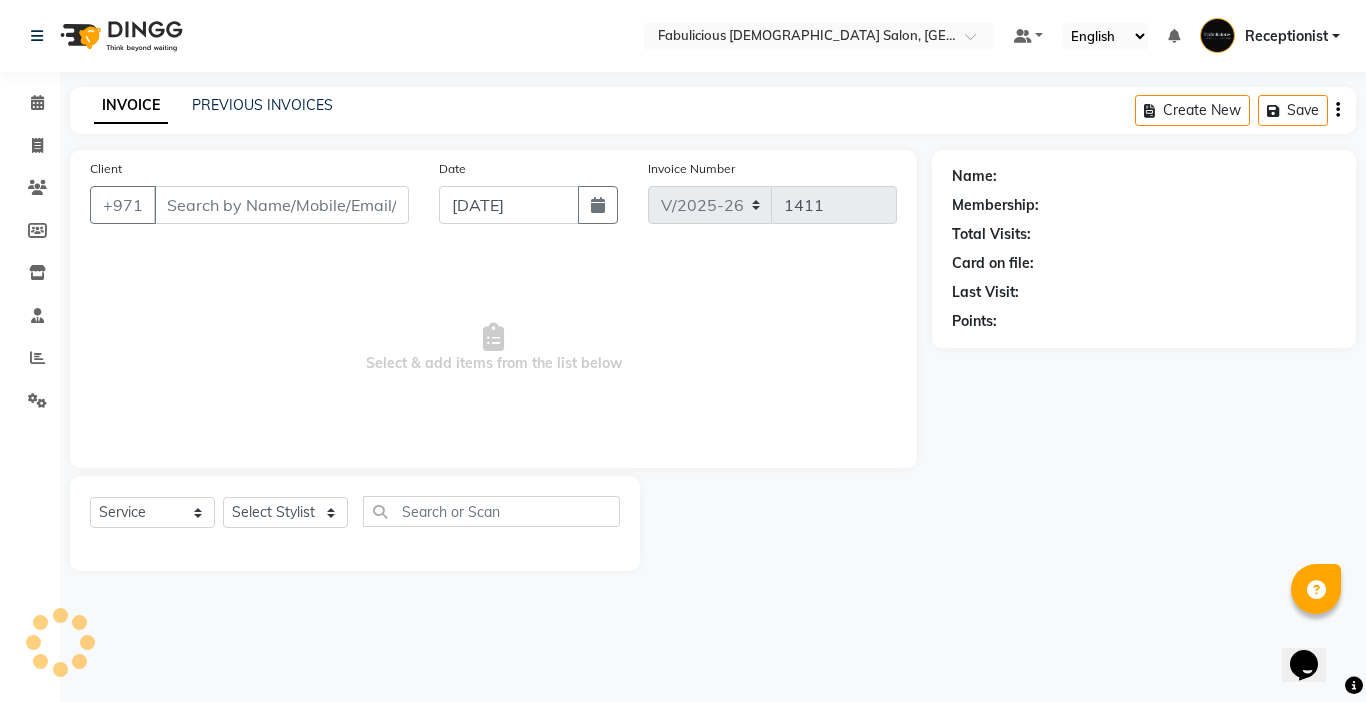 type on "504700874" 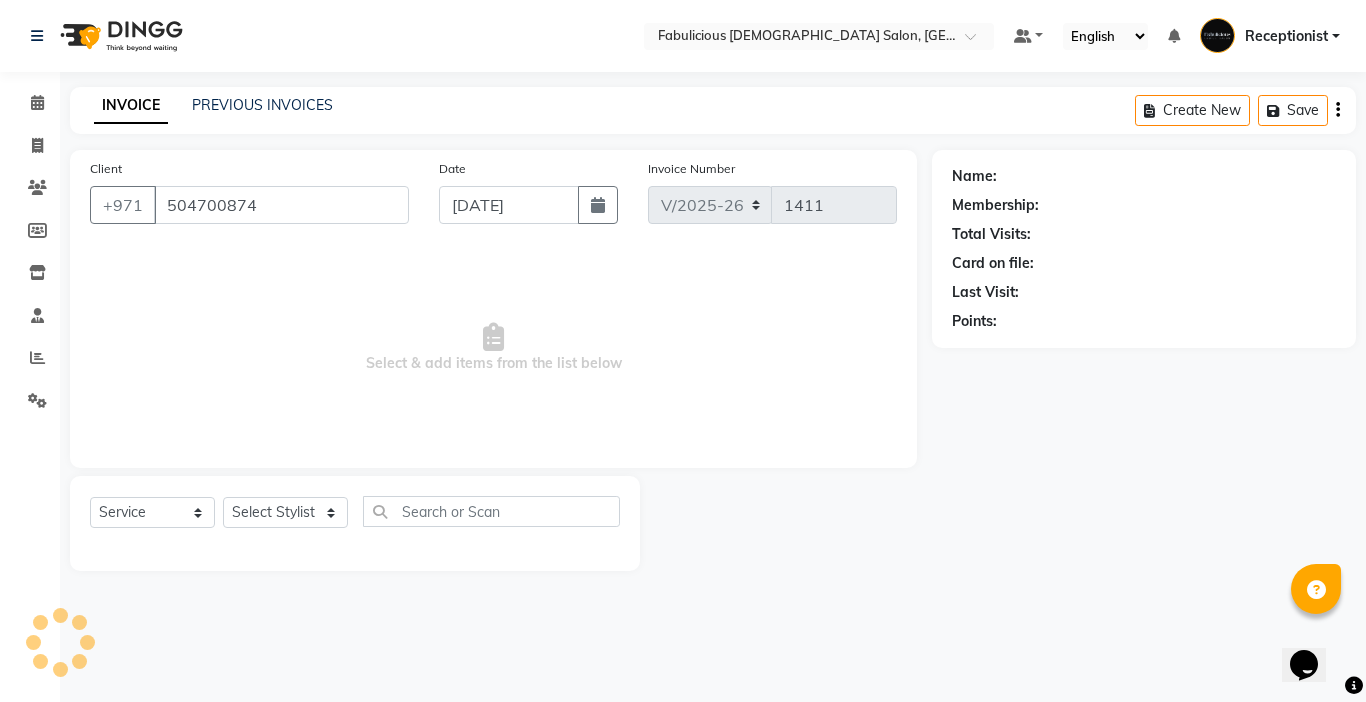 select on "11631" 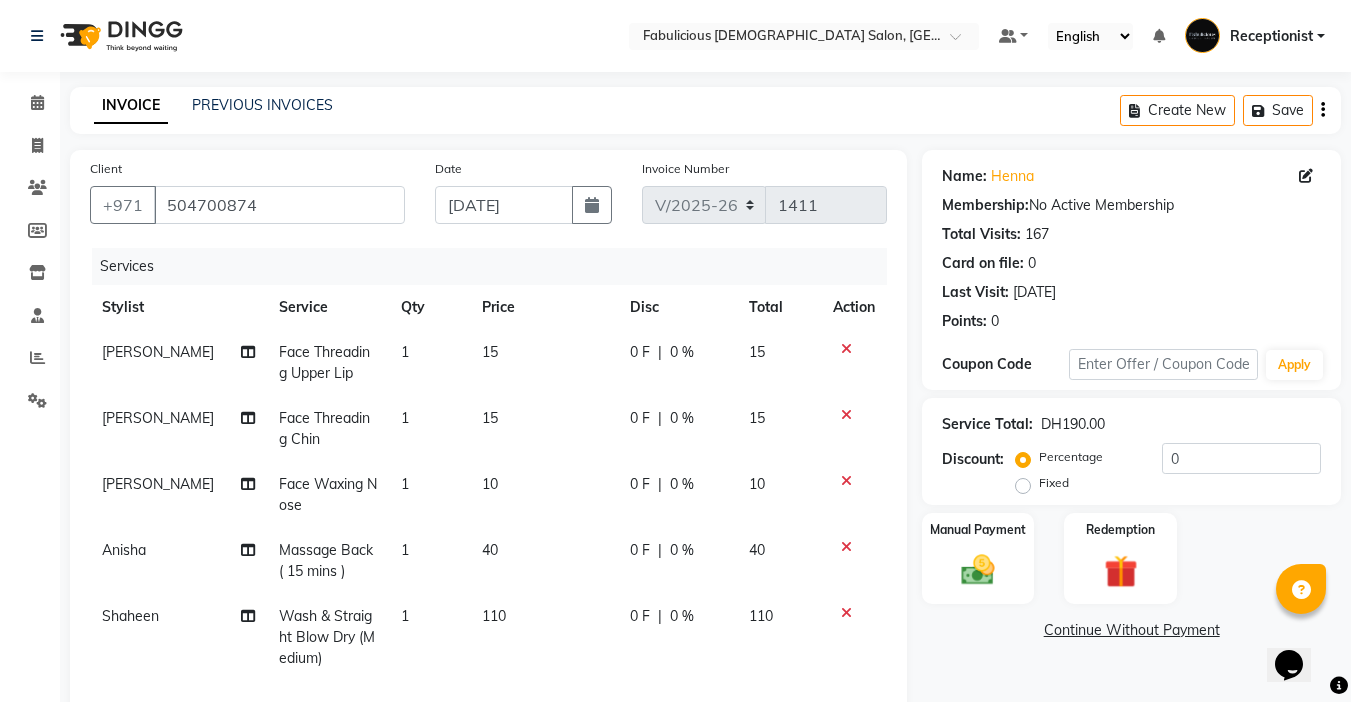 click 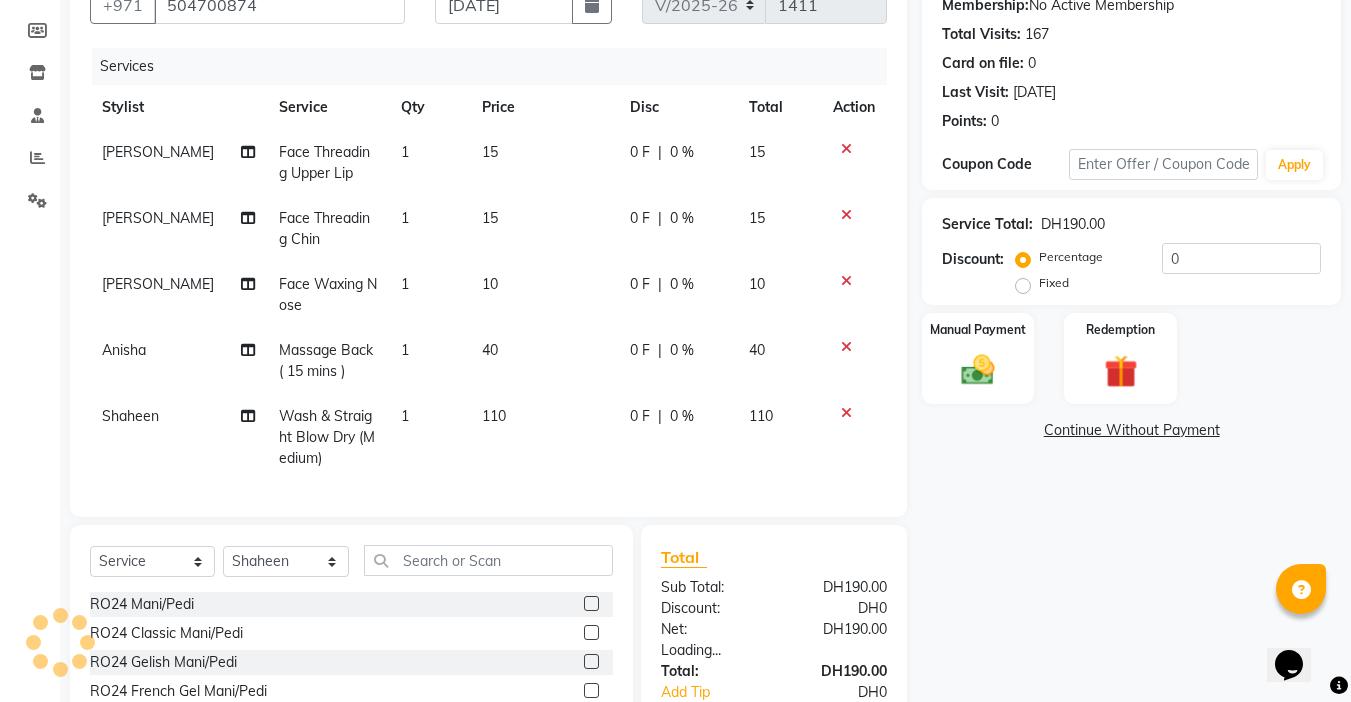 click 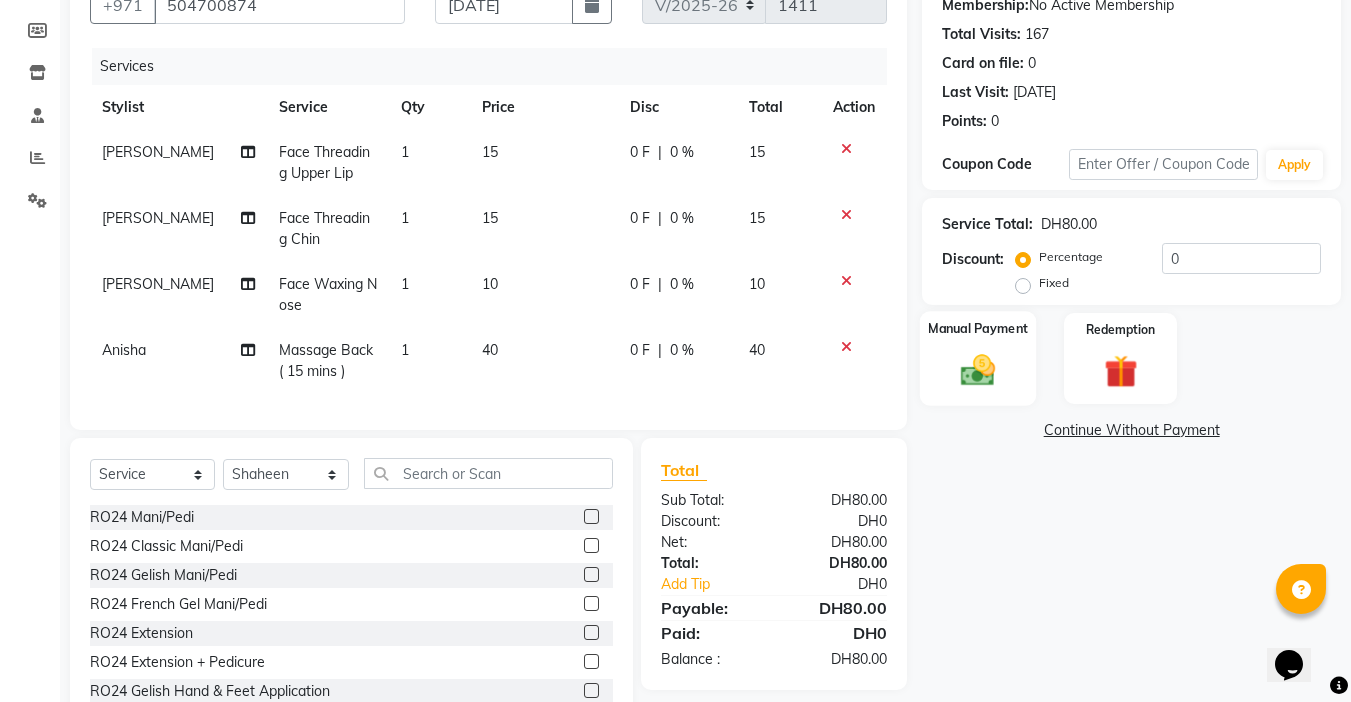 click 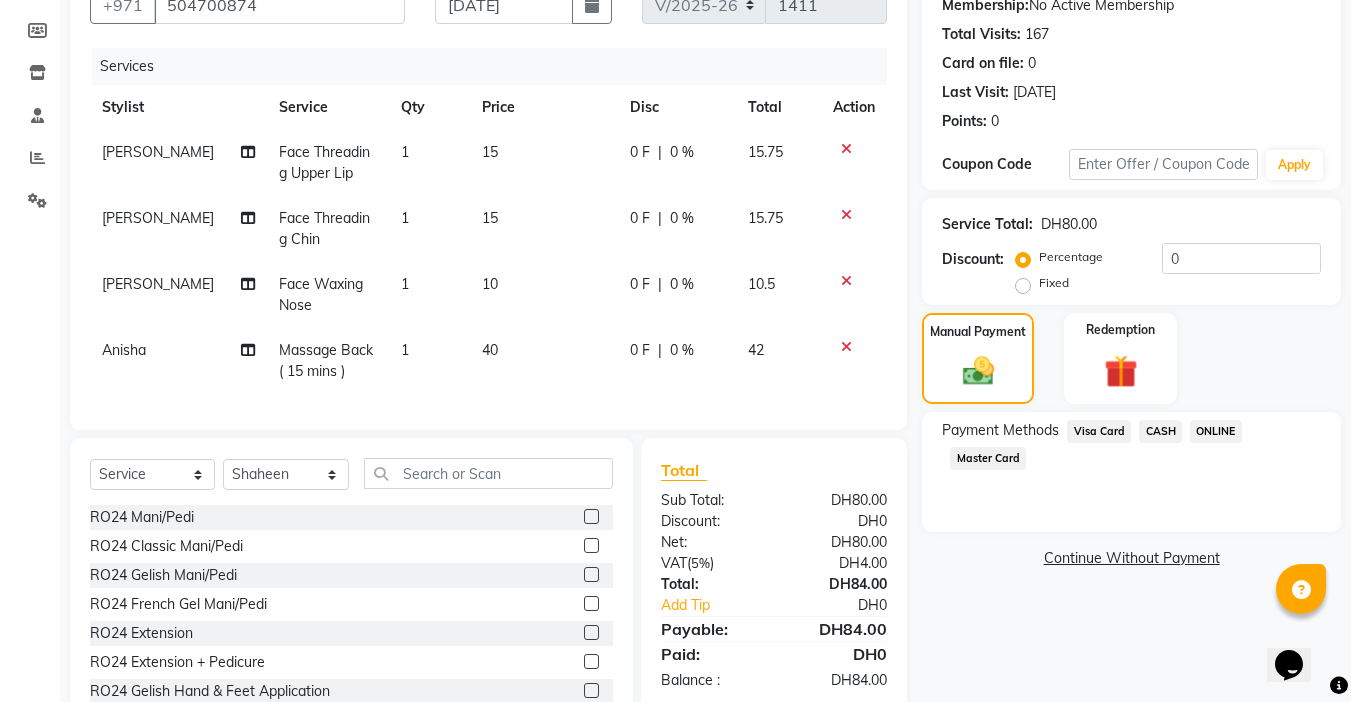 click on "Visa Card" 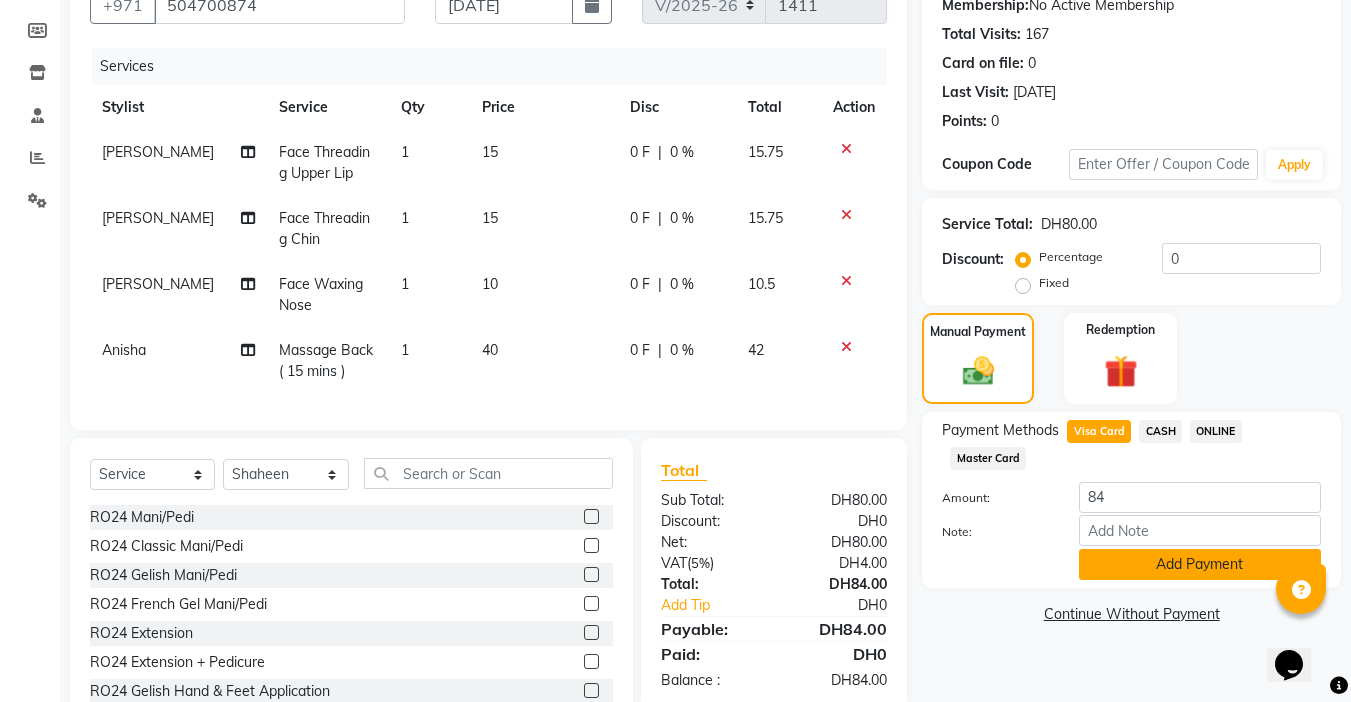 click on "Add Payment" 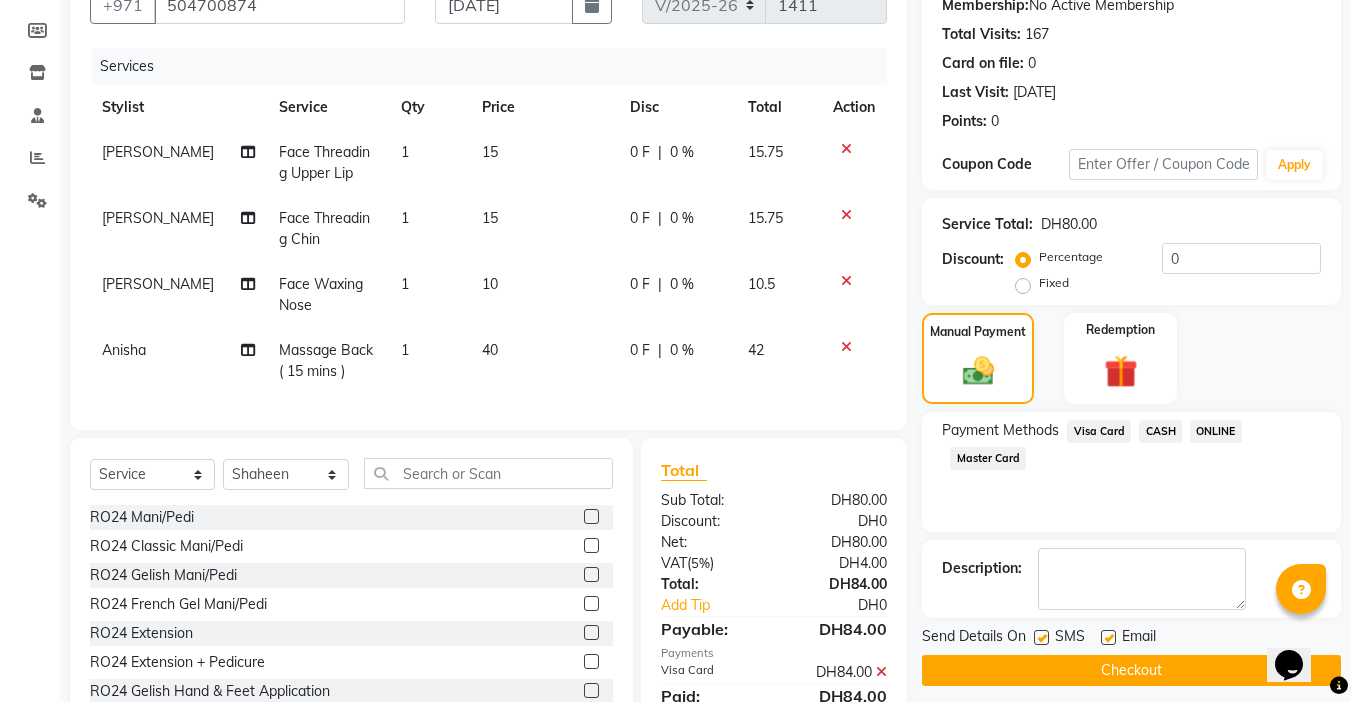 click on "Checkout" 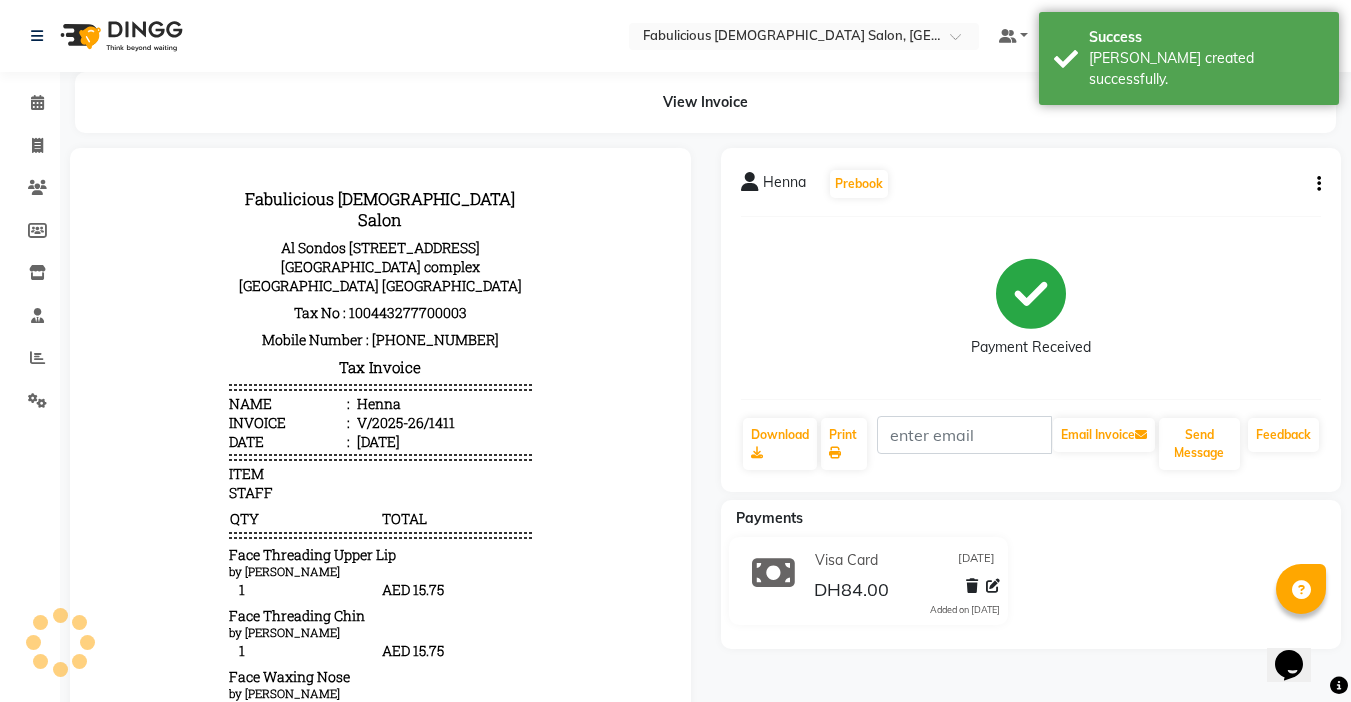 scroll, scrollTop: 0, scrollLeft: 0, axis: both 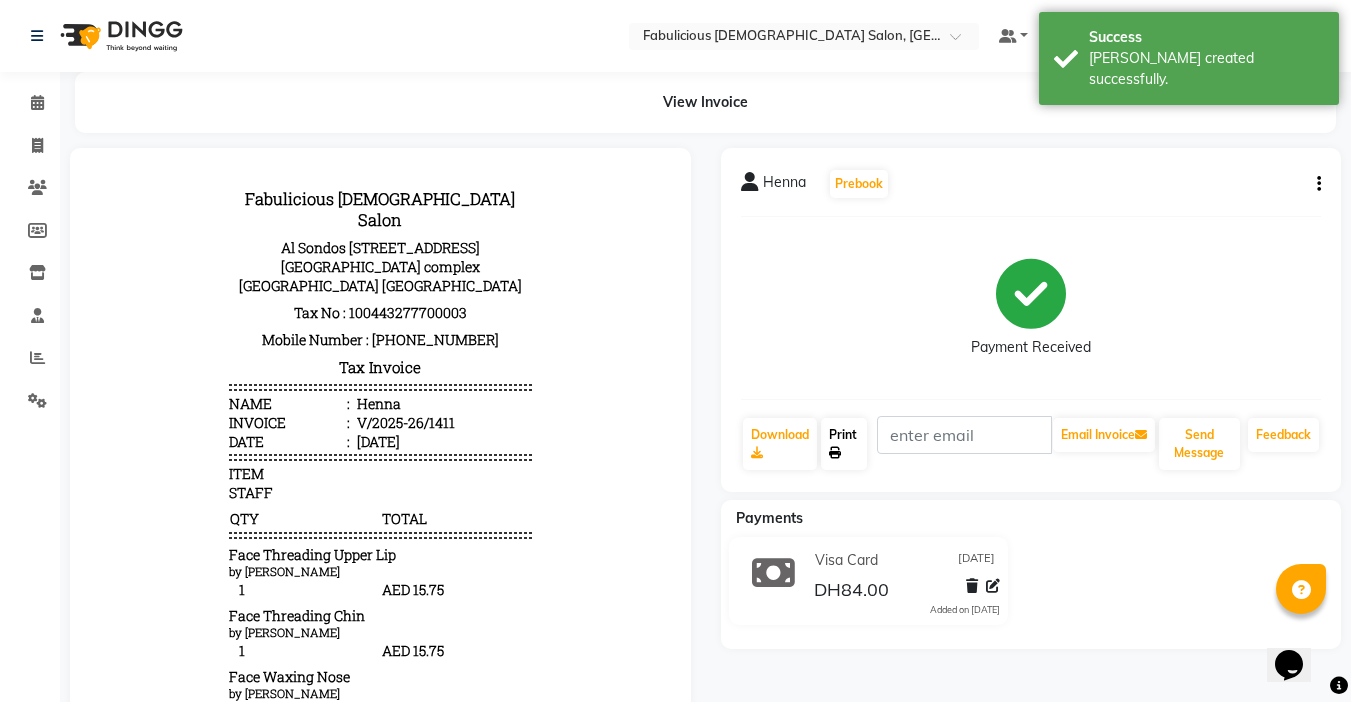 click on "Print" 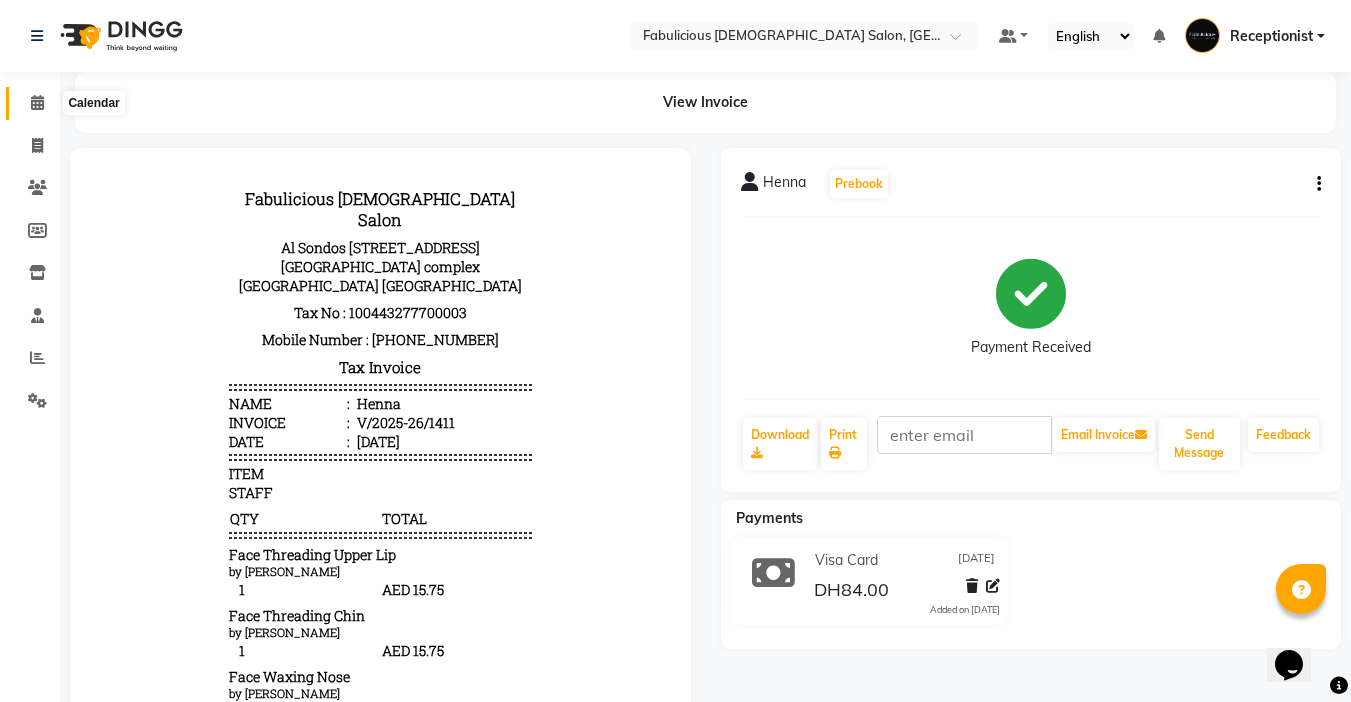 click 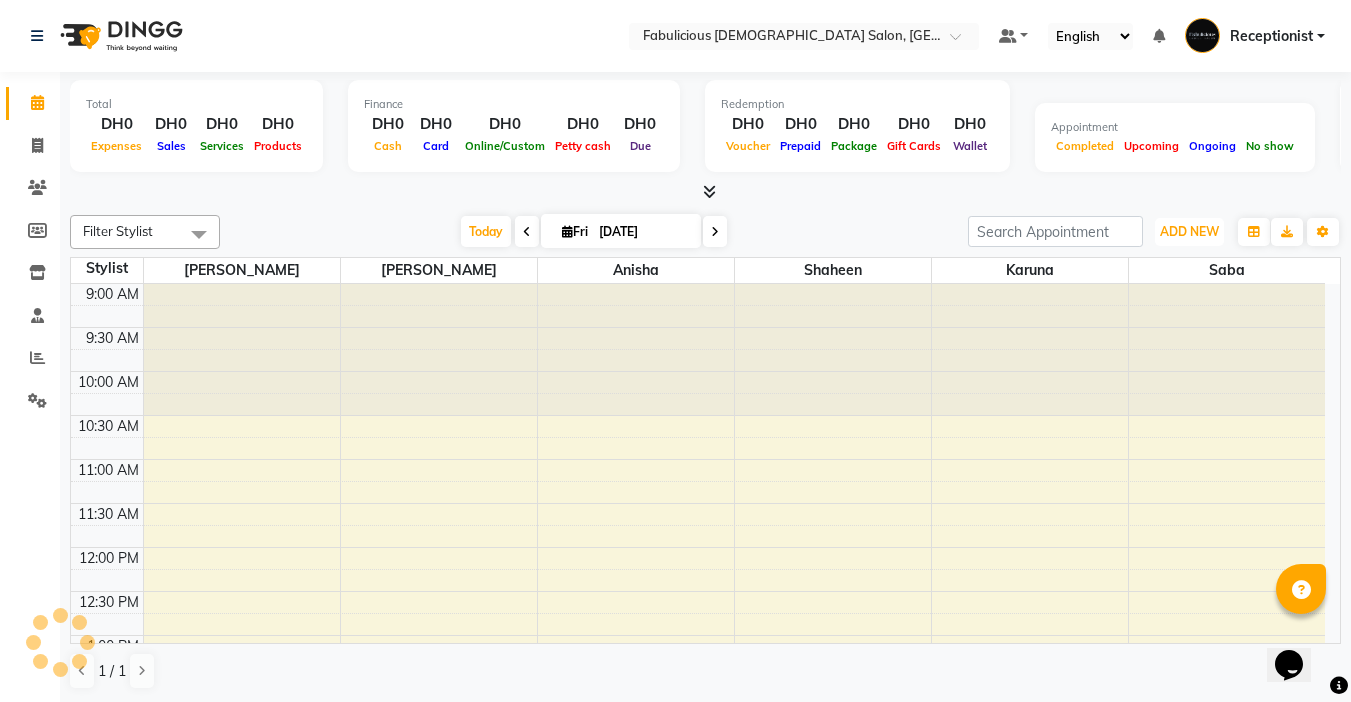 click on "ADD NEW" at bounding box center [1189, 231] 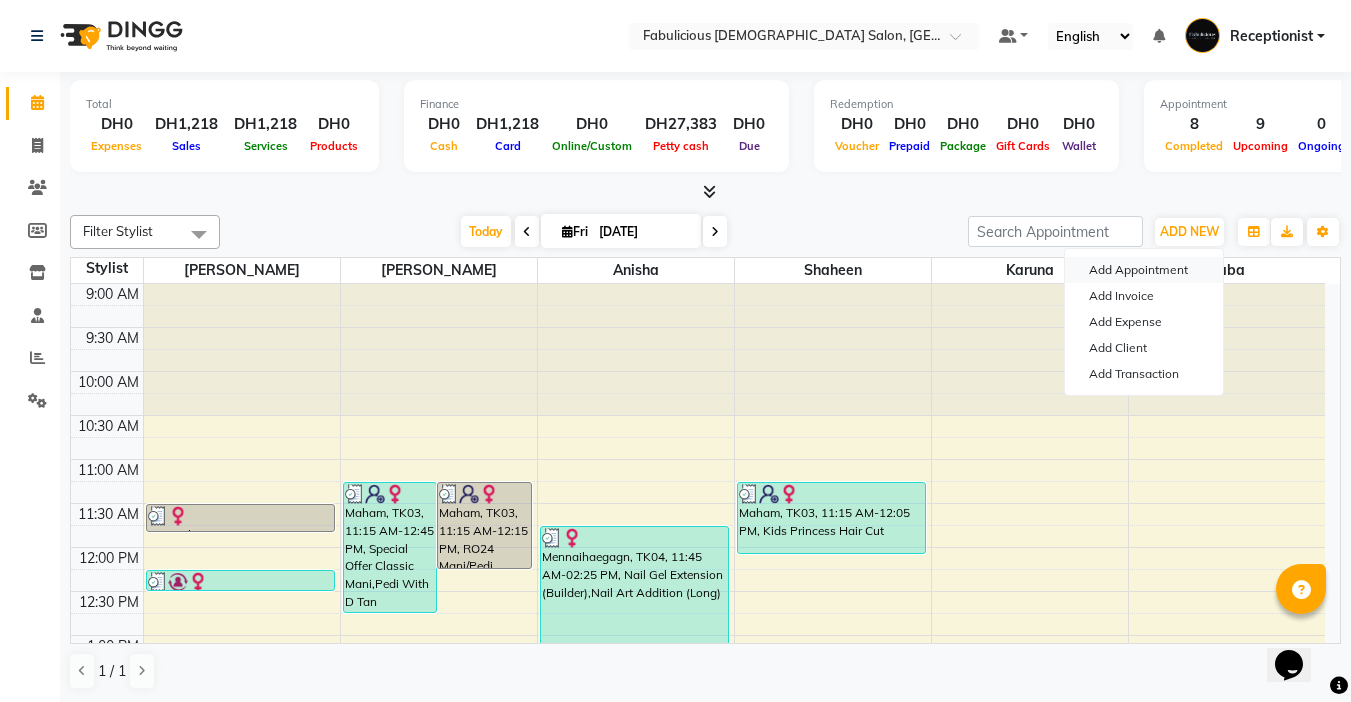 click on "Add Appointment" at bounding box center [1144, 270] 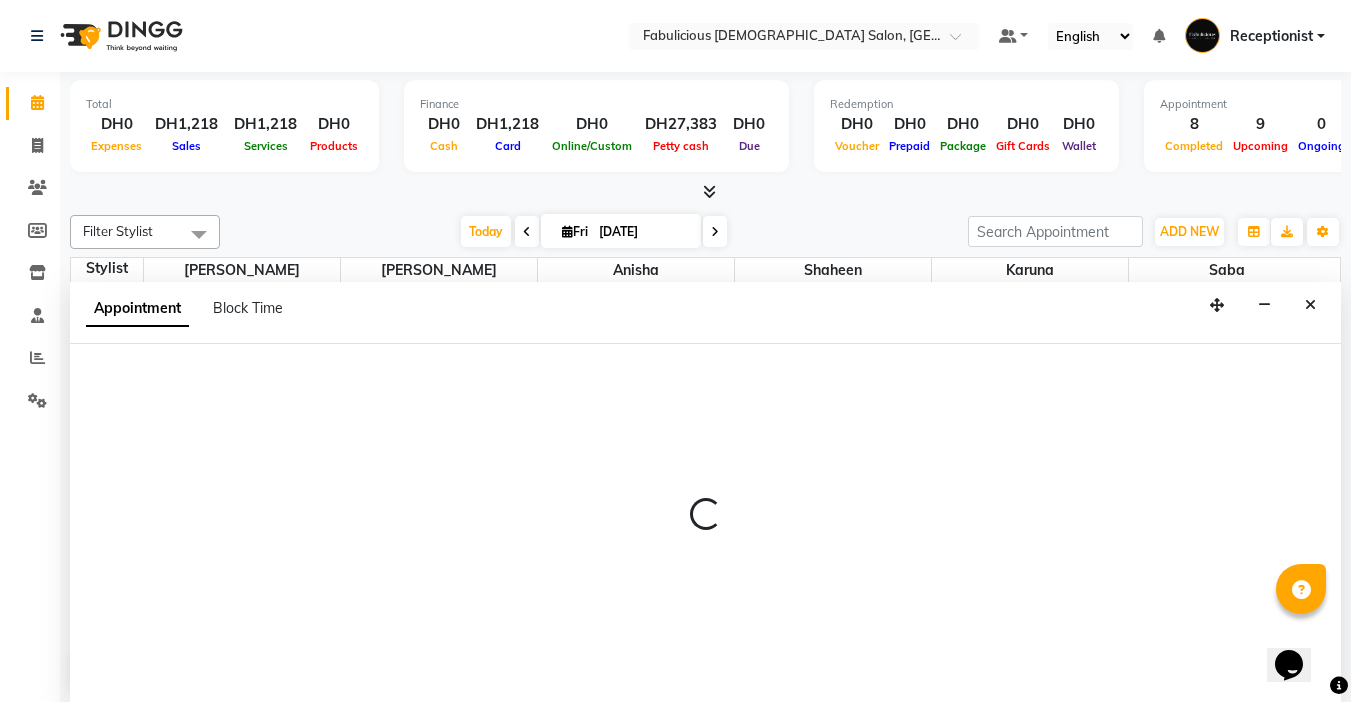 select on "tentative" 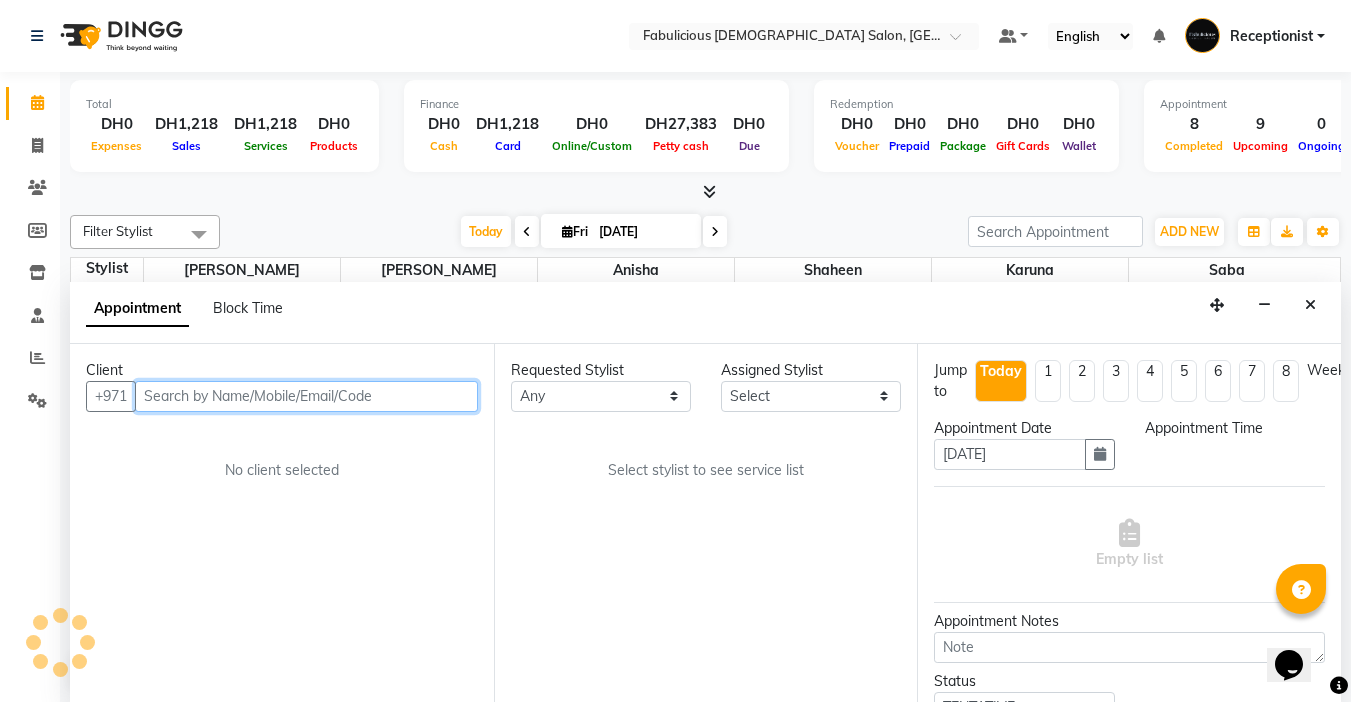 click at bounding box center [306, 396] 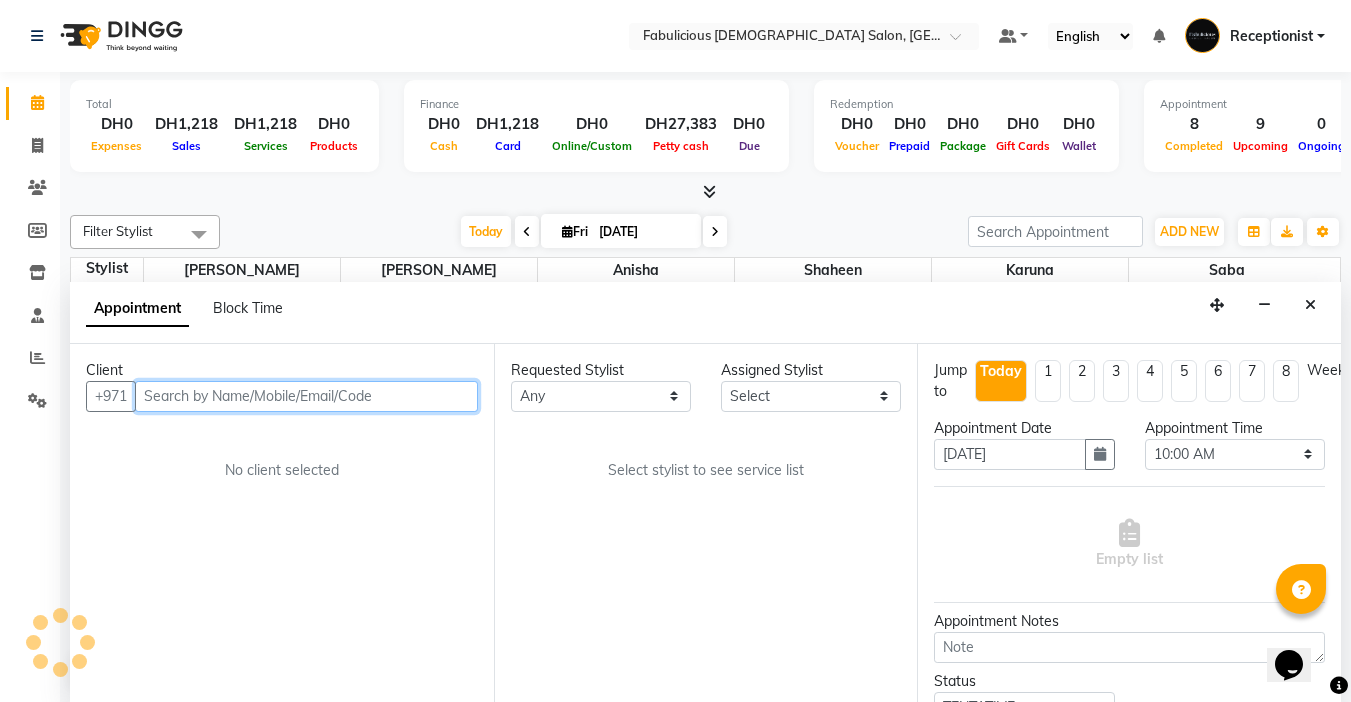 scroll, scrollTop: 1, scrollLeft: 0, axis: vertical 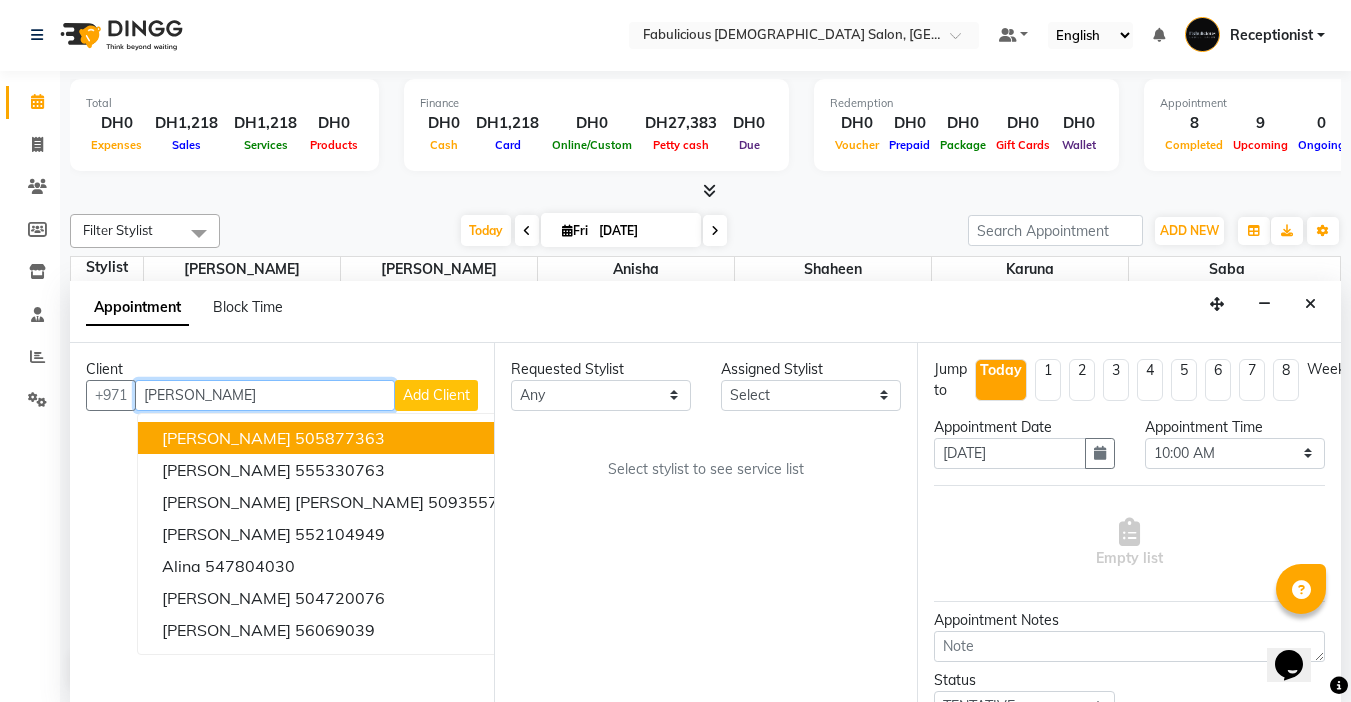 click on "[PERSON_NAME]  505877363" at bounding box center (340, 438) 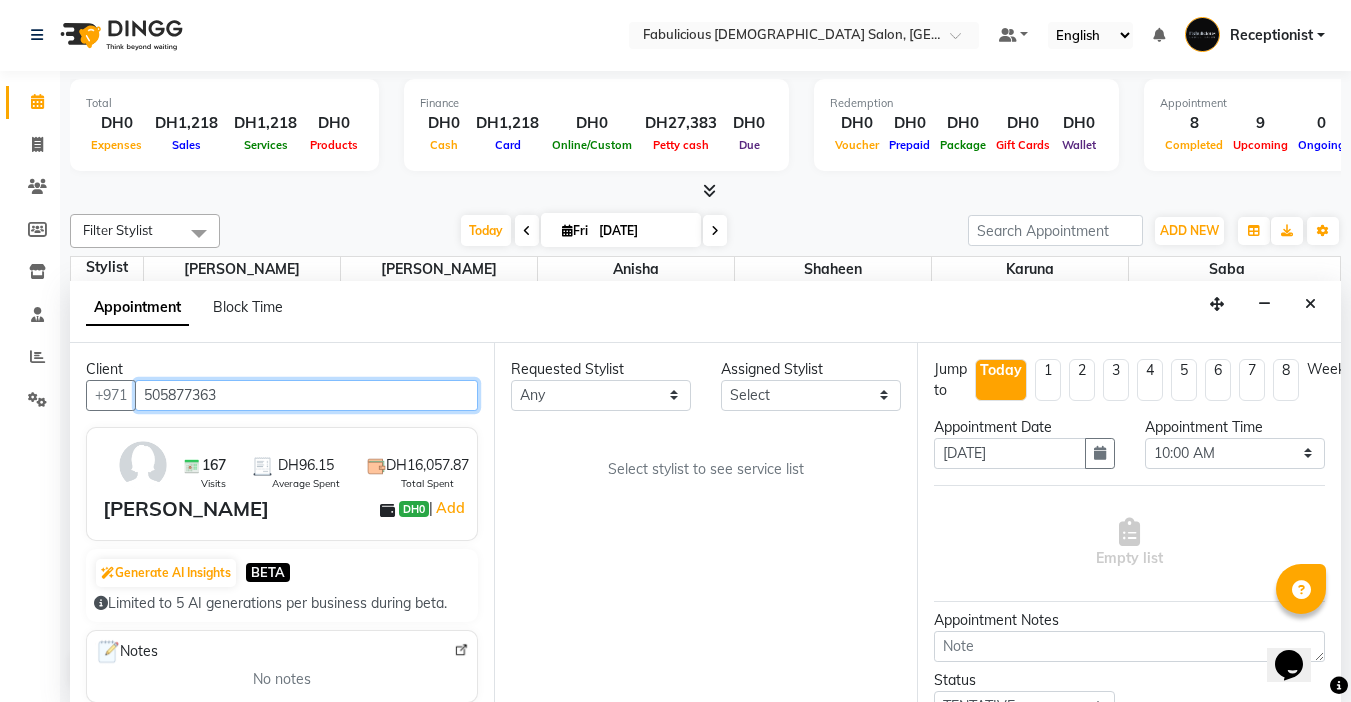 type on "505877363" 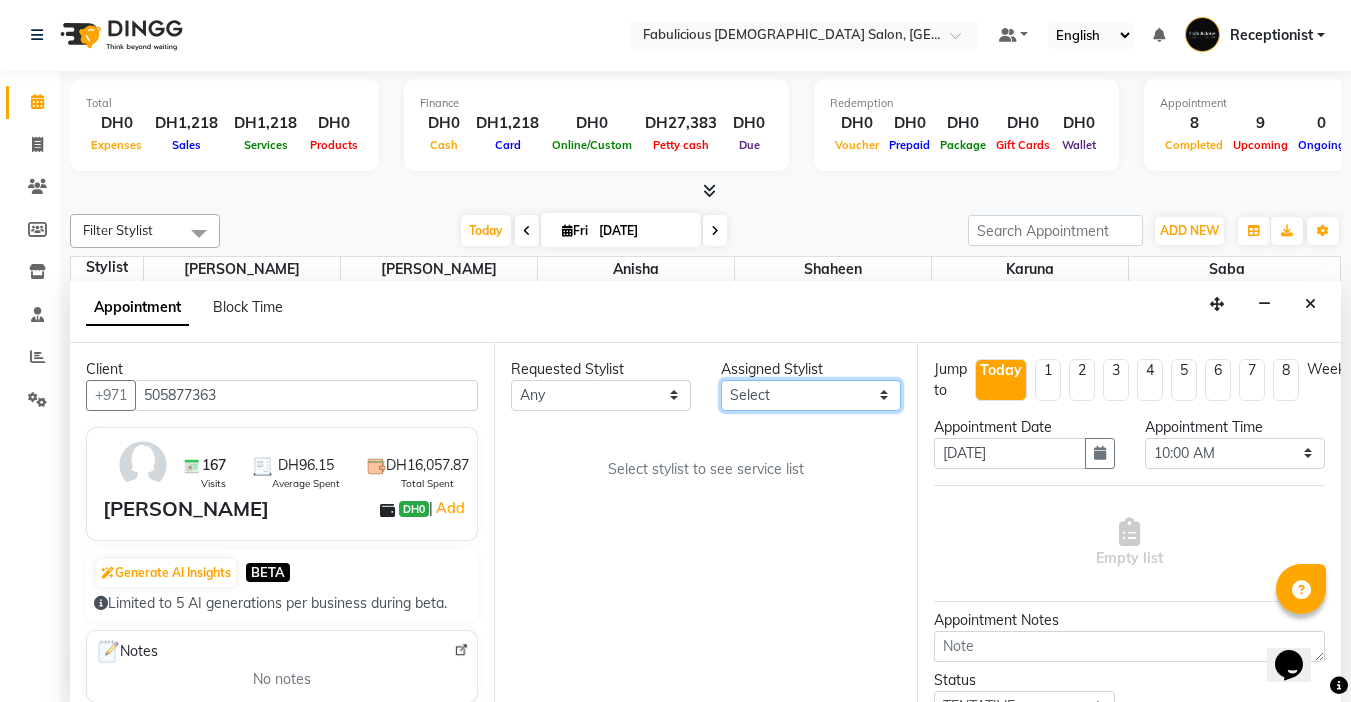 click on "Select [PERSON_NAME] [PERSON_NAME]  [PERSON_NAME] [PERSON_NAME]" at bounding box center [811, 395] 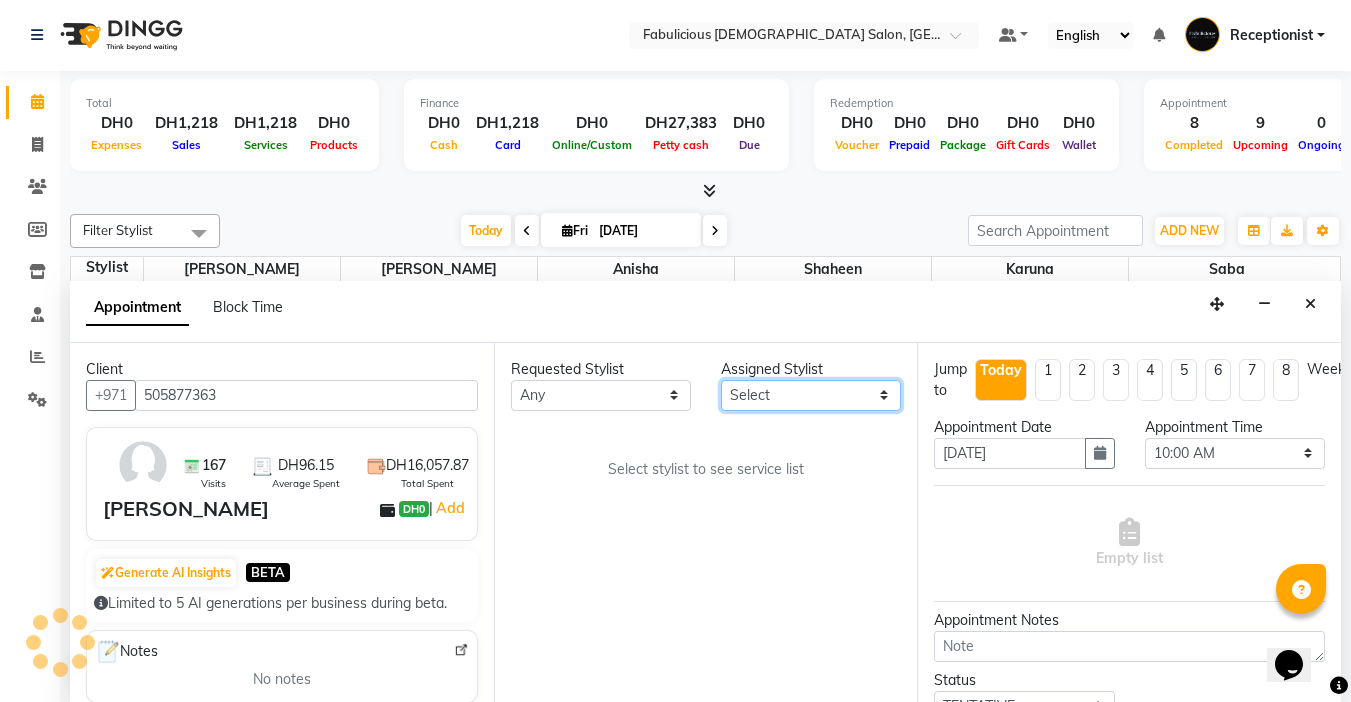 select on "11627" 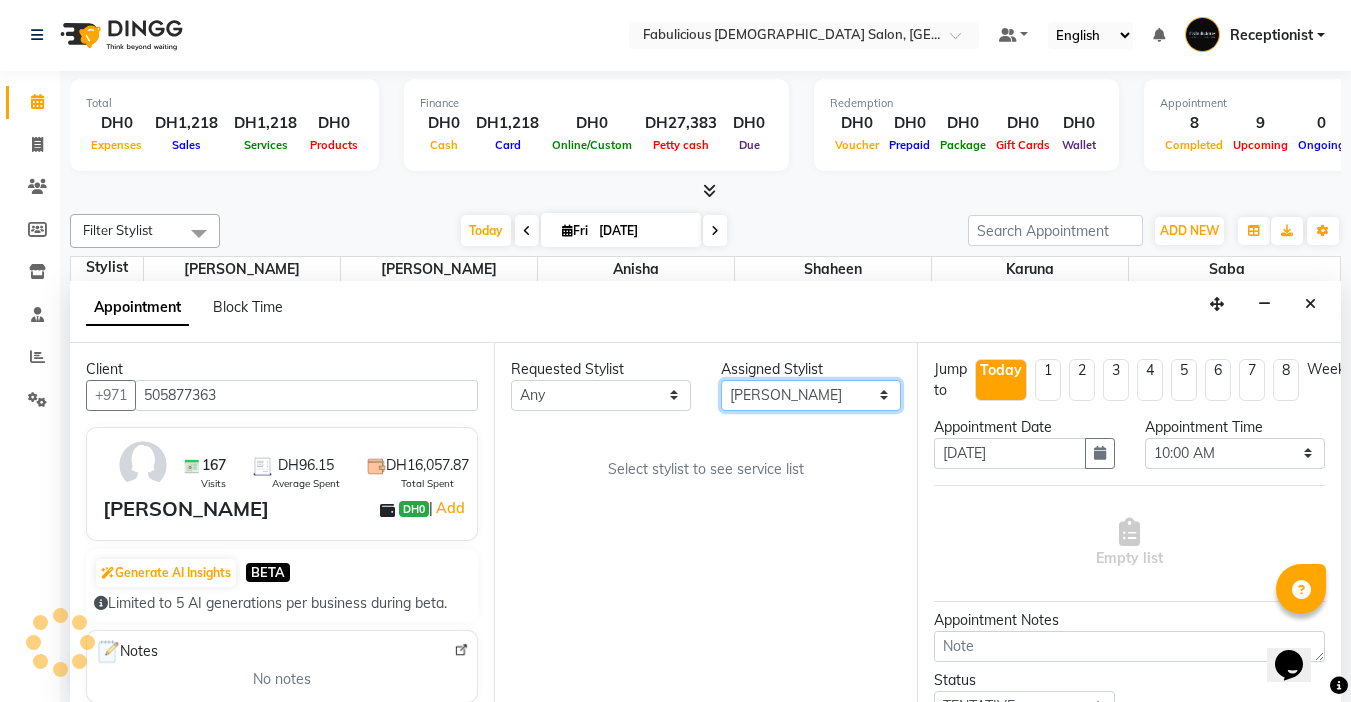 click on "Select [PERSON_NAME] [PERSON_NAME]  [PERSON_NAME] [PERSON_NAME]" at bounding box center [811, 395] 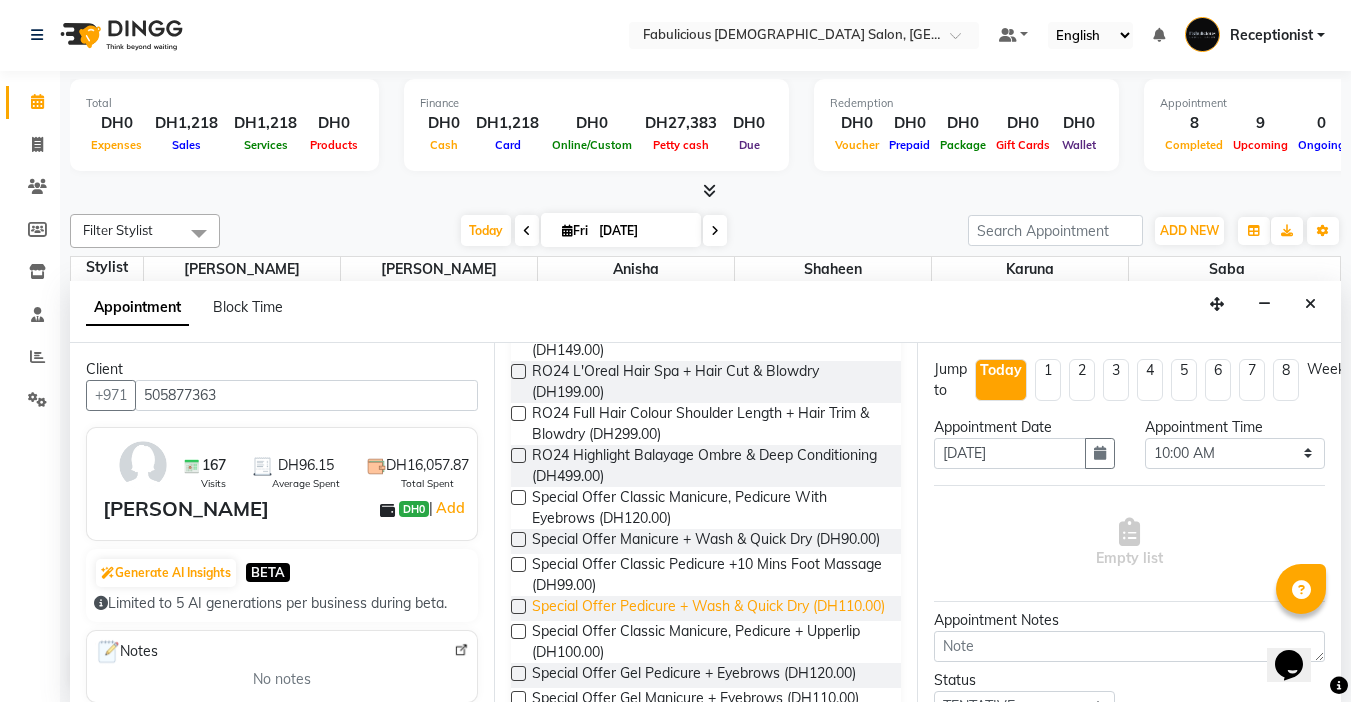 scroll, scrollTop: 0, scrollLeft: 0, axis: both 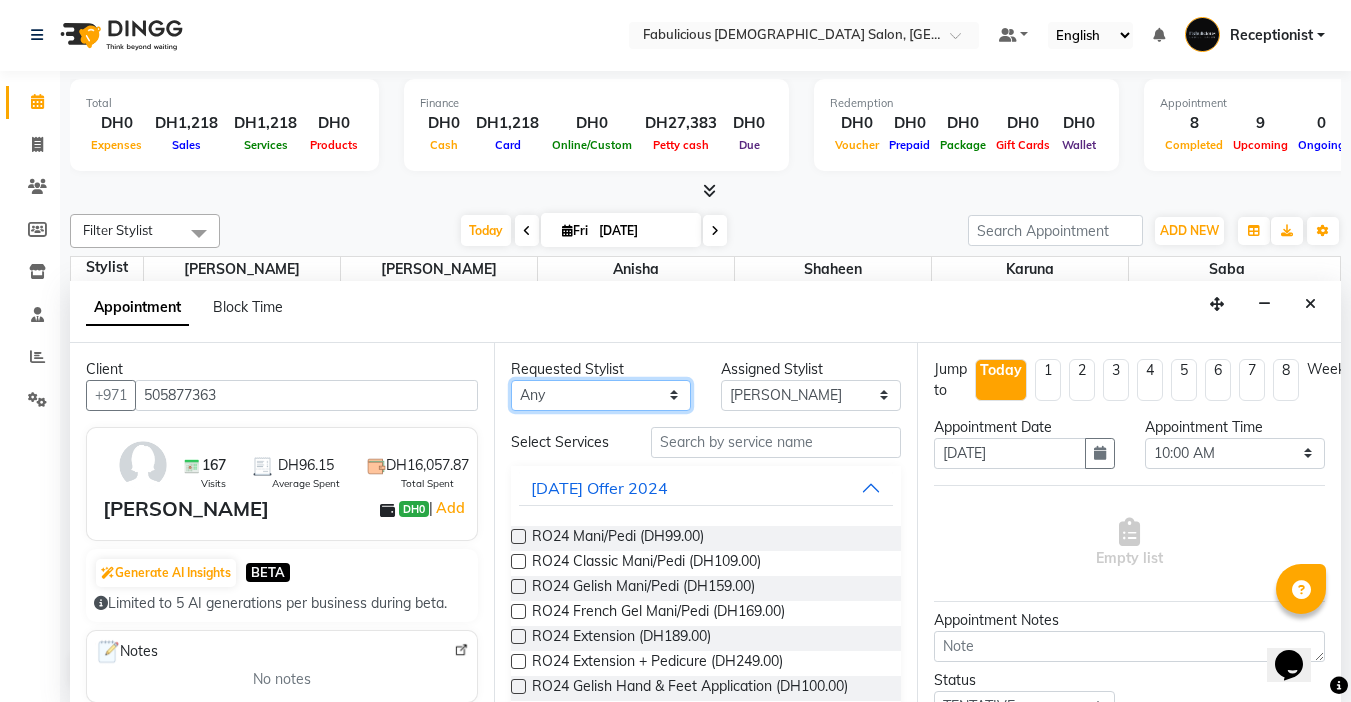 click on "Any [PERSON_NAME] [PERSON_NAME]  [PERSON_NAME] [PERSON_NAME]" at bounding box center (601, 395) 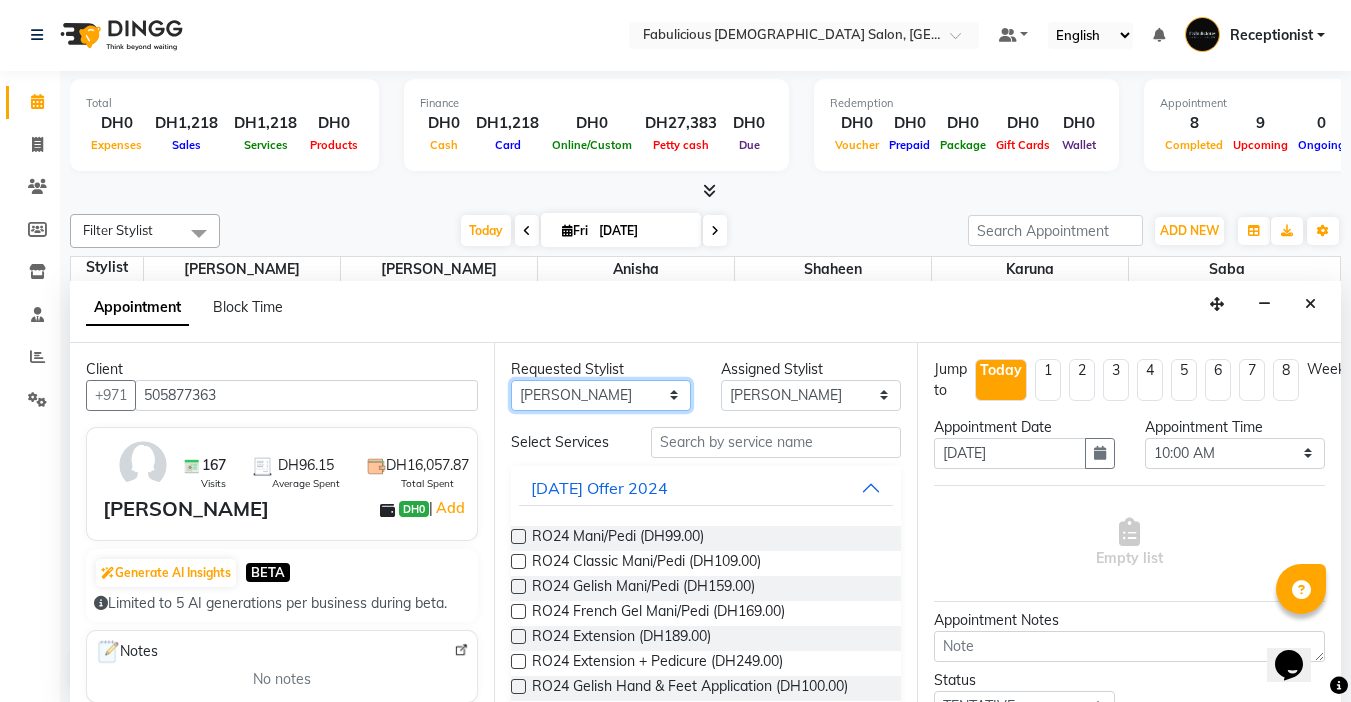 click on "Any [PERSON_NAME] [PERSON_NAME]  [PERSON_NAME] [PERSON_NAME]" at bounding box center (601, 395) 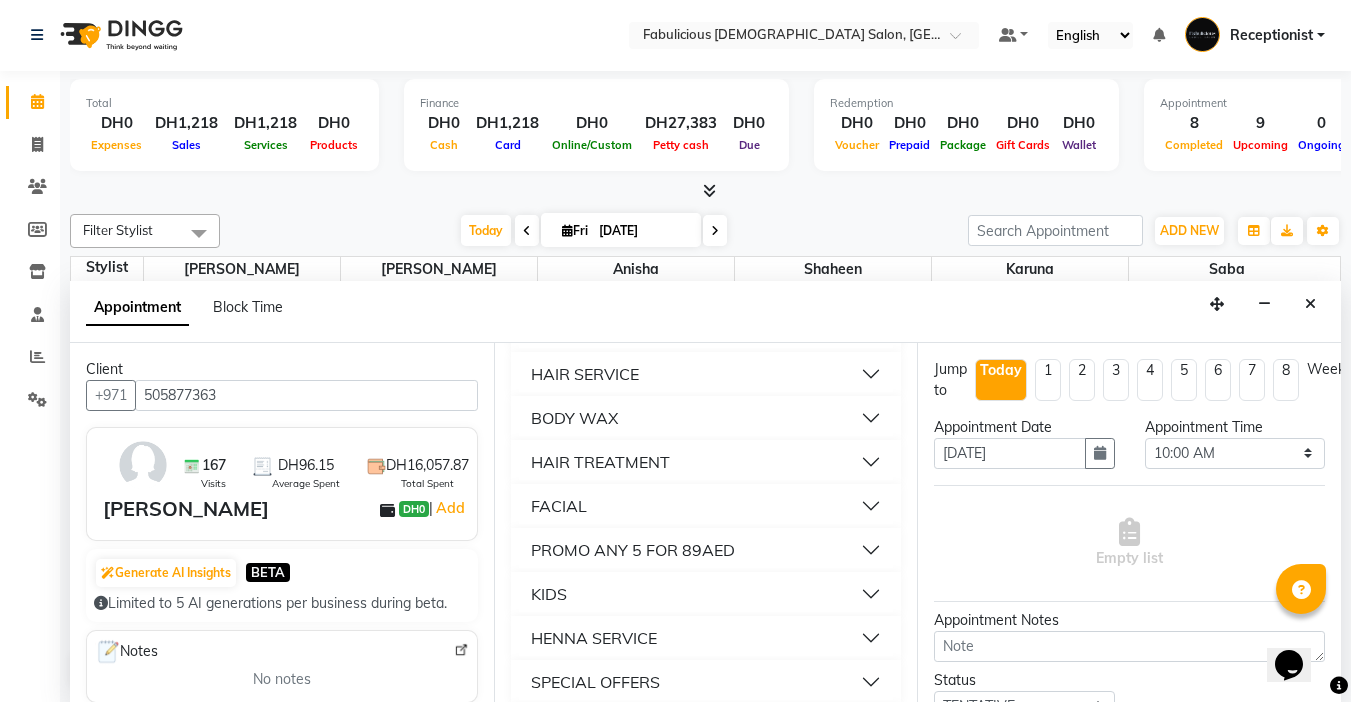 scroll, scrollTop: 1600, scrollLeft: 0, axis: vertical 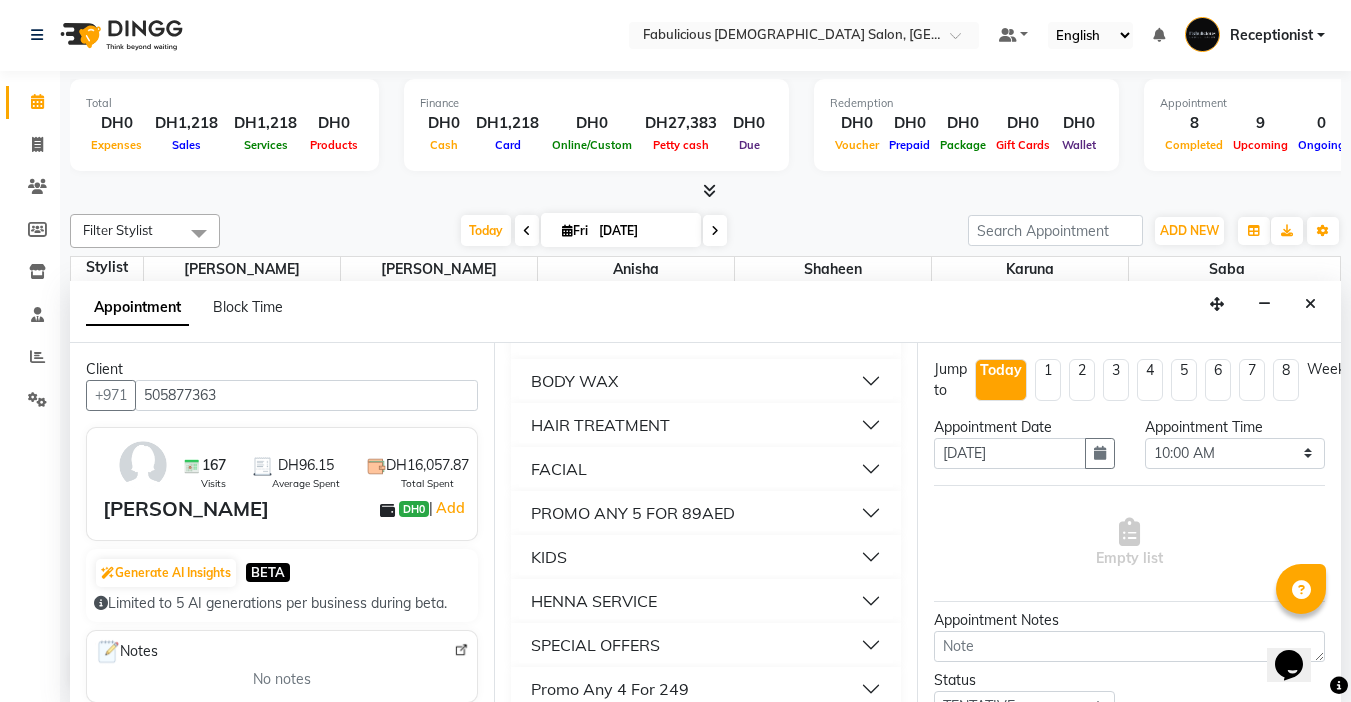 click on "BODY WAX" at bounding box center [574, 381] 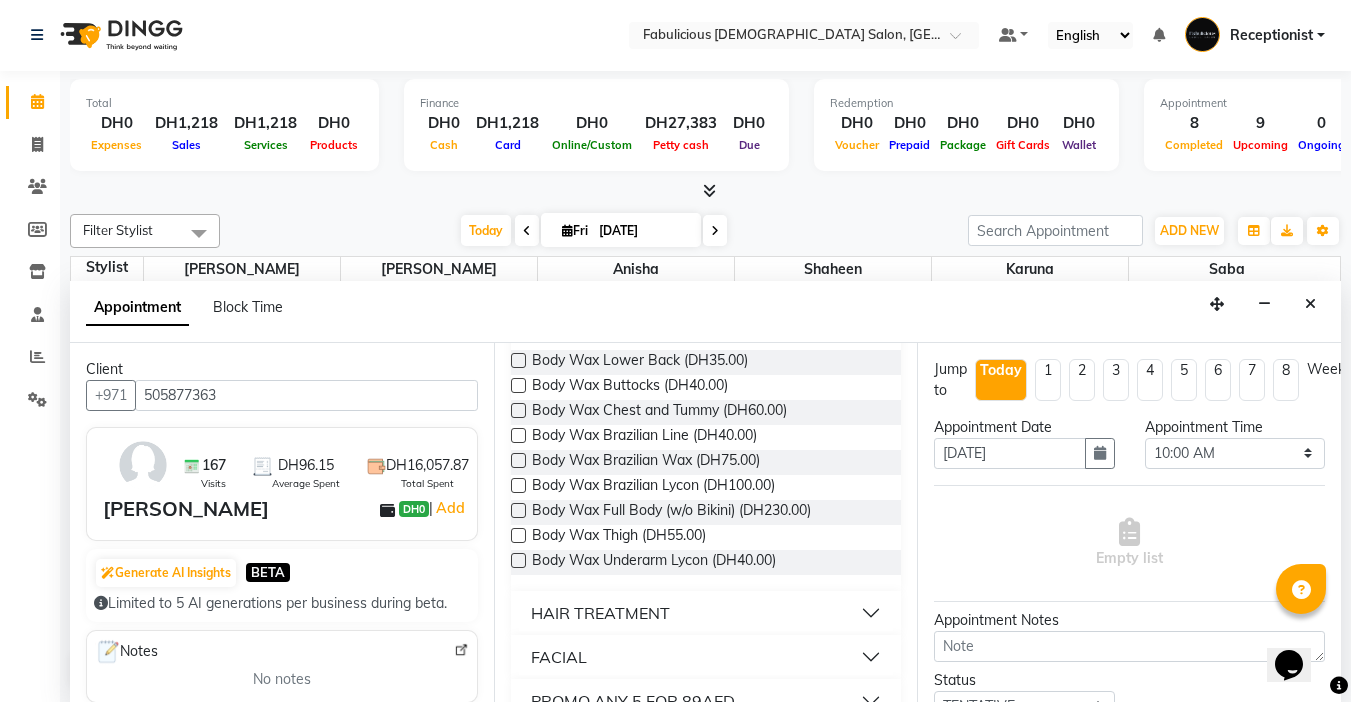 scroll, scrollTop: 1900, scrollLeft: 0, axis: vertical 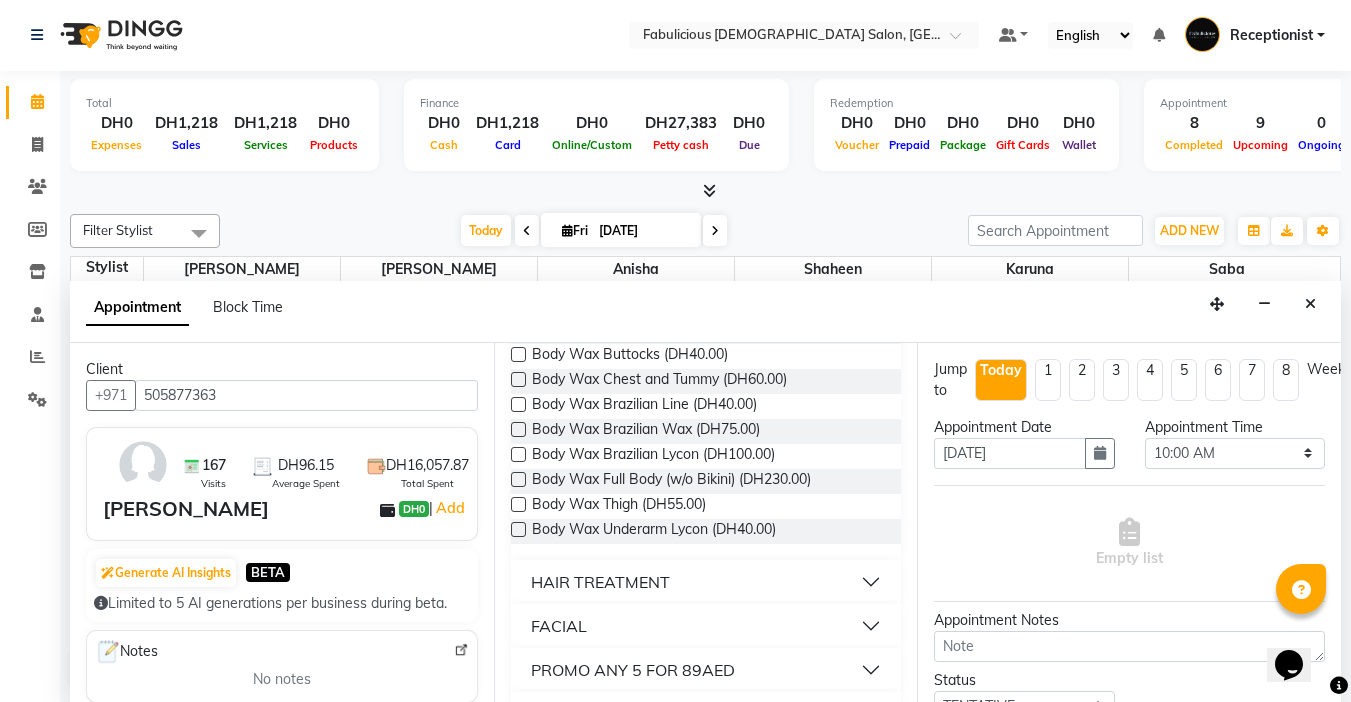 click at bounding box center [518, 429] 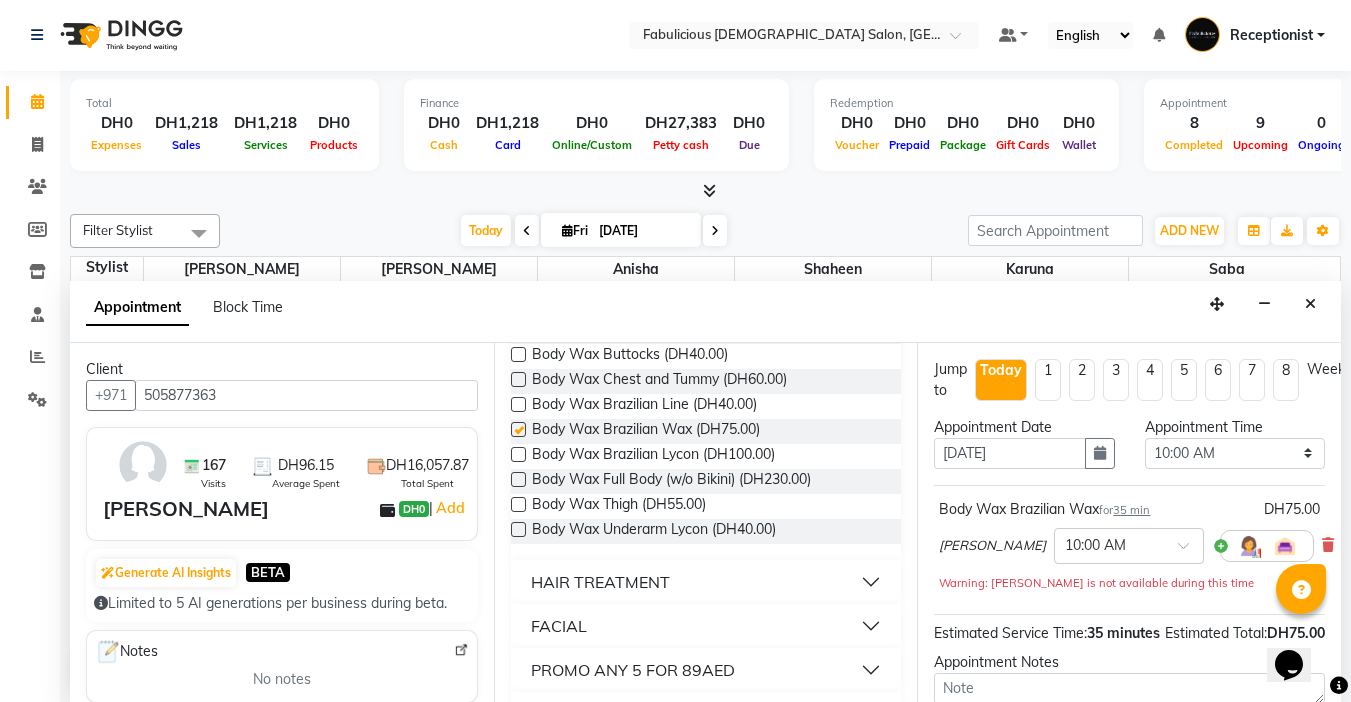 checkbox on "false" 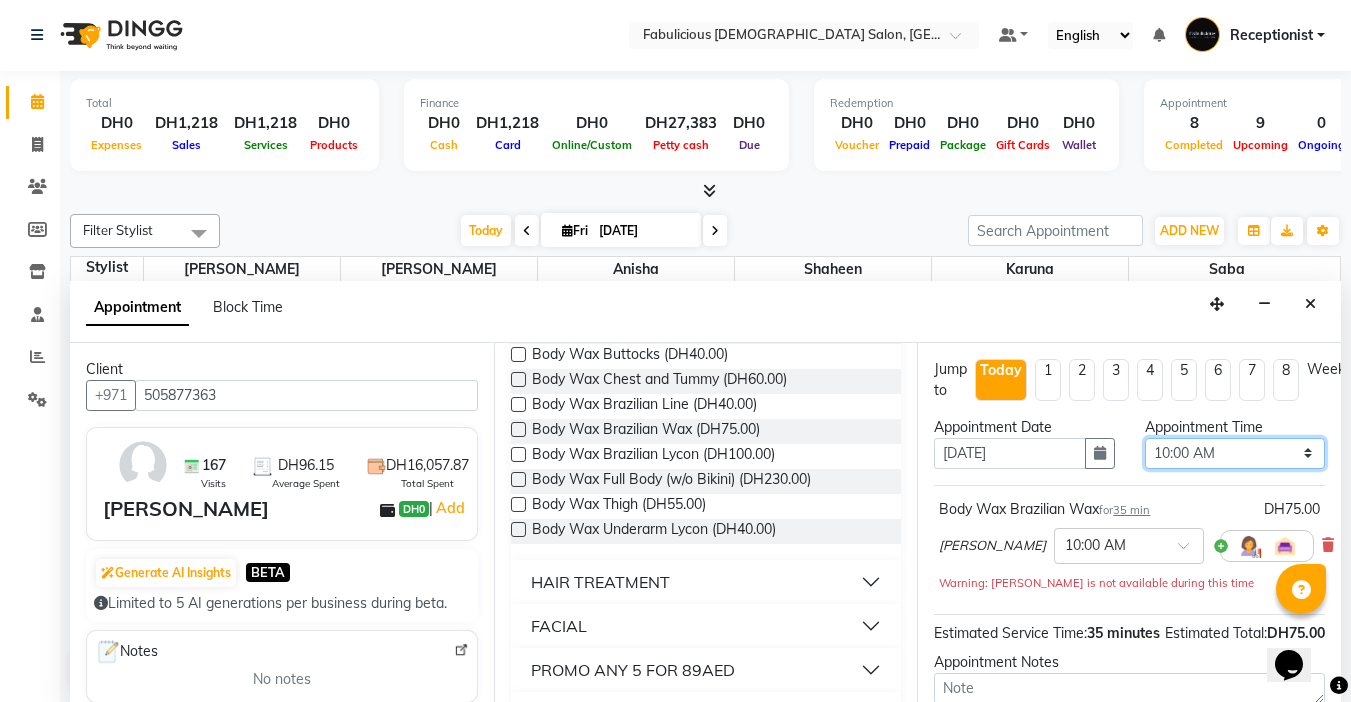 click on "Select 10:00 AM 10:15 AM 10:30 AM 10:45 AM 11:00 AM 11:15 AM 11:30 AM 11:45 AM 12:00 PM 12:15 PM 12:30 PM 12:45 PM 01:00 PM 01:15 PM 01:30 PM 01:45 PM 02:00 PM 02:15 PM 02:30 PM 02:45 PM 03:00 PM 03:15 PM 03:30 PM 03:45 PM 04:00 PM 04:15 PM 04:30 PM 04:45 PM 05:00 PM 05:15 PM 05:30 PM 05:45 PM 06:00 PM 06:15 PM 06:30 PM 06:45 PM 07:00 PM 07:15 PM 07:30 PM 07:45 PM 08:00 PM 08:15 PM 08:30 PM 08:45 PM 09:00 PM 09:15 PM 09:30 PM 09:45 PM 10:00 PM 10:15 PM 10:30 PM 10:45 PM 11:00 PM 11:15 PM 11:30 PM 11:45 PM" at bounding box center [1235, 453] 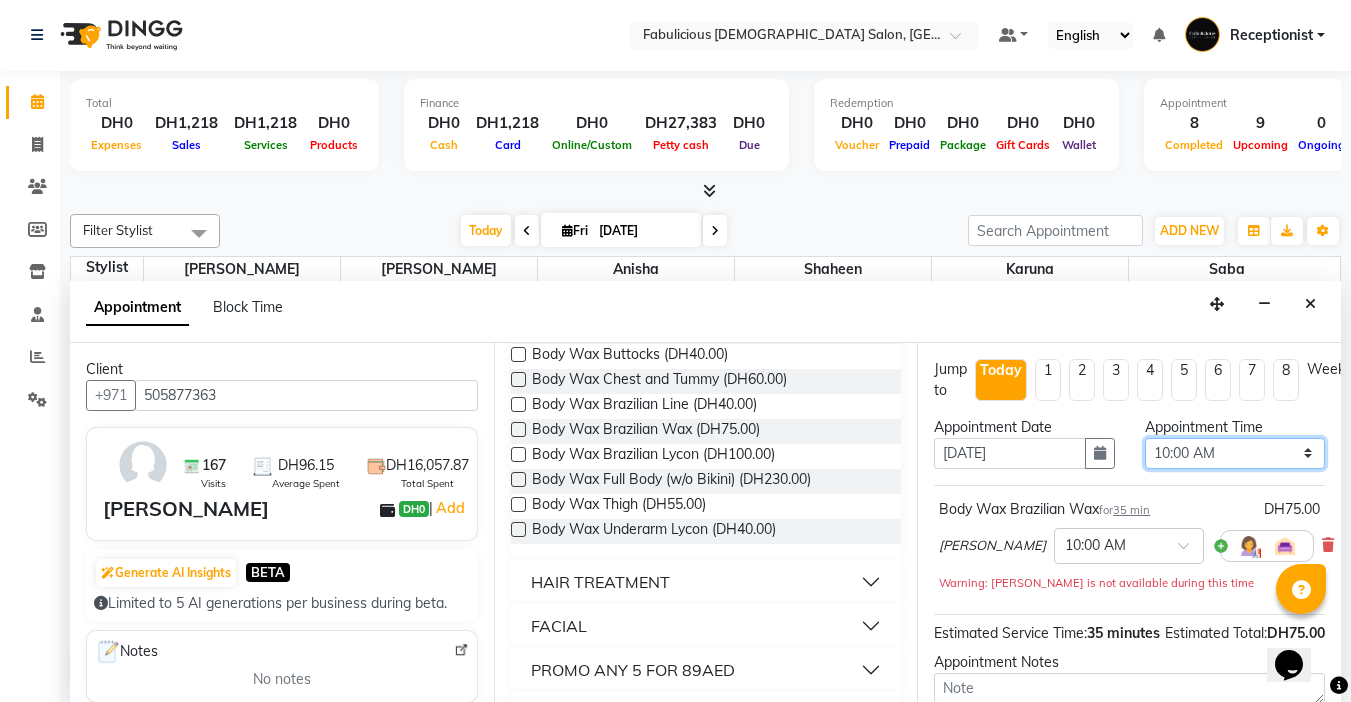 select on "915" 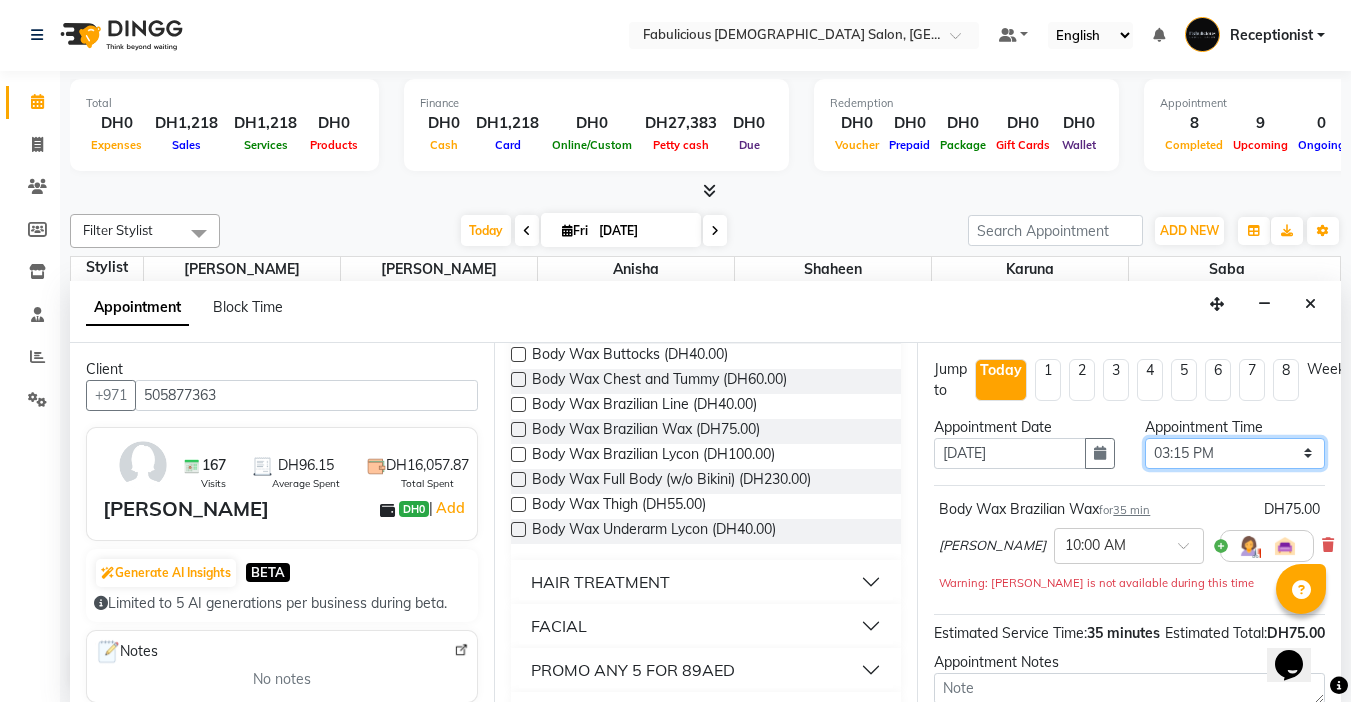 click on "Select 10:00 AM 10:15 AM 10:30 AM 10:45 AM 11:00 AM 11:15 AM 11:30 AM 11:45 AM 12:00 PM 12:15 PM 12:30 PM 12:45 PM 01:00 PM 01:15 PM 01:30 PM 01:45 PM 02:00 PM 02:15 PM 02:30 PM 02:45 PM 03:00 PM 03:15 PM 03:30 PM 03:45 PM 04:00 PM 04:15 PM 04:30 PM 04:45 PM 05:00 PM 05:15 PM 05:30 PM 05:45 PM 06:00 PM 06:15 PM 06:30 PM 06:45 PM 07:00 PM 07:15 PM 07:30 PM 07:45 PM 08:00 PM 08:15 PM 08:30 PM 08:45 PM 09:00 PM 09:15 PM 09:30 PM 09:45 PM 10:00 PM 10:15 PM 10:30 PM 10:45 PM 11:00 PM 11:15 PM 11:30 PM 11:45 PM" at bounding box center [1235, 453] 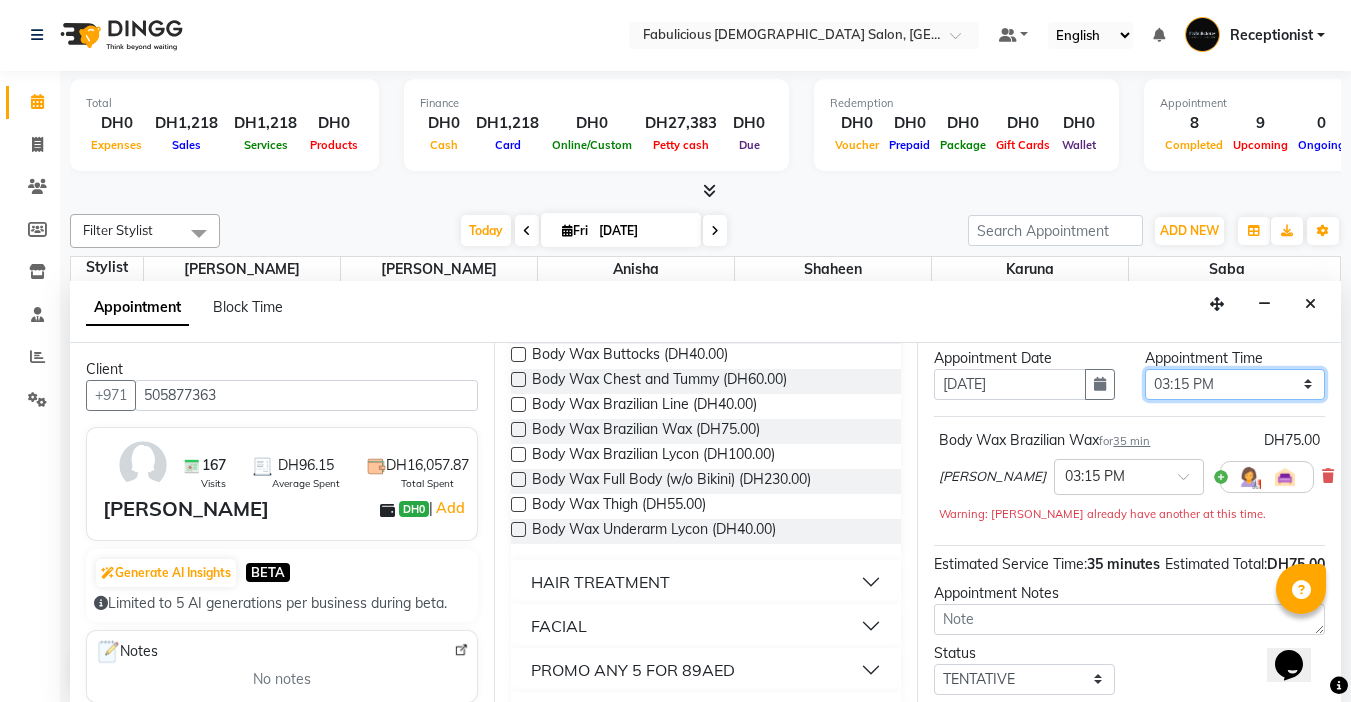 scroll, scrollTop: 224, scrollLeft: 0, axis: vertical 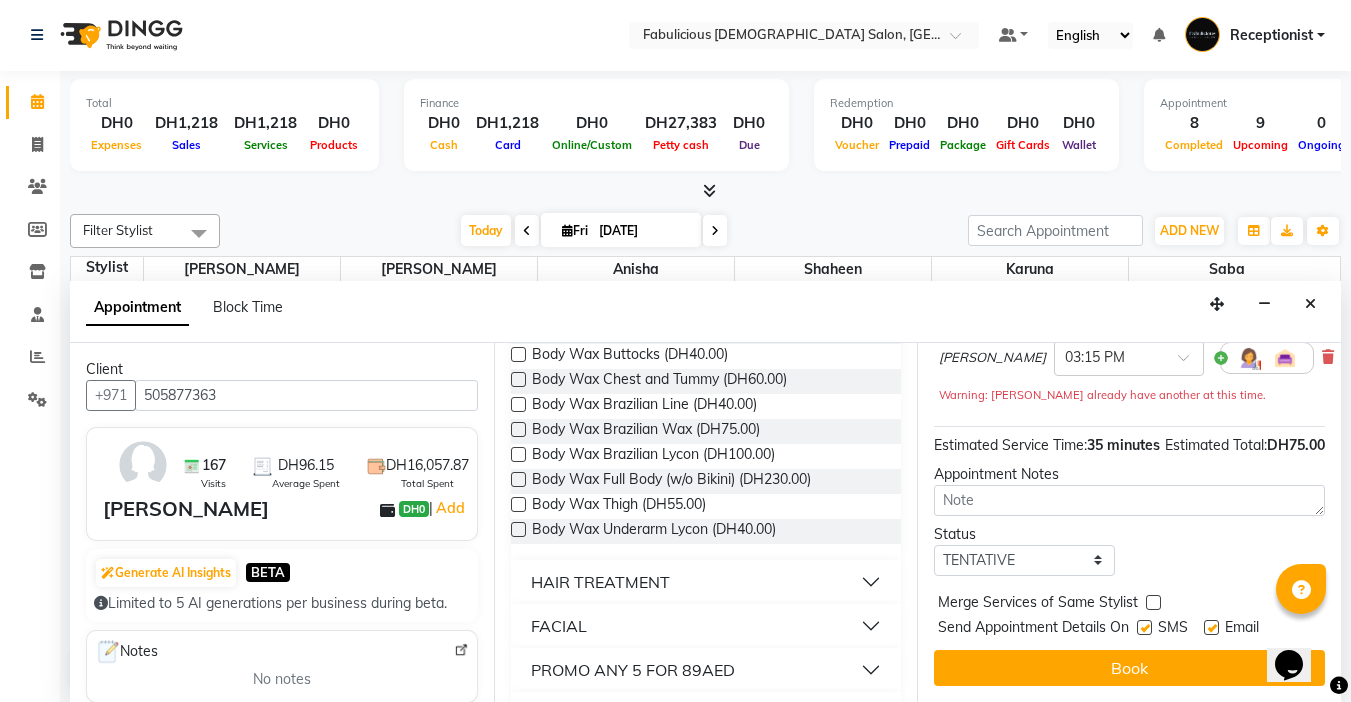click at bounding box center [1153, 602] 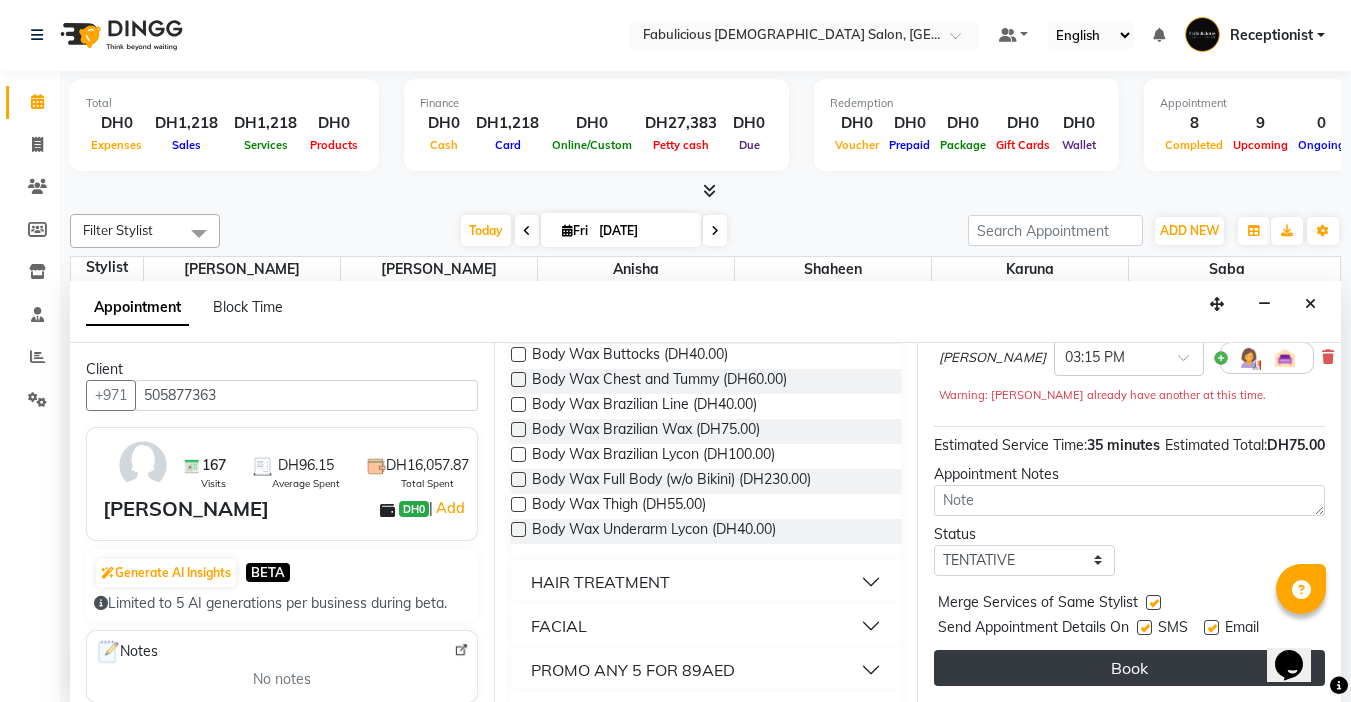 click on "Book" at bounding box center (1129, 668) 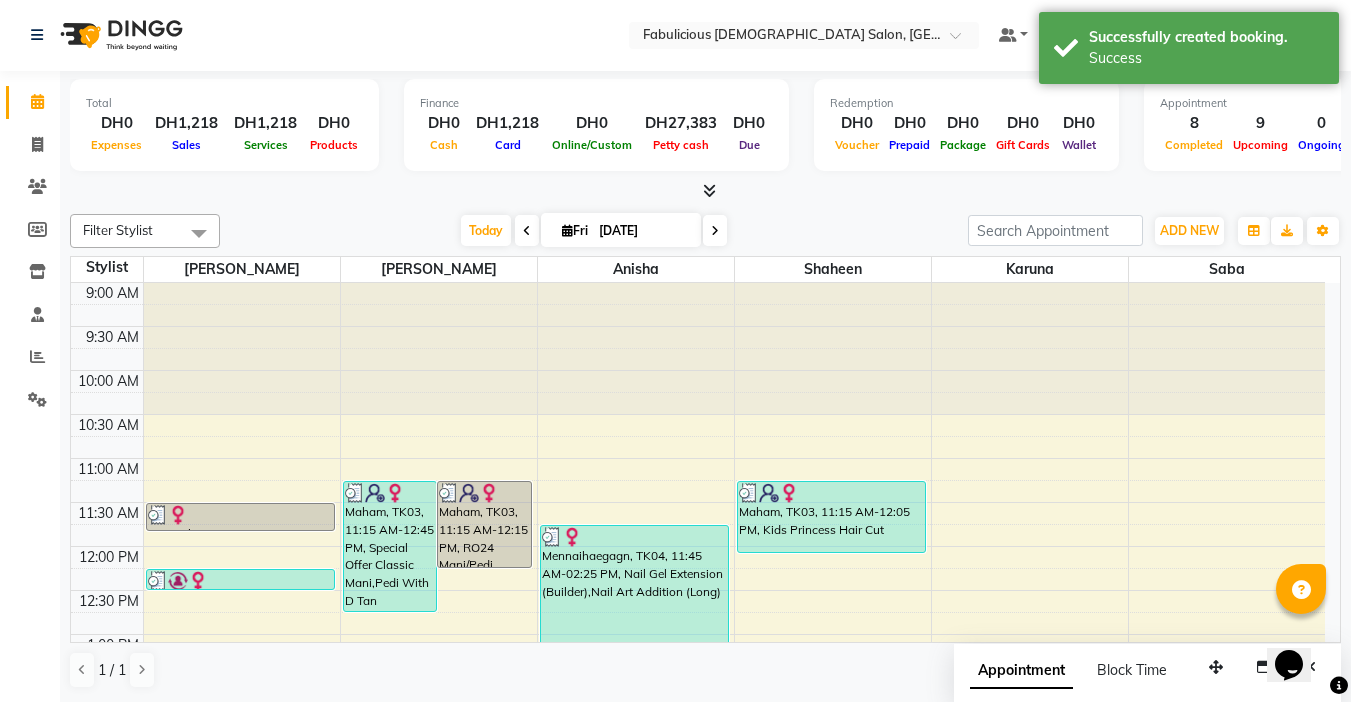 scroll, scrollTop: 0, scrollLeft: 0, axis: both 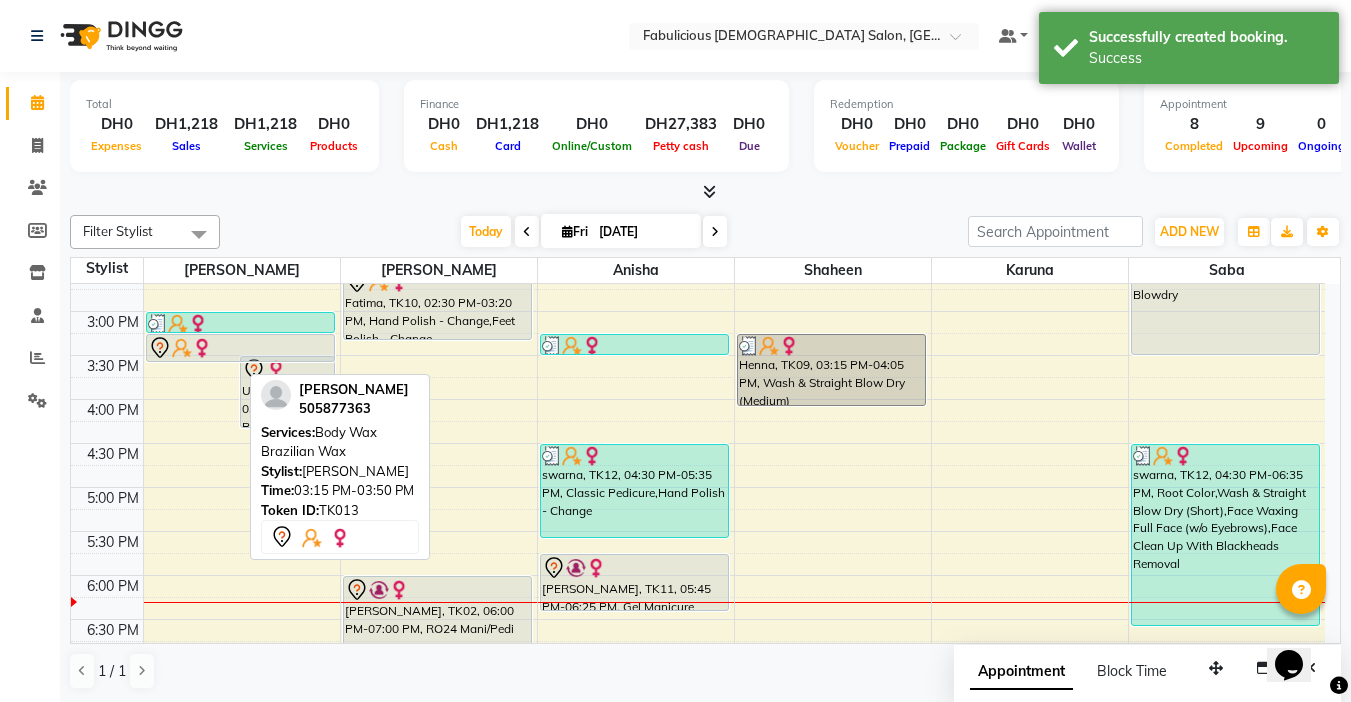 drag, startPoint x: 223, startPoint y: 383, endPoint x: 228, endPoint y: 364, distance: 19.646883 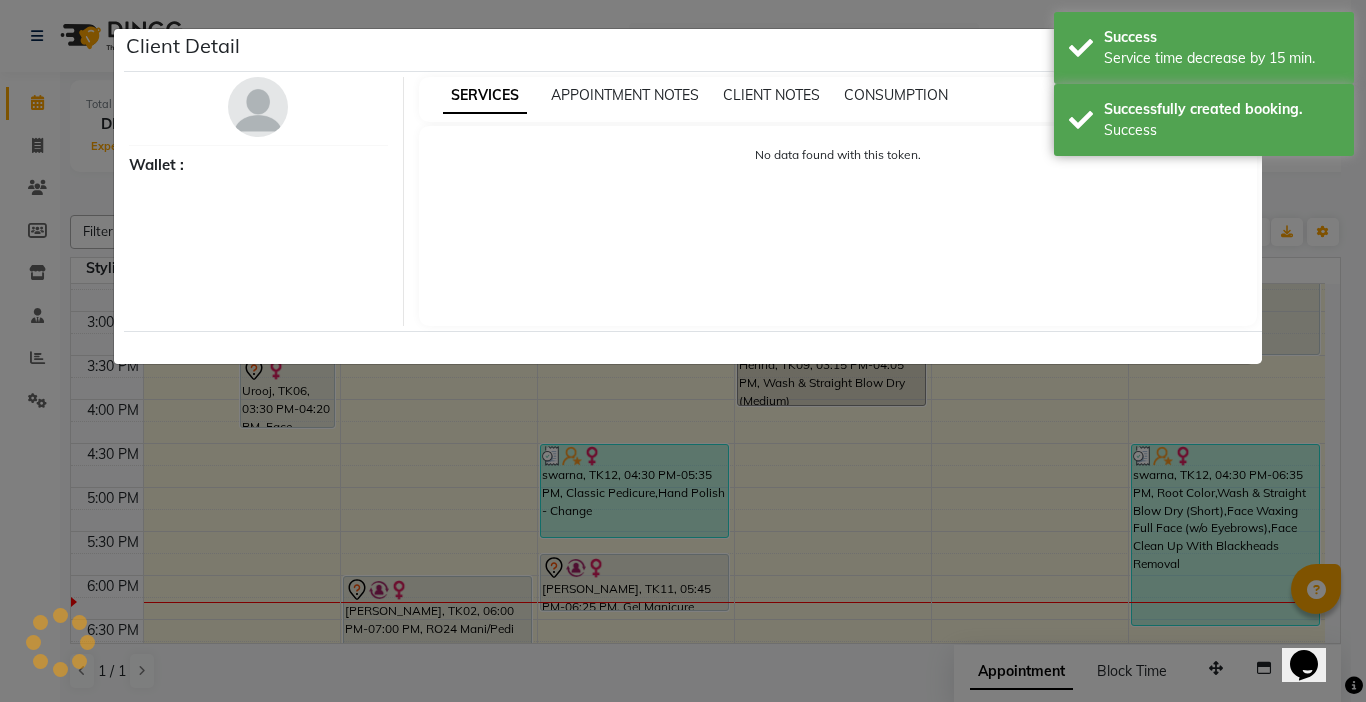 select on "7" 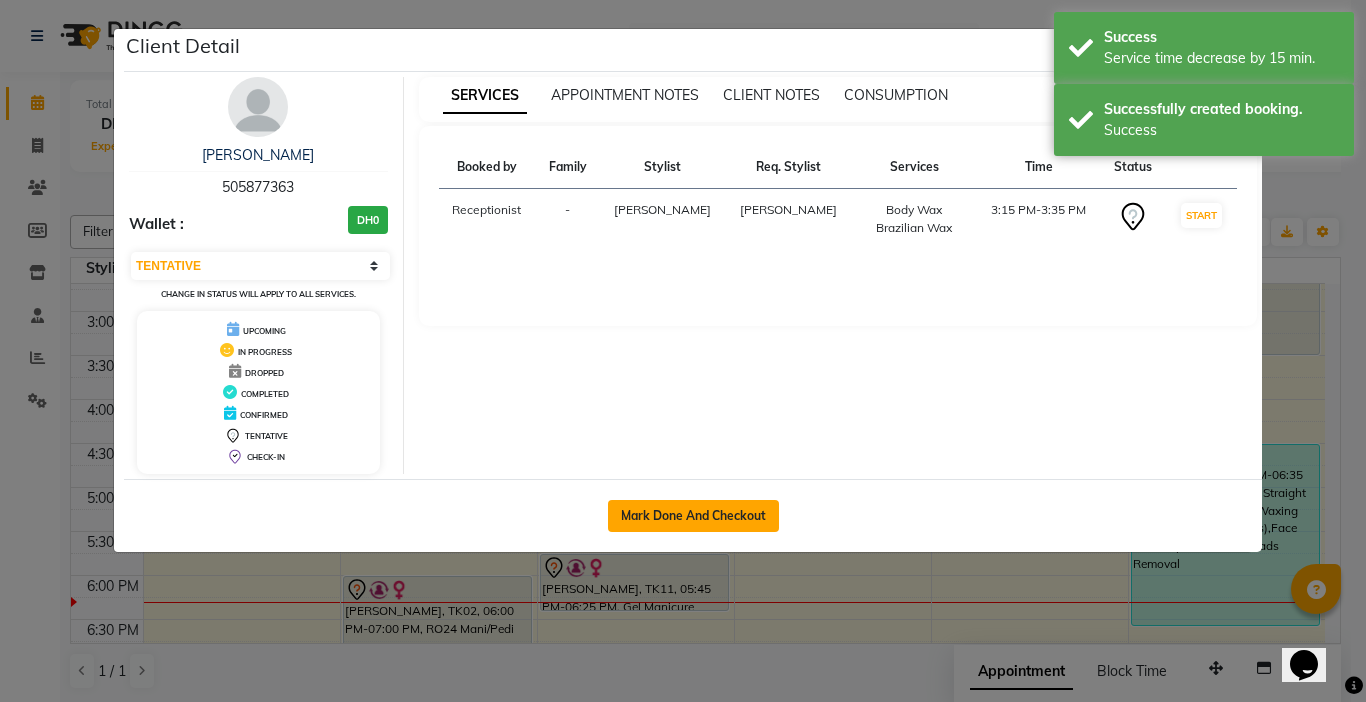 click on "Mark Done And Checkout" 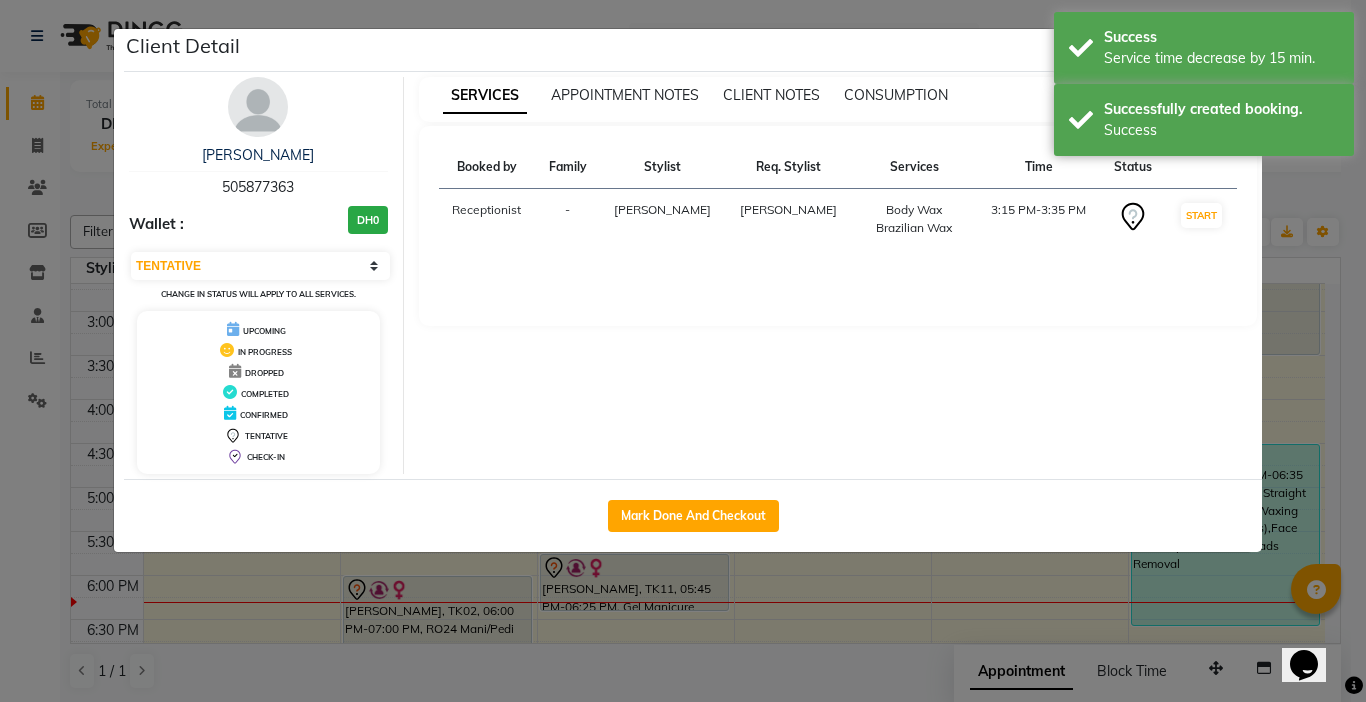 select on "service" 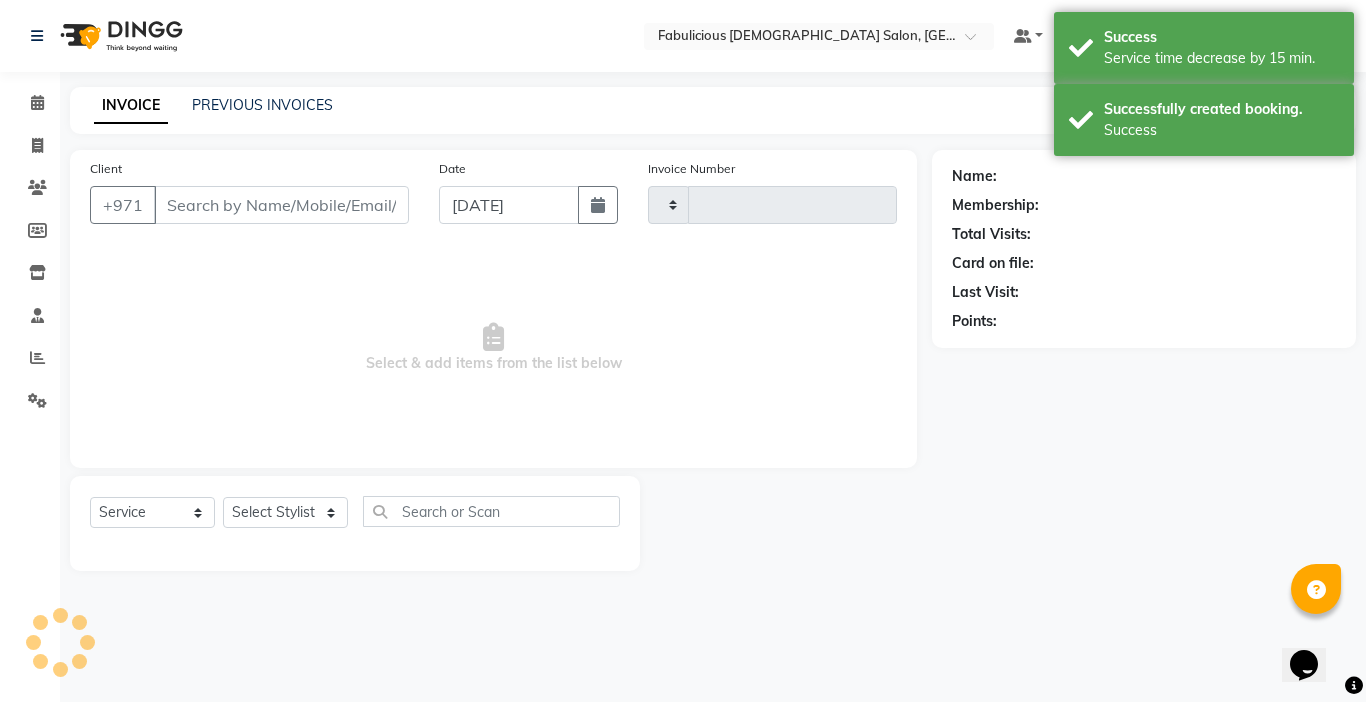type on "1412" 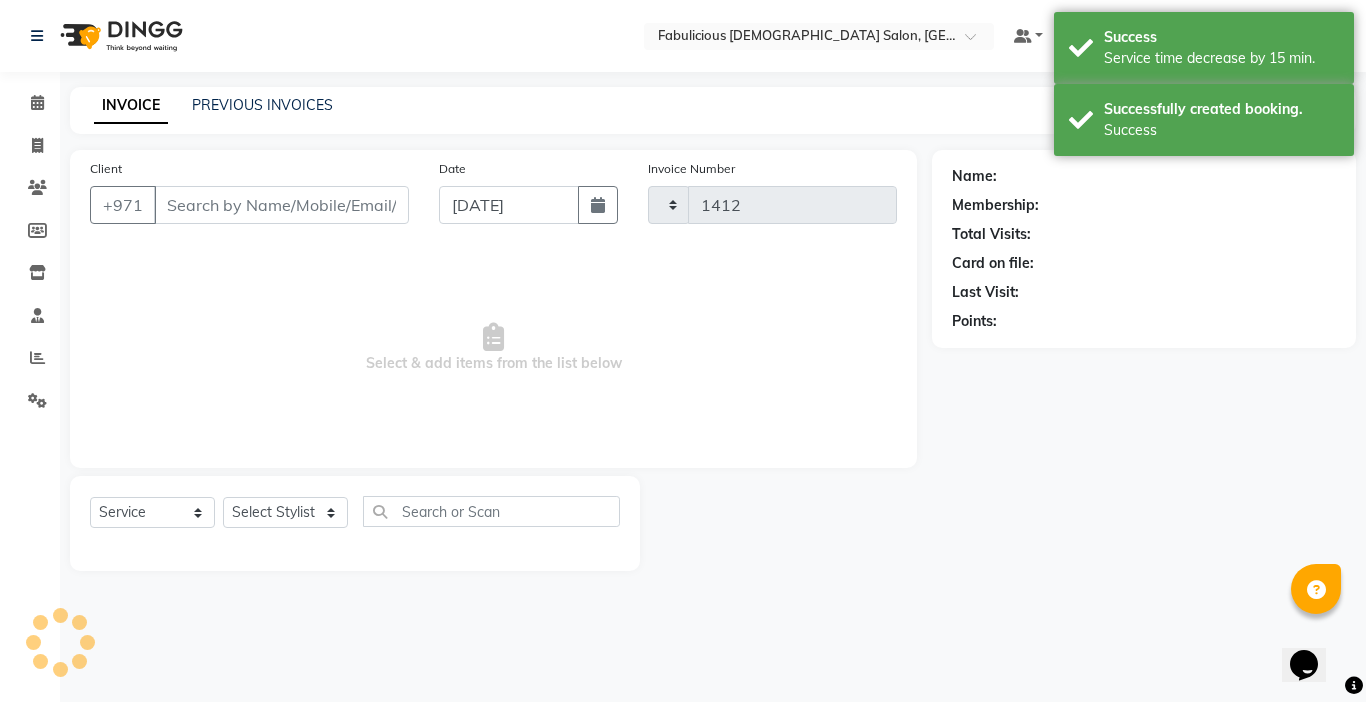 select on "738" 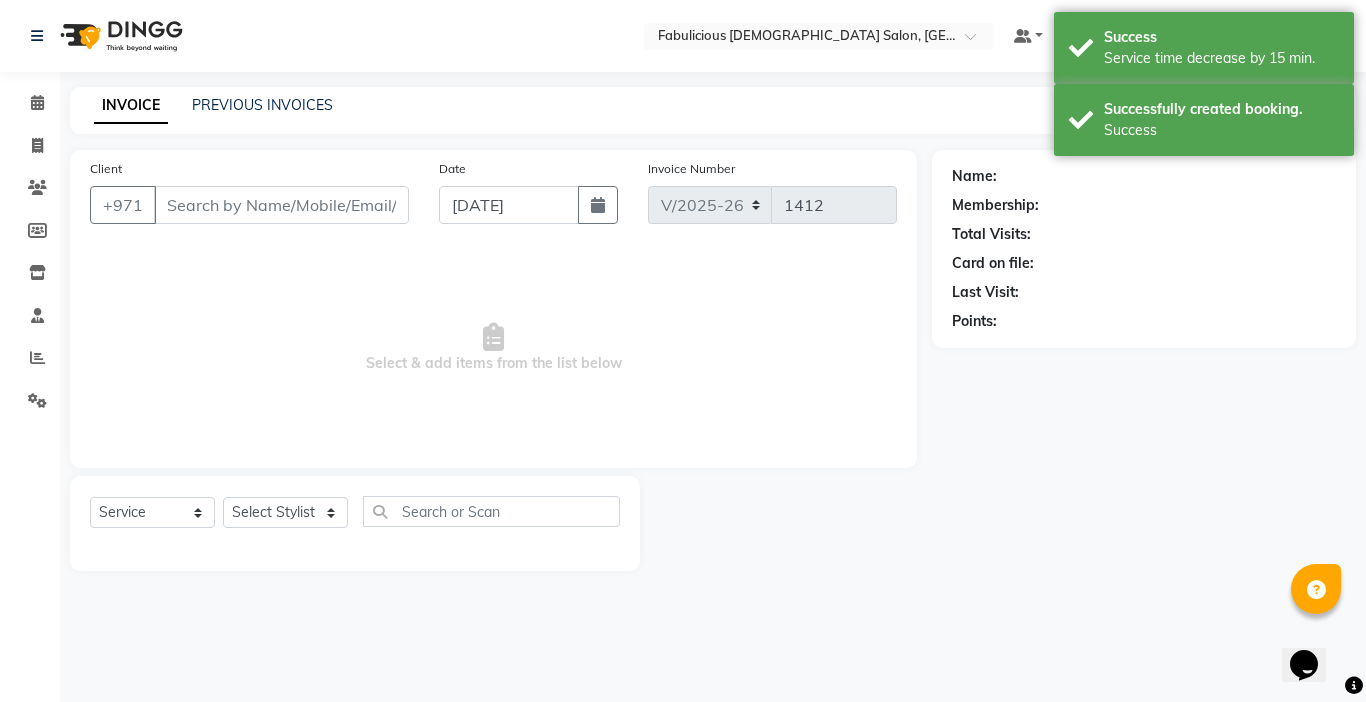 type on "505877363" 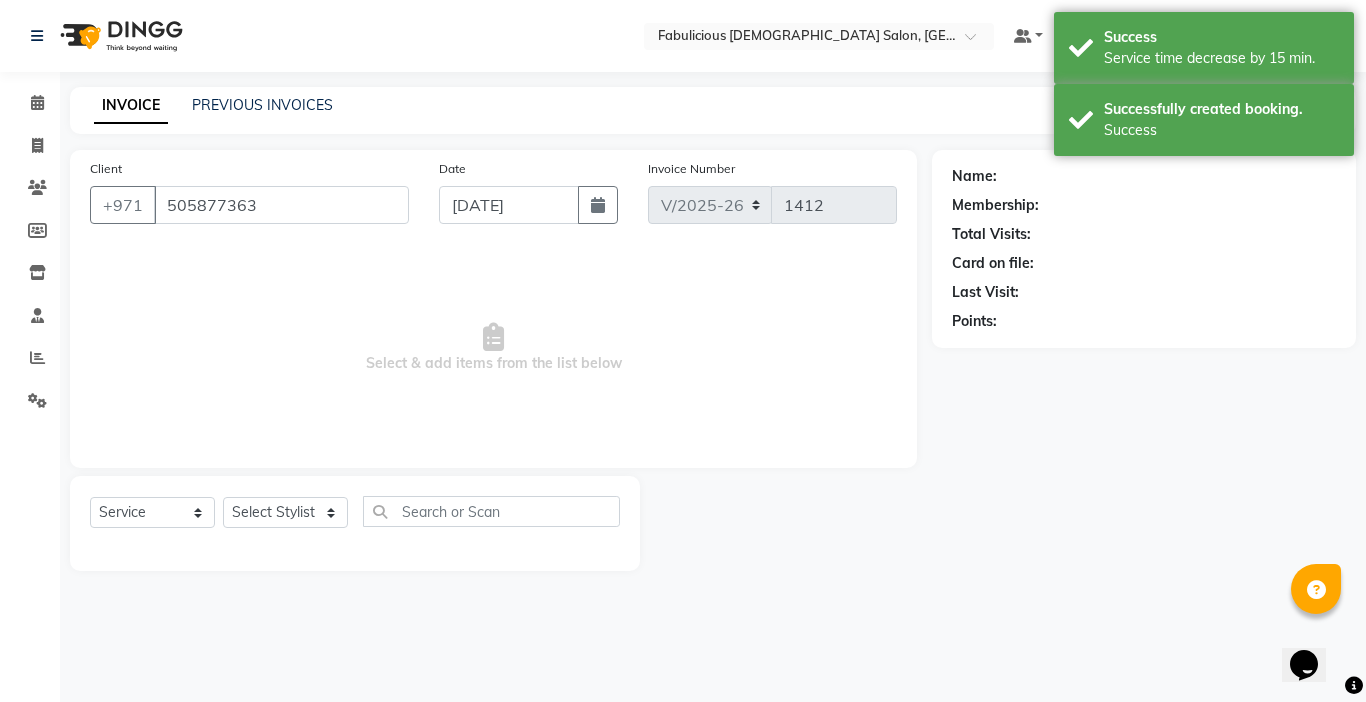 select on "11627" 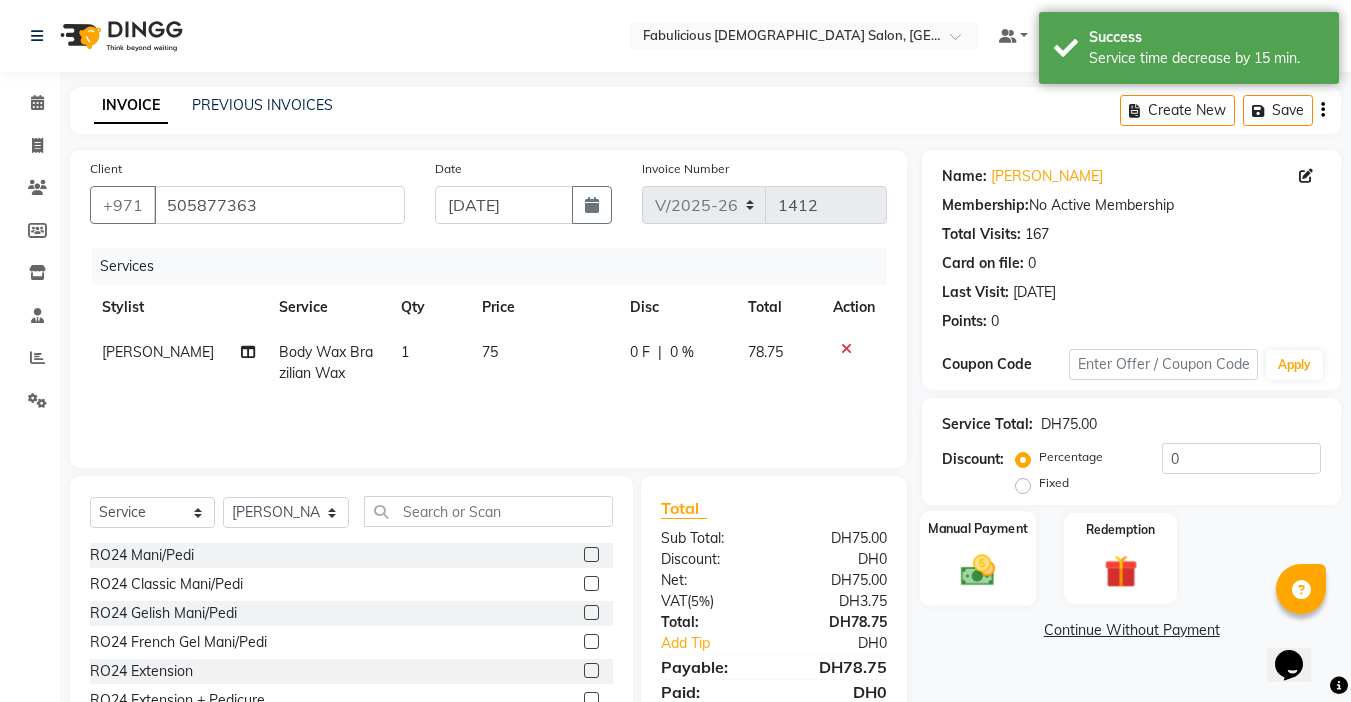 click 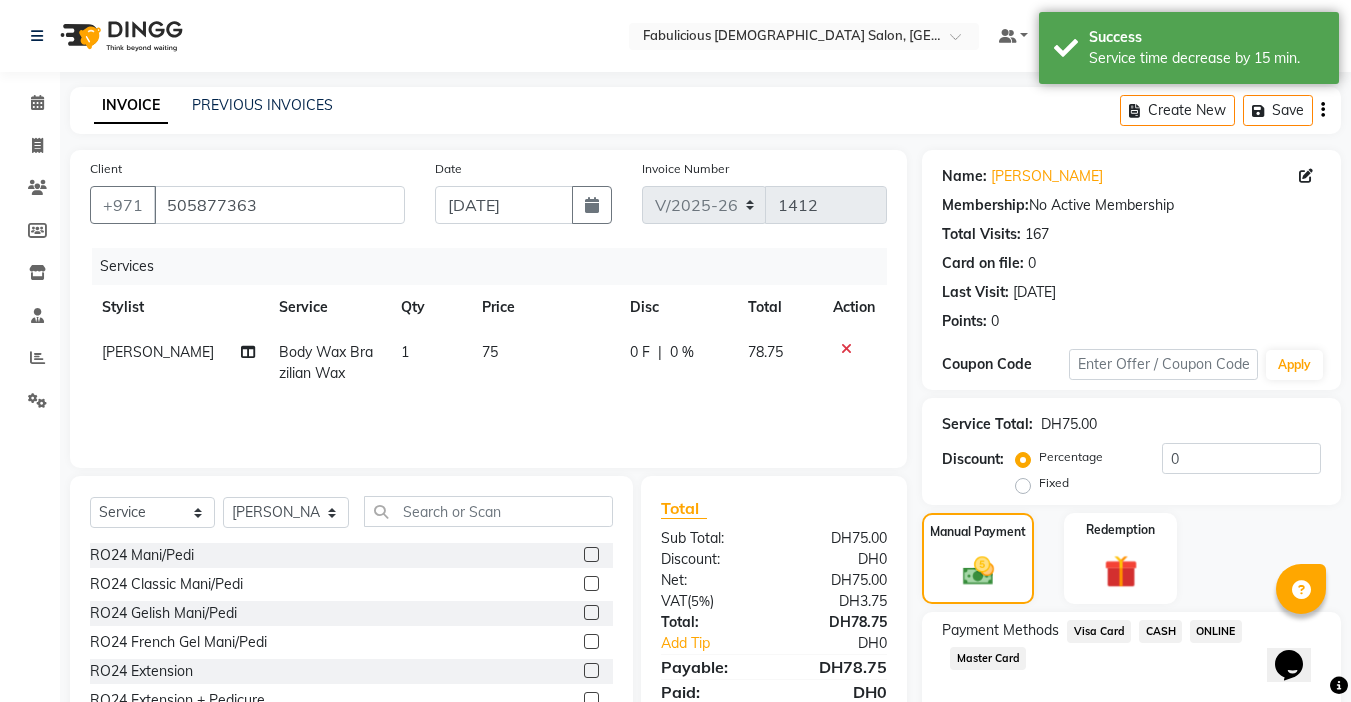 click on "Visa Card" 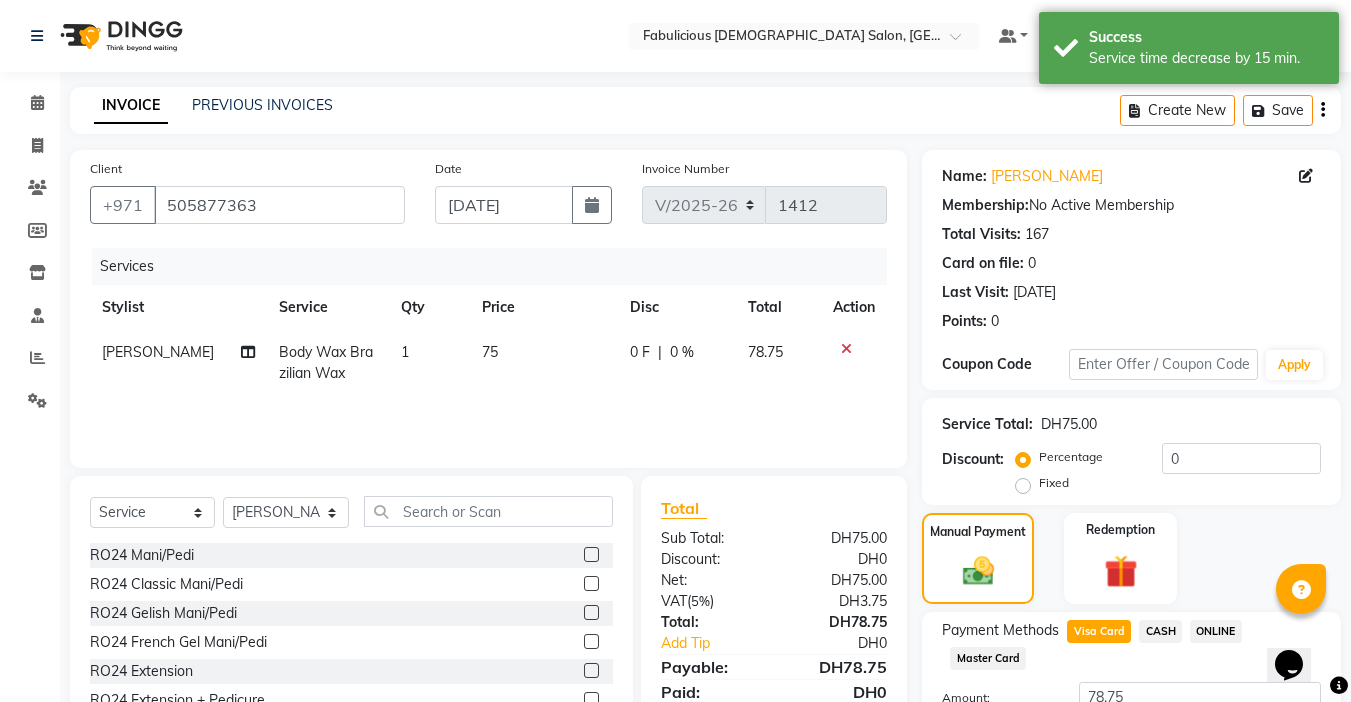 click on "Add Payment" 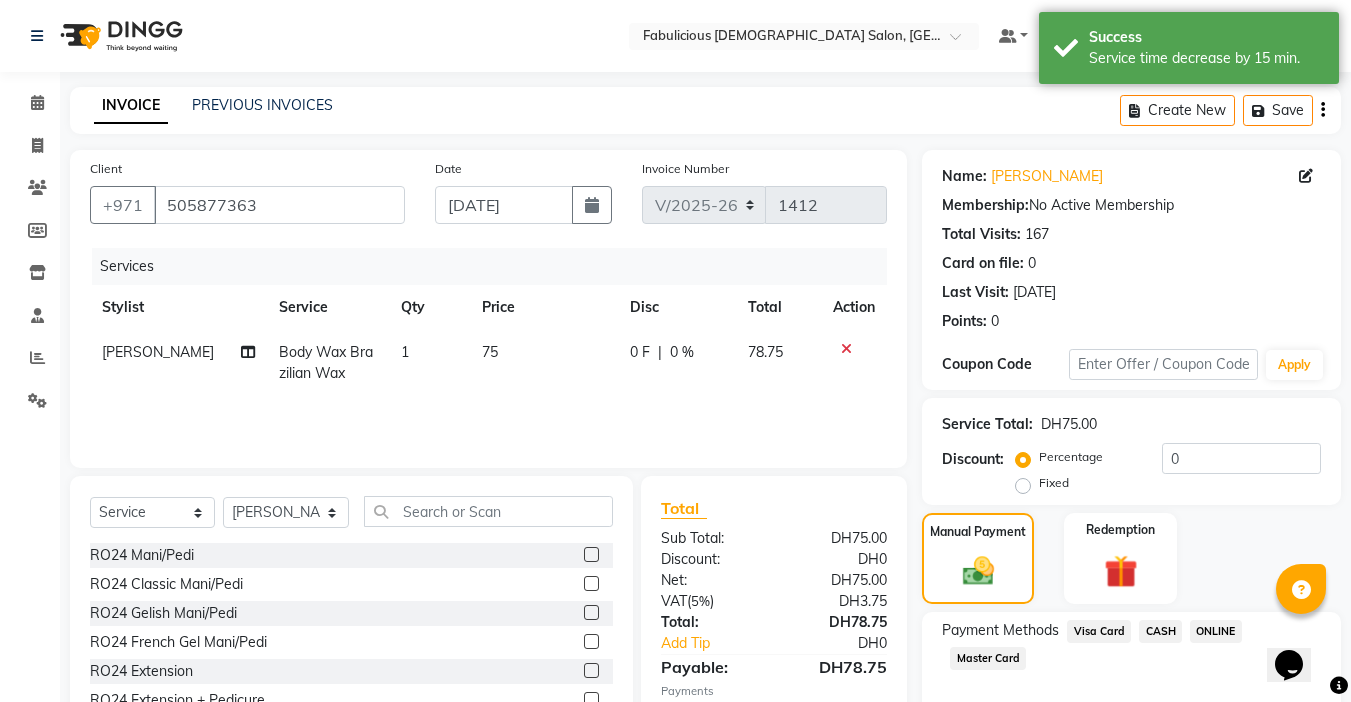 click on "Name: [PERSON_NAME]  Membership:  No Active Membership  Total Visits:  167 Card on file:  0 Last Visit:   [DATE] Points:   0  Coupon Code Apply Service Total:  DH75.00  Discount:  Percentage   Fixed  0 Manual Payment Redemption Payment Methods  Visa Card   CASH   ONLINE   Master Card  Description:                  Send Details On SMS Email  Checkout" 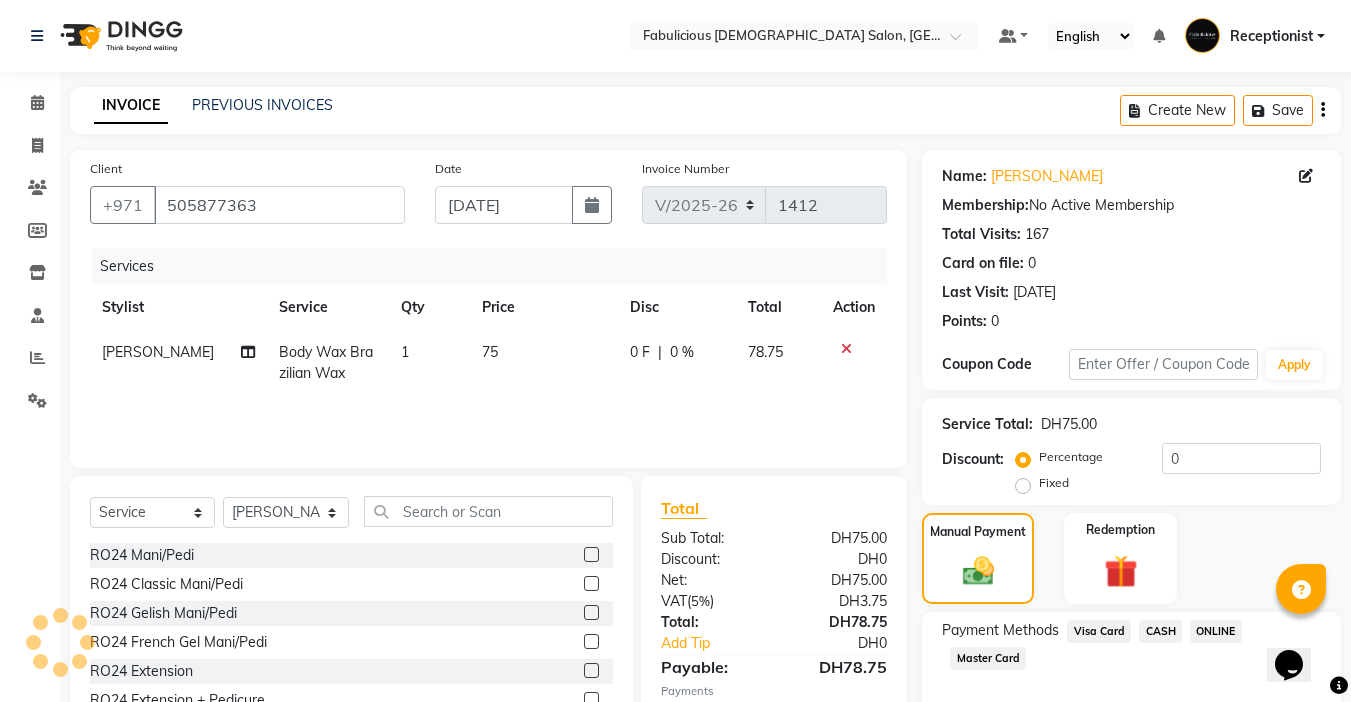 scroll, scrollTop: 214, scrollLeft: 0, axis: vertical 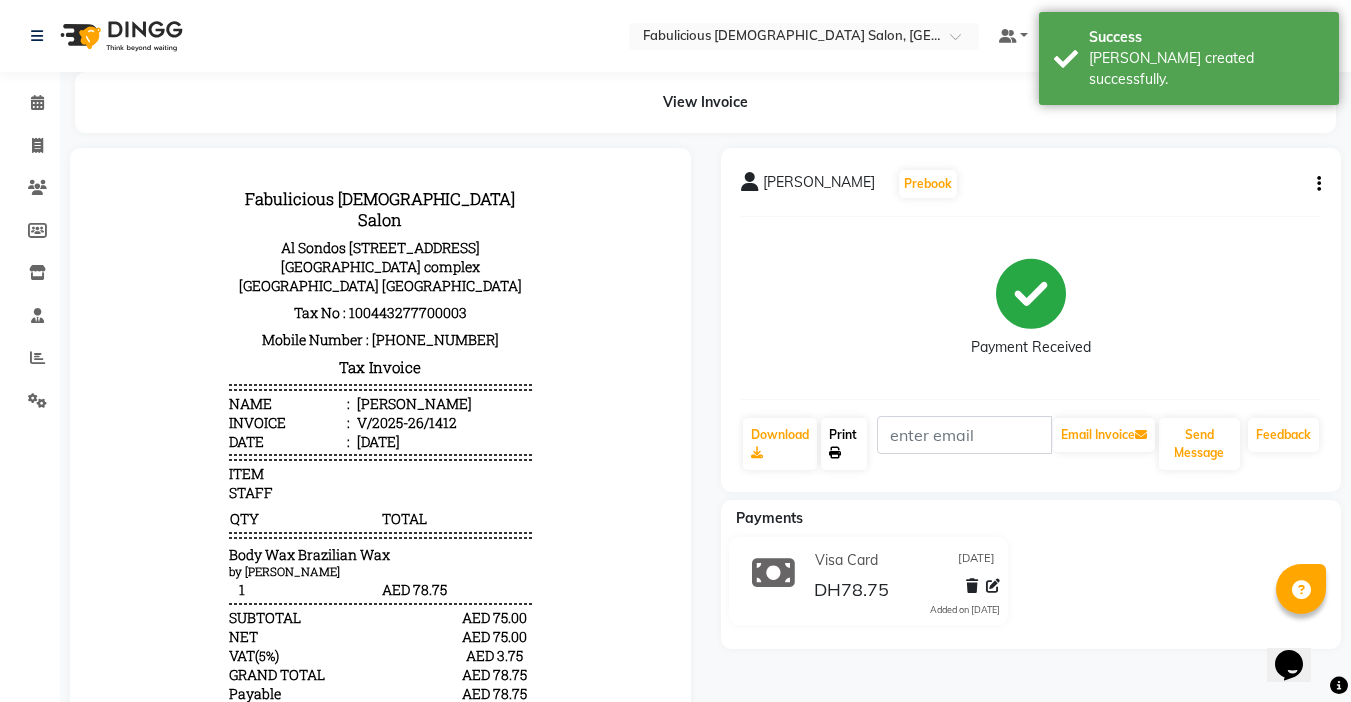 click on "Print" 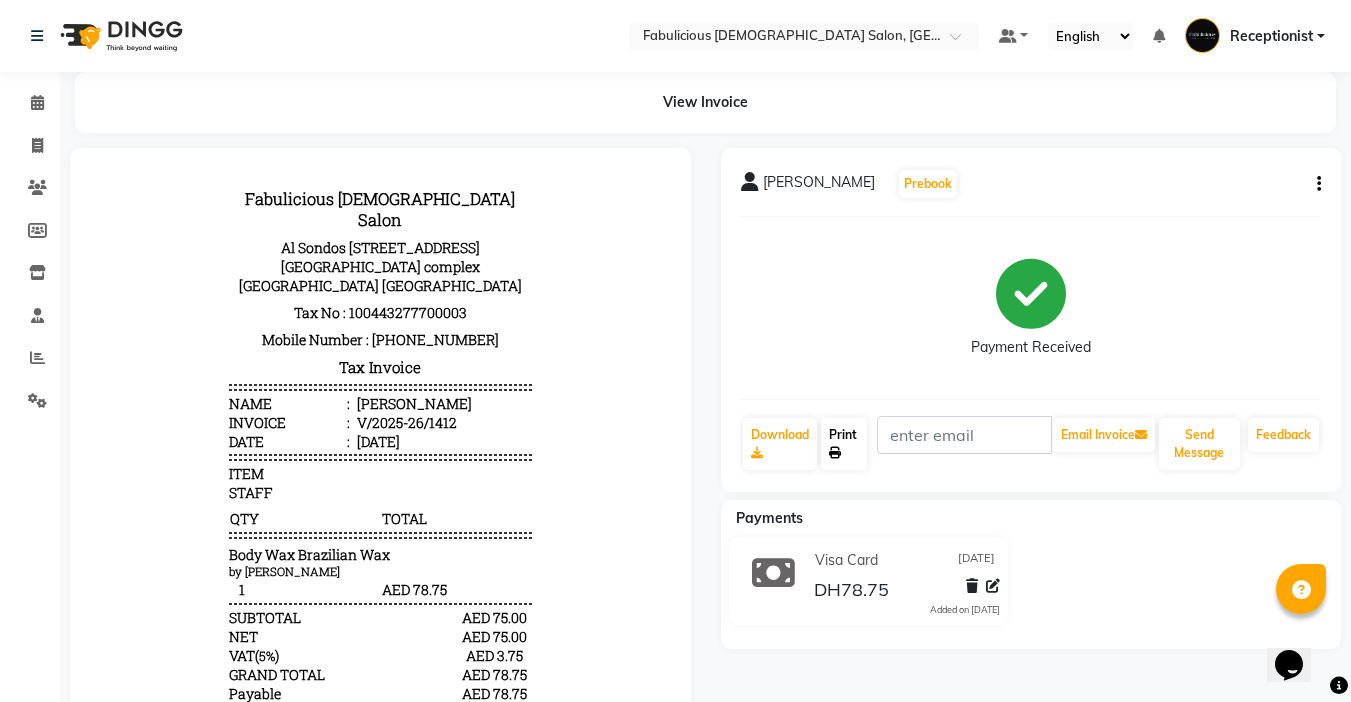 click on "Print" 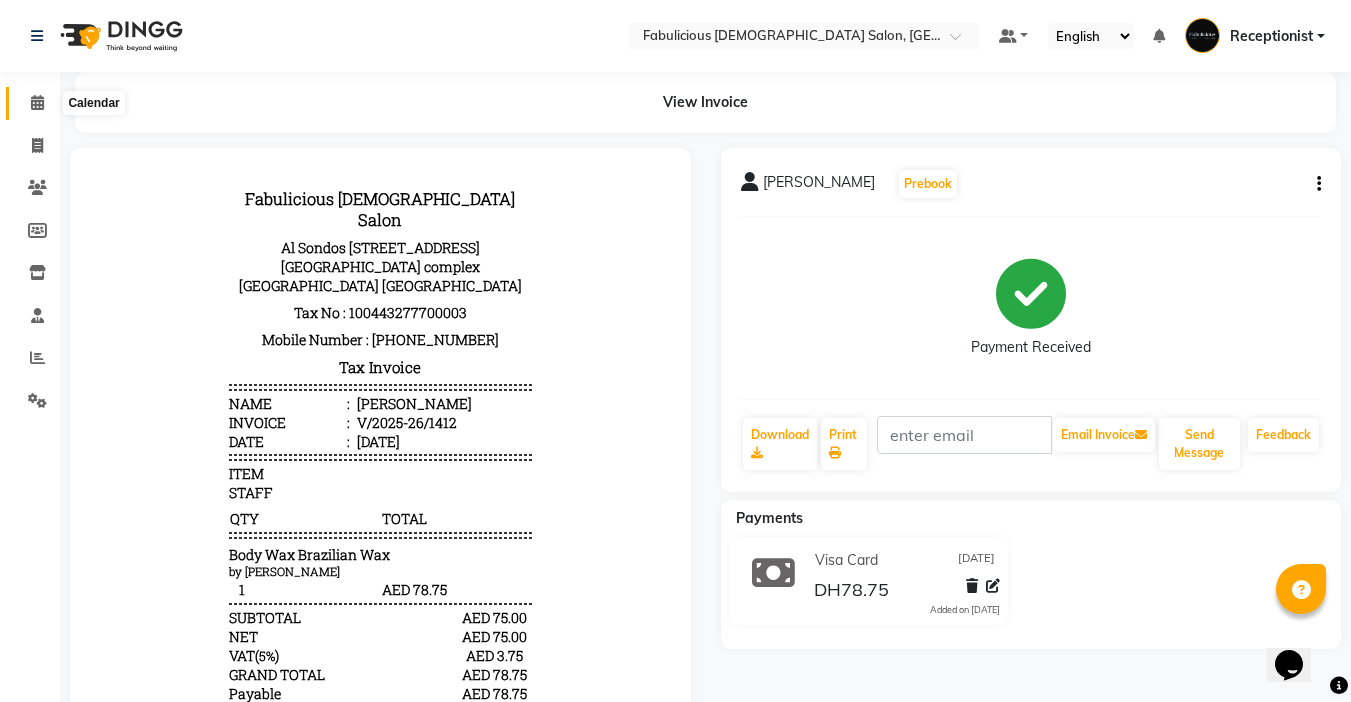 click 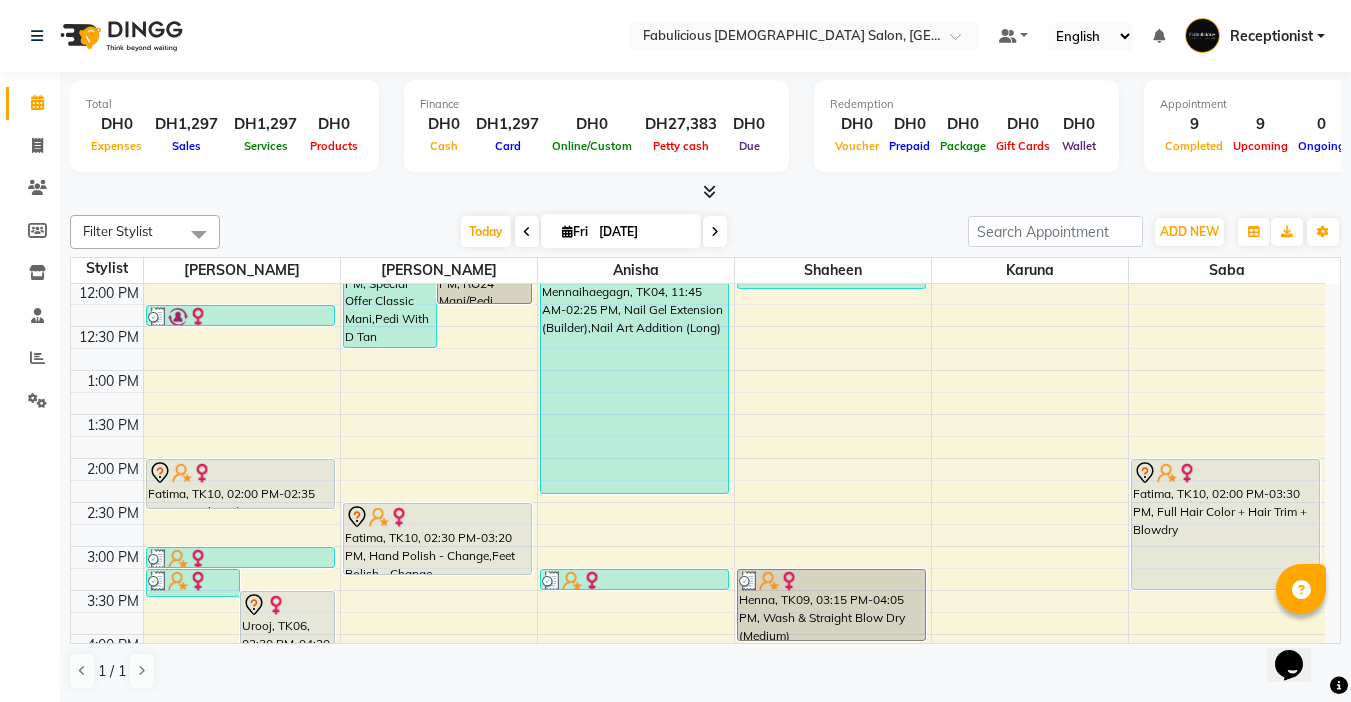 scroll, scrollTop: 300, scrollLeft: 0, axis: vertical 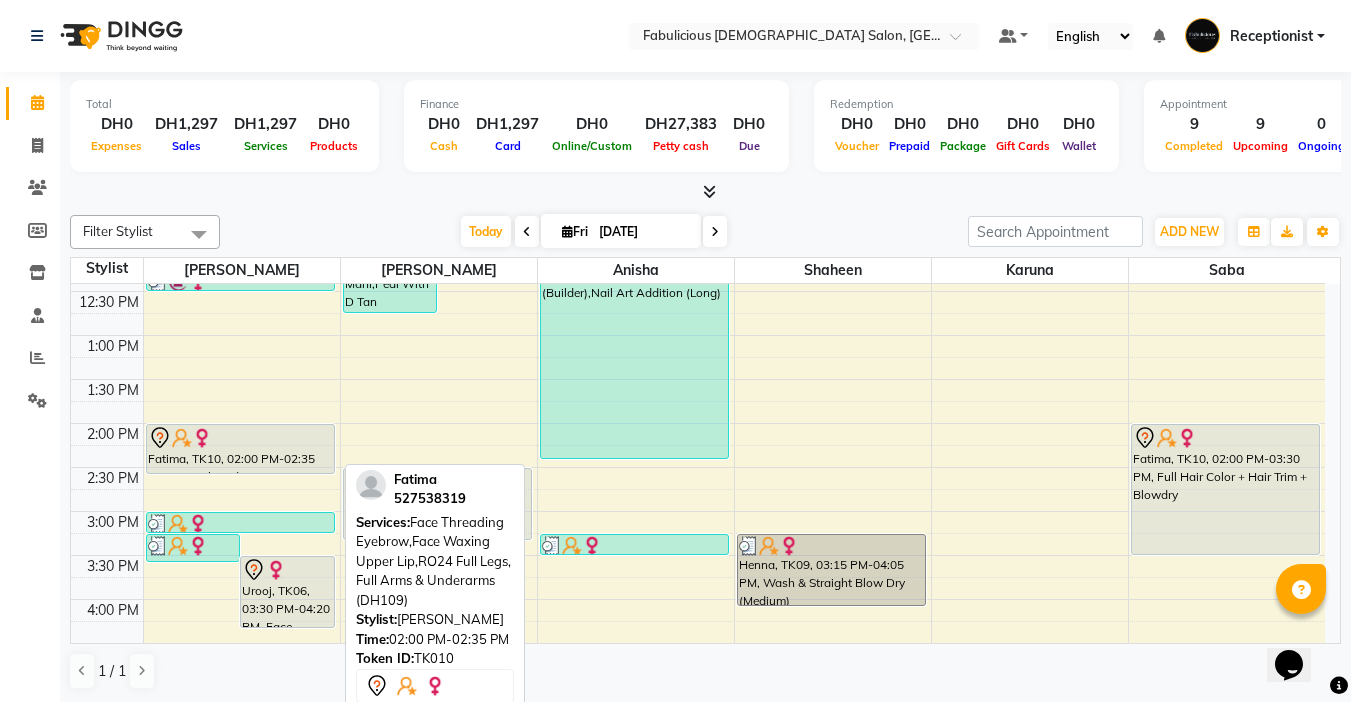 click on "Fatima, TK10, 02:00 PM-02:35 PM, Face Threading Eyebrow,Face Waxing Upper Lip,RO24 Full Legs, Full Arms & Underarms (DH109)" at bounding box center (240, 449) 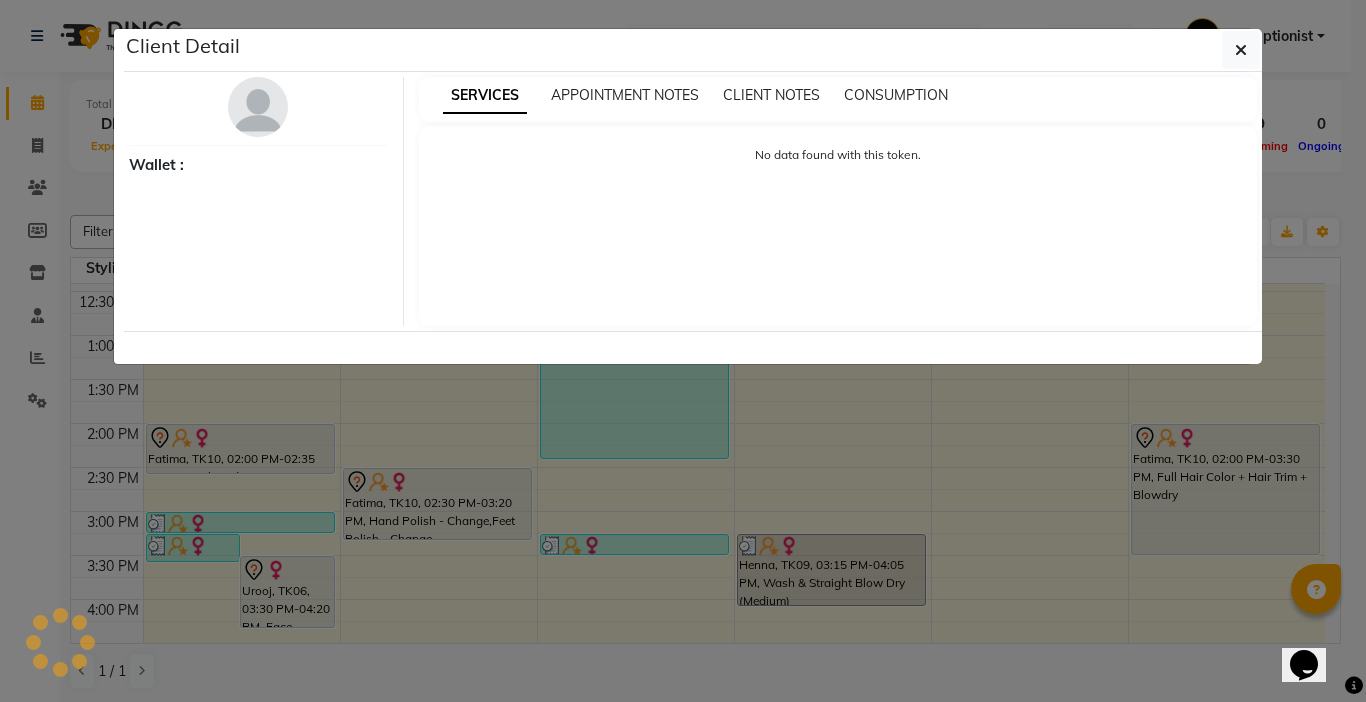 select on "7" 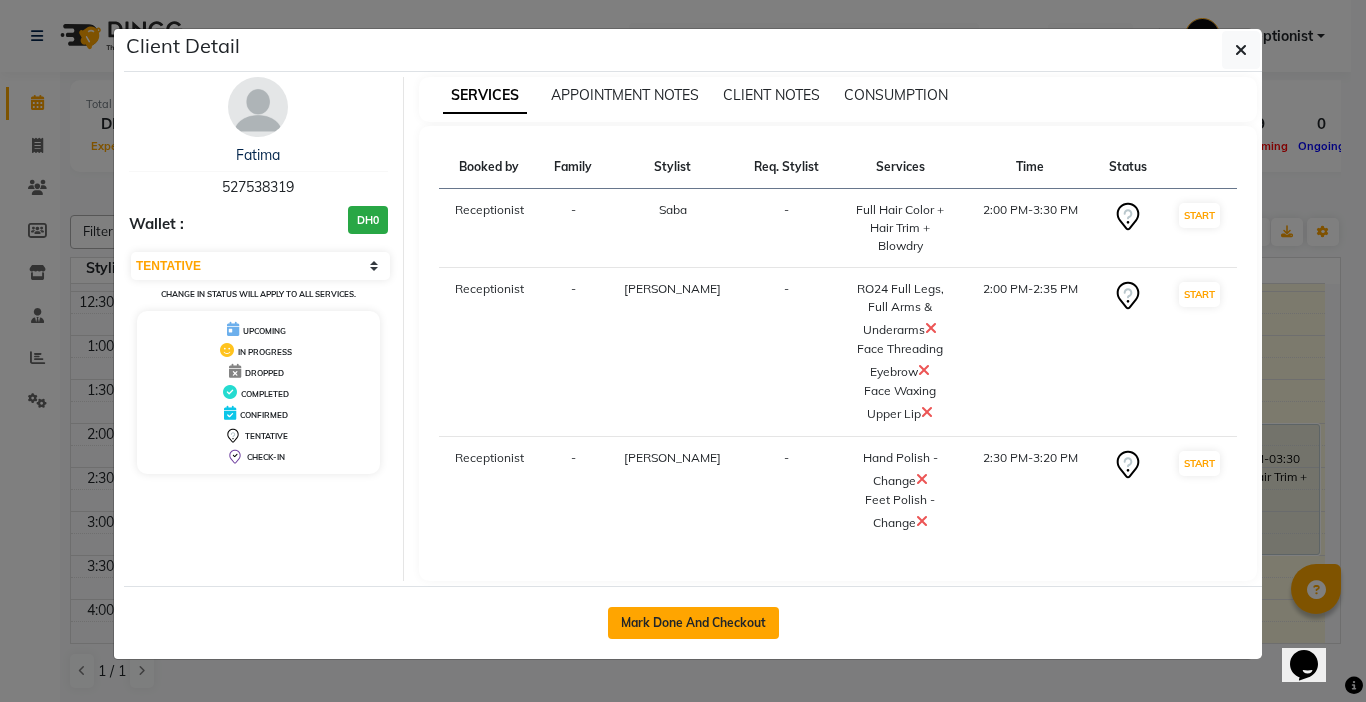 click on "Mark Done And Checkout" 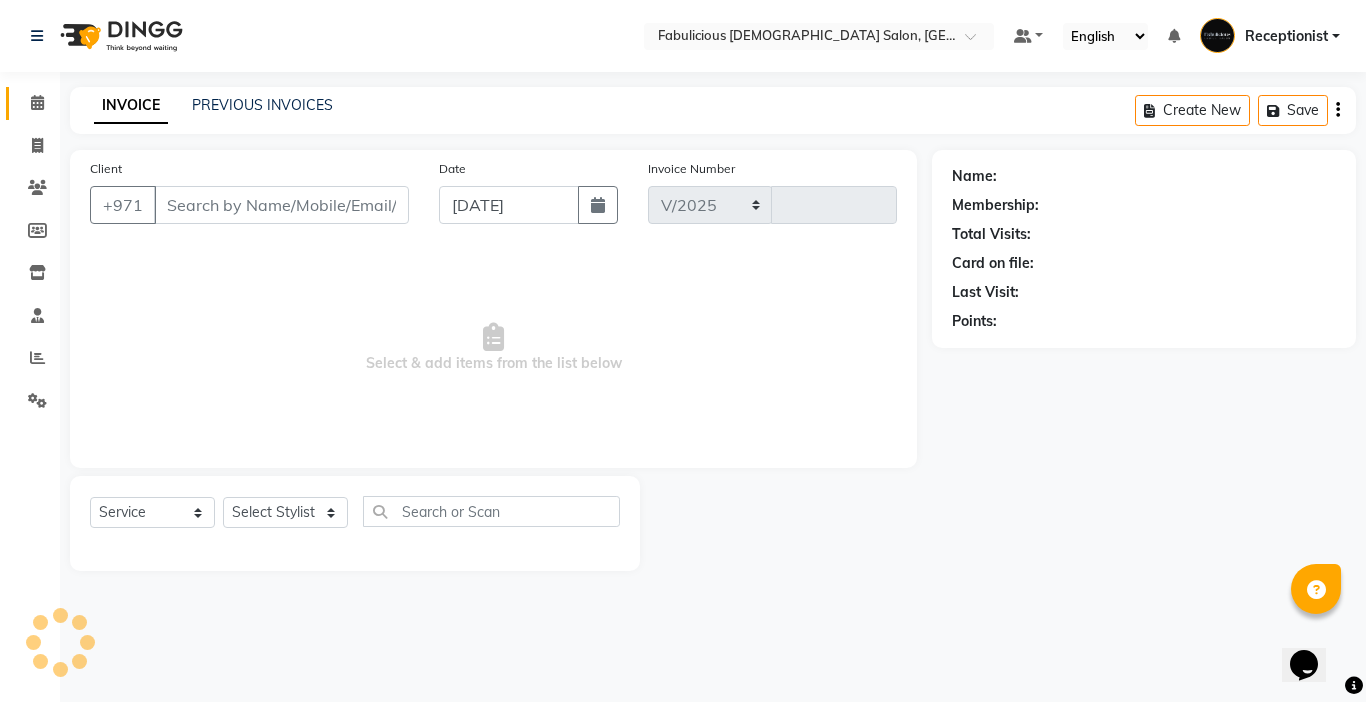 select on "738" 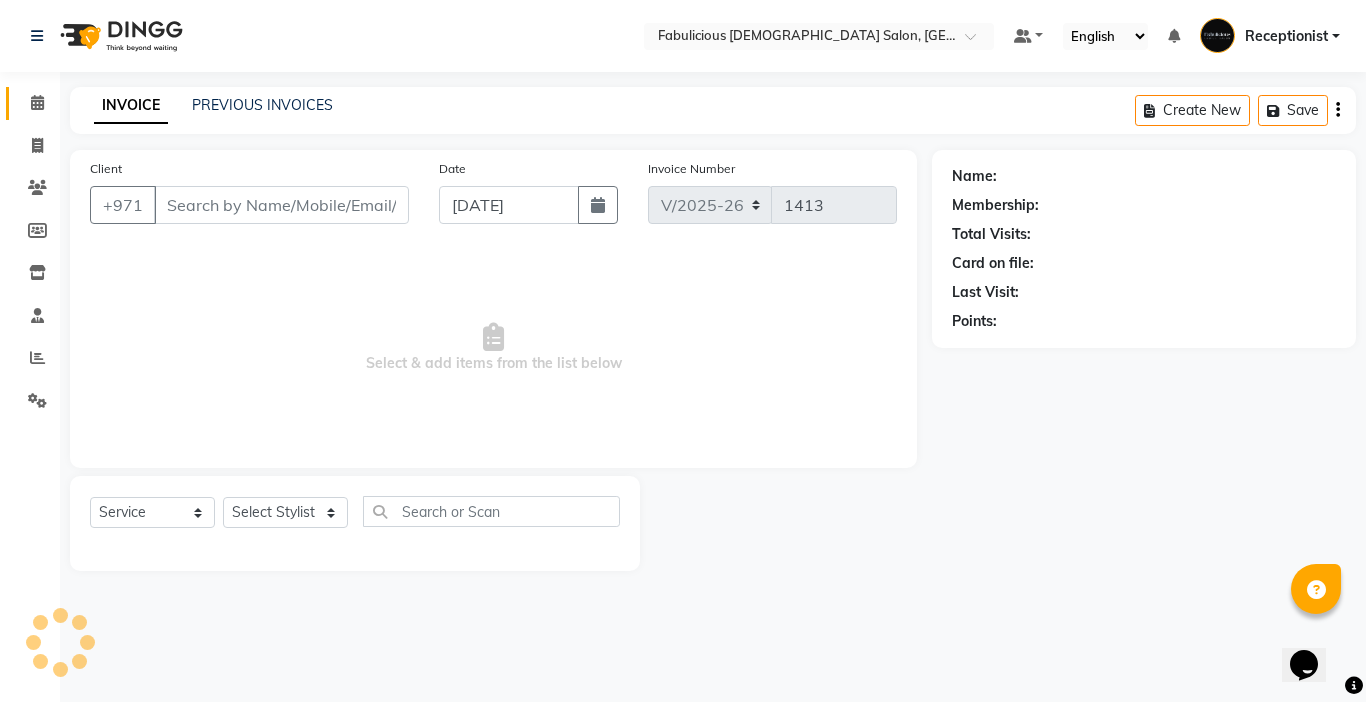 type on "527538319" 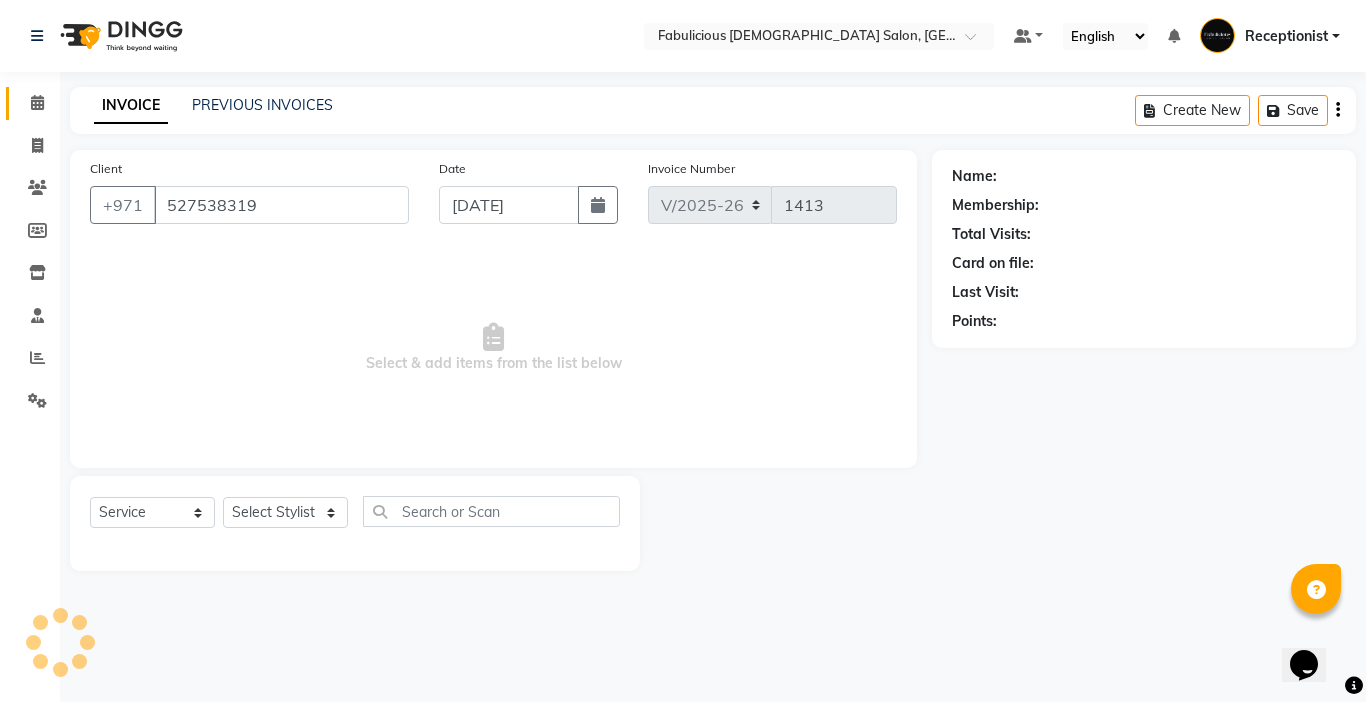 select on "33271" 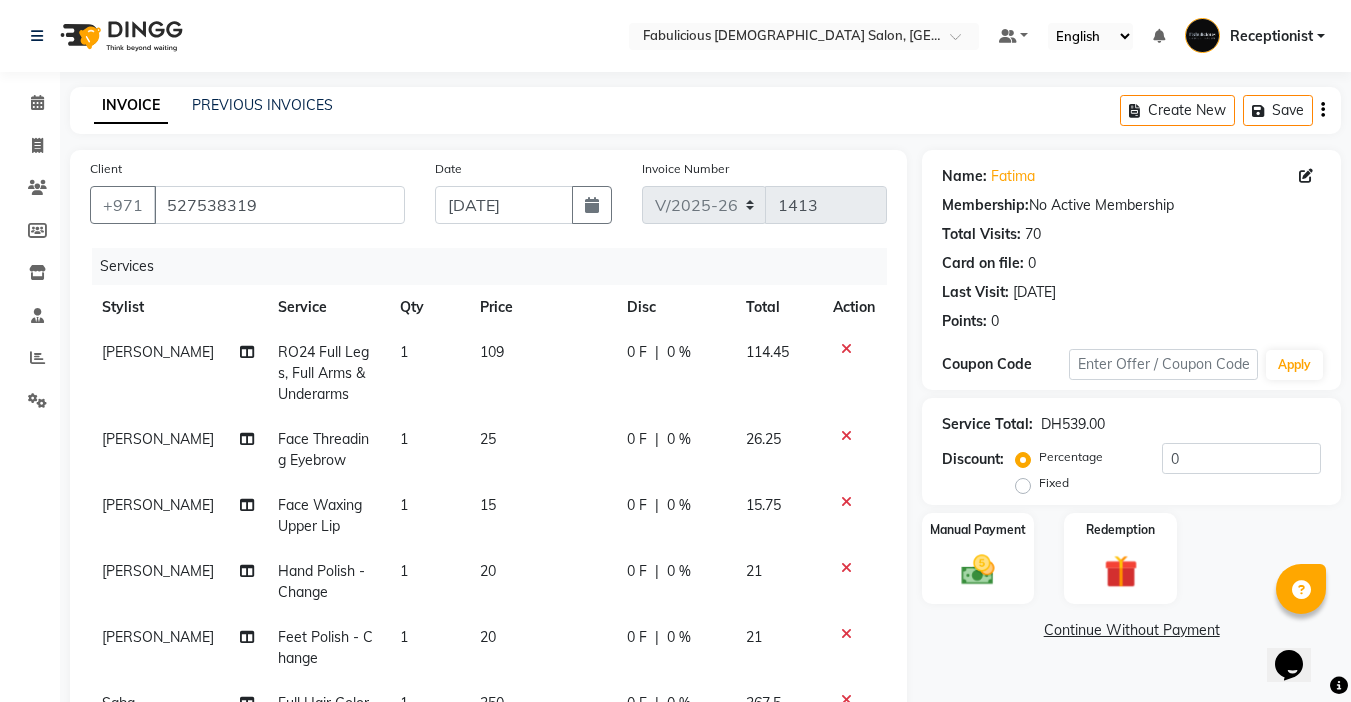 click on "1" 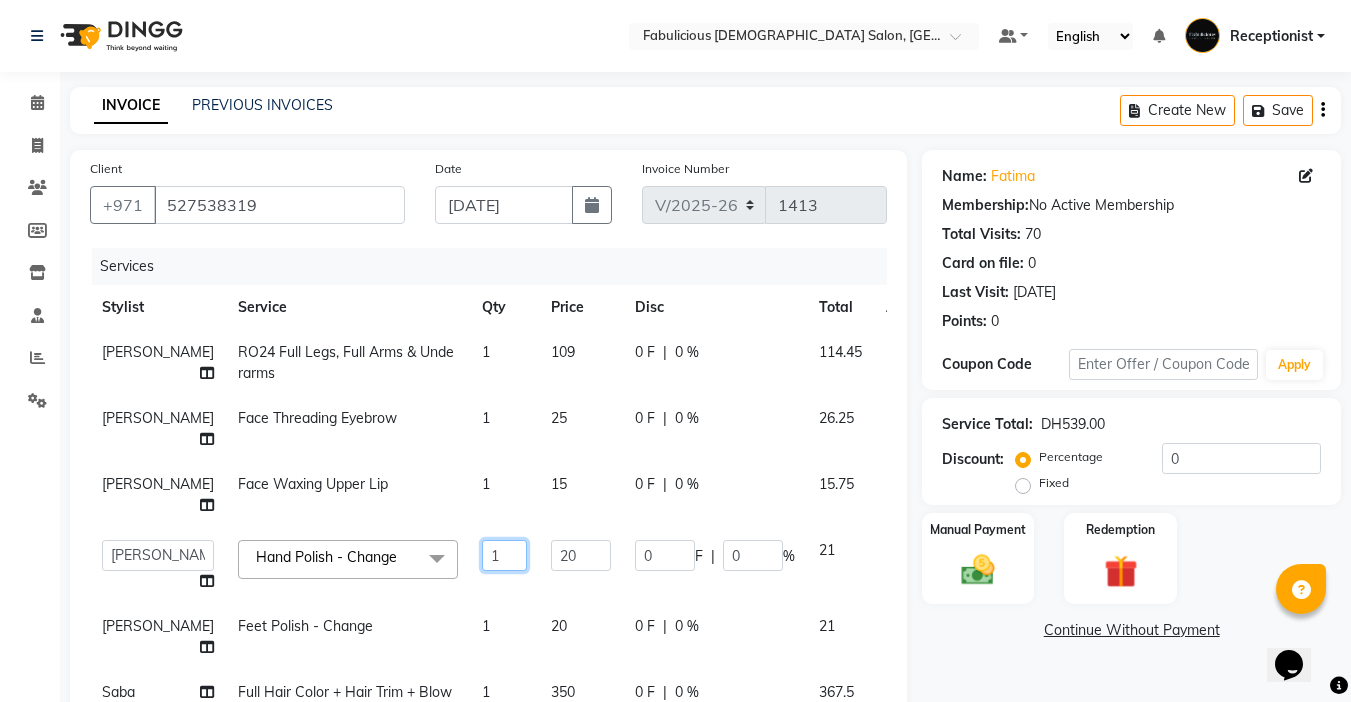 click on "1" 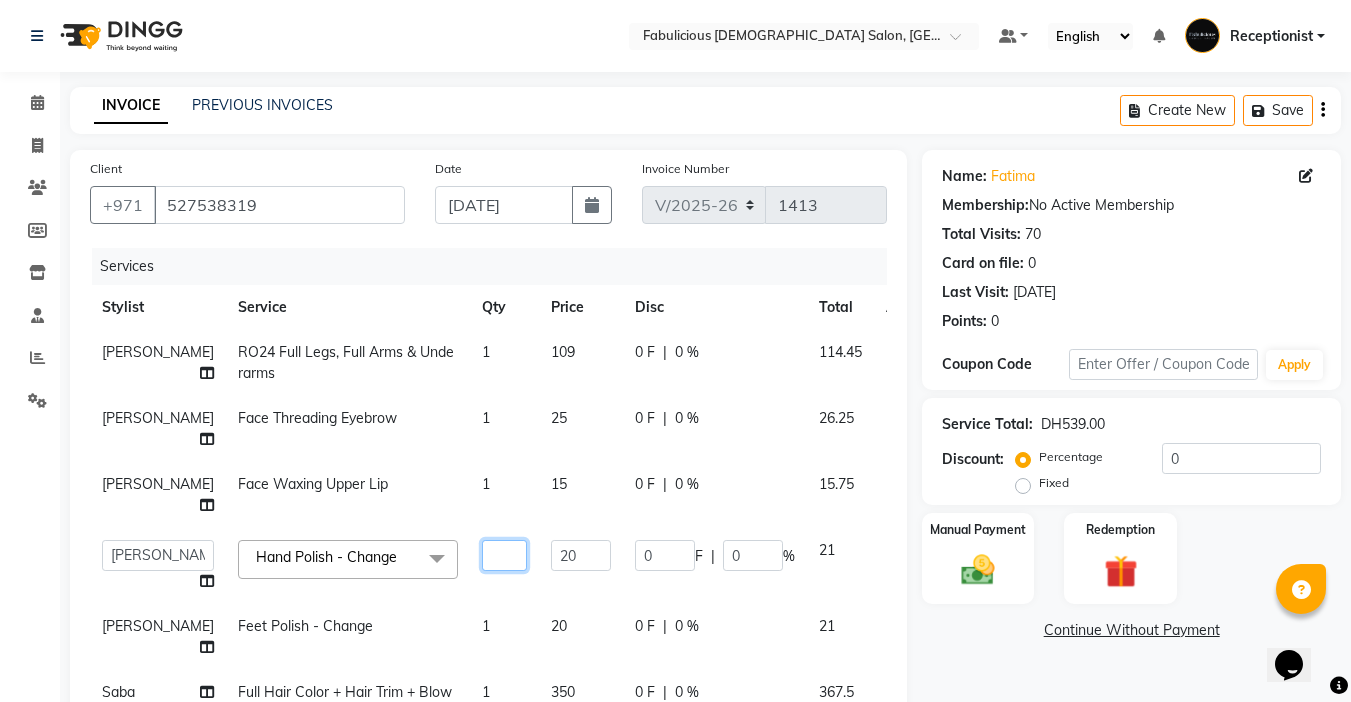 type on "2" 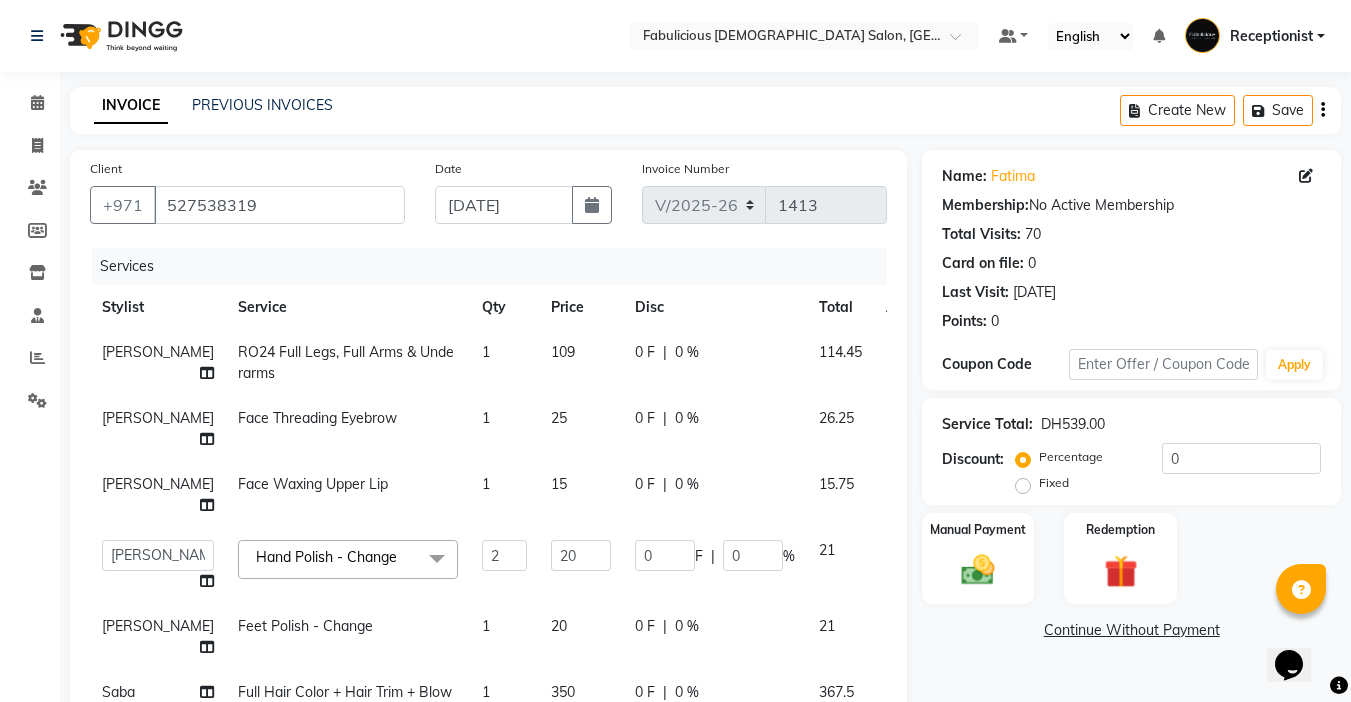 click on "Raj RO24 Full Legs, Full Arms & Underarms 1 109 0 F | 0 % 114.45 Raj Face Threading Eyebrow 1 25 0 F | 0 % 26.25 Raj Face Waxing Upper Lip 1 15 0 F | 0 % 15.75  [PERSON_NAME]   [PERSON_NAME]   [PERSON_NAME] [PERSON_NAME]   Receptionist   [PERSON_NAME]   Hand Polish - Change  x RO24 Mani/Pedi RO24 Classic Mani/Pedi RO24 Gelish Mani/Pedi RO24 French Gel Mani/Pedi RO24 Extension RO24 Extension + Pedicure RO24 Gelish Hand & Feet Application RO24 Extension Removal + Manicure RO24 Classic Mani/Pedi + [MEDICAL_DATA] Treatment RO24 Mani/Pedi + [MEDICAL_DATA] Treatment RO24 Gel Manicure + Classic Pedi RO24 Half Legs, Half Arms & Underarms RO24 Full Legs, Full Arms & Underarms RO24 Half Legs / Half Arms, Underarms with Bikini Wax RO24 Face Cleanup with Eyebrow RO24 Deep Cleansing Facial with Eyebrow, Upper Lips & Underarms RO24 Wash + Cut and Blowdry RO24 Deep Conditioning + Wash & Blow Dry RO24 L'Oreal Hair Spa + Hair Cut & Blowdry RO24 Full Hair Colour Shoulder Length + Hair Trim & Blowdry Special Offer Manicure + Wash & Quick Dry 2 0" 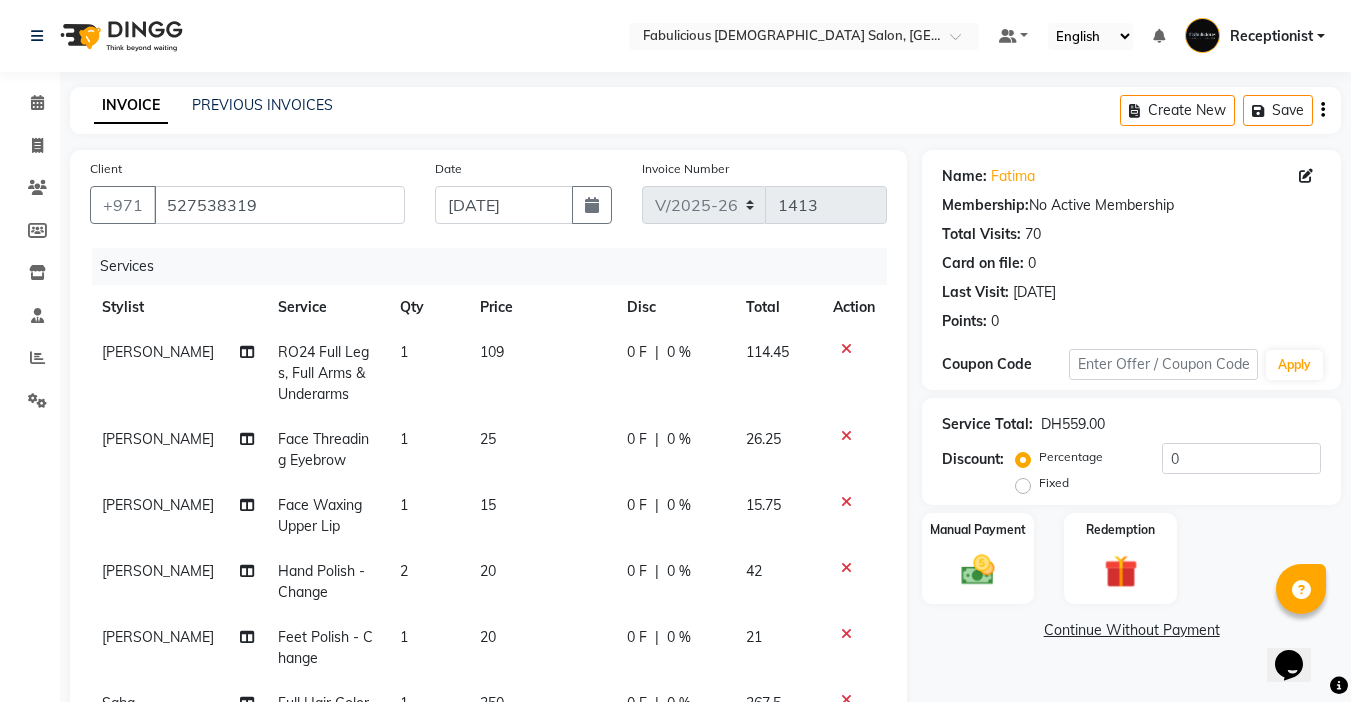 click on "1" 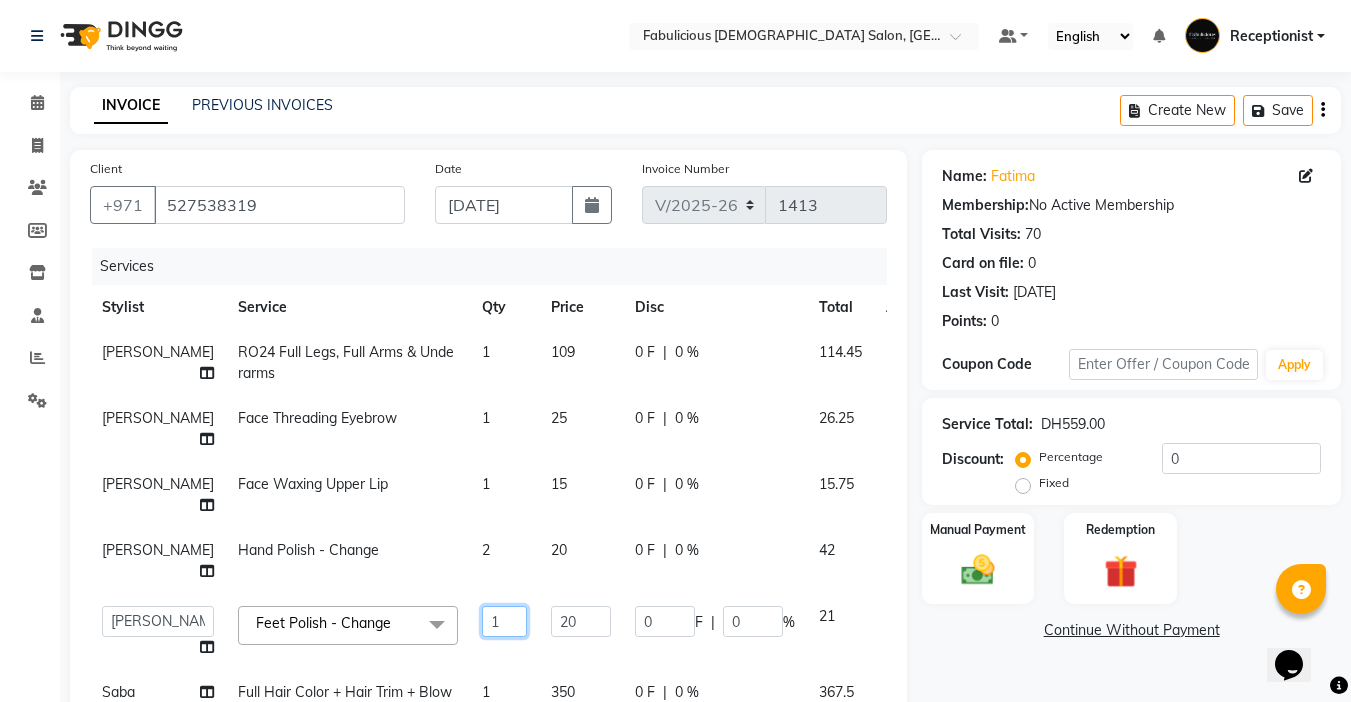 click on "1" 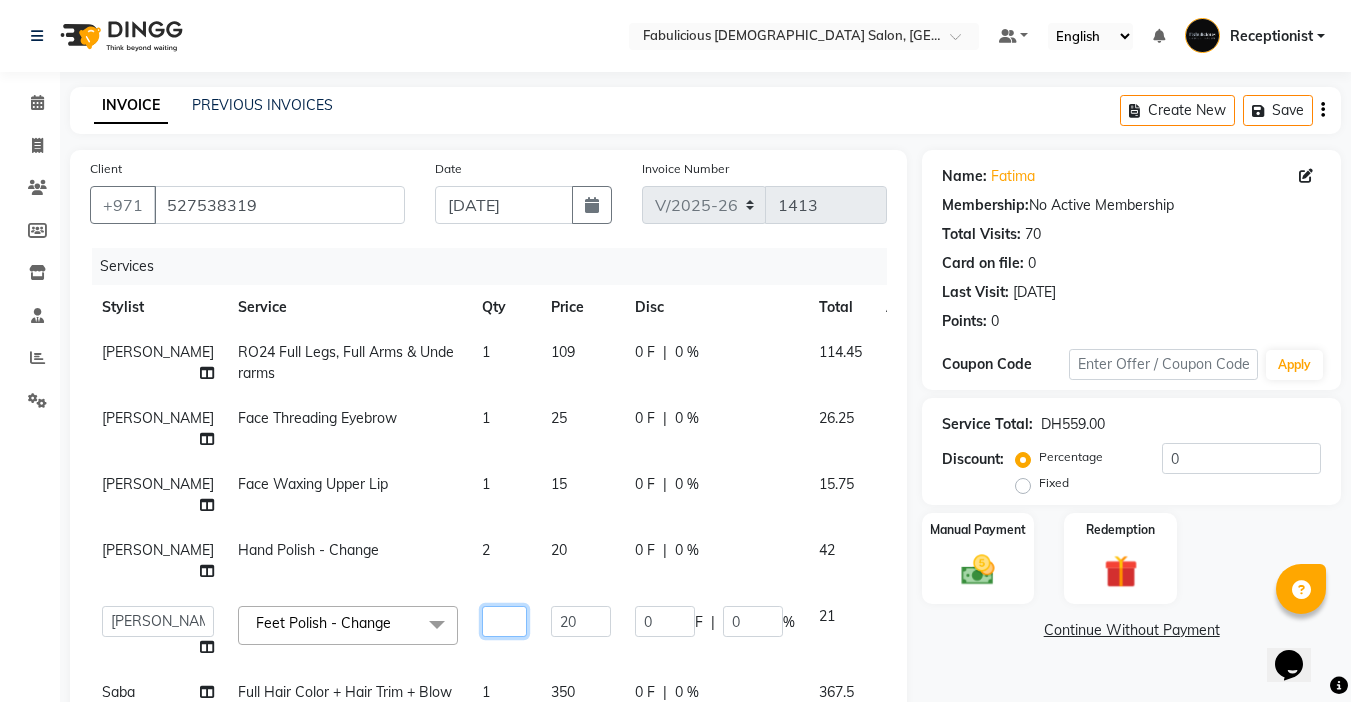 type on "2" 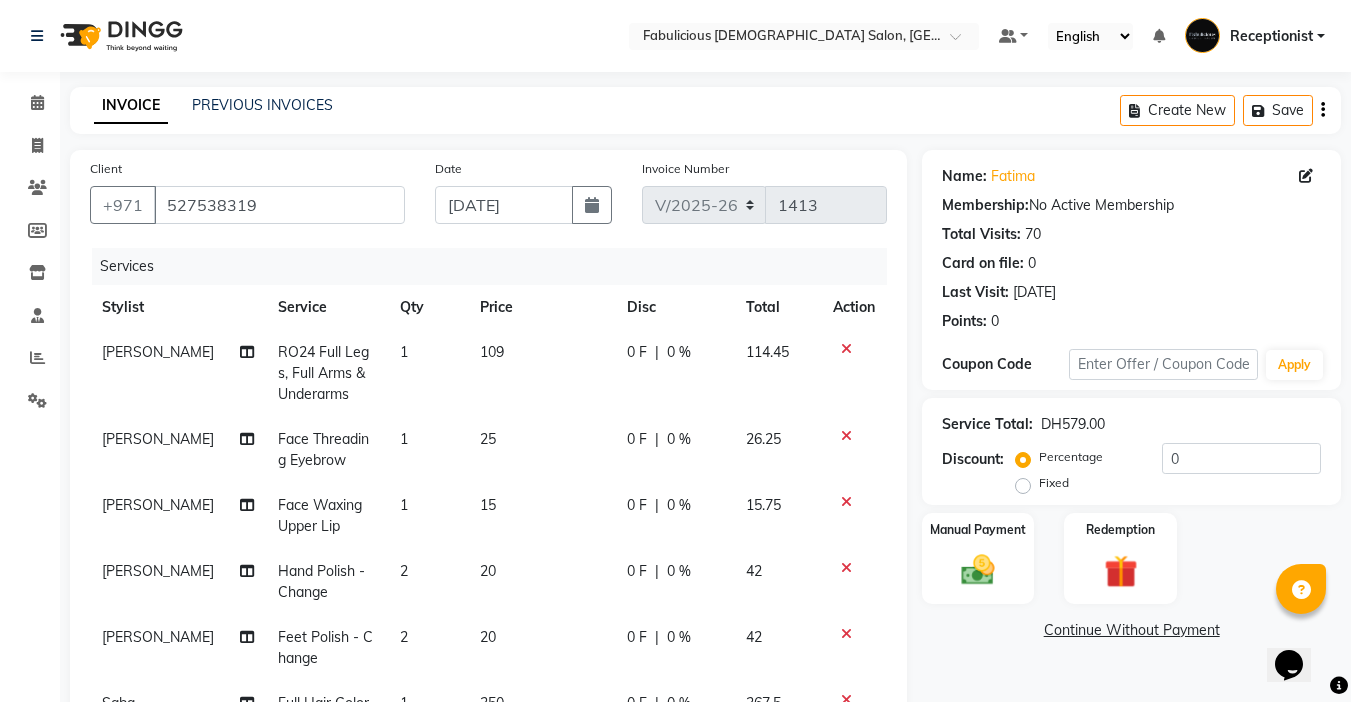 click on "Raj RO24 Full Legs, Full Arms & Underarms 1 109 0 F | 0 % 114.45 Raj Face Threading Eyebrow 1 25 0 F | 0 % 26.25 Raj Face Waxing Upper Lip 1 15 0 F | 0 % 15.75 [PERSON_NAME]  Hand Polish - Change 2 20 0 F | 0 % 42 [PERSON_NAME]  Feet Polish - Change 2 20 0 F | 0 % 42 Saba Full Hair Color + Hair Trim + Blowdry 1 350 0 F | 0 % 367.5" 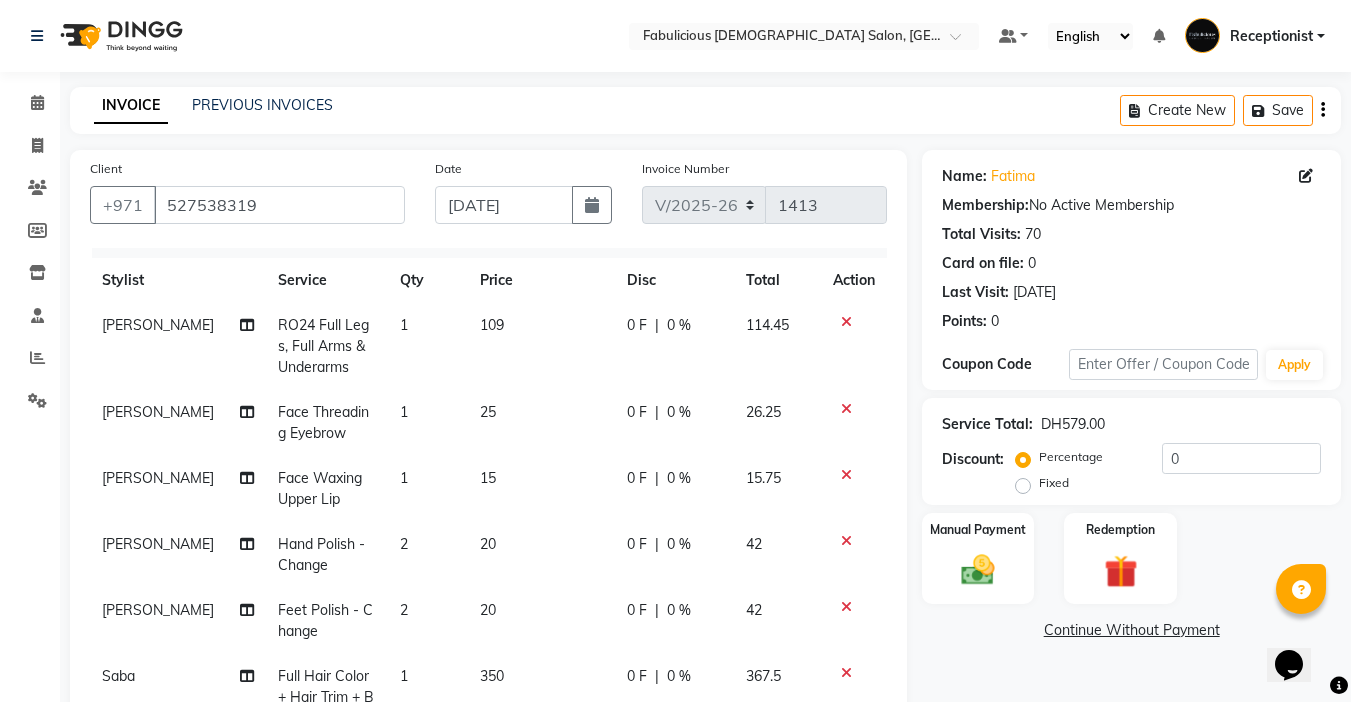 scroll, scrollTop: 51, scrollLeft: 0, axis: vertical 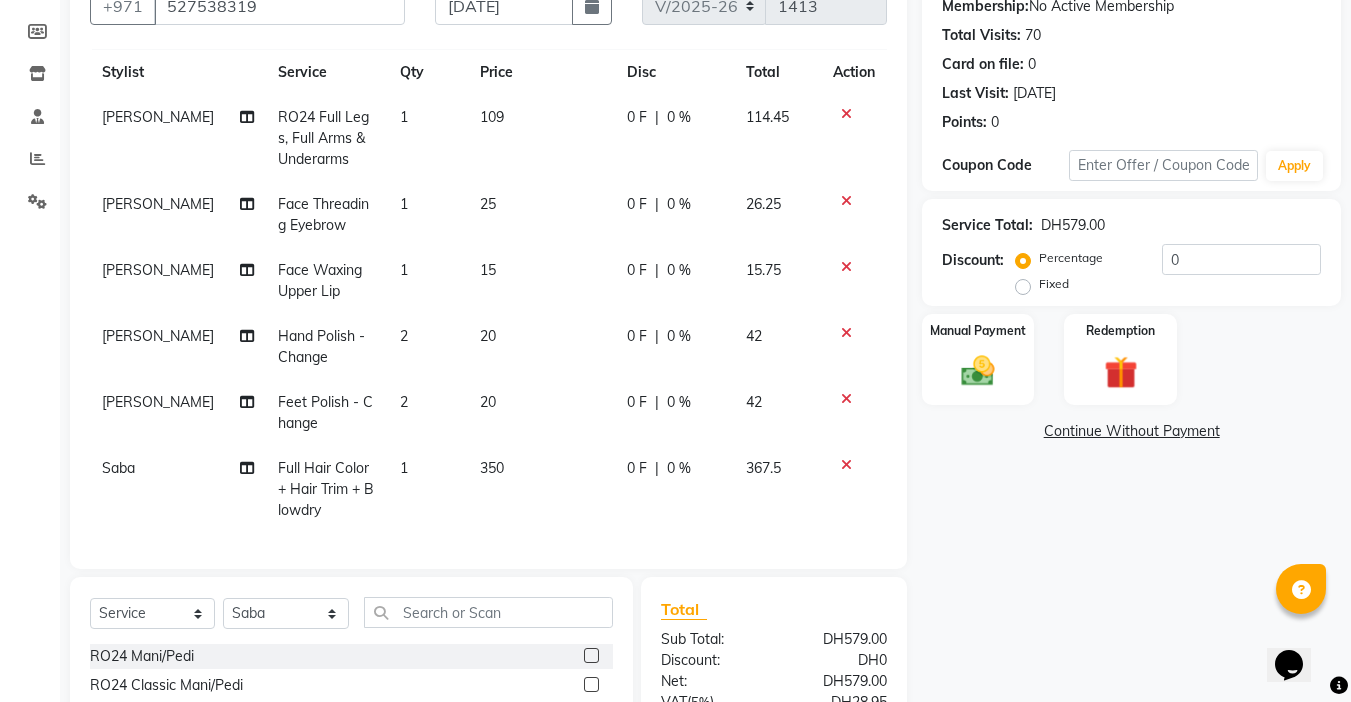 click on "2" 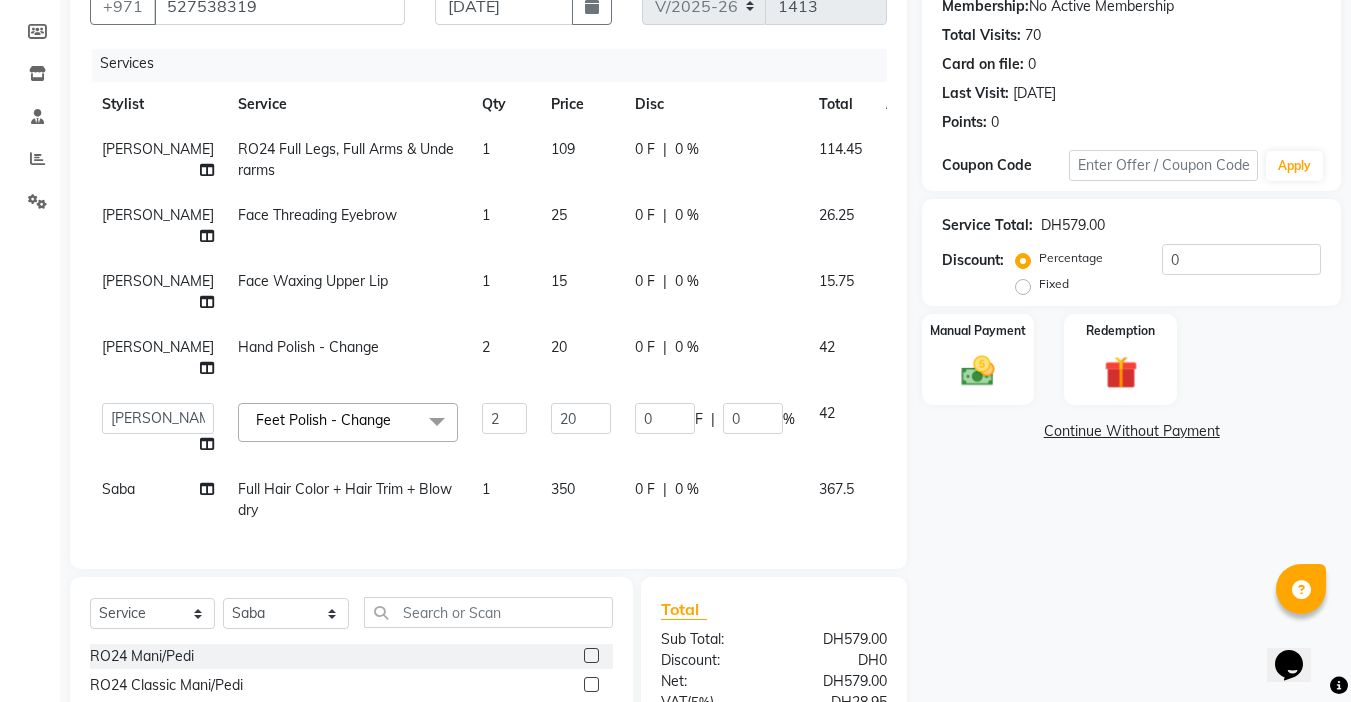 scroll, scrollTop: 0, scrollLeft: 0, axis: both 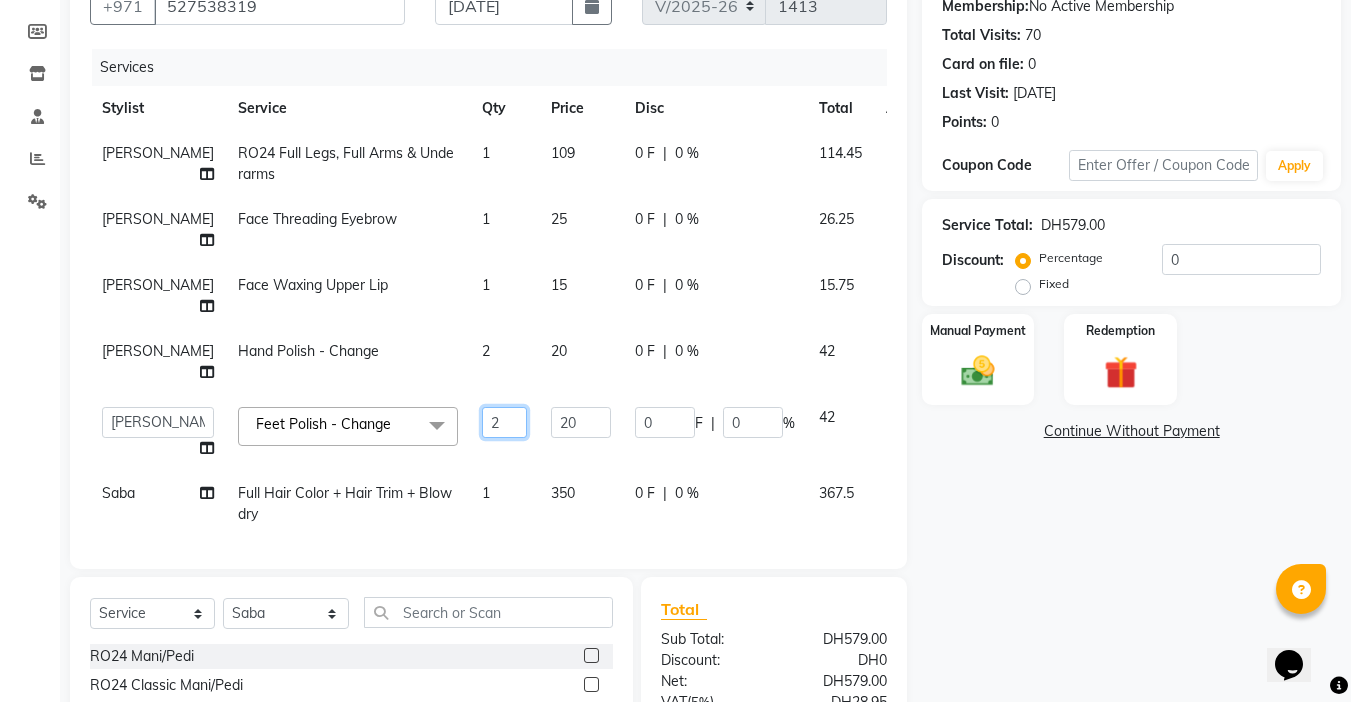 click on "2" 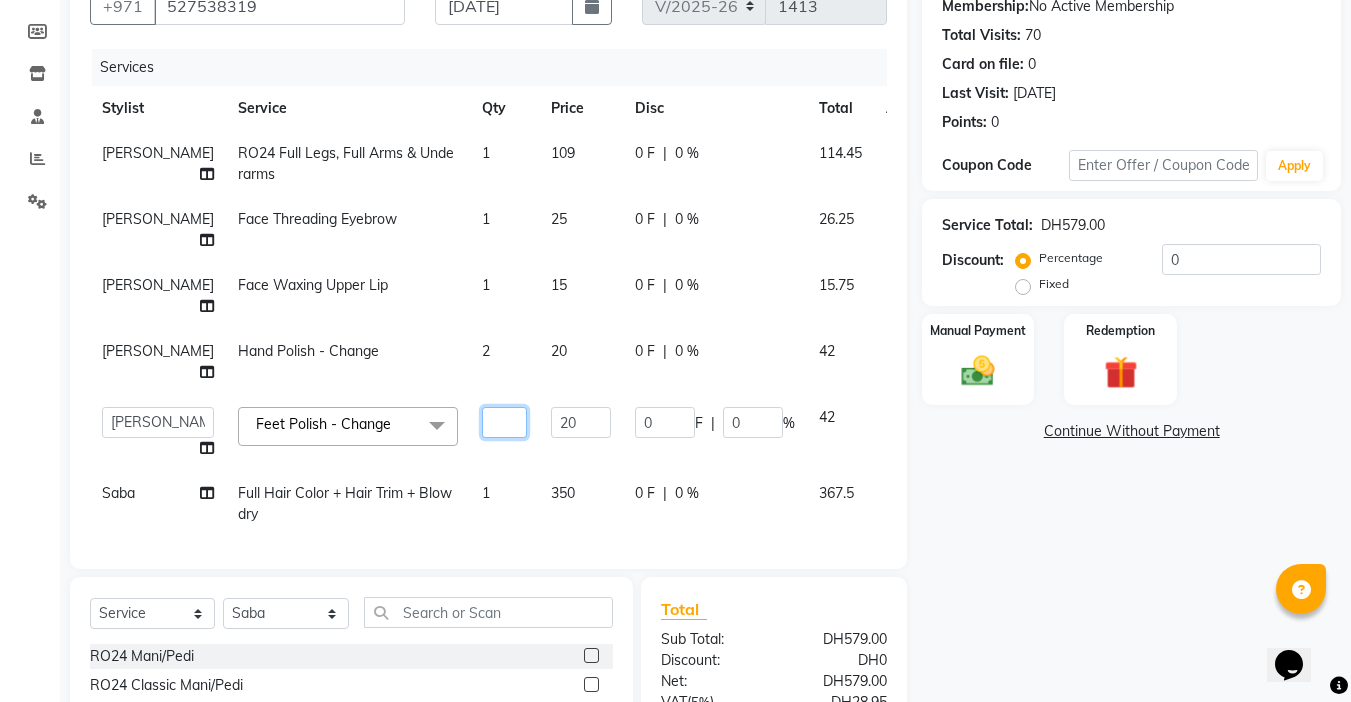 type on "2" 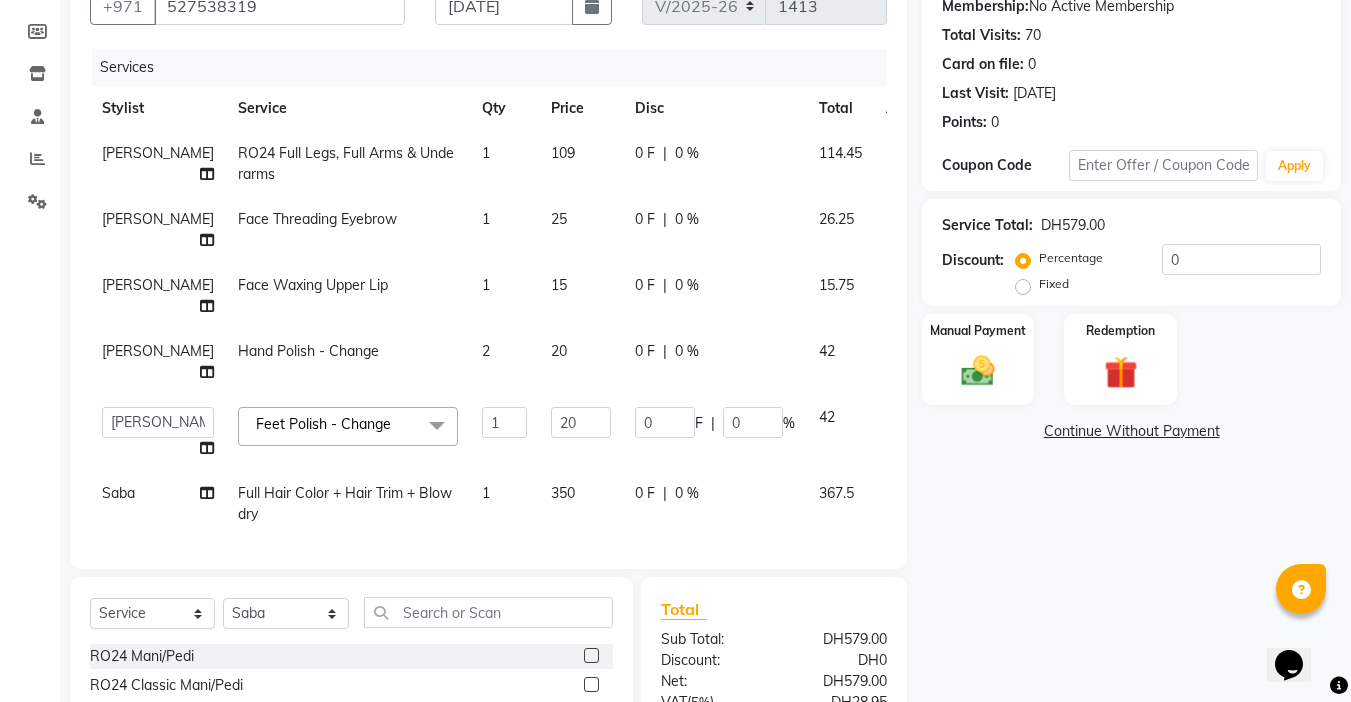 click on "1" 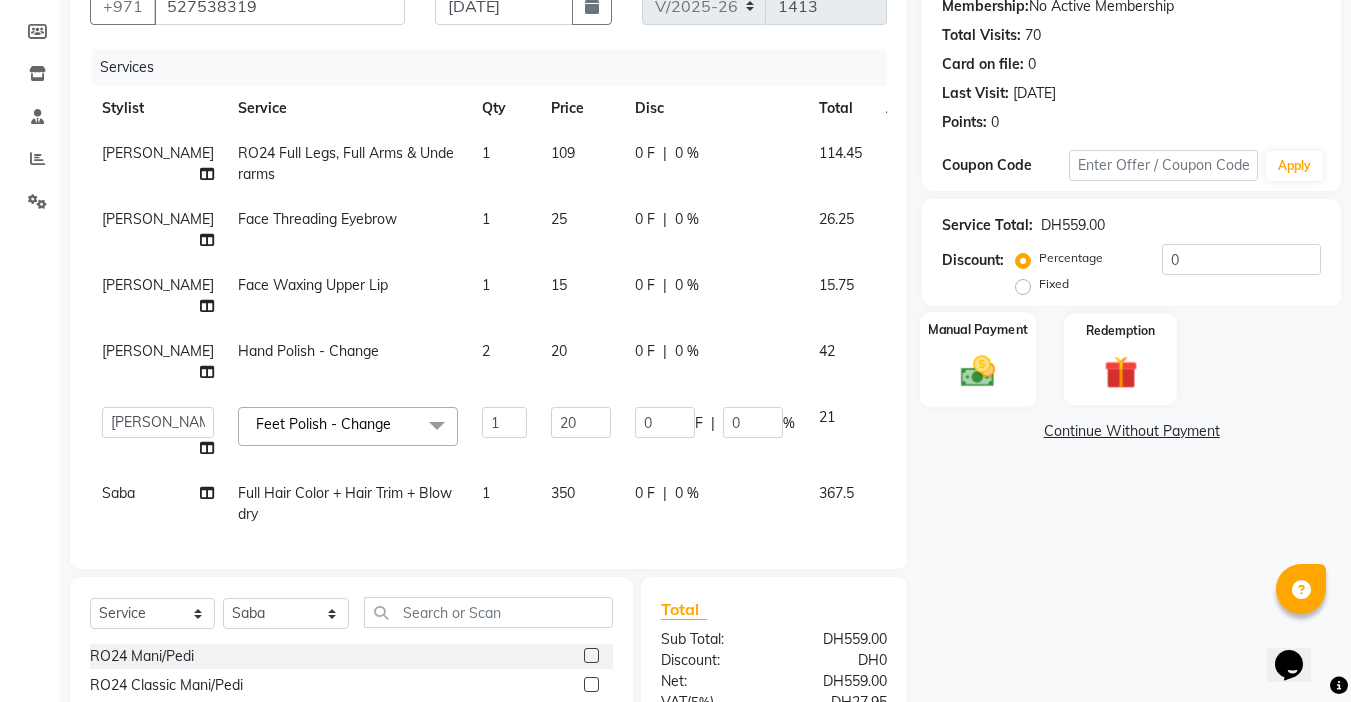 click 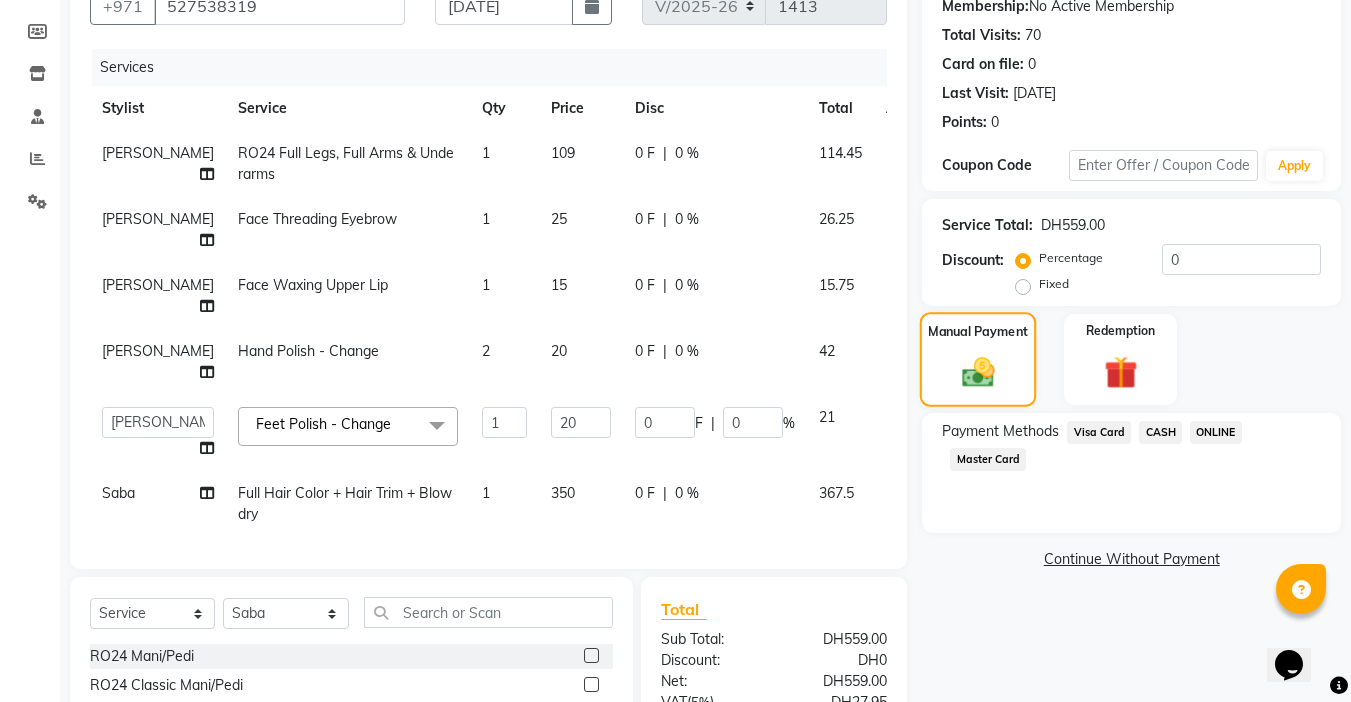 scroll, scrollTop: 361, scrollLeft: 0, axis: vertical 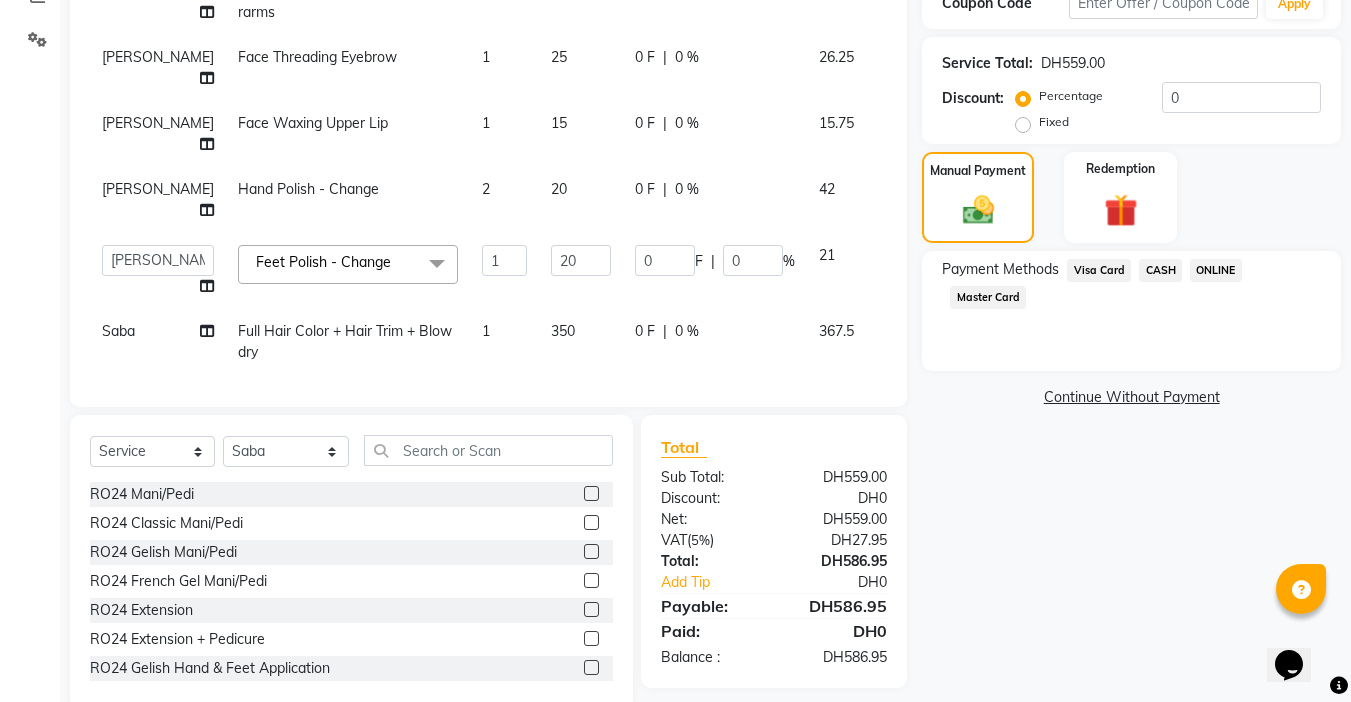 click on "Master Card" 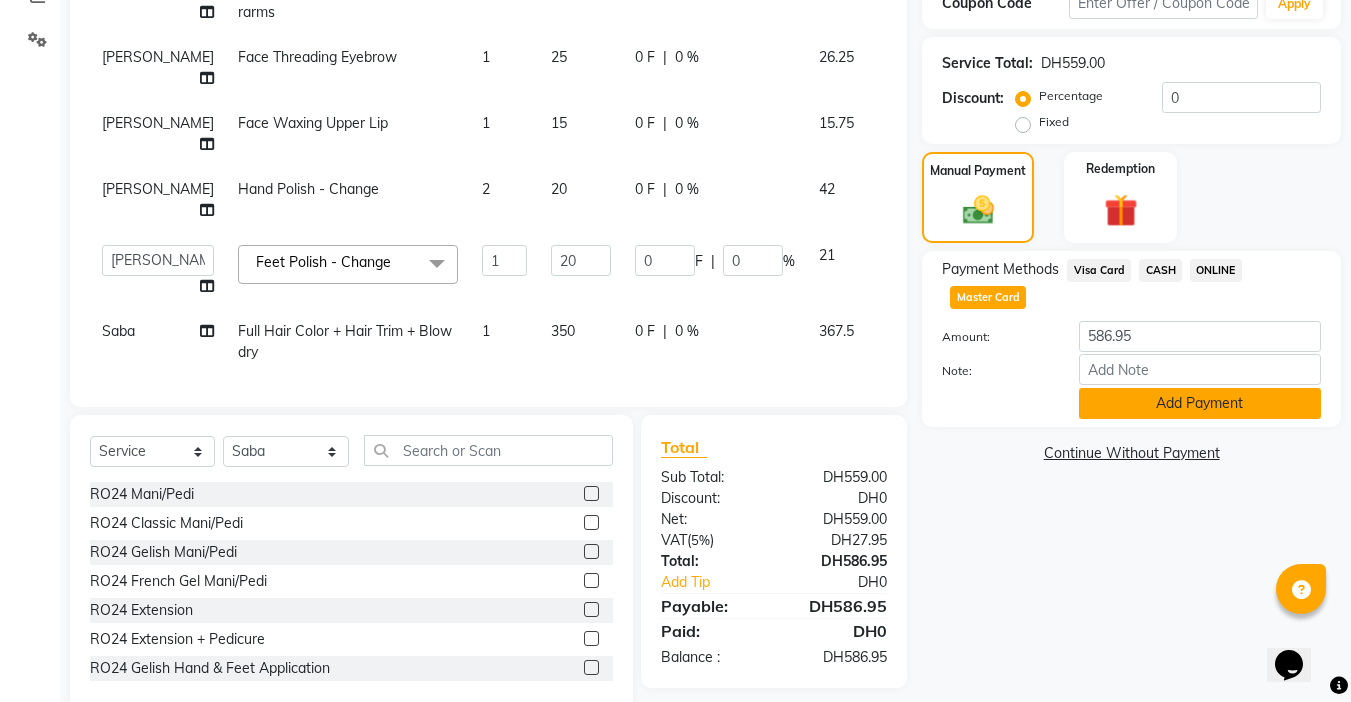 click on "Add Payment" 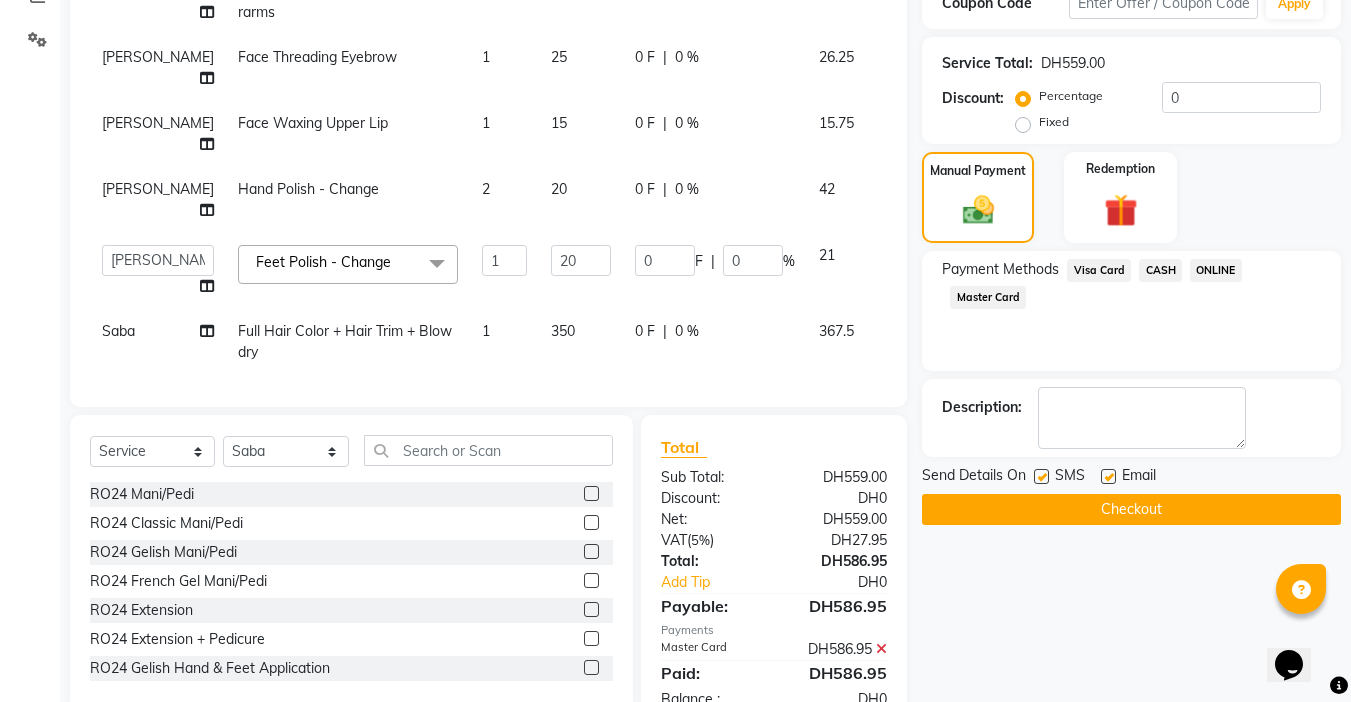 click on "Checkout" 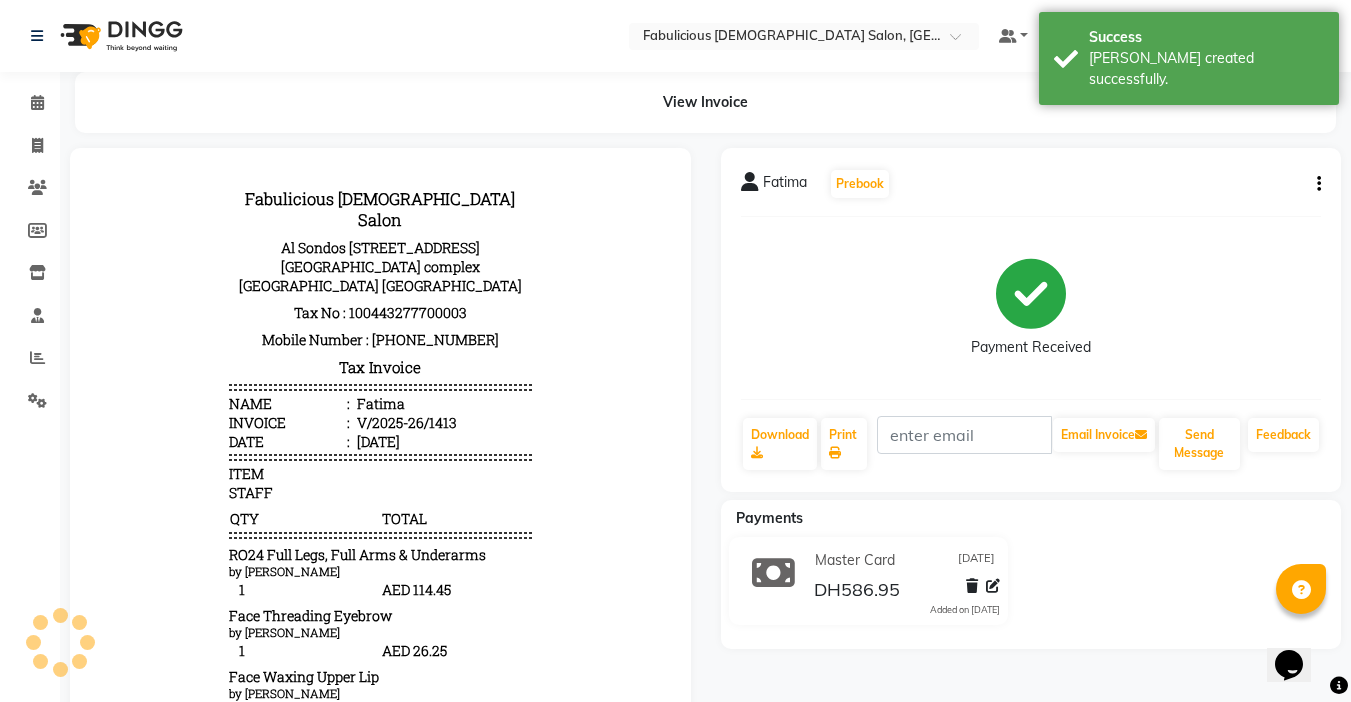 scroll, scrollTop: 0, scrollLeft: 0, axis: both 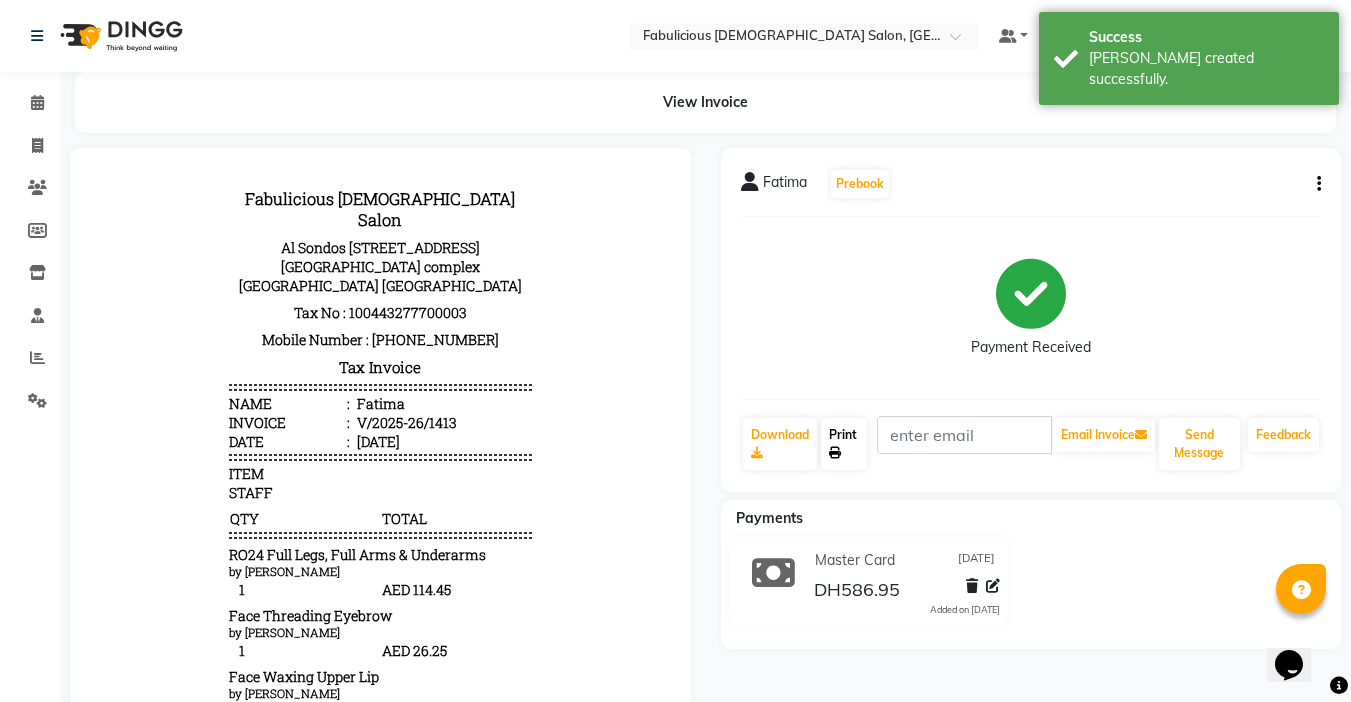 click on "Print" 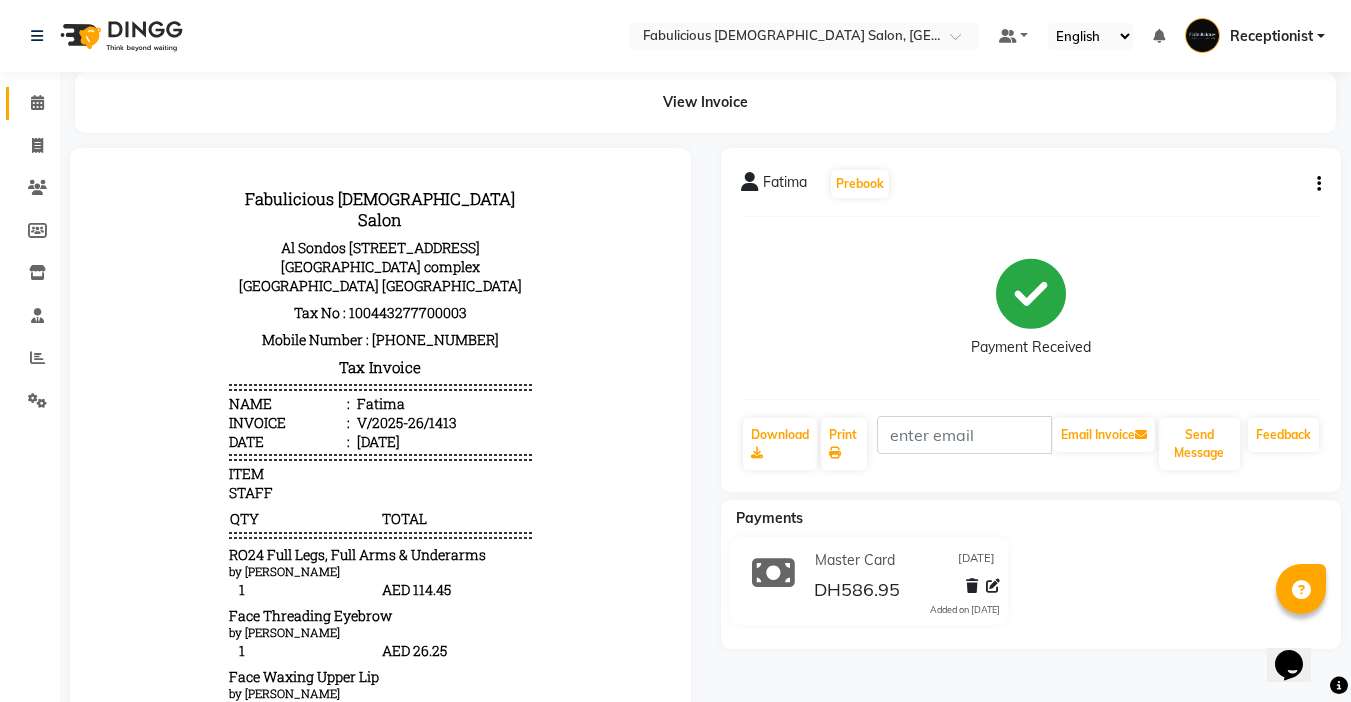 click 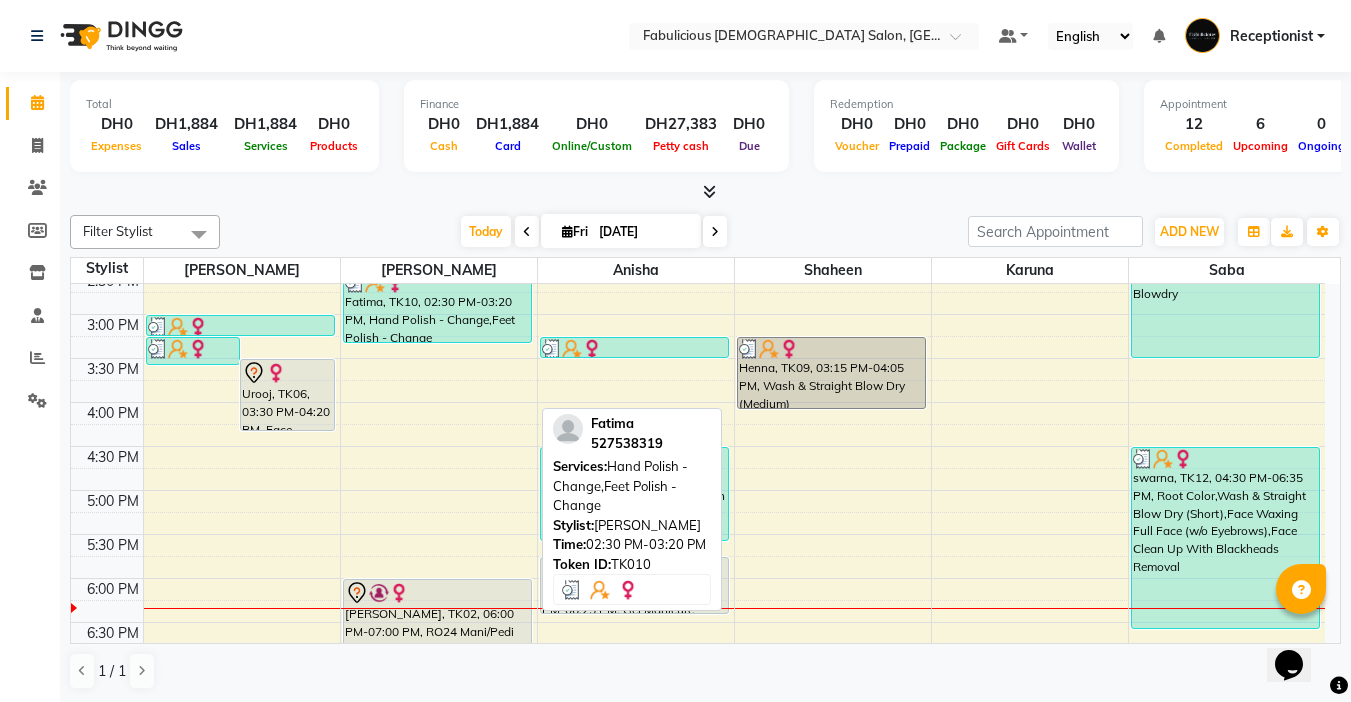 scroll, scrollTop: 500, scrollLeft: 0, axis: vertical 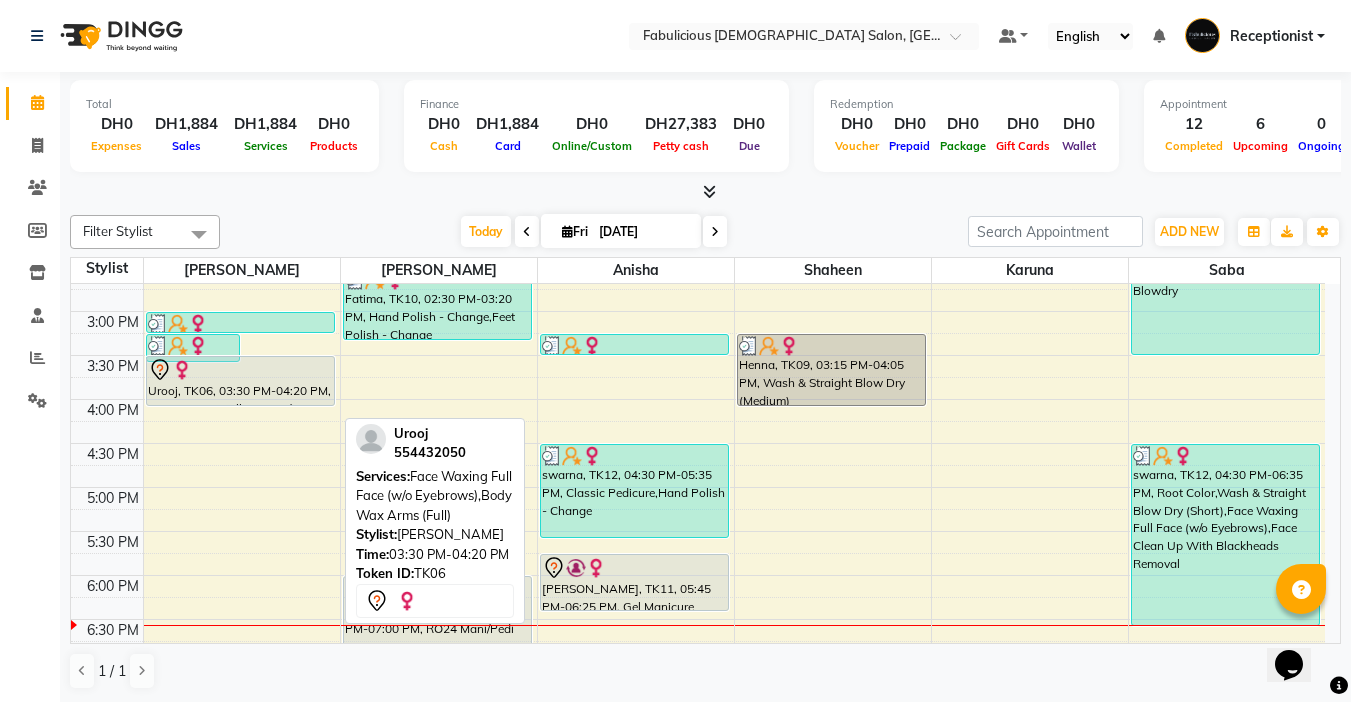 click on "9:00 AM 9:30 AM 10:00 AM 10:30 AM 11:00 AM 11:30 AM 12:00 PM 12:30 PM 1:00 PM 1:30 PM 2:00 PM 2:30 PM 3:00 PM 3:30 PM 4:00 PM 4:30 PM 5:00 PM 5:30 PM 6:00 PM 6:30 PM 7:00 PM 7:30 PM 8:00 PM 8:30 PM 9:00 PM 9:30 PM 10:00 PM 10:30 PM 11:00 PM 11:30 PM     [PERSON_NAME], TK13, 03:15 PM-03:35 PM, Body Wax Brazilian Wax             Urooj, TK06, 03:30 PM-04:20 PM, Face Waxing Full Face (w/o Eyebrows),Body Wax Arms (Full)     Mennaihaegagn, TK04, 11:30 AM-11:50 AM, Face Threading Eyebrow,Body Wax Underarms     Rabia, TK05, 12:15 PM-12:30 PM, Face Threading Eyebrow     Fatima, TK10, 02:00 PM-02:35 PM, Face Threading Eyebrow,Face Waxing Upper Lip,RO24 Full Legs, Full Arms & Underarms (DH109)     Henna, TK09, 03:00 PM-03:15 PM, Face Threading Upper Lip,Face Threading Chin,Face Waxing Nose (DH10)             Urooj, TK06, 03:30 PM-04:20 PM, Face Waxing Full Face (w/o Eyebrows),Body Wax Arms (Full)     Maham, TK03, 11:15 AM-12:45 PM, Special Offer Classic Mani,Pedi With D Tan     Maham, TK03, 11:15 AM-12:15 PM, RO24 Mani/Pedi" at bounding box center (698, 443) 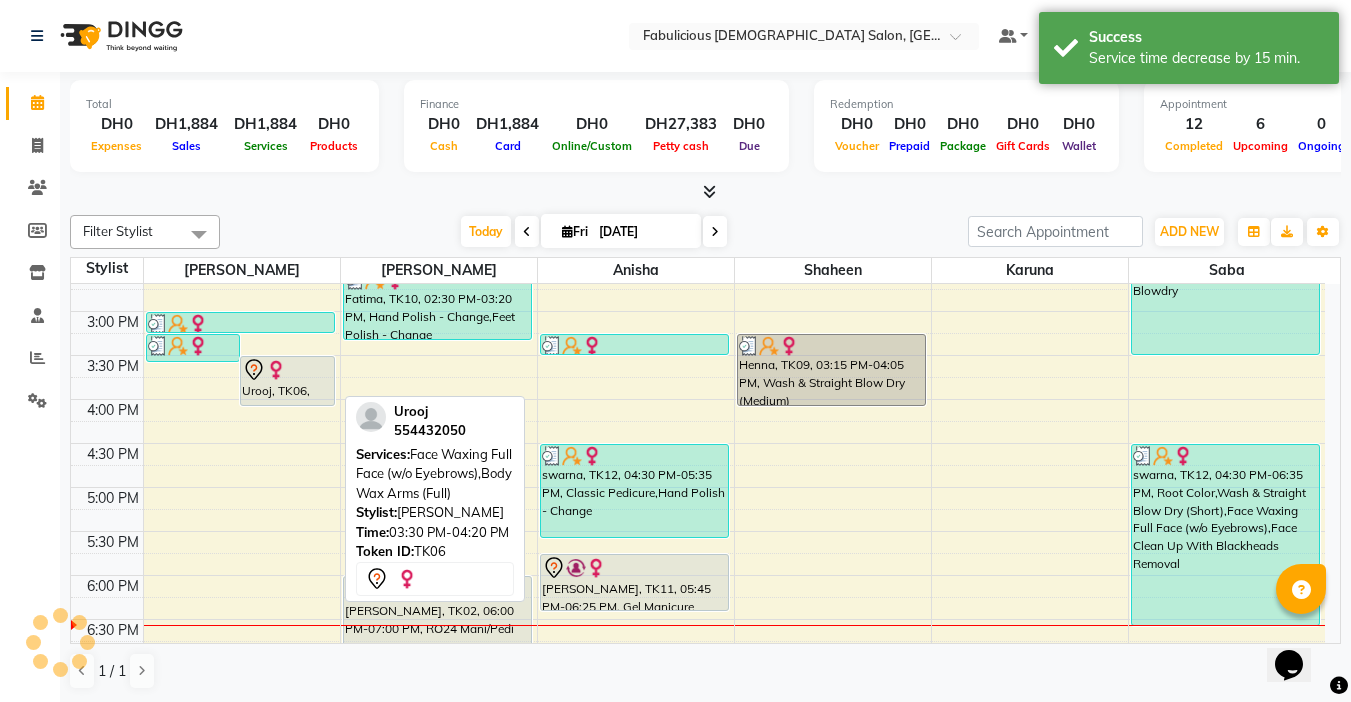 click on "Urooj, TK06, 03:30 PM-04:20 PM, Face Waxing Full Face (w/o Eyebrows),Body Wax Arms (Full)" at bounding box center (287, 381) 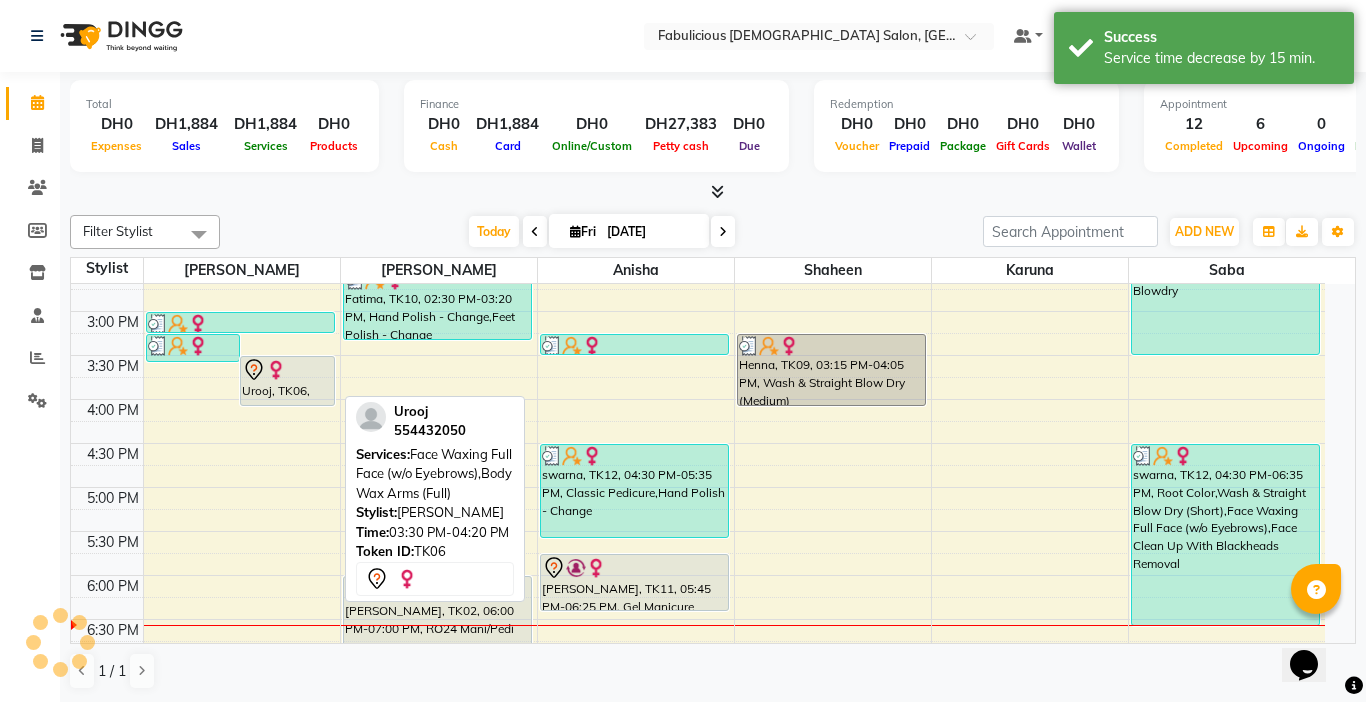 select on "7" 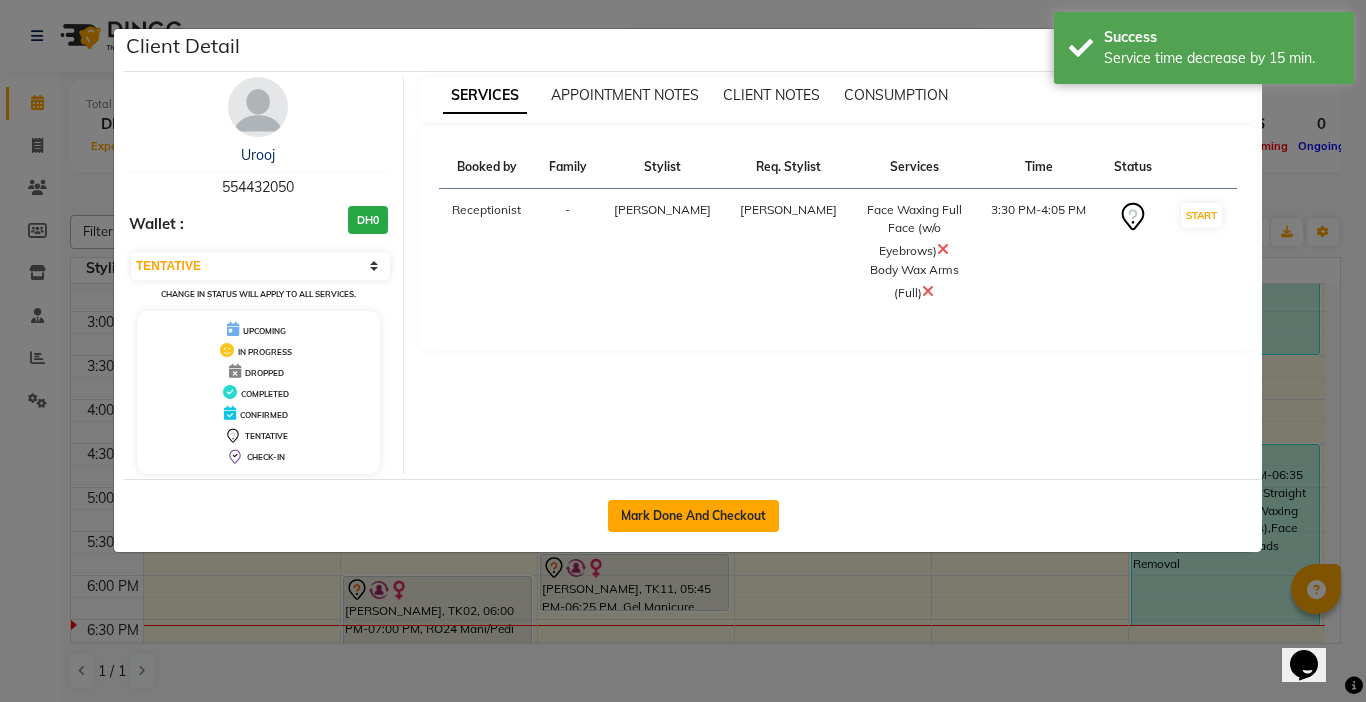 click on "Mark Done And Checkout" 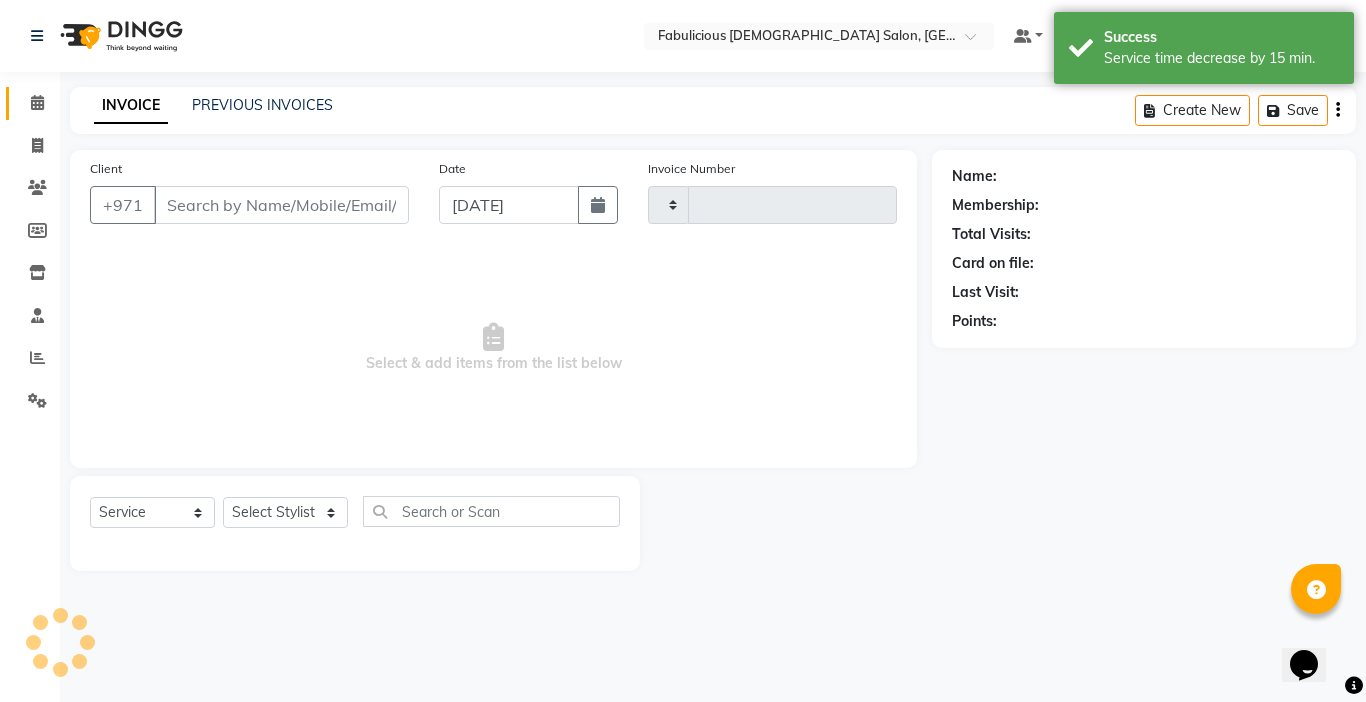 type on "1414" 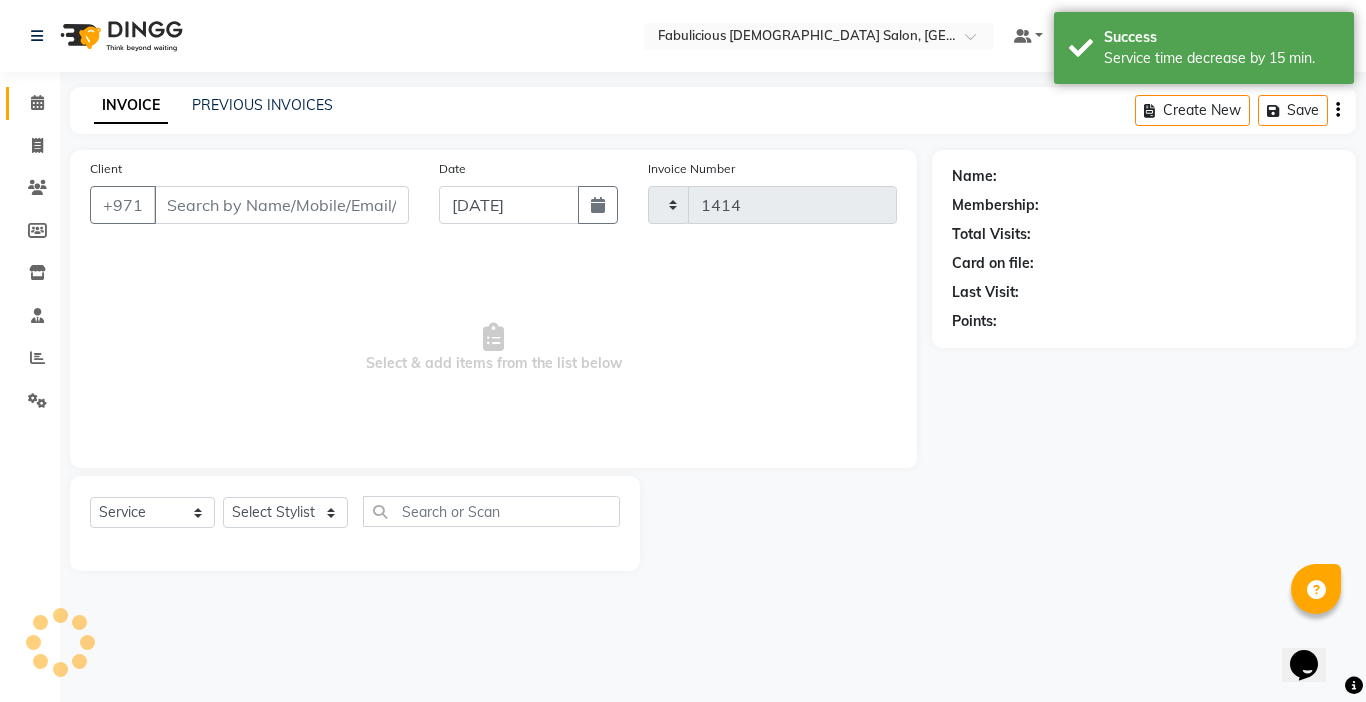 select on "738" 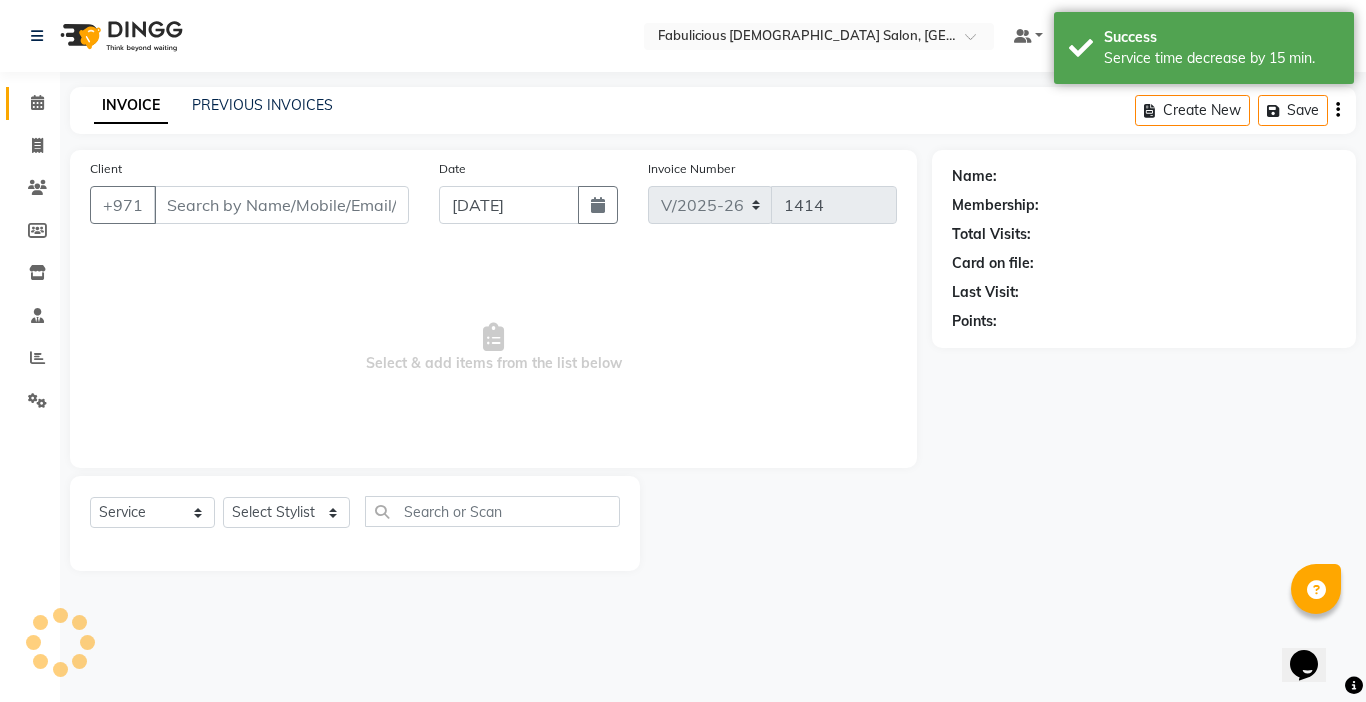 type on "554432050" 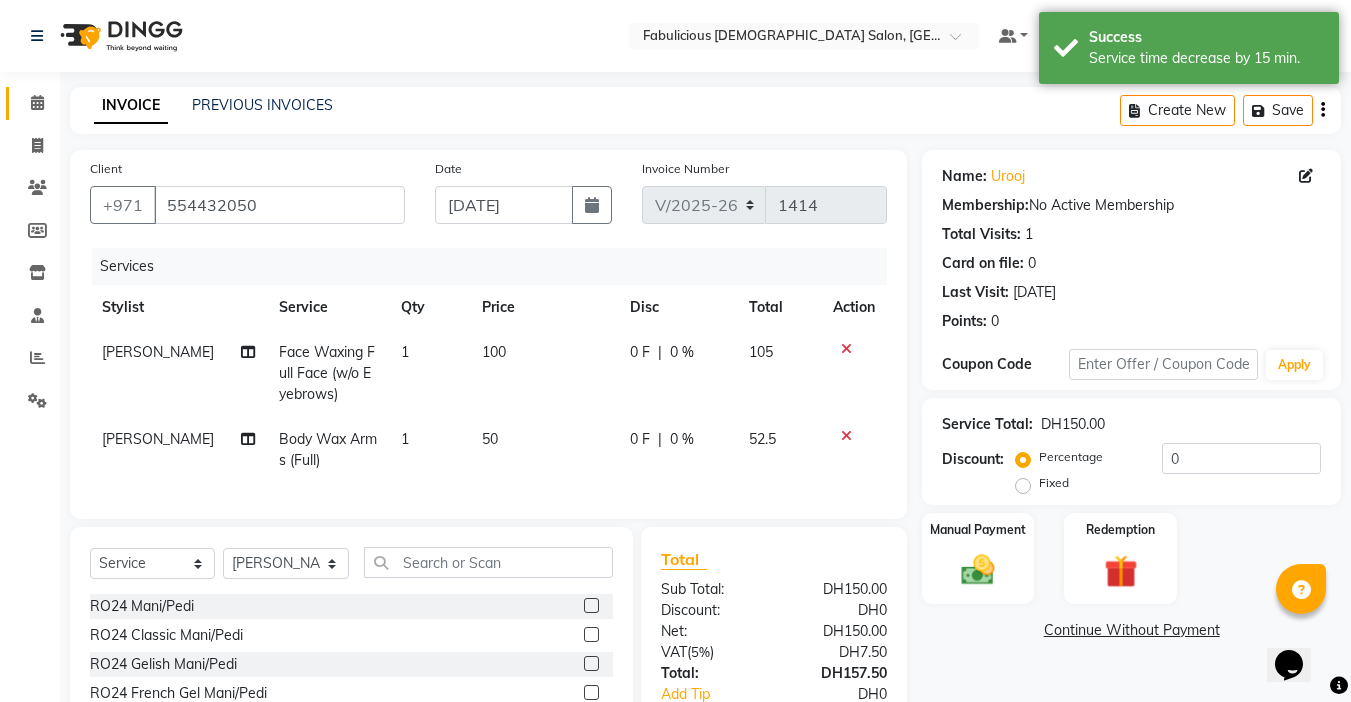 scroll, scrollTop: 165, scrollLeft: 0, axis: vertical 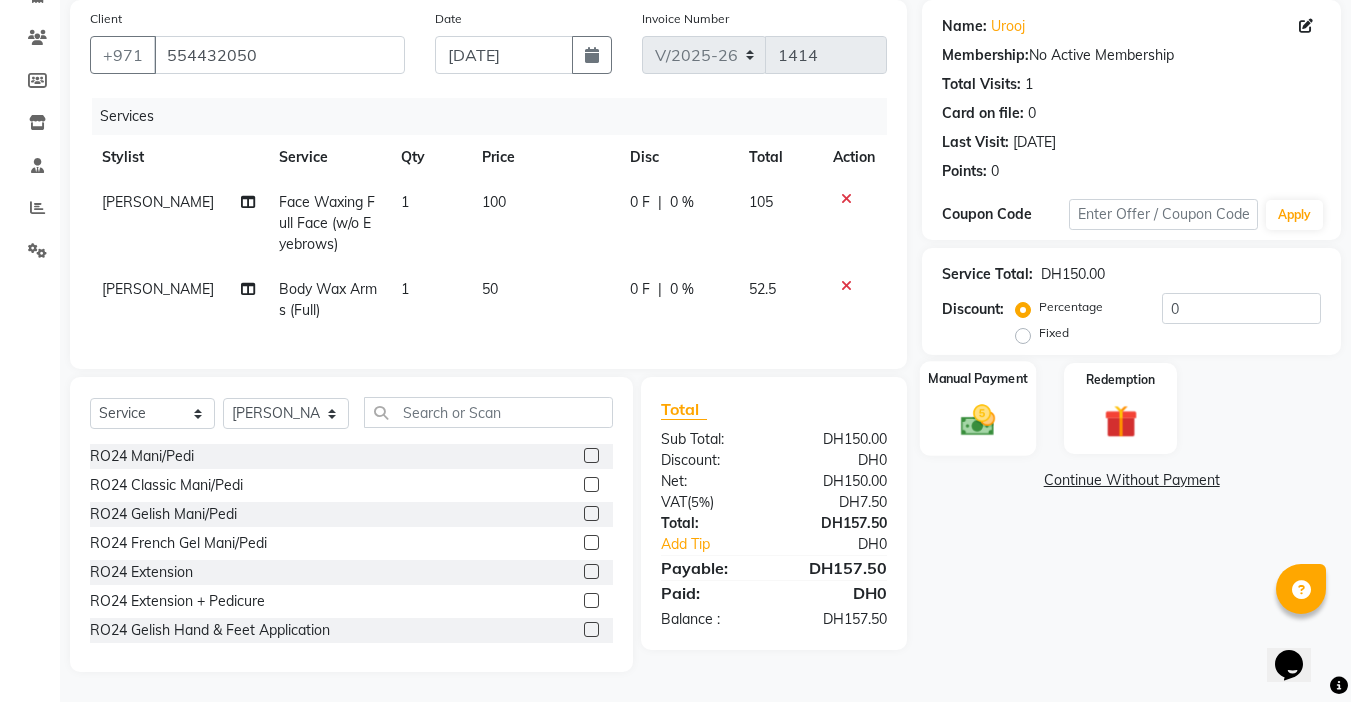 click 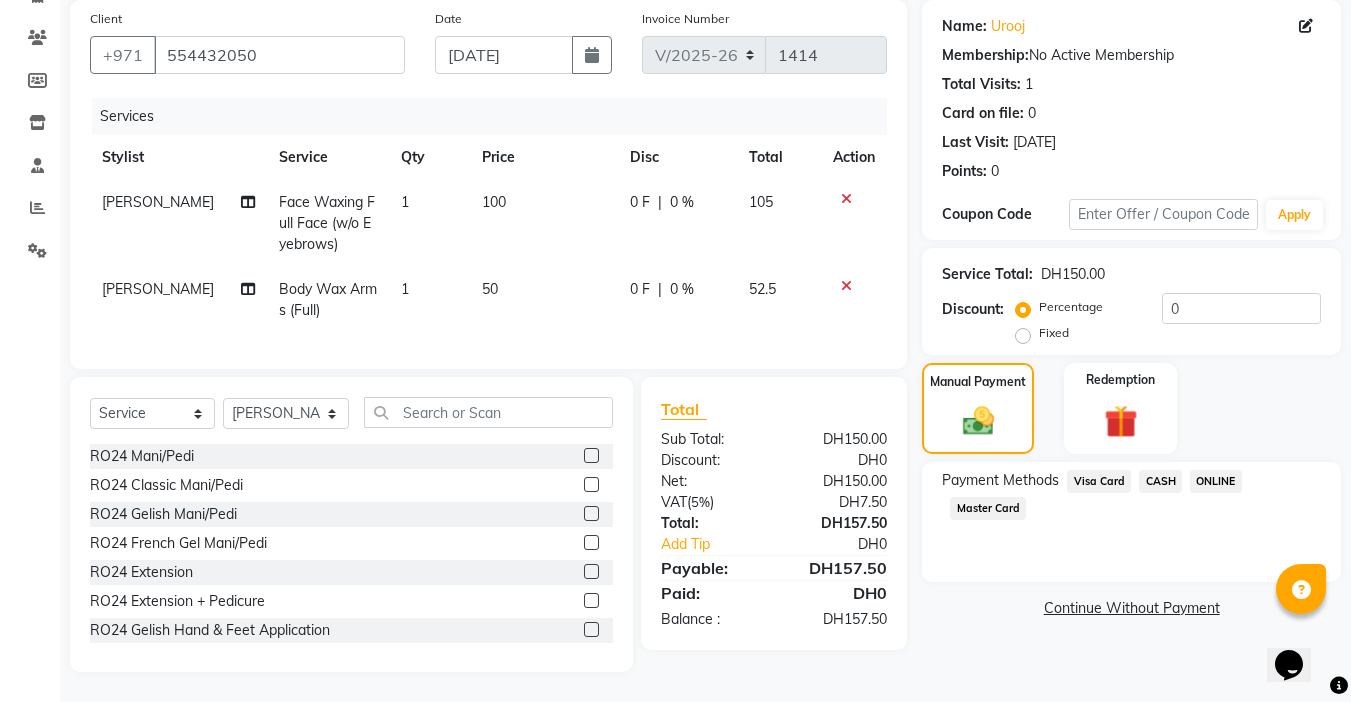 click on "Master Card" 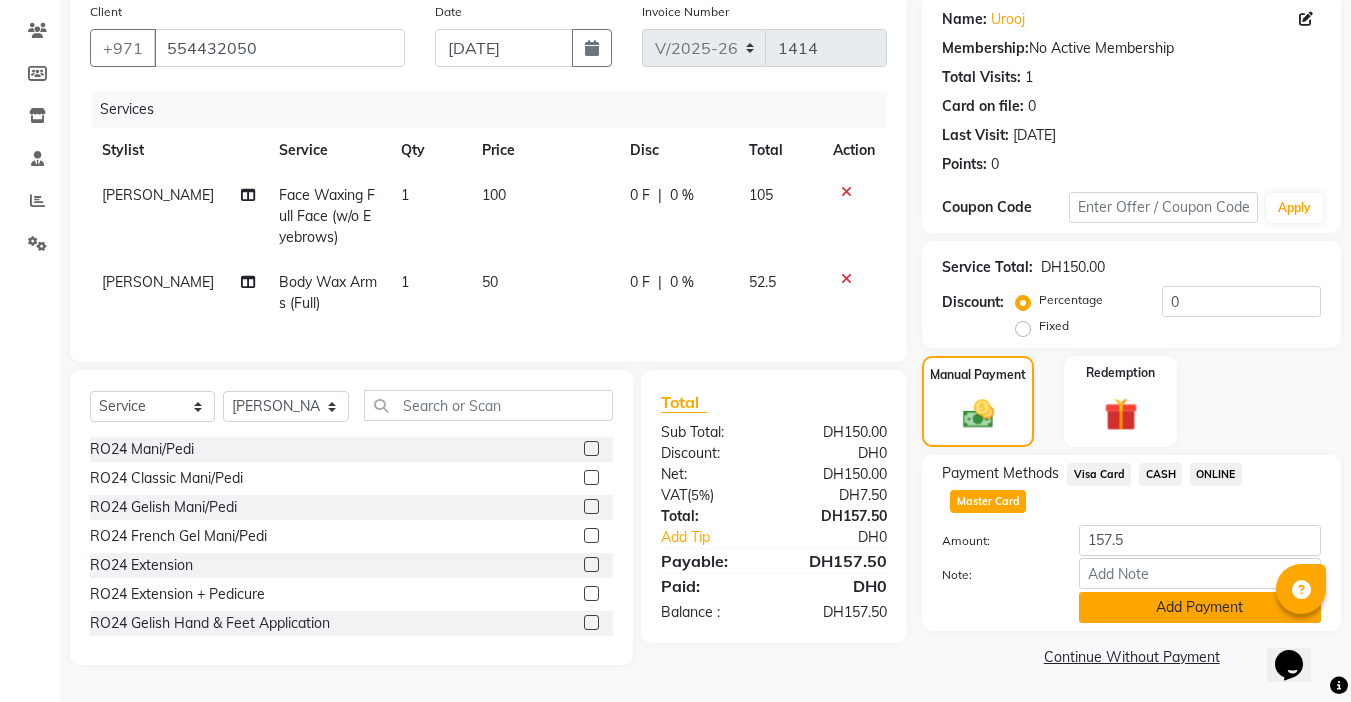 click on "Add Payment" 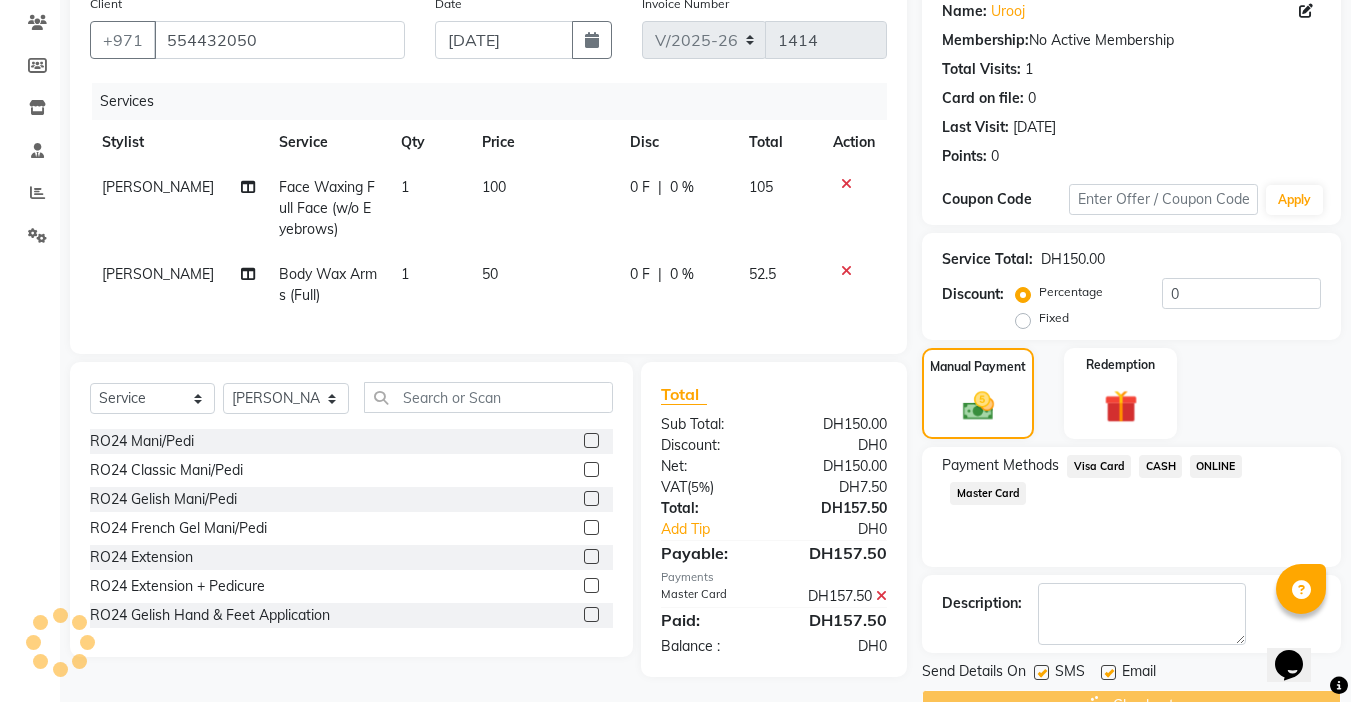 scroll, scrollTop: 214, scrollLeft: 0, axis: vertical 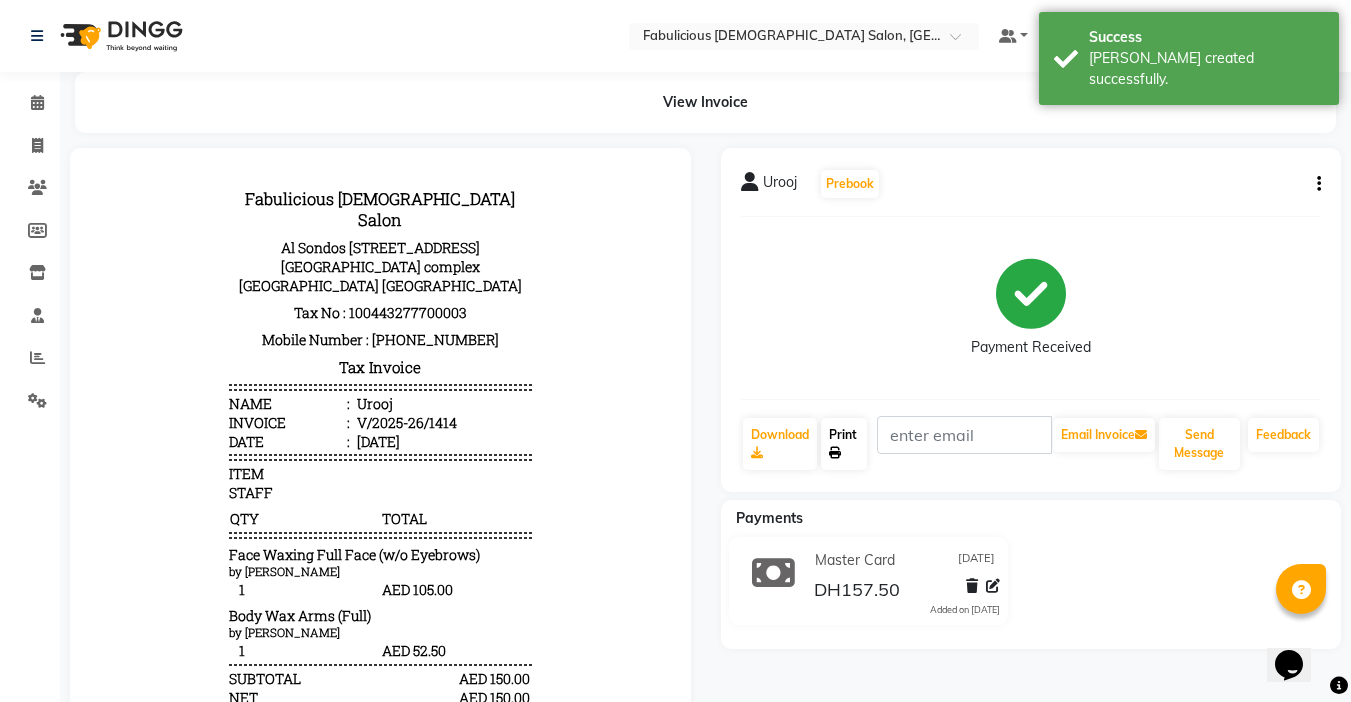 click on "Print" 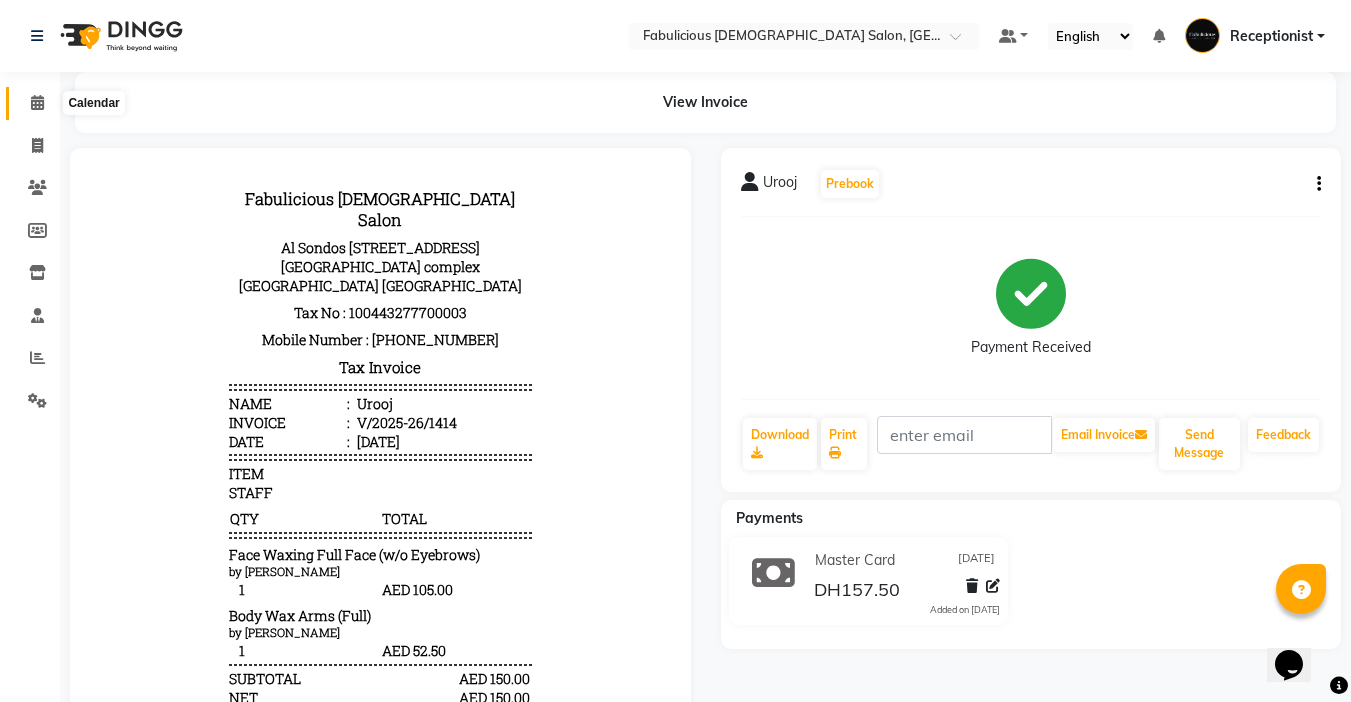 drag, startPoint x: 43, startPoint y: 106, endPoint x: 294, endPoint y: 44, distance: 258.544 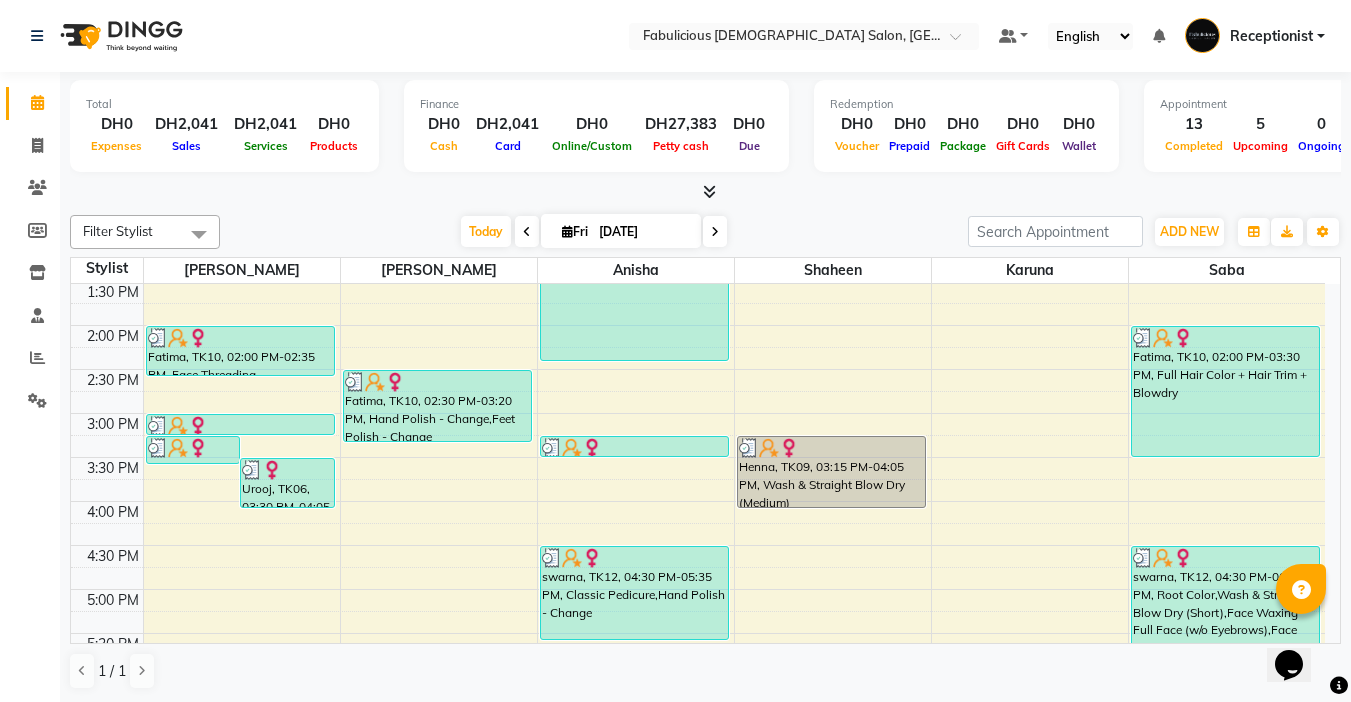 scroll, scrollTop: 400, scrollLeft: 0, axis: vertical 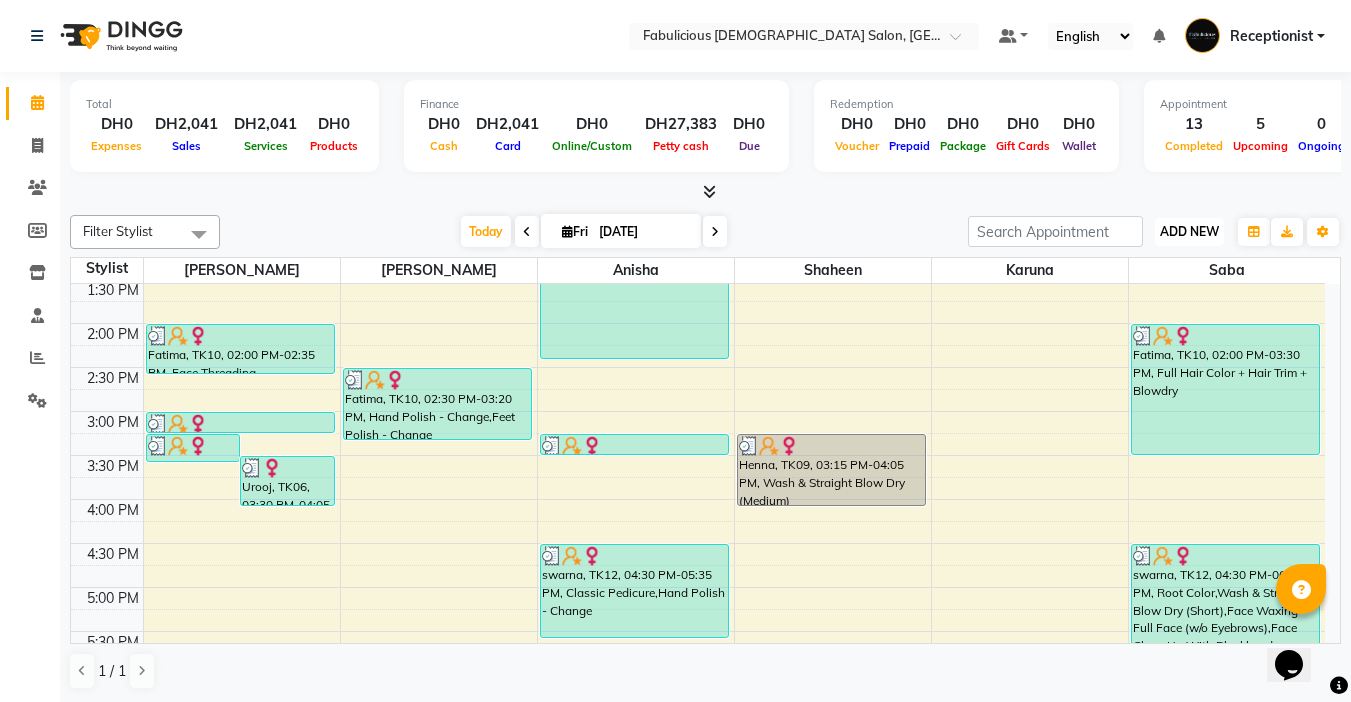 click on "ADD NEW Toggle Dropdown" at bounding box center (1189, 232) 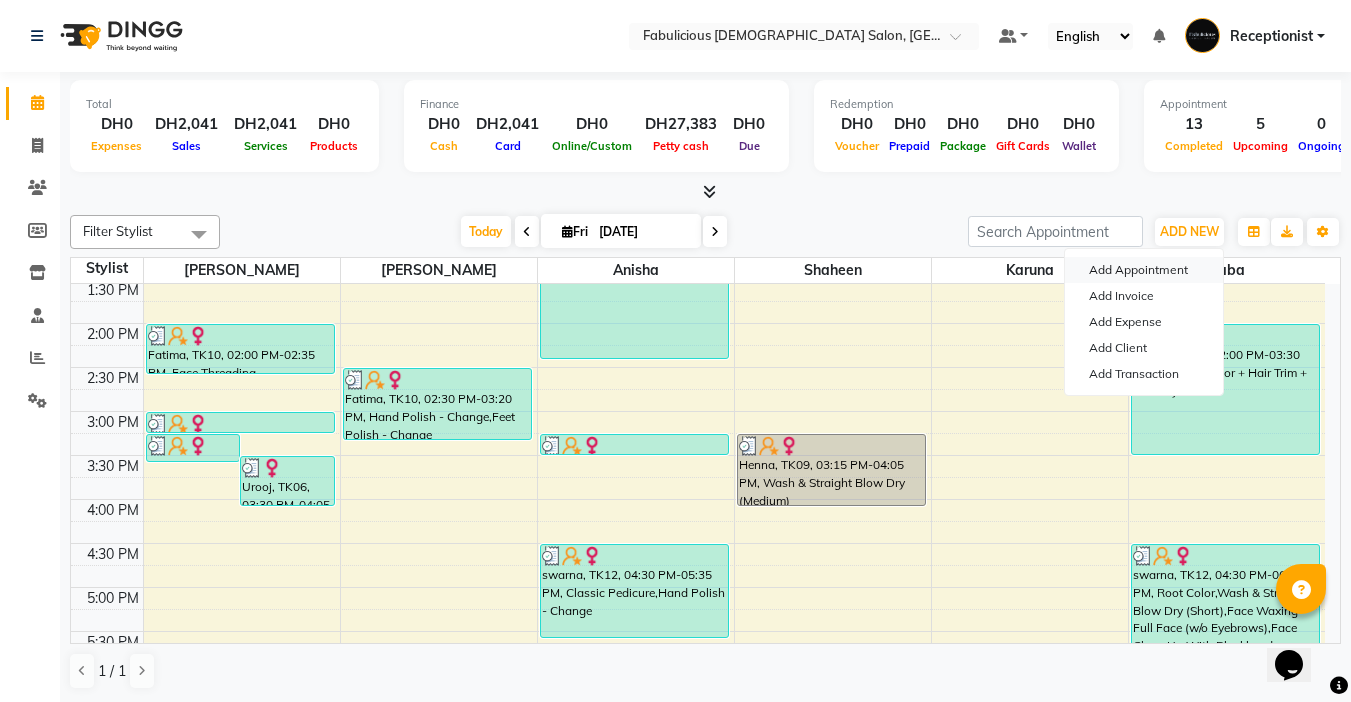 click on "Add Appointment" at bounding box center (1144, 270) 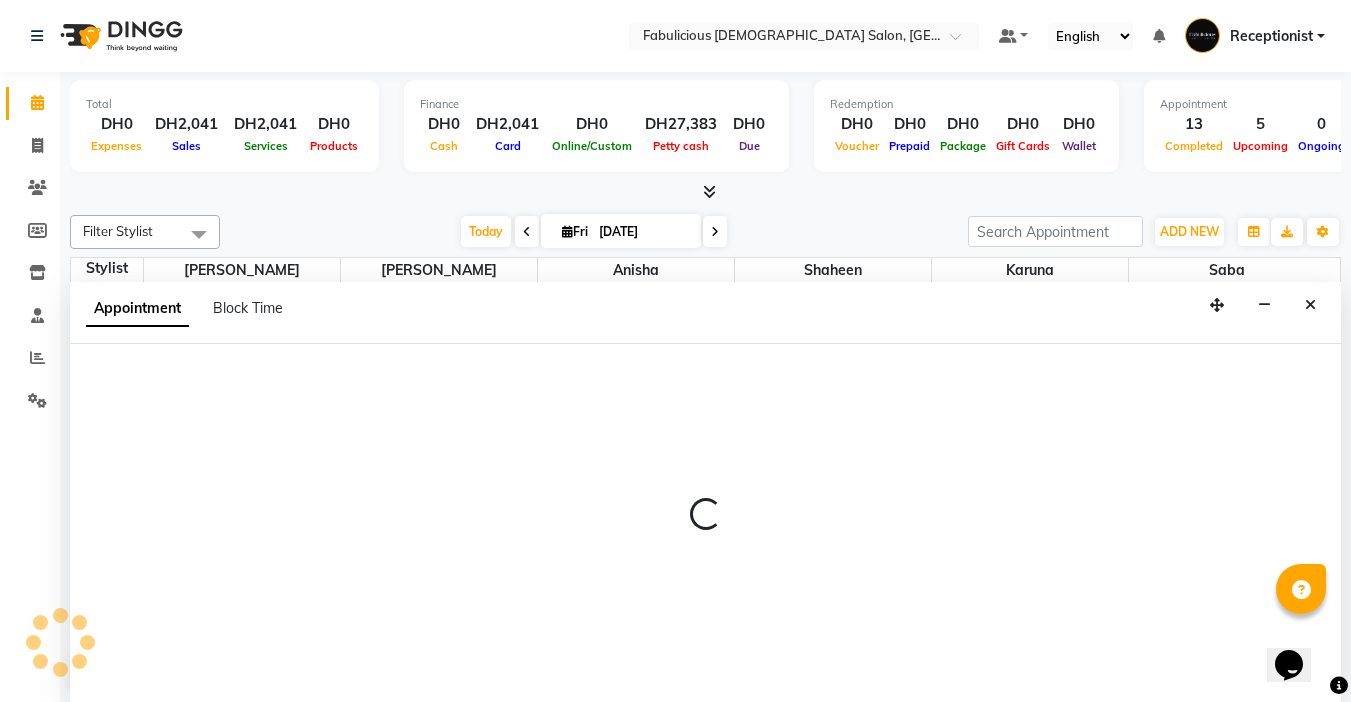 select on "tentative" 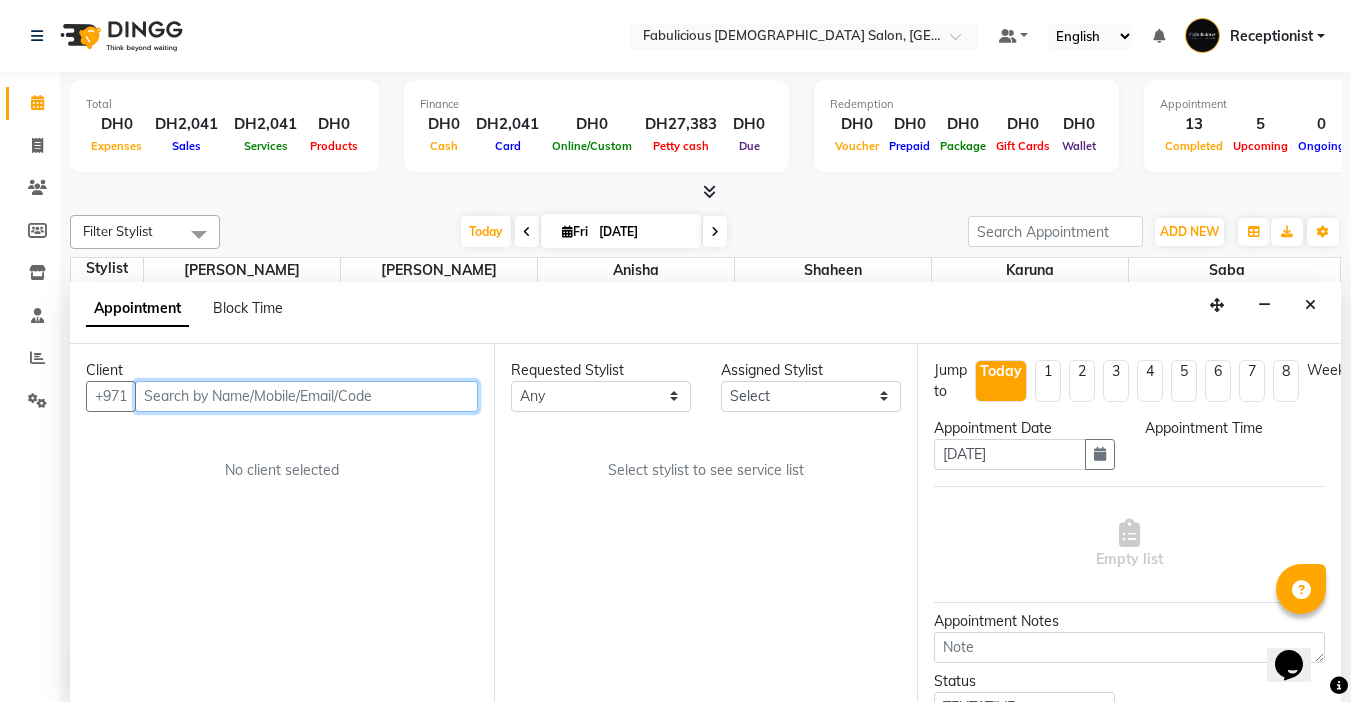 select on "600" 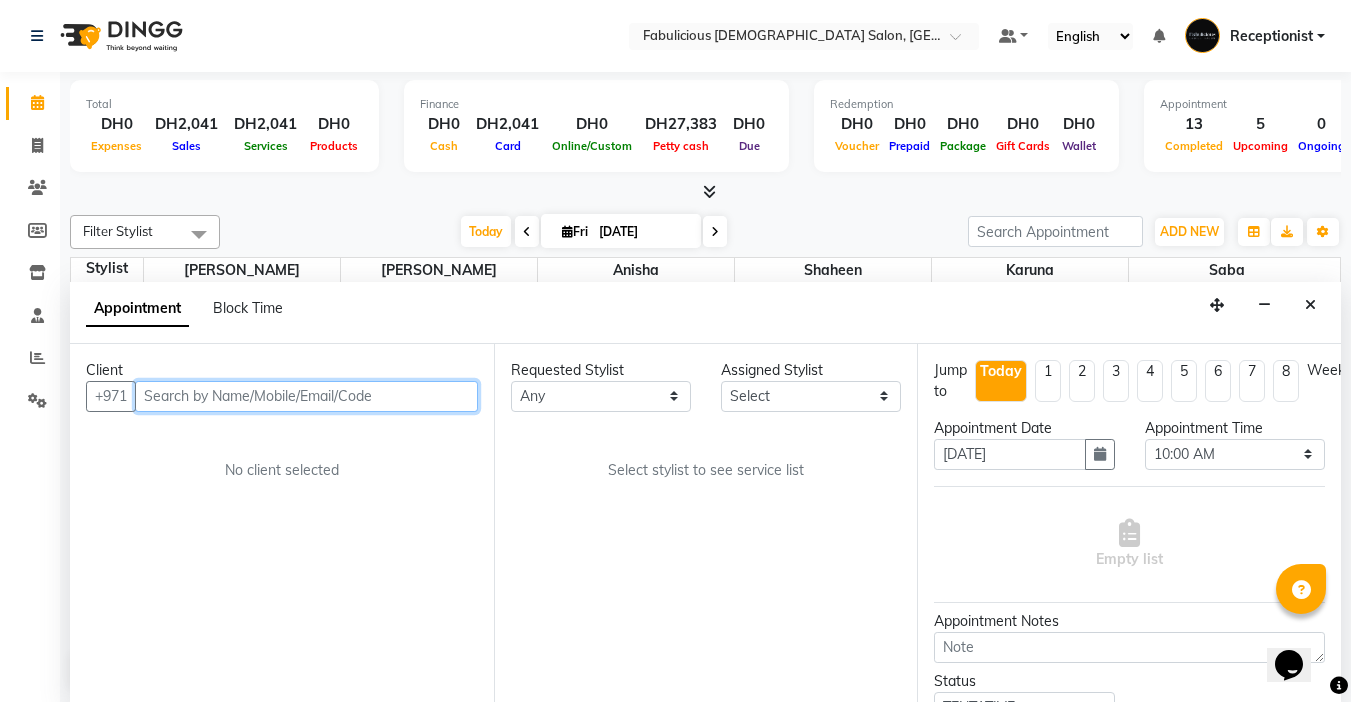 scroll, scrollTop: 1, scrollLeft: 0, axis: vertical 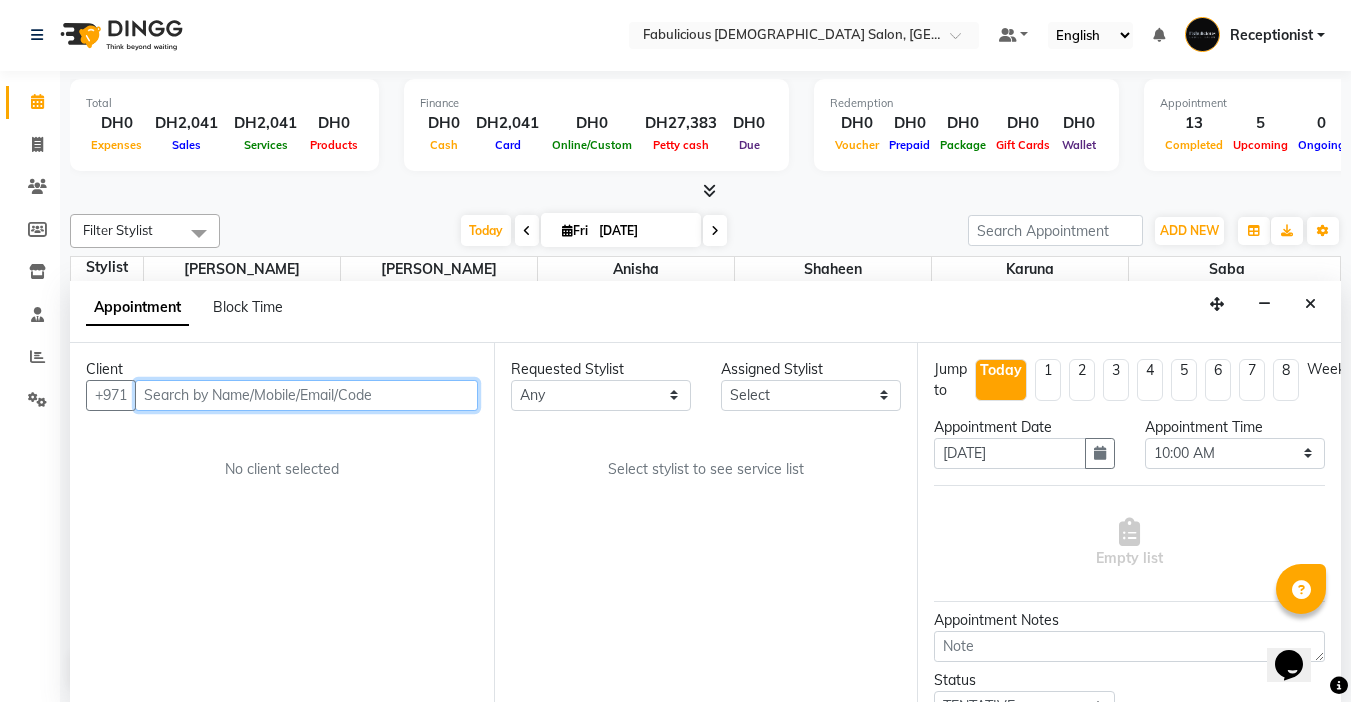 click at bounding box center (306, 395) 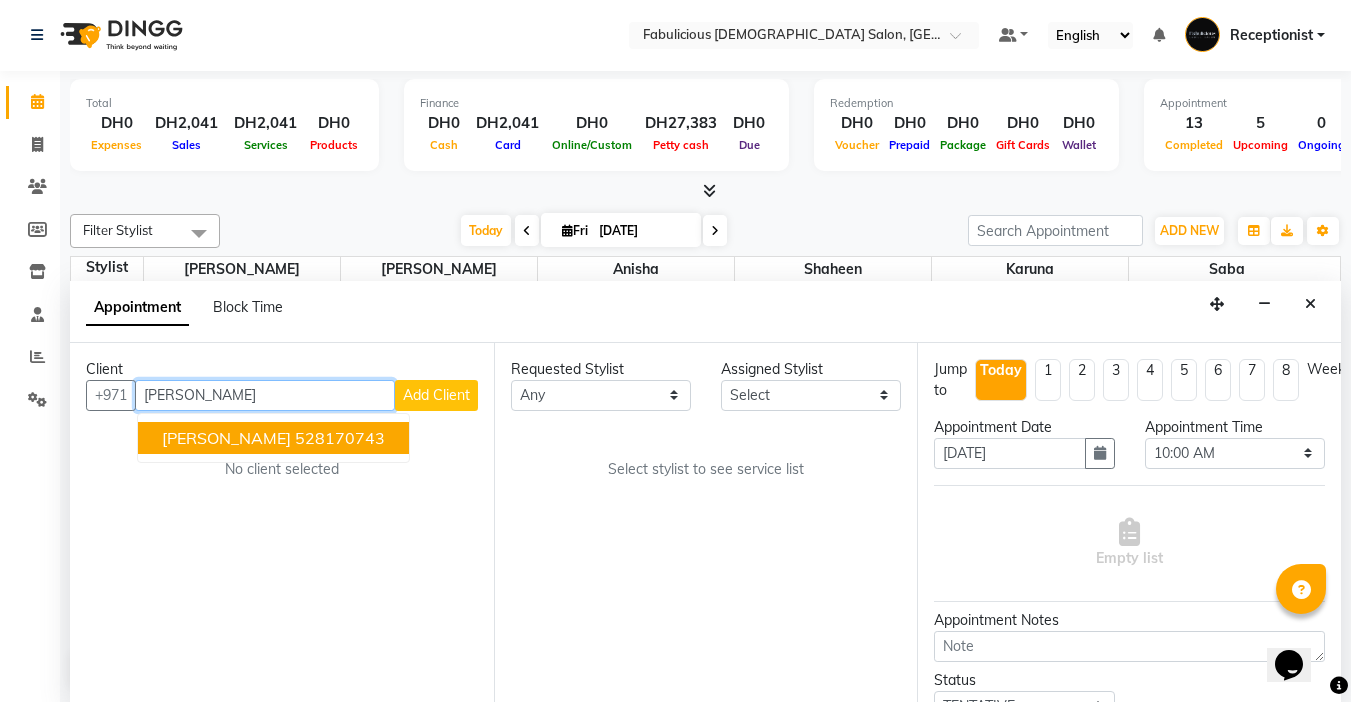click on "528170743" at bounding box center (340, 438) 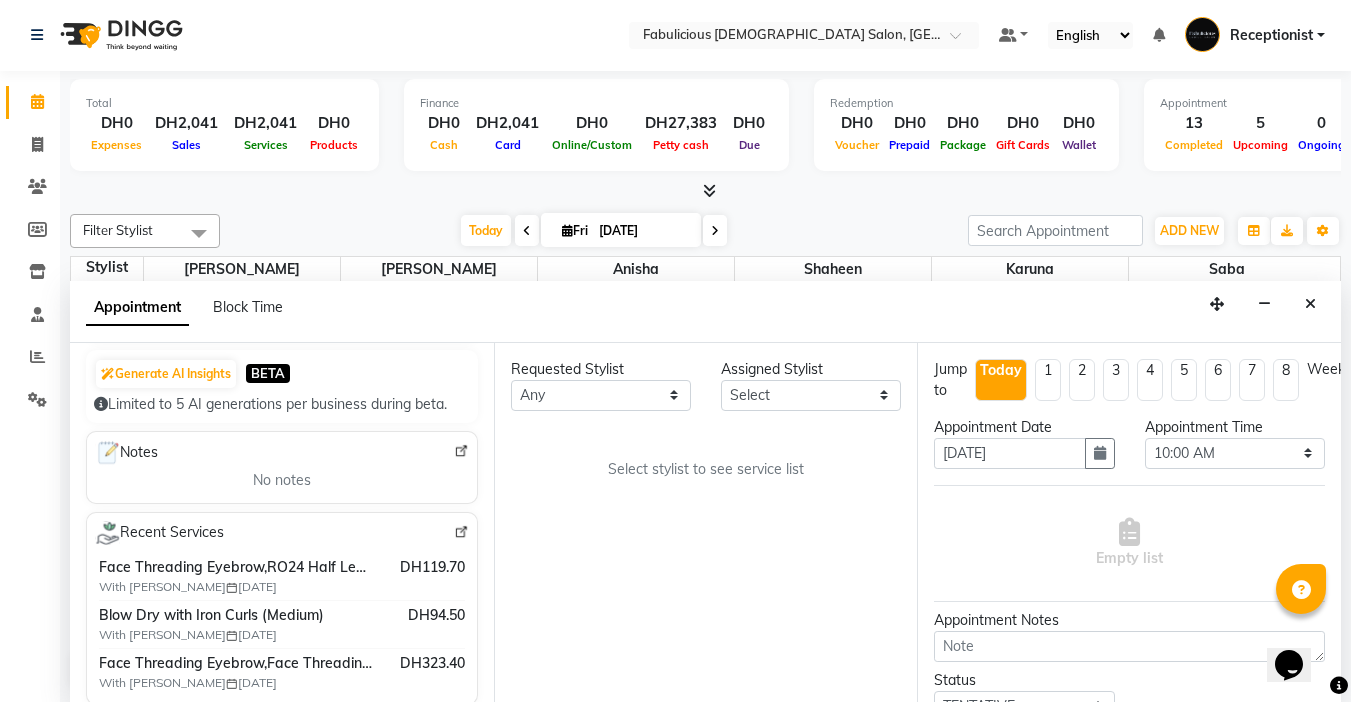 scroll, scrollTop: 200, scrollLeft: 0, axis: vertical 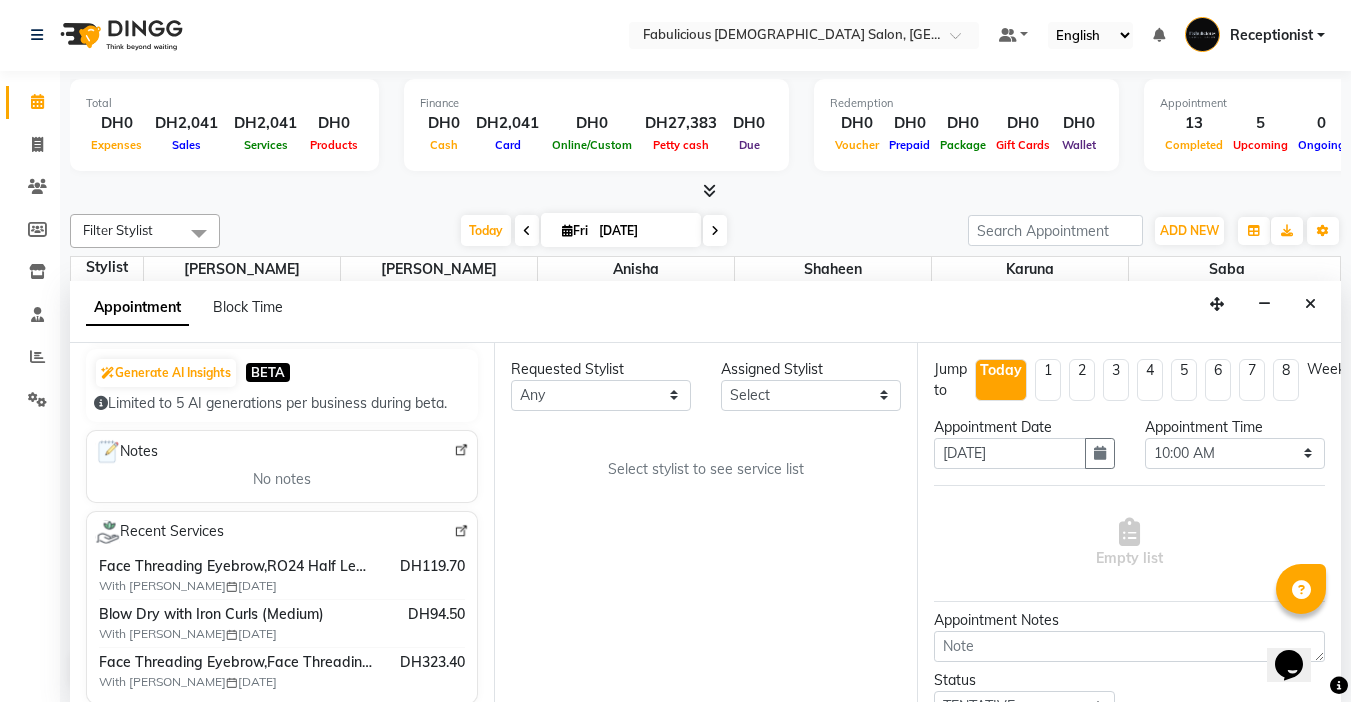 type on "528170743" 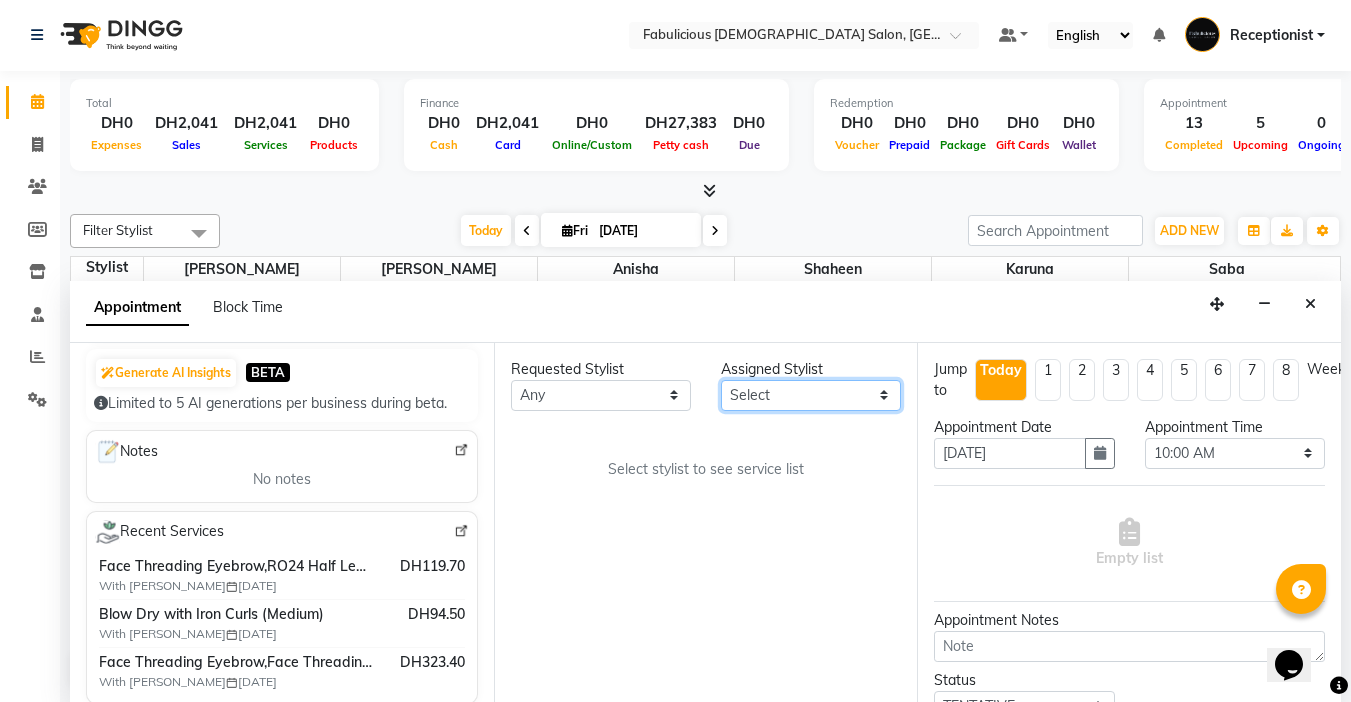 click on "Select [PERSON_NAME] [PERSON_NAME]  [PERSON_NAME] [PERSON_NAME]" at bounding box center (811, 395) 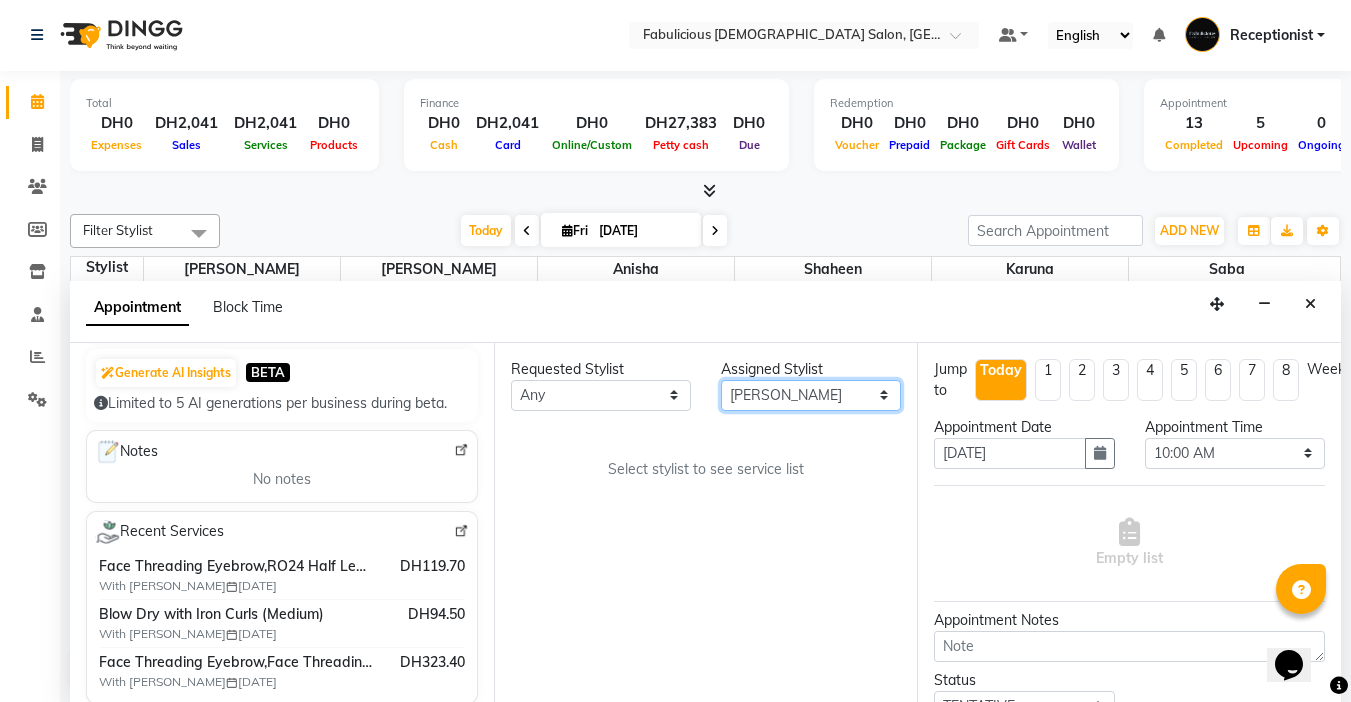 click on "Select [PERSON_NAME] [PERSON_NAME]  [PERSON_NAME] [PERSON_NAME]" at bounding box center [811, 395] 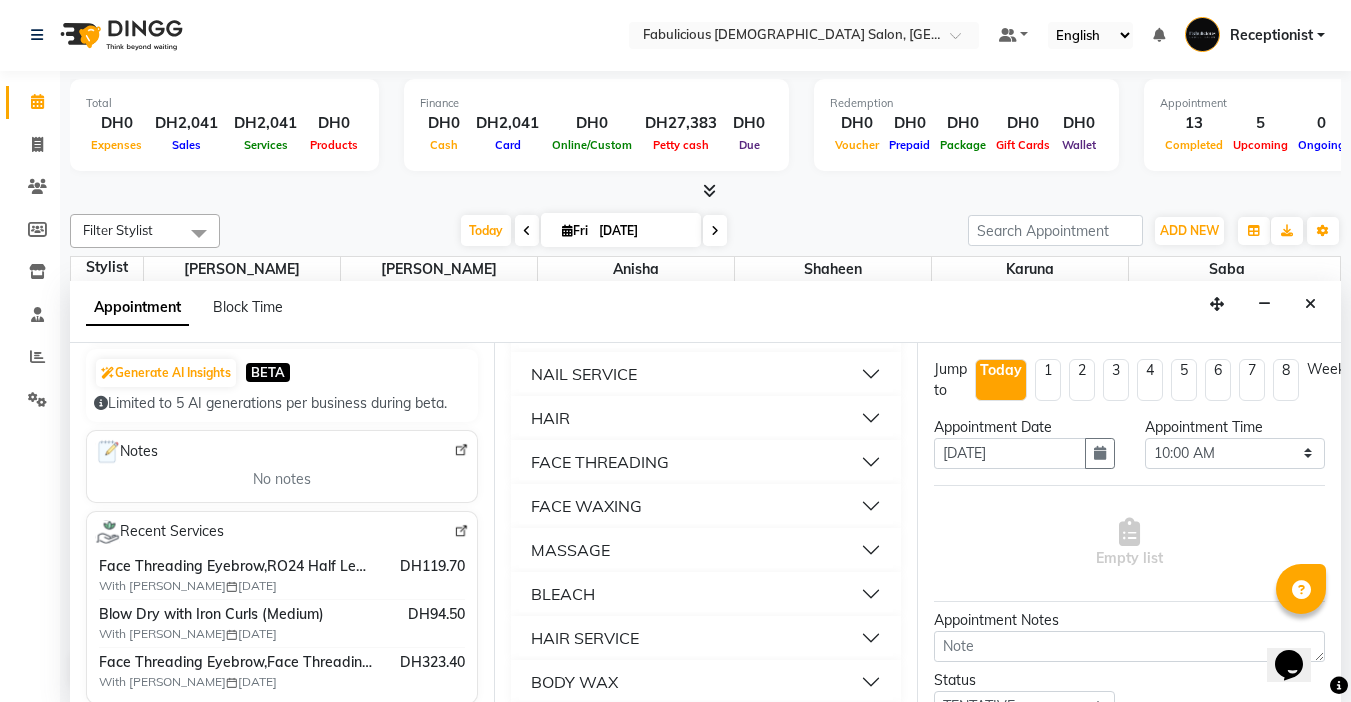 scroll, scrollTop: 1300, scrollLeft: 0, axis: vertical 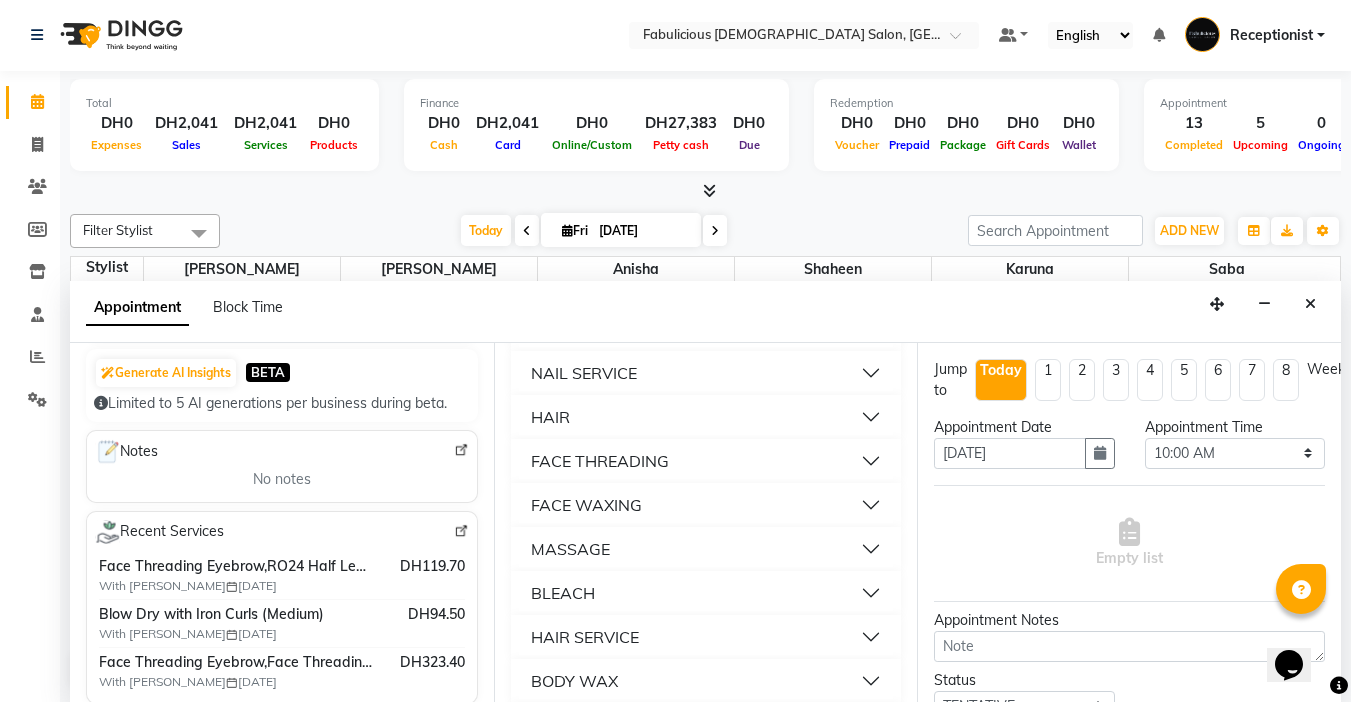 click on "FACE THREADING" at bounding box center (600, 461) 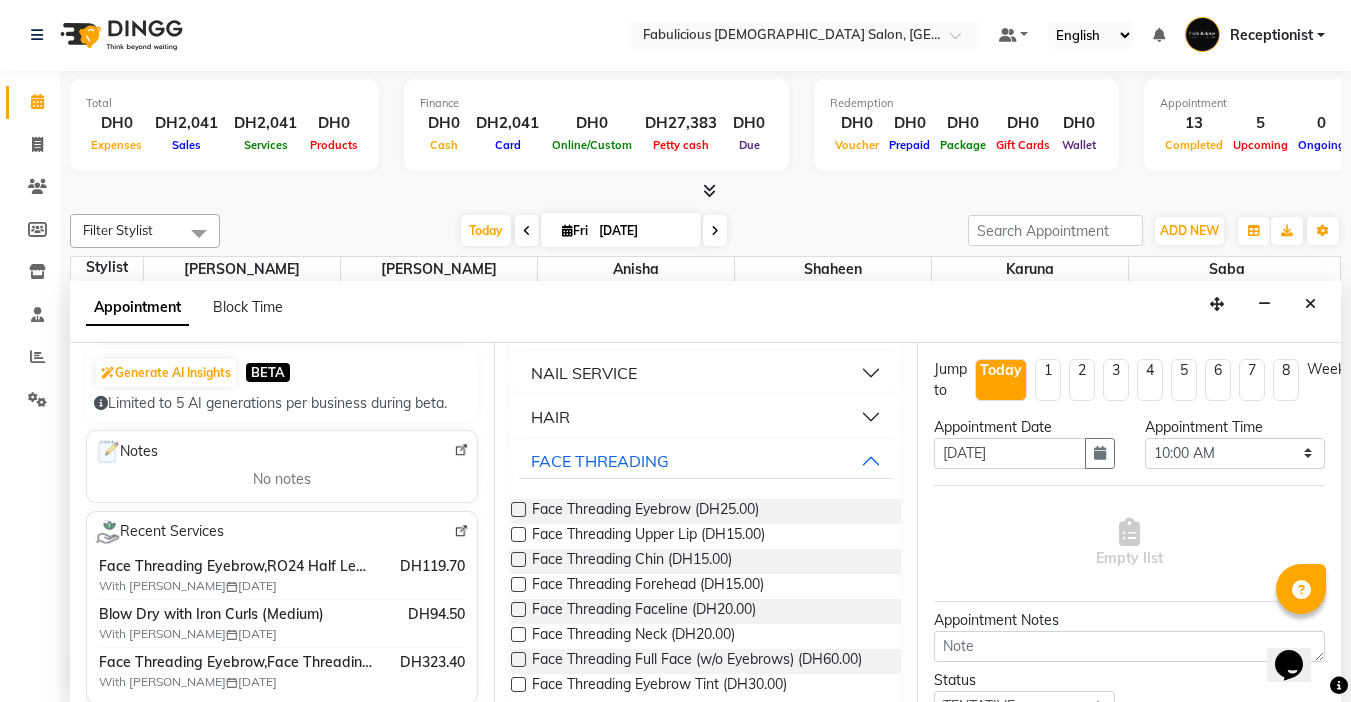 click at bounding box center (518, 509) 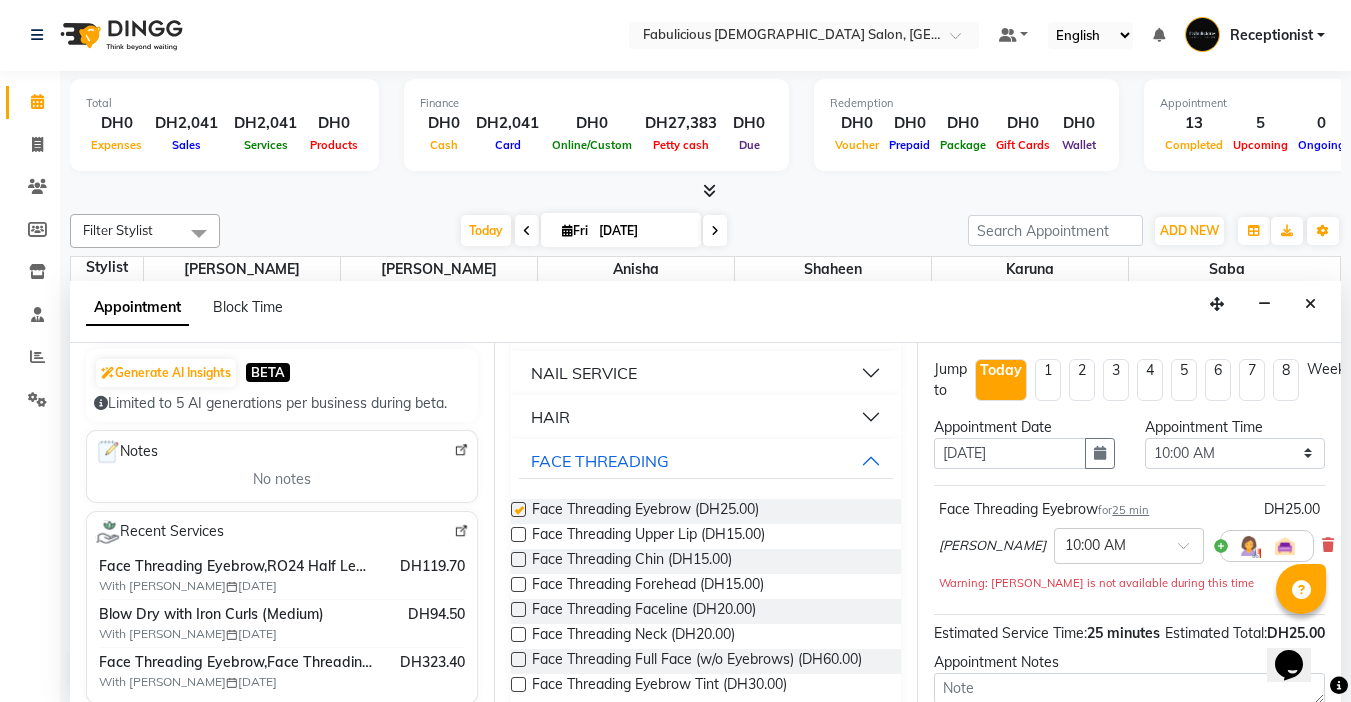 checkbox on "false" 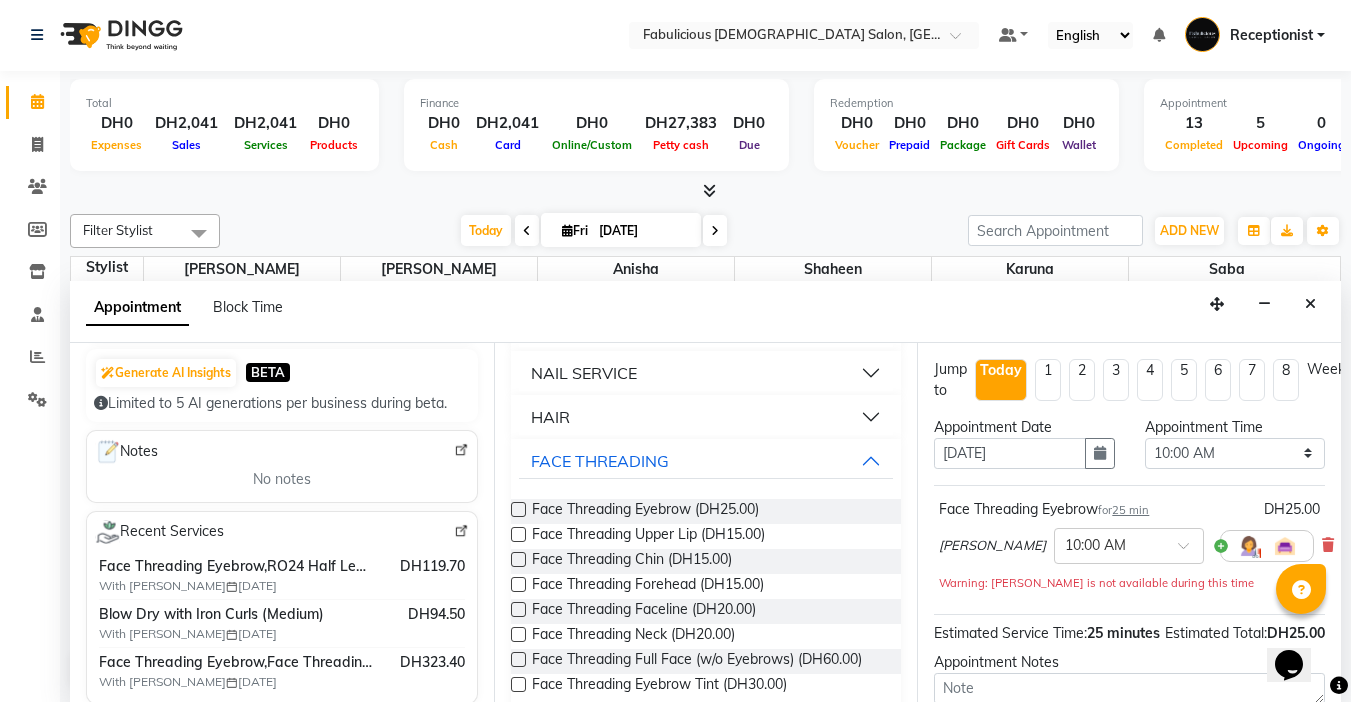 click at bounding box center (518, 534) 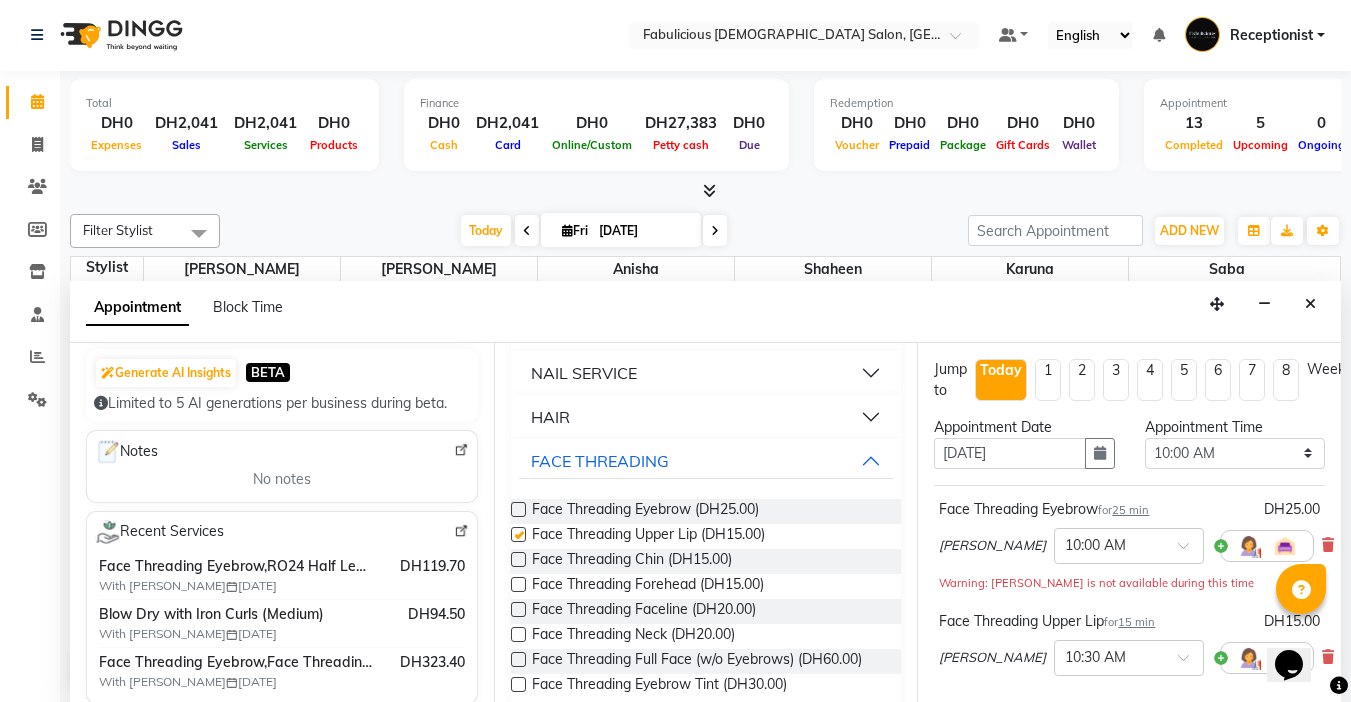 checkbox on "false" 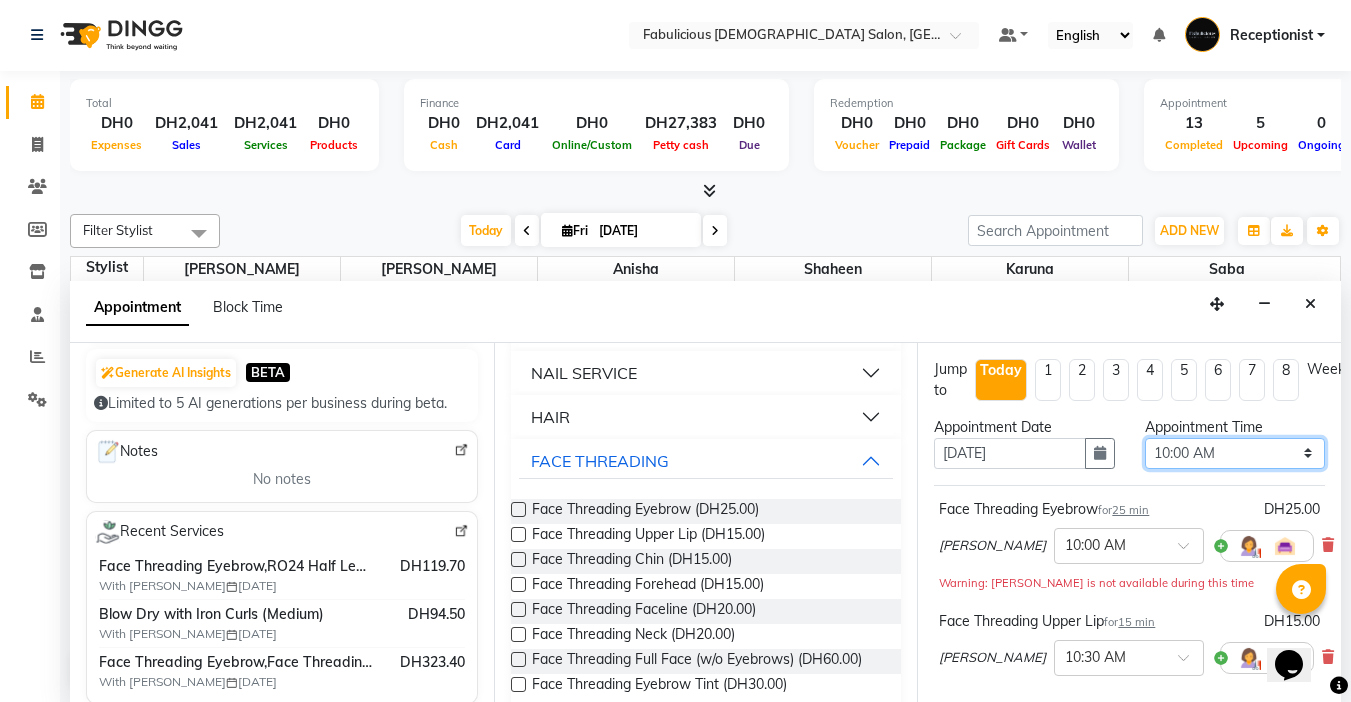 click on "Select 10:00 AM 10:15 AM 10:30 AM 10:45 AM 11:00 AM 11:15 AM 11:30 AM 11:45 AM 12:00 PM 12:15 PM 12:30 PM 12:45 PM 01:00 PM 01:15 PM 01:30 PM 01:45 PM 02:00 PM 02:15 PM 02:30 PM 02:45 PM 03:00 PM 03:15 PM 03:30 PM 03:45 PM 04:00 PM 04:15 PM 04:30 PM 04:45 PM 05:00 PM 05:15 PM 05:30 PM 05:45 PM 06:00 PM 06:15 PM 06:30 PM 06:45 PM 07:00 PM 07:15 PM 07:30 PM 07:45 PM 08:00 PM 08:15 PM 08:30 PM 08:45 PM 09:00 PM 09:15 PM 09:30 PM 09:45 PM 10:00 PM 10:15 PM 10:30 PM 10:45 PM 11:00 PM 11:15 PM 11:30 PM 11:45 PM" at bounding box center (1235, 453) 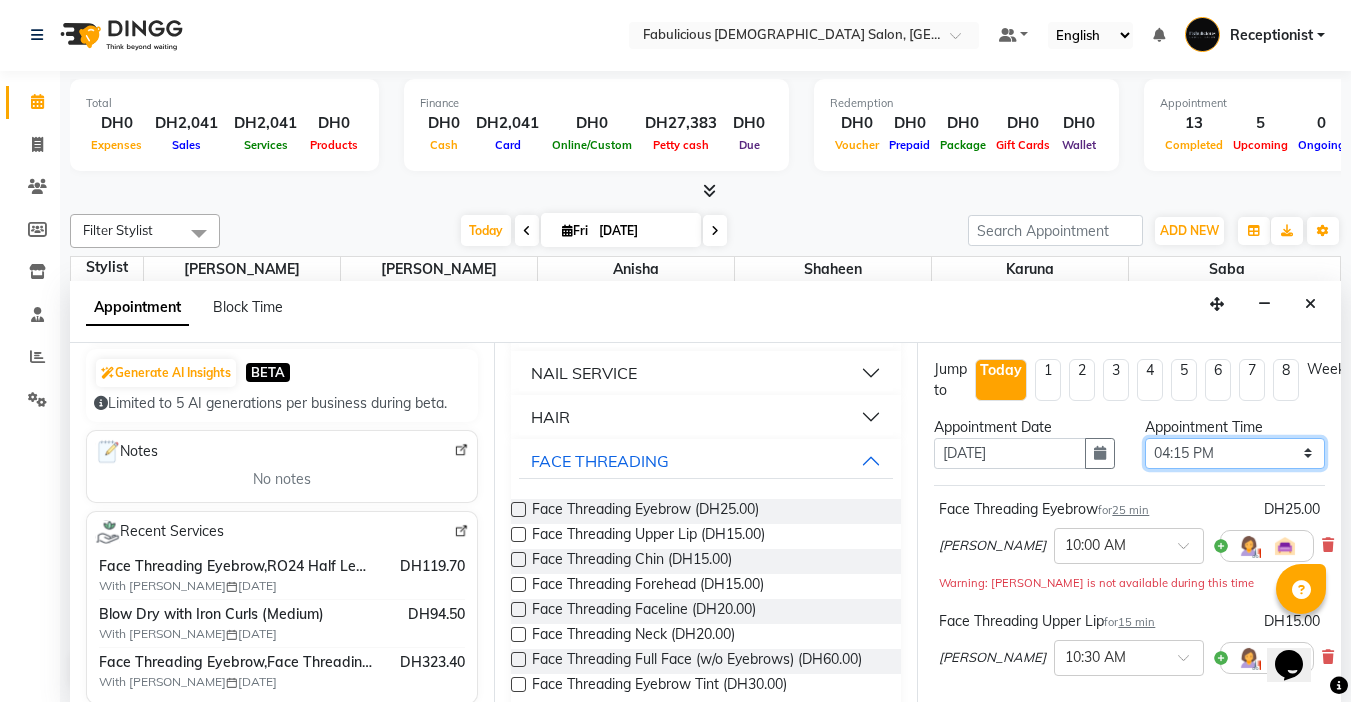 click on "Select 10:00 AM 10:15 AM 10:30 AM 10:45 AM 11:00 AM 11:15 AM 11:30 AM 11:45 AM 12:00 PM 12:15 PM 12:30 PM 12:45 PM 01:00 PM 01:15 PM 01:30 PM 01:45 PM 02:00 PM 02:15 PM 02:30 PM 02:45 PM 03:00 PM 03:15 PM 03:30 PM 03:45 PM 04:00 PM 04:15 PM 04:30 PM 04:45 PM 05:00 PM 05:15 PM 05:30 PM 05:45 PM 06:00 PM 06:15 PM 06:30 PM 06:45 PM 07:00 PM 07:15 PM 07:30 PM 07:45 PM 08:00 PM 08:15 PM 08:30 PM 08:45 PM 09:00 PM 09:15 PM 09:30 PM 09:45 PM 10:00 PM 10:15 PM 10:30 PM 10:45 PM 11:00 PM 11:15 PM 11:30 PM 11:45 PM" at bounding box center (1235, 453) 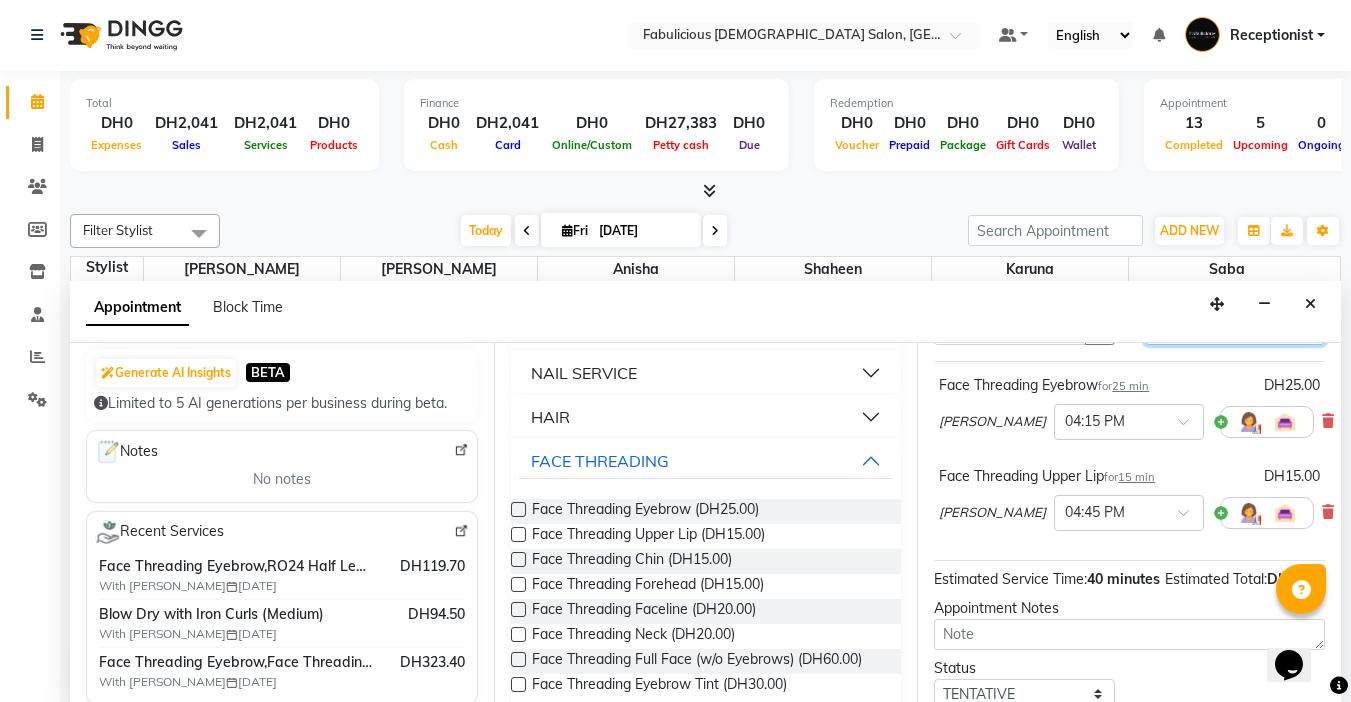 scroll, scrollTop: 294, scrollLeft: 0, axis: vertical 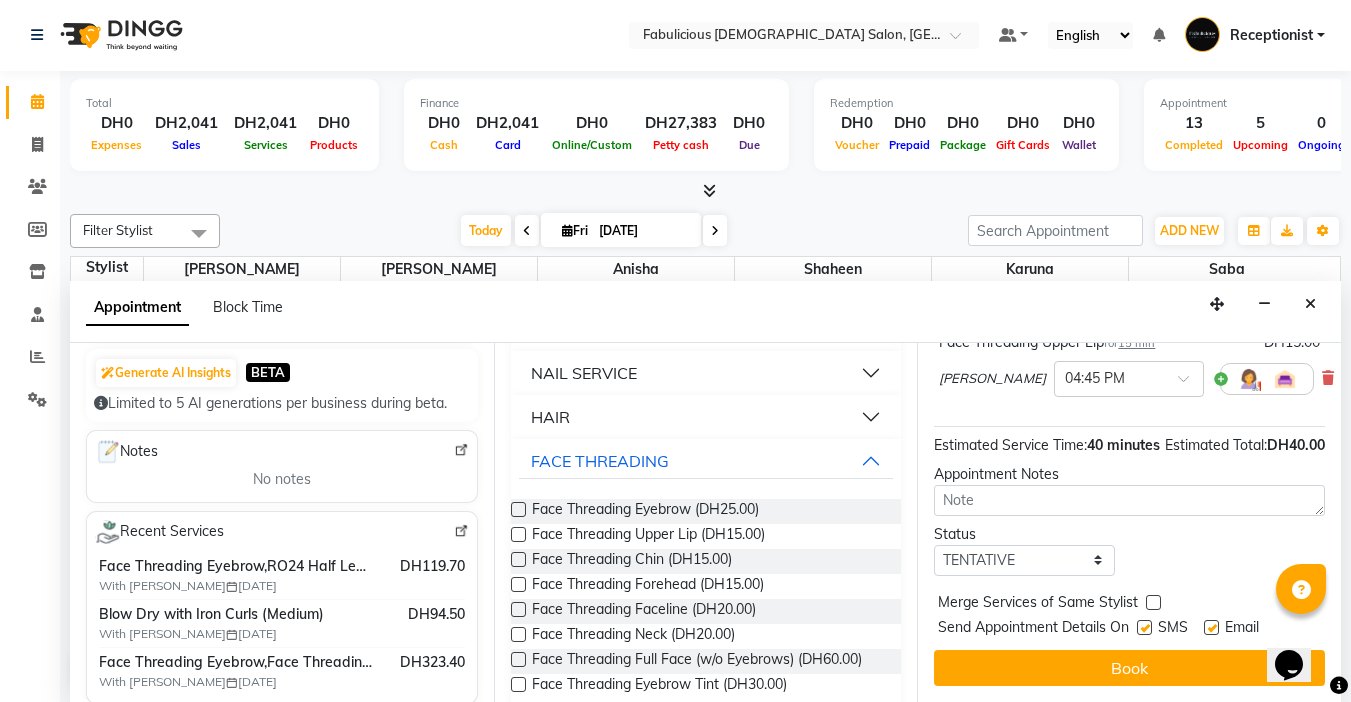 click at bounding box center (1153, 602) 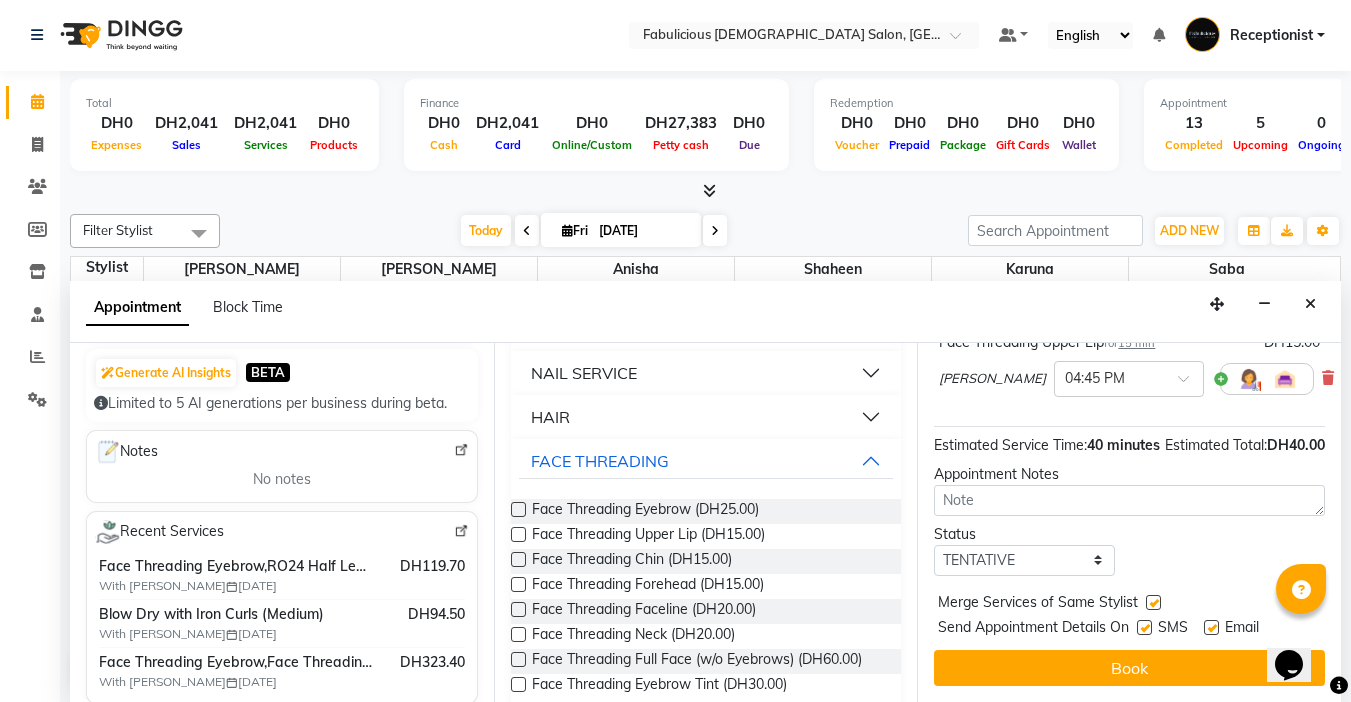 click on "Book" at bounding box center [1129, 668] 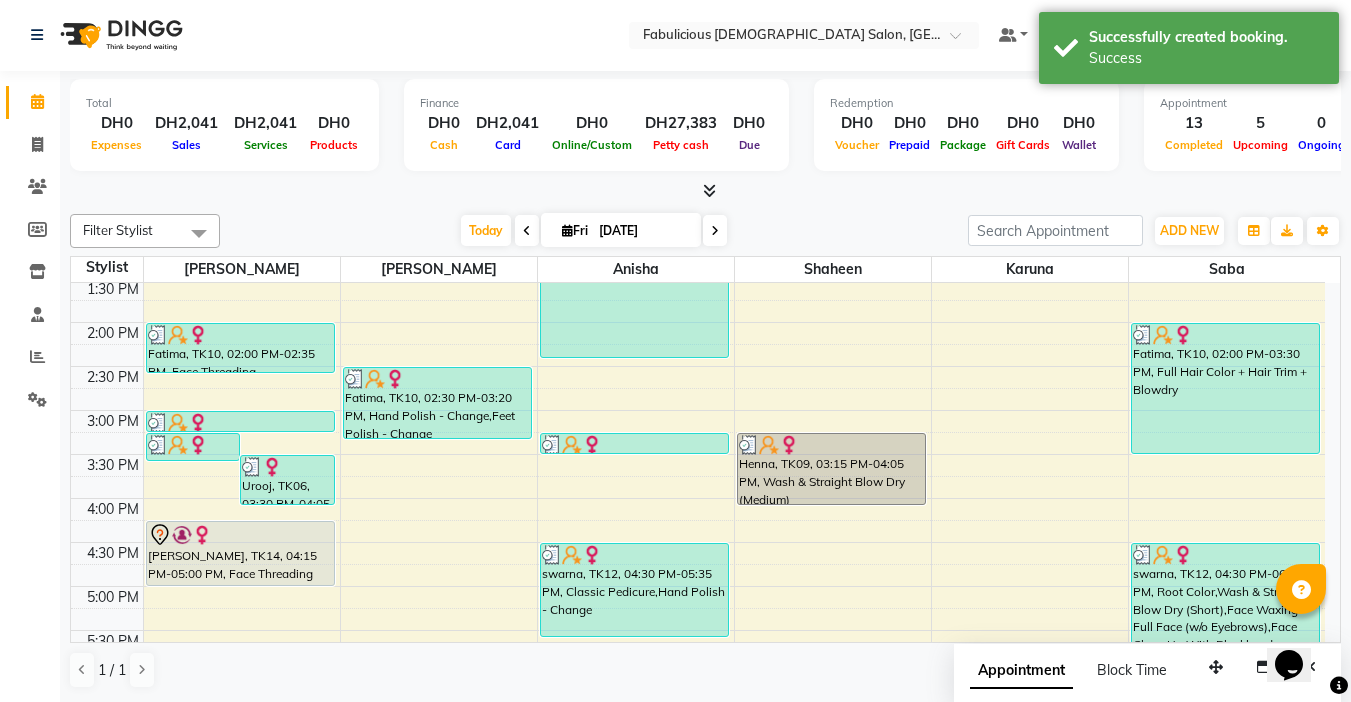 scroll, scrollTop: 0, scrollLeft: 0, axis: both 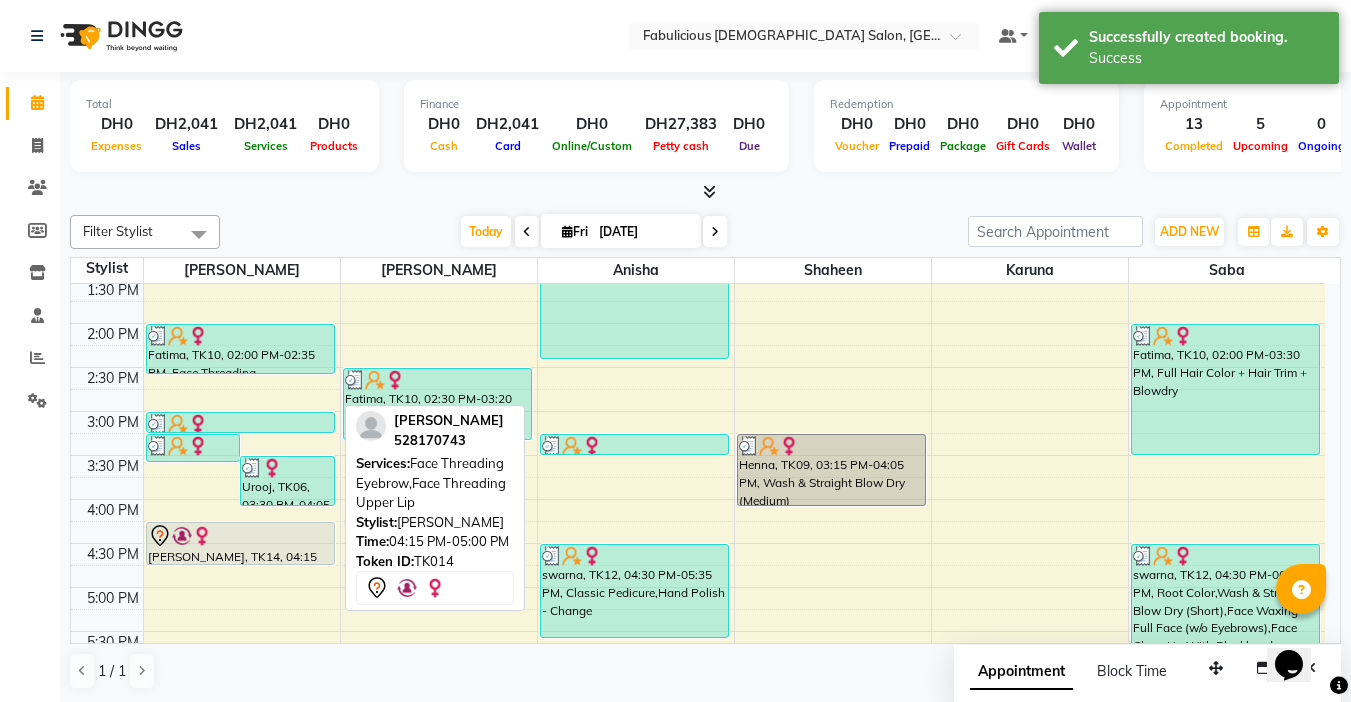 drag, startPoint x: 237, startPoint y: 585, endPoint x: 241, endPoint y: 563, distance: 22.36068 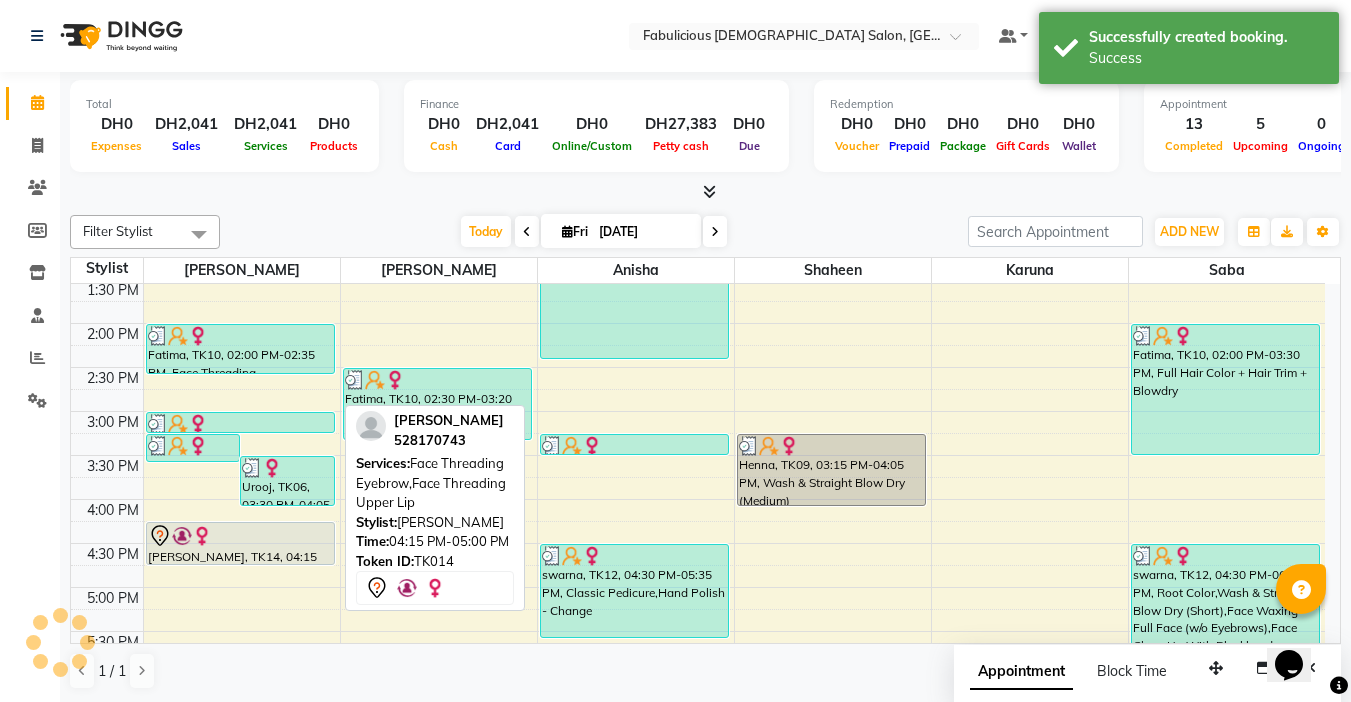 click at bounding box center [240, 536] 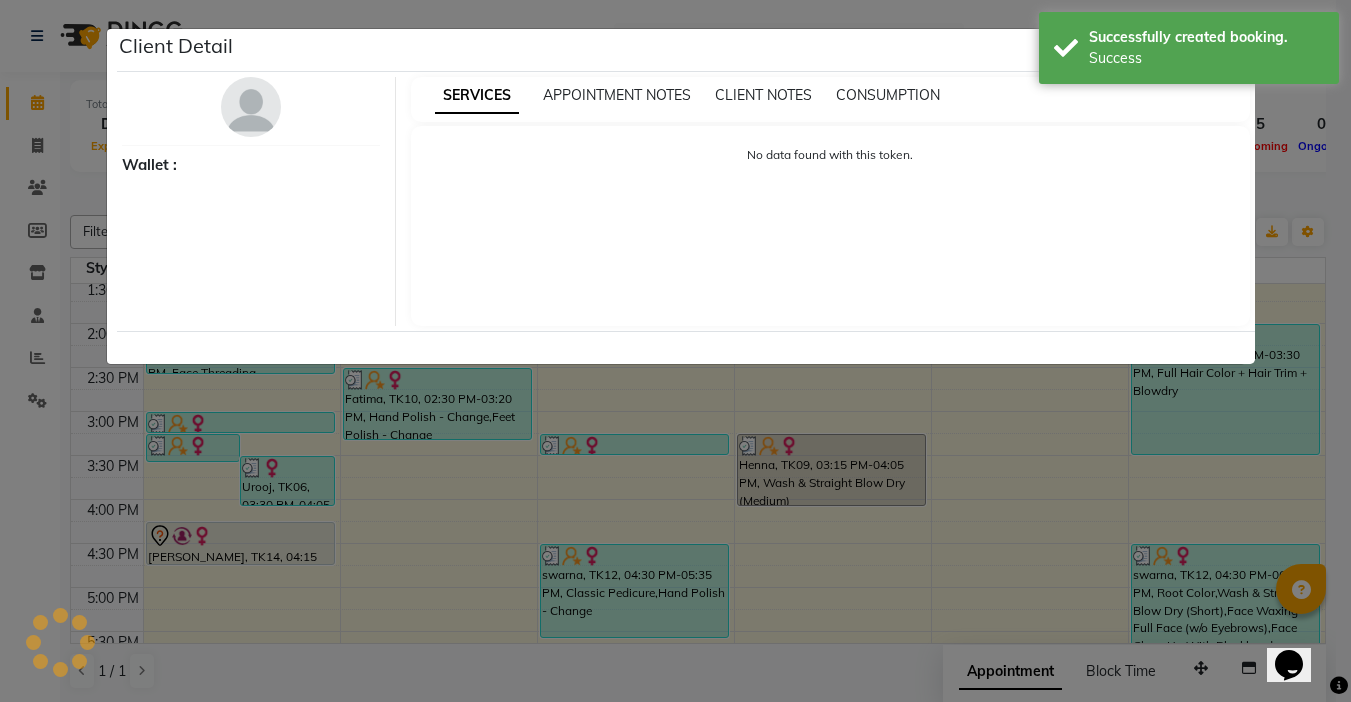 select on "7" 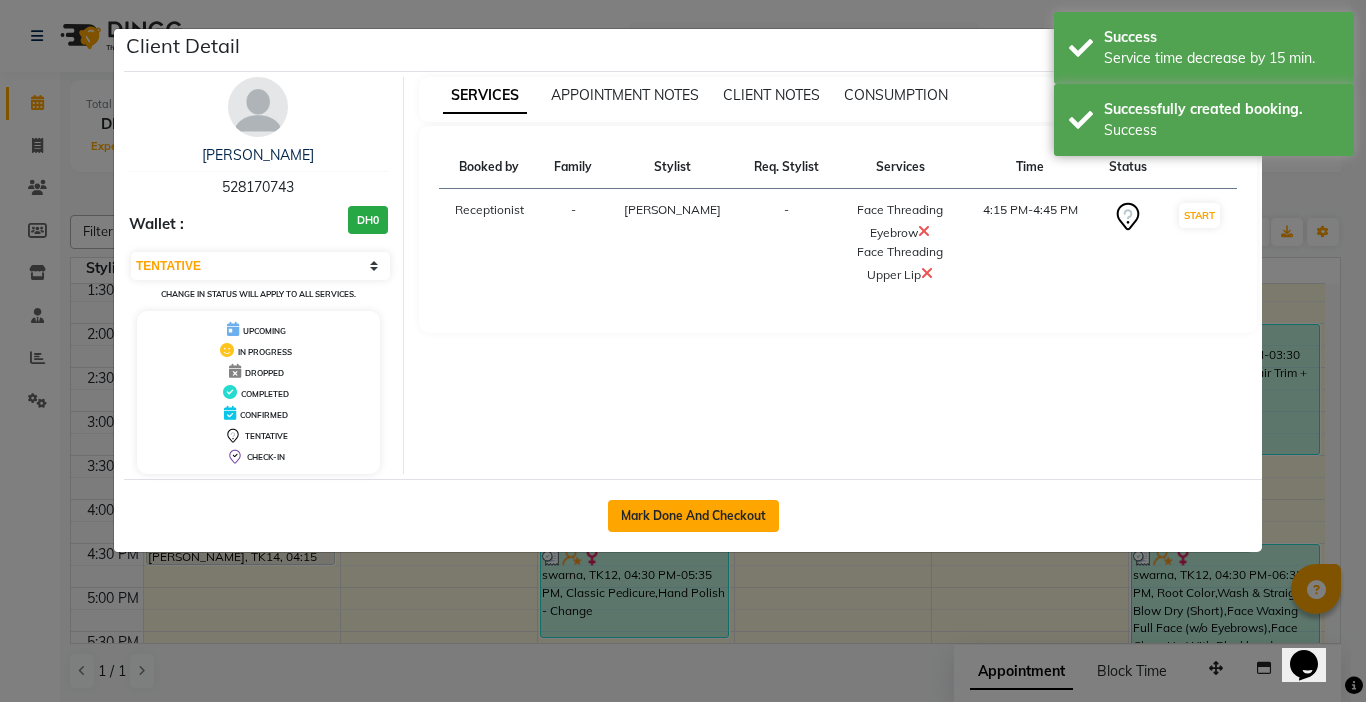 click on "Mark Done And Checkout" 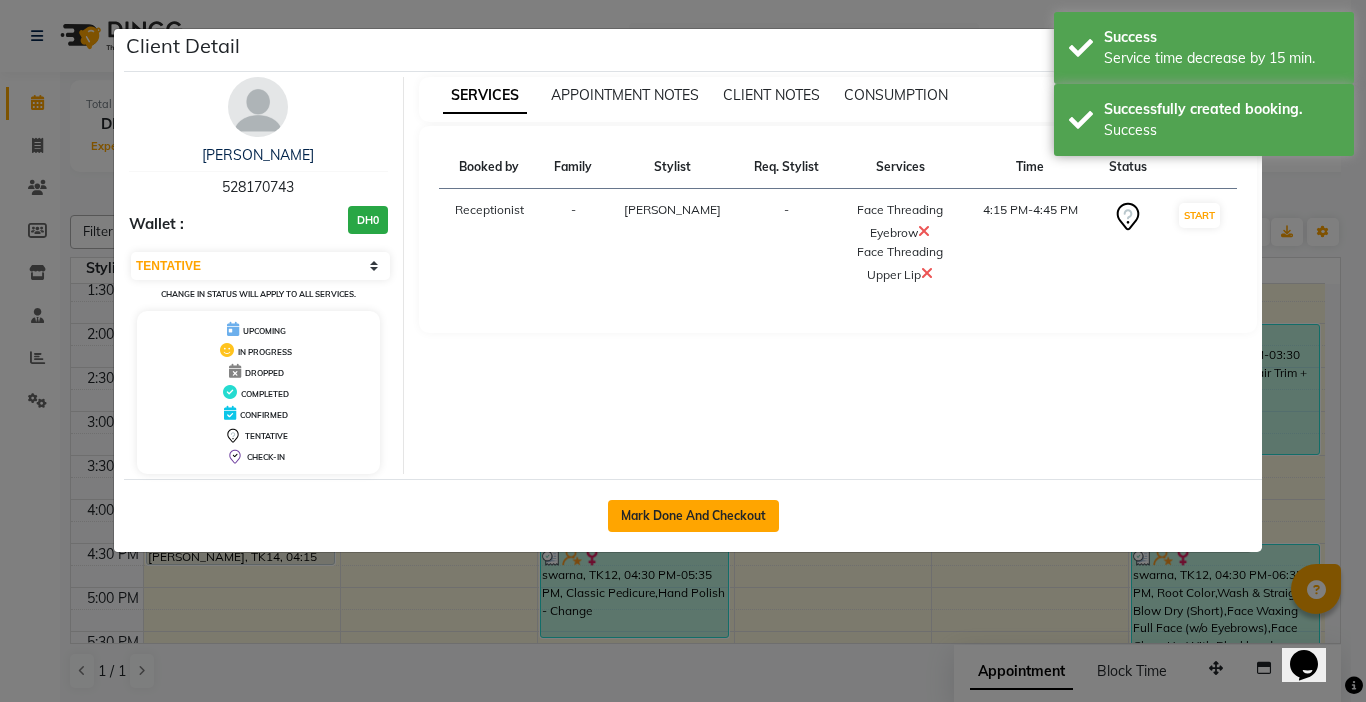 select on "service" 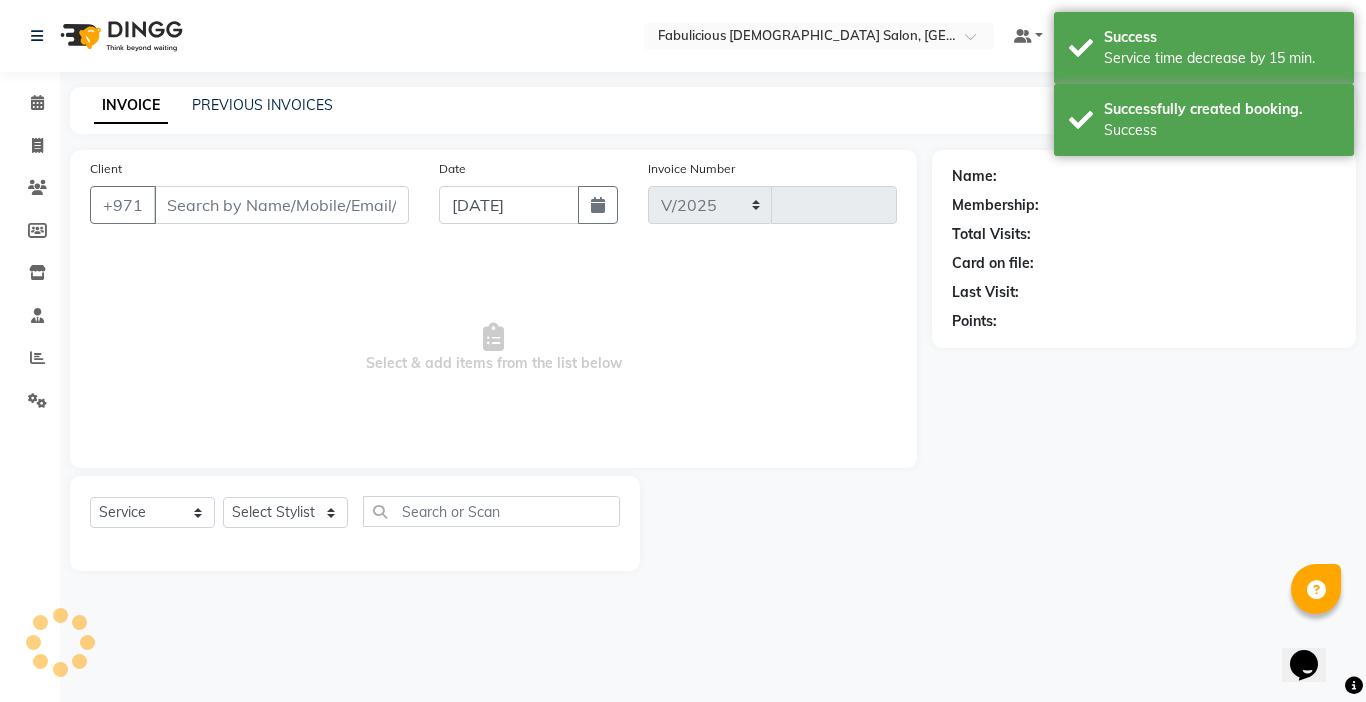select on "738" 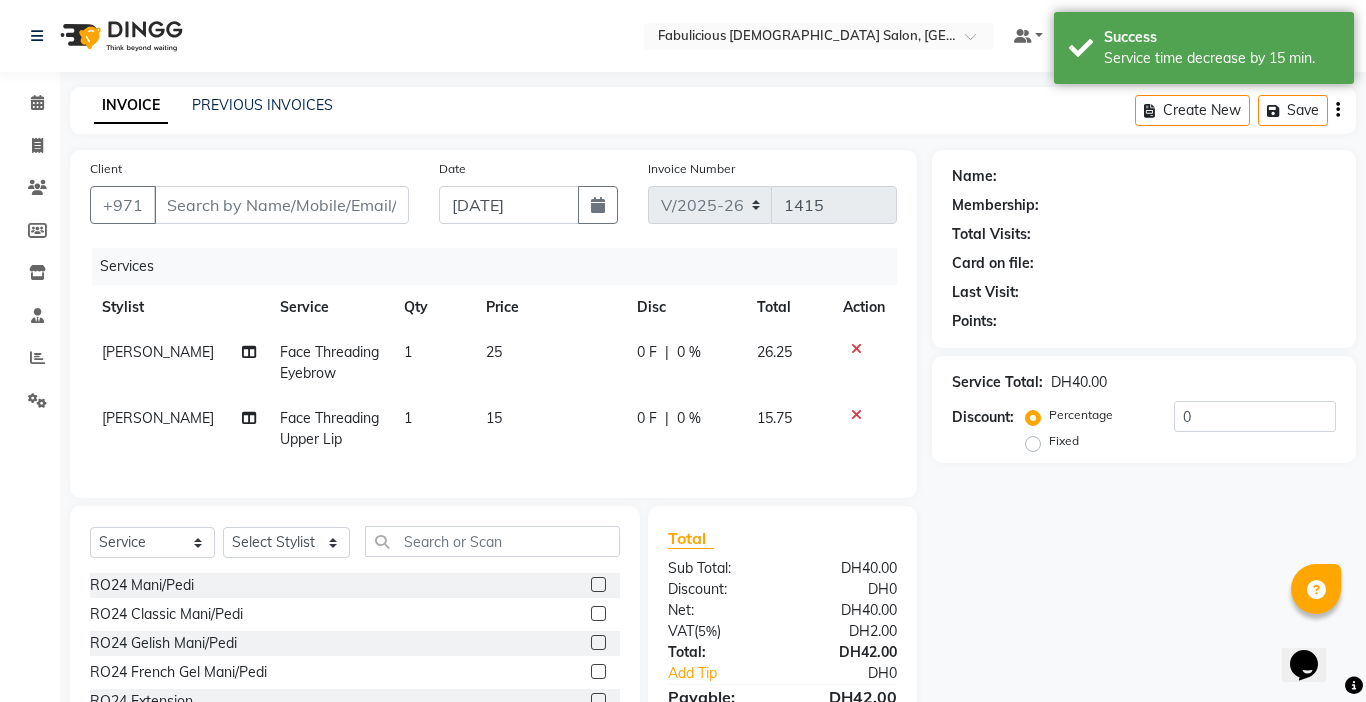 type on "528170743" 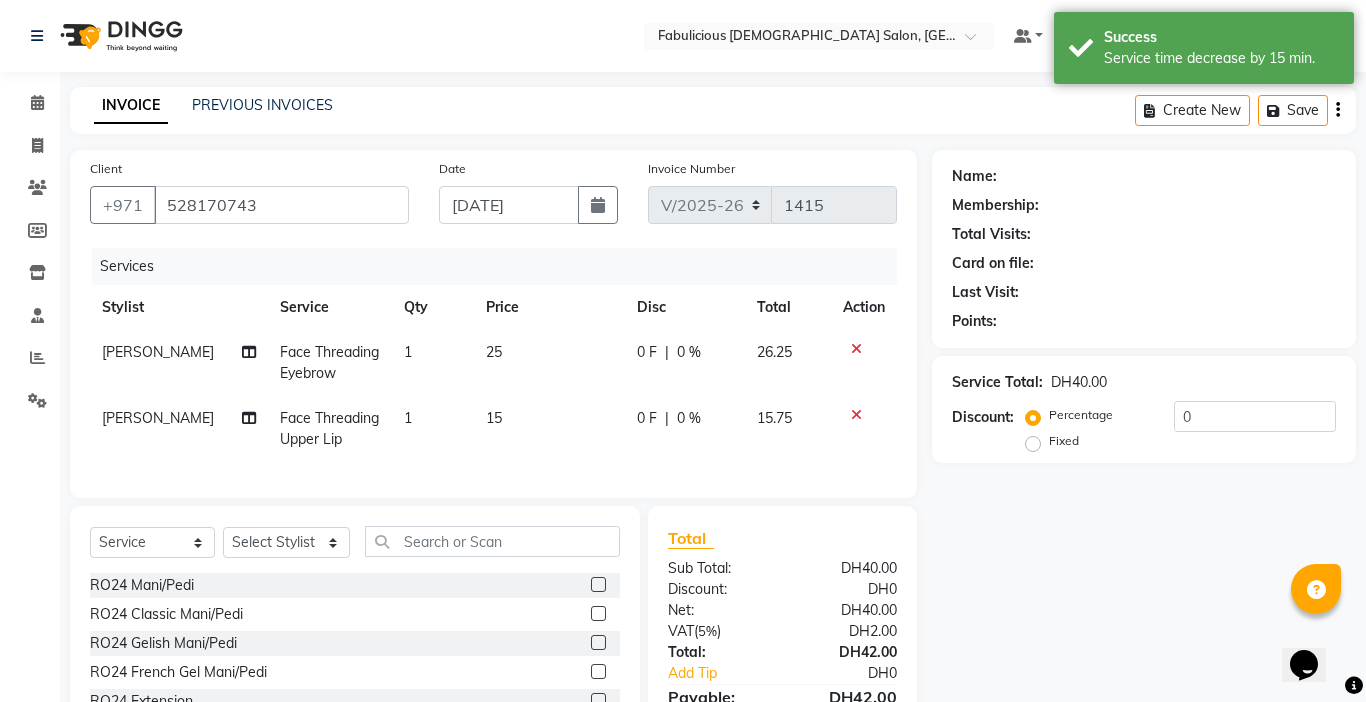 select on "11627" 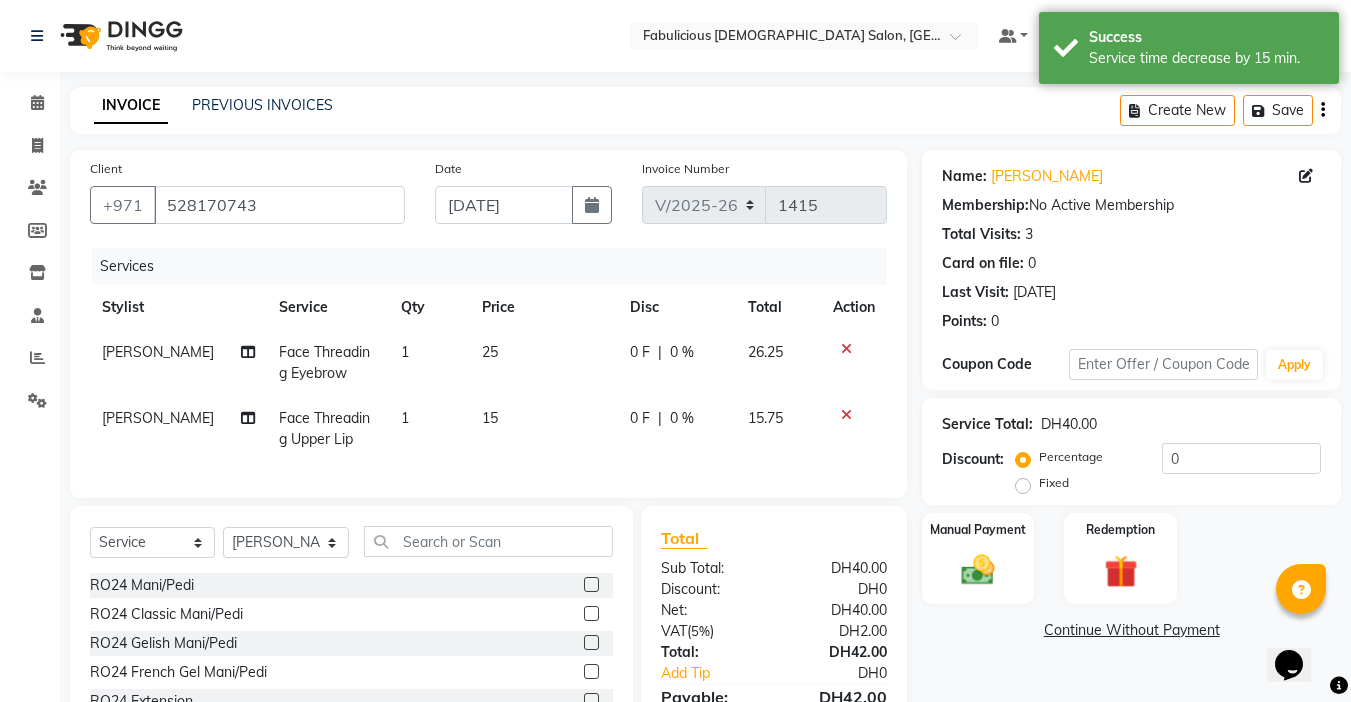 click 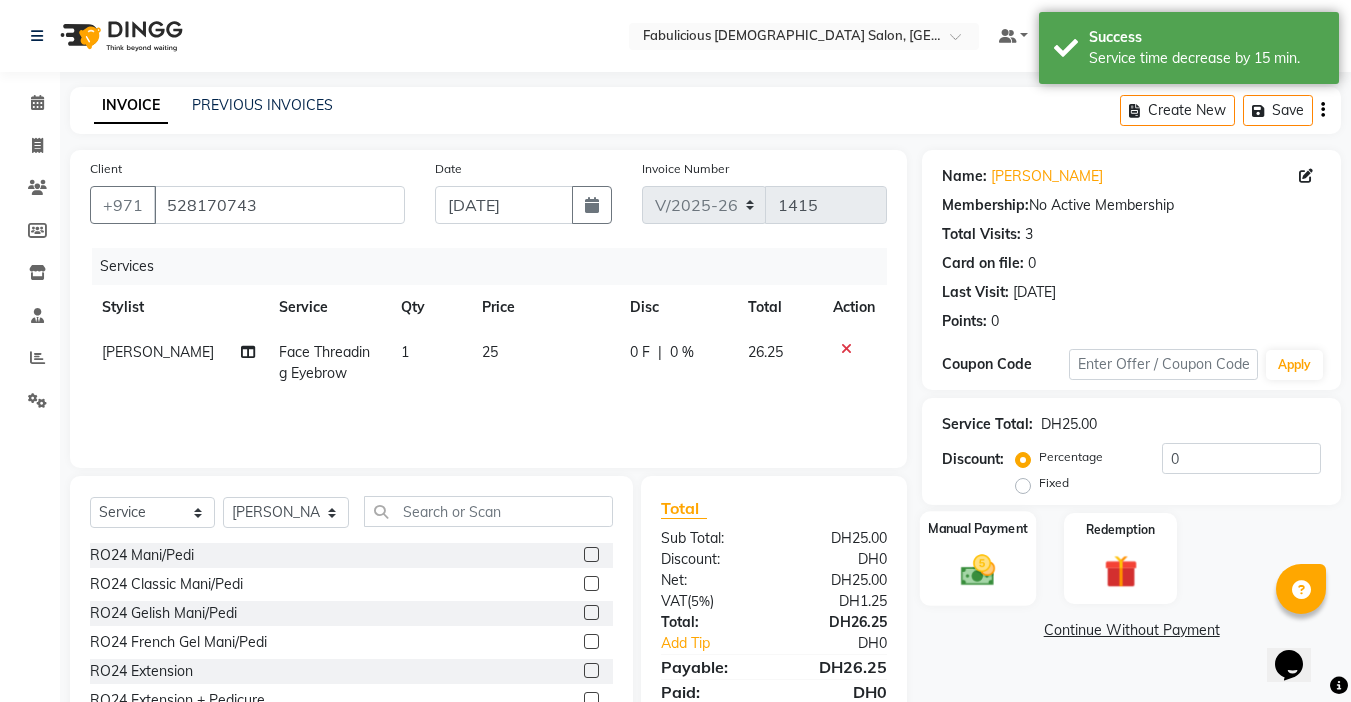 click 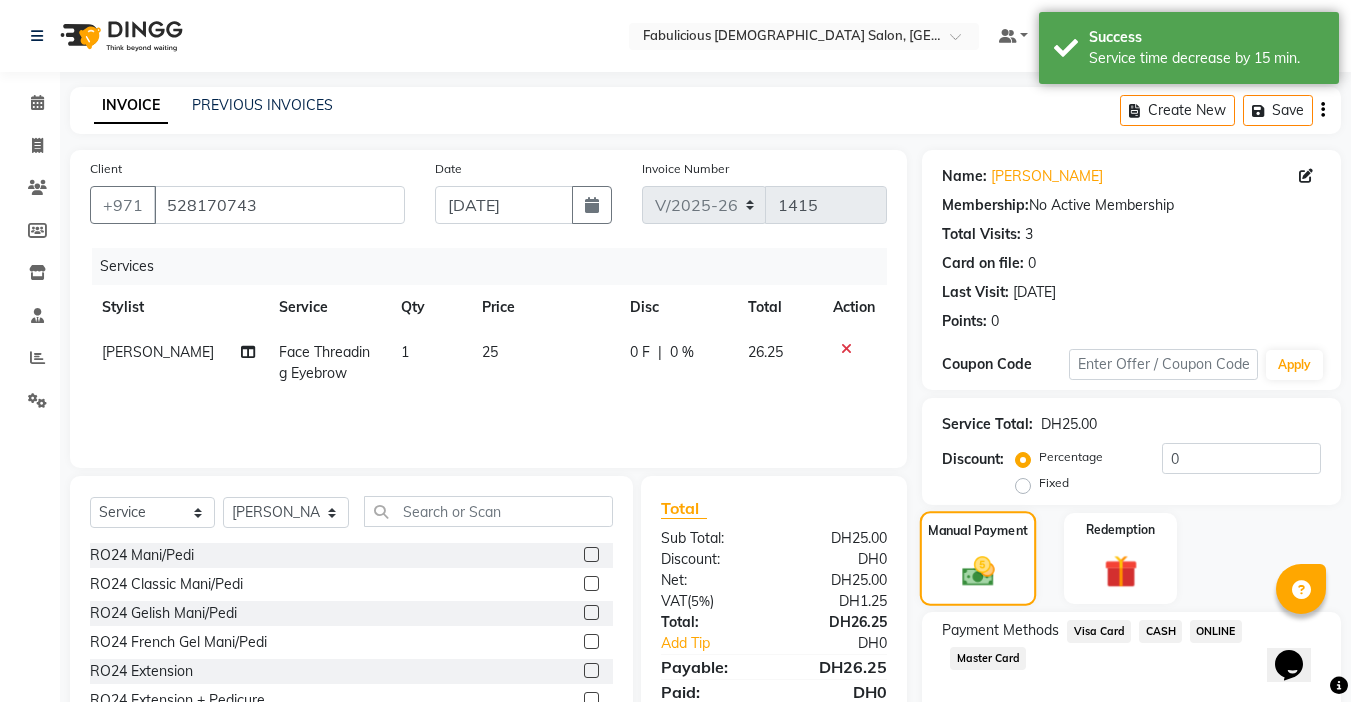 click on "Master Card" 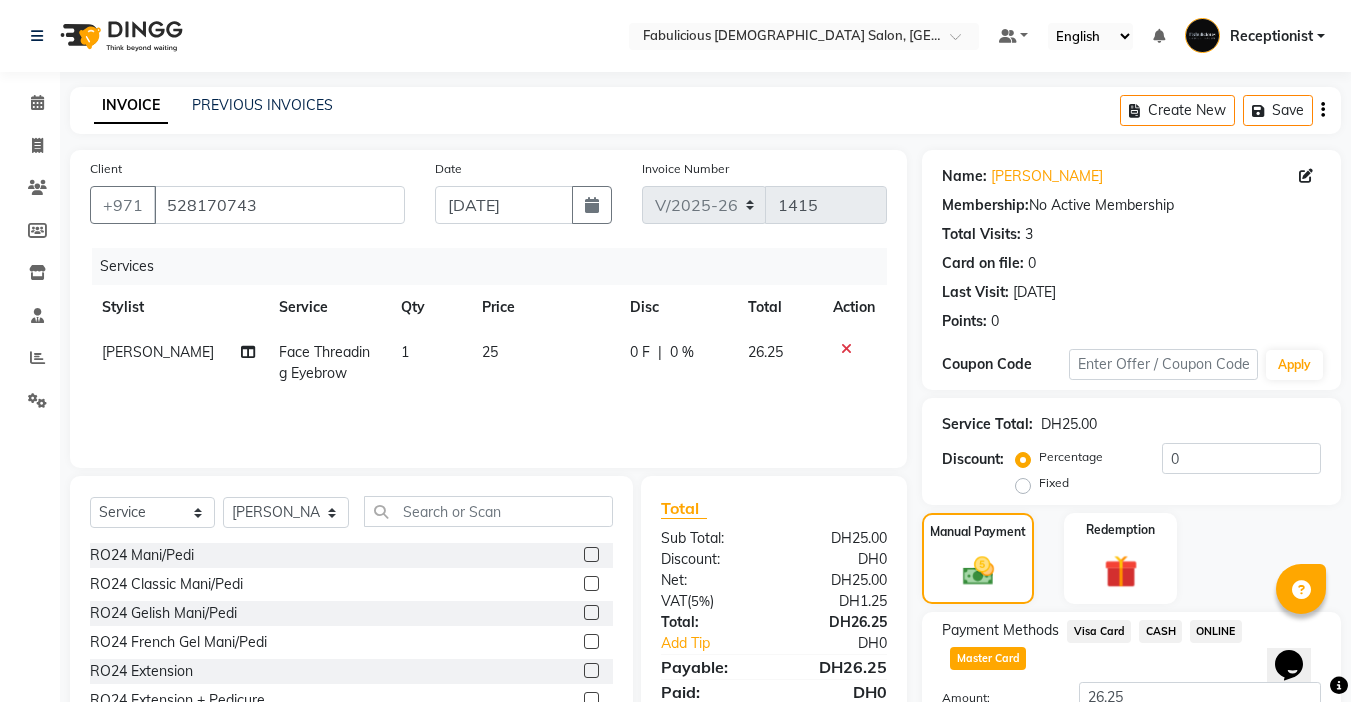 click on "Add Payment" 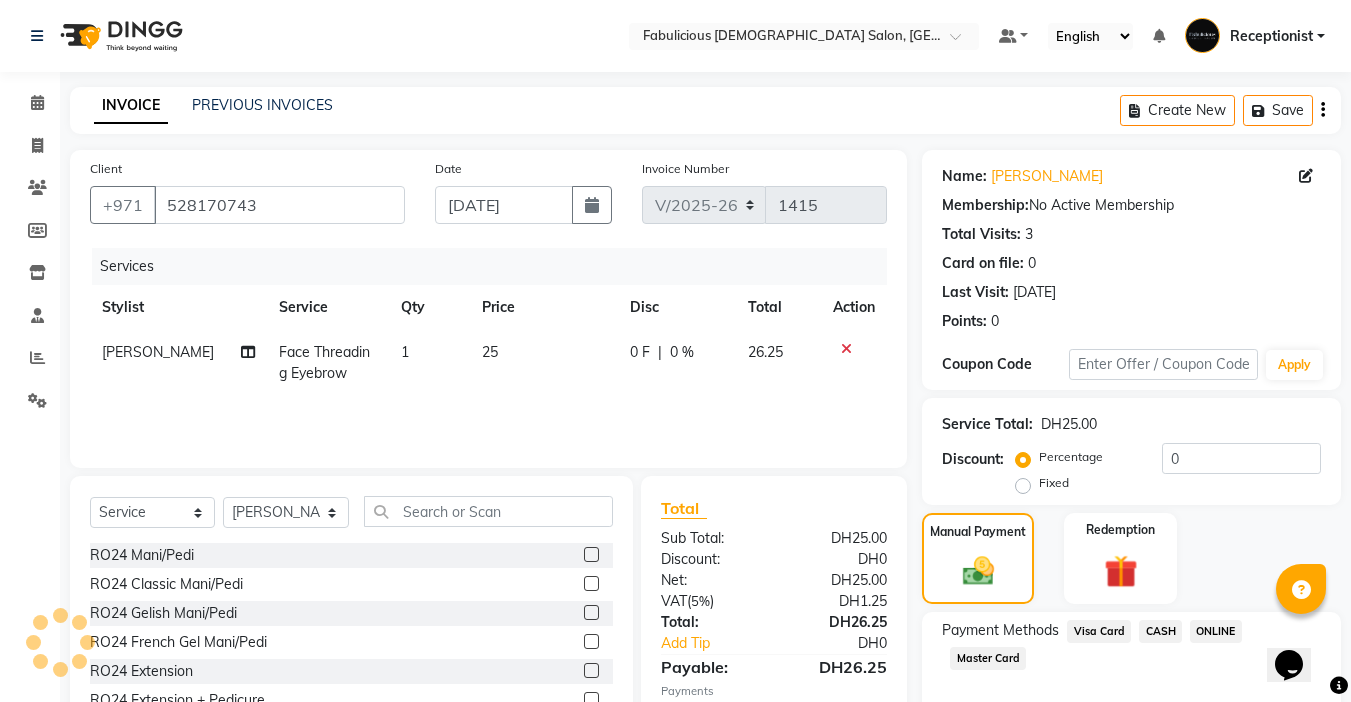click 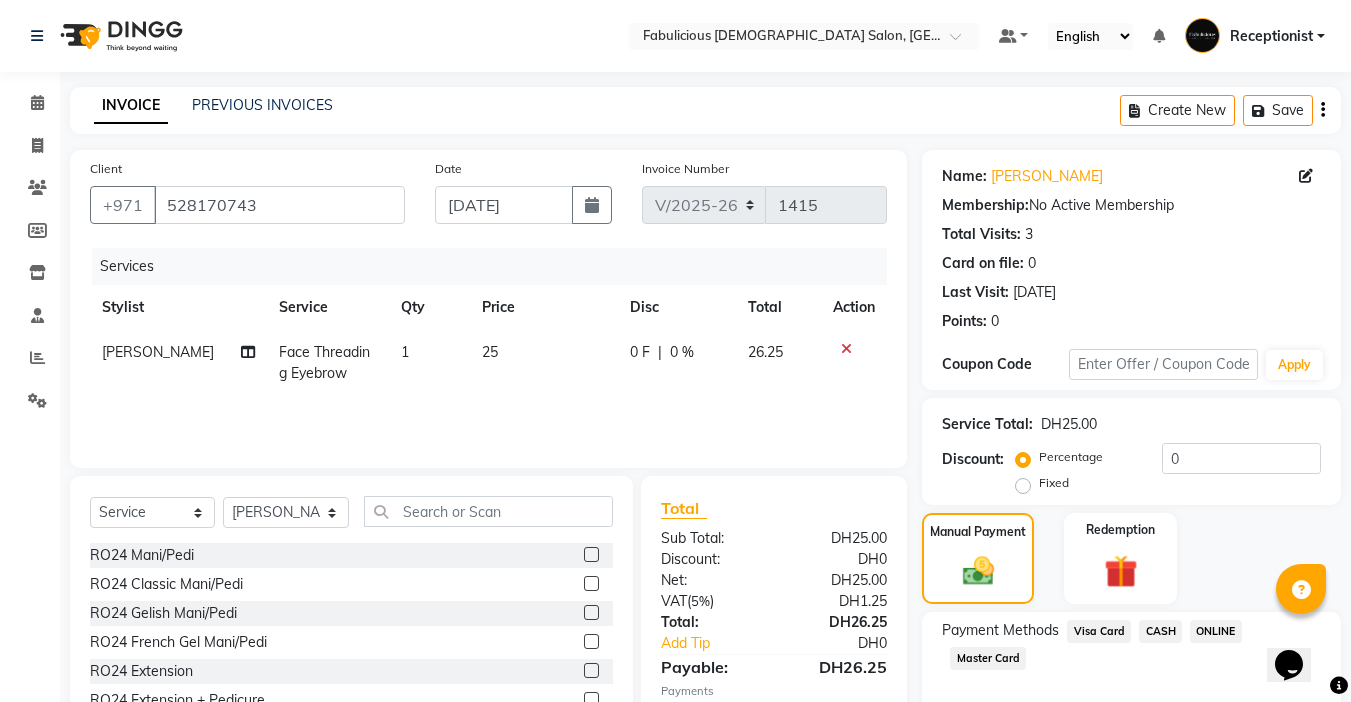 scroll, scrollTop: 214, scrollLeft: 0, axis: vertical 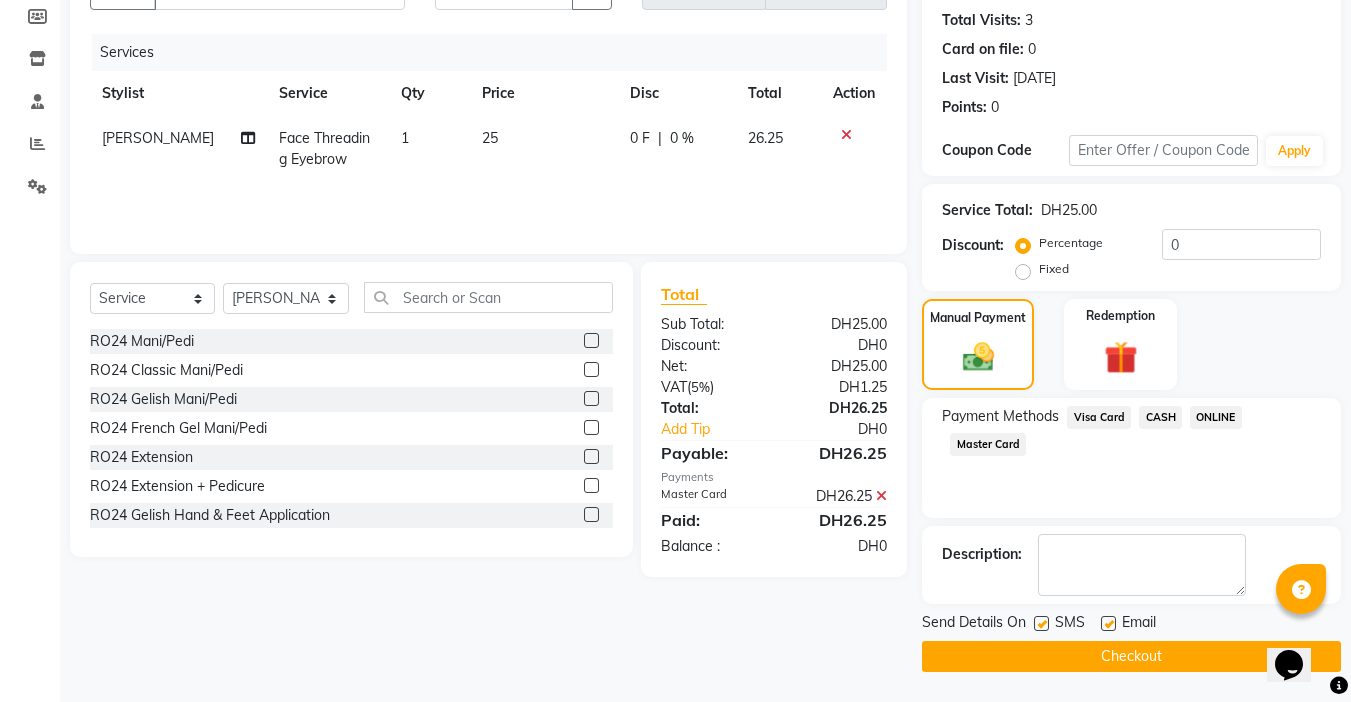 click on "Checkout" 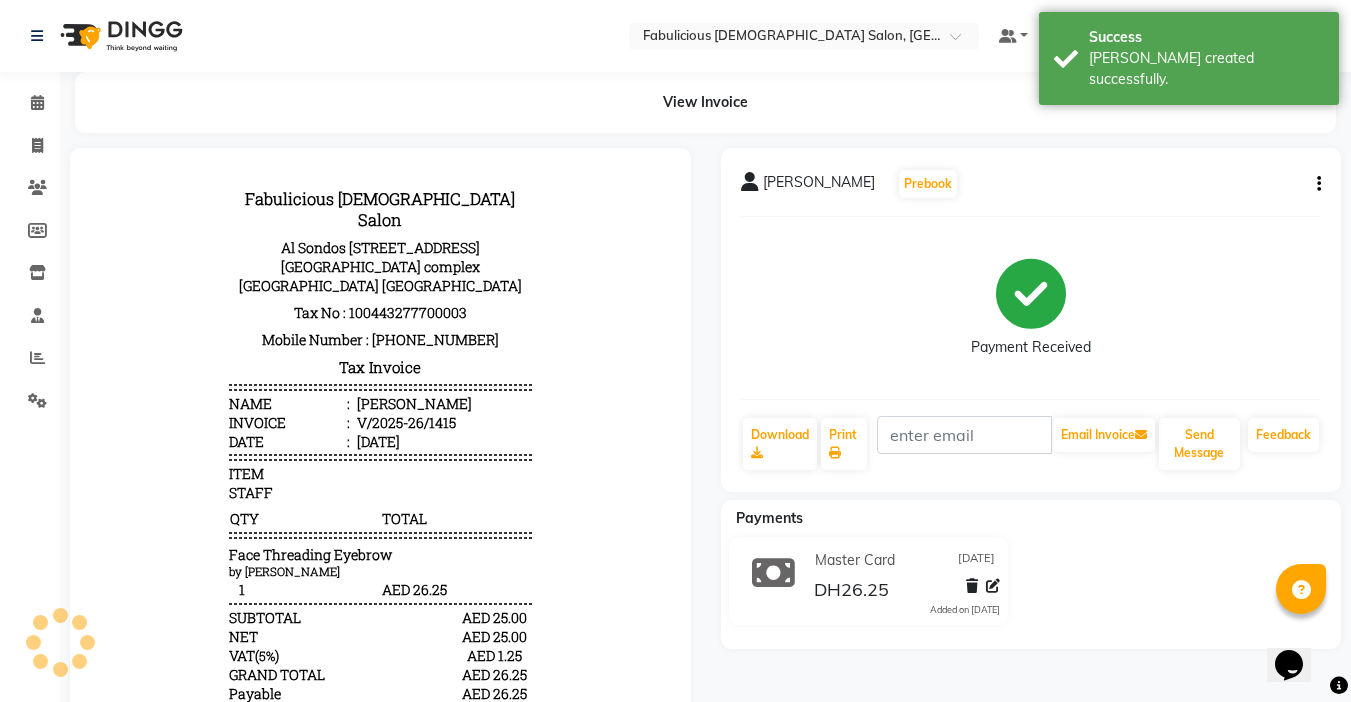 scroll, scrollTop: 0, scrollLeft: 0, axis: both 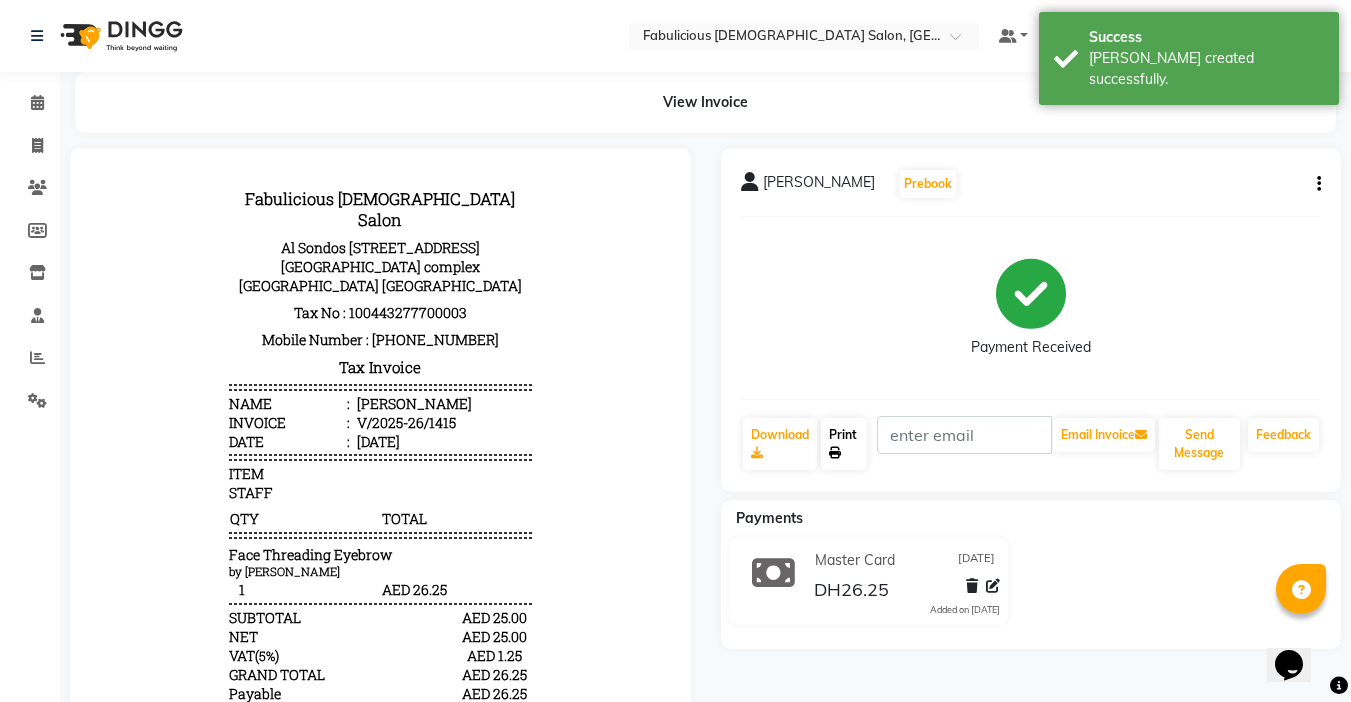 click on "Print" 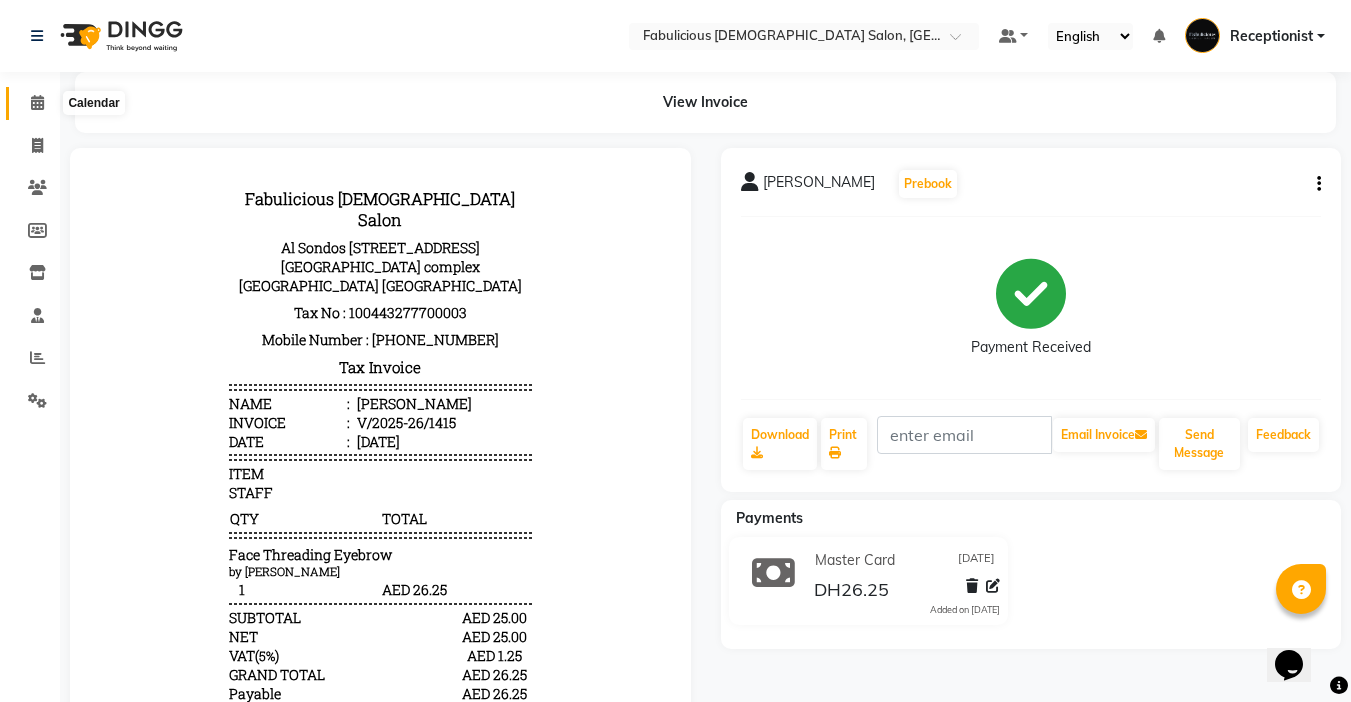 click 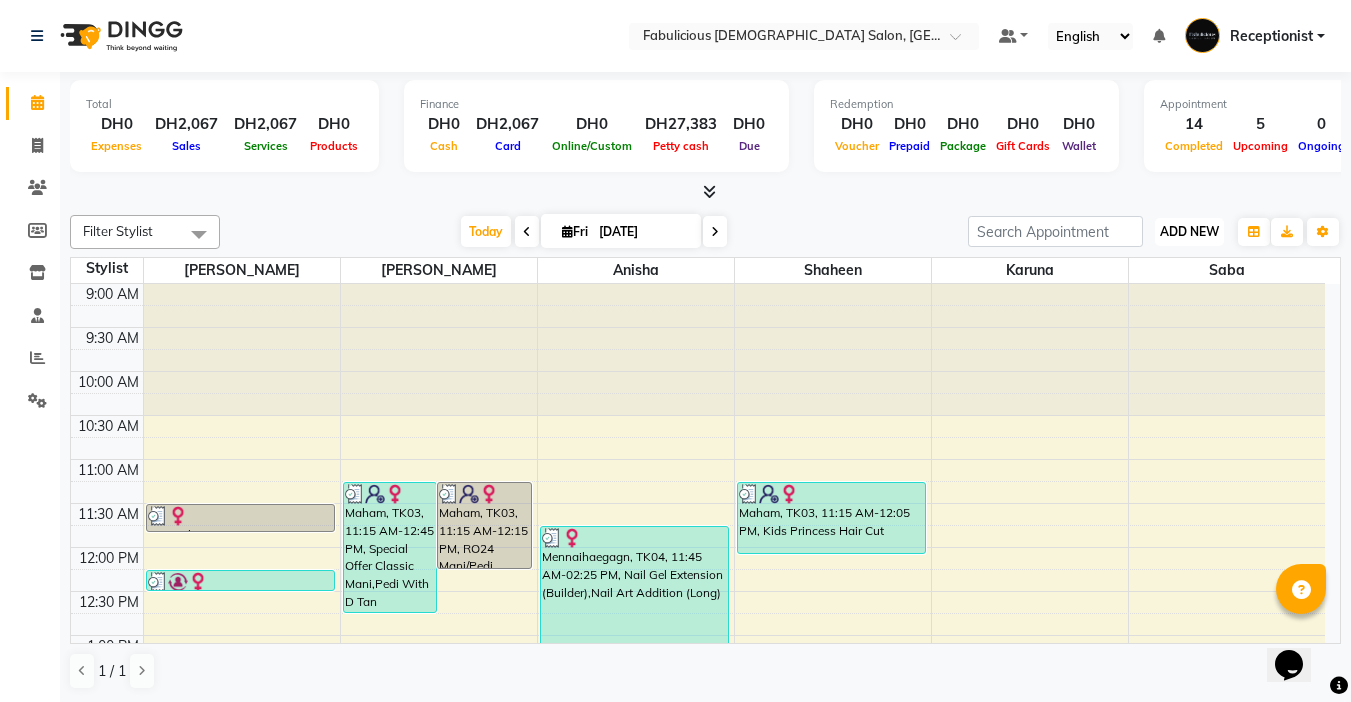 click on "ADD NEW" at bounding box center [1189, 231] 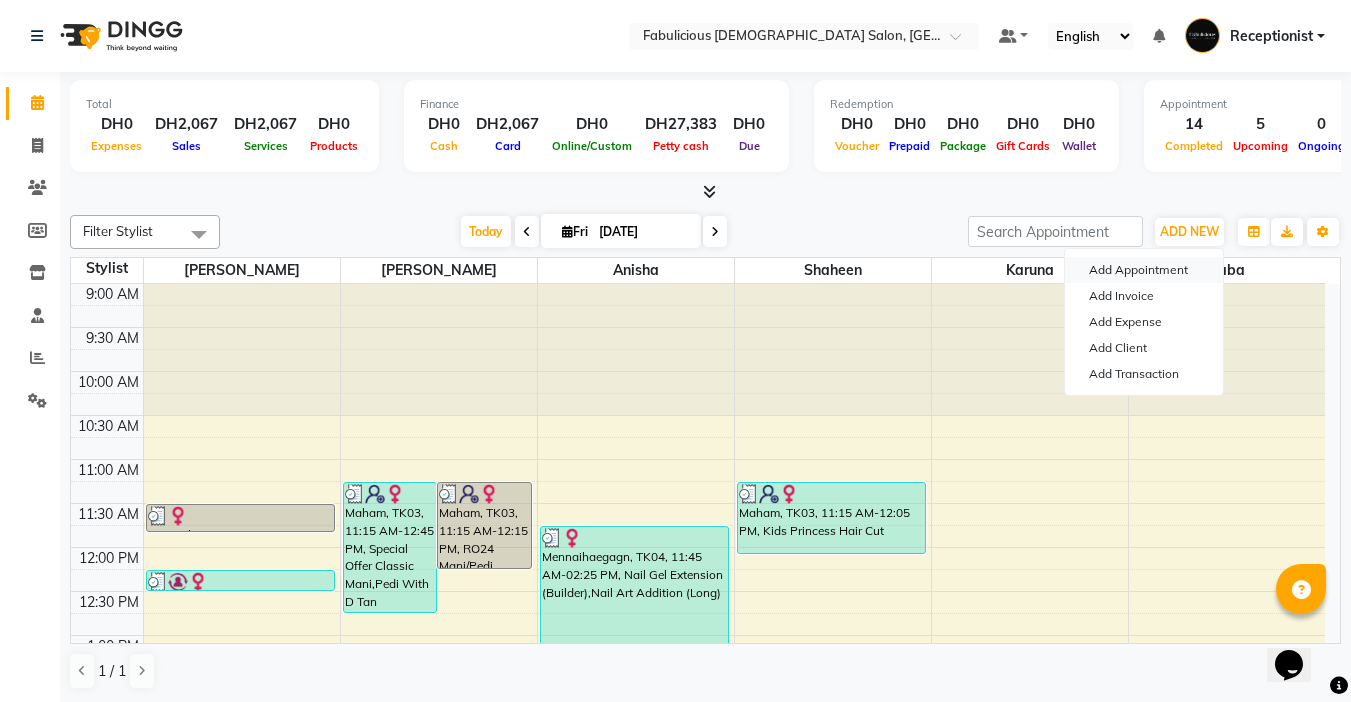 click on "Add Appointment" at bounding box center (1144, 270) 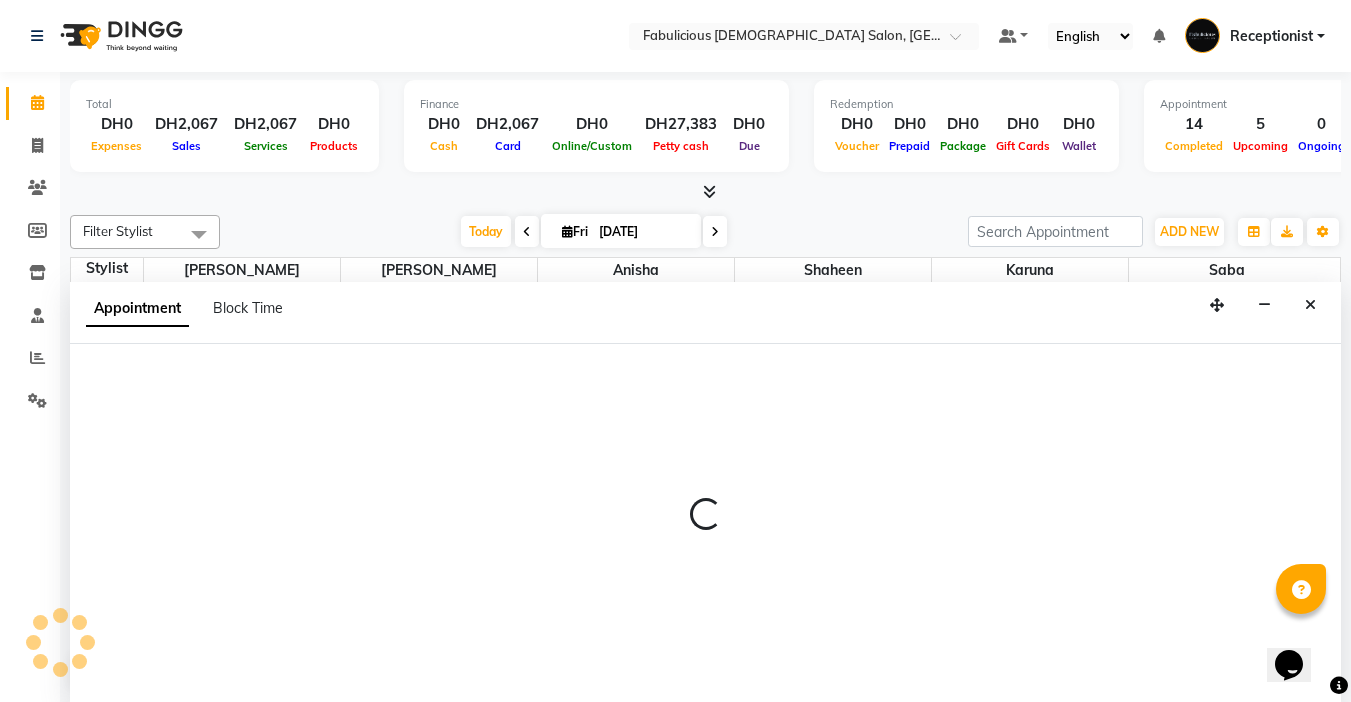 scroll, scrollTop: 1, scrollLeft: 0, axis: vertical 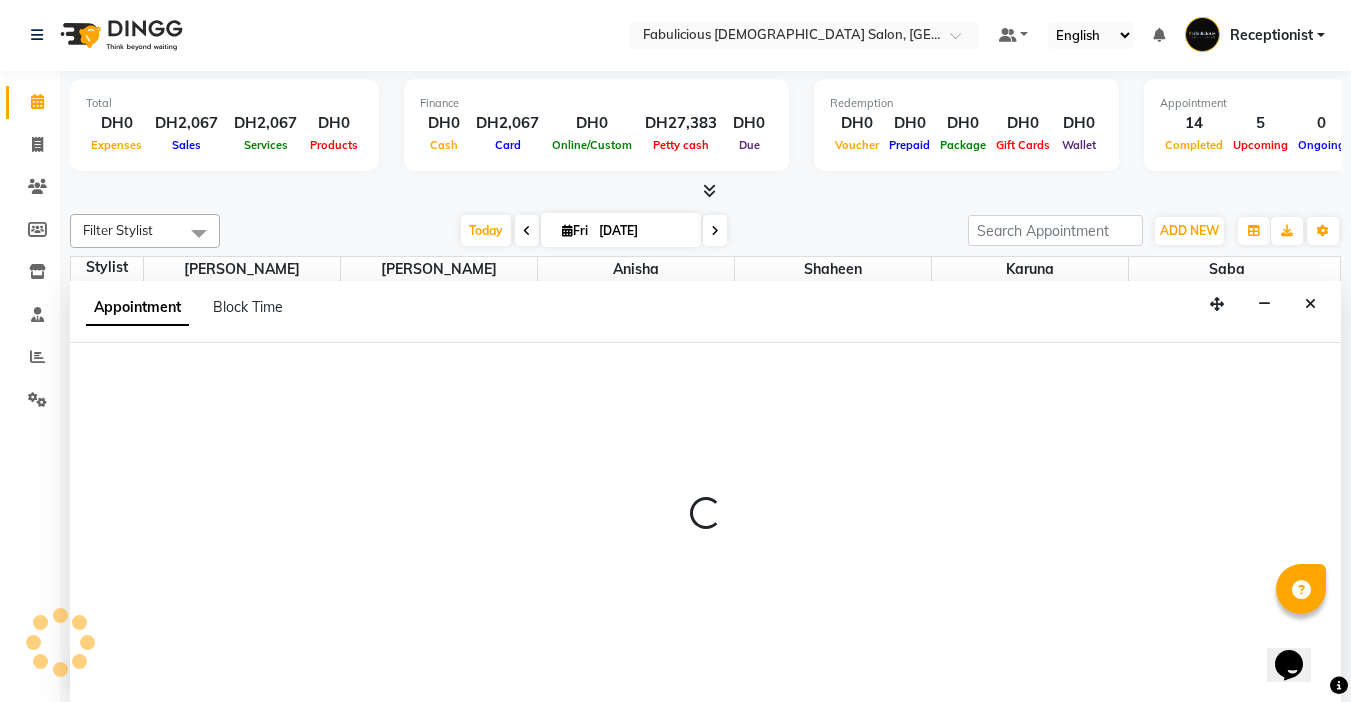 select on "tentative" 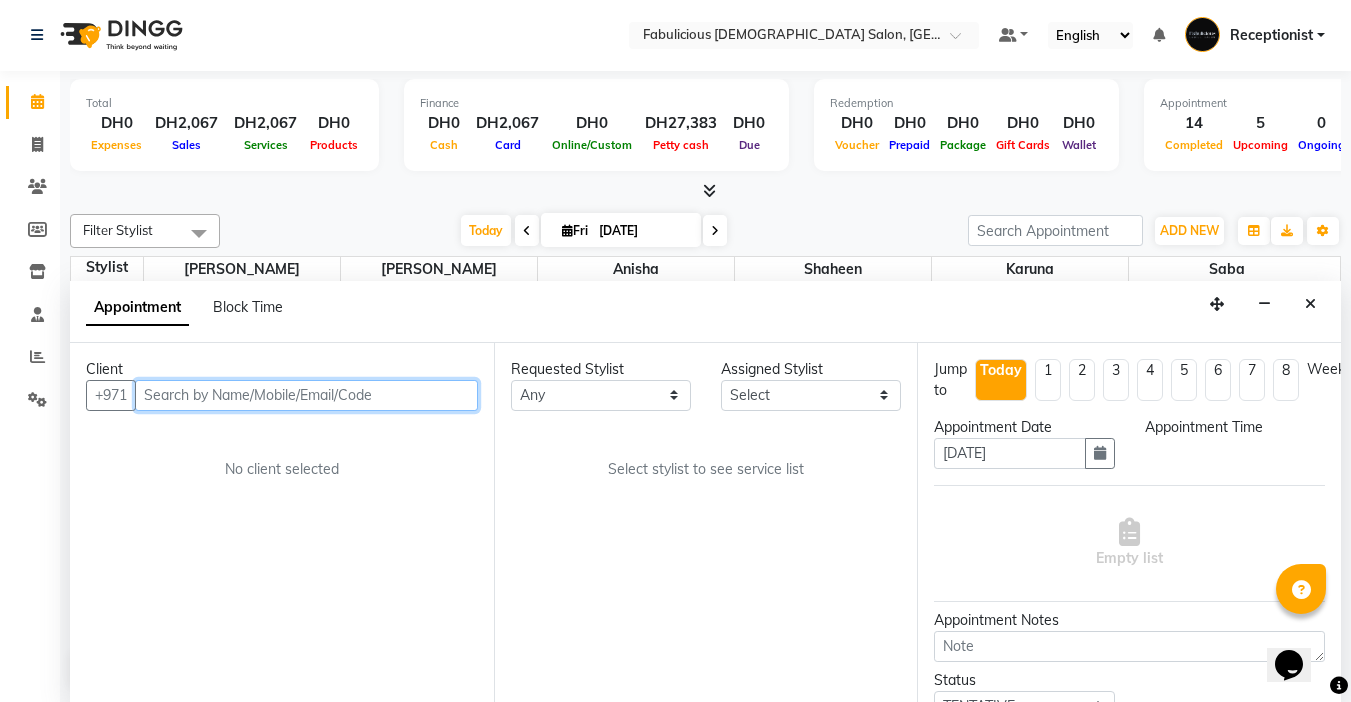 select on "600" 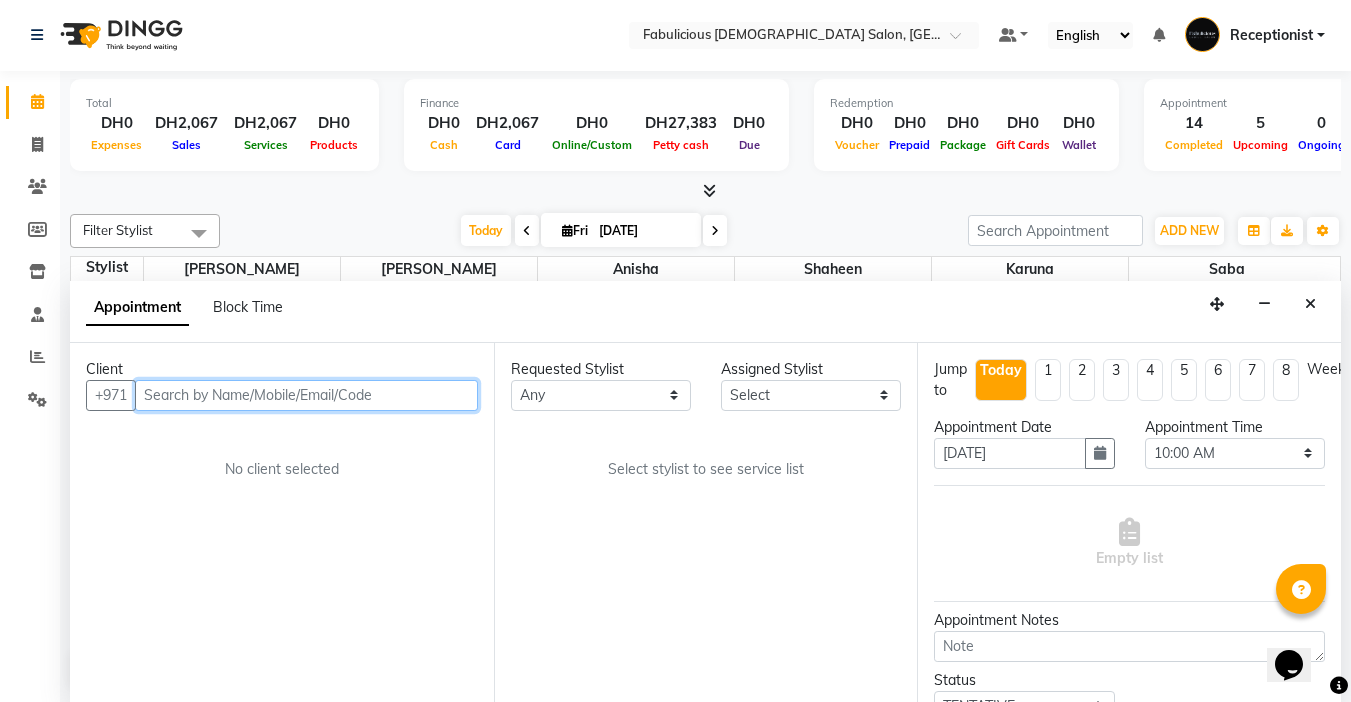 click at bounding box center (306, 395) 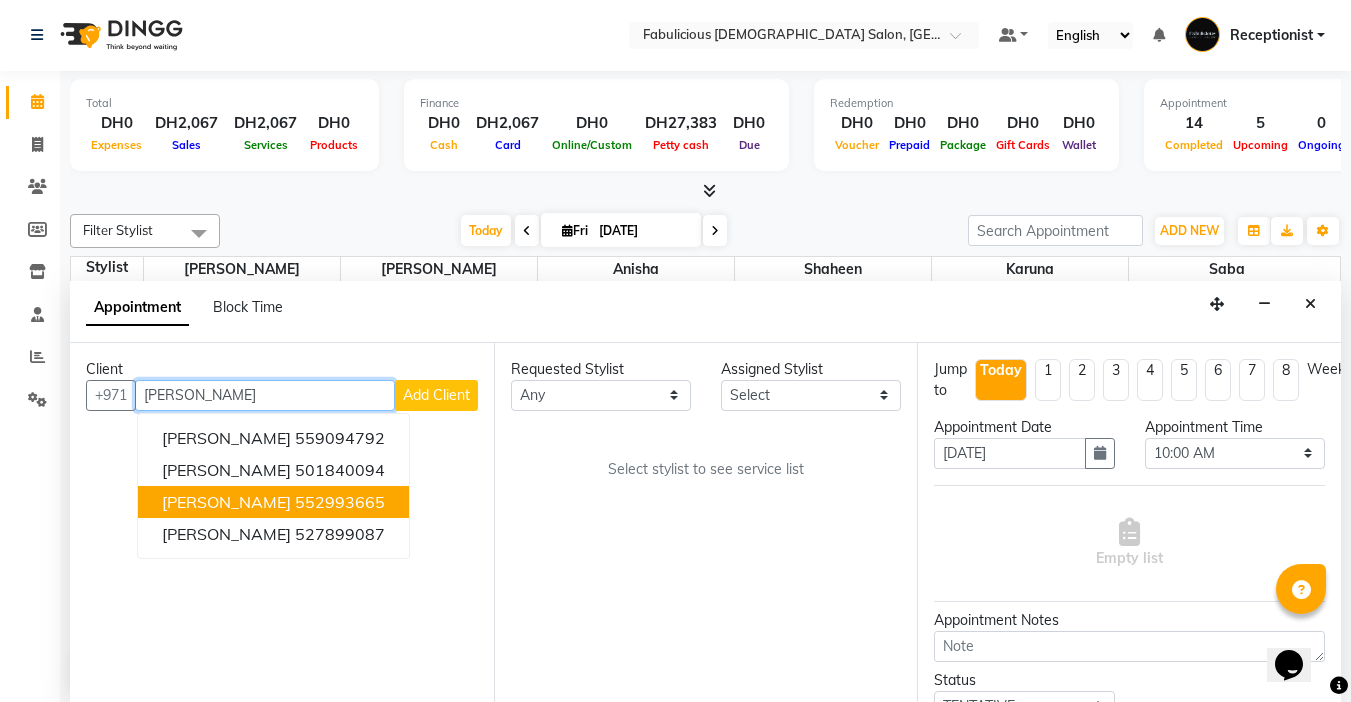 click on "[PERSON_NAME]" at bounding box center [226, 502] 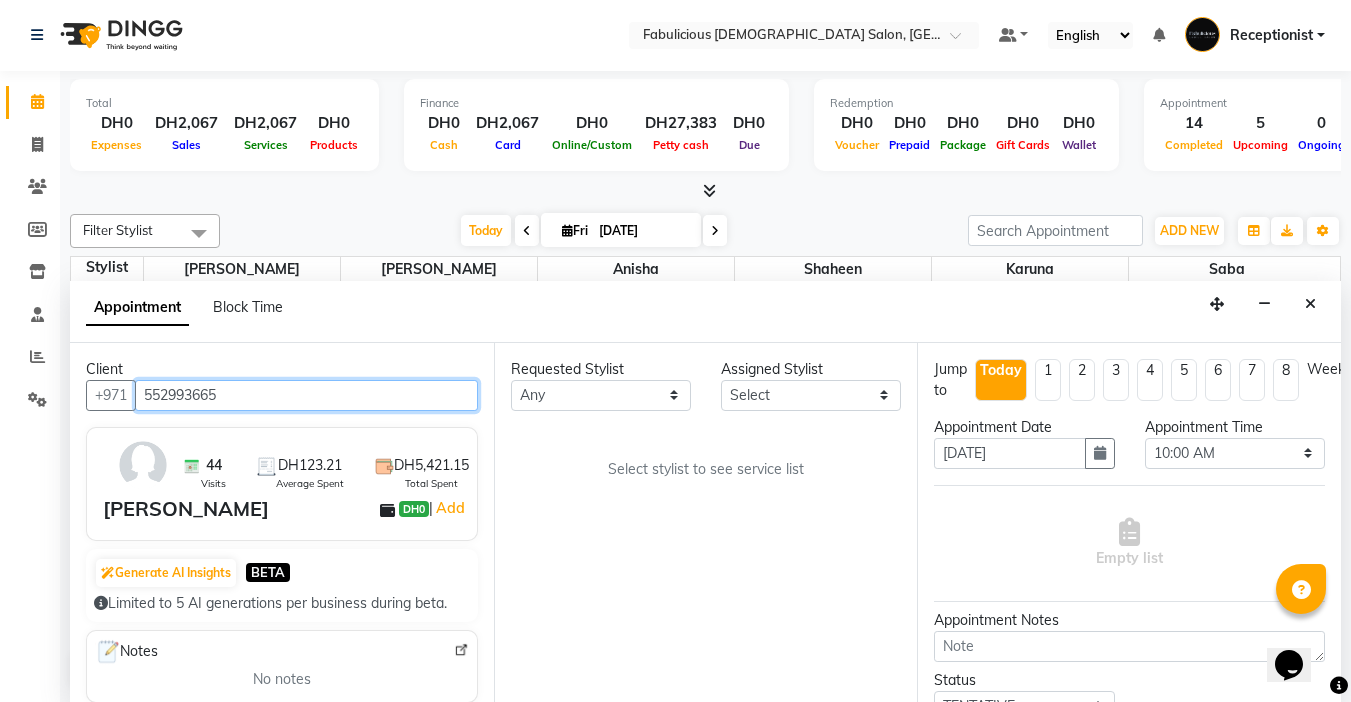 type on "552993665" 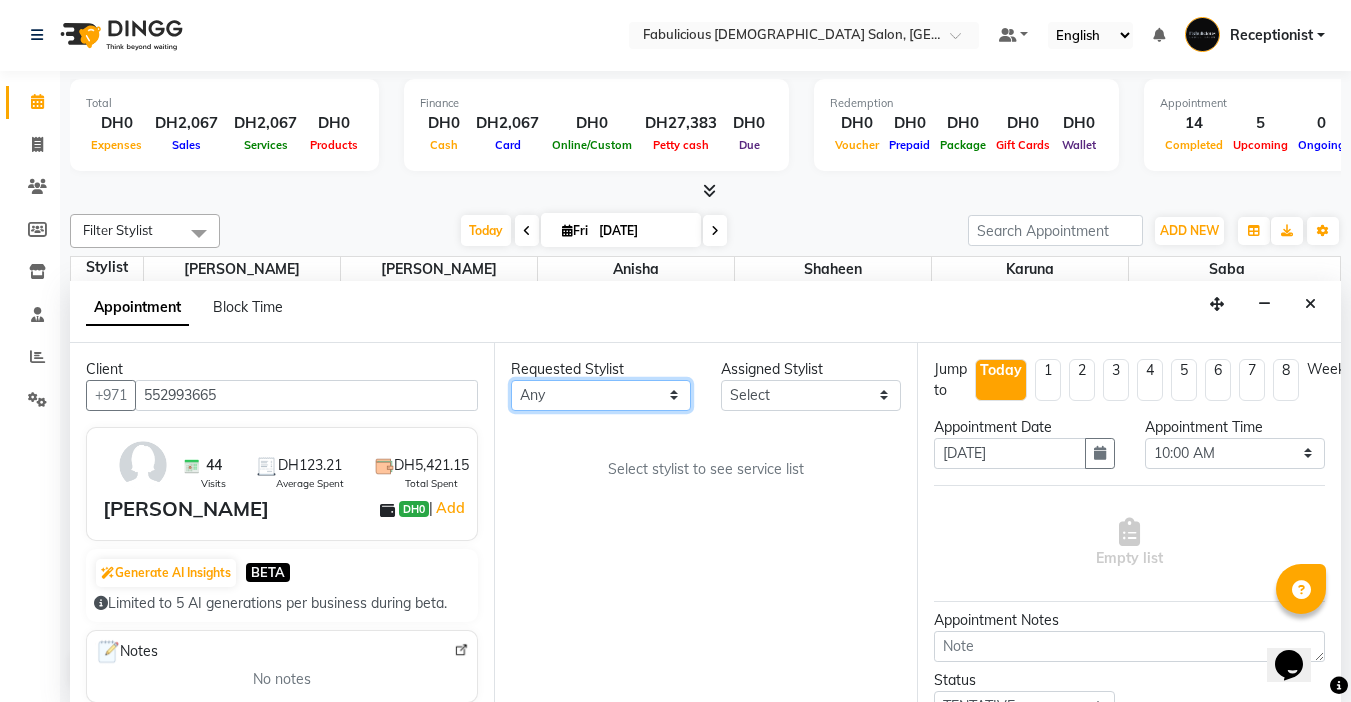 drag, startPoint x: 676, startPoint y: 391, endPoint x: 668, endPoint y: 402, distance: 13.601471 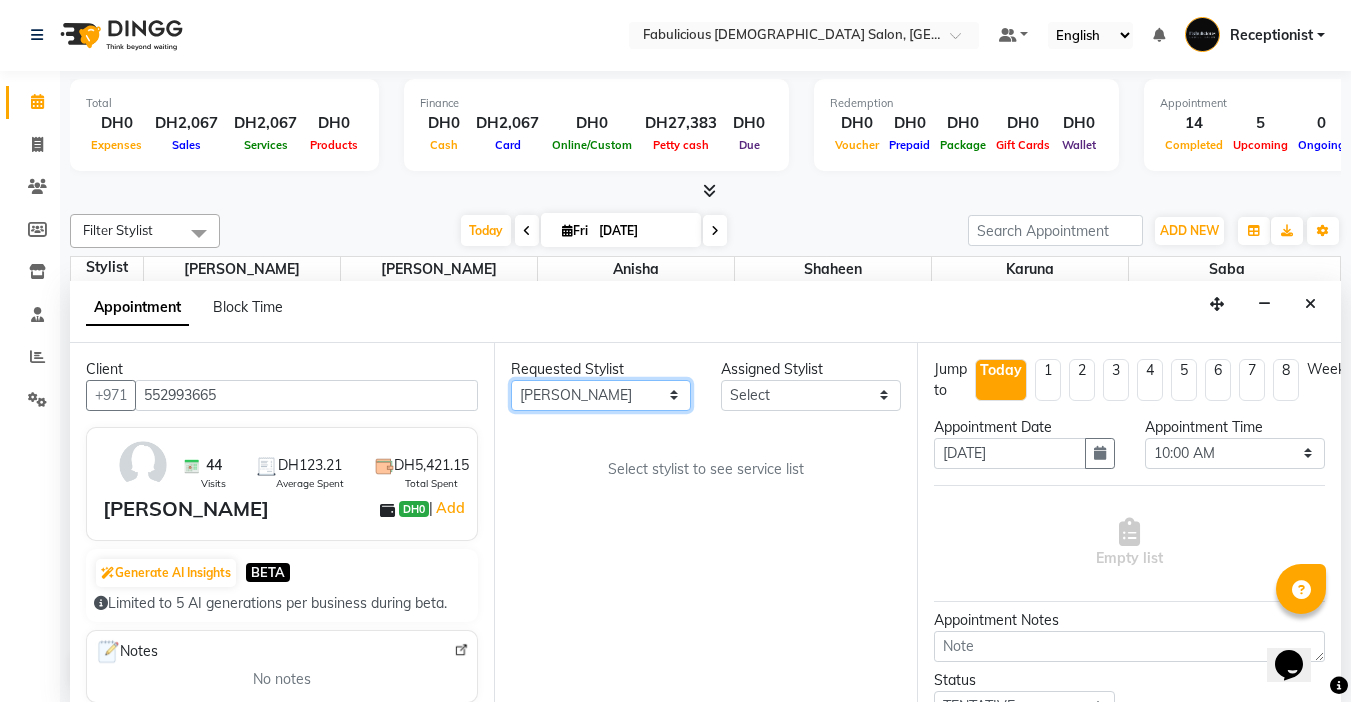 click on "Any [PERSON_NAME] [PERSON_NAME]  [PERSON_NAME] [PERSON_NAME]" at bounding box center [601, 395] 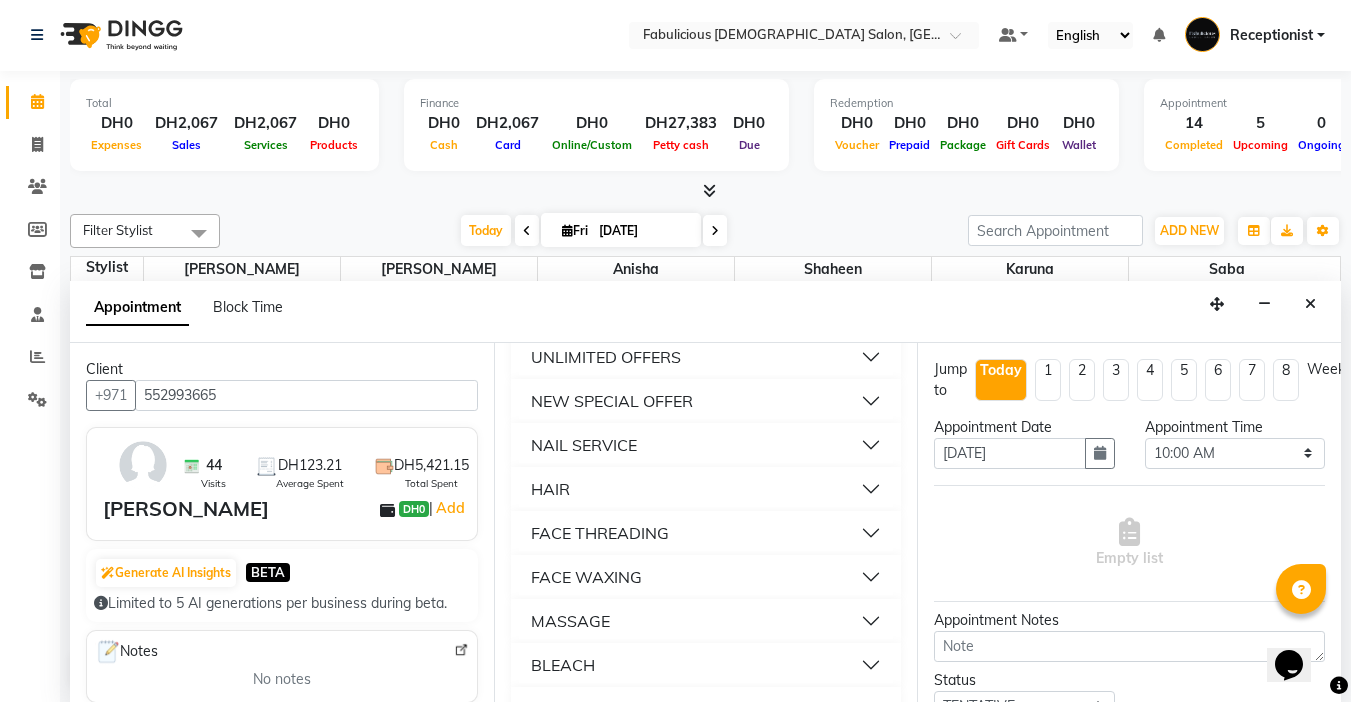 scroll, scrollTop: 1300, scrollLeft: 0, axis: vertical 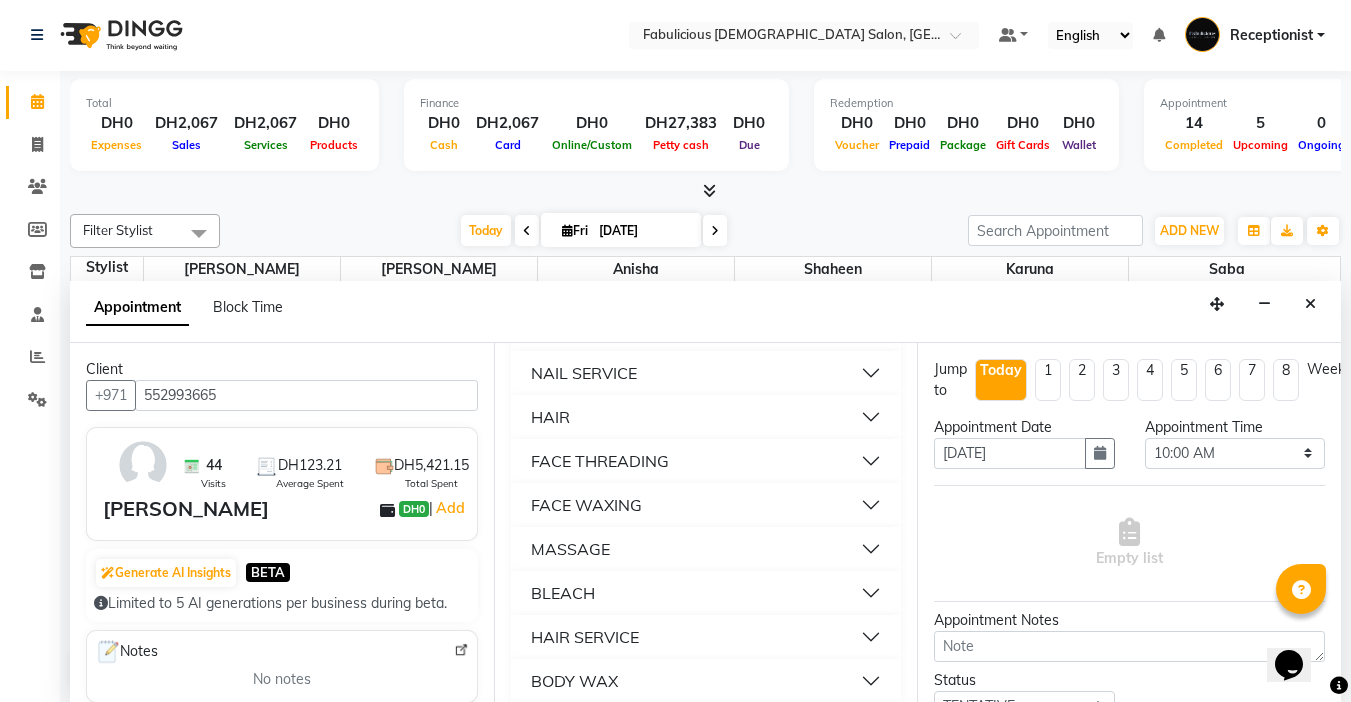 click on "FACE THREADING" at bounding box center [706, 461] 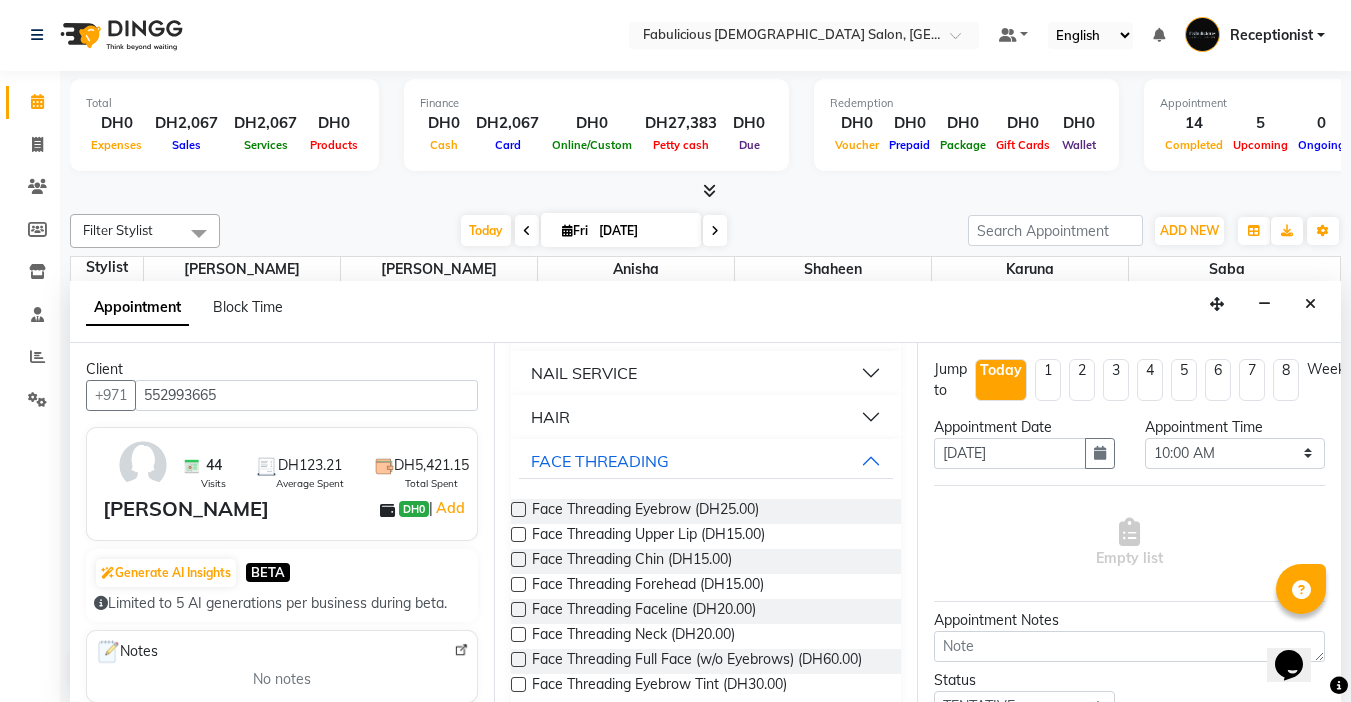 click at bounding box center [518, 509] 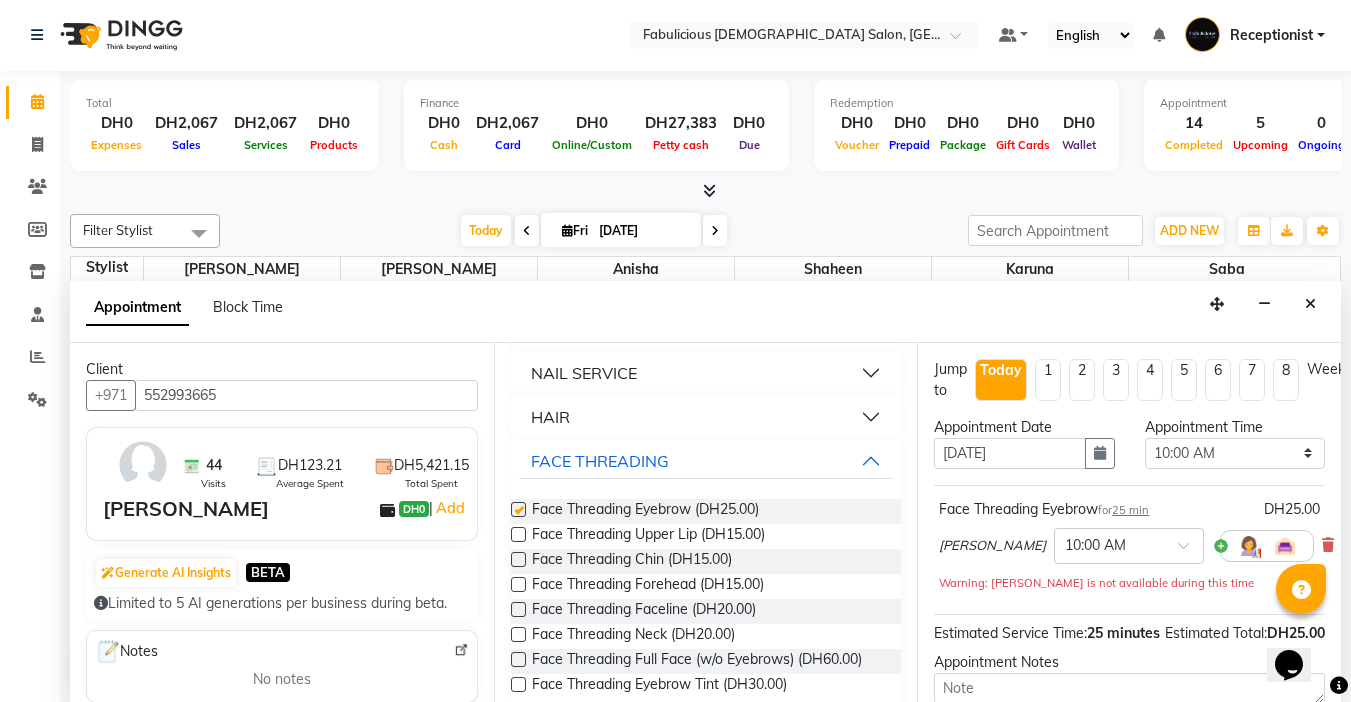 checkbox on "false" 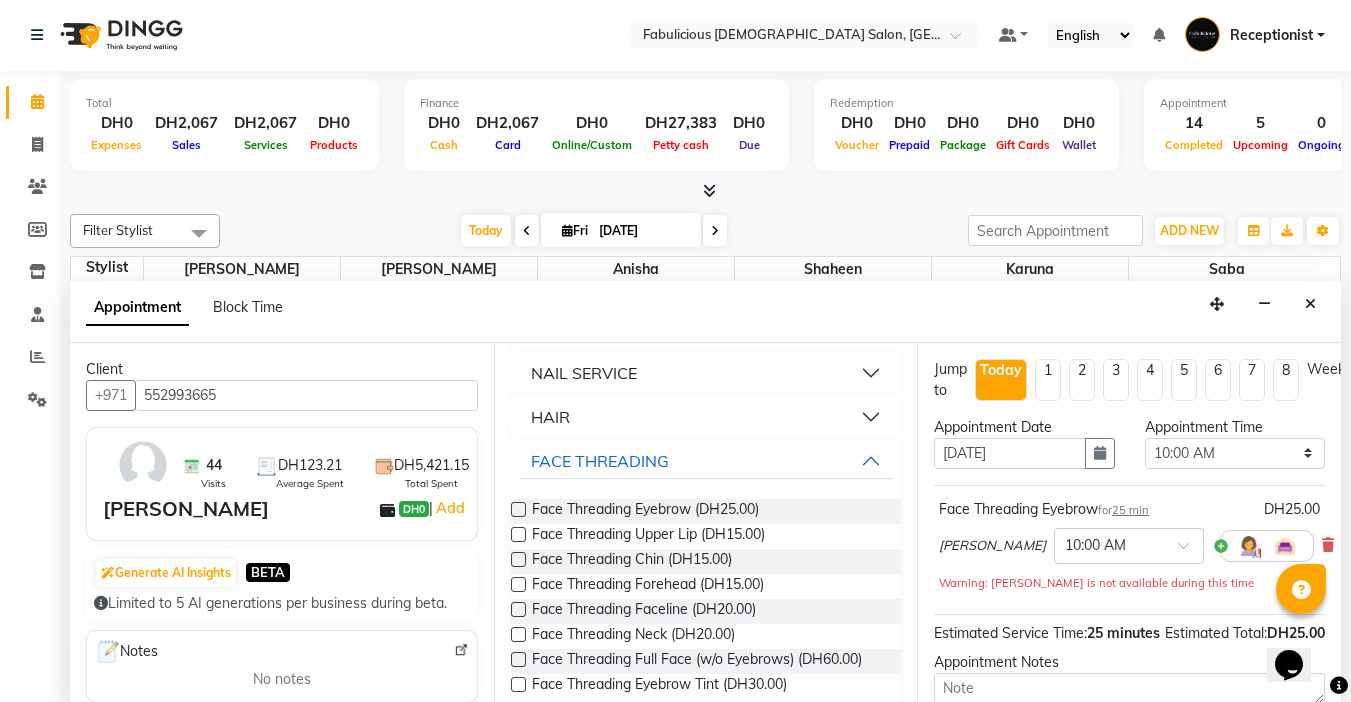 click at bounding box center (518, 534) 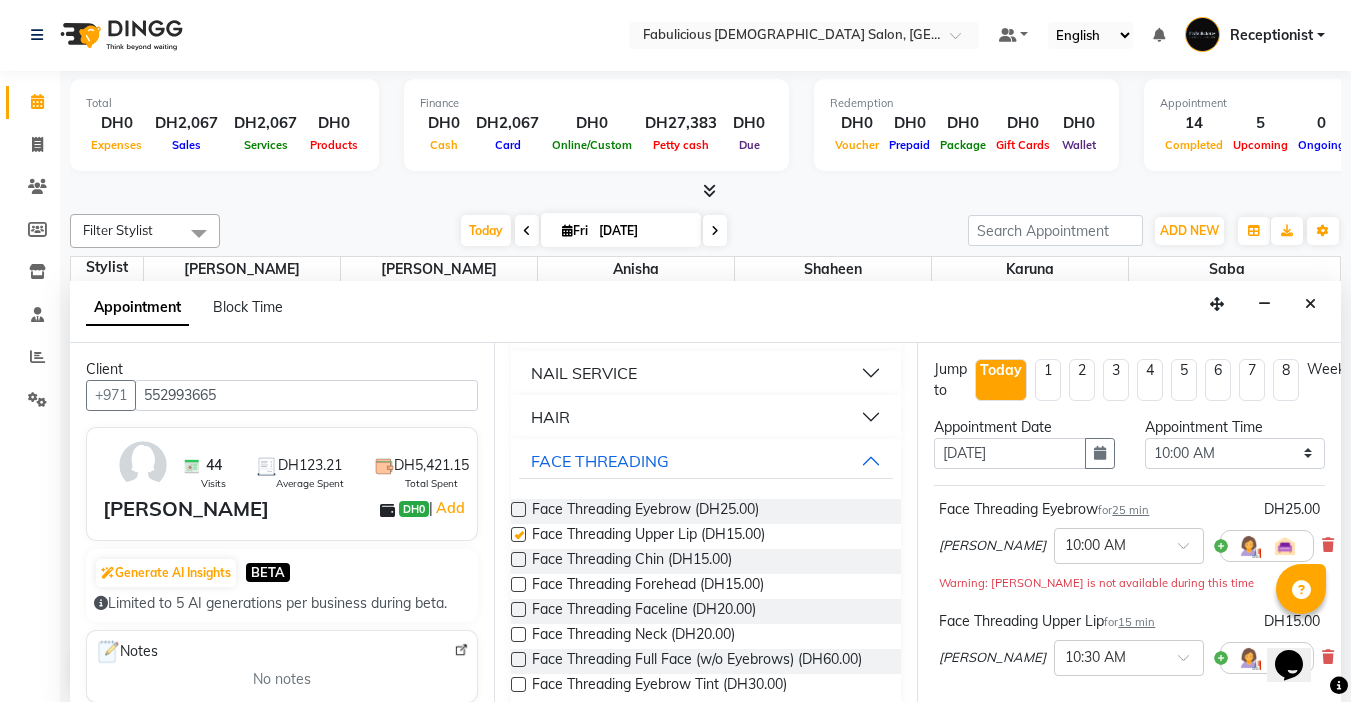 checkbox on "false" 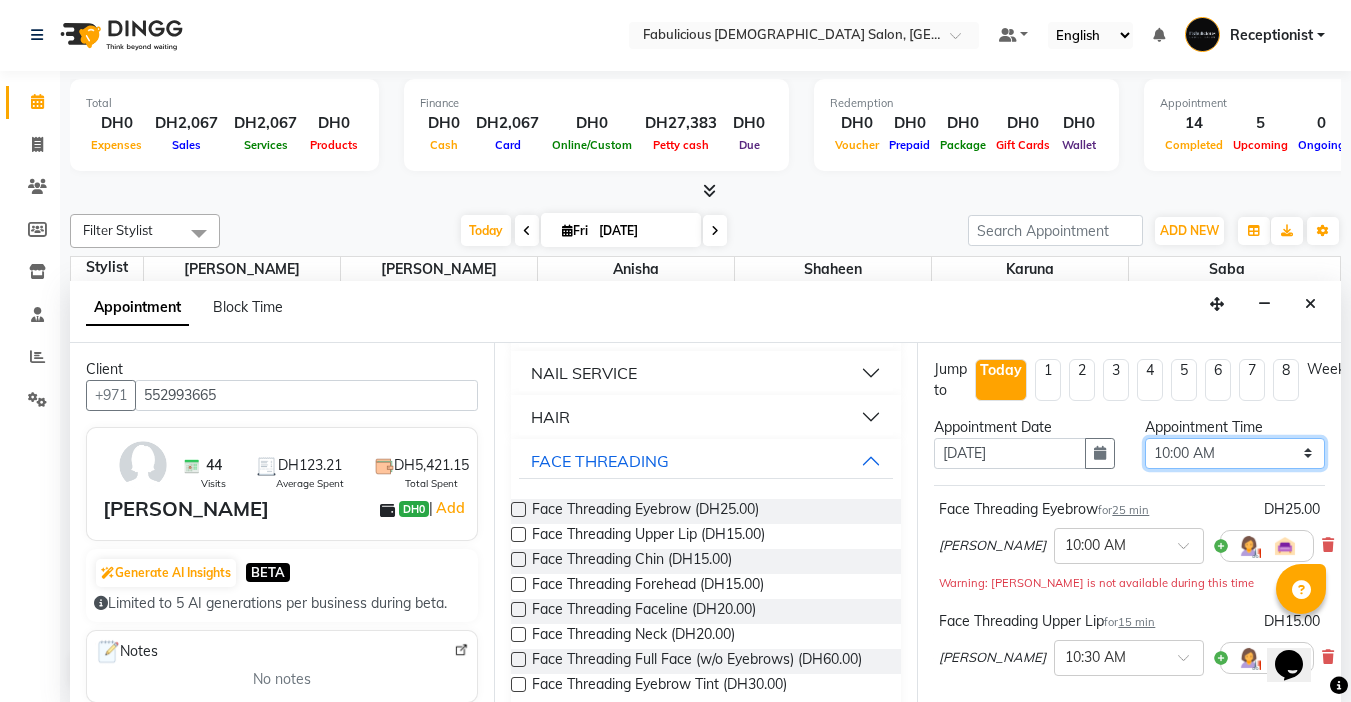 click on "Select 10:00 AM 10:15 AM 10:30 AM 10:45 AM 11:00 AM 11:15 AM 11:30 AM 11:45 AM 12:00 PM 12:15 PM 12:30 PM 12:45 PM 01:00 PM 01:15 PM 01:30 PM 01:45 PM 02:00 PM 02:15 PM 02:30 PM 02:45 PM 03:00 PM 03:15 PM 03:30 PM 03:45 PM 04:00 PM 04:15 PM 04:30 PM 04:45 PM 05:00 PM 05:15 PM 05:30 PM 05:45 PM 06:00 PM 06:15 PM 06:30 PM 06:45 PM 07:00 PM 07:15 PM 07:30 PM 07:45 PM 08:00 PM 08:15 PM 08:30 PM 08:45 PM 09:00 PM 09:15 PM 09:30 PM 09:45 PM 10:00 PM 10:15 PM 10:30 PM 10:45 PM 11:00 PM 11:15 PM 11:30 PM 11:45 PM" at bounding box center [1235, 453] 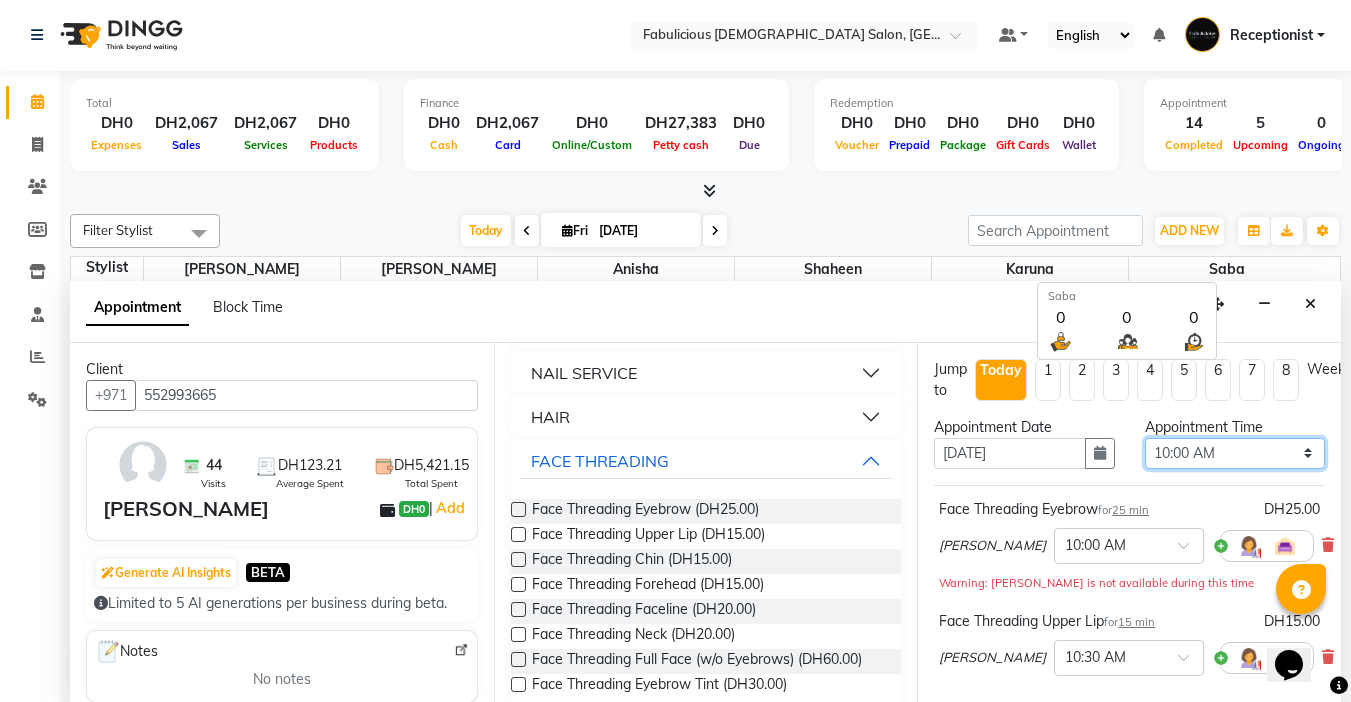 select on "1095" 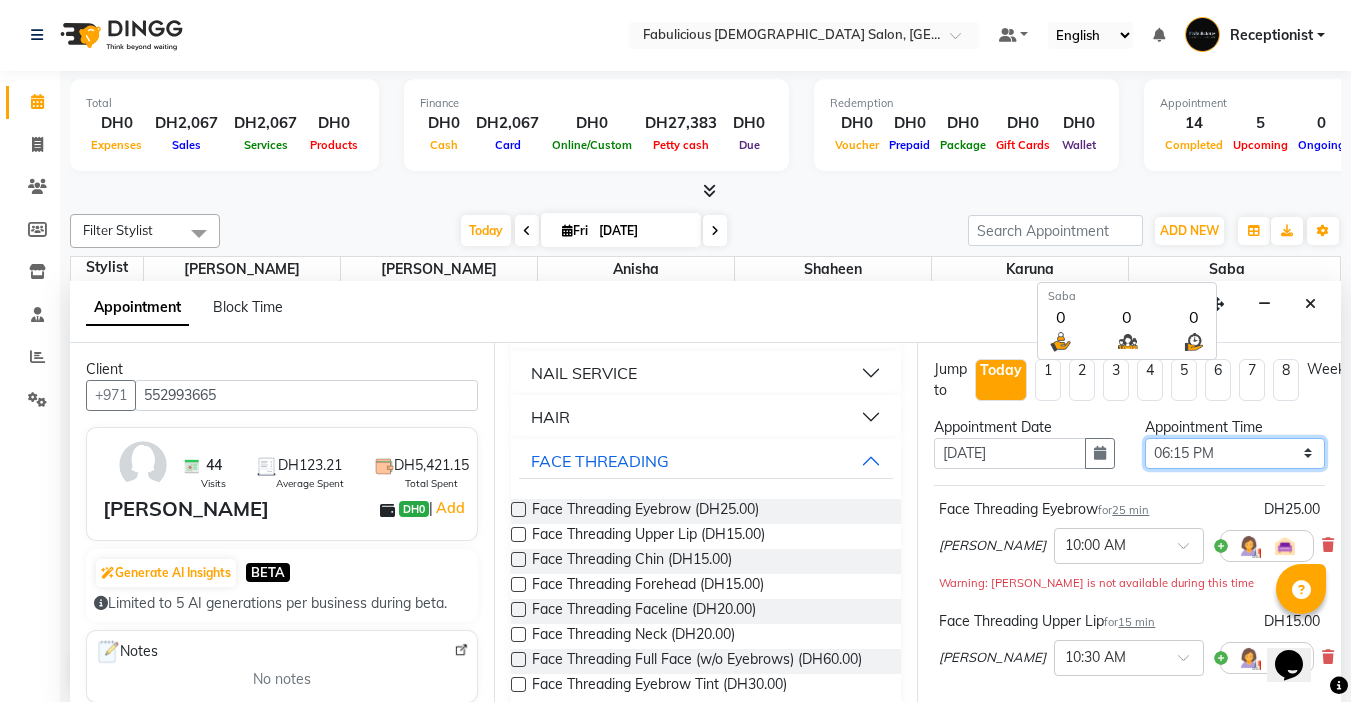 click on "Select 10:00 AM 10:15 AM 10:30 AM 10:45 AM 11:00 AM 11:15 AM 11:30 AM 11:45 AM 12:00 PM 12:15 PM 12:30 PM 12:45 PM 01:00 PM 01:15 PM 01:30 PM 01:45 PM 02:00 PM 02:15 PM 02:30 PM 02:45 PM 03:00 PM 03:15 PM 03:30 PM 03:45 PM 04:00 PM 04:15 PM 04:30 PM 04:45 PM 05:00 PM 05:15 PM 05:30 PM 05:45 PM 06:00 PM 06:15 PM 06:30 PM 06:45 PM 07:00 PM 07:15 PM 07:30 PM 07:45 PM 08:00 PM 08:15 PM 08:30 PM 08:45 PM 09:00 PM 09:15 PM 09:30 PM 09:45 PM 10:00 PM 10:15 PM 10:30 PM 10:45 PM 11:00 PM 11:15 PM 11:30 PM 11:45 PM" at bounding box center [1235, 453] 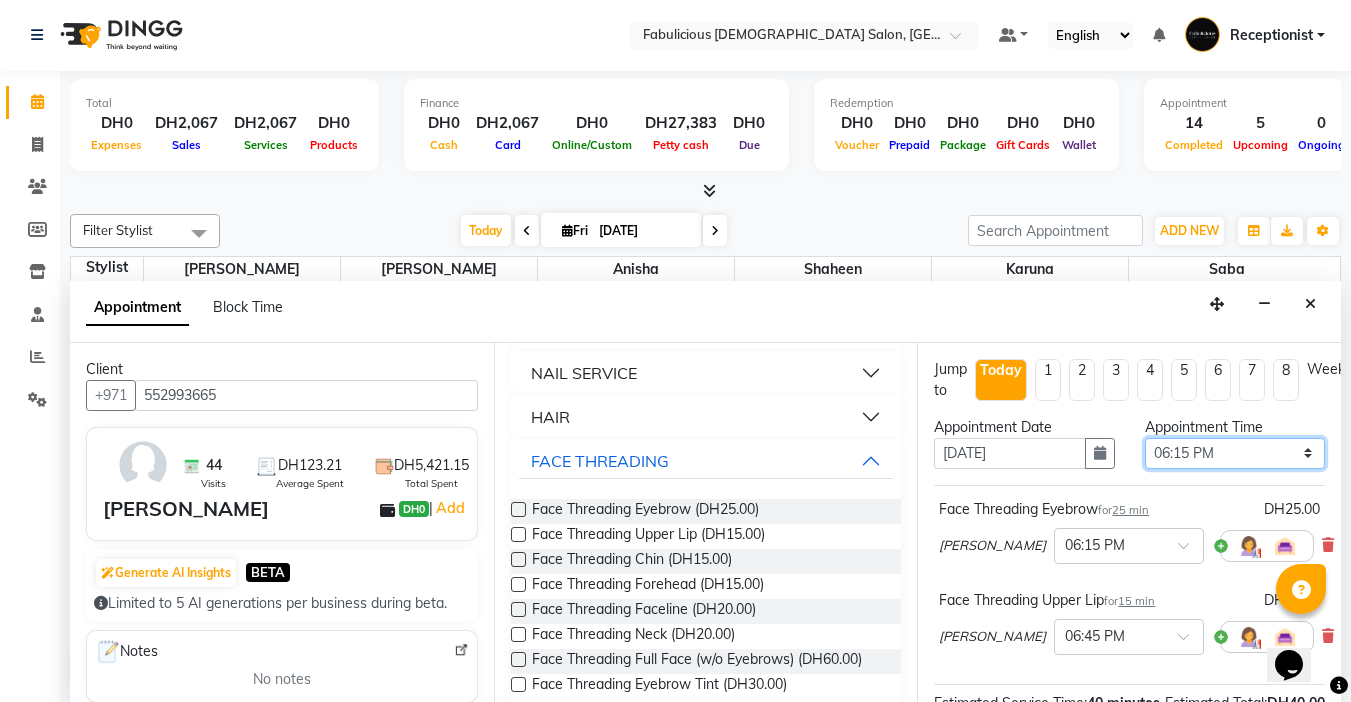 scroll, scrollTop: 294, scrollLeft: 0, axis: vertical 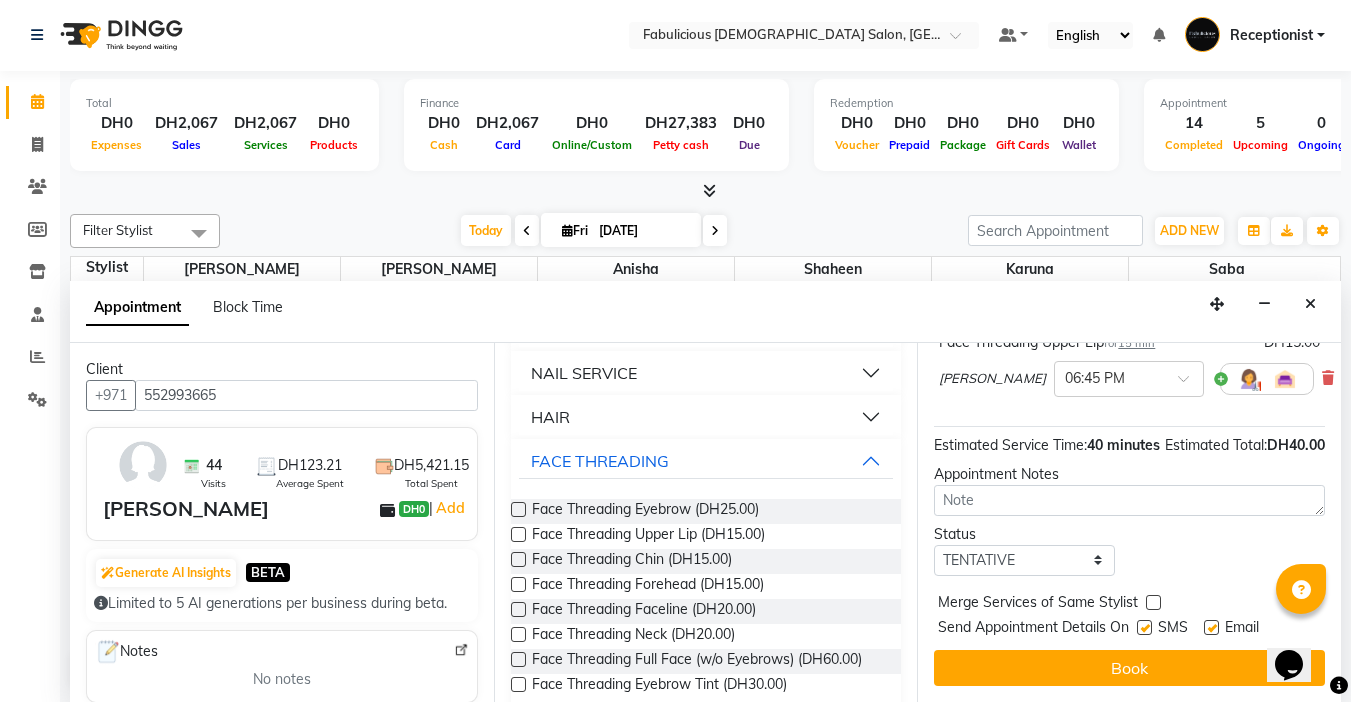 click at bounding box center [1153, 602] 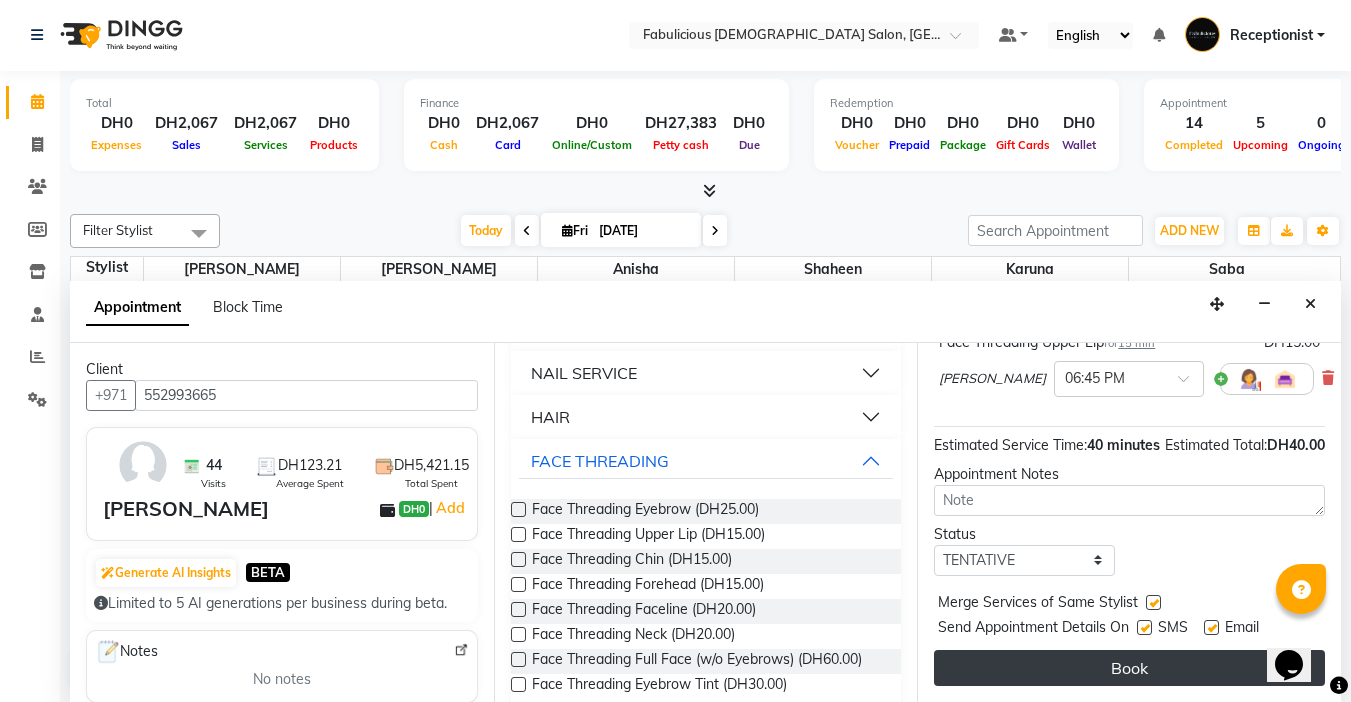 click on "Book" at bounding box center (1129, 668) 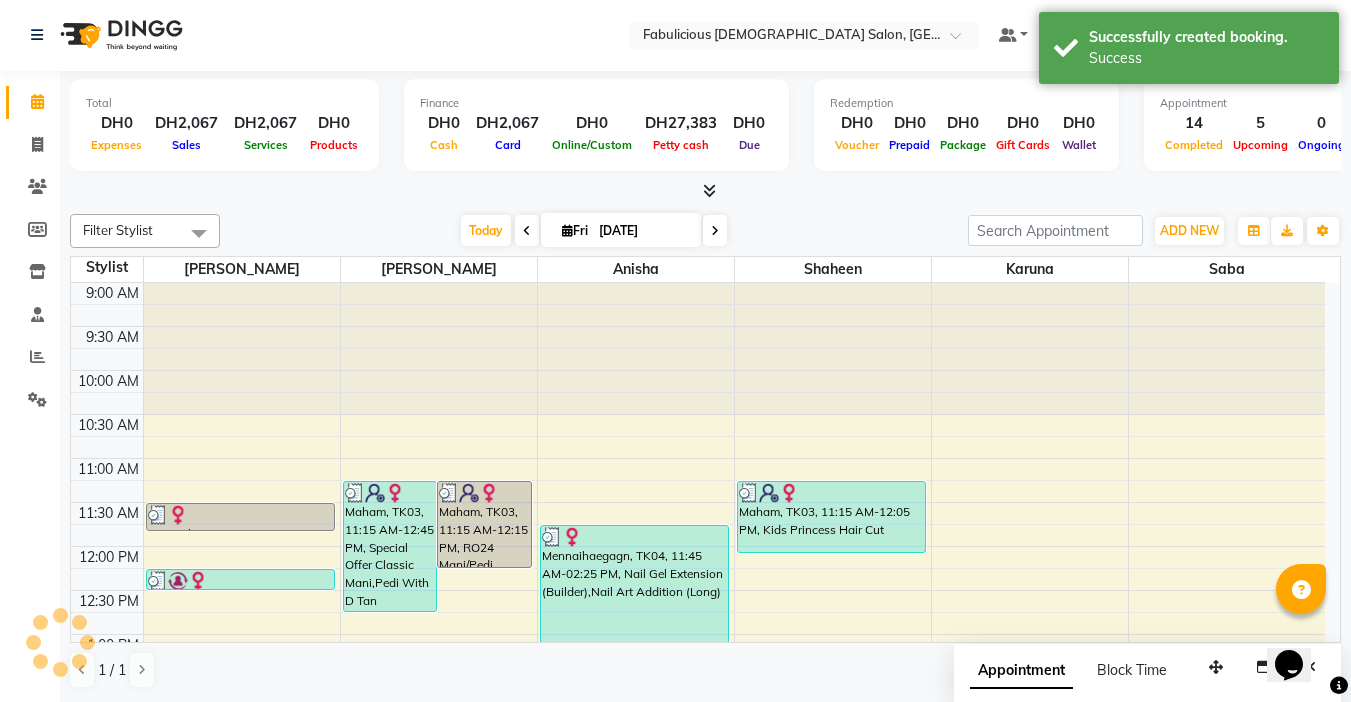 scroll, scrollTop: 0, scrollLeft: 0, axis: both 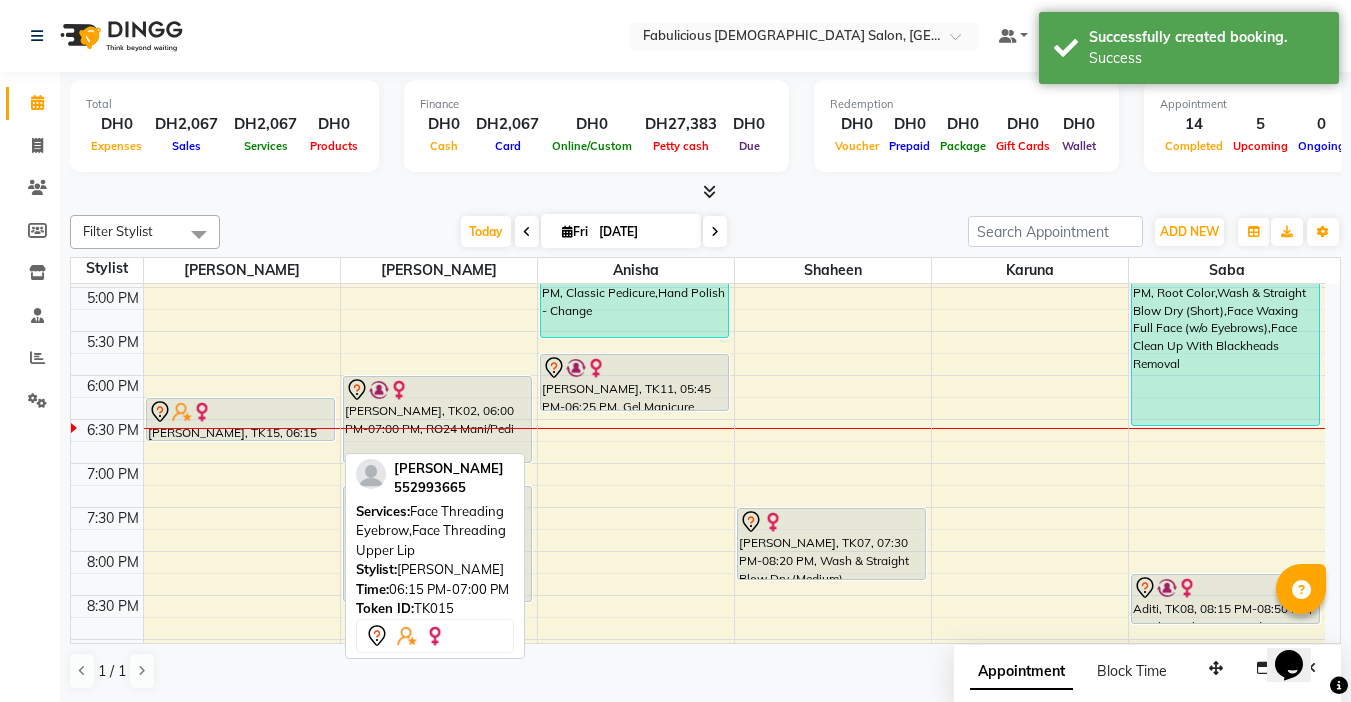 click on "[PERSON_NAME], TK13, 03:15 PM-03:35 PM, Body Wax Brazilian Wax     Urooj, TK06, 03:30 PM-04:05 PM, Face Waxing Full Face (w/o Eyebrows),Body Wax Arms (Full)     Mennaihaegagn, TK04, 11:30 AM-11:50 AM, Face Threading Eyebrow,Body Wax Underarms     Rabia, TK05, 12:15 PM-12:30 PM, Face Threading Eyebrow     Fatima, TK10, 02:00 PM-02:35 PM, Face Threading Eyebrow,Face Waxing Upper Lip,RO24 Full Legs, Full Arms & Underarms (DH109)     Henna, TK09, 03:00 PM-03:15 PM, Face Threading Upper Lip,Face Threading Chin,Face Waxing Nose (DH10)     [PERSON_NAME], TK14, 04:15 PM-04:30 PM, Face Threading Eyebrow             [PERSON_NAME], TK15, 06:15 PM-07:00 PM, Face Threading Eyebrow,Face Threading Upper Lip             [PERSON_NAME], TK15, 06:15 PM-07:00 PM, Face Threading Eyebrow,Face Threading Upper Lip" at bounding box center (242, 243) 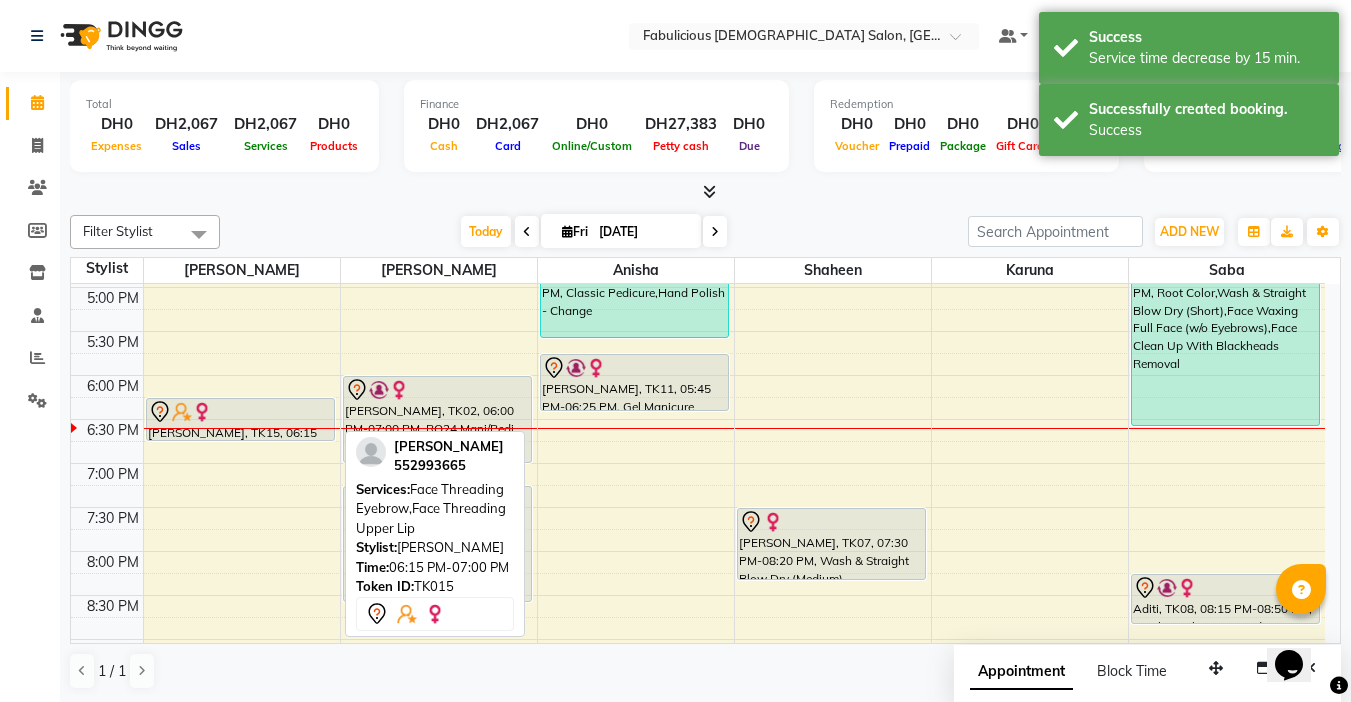 click at bounding box center (240, 412) 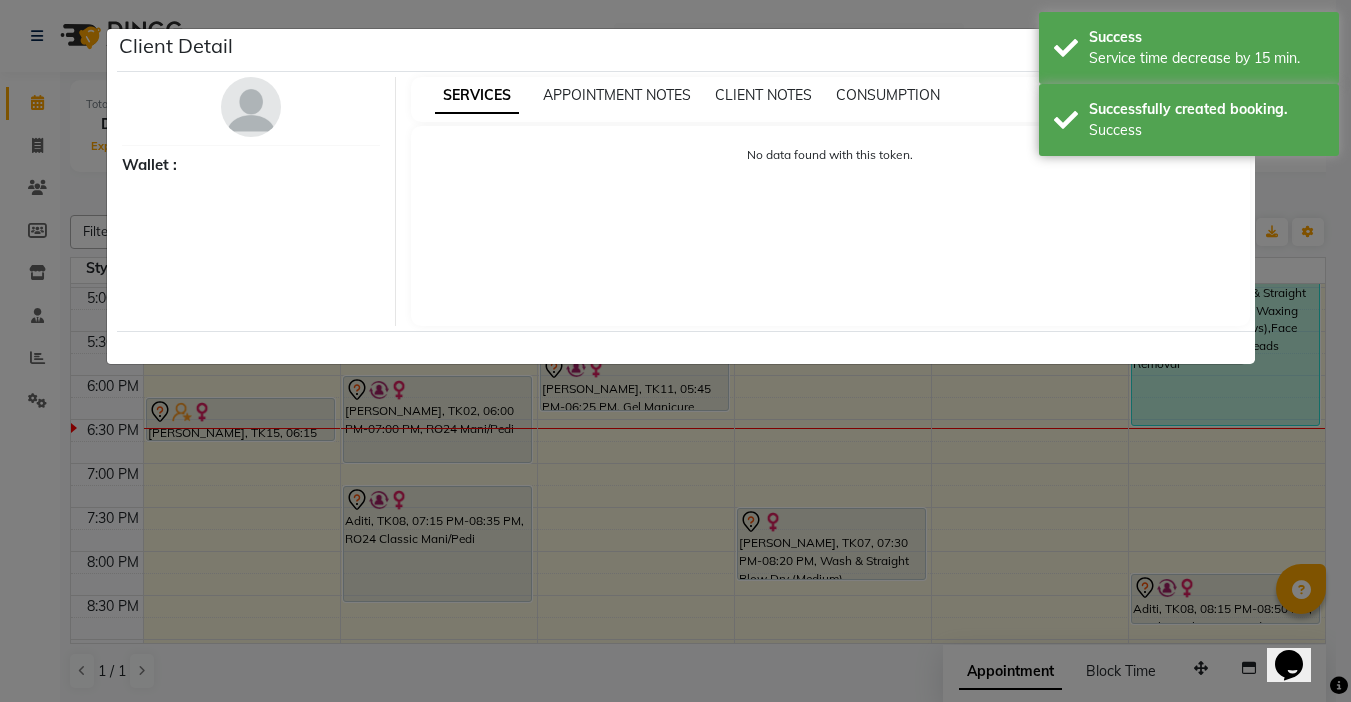 select on "7" 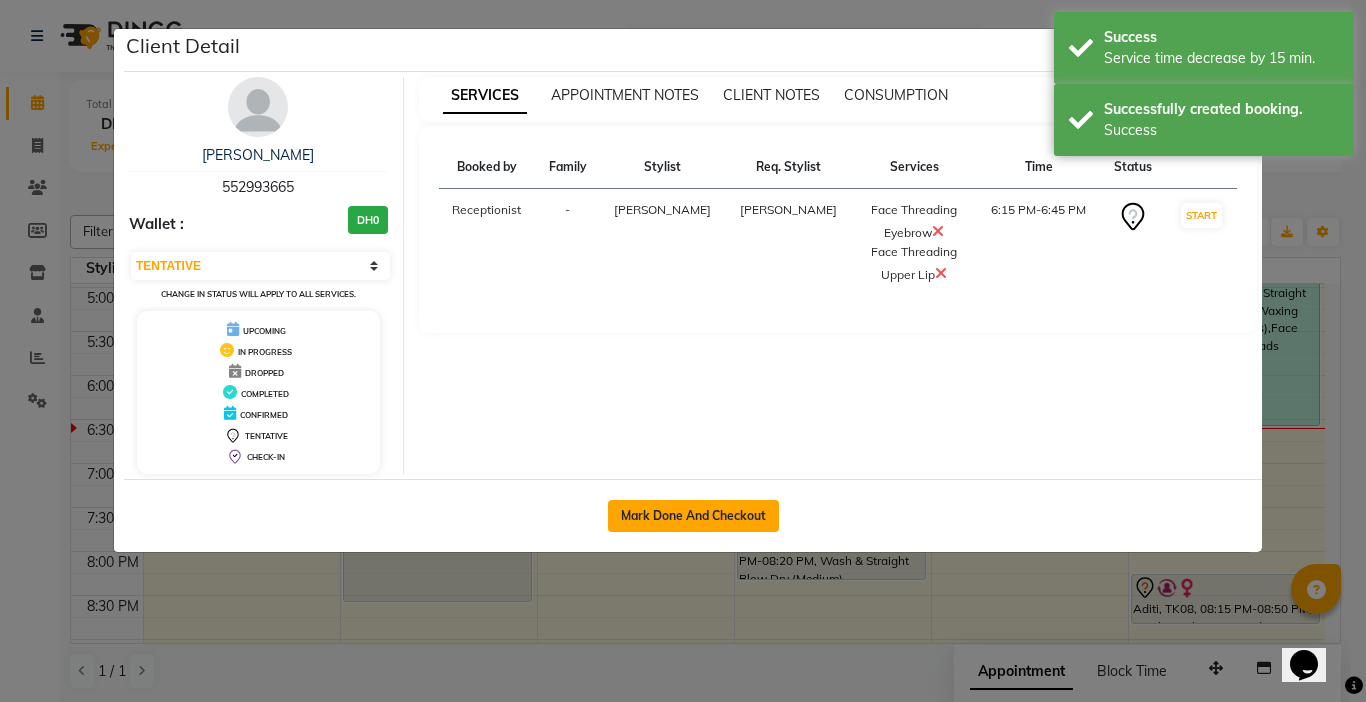 click on "Mark Done And Checkout" 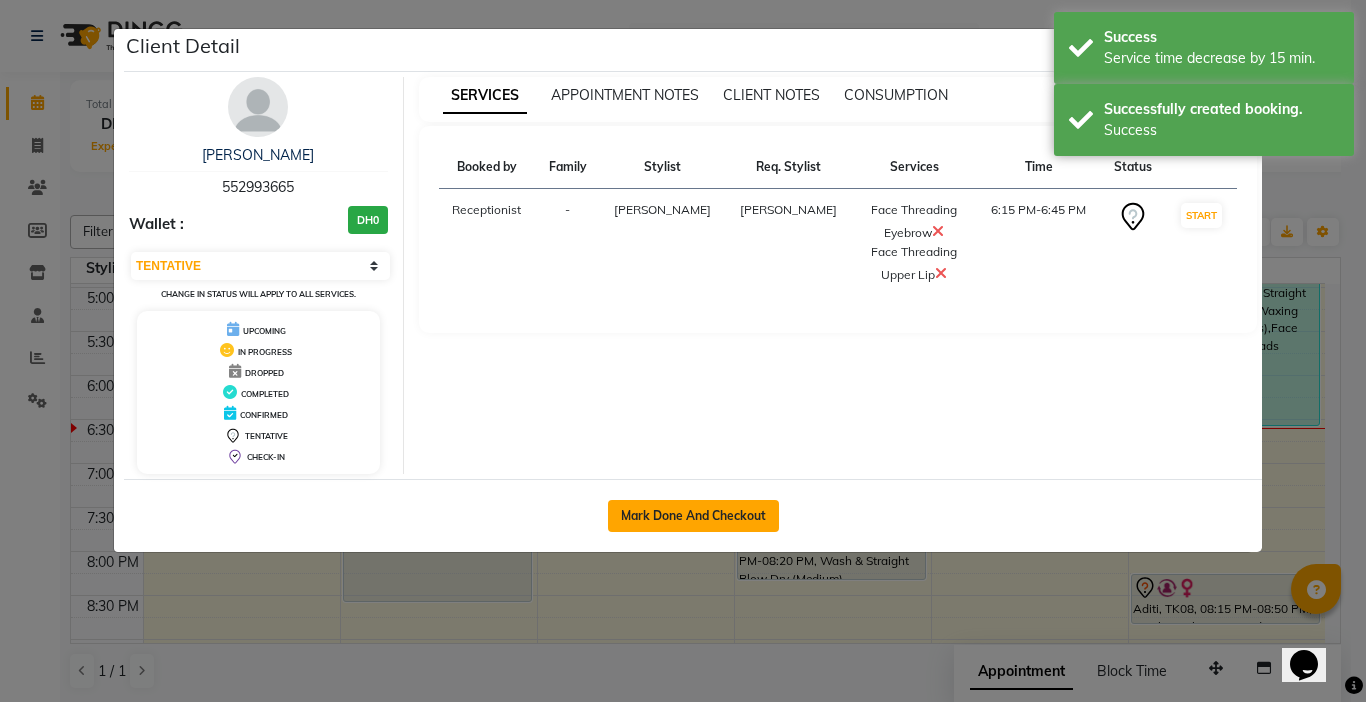 select on "service" 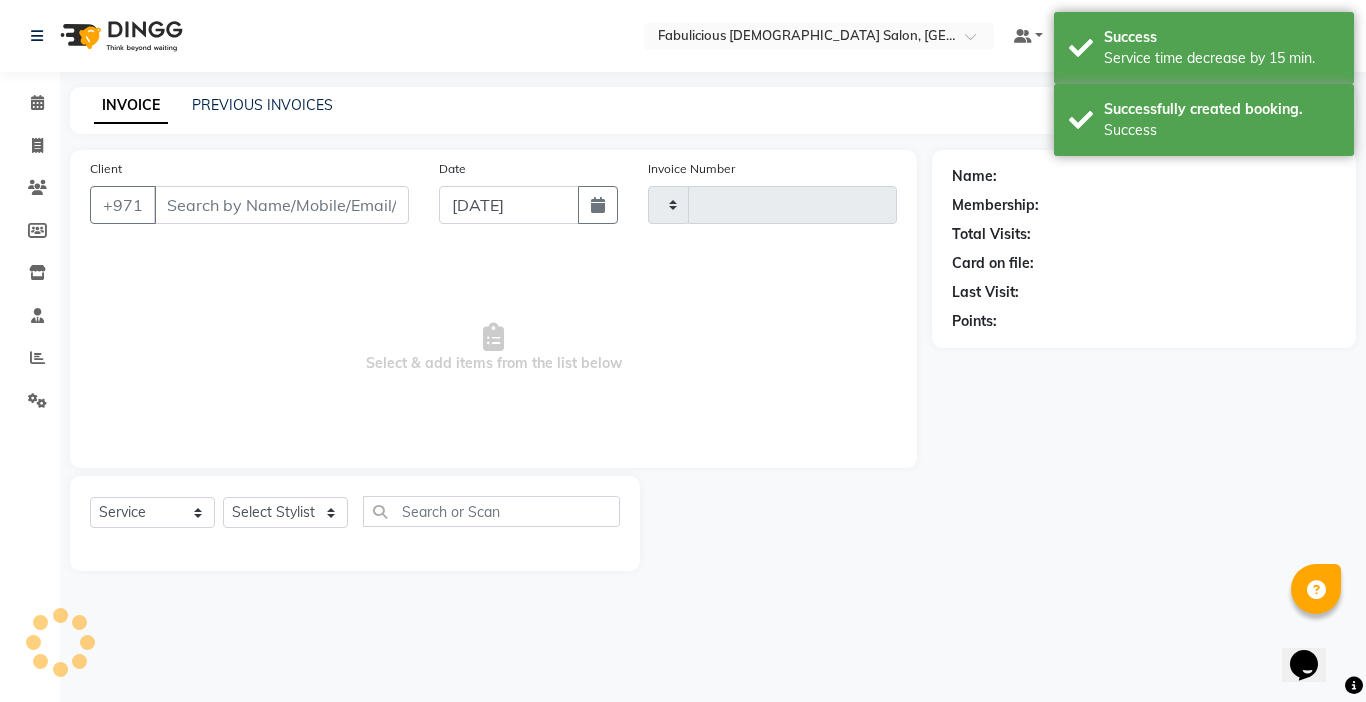 type on "1416" 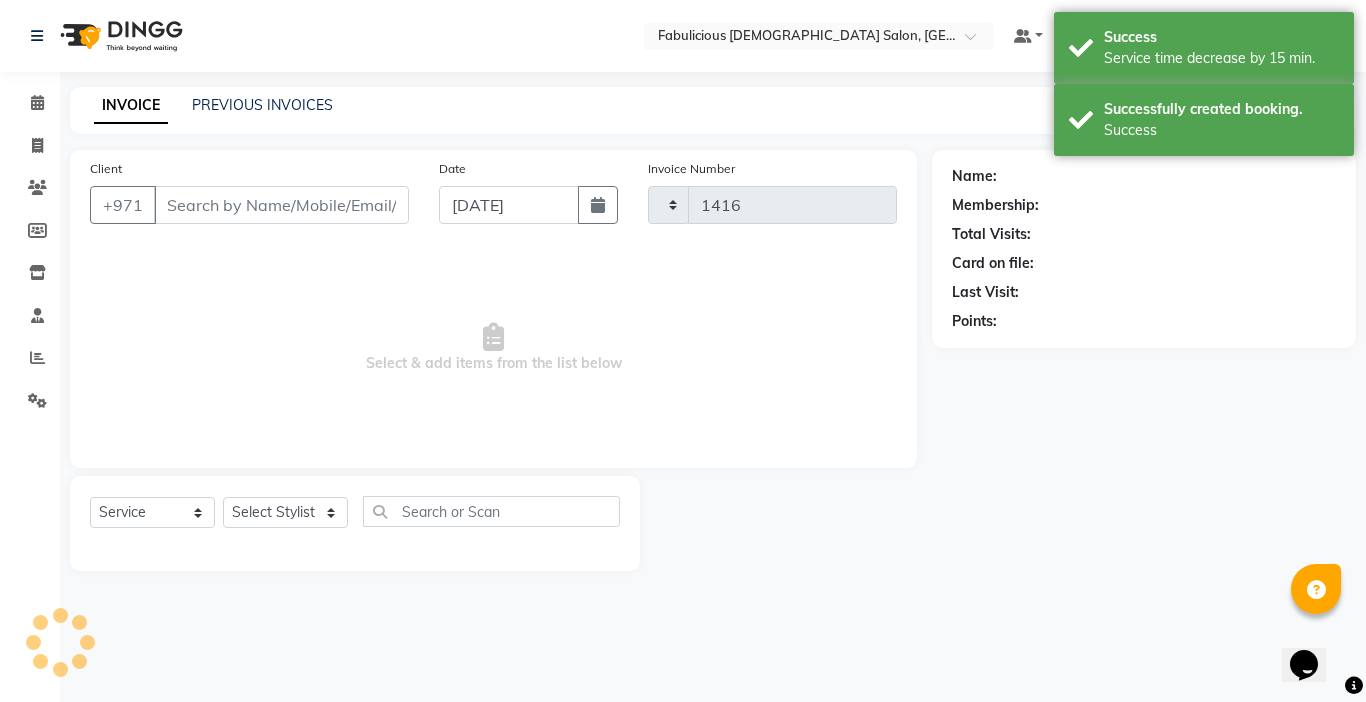 select on "738" 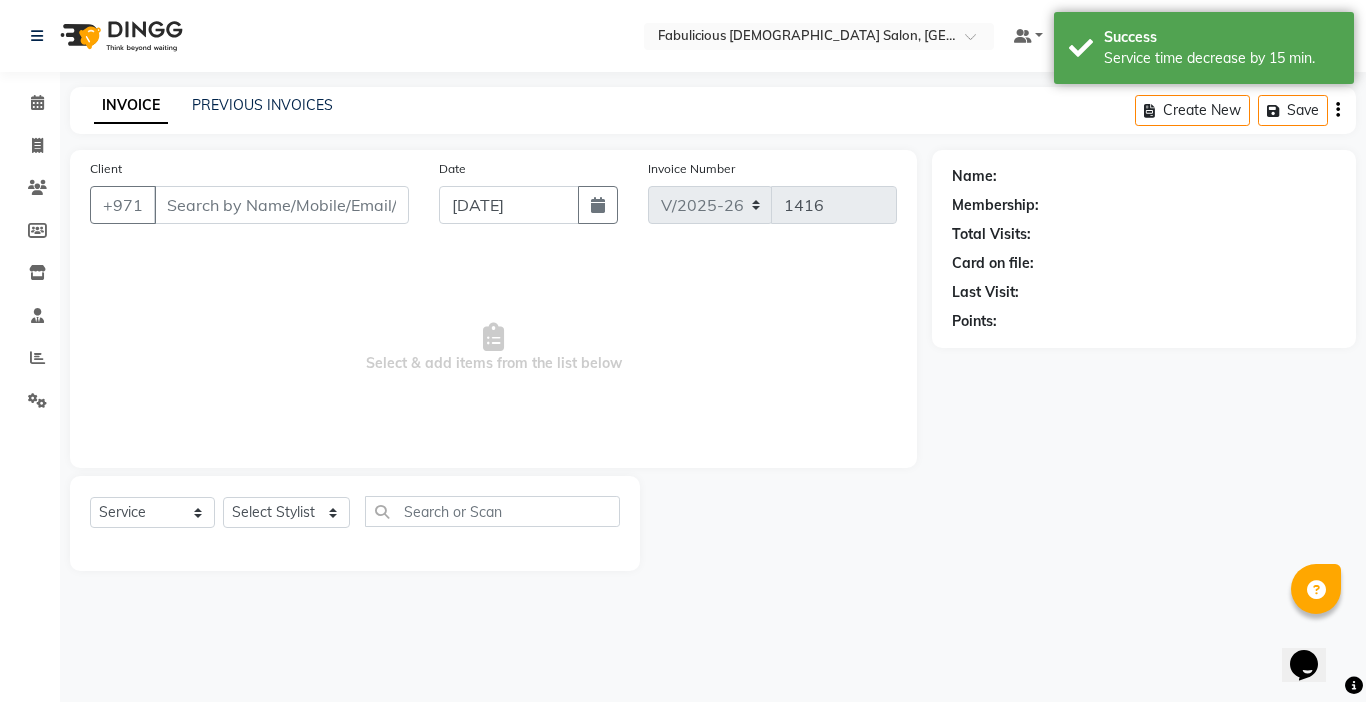 type on "552993665" 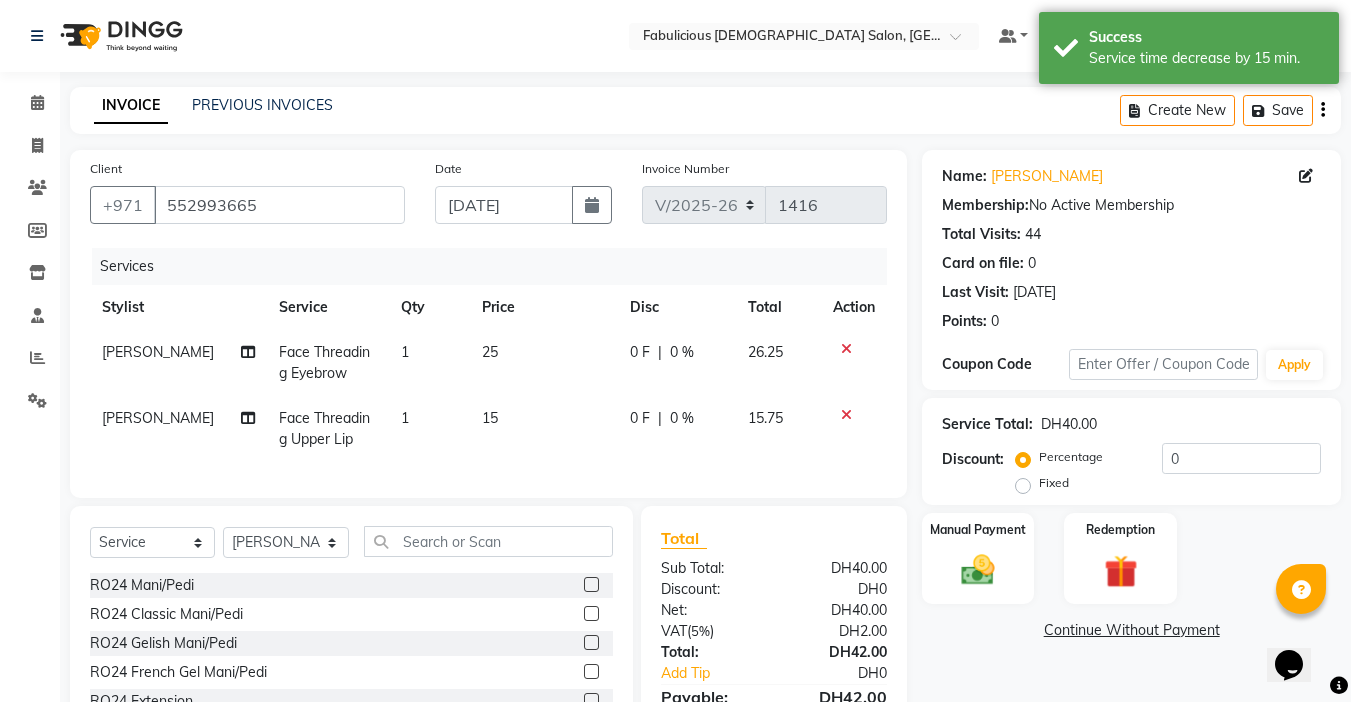 click 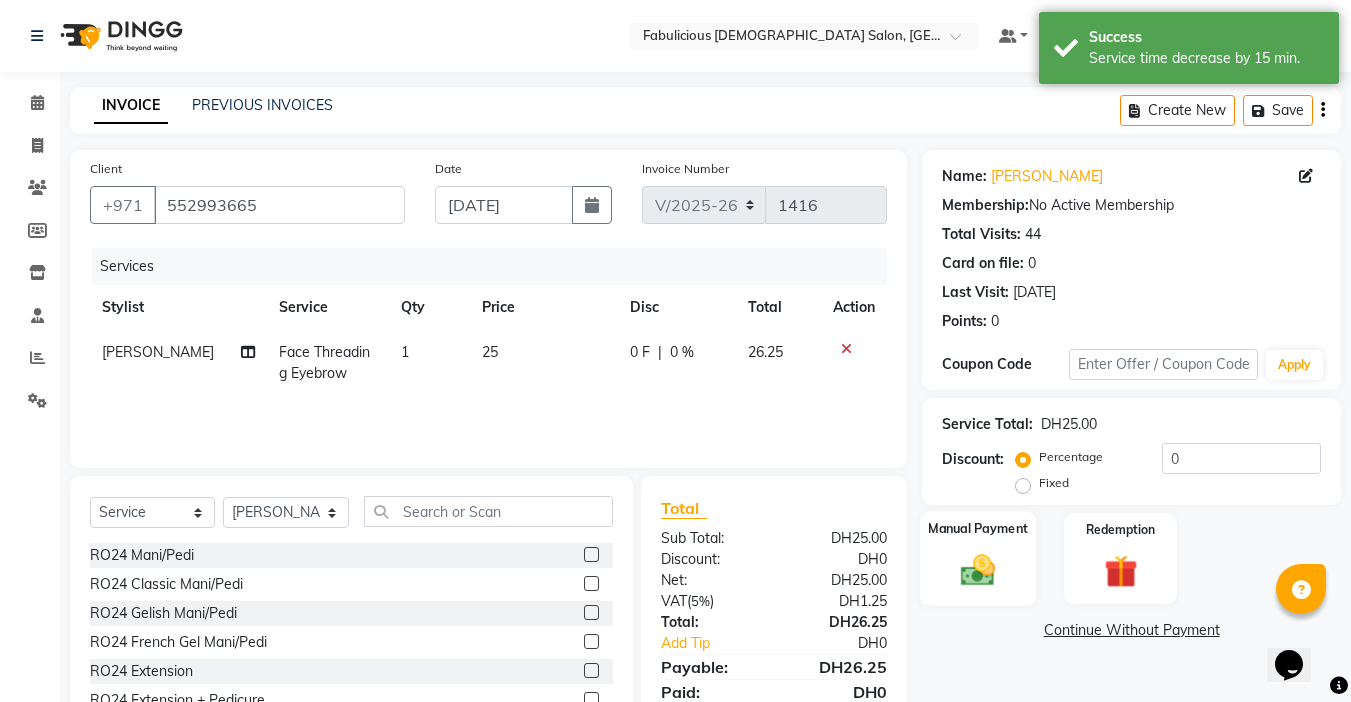 click 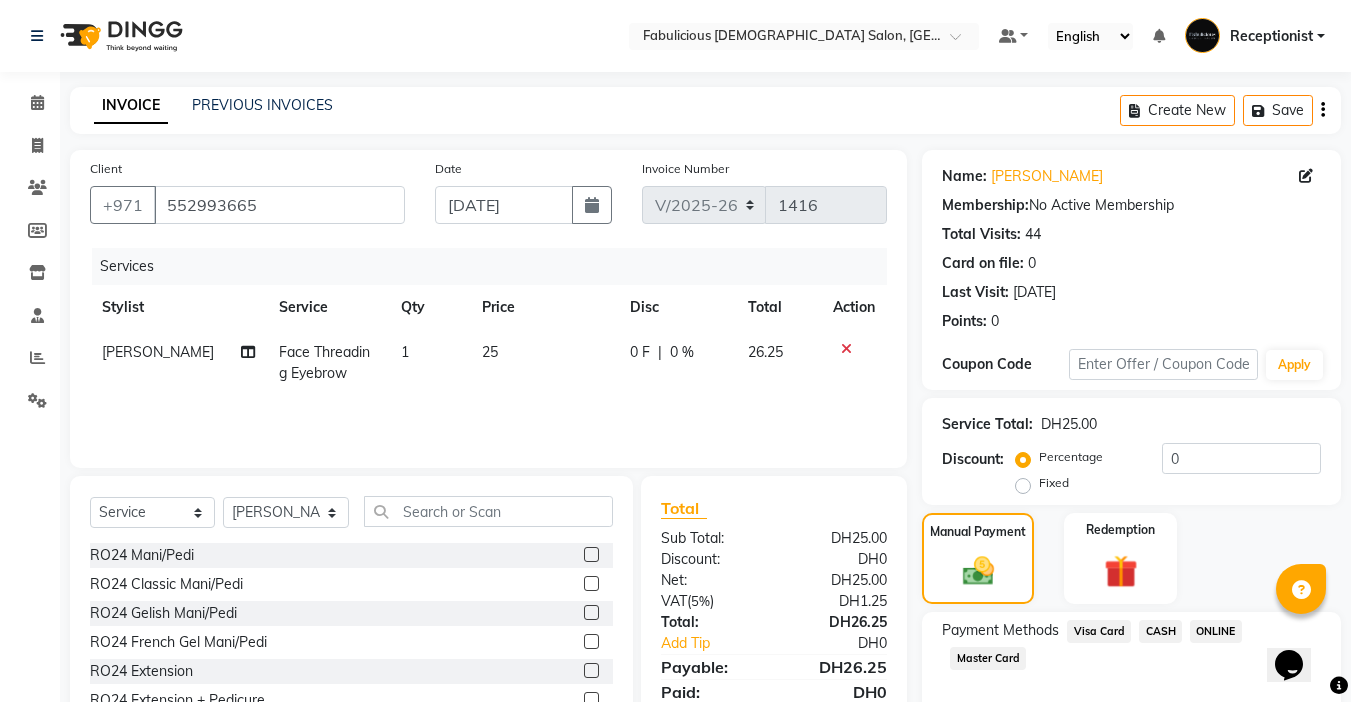 click on "Visa Card" 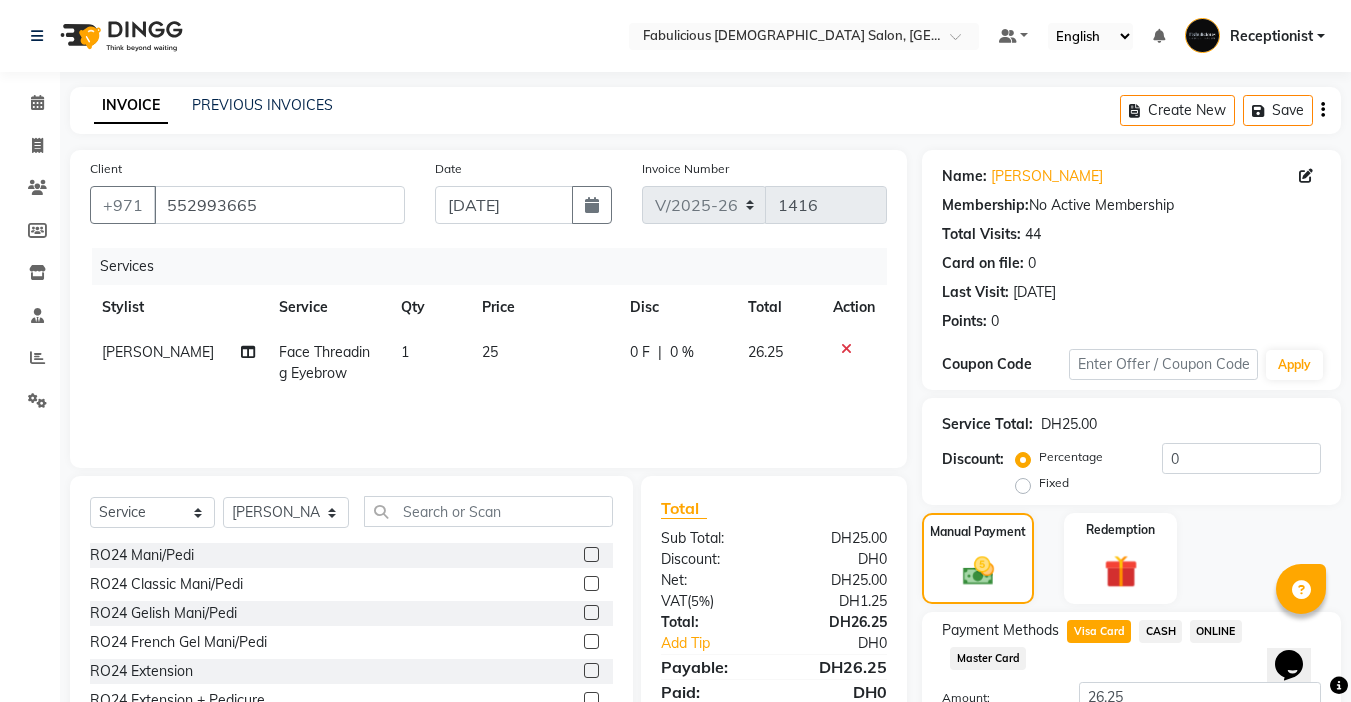 click on "Payment Methods  Visa Card   CASH   ONLINE   Master Card  Amount: 26.25 Note: Add Payment" 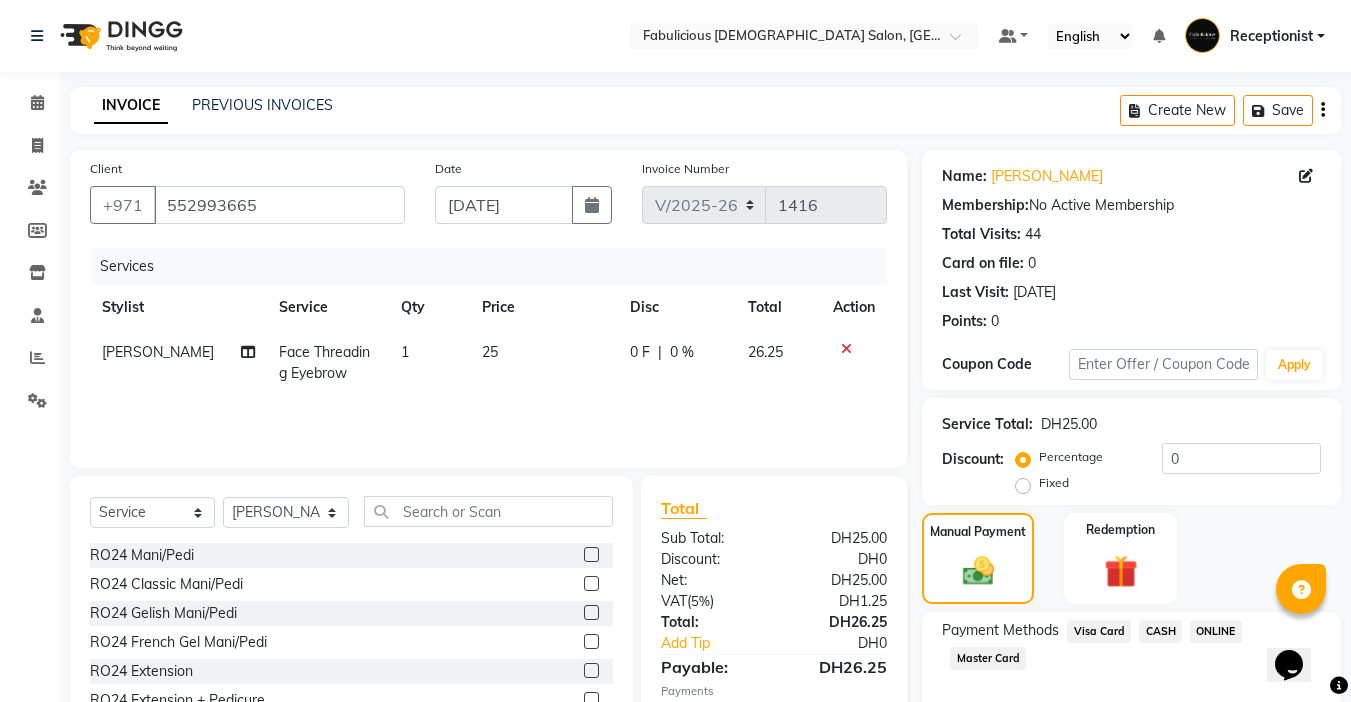 scroll, scrollTop: 157, scrollLeft: 0, axis: vertical 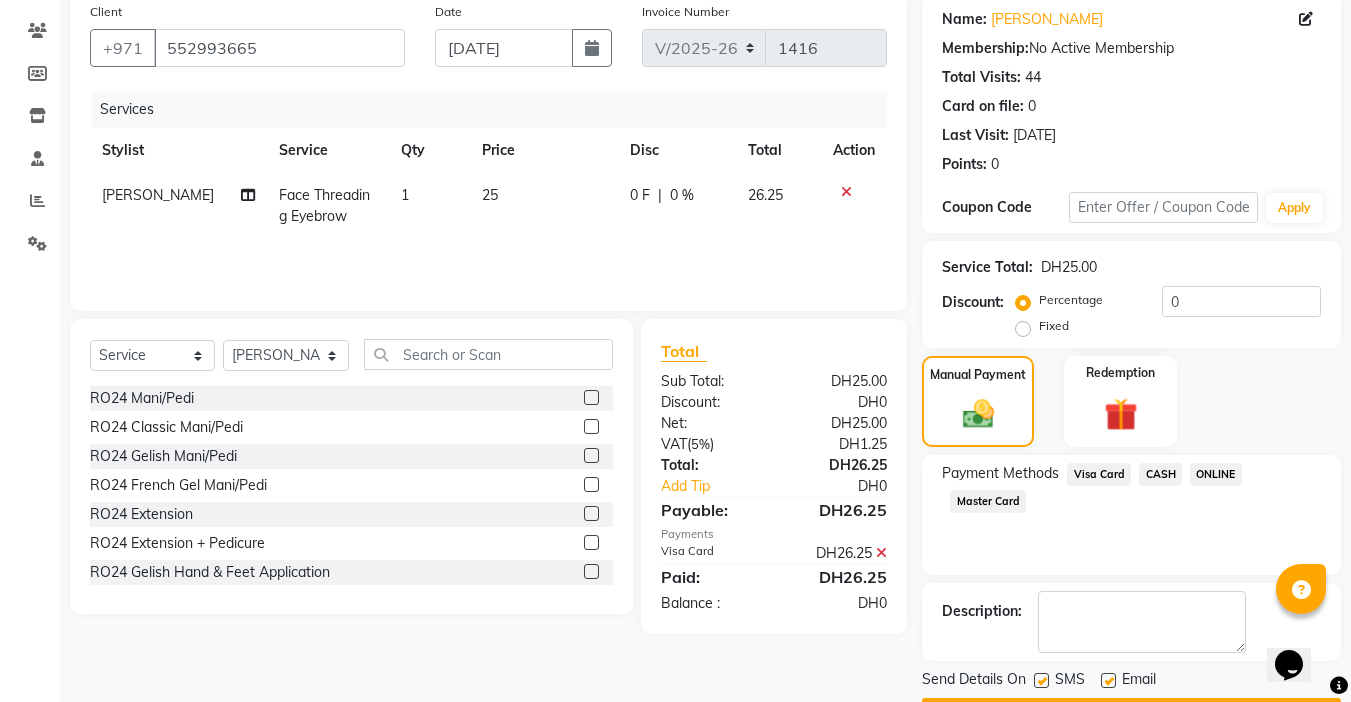 click on "Checkout" 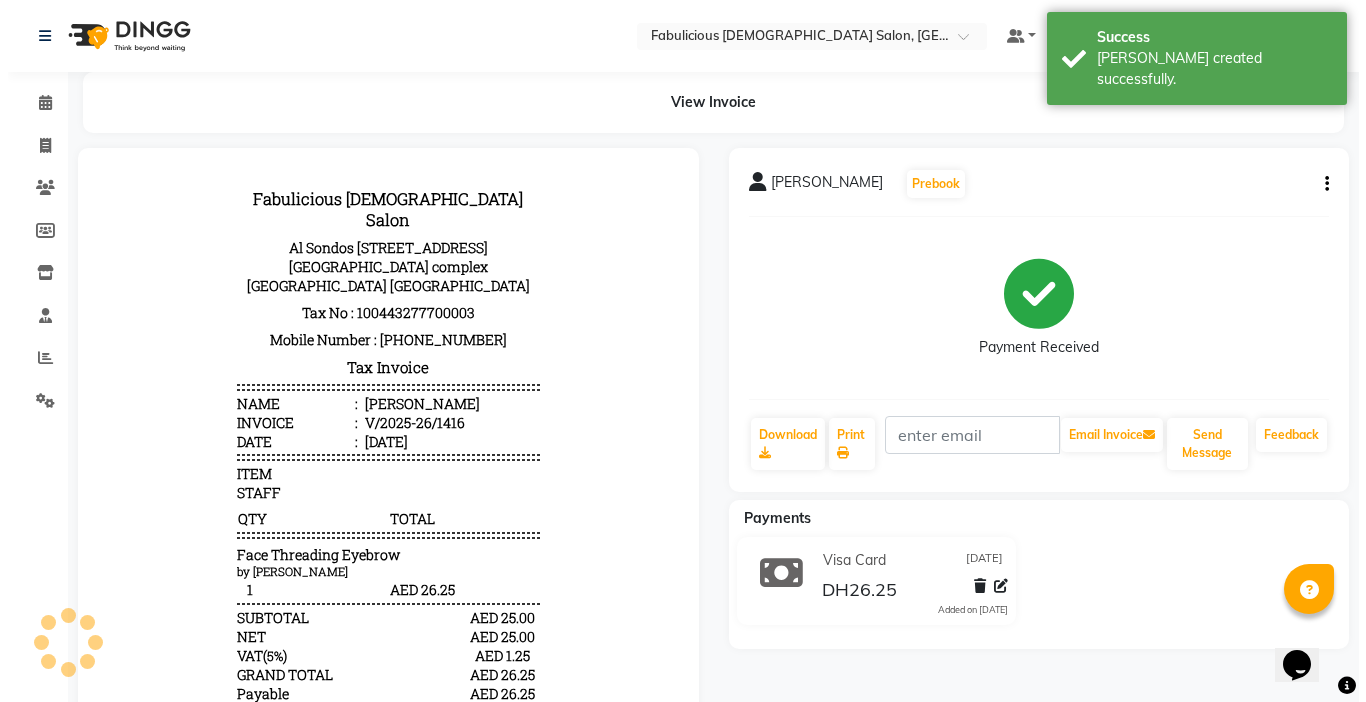 scroll, scrollTop: 0, scrollLeft: 0, axis: both 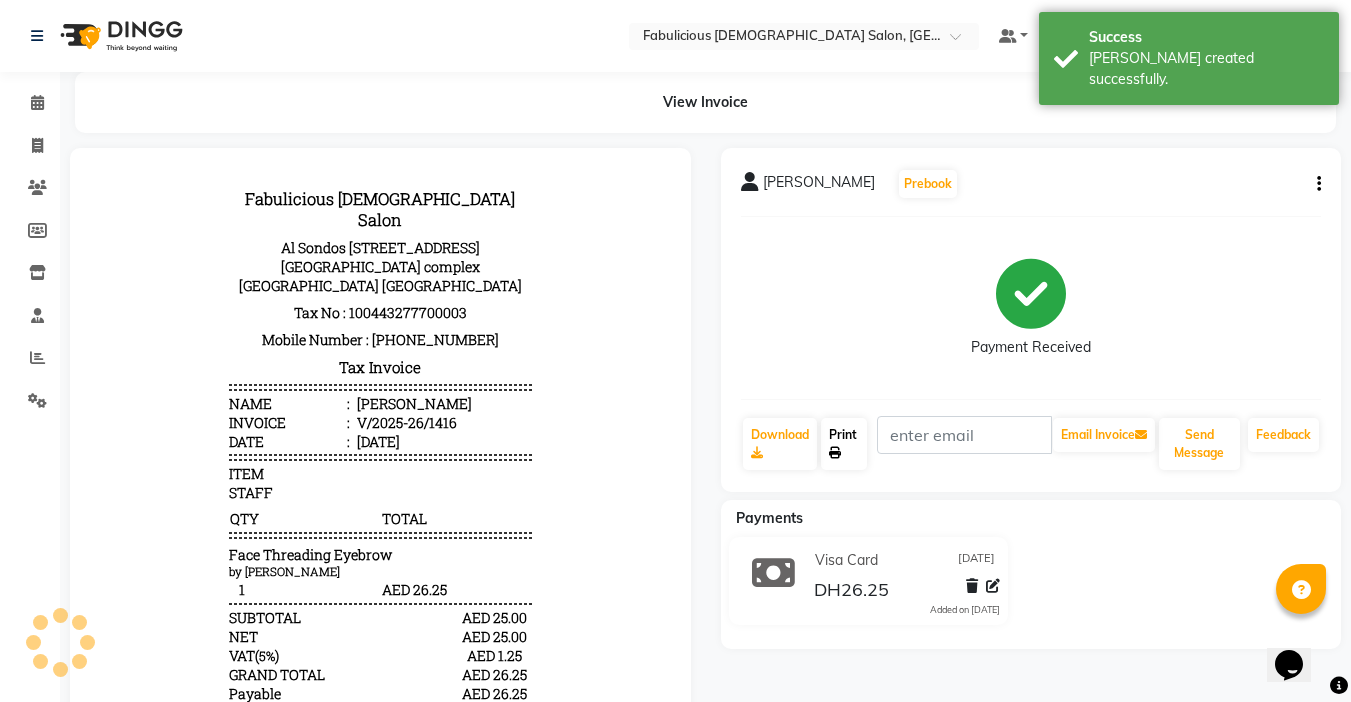 click on "Print" 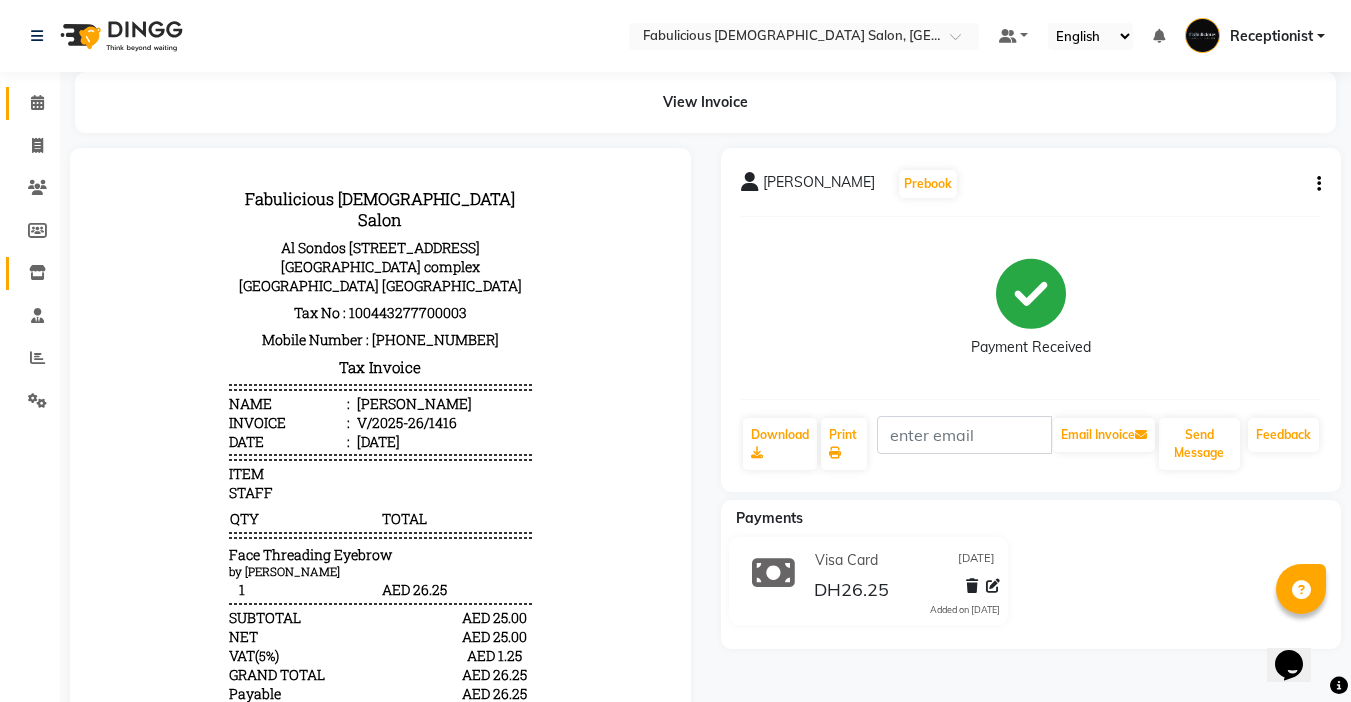 click 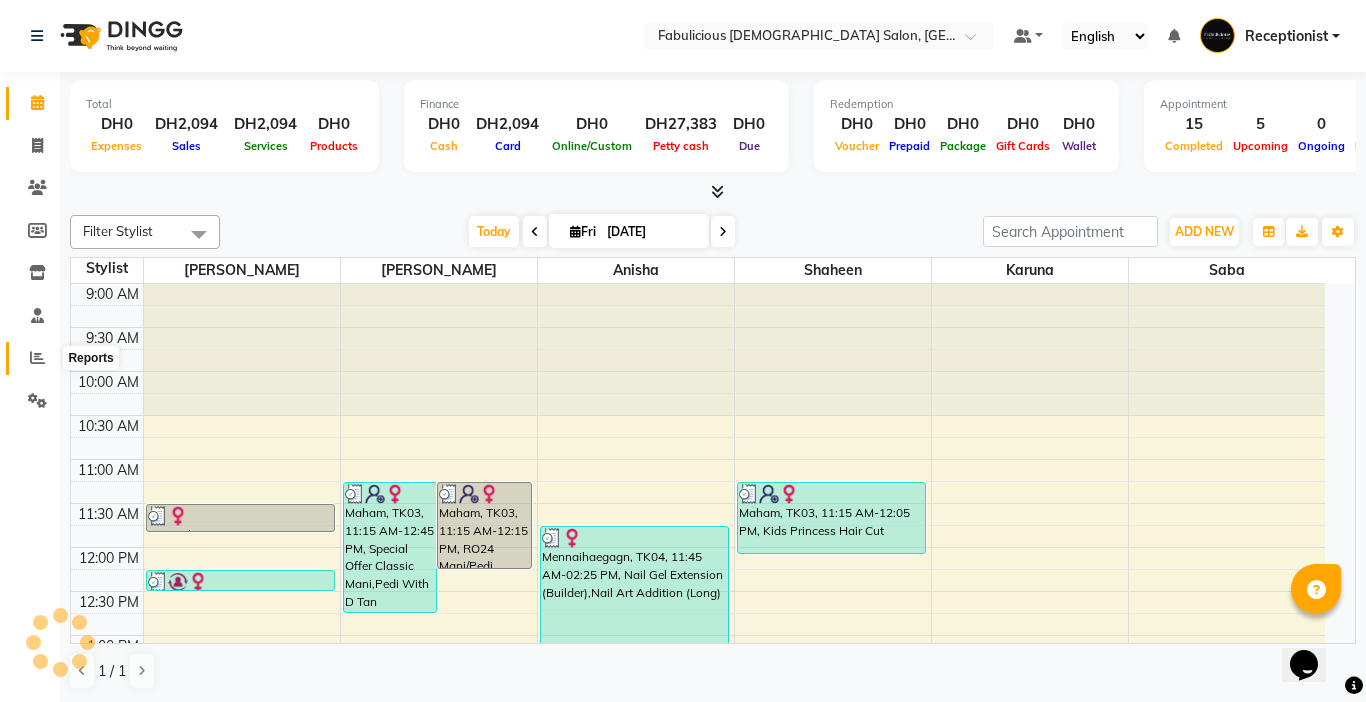 click 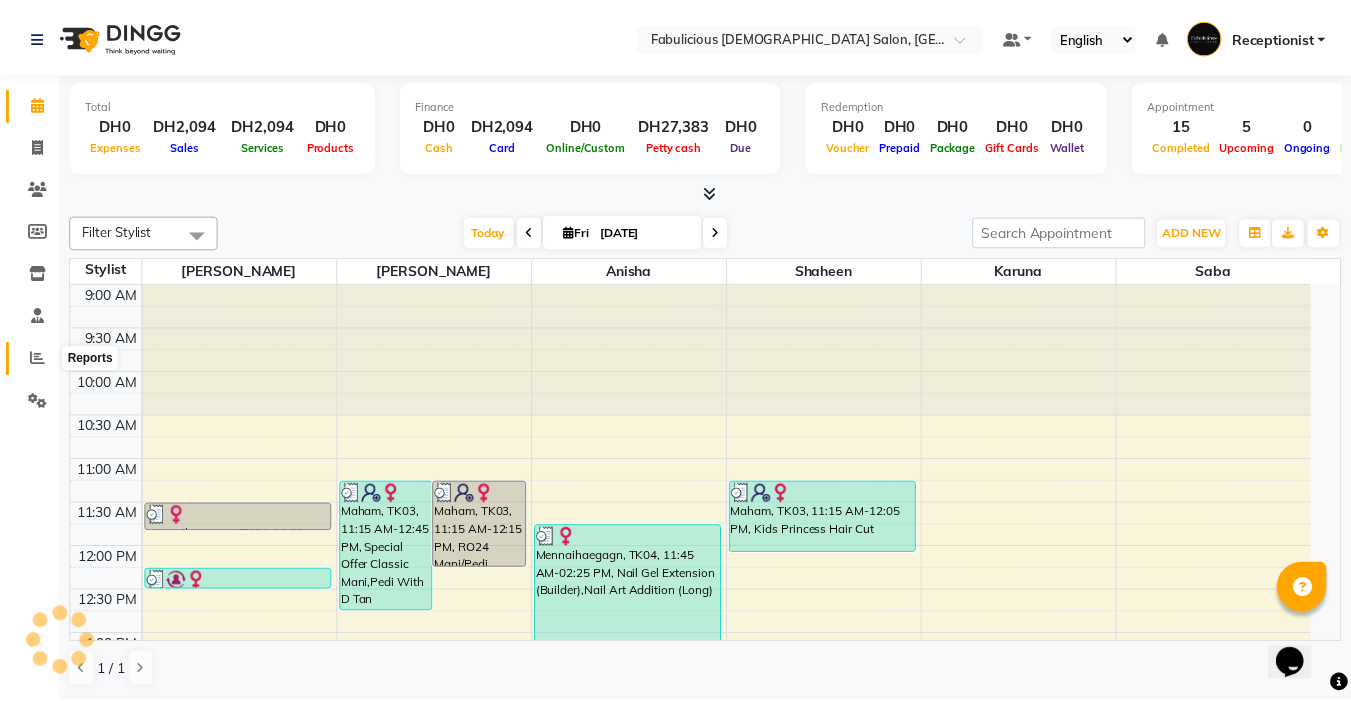 scroll, scrollTop: 0, scrollLeft: 0, axis: both 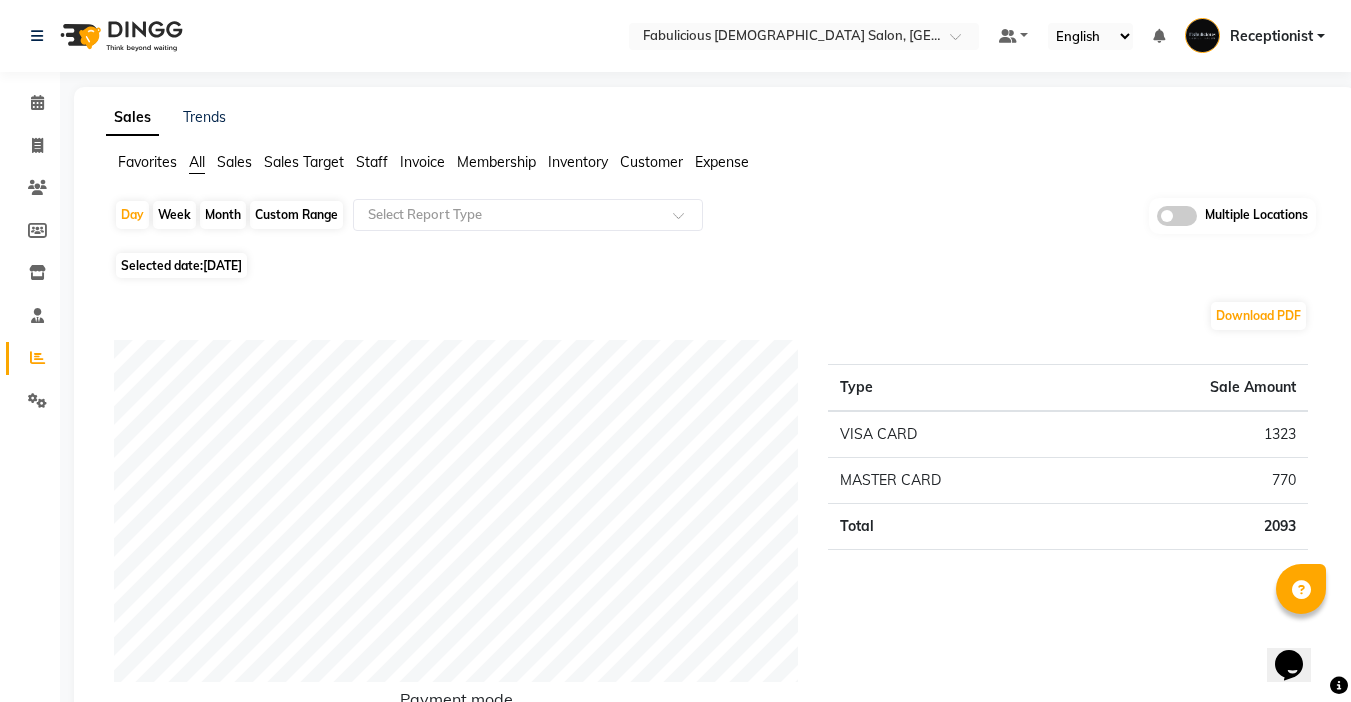 click on "Month" 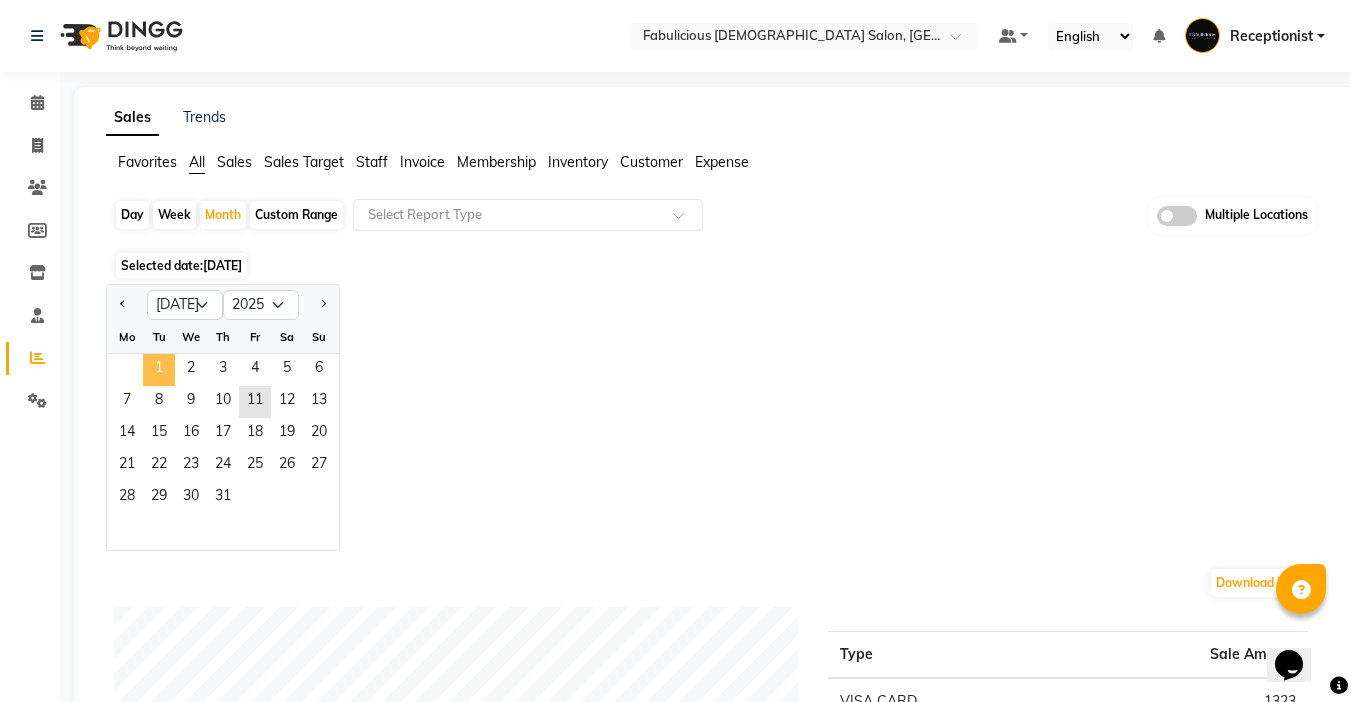 click on "1" 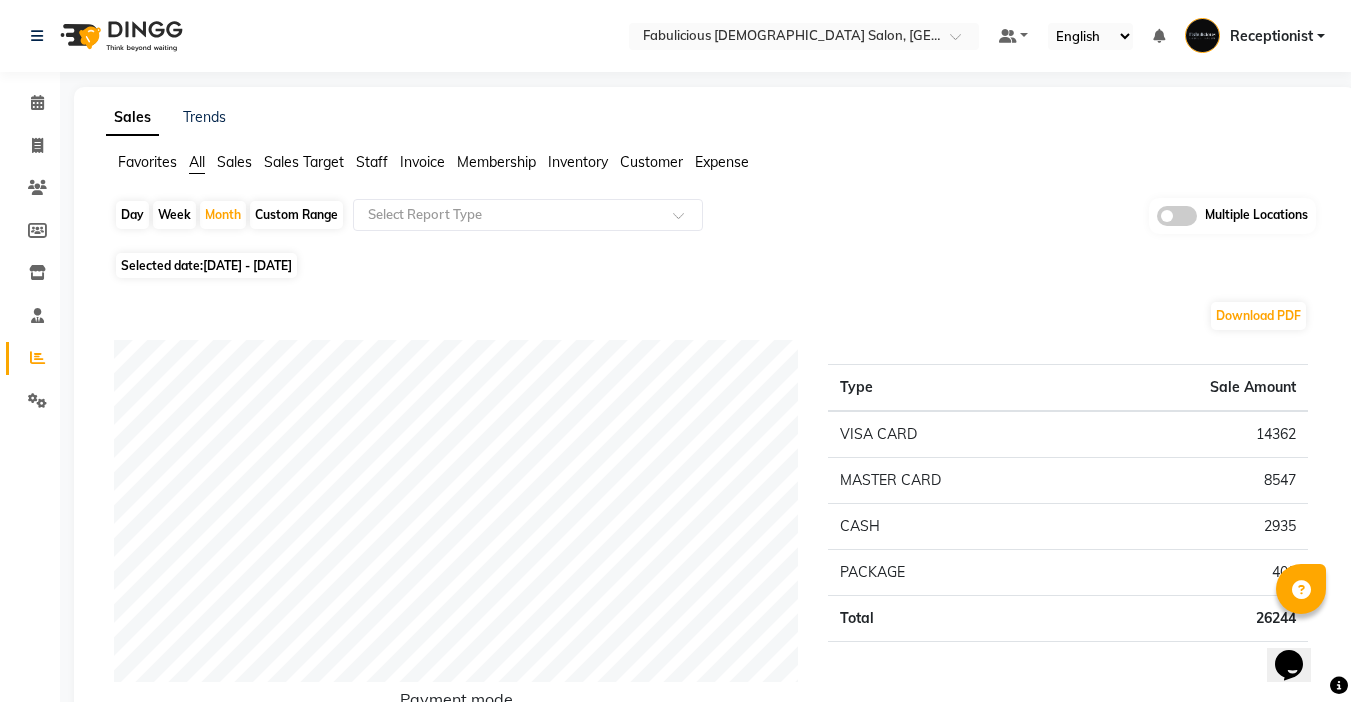 scroll, scrollTop: 600, scrollLeft: 0, axis: vertical 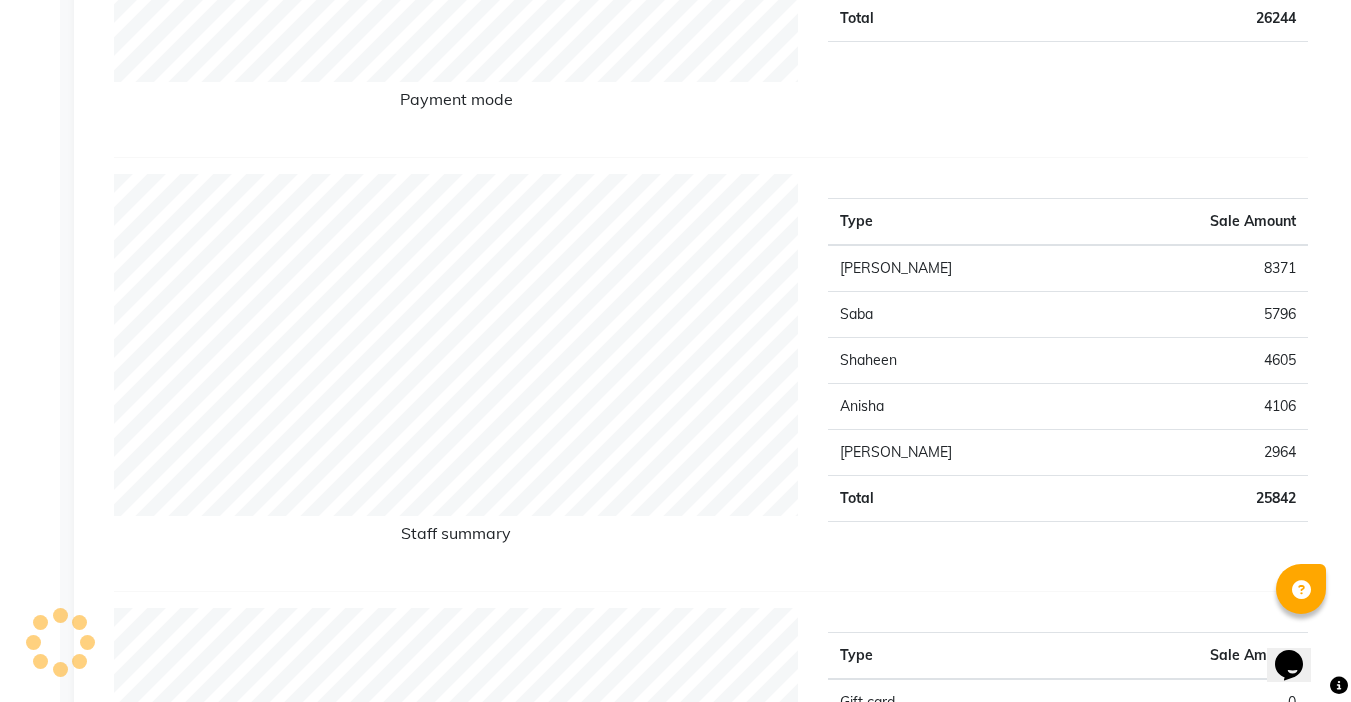 click 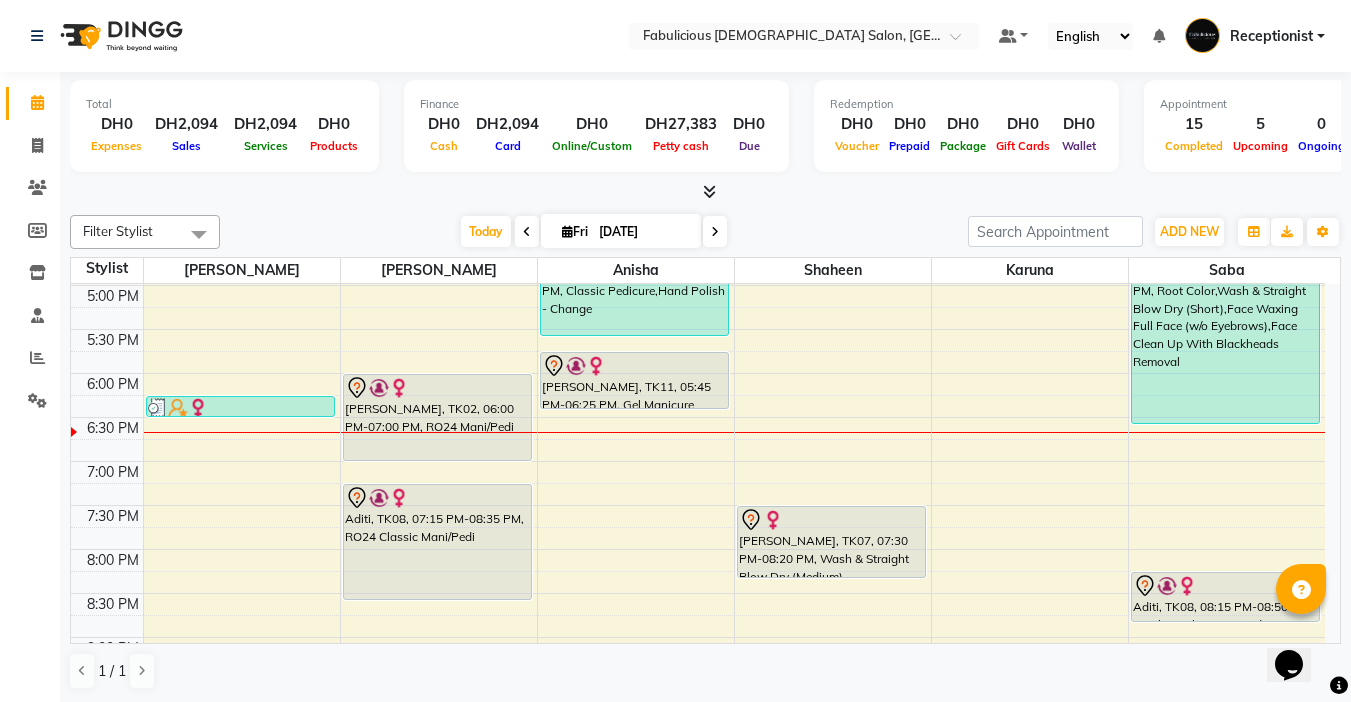 scroll, scrollTop: 800, scrollLeft: 0, axis: vertical 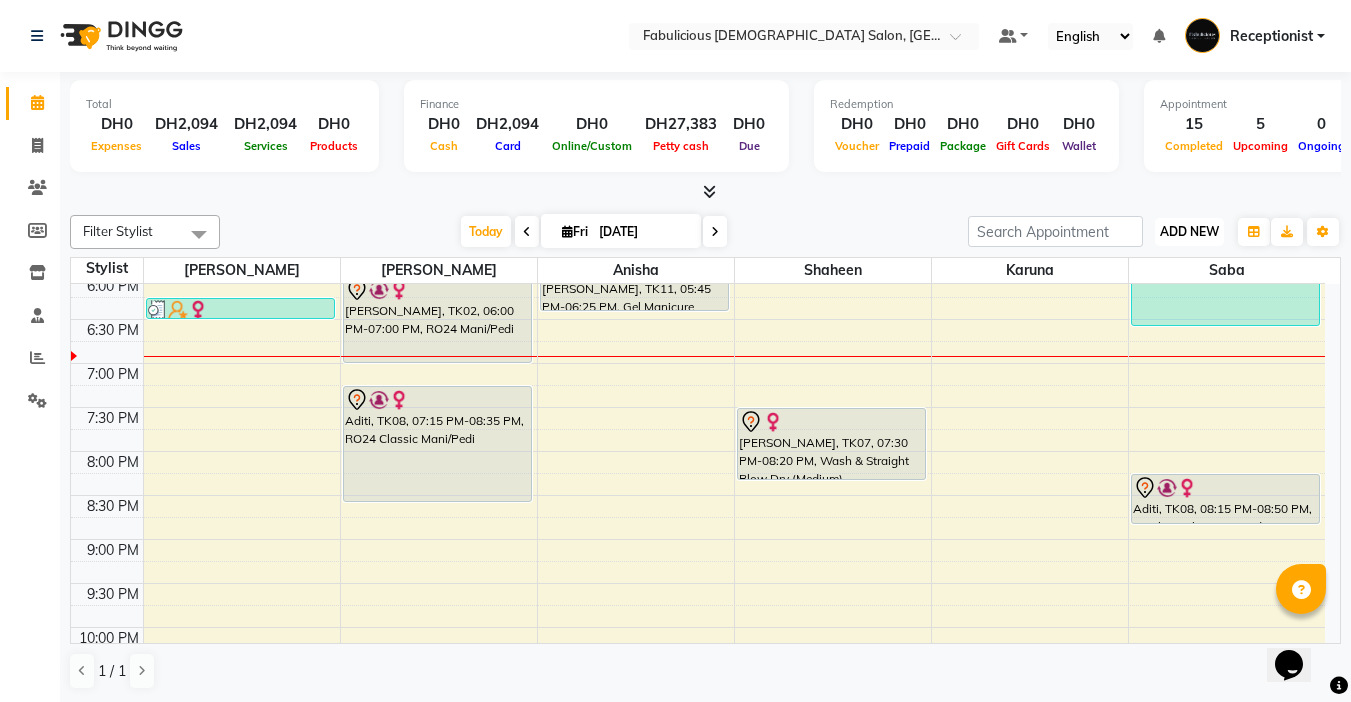 click on "ADD NEW" at bounding box center (1189, 231) 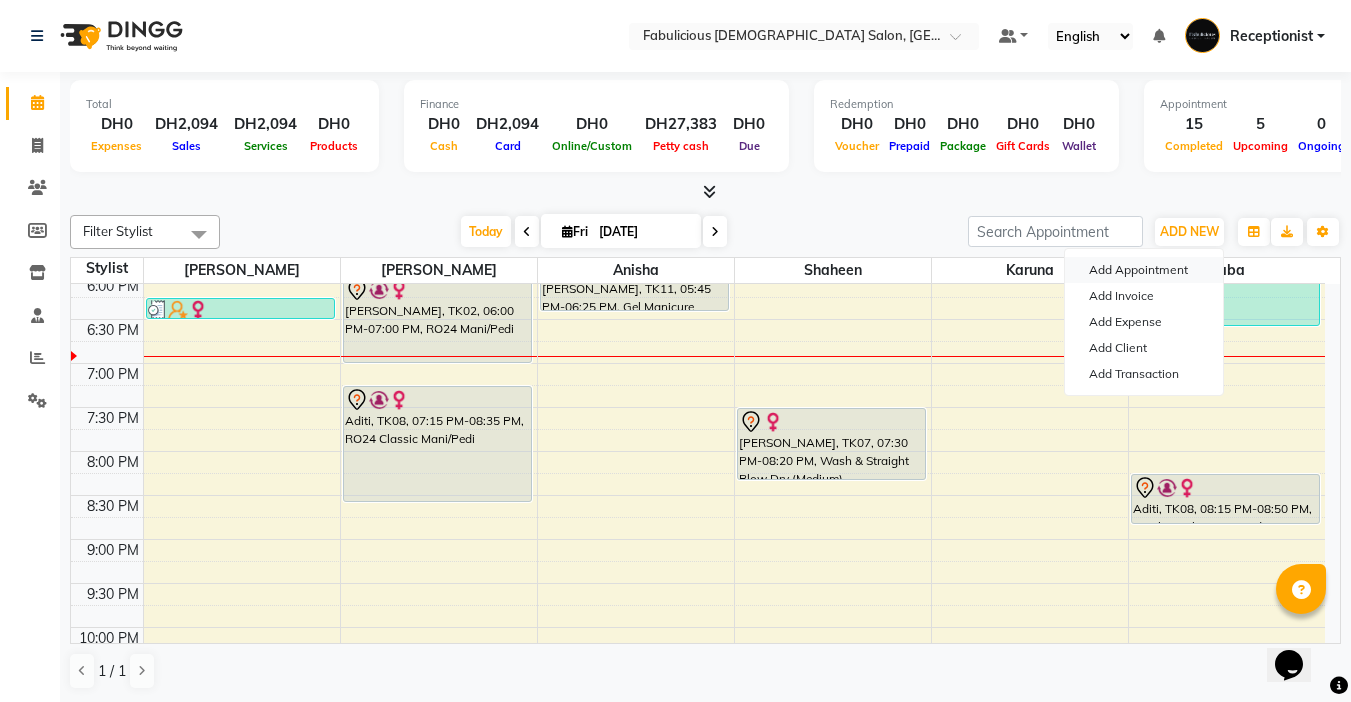 click on "Add Appointment" at bounding box center (1144, 270) 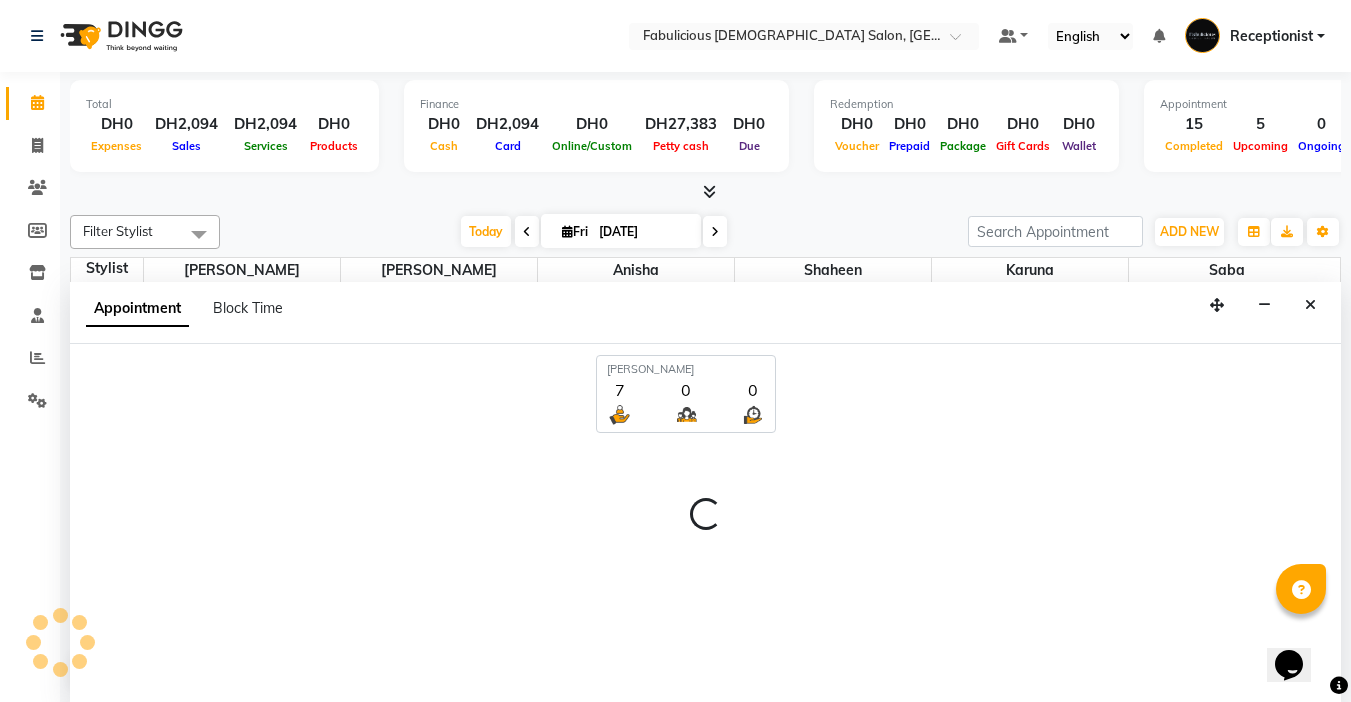 select on "tentative" 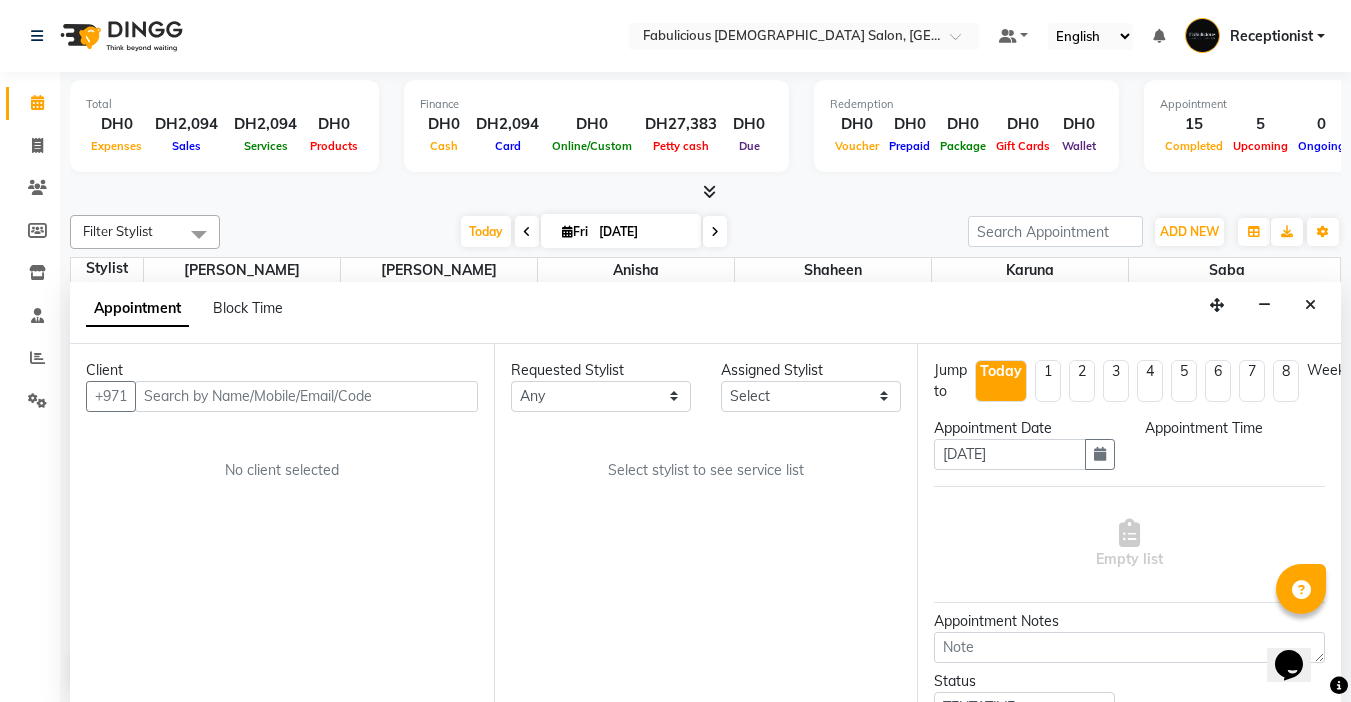 drag, startPoint x: 1311, startPoint y: 298, endPoint x: 1186, endPoint y: 347, distance: 134.26094 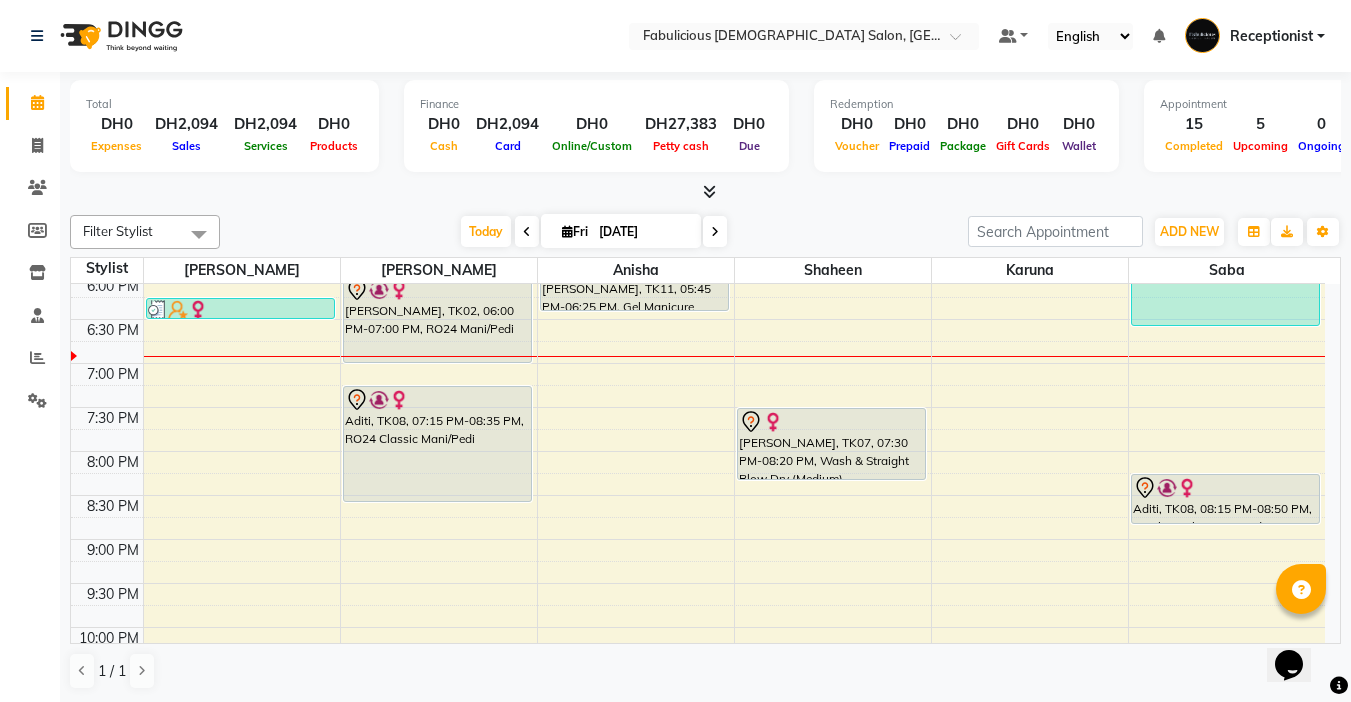 scroll, scrollTop: 1, scrollLeft: 0, axis: vertical 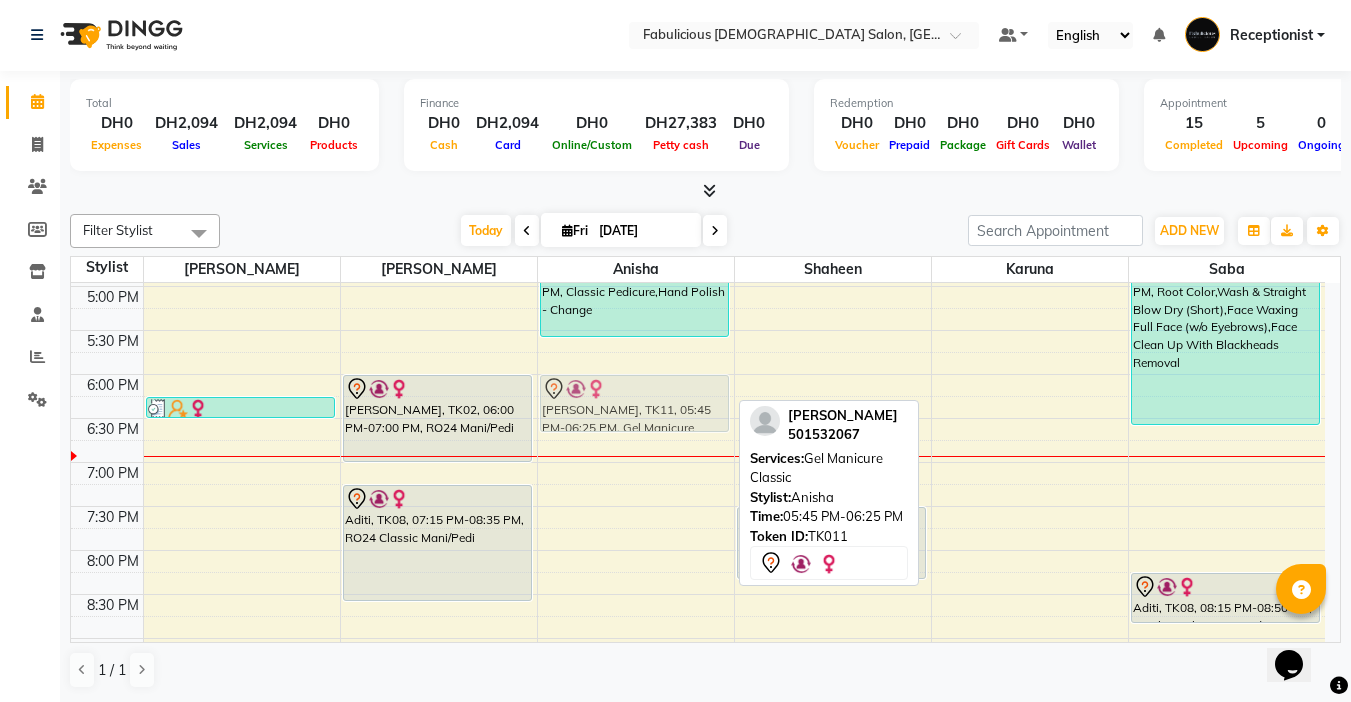 drag, startPoint x: 661, startPoint y: 365, endPoint x: 660, endPoint y: 387, distance: 22.022715 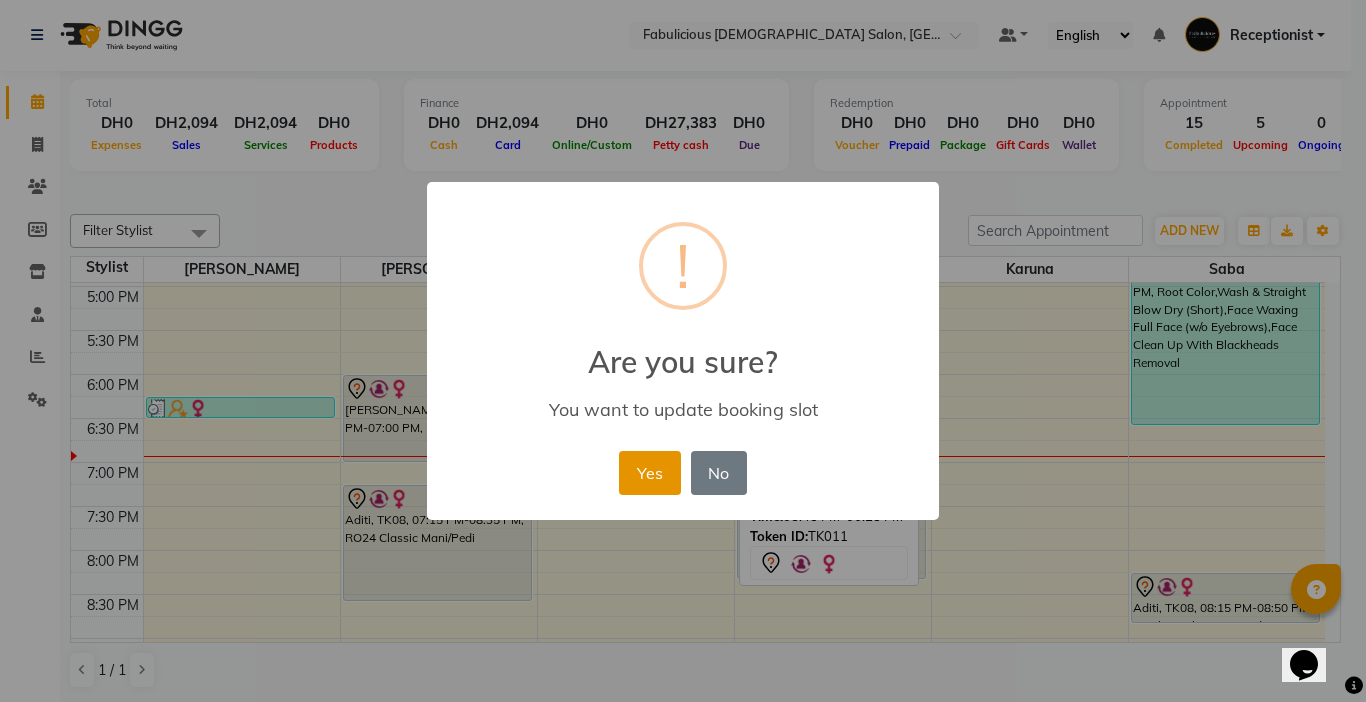 click on "Yes" at bounding box center [649, 473] 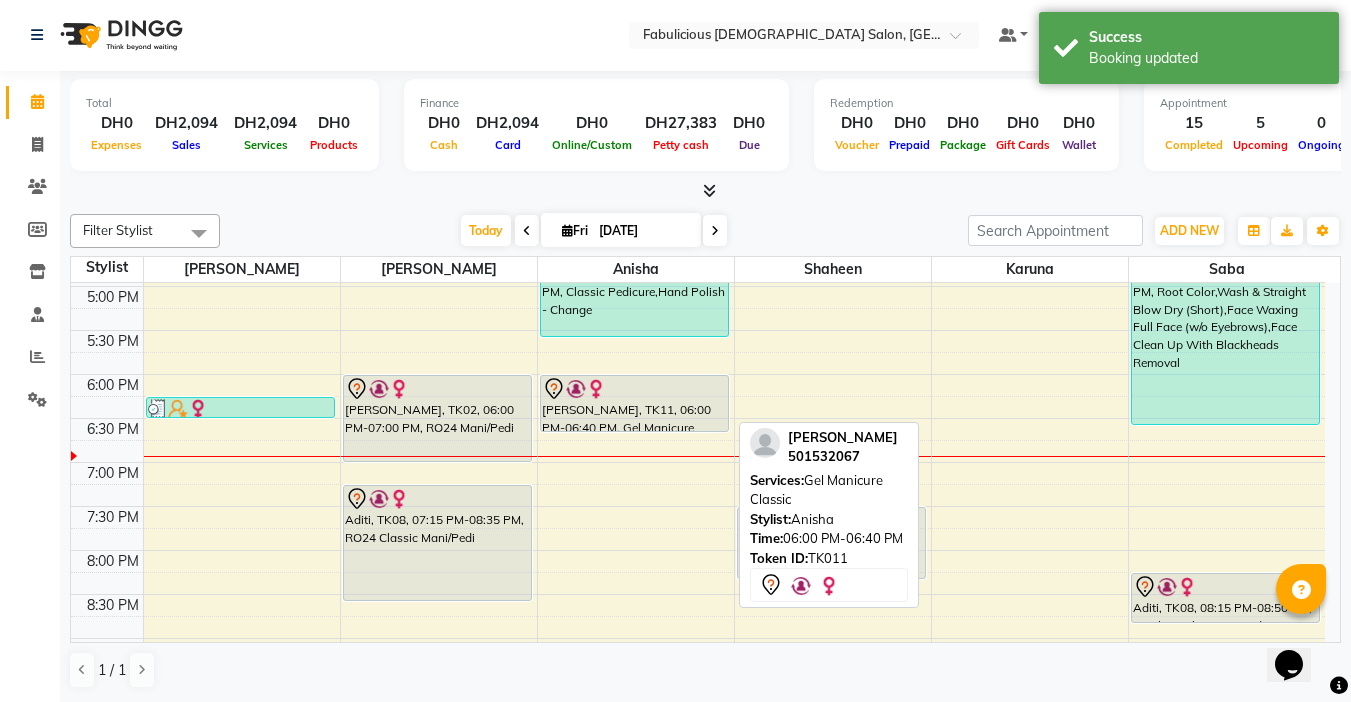 click on "[PERSON_NAME], TK11, 06:00 PM-06:40 PM, Gel Manicure Classic" at bounding box center [634, 403] 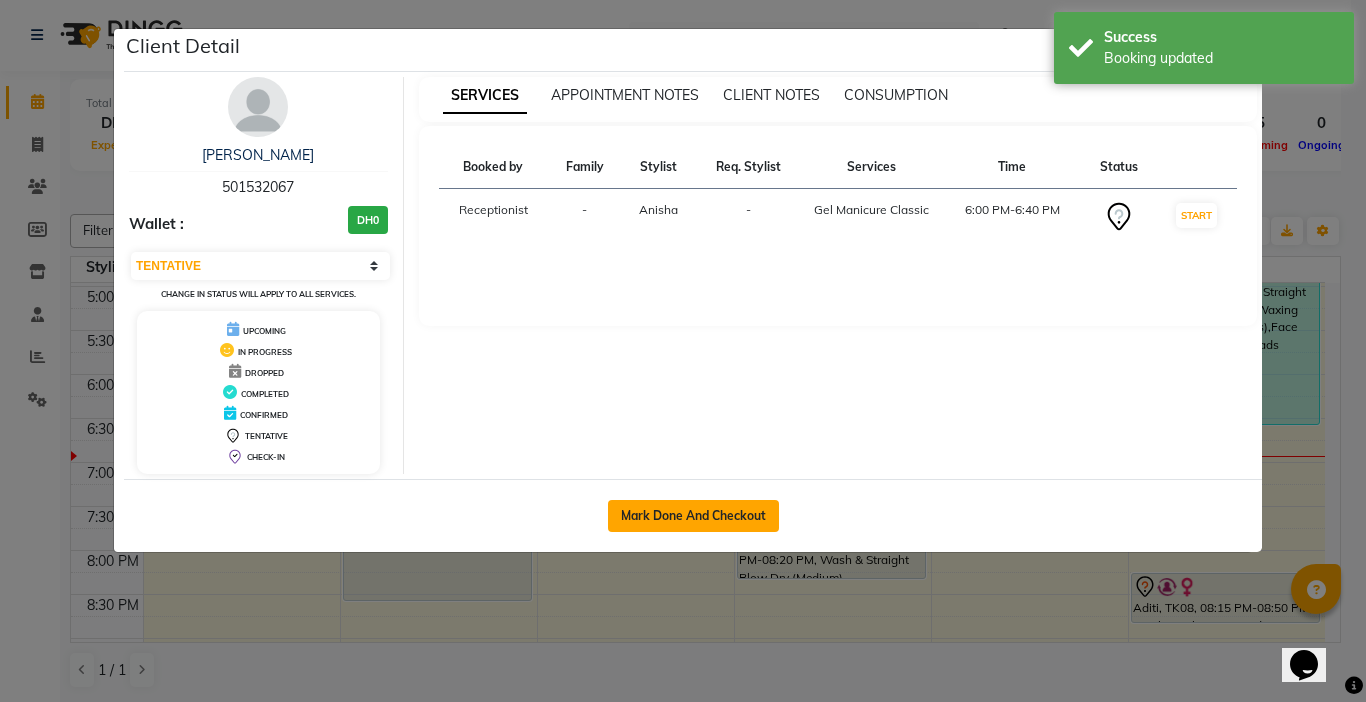 click on "Mark Done And Checkout" 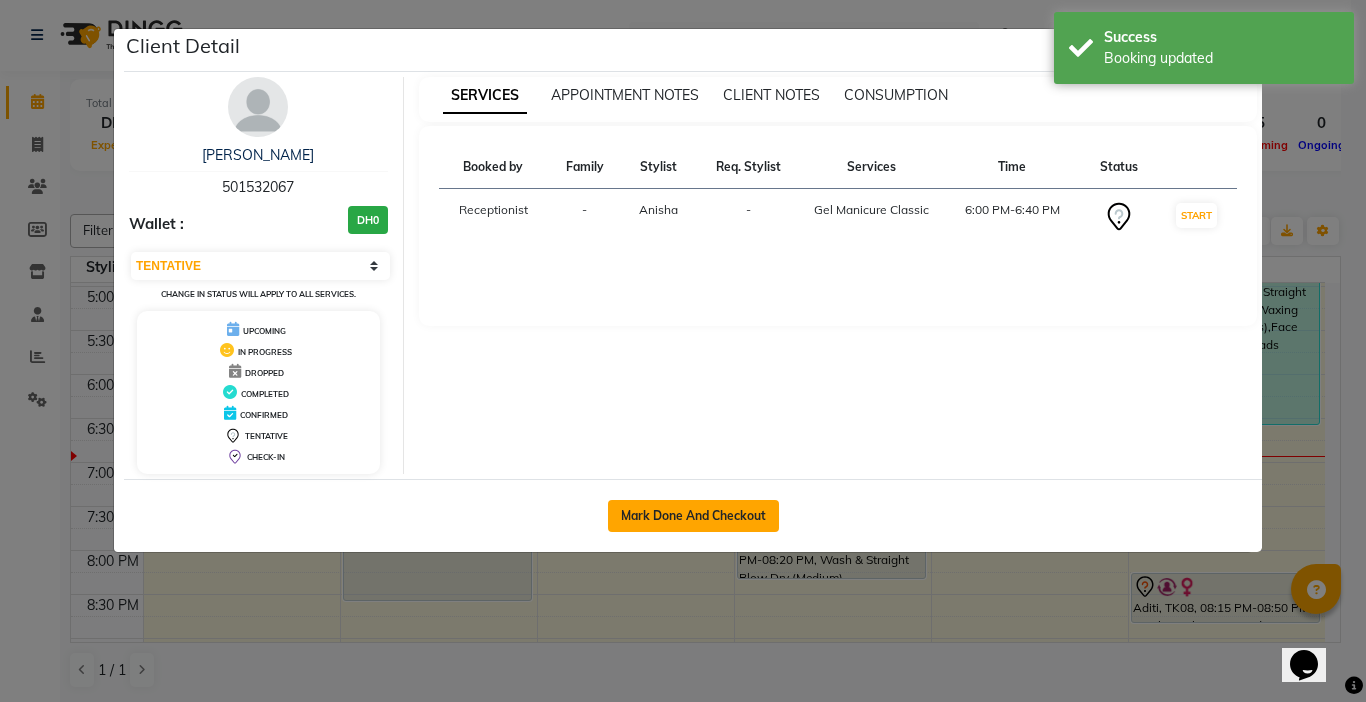 select on "738" 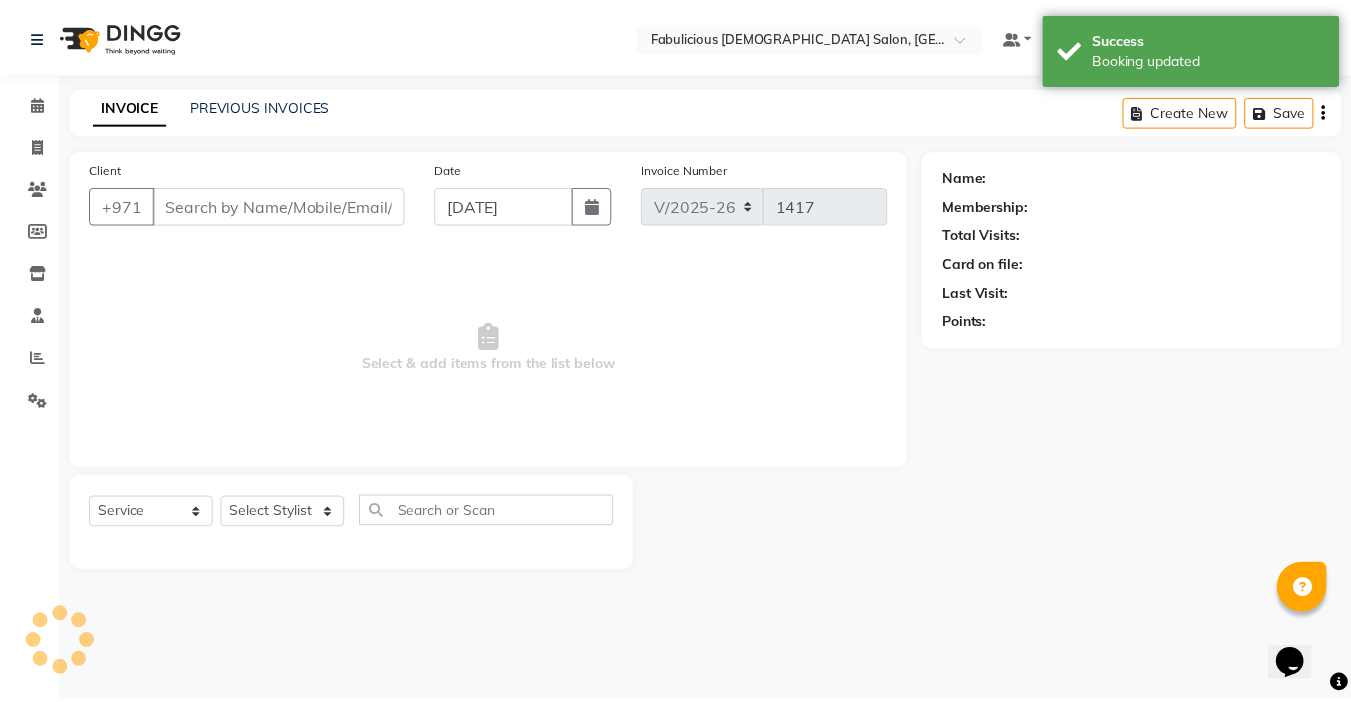scroll, scrollTop: 0, scrollLeft: 0, axis: both 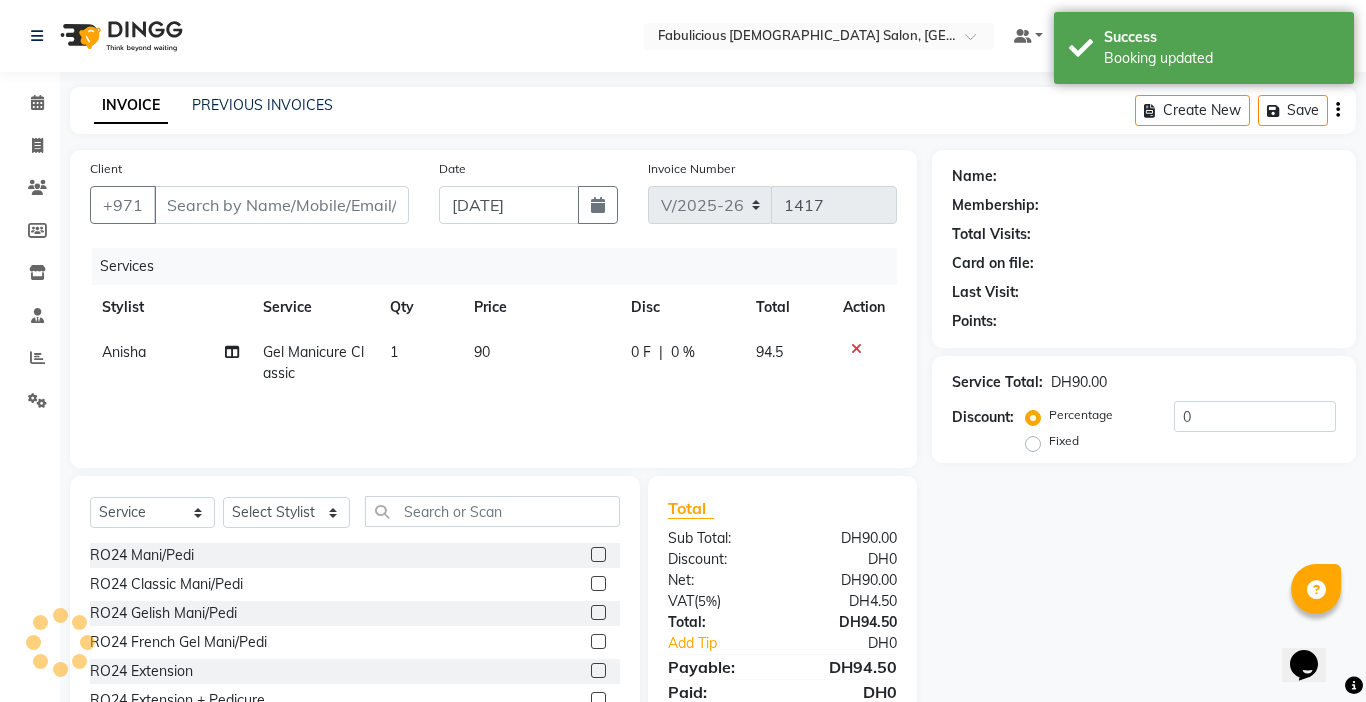type on "501532067" 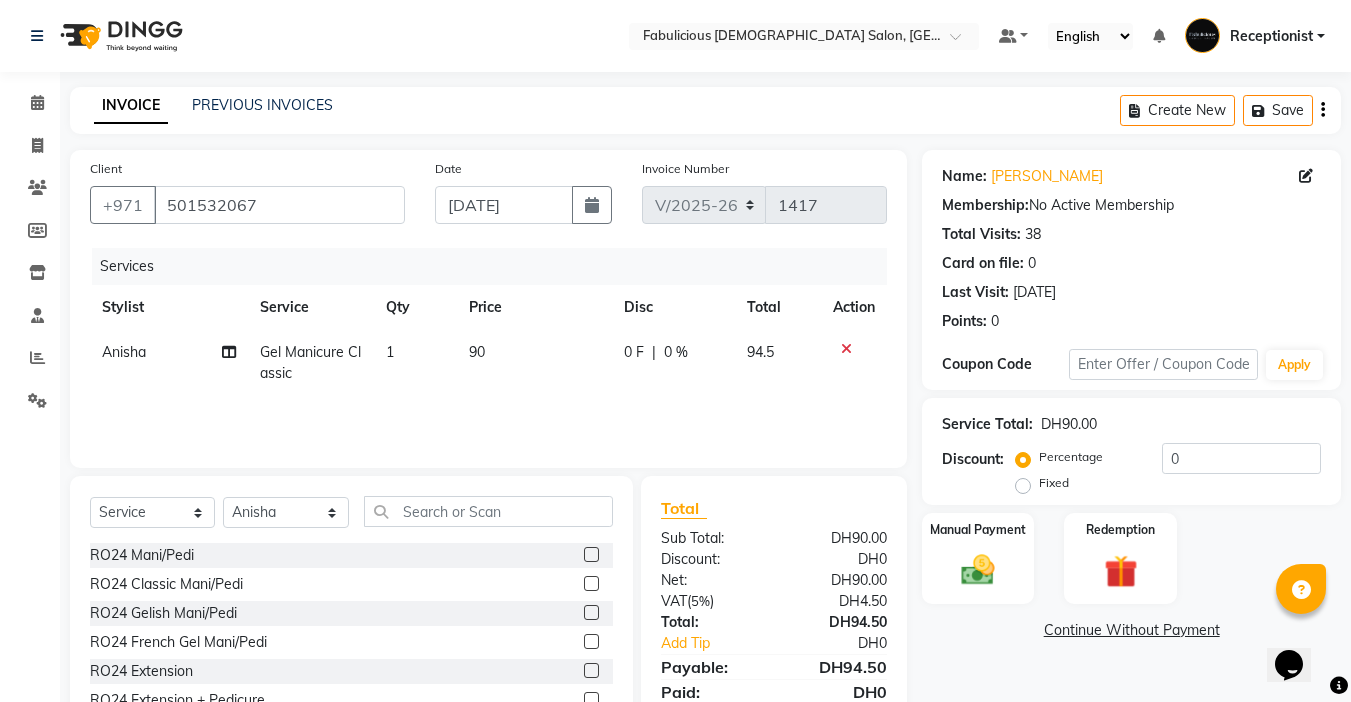 drag, startPoint x: 978, startPoint y: 582, endPoint x: 1053, endPoint y: 592, distance: 75.66373 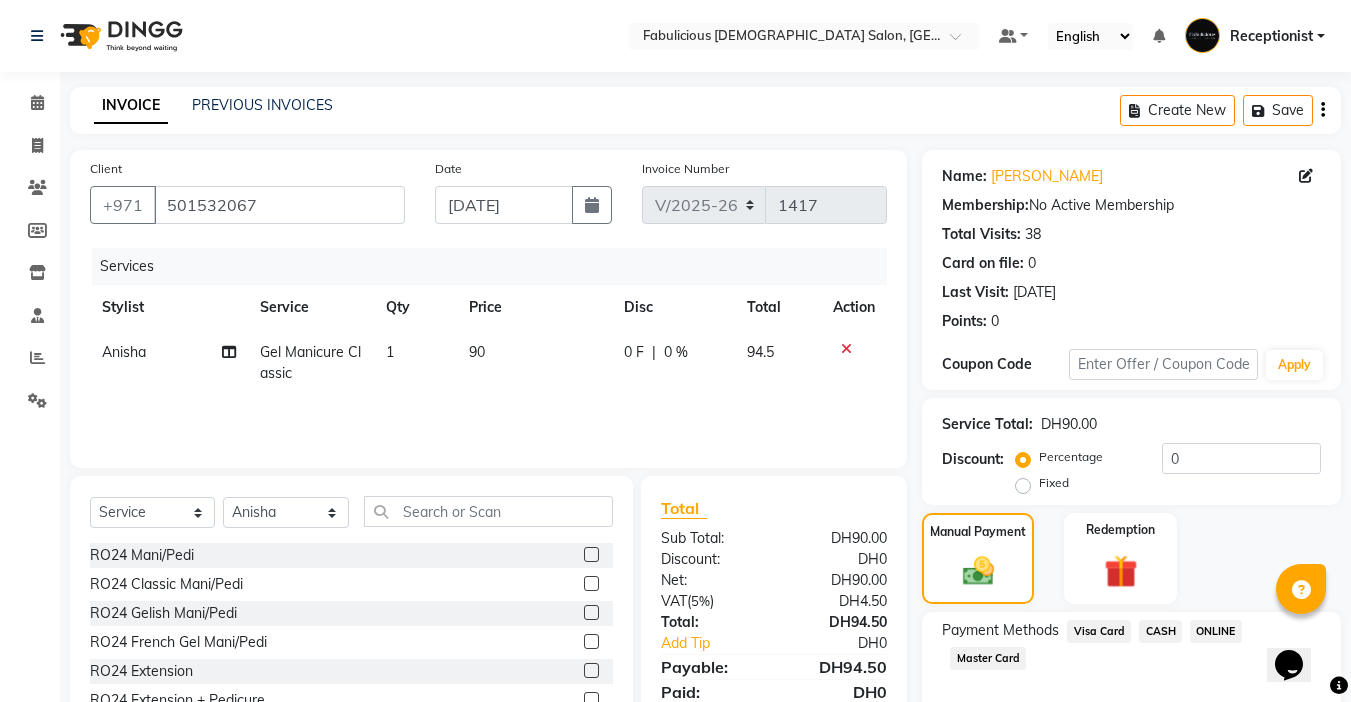 click on "CASH" 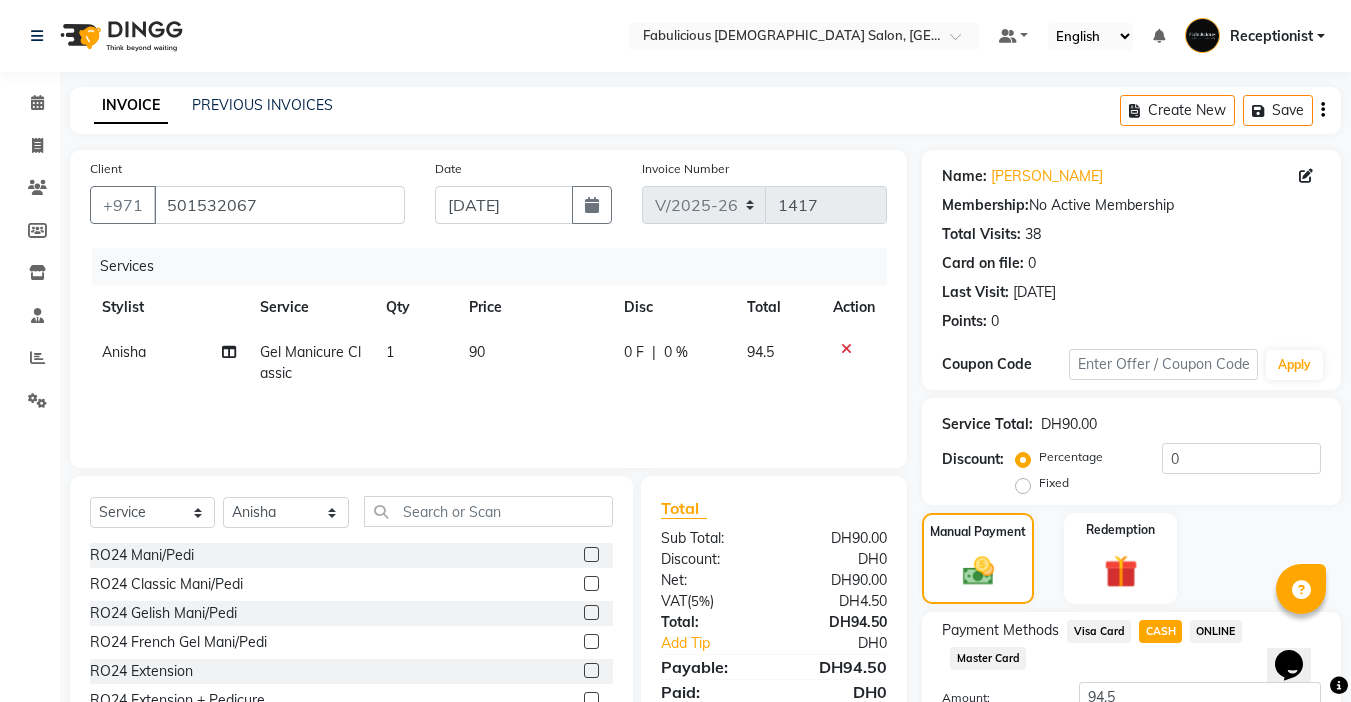 click on "Name: [PERSON_NAME]  Membership:  No Active Membership  Total Visits:  38 Card on file:  0 Last Visit:   [DATE] Points:   0  Coupon Code Apply Service Total:  DH90.00  Discount:  Percentage   Fixed  0 Manual Payment Redemption Payment Methods  Visa Card   CASH   ONLINE   Master Card  Amount: 94.5 Note: Add Payment  Continue Without Payment" 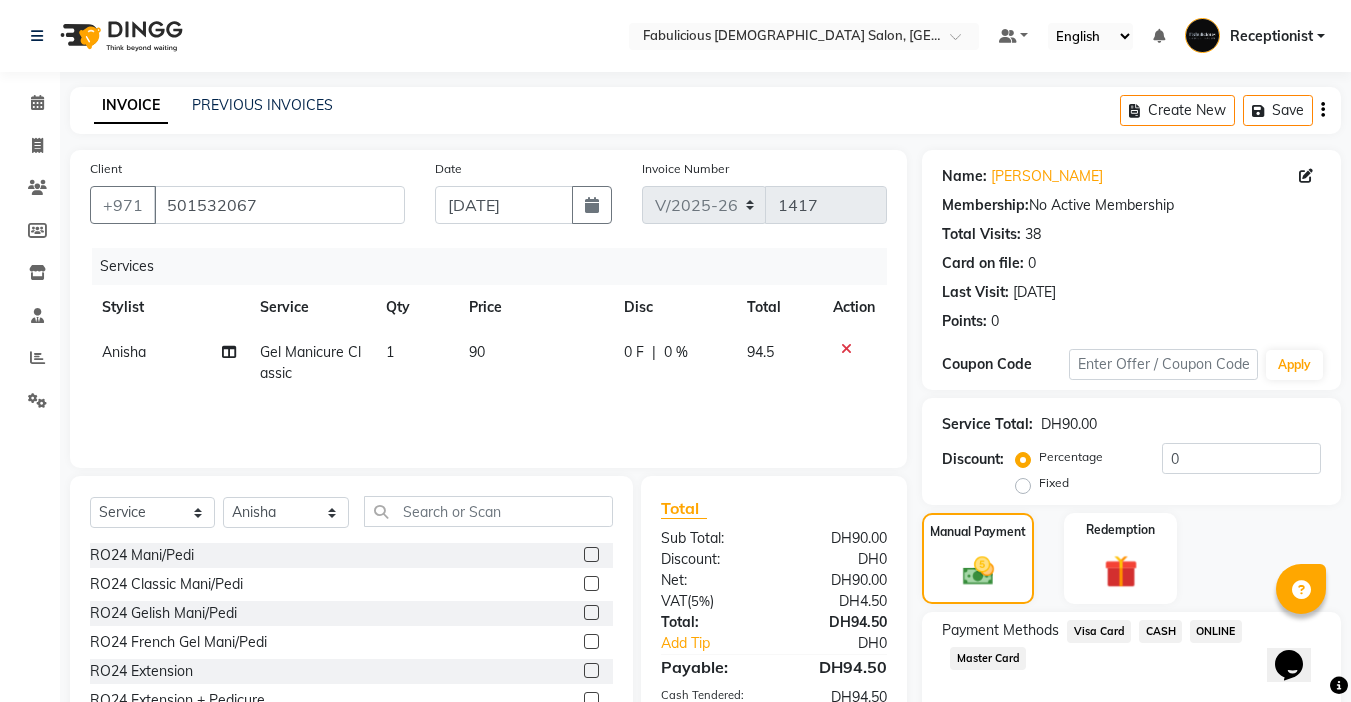 click on "Name: [PERSON_NAME]  Membership:  No Active Membership  Total Visits:  38 Card on file:  0 Last Visit:   [DATE] Points:   0  Coupon Code Apply Service Total:  DH90.00  Discount:  Percentage   Fixed  0 Manual Payment Redemption Payment Methods  Visa Card   CASH   ONLINE   Master Card  Description:                  Send Details On SMS Email  Checkout" 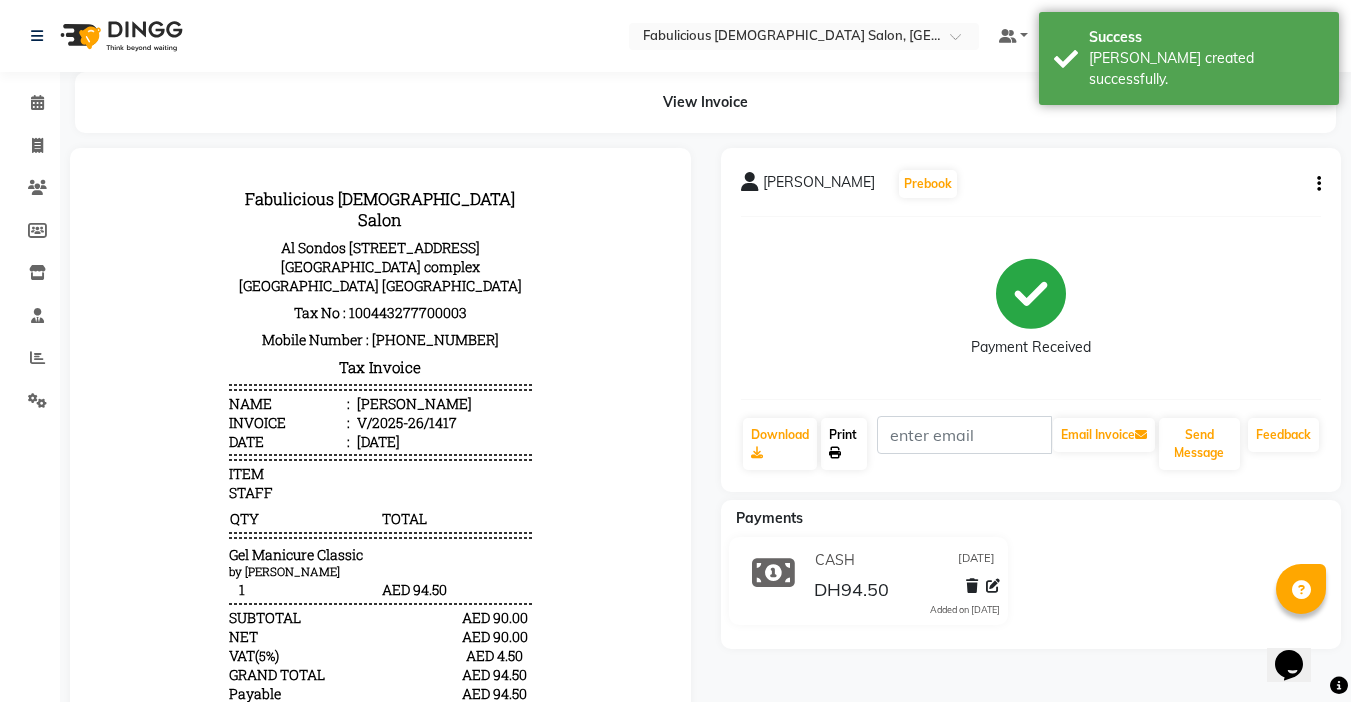 scroll, scrollTop: 0, scrollLeft: 0, axis: both 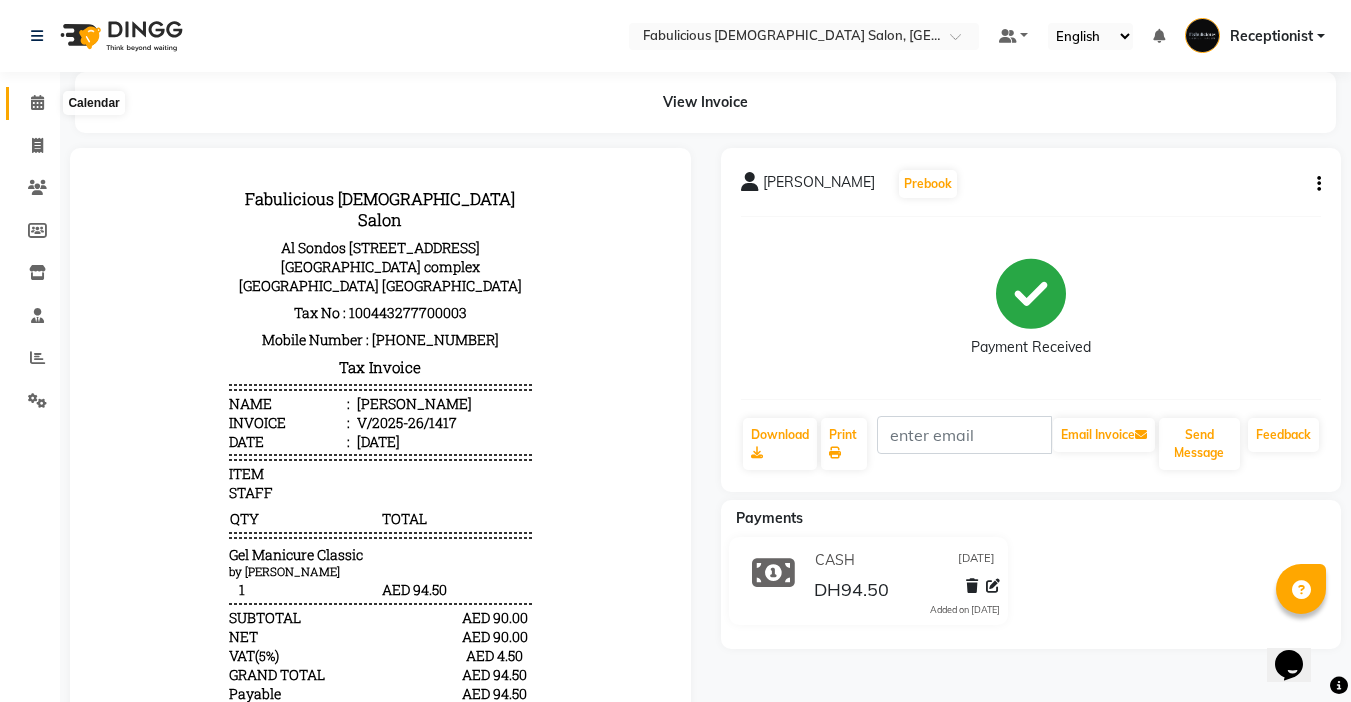 click 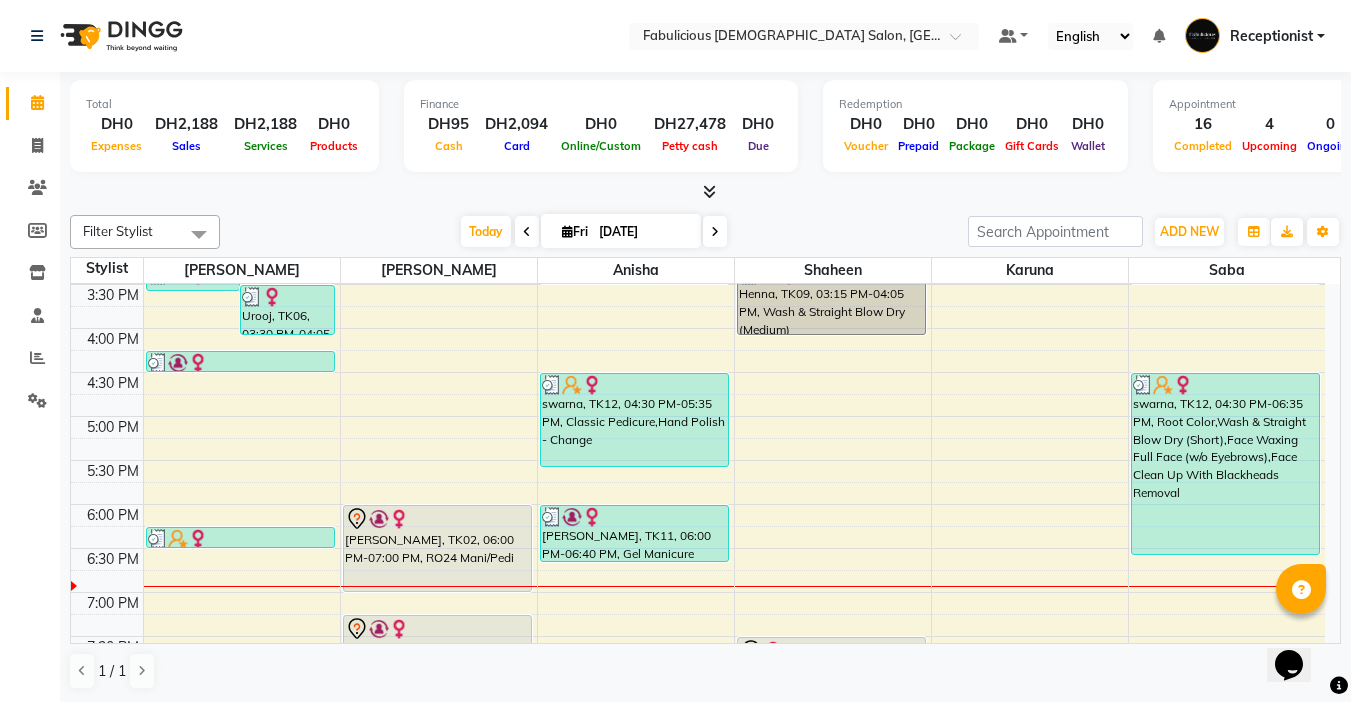 scroll, scrollTop: 800, scrollLeft: 0, axis: vertical 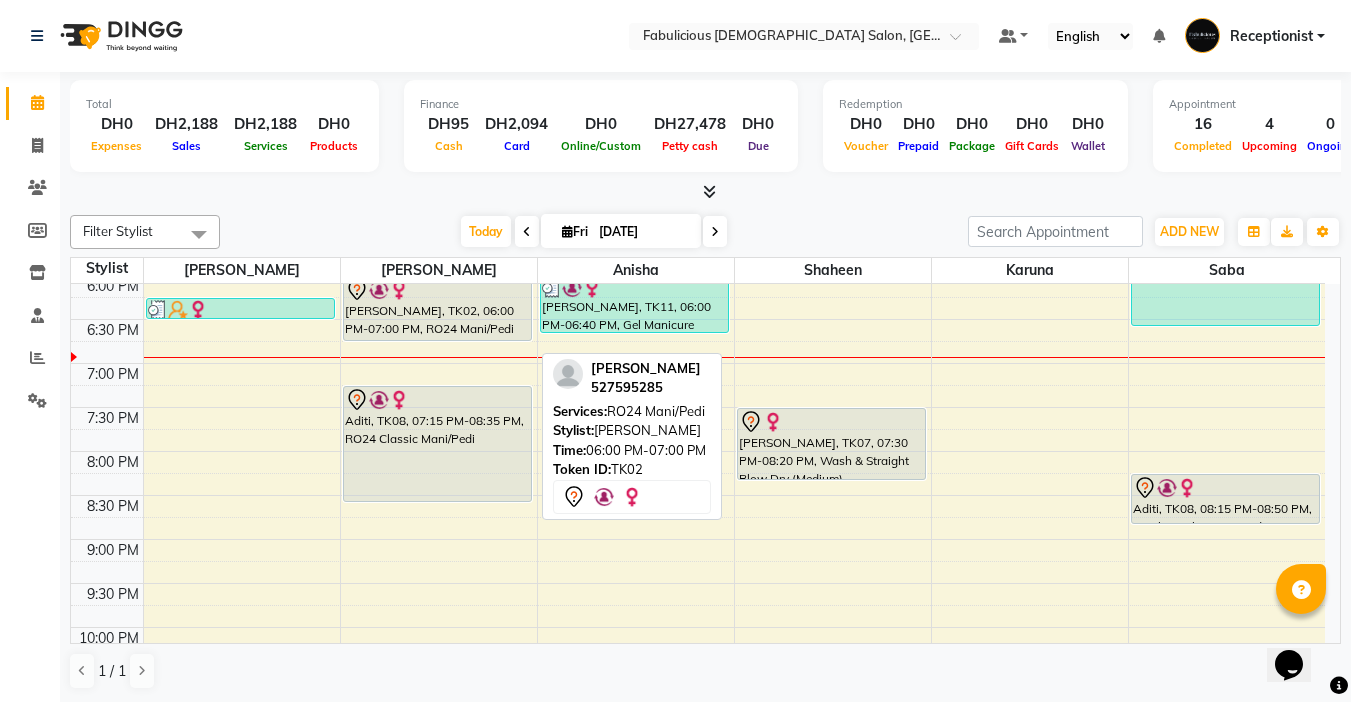 drag, startPoint x: 479, startPoint y: 362, endPoint x: 479, endPoint y: 339, distance: 23 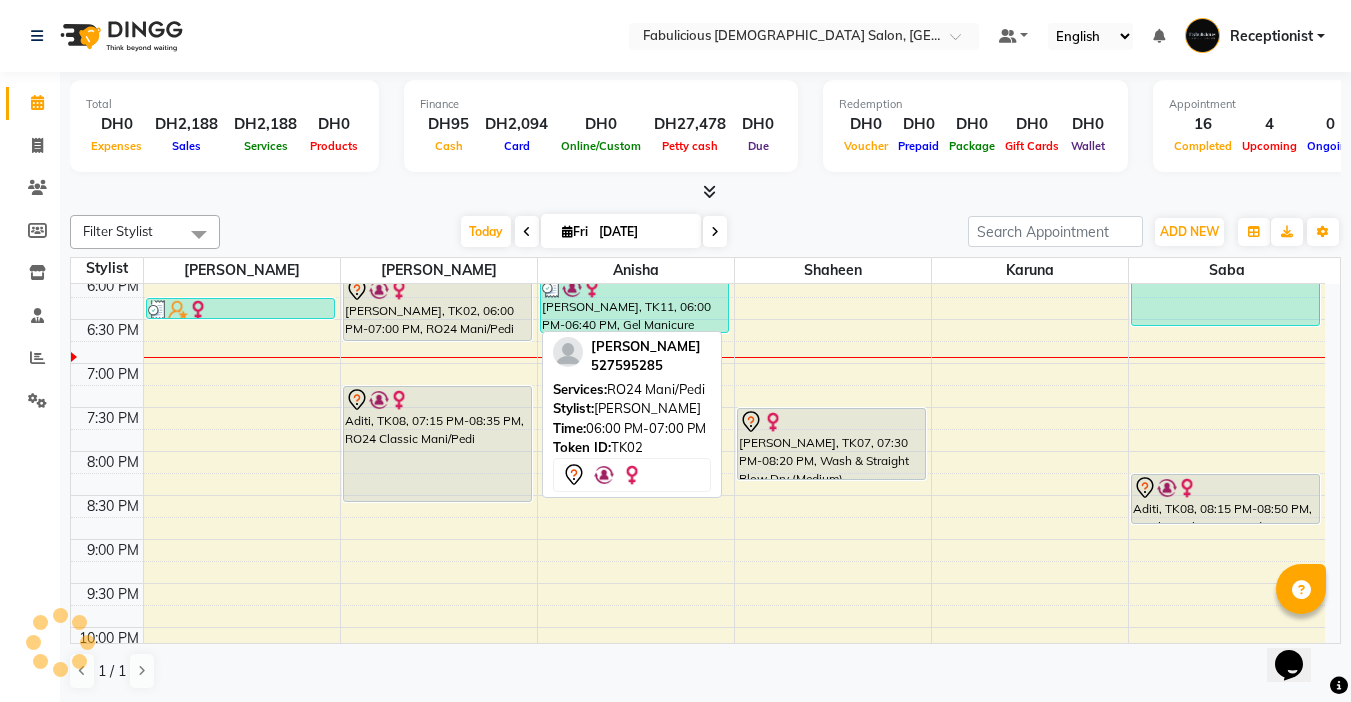 click on "[PERSON_NAME], TK02, 06:00 PM-07:00 PM, RO24 Mani/Pedi" at bounding box center [437, 308] 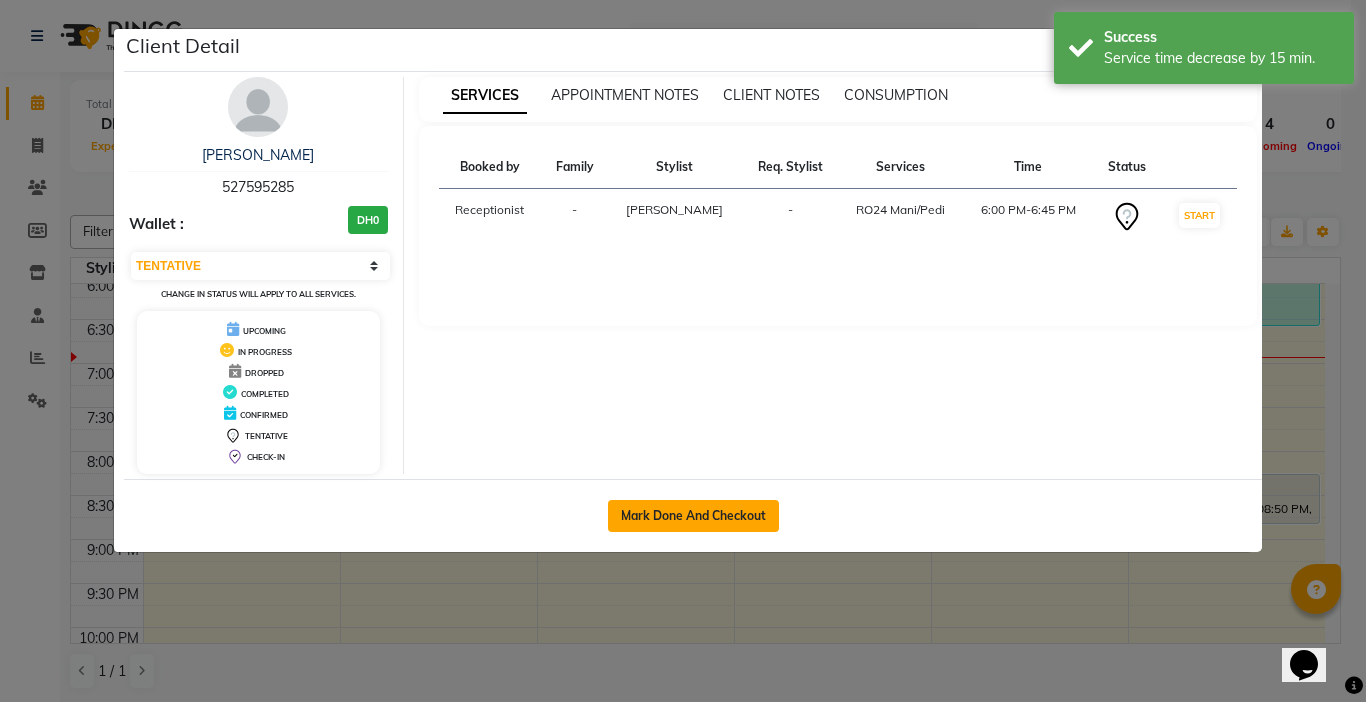click on "Mark Done And Checkout" 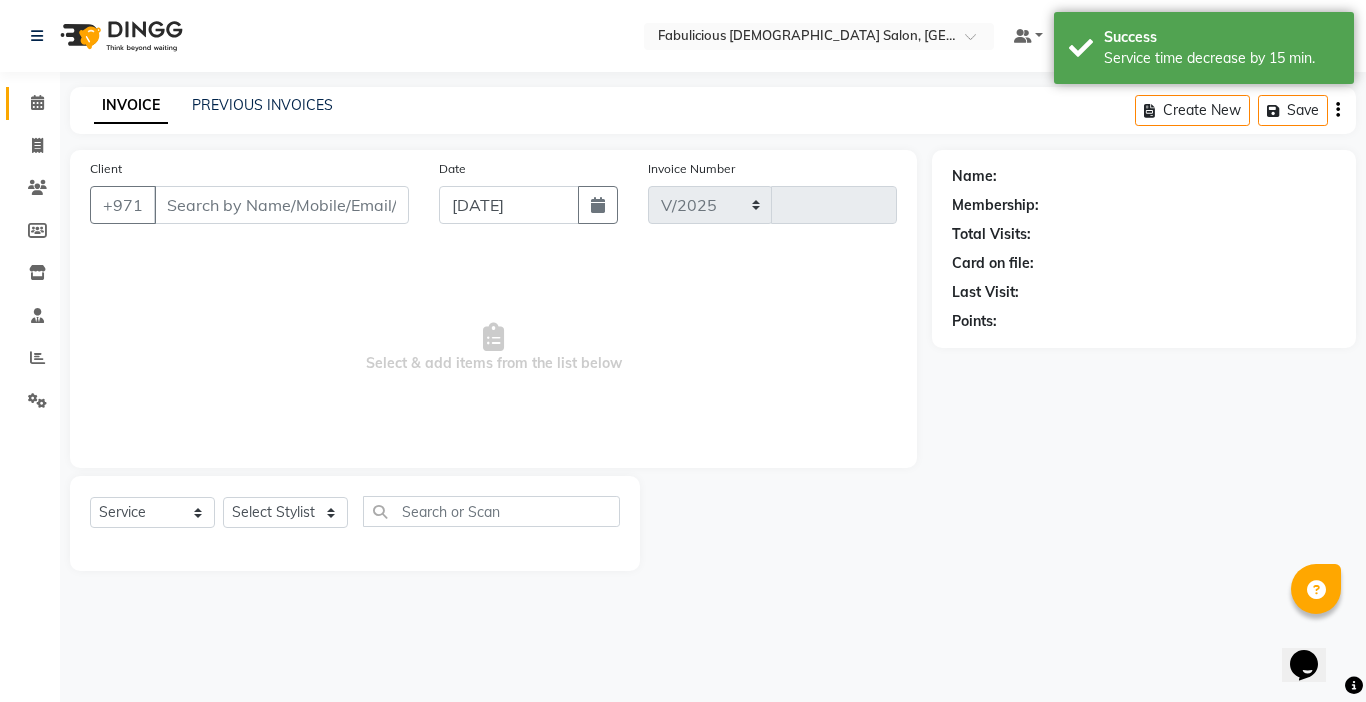select on "738" 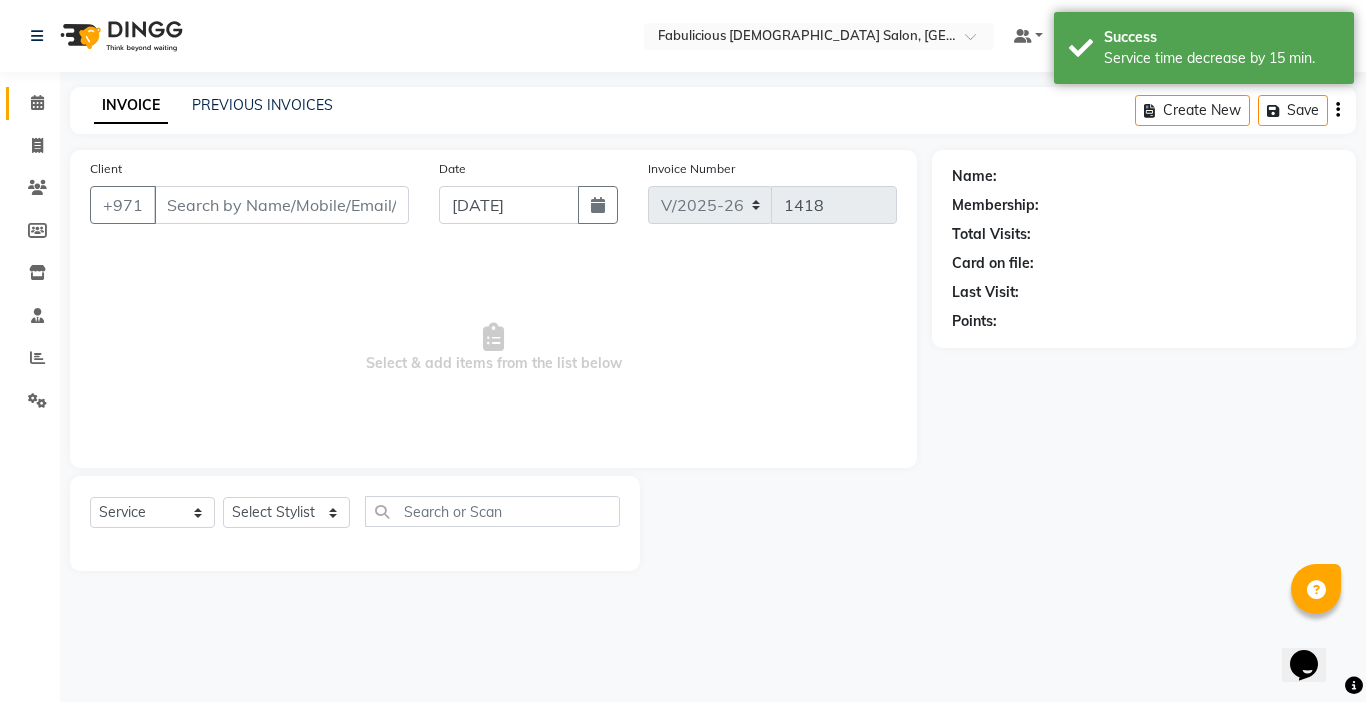 type on "527595285" 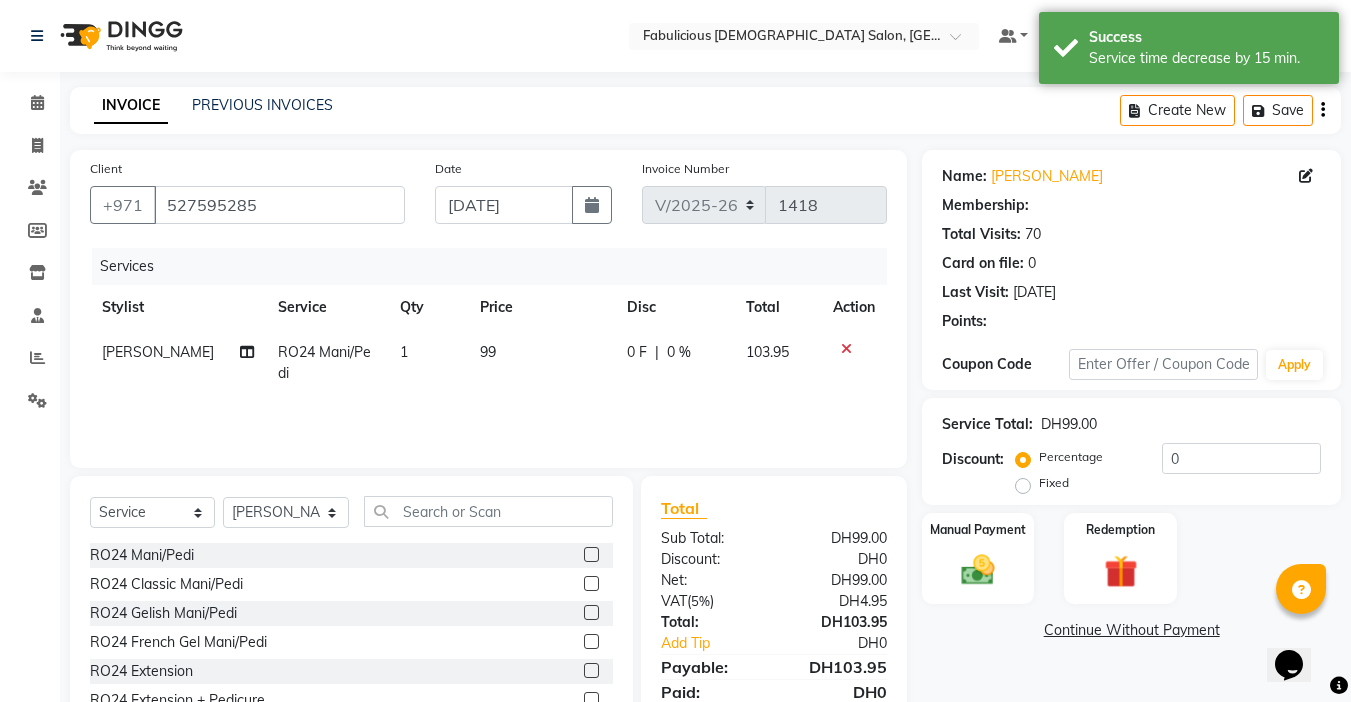 click on "RO24 Mani/Pedi" 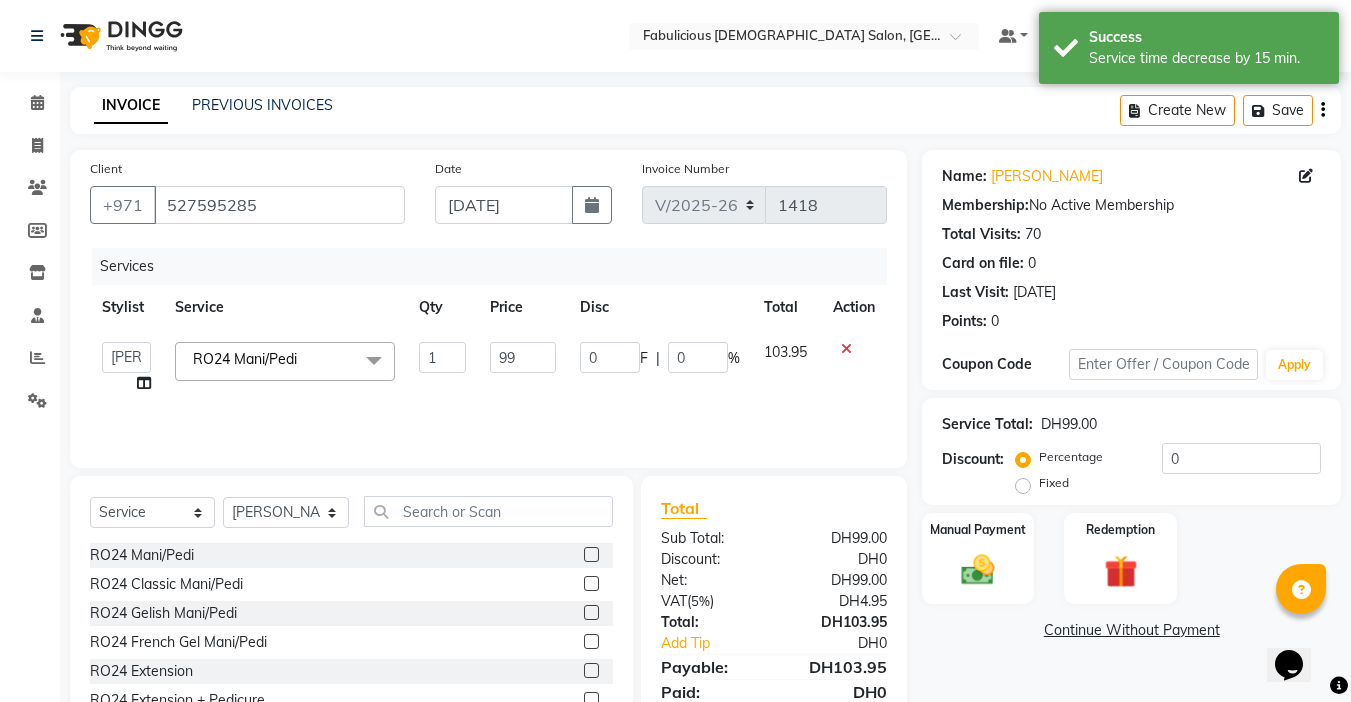 click on "RO24 Mani/Pedi  x" 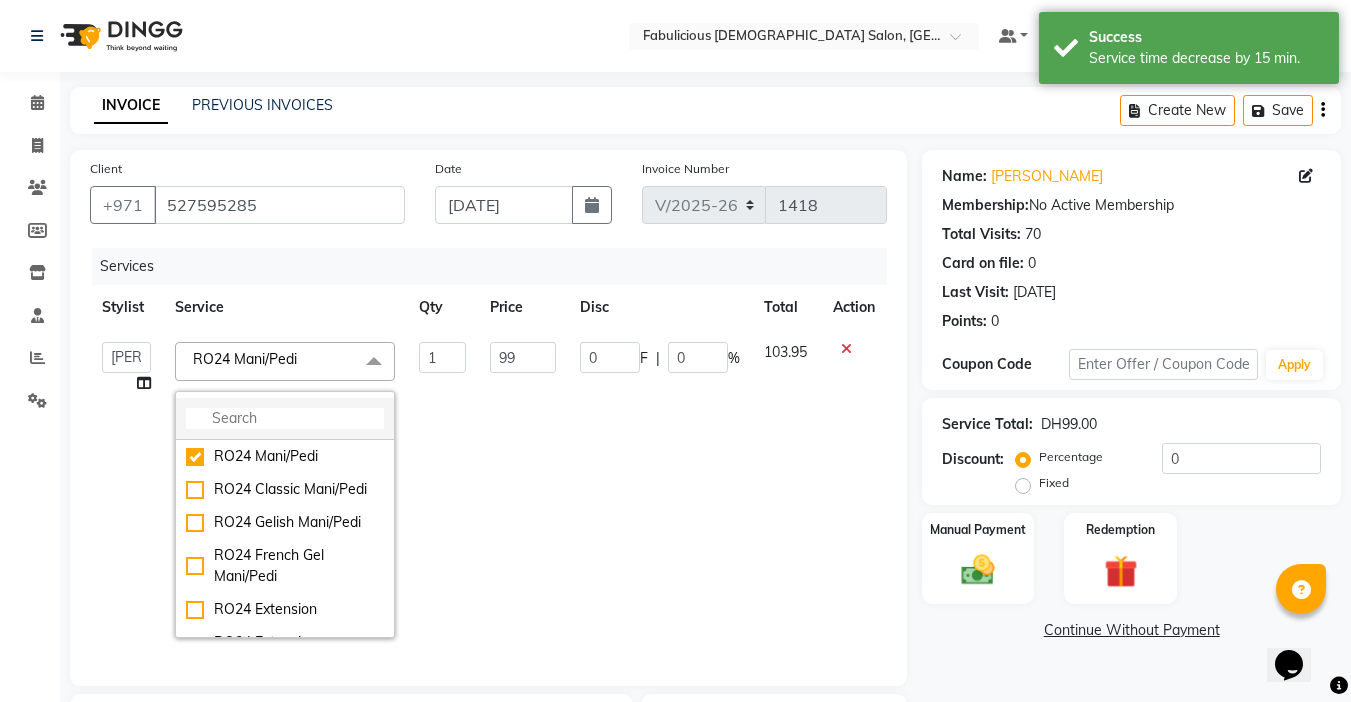 click 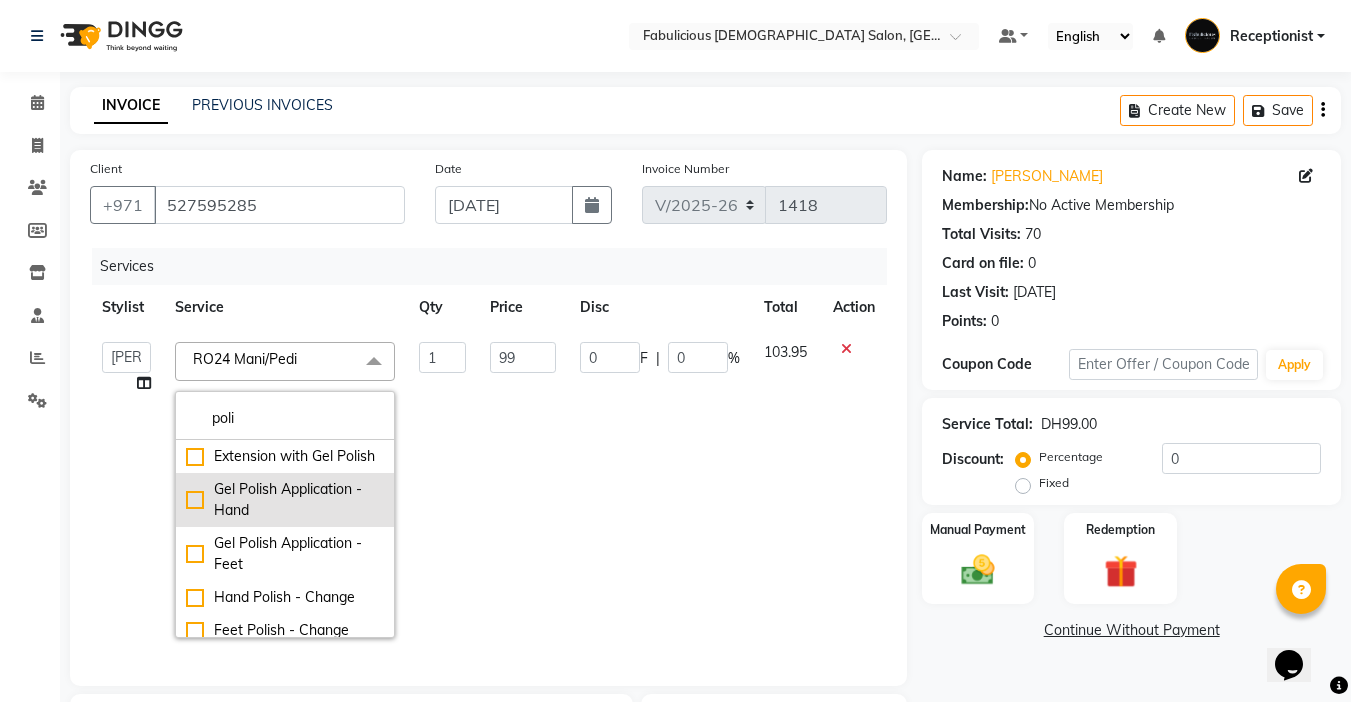 type on "poli" 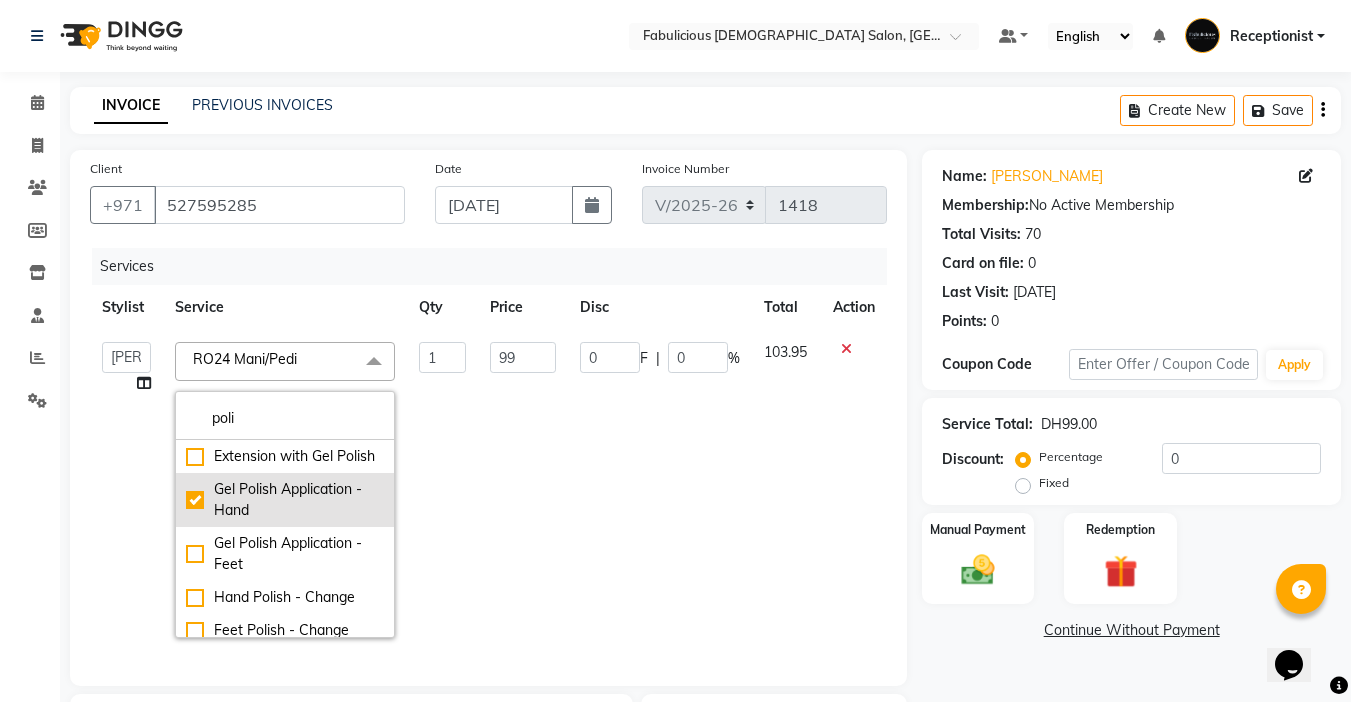 checkbox on "true" 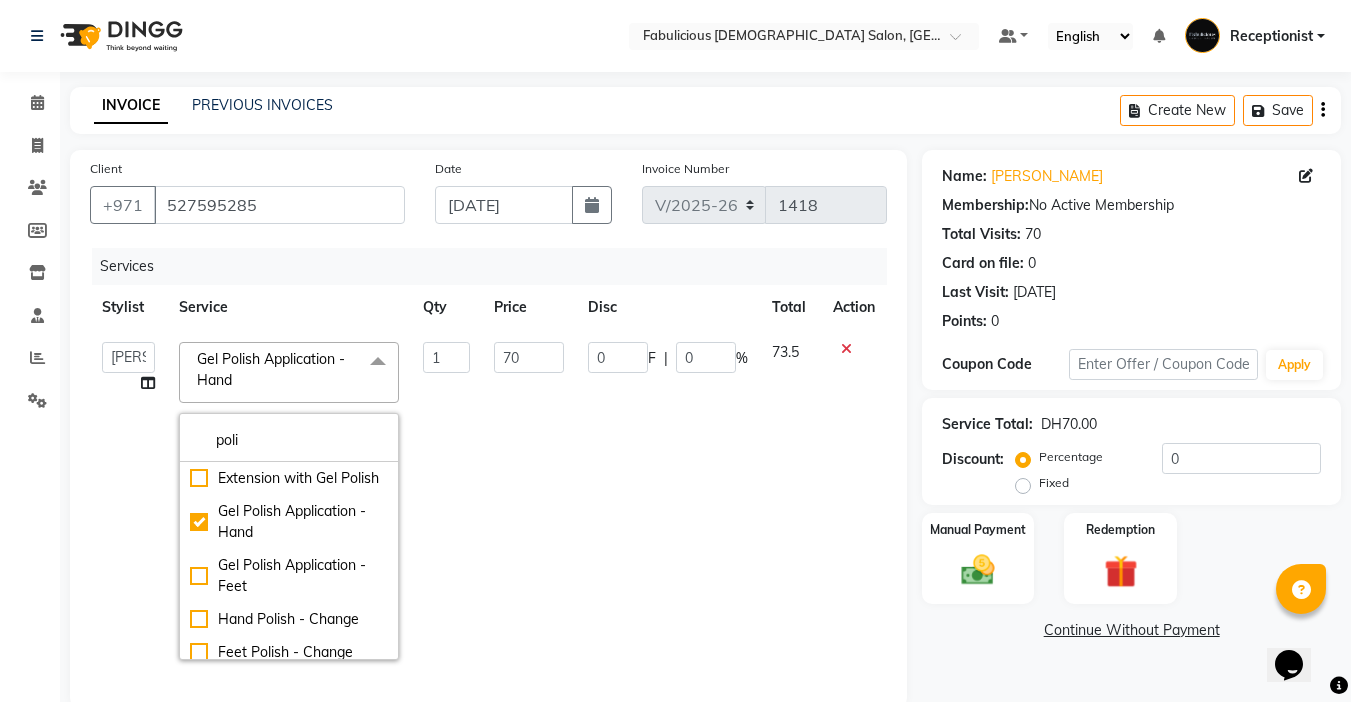 click on "70" 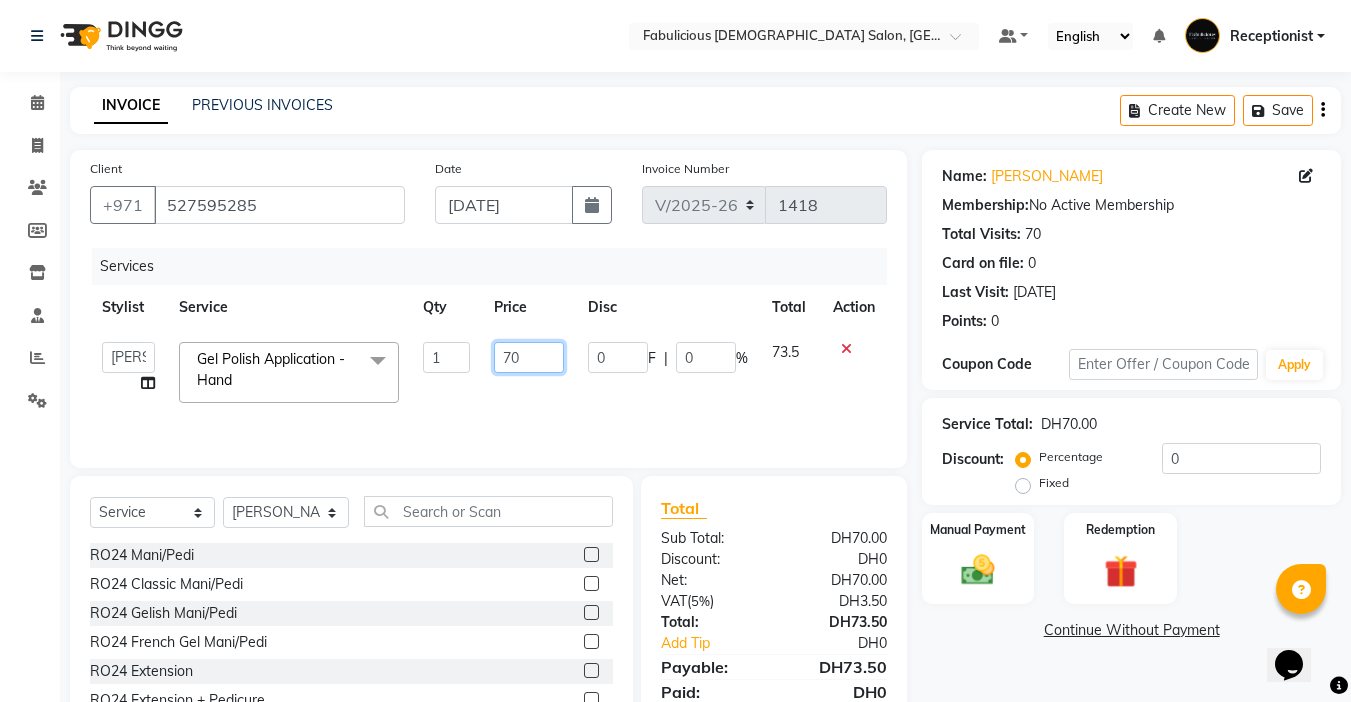 click on "70" 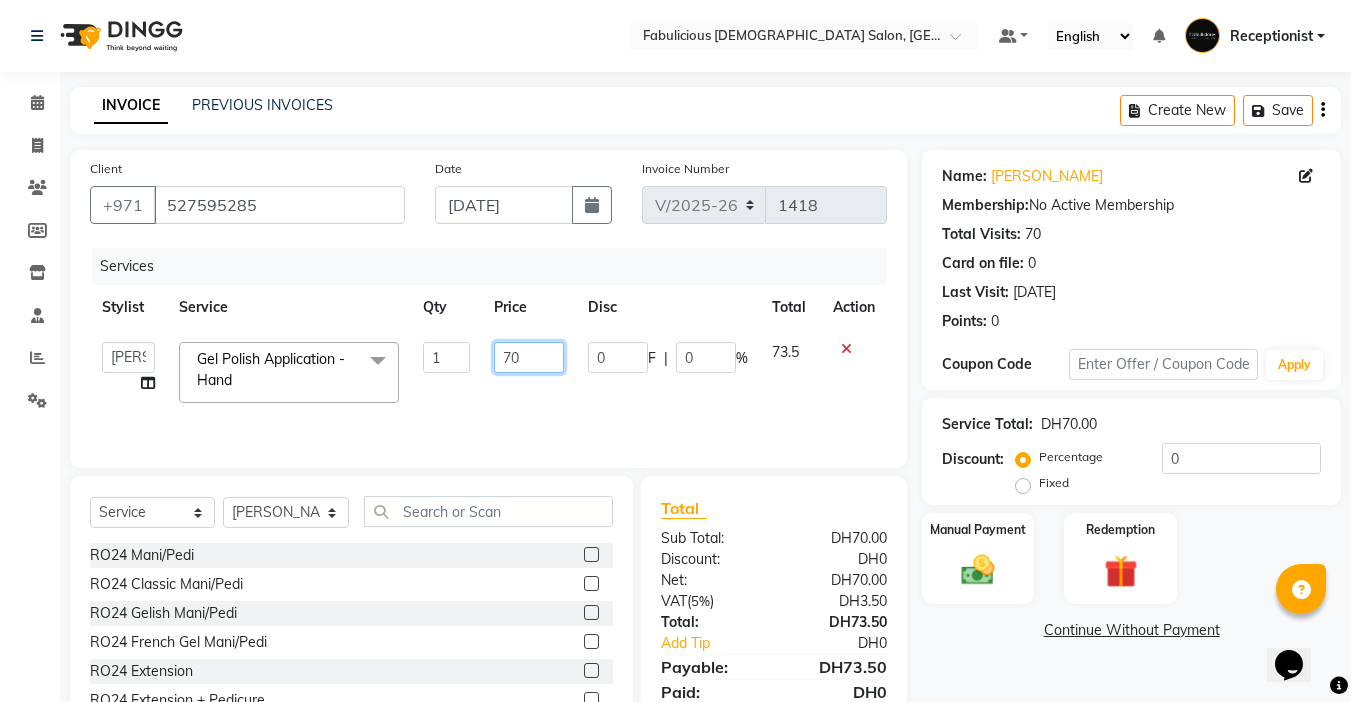 type on "7" 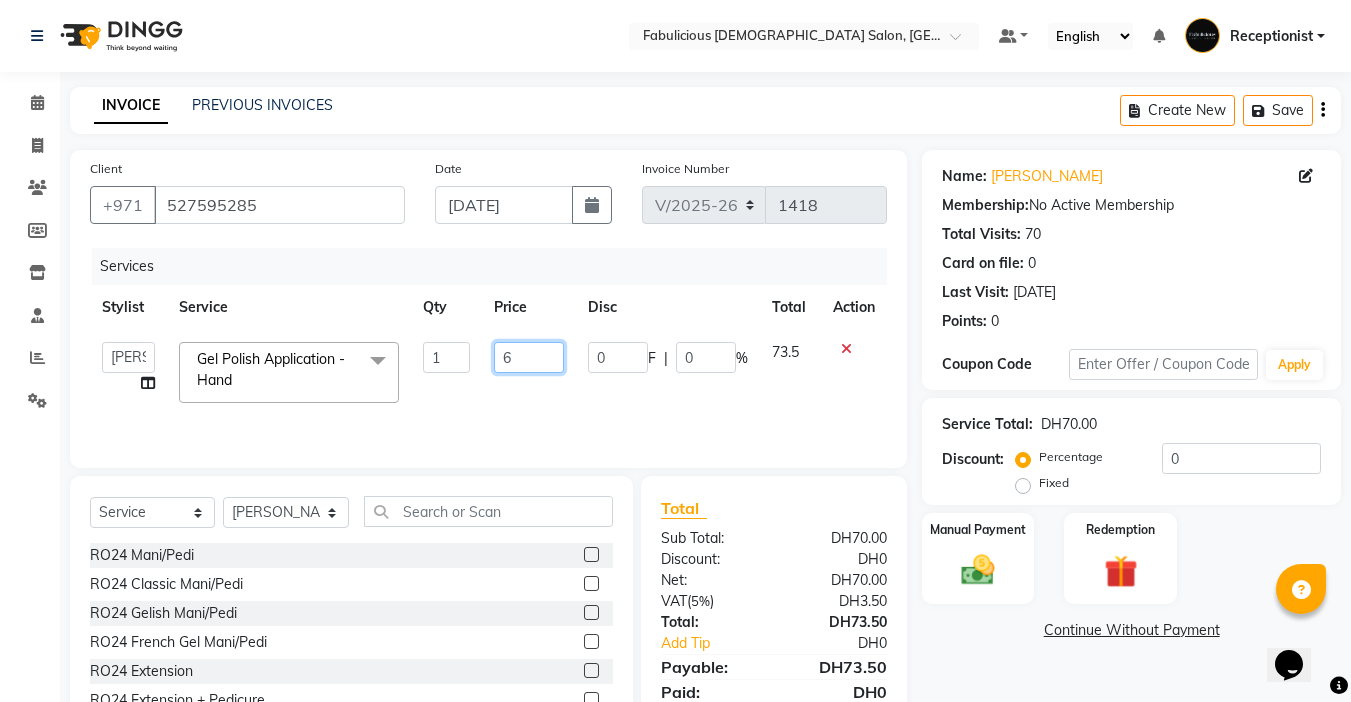 type on "60" 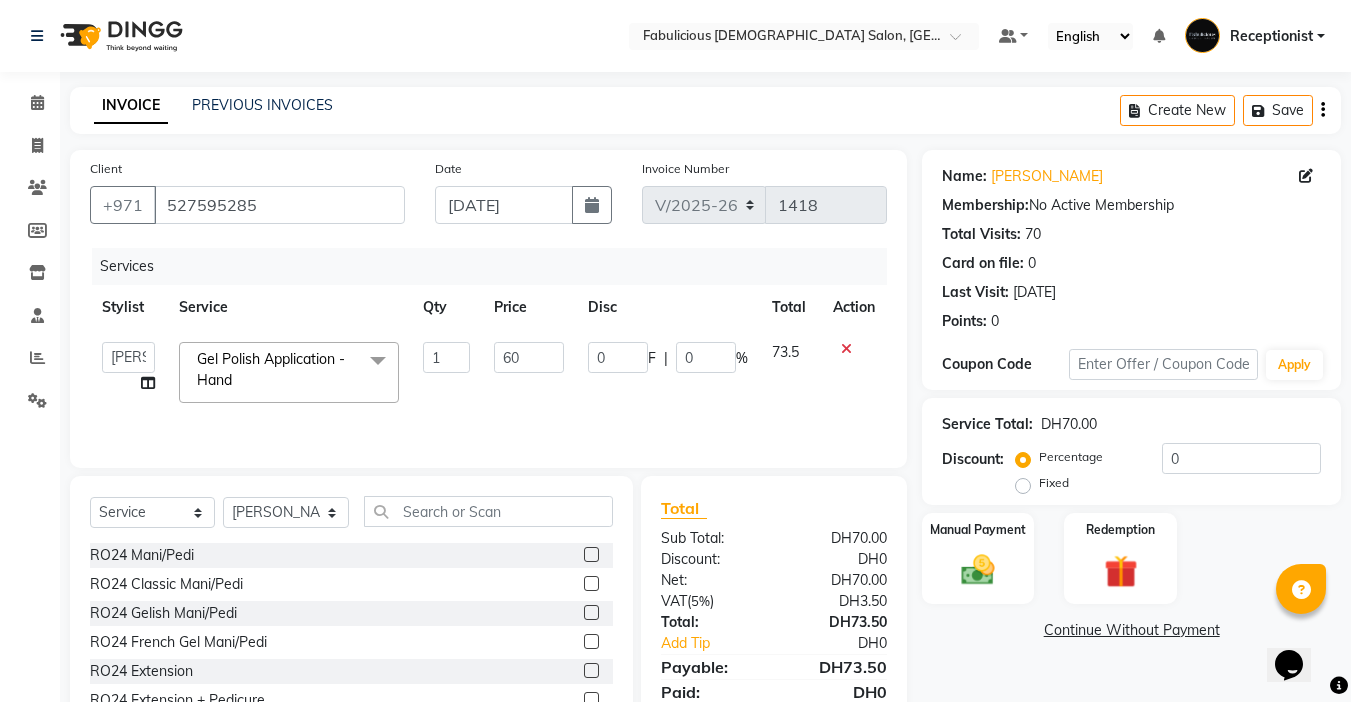 click on "Services Stylist Service Qty Price Disc Total Action  [PERSON_NAME]   [PERSON_NAME]   [PERSON_NAME] [PERSON_NAME]   Receptionist   [PERSON_NAME]   Gel Polish Application - Hand  x RO24 Mani/Pedi RO24 Classic Mani/Pedi RO24 Gelish Mani/Pedi RO24 French Gel Mani/Pedi RO24 Extension RO24 Extension + Pedicure RO24 Gelish Hand & Feet Application RO24 Extension Removal + Manicure RO24 Classic Mani/Pedi + [MEDICAL_DATA] Treatment RO24 Mani/Pedi + [MEDICAL_DATA] Treatment RO24 Gel Manicure + Classic Pedi RO24 Half Legs, Half Arms & Underarms RO24 Full Legs, Full Arms & Underarms RO24 Half Legs / Half Arms, Underarms with Bikini Wax RO24 Face Cleanup with Eyebrow RO24 Deep Cleansing Facial with Eyebrow, Upper Lips & Underarms RO24 Wash + Cut and Blowdry RO24 Deep Conditioning + Wash & Blow Dry RO24 L'Oreal Hair Spa + Hair Cut & Blowdry RO24 Full Hair Colour Shoulder Length + Hair Trim & Blowdry RO24 Highlight Balayage Ombre & Deep Conditioning Special Offer Classic Manicure, Pedicure With Eyebrows  Special Offer Gel Pedicure + Eyebrows" 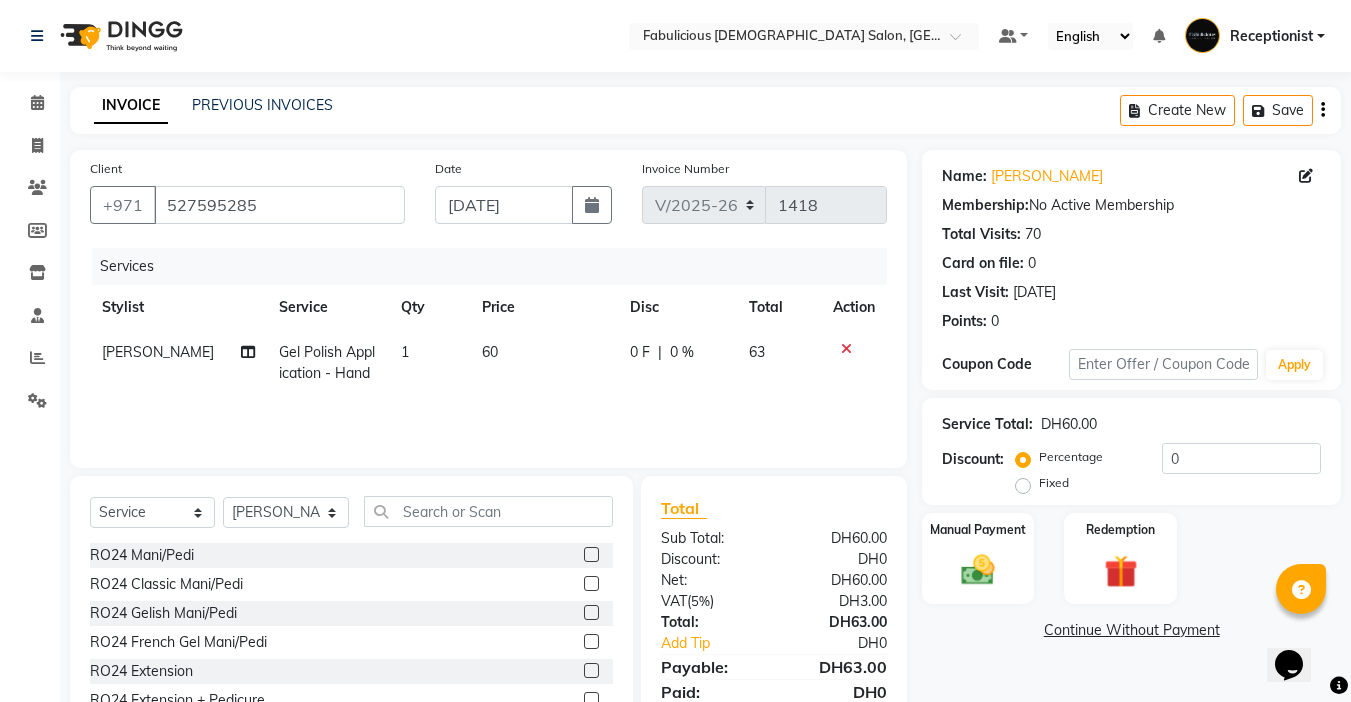 click 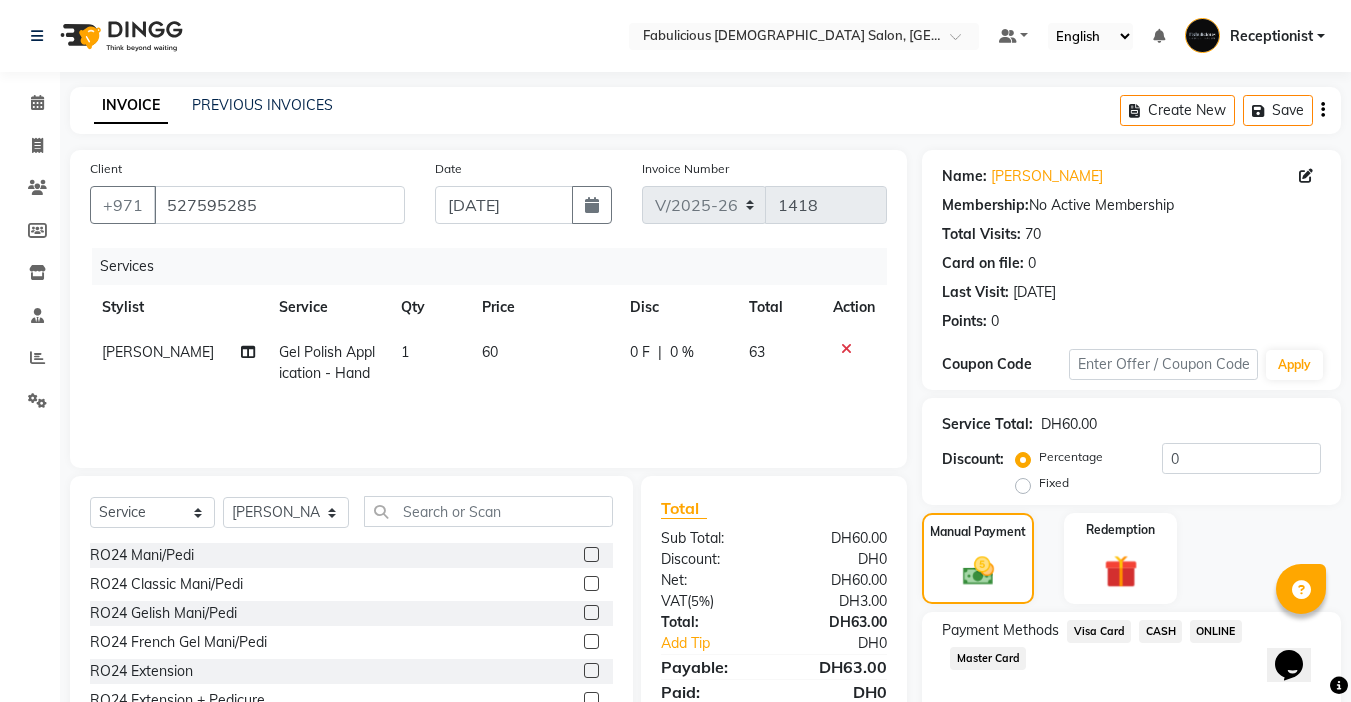 click on "Master Card" 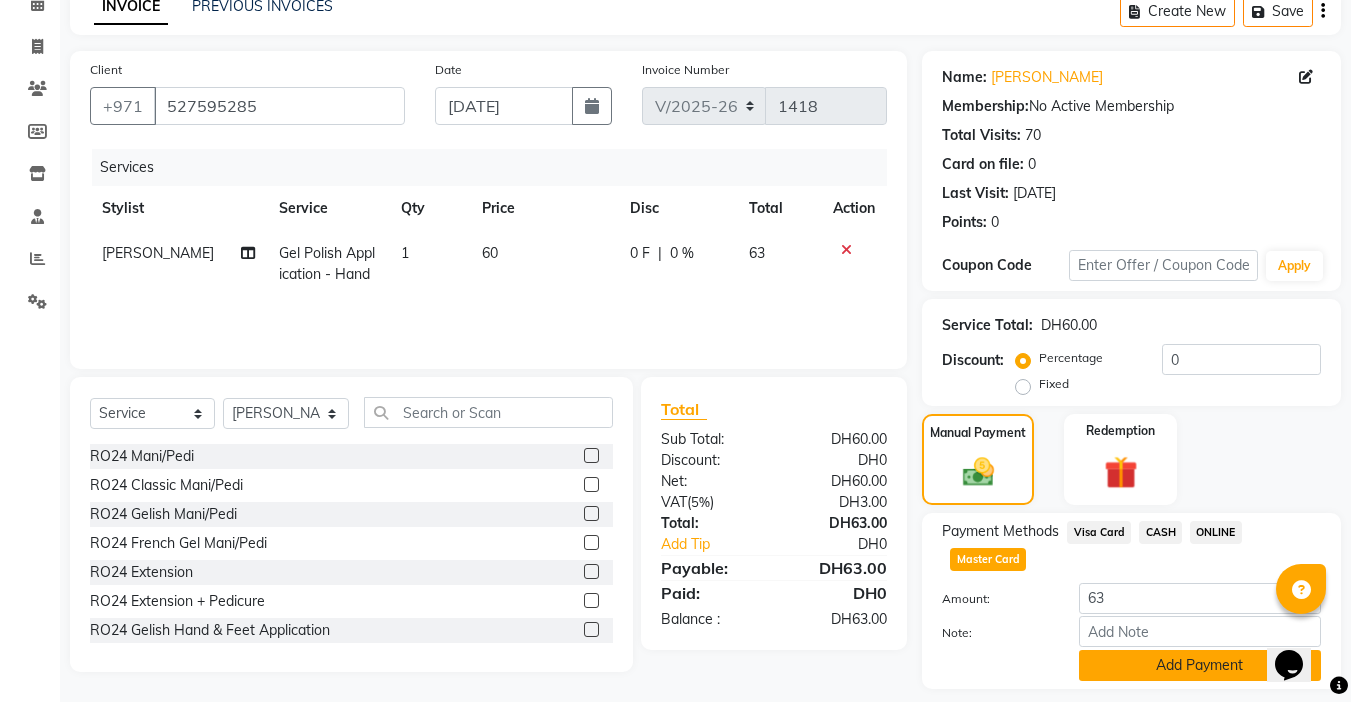 click on "Add Payment" 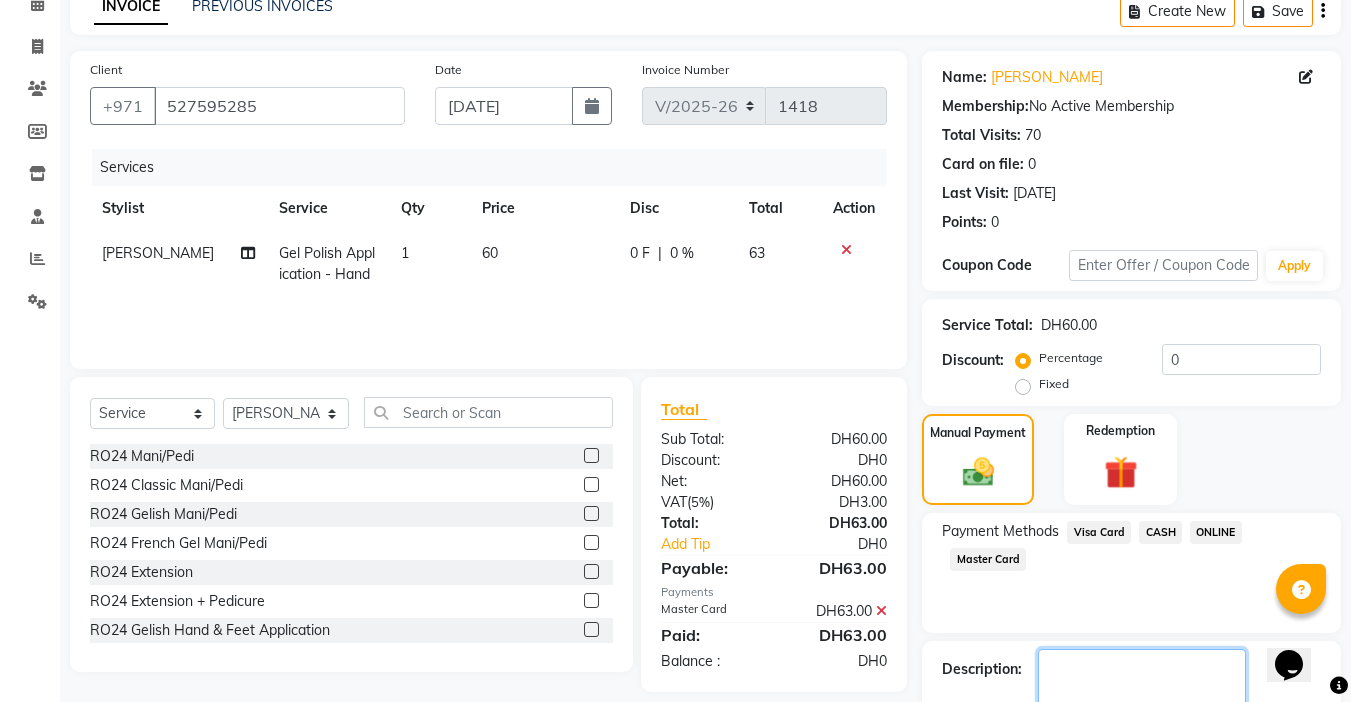 click on "Name: [PERSON_NAME]  Membership:  No Active Membership  Total Visits:  70 Card on file:  0 Last Visit:   [DATE] Points:   0  Coupon Code Apply Service Total:  DH60.00  Discount:  Percentage   Fixed  0 Manual Payment Redemption Payment Methods  Visa Card   CASH   ONLINE   Master Card  Description:                  Send Details On SMS Email  Checkout" 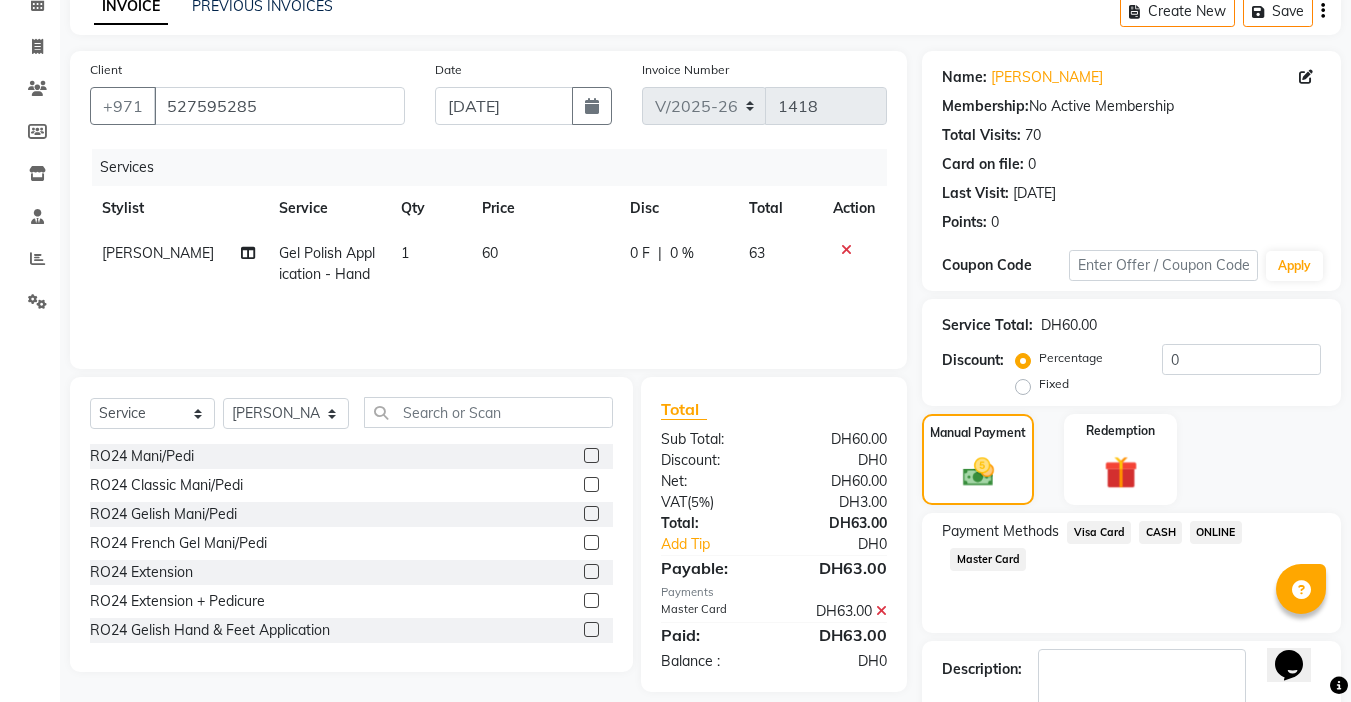 click on "Checkout" 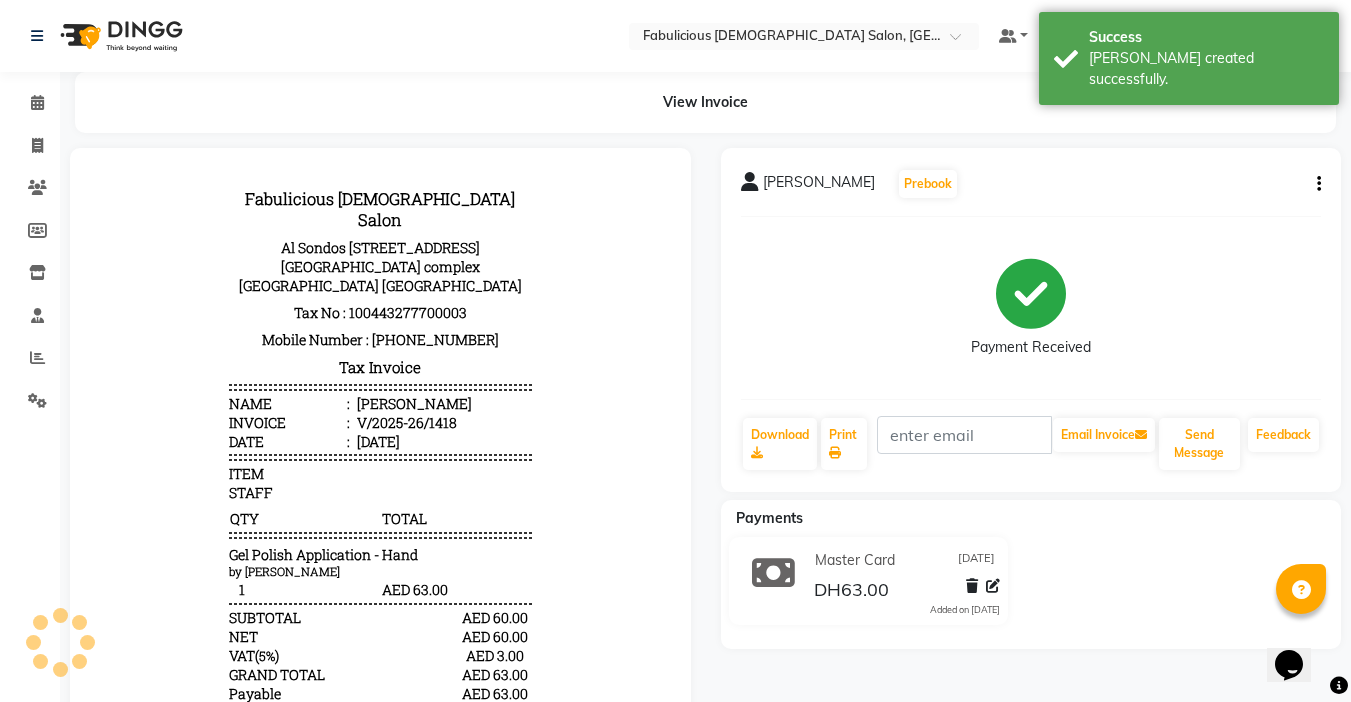 scroll, scrollTop: 0, scrollLeft: 0, axis: both 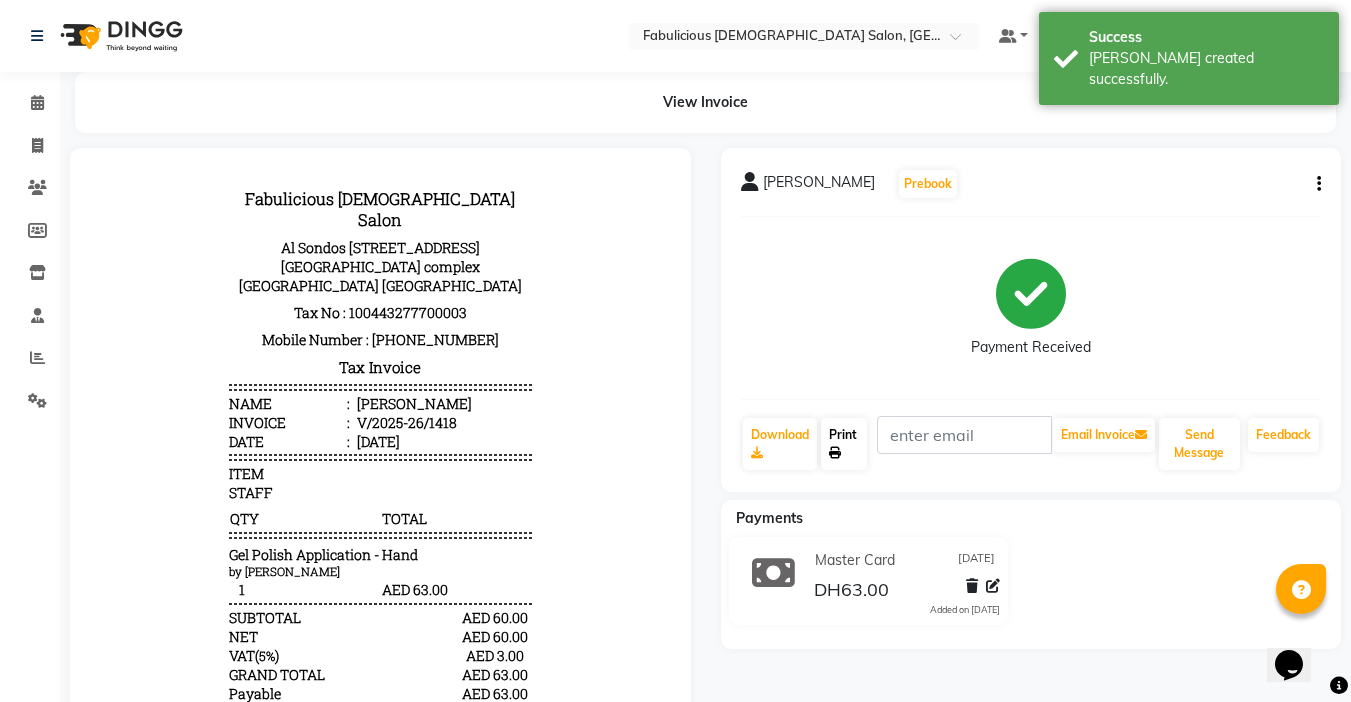 click on "Print" 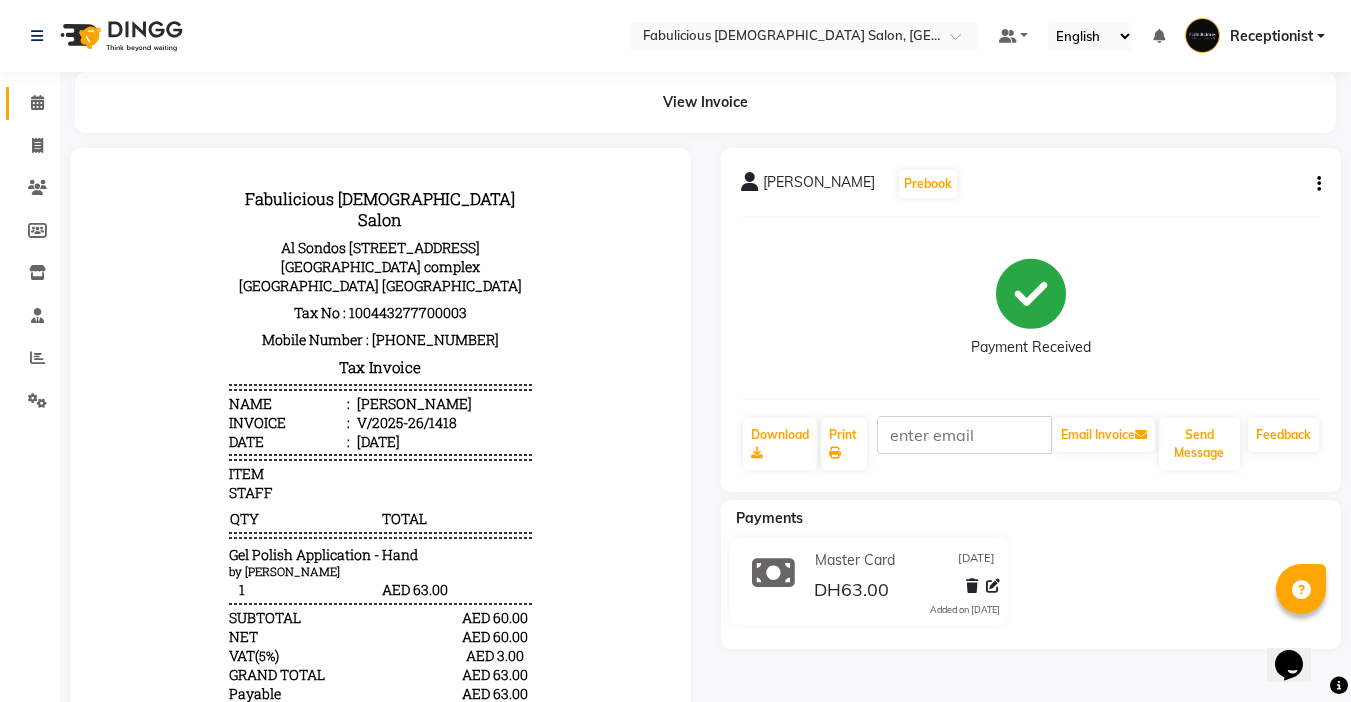 click on "Calendar" 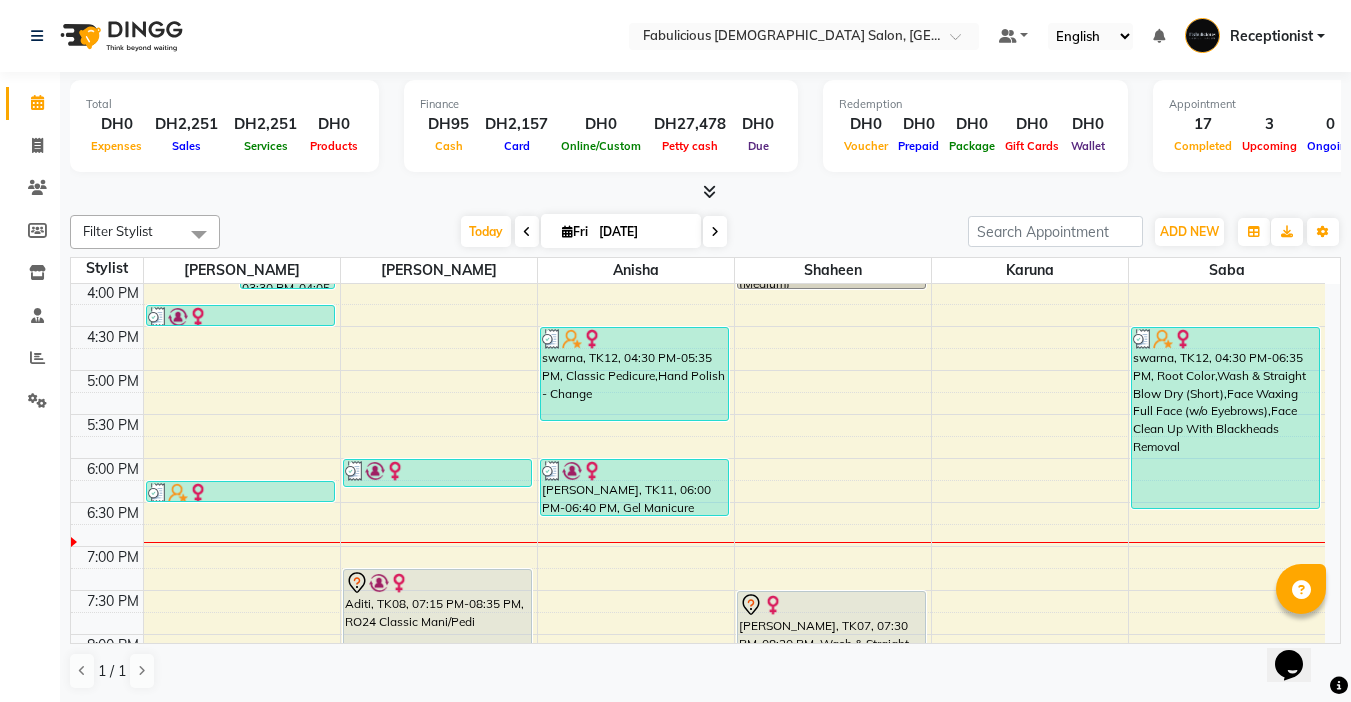 scroll, scrollTop: 700, scrollLeft: 0, axis: vertical 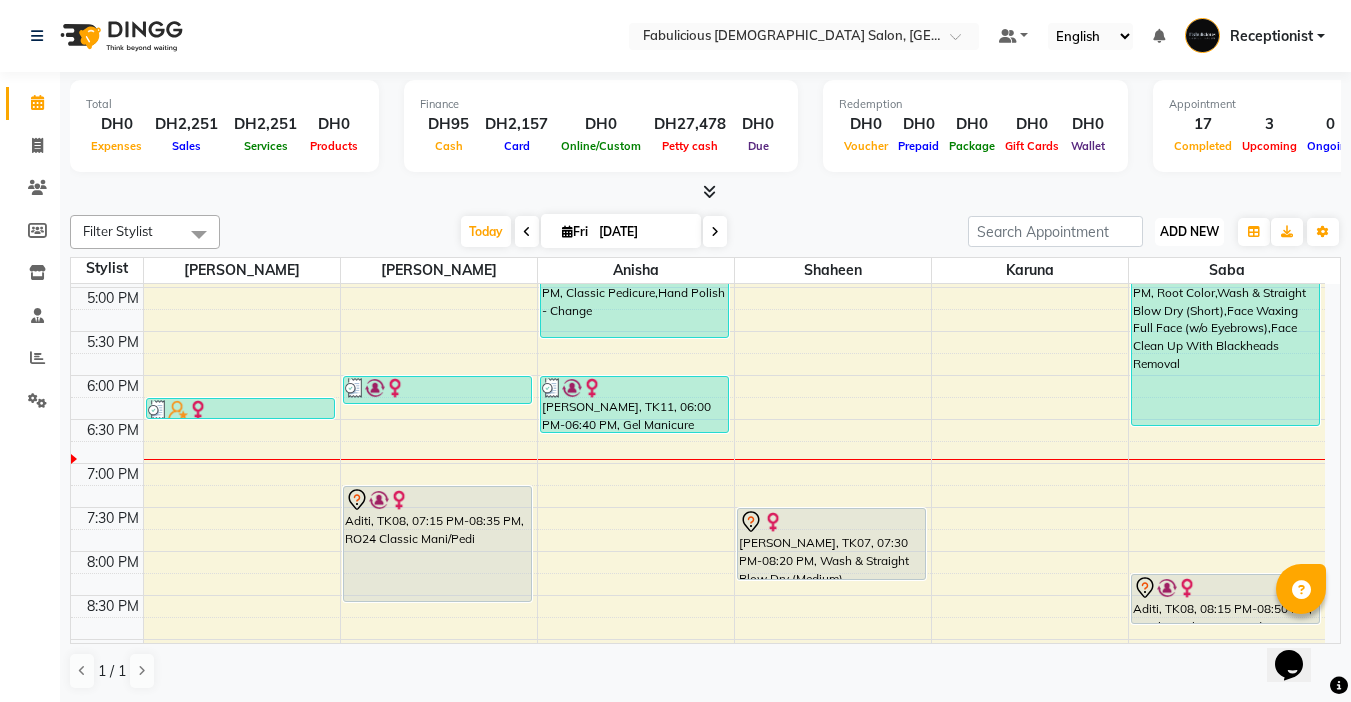 click on "ADD NEW" at bounding box center [1189, 231] 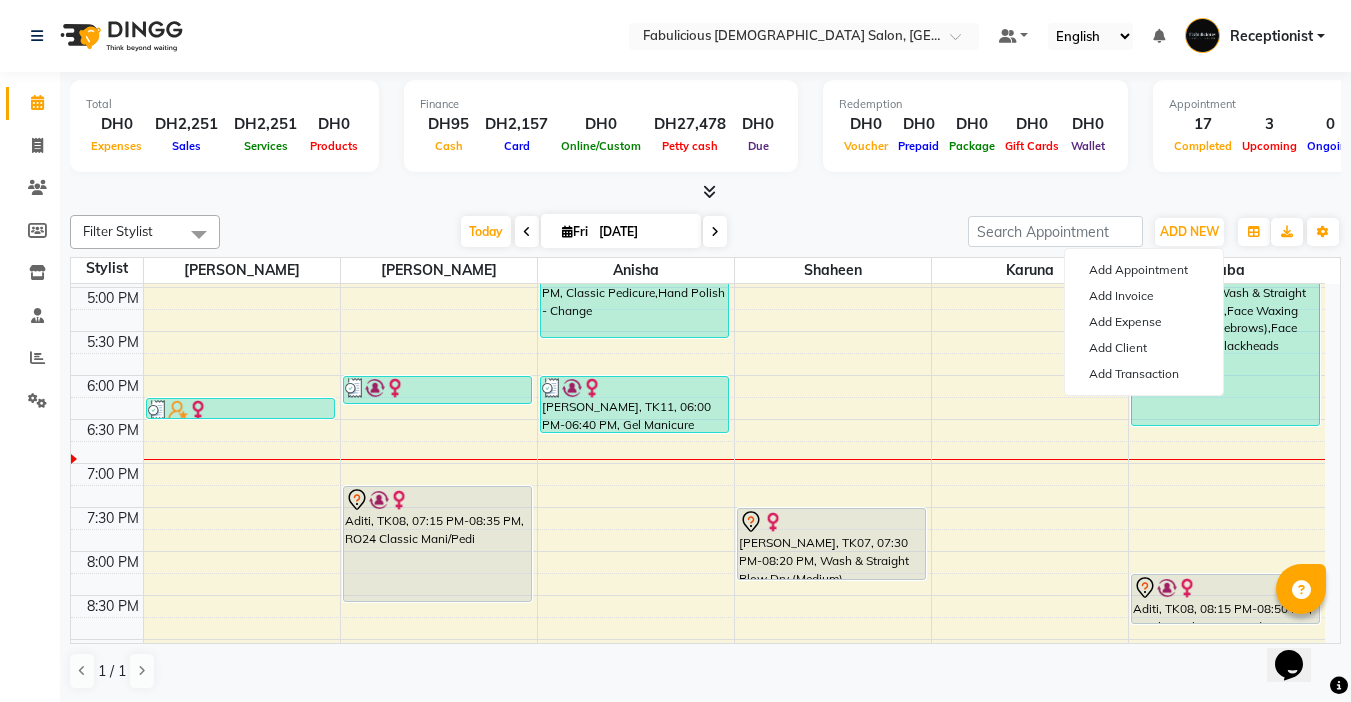 click on "Total  DH0  Expenses DH2,251  Sales DH2,251  Services DH0  Products Finance  DH95  Cash DH2,157  Card DH0  Online/Custom DH27,478 [PERSON_NAME] cash DH0 Due  Redemption  DH0 Voucher DH0 Prepaid DH0 Package DH0  Gift Cards DH0  Wallet  Appointment  17 Completed 3 Upcoming 0 Ongoing 0 No show  Other sales  DH0  Packages DH0  Memberships DH0  Vouchers DH0  Prepaids DH0  Gift Cards Filter Stylist Select All [PERSON_NAME] [PERSON_NAME]  [PERSON_NAME] [PERSON_NAME]  [DATE]  [DATE] Toggle Dropdown Add Appointment Add Invoice Add Expense Add Client Add Transaction Toggle Dropdown Add Appointment Add Invoice Add Expense Add Client ADD NEW Toggle Dropdown Add Appointment Add Invoice Add Expense Add Client Add Transaction Filter Stylist Select All [PERSON_NAME] [PERSON_NAME]  [PERSON_NAME] [PERSON_NAME]  Group By  Staff View   Room View  View as Vertical  Vertical - Week View  Horizontal  Horizontal - Week View  List  Toggle Dropdown Calendar Settings Manage Tags   Arrange Stylists   Reset Stylists  Full Screen Appointment Form Zoom 100% 6 Stylist [PERSON_NAME]" 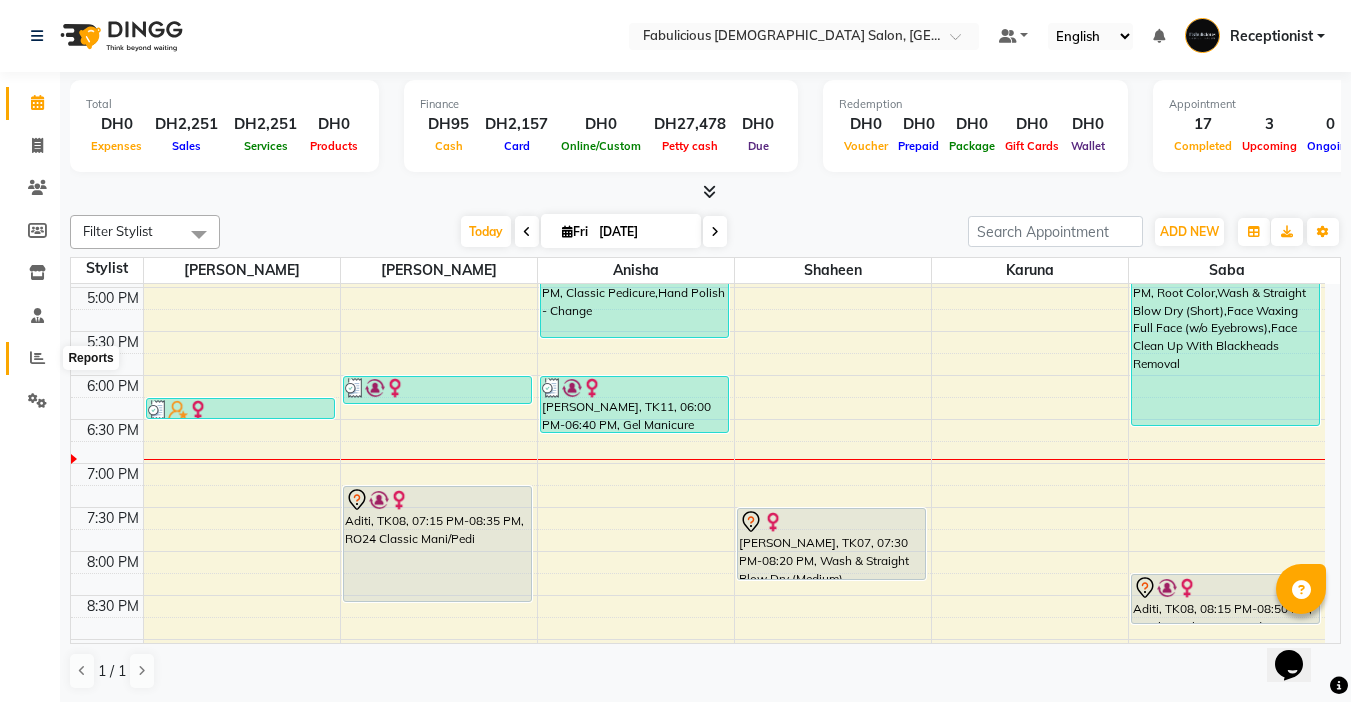 click 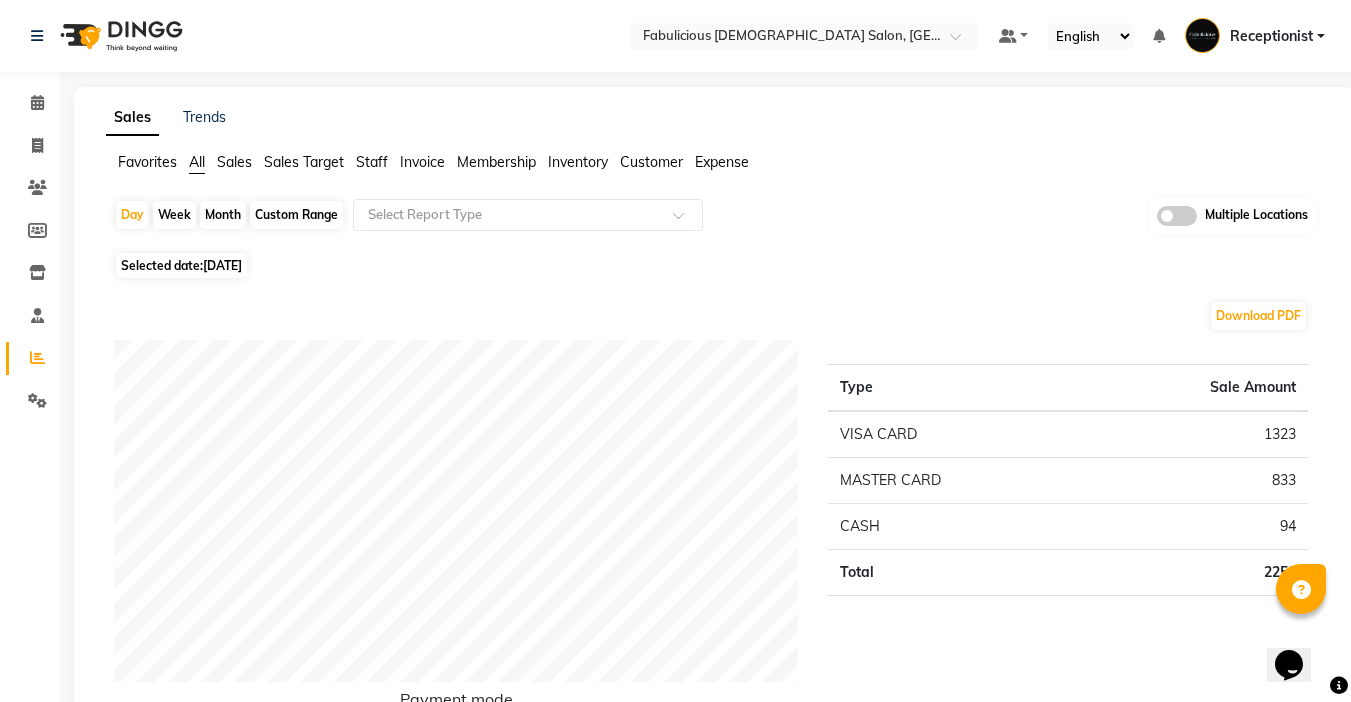 scroll, scrollTop: 700, scrollLeft: 0, axis: vertical 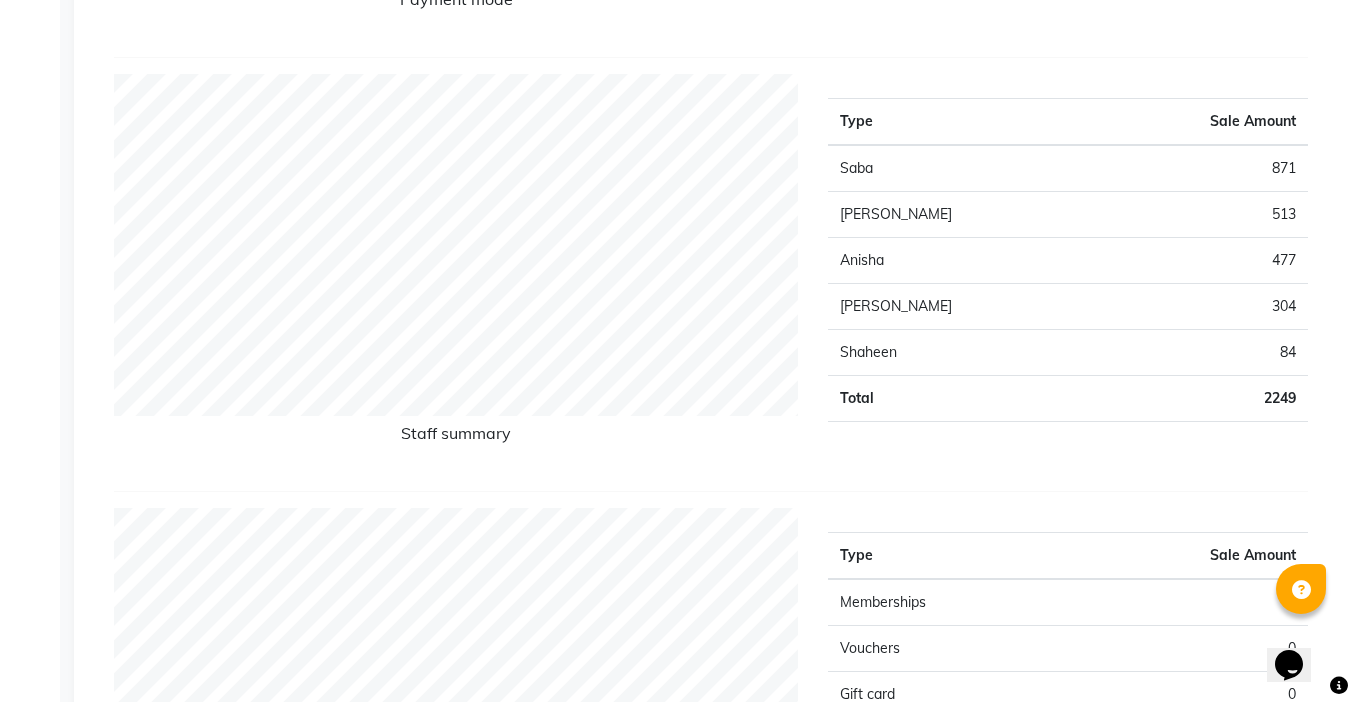 click 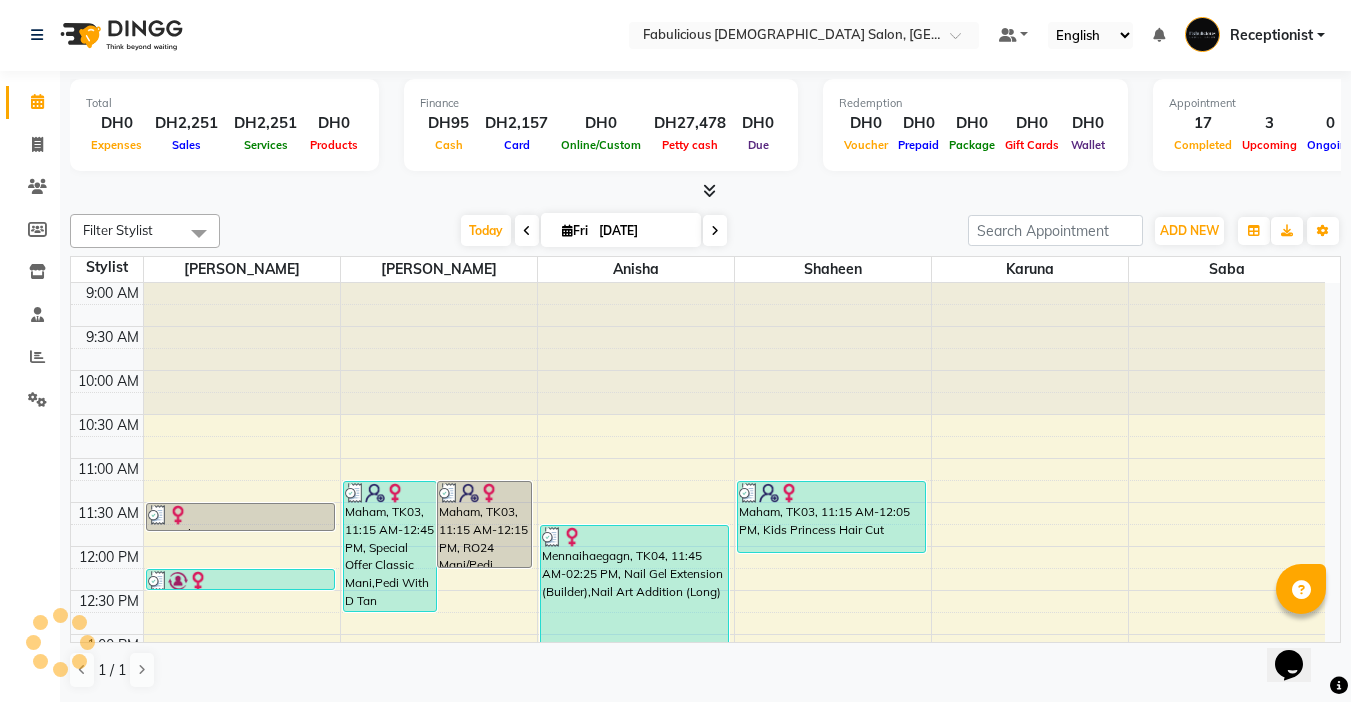 scroll, scrollTop: 0, scrollLeft: 0, axis: both 